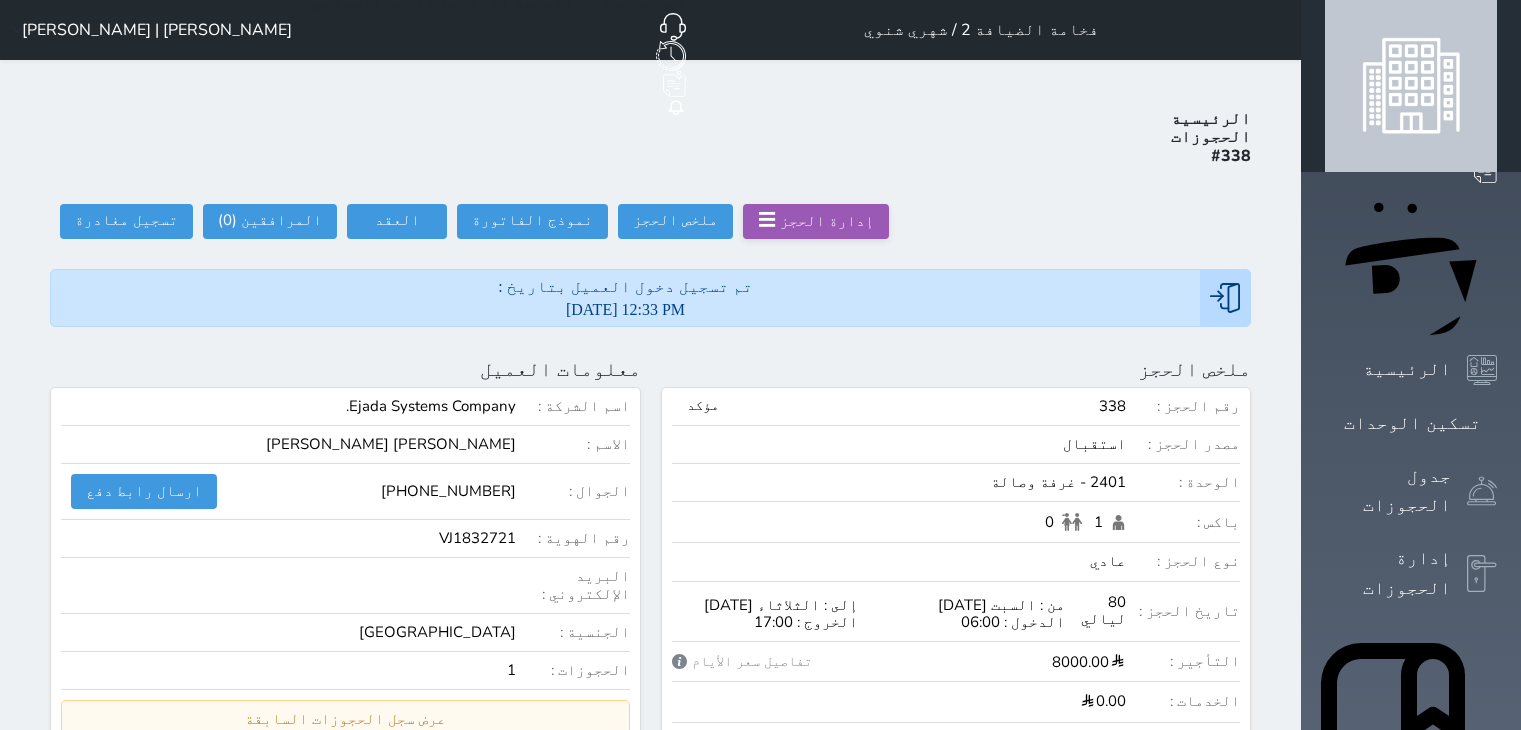 scroll, scrollTop: 0, scrollLeft: 0, axis: both 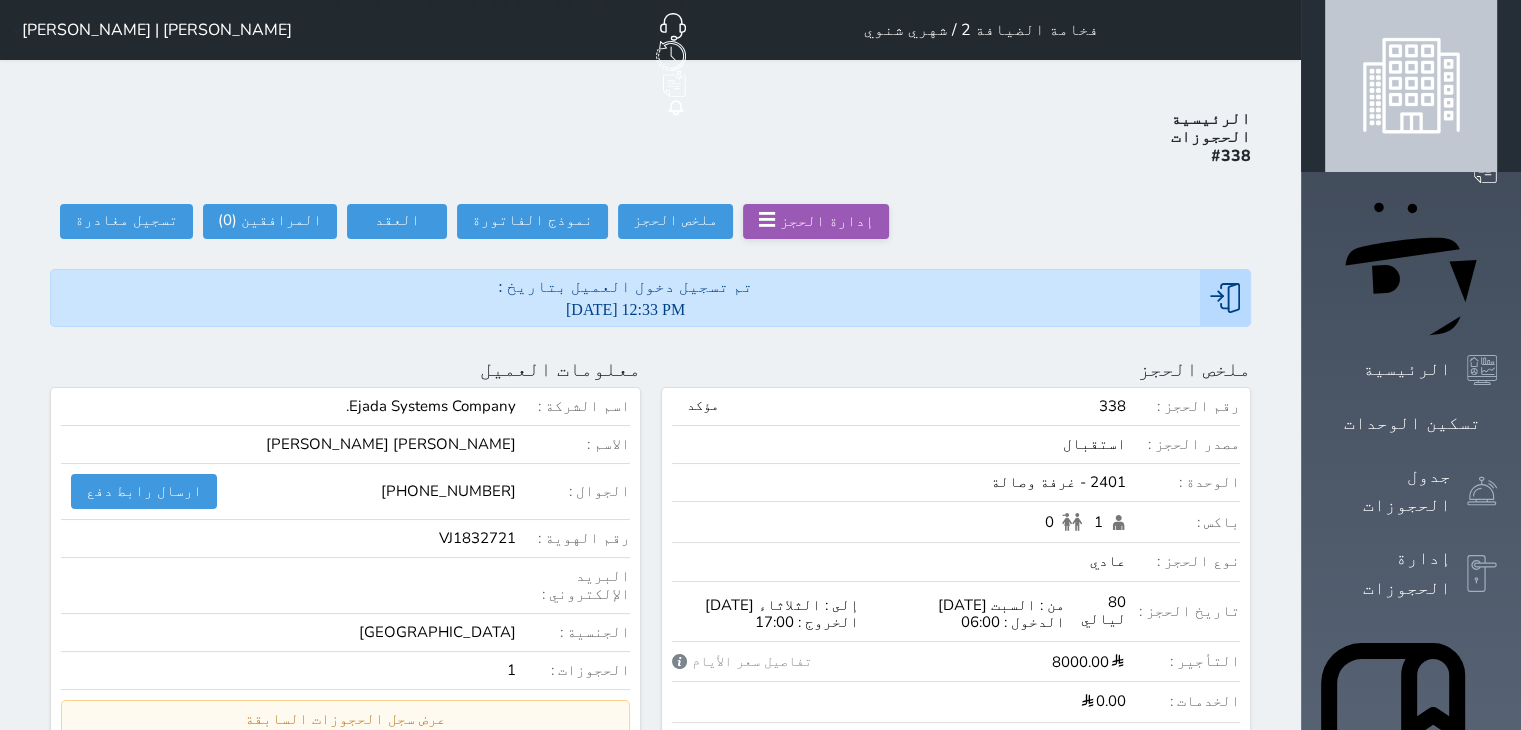 click on "[PERSON_NAME] | [PERSON_NAME]" at bounding box center (148, 30) 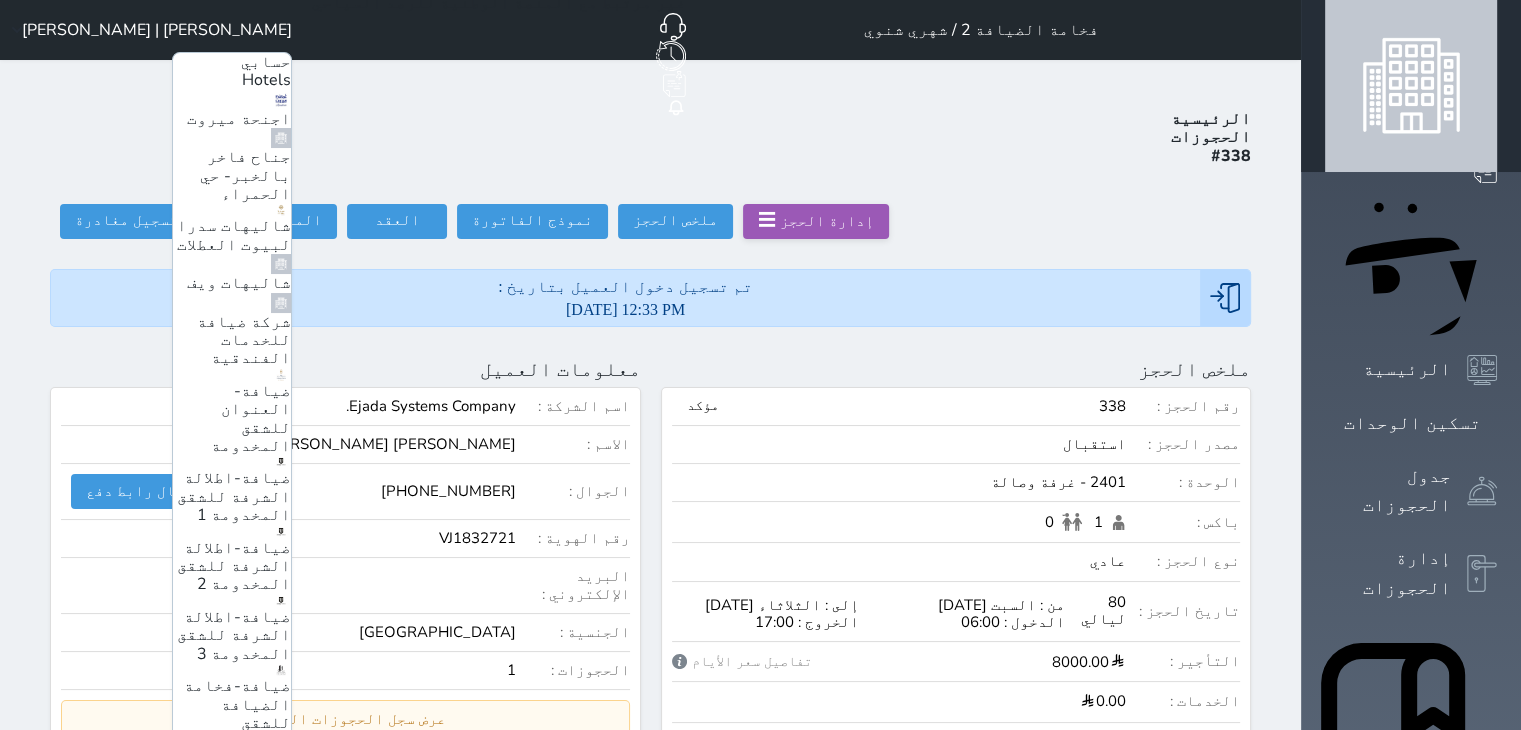 click on "ضيافة-اطلالة الشرفة للشقق المخدومة 3" at bounding box center (234, 635) 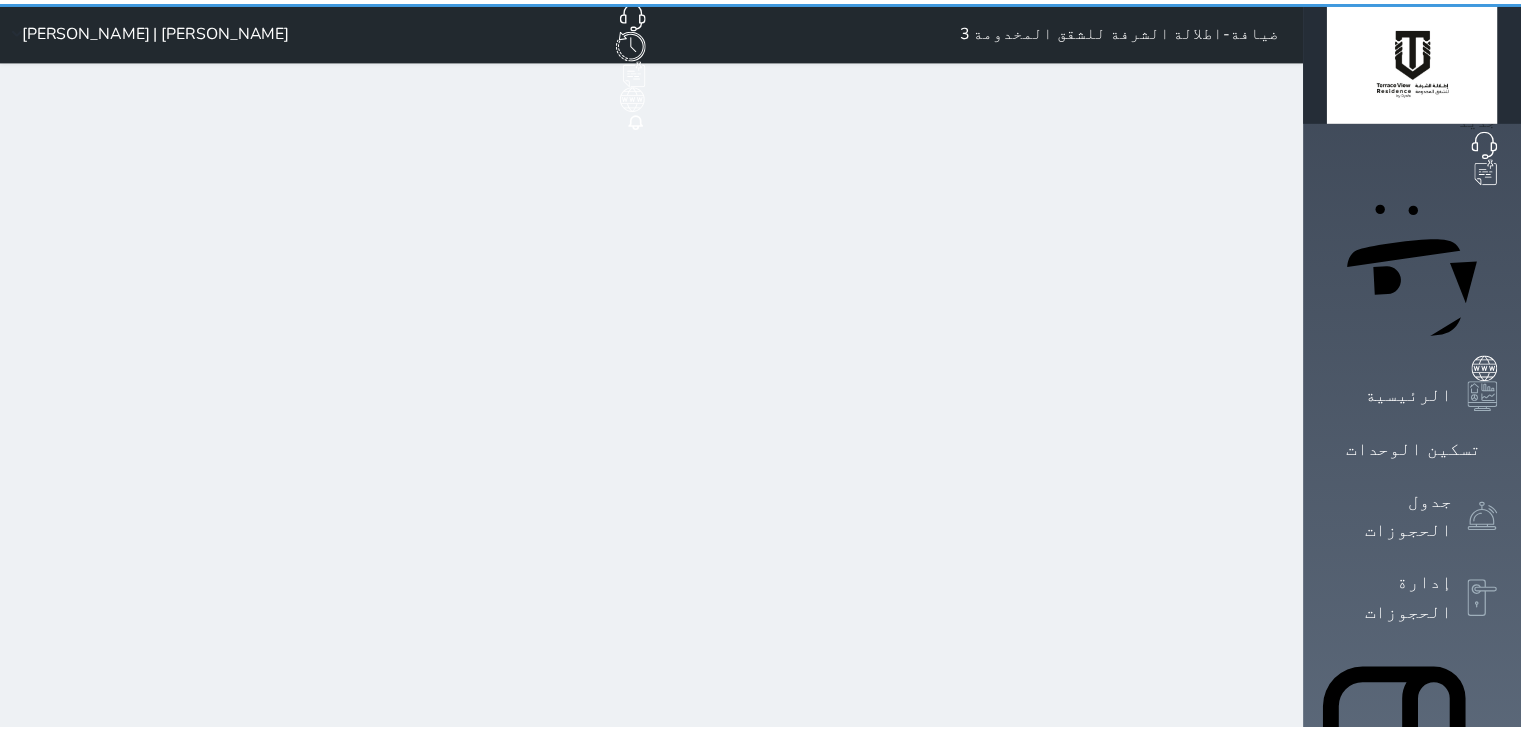 scroll, scrollTop: 0, scrollLeft: 0, axis: both 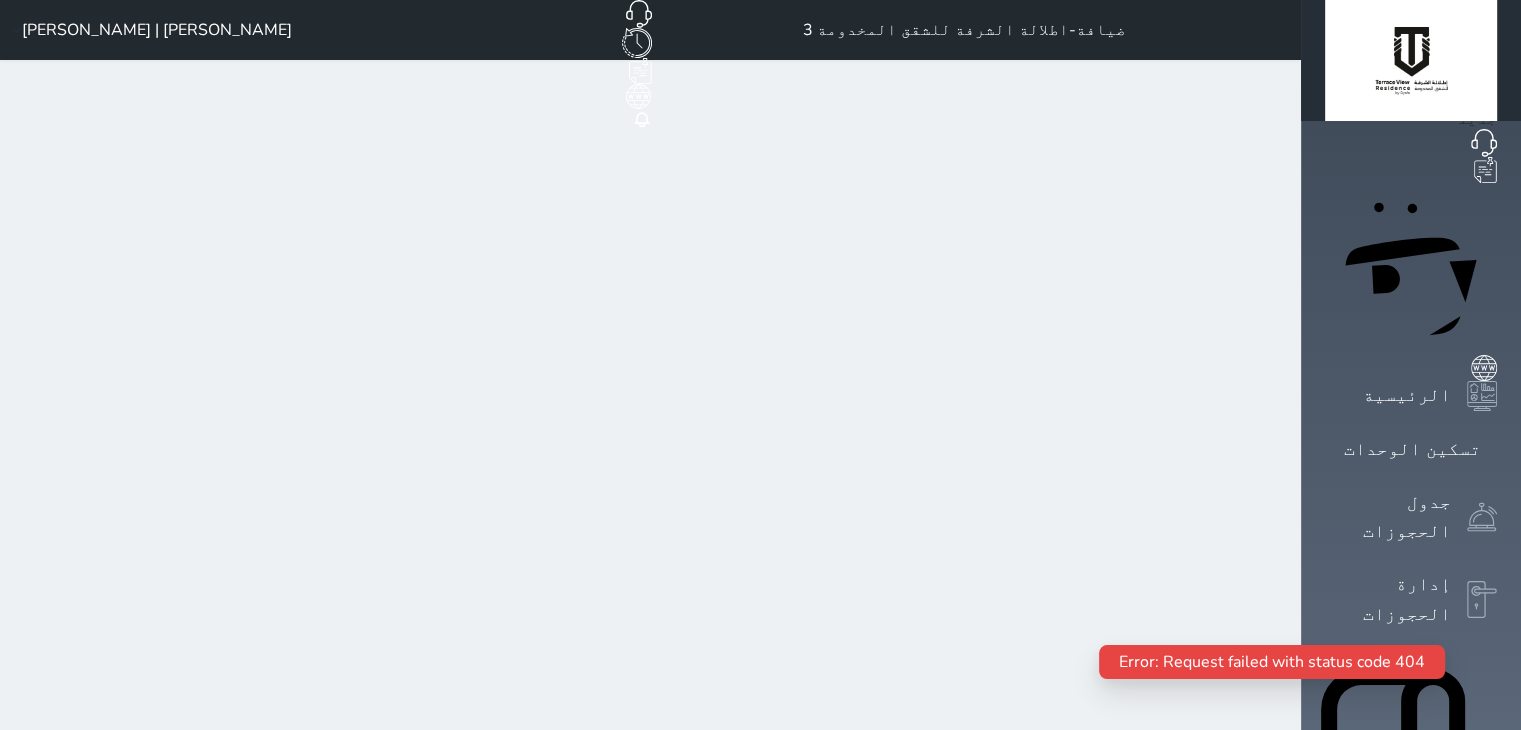 click on "الإدارة المالية" at bounding box center [1388, 1218] 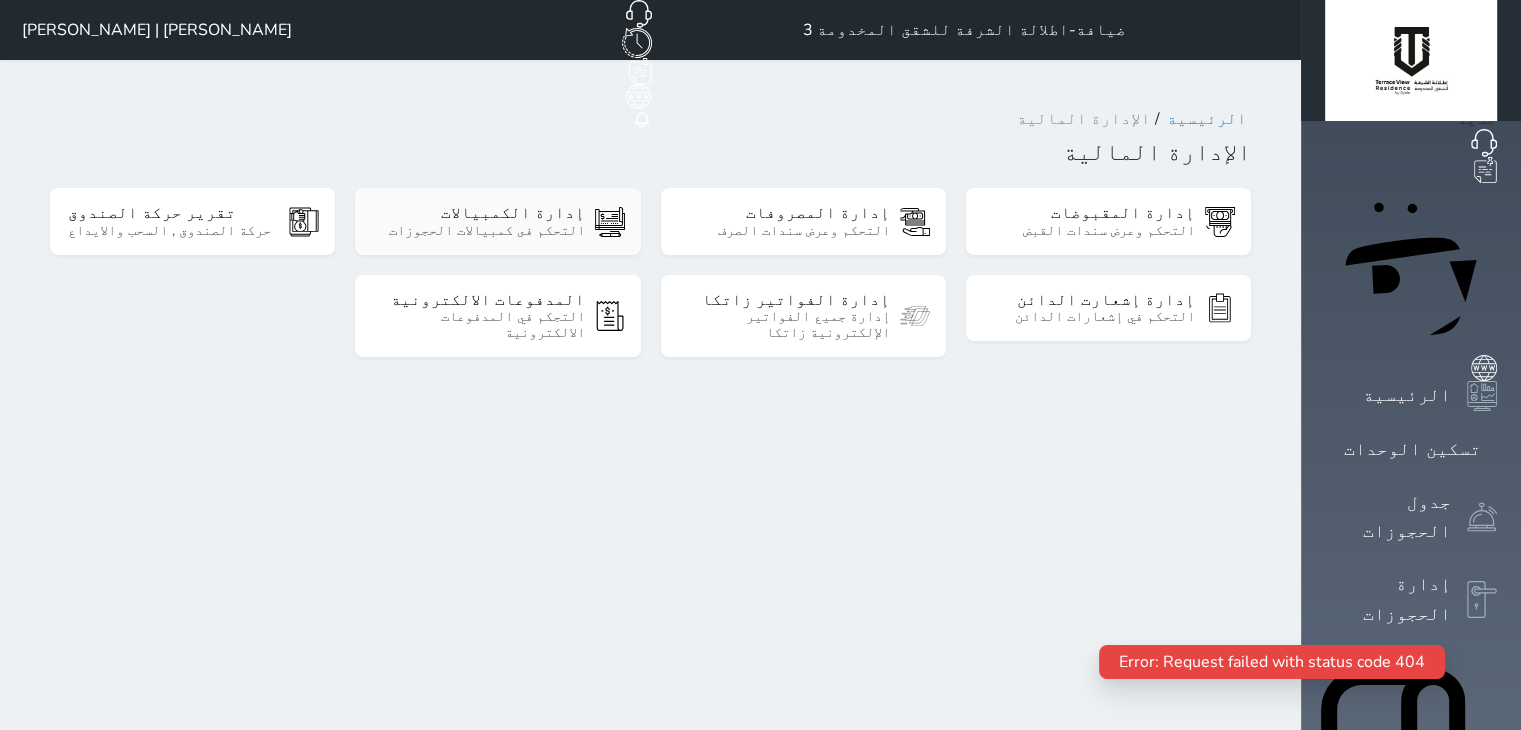 click on "إدارة الكمبيالات" at bounding box center [478, 213] 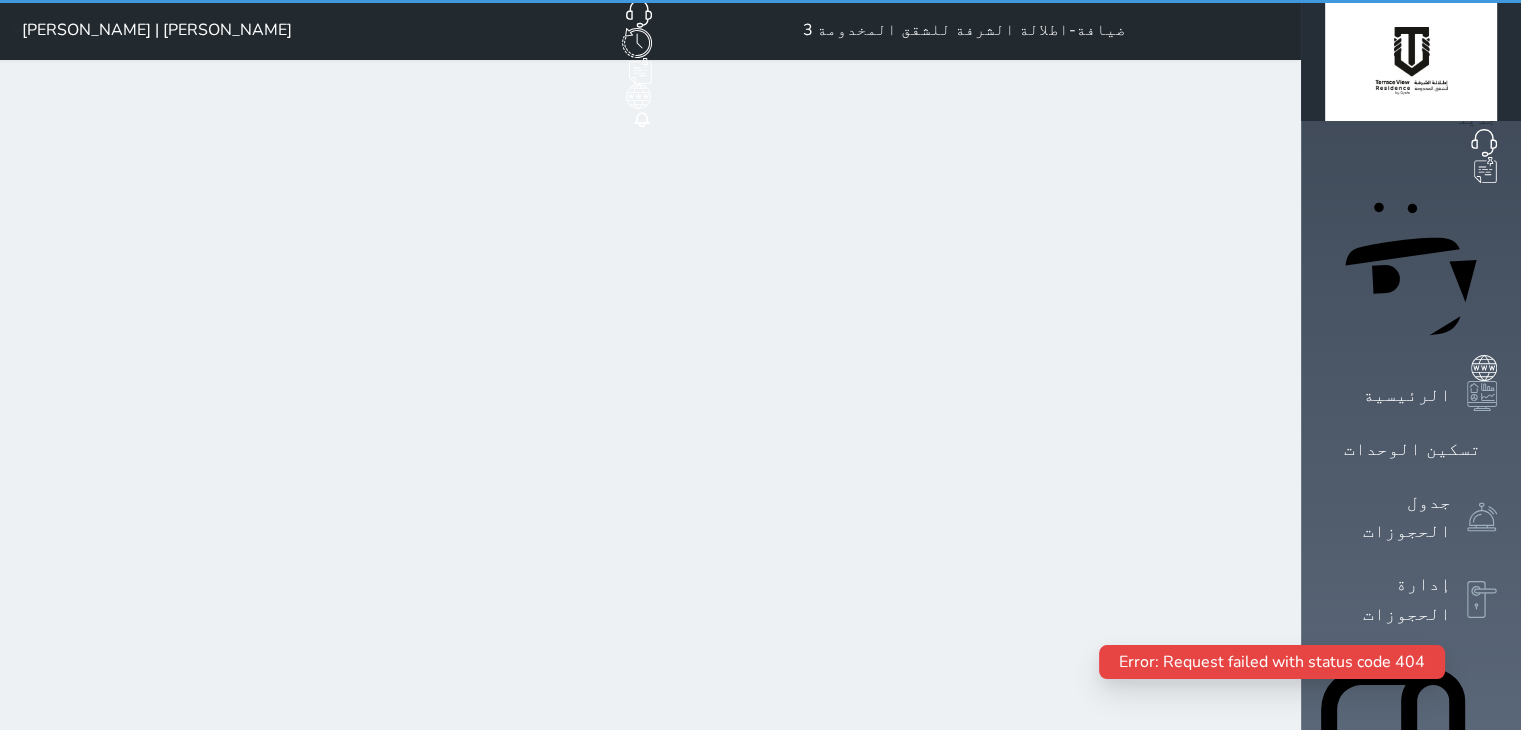 select on "pending" 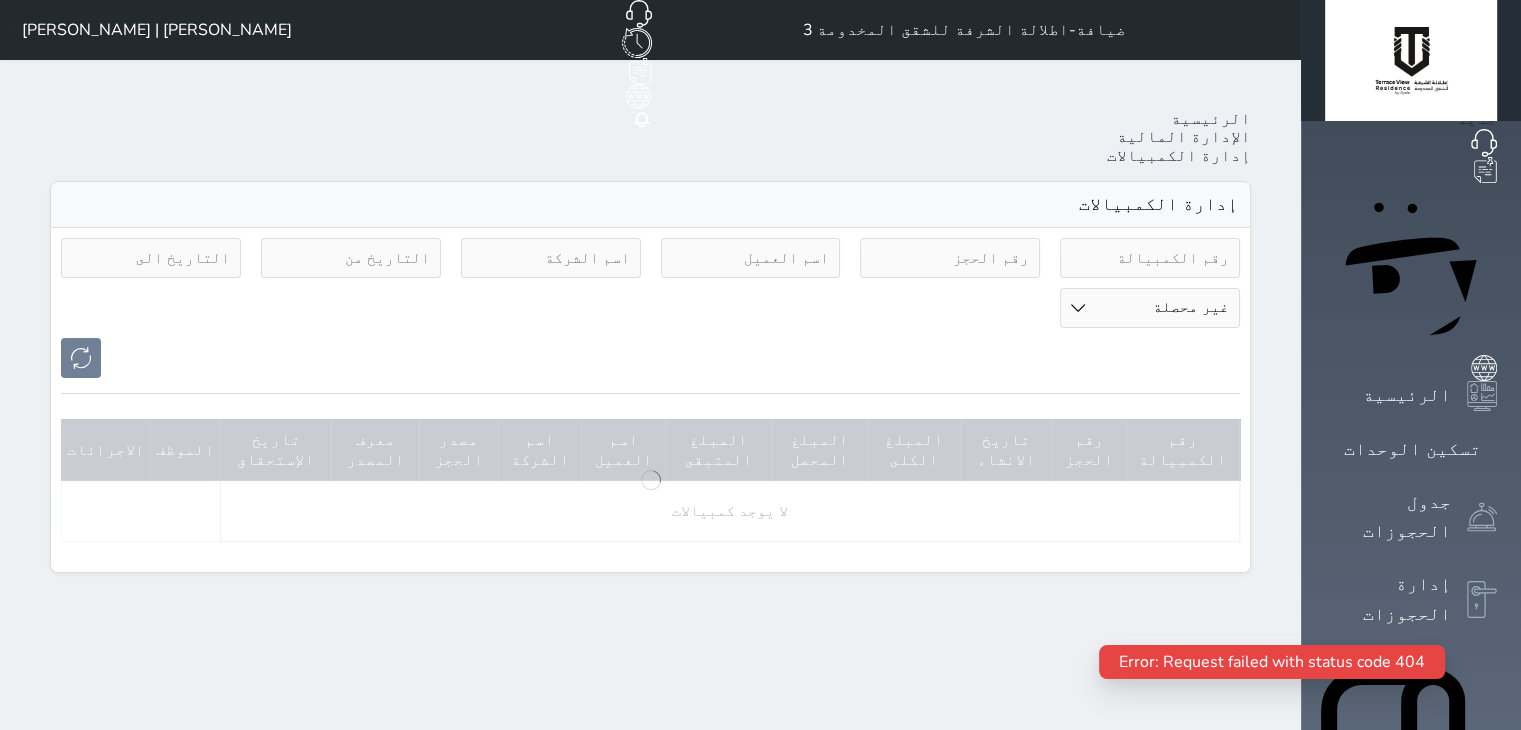 click at bounding box center [551, 258] 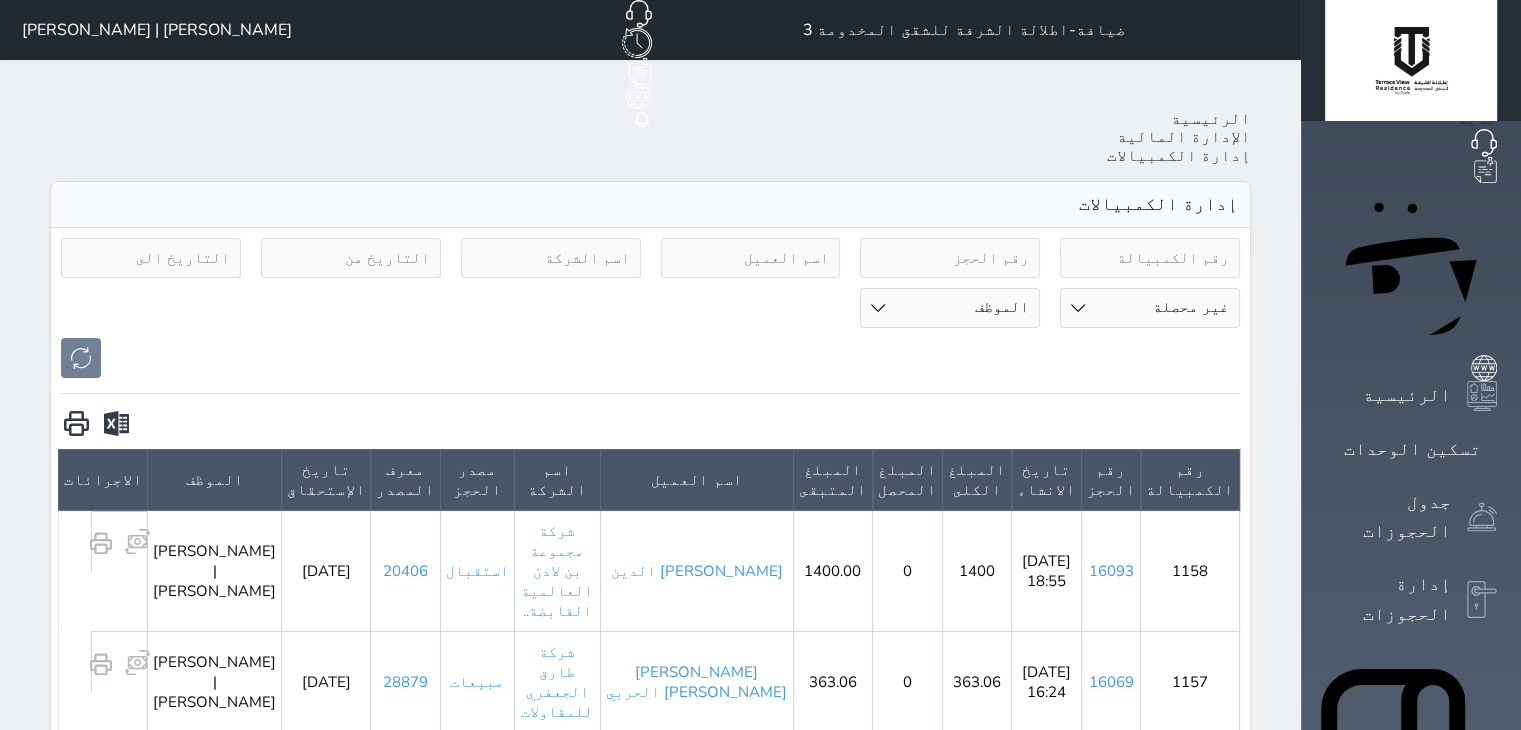 click at bounding box center [551, 258] 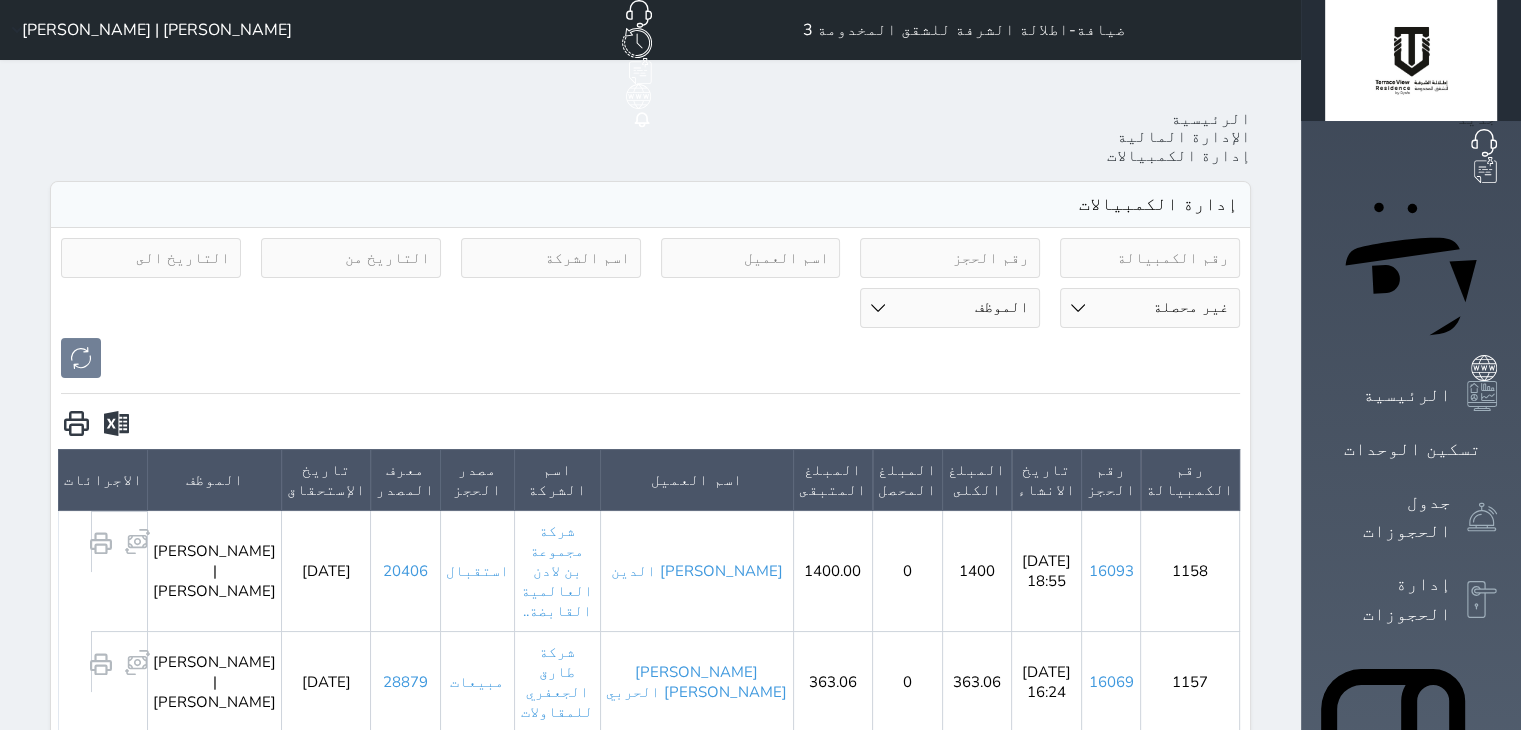 type on "v" 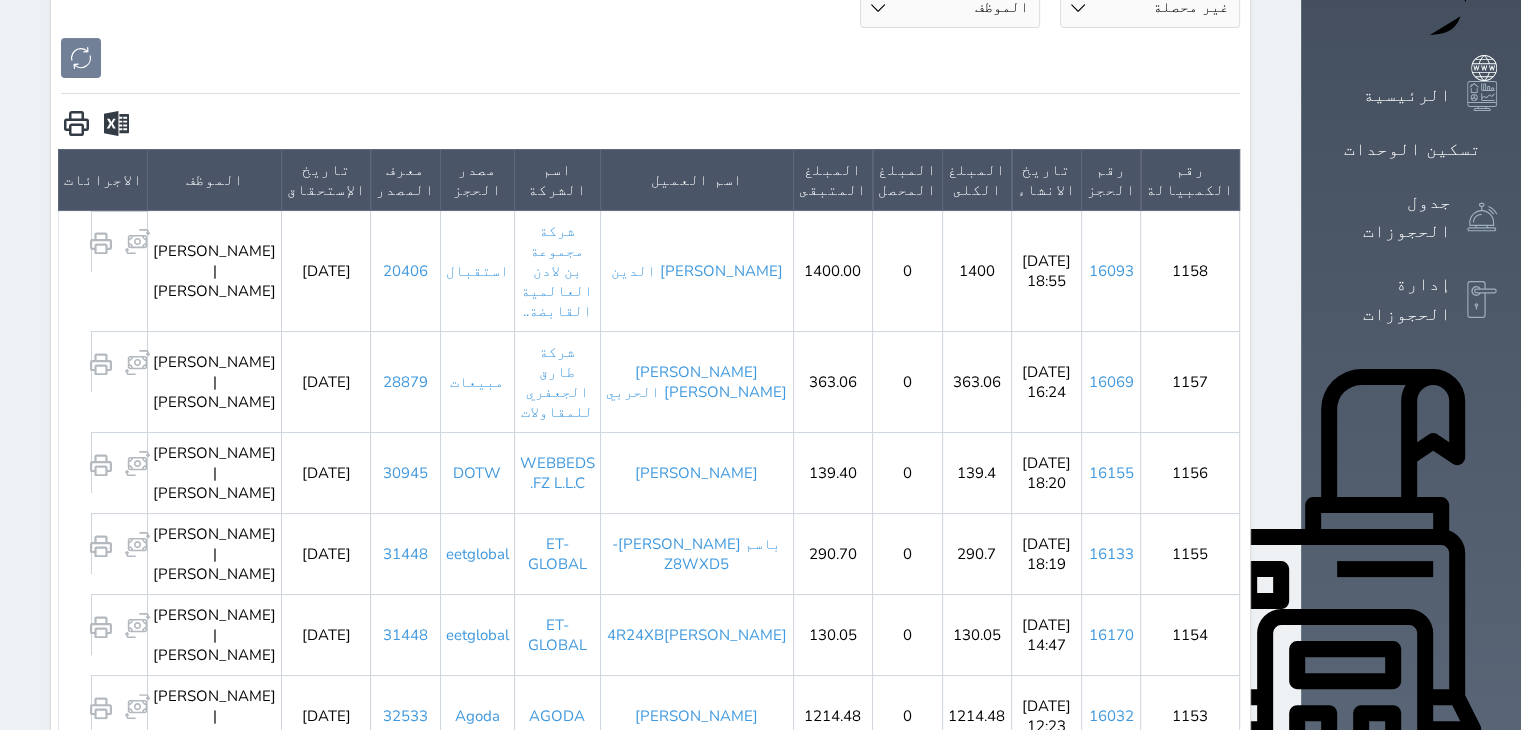 scroll, scrollTop: 0, scrollLeft: 0, axis: both 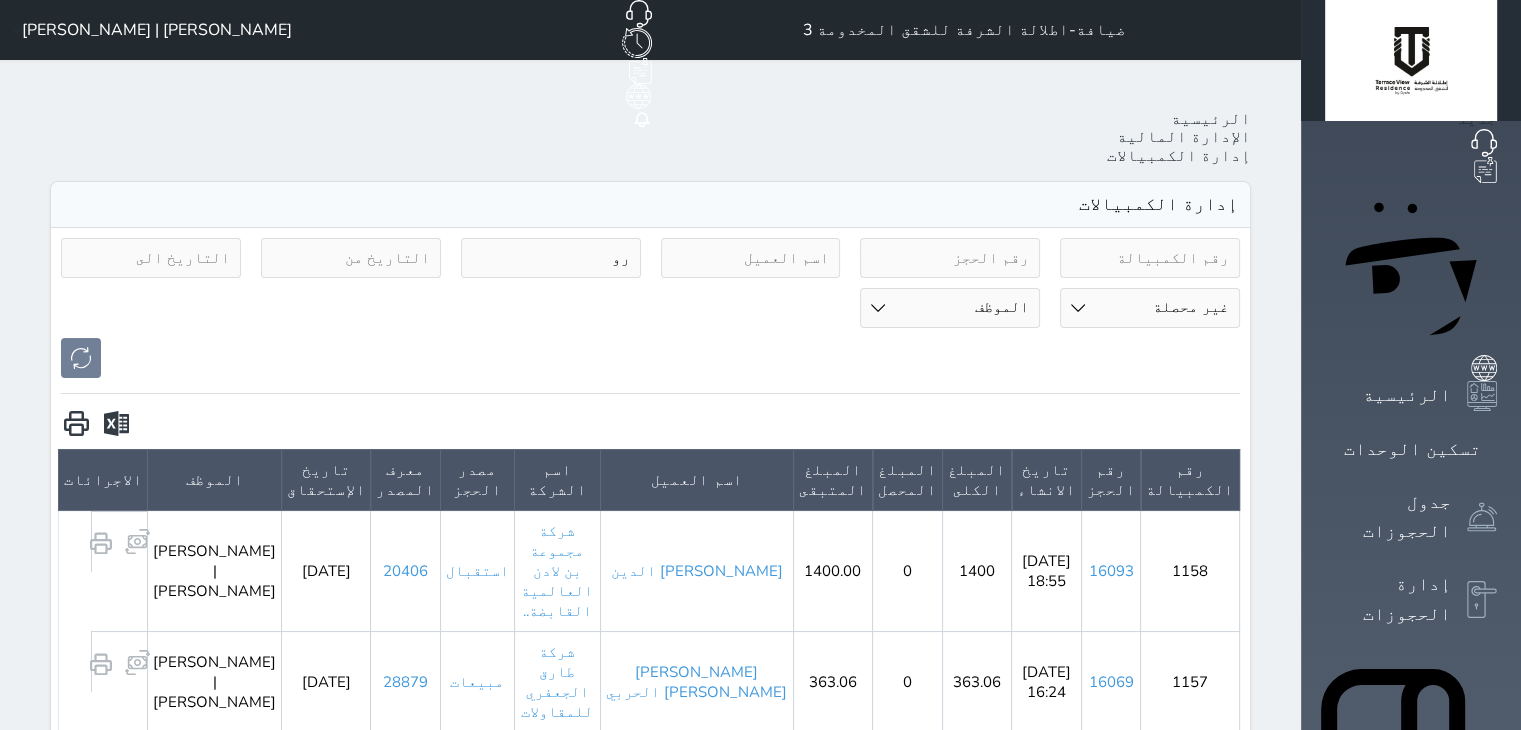 type on "ر" 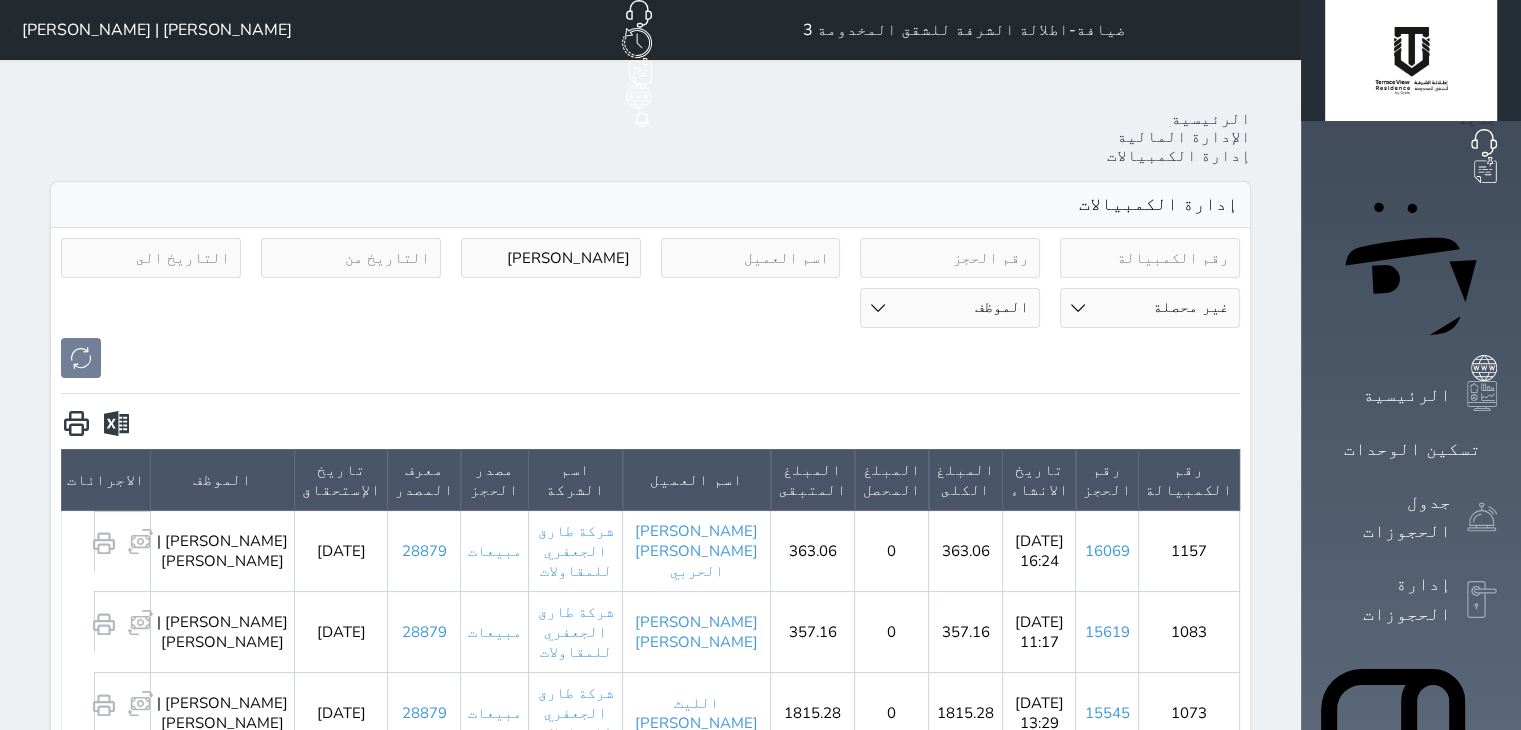 type on "طارق" 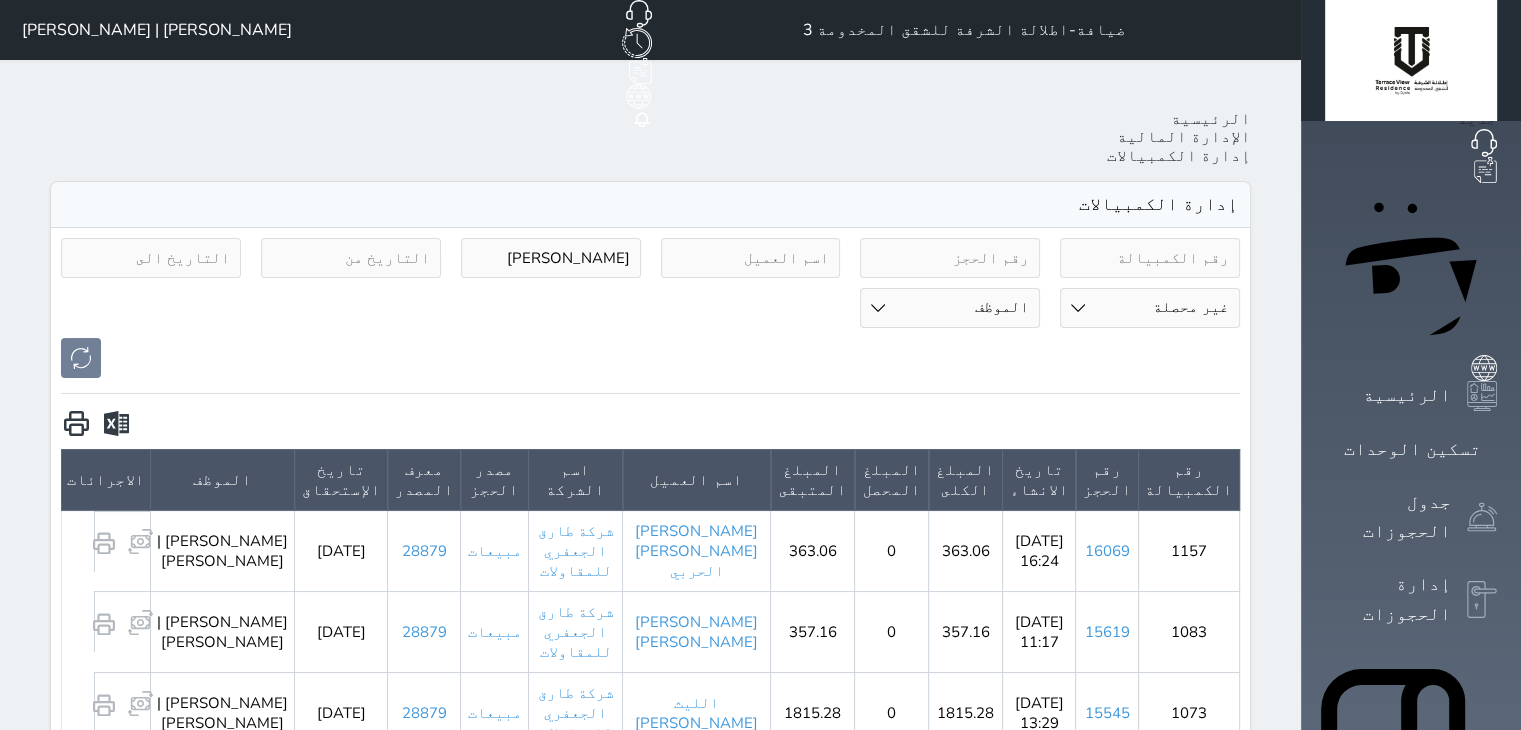 click on "شركة طارق الجعفري للمقاولات" at bounding box center (575, 550) 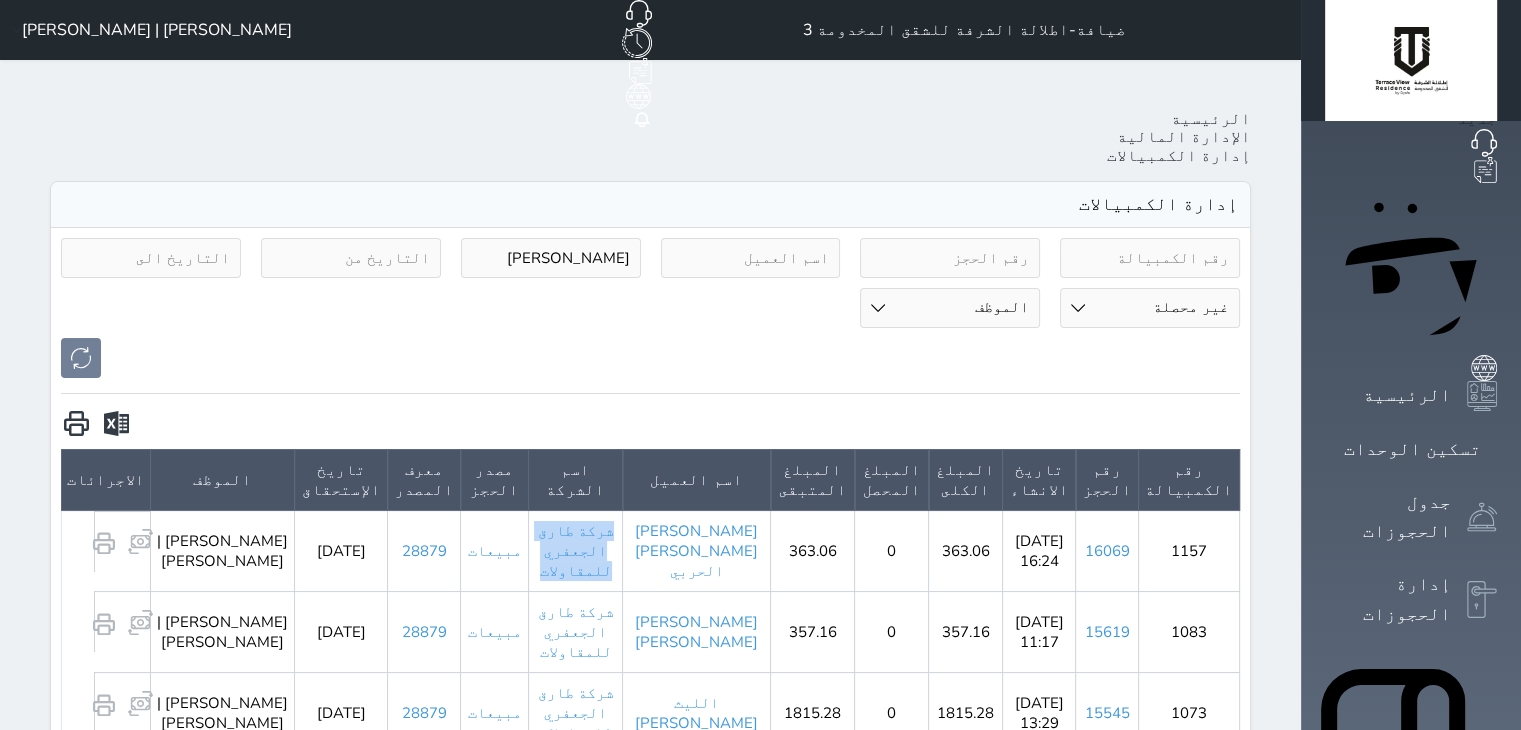 click on "شركة طارق الجعفري للمقاولات" at bounding box center (575, 550) 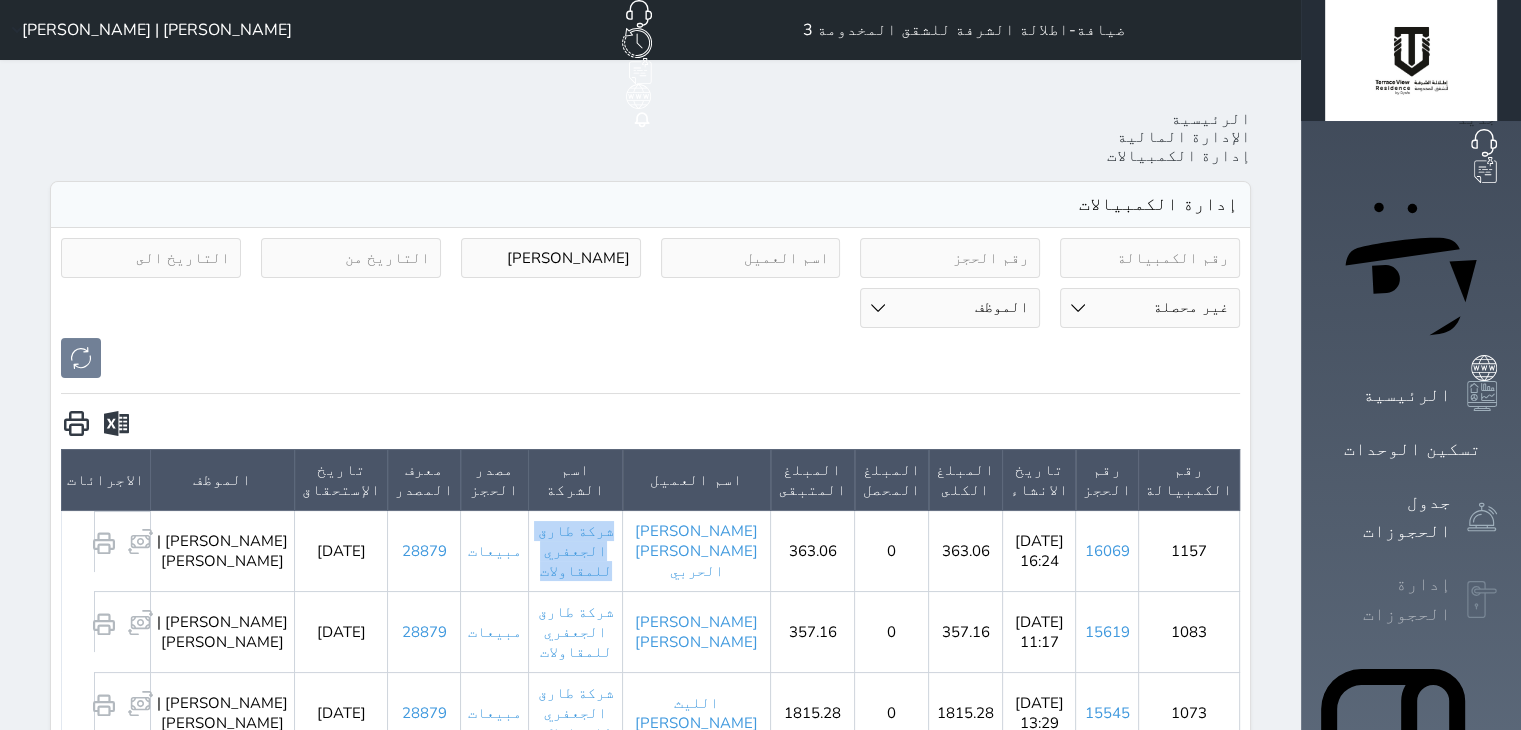 click on "إدارة الحجوزات" at bounding box center (1388, 599) 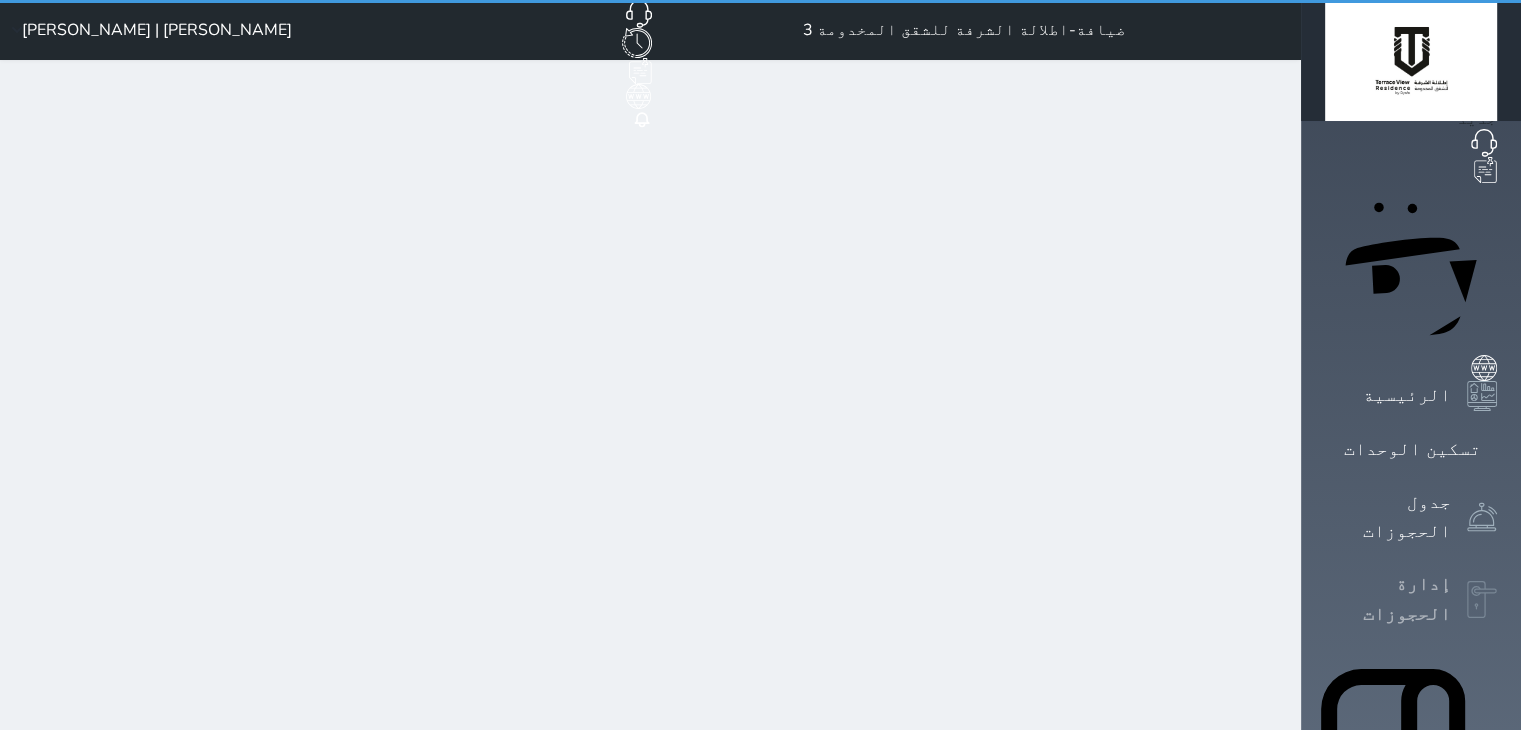 select on "open_all" 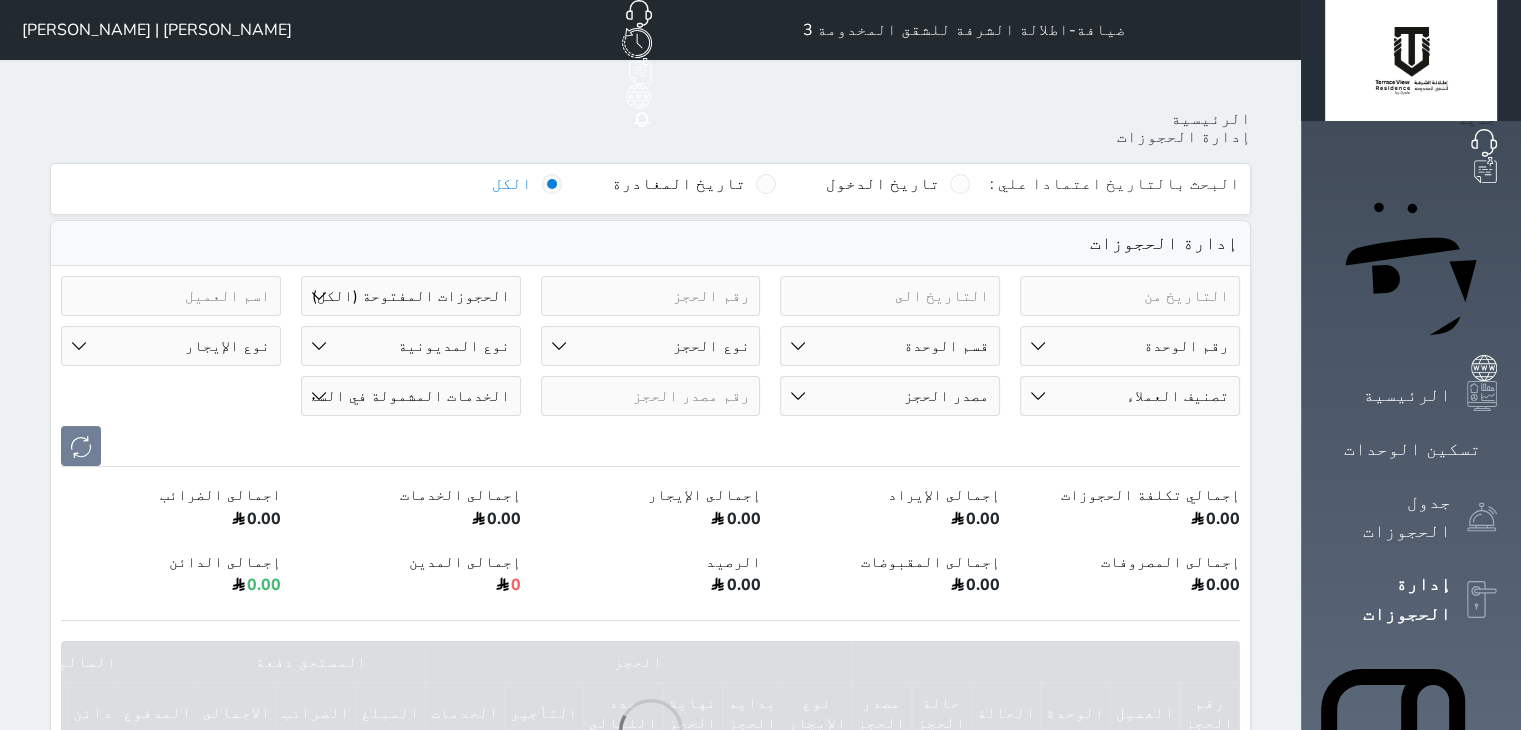 click at bounding box center [171, 296] 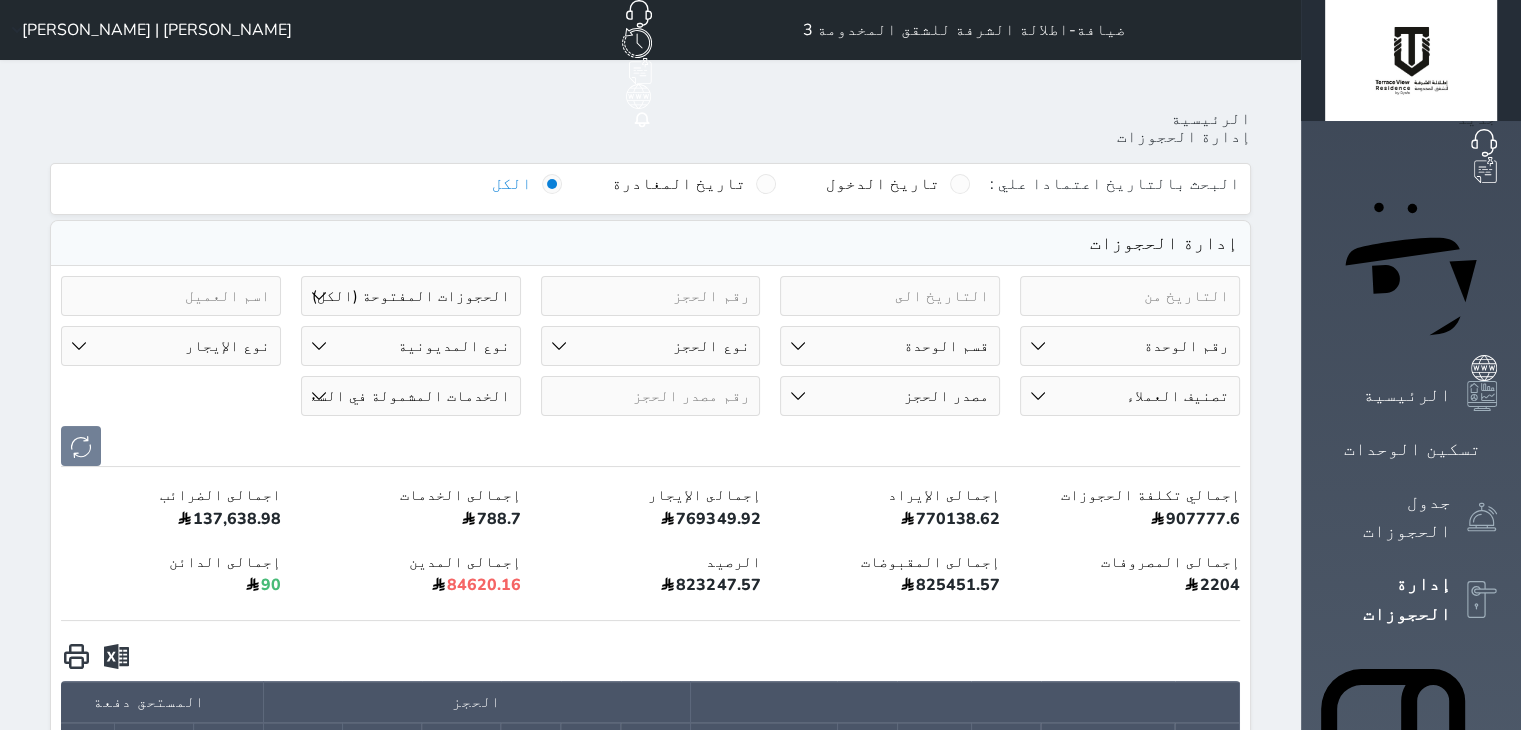 paste on "شركة طارق الجعفري للمقاولات" 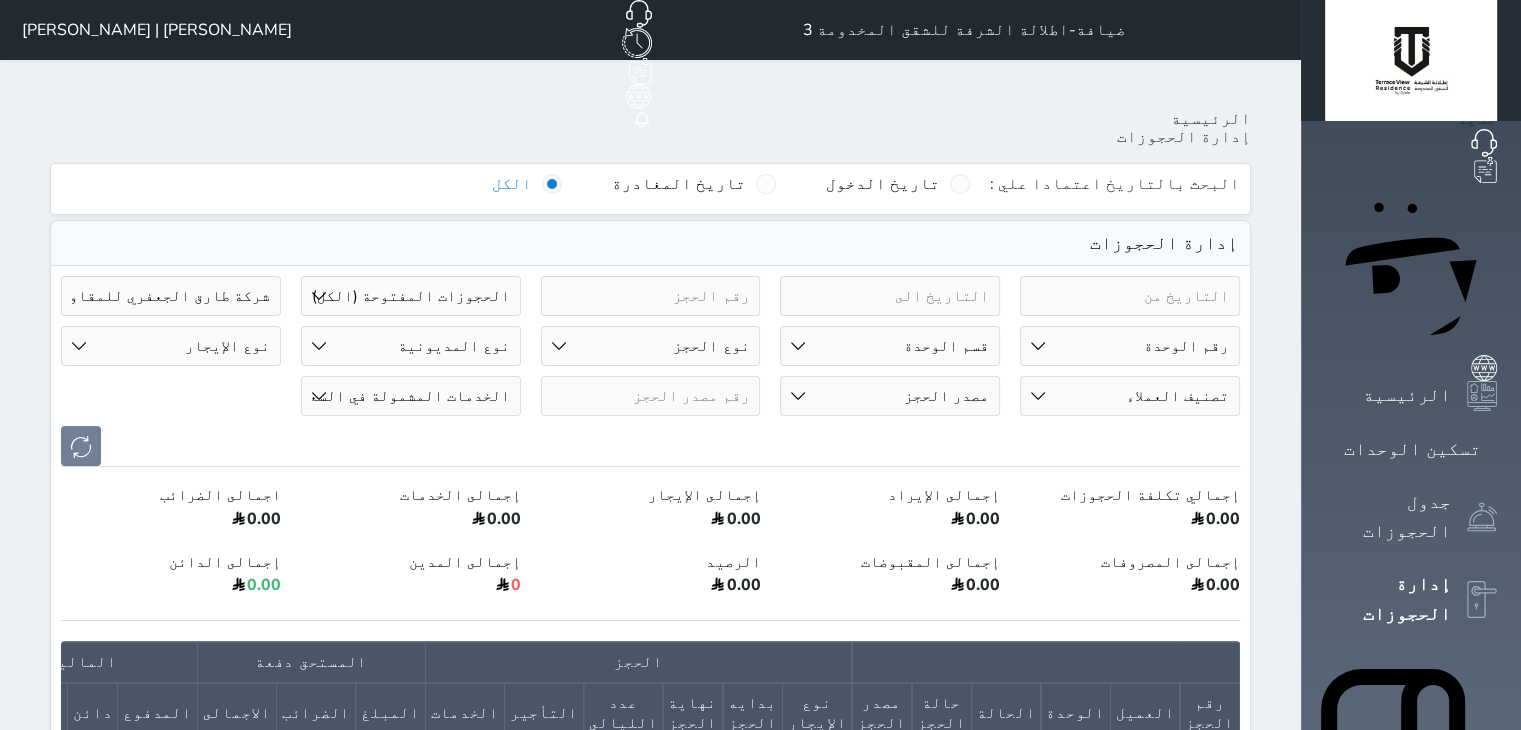 type on "شركة طارق الجعفري للمقاولات" 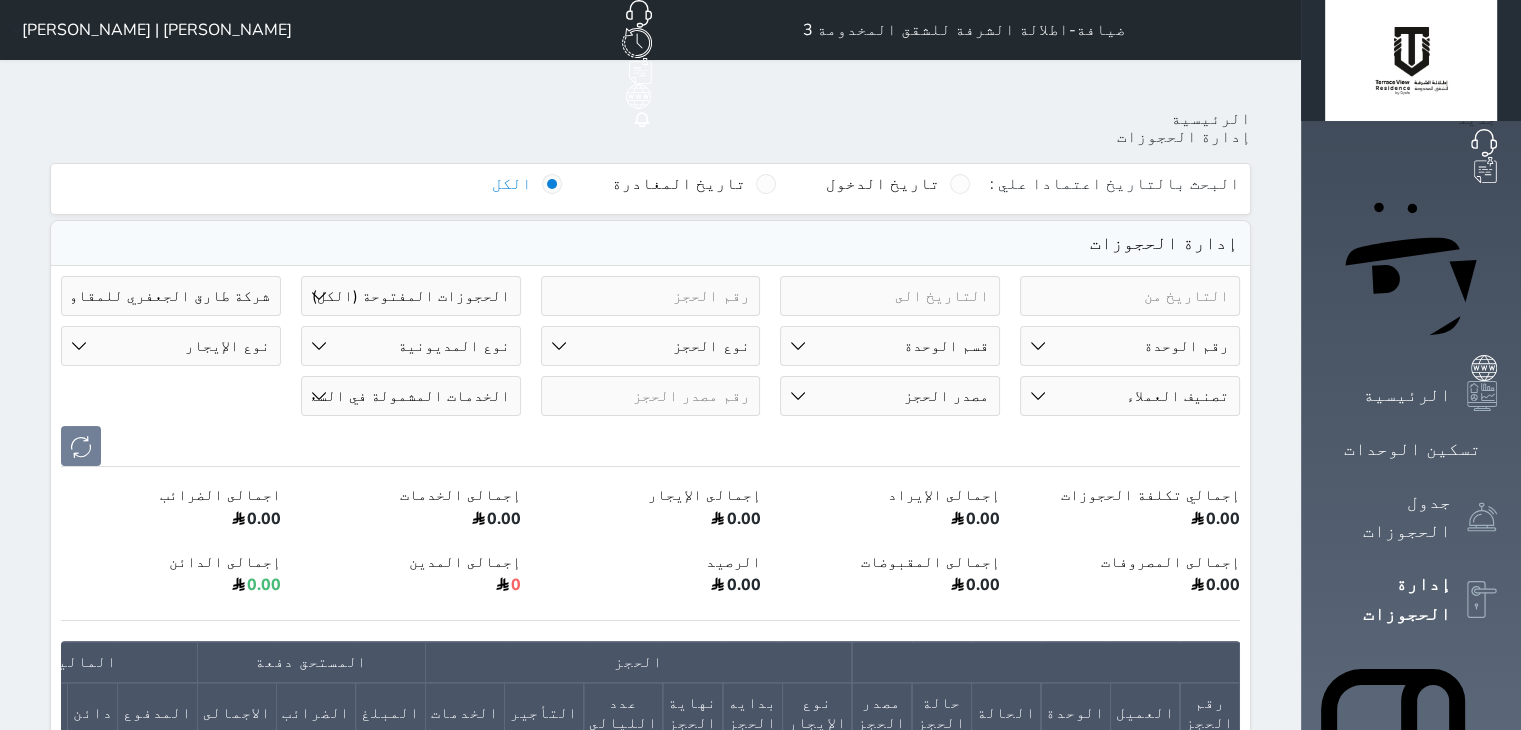 click on "حالة الحجز
الحجوزات المفتوحة (الكل)
الحجوزات المغلقة (الكل)
الحجوزات المفتوحة (مسجل دخول)
الحجوزات المغلقة (تسجيل مغادرة)
الحجوزات لم تسجل دخول
الحجوزات المؤكدة (الكل)
الحجوزات الملغية" at bounding box center (411, 296) 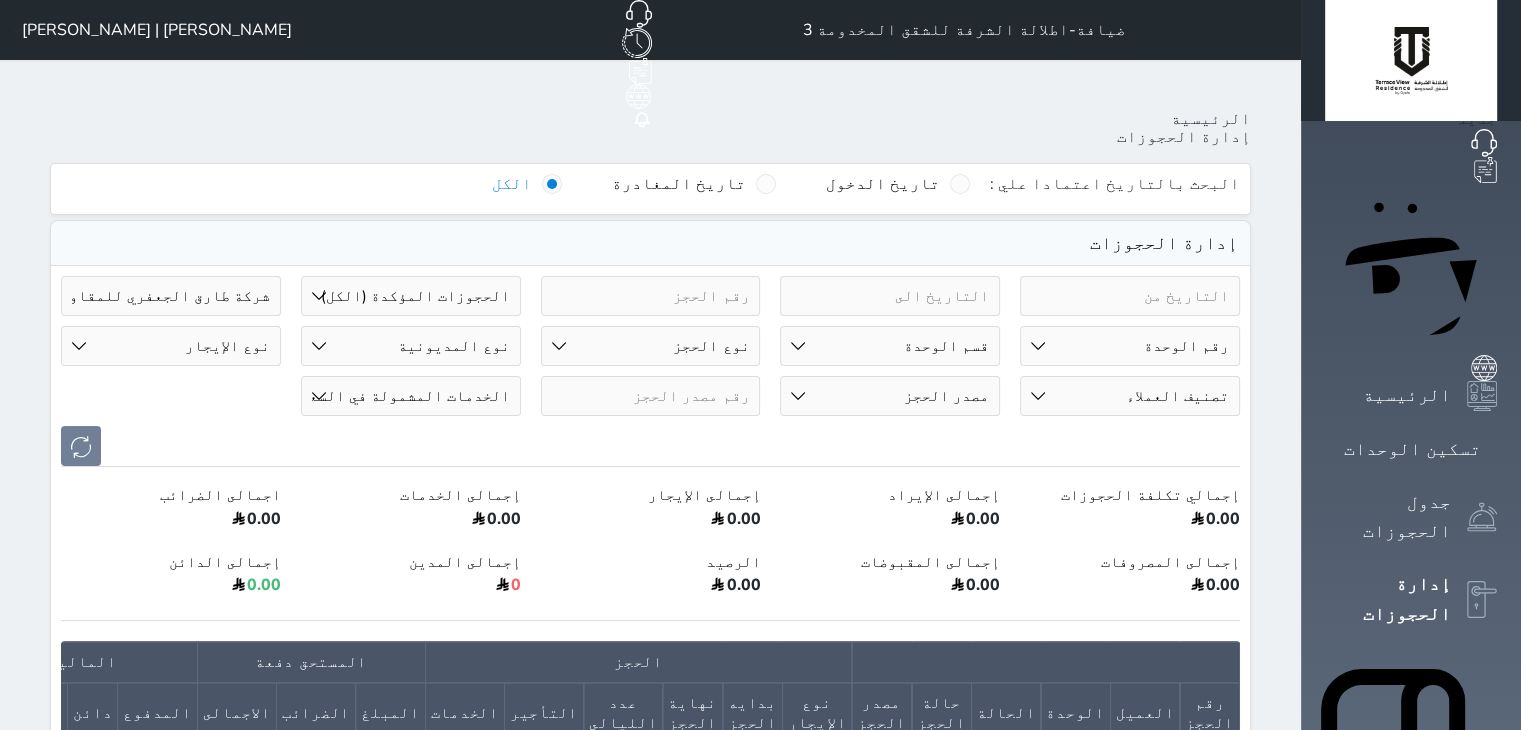 click on "حالة الحجز
الحجوزات المفتوحة (الكل)
الحجوزات المغلقة (الكل)
الحجوزات المفتوحة (مسجل دخول)
الحجوزات المغلقة (تسجيل مغادرة)
الحجوزات لم تسجل دخول
الحجوزات المؤكدة (الكل)
الحجوزات الملغية" at bounding box center [411, 296] 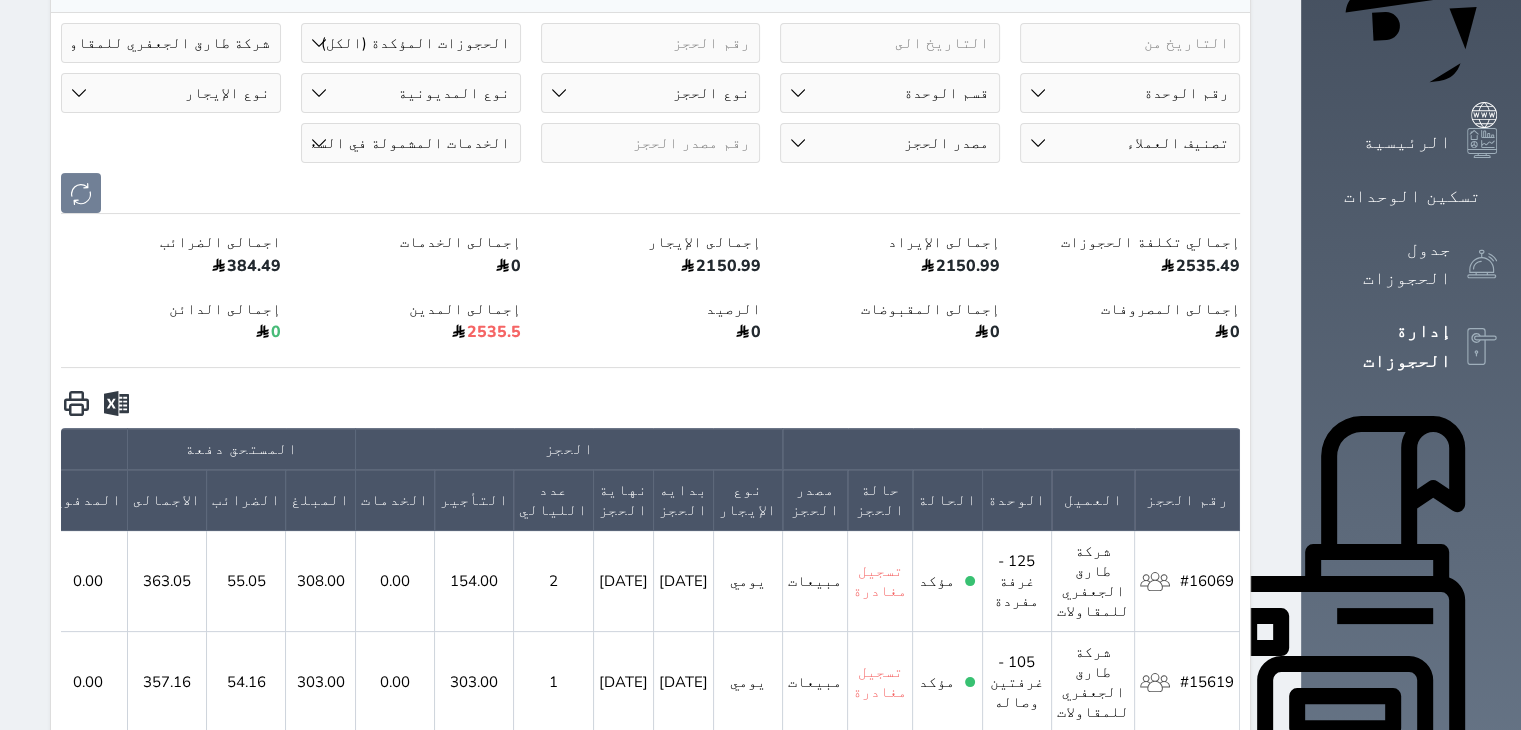 scroll, scrollTop: 88, scrollLeft: 0, axis: vertical 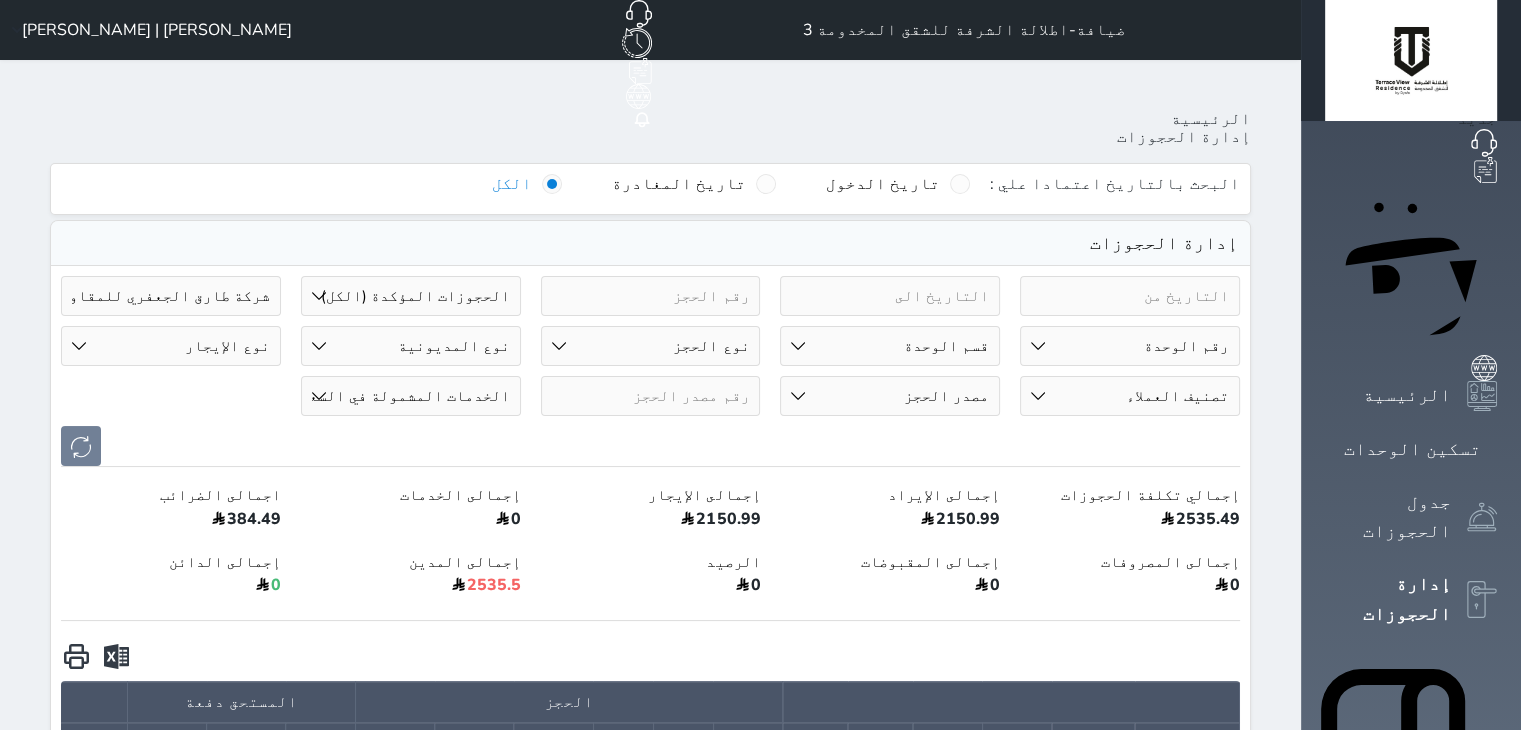 click 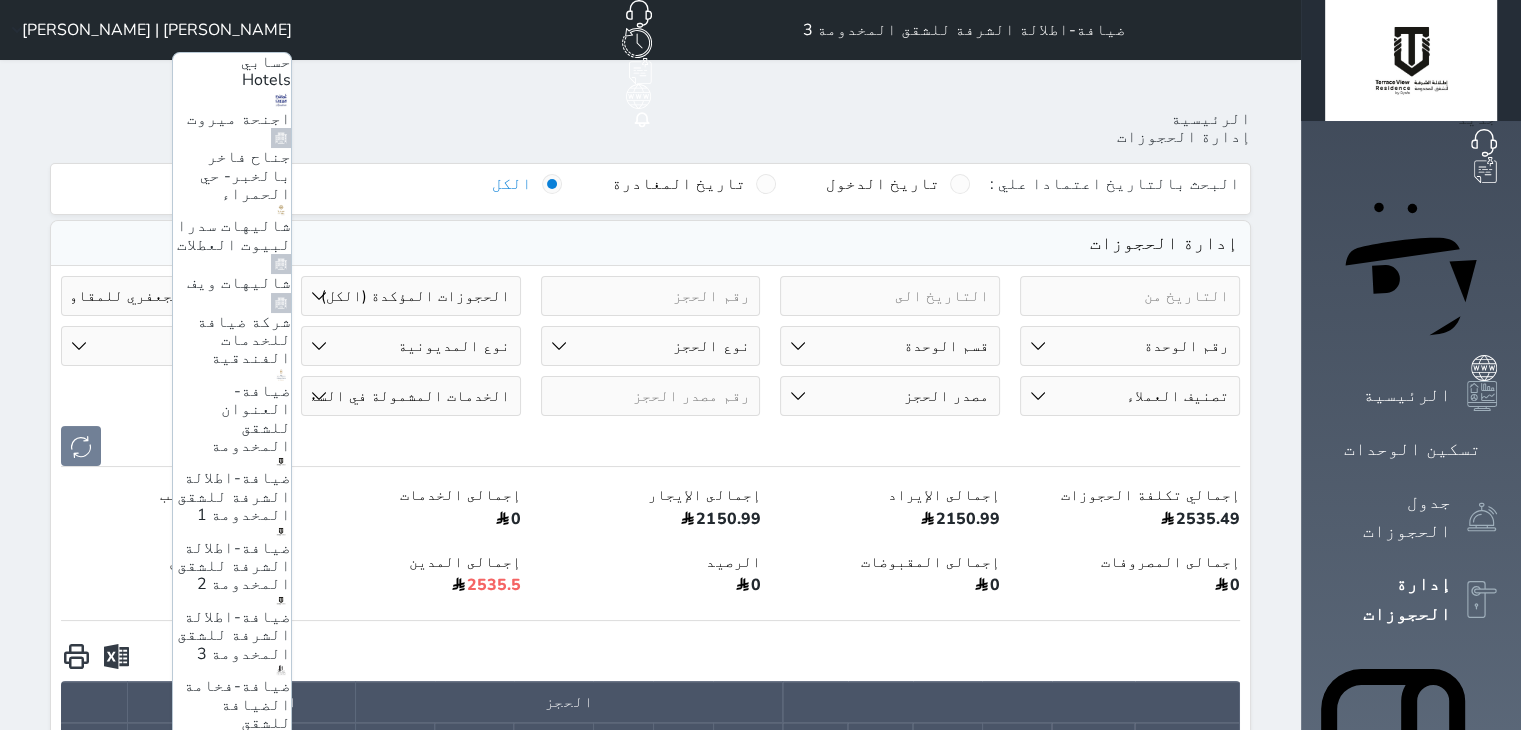 scroll, scrollTop: 180, scrollLeft: 0, axis: vertical 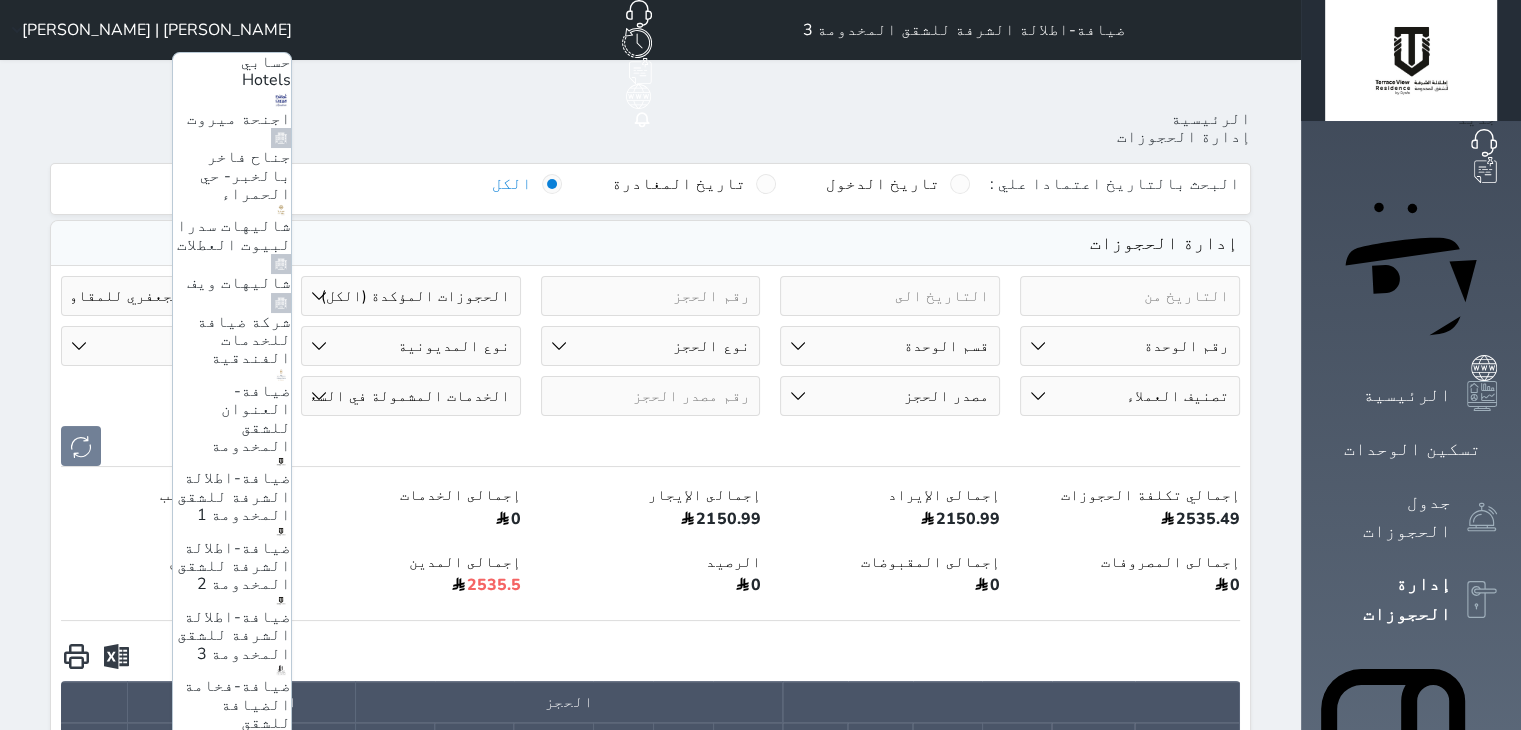 click on "ضيافة-فندق كارم الخبر" at bounding box center (242, 855) 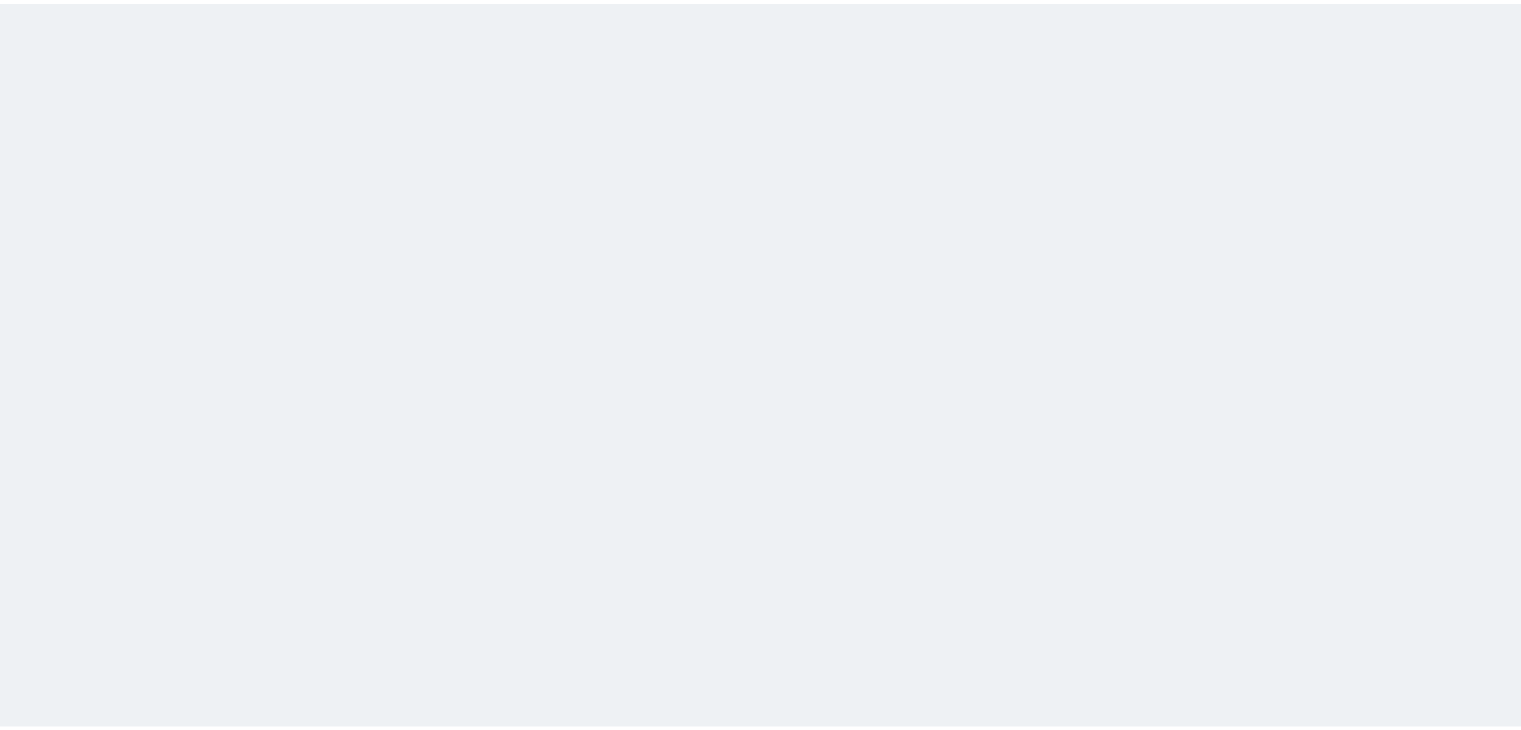 scroll, scrollTop: 0, scrollLeft: 0, axis: both 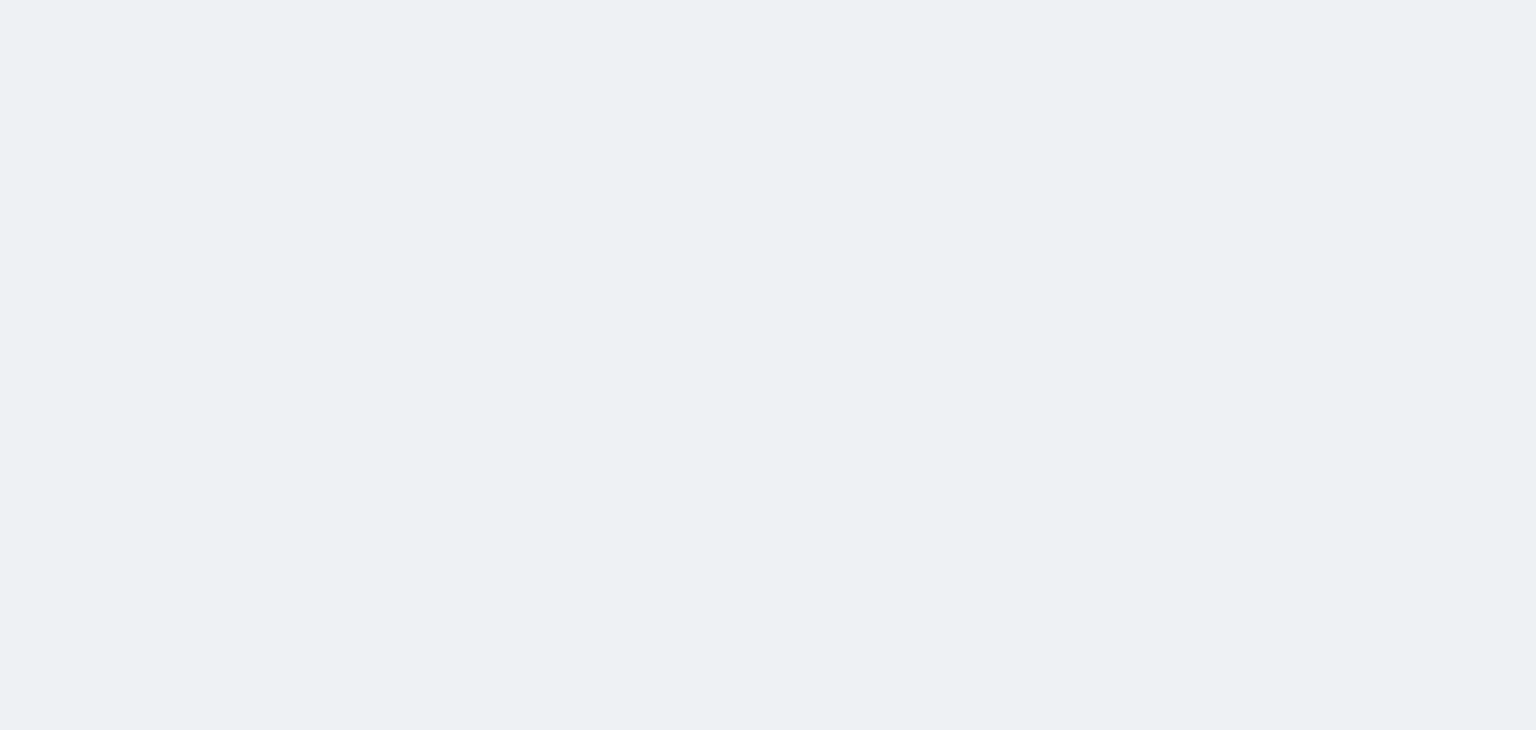 select on "open_all" 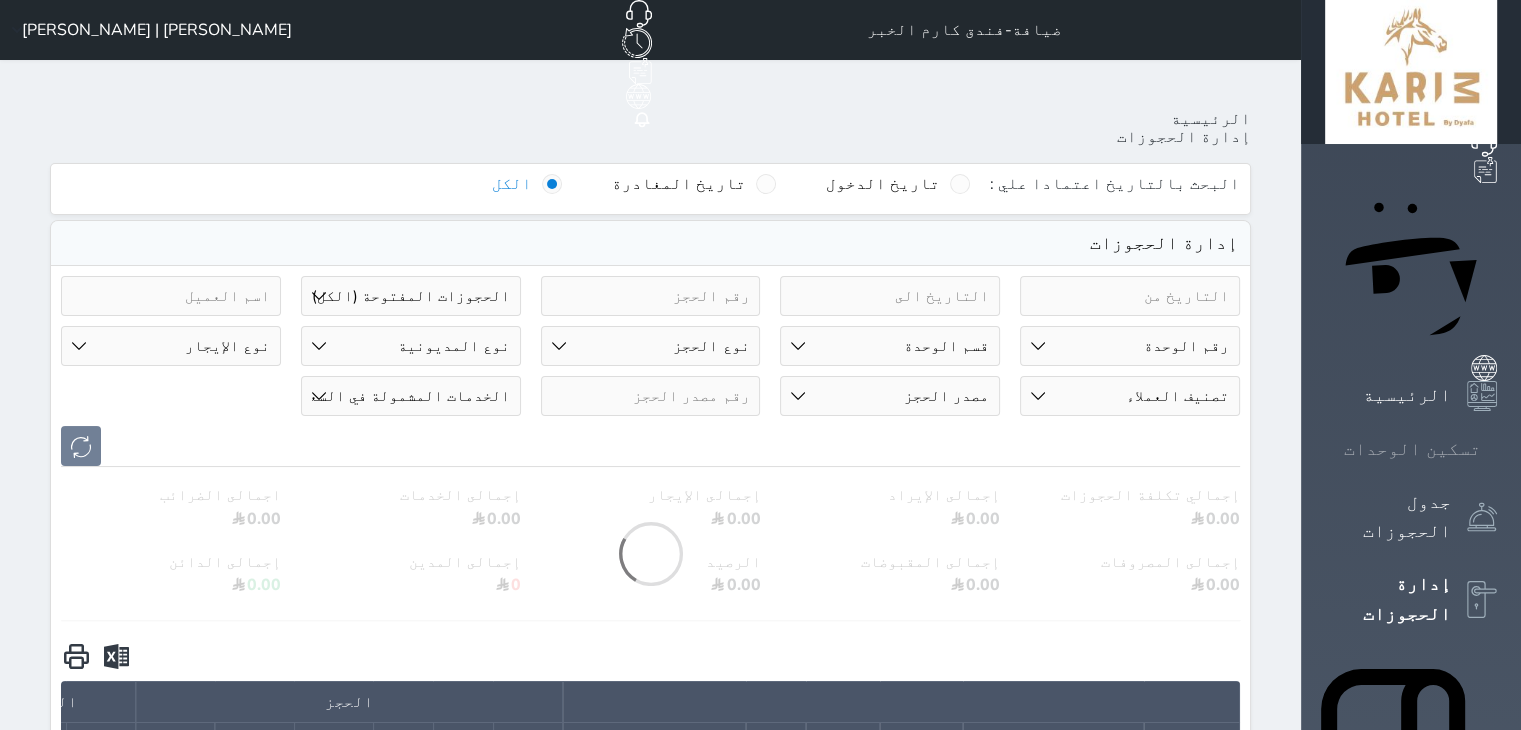 click on "تسكين الوحدات" at bounding box center [1412, 449] 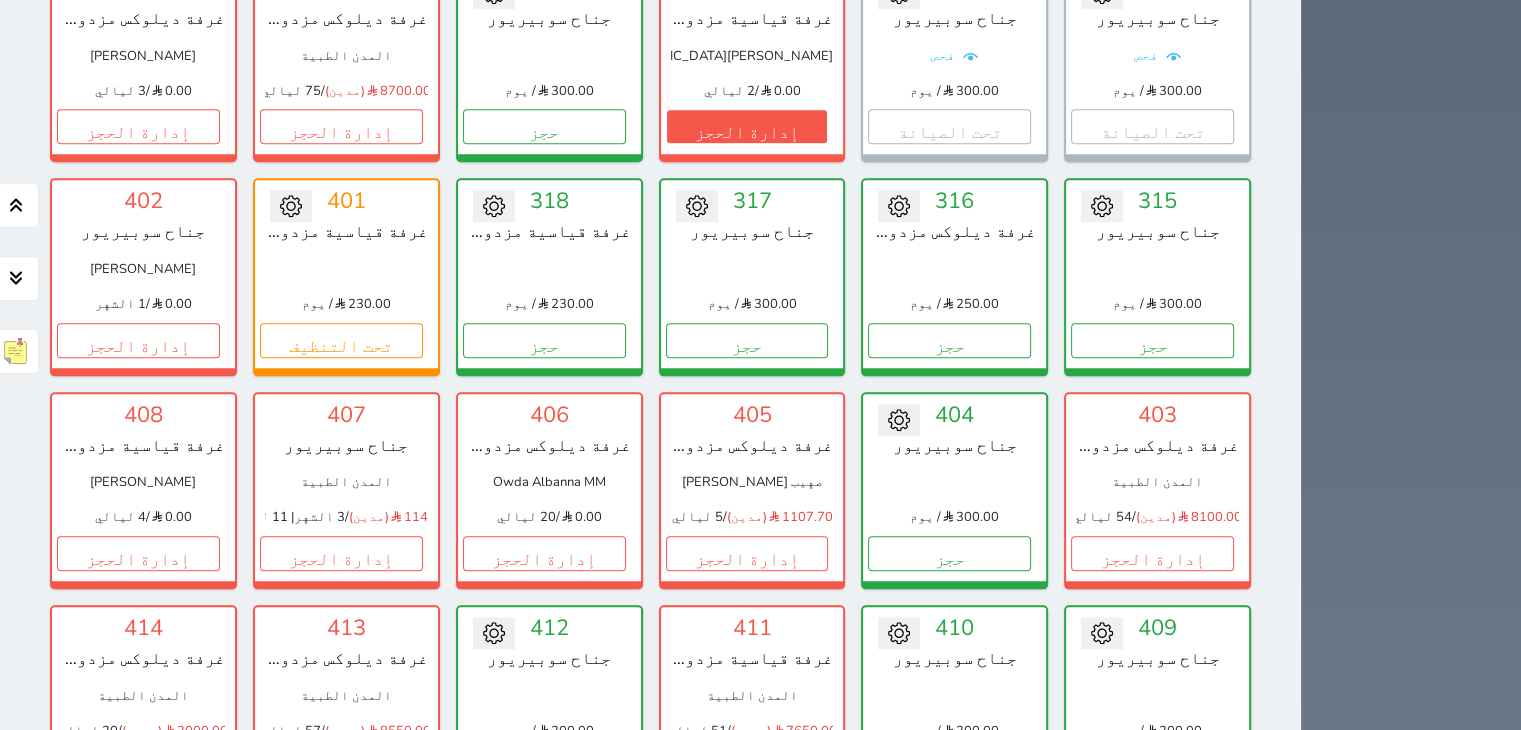 scroll, scrollTop: 1878, scrollLeft: 0, axis: vertical 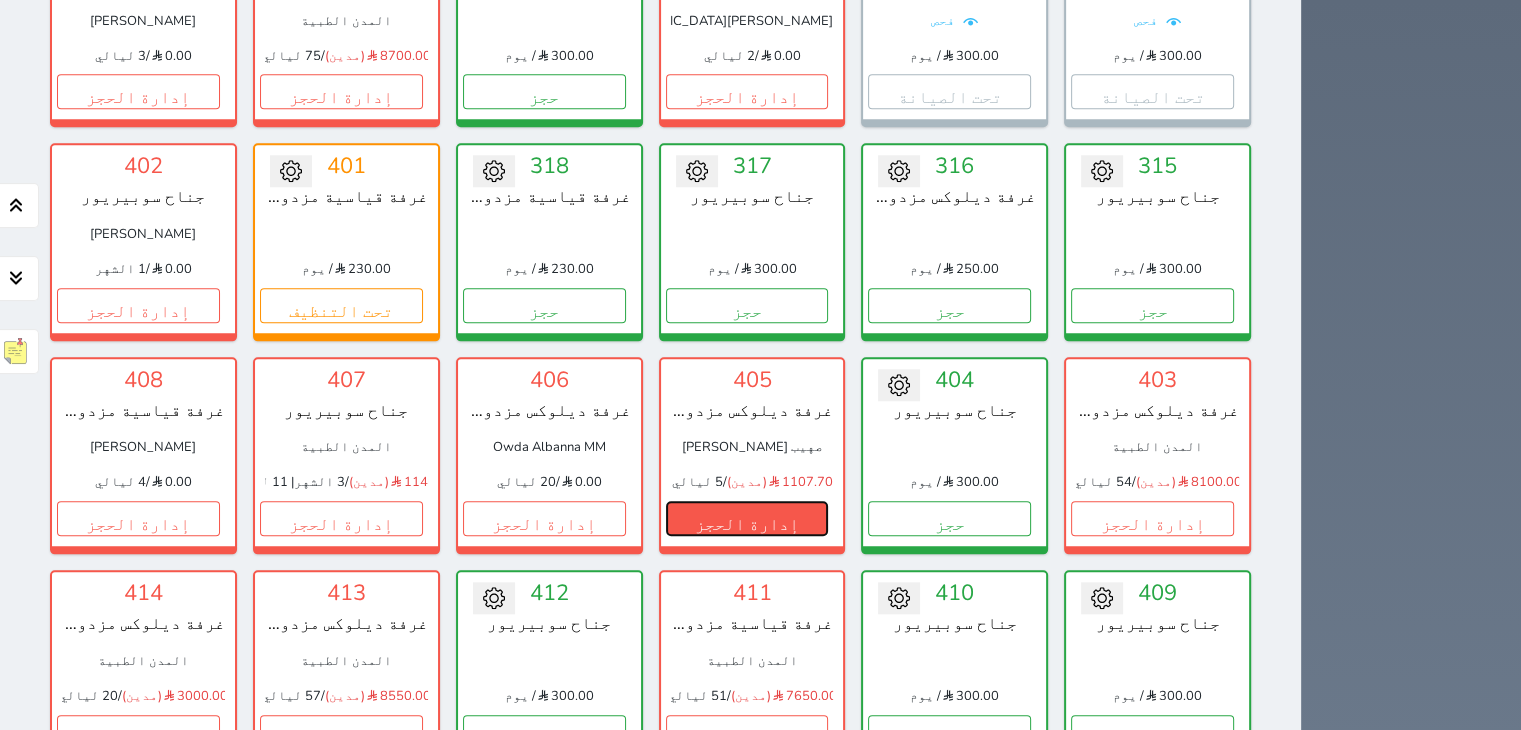 click on "إدارة الحجز" at bounding box center [747, 518] 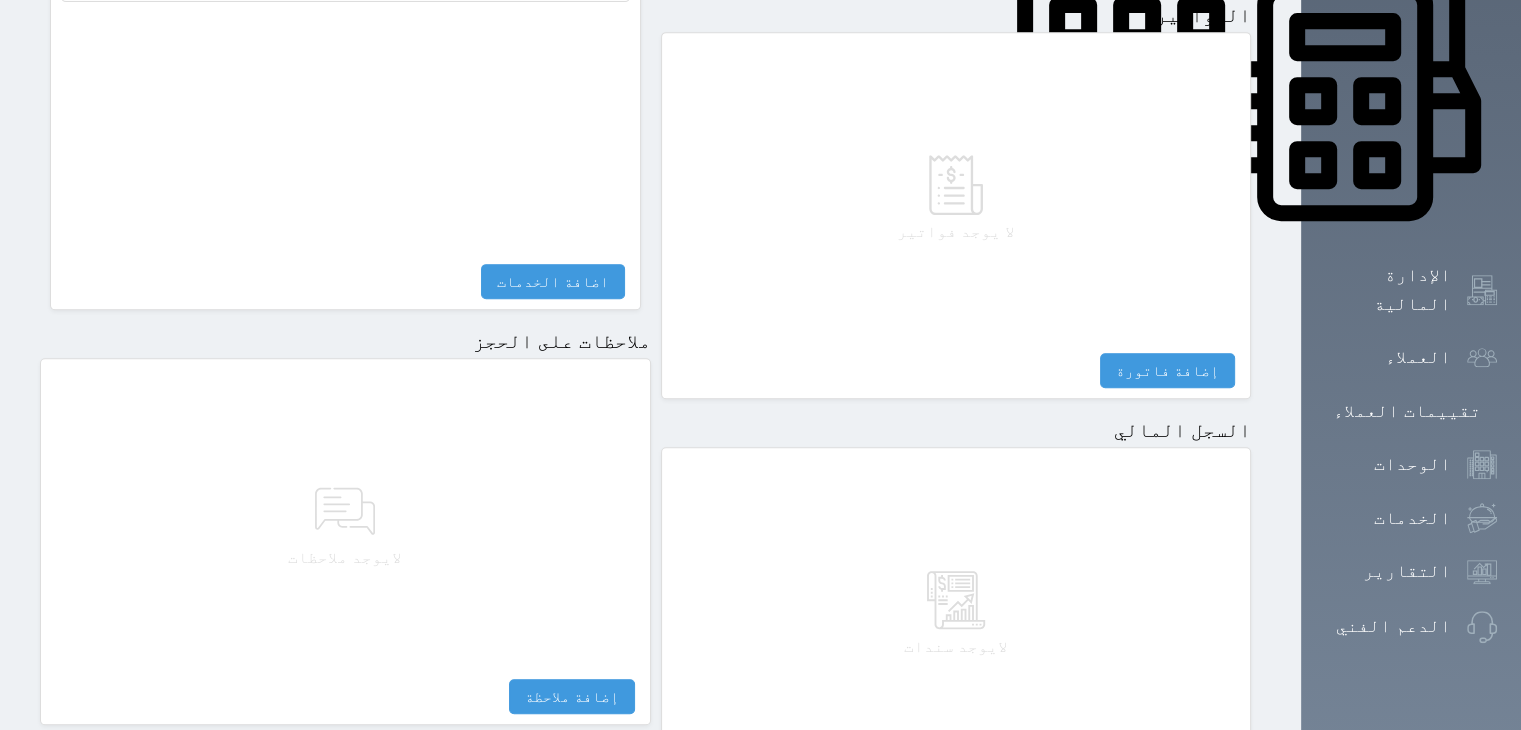 scroll, scrollTop: 1120, scrollLeft: 0, axis: vertical 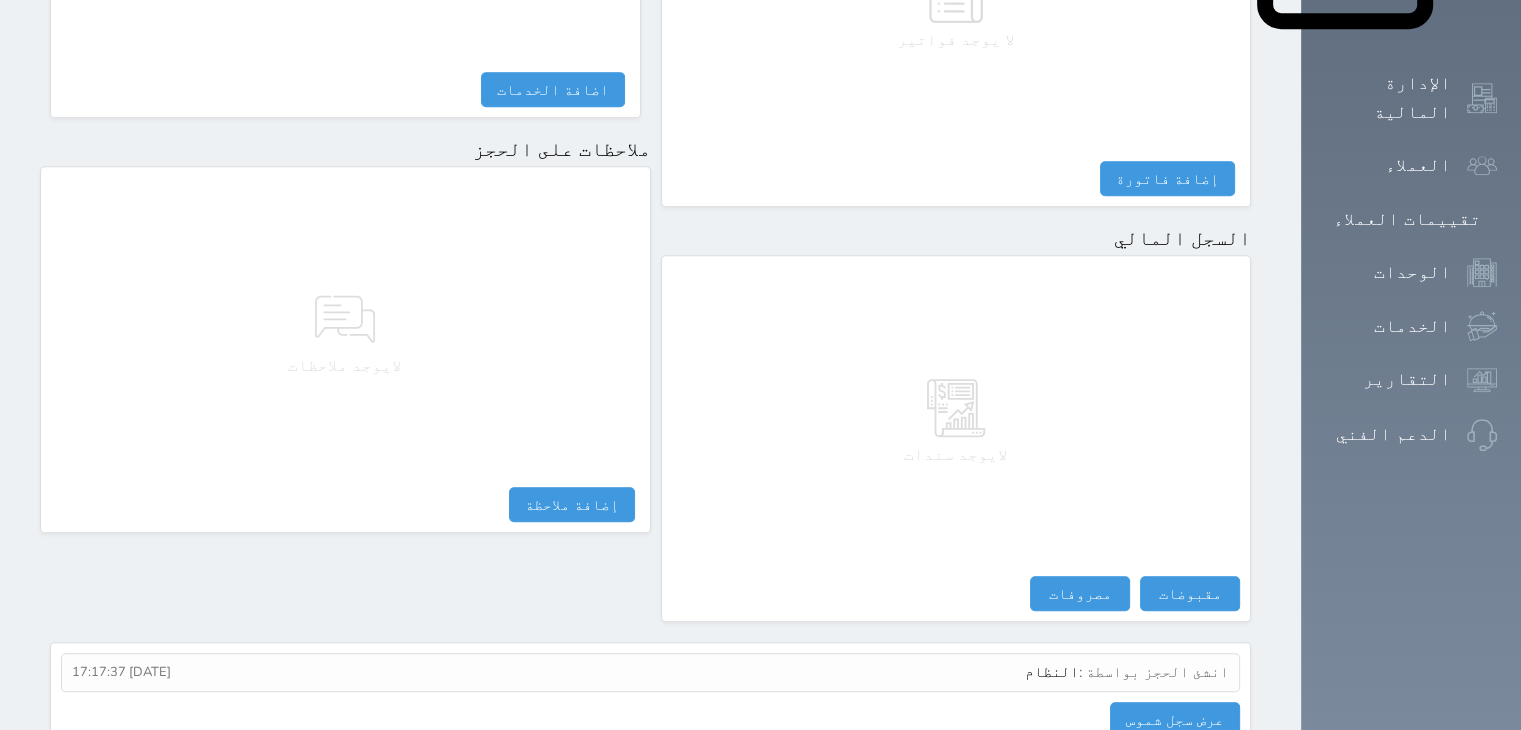 click on "النظام" at bounding box center (1052, 672) 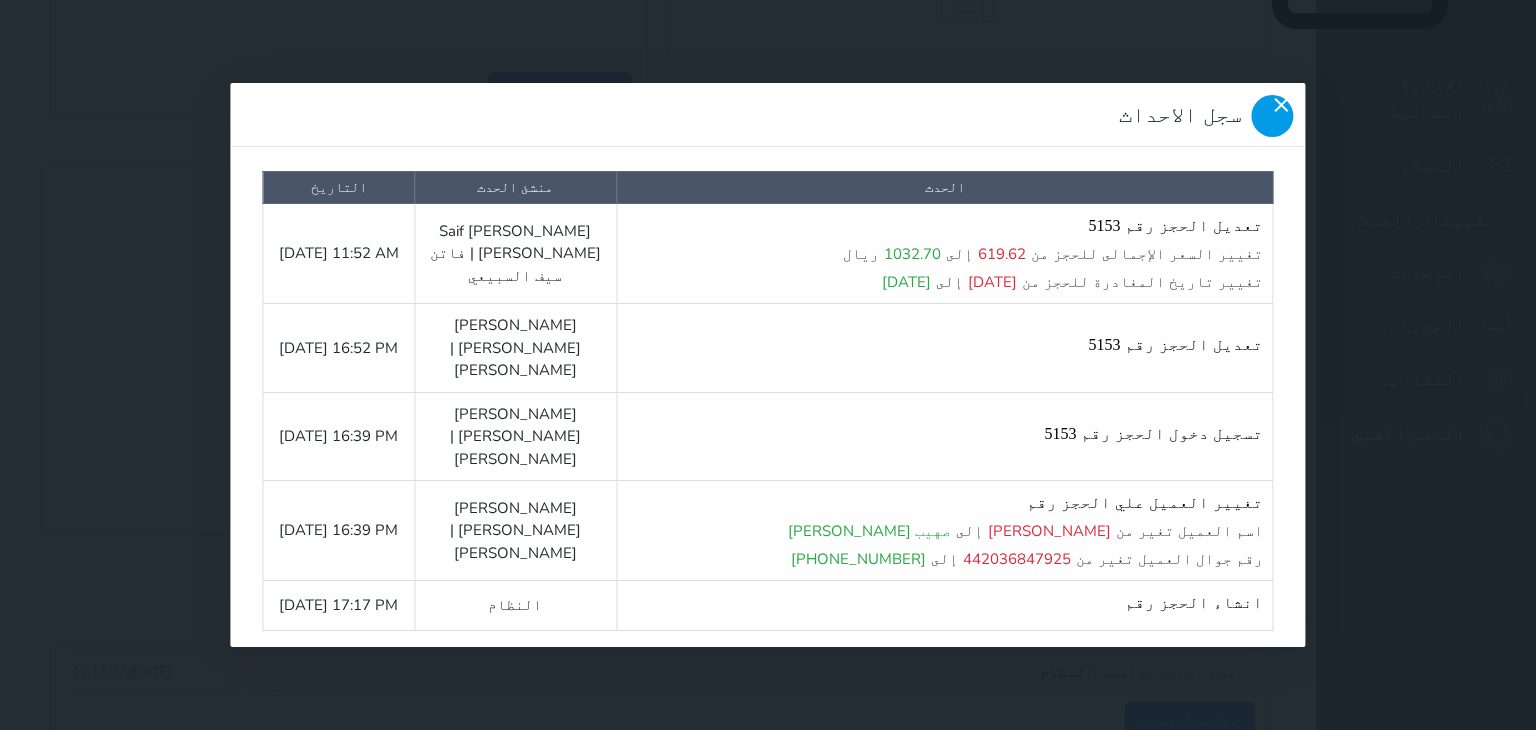 click 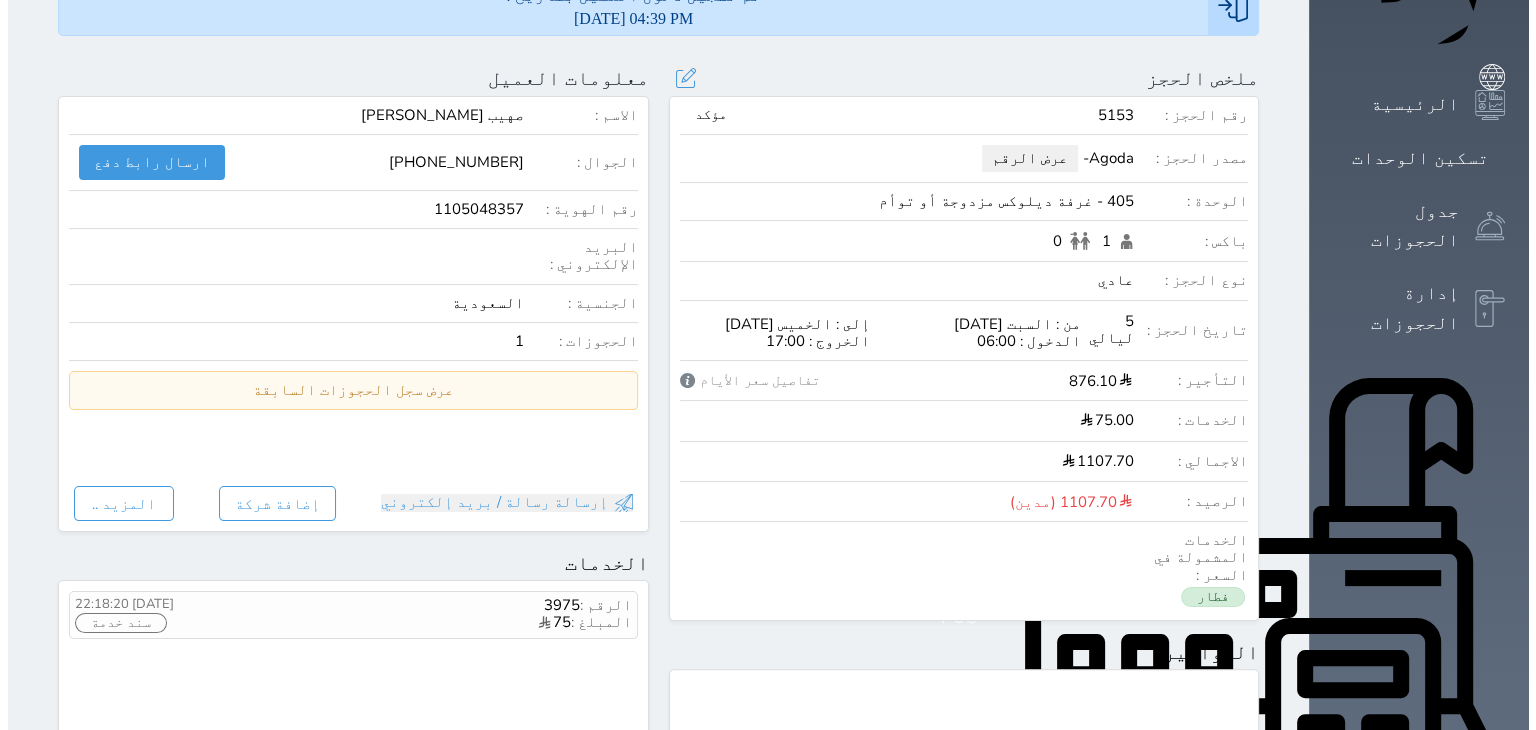 scroll, scrollTop: 120, scrollLeft: 0, axis: vertical 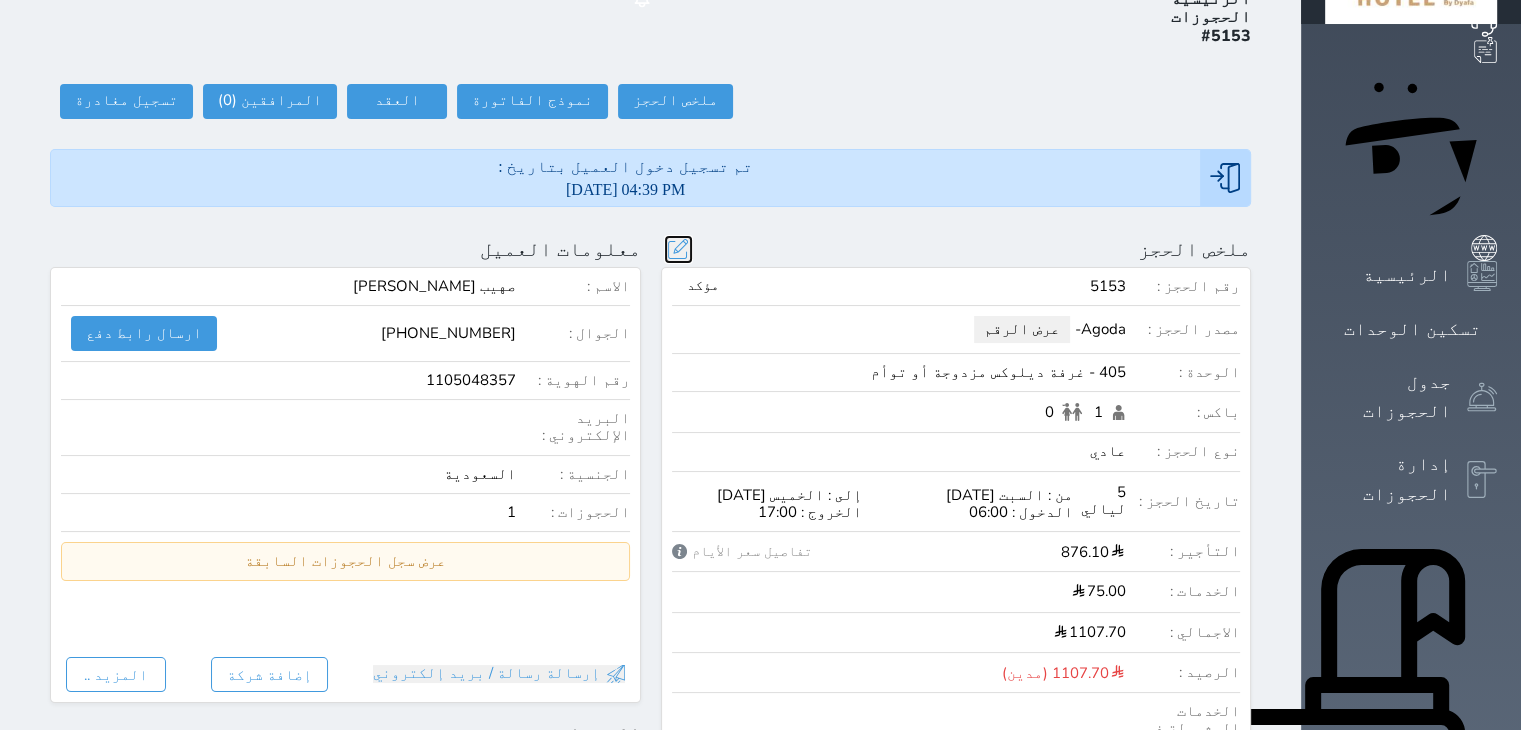 click at bounding box center (678, 249) 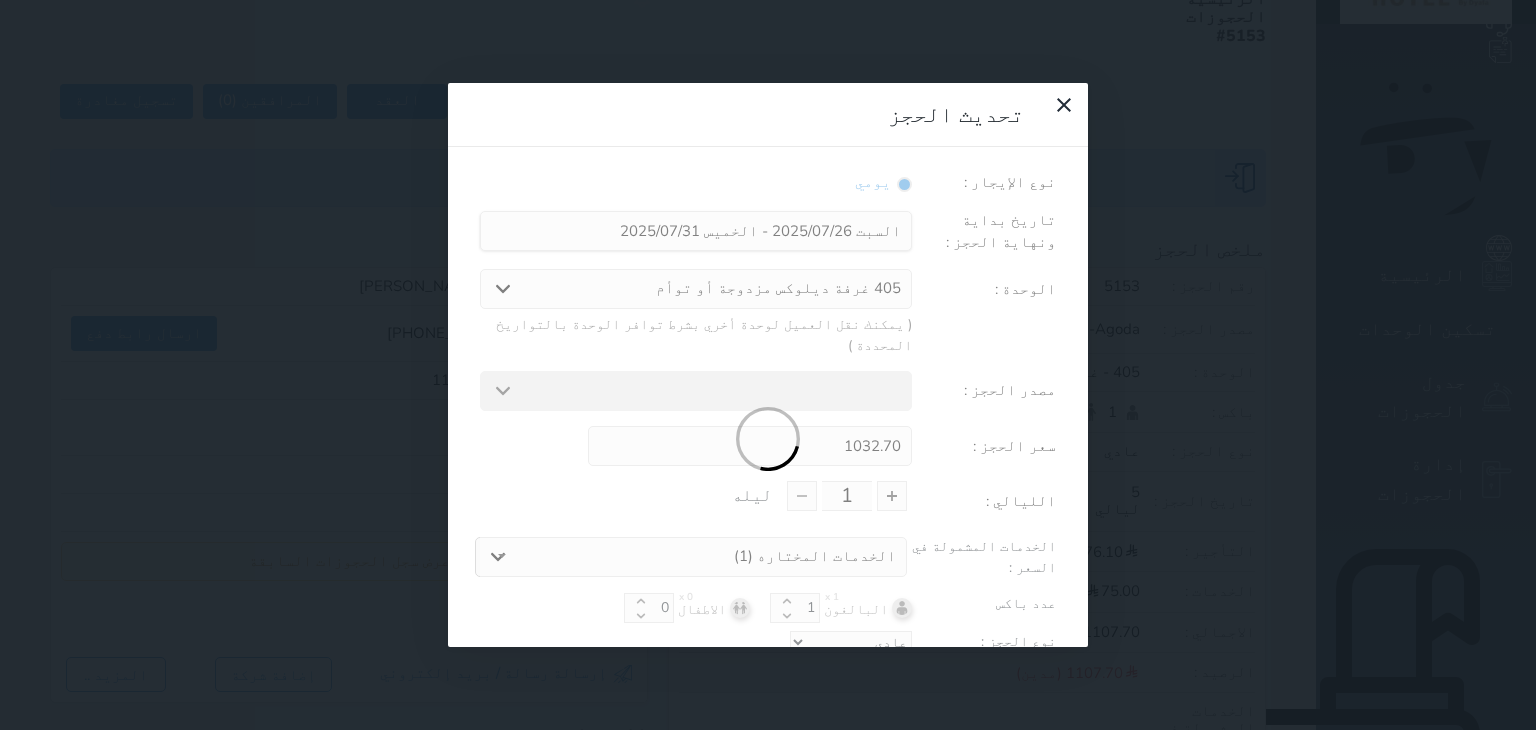 select on "33212" 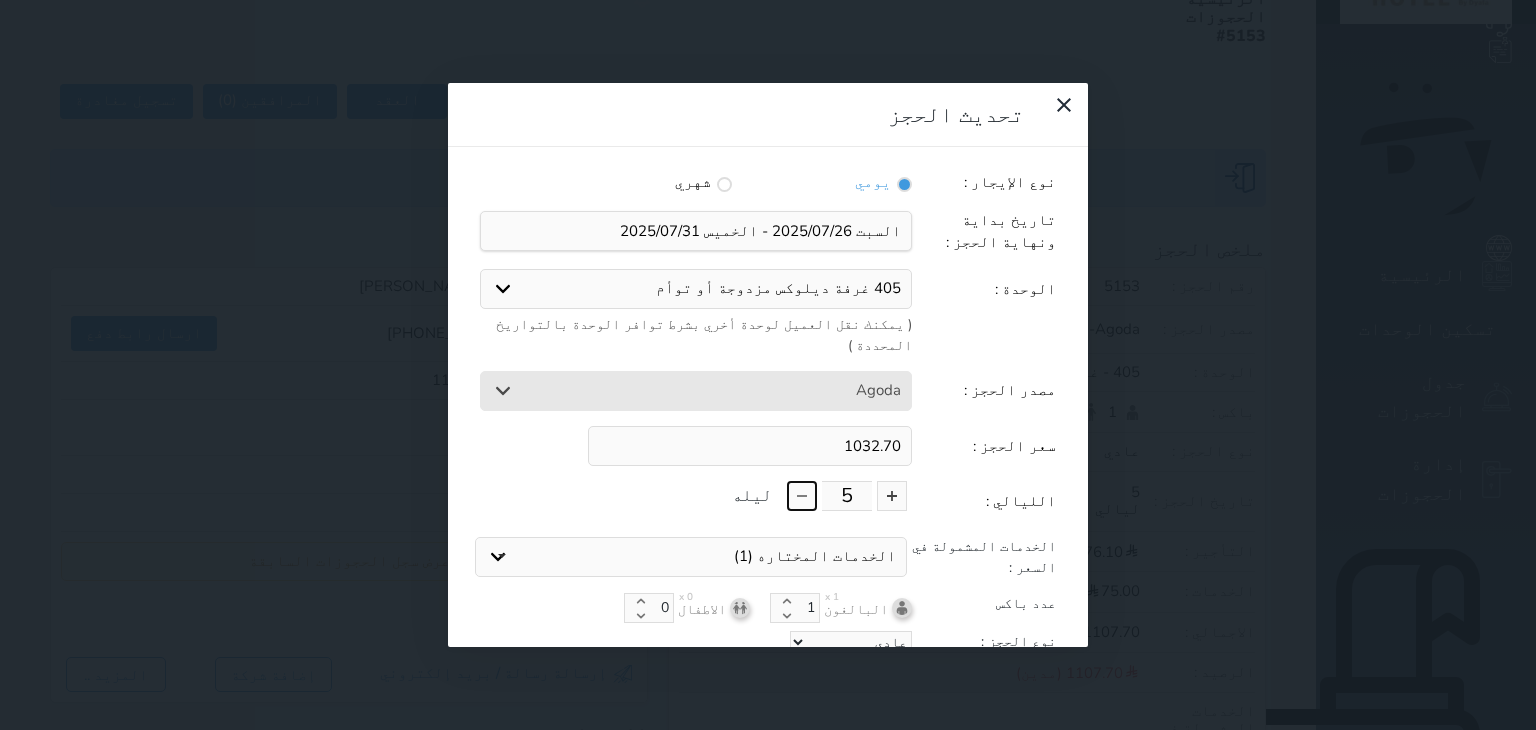 click at bounding box center [802, 496] 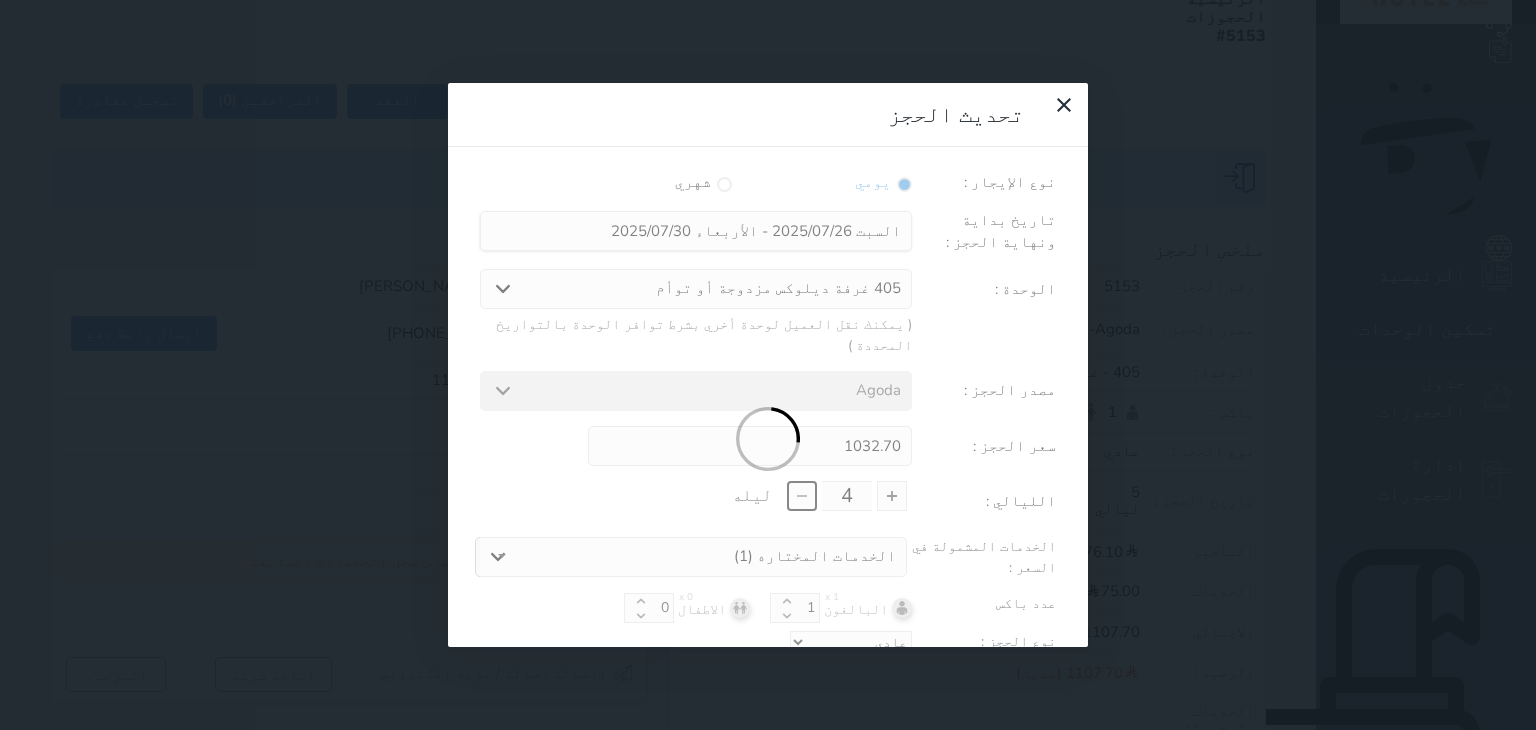 type on "826.16" 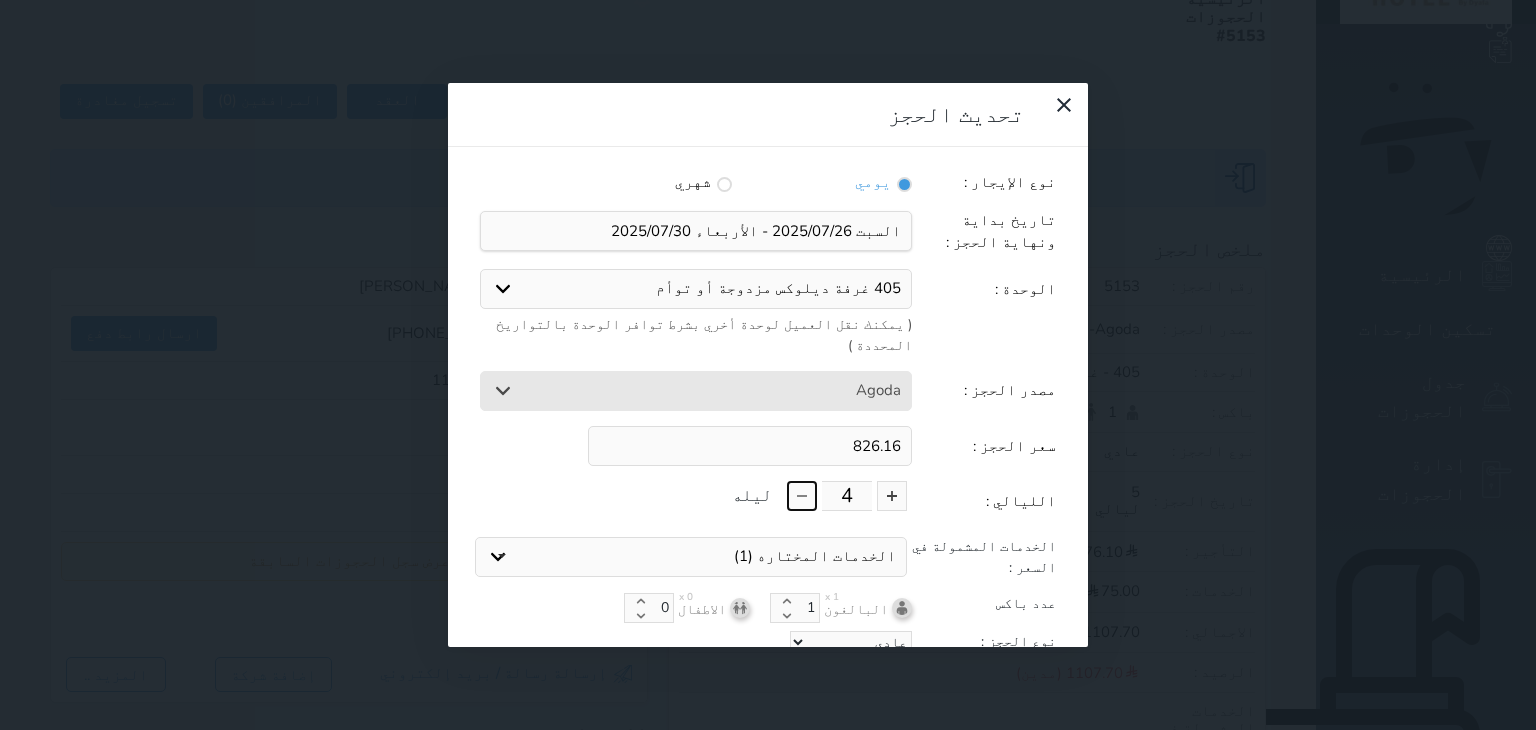 click at bounding box center (802, 496) 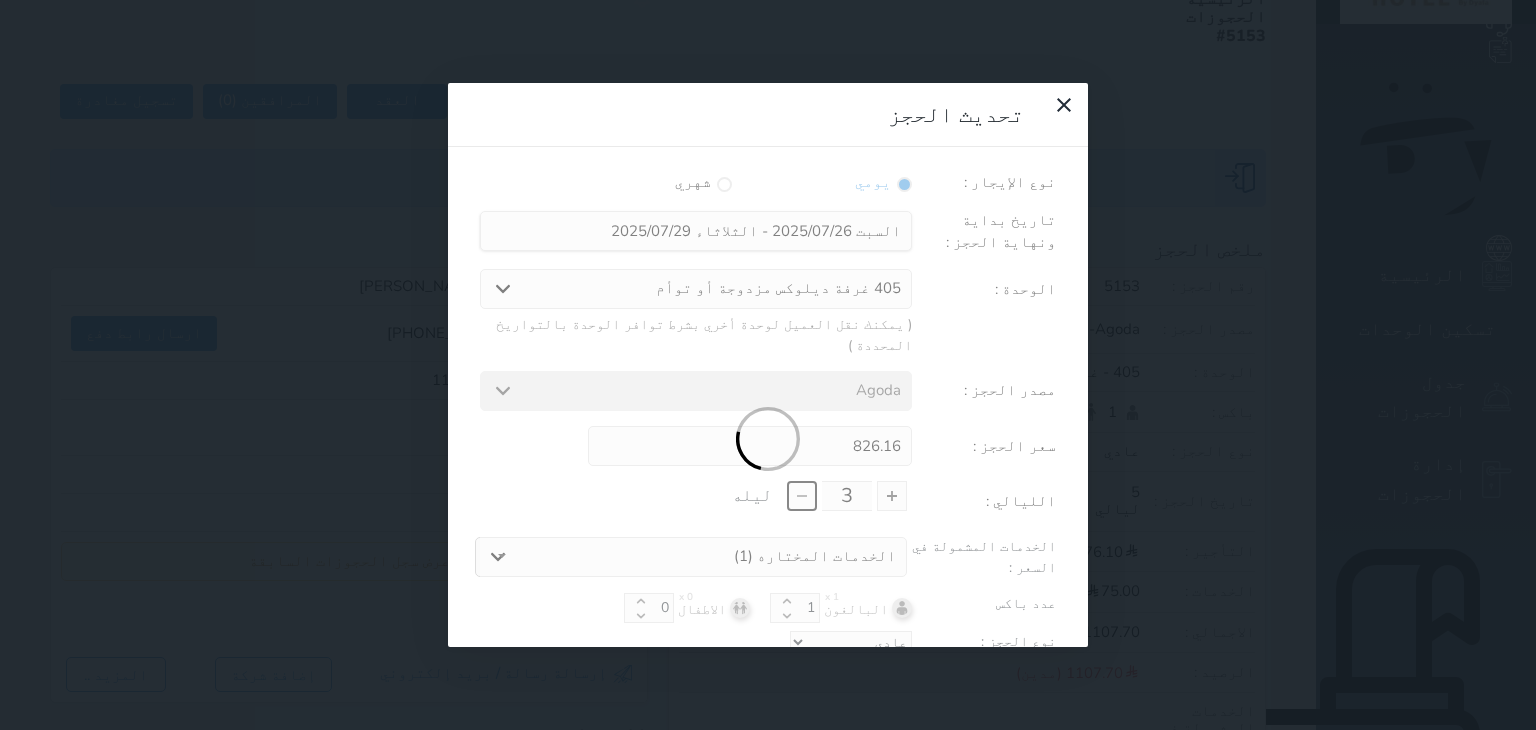 type on "619.62" 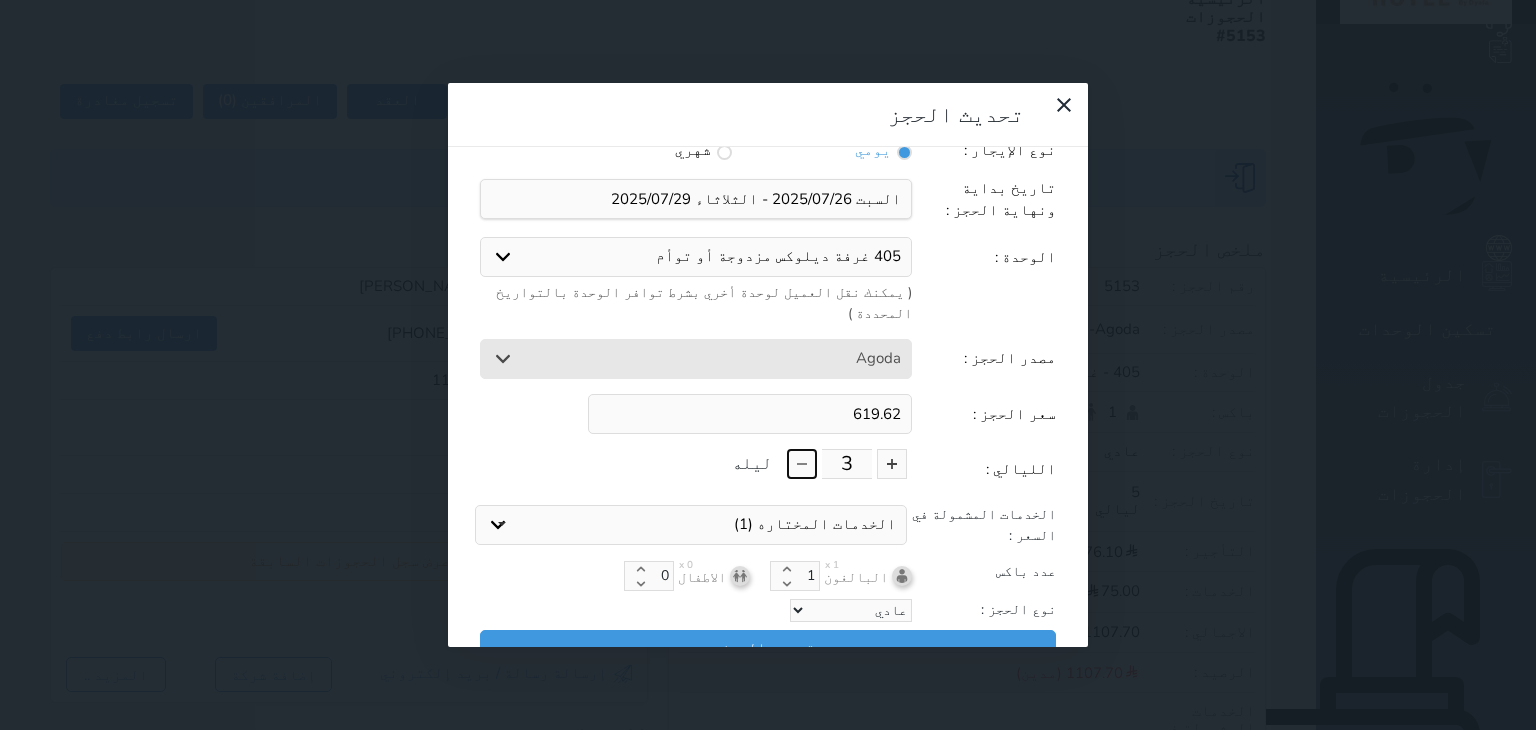 scroll, scrollTop: 44, scrollLeft: 0, axis: vertical 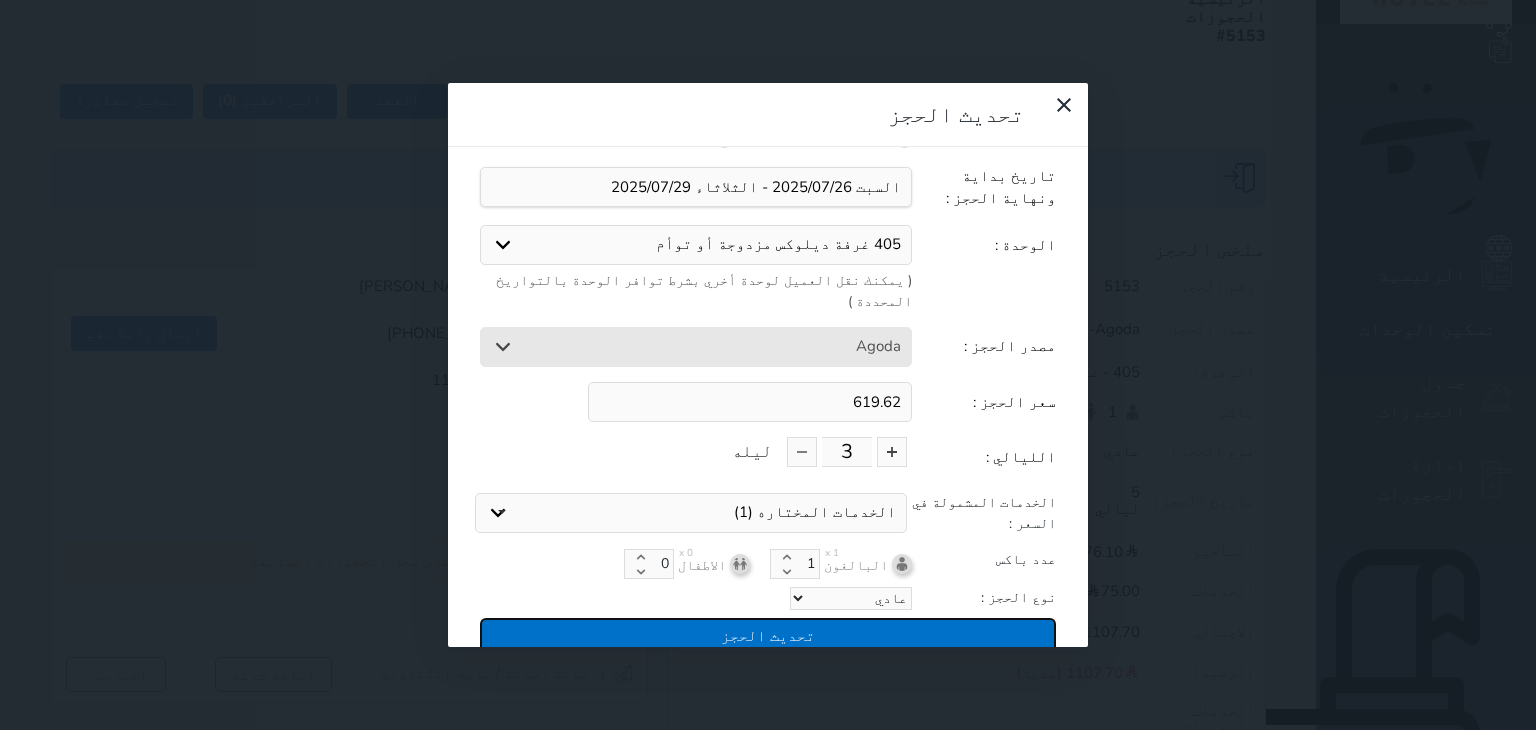 click on "تحديث الحجز" at bounding box center (768, 635) 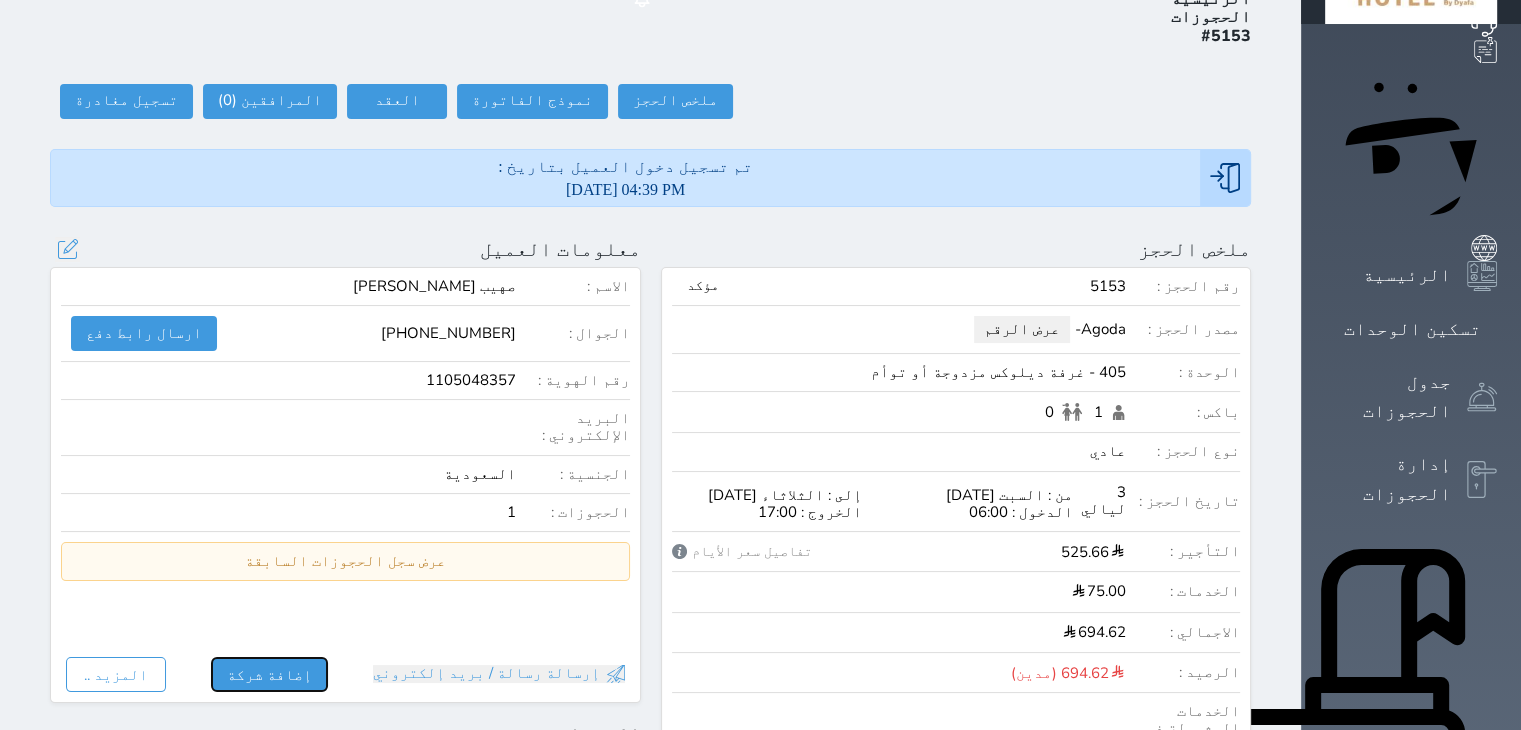 click on "إضافة شركة" at bounding box center [269, 674] 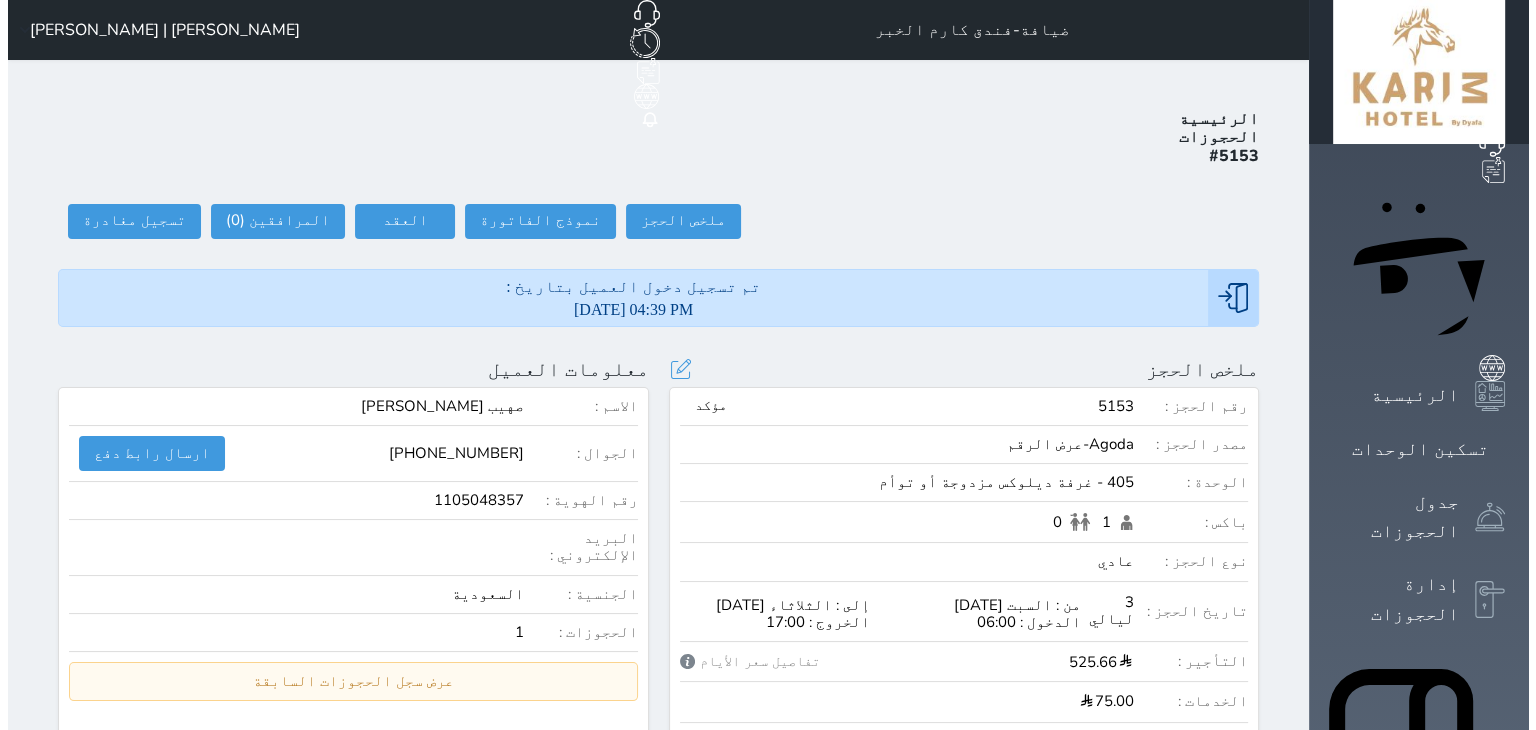 scroll, scrollTop: 300, scrollLeft: 0, axis: vertical 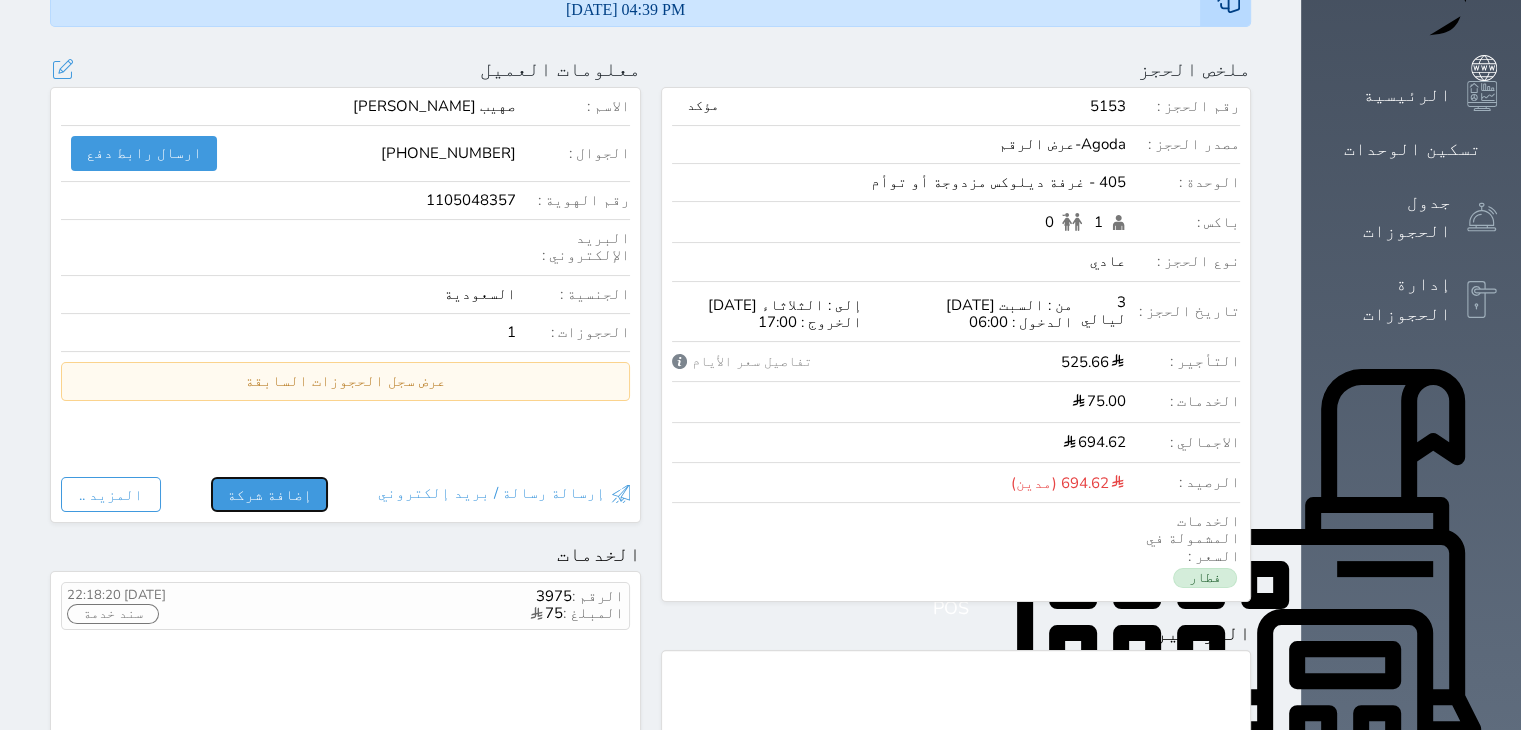 click on "إضافة شركة" at bounding box center (269, 494) 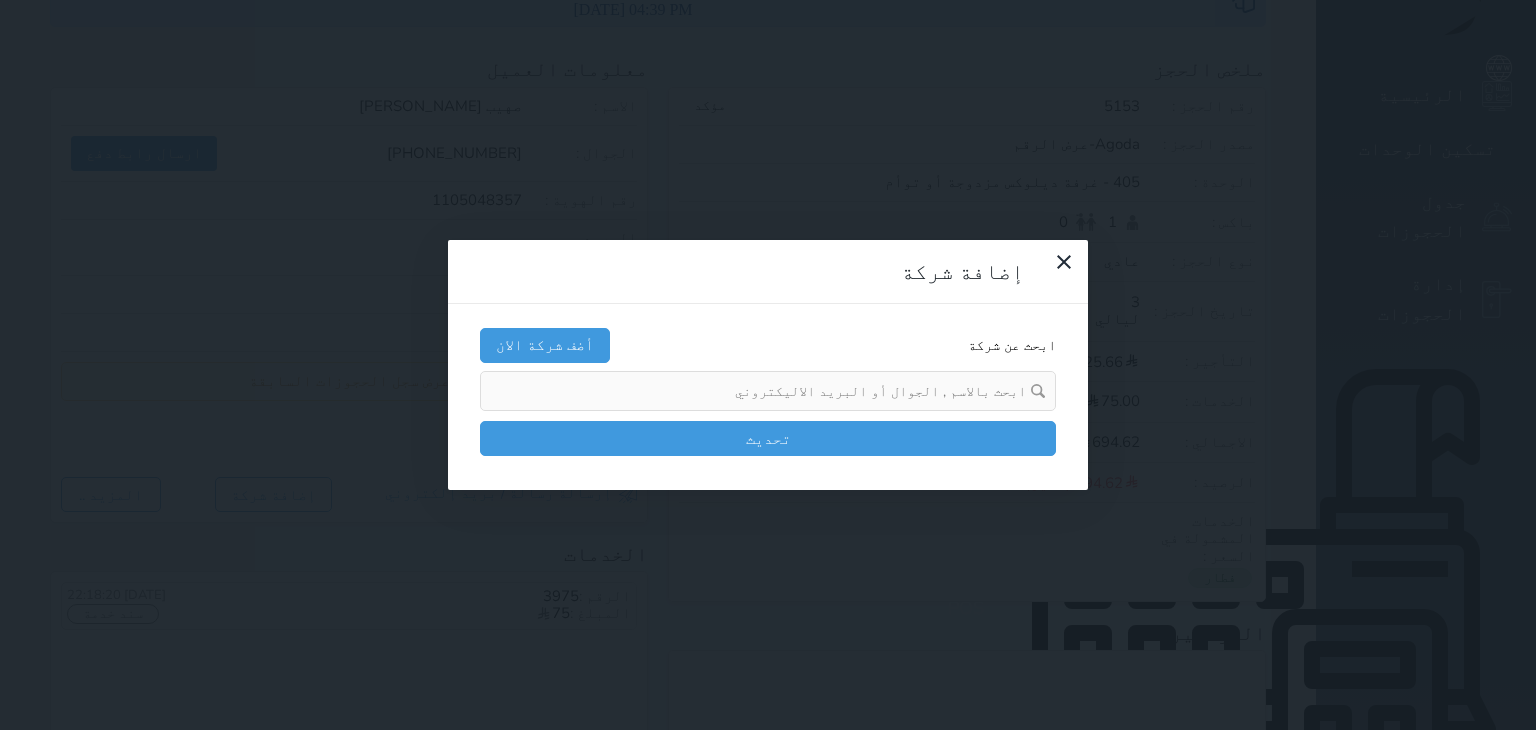 click at bounding box center (761, 391) 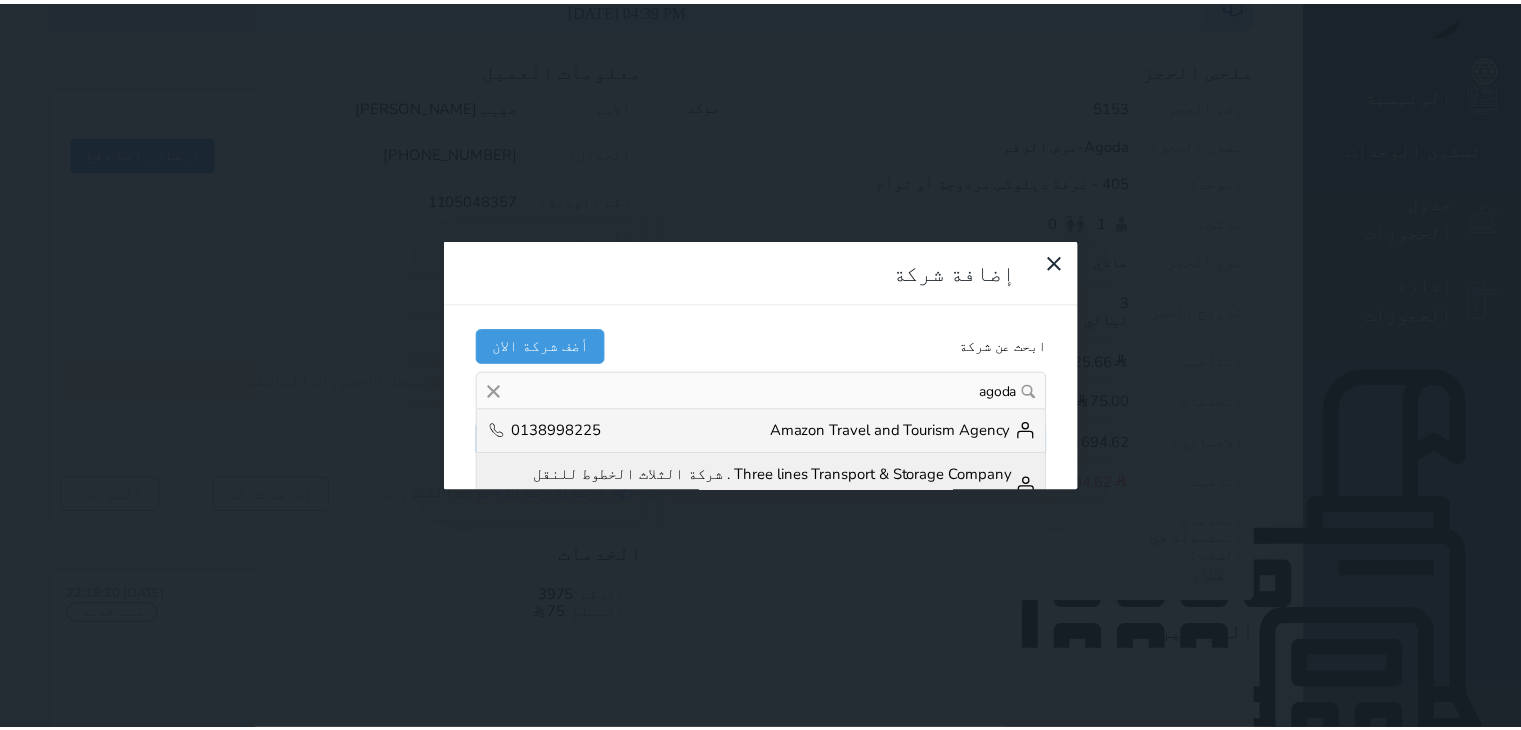 scroll, scrollTop: 0, scrollLeft: 0, axis: both 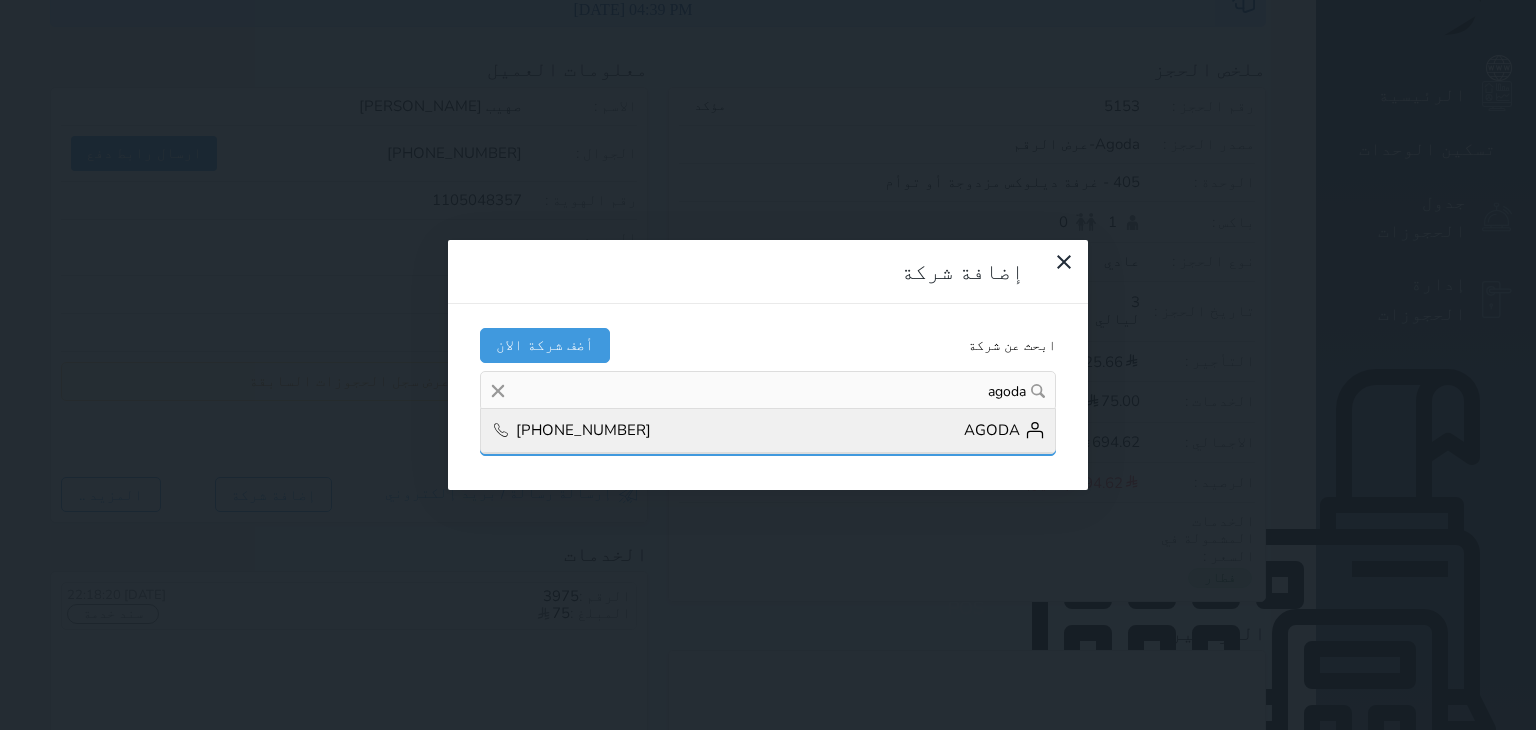 click on "AGODA   +05068219467" at bounding box center [768, 431] 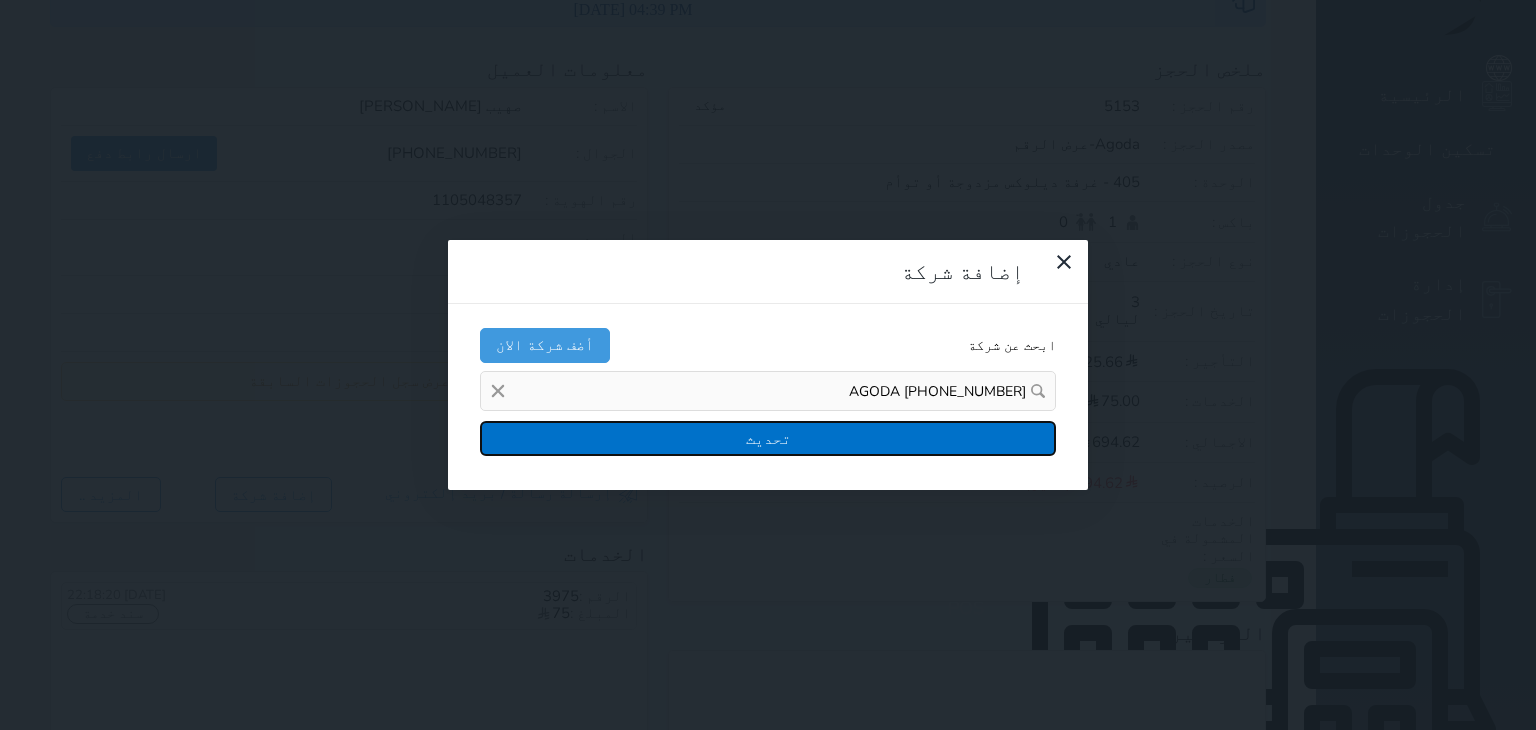 click on "تحديث" at bounding box center [768, 438] 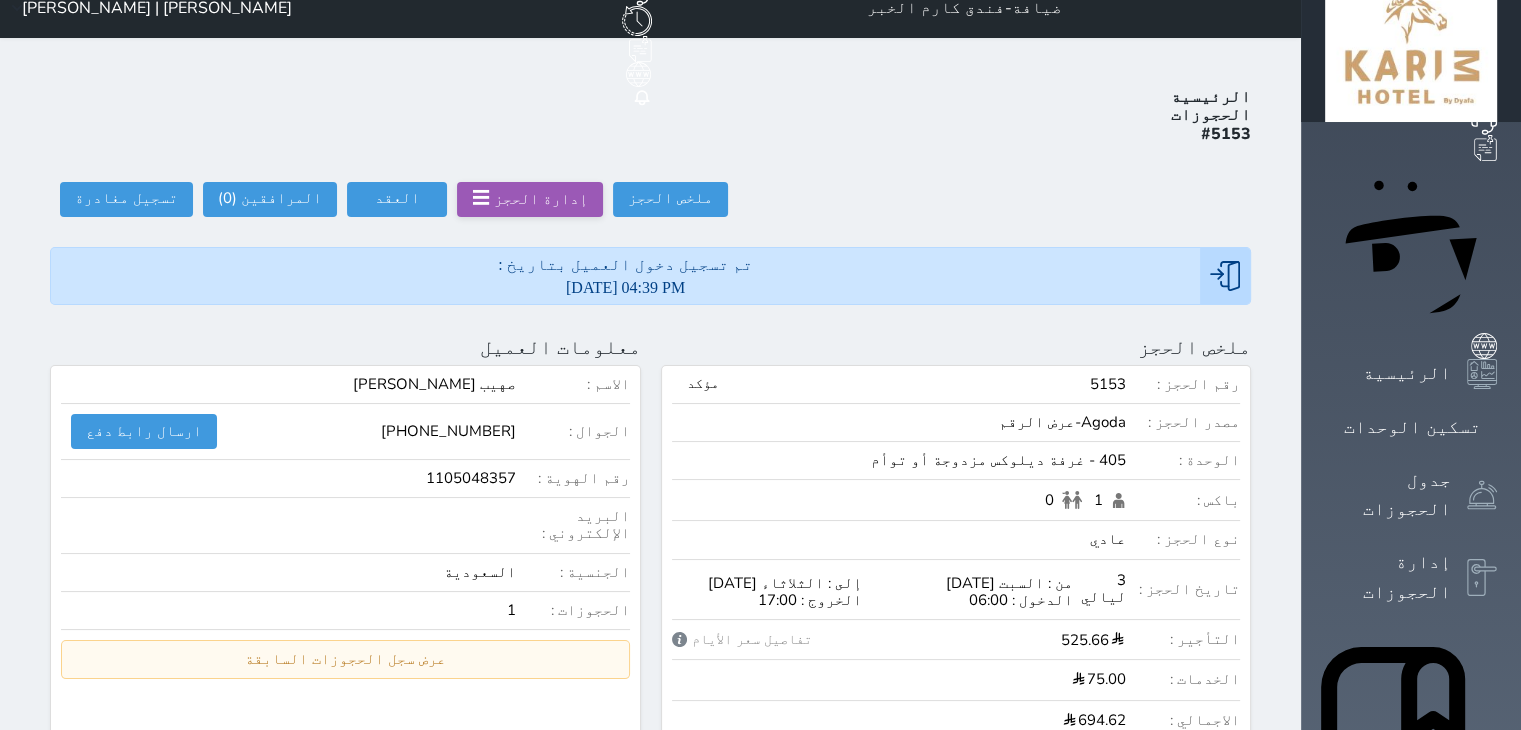 scroll, scrollTop: 0, scrollLeft: 0, axis: both 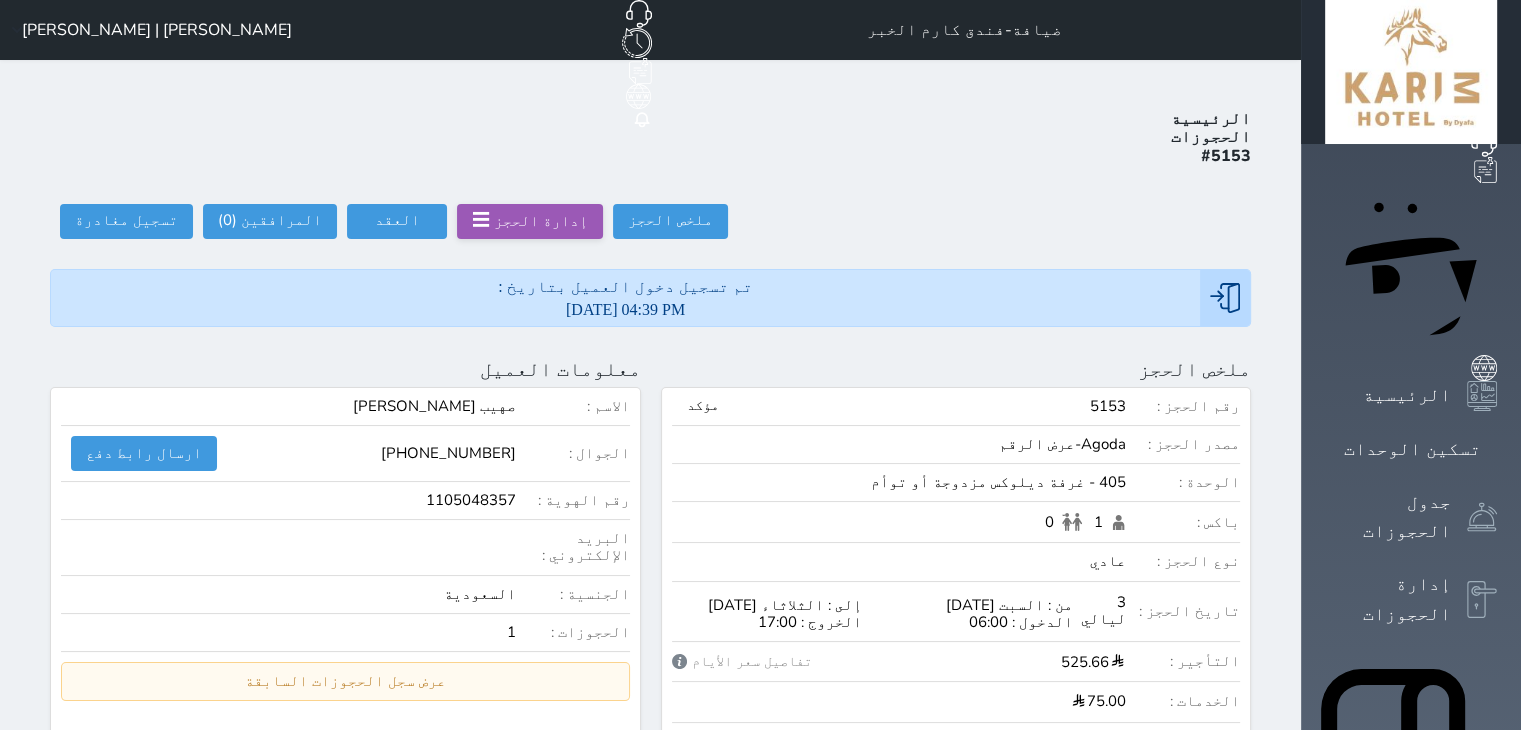 click 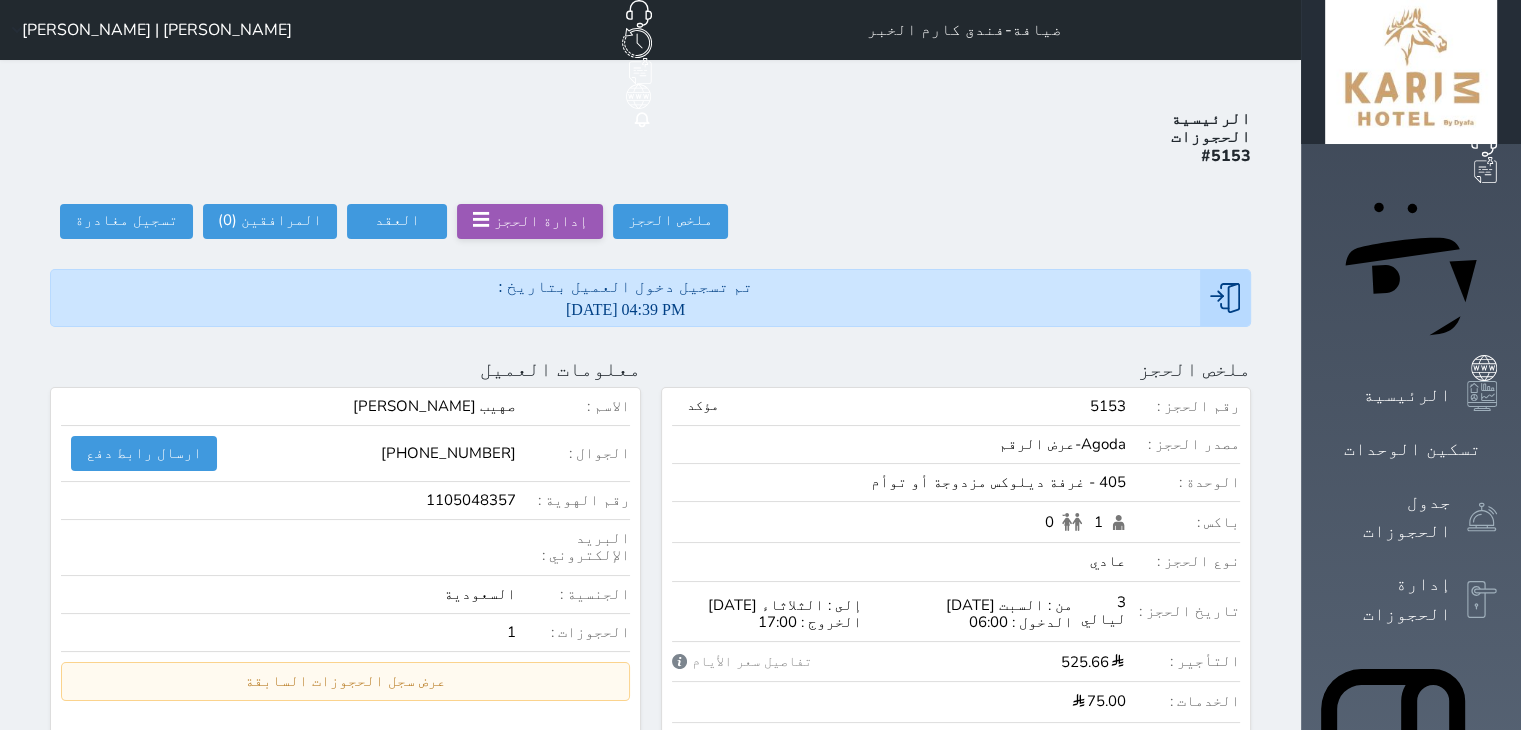 click 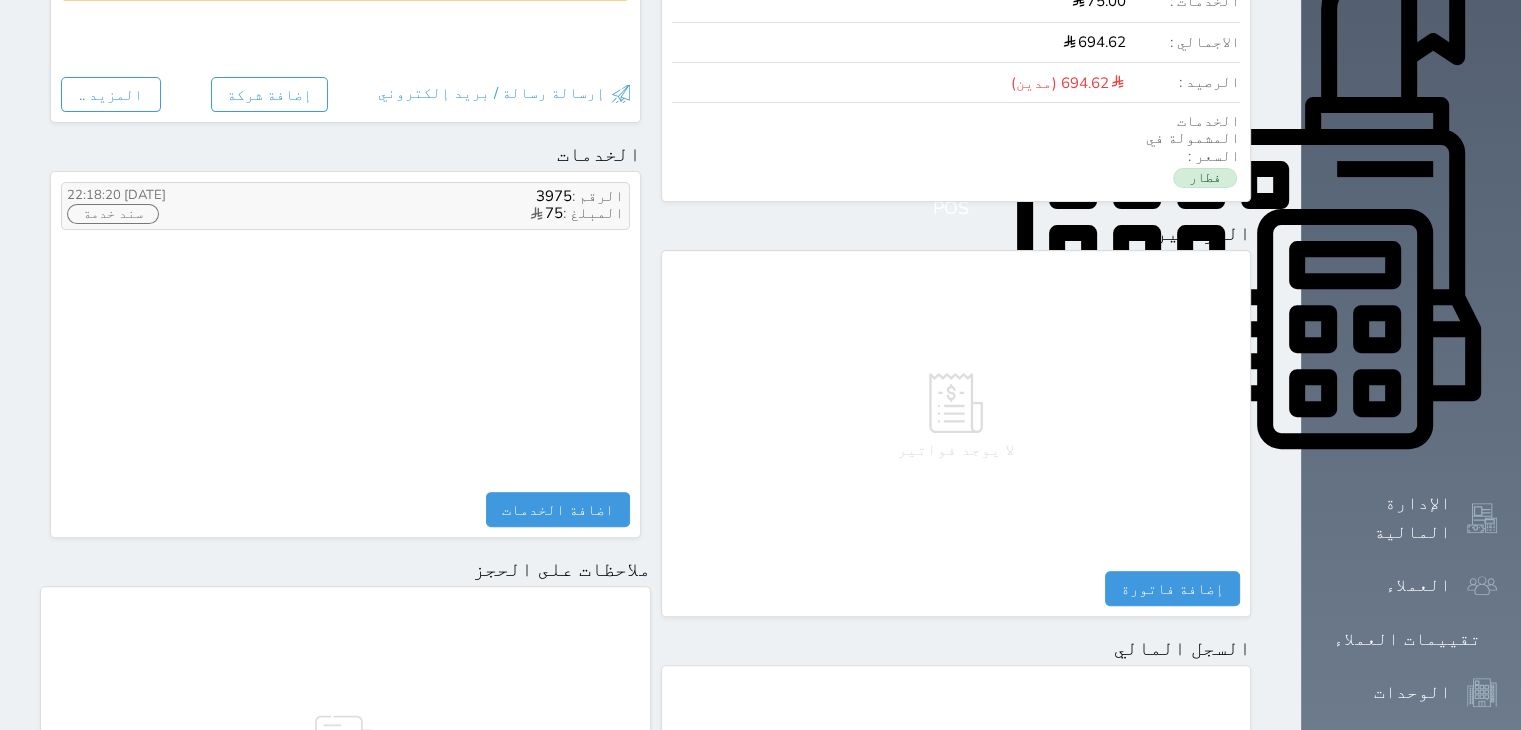 scroll, scrollTop: 0, scrollLeft: 0, axis: both 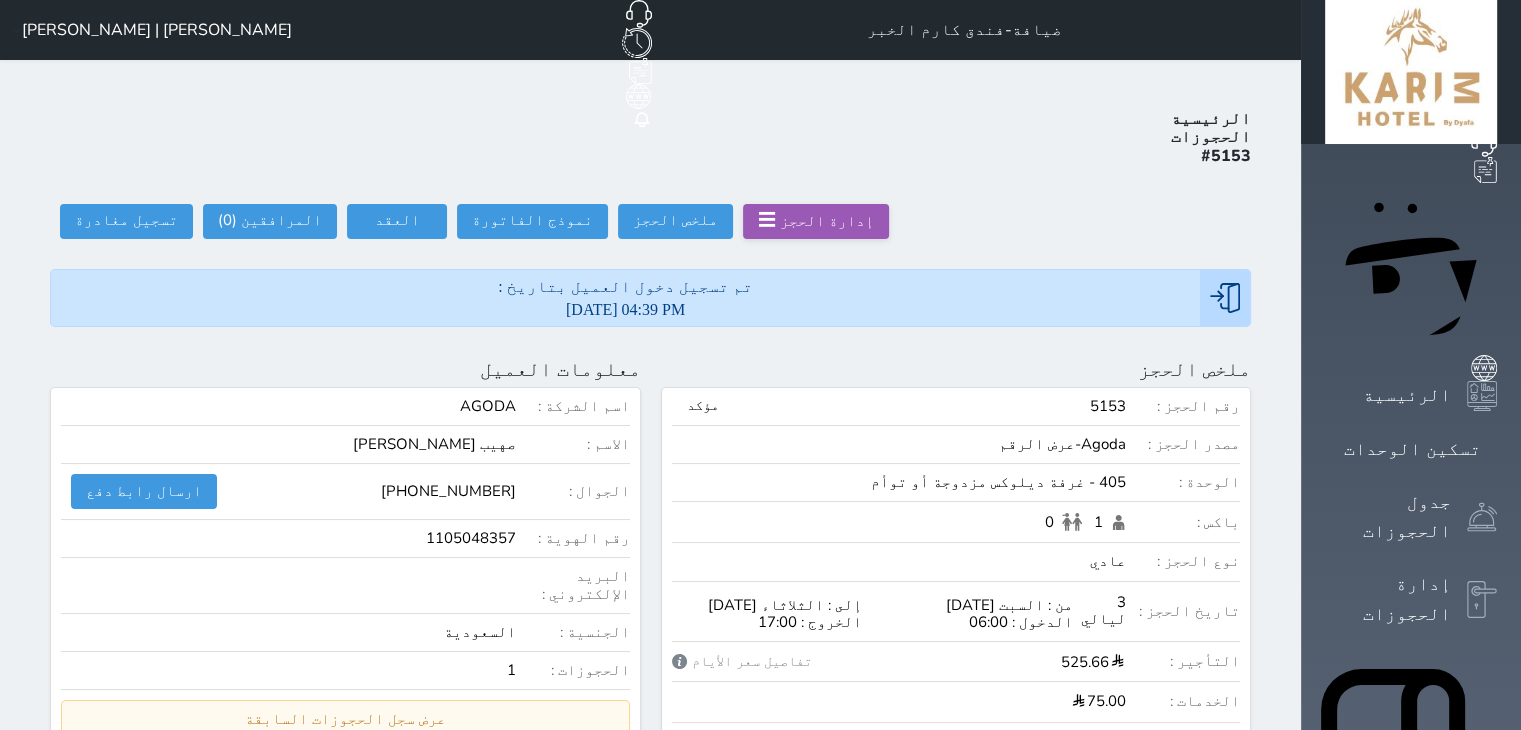 click on "[PERSON_NAME] | [PERSON_NAME]" at bounding box center [148, 30] 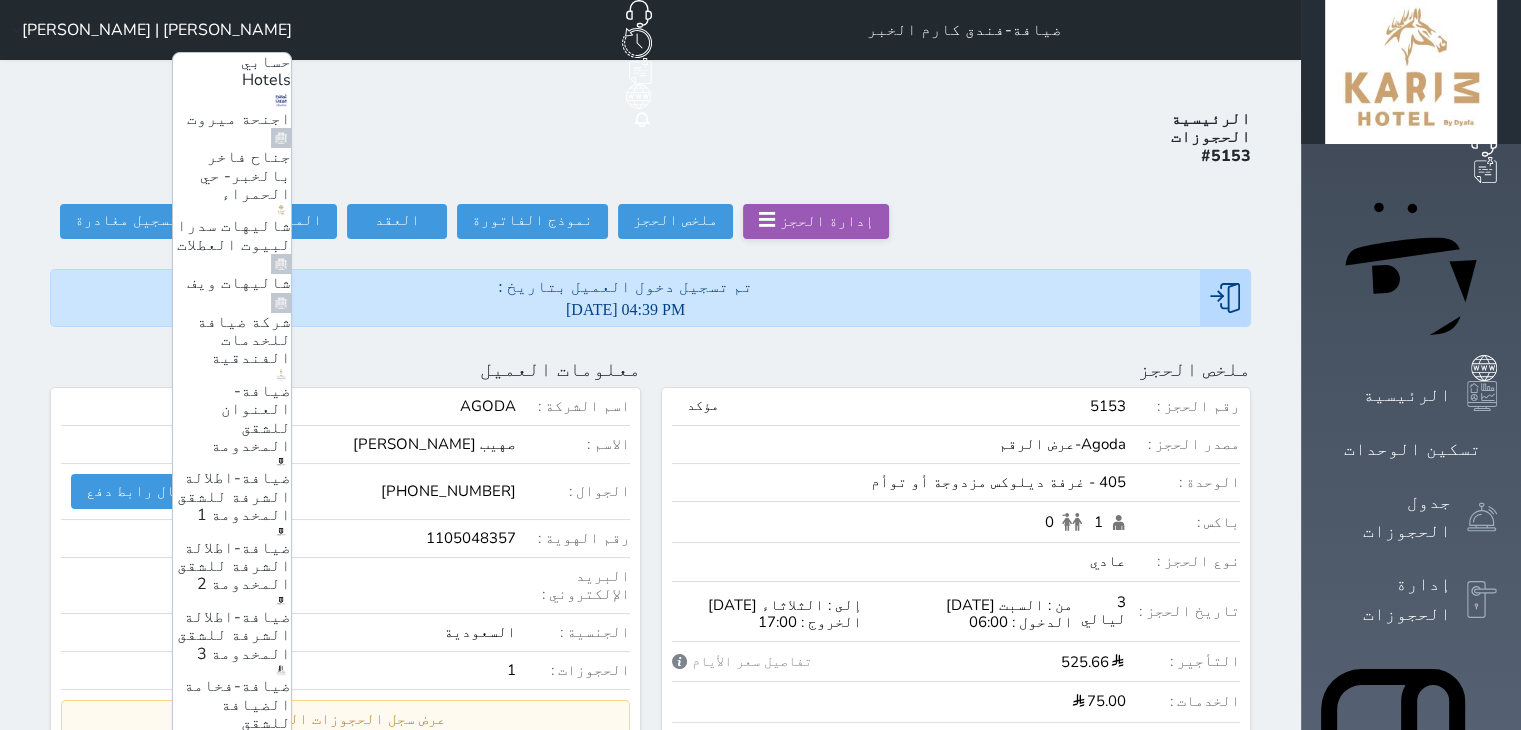 scroll, scrollTop: 180, scrollLeft: 0, axis: vertical 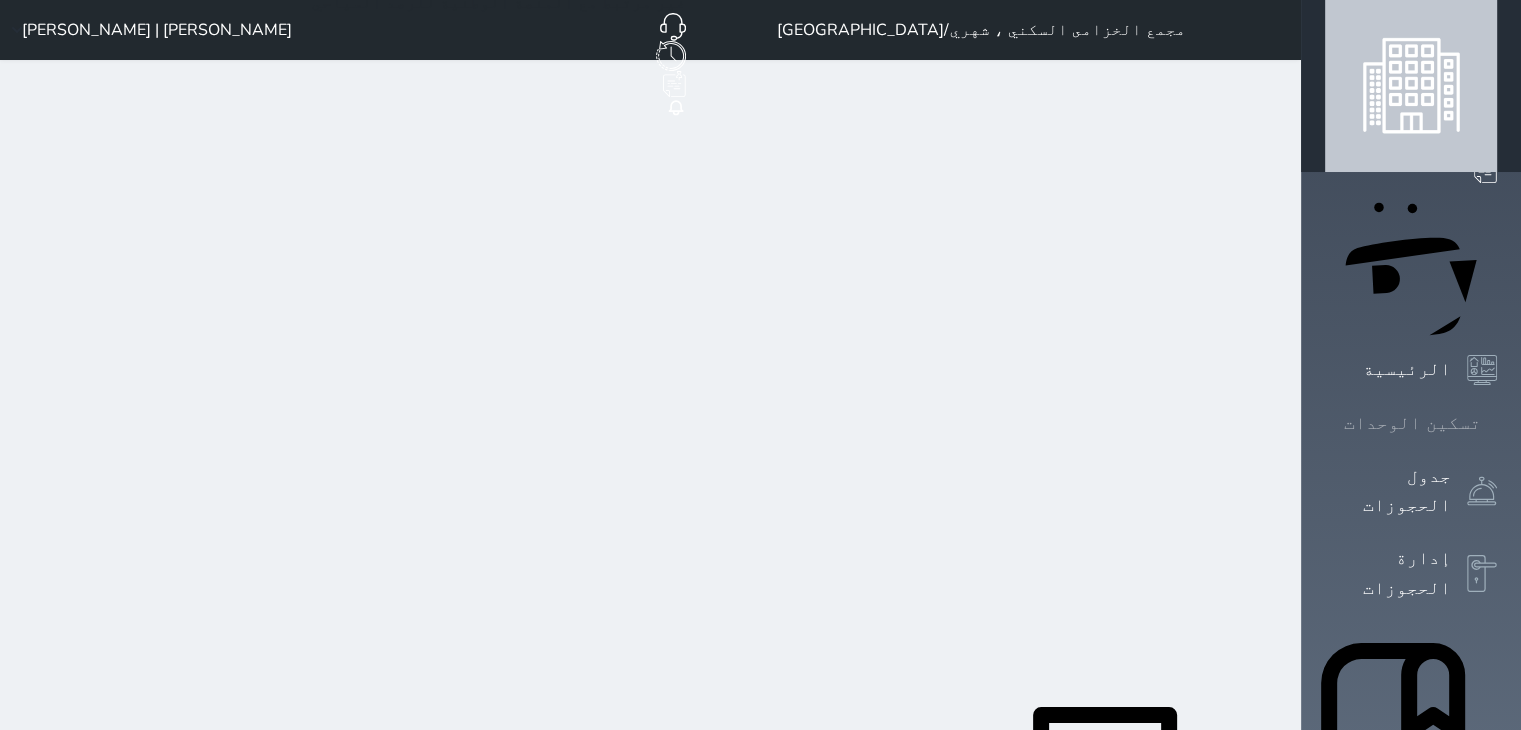 click on "تسكين الوحدات" at bounding box center [1412, 423] 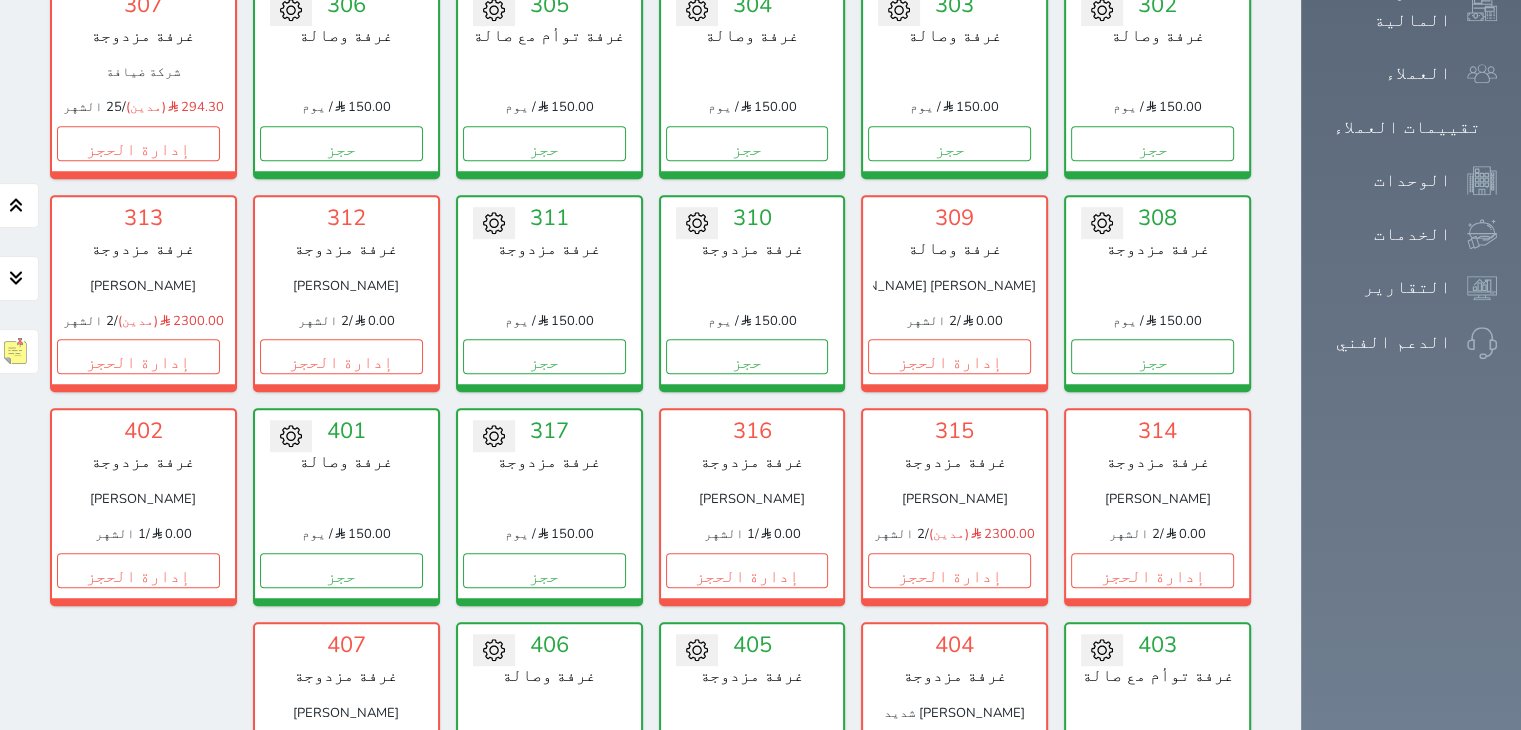 scroll, scrollTop: 1078, scrollLeft: 0, axis: vertical 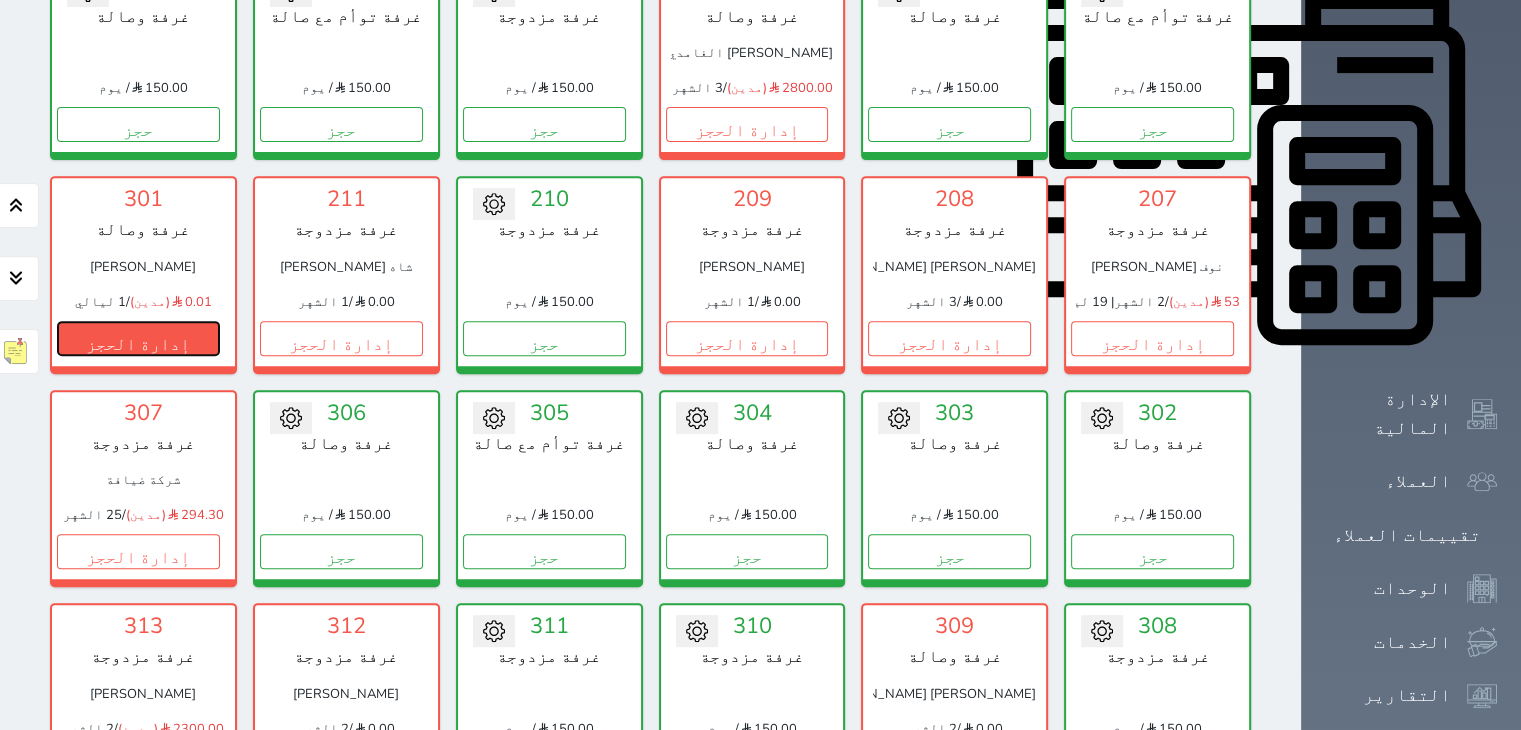 click on "إدارة الحجز" at bounding box center (138, 338) 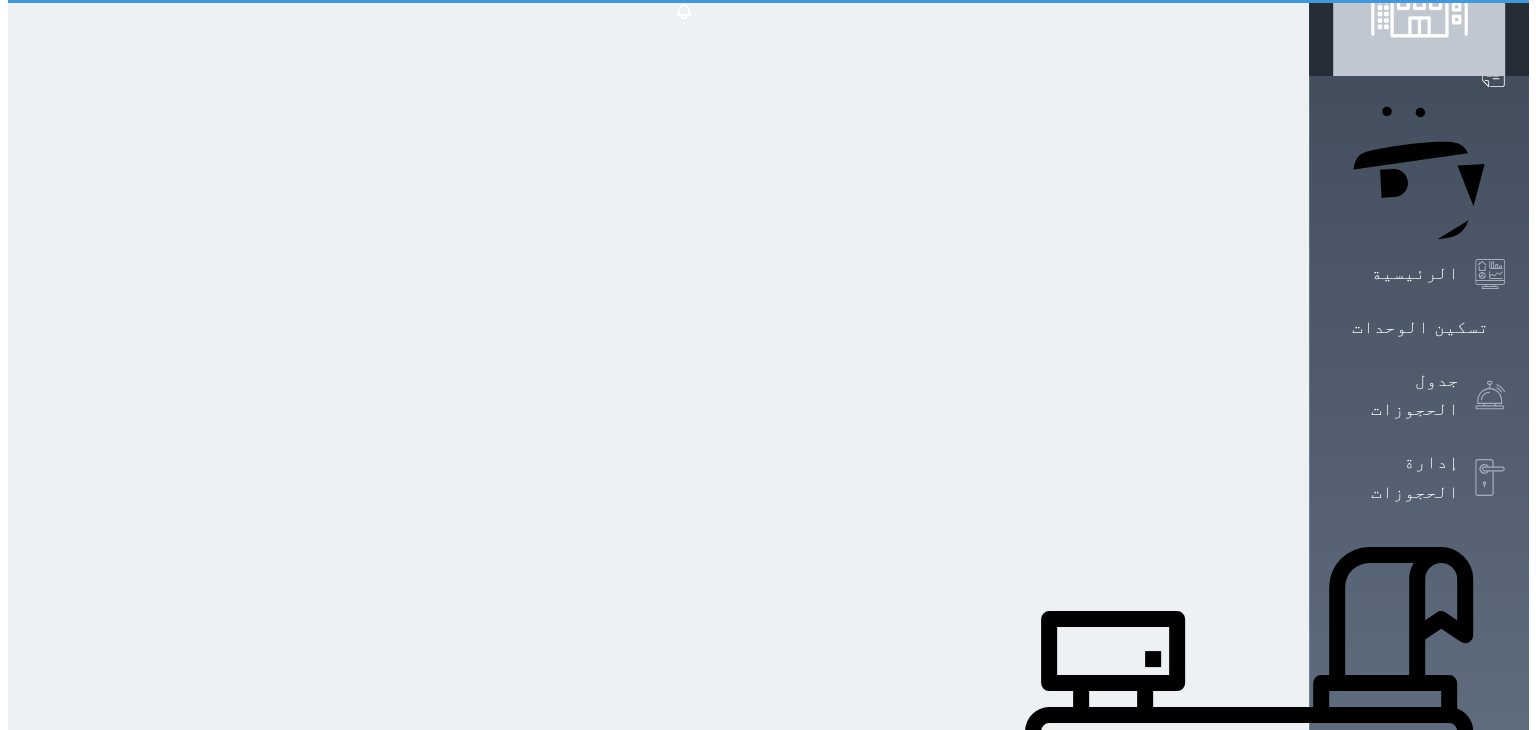 scroll, scrollTop: 0, scrollLeft: 0, axis: both 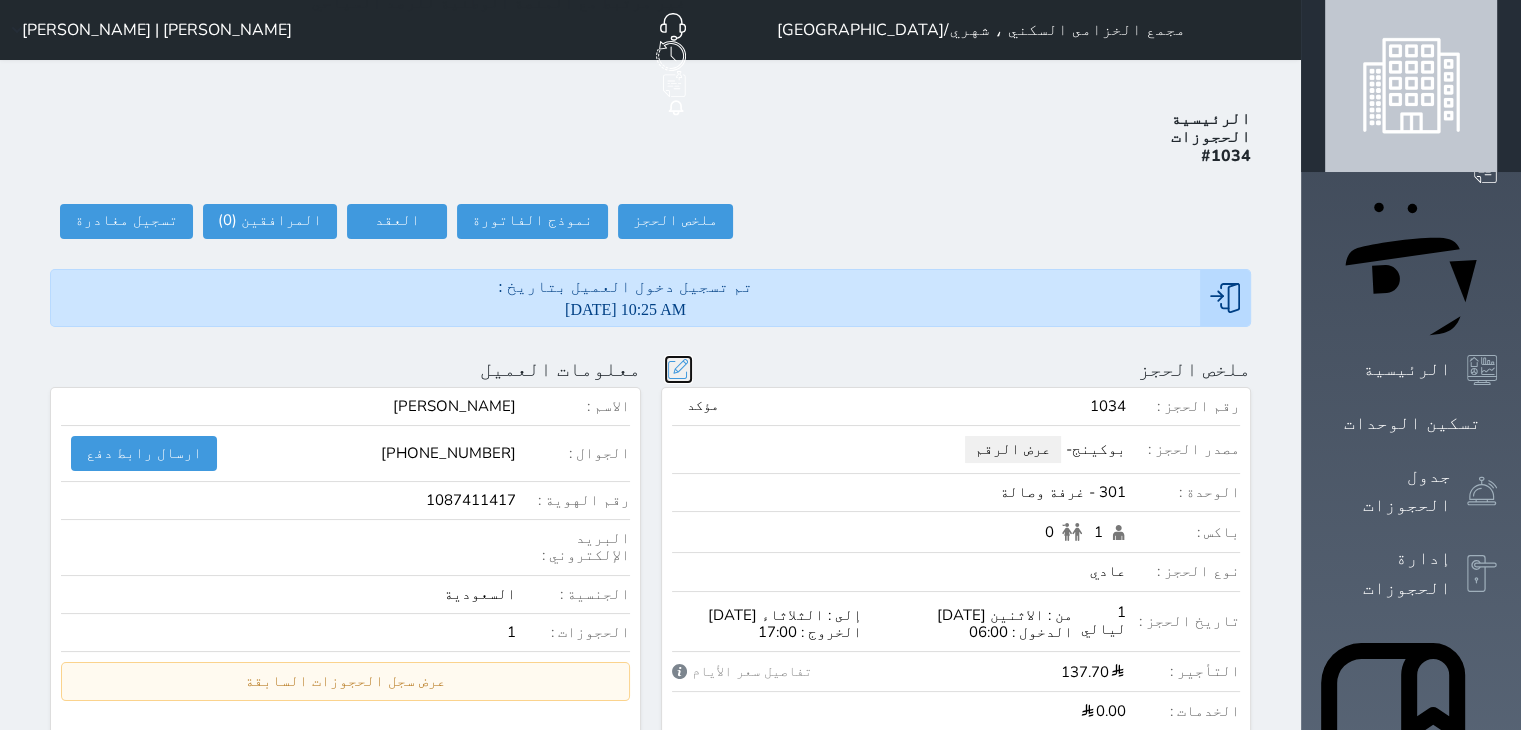click at bounding box center [678, 369] 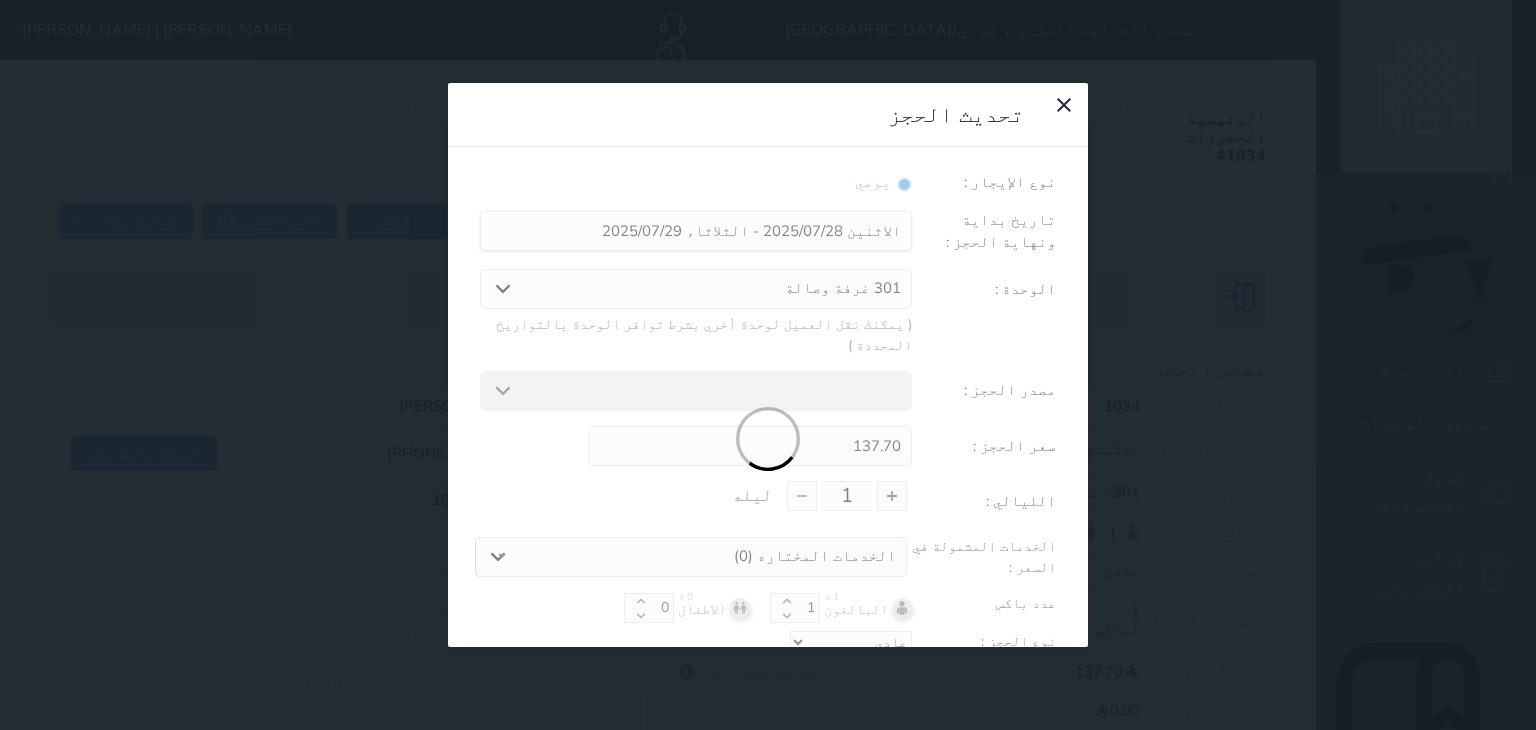 select on "24896" 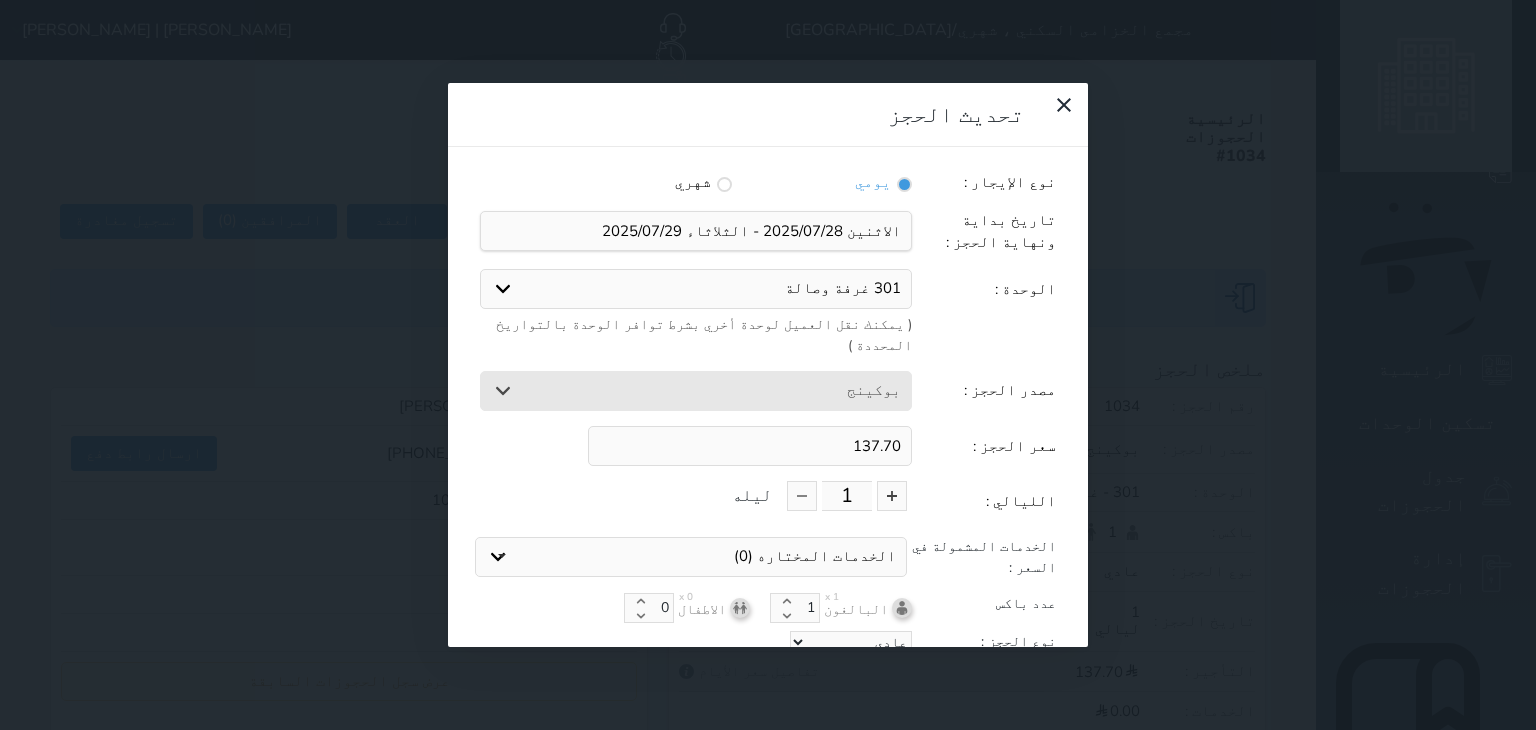 drag, startPoint x: 900, startPoint y: 329, endPoint x: 924, endPoint y: 335, distance: 24.738634 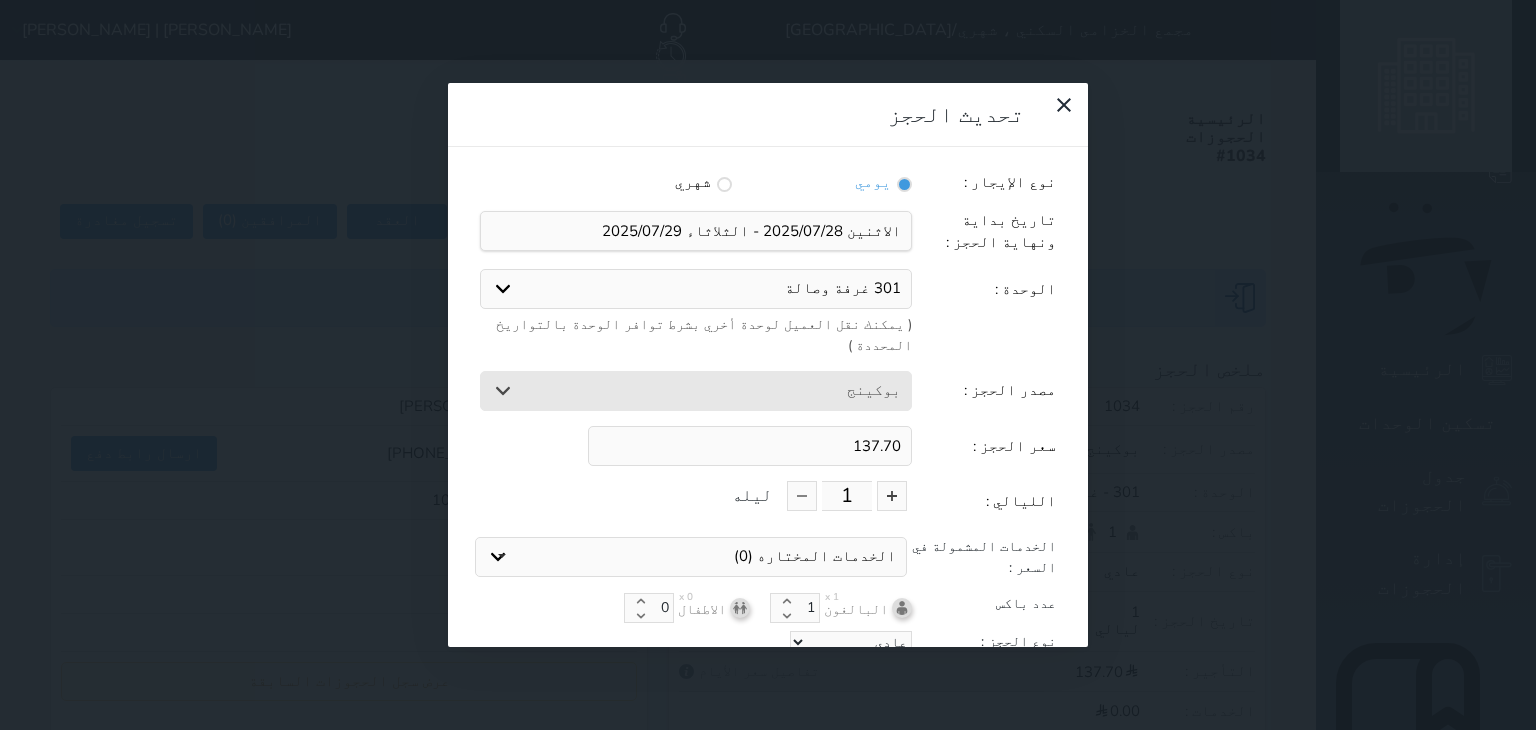 click on "137.70" at bounding box center (750, 446) 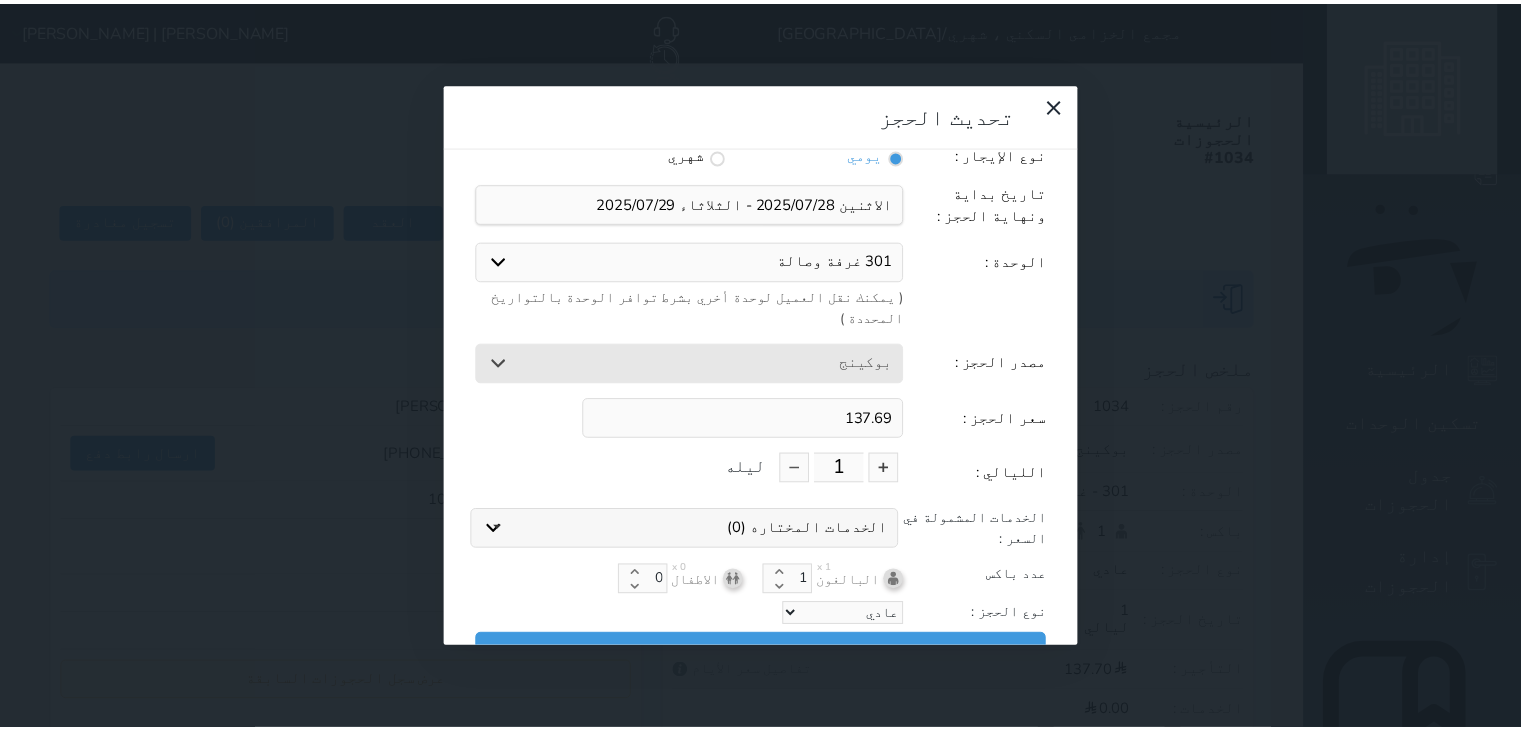 scroll, scrollTop: 44, scrollLeft: 0, axis: vertical 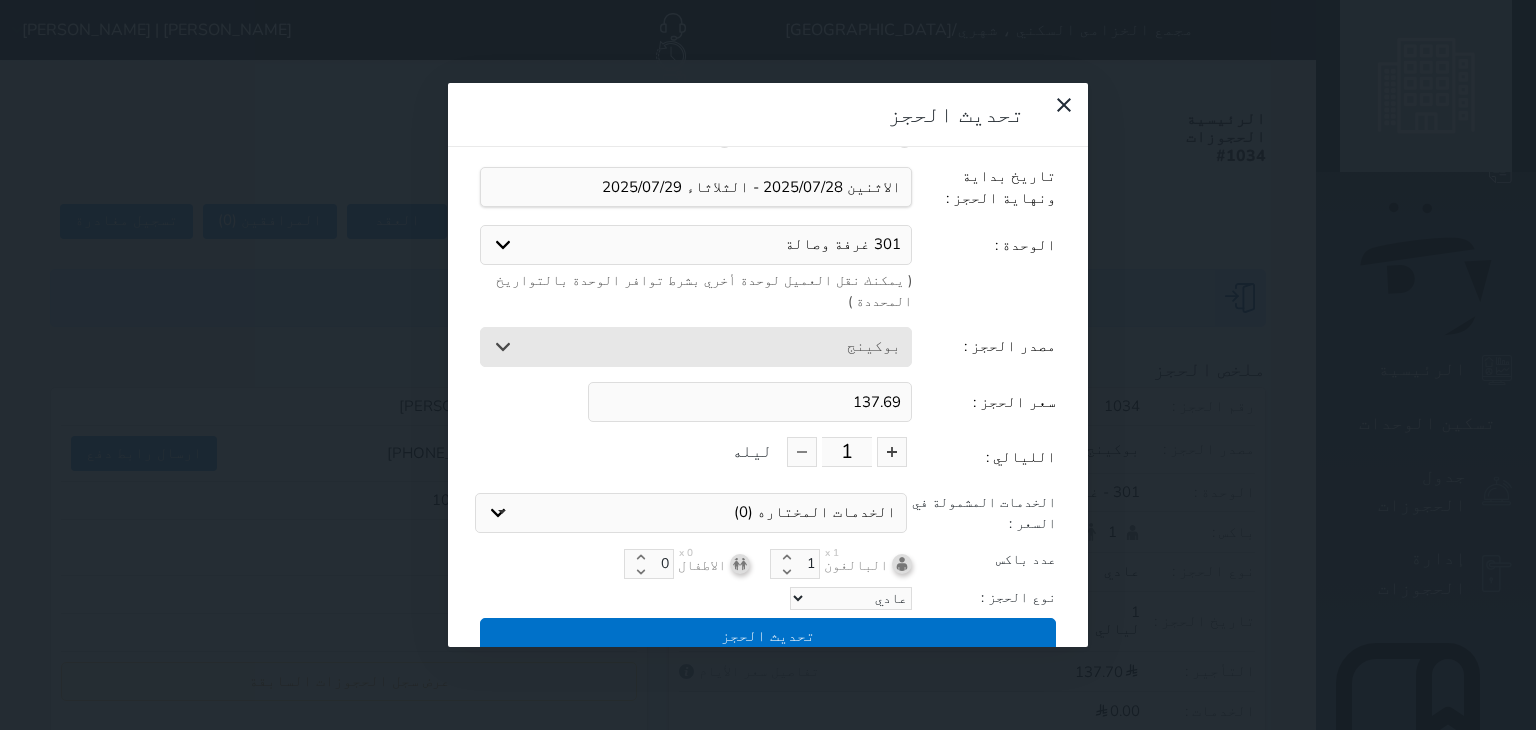 type on "137.69" 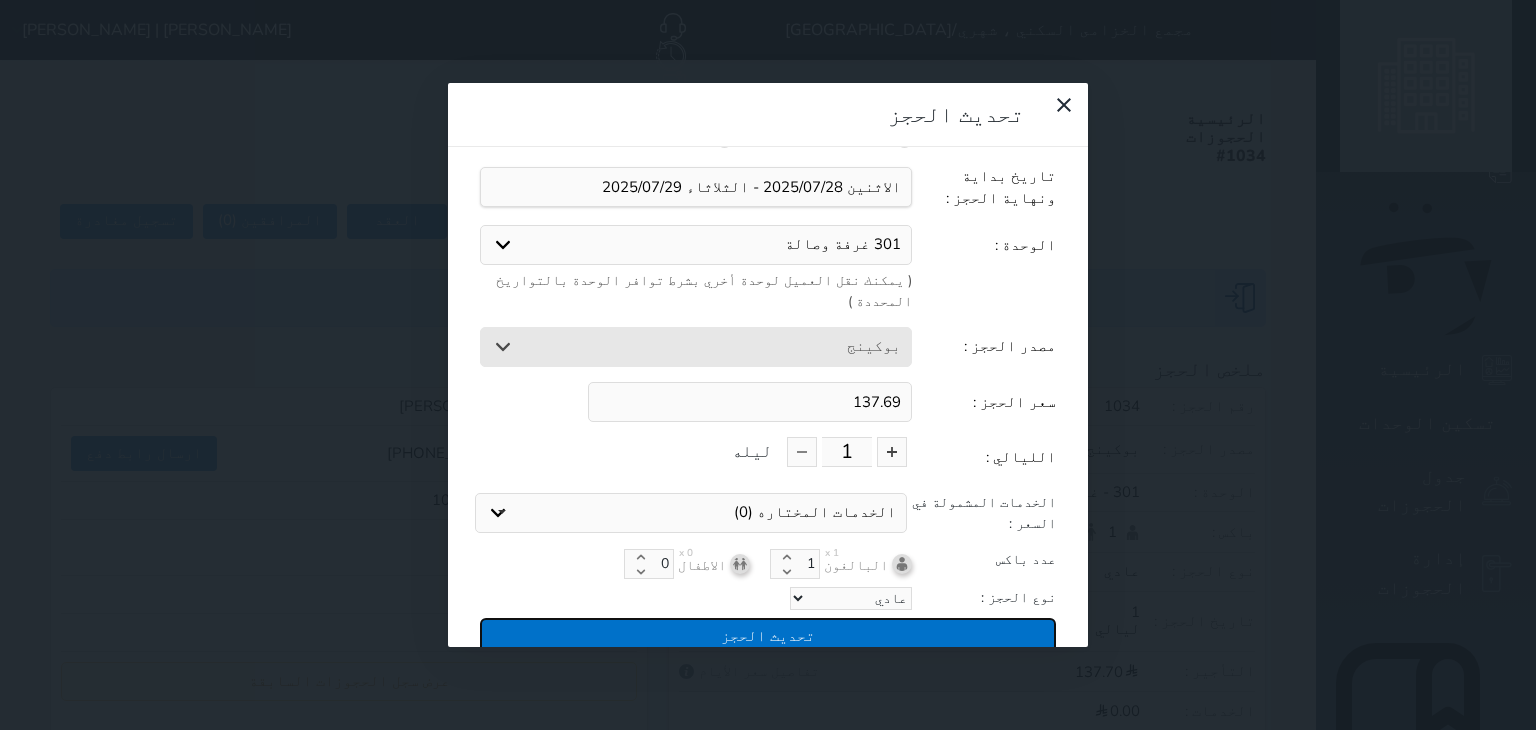 click on "تحديث الحجز" at bounding box center [768, 635] 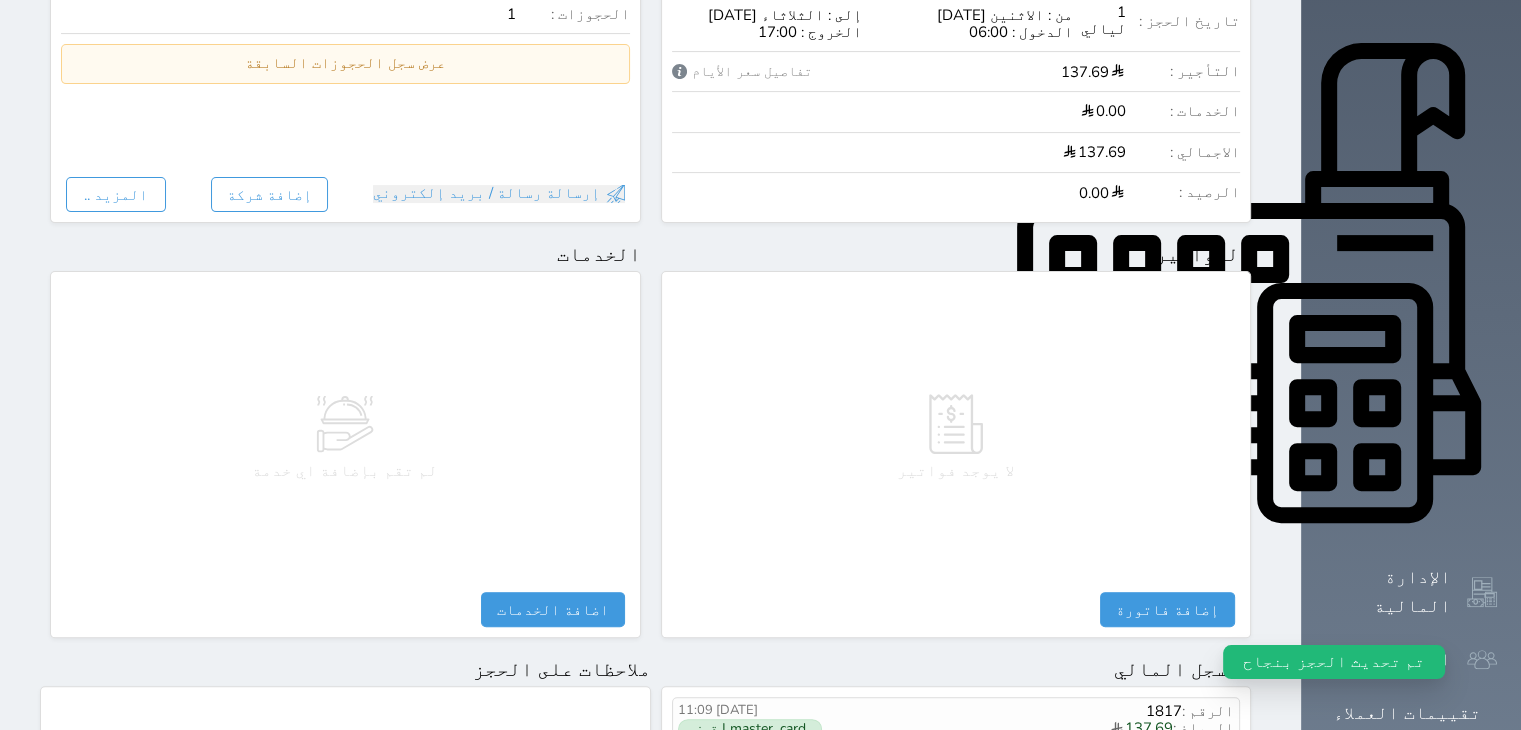 scroll, scrollTop: 0, scrollLeft: 0, axis: both 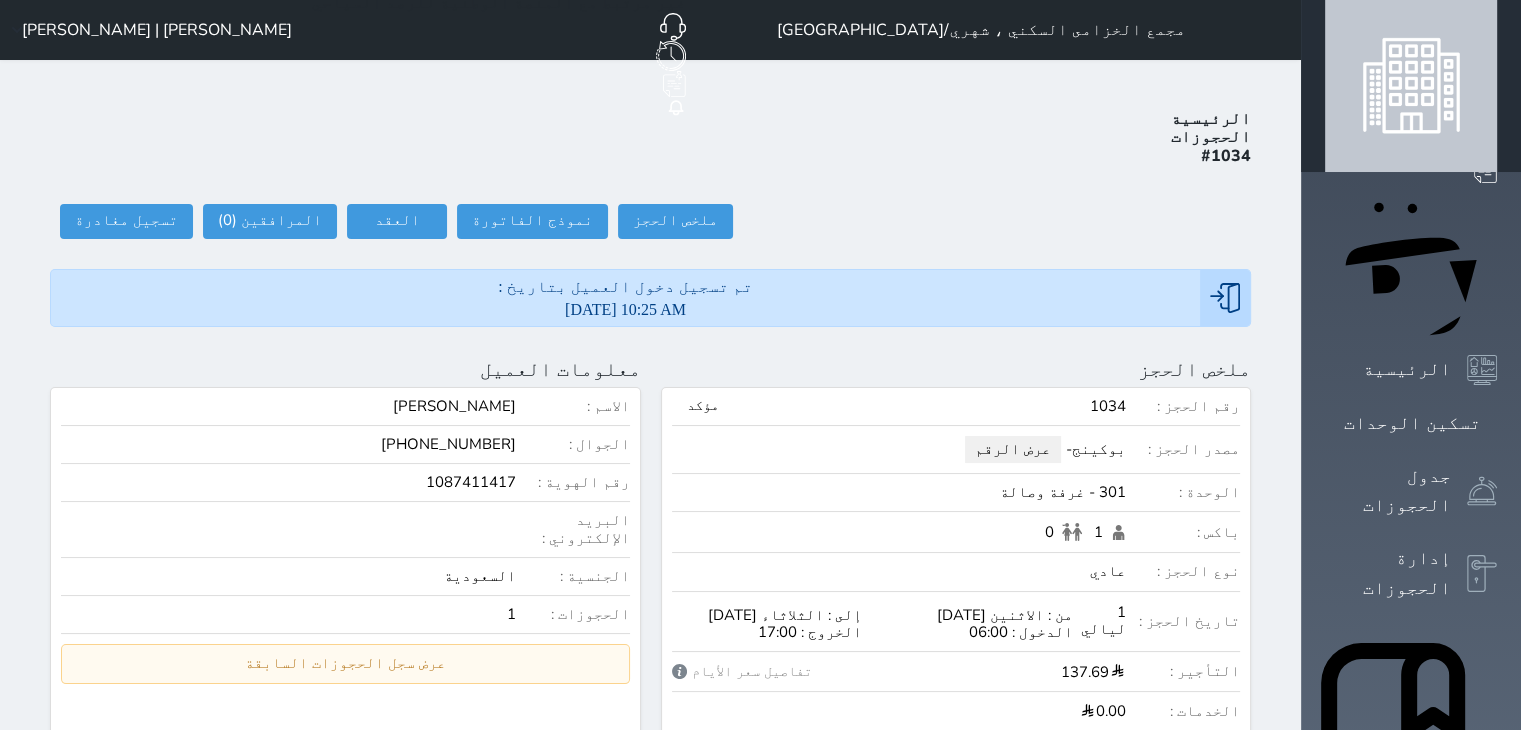 click on "[PERSON_NAME] | [PERSON_NAME]" at bounding box center [148, 30] 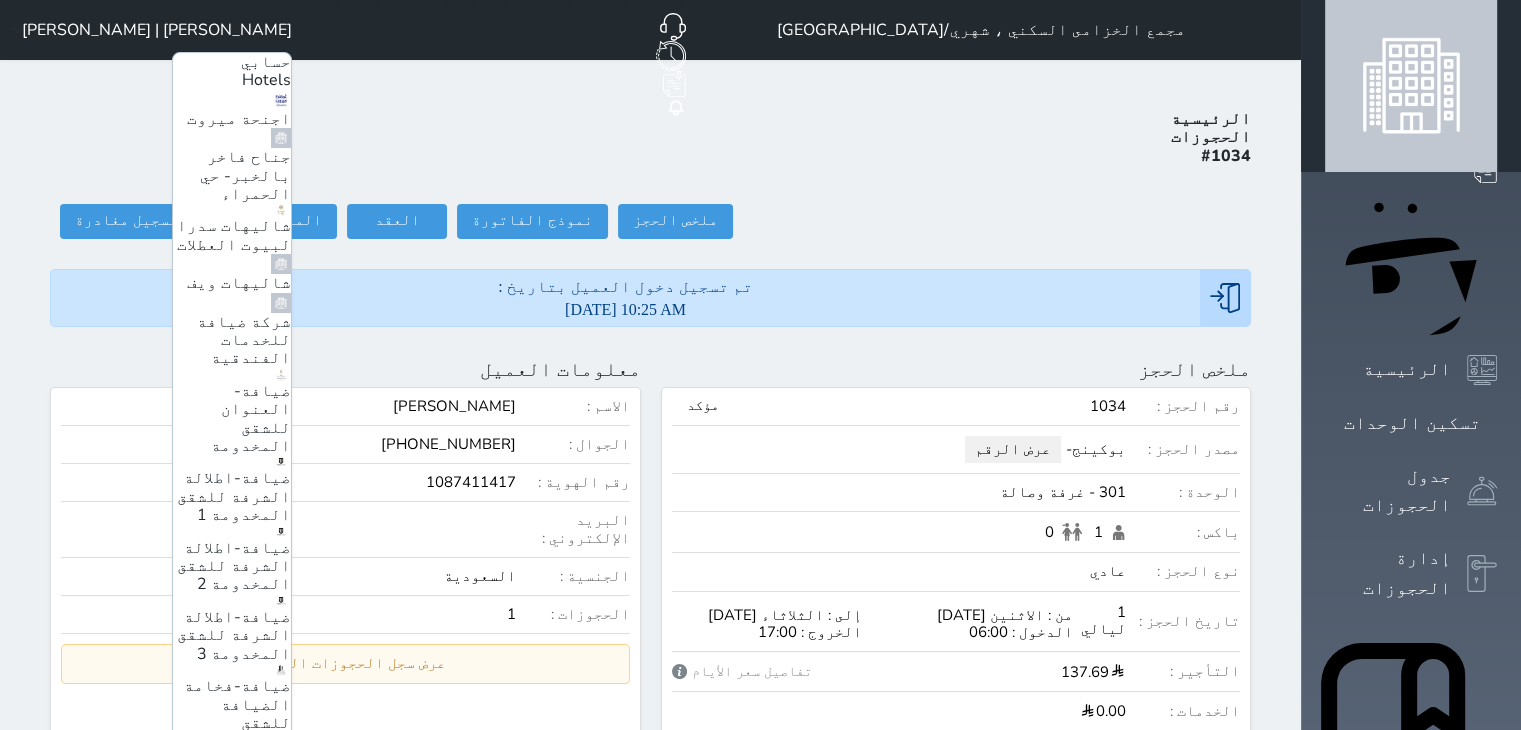 scroll, scrollTop: 0, scrollLeft: 0, axis: both 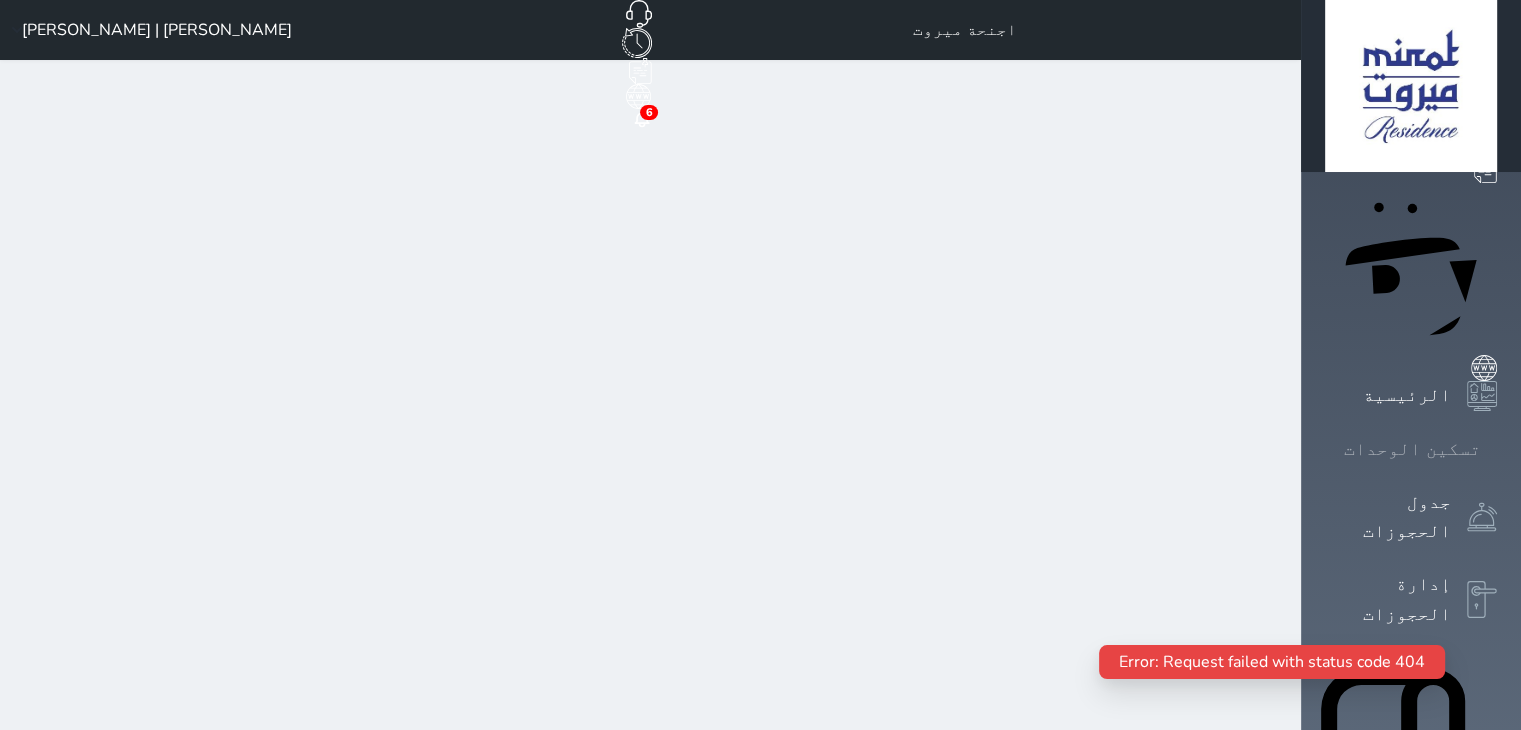 click on "تسكين الوحدات" at bounding box center (1412, 449) 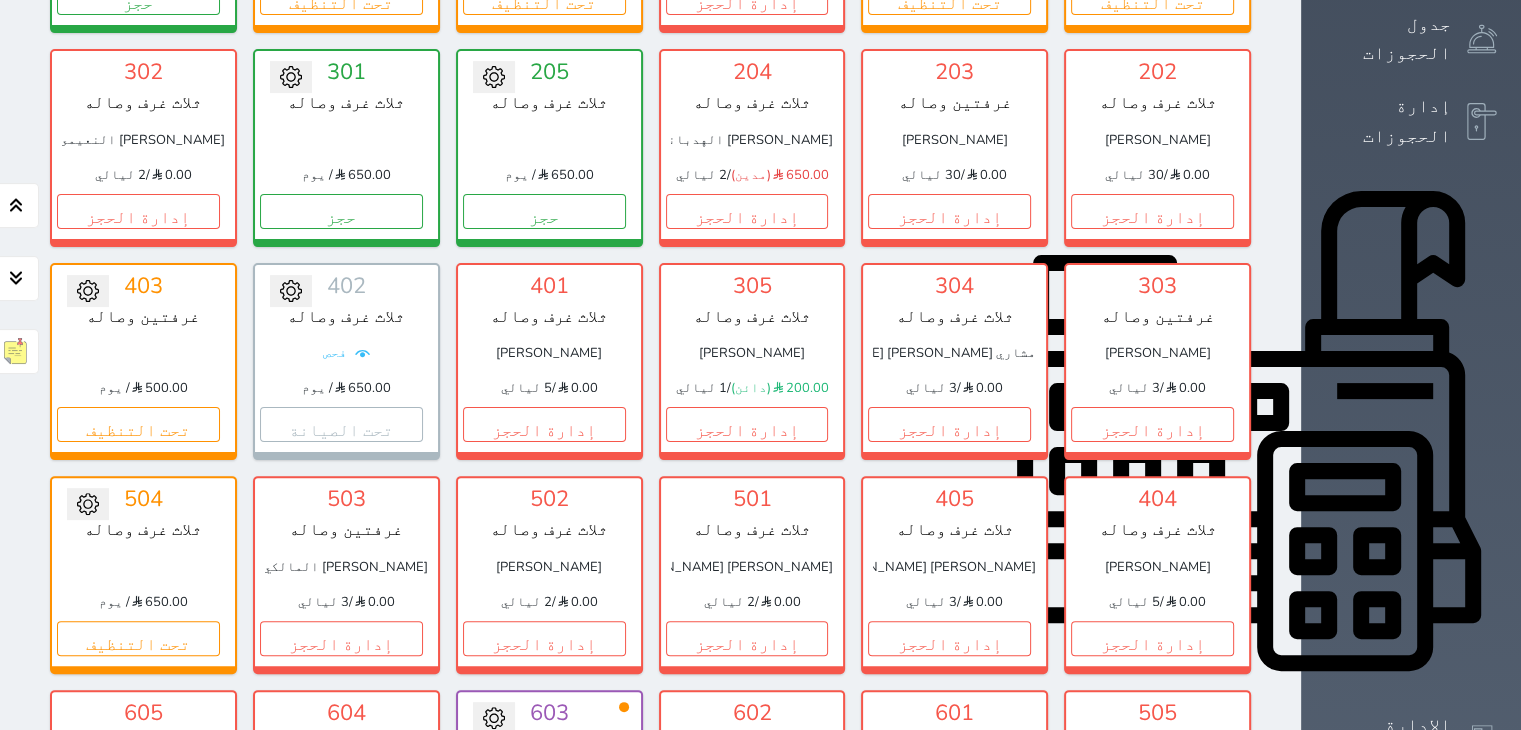 scroll, scrollTop: 278, scrollLeft: 0, axis: vertical 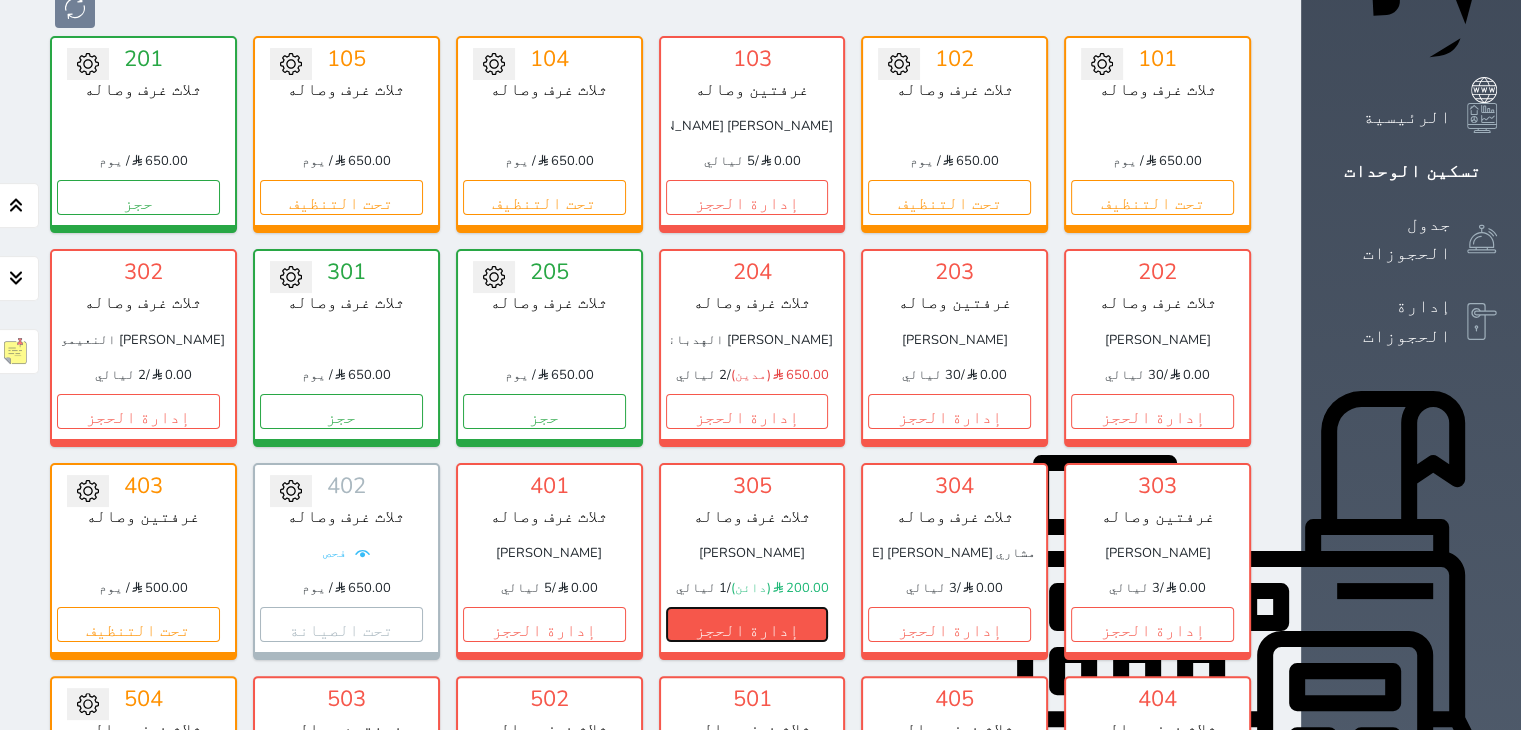click on "إدارة الحجز" at bounding box center (747, 624) 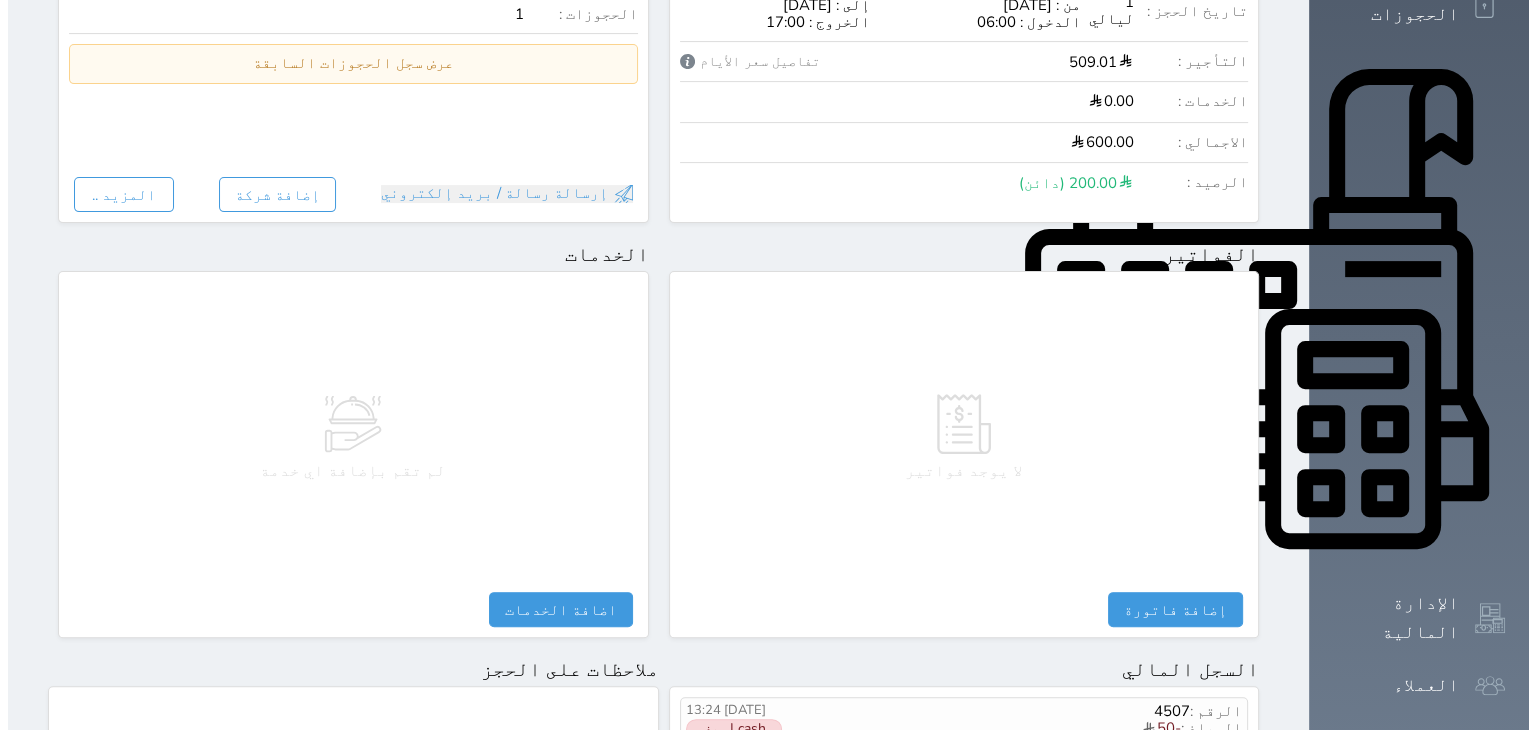 scroll, scrollTop: 800, scrollLeft: 0, axis: vertical 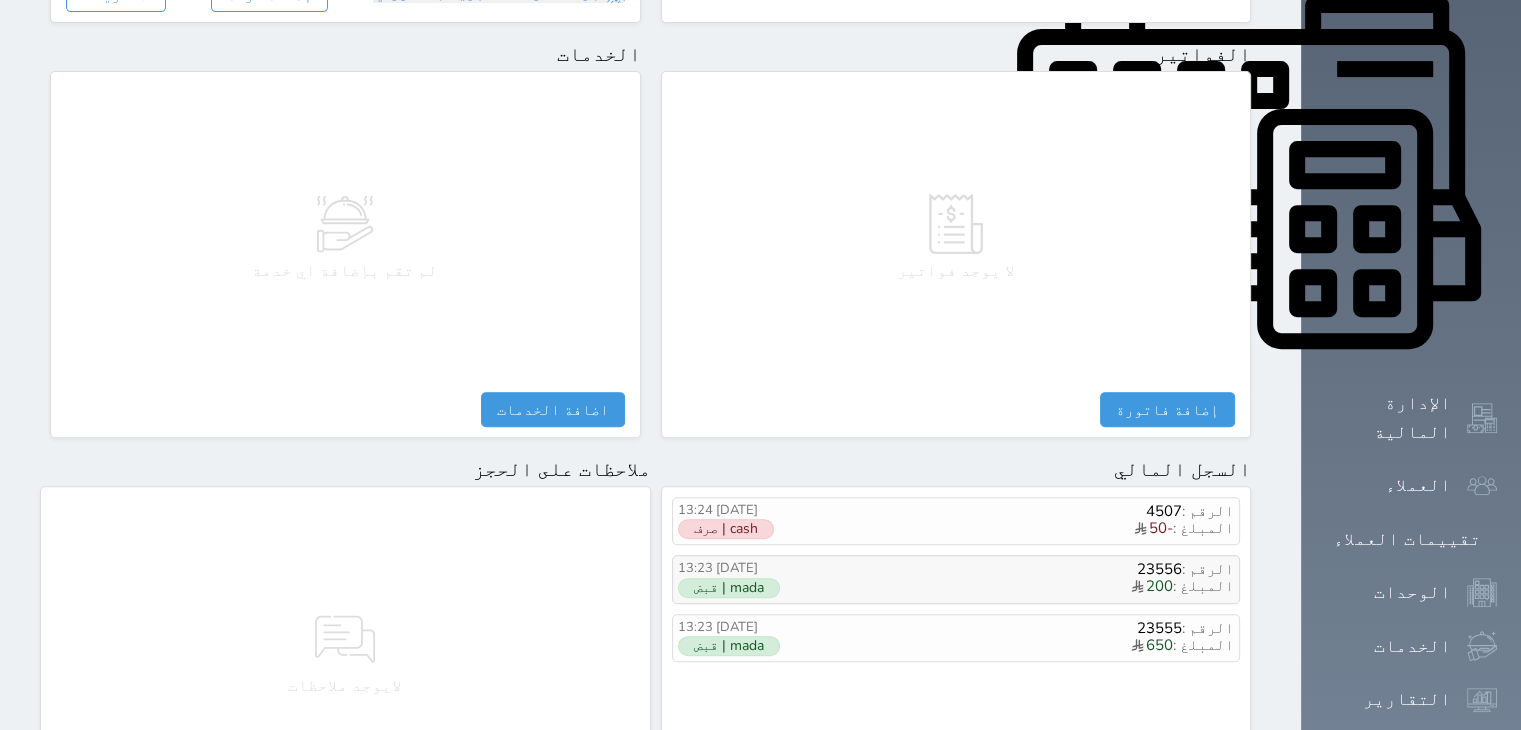 click on "المبلغ :  200" at bounding box center (1039, 587) 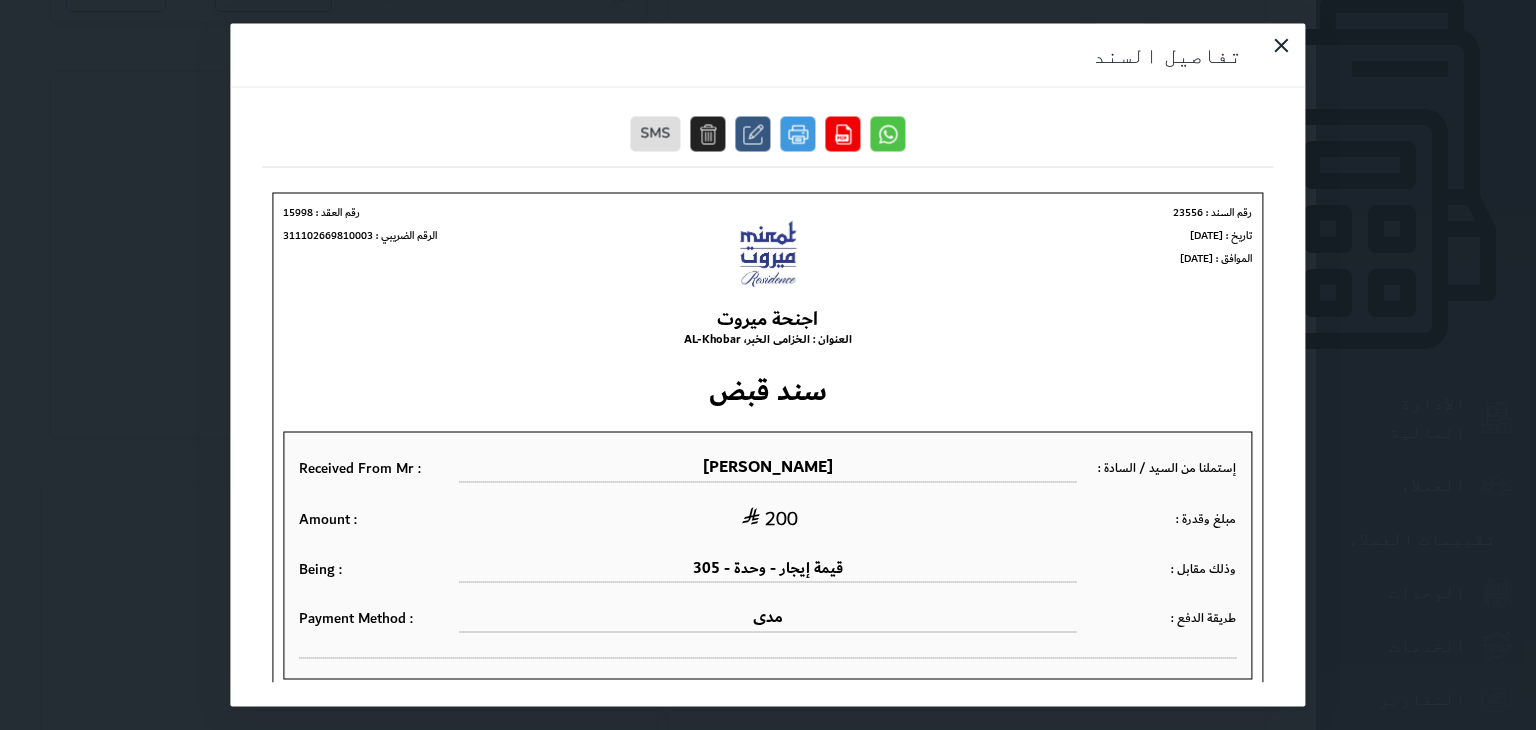 scroll, scrollTop: 0, scrollLeft: 0, axis: both 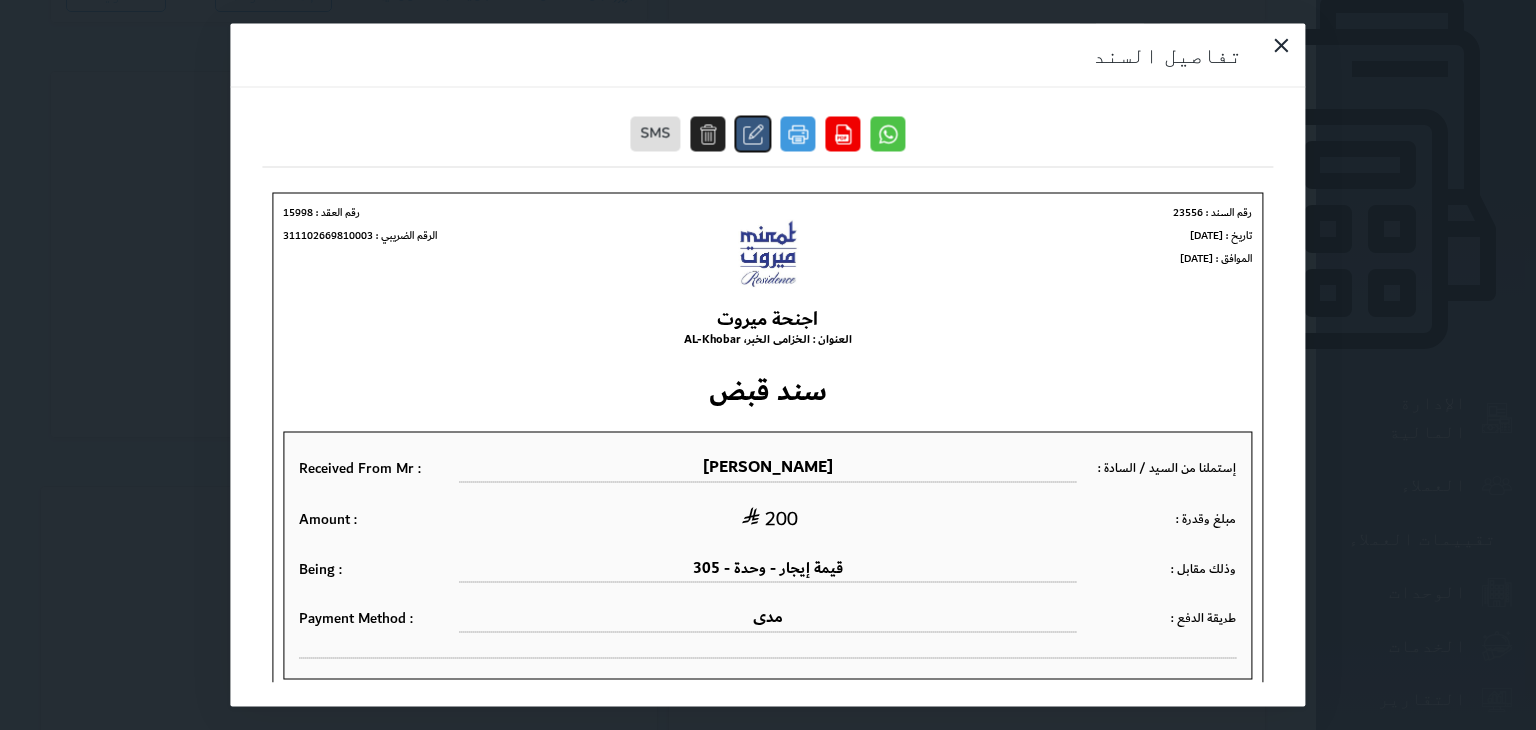 click at bounding box center [753, 134] 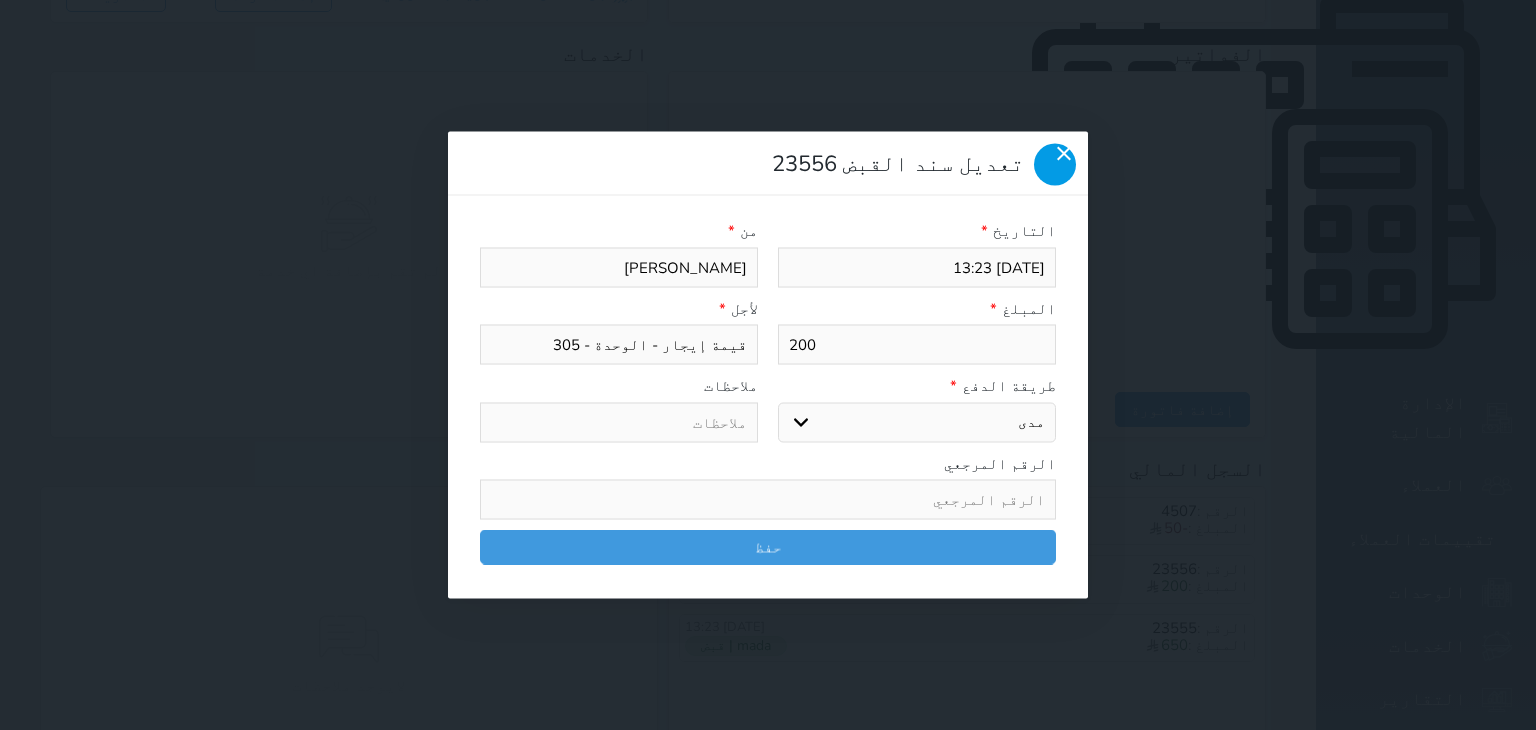 click 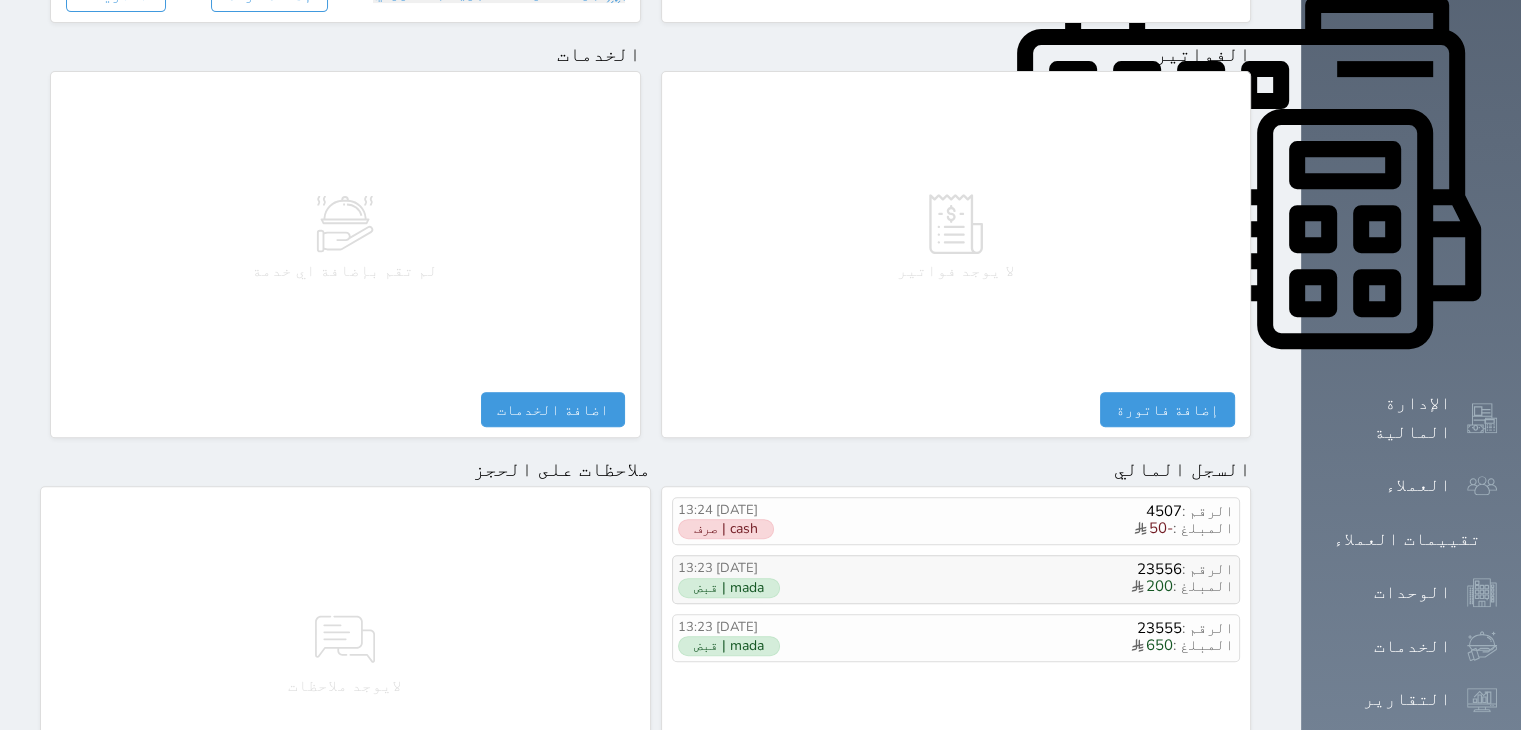 click on "المبلغ :  200" at bounding box center (1039, 587) 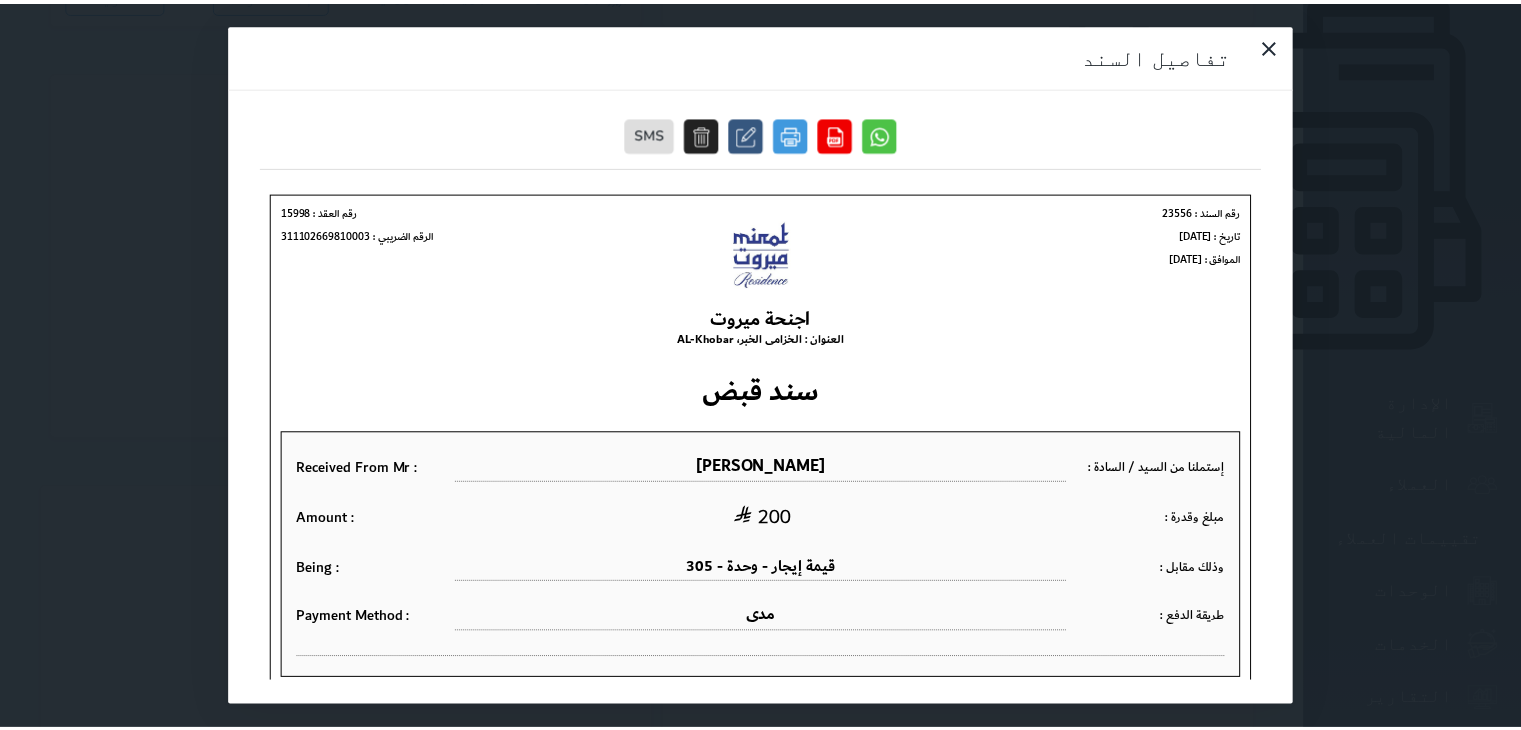 scroll, scrollTop: 0, scrollLeft: 0, axis: both 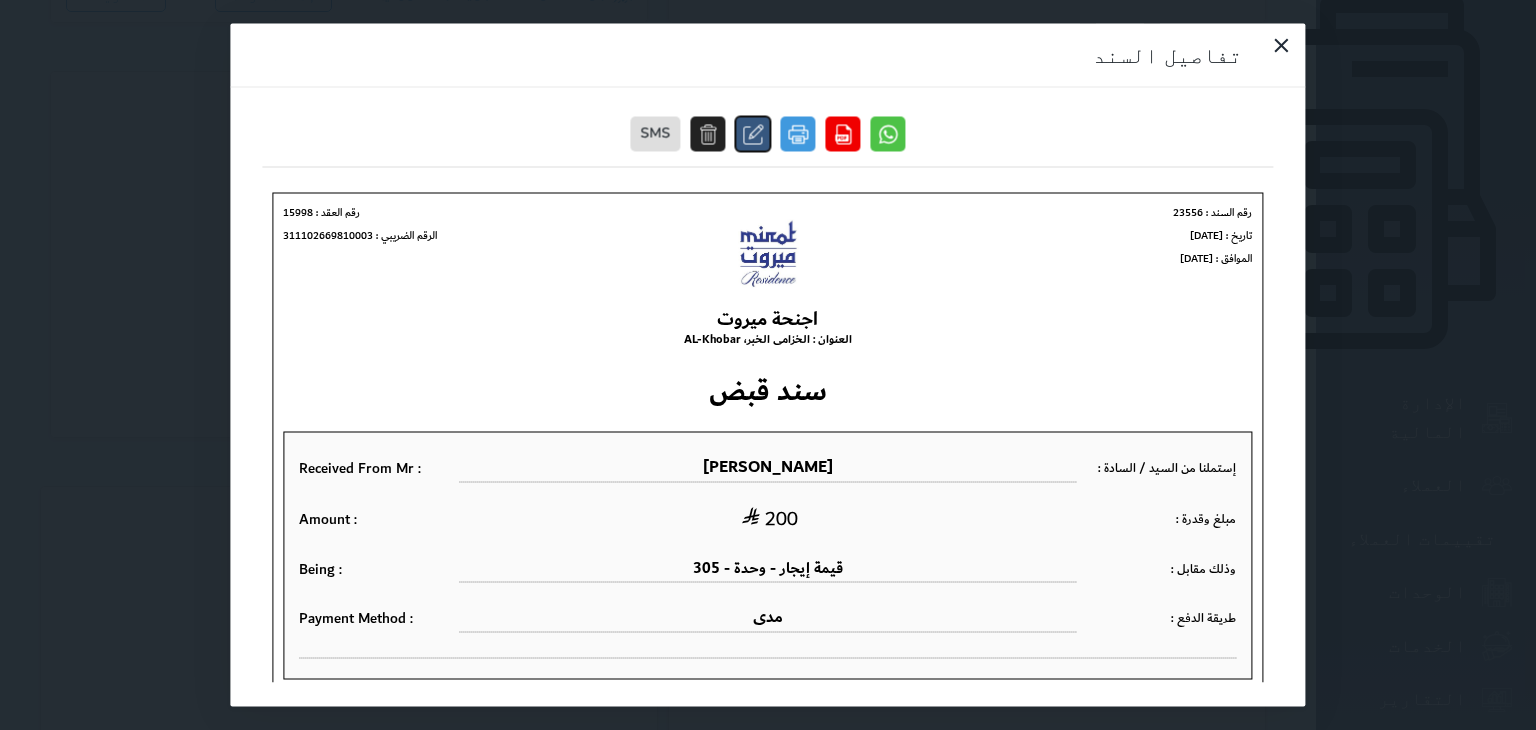 click at bounding box center [753, 134] 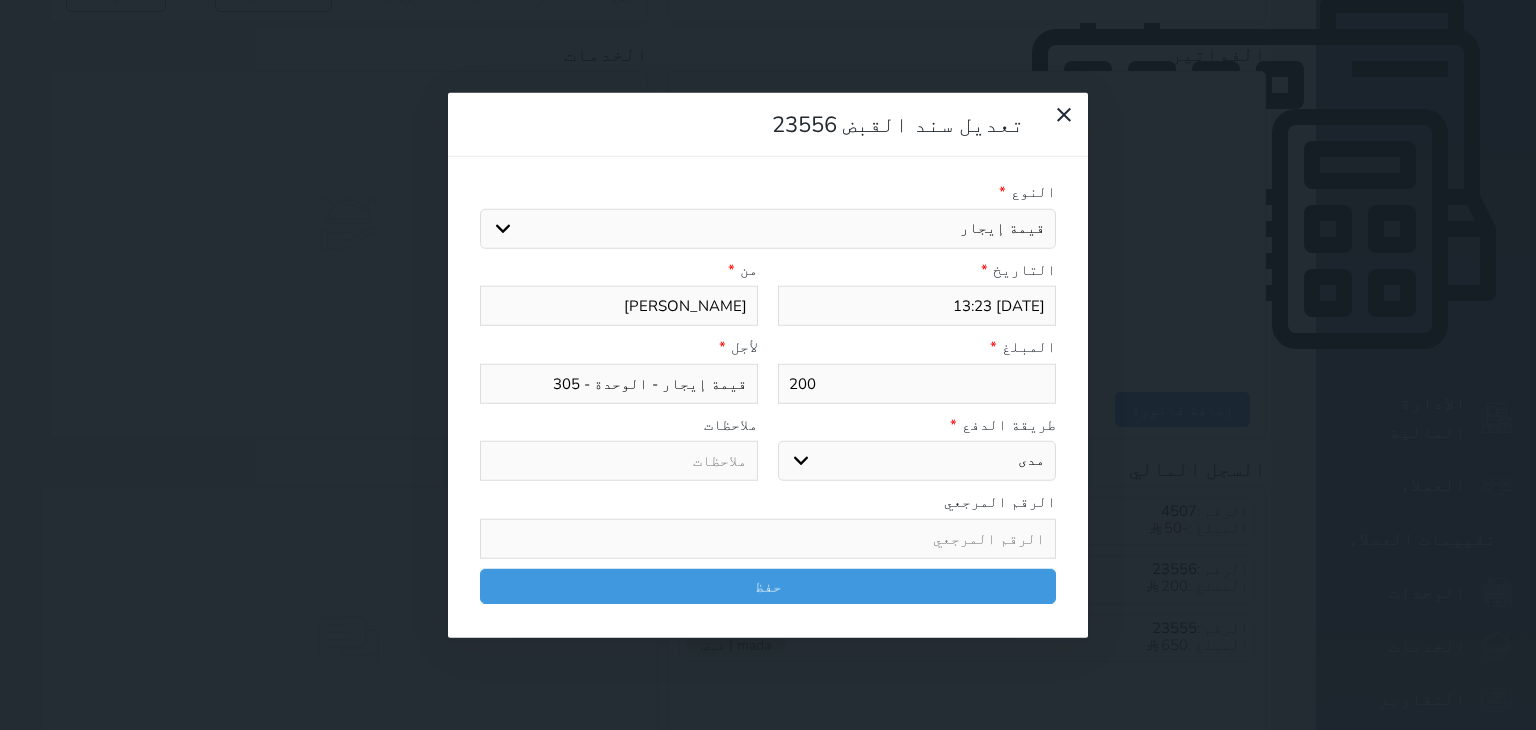 click on "اختيار   مقبوضات عامة قيمة إيجار فواتير تامين عربون لا ينطبق آخر مغسلة واي فاي - الإنترنت مواقف السيارات طعام الأغذية والمشروبات مشروبات المشروبات الباردة المشروبات الساخنة الإفطار غداء عشاء مخبز و كعك حمام سباحة الصالة الرياضية سبا و خدمات الجمال اختيار وإسقاط (خدمات النقل) ميني بار كابل - تلفزيون سرير إضافي تصفيف الشعر التسوق خدمات الجولات السياحية المنظمة خدمات الدليل السياحي تحصيل كمبيالة" at bounding box center [768, 228] 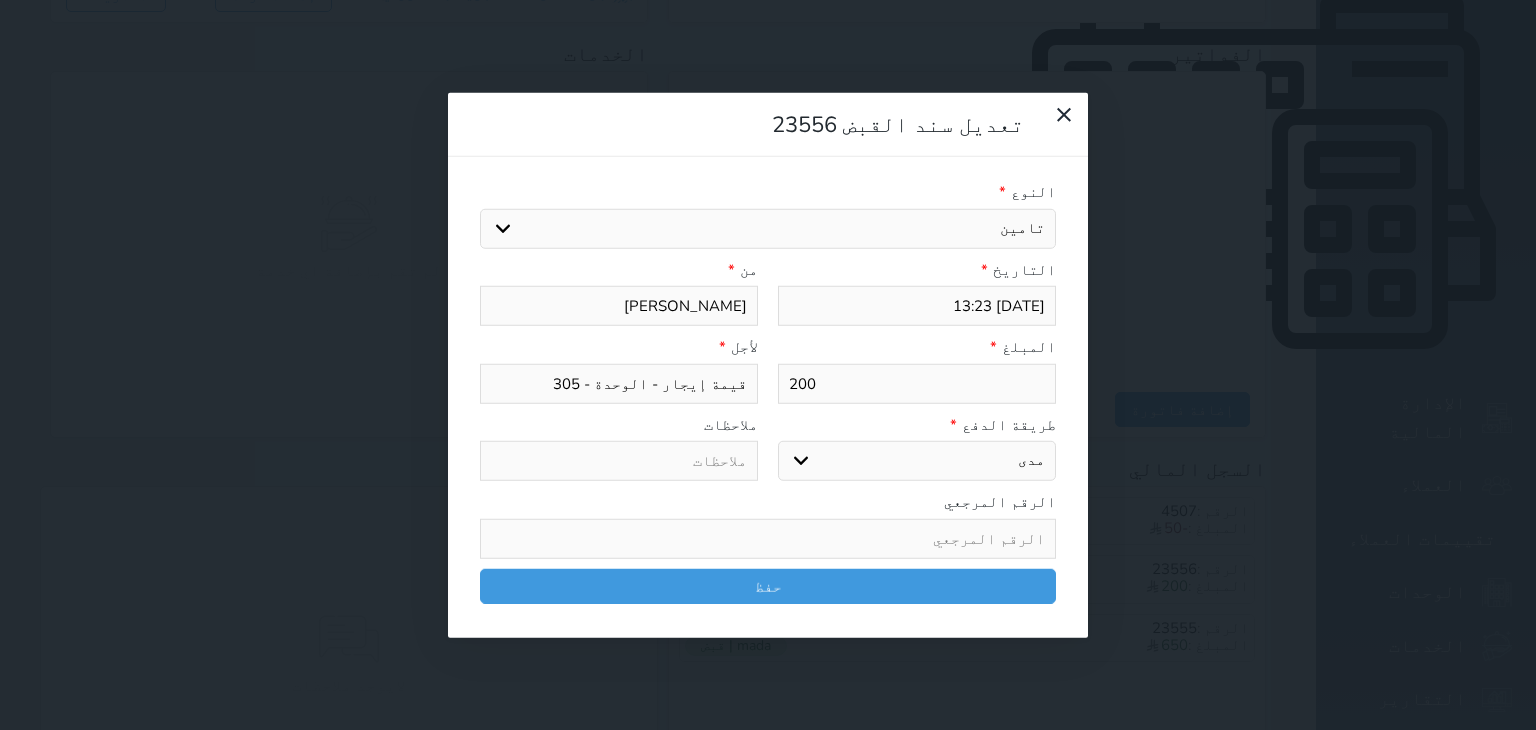 click on "اختيار   مقبوضات عامة قيمة إيجار فواتير تامين عربون لا ينطبق آخر مغسلة واي فاي - الإنترنت مواقف السيارات طعام الأغذية والمشروبات مشروبات المشروبات الباردة المشروبات الساخنة الإفطار غداء عشاء مخبز و كعك حمام سباحة الصالة الرياضية سبا و خدمات الجمال اختيار وإسقاط (خدمات النقل) ميني بار كابل - تلفزيون سرير إضافي تصفيف الشعر التسوق خدمات الجولات السياحية المنظمة خدمات الدليل السياحي تحصيل كمبيالة" at bounding box center [768, 228] 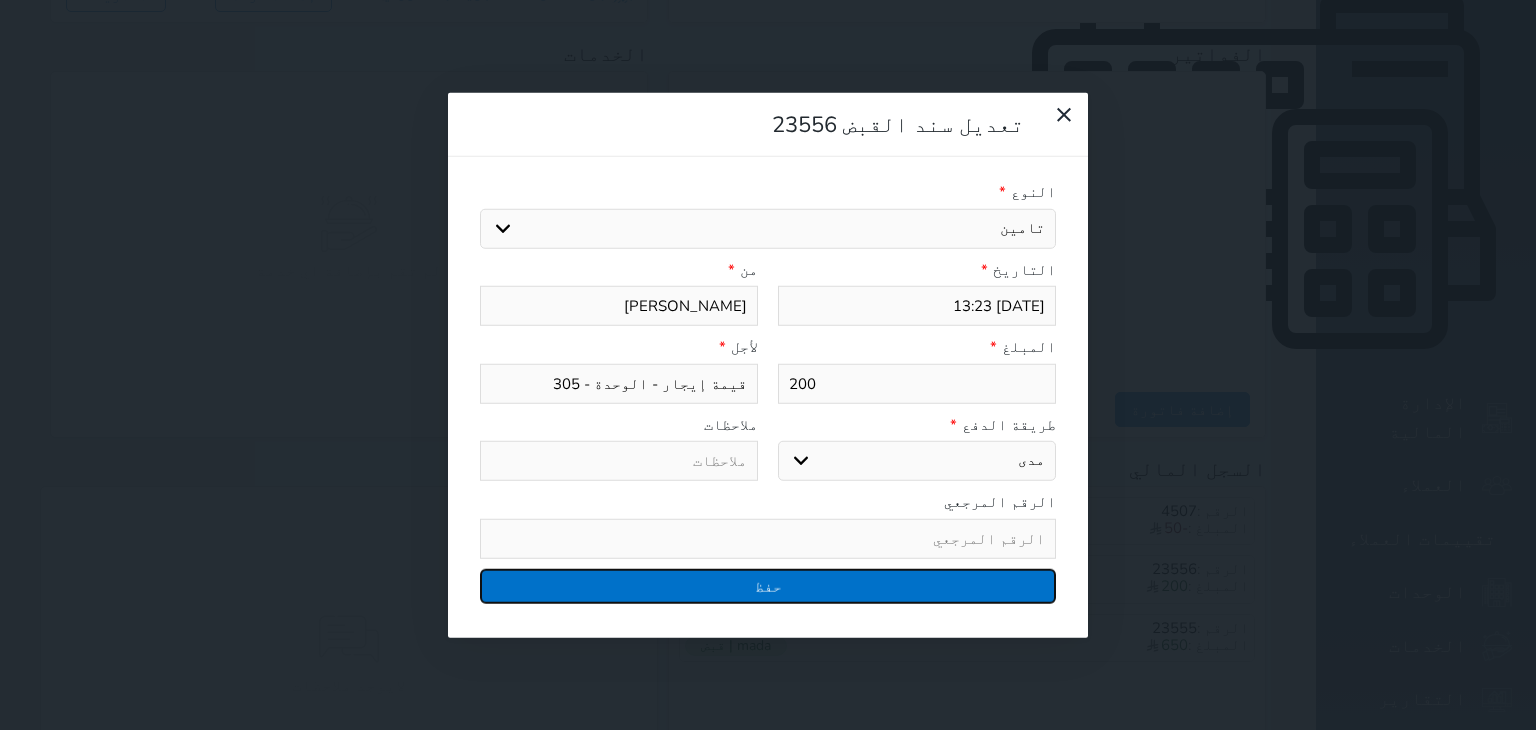 click on "حفظ" at bounding box center (768, 585) 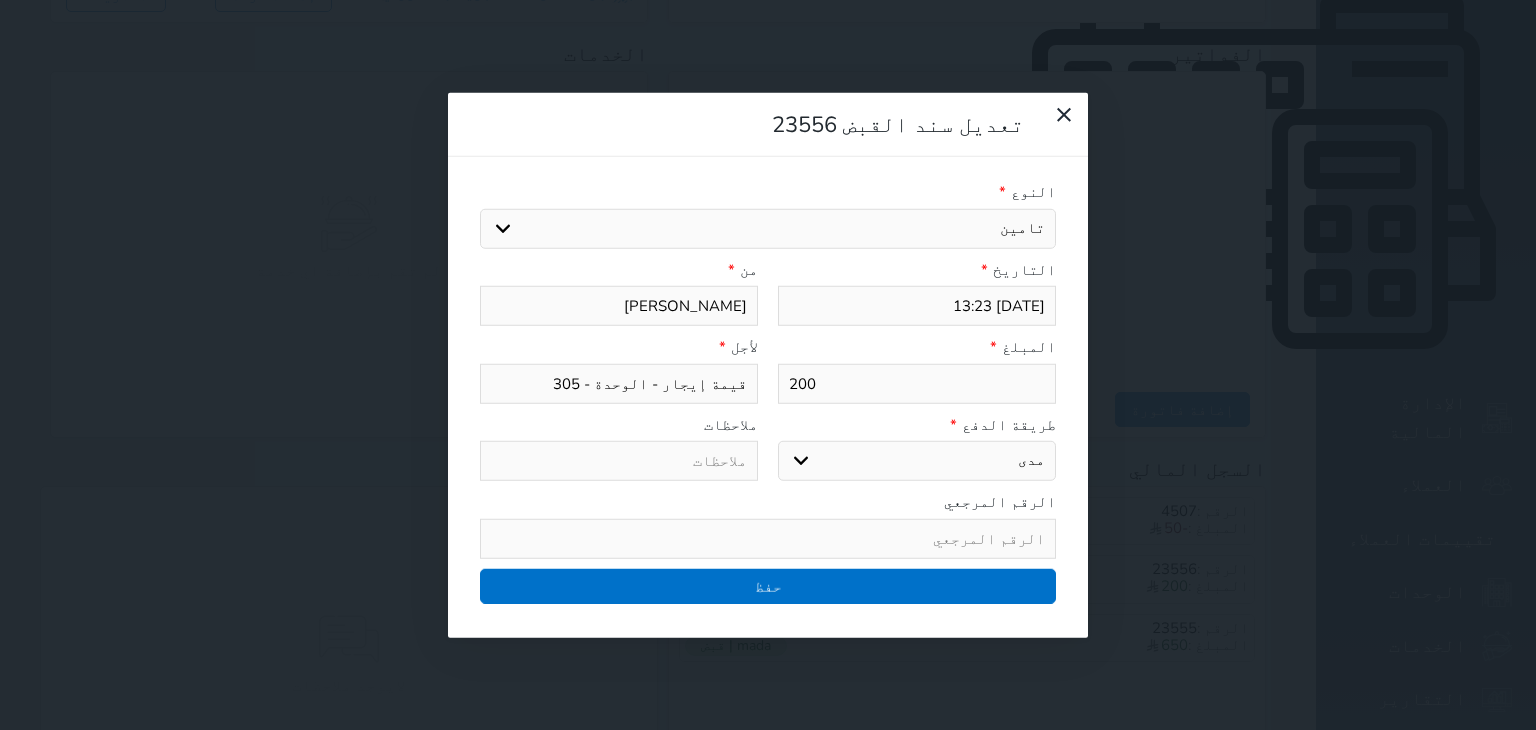 type on "تامين - الوحدة - 305" 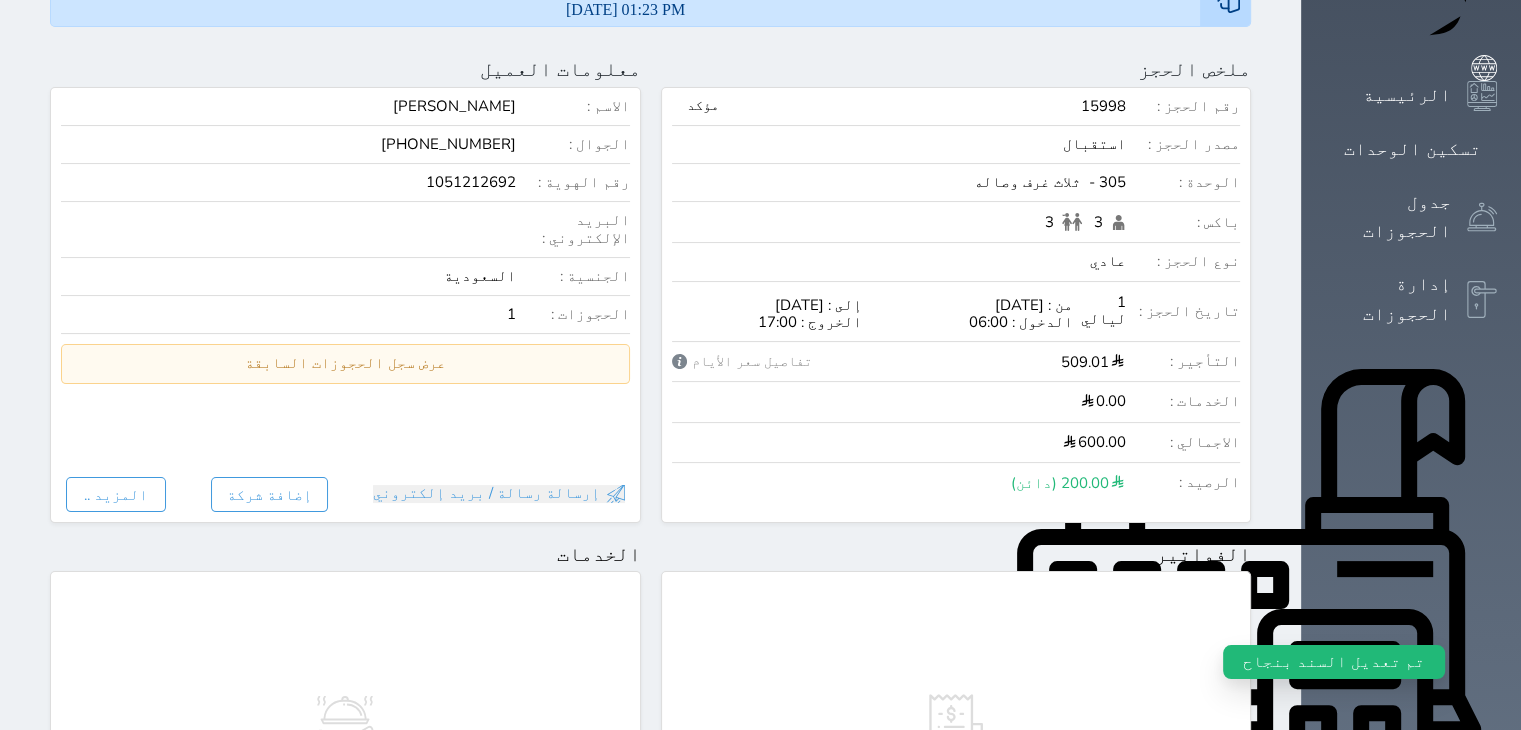 scroll, scrollTop: 200, scrollLeft: 0, axis: vertical 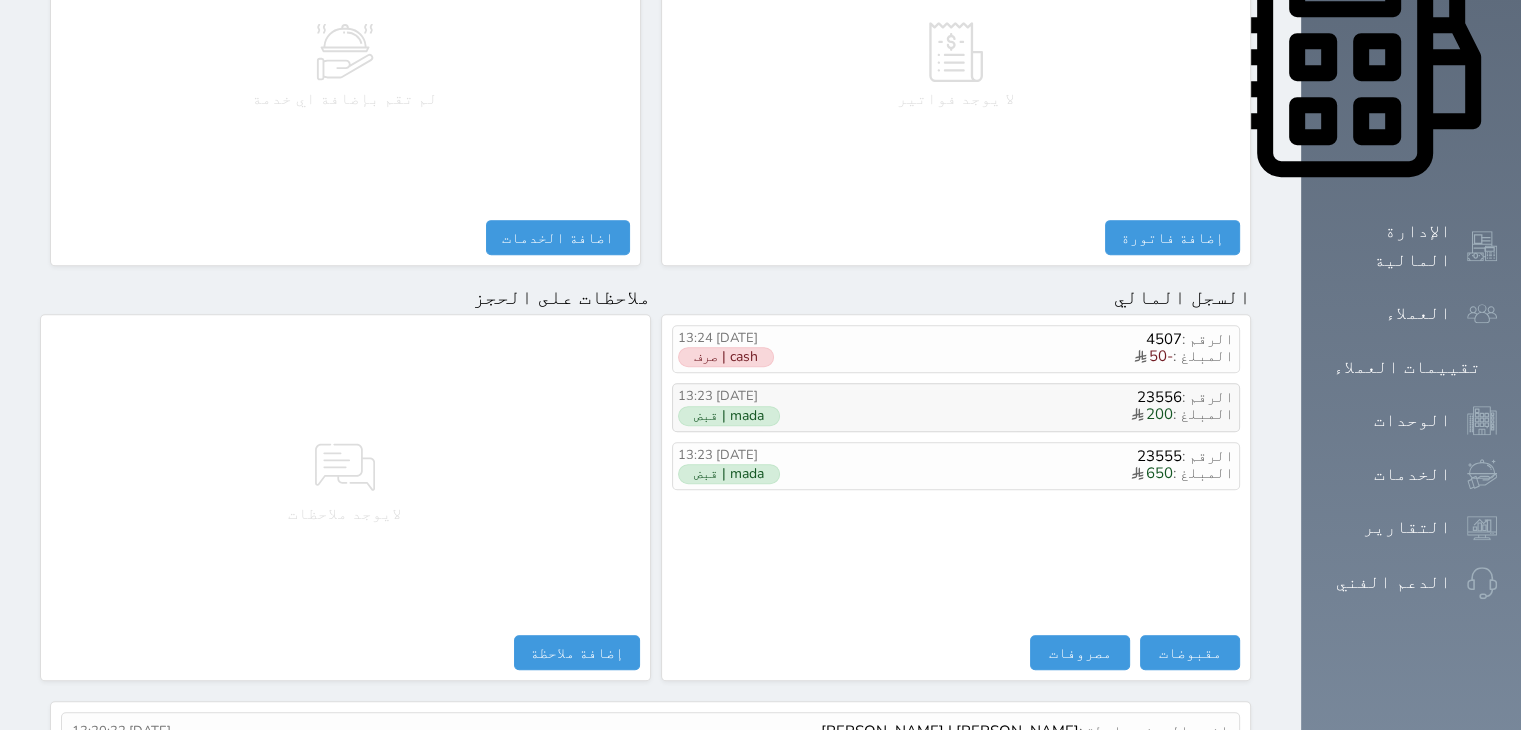click on "المبلغ :  200" at bounding box center [1039, 415] 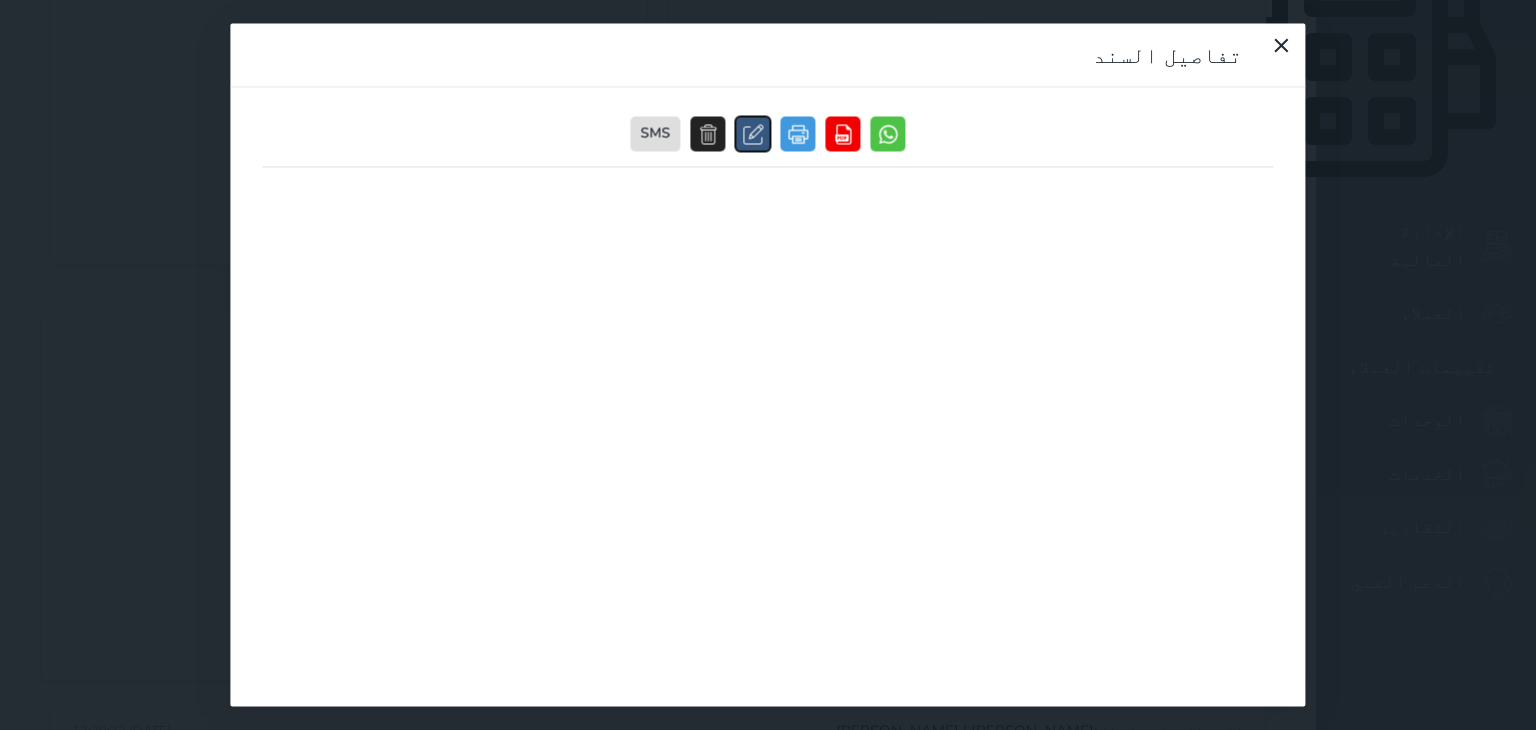 click at bounding box center [753, 134] 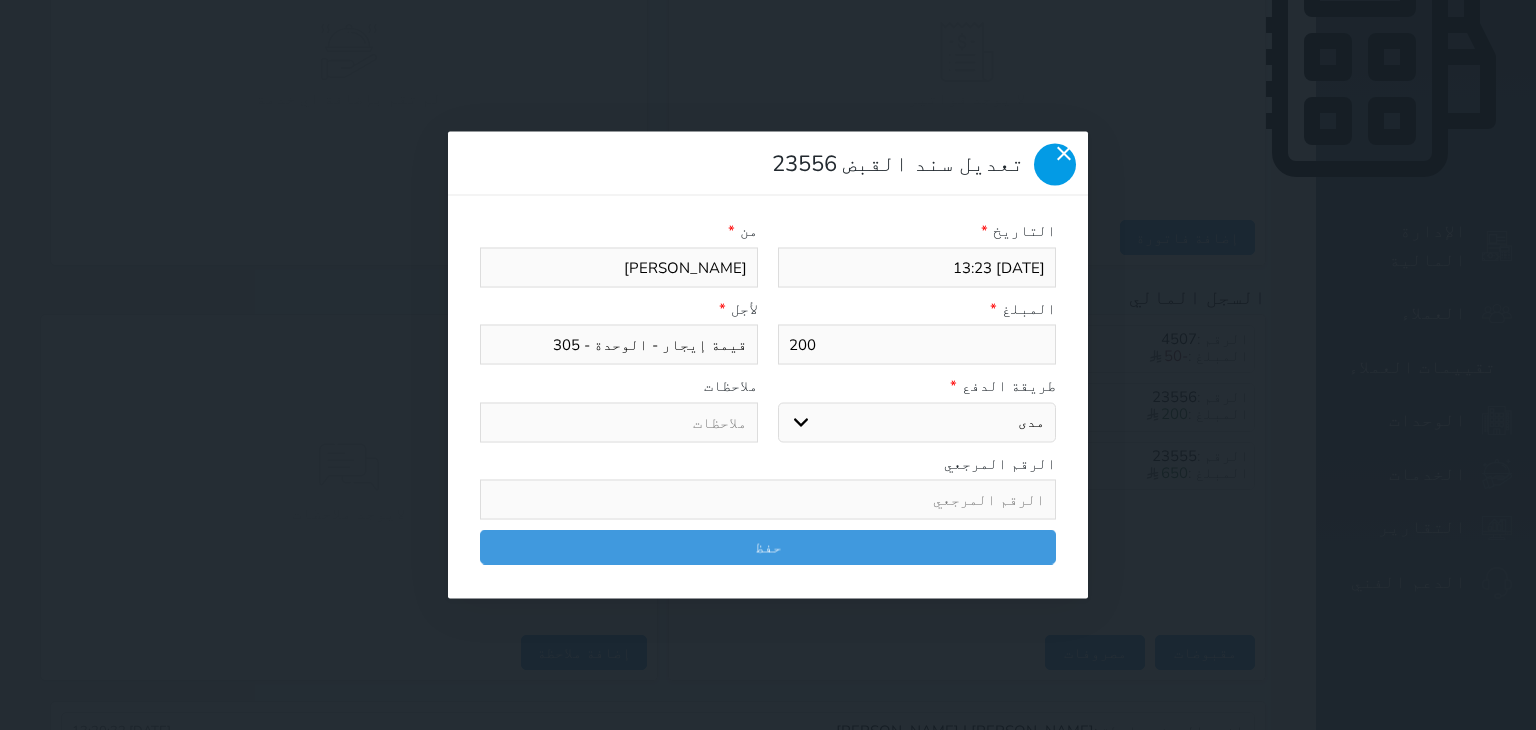click 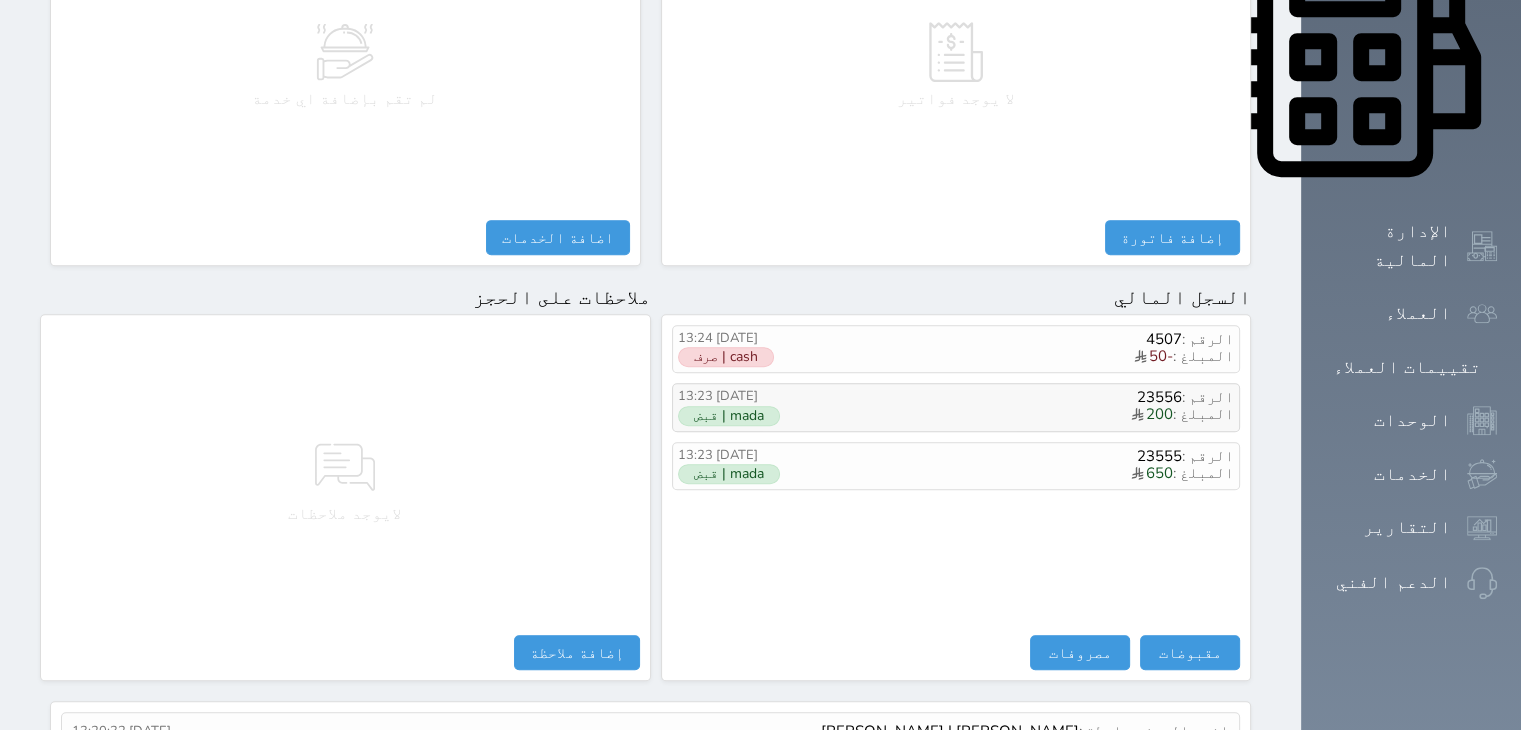 click on "المبلغ :  200" at bounding box center [1039, 415] 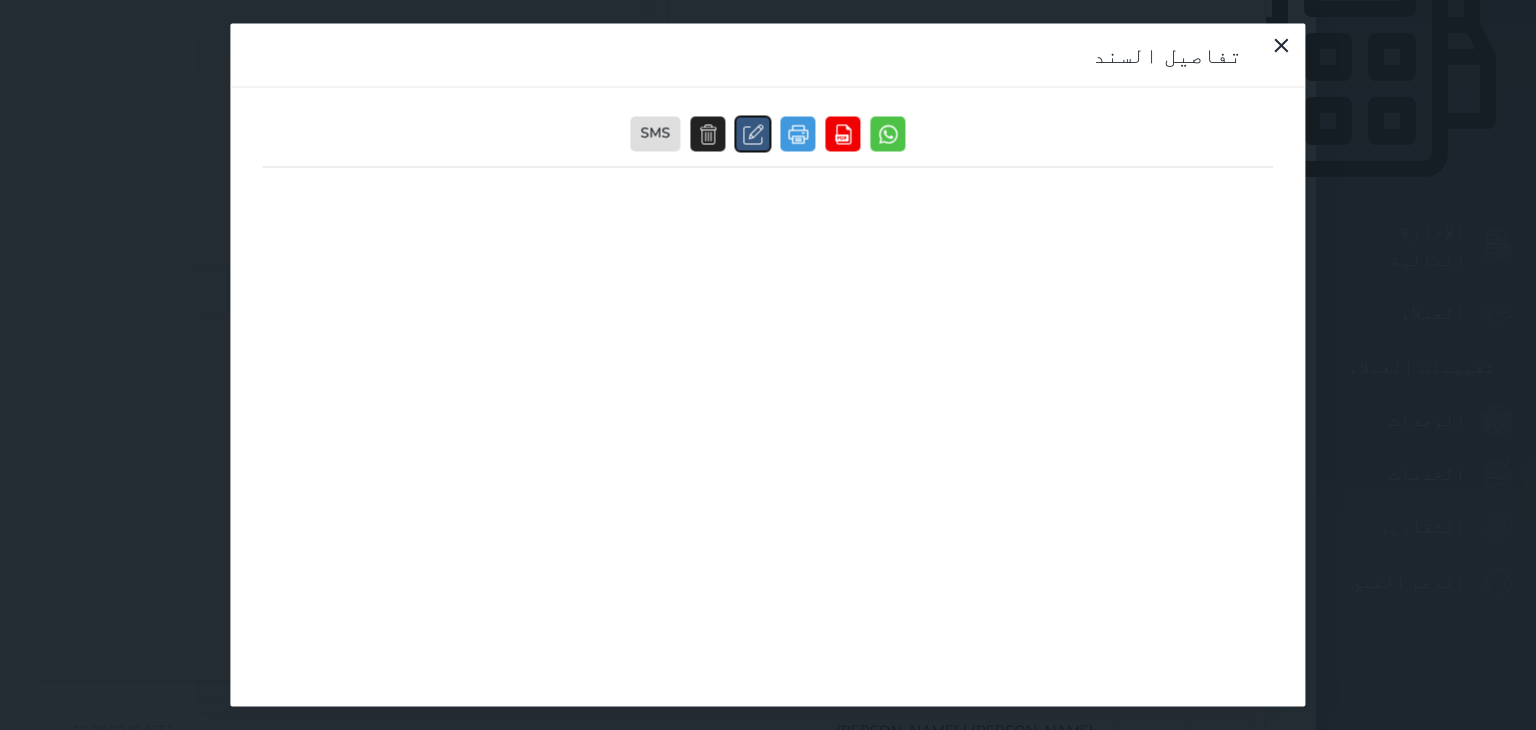 click at bounding box center [753, 134] 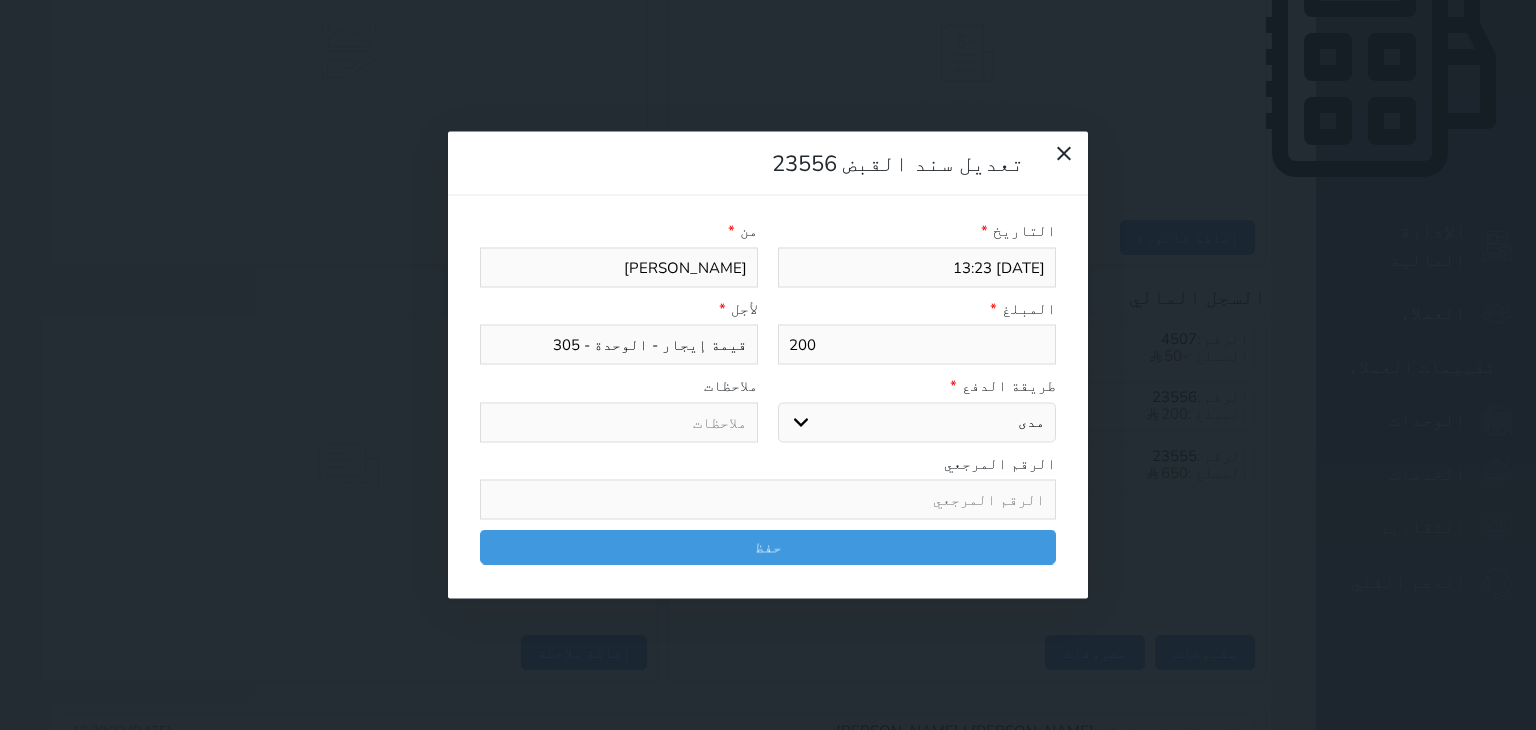 select on "101496" 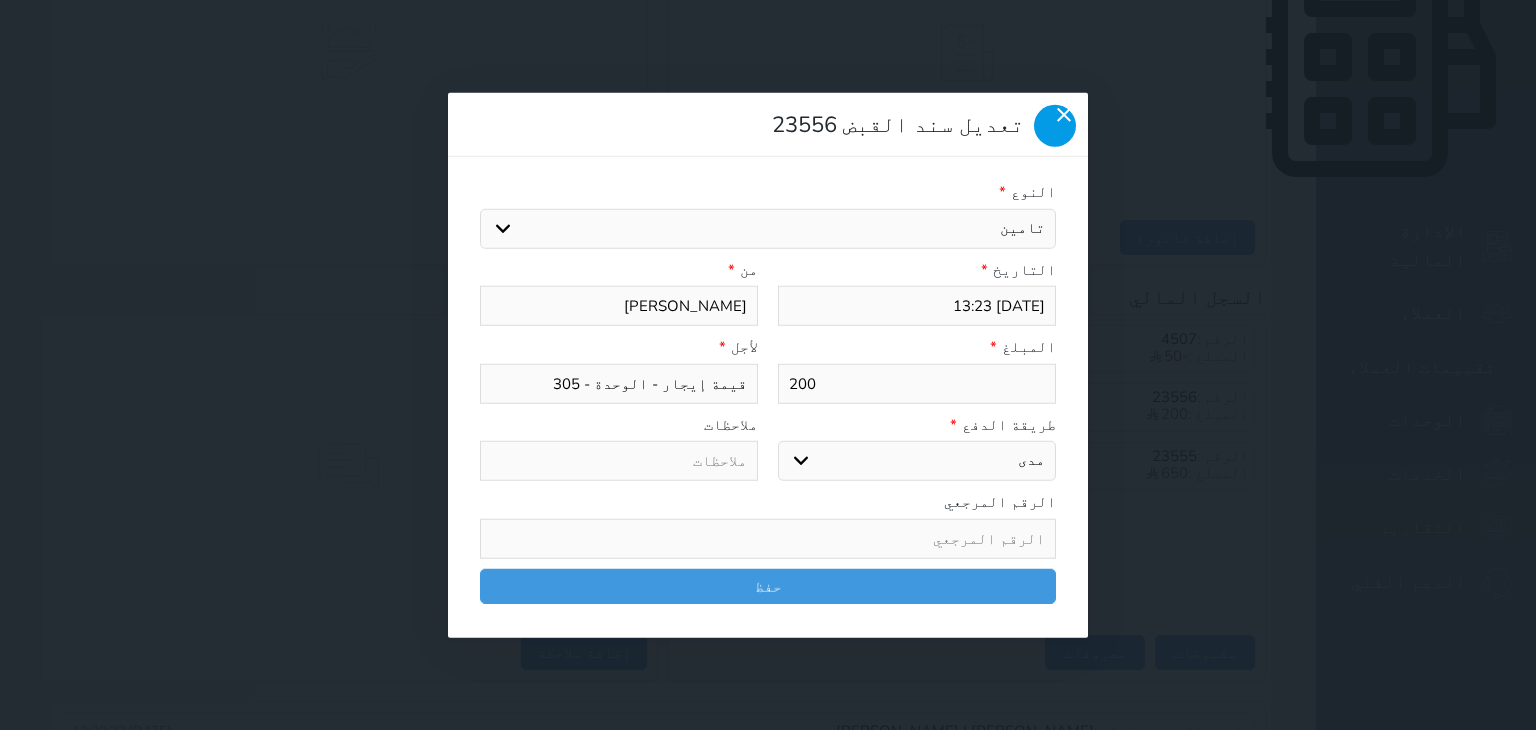 click at bounding box center [1055, 126] 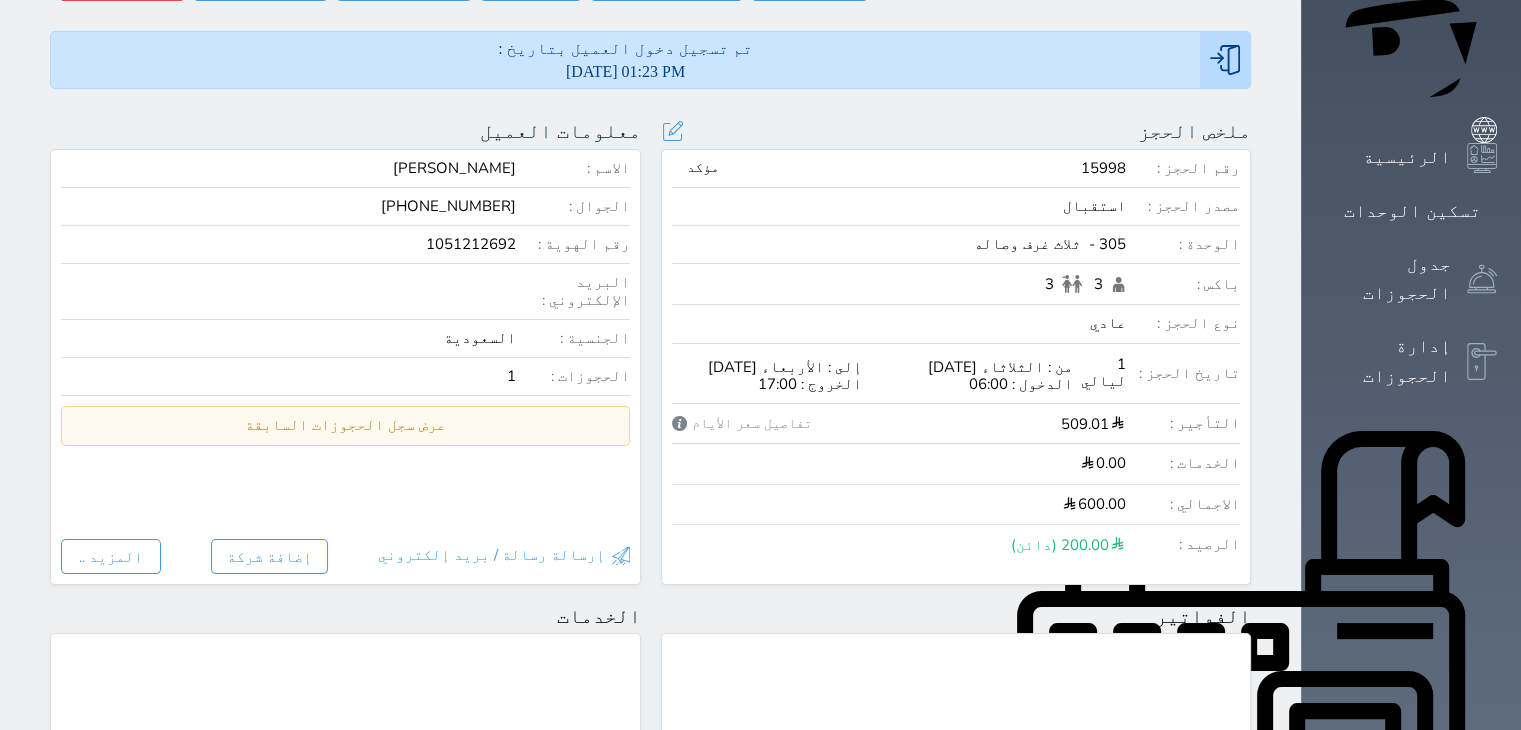 scroll, scrollTop: 0, scrollLeft: 0, axis: both 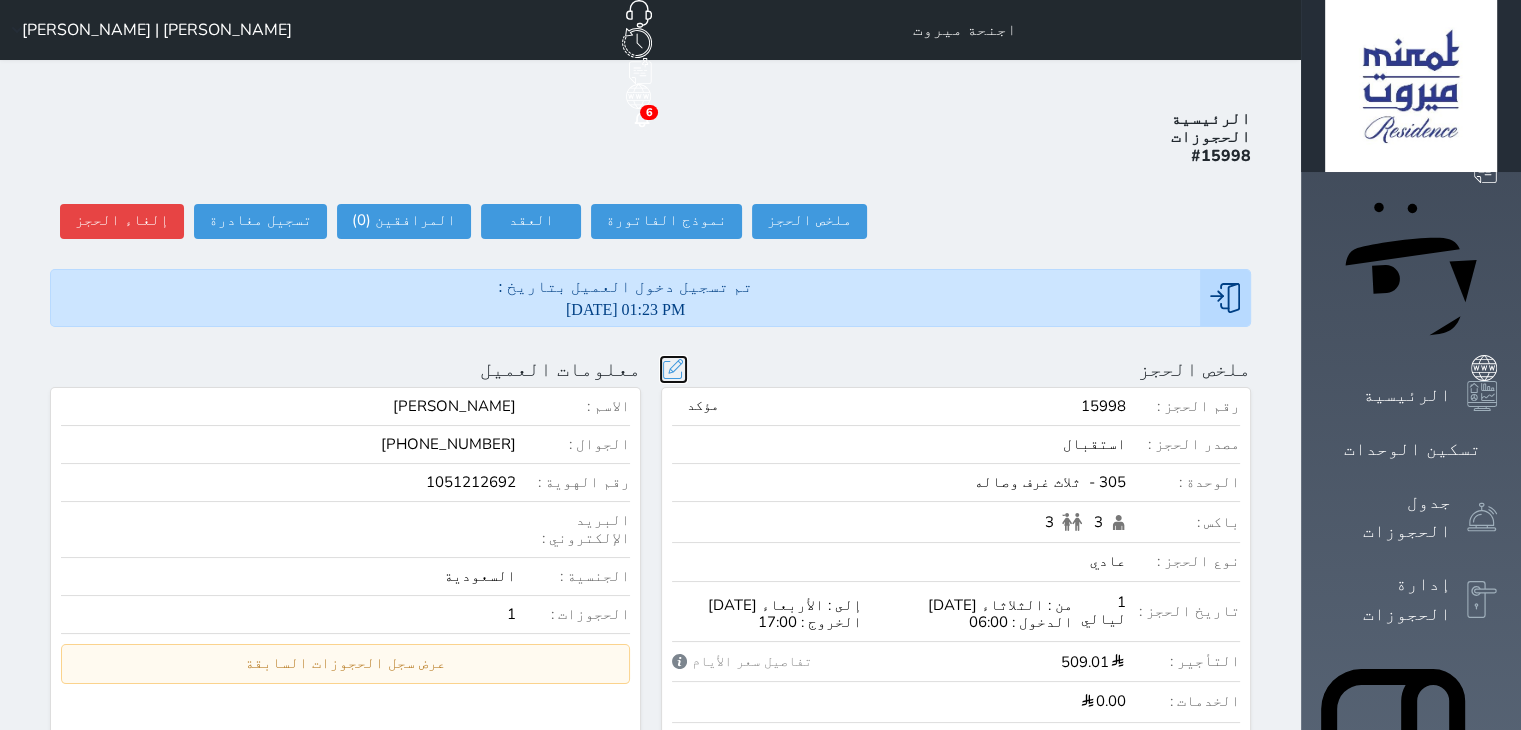 click at bounding box center [673, 369] 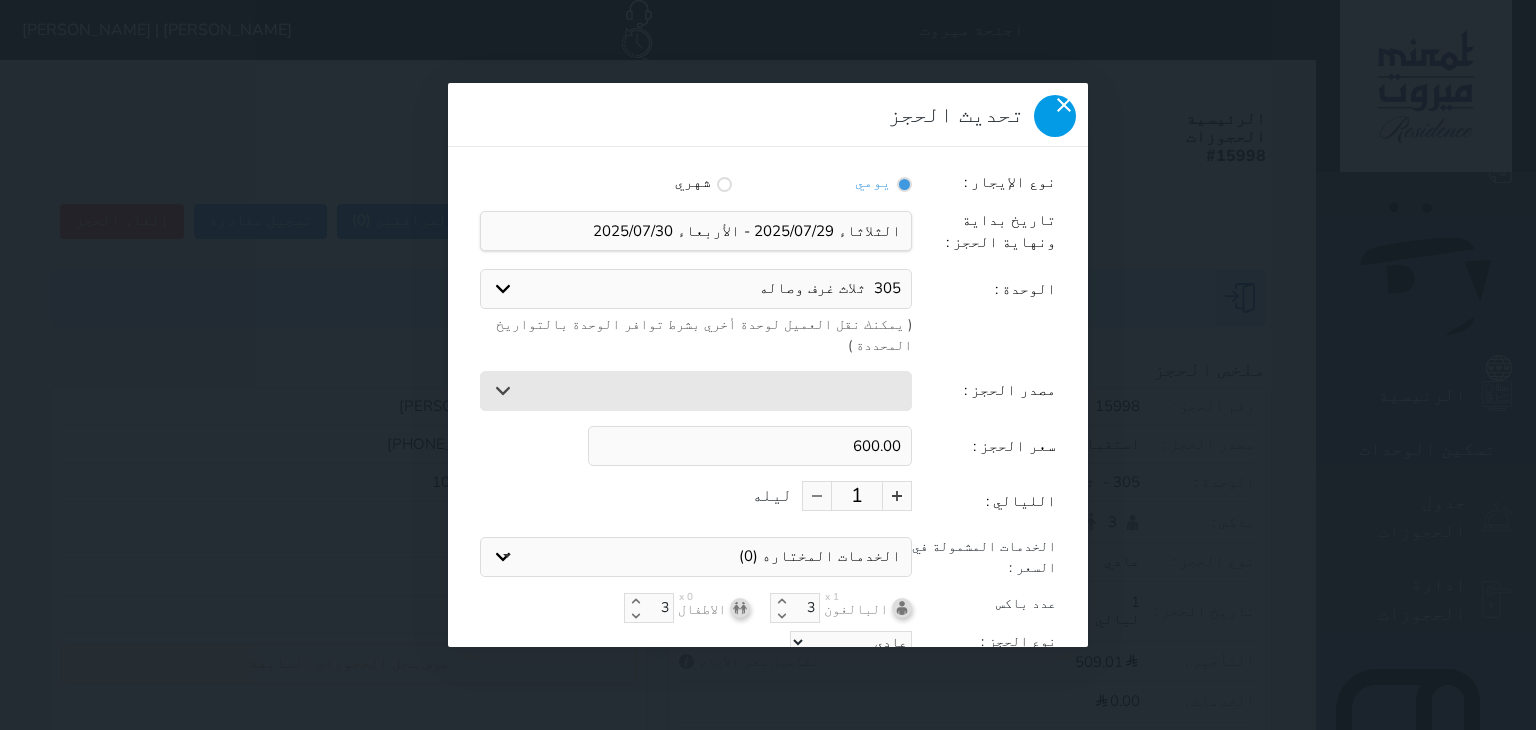click 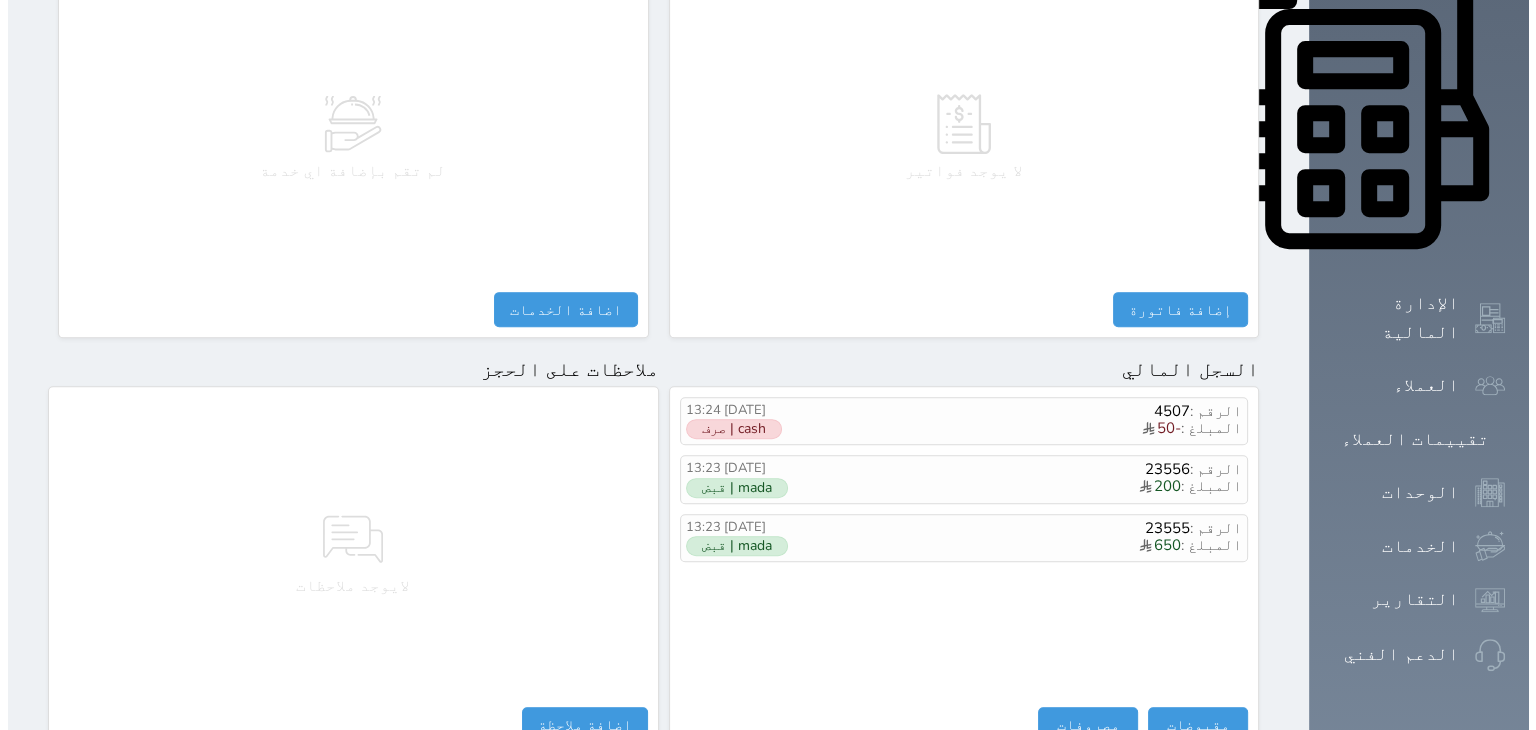 scroll, scrollTop: 1048, scrollLeft: 0, axis: vertical 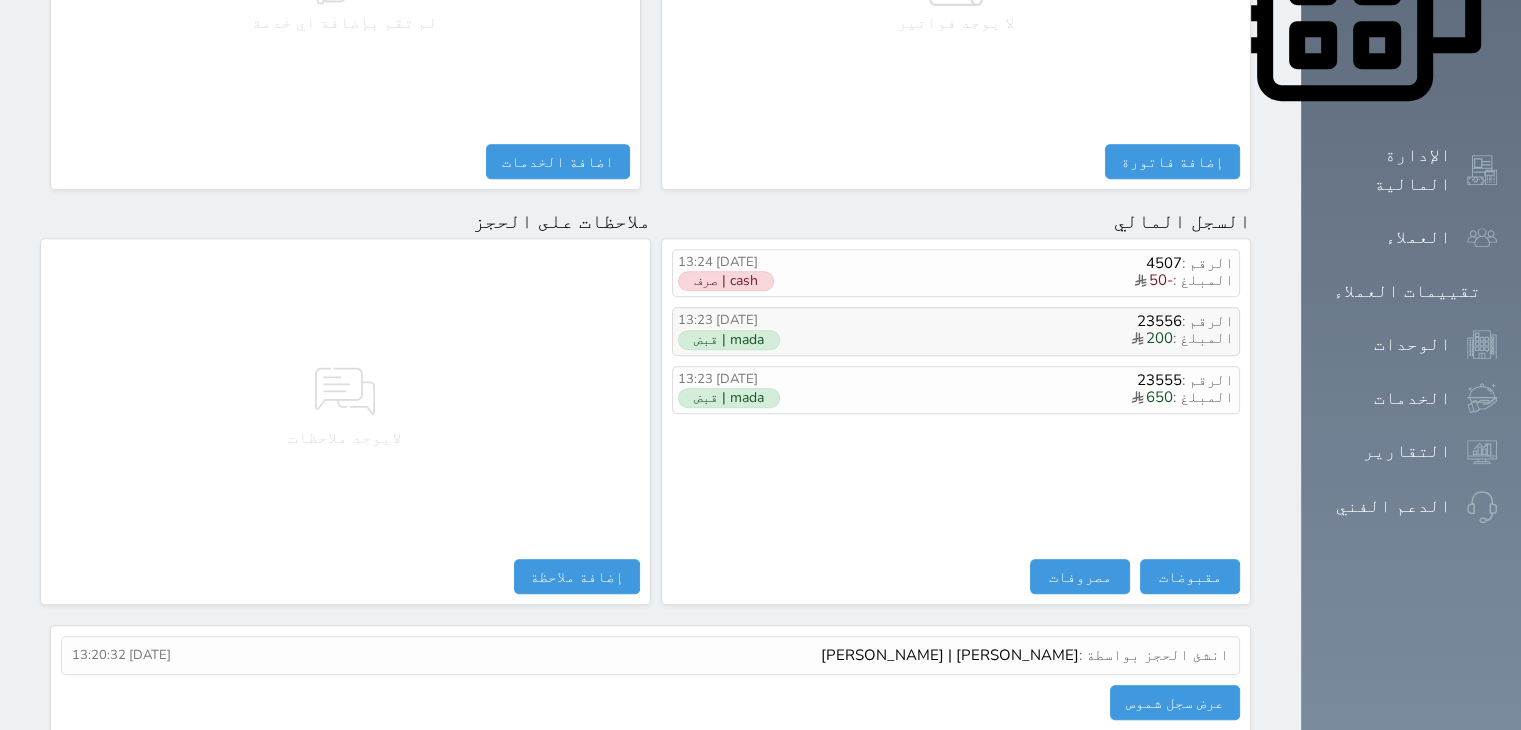 click on "الرقم :  23556" at bounding box center (1039, 321) 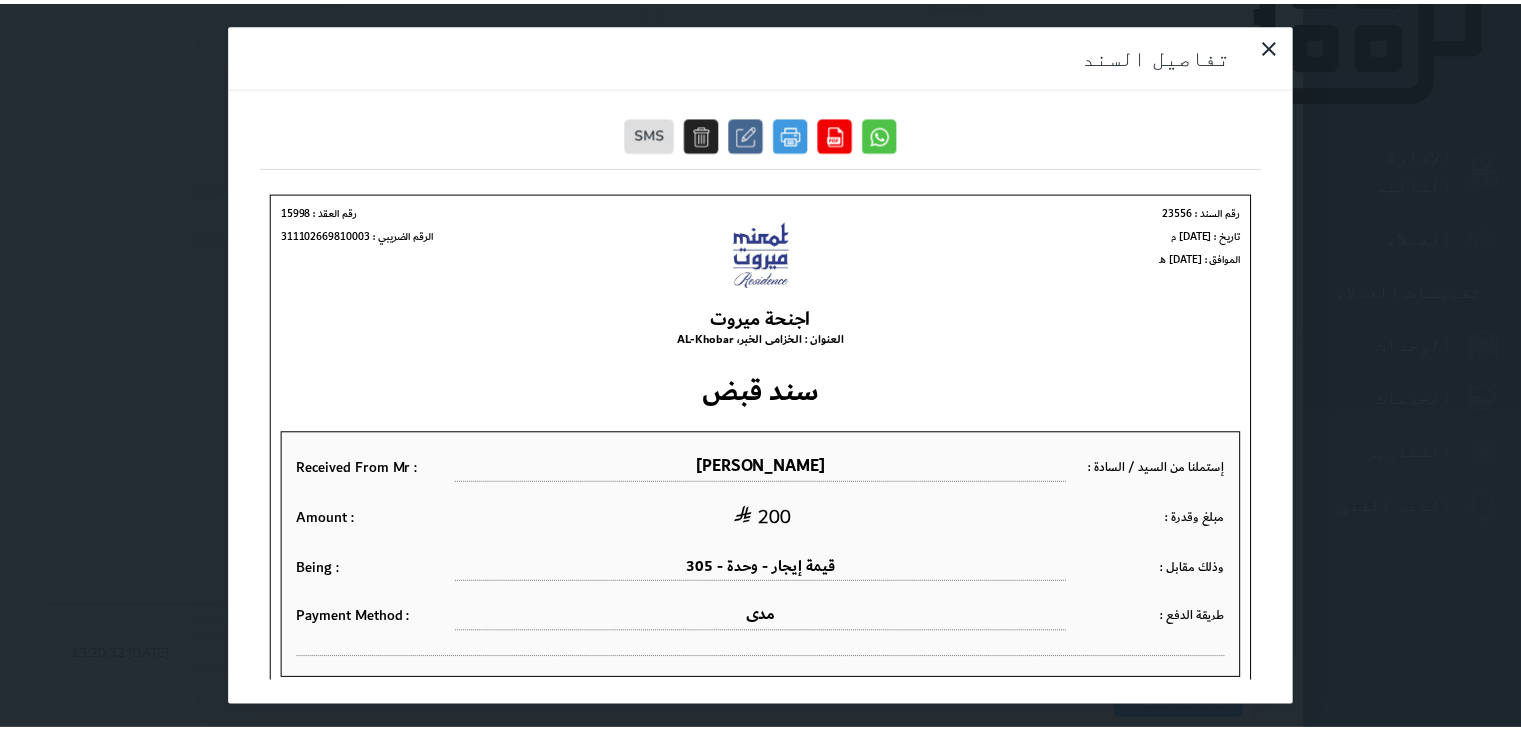 scroll, scrollTop: 0, scrollLeft: 0, axis: both 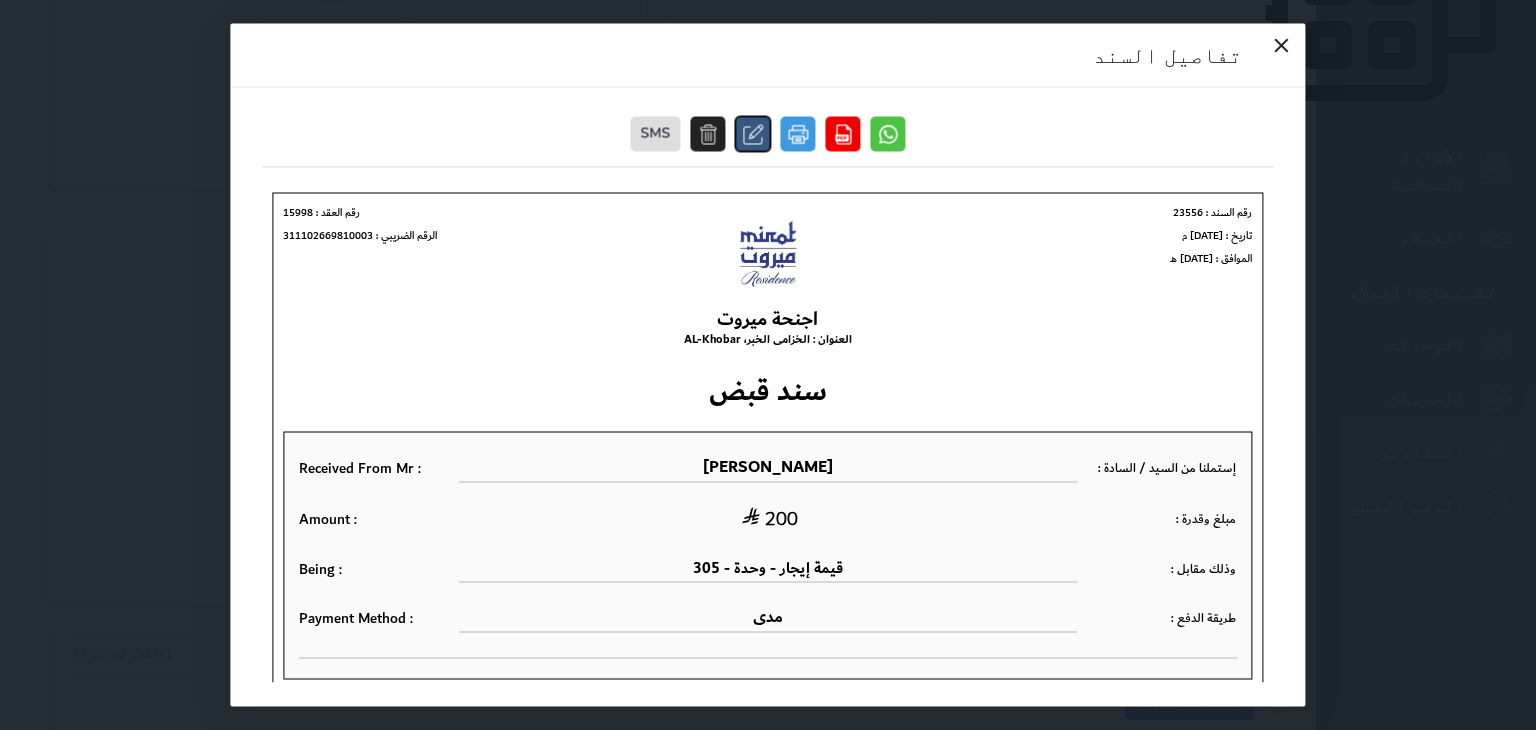 click at bounding box center (753, 134) 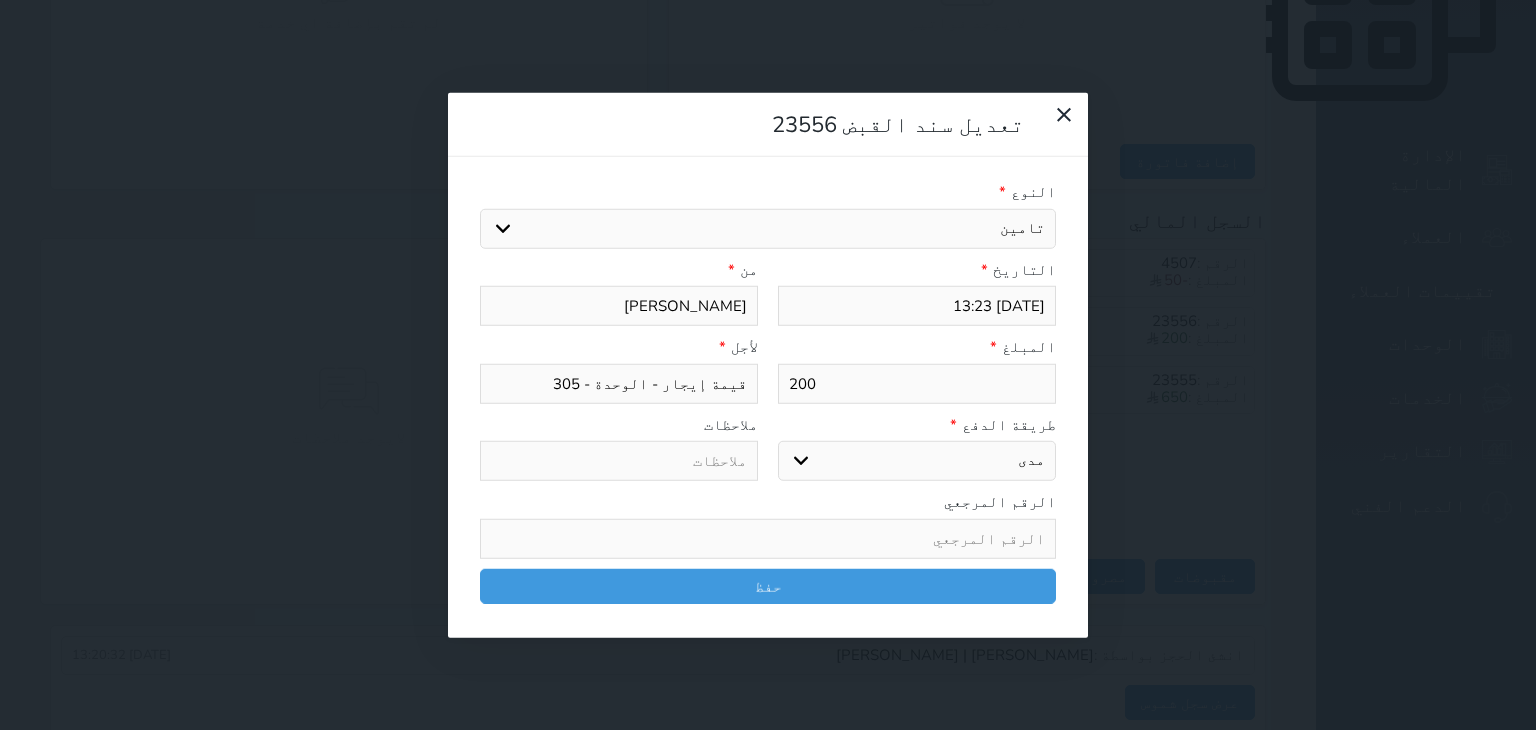click on "اختيار   مقبوضات عامة قيمة إيجار فواتير تامين عربون لا ينطبق آخر مغسلة واي فاي - الإنترنت مواقف السيارات طعام الأغذية والمشروبات مشروبات المشروبات الباردة المشروبات الساخنة الإفطار غداء عشاء مخبز و كعك حمام سباحة الصالة الرياضية سبا و خدمات الجمال اختيار وإسقاط (خدمات النقل) ميني بار كابل - تلفزيون سرير إضافي تصفيف الشعر التسوق خدمات الجولات السياحية المنظمة خدمات الدليل السياحي تحصيل كمبيالة" at bounding box center [768, 228] 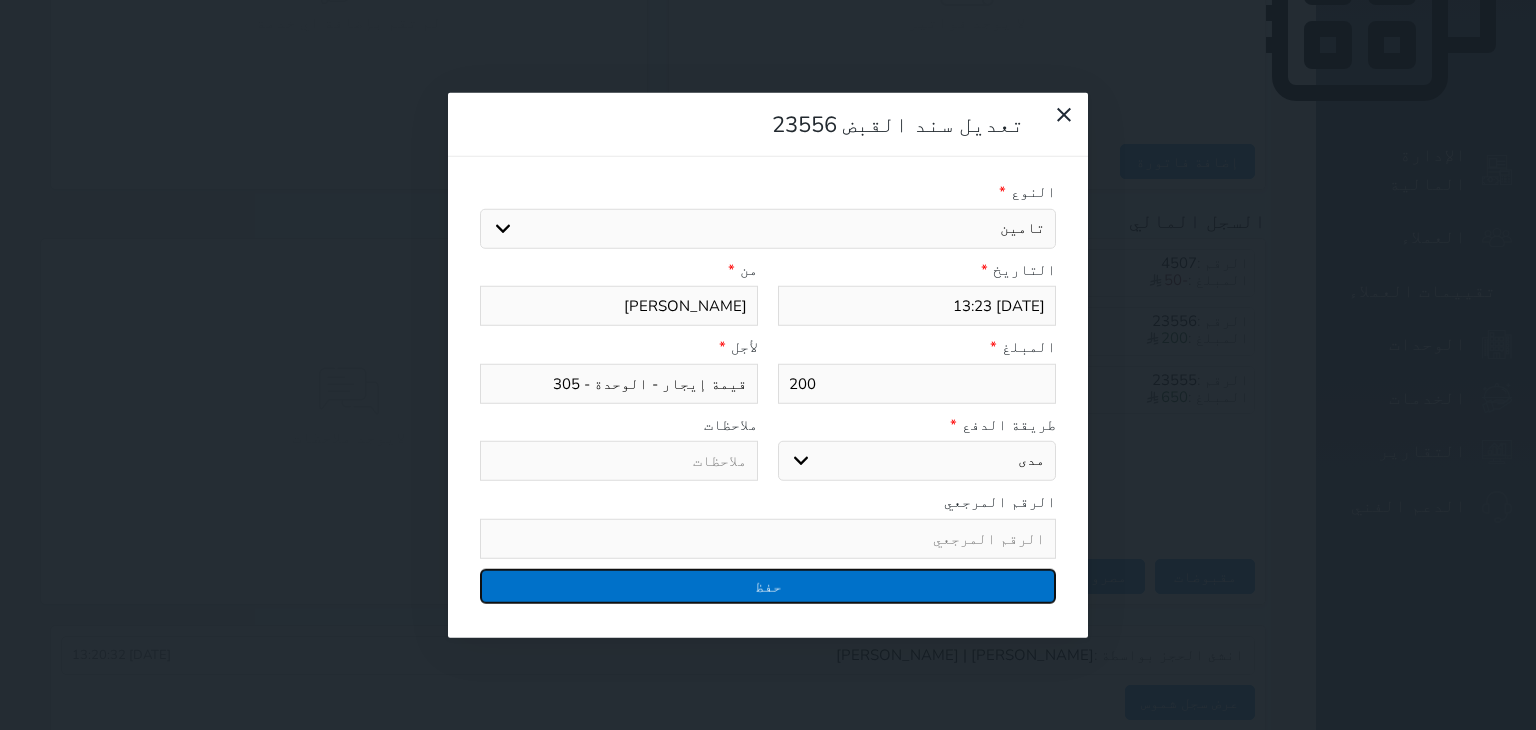 click on "حفظ" at bounding box center (768, 585) 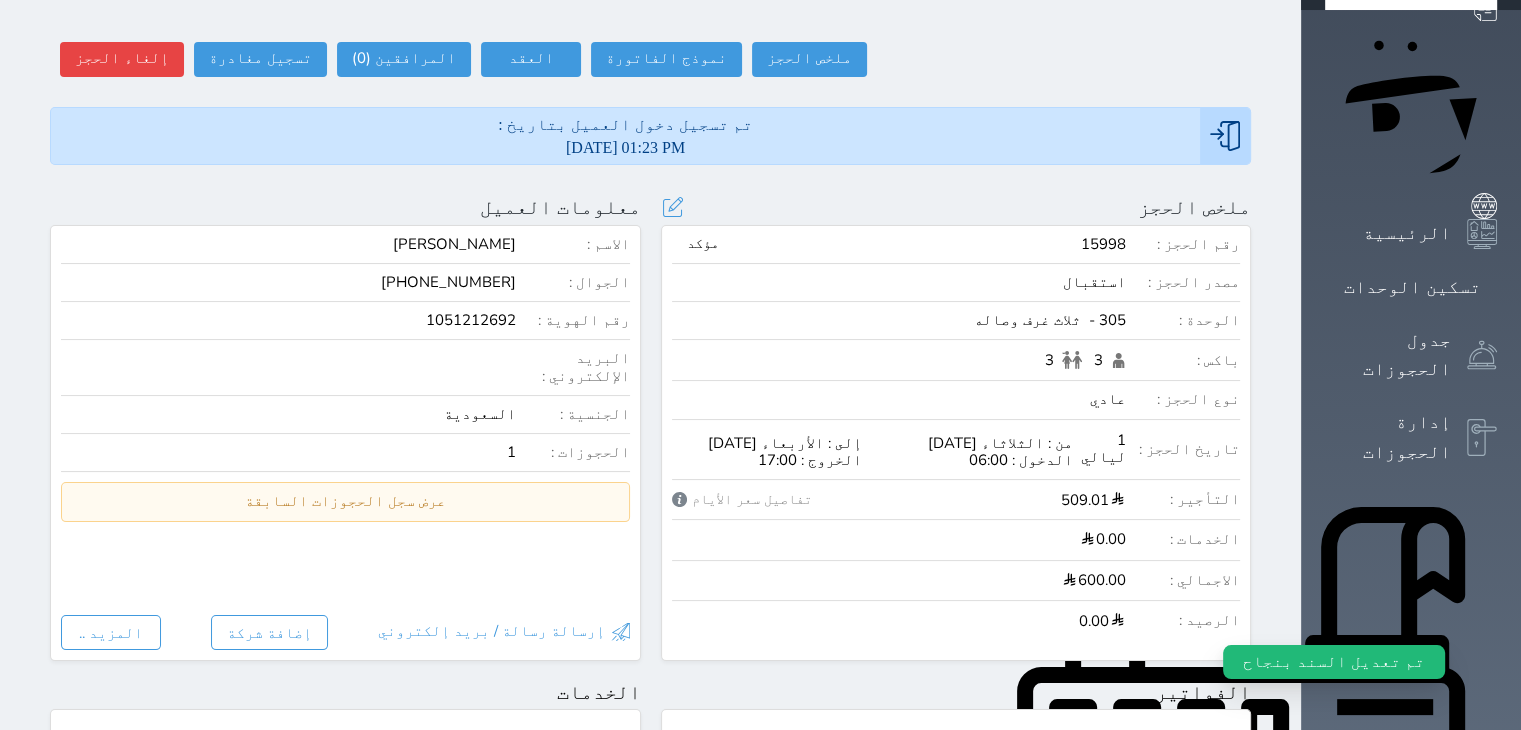 scroll, scrollTop: 148, scrollLeft: 0, axis: vertical 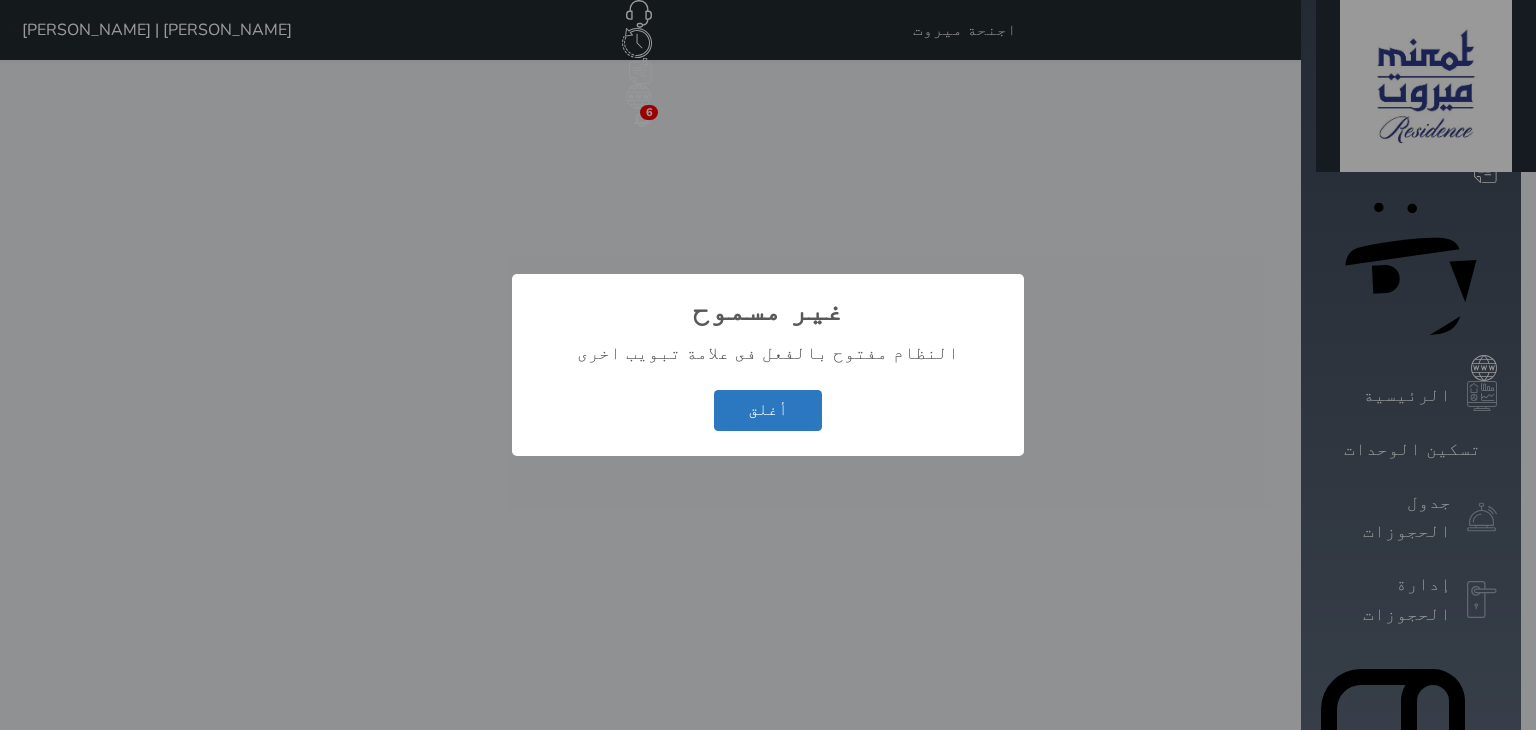 click on "أغلق" at bounding box center [768, 410] 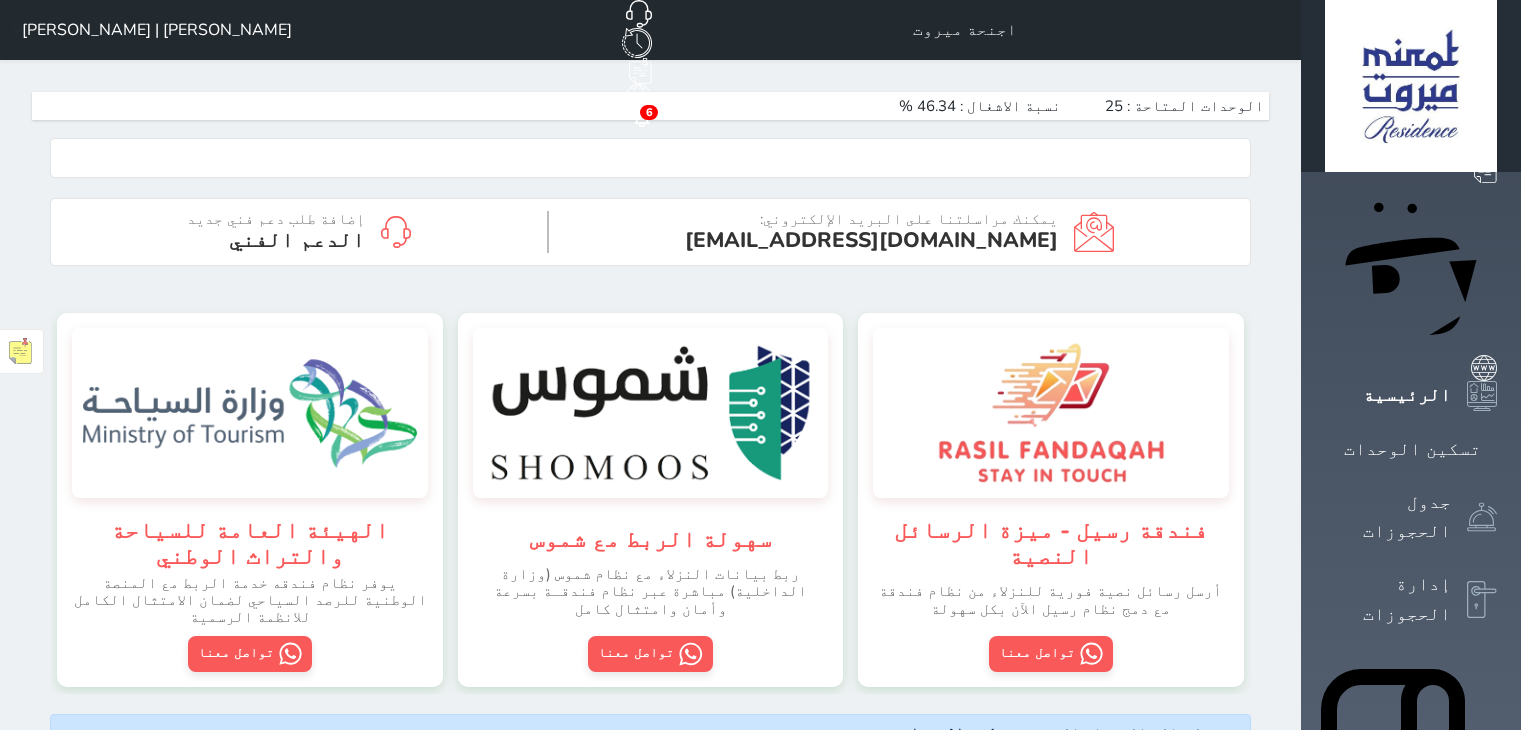 scroll, scrollTop: 0, scrollLeft: 0, axis: both 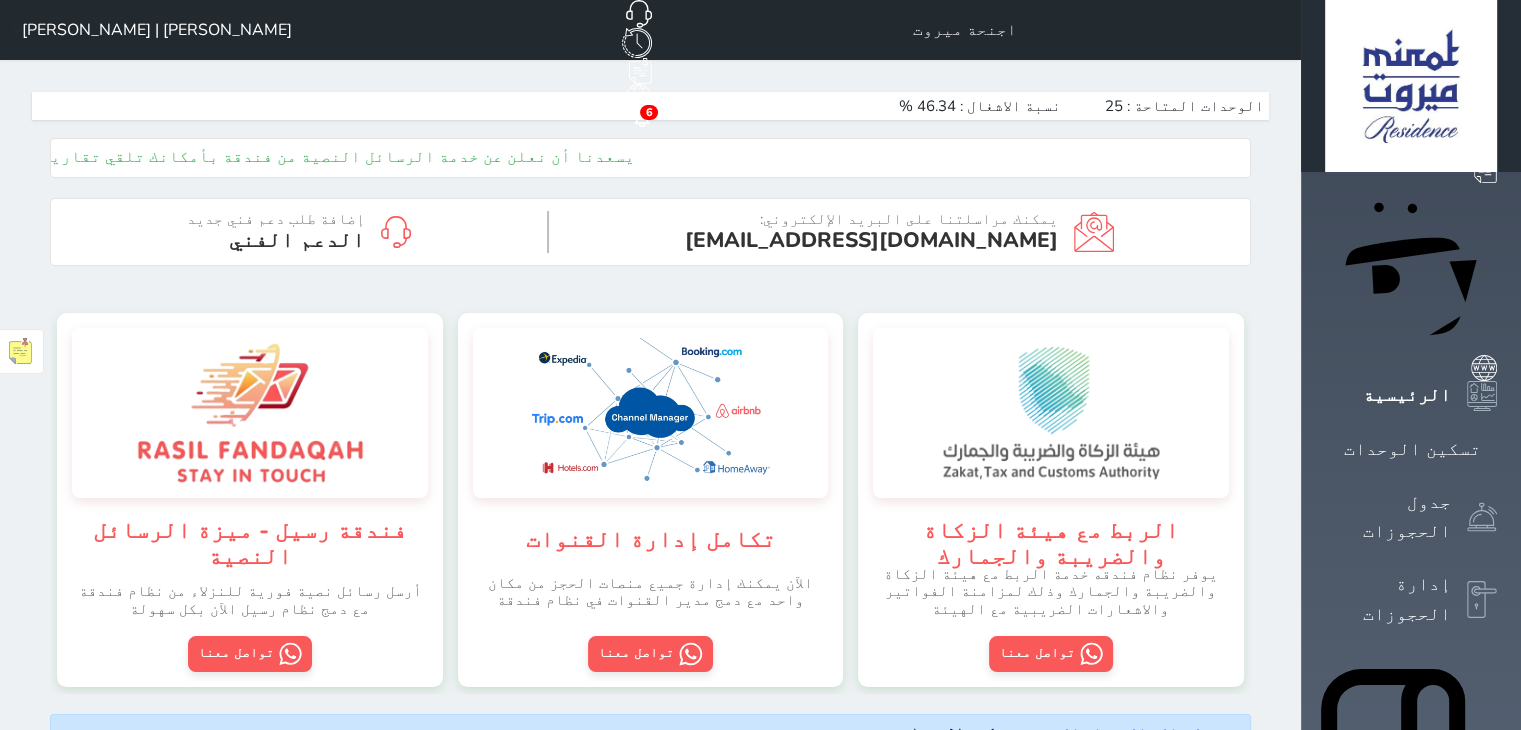 click on "[PERSON_NAME] | [PERSON_NAME]" at bounding box center (148, 30) 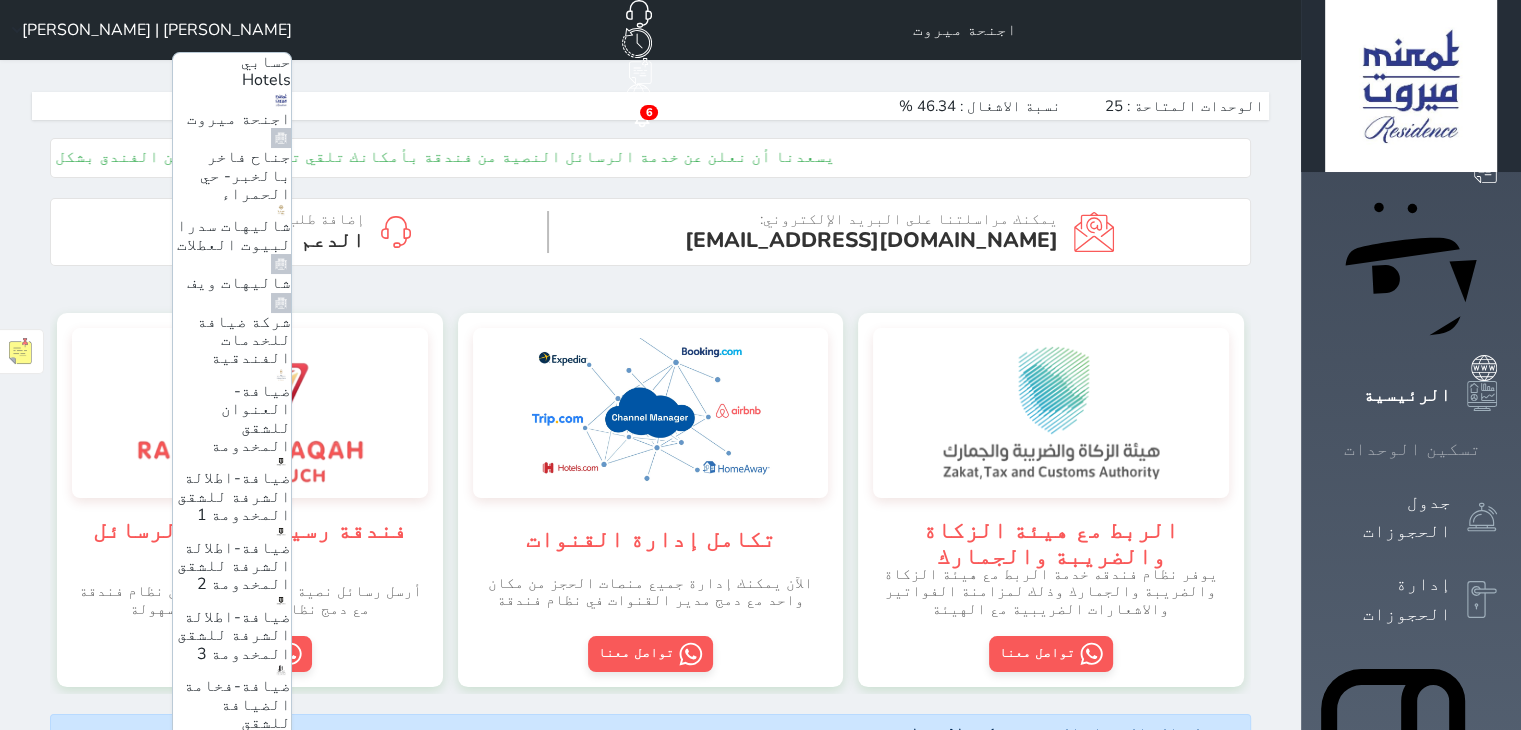 click on "تسكين الوحدات" at bounding box center [1412, 449] 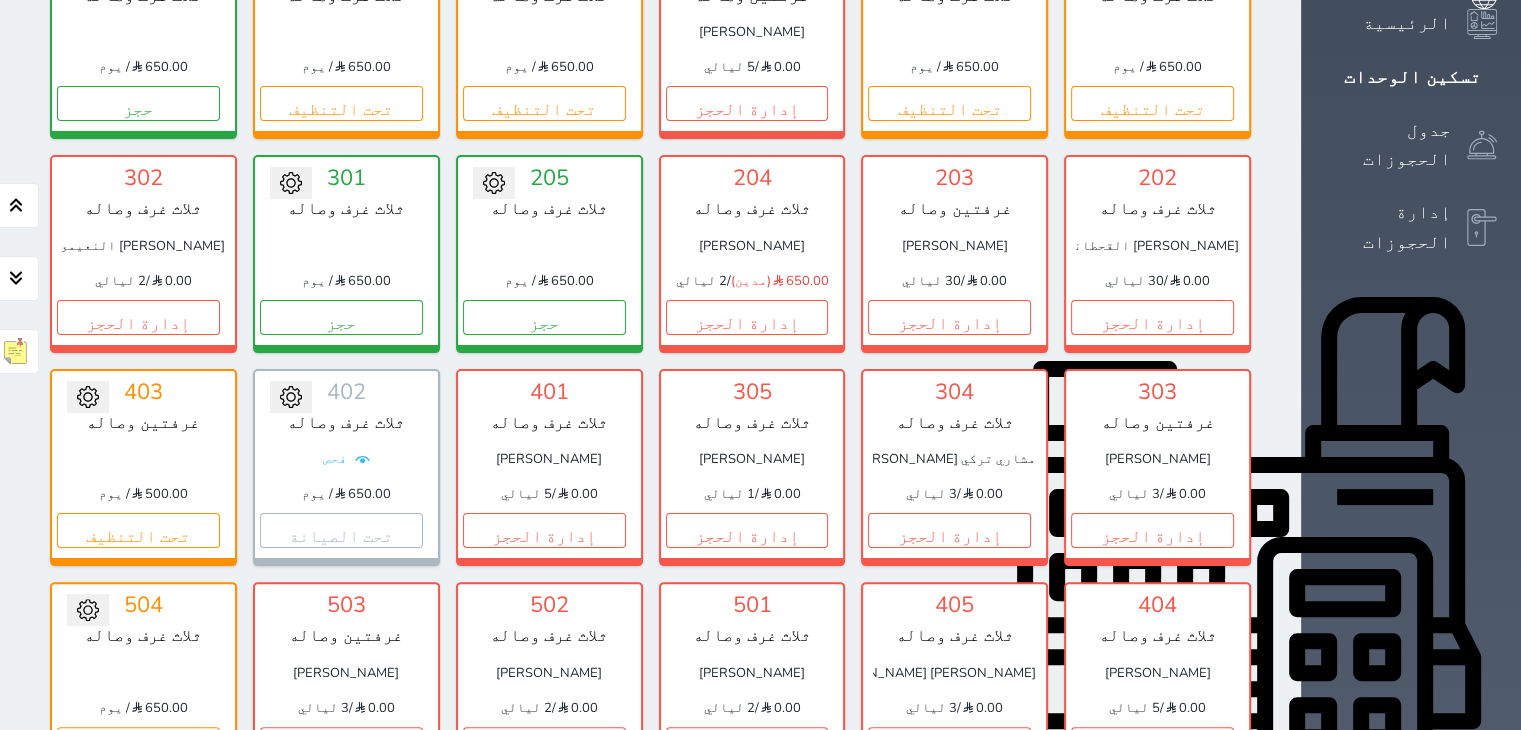 scroll, scrollTop: 78, scrollLeft: 0, axis: vertical 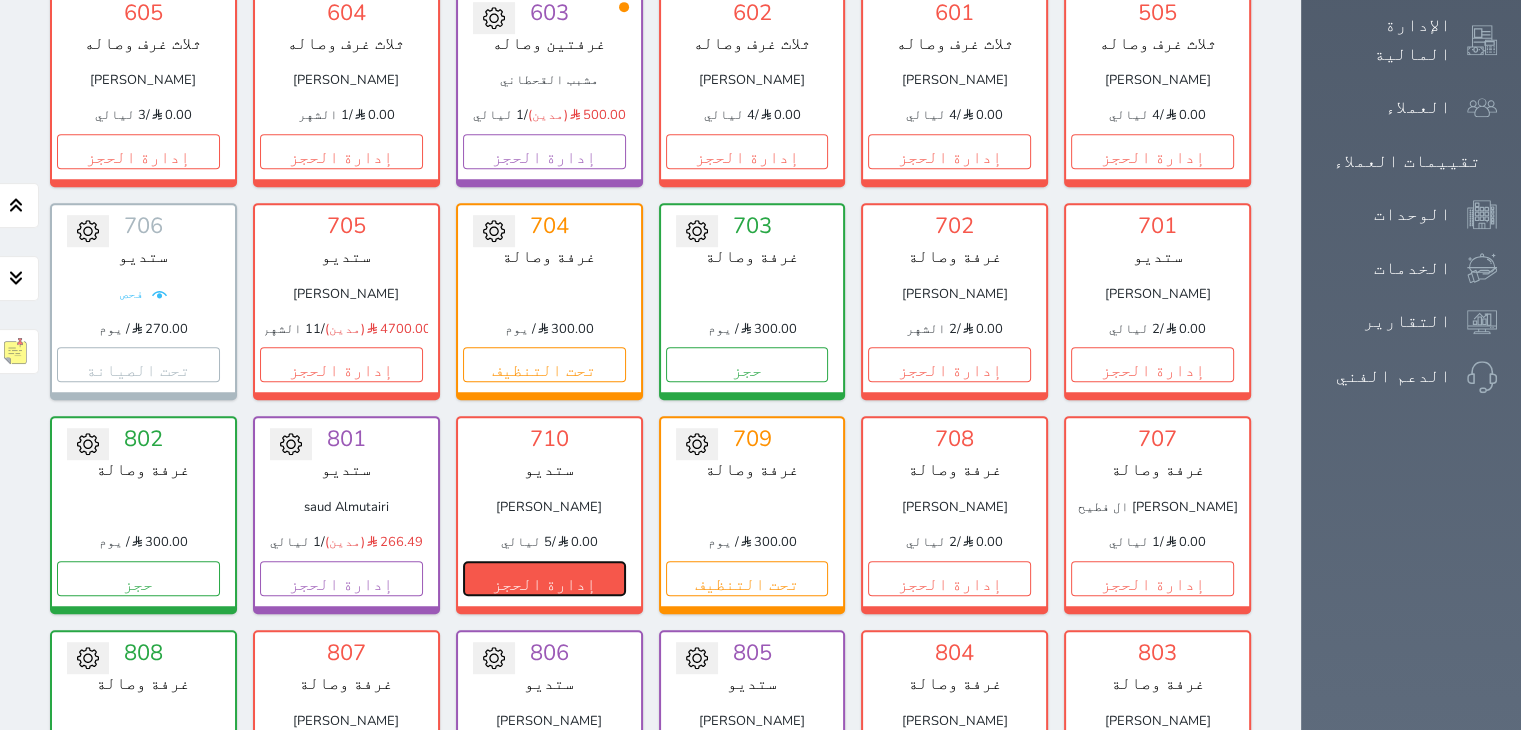 click on "إدارة الحجز" at bounding box center [544, 578] 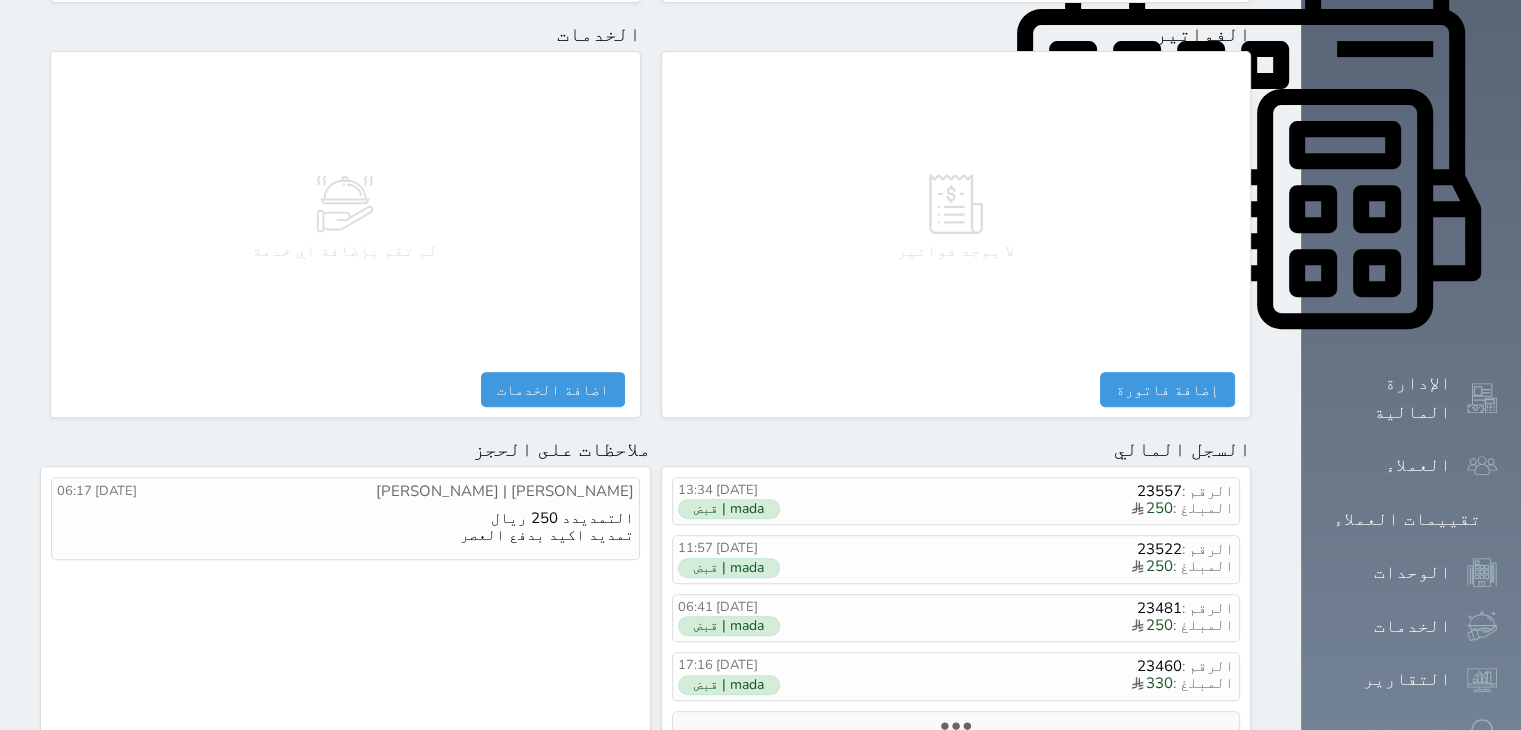 scroll, scrollTop: 972, scrollLeft: 0, axis: vertical 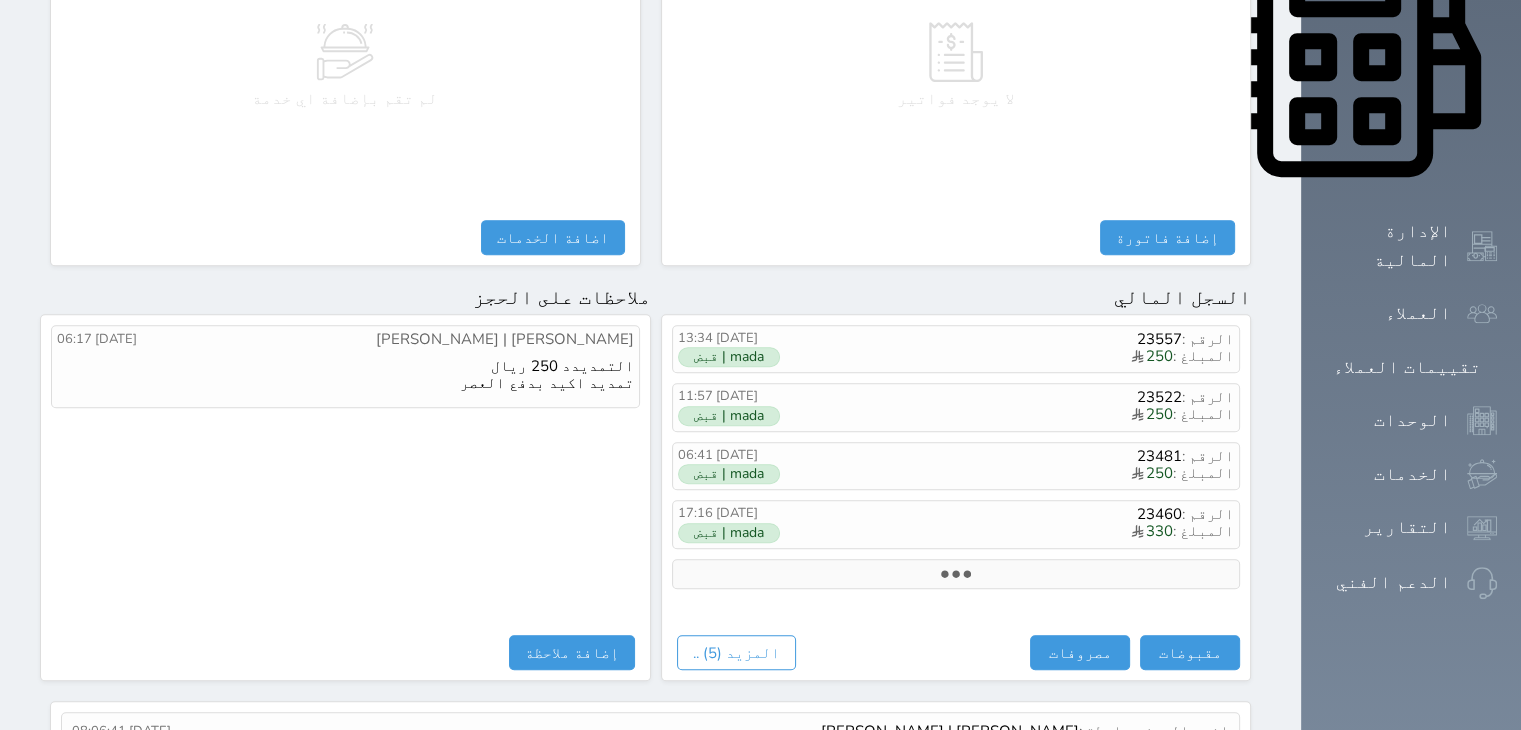 click on "Ali Abdul Hadi | علي عبد الهادي" at bounding box center (950, 731) 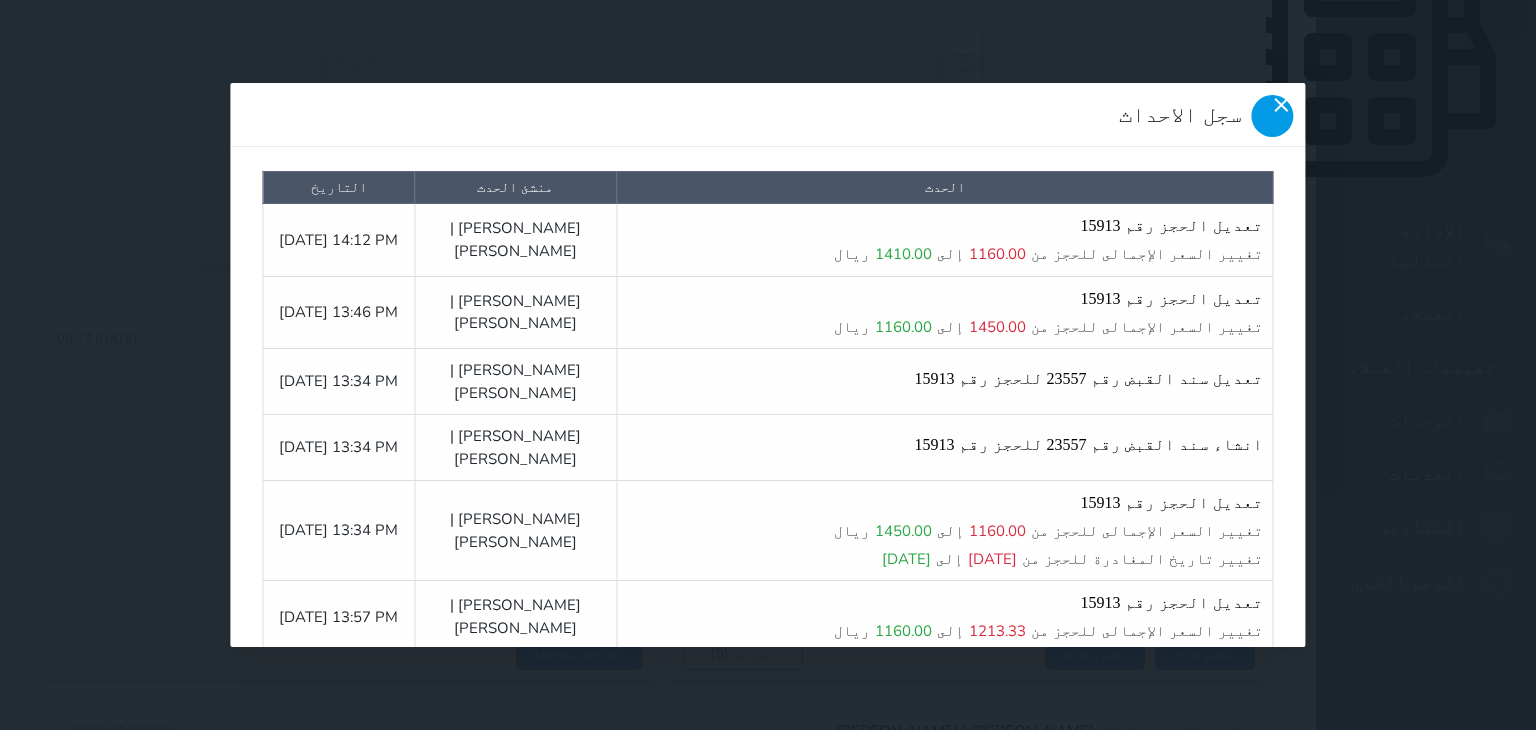 click 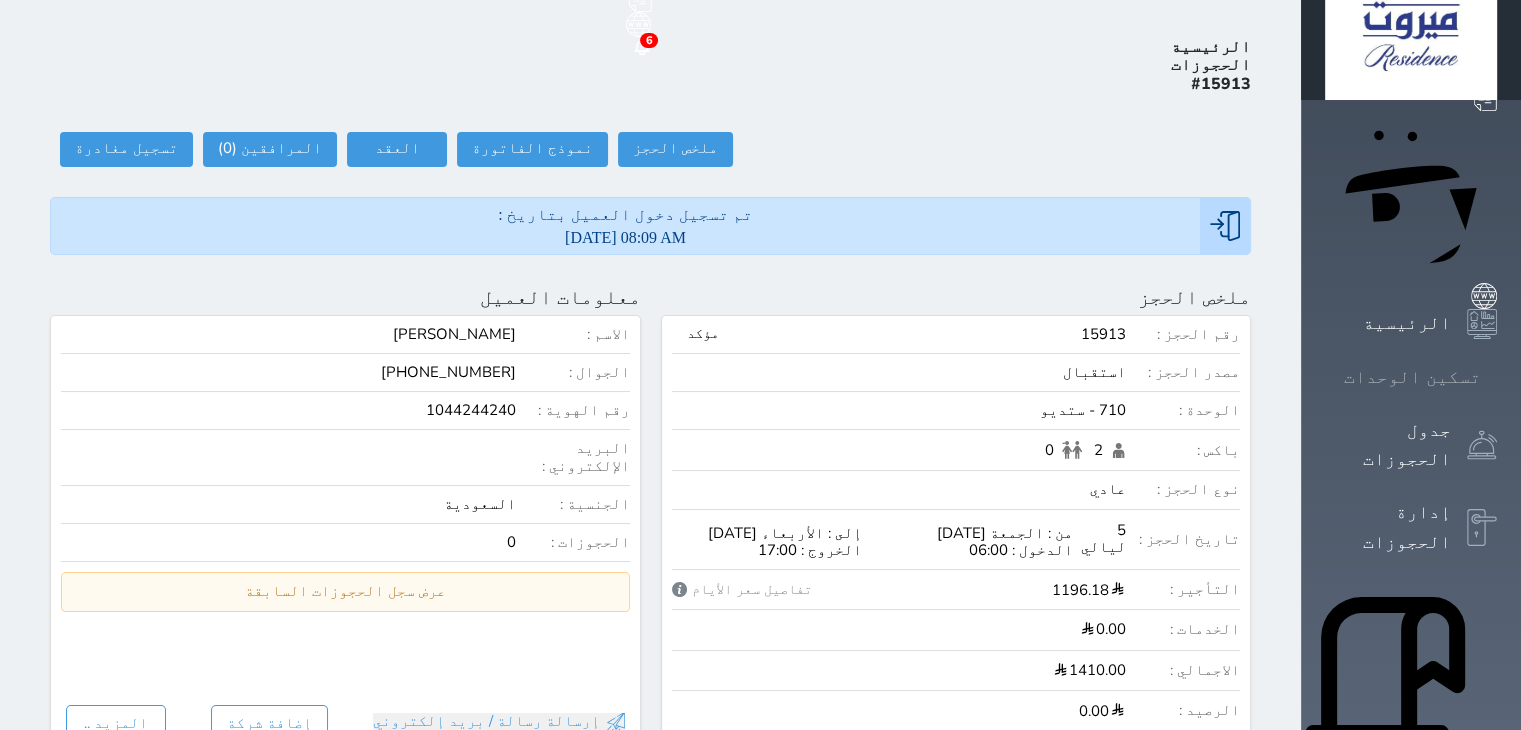 click on "تسكين الوحدات" at bounding box center [1412, 377] 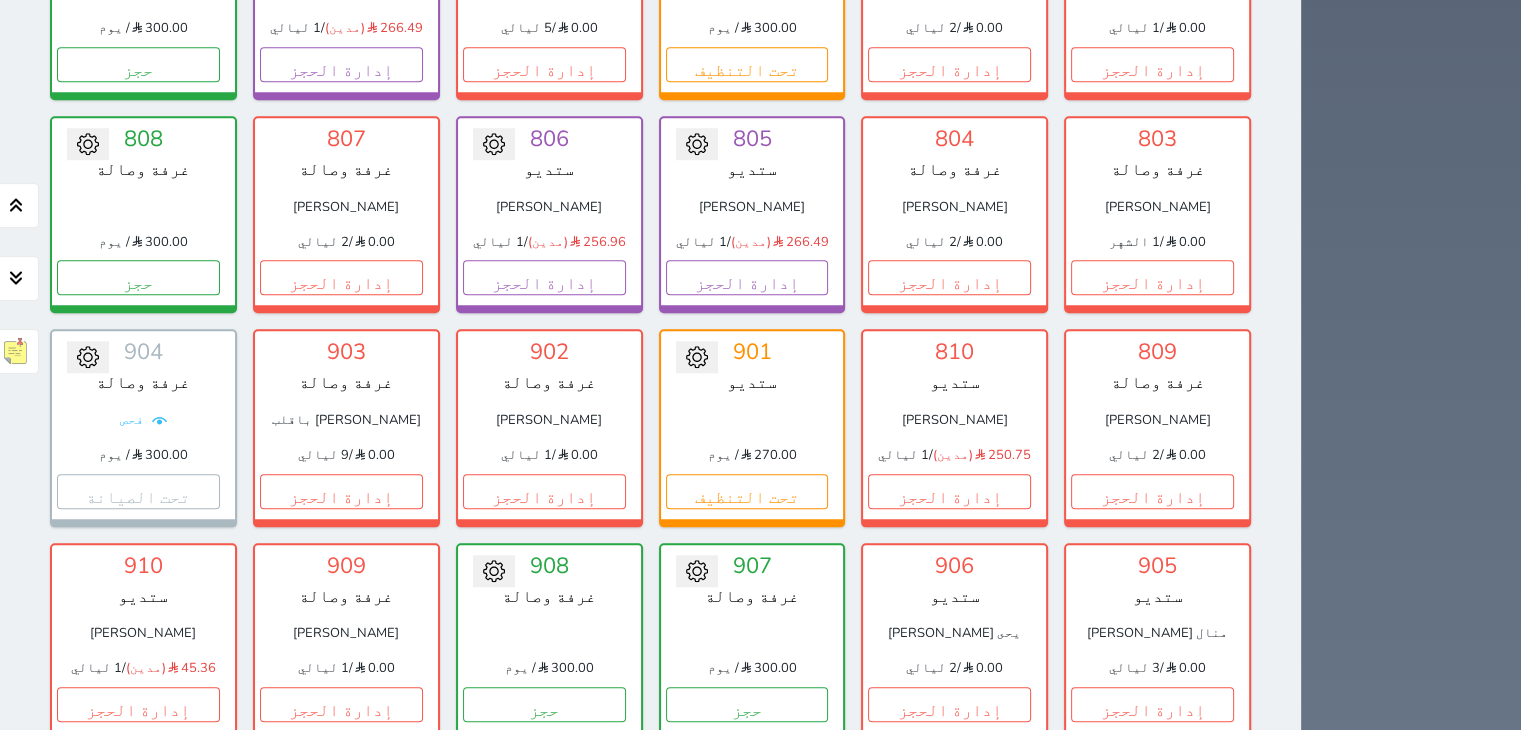 scroll, scrollTop: 1778, scrollLeft: 0, axis: vertical 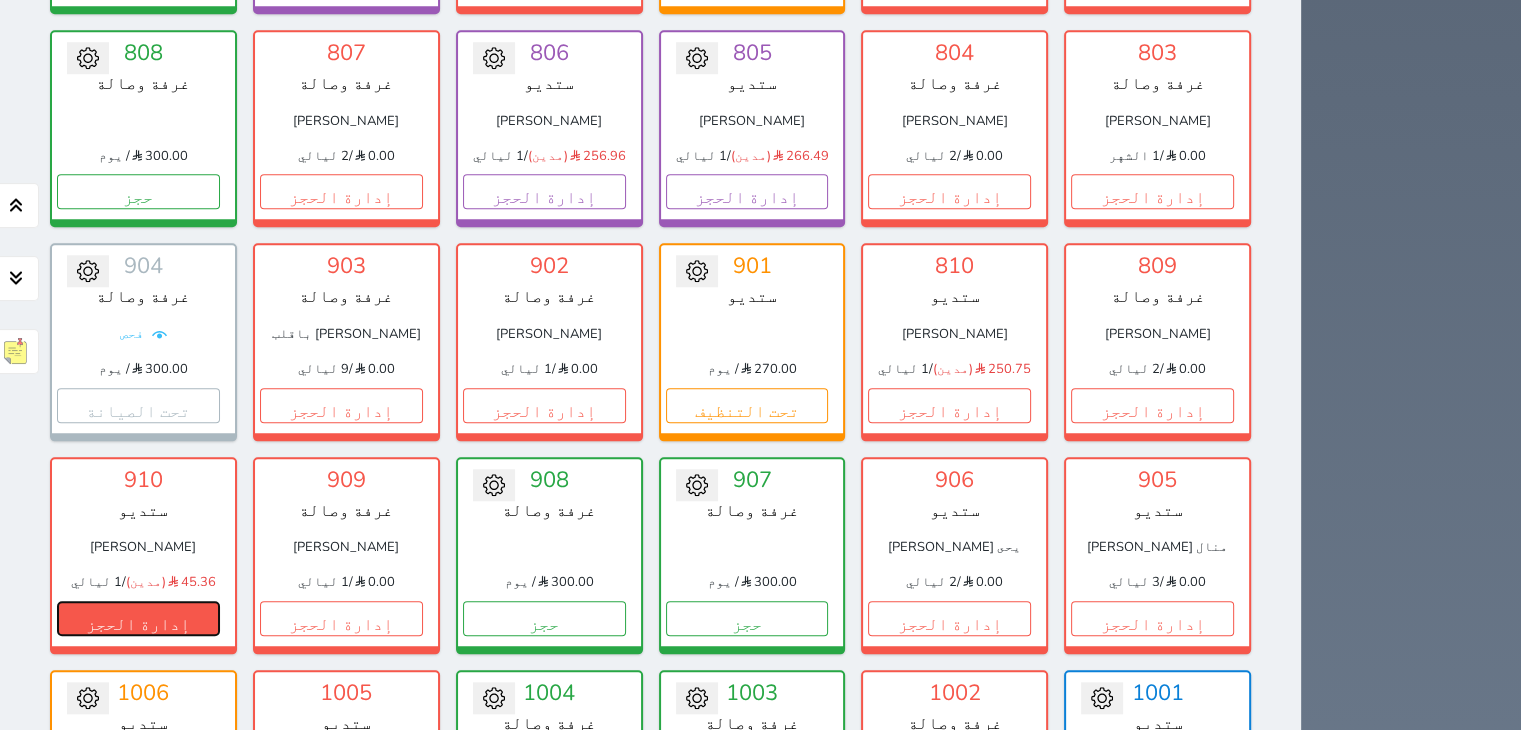 click on "إدارة الحجز" at bounding box center (138, 618) 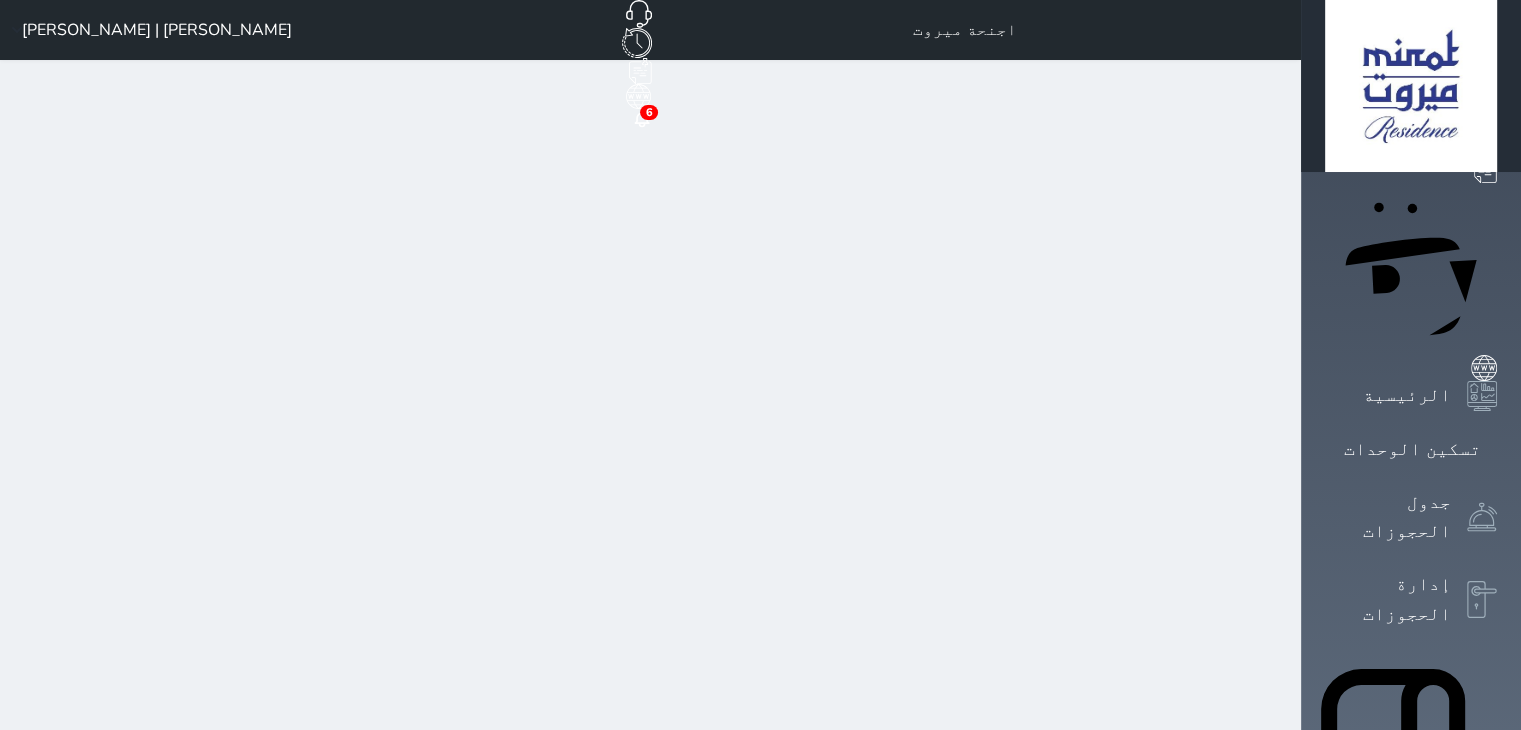 scroll, scrollTop: 0, scrollLeft: 0, axis: both 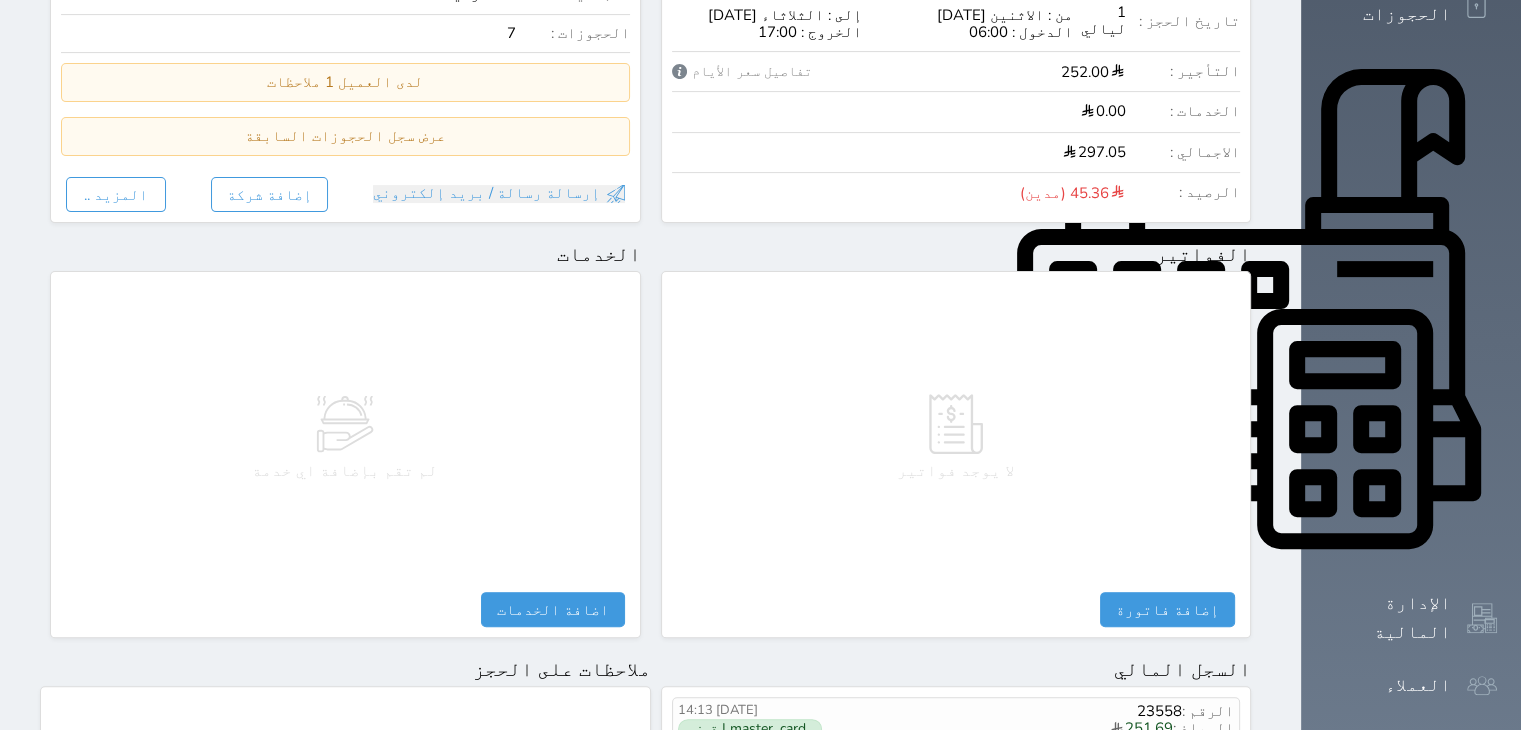 select 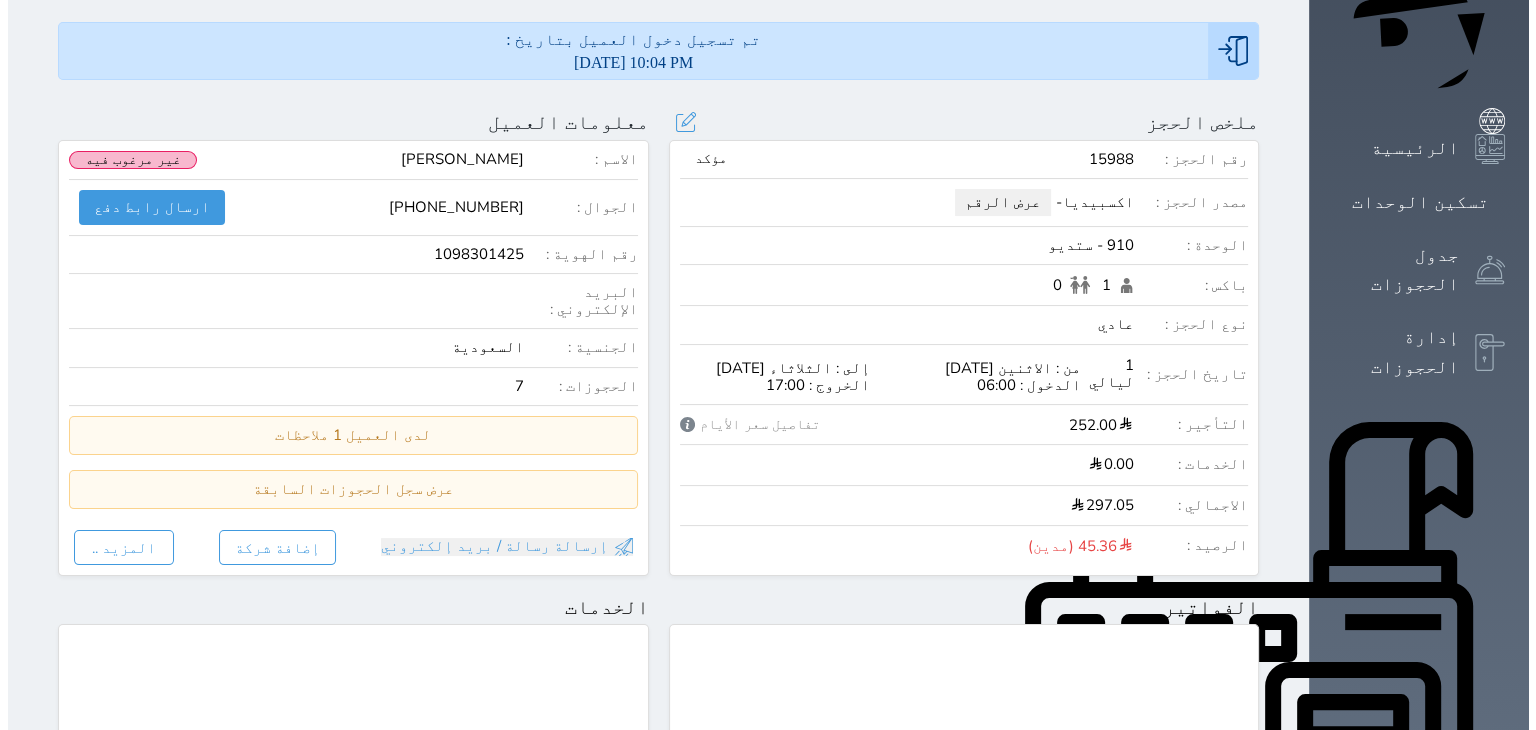 scroll, scrollTop: 100, scrollLeft: 0, axis: vertical 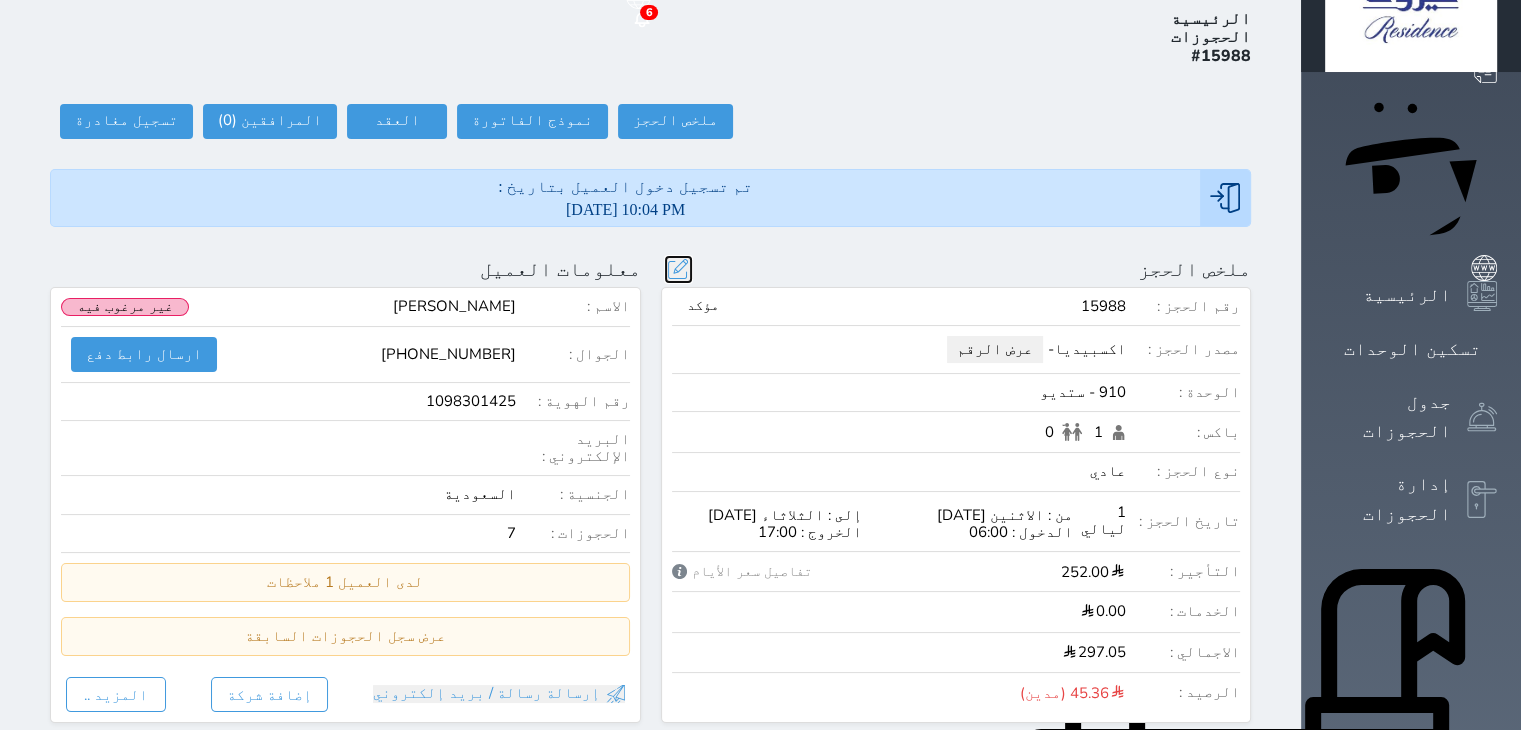 click at bounding box center [678, 269] 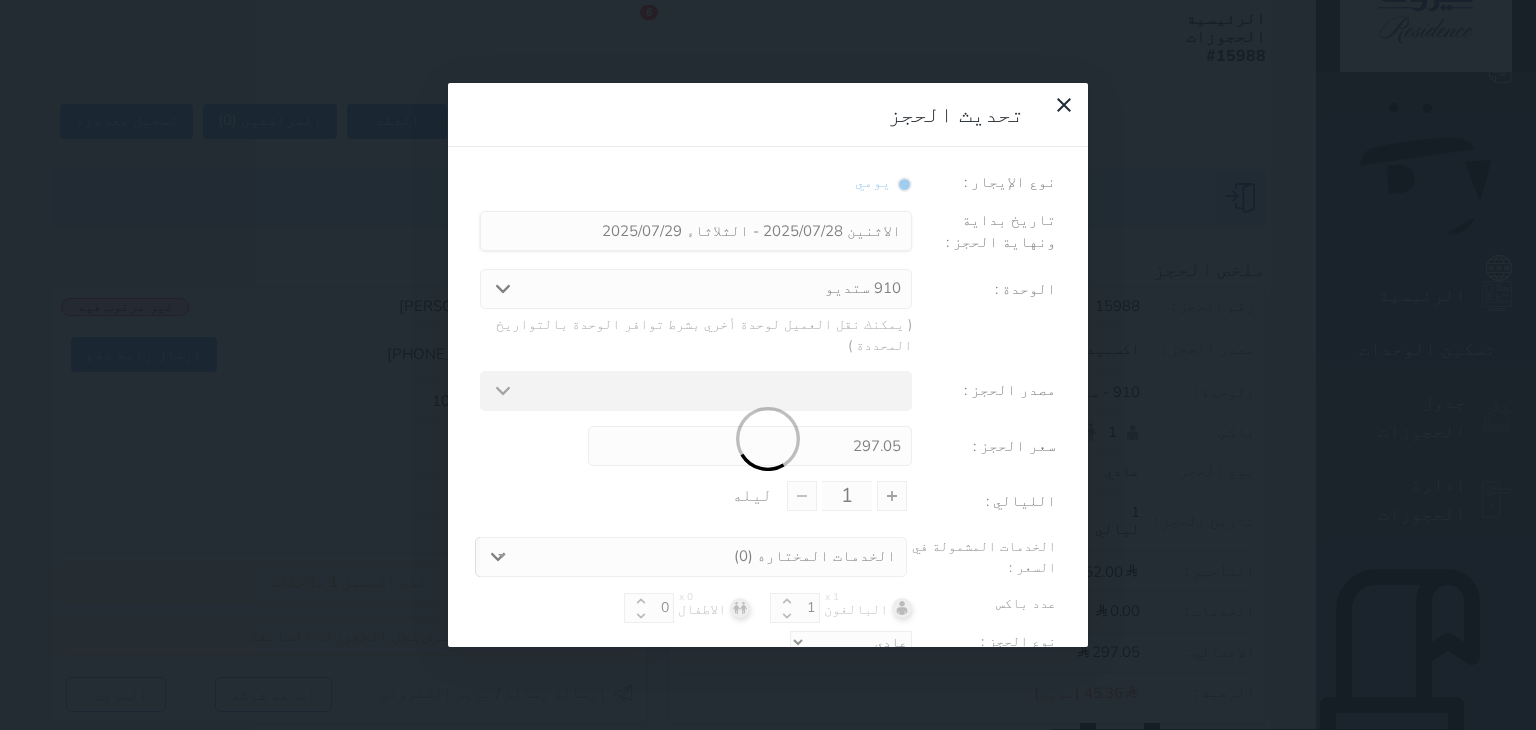 select on "20644" 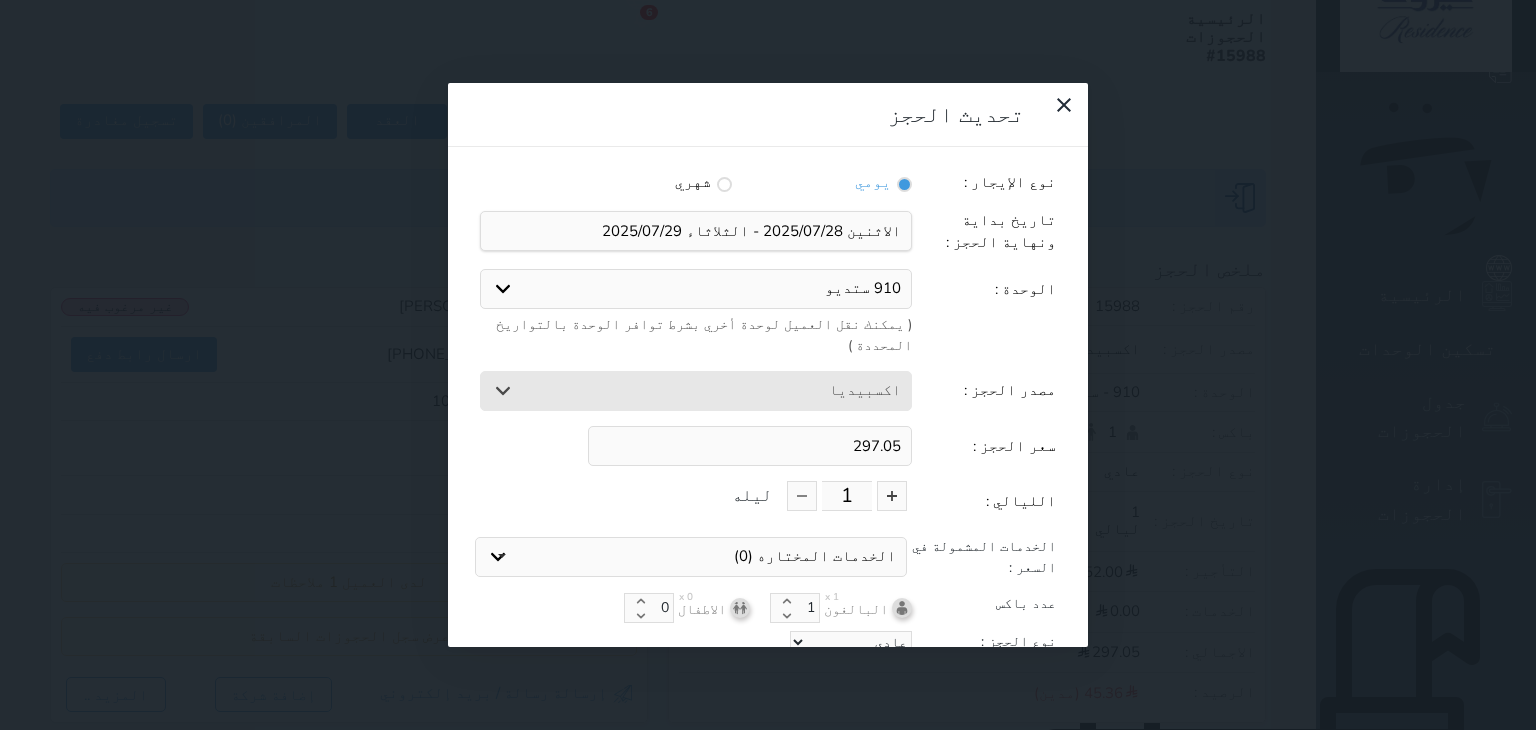 click on "297.05" at bounding box center (750, 446) 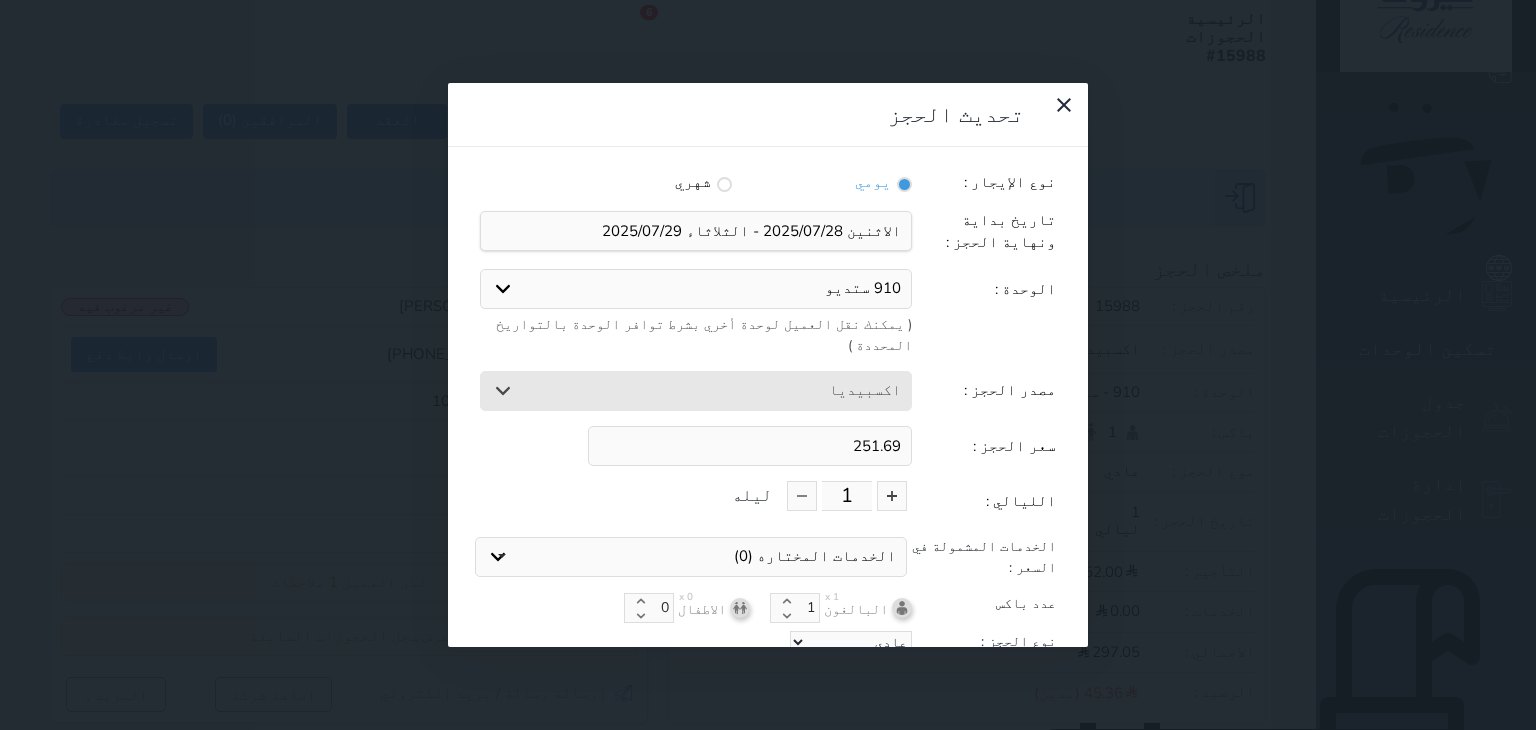 scroll, scrollTop: 44, scrollLeft: 0, axis: vertical 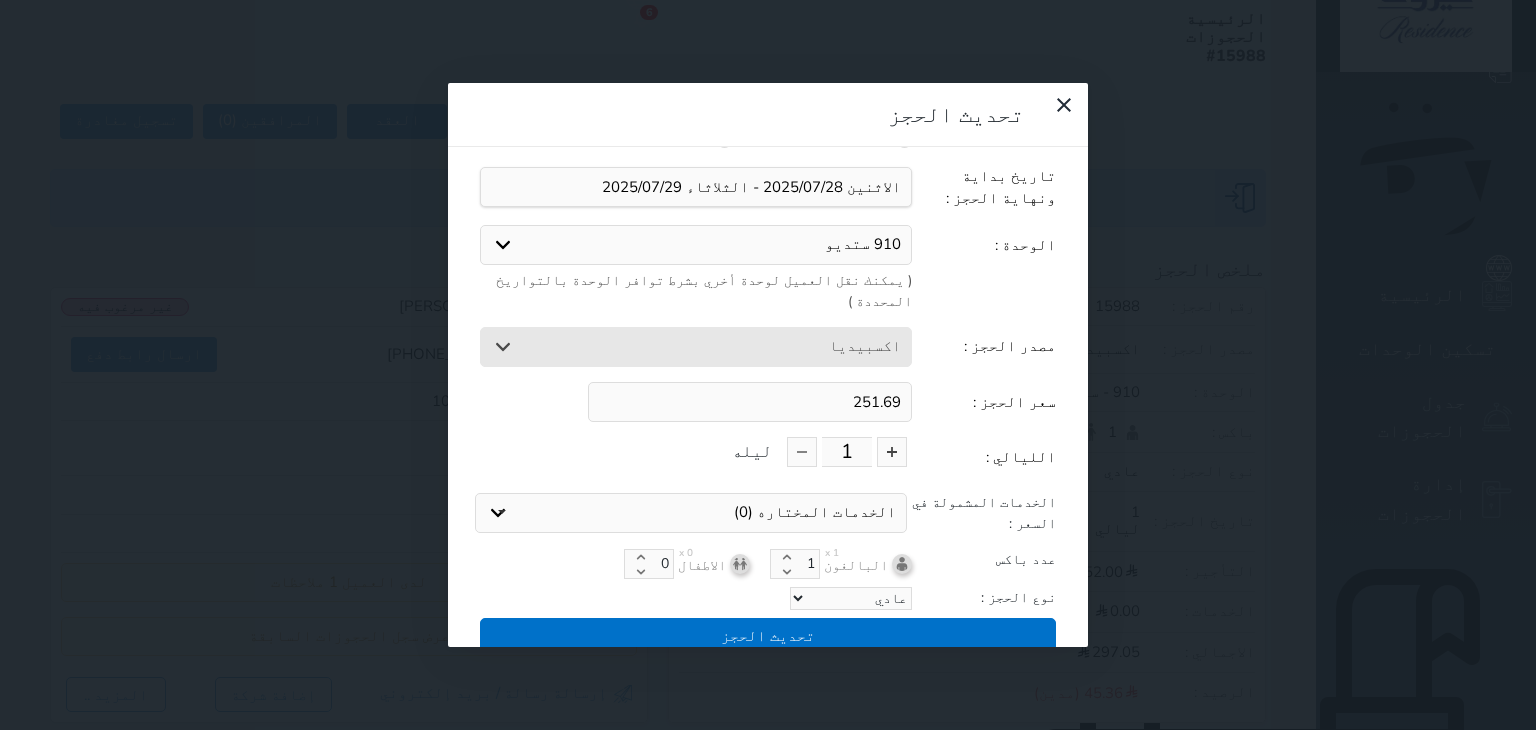 type on "251.69" 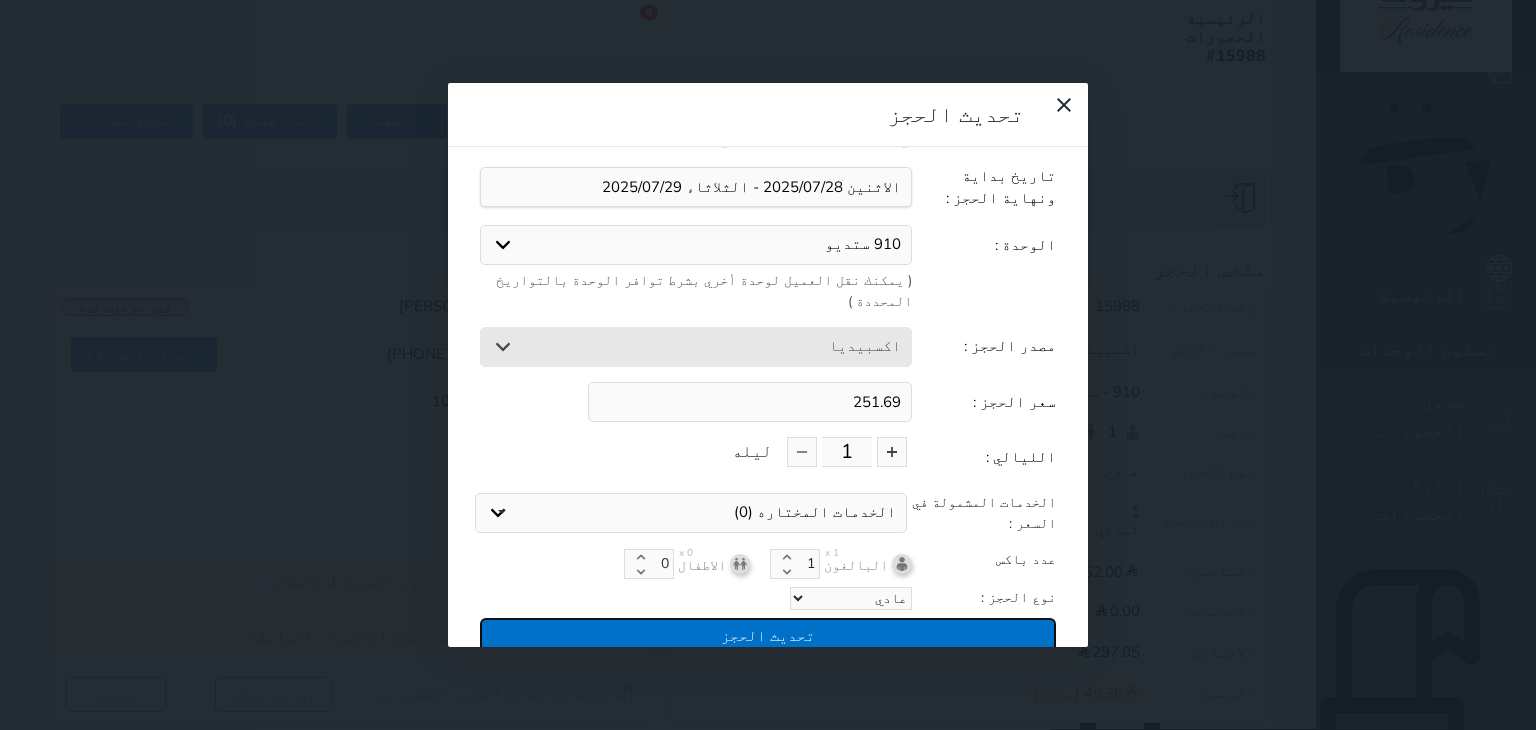 click on "تحديث الحجز" at bounding box center [768, 635] 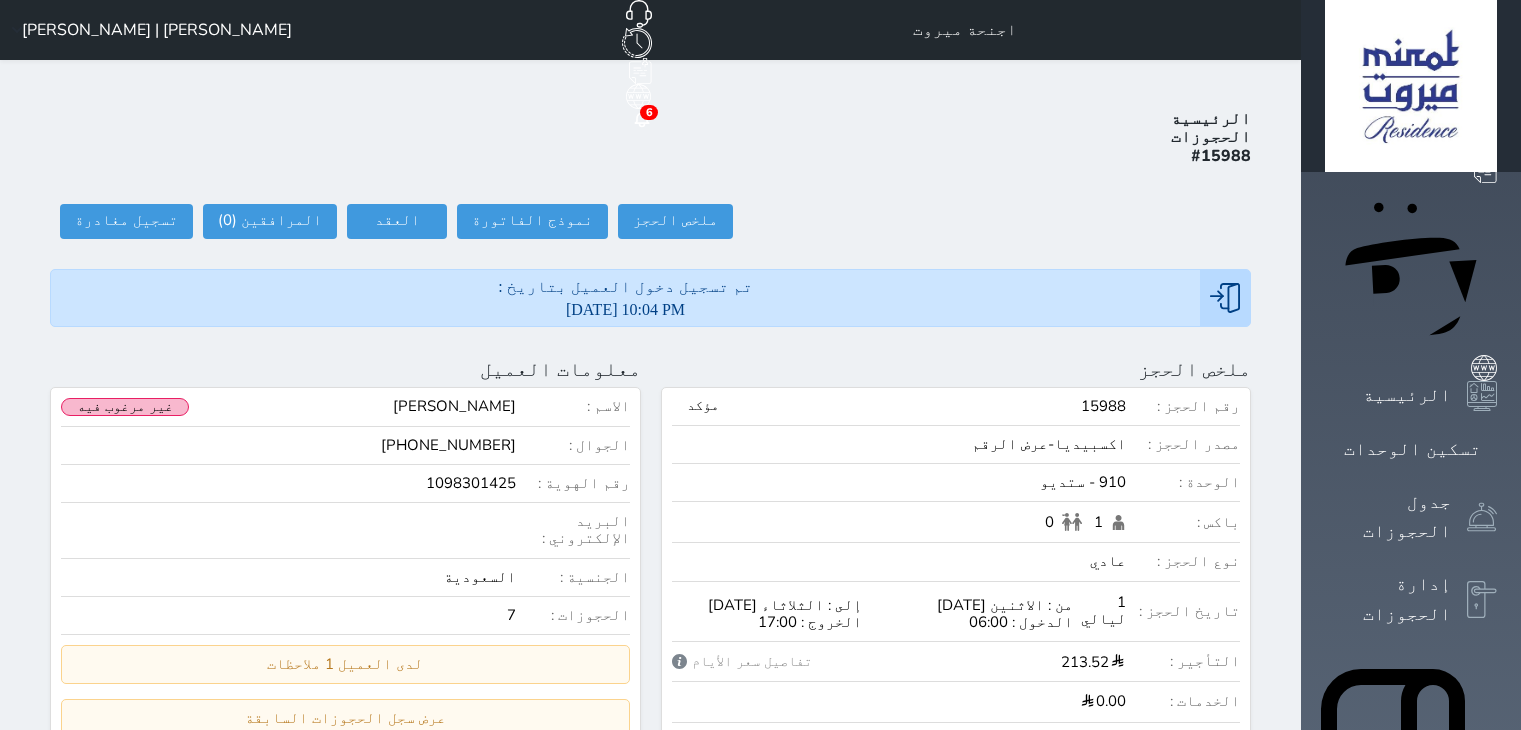 scroll, scrollTop: 0, scrollLeft: 0, axis: both 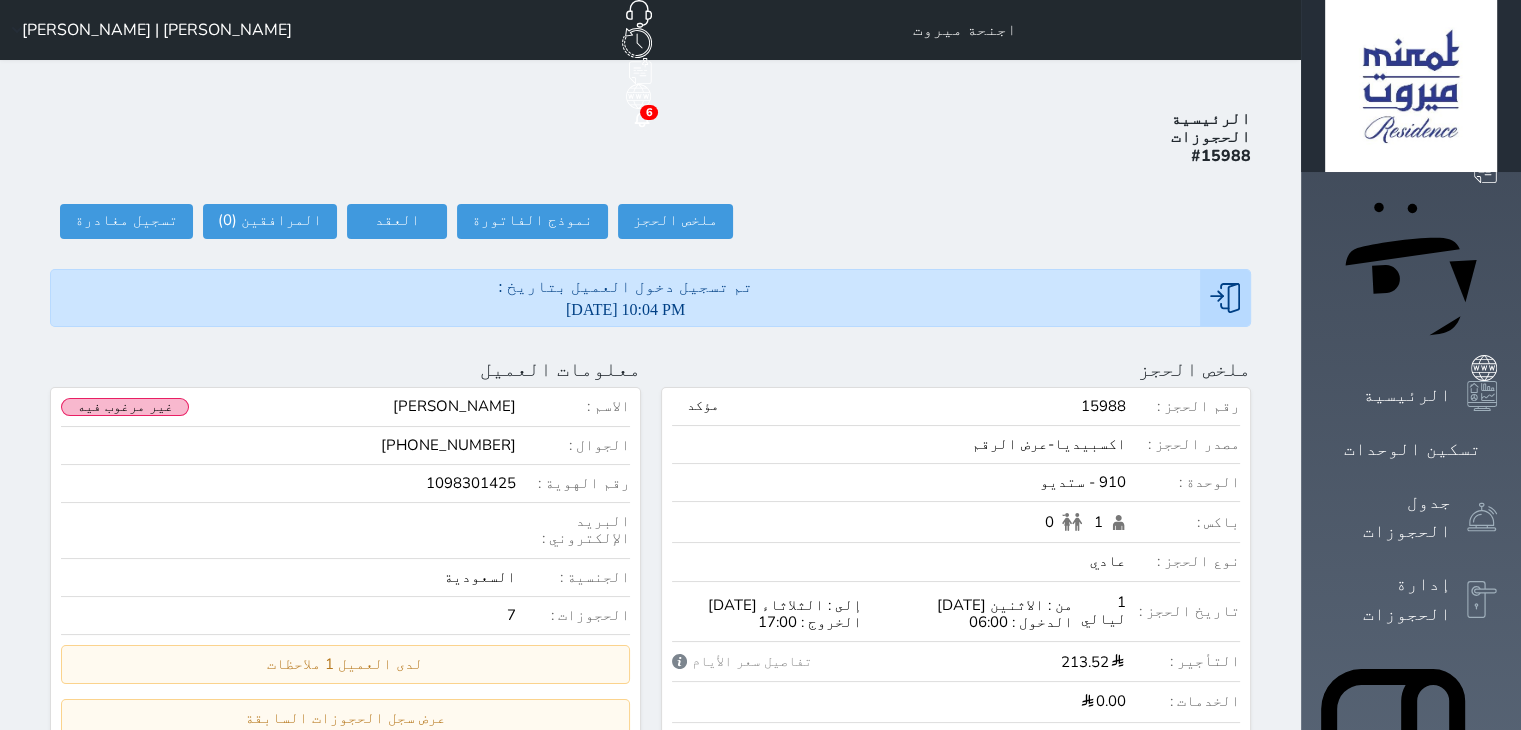 click on "[PERSON_NAME] | [PERSON_NAME]" at bounding box center (148, 30) 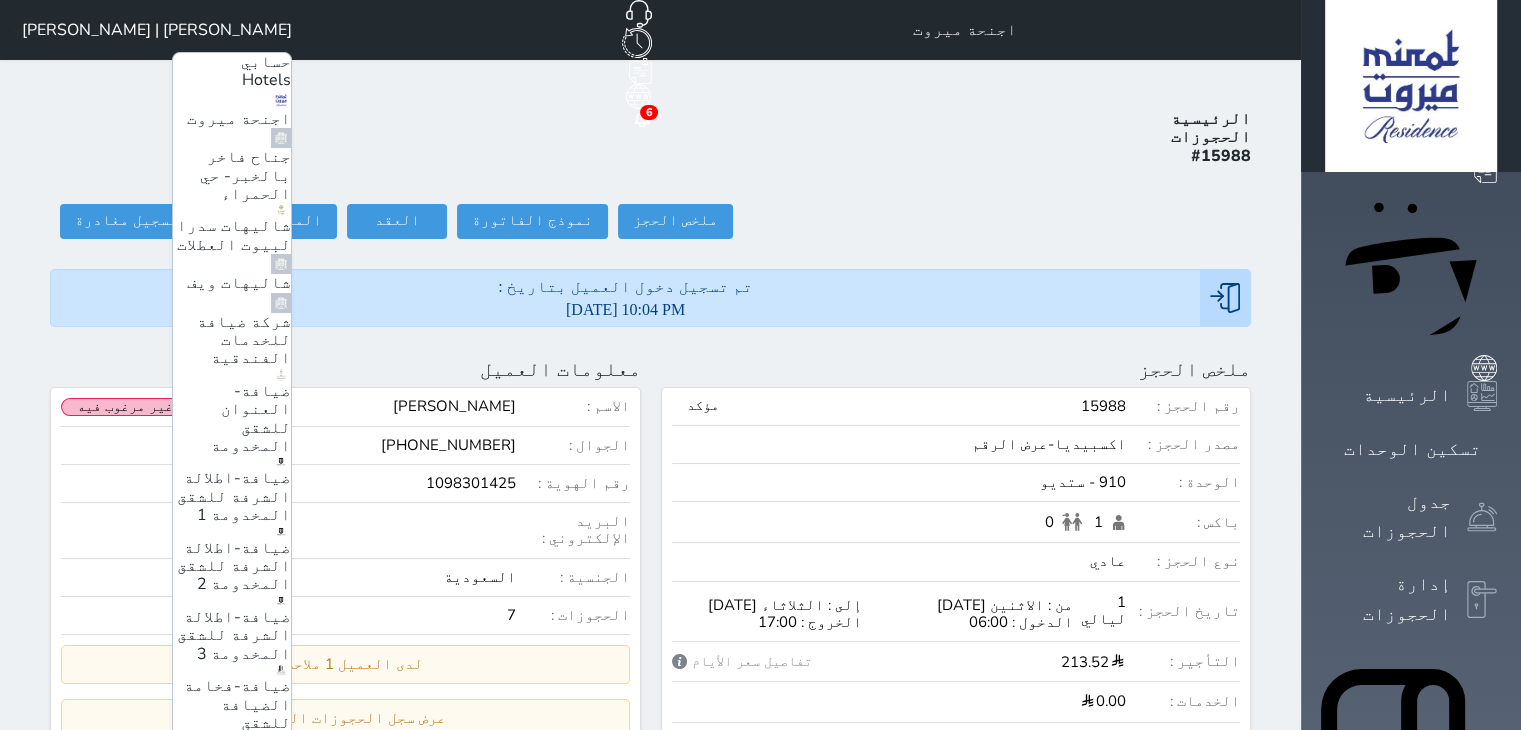 click on "ضيافة- العنوان للشقق المخدومة" at bounding box center (251, 418) 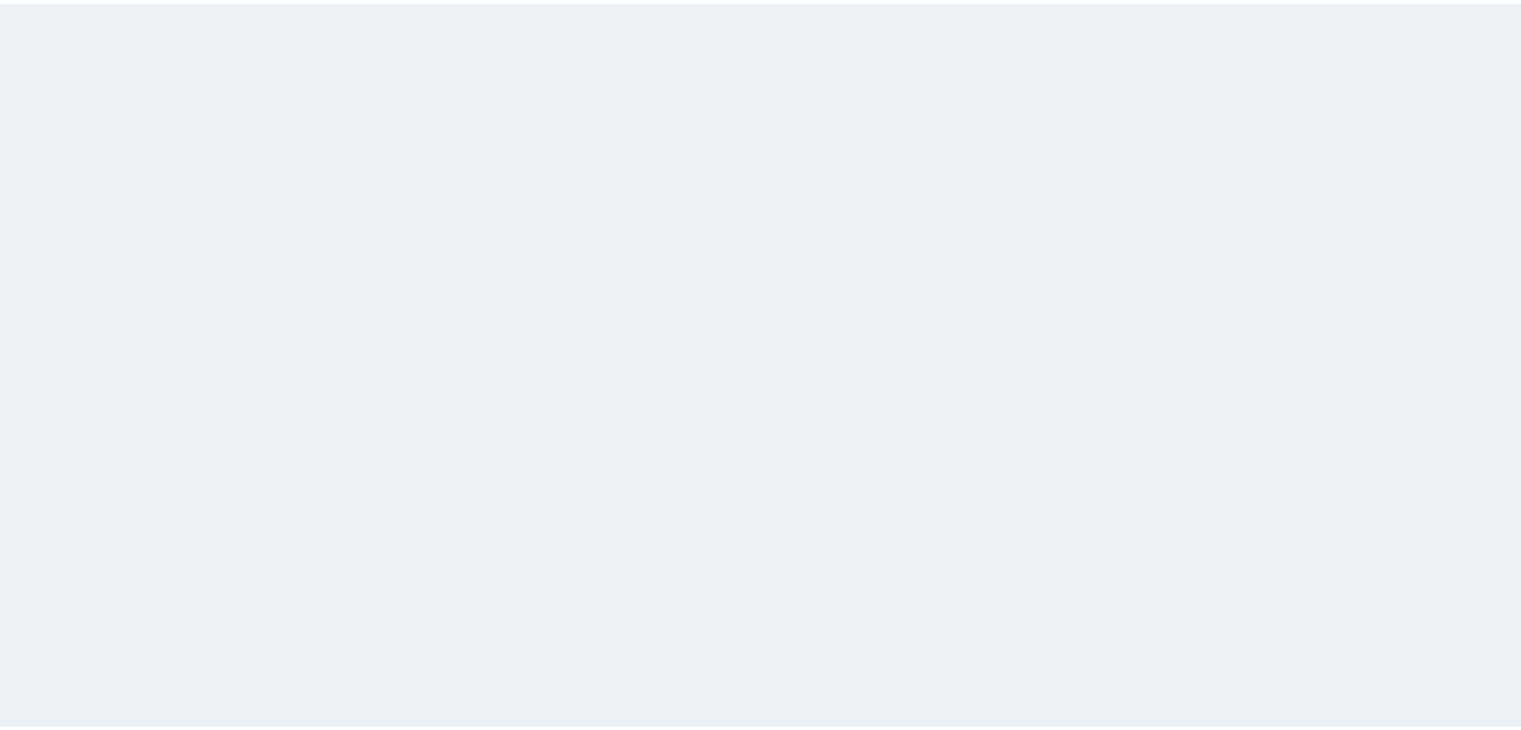scroll, scrollTop: 0, scrollLeft: 0, axis: both 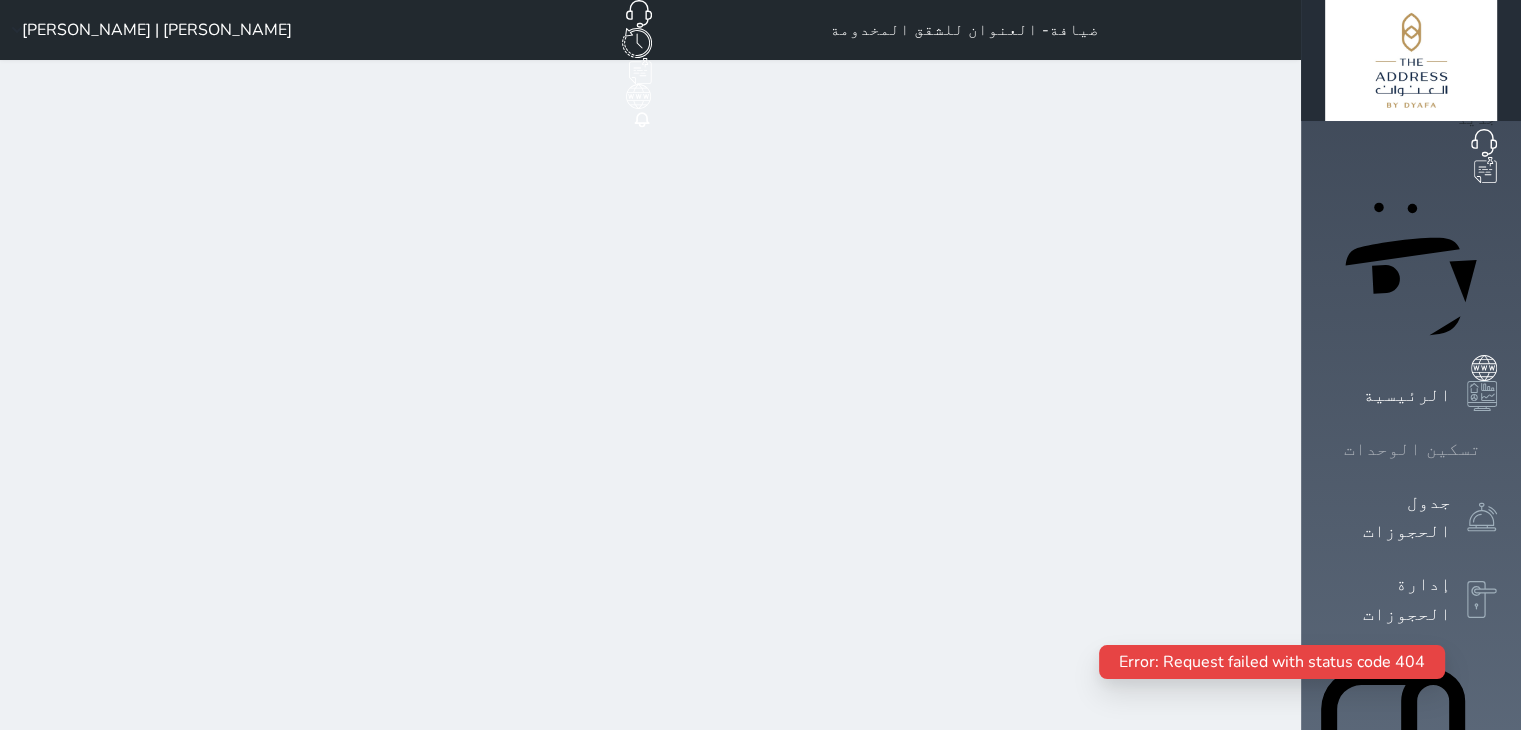 click on "تسكين الوحدات" at bounding box center (1412, 449) 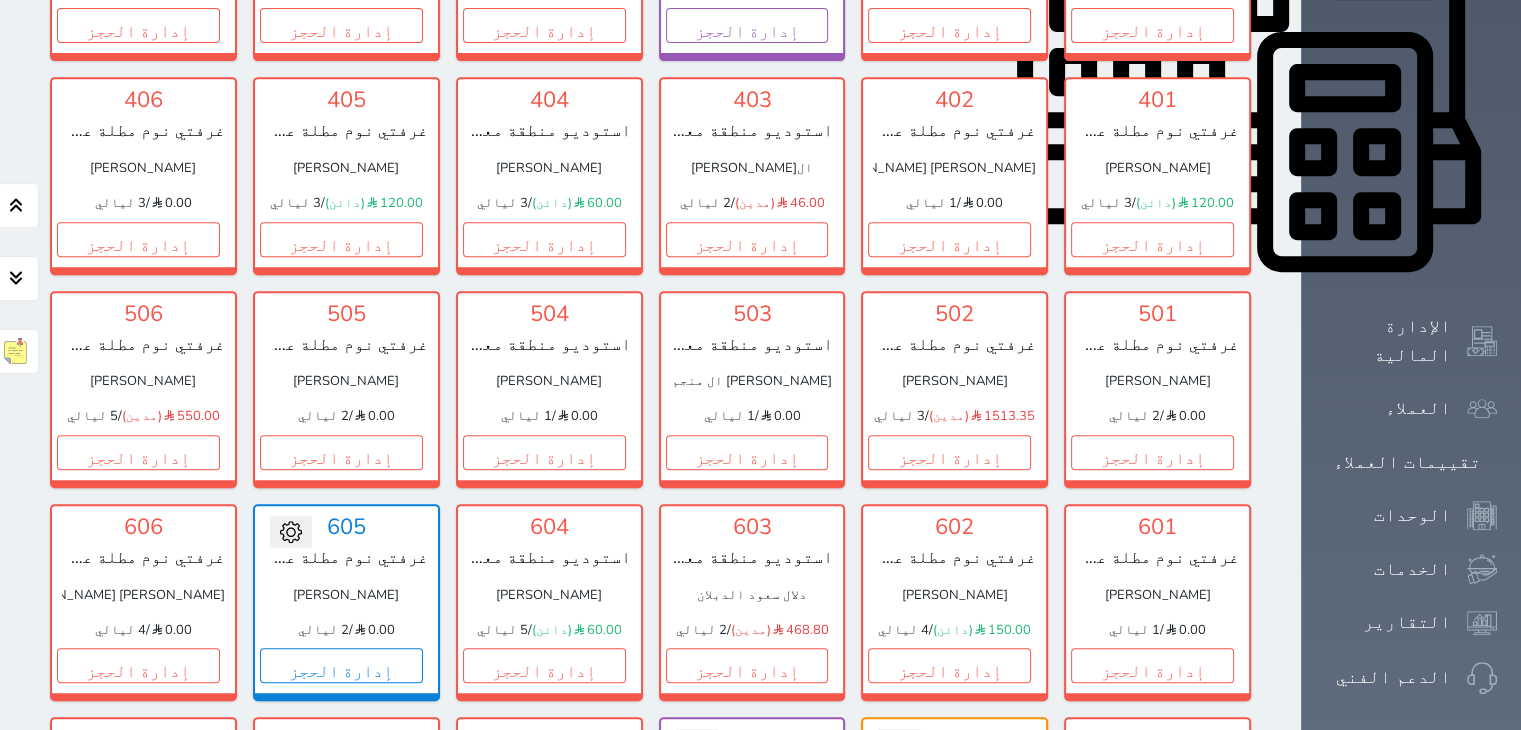 scroll, scrollTop: 878, scrollLeft: 0, axis: vertical 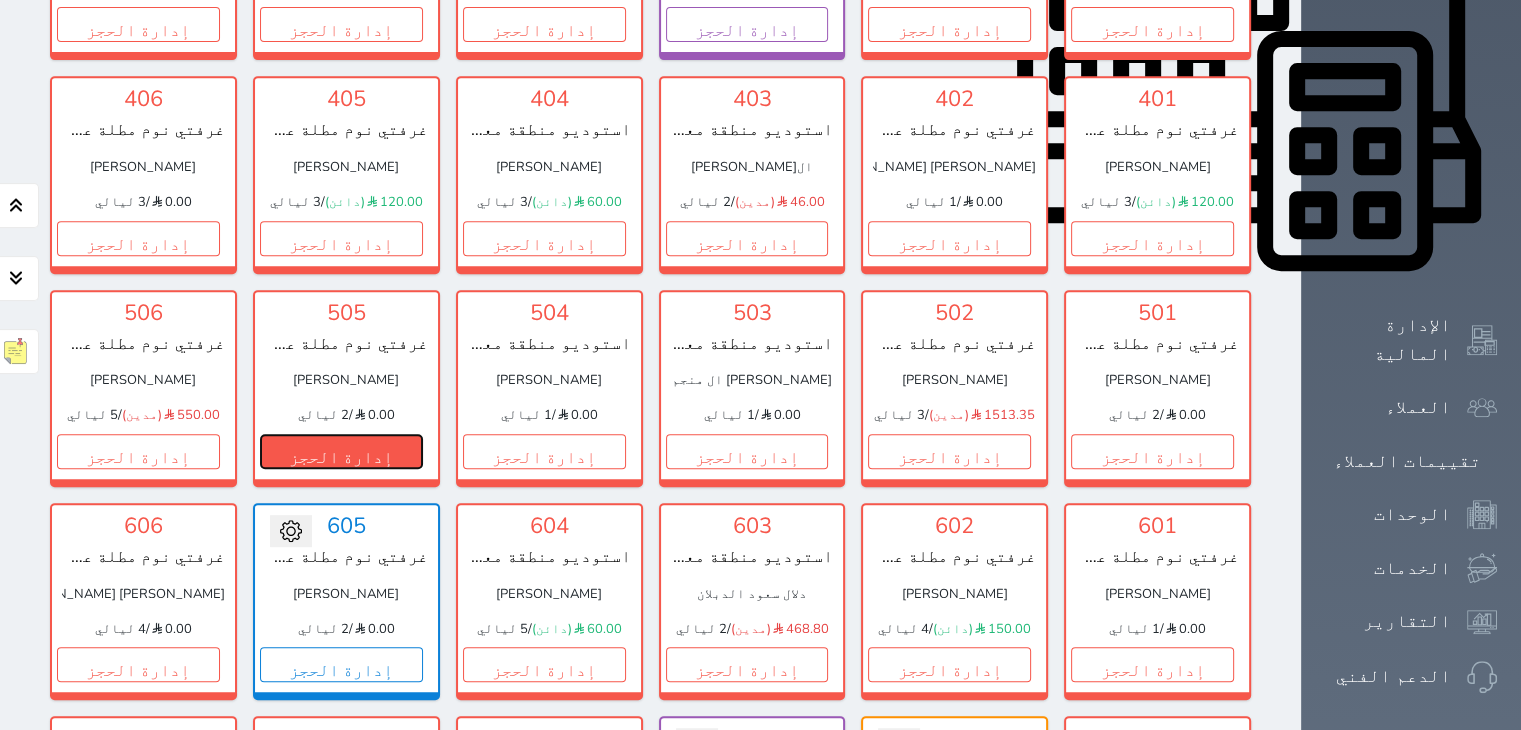 click on "إدارة الحجز" at bounding box center (341, 451) 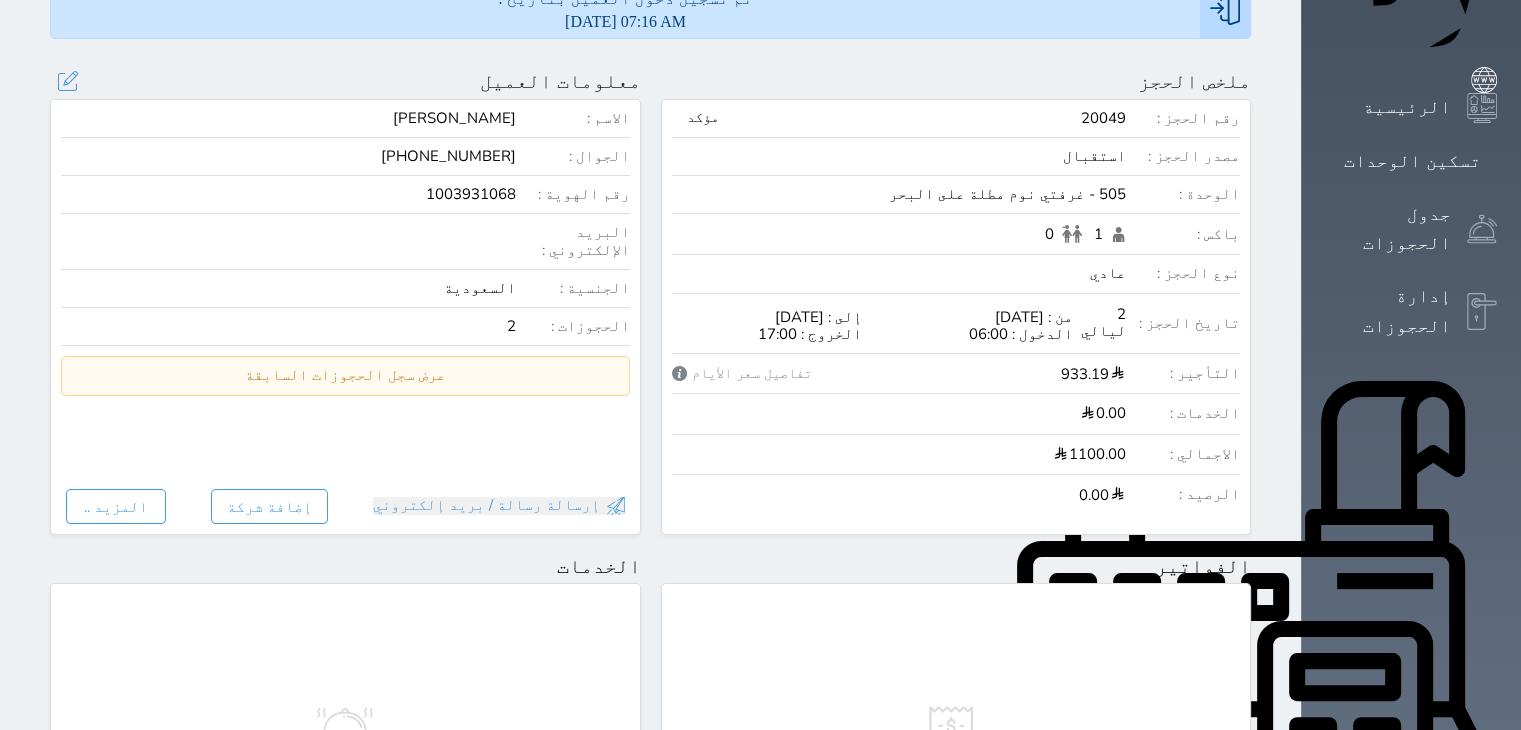 scroll, scrollTop: 300, scrollLeft: 0, axis: vertical 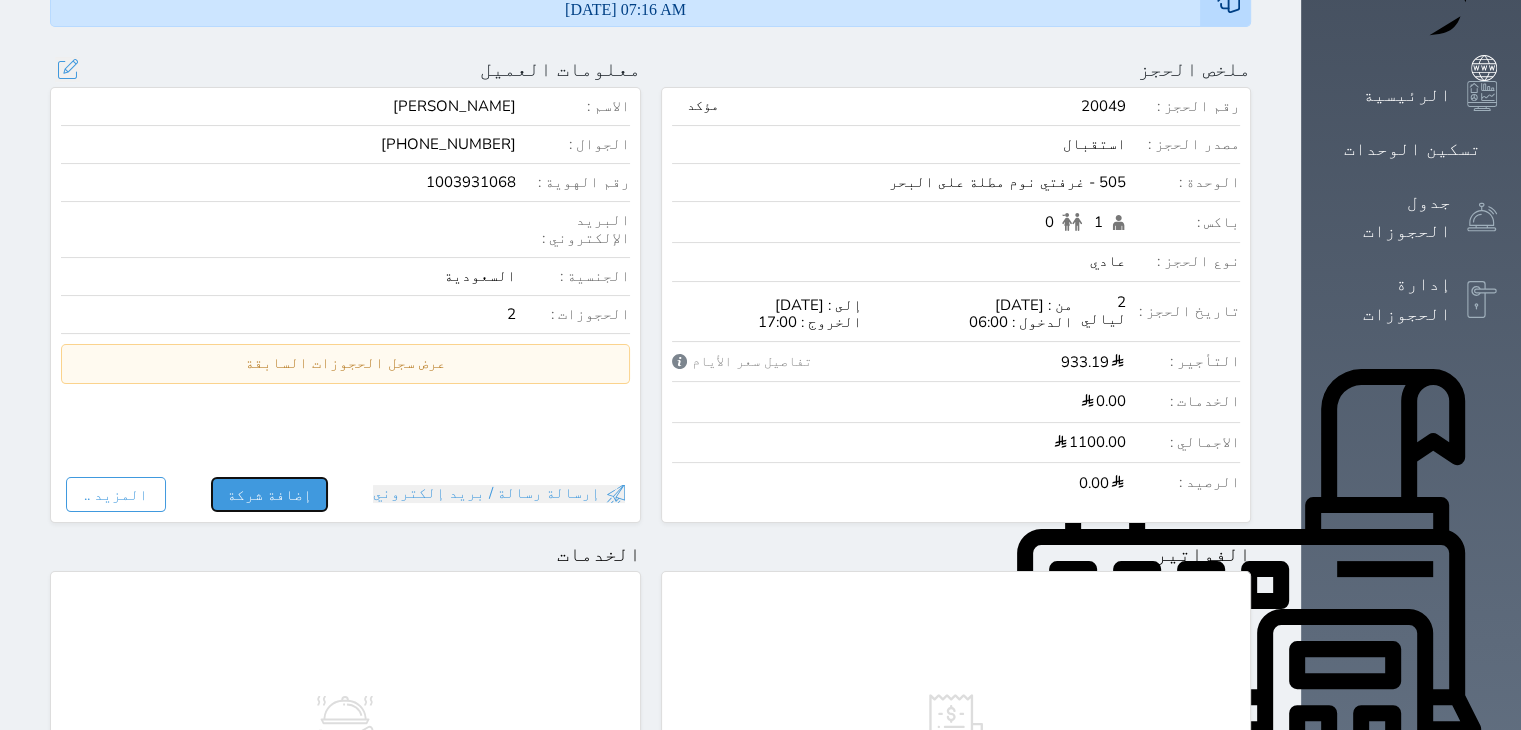 click on "إضافة شركة" at bounding box center (269, 494) 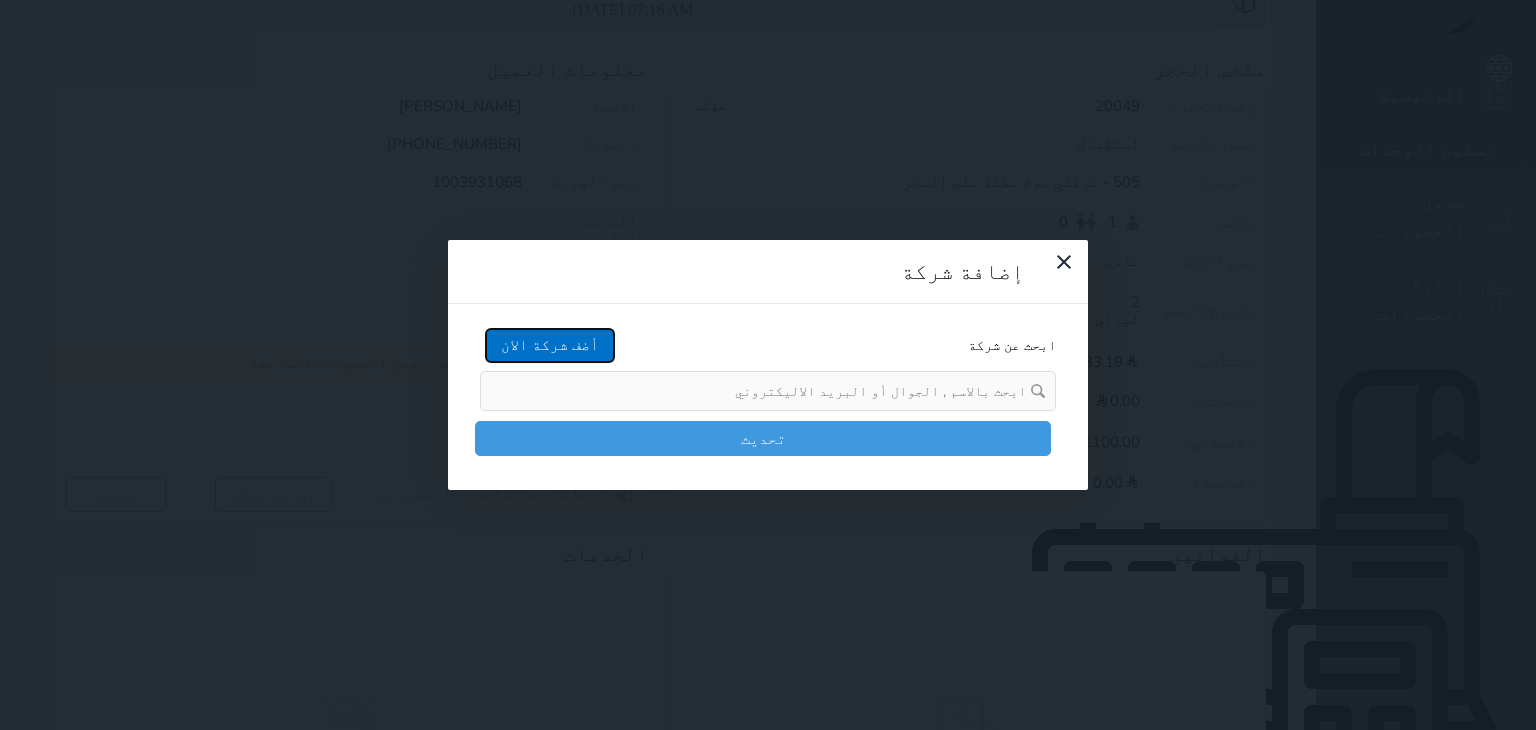 click on "أضف شركة الان" at bounding box center (550, 345) 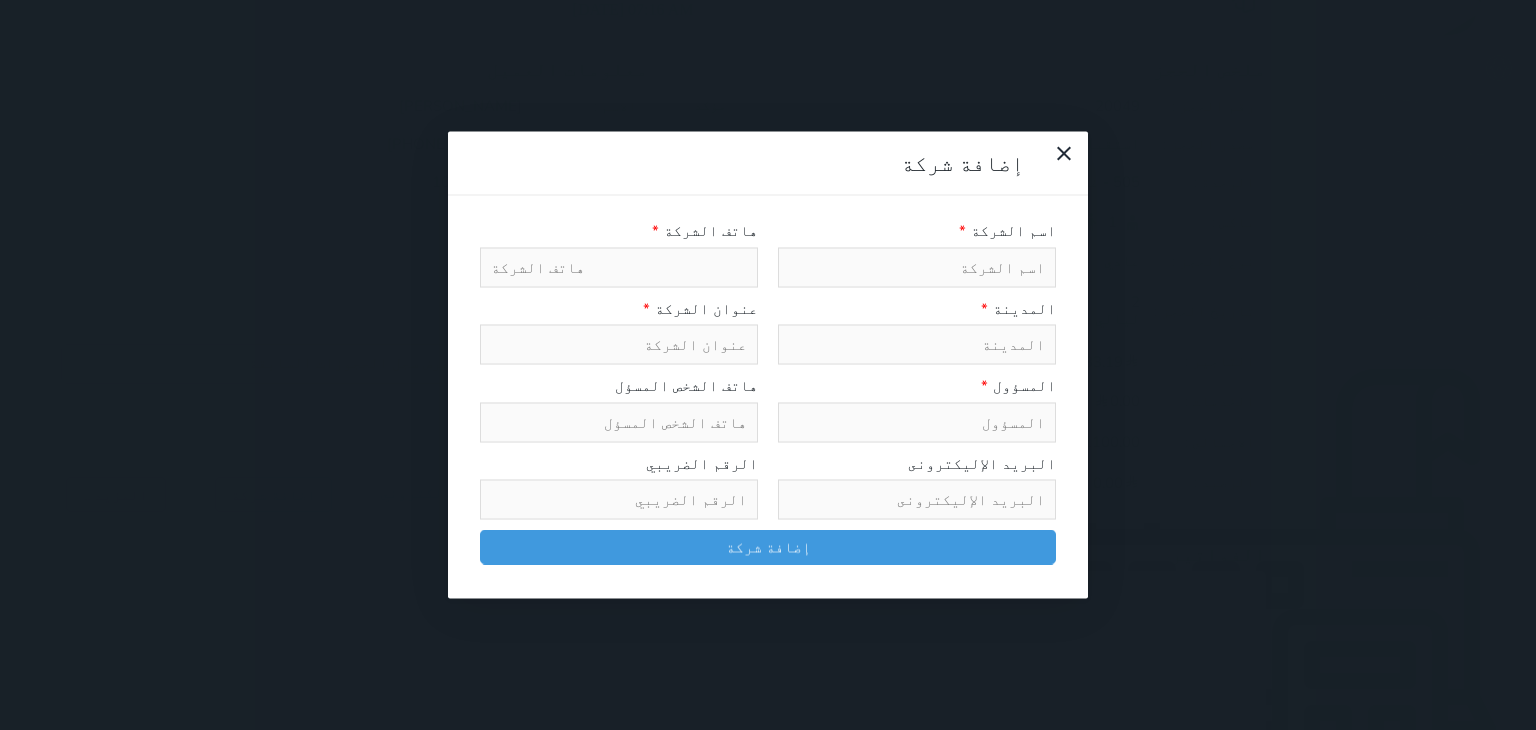 paste on "مؤسسة مكتب روافد الرواد للاستشارات الهندسيه" 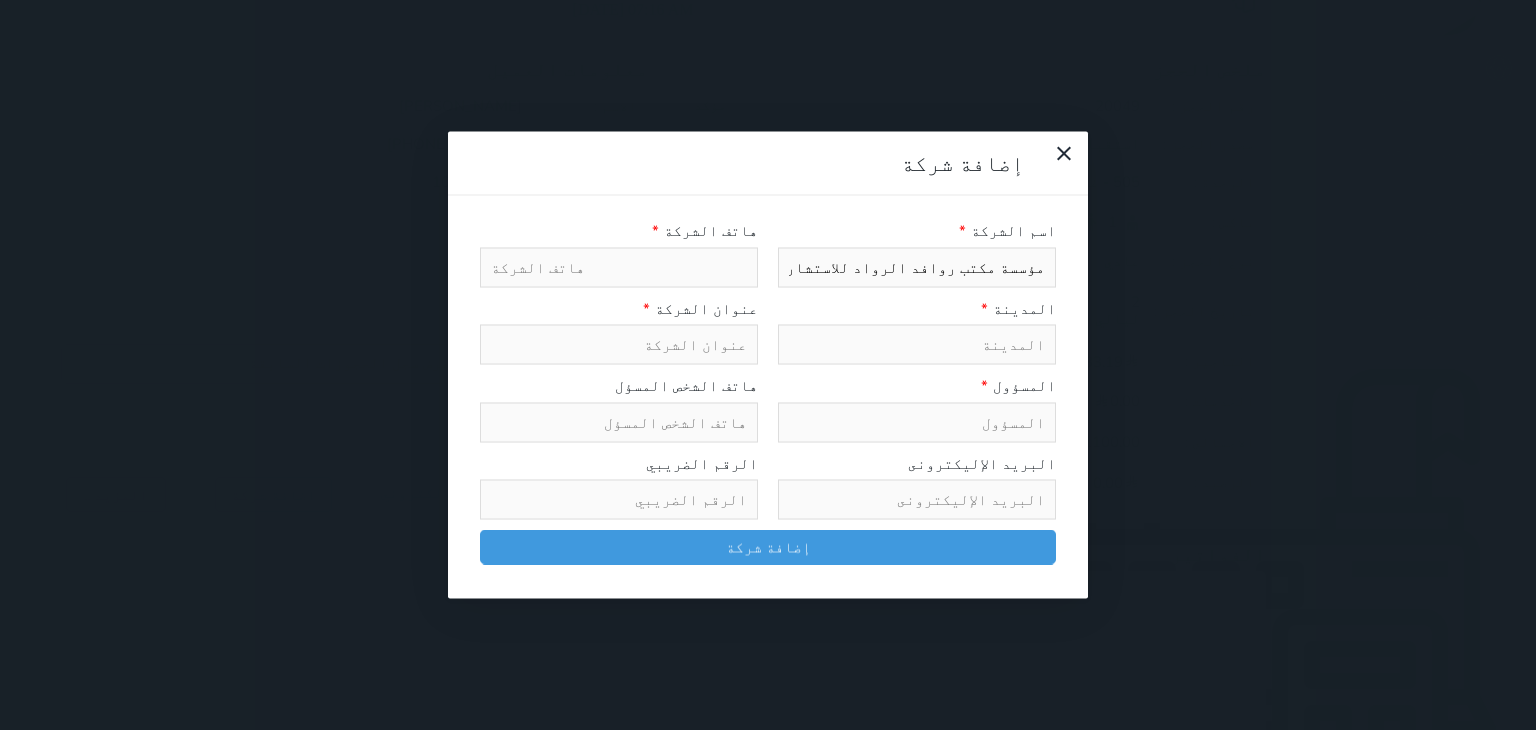 type on "مؤسسة مكتب روافد الرواد للاستشارات الهندسيه" 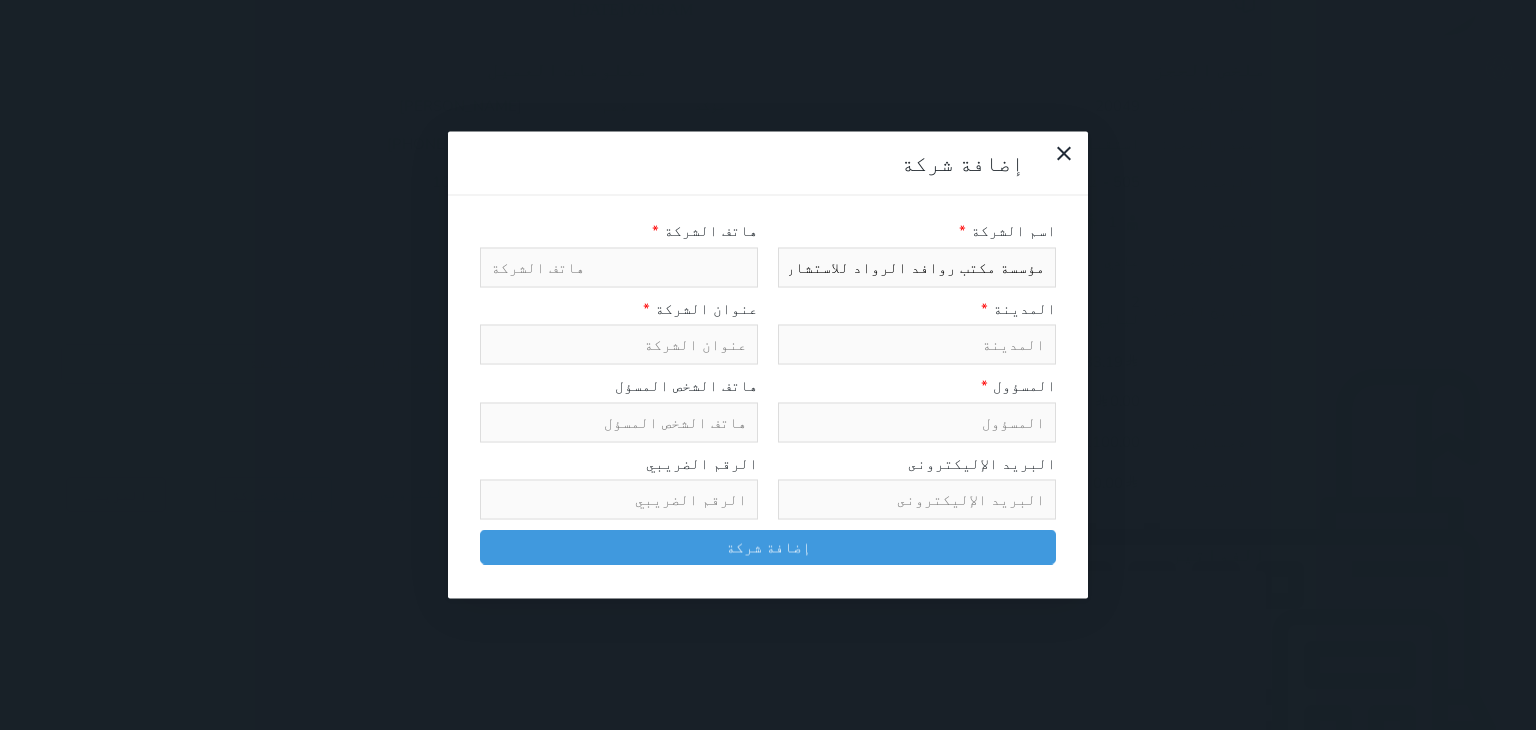 click at bounding box center (619, 267) 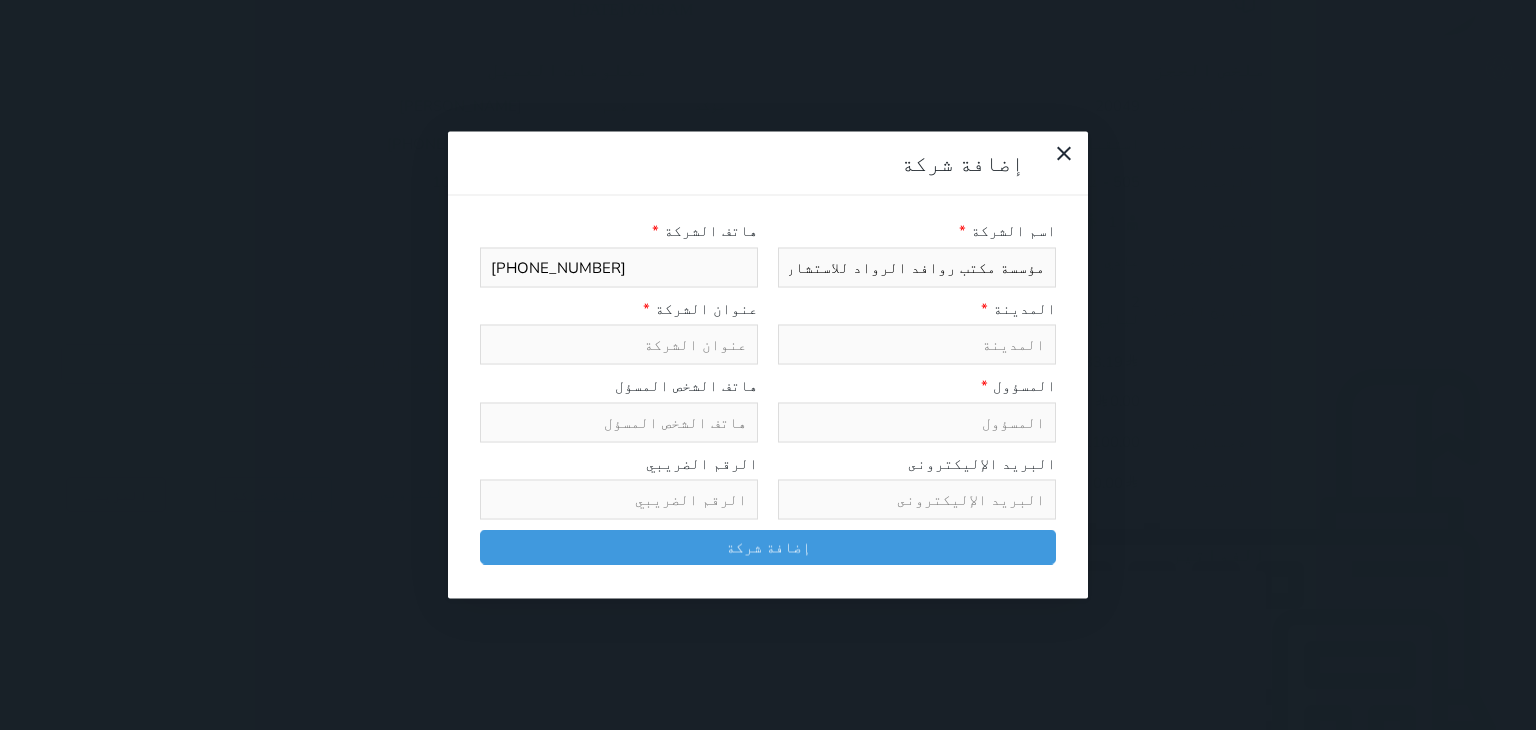 type on "+05096215487" 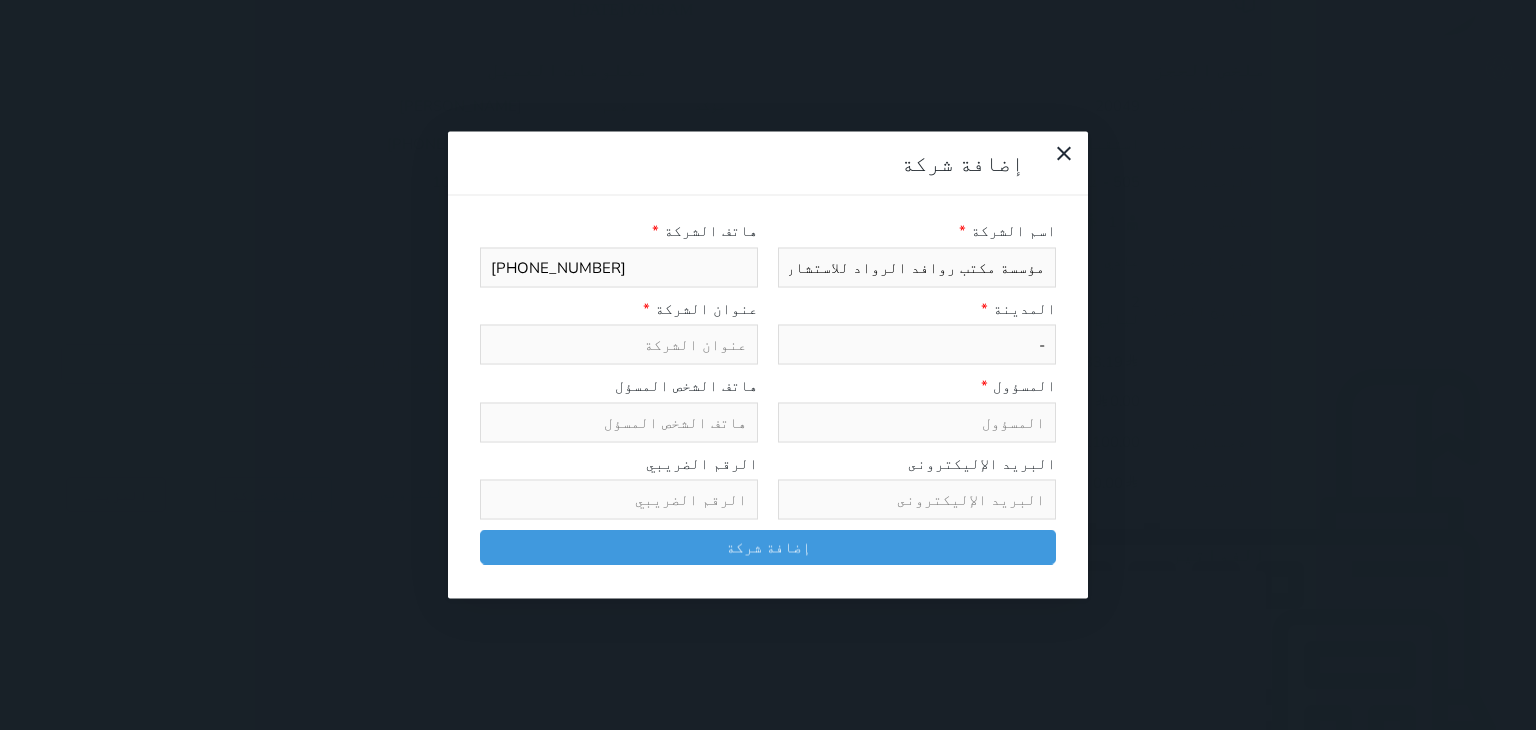type on "-" 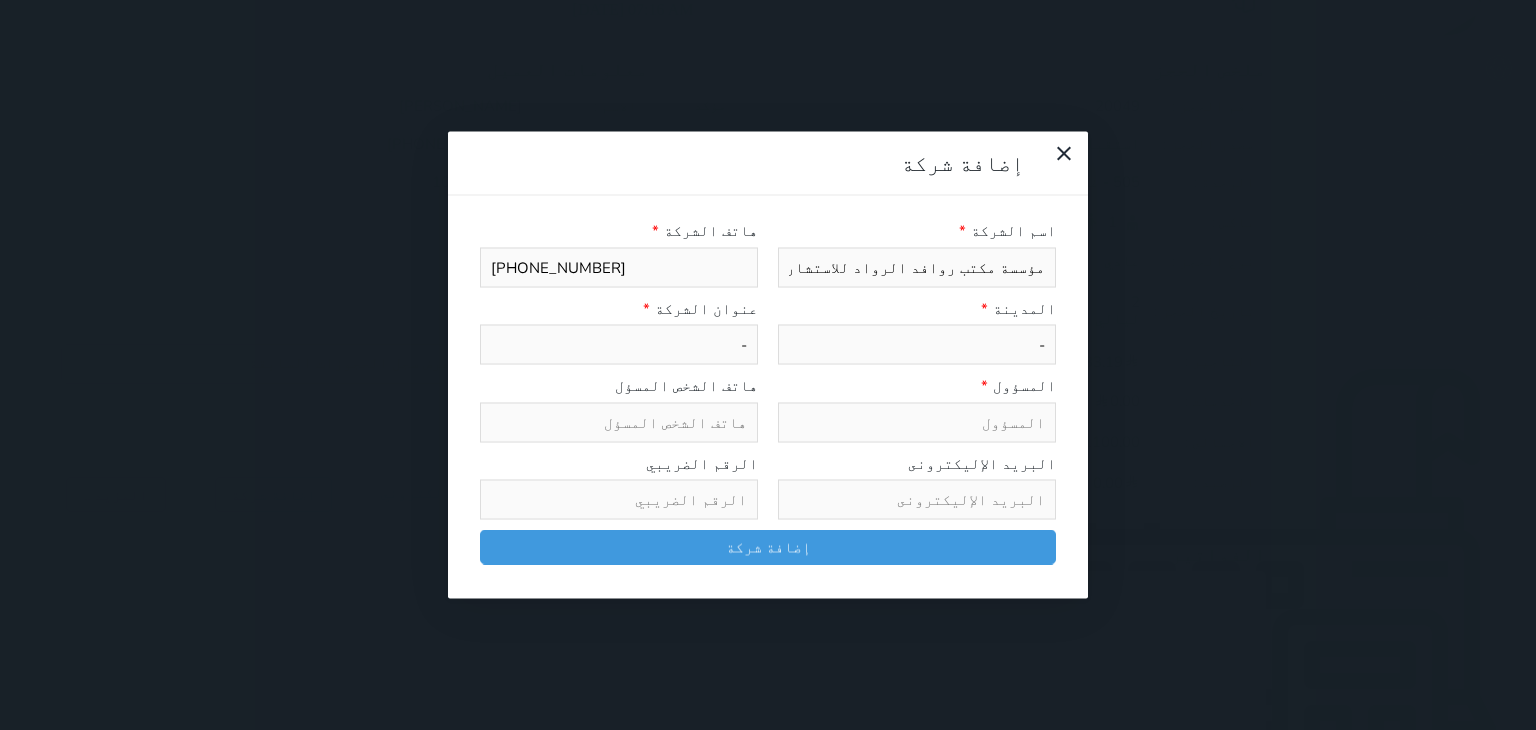 type on "-" 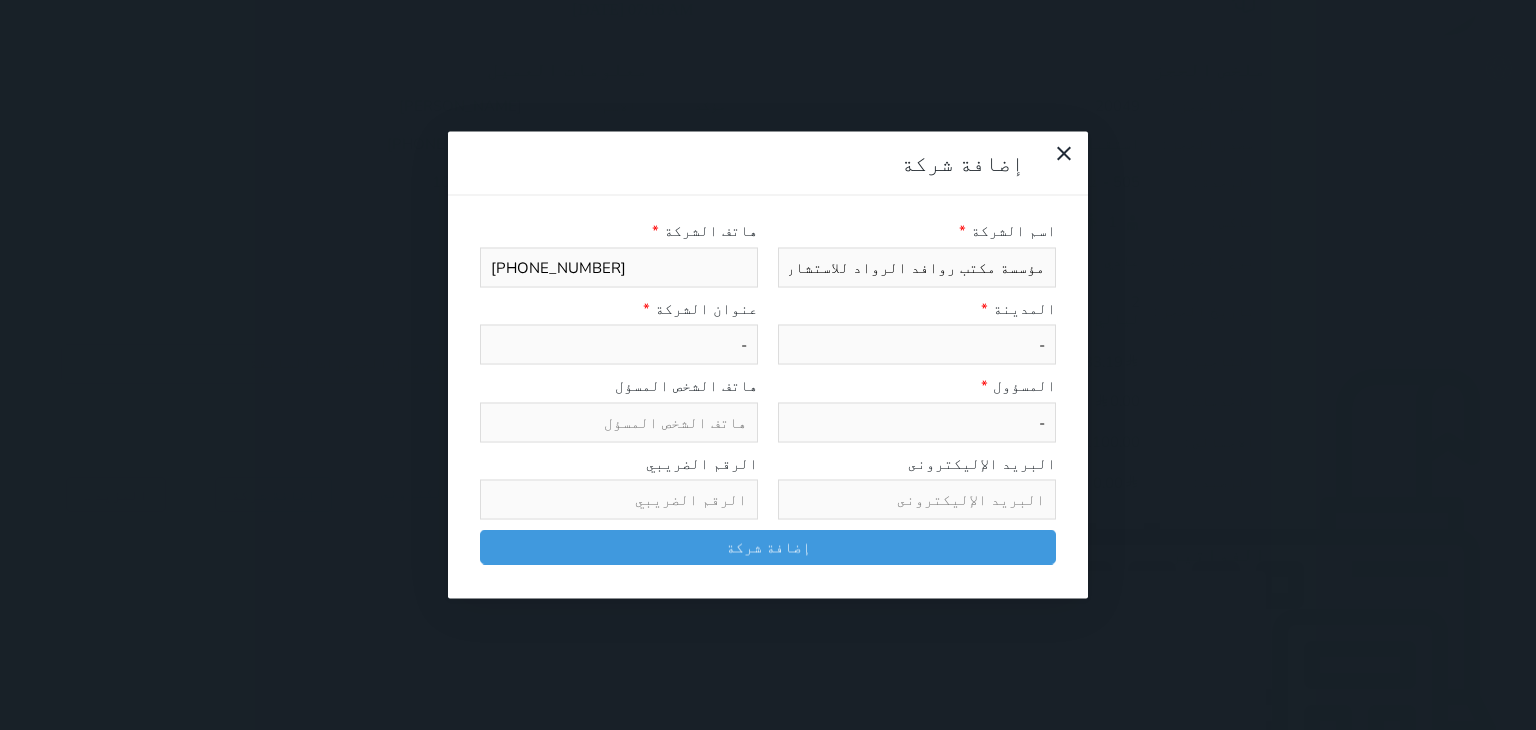 type on "-" 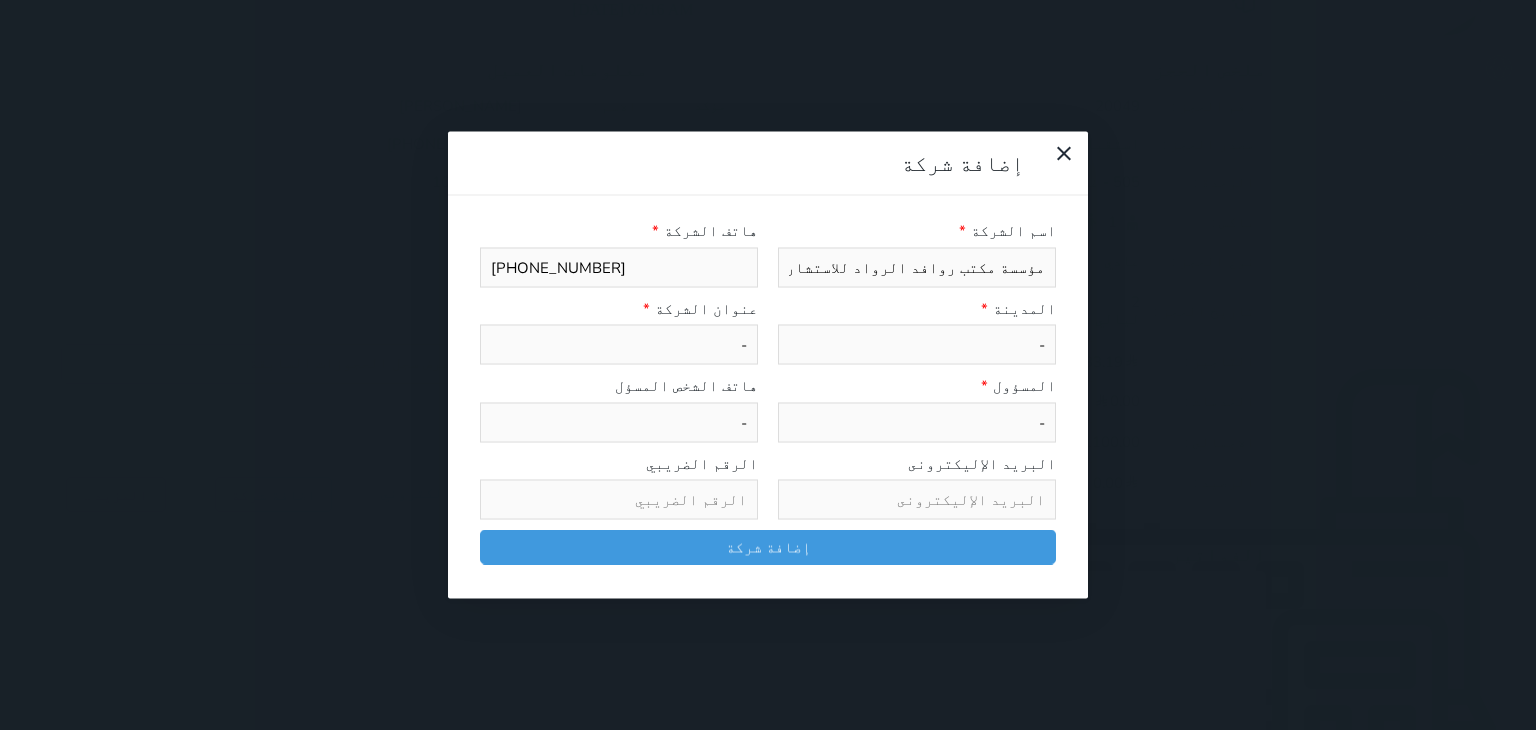 type on "-" 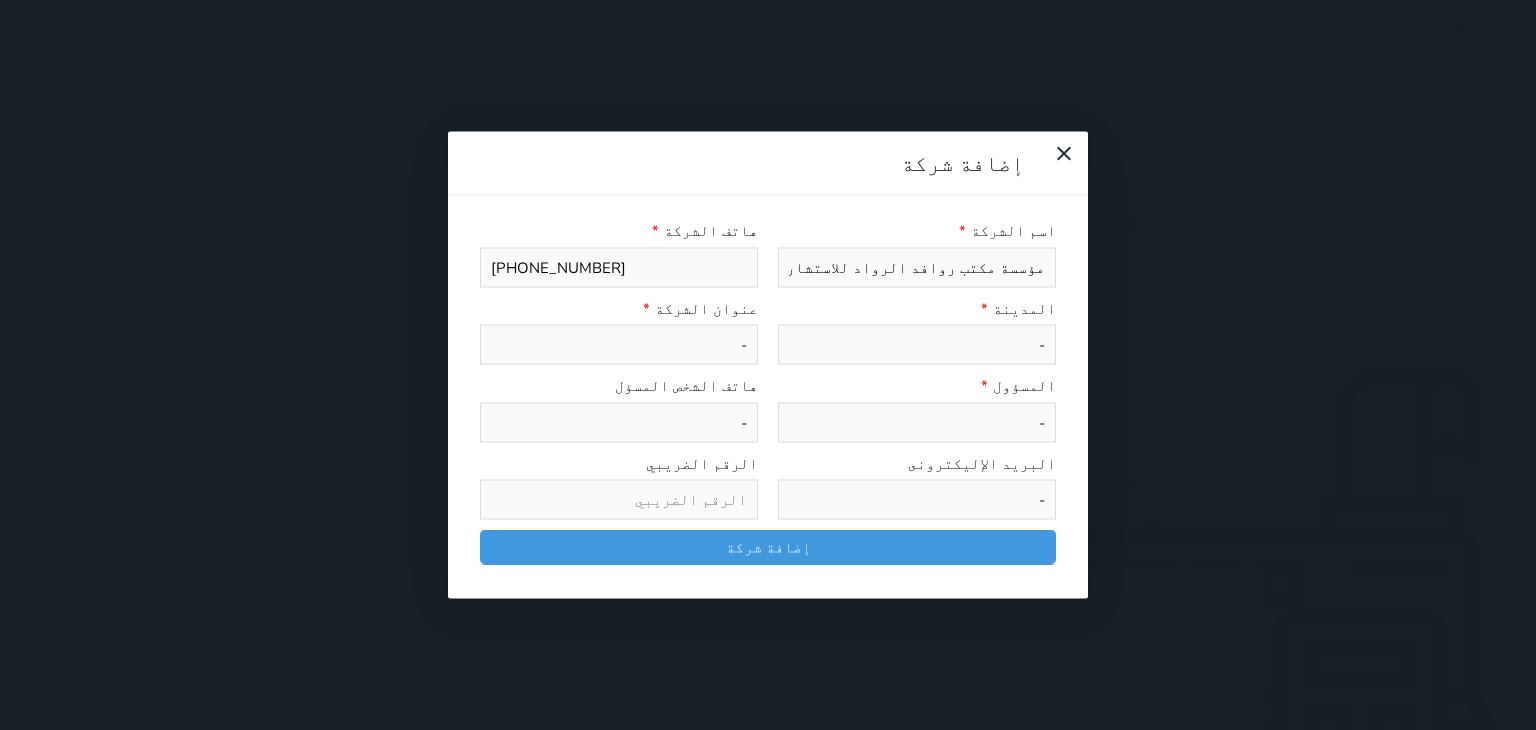 type on "-" 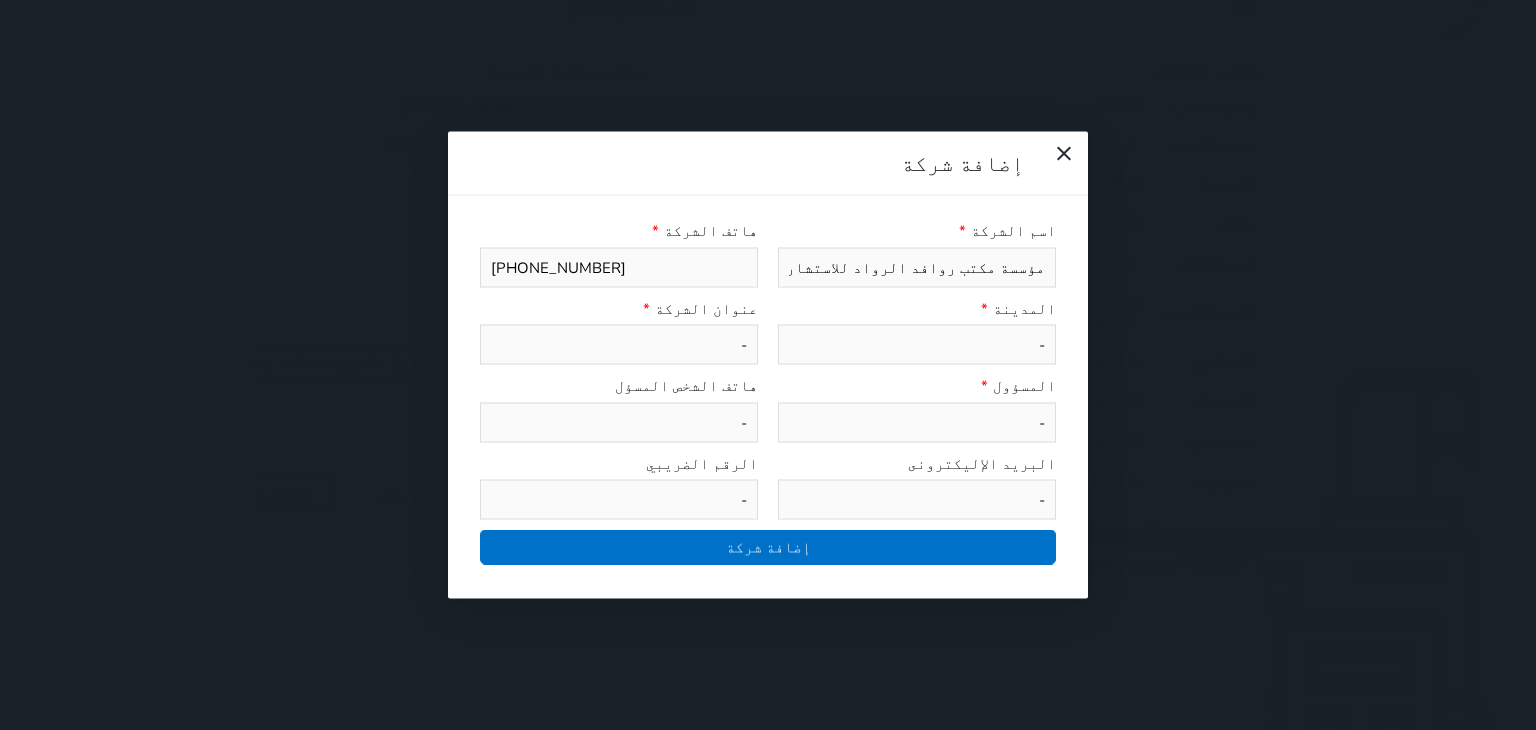 type on "-" 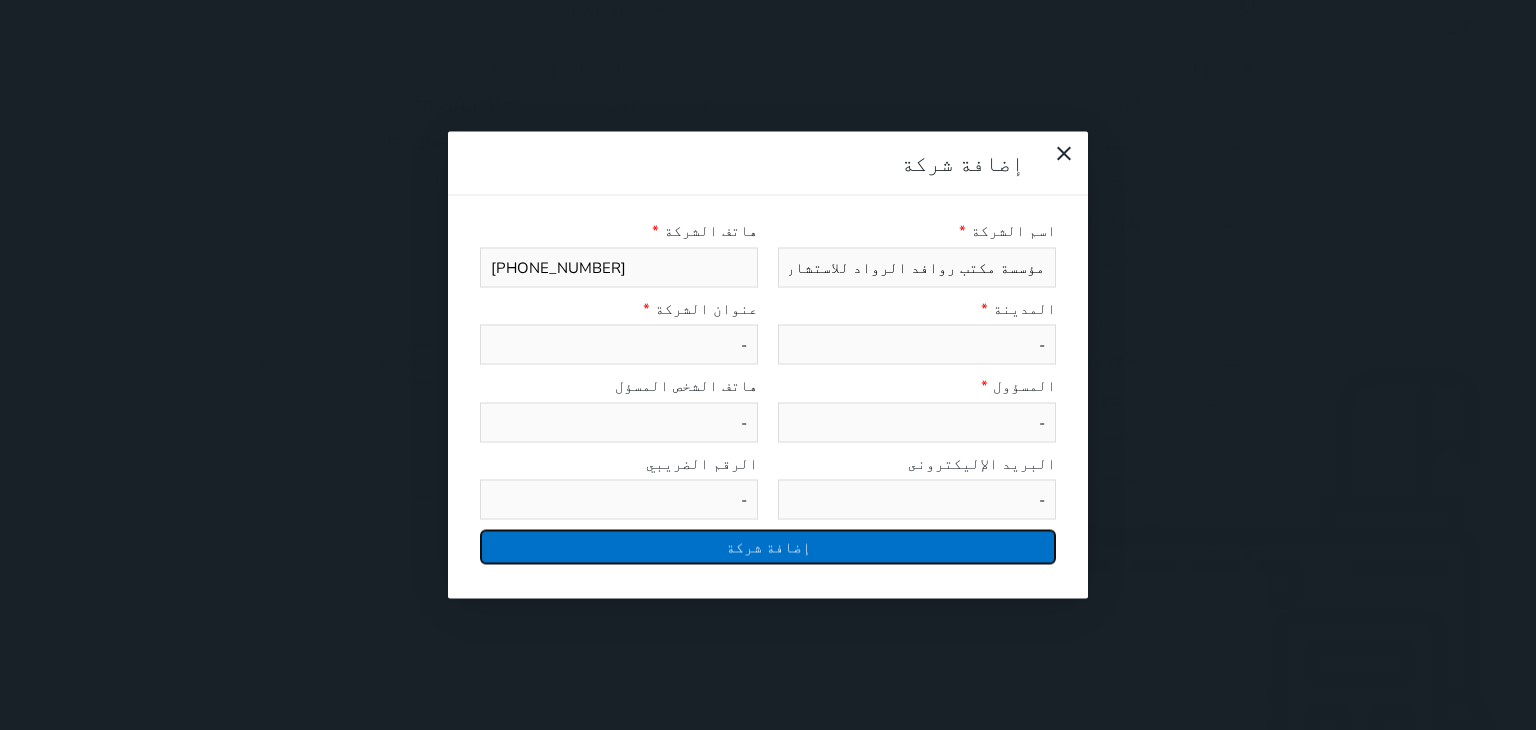 click on "إضافة شركة" at bounding box center [768, 547] 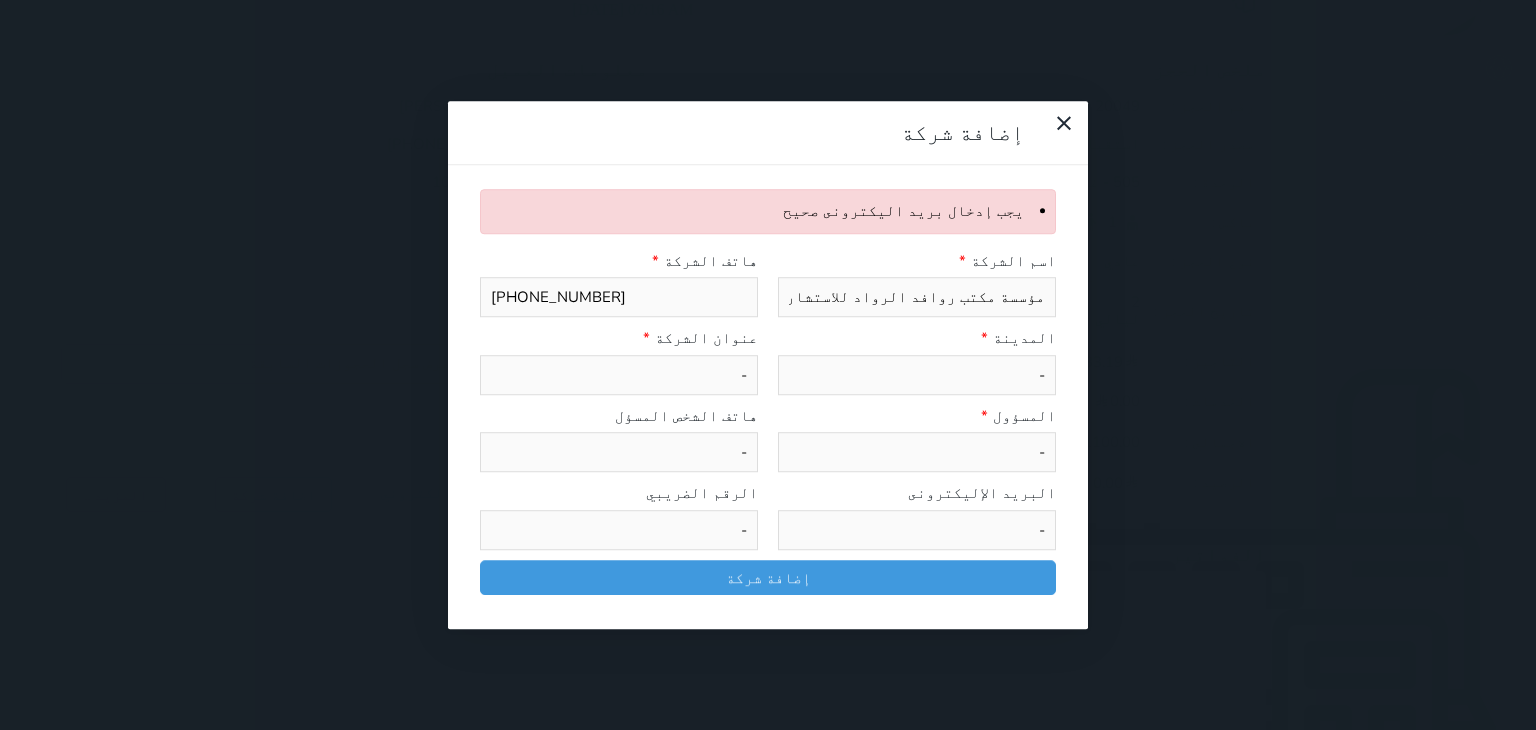 click on "-" at bounding box center [917, 530] 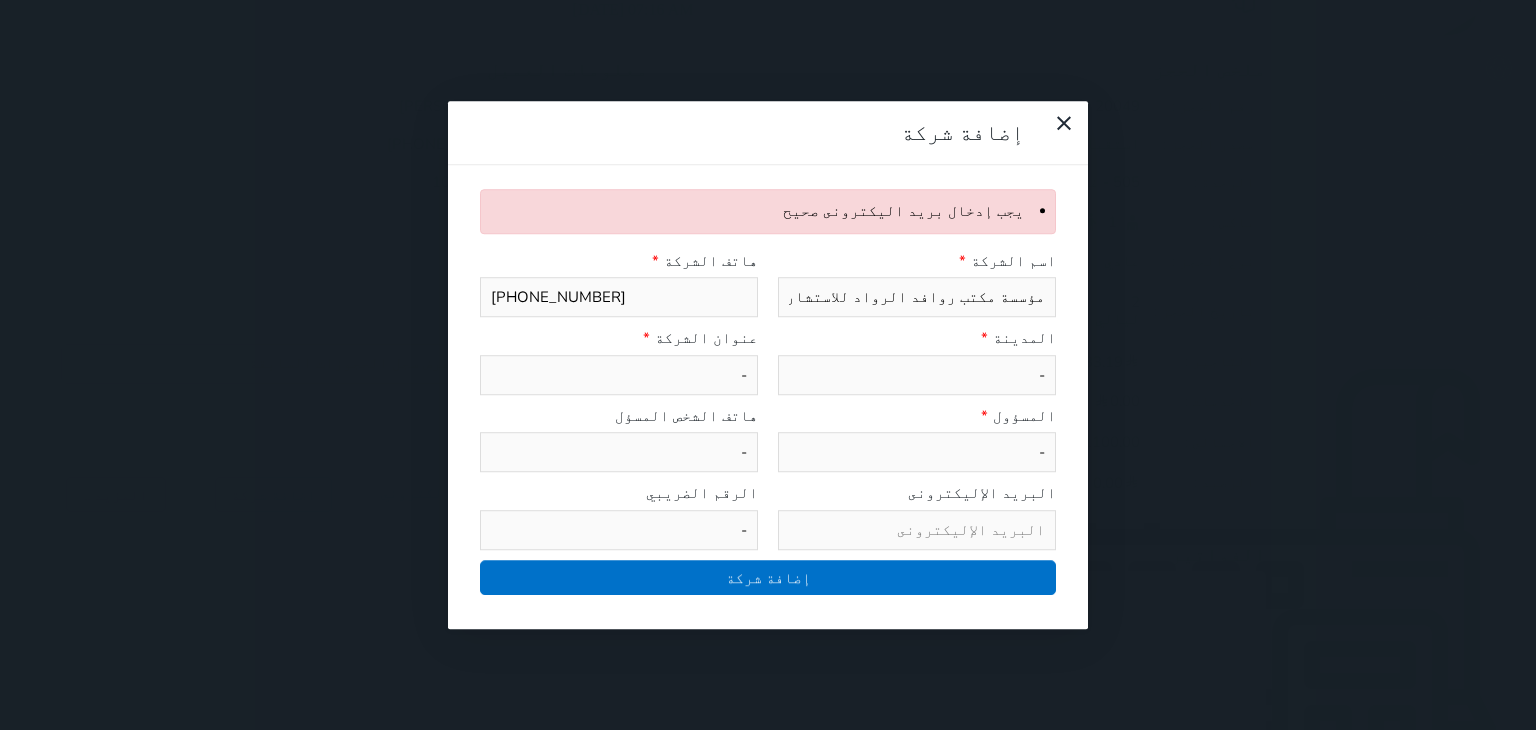 type 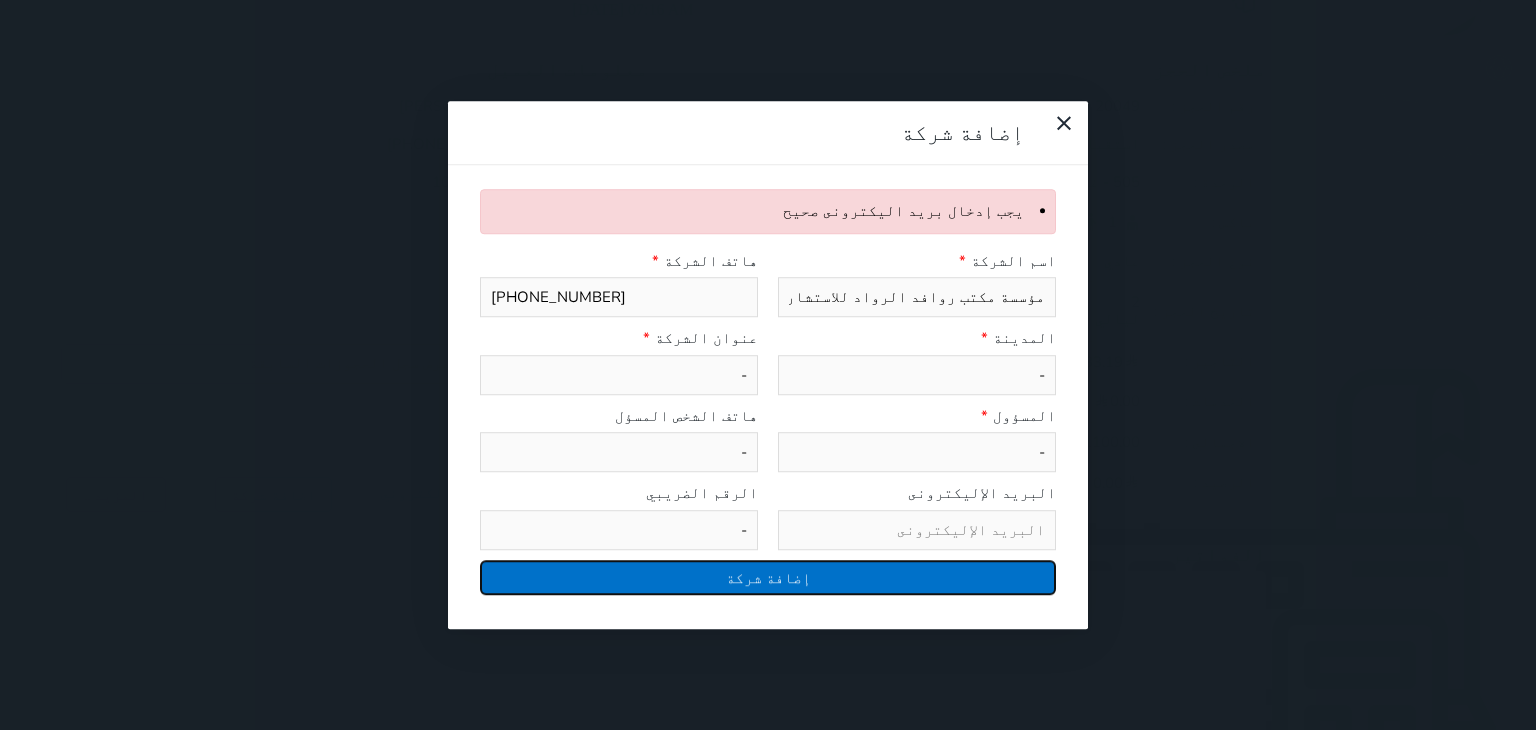 click on "إضافة شركة" at bounding box center [768, 577] 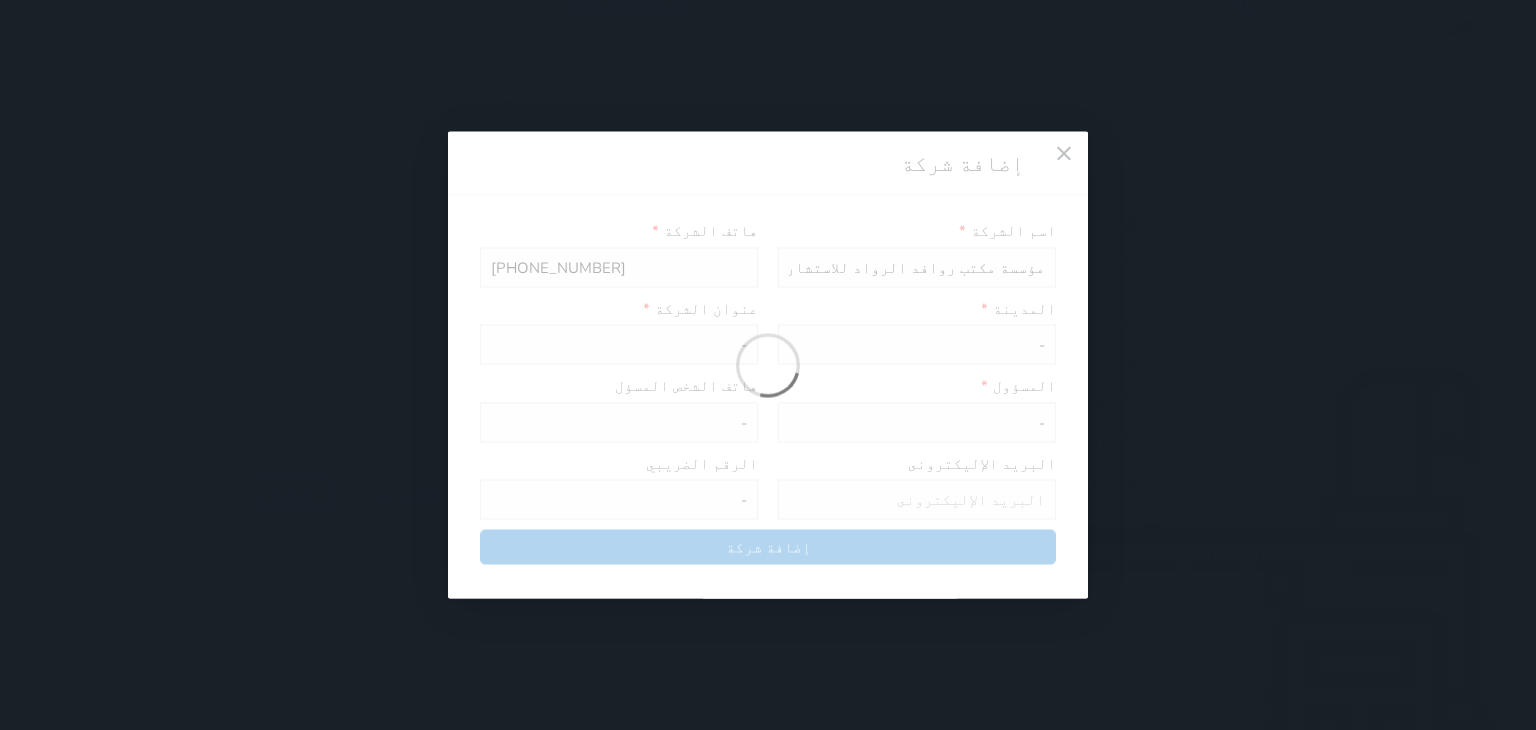 type 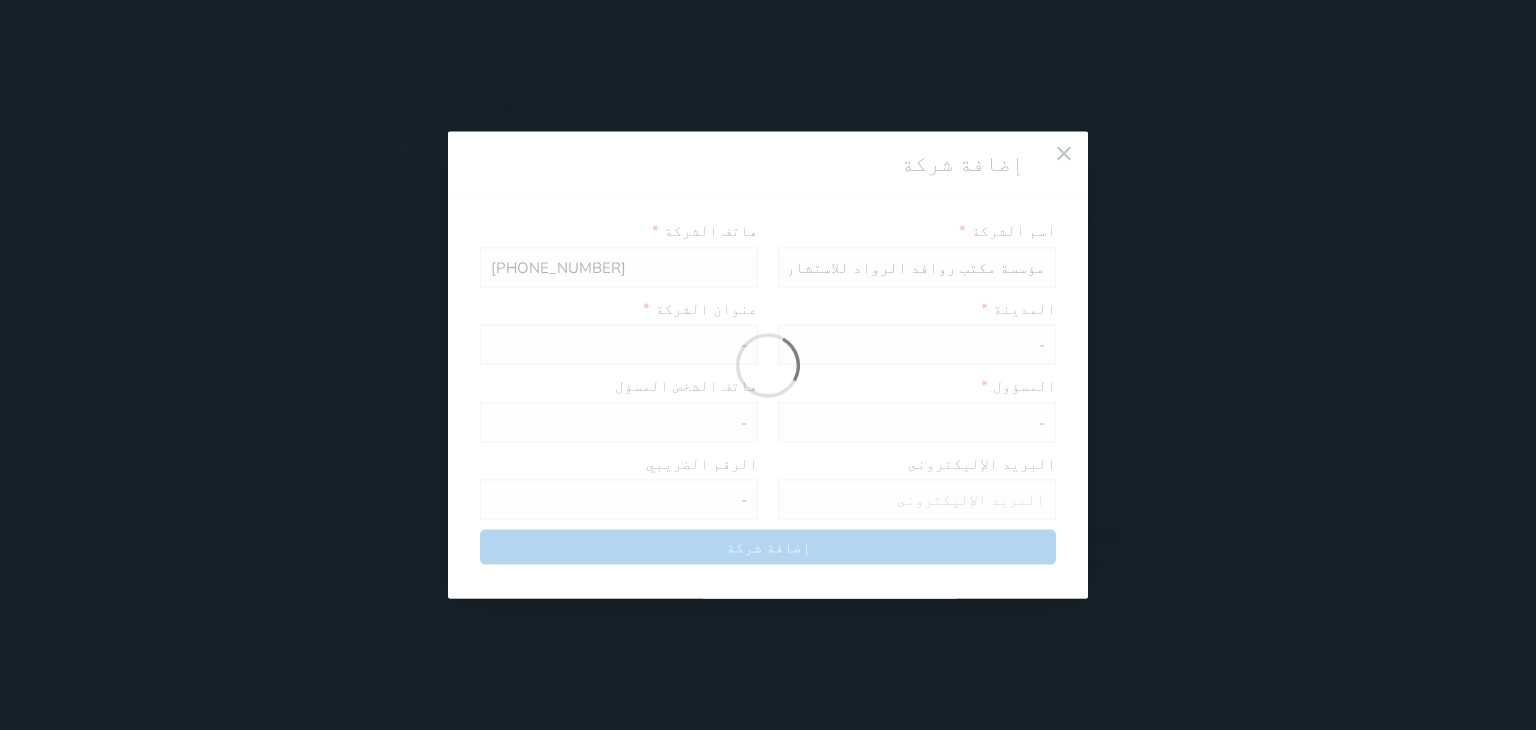 type 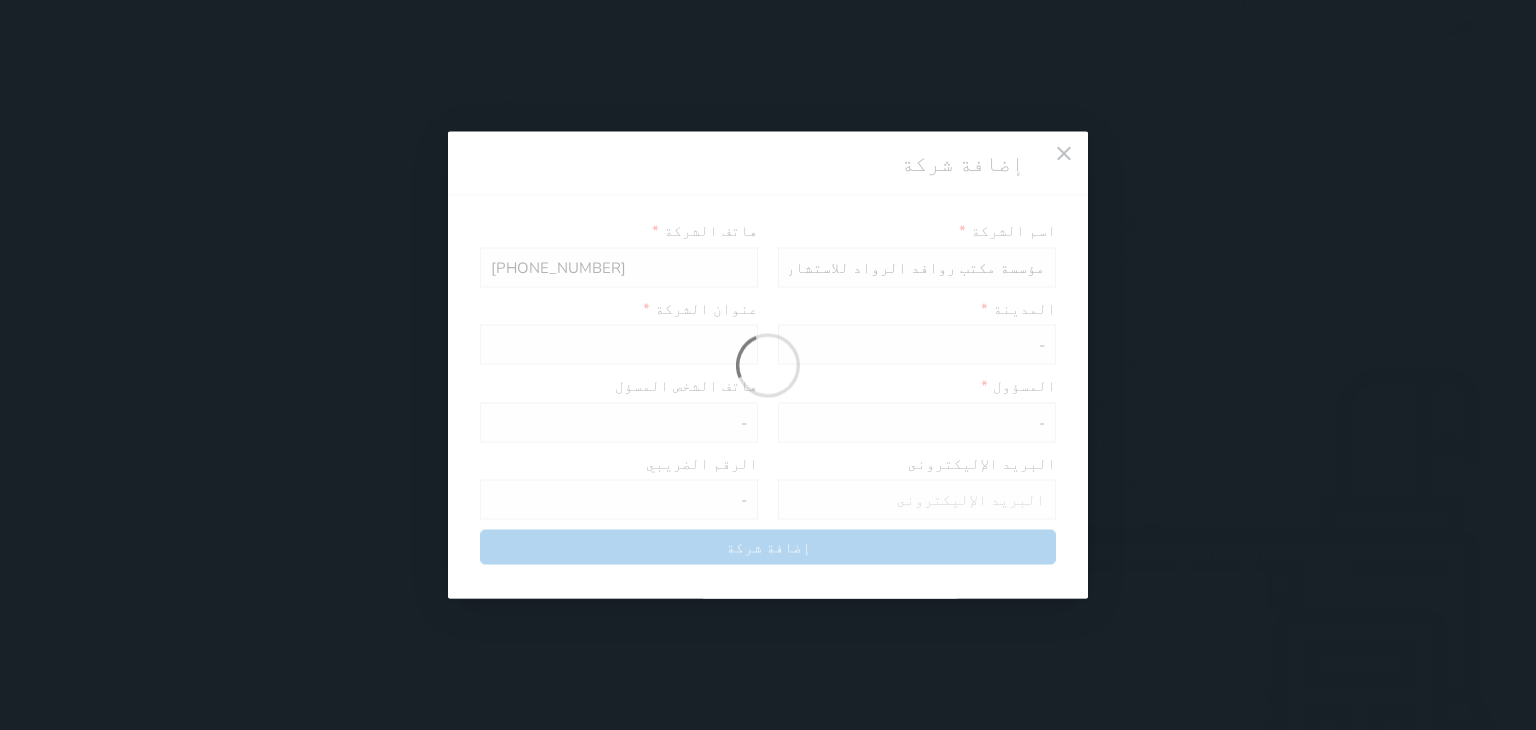 type 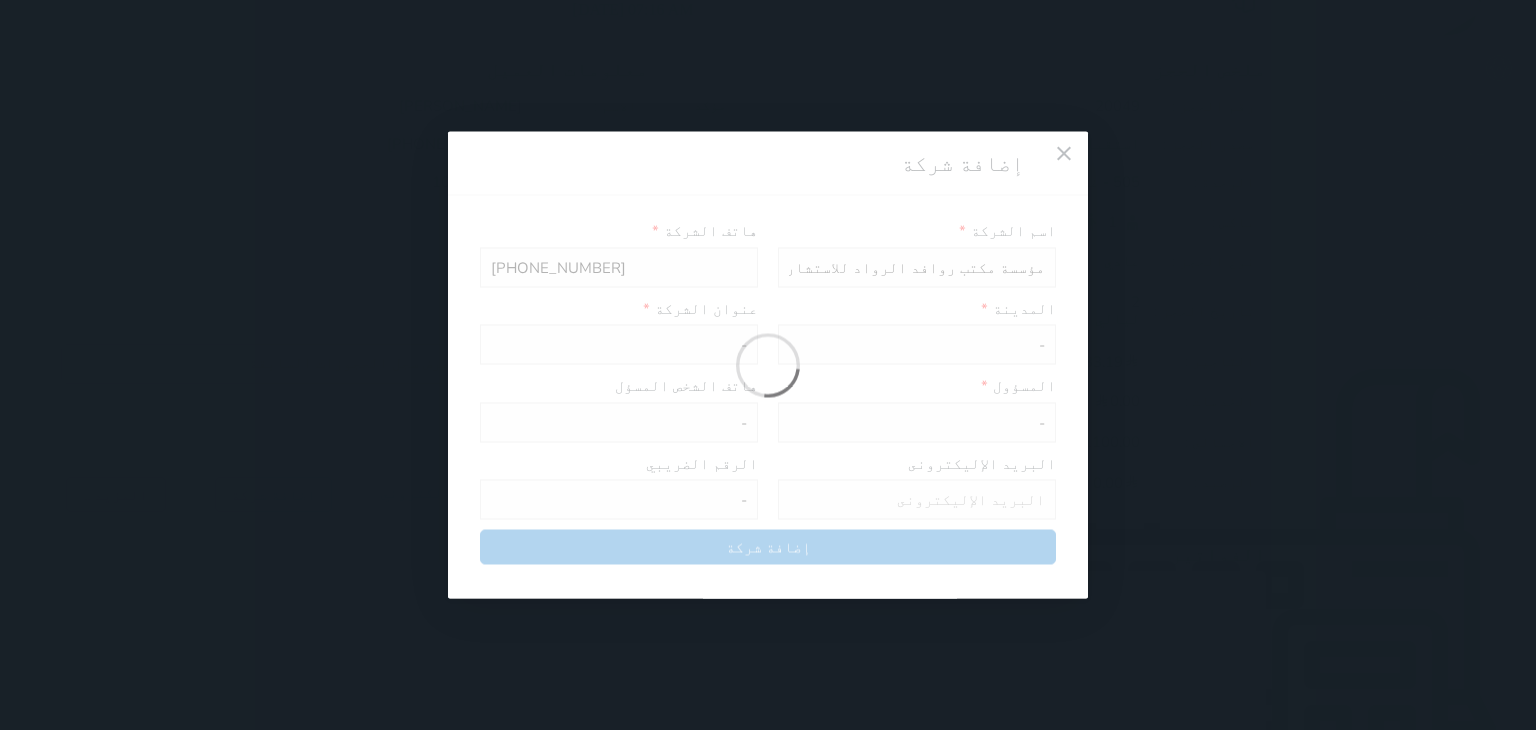 type 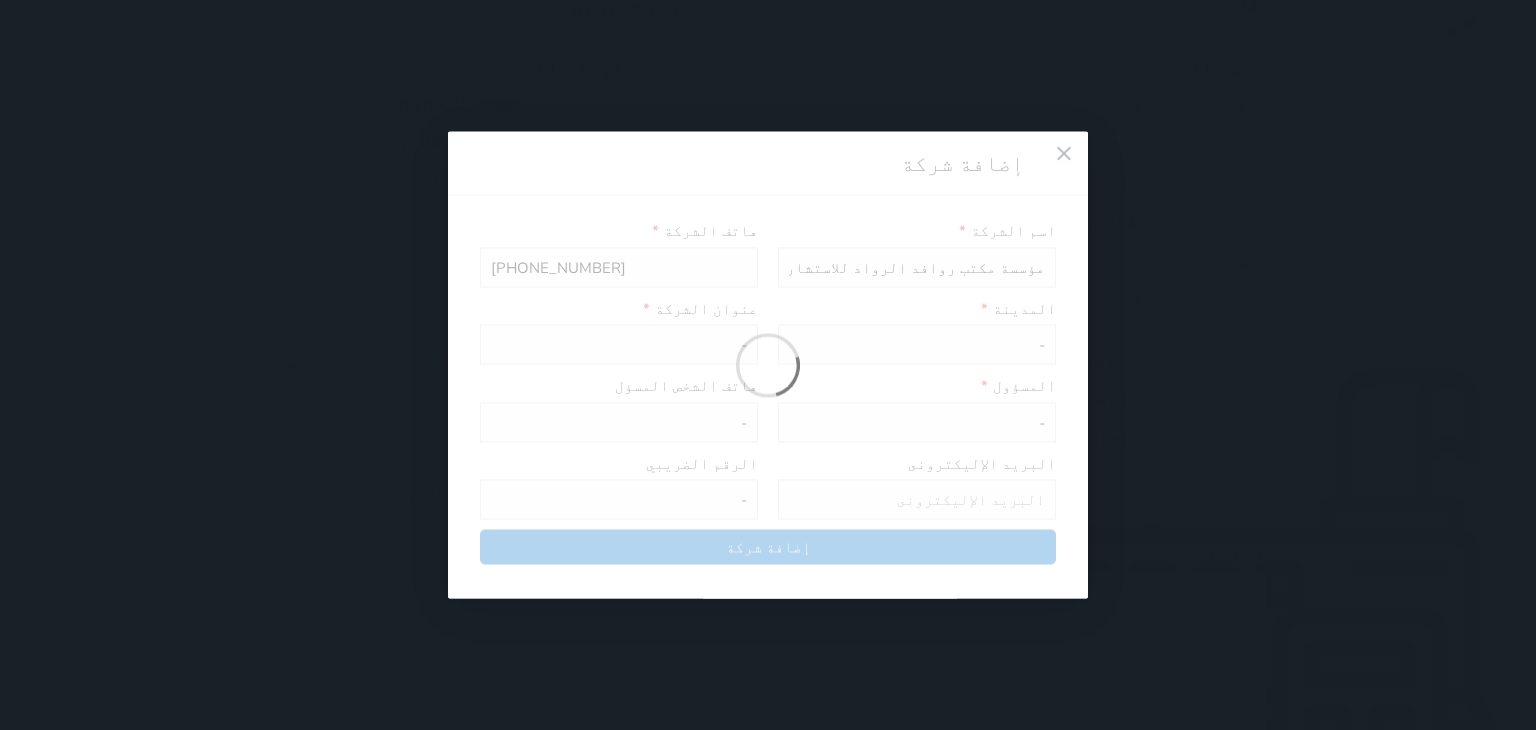 type 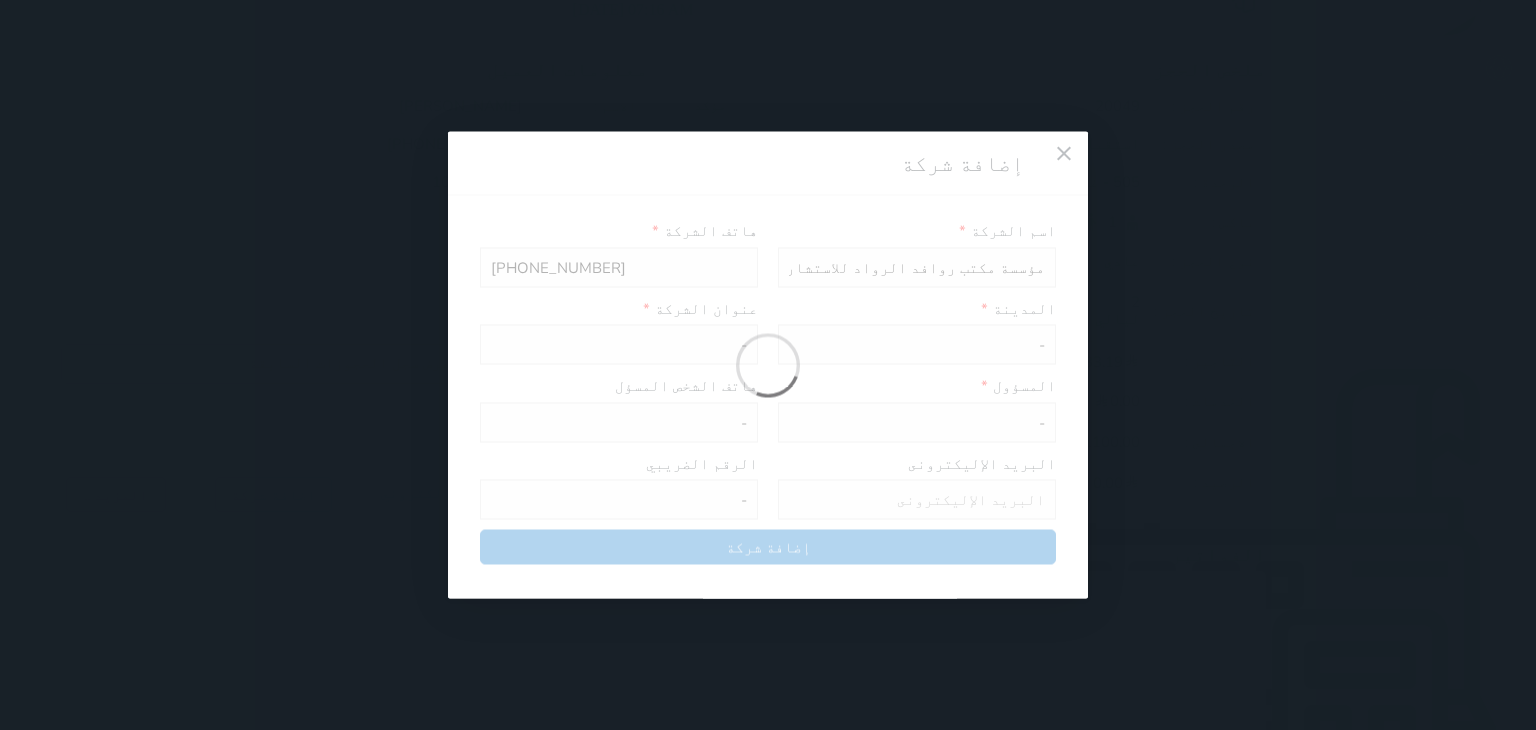 type 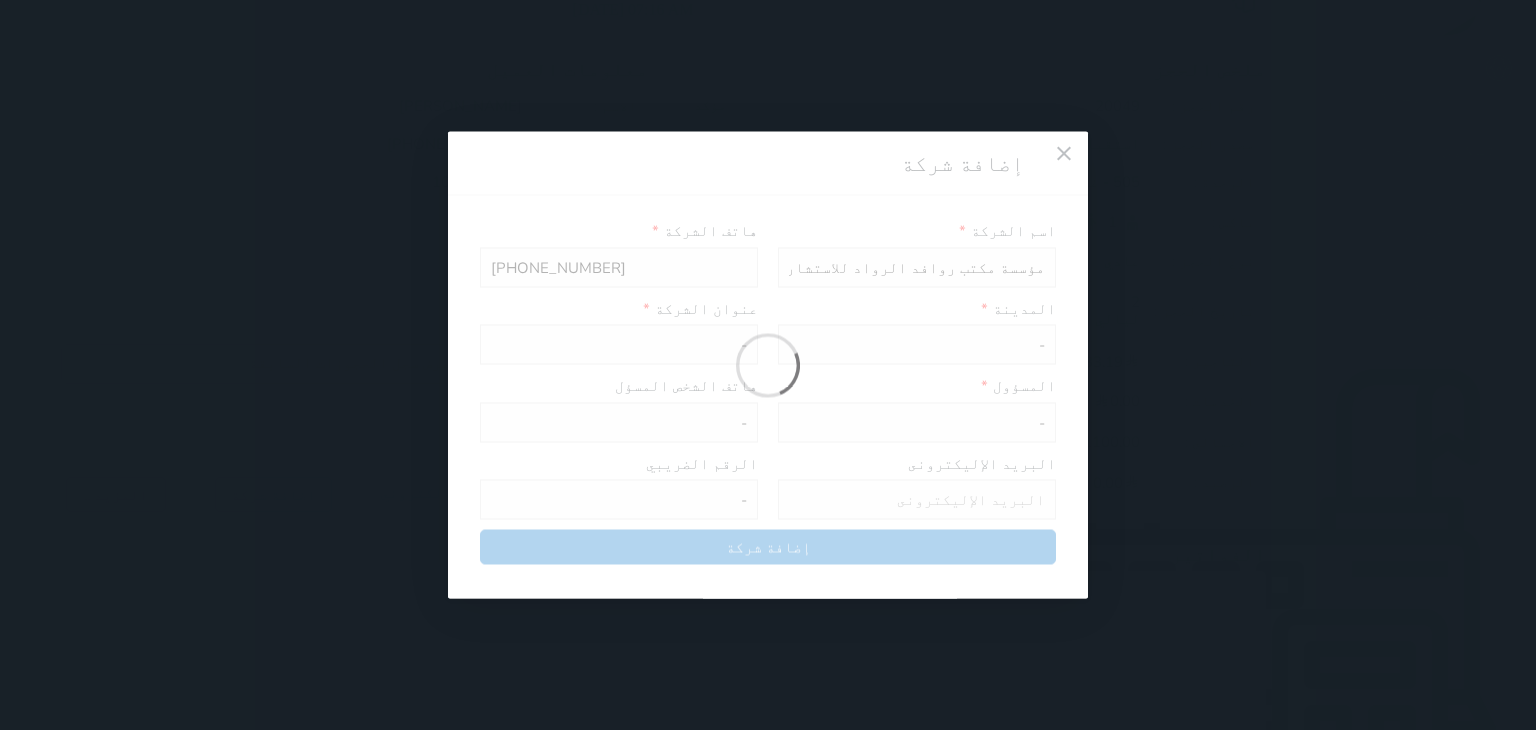 type 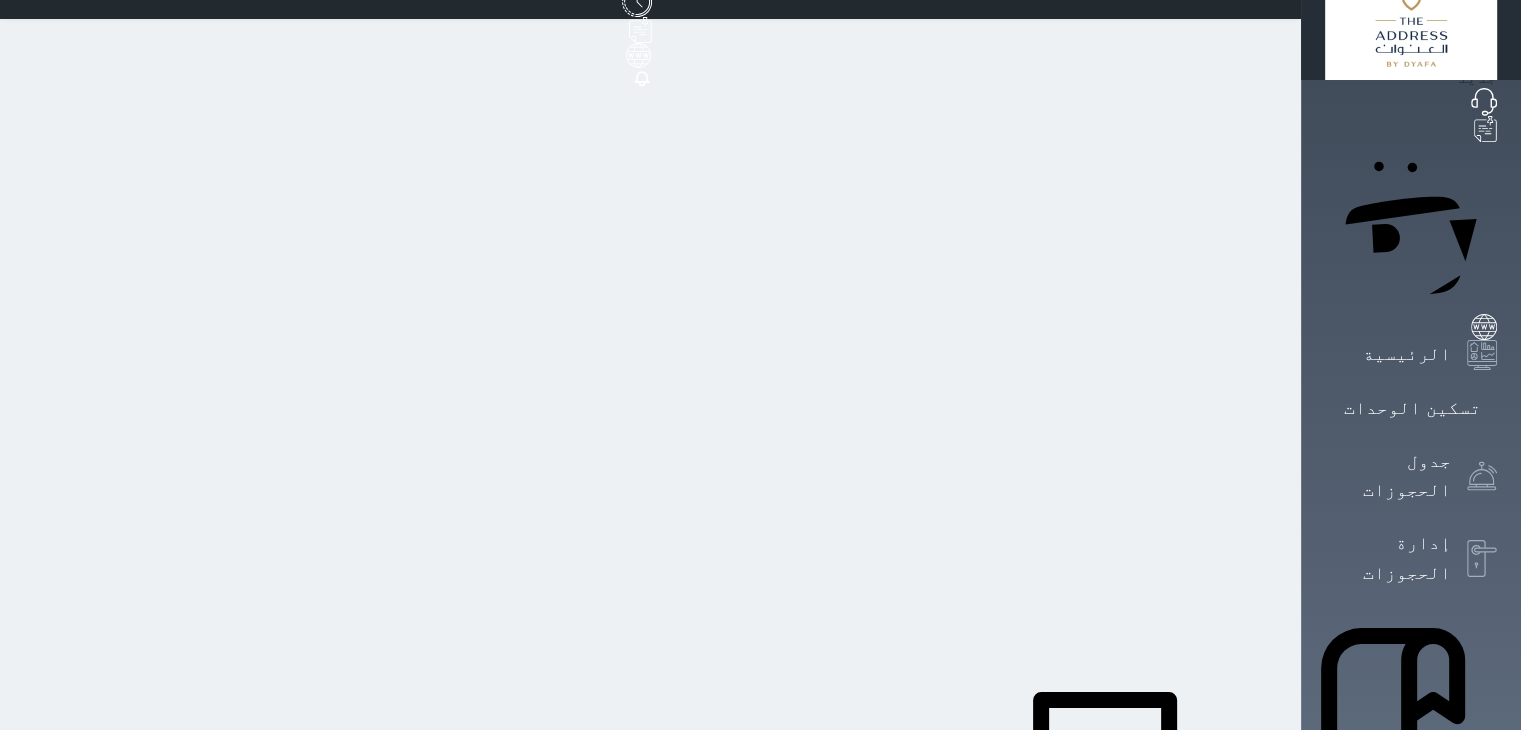 scroll, scrollTop: 0, scrollLeft: 0, axis: both 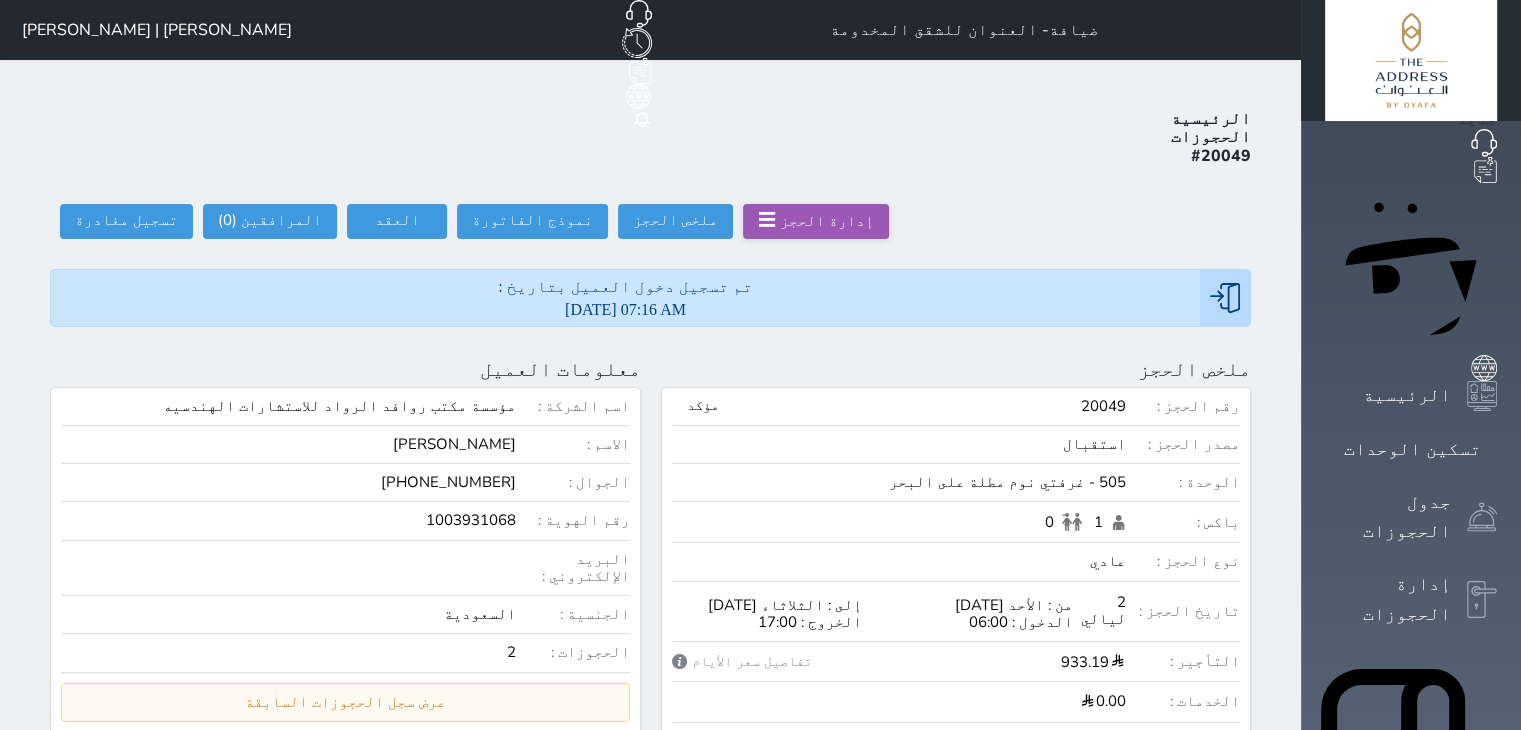 click 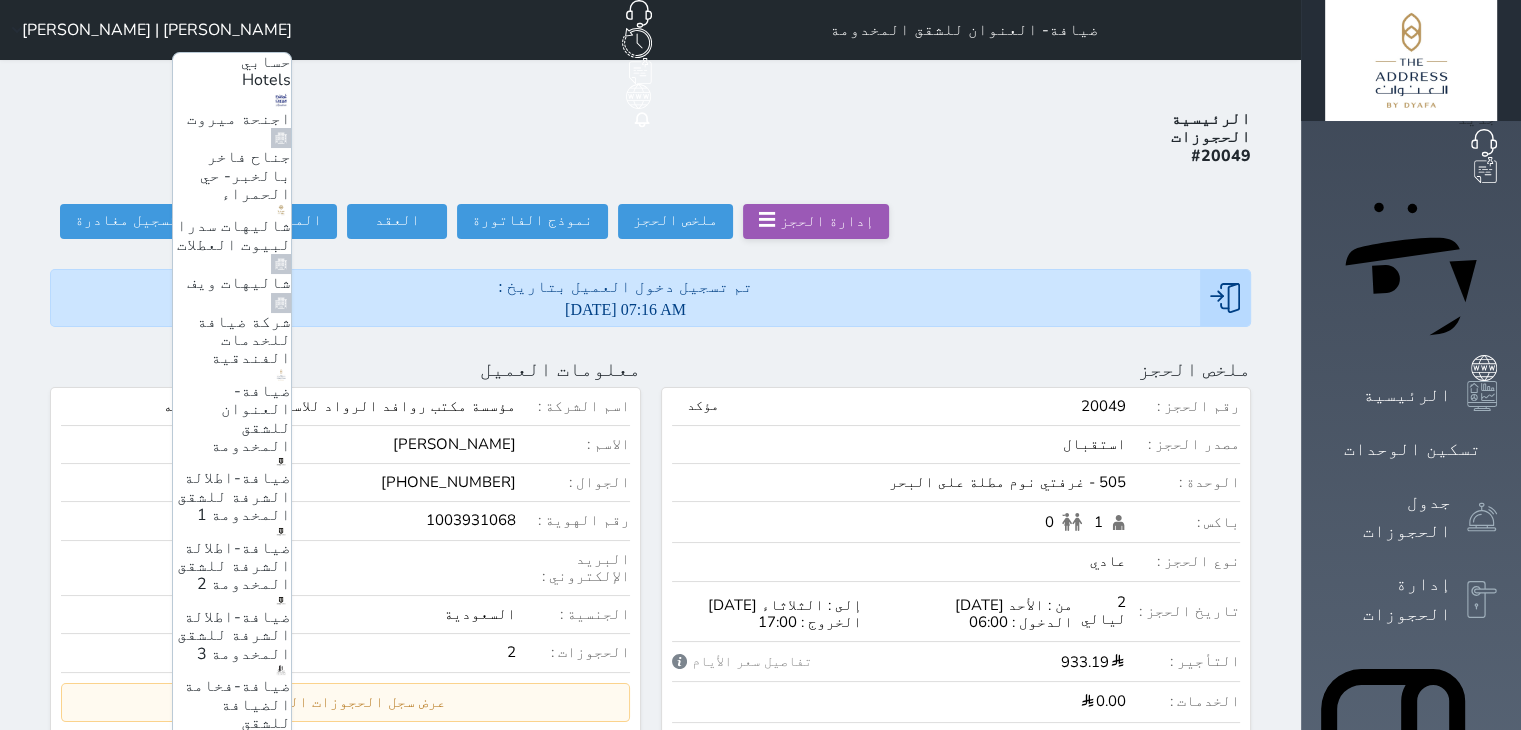 scroll, scrollTop: 180, scrollLeft: 0, axis: vertical 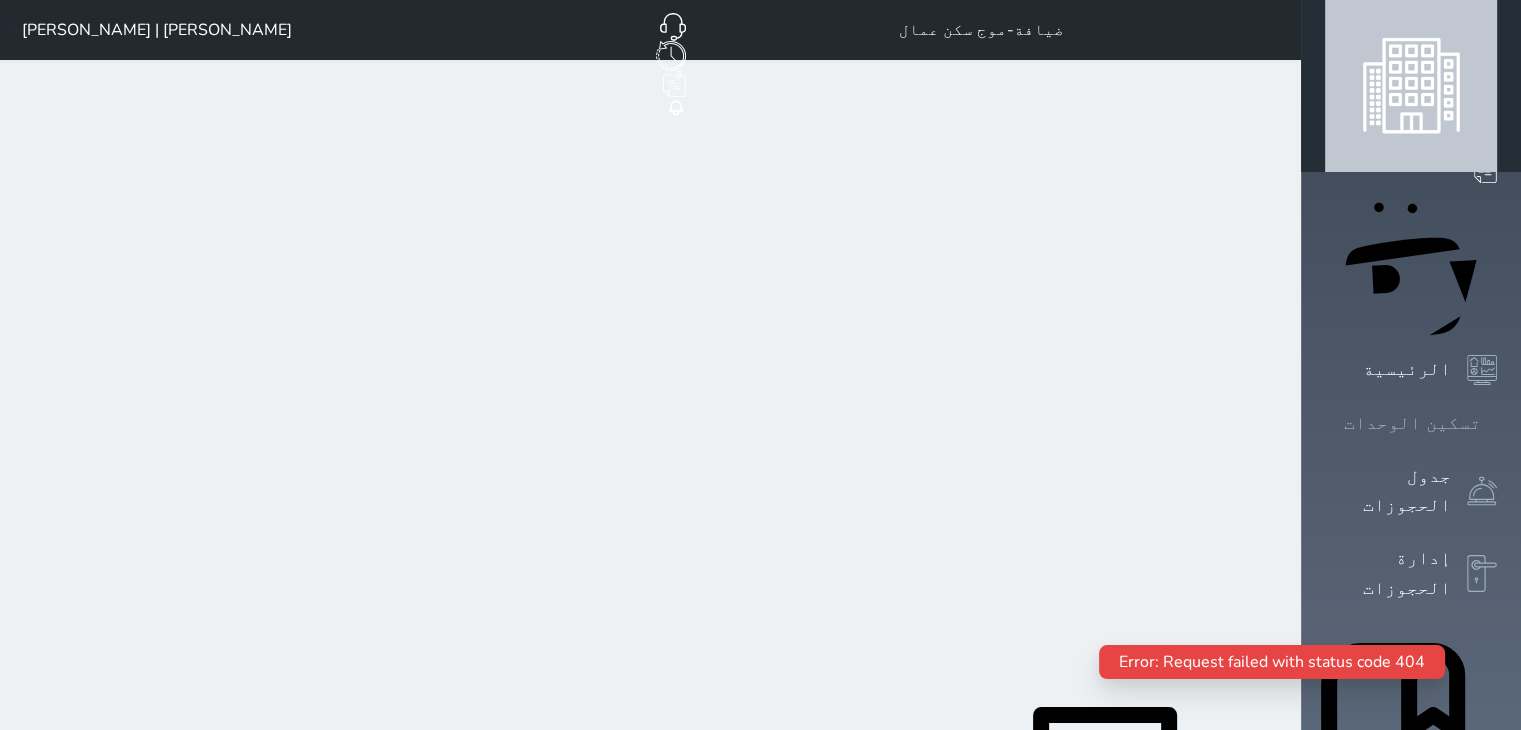 click on "تسكين الوحدات" at bounding box center [1412, 423] 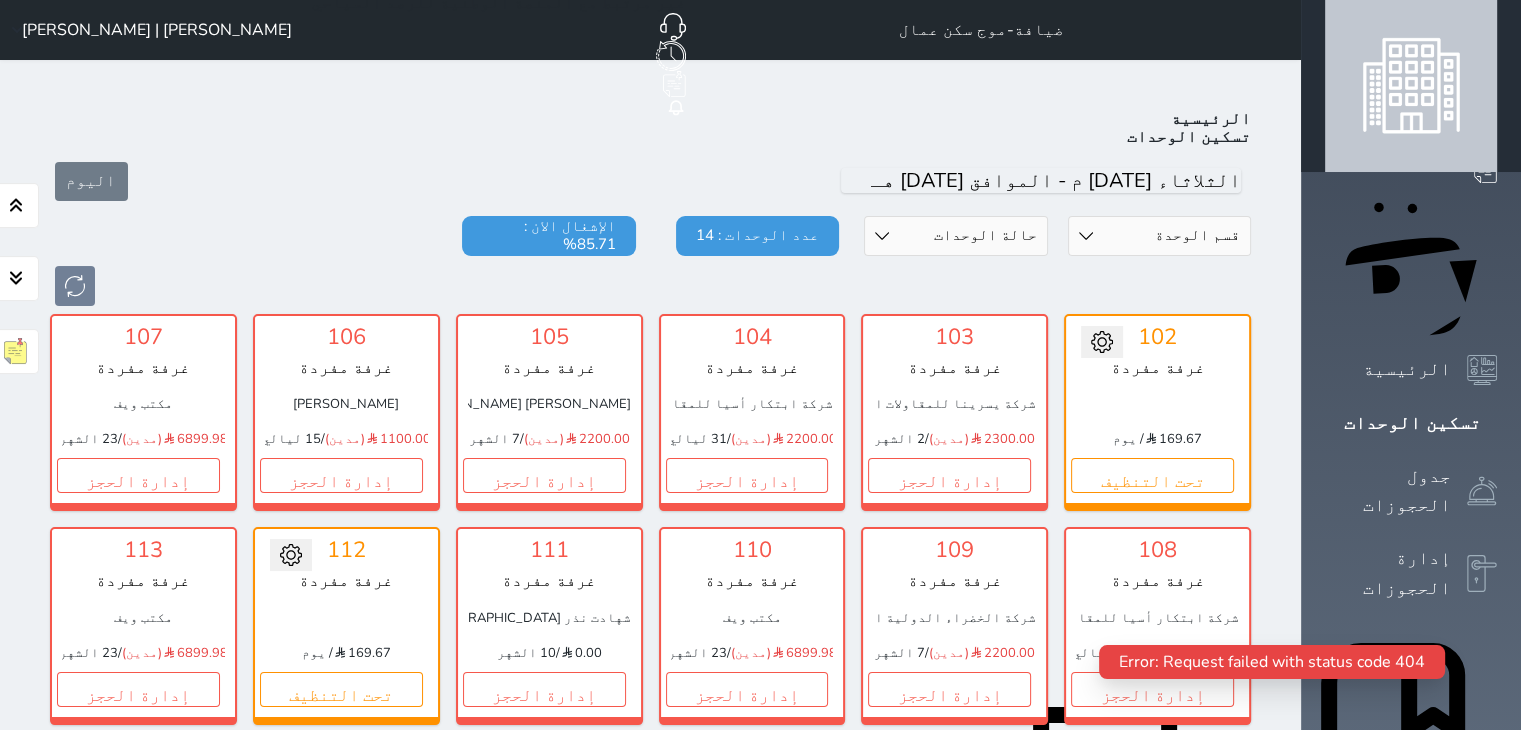 scroll, scrollTop: 78, scrollLeft: 0, axis: vertical 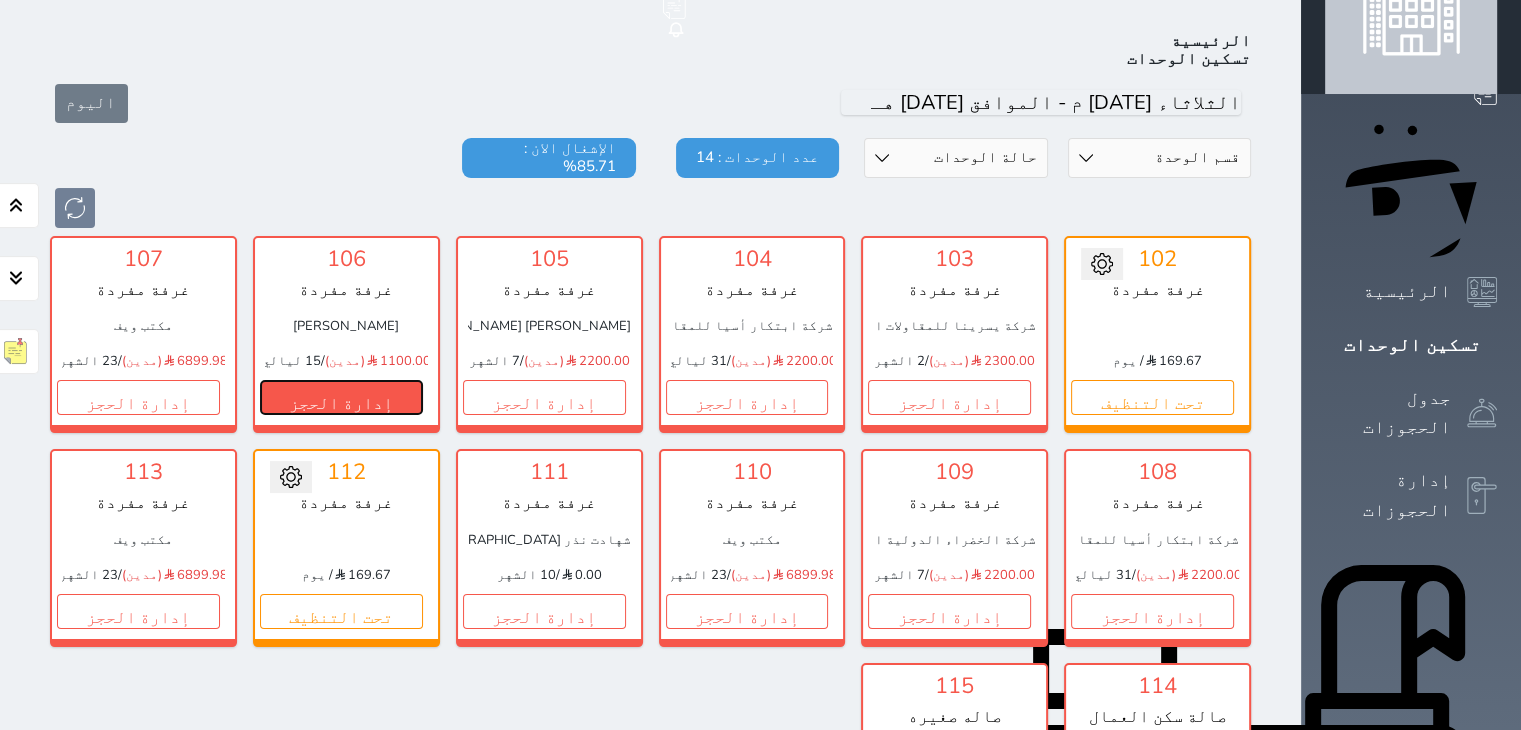 click on "إدارة الحجز" at bounding box center [341, 397] 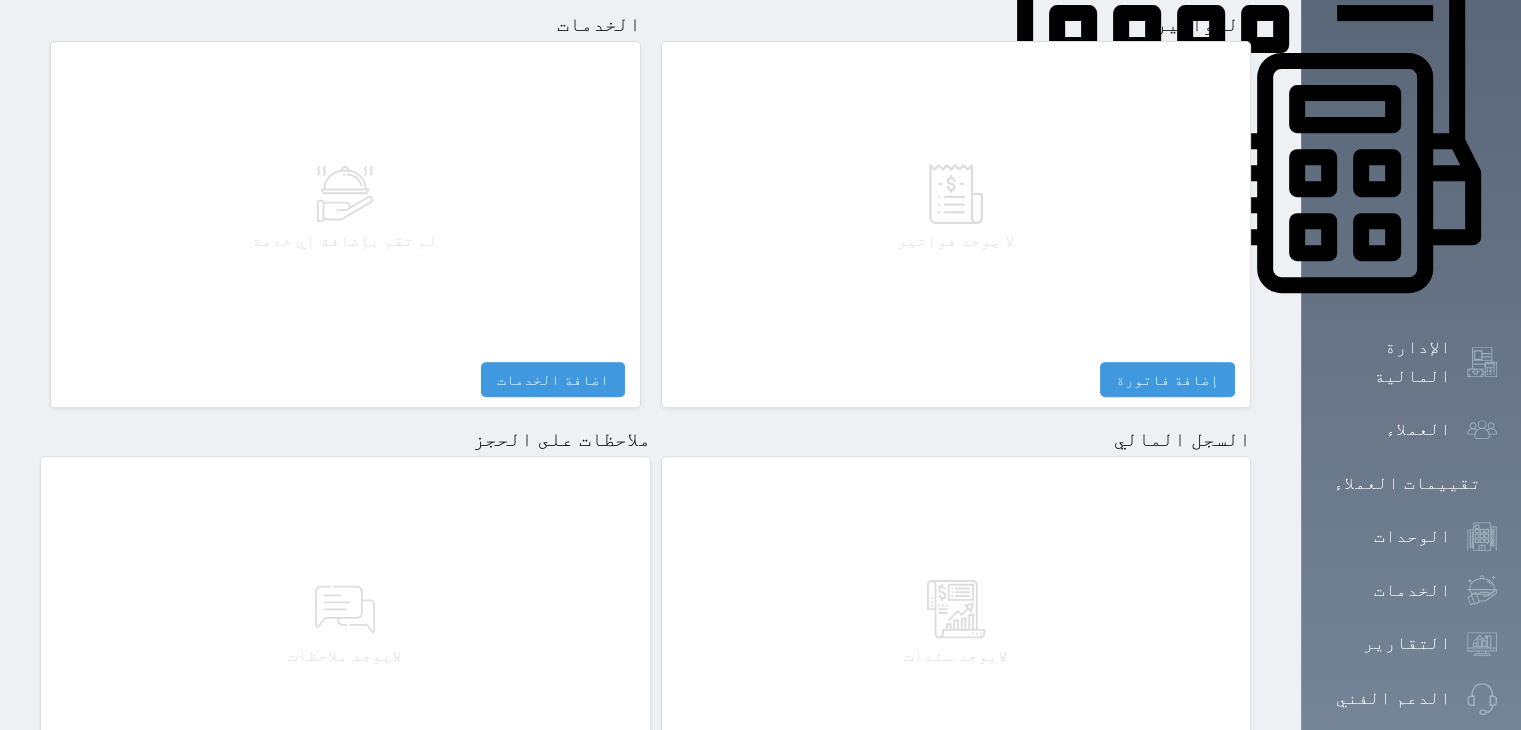 scroll, scrollTop: 992, scrollLeft: 0, axis: vertical 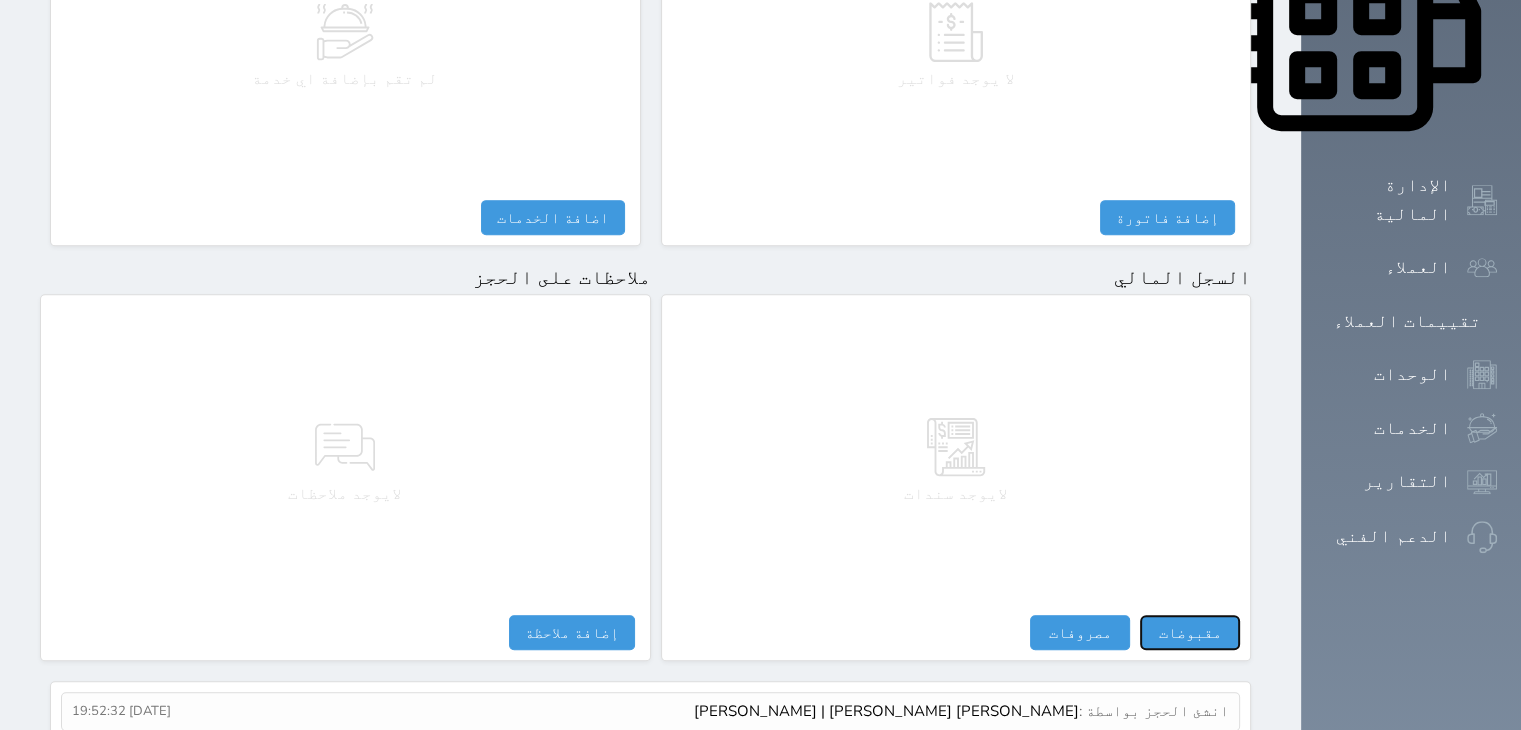 click on "مقبوضات" at bounding box center [1190, 632] 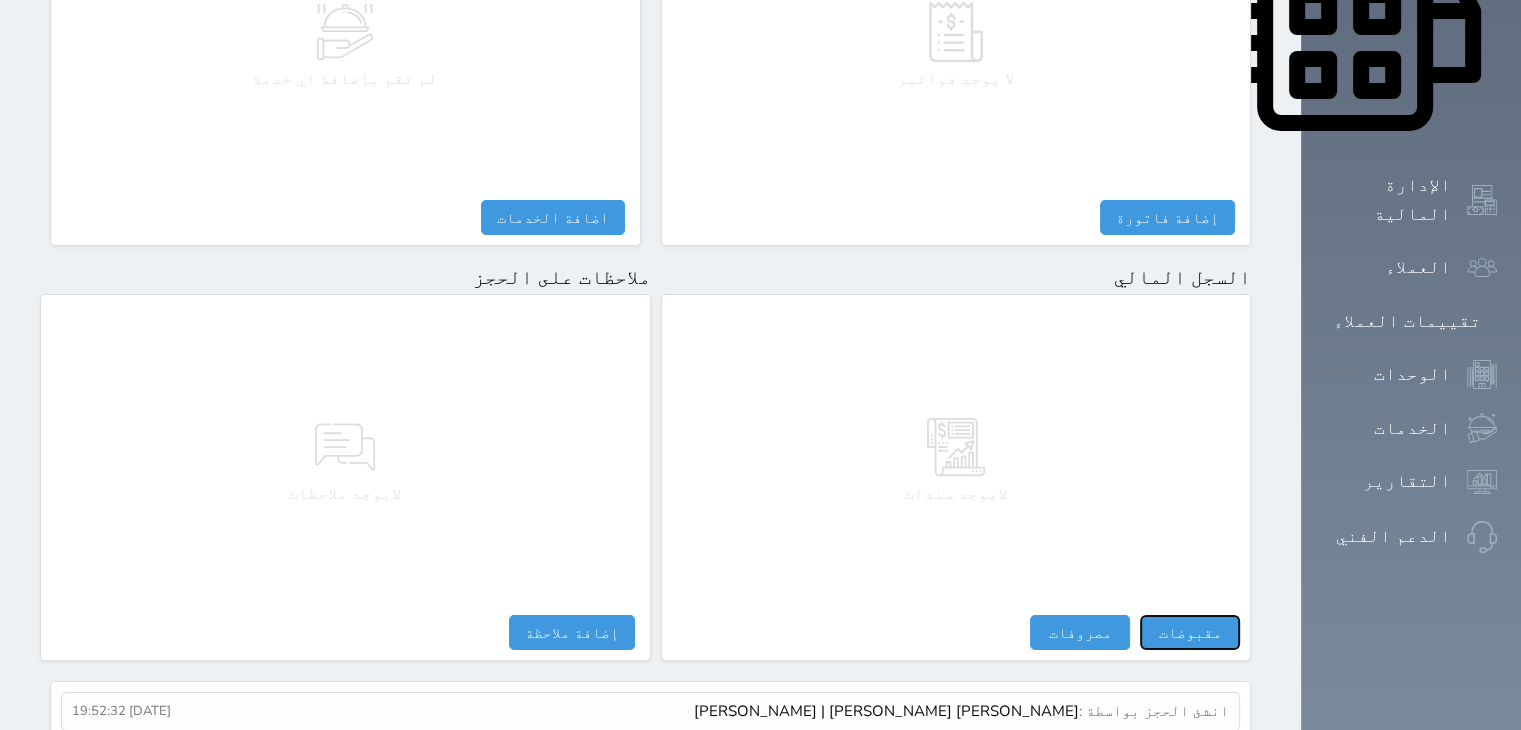 select 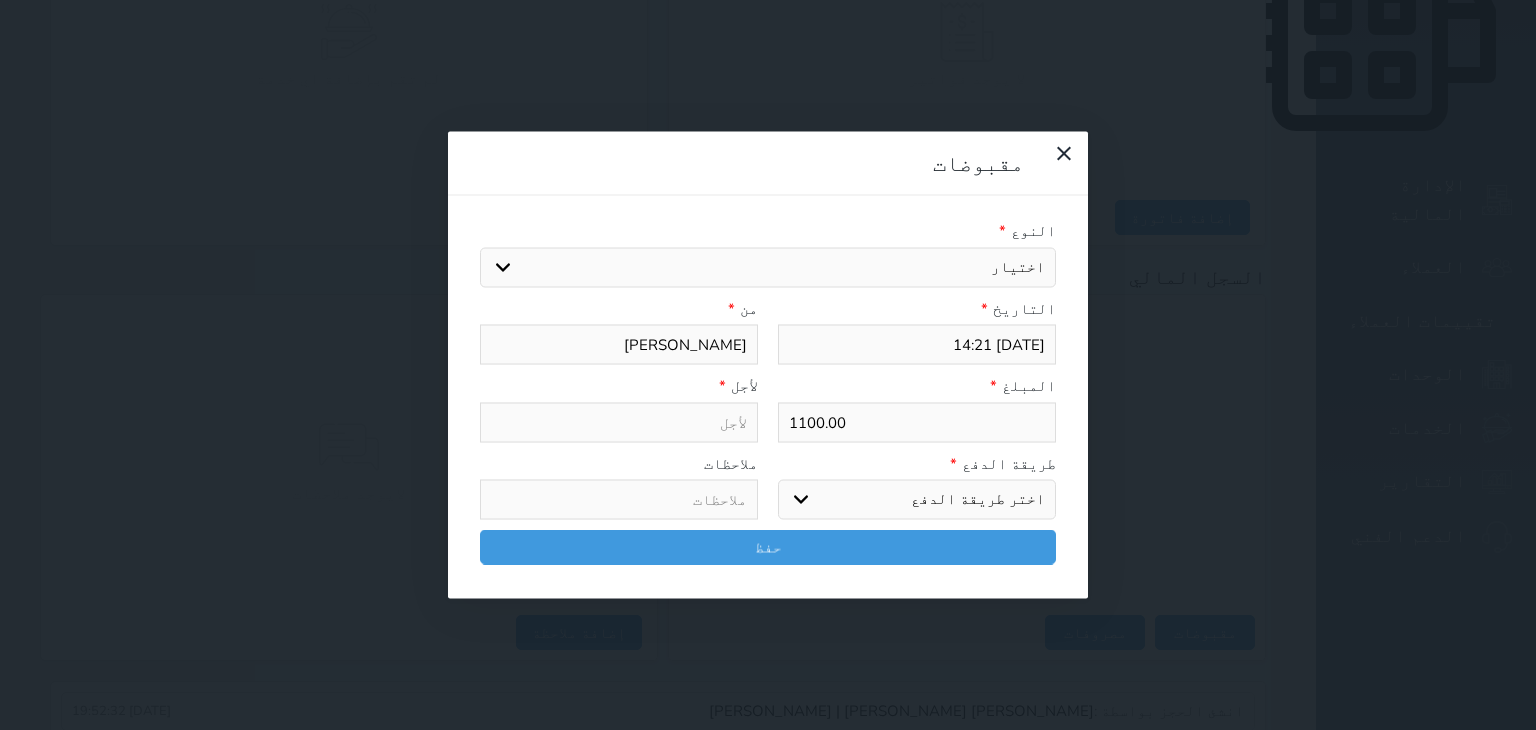 click on "مقبوضات                 النوع  *    اختيار     التاريخ *   2025-07-29 14:21   من *   محمد عبد اللطيف بوعايشه   المبلغ *   1100.00   لأجل *     طريقة الدفع *   اختر طريقة الدفع   دفع نقدى   تحويل بنكى   مدى   بطاقة ائتمان   آجل   ملاحظات         حفظ" at bounding box center [768, 365] 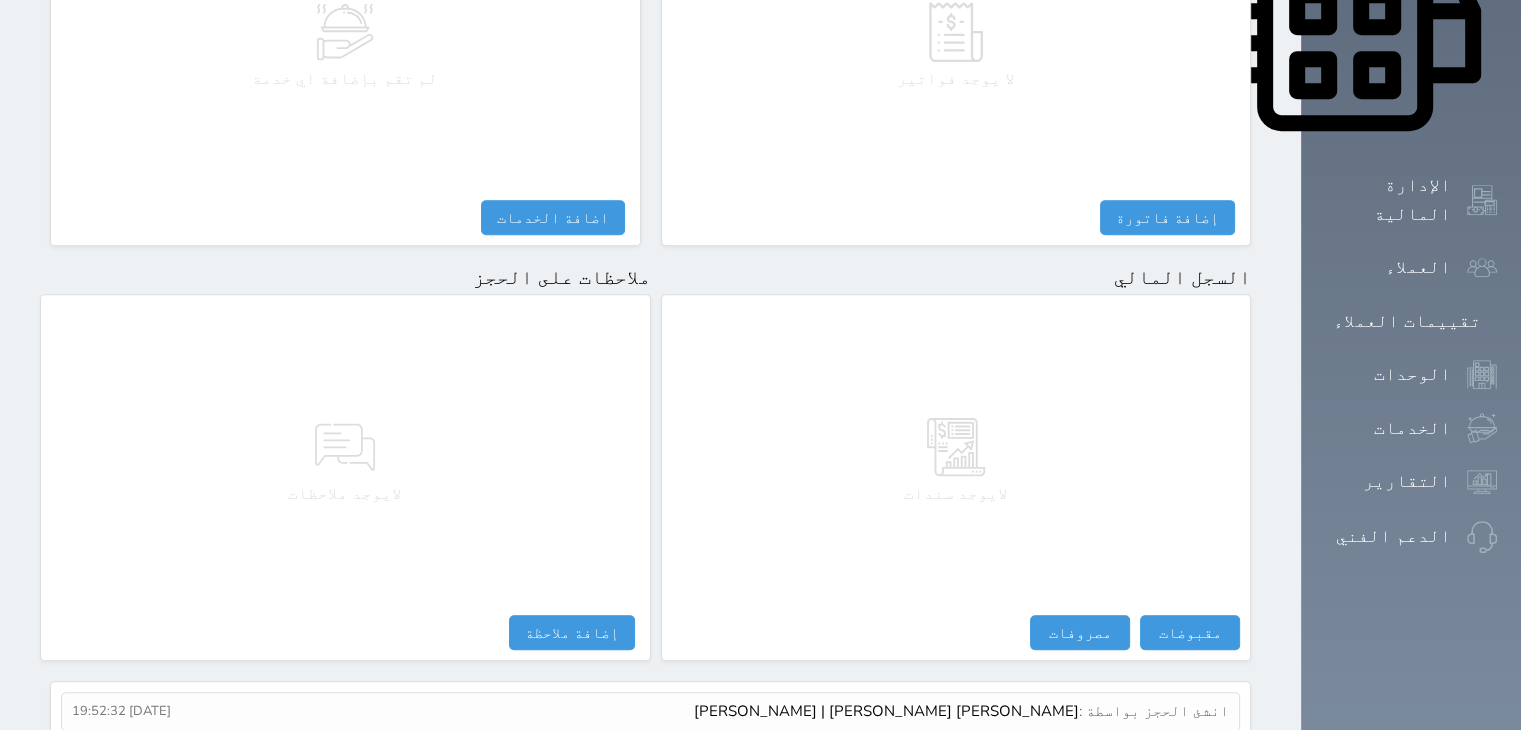 select 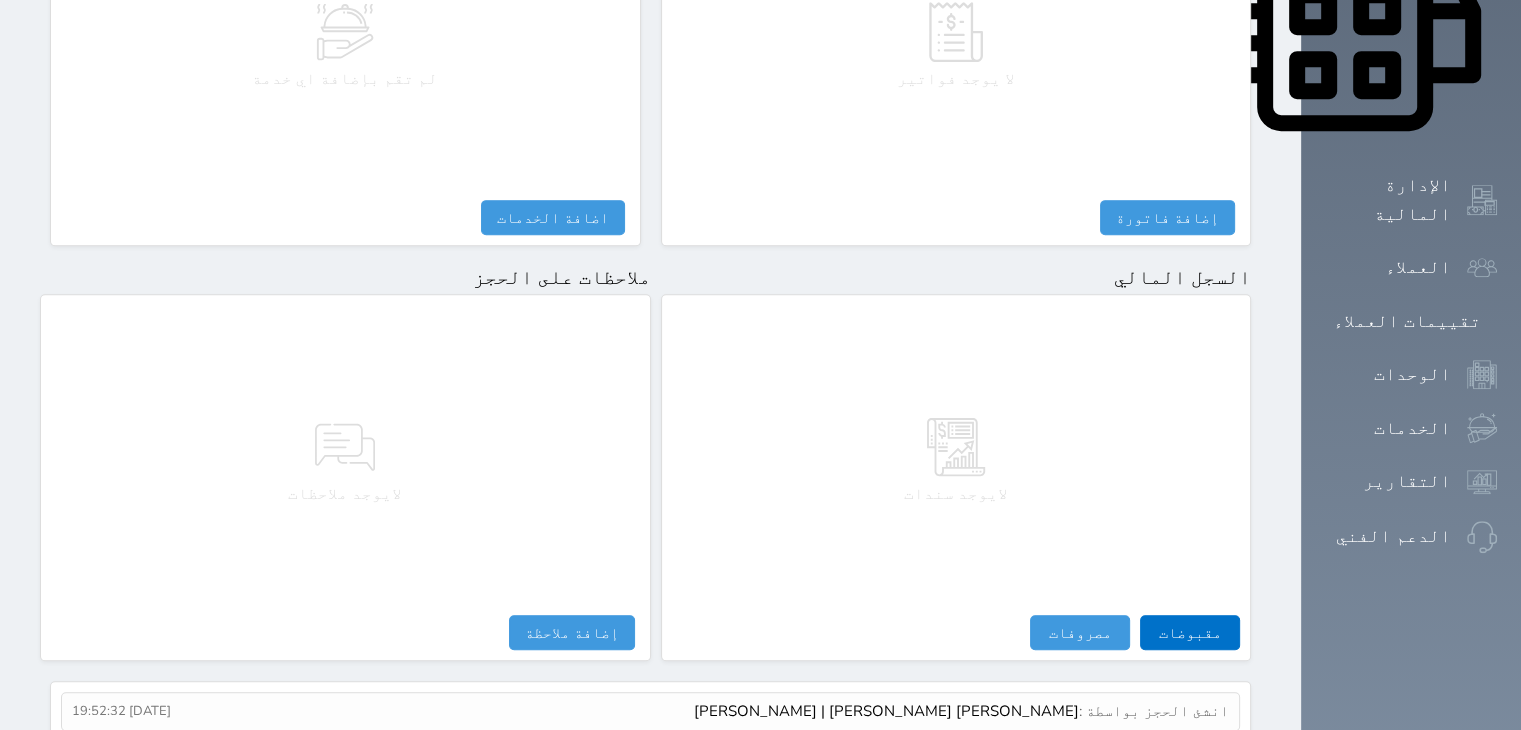 select 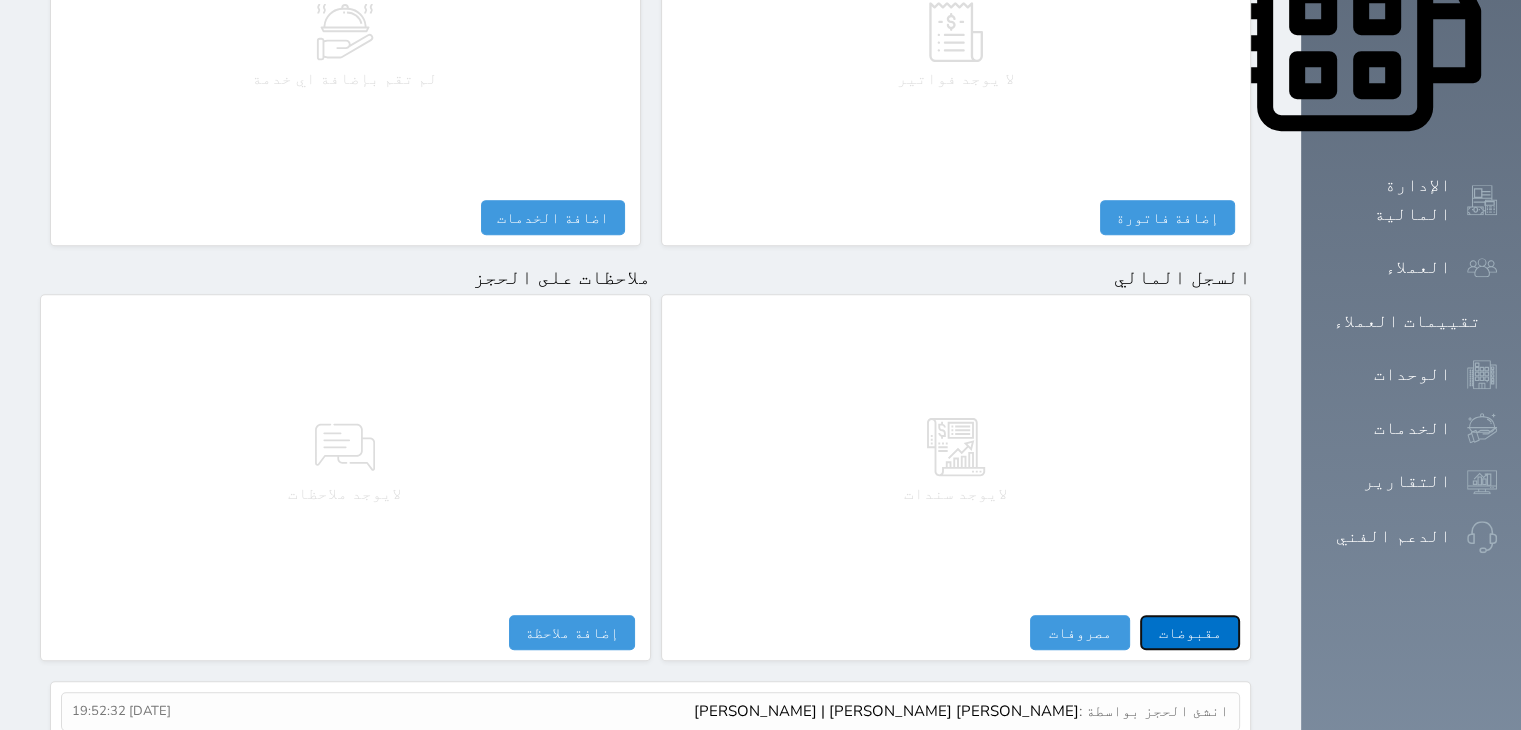 click on "مقبوضات" at bounding box center (1190, 632) 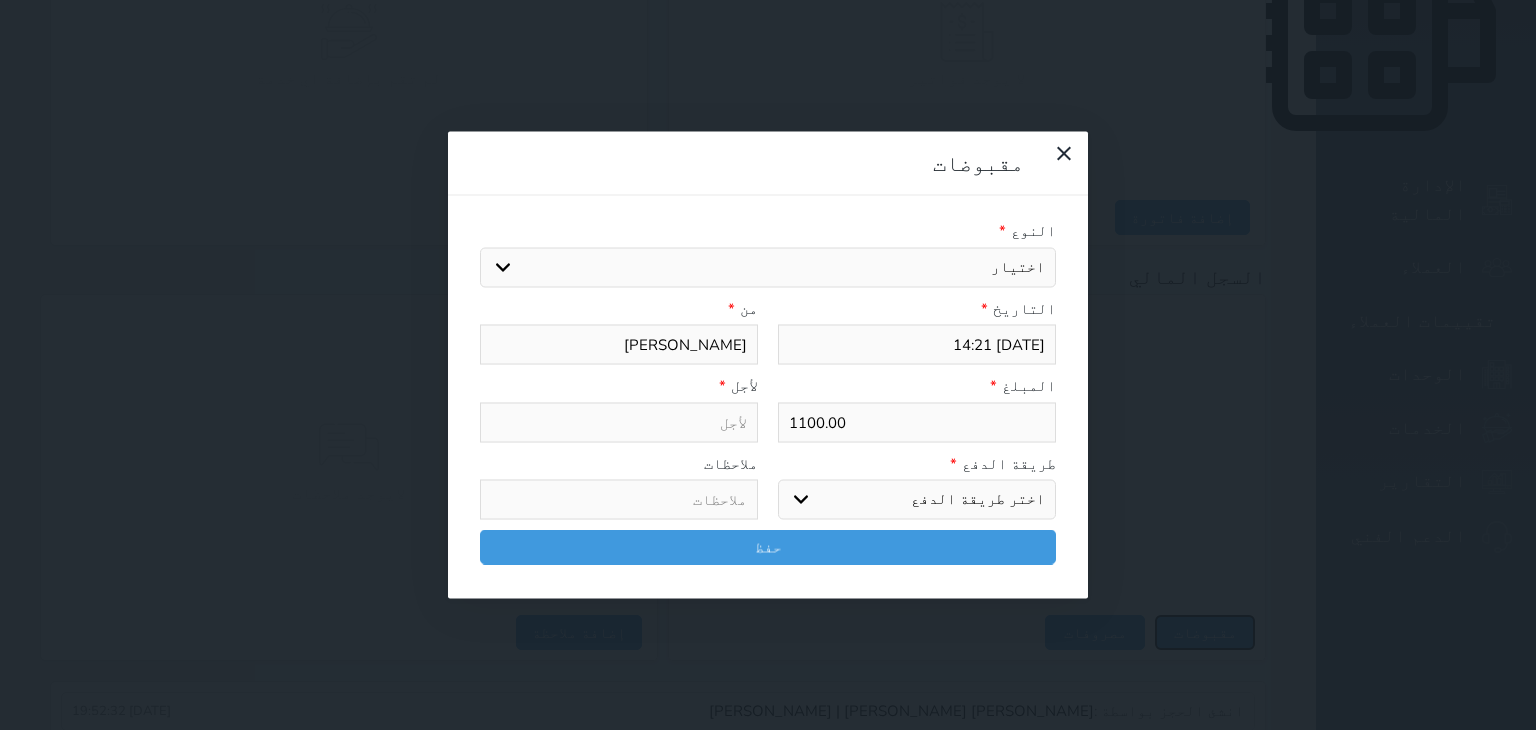 select 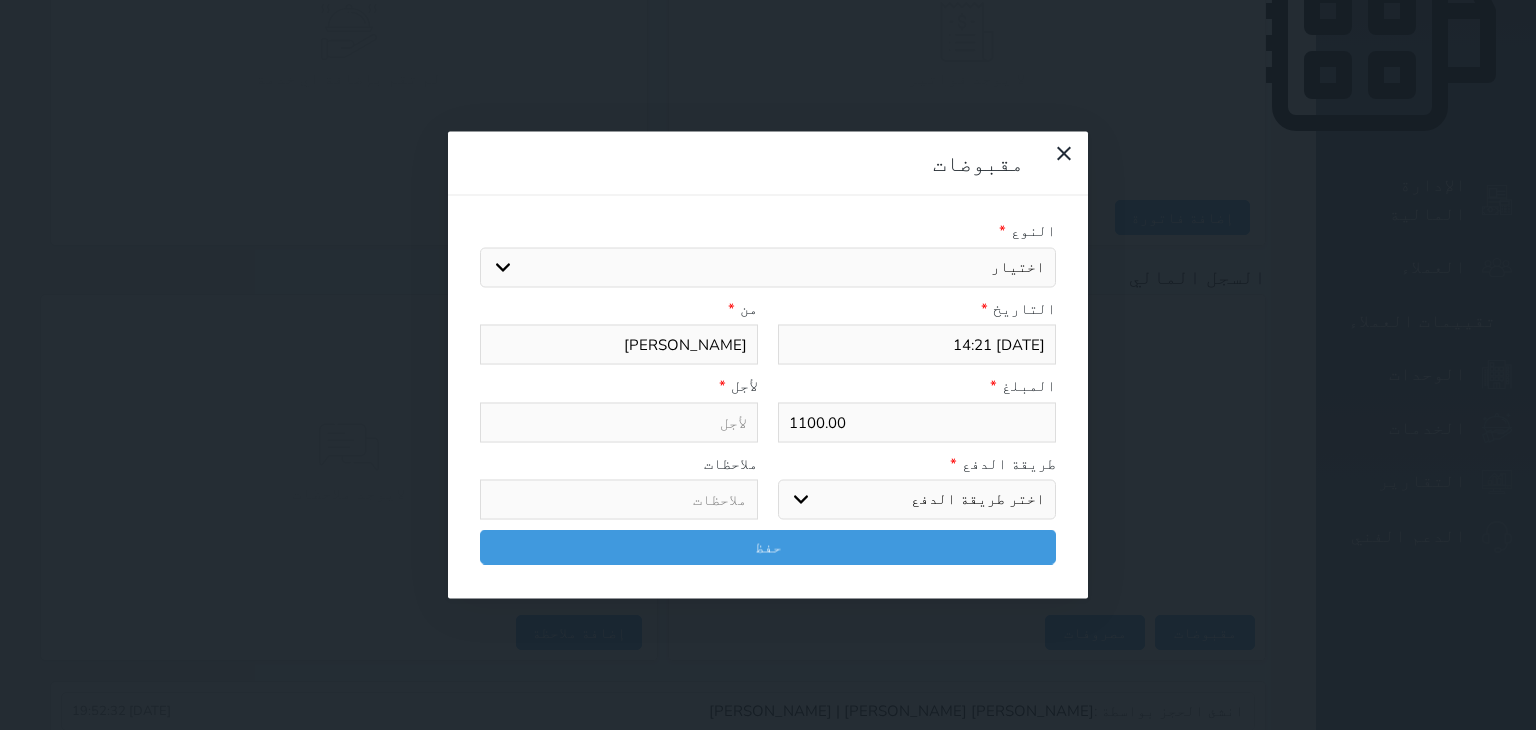 click on "اختيار   مقبوضات عامة قيمة إيجار فواتير تامين عربون لا ينطبق آخر مغسلة واي فاي - الإنترنت مواقف السيارات طعام الأغذية والمشروبات مشروبات المشروبات الباردة المشروبات الساخنة الإفطار غداء عشاء مخبز و كعك حمام سباحة الصالة الرياضية سبا و خدمات الجمال اختيار وإسقاط (خدمات النقل) ميني بار كابل - تلفزيون سرير إضافي تصفيف الشعر التسوق خدمات الجولات السياحية المنظمة خدمات الدليل السياحي" at bounding box center (768, 267) 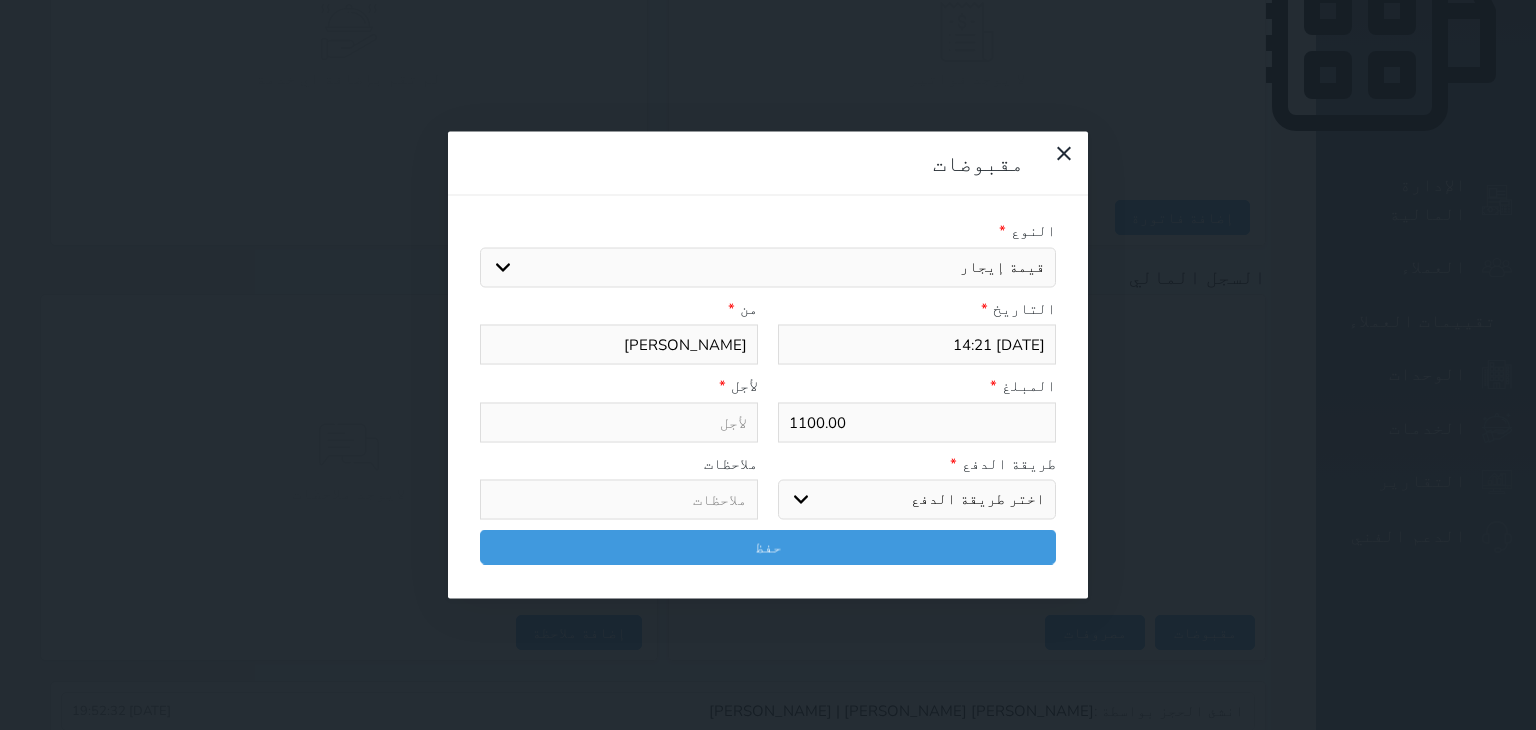 click on "اختيار   مقبوضات عامة قيمة إيجار فواتير تامين عربون لا ينطبق آخر مغسلة واي فاي - الإنترنت مواقف السيارات طعام الأغذية والمشروبات مشروبات المشروبات الباردة المشروبات الساخنة الإفطار غداء عشاء مخبز و كعك حمام سباحة الصالة الرياضية سبا و خدمات الجمال اختيار وإسقاط (خدمات النقل) ميني بار كابل - تلفزيون سرير إضافي تصفيف الشعر التسوق خدمات الجولات السياحية المنظمة خدمات الدليل السياحي" at bounding box center (768, 267) 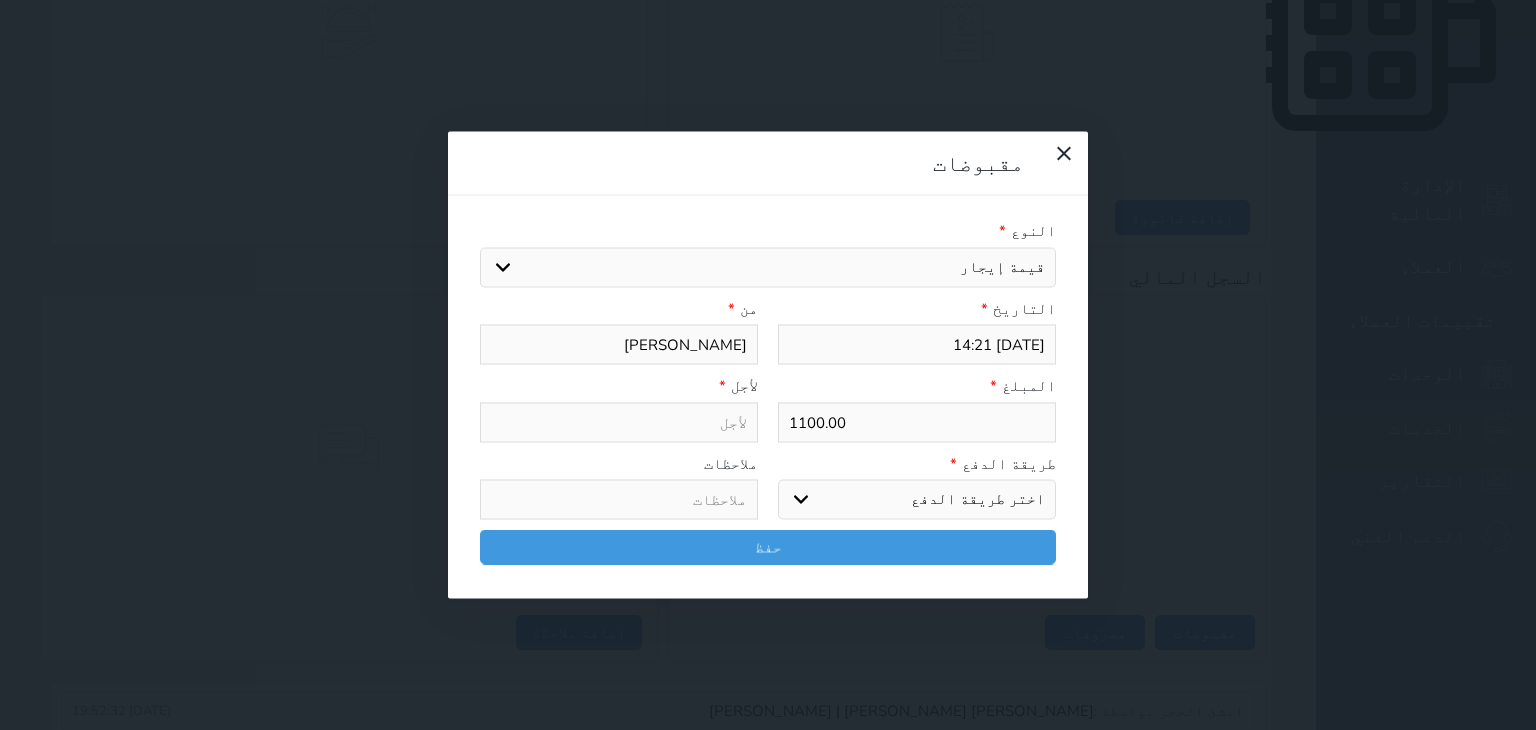 type on "قيمة إيجار - الوحدة - 106" 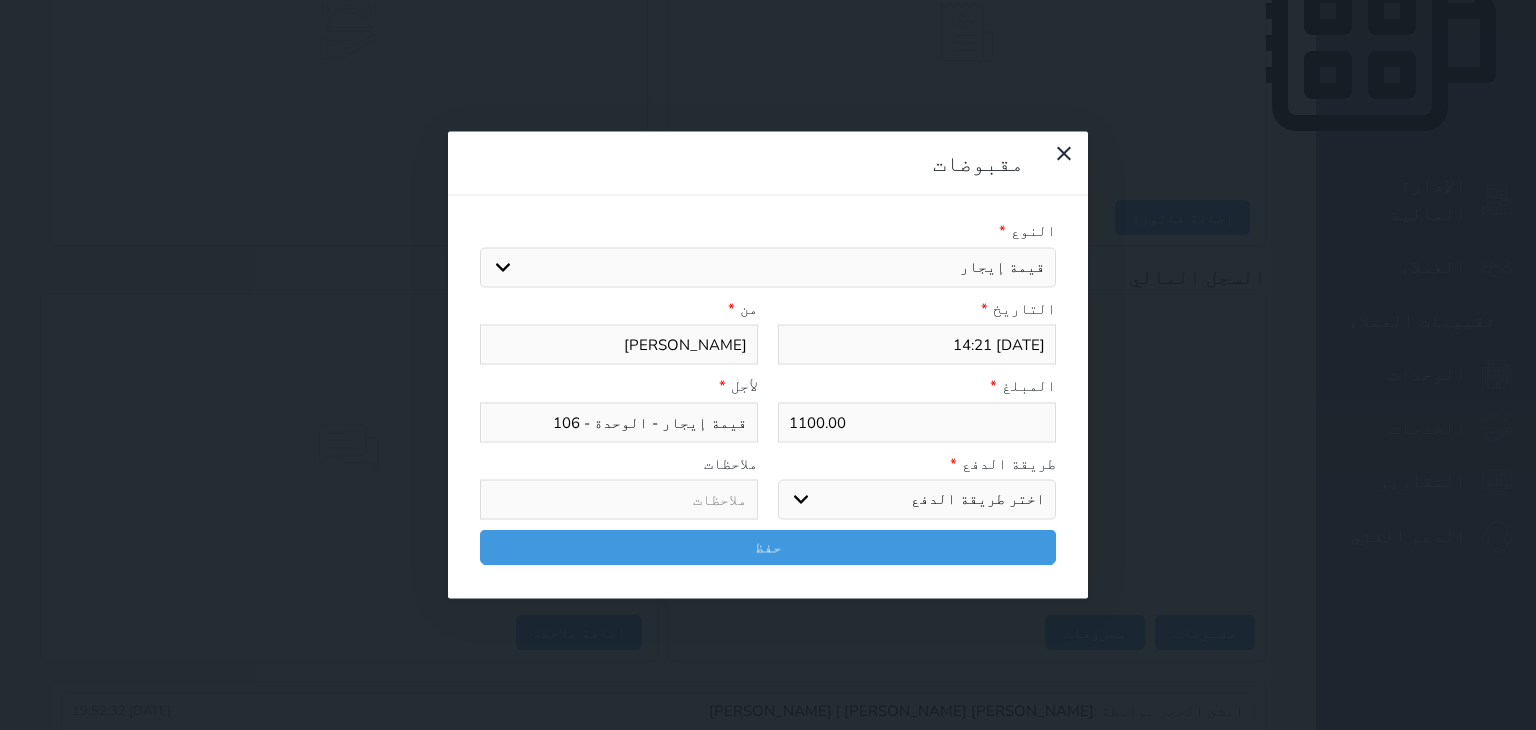click on "اختر طريقة الدفع   دفع نقدى   تحويل بنكى   مدى   بطاقة ائتمان   آجل" at bounding box center (917, 500) 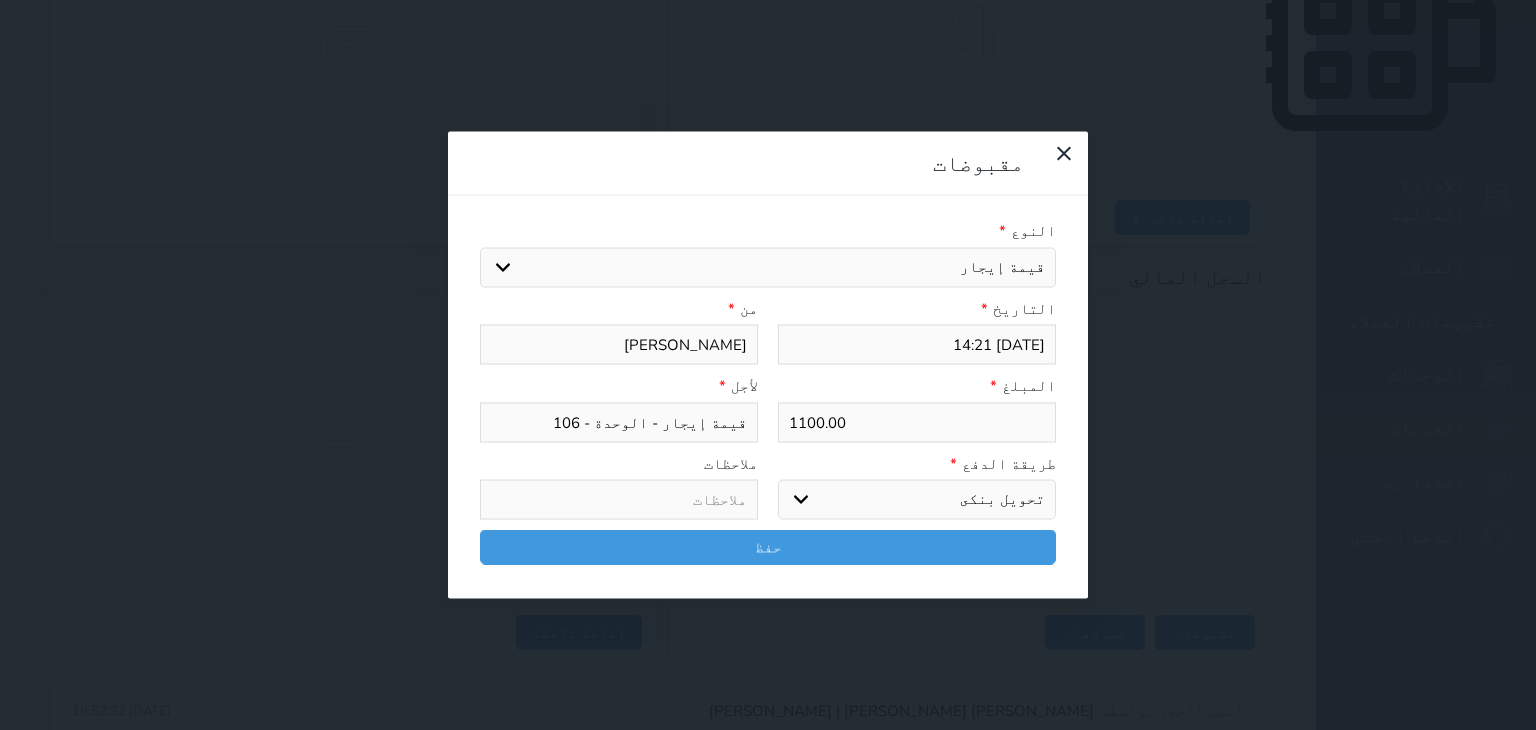 click on "اختر طريقة الدفع   دفع نقدى   تحويل بنكى   مدى   بطاقة ائتمان   آجل" at bounding box center [917, 500] 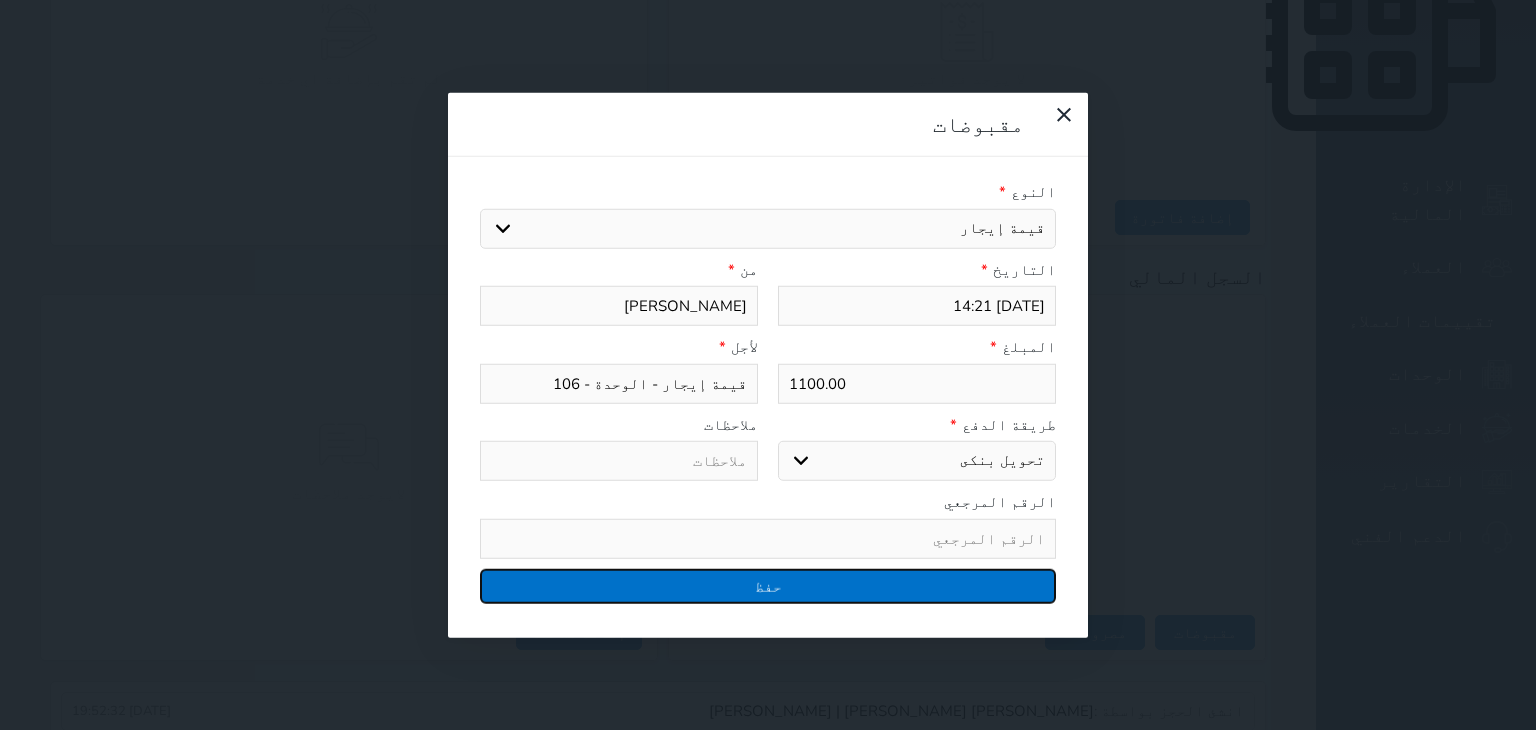 click on "حفظ" at bounding box center (768, 585) 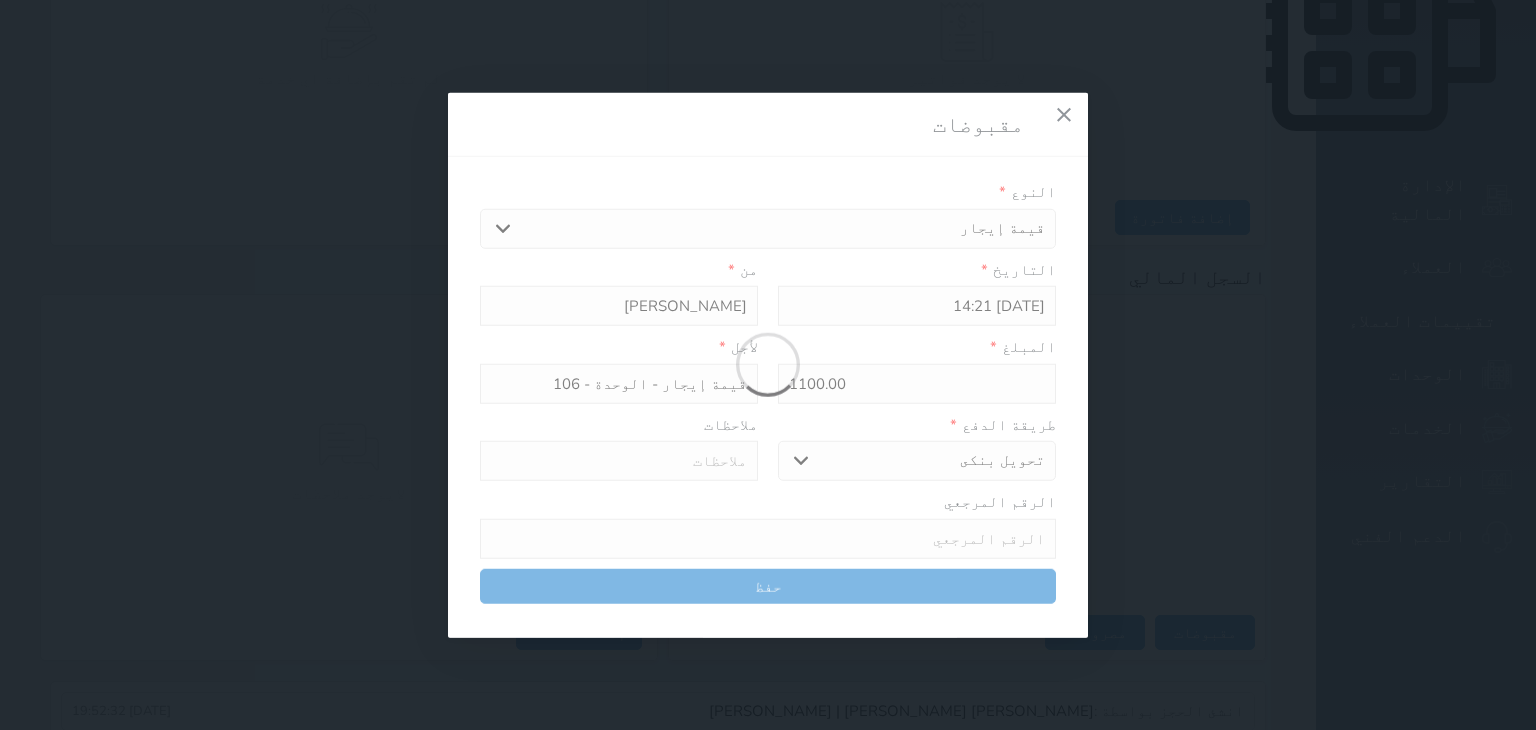 select 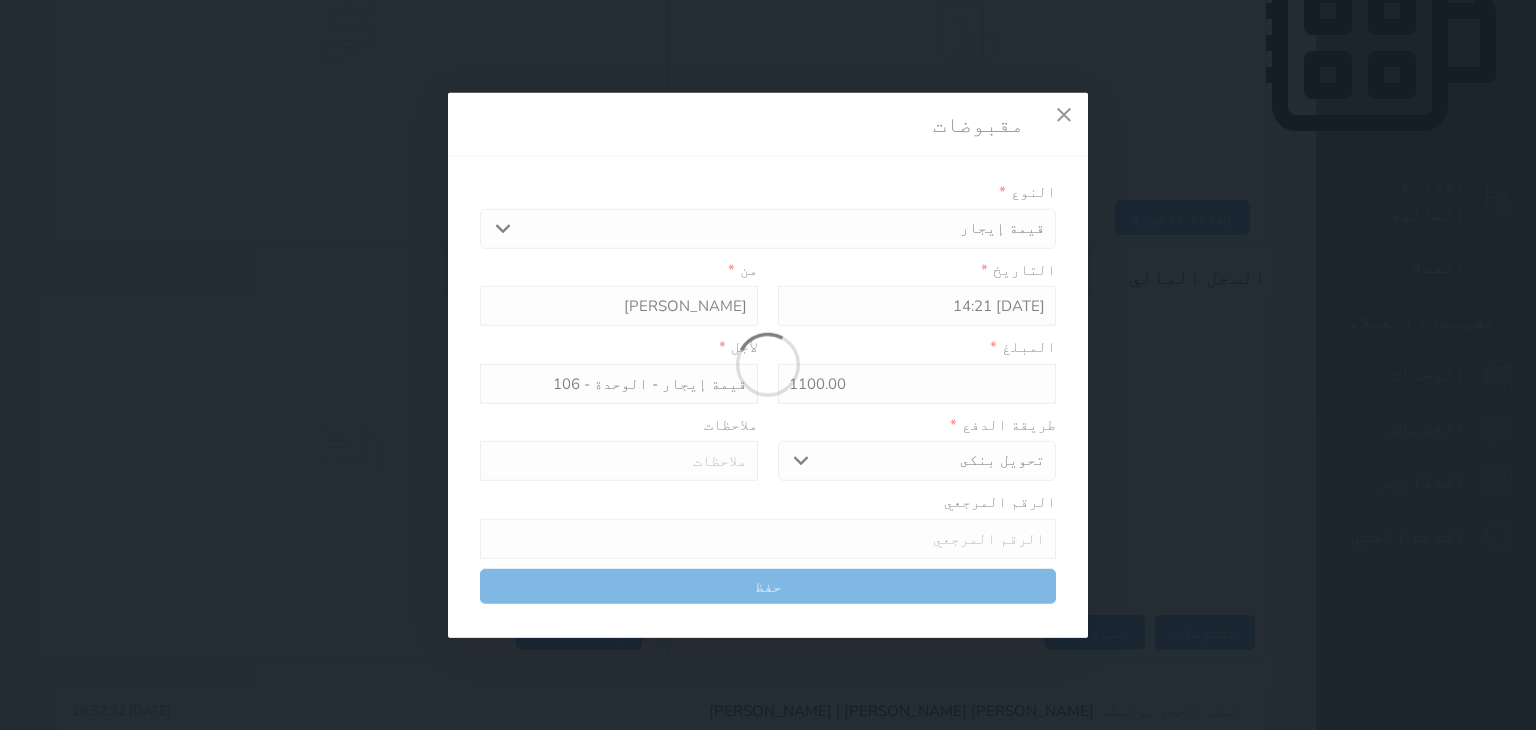 type 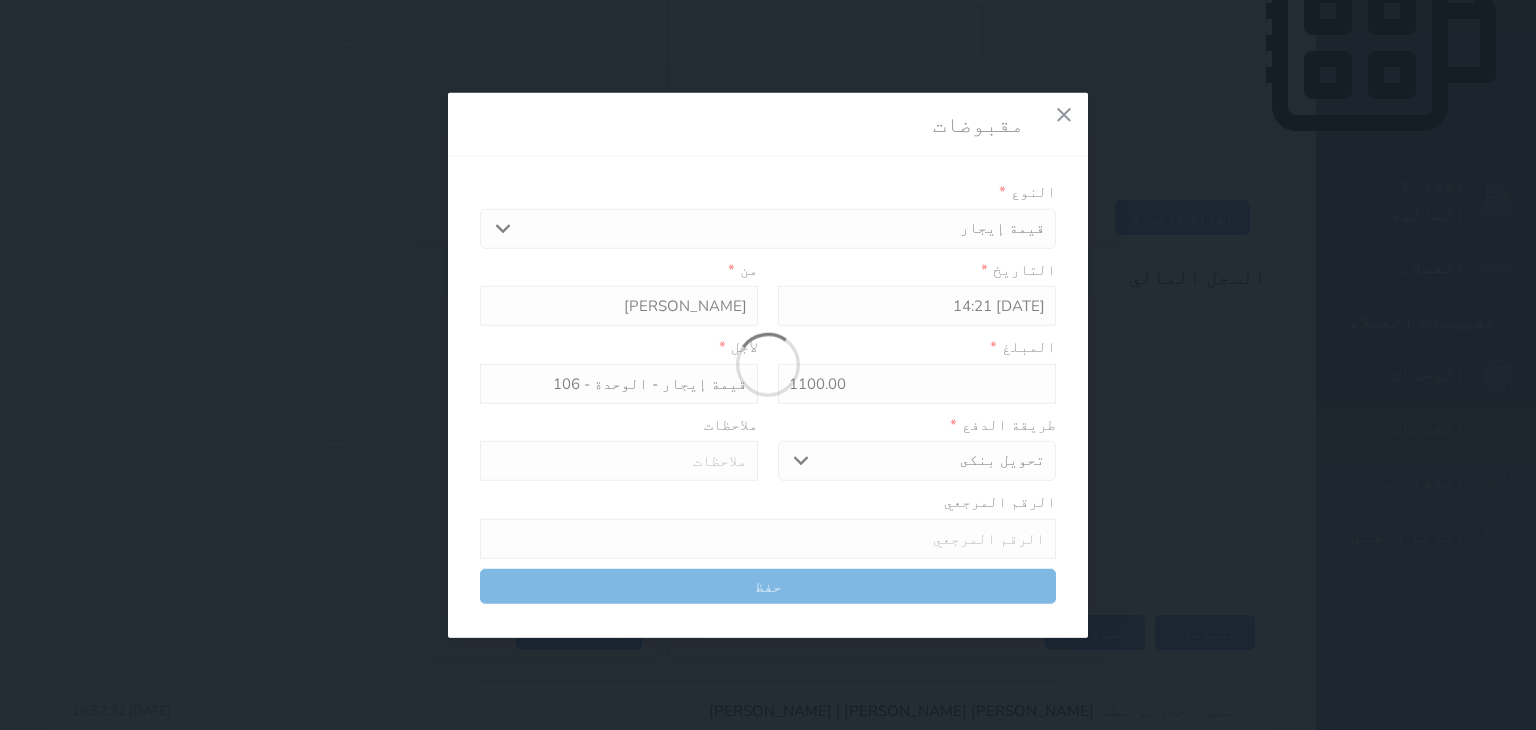 type on "0" 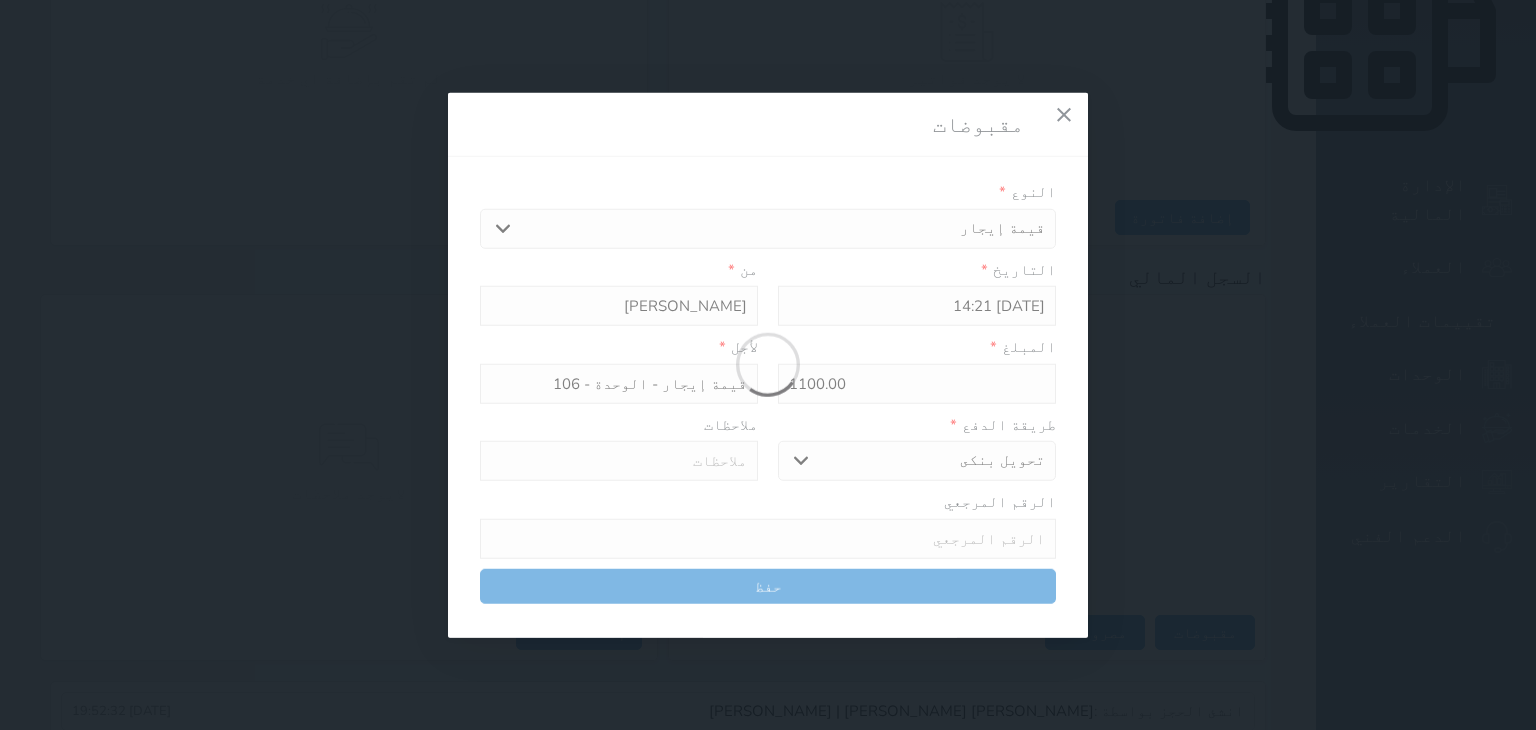 select 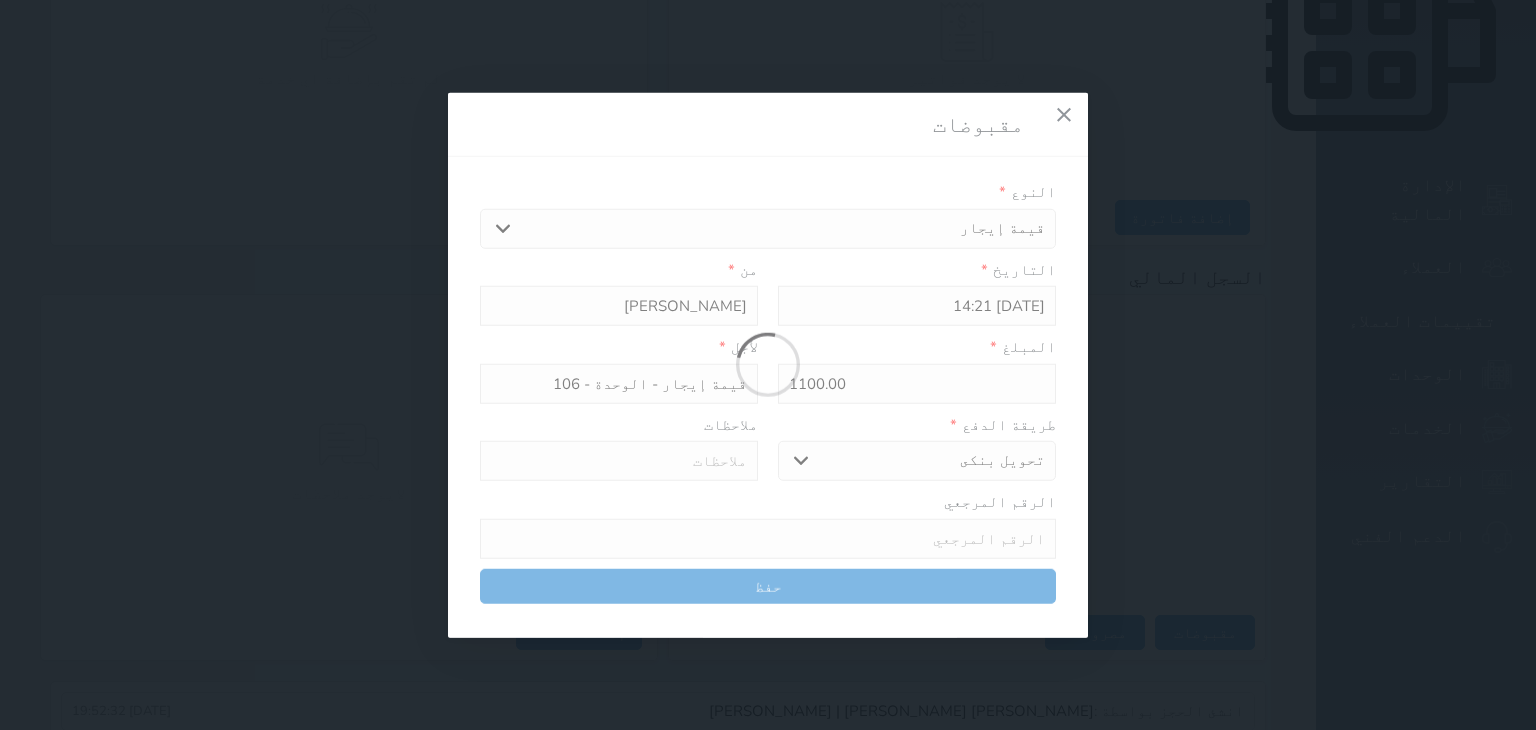 type on "0" 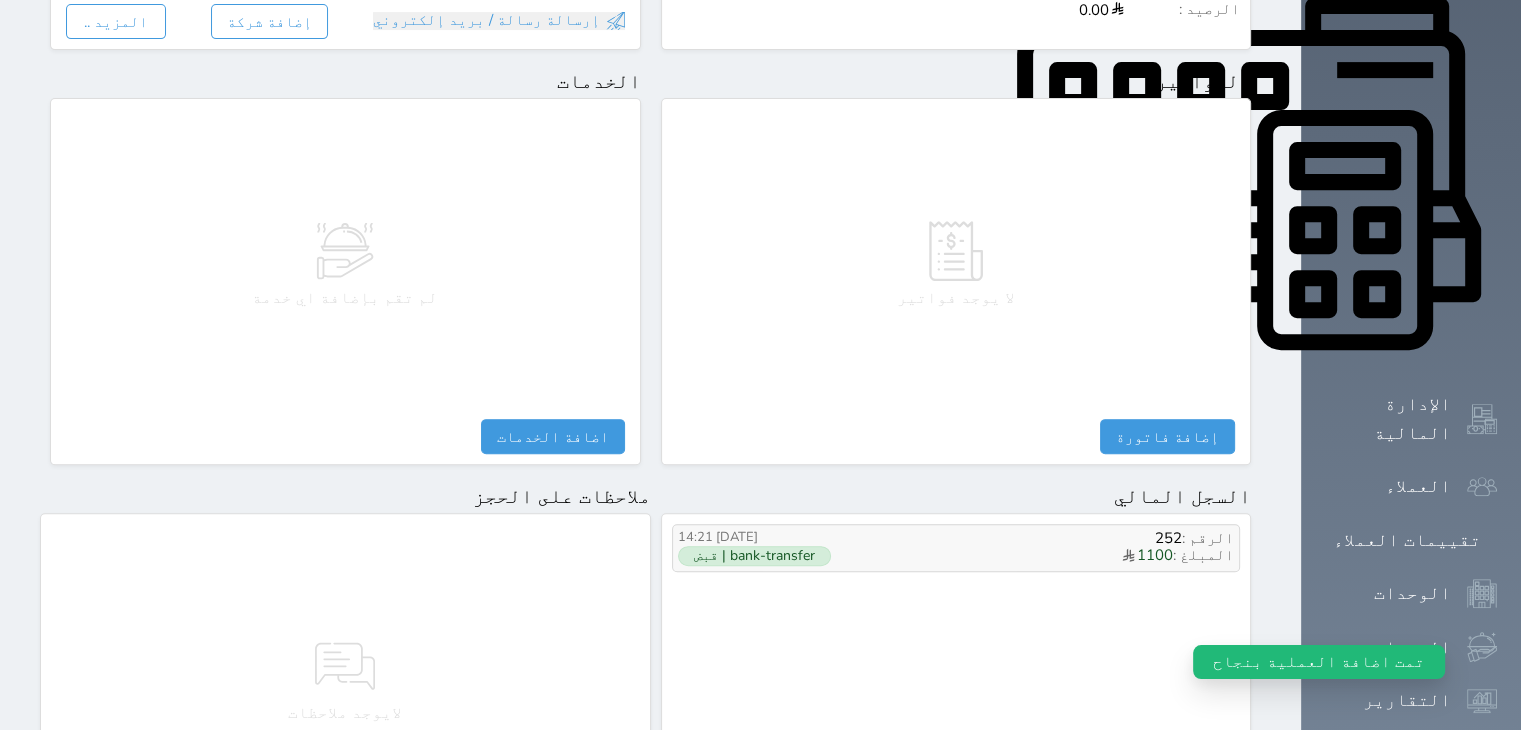 scroll, scrollTop: 292, scrollLeft: 0, axis: vertical 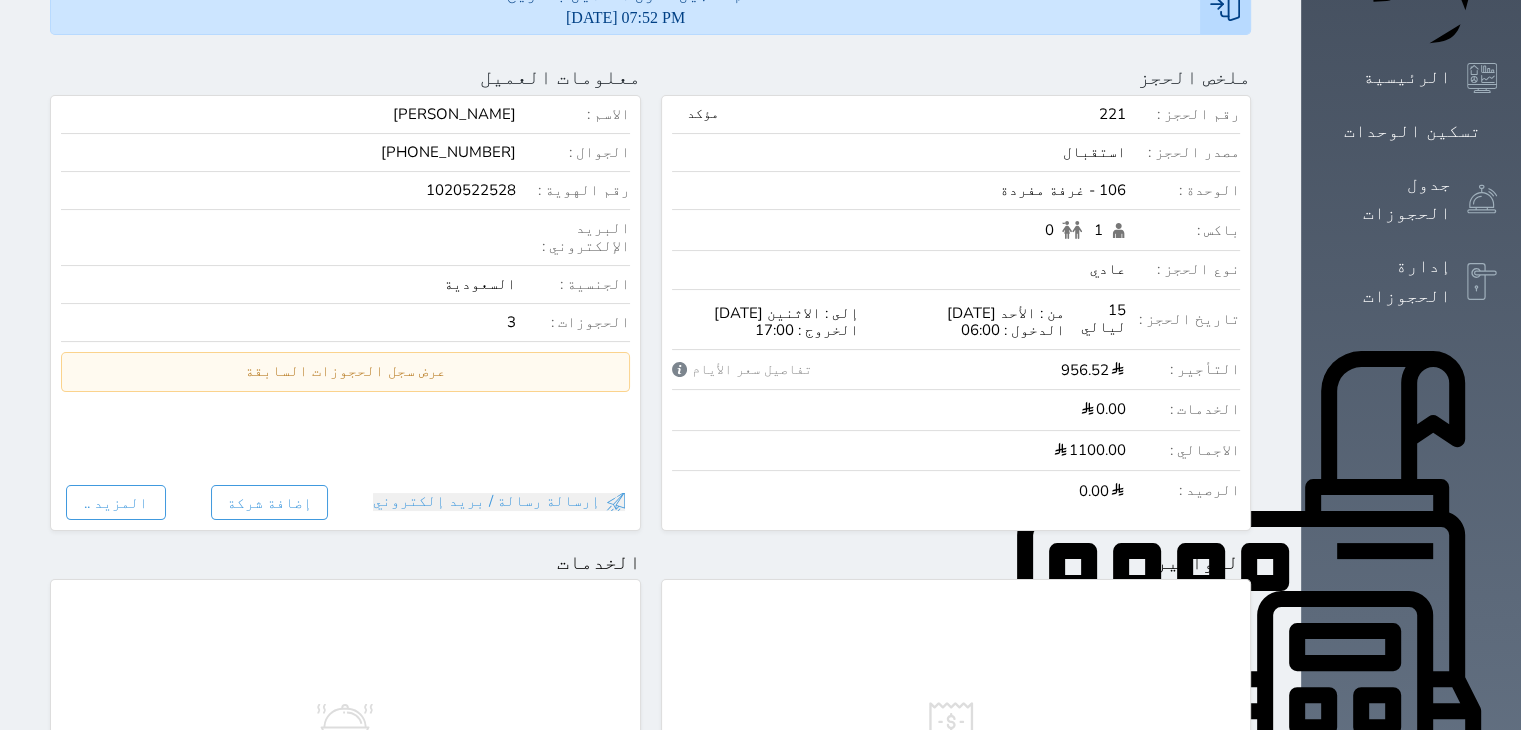 click on "الإدارة المالية" at bounding box center (1388, 900) 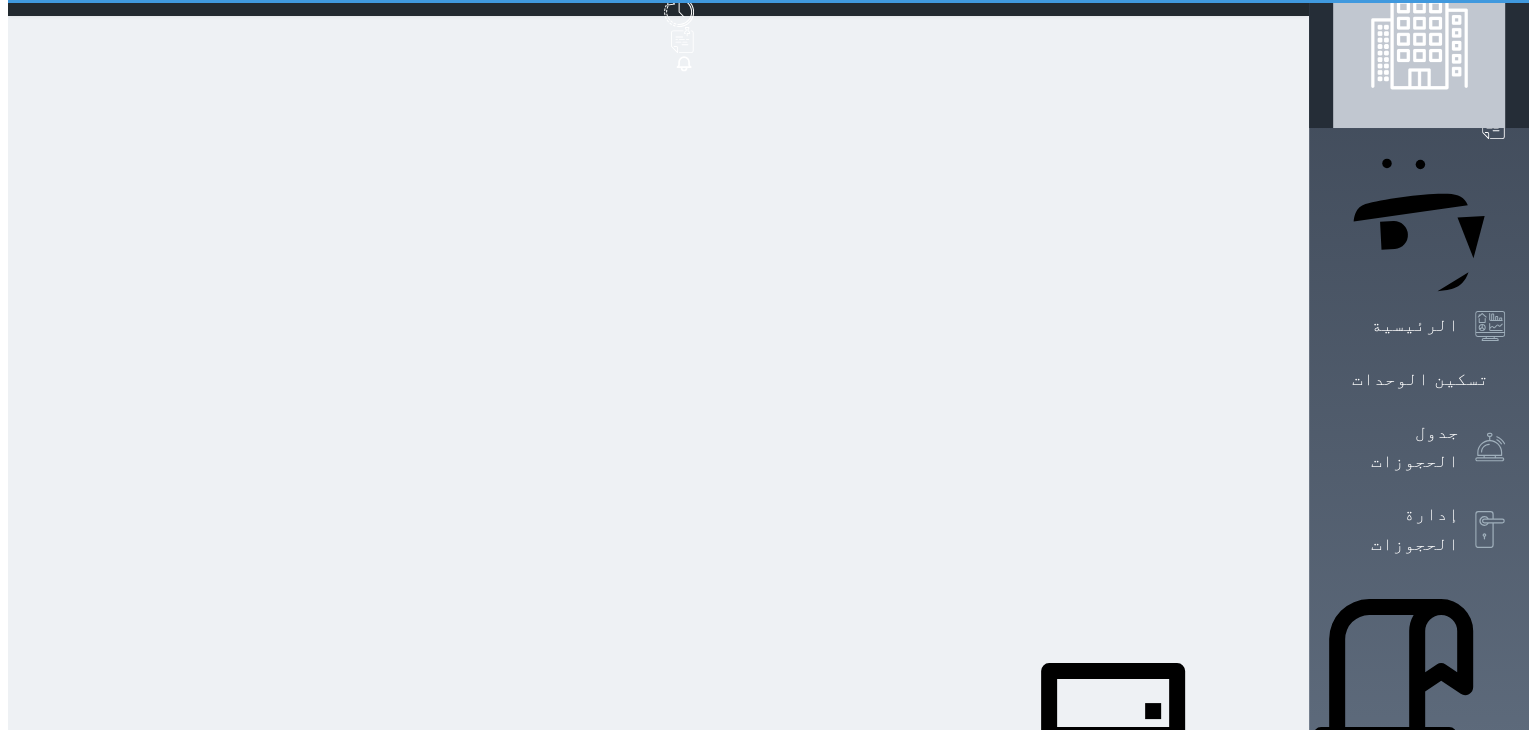 scroll, scrollTop: 0, scrollLeft: 0, axis: both 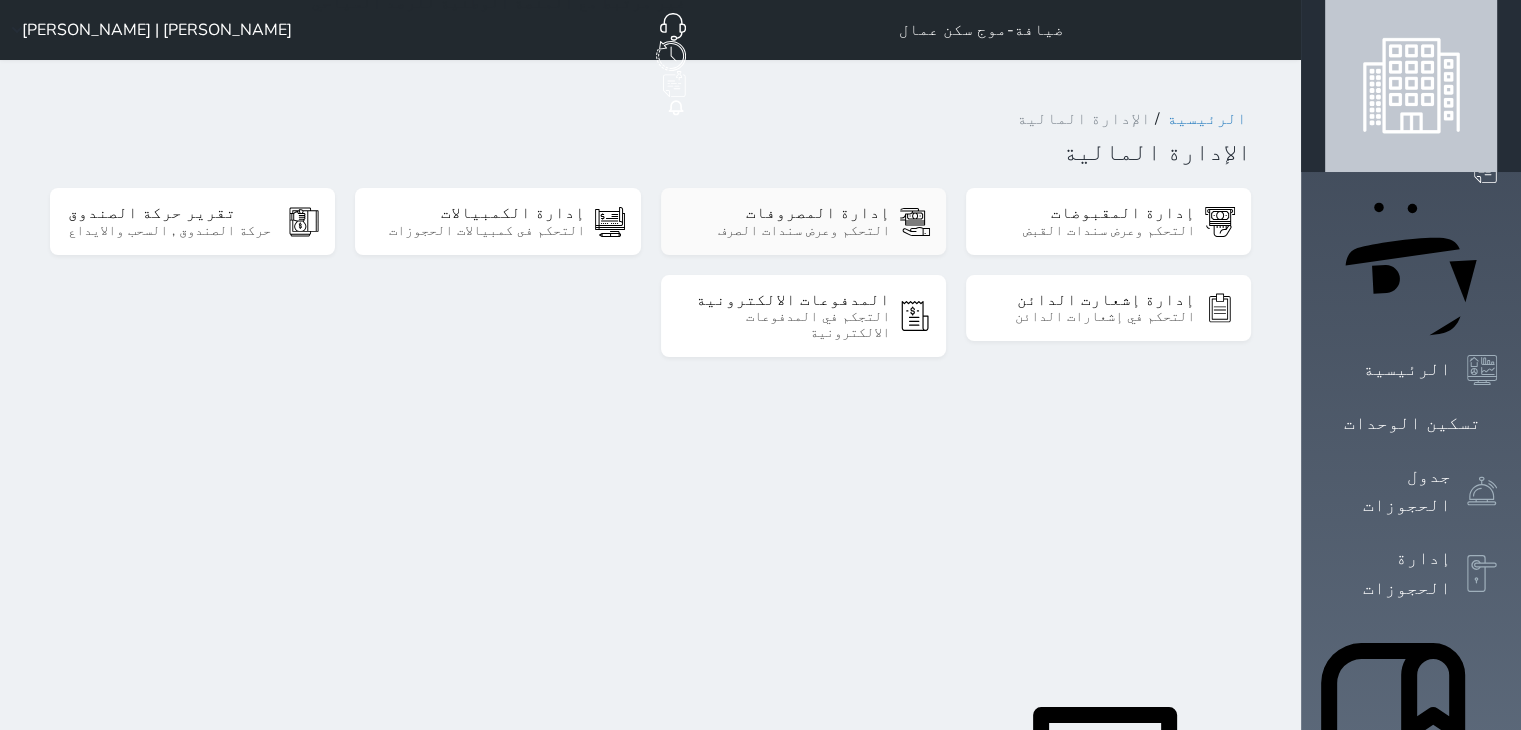 click on "إدارة المصروفات" at bounding box center (784, 213) 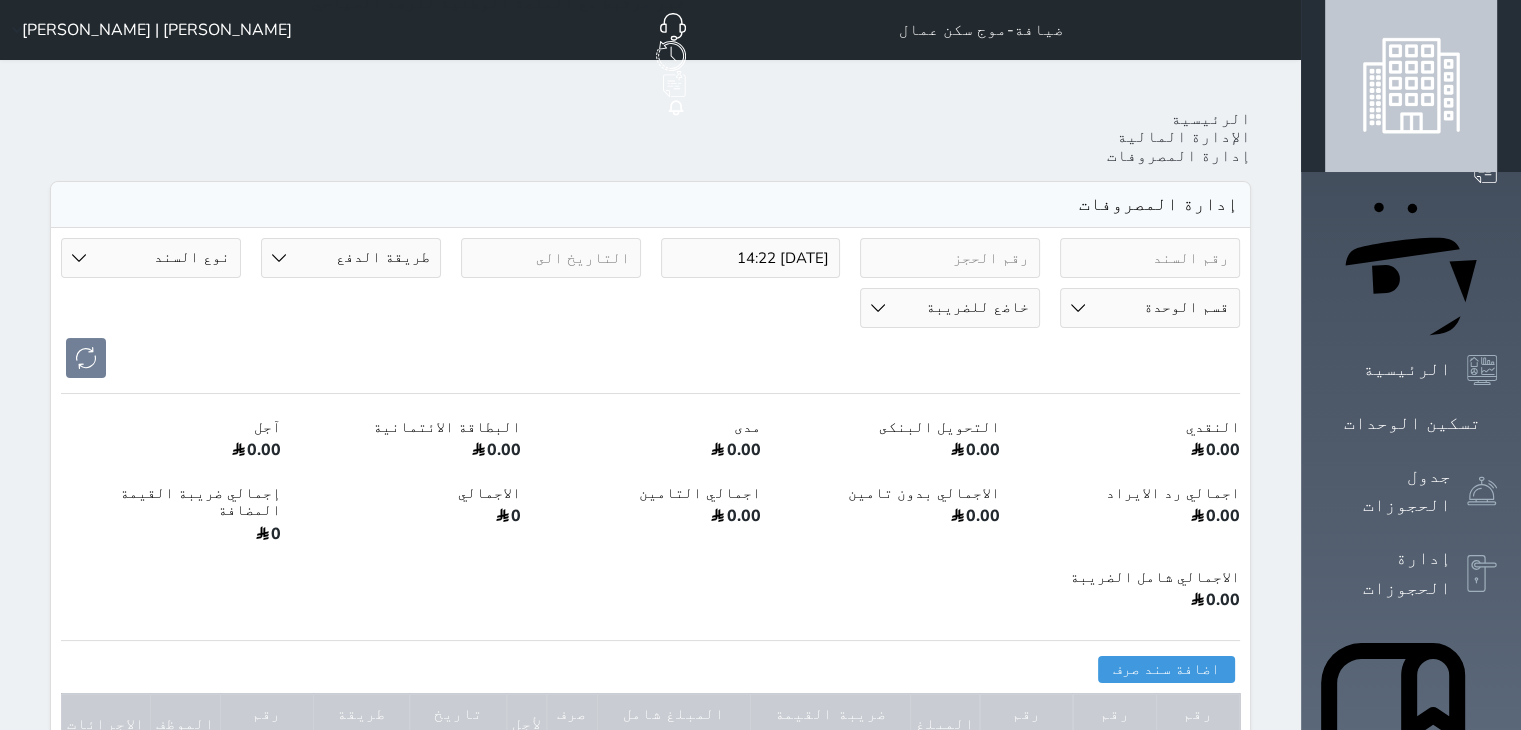 select 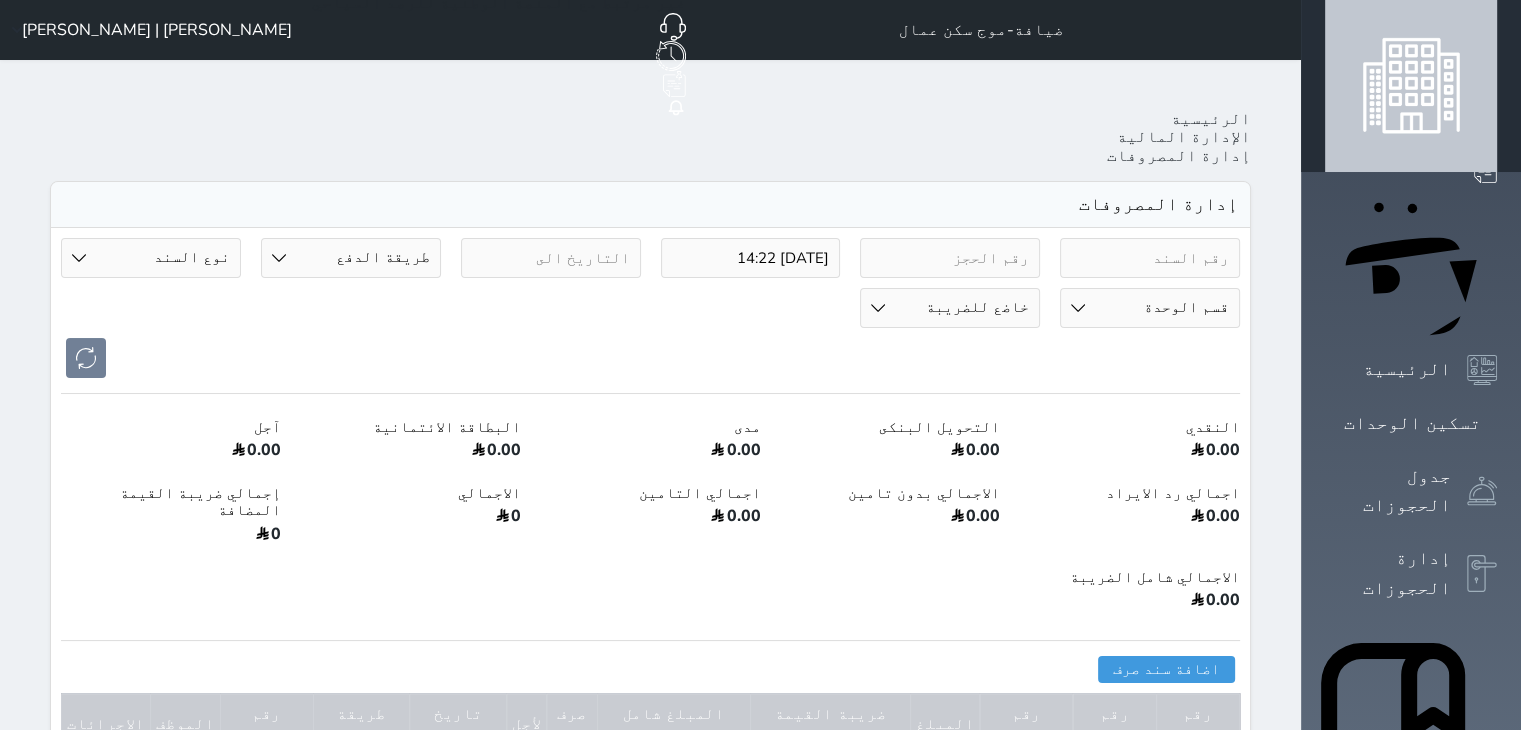 type on "2025-07-29 14:22" 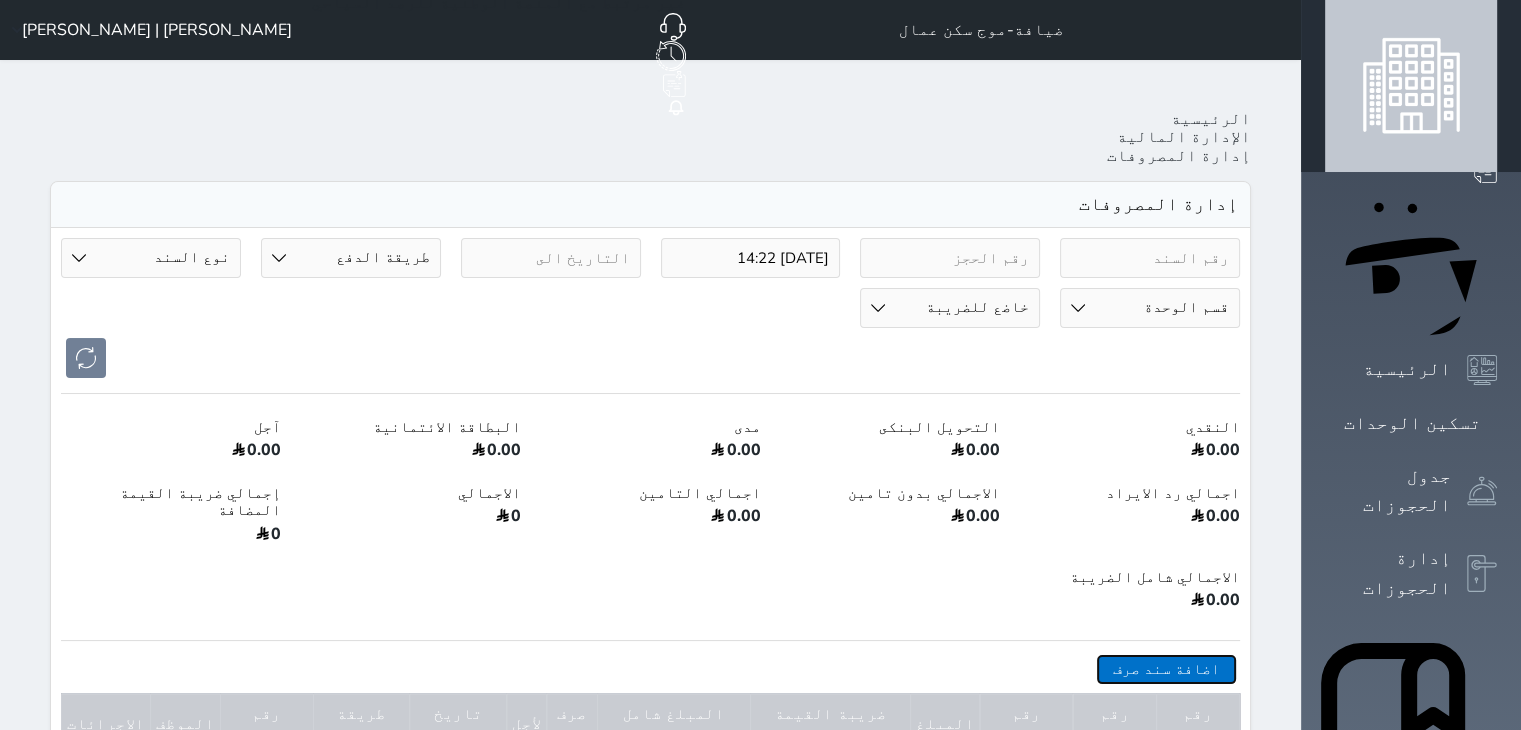 click on "اضافة سند صرف" at bounding box center (1166, 669) 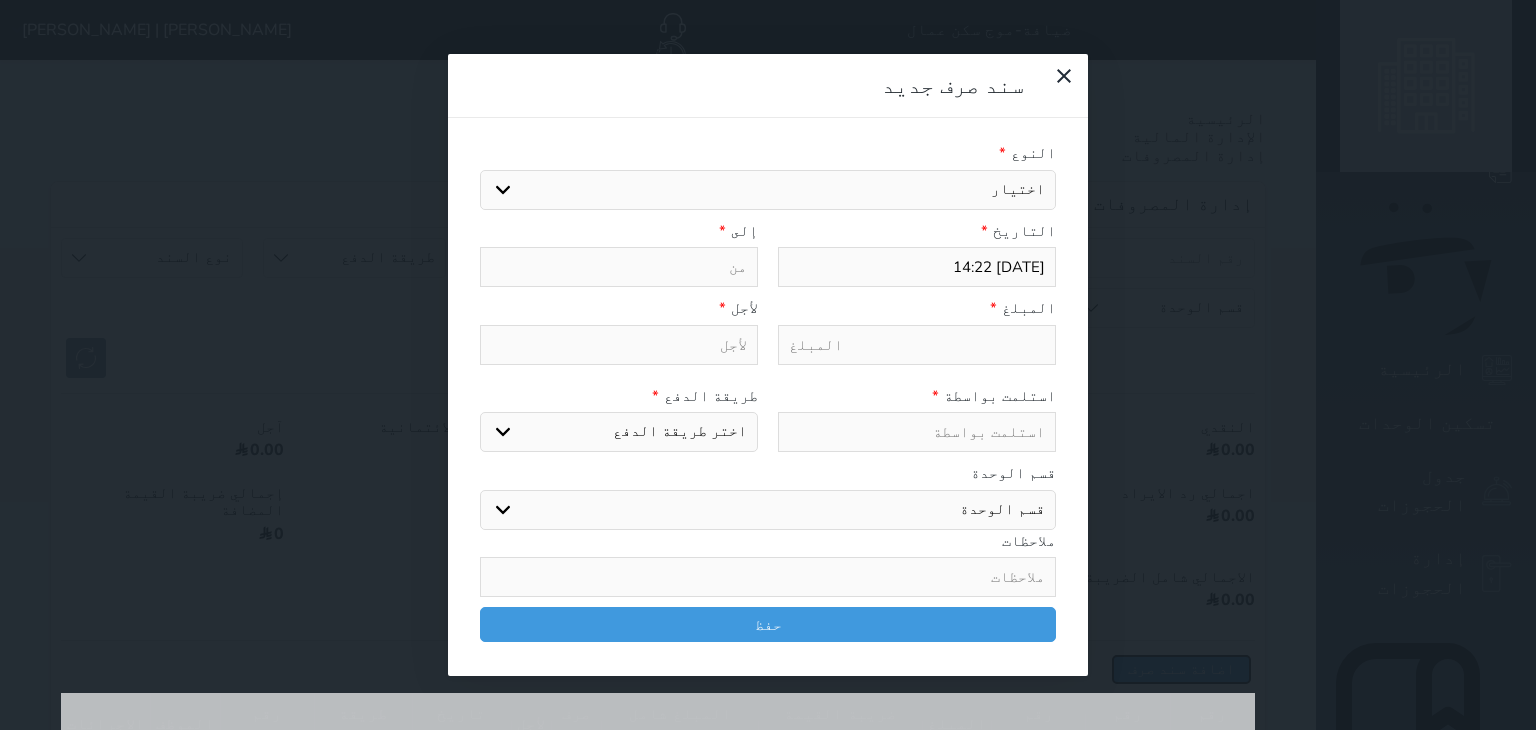select 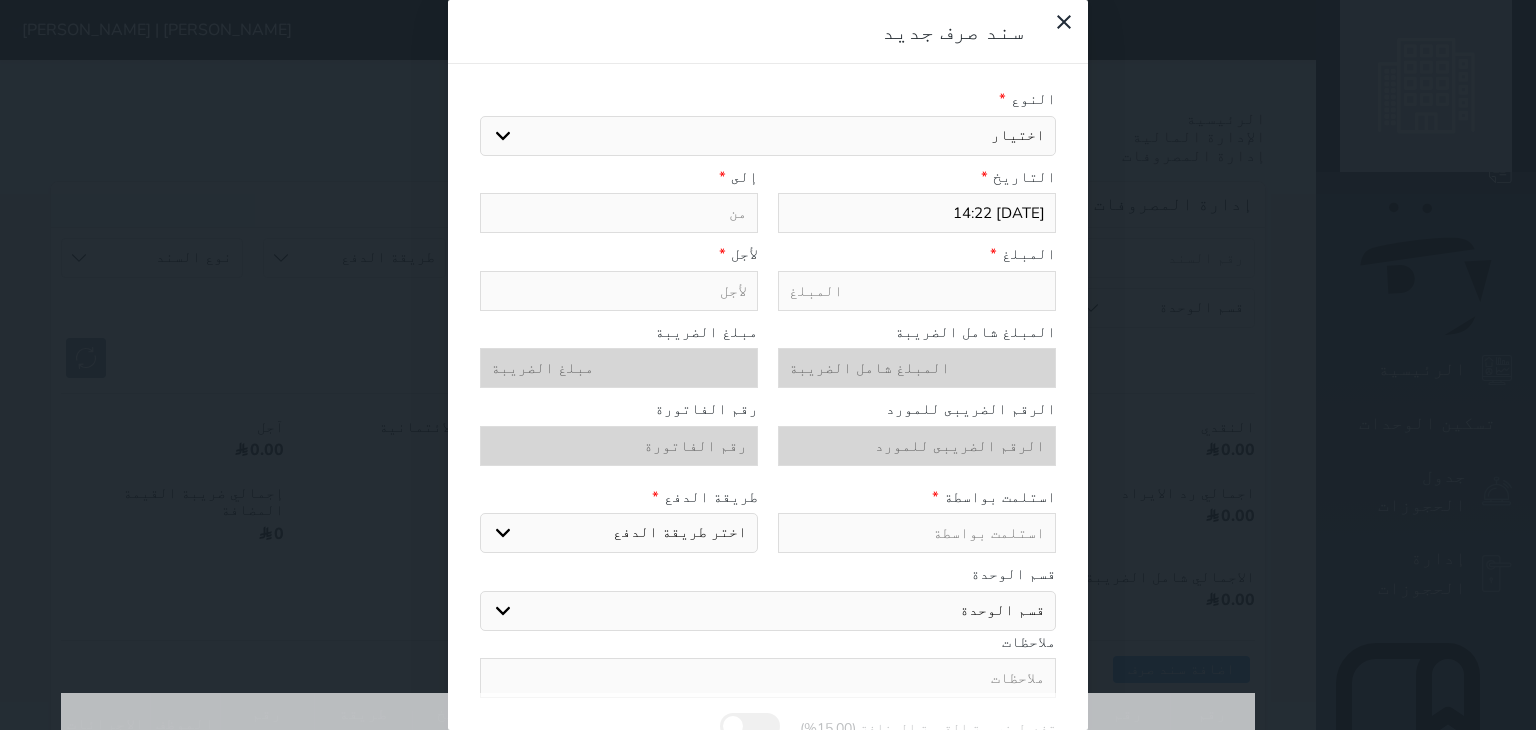 click on "اختيار" at bounding box center [768, 136] 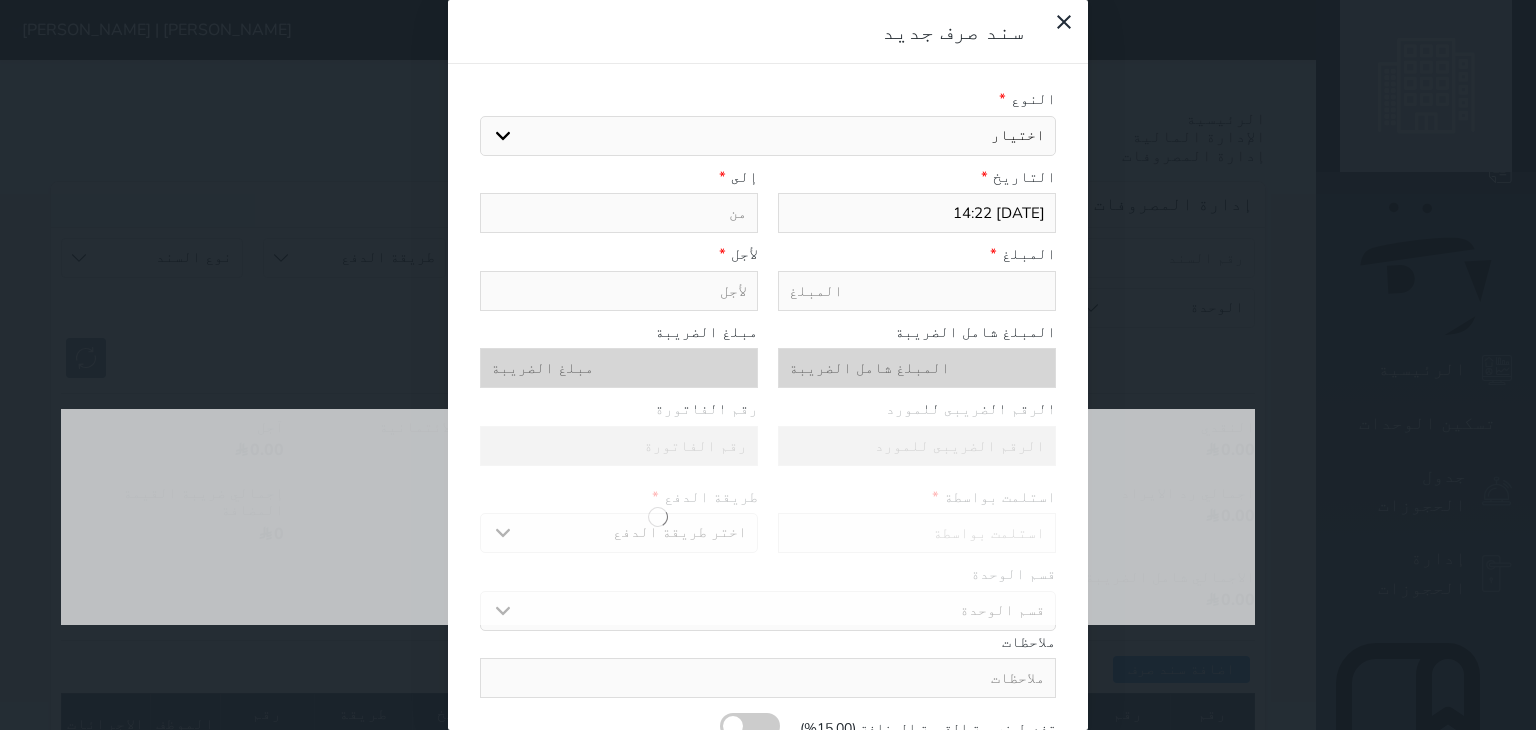 select on "101968" 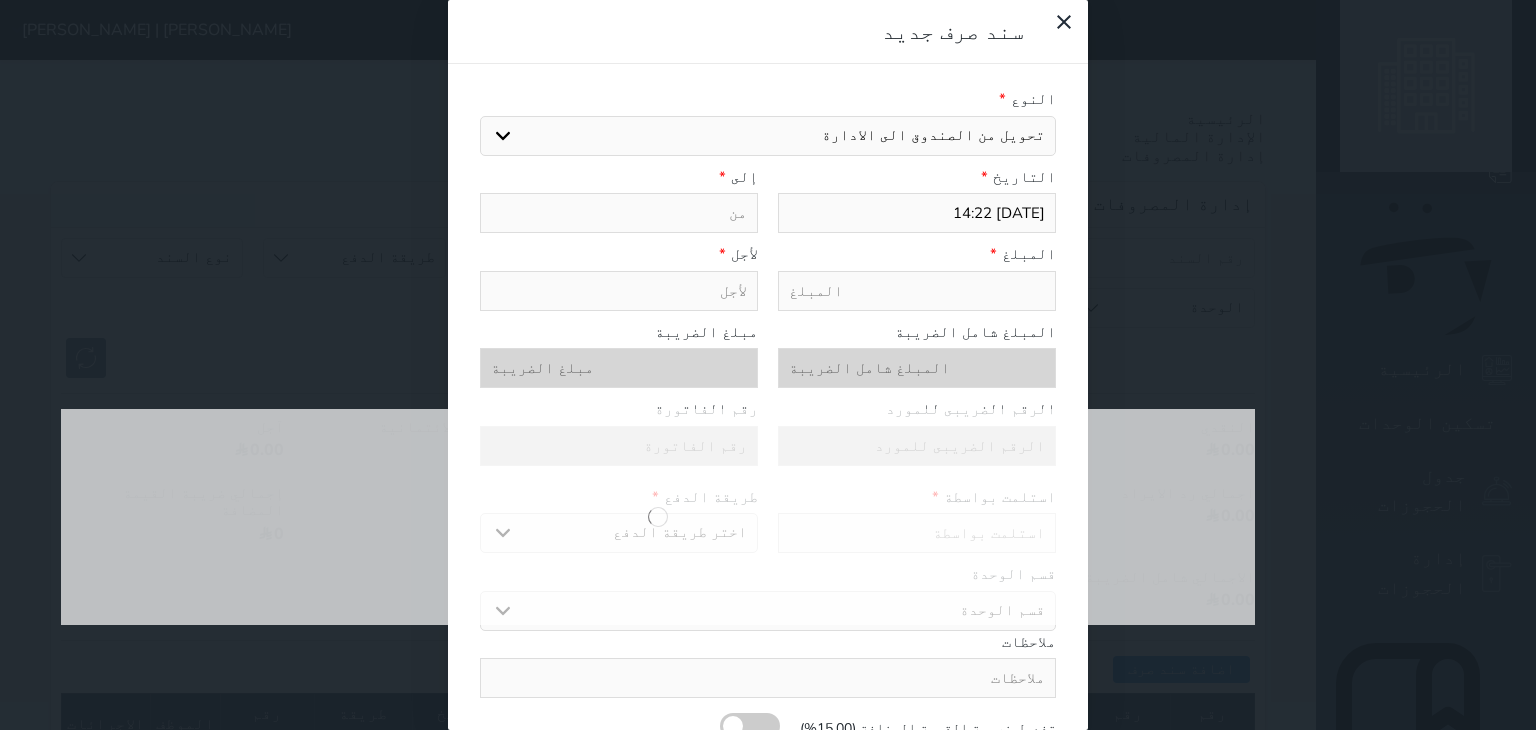 click on "اختيار   مرتجع إيجار رواتب صيانة مصروفات عامة تحويل من الصندوق الى الادارة استرجاع تامين استرجاع العربون" at bounding box center (768, 136) 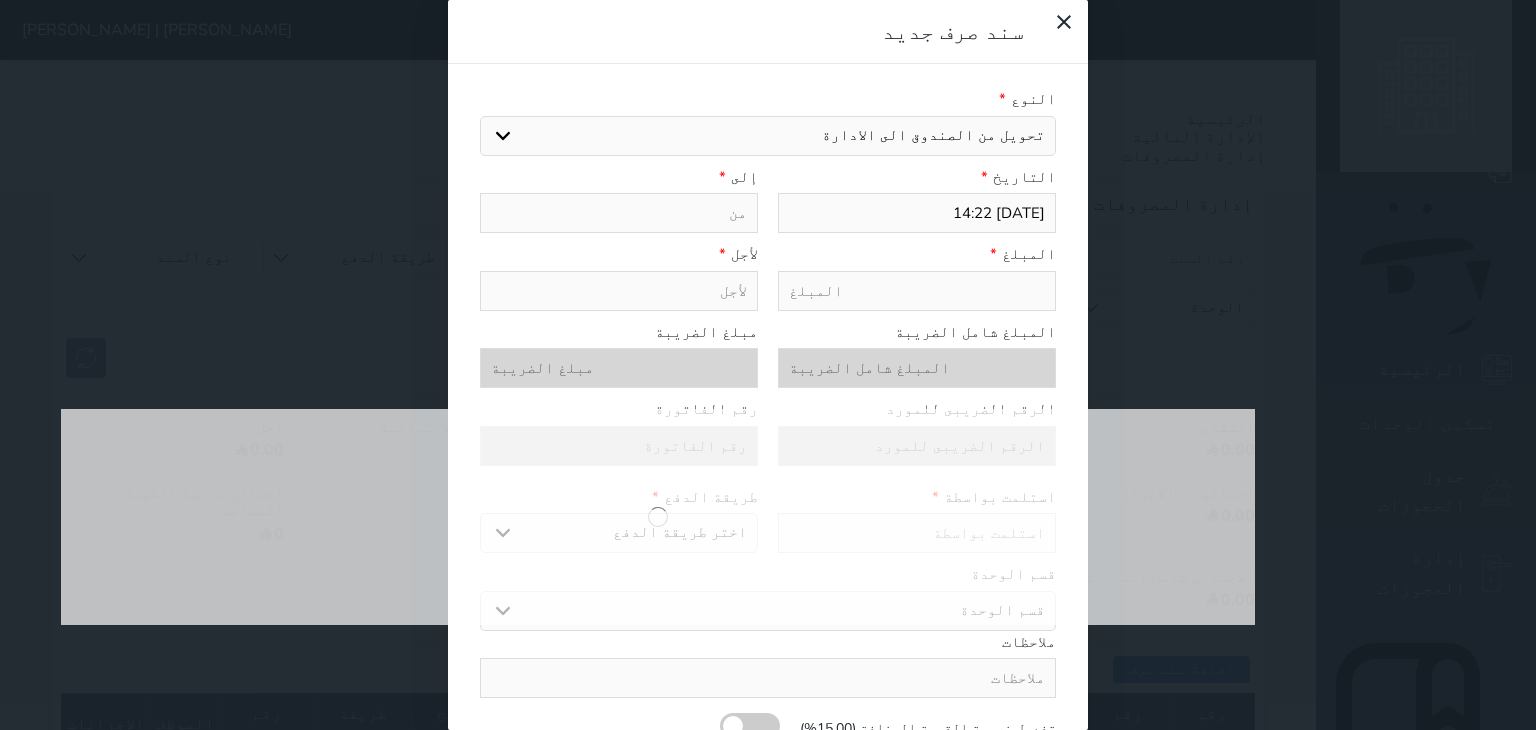 type on "تحويل من الصندوق الى الادارة" 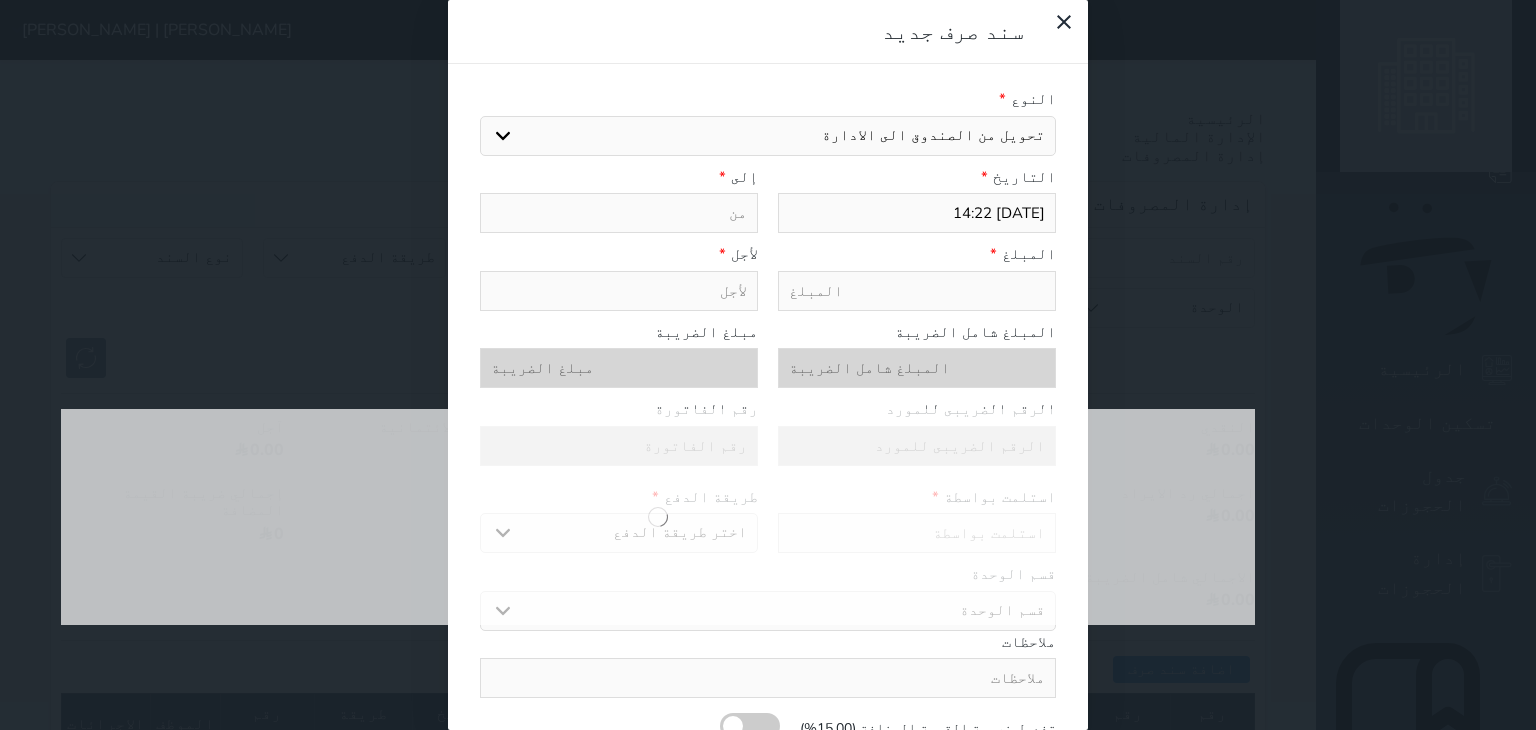 select 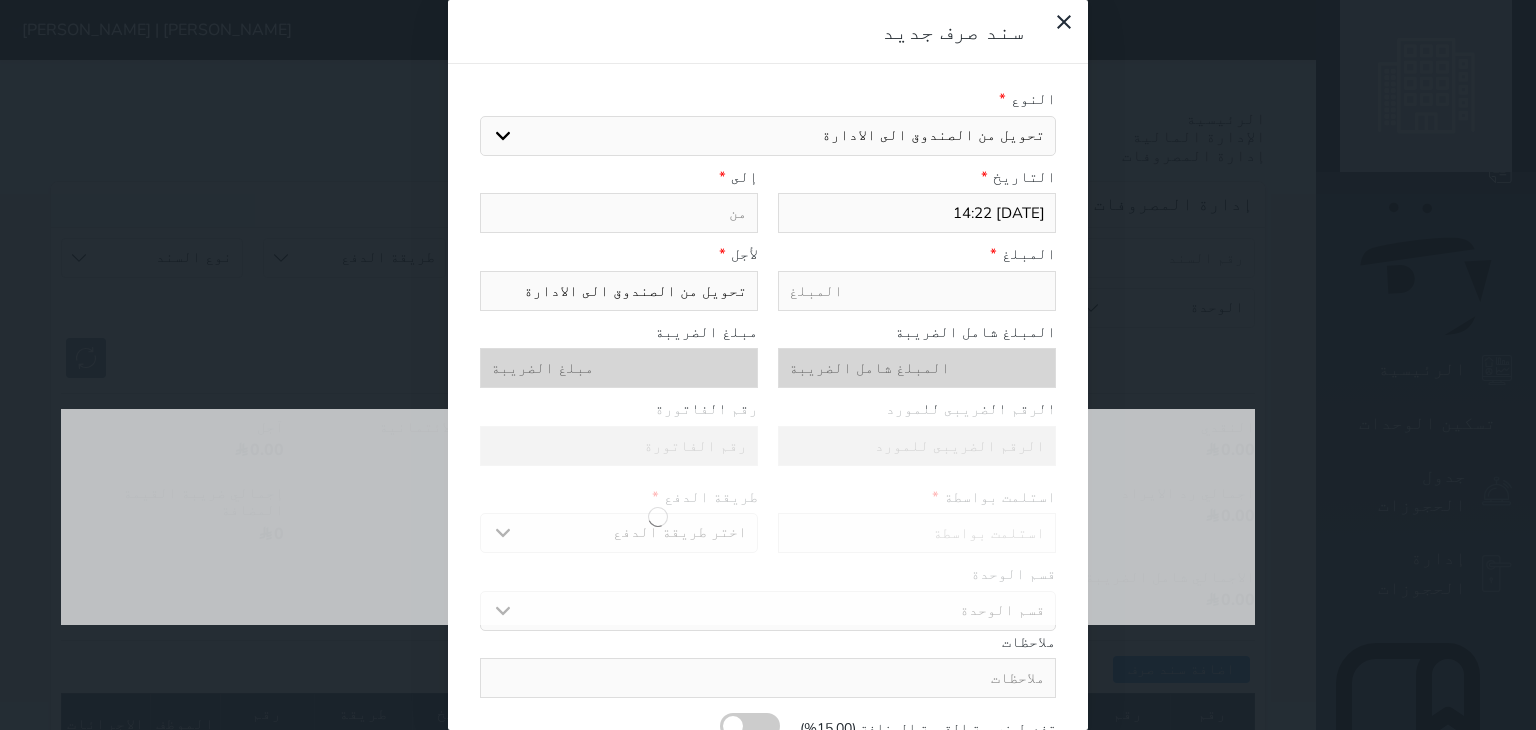 click at bounding box center (619, 213) 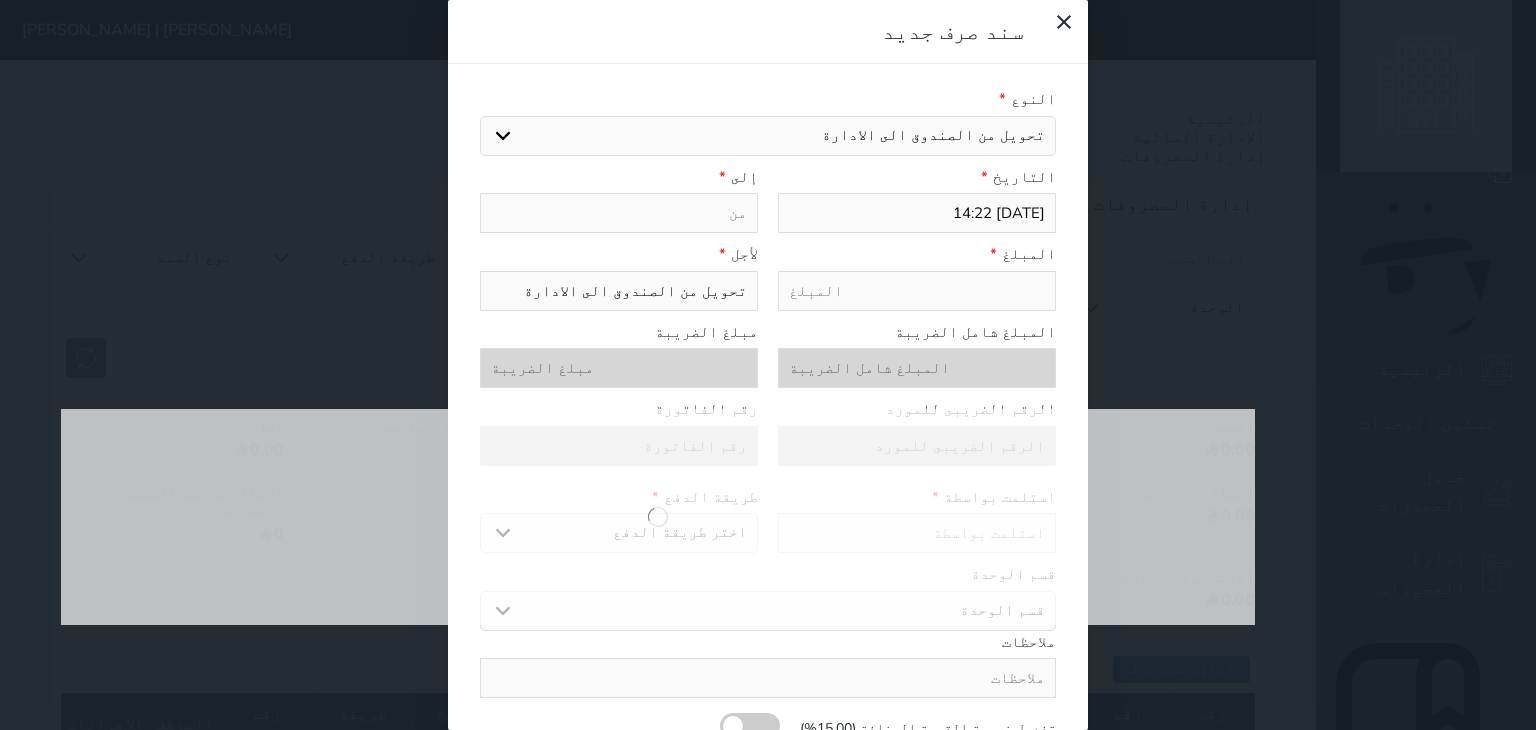 type on "ا" 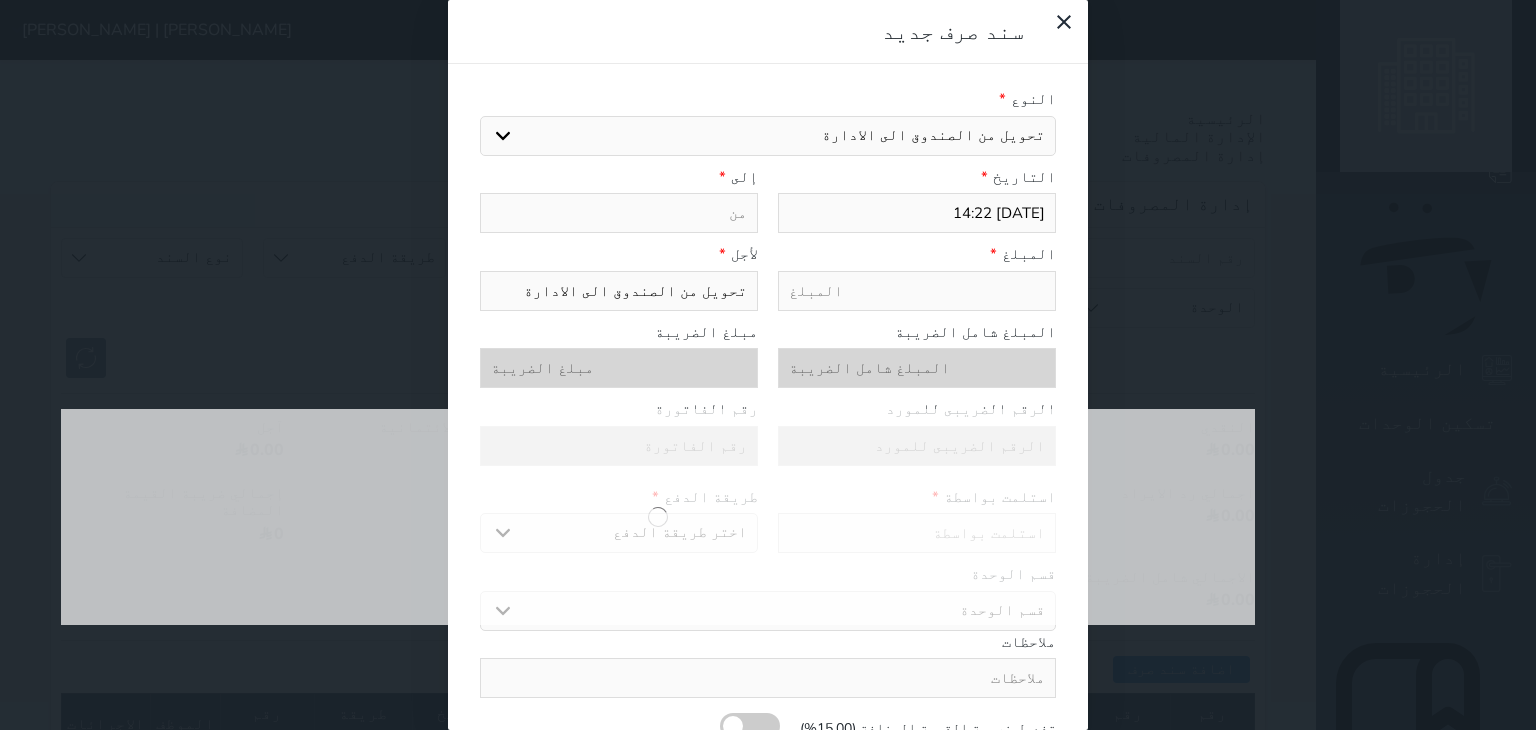select 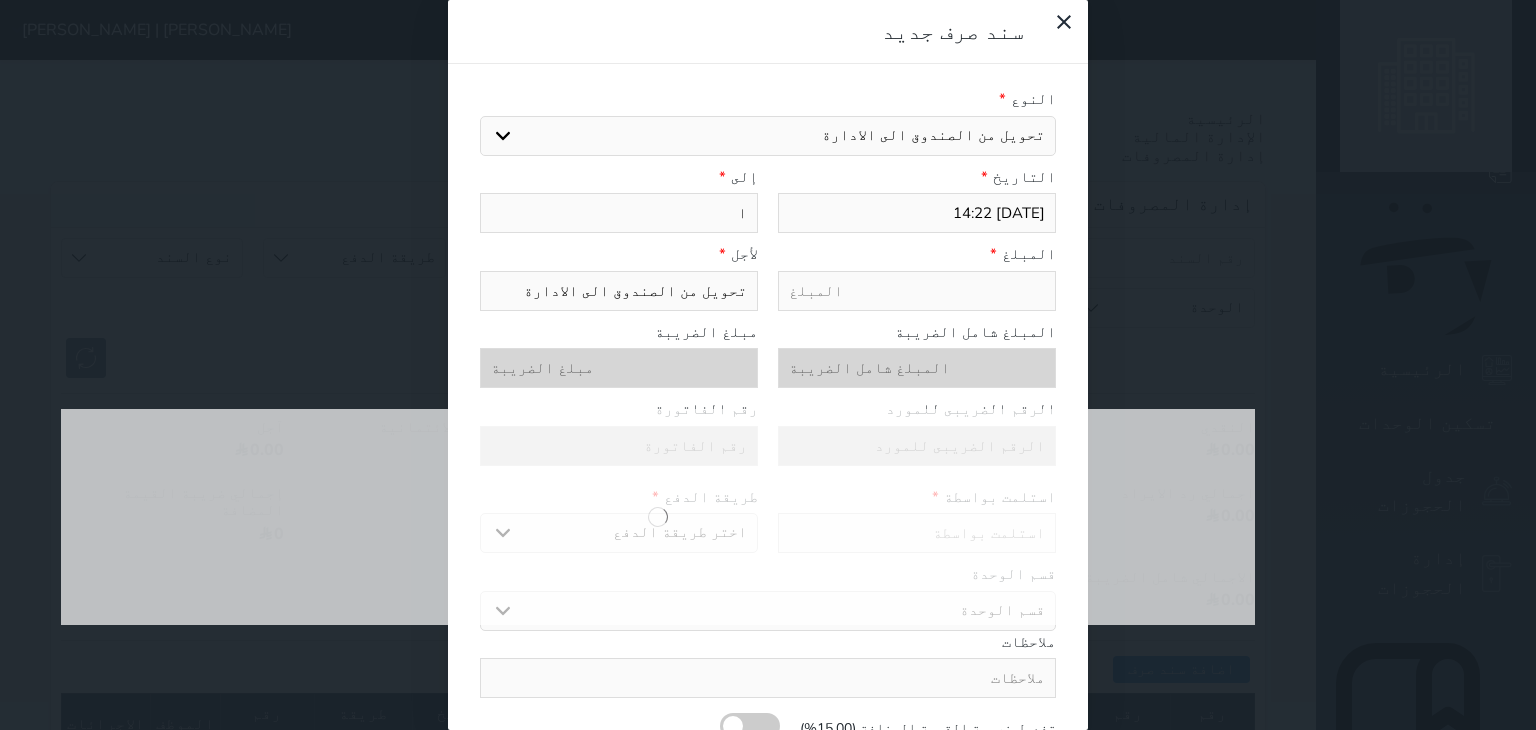 type on "ال" 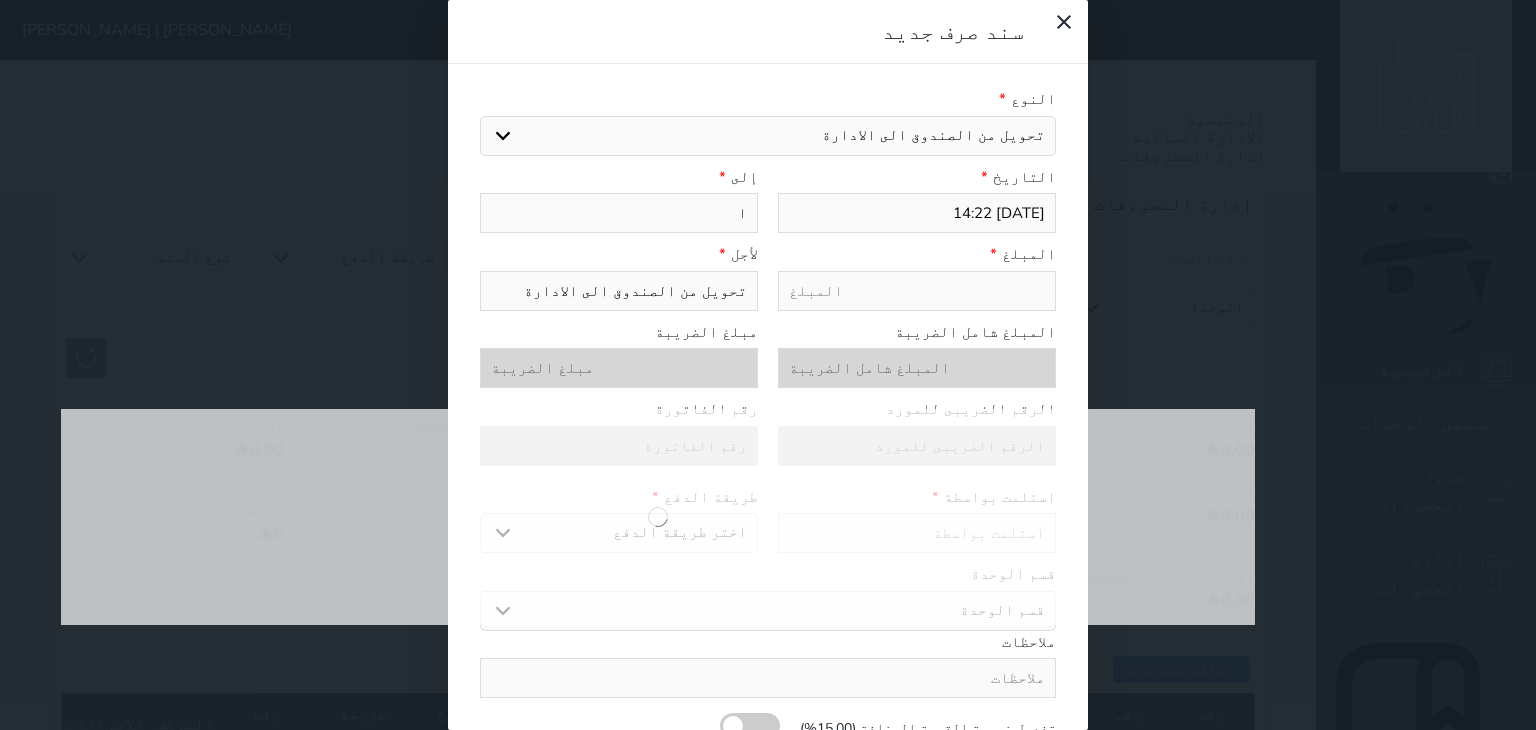 select 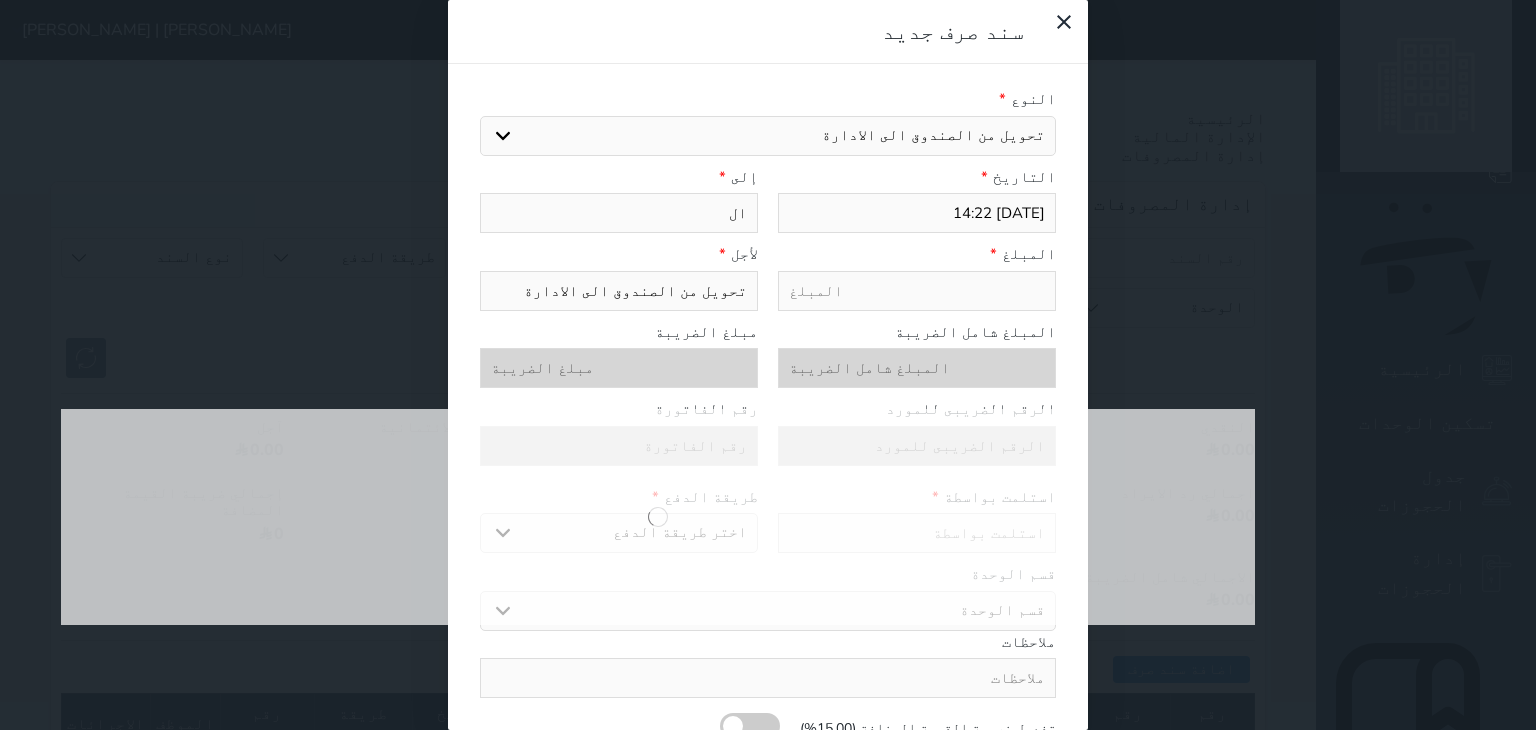 type on "الب" 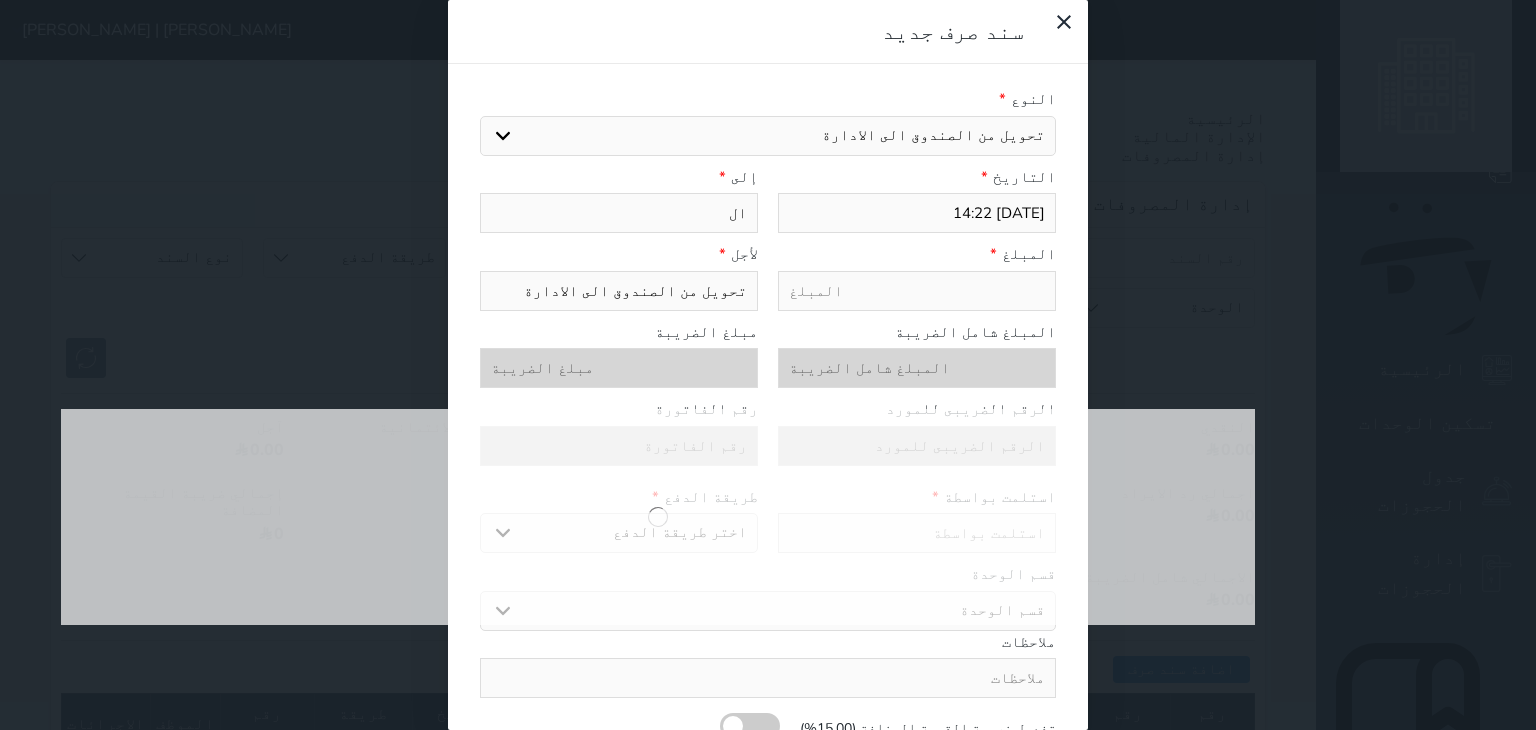 select 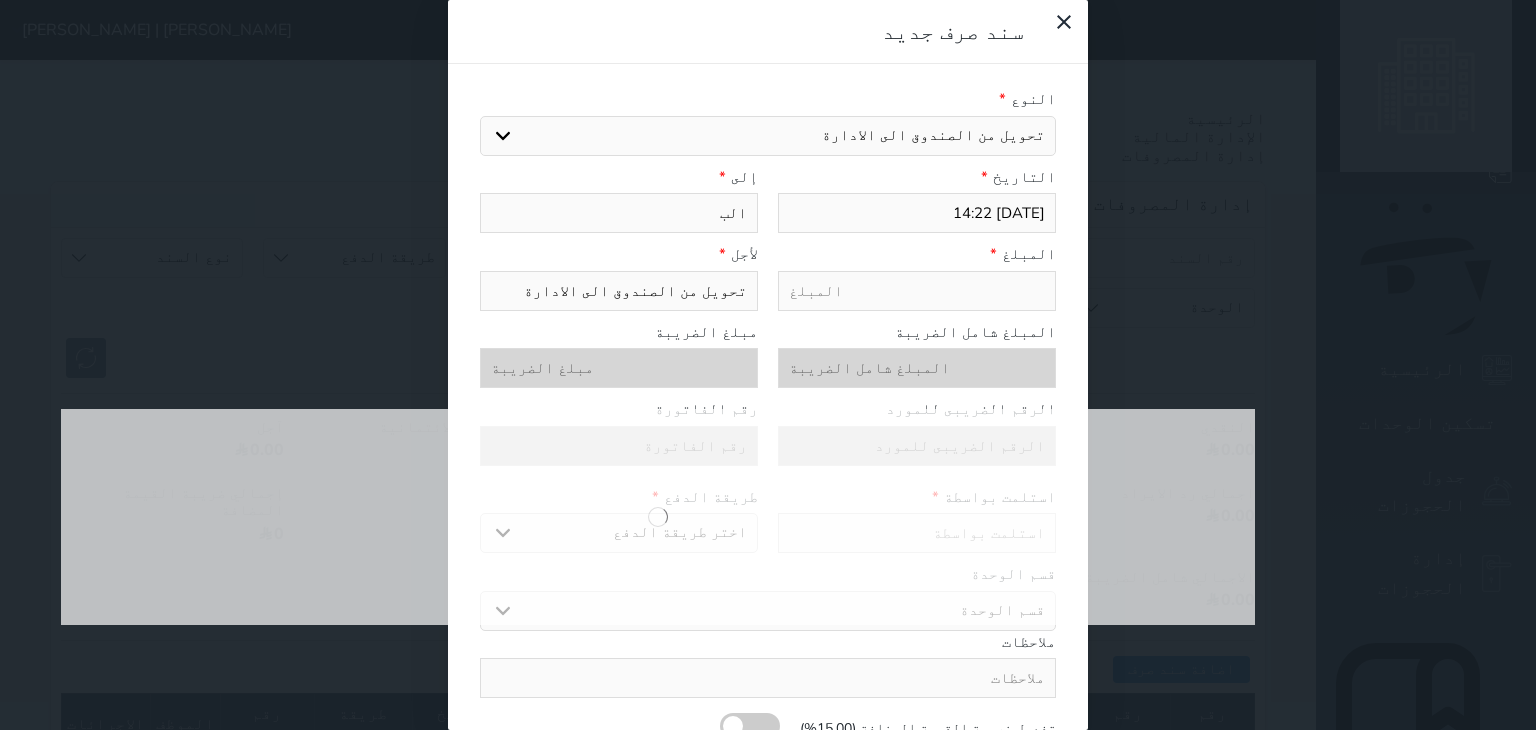 type on "البن" 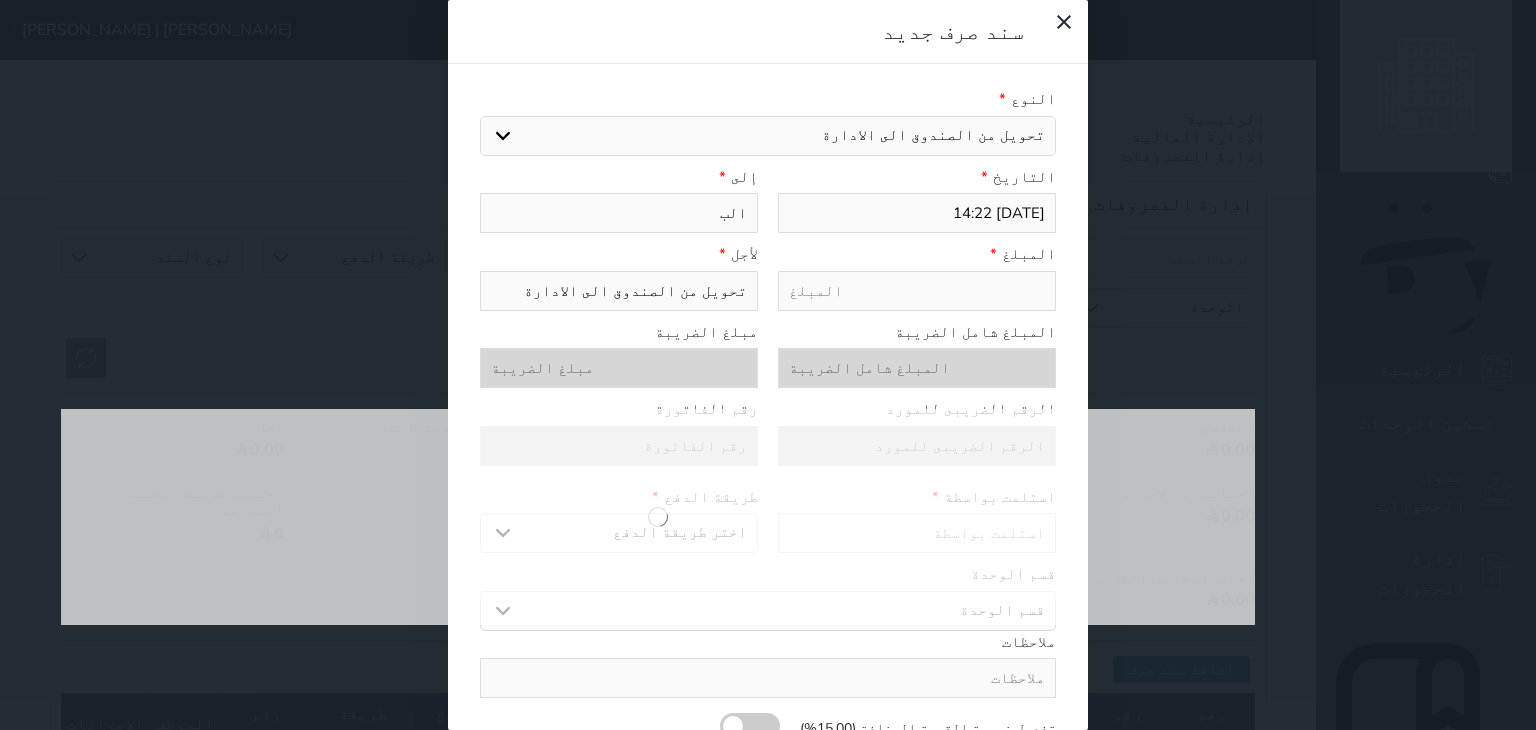 select 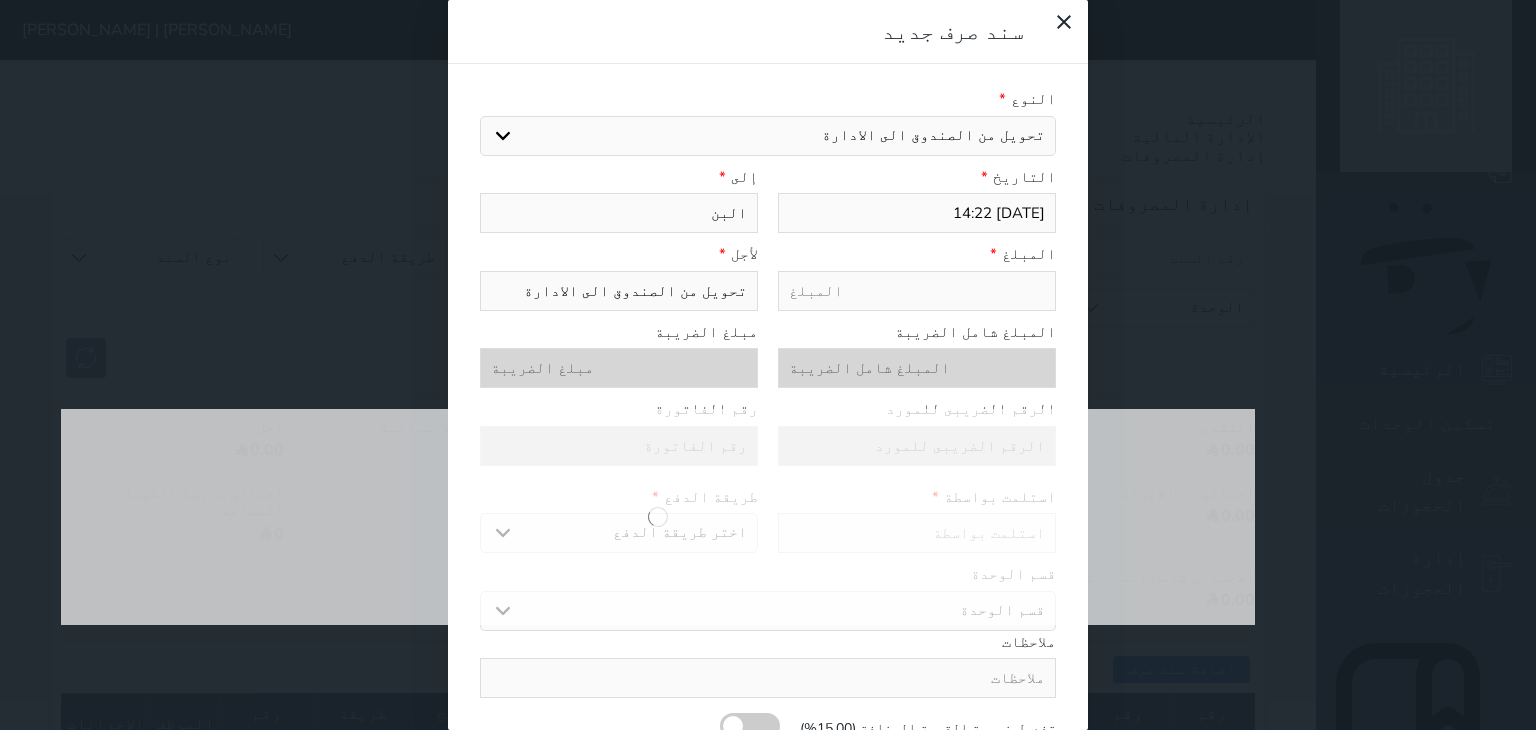 type on "البنك" 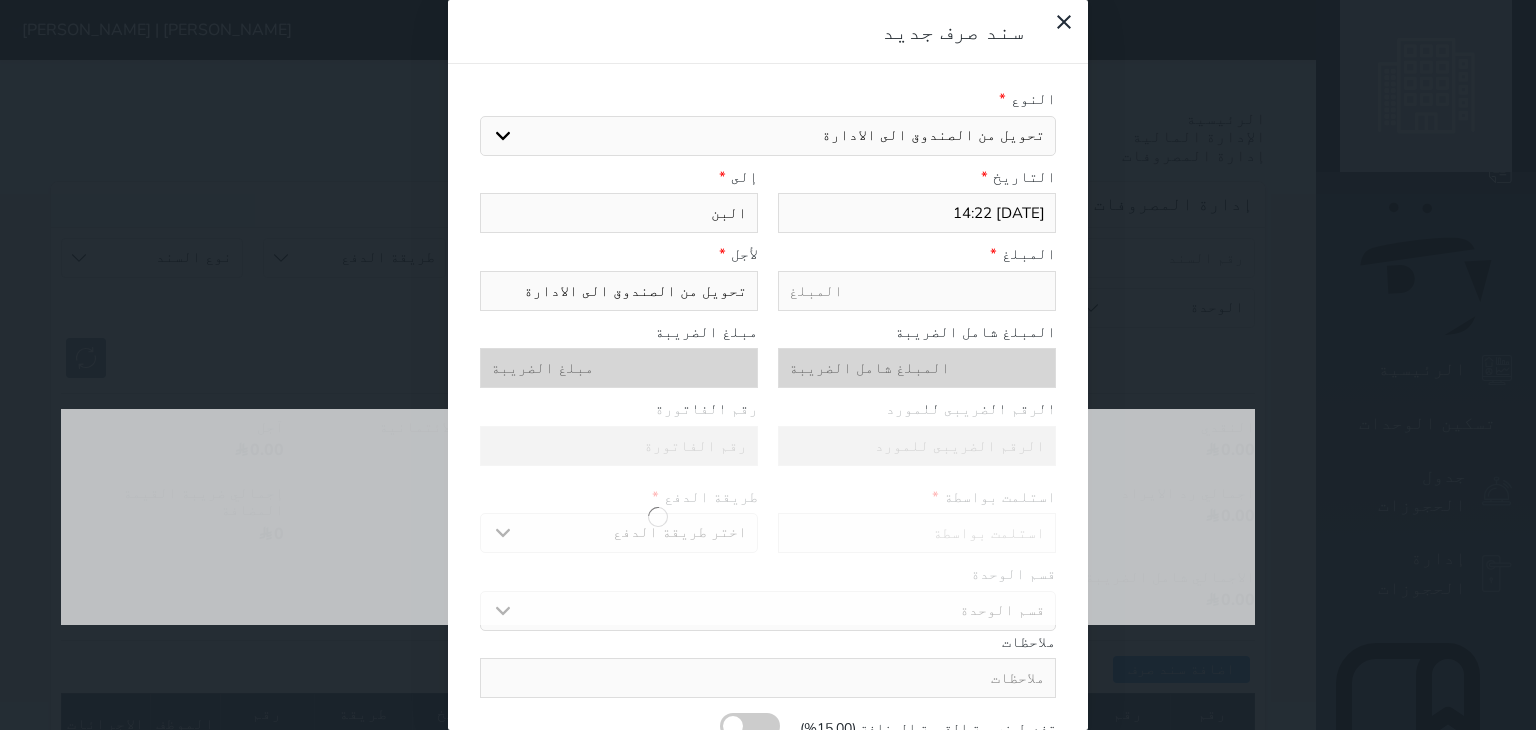select 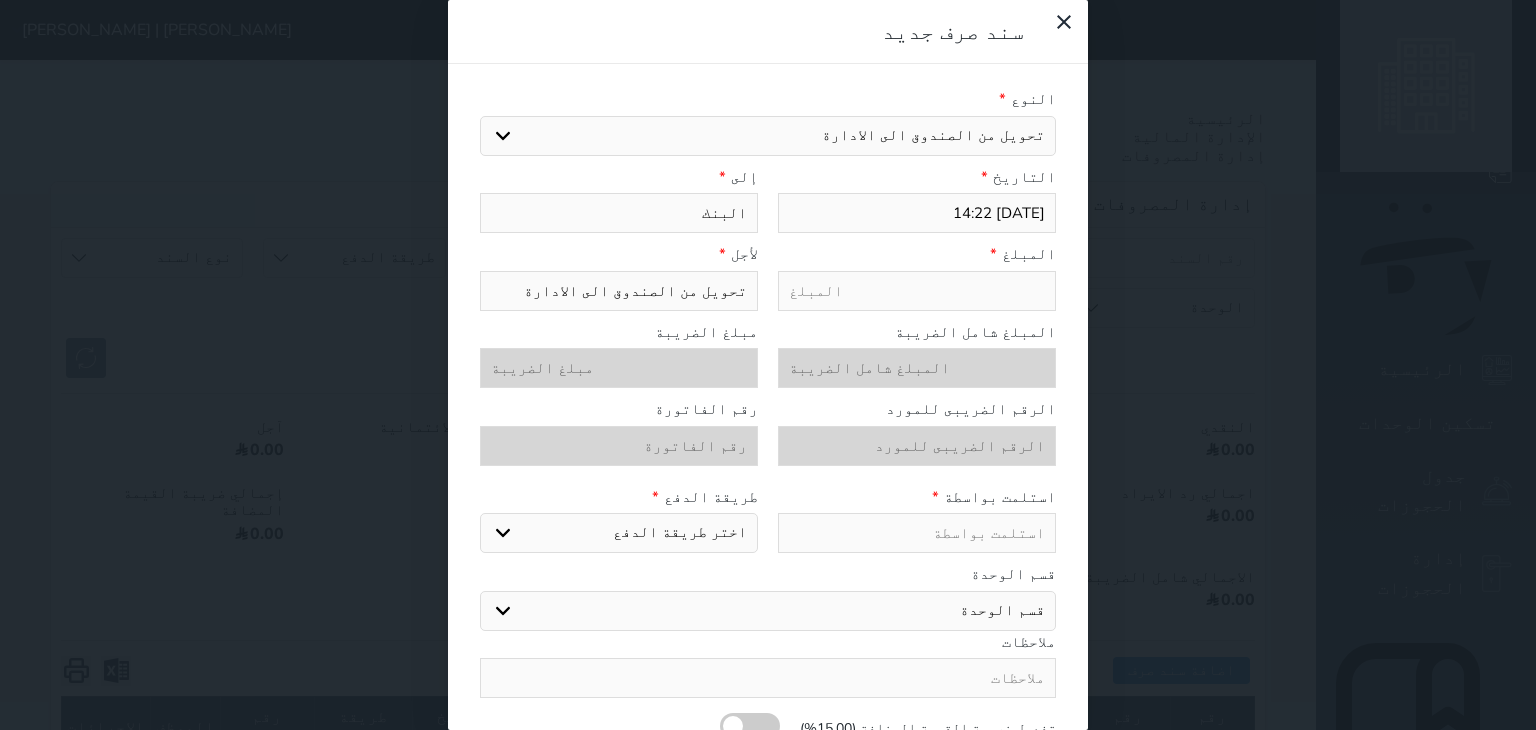 type on "البنك" 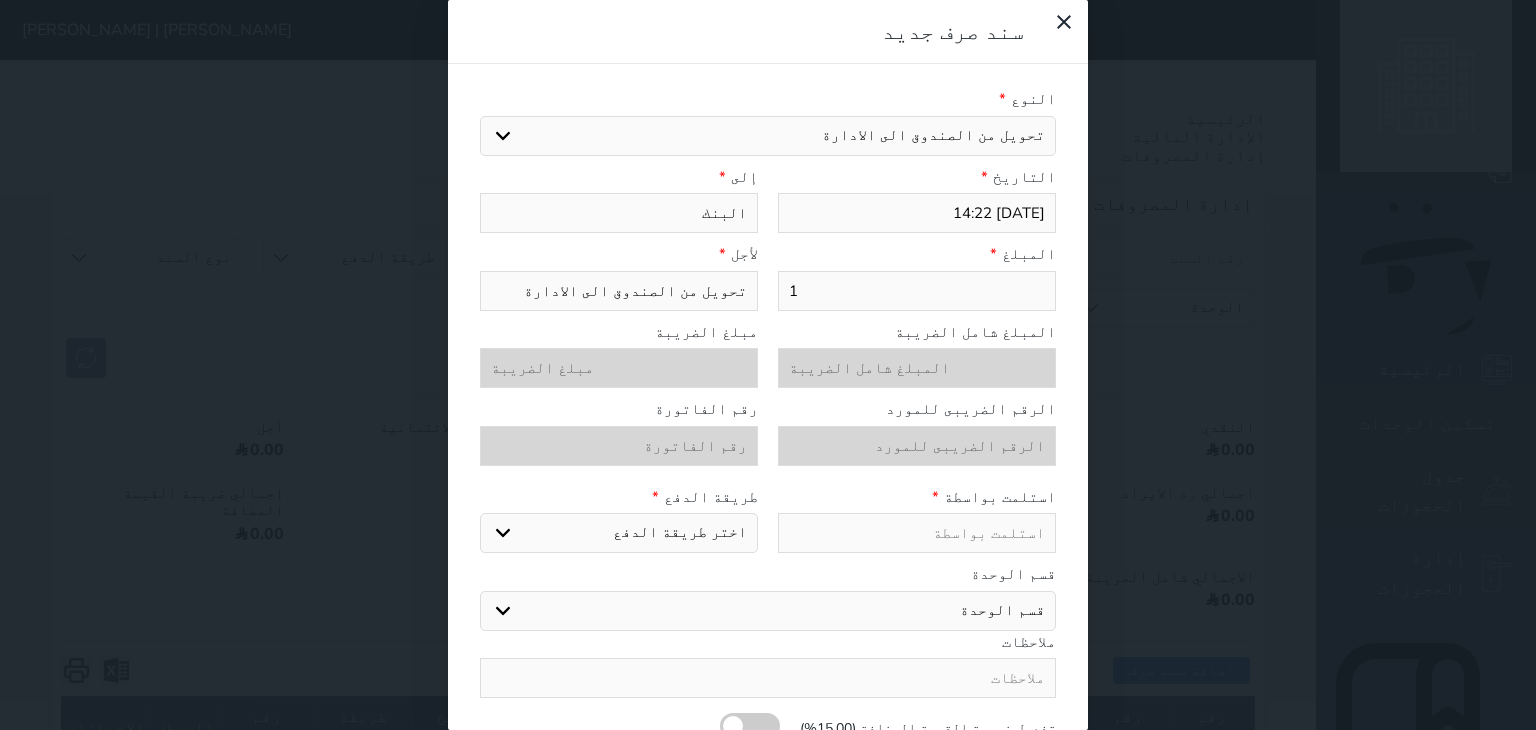 type on "11" 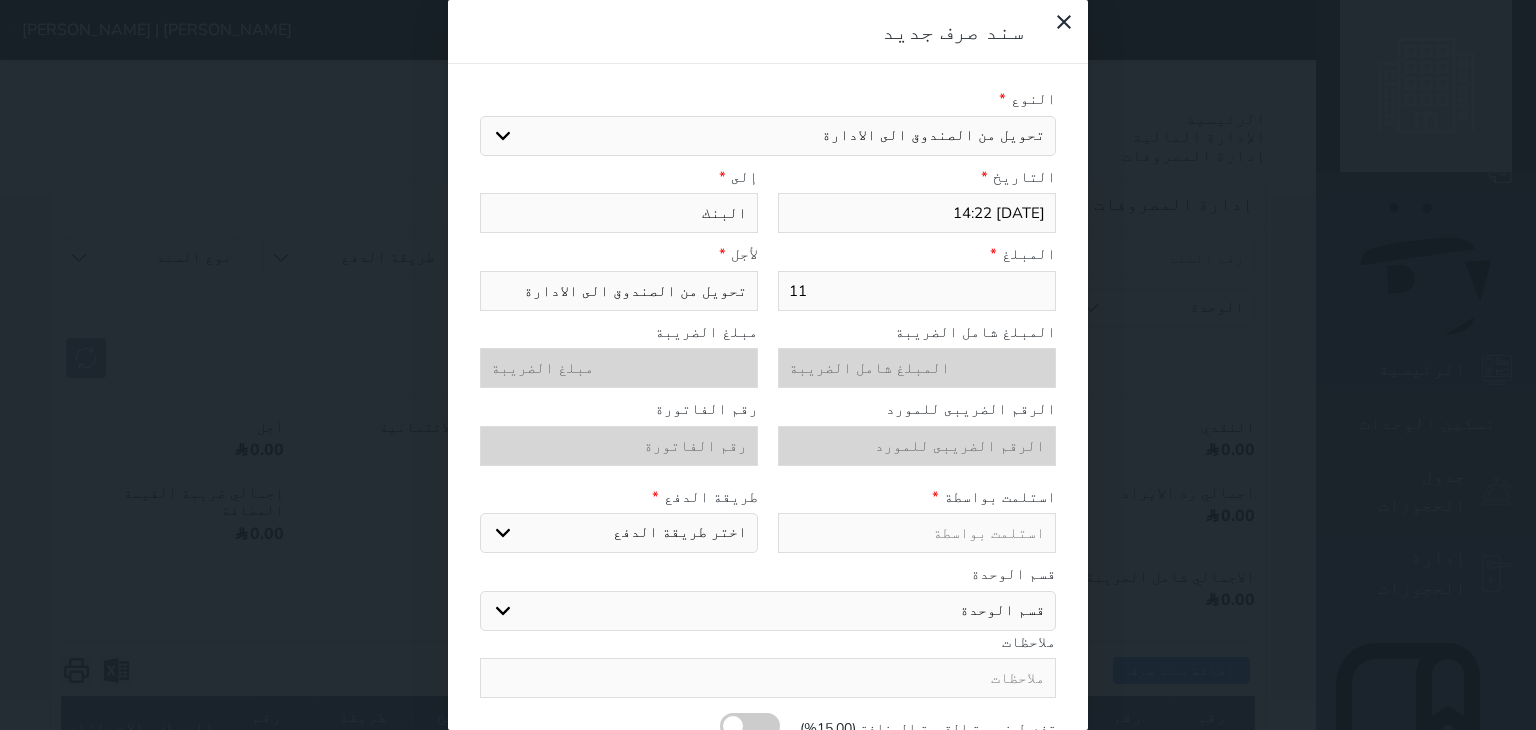type on "110" 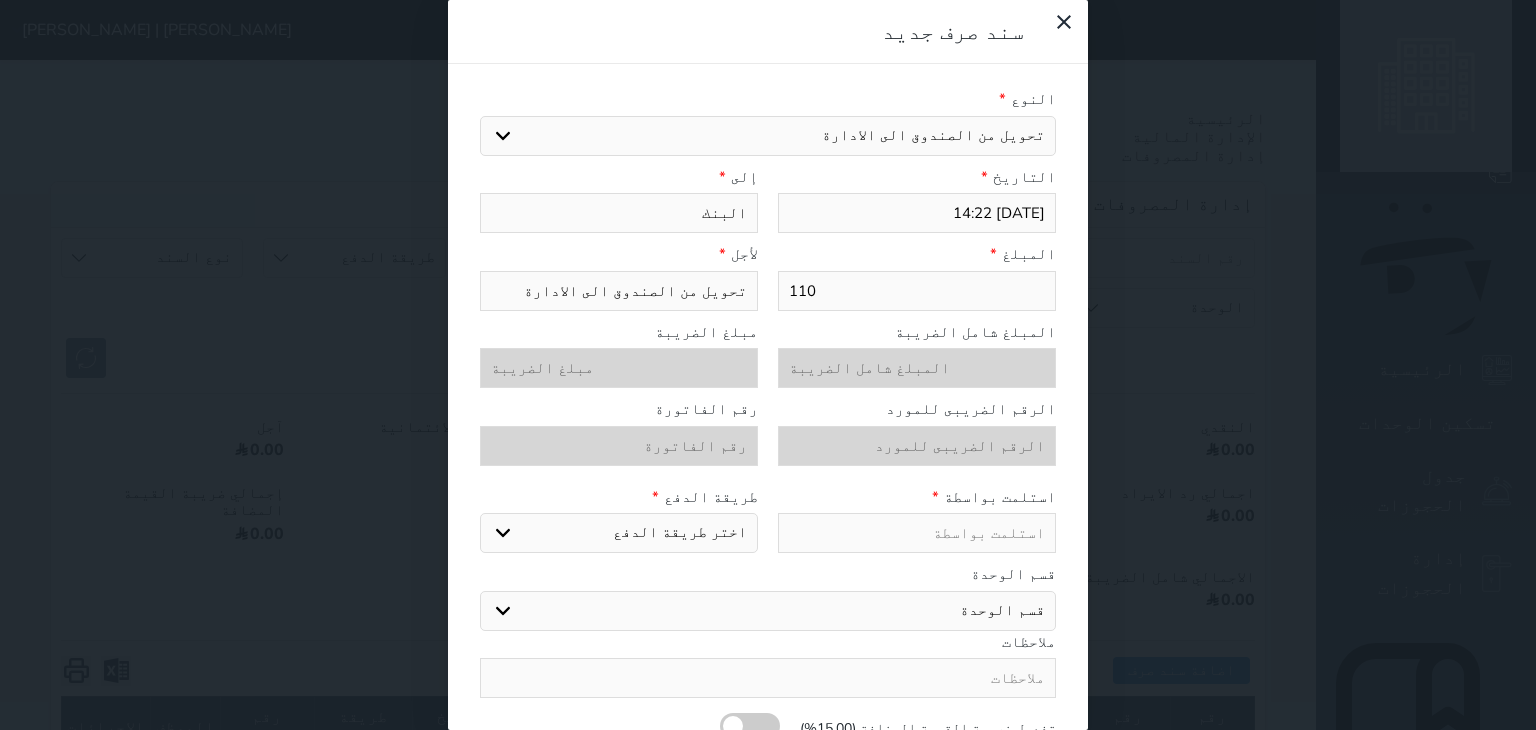 type on "1100" 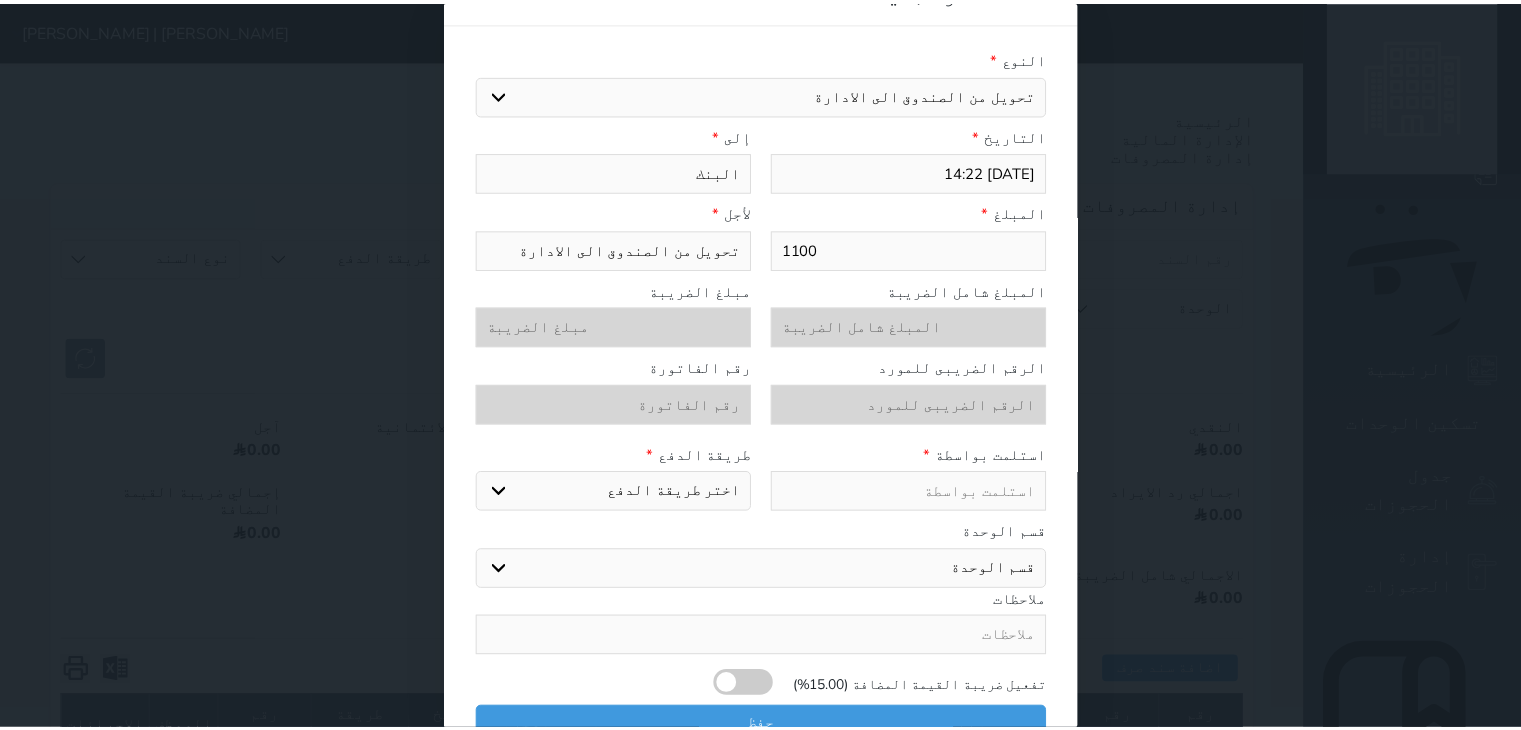 scroll, scrollTop: 60, scrollLeft: 0, axis: vertical 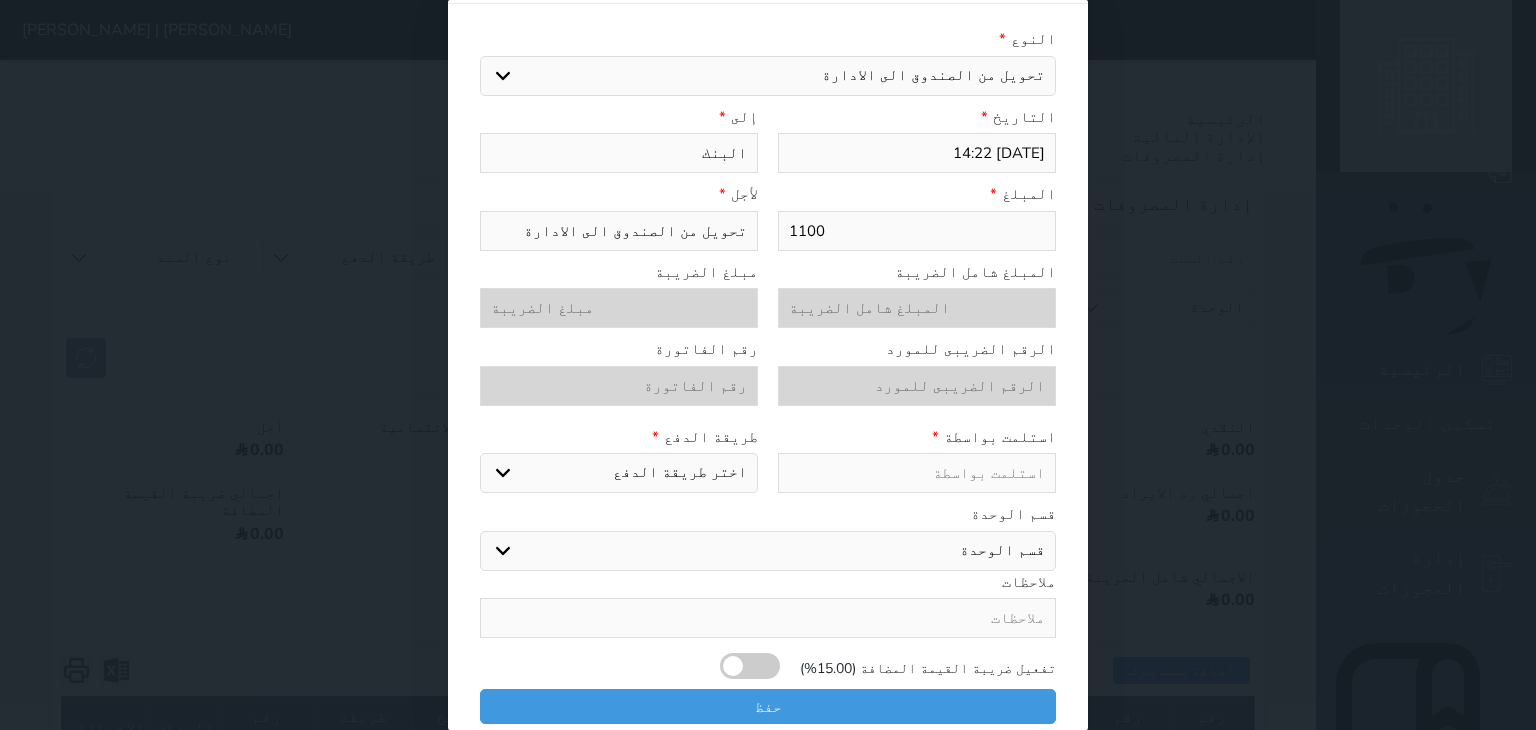 type on "1100" 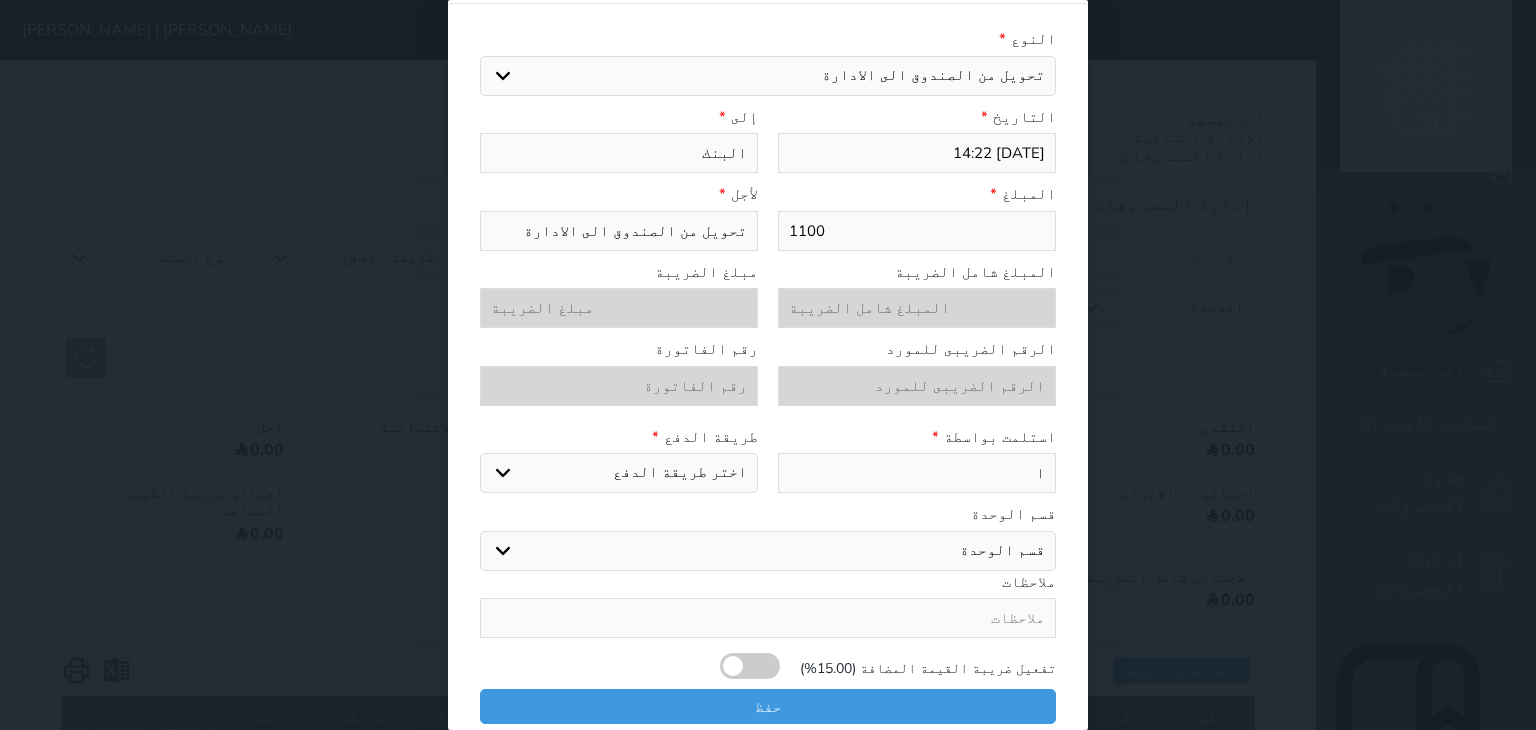 type on "ال" 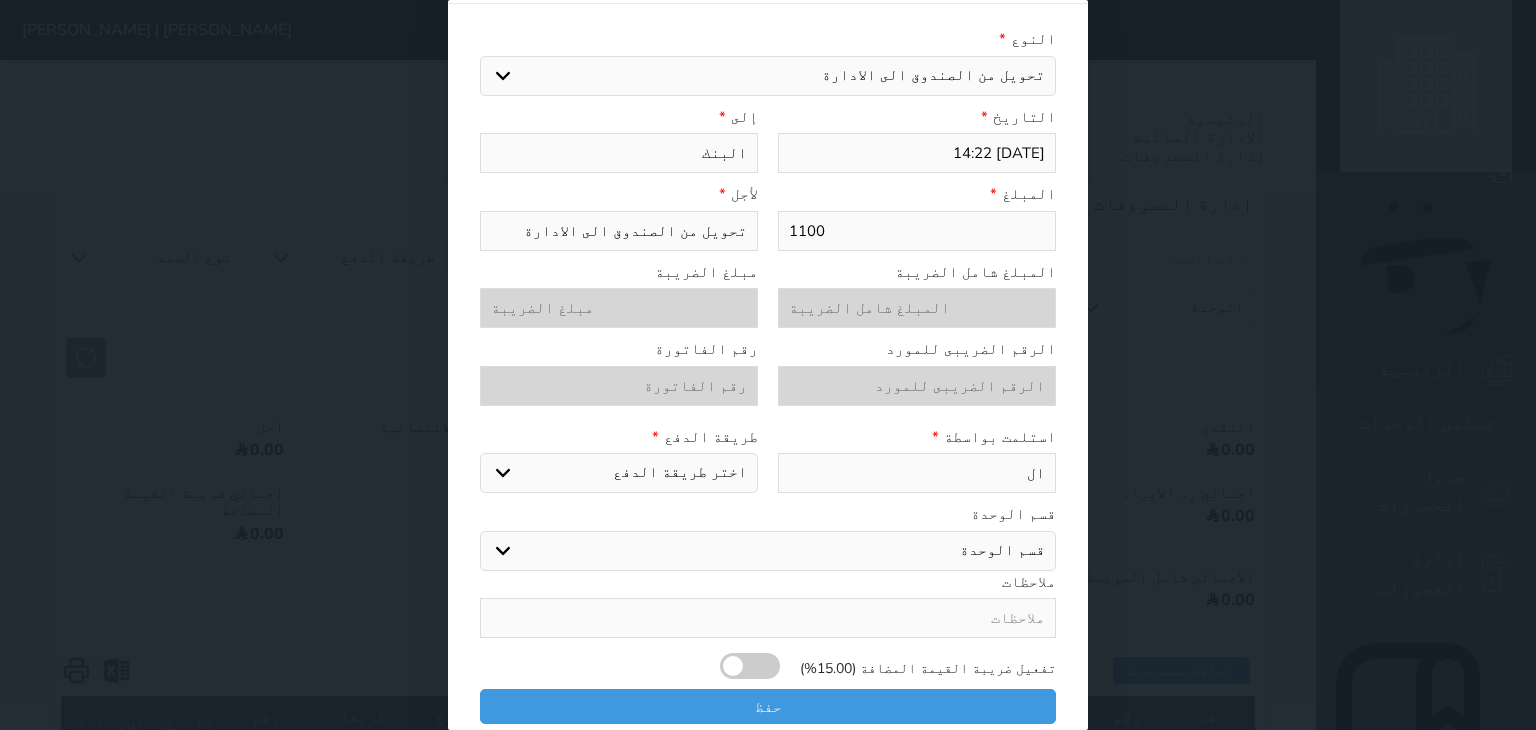 type on "الب" 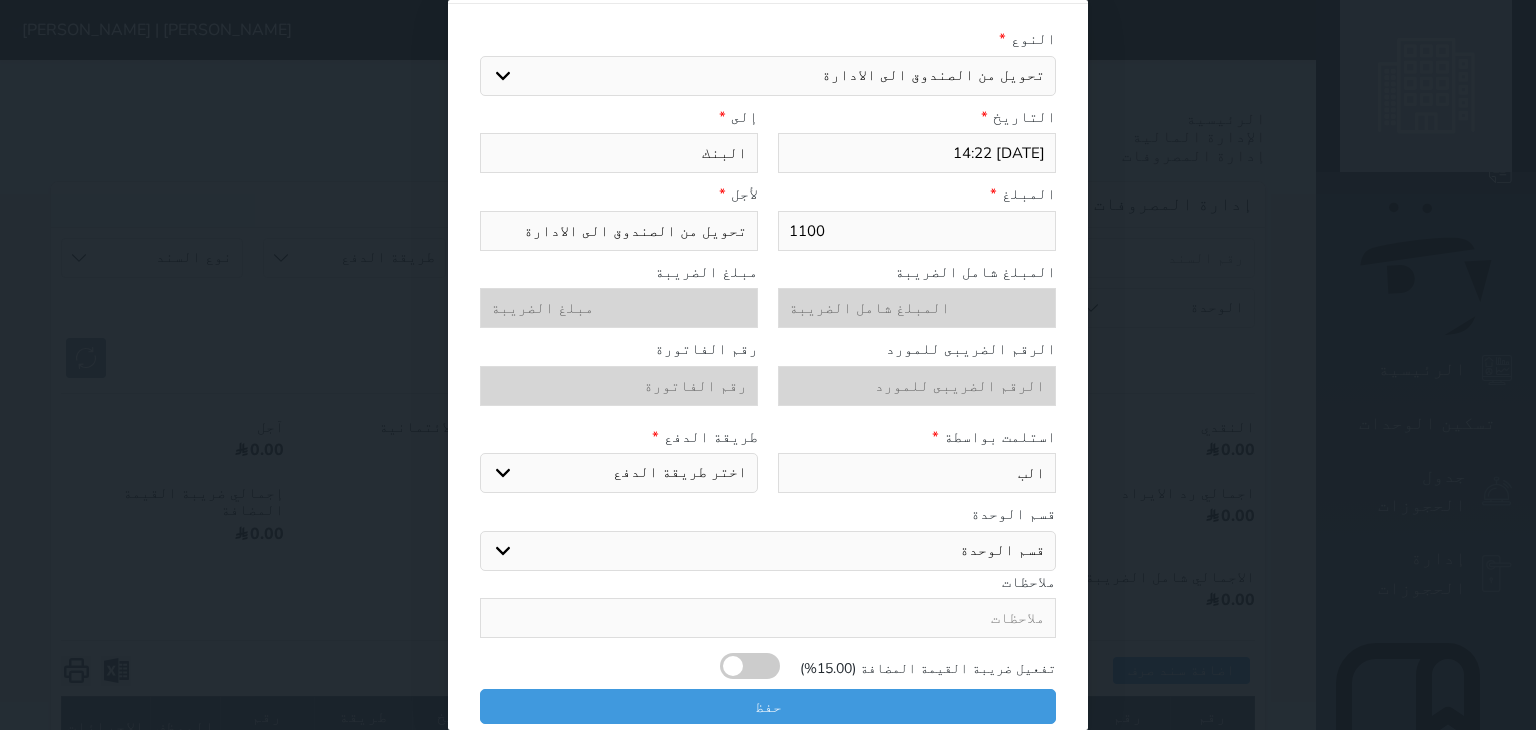 type on "البن" 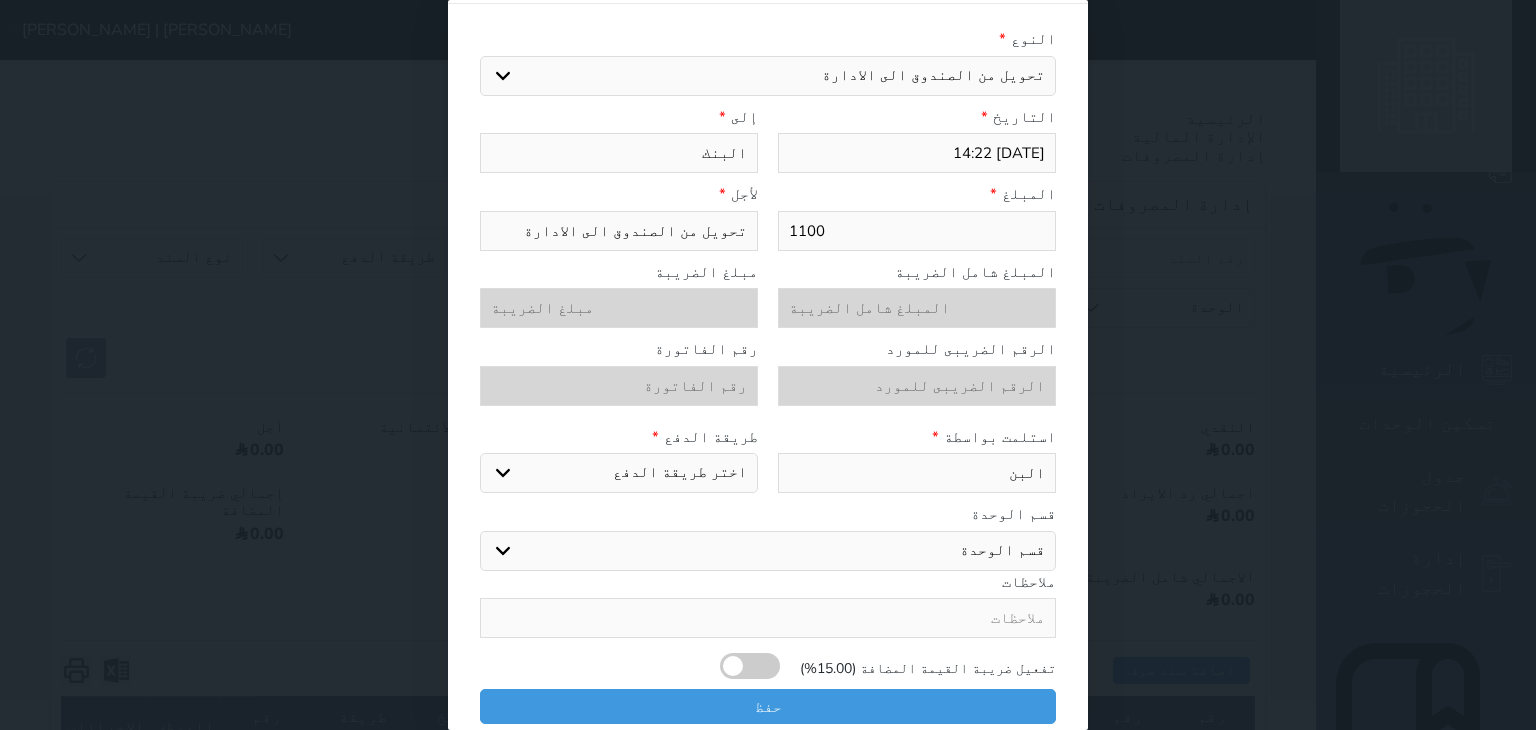 type on "البنك" 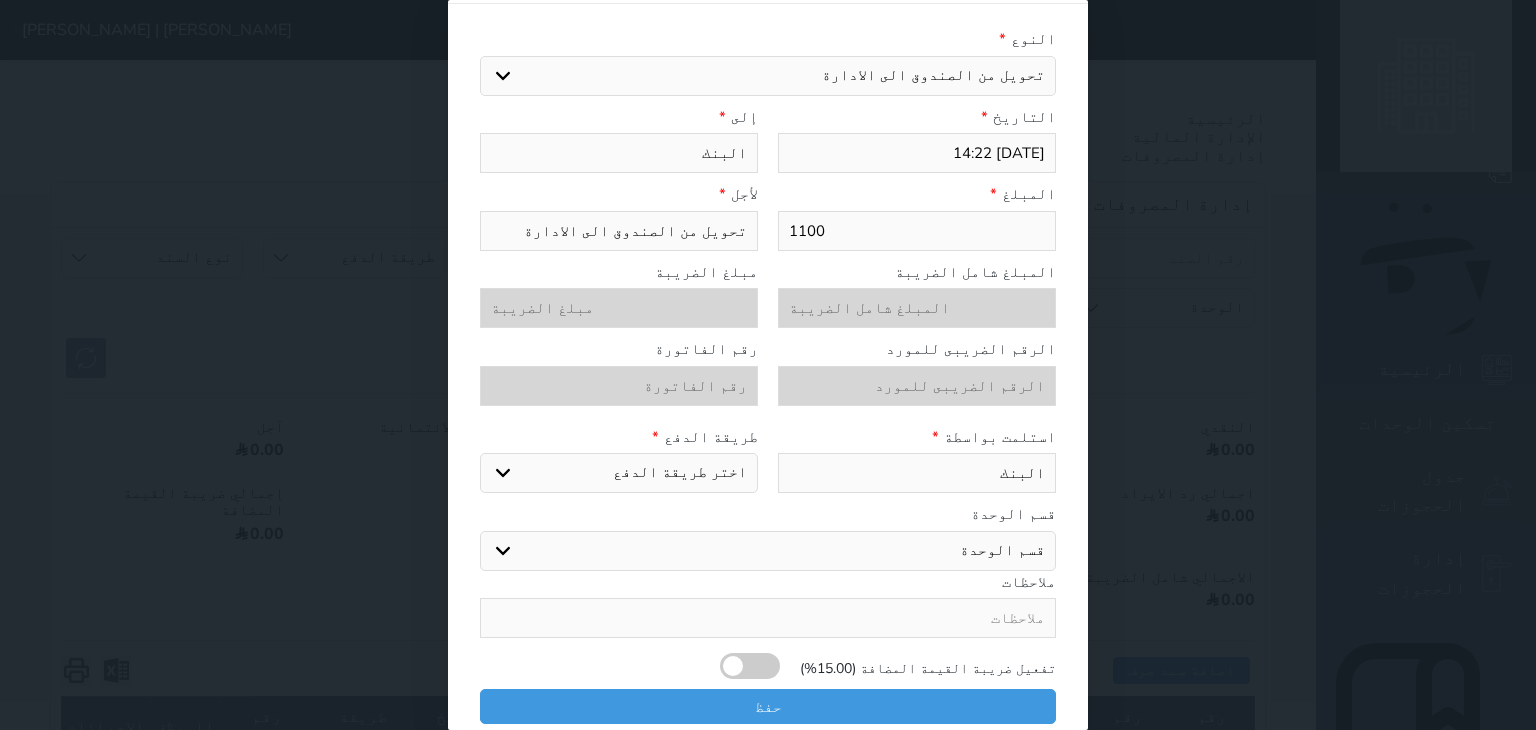 type on "البنك" 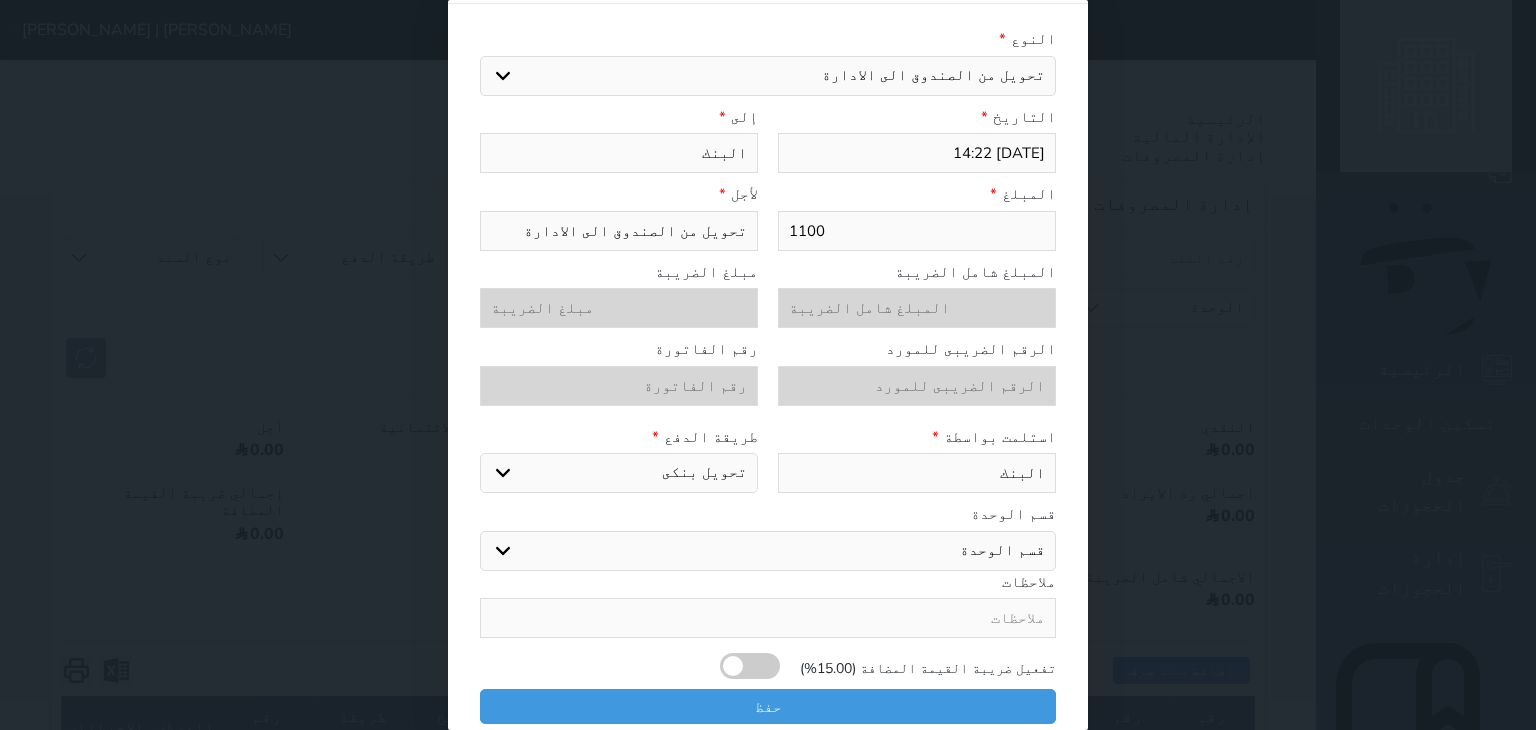 click on "اختر طريقة الدفع   دفع نقدى   تحويل بنكى   مدى   بطاقة ائتمان" at bounding box center (619, 473) 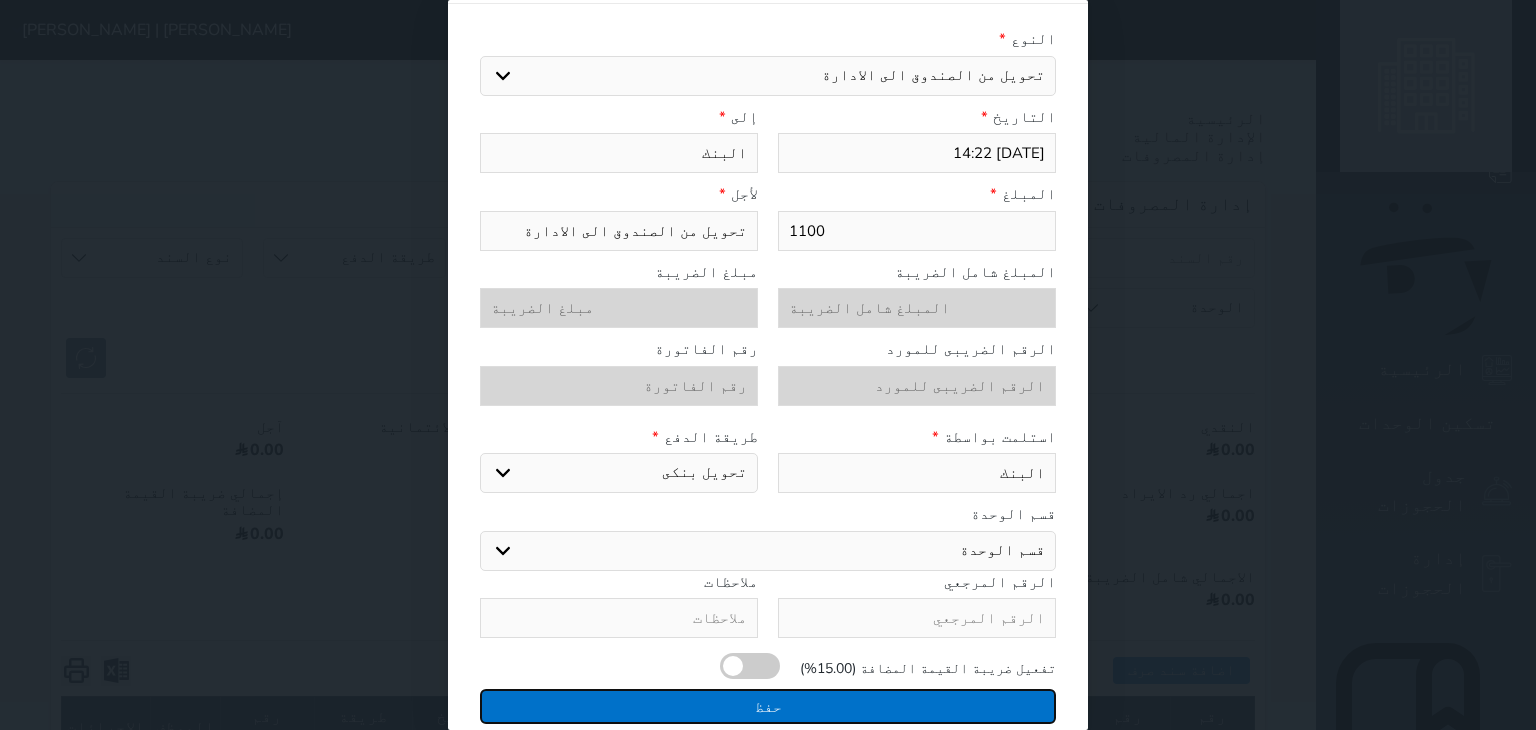 click on "حفظ" at bounding box center (768, 706) 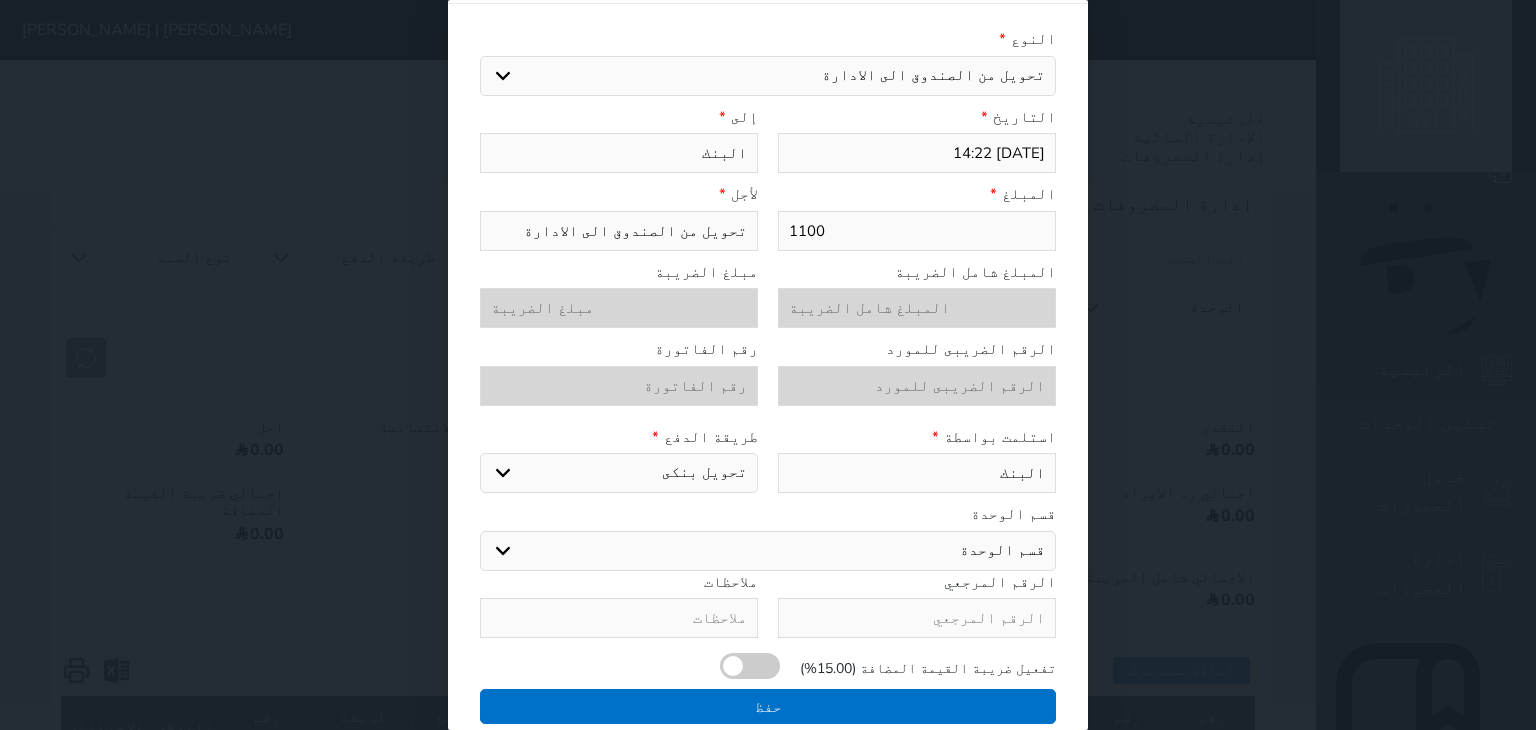 select 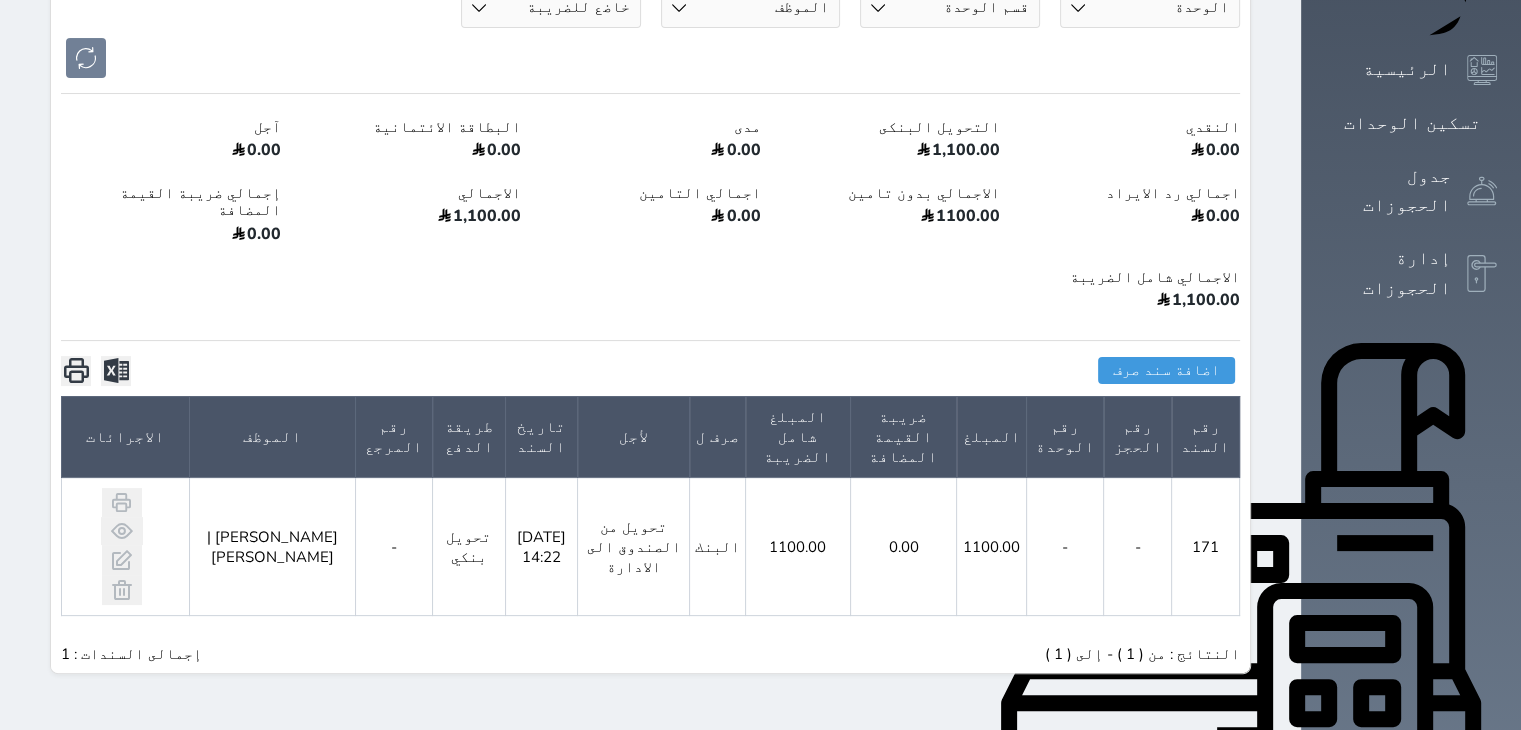 scroll, scrollTop: 0, scrollLeft: 0, axis: both 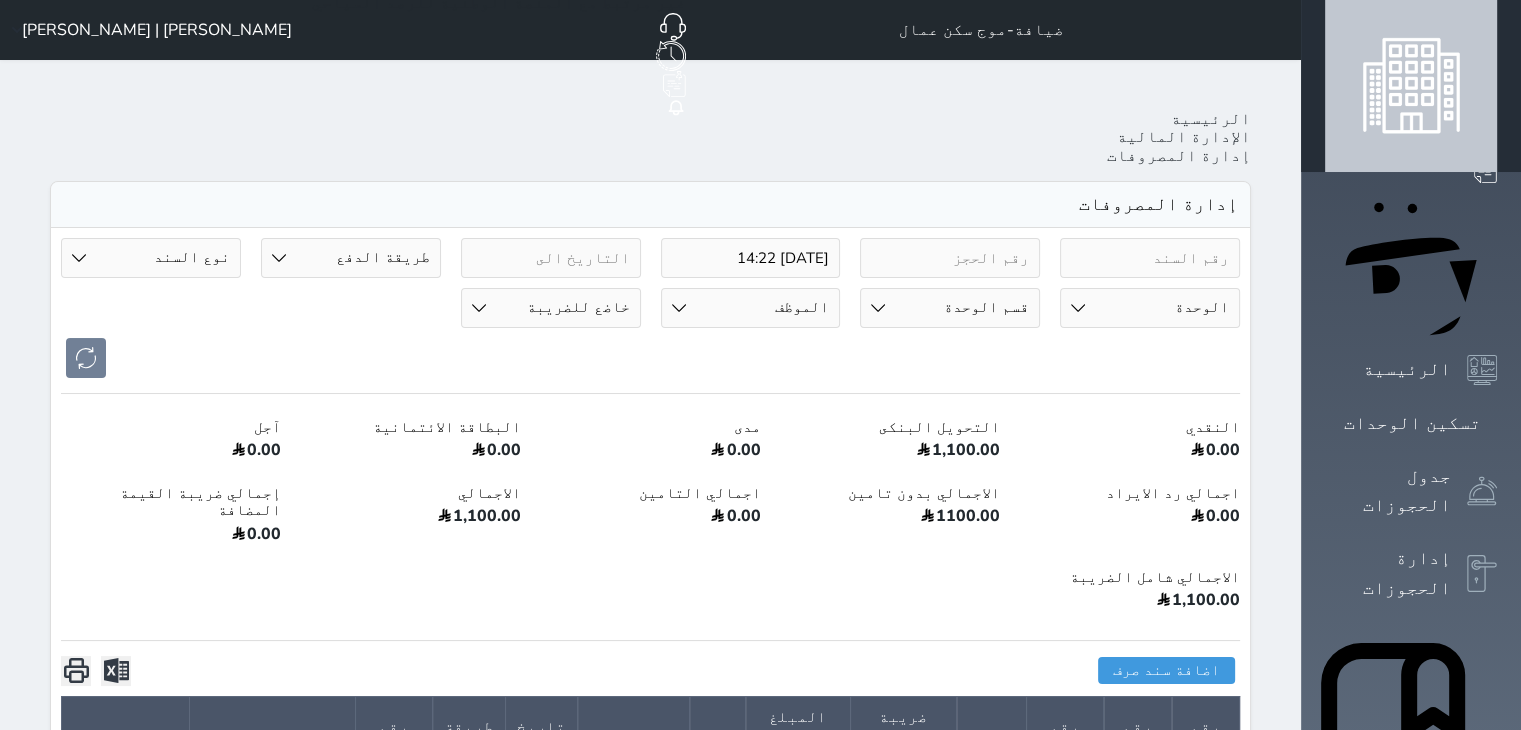click on "[PERSON_NAME] | [PERSON_NAME]" at bounding box center (148, 30) 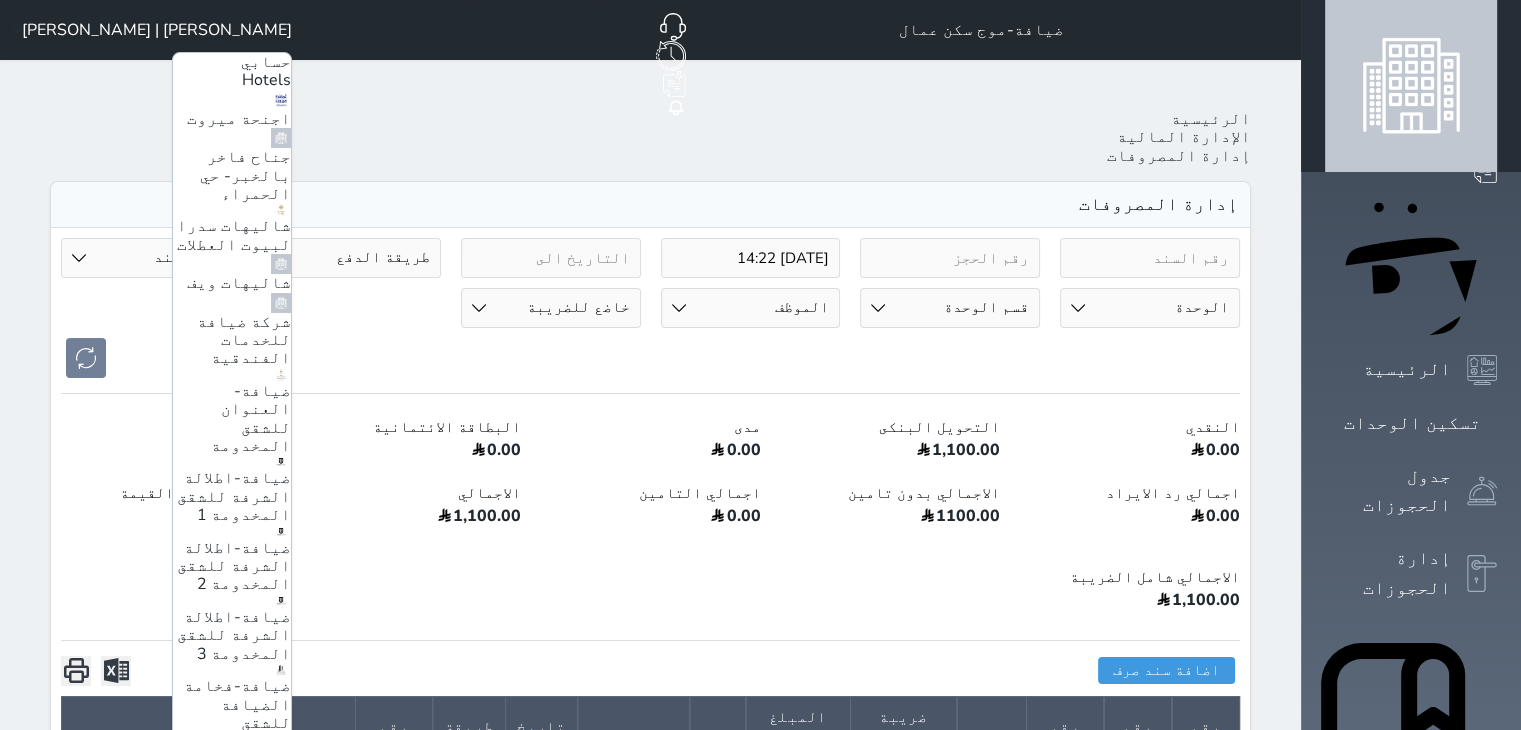 scroll, scrollTop: 180, scrollLeft: 0, axis: vertical 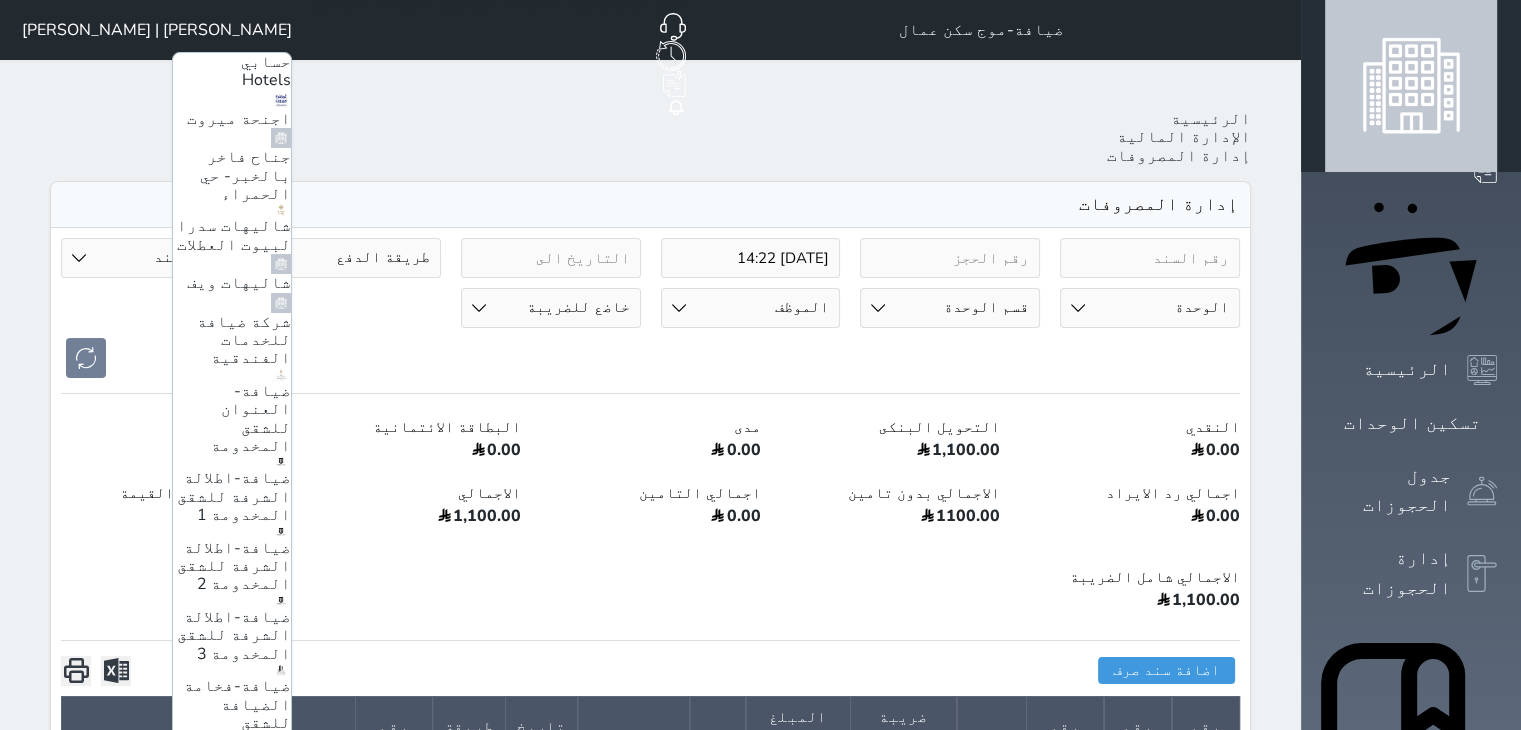 click on "ضيافة-فندق كارم الخبر" at bounding box center (242, 855) 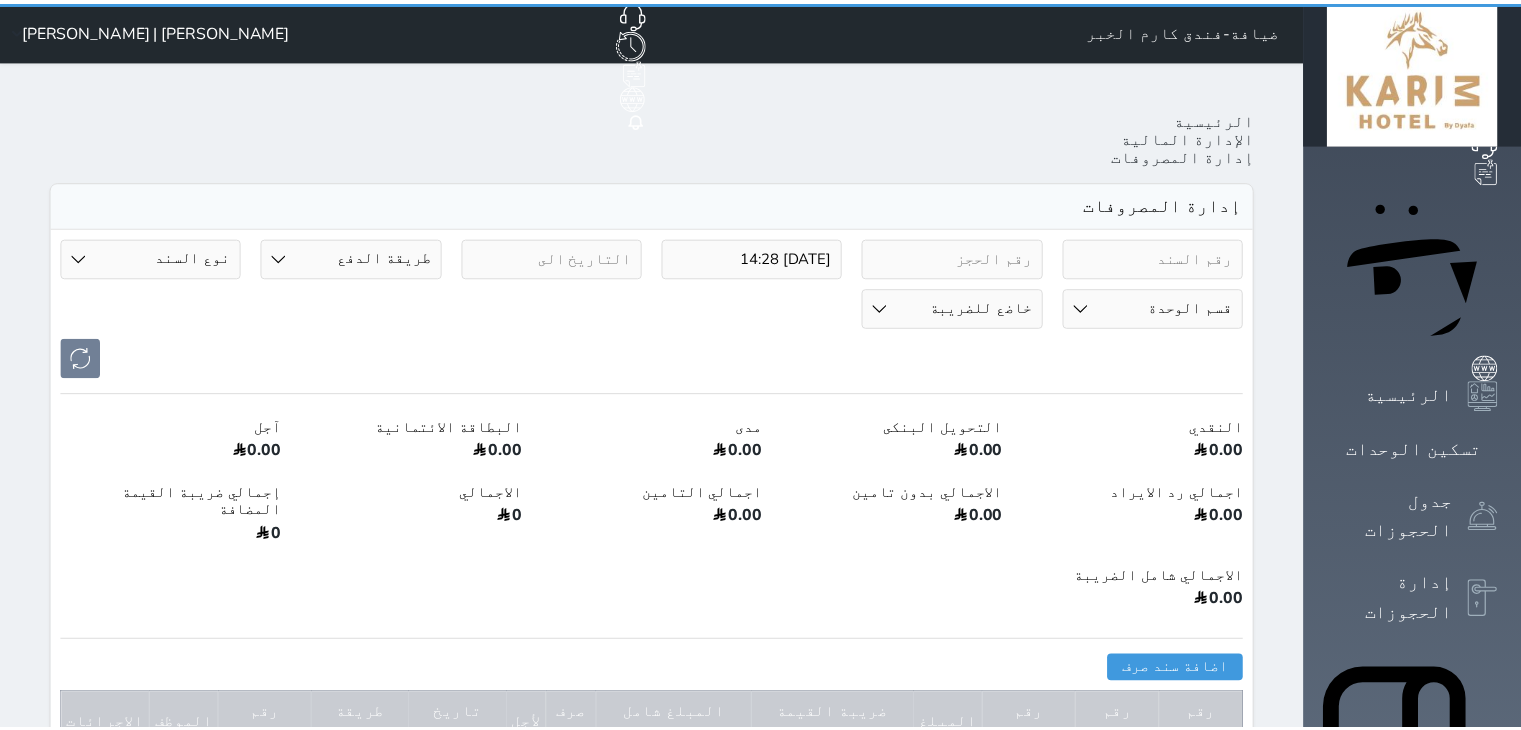 scroll, scrollTop: 0, scrollLeft: 0, axis: both 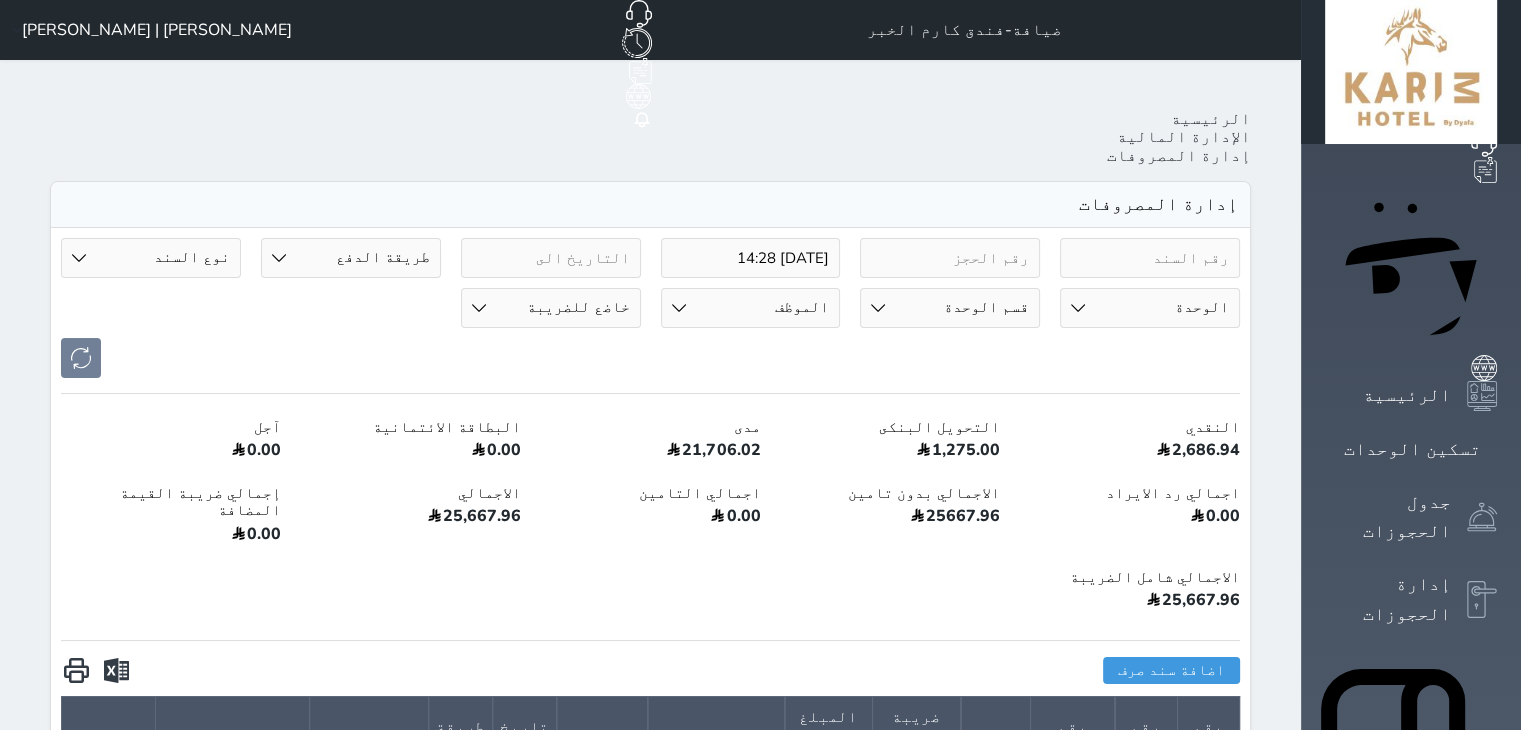 click on "النقدي   2,686.94     التحويل البنكى   1,275.00     مدى   21,706.02     البطاقة الائتمانية   0.00    آجل   0.00    اجمالي رد الايراد   0.00    الاجمالي بدون تامين
25667.96    اجمالي التامين
0.00    الاجمالي   25,667.96    إجمالي ضريبة القيمة المضافة   0.00    الاجمالي شامل الضريبة   25,667.96" at bounding box center (650, 517) 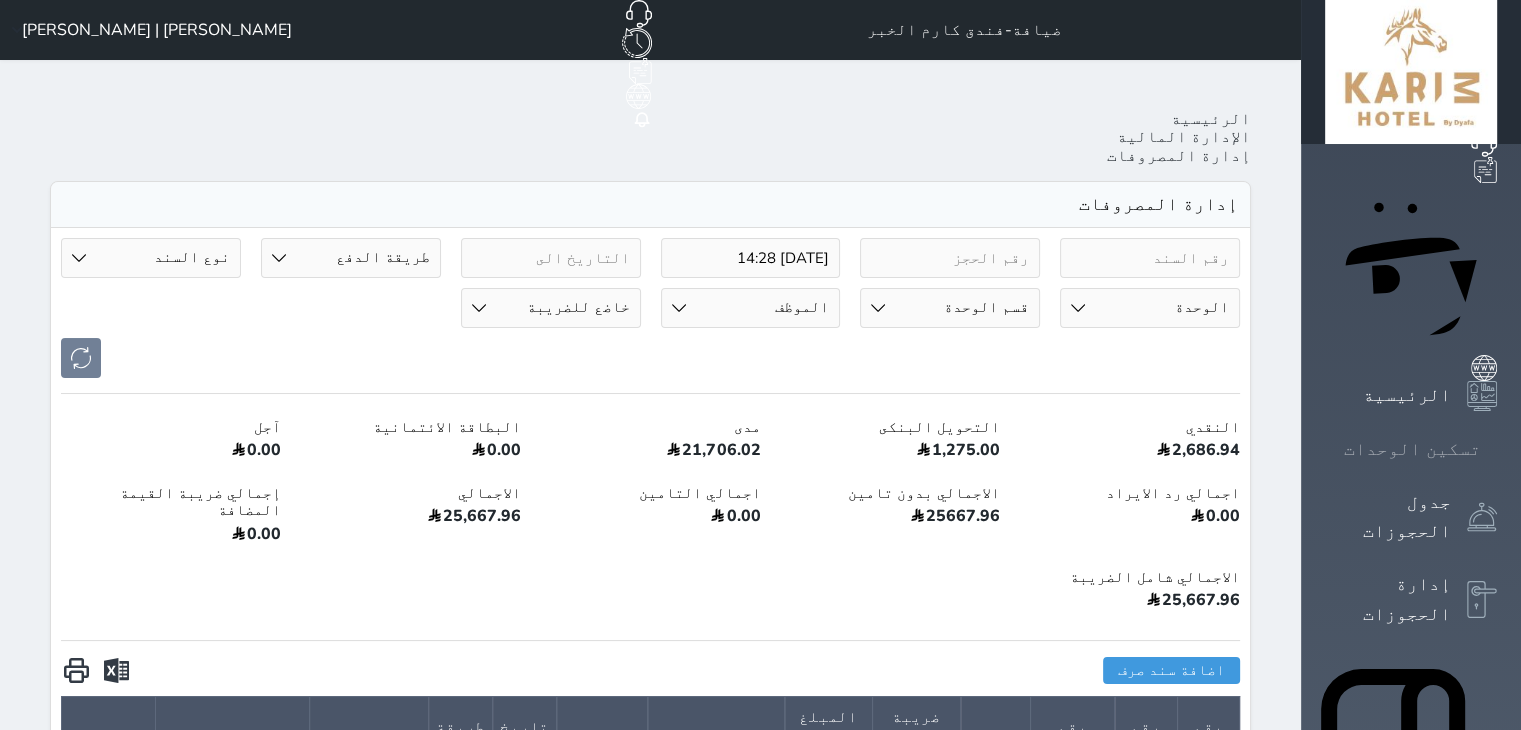 click on "تسكين الوحدات" at bounding box center [1412, 449] 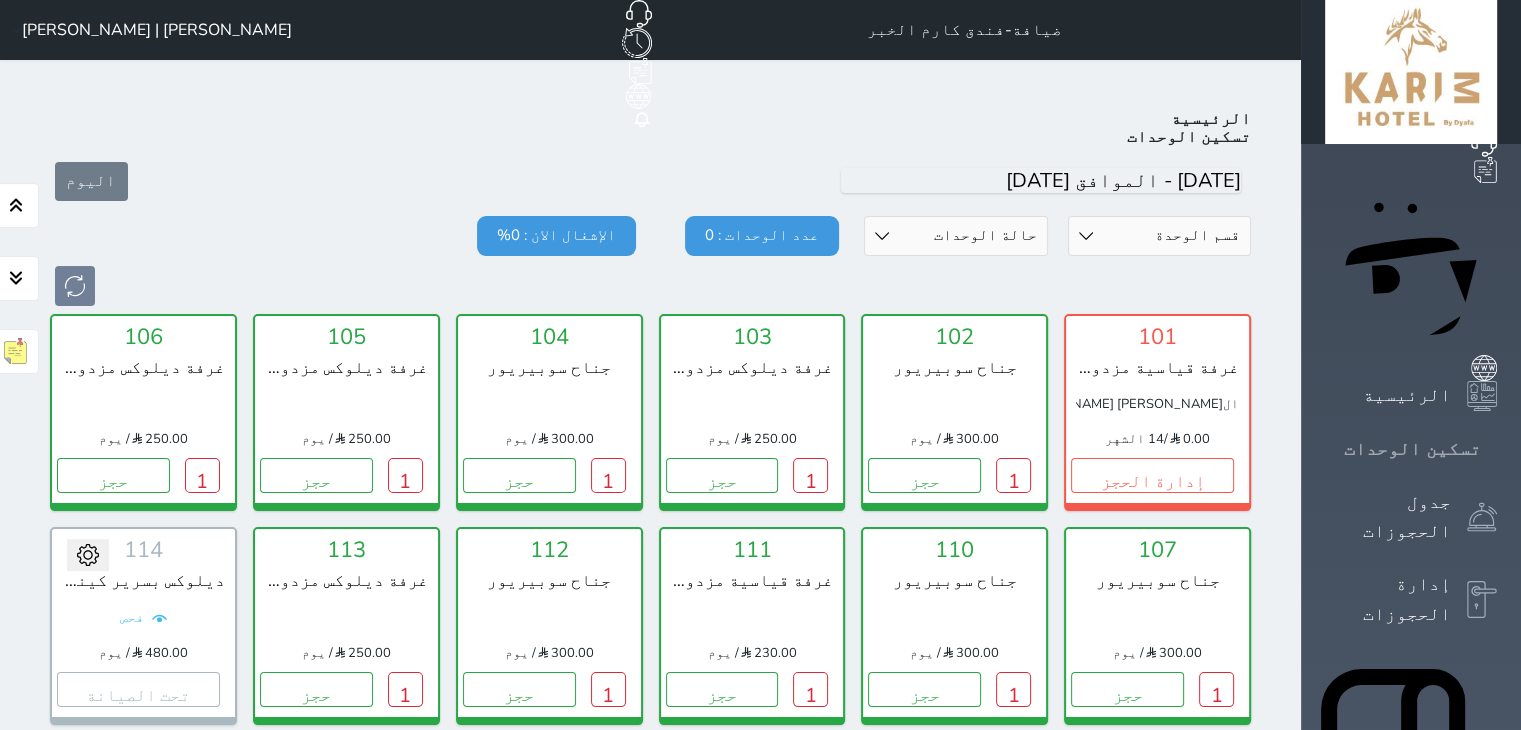 scroll, scrollTop: 78, scrollLeft: 0, axis: vertical 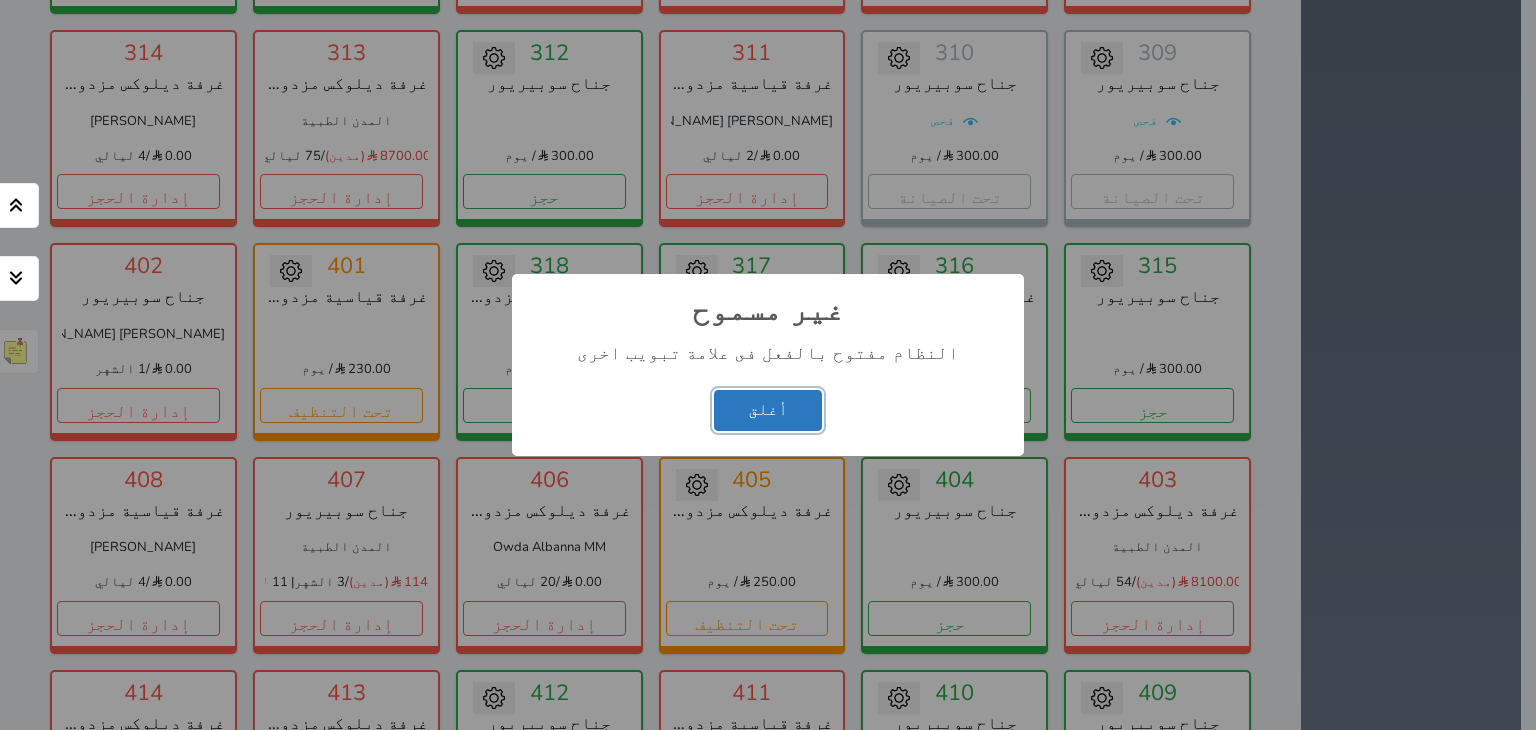 click on "أغلق" at bounding box center [768, 410] 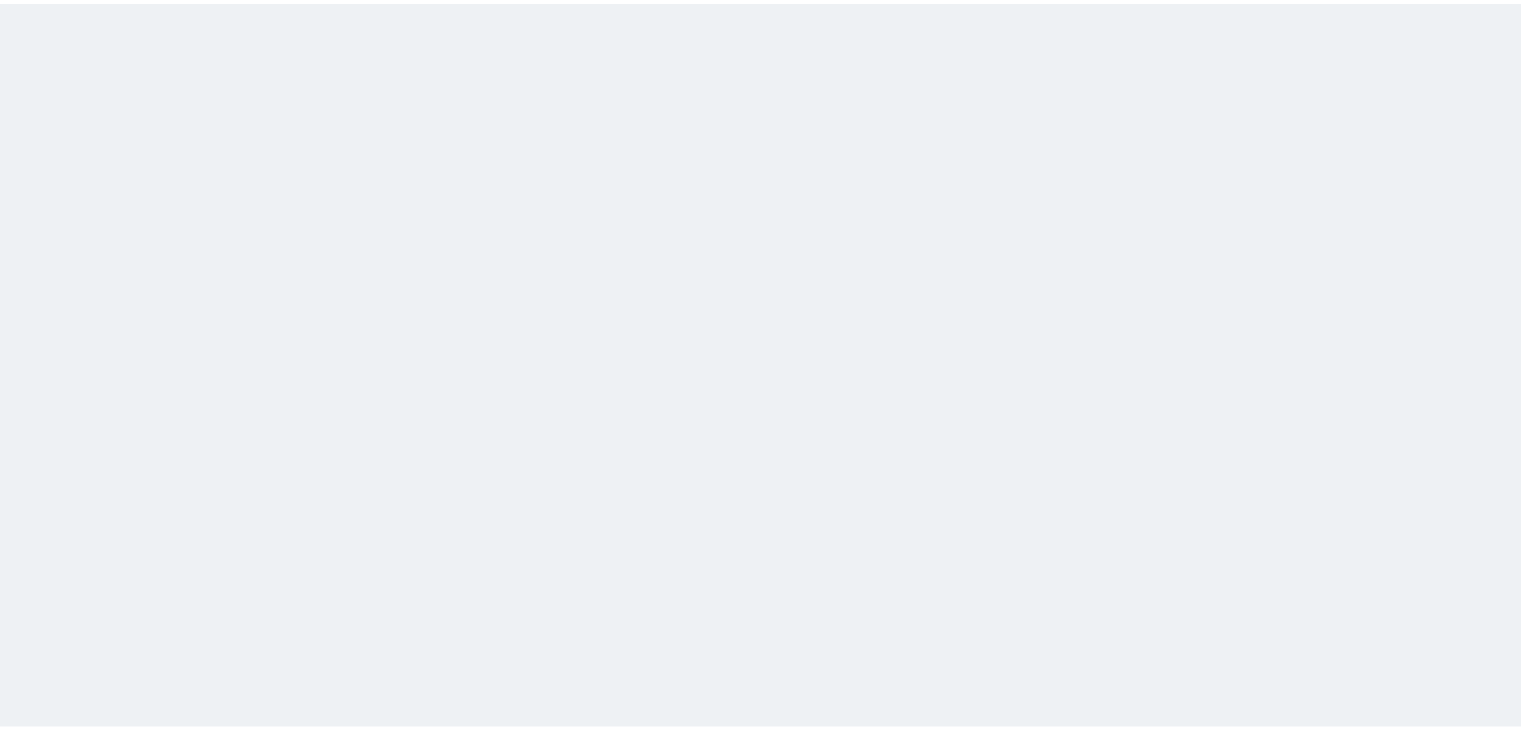 scroll, scrollTop: 0, scrollLeft: 0, axis: both 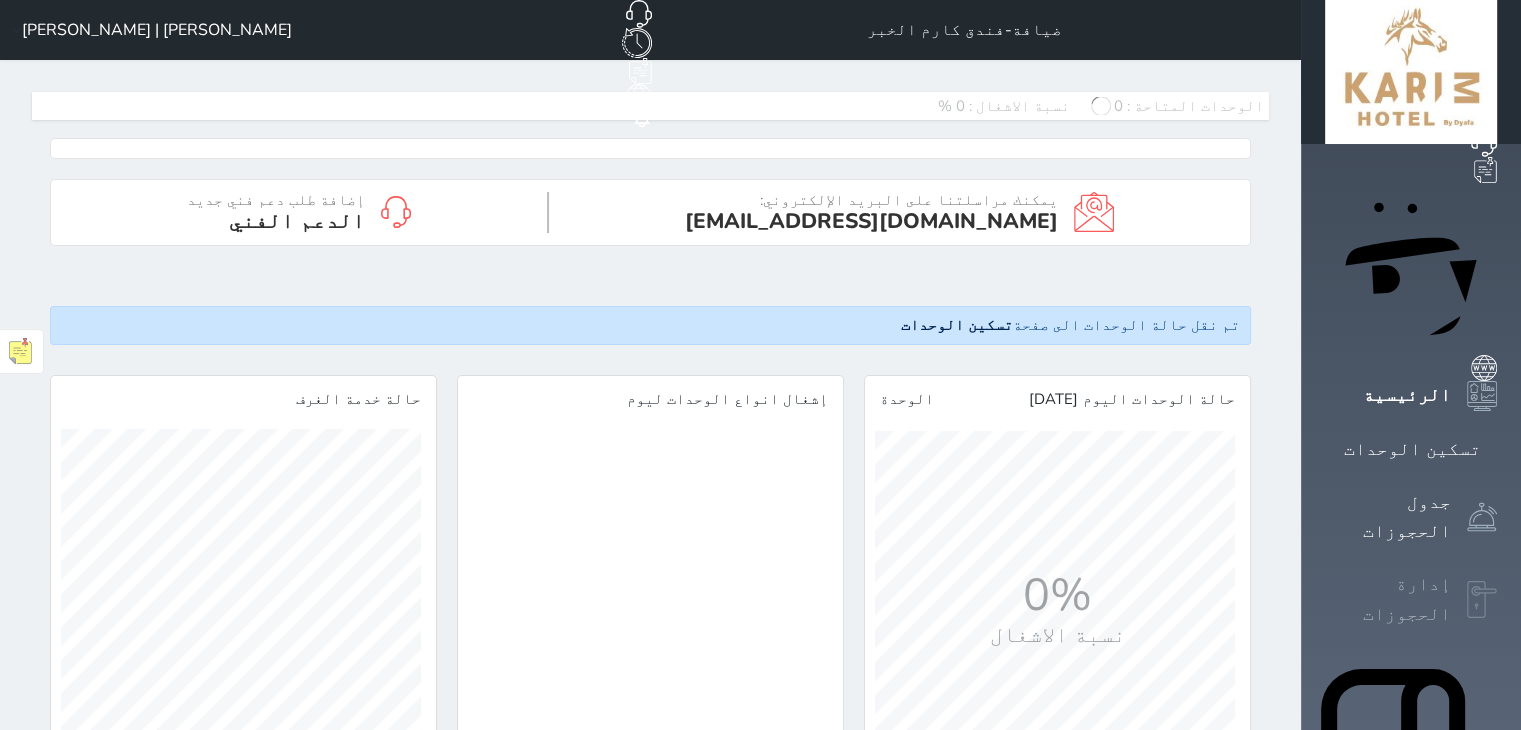 click on "إدارة الحجوزات" at bounding box center (1388, 599) 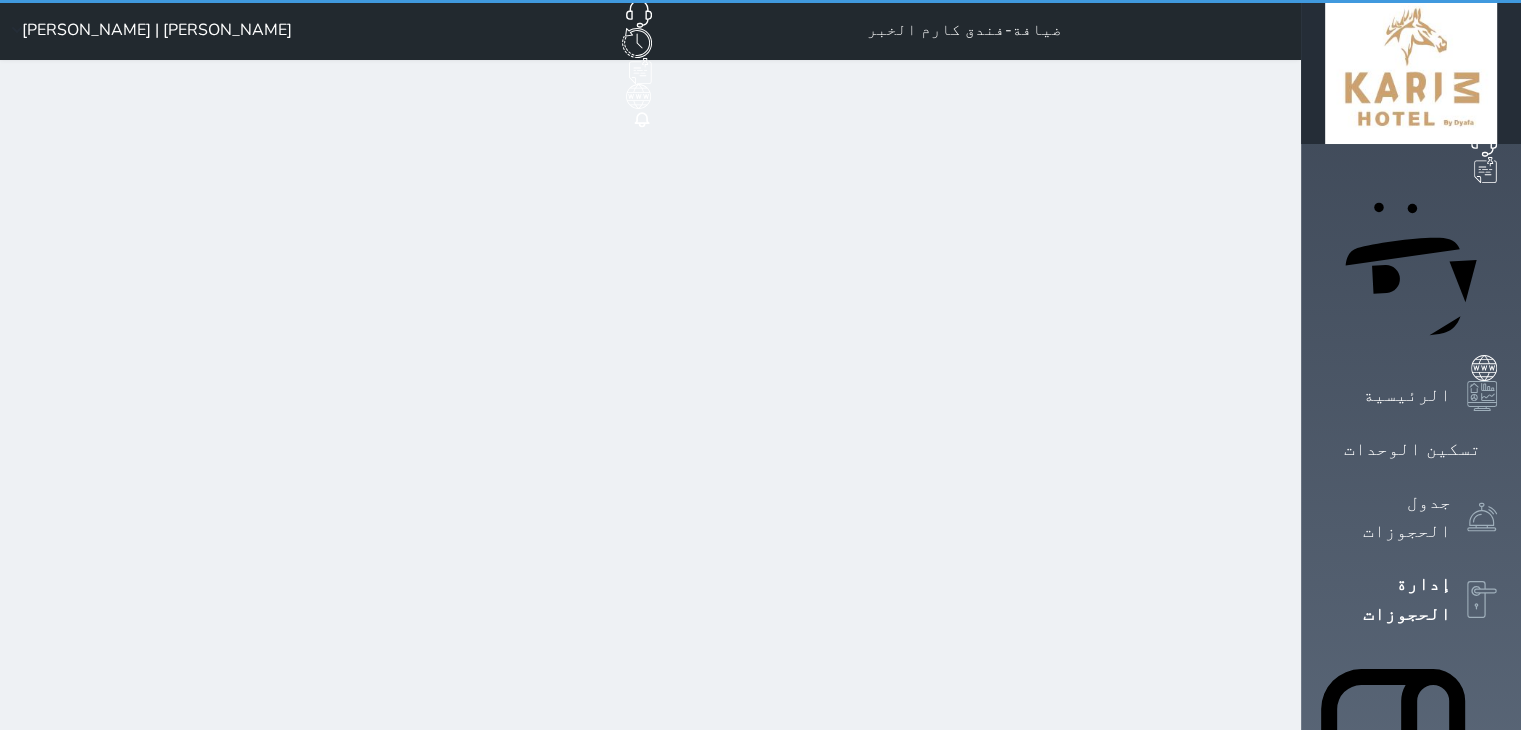select on "open_all" 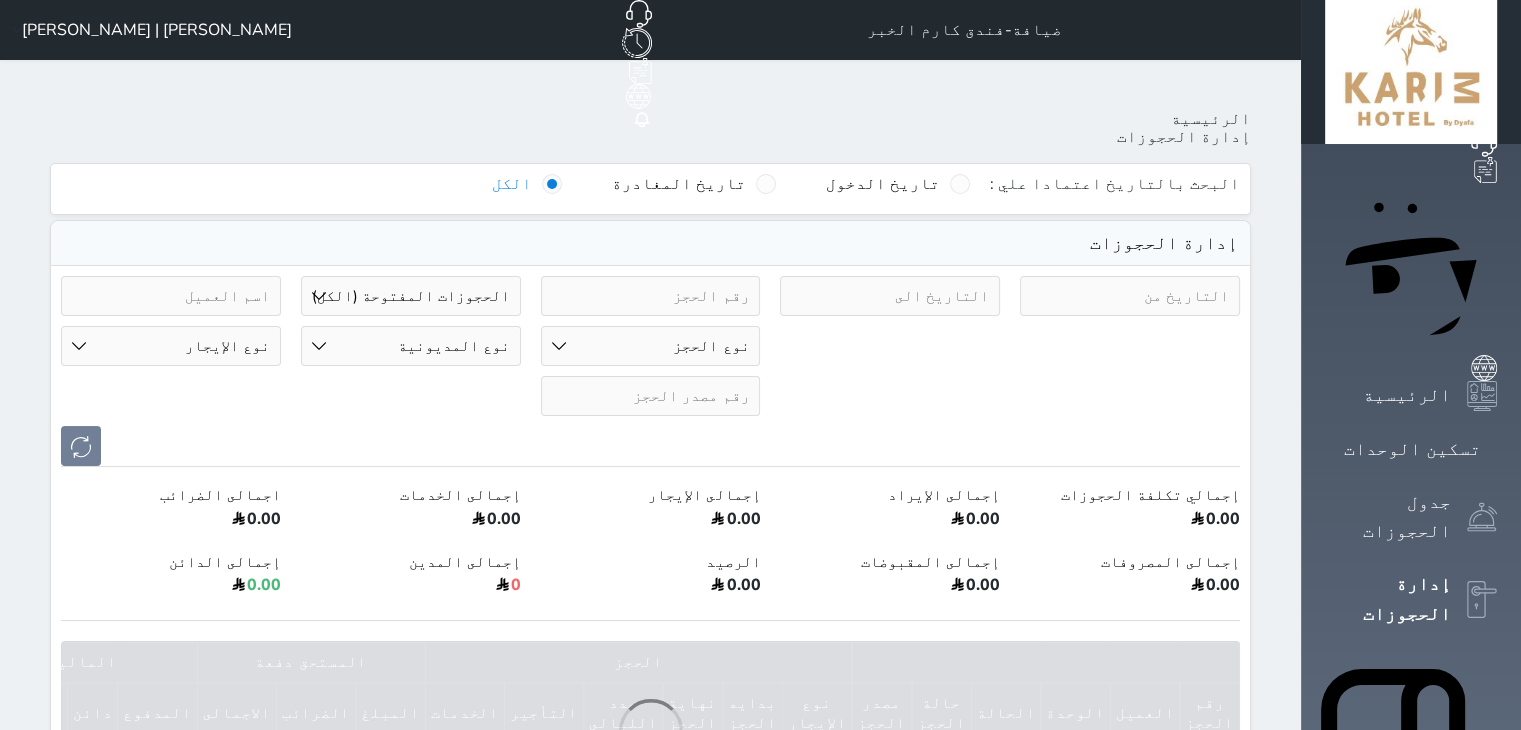 click on "الإدارة المالية" at bounding box center [1388, 1218] 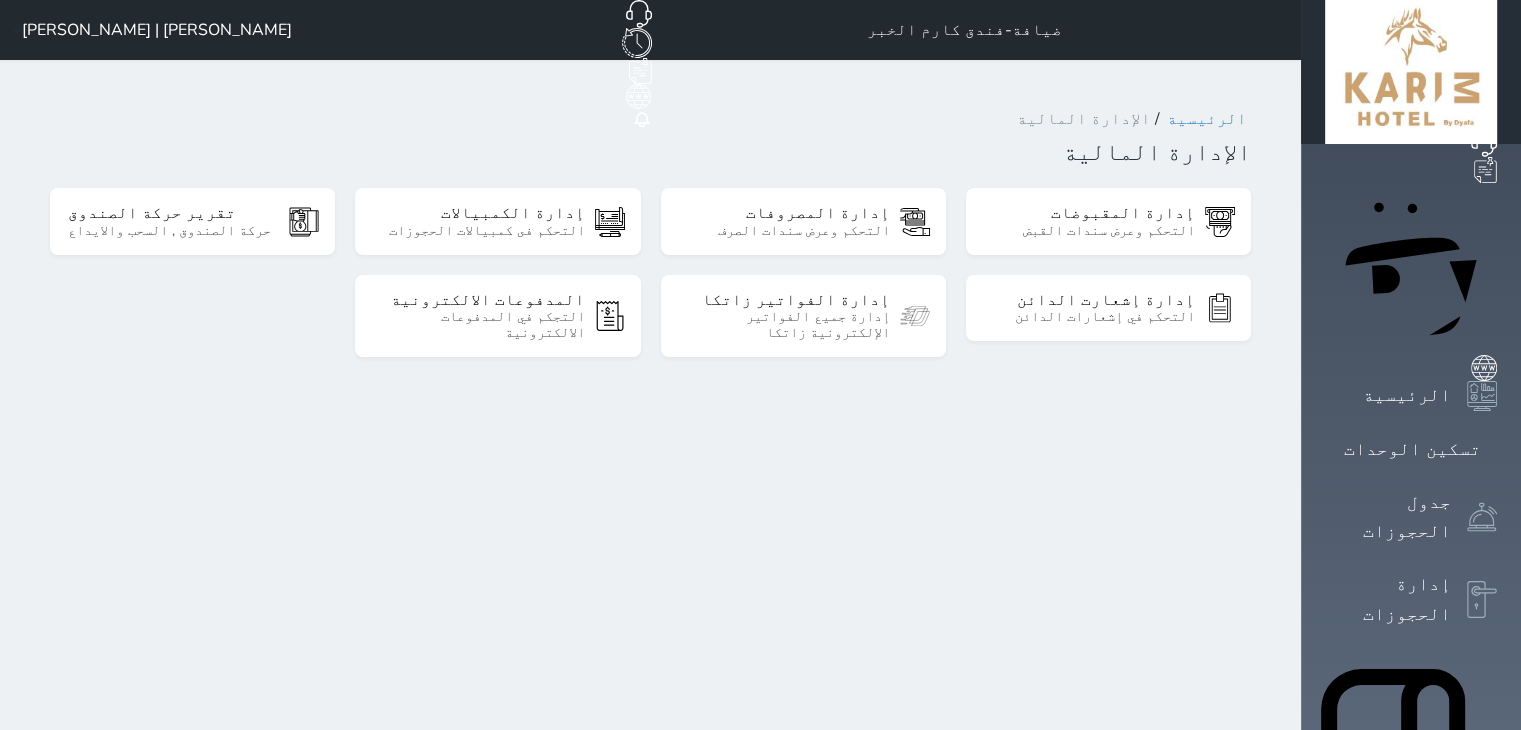 click on "[PERSON_NAME] | [PERSON_NAME]" at bounding box center [157, 30] 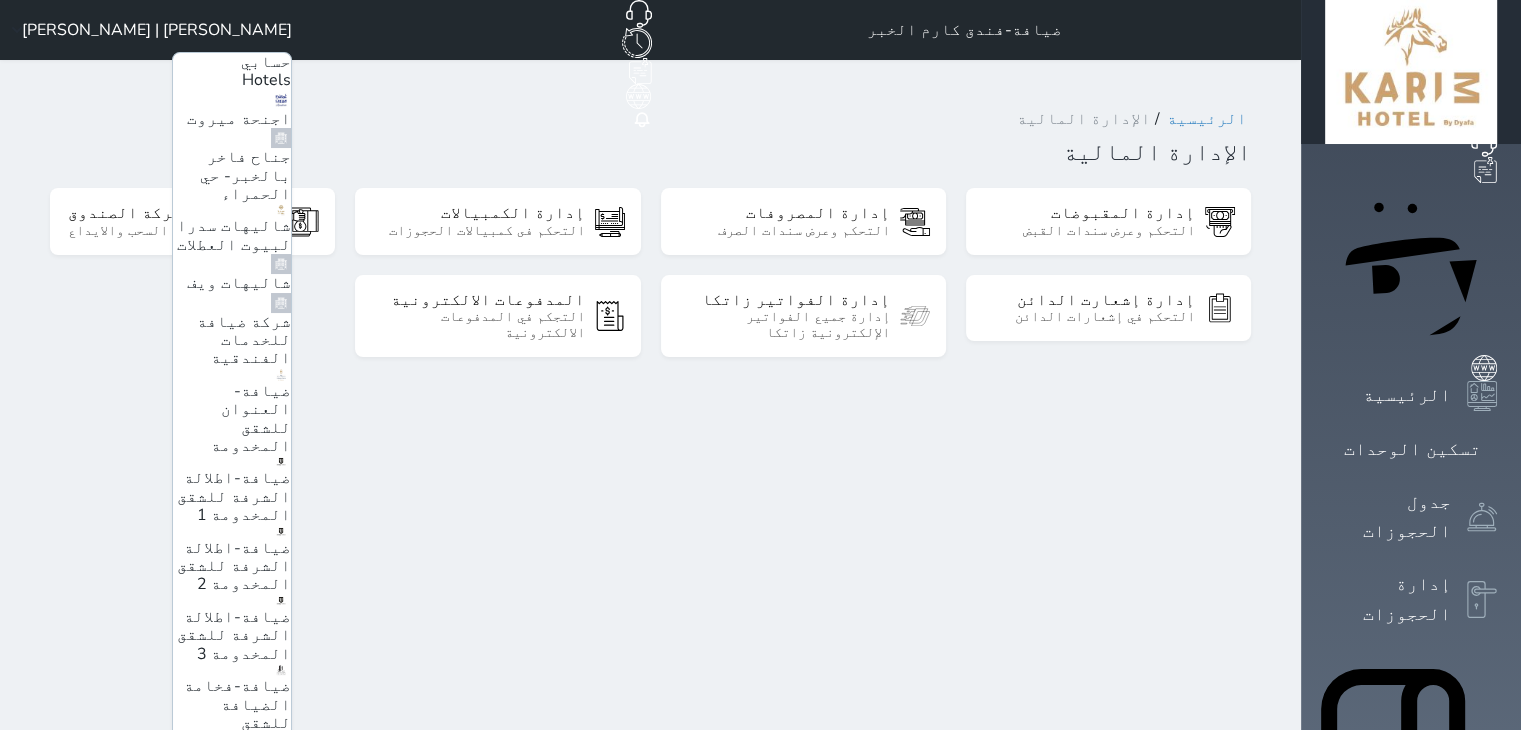 click on "ضيافة-فندق [GEOGRAPHIC_DATA]" at bounding box center (207, 962) 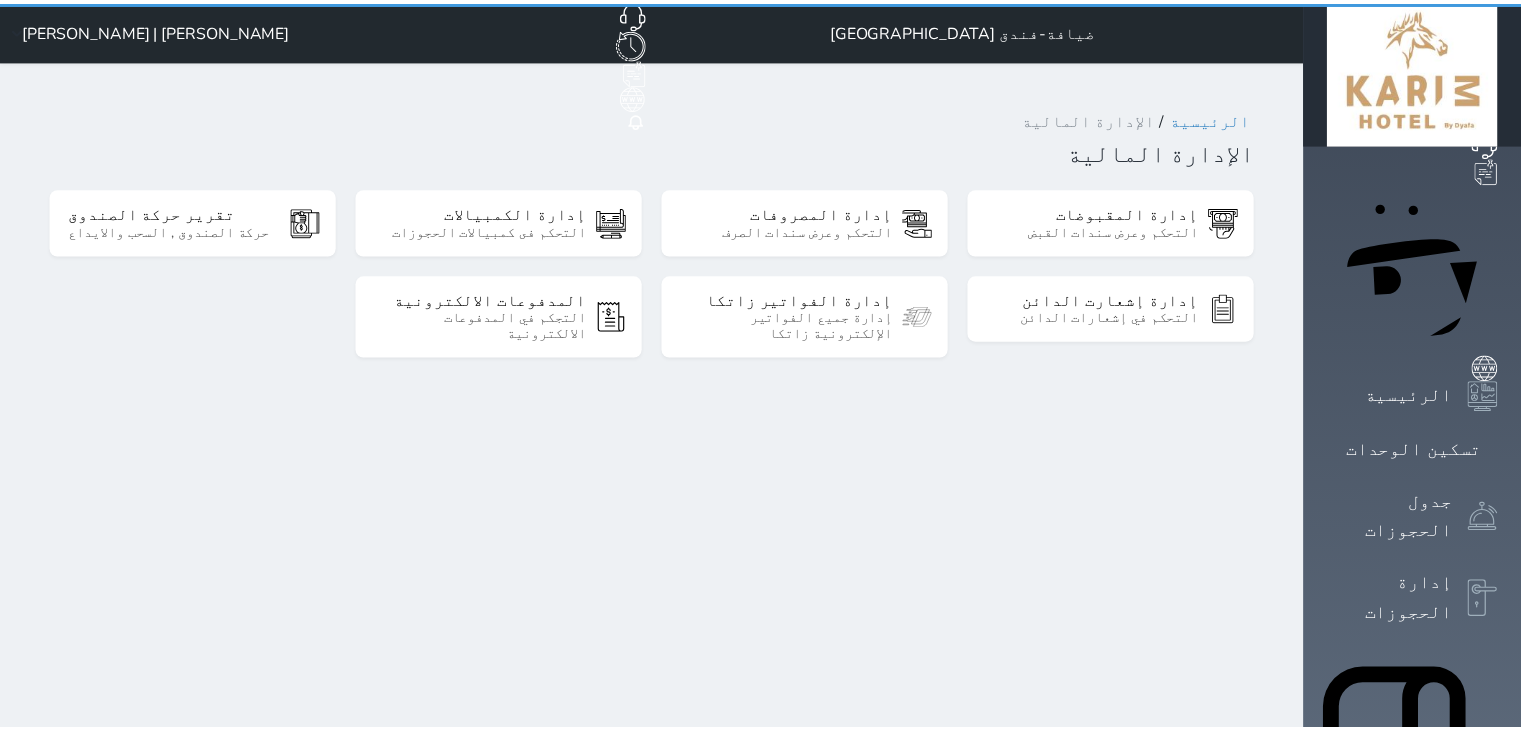 scroll, scrollTop: 0, scrollLeft: 0, axis: both 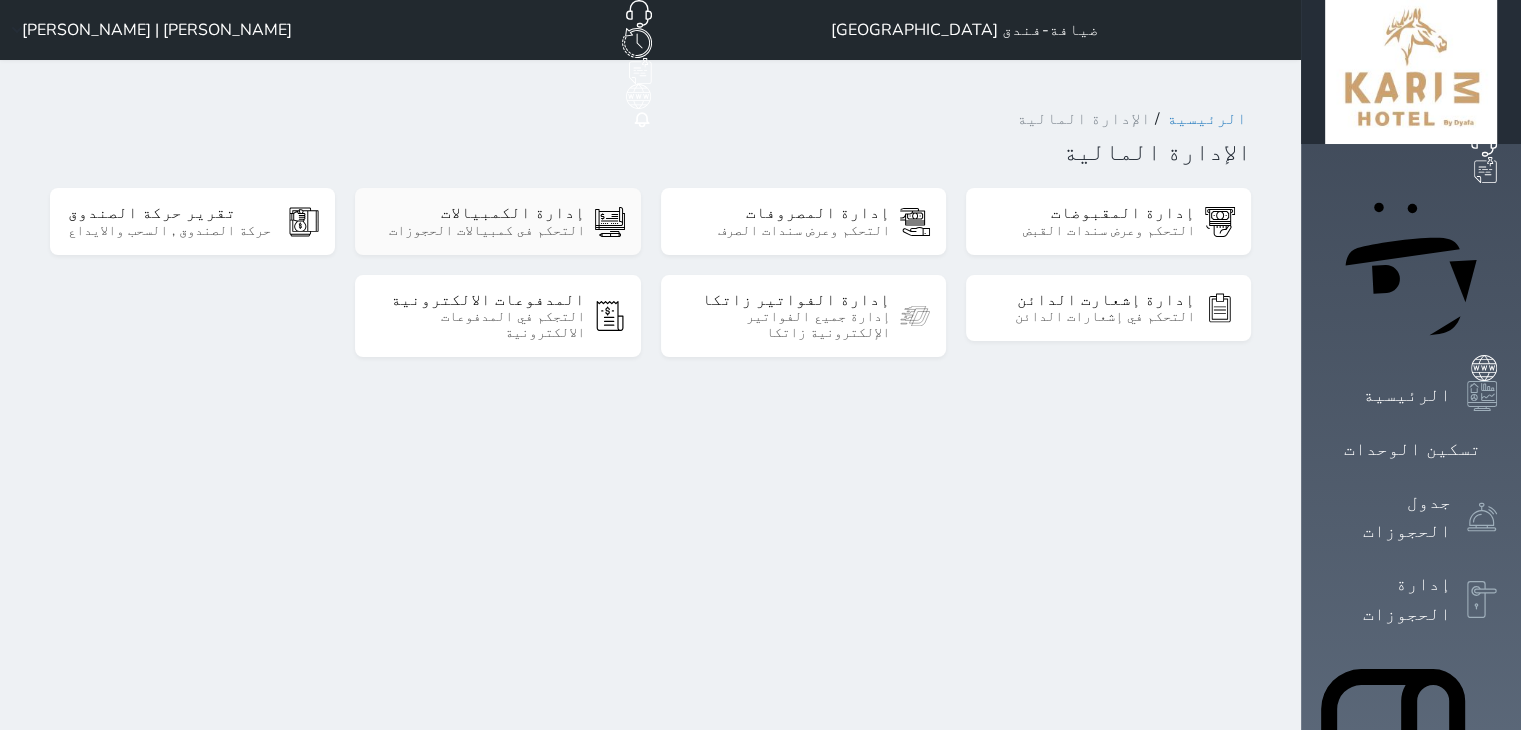 click on "التحكم فى كمبيالات الحجوزات" at bounding box center (478, 231) 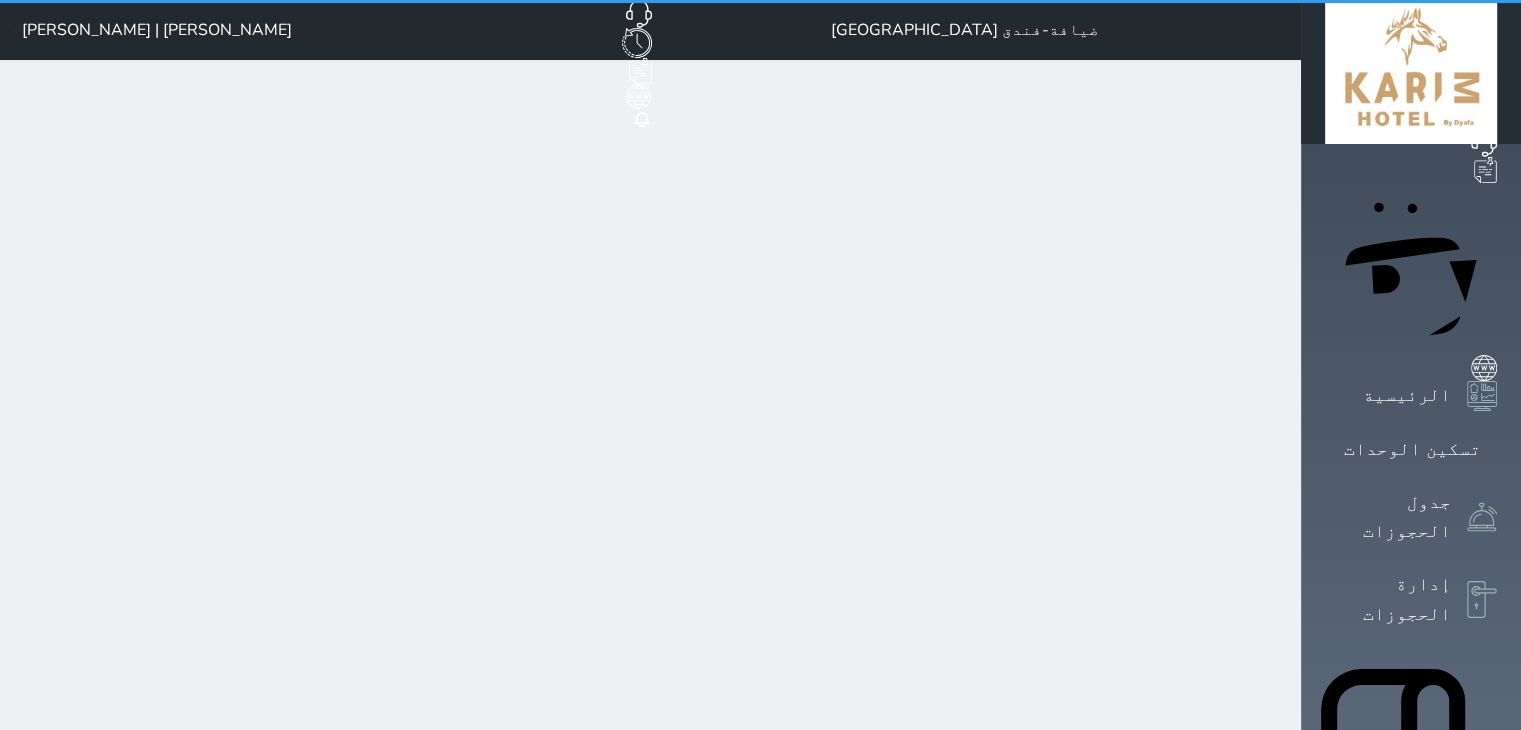 select on "pending" 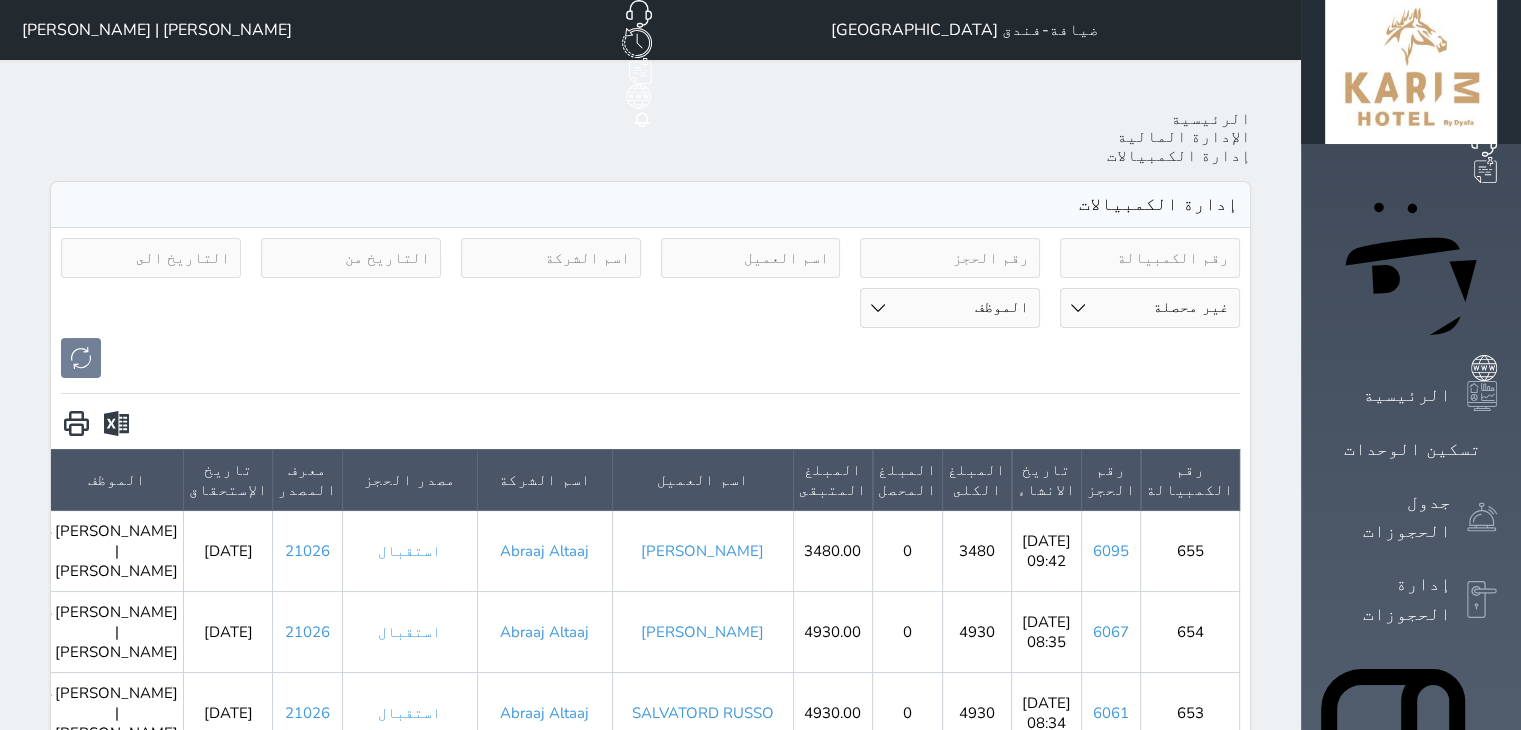 click at bounding box center [551, 258] 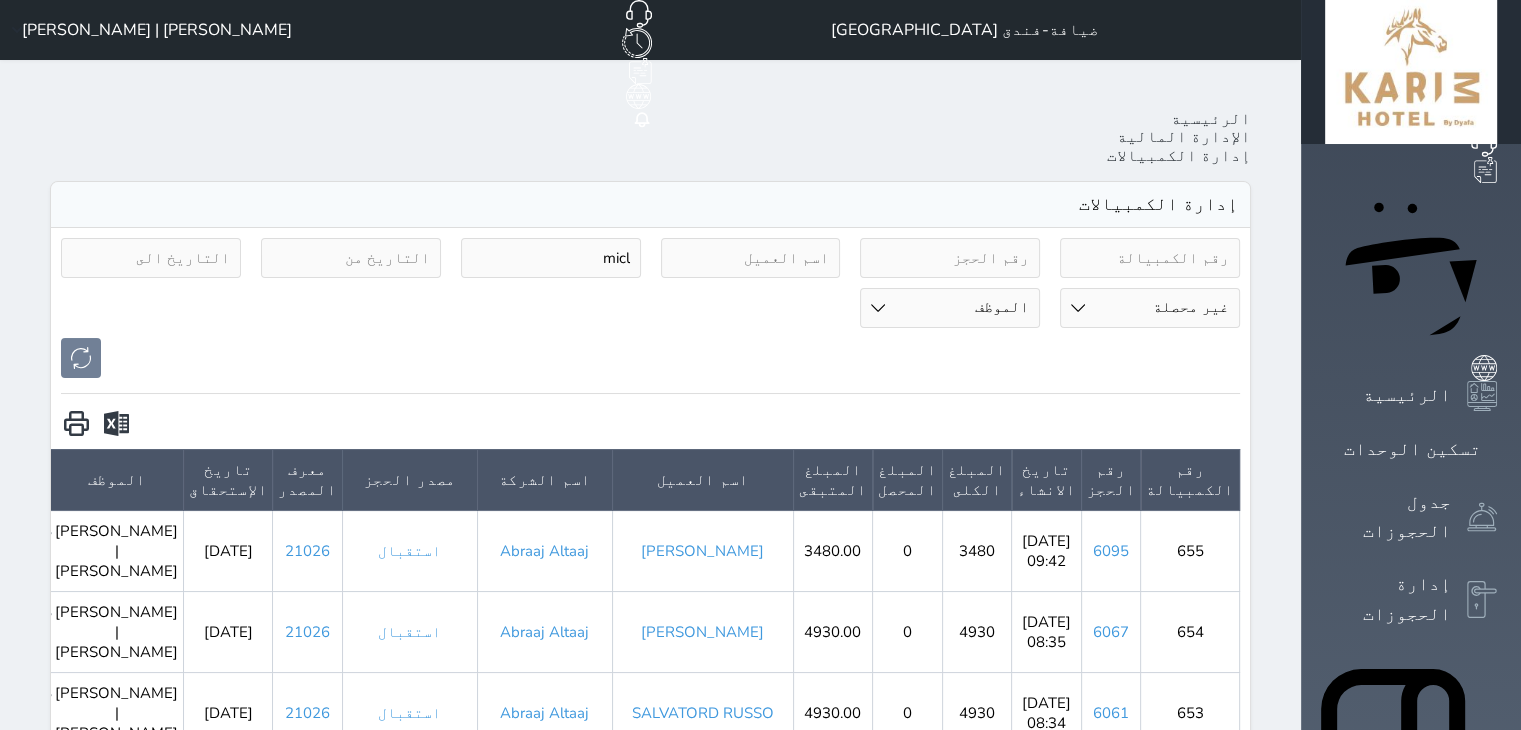 type on "micl" 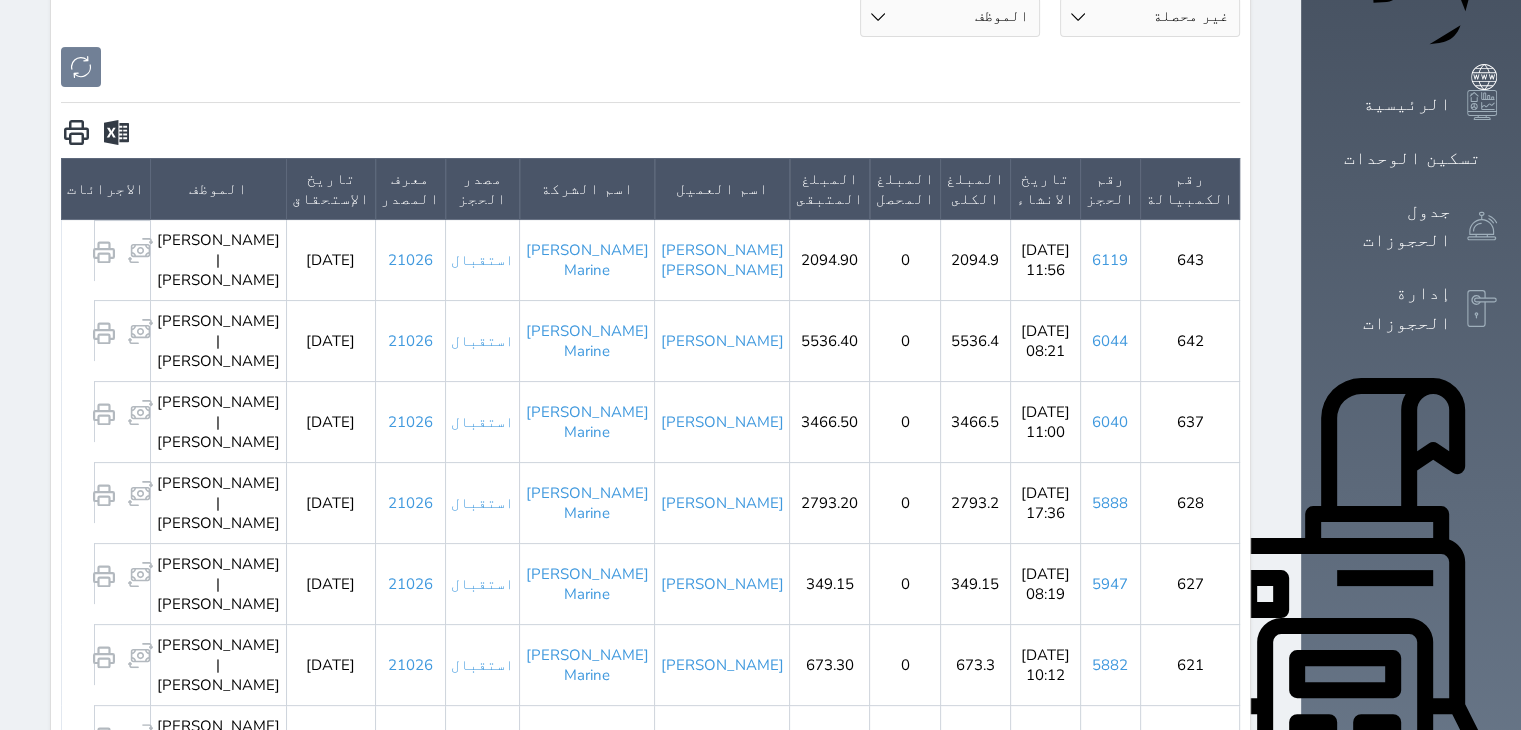 scroll, scrollTop: 300, scrollLeft: 0, axis: vertical 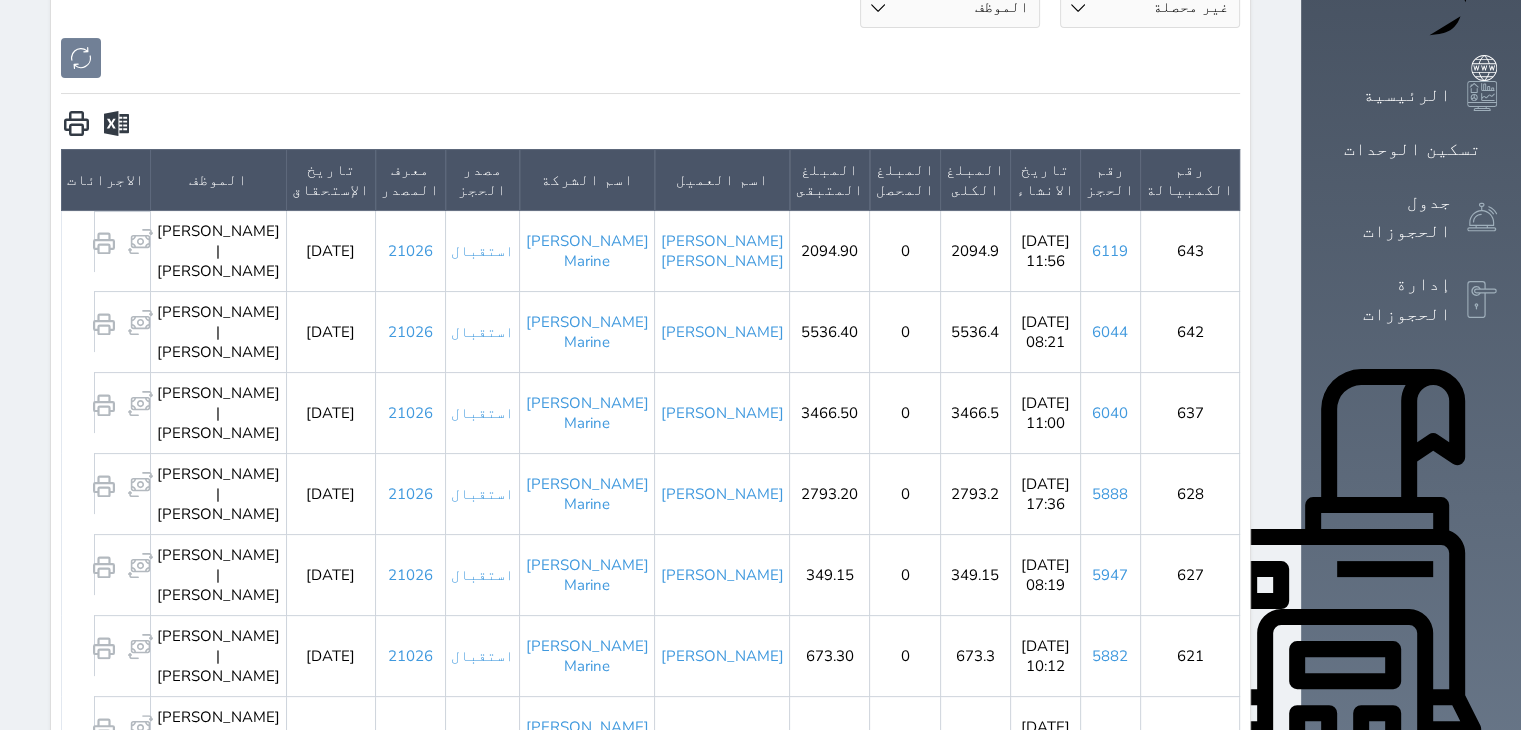 click on "5882" at bounding box center (1110, 656) 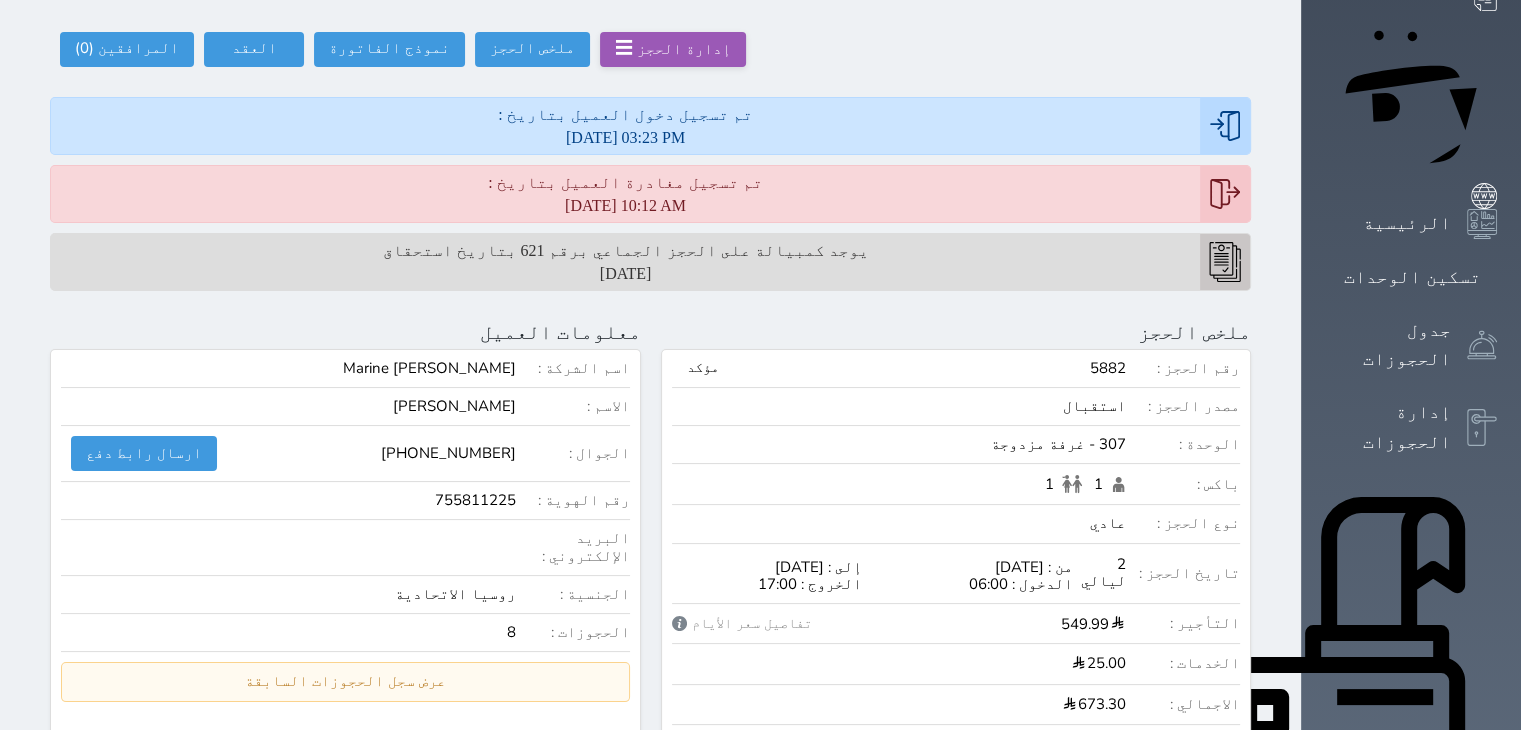 scroll, scrollTop: 500, scrollLeft: 0, axis: vertical 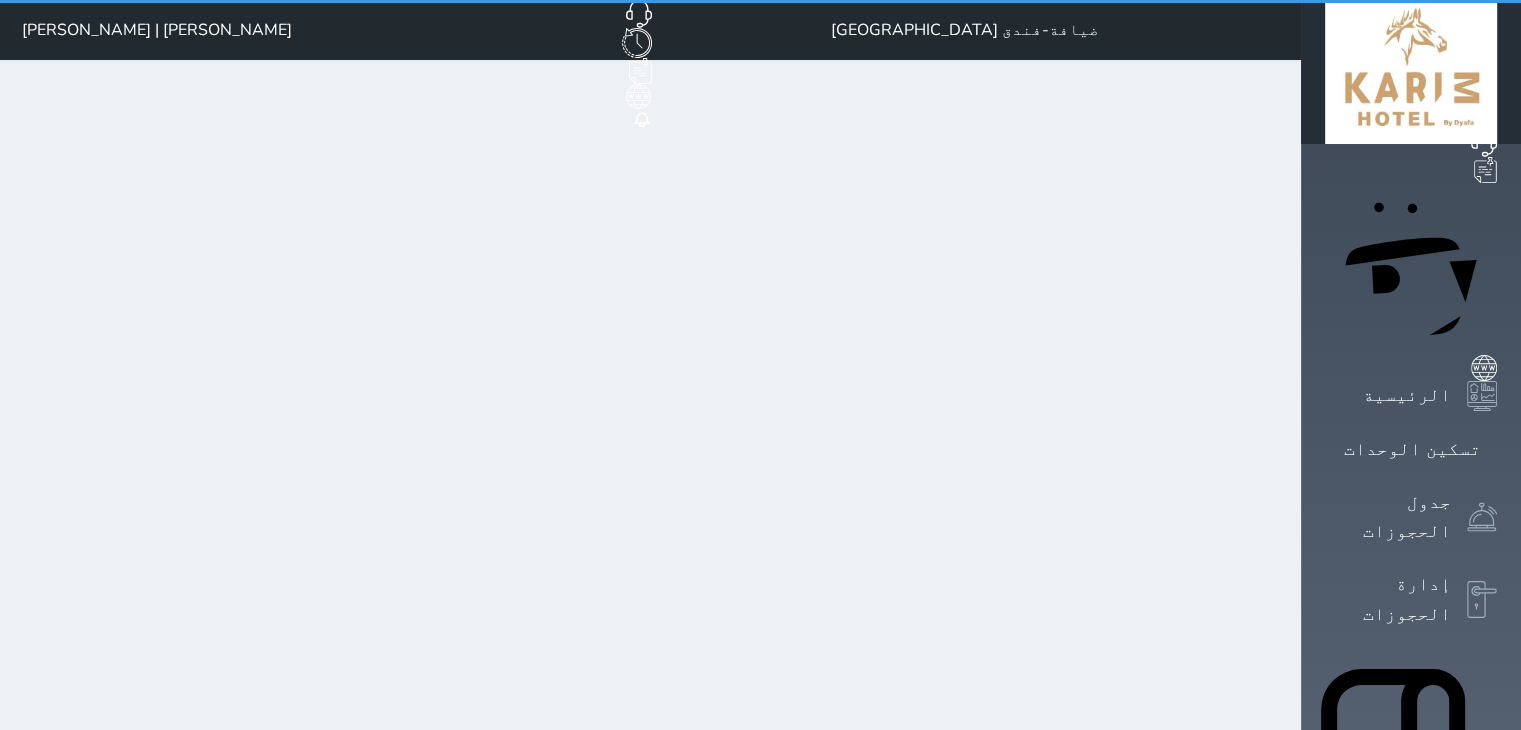 select on "pending" 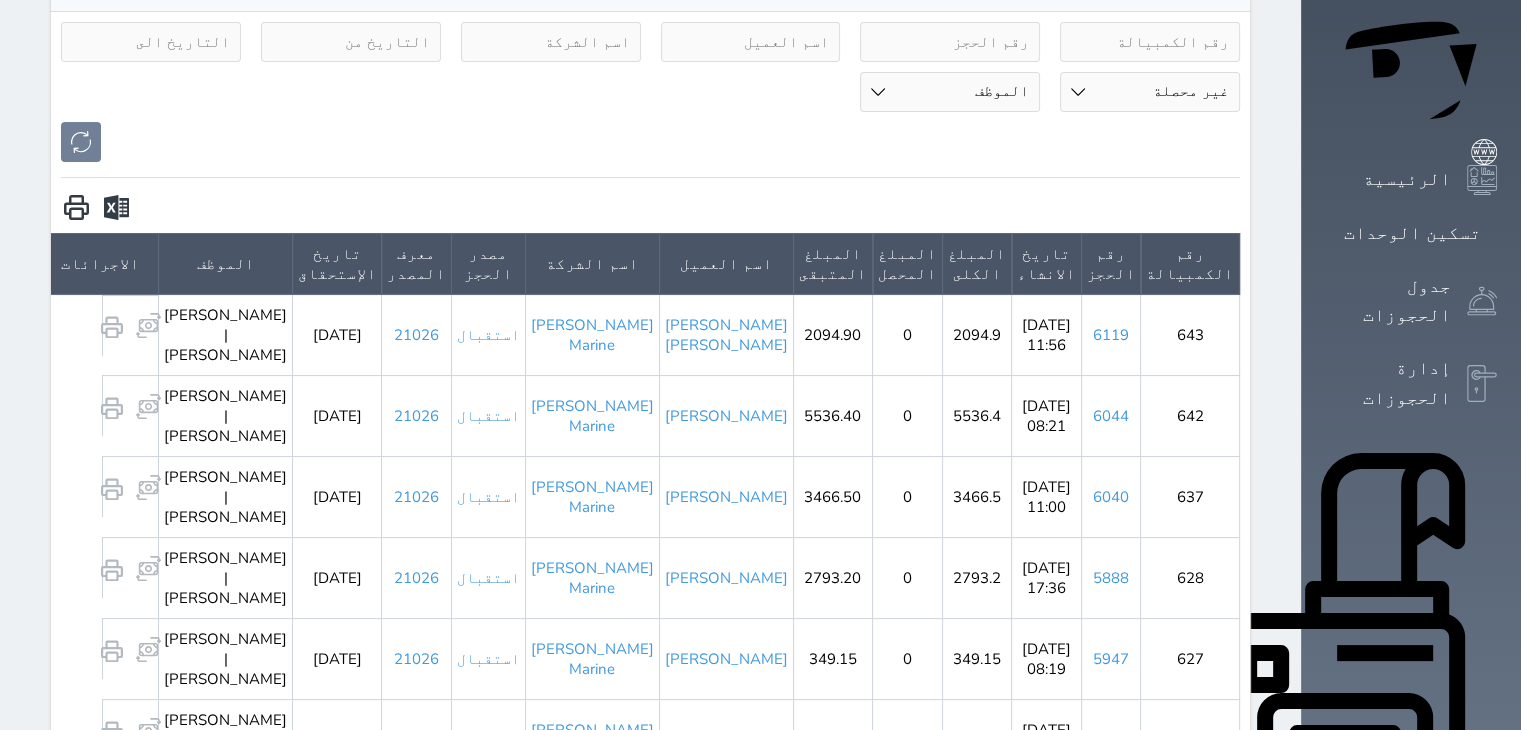 scroll, scrollTop: 372, scrollLeft: 0, axis: vertical 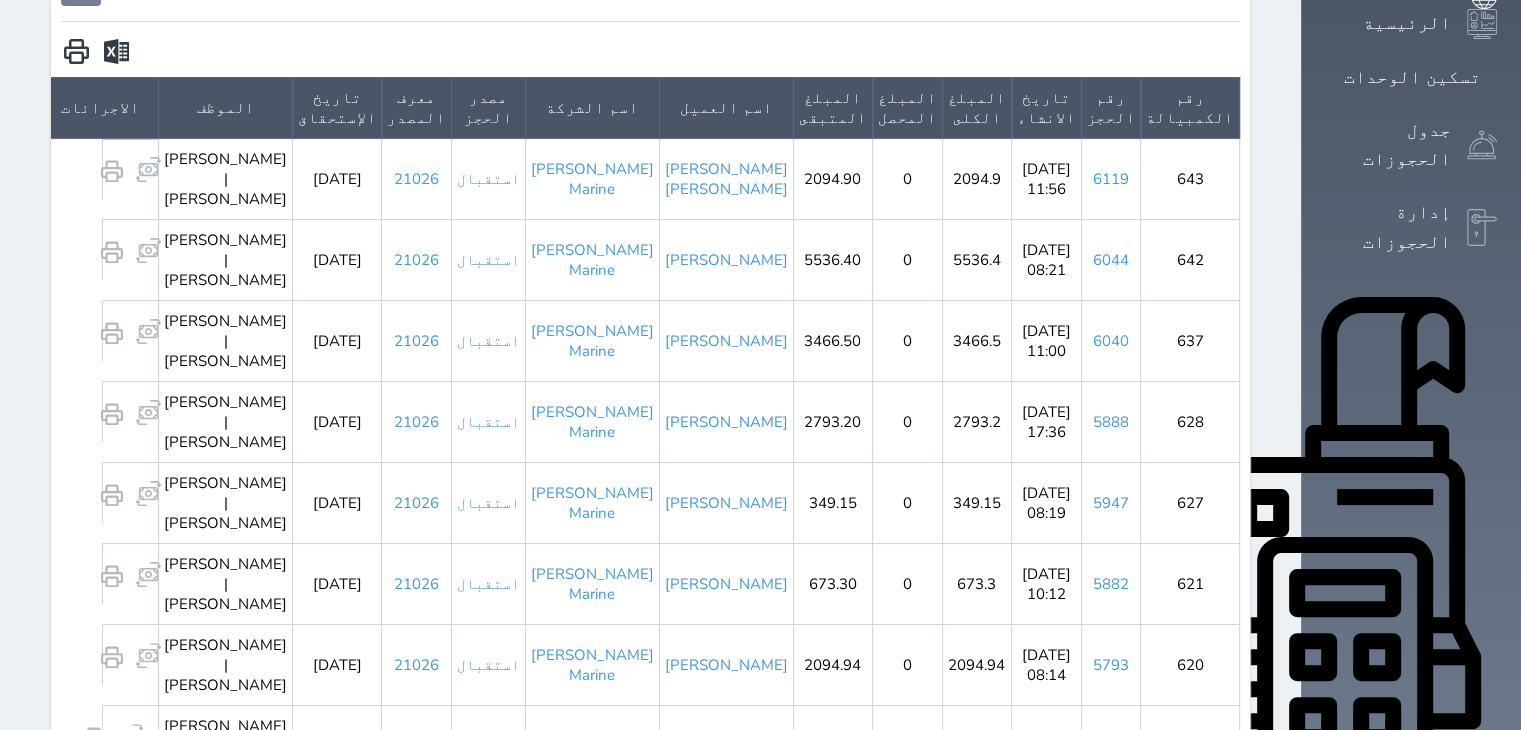 click on "[PERSON_NAME] Marine" at bounding box center [592, 583] 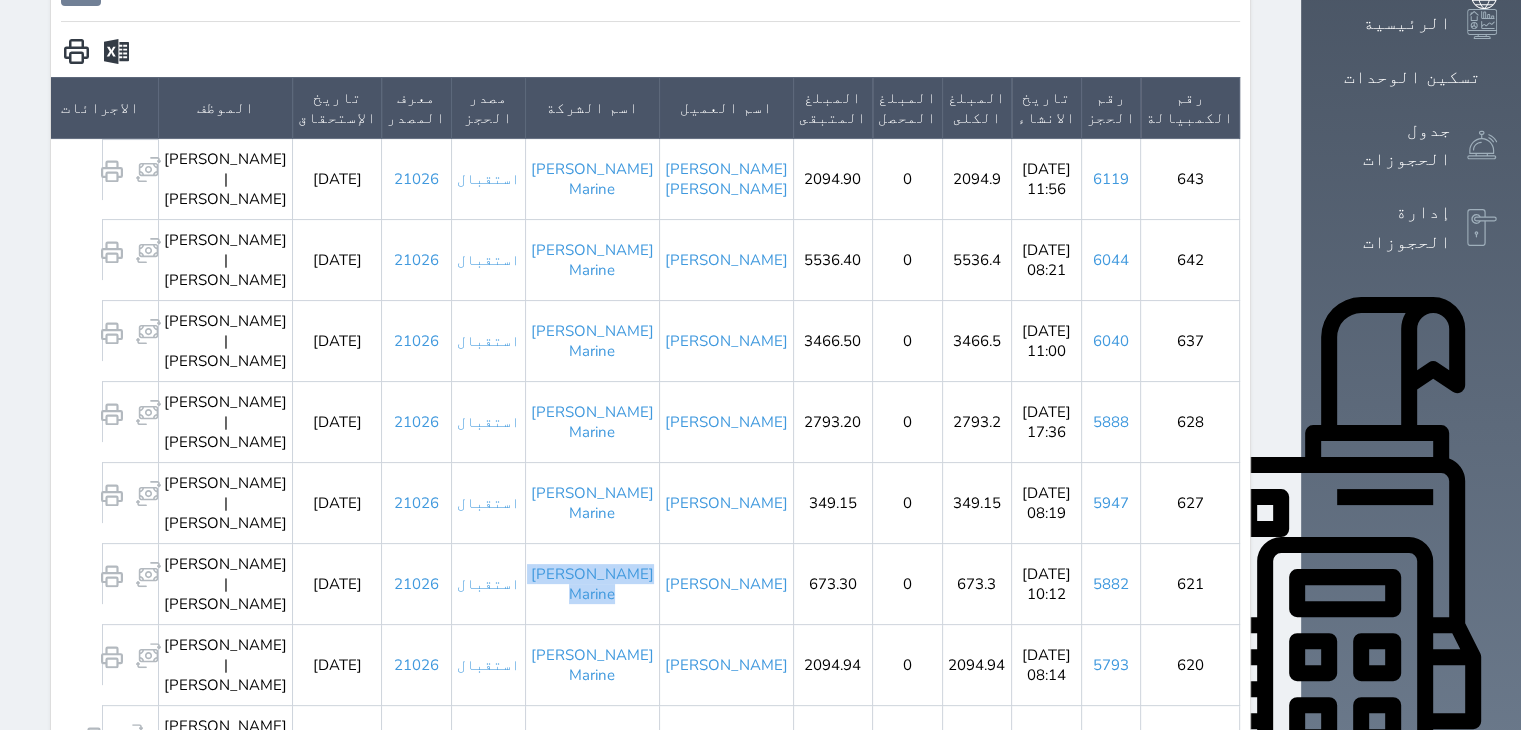 click on "[PERSON_NAME] Marine" at bounding box center (592, 583) 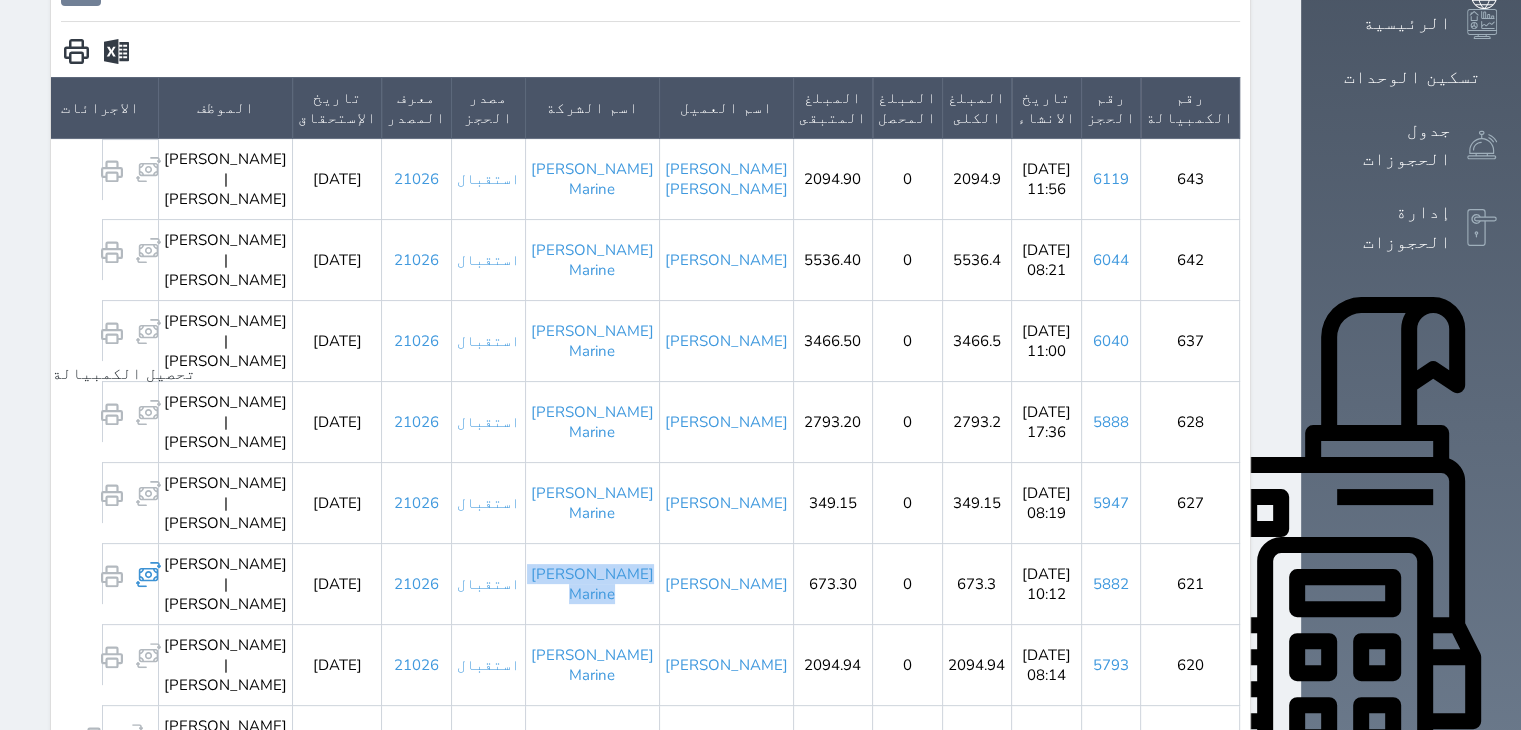 click 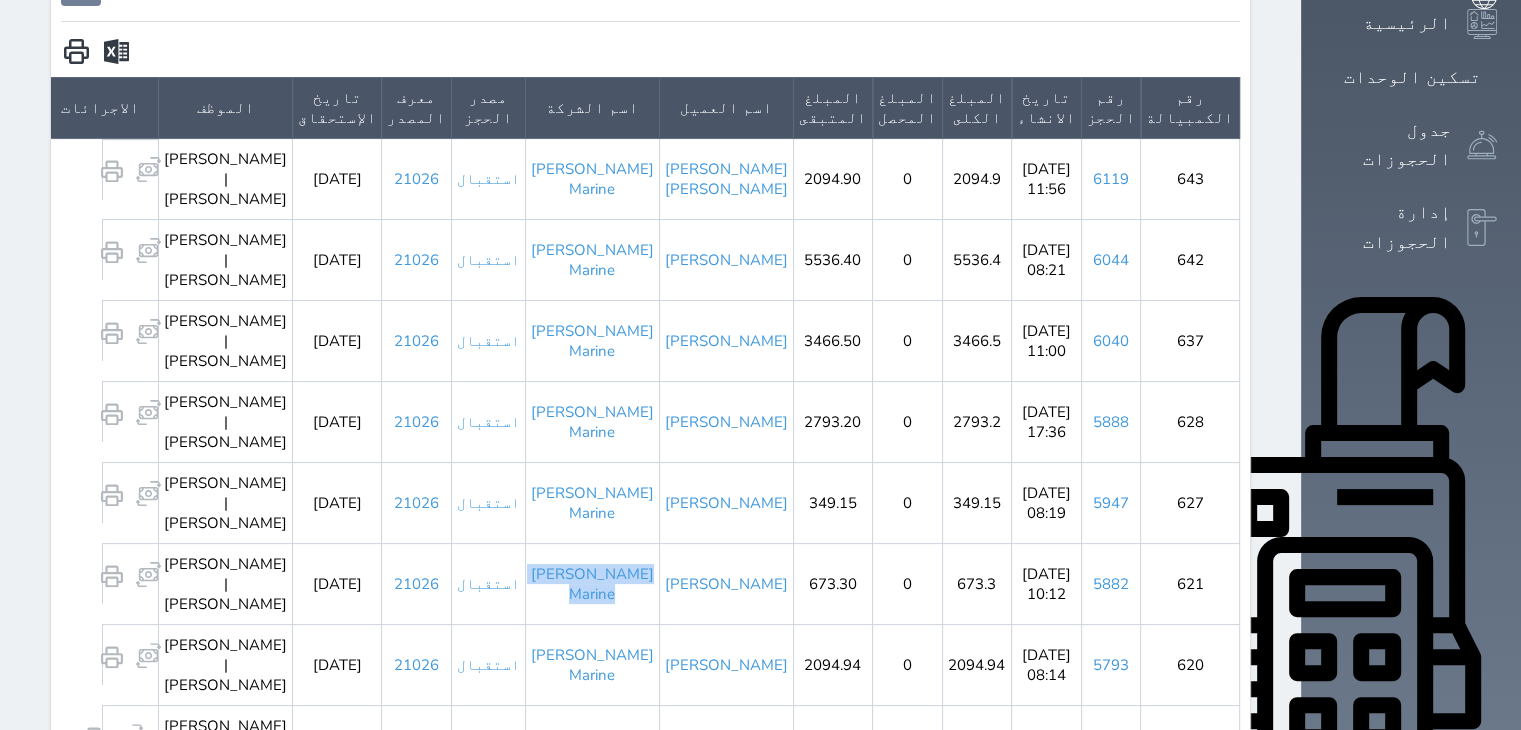 select on "103451" 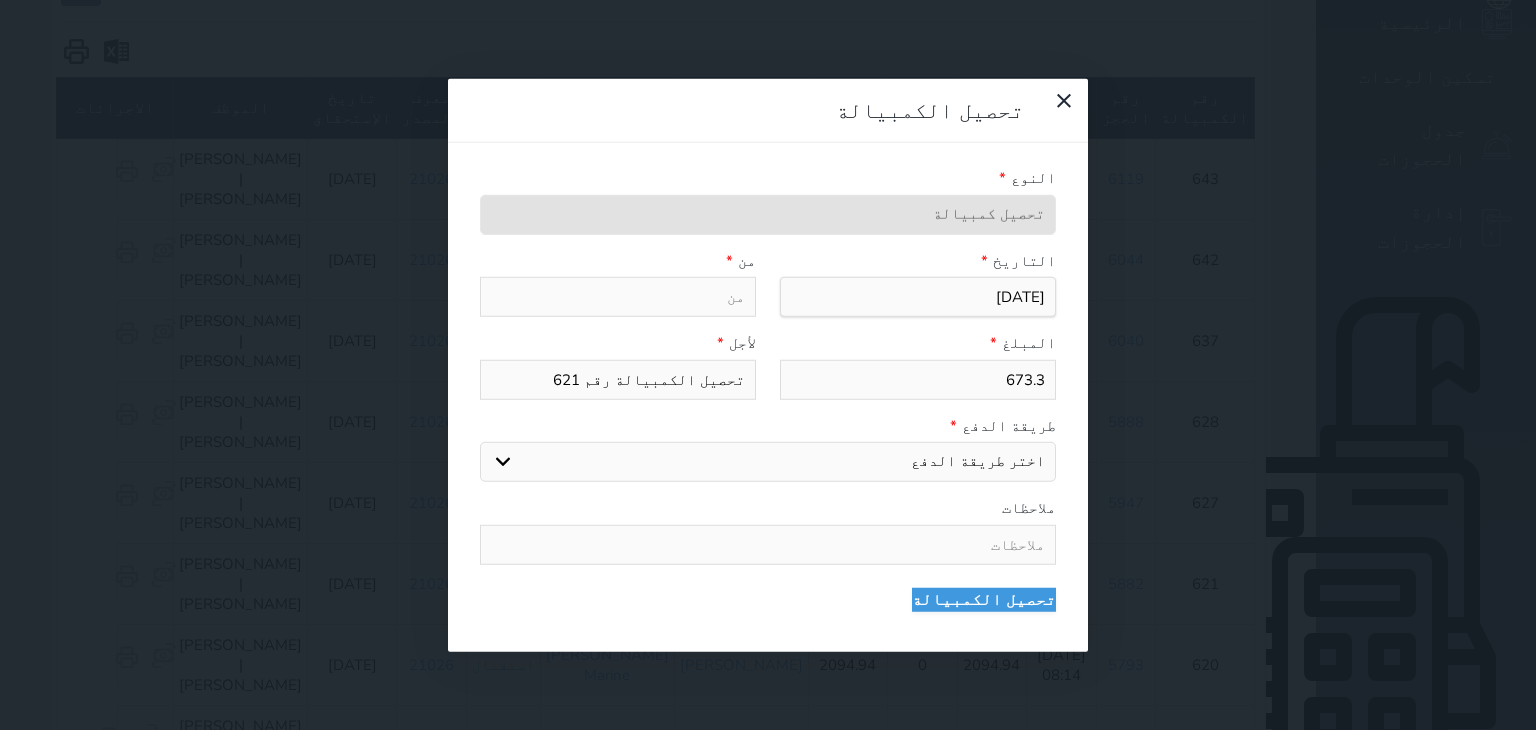 paste on "[PERSON_NAME] Marine" 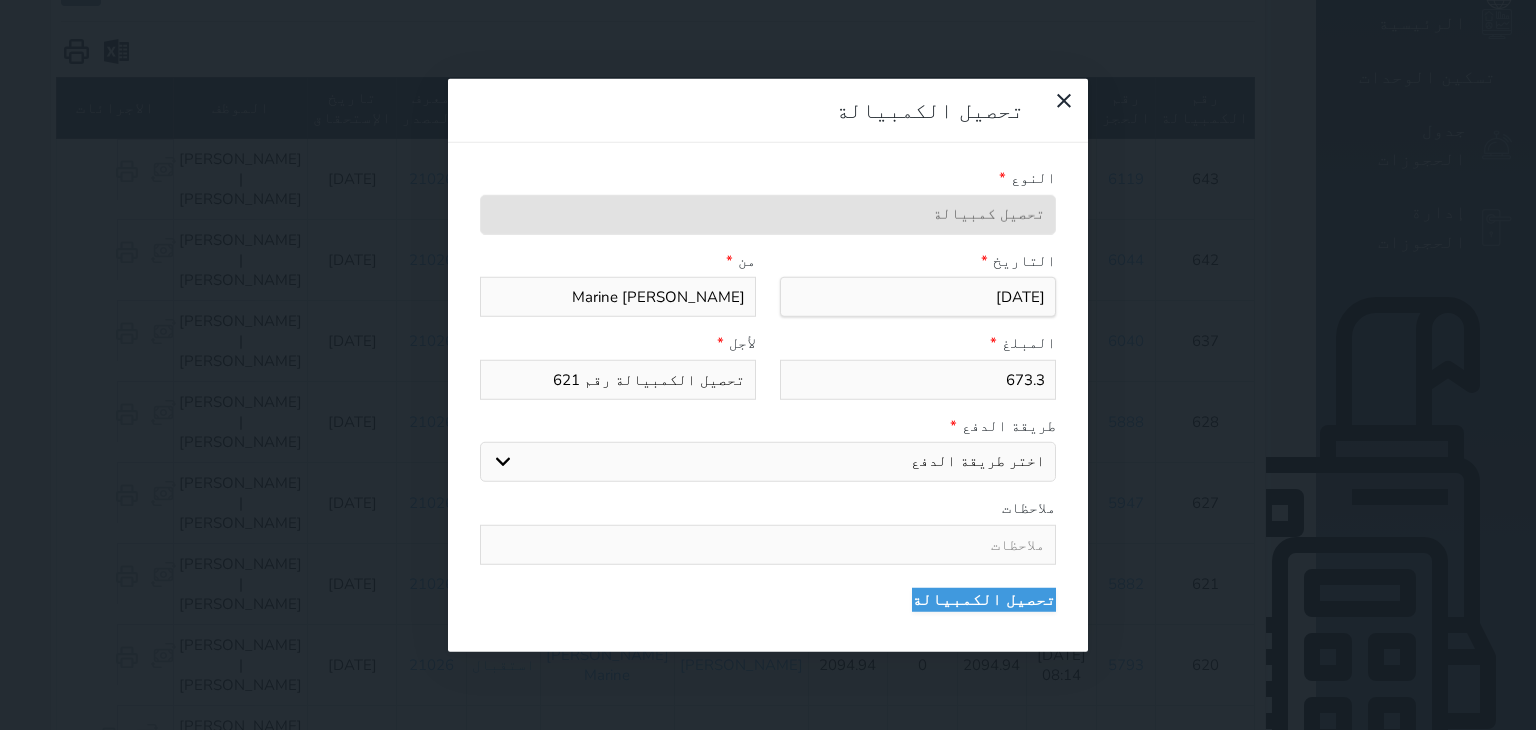 type on "[PERSON_NAME] Marine" 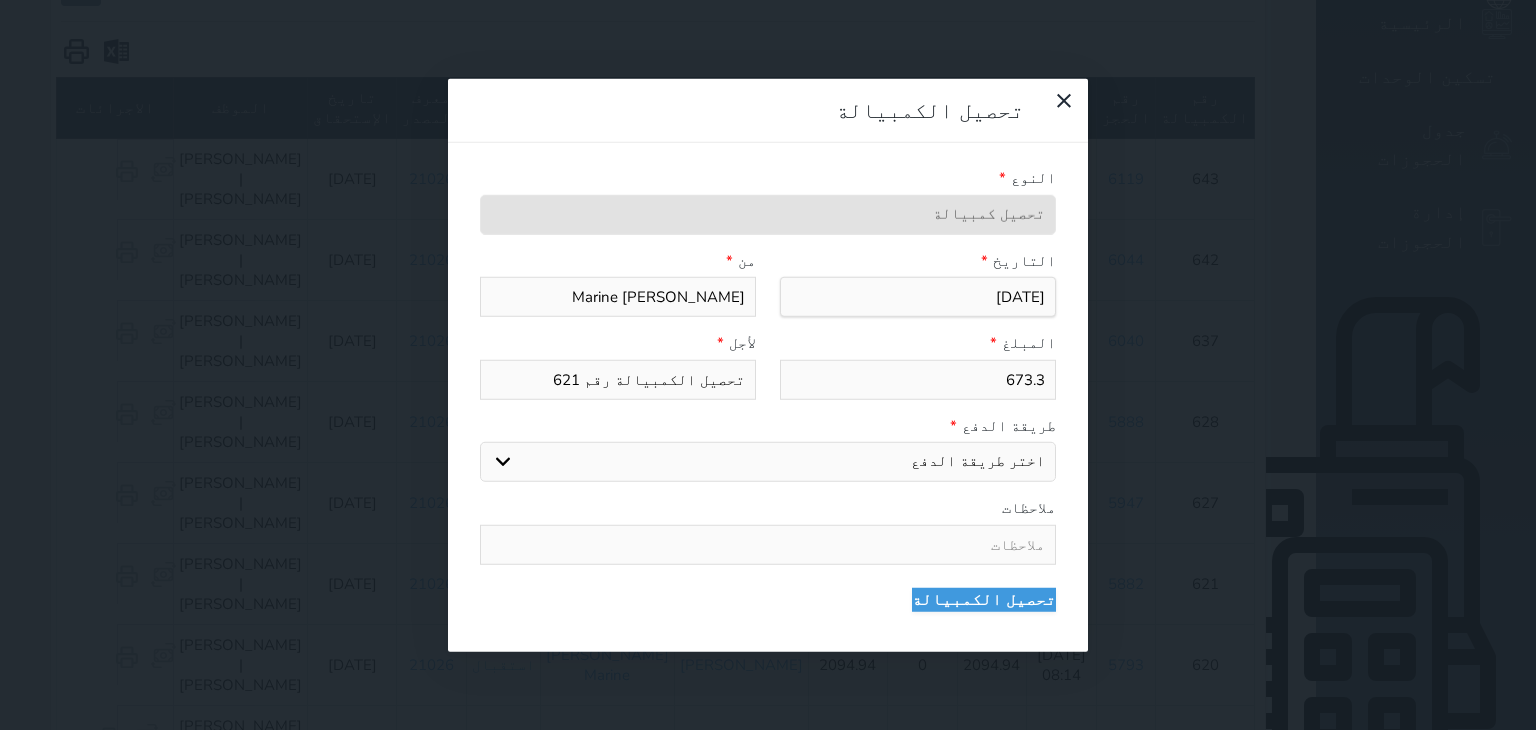 click on "اختر طريقة الدفع   دفع نقدى   تحويل بنكى   مدى   بطاقة ائتمان   رد ايراد" at bounding box center [768, 462] 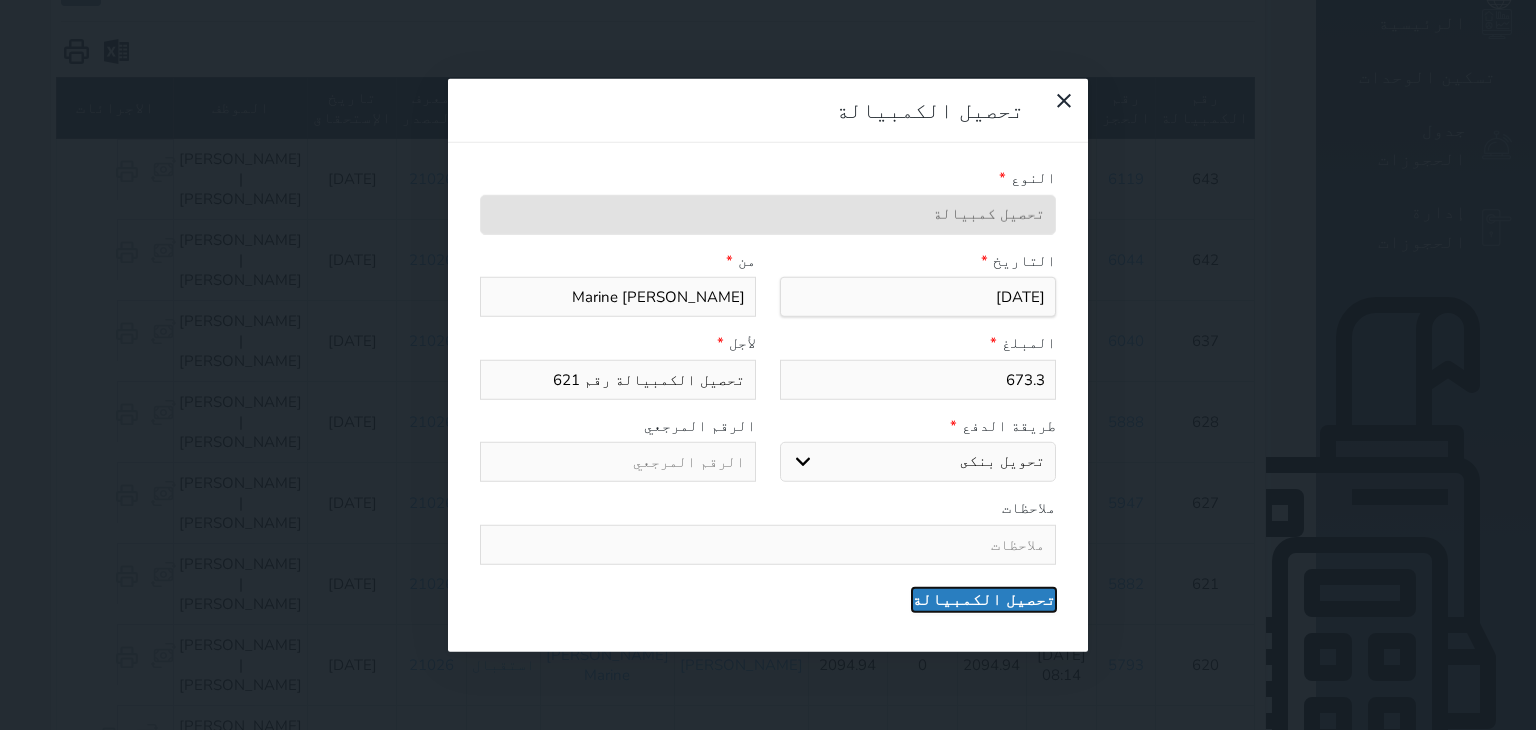 click on "تحصيل الكمبيالة" at bounding box center [984, 599] 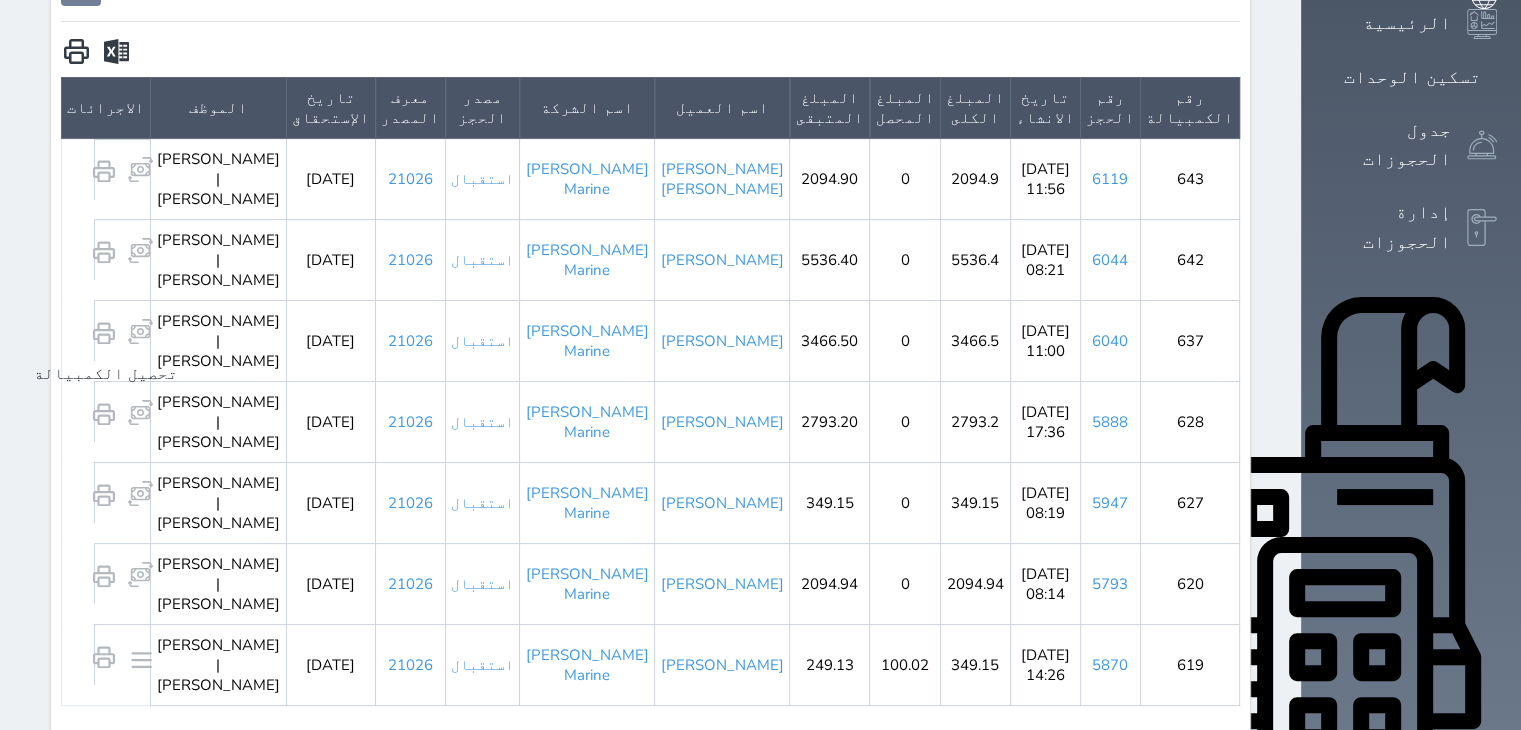 click 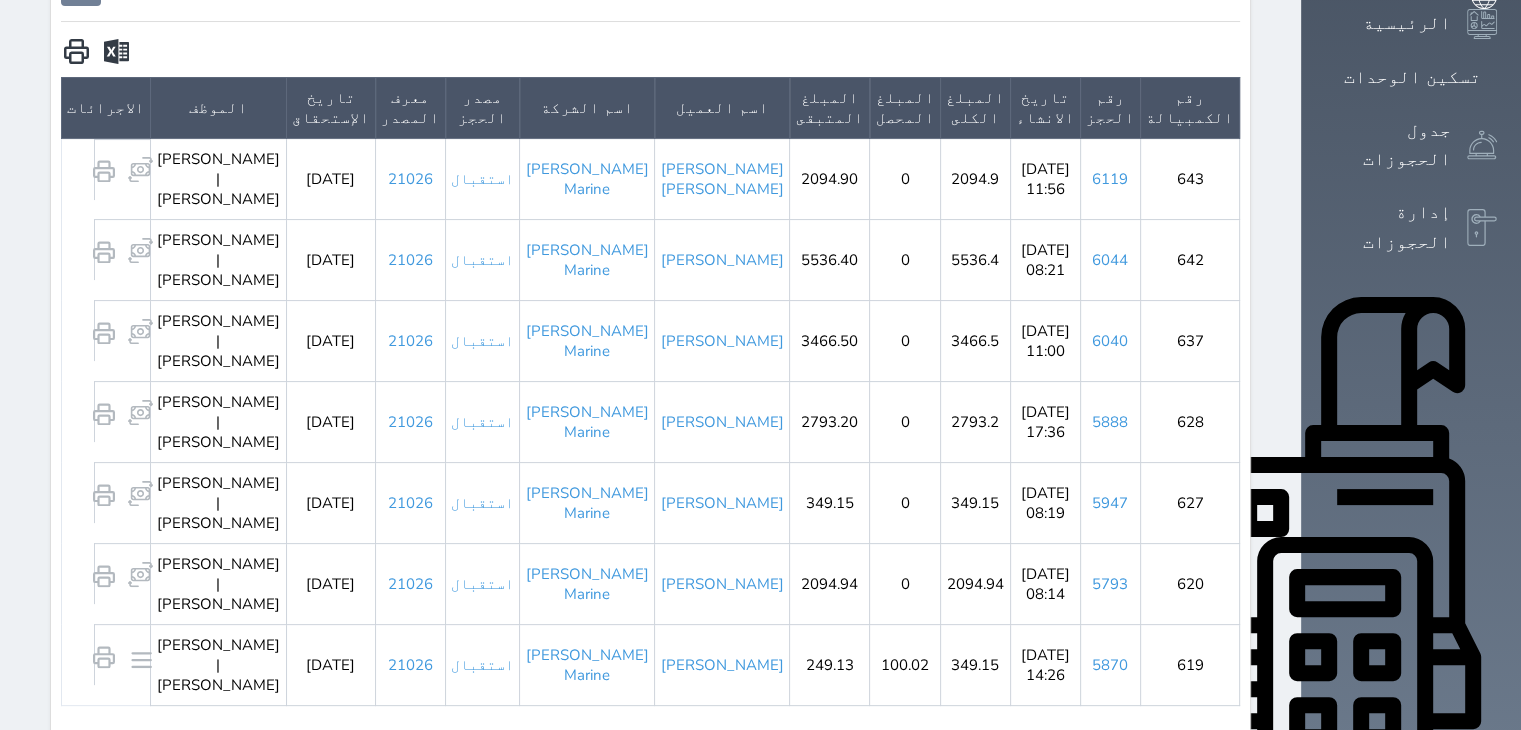type on "2094.94" 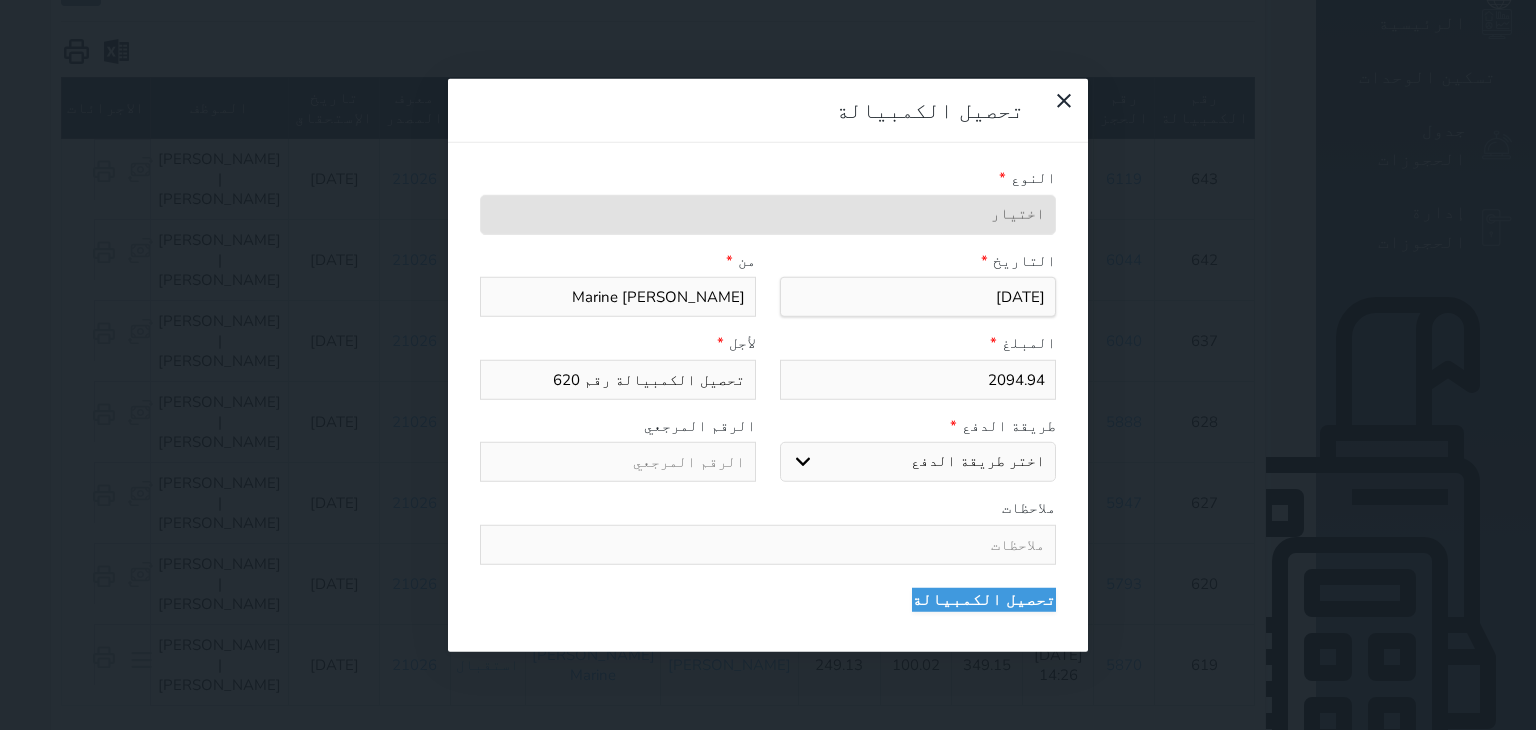 click on "اختر طريقة الدفع   دفع نقدى   تحويل بنكى   مدى   بطاقة ائتمان   رد ايراد" at bounding box center [918, 462] 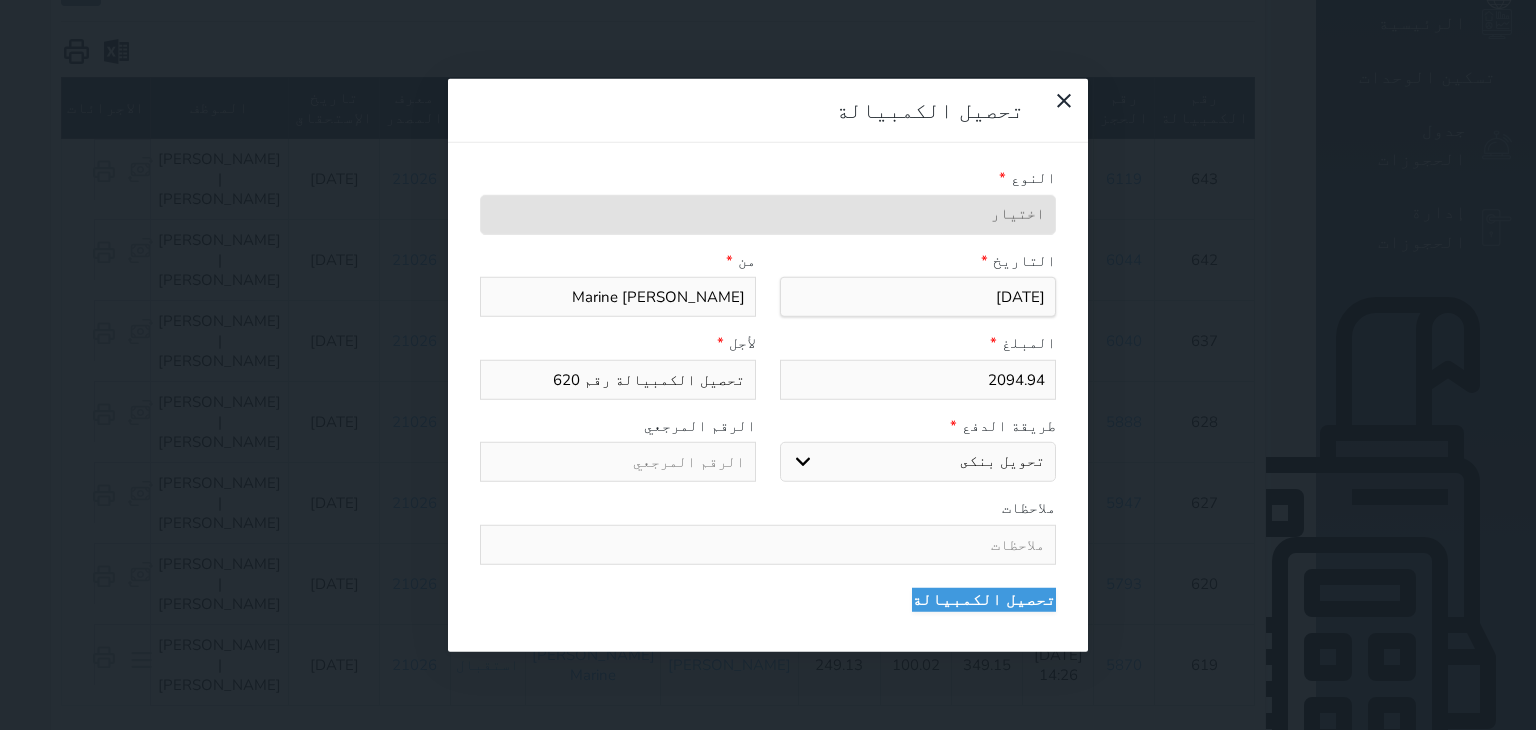 click on "اختر طريقة الدفع   دفع نقدى   تحويل بنكى   مدى   بطاقة ائتمان   رد ايراد" at bounding box center (918, 462) 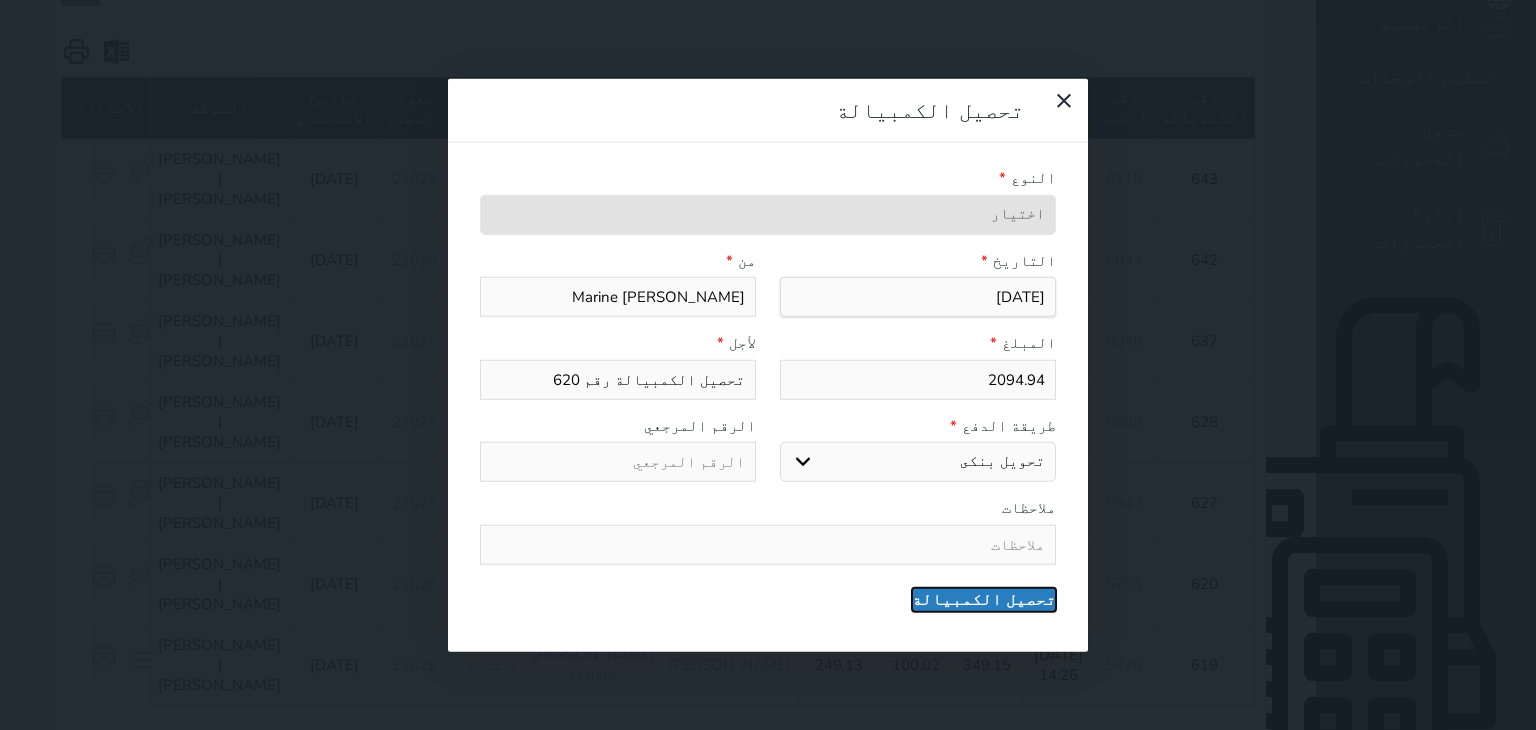 click on "تحصيل الكمبيالة" at bounding box center (984, 599) 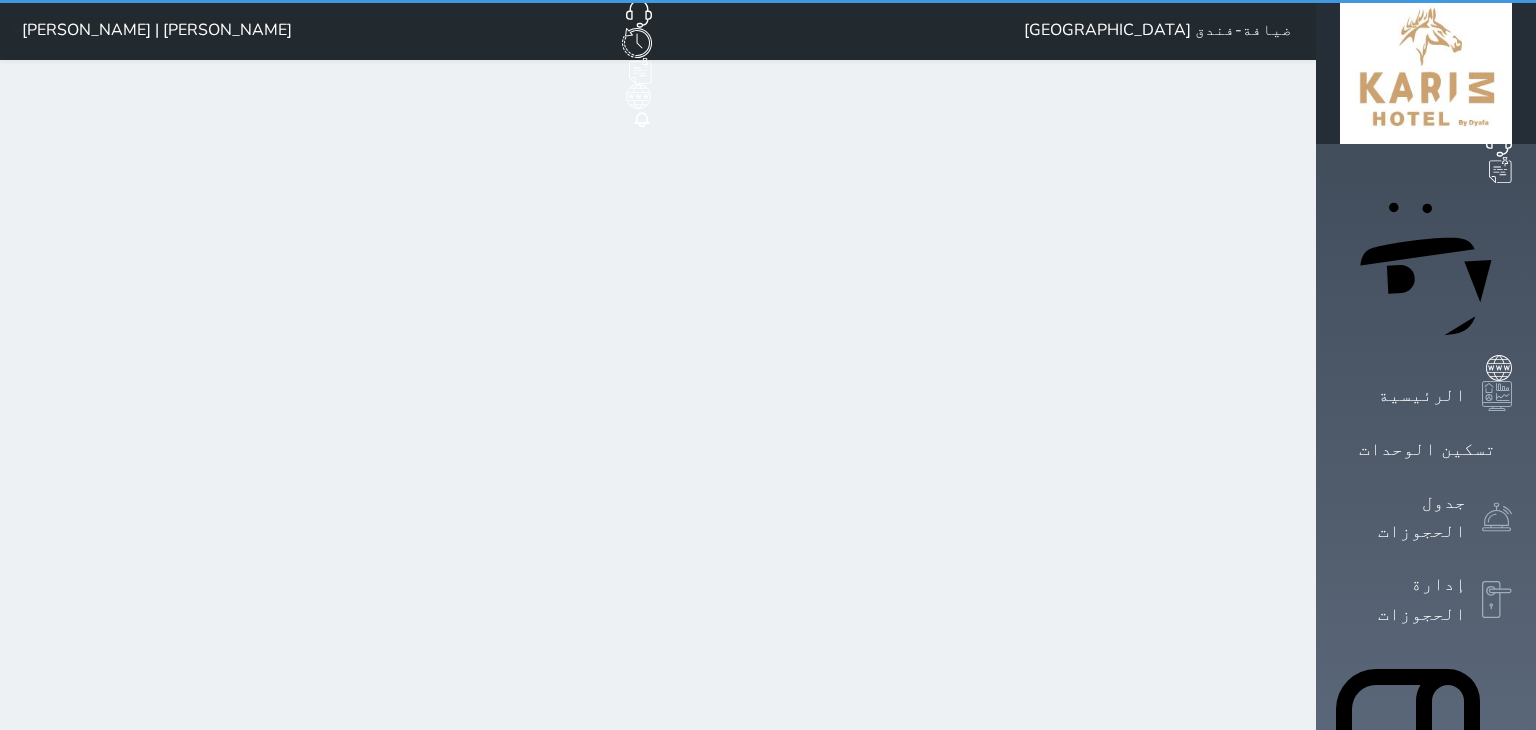 select on "pending" 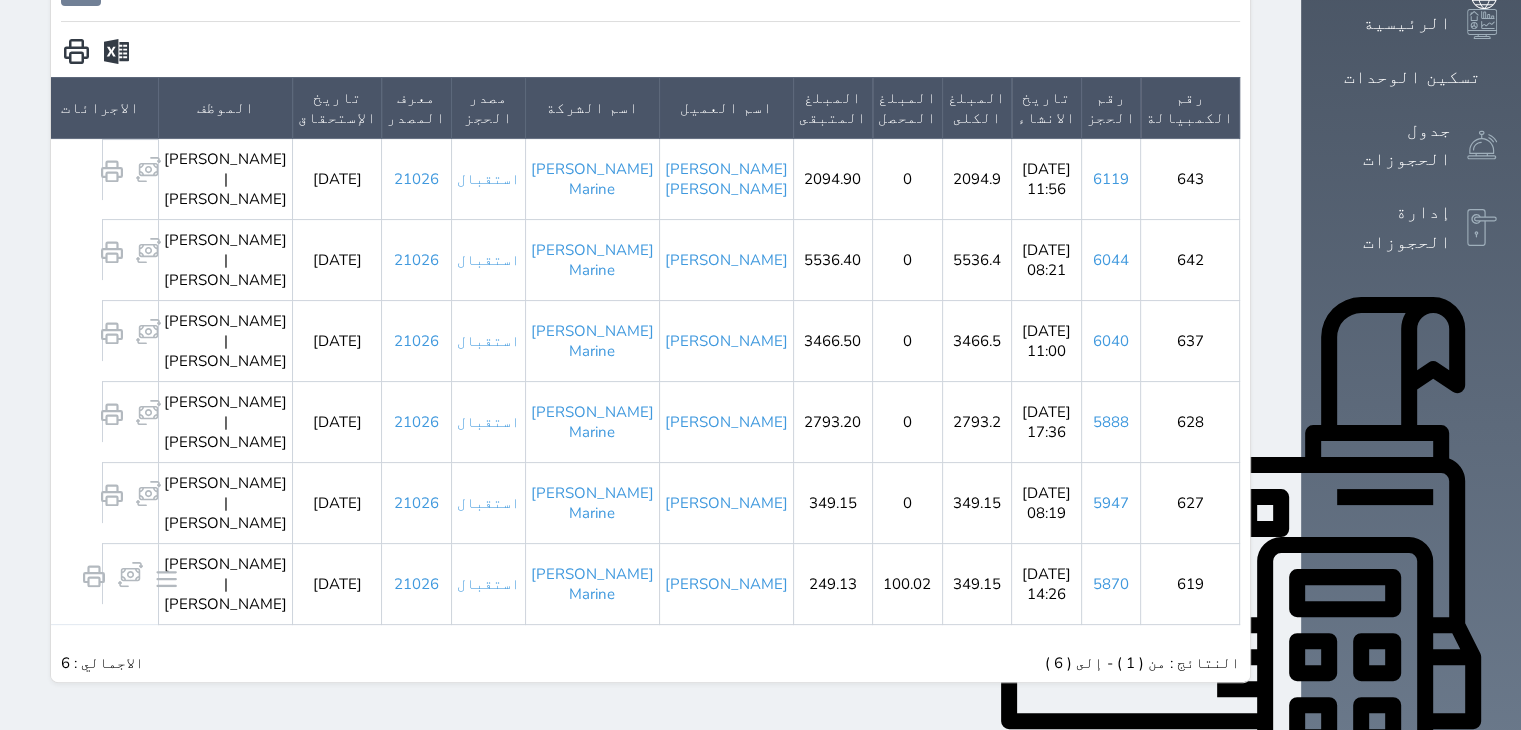 scroll, scrollTop: 372, scrollLeft: 0, axis: vertical 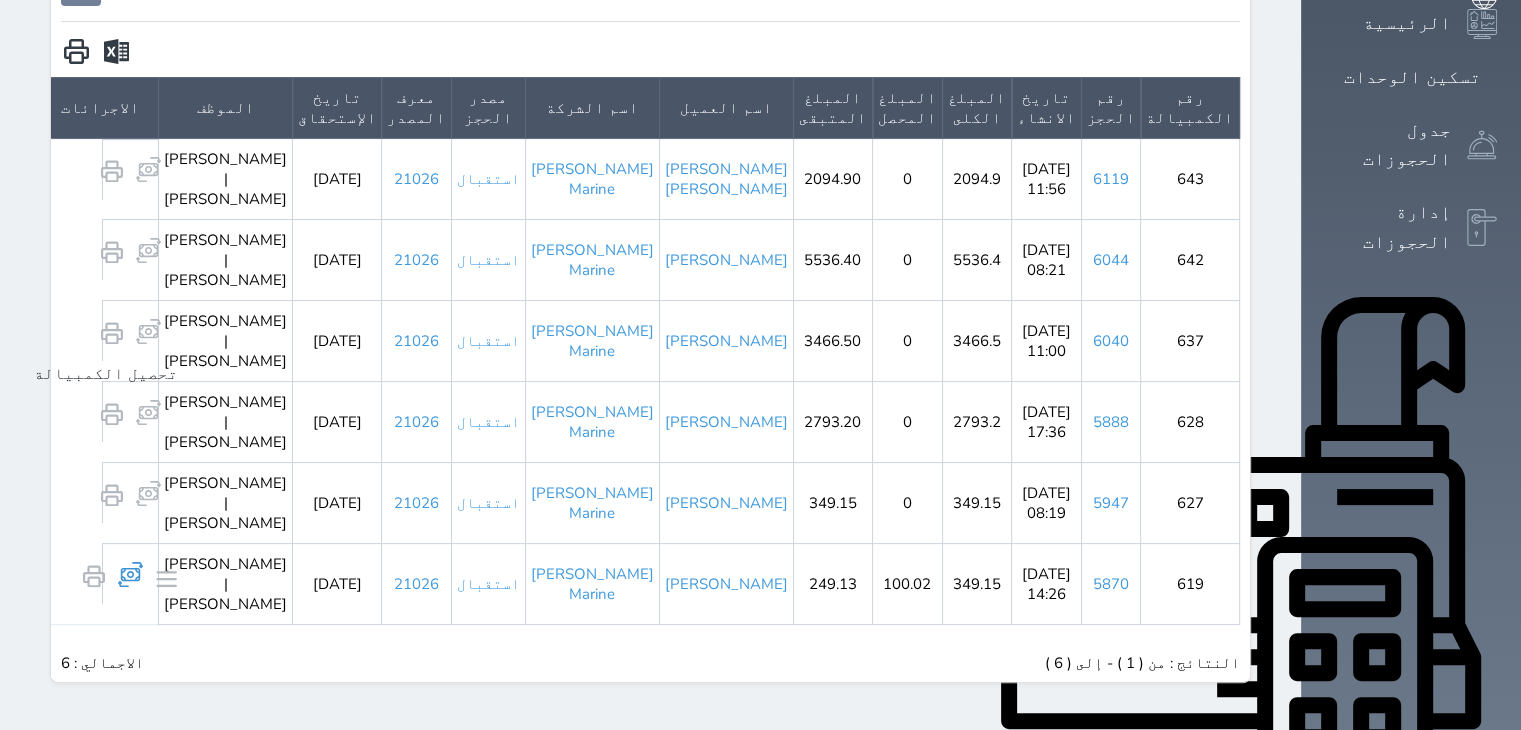 click 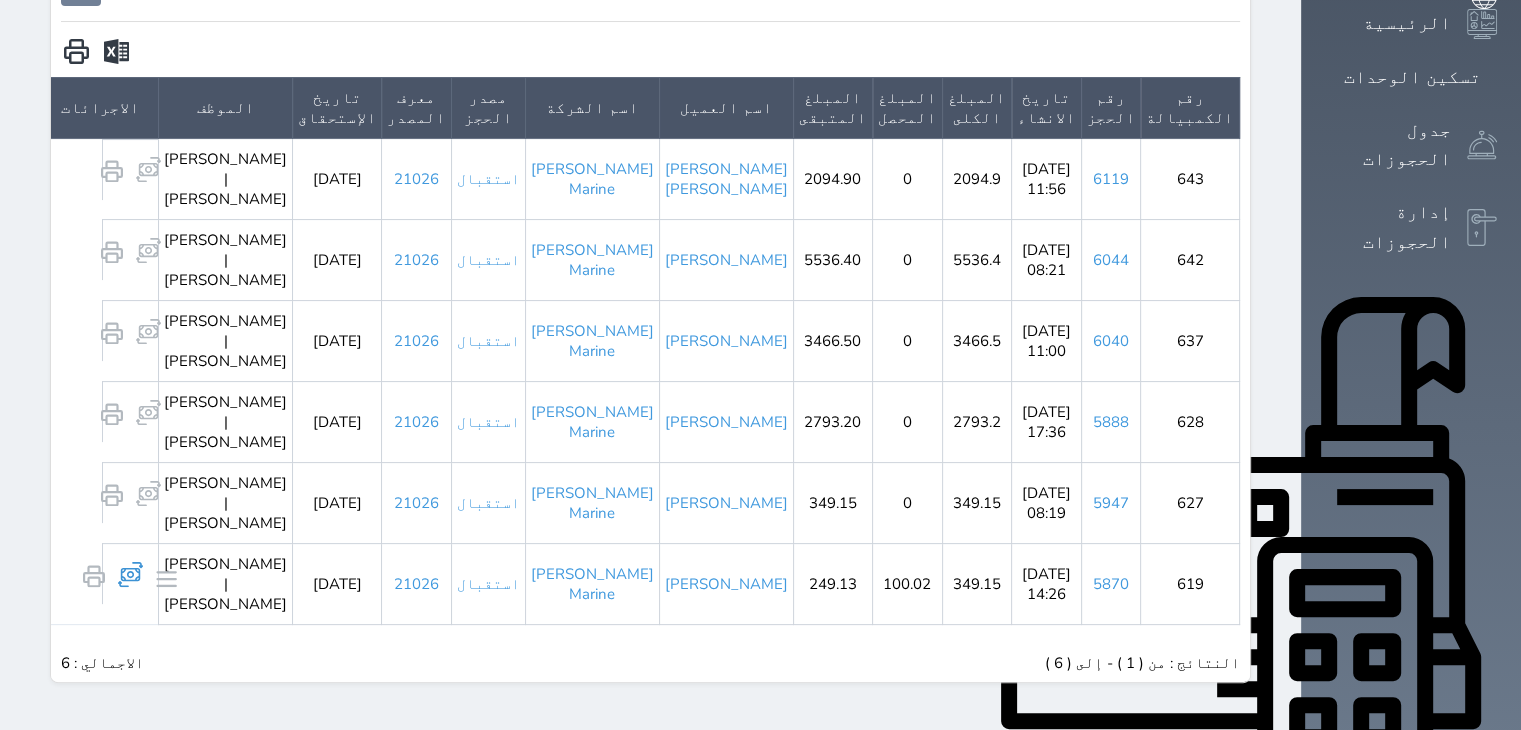 type on "249.13" 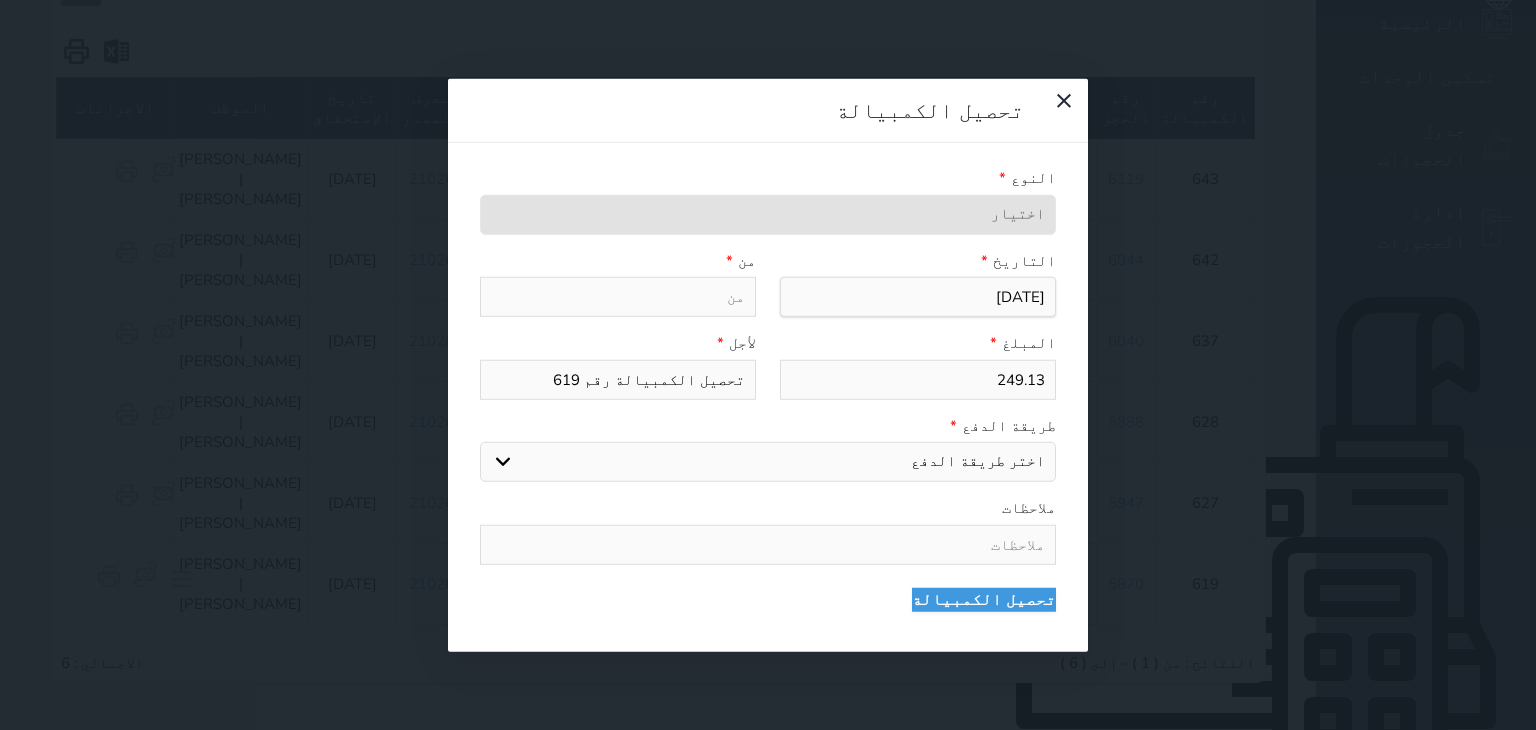 paste on "Miclyn Midad Marine" 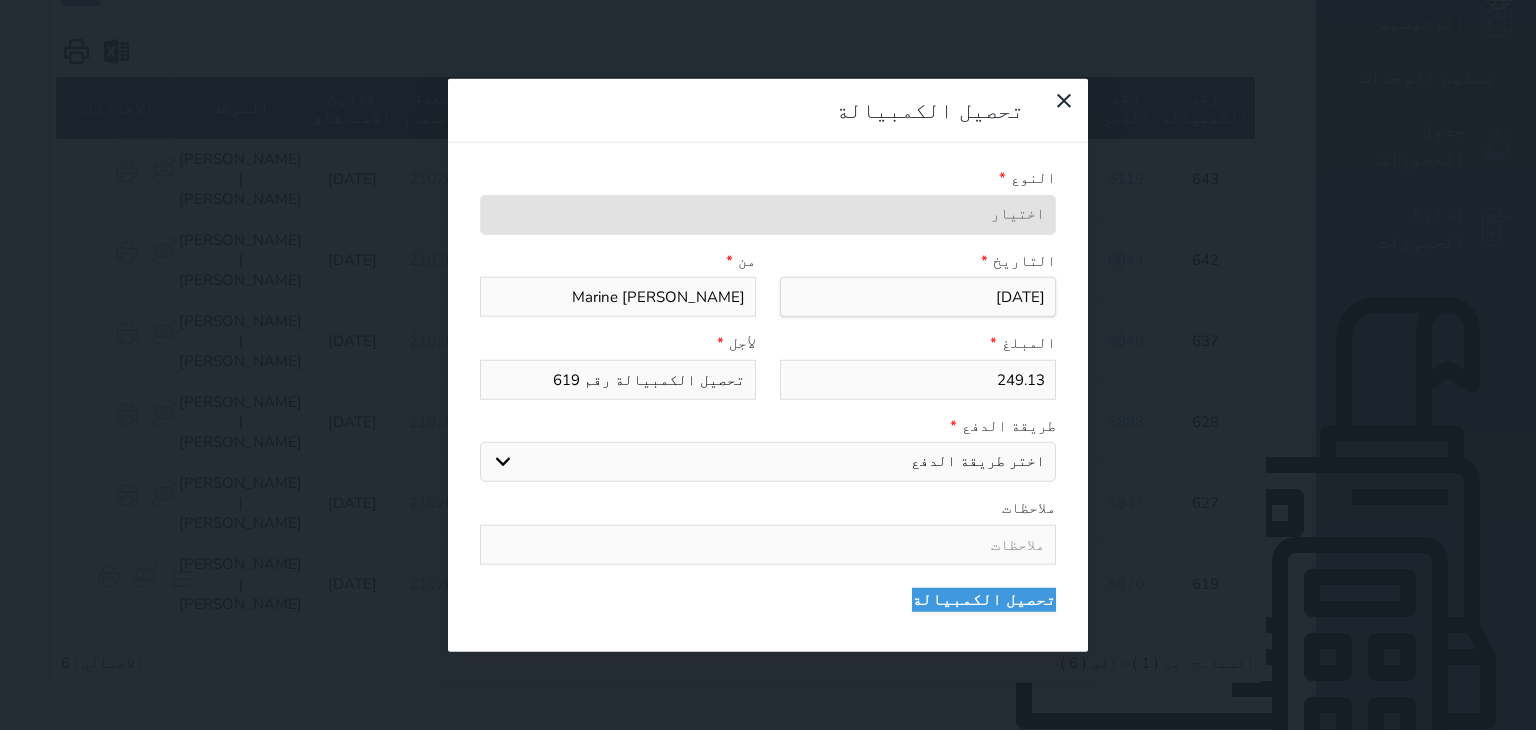 type on "Miclyn Midad Marine" 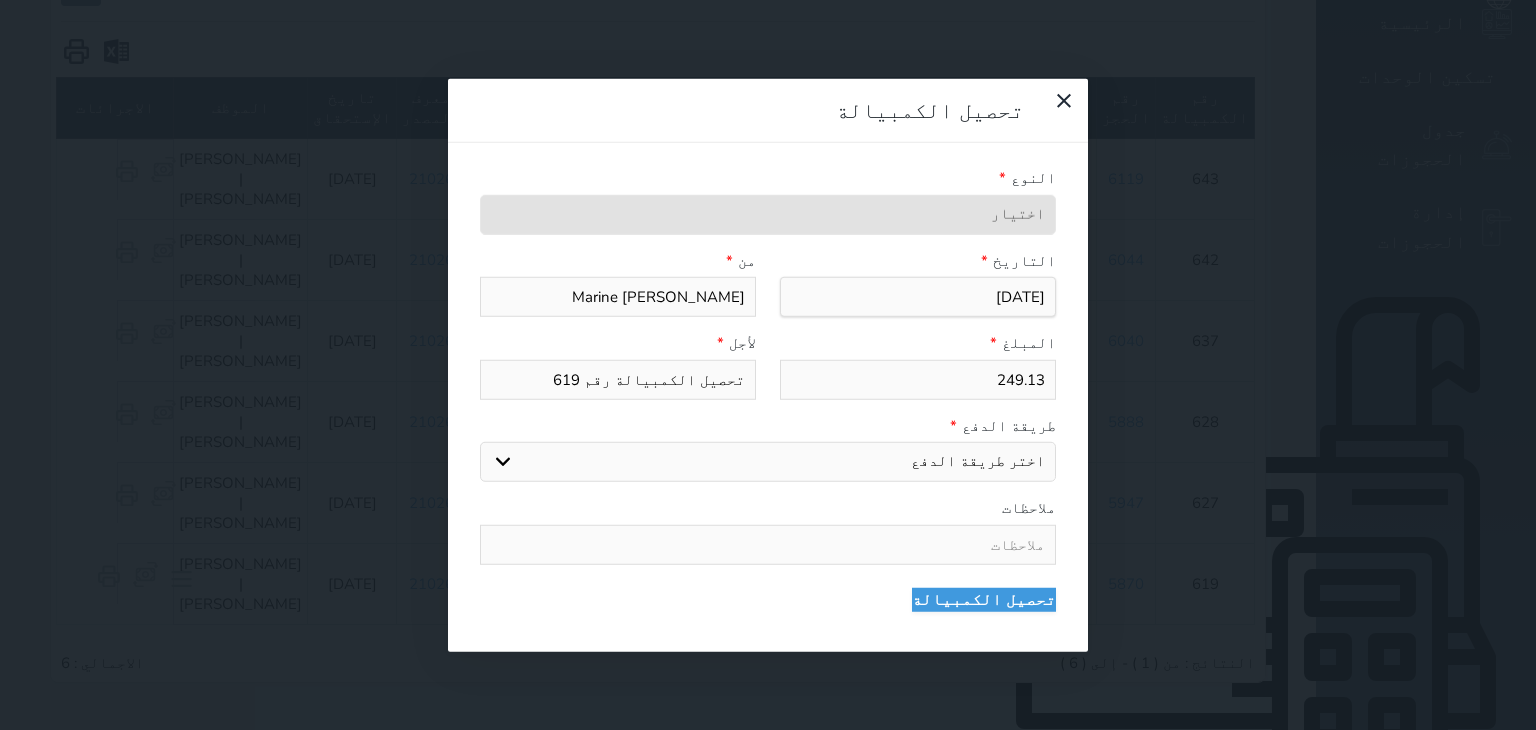 click on "اختر طريقة الدفع   دفع نقدى   تحويل بنكى   مدى   بطاقة ائتمان   رد ايراد" at bounding box center (768, 462) 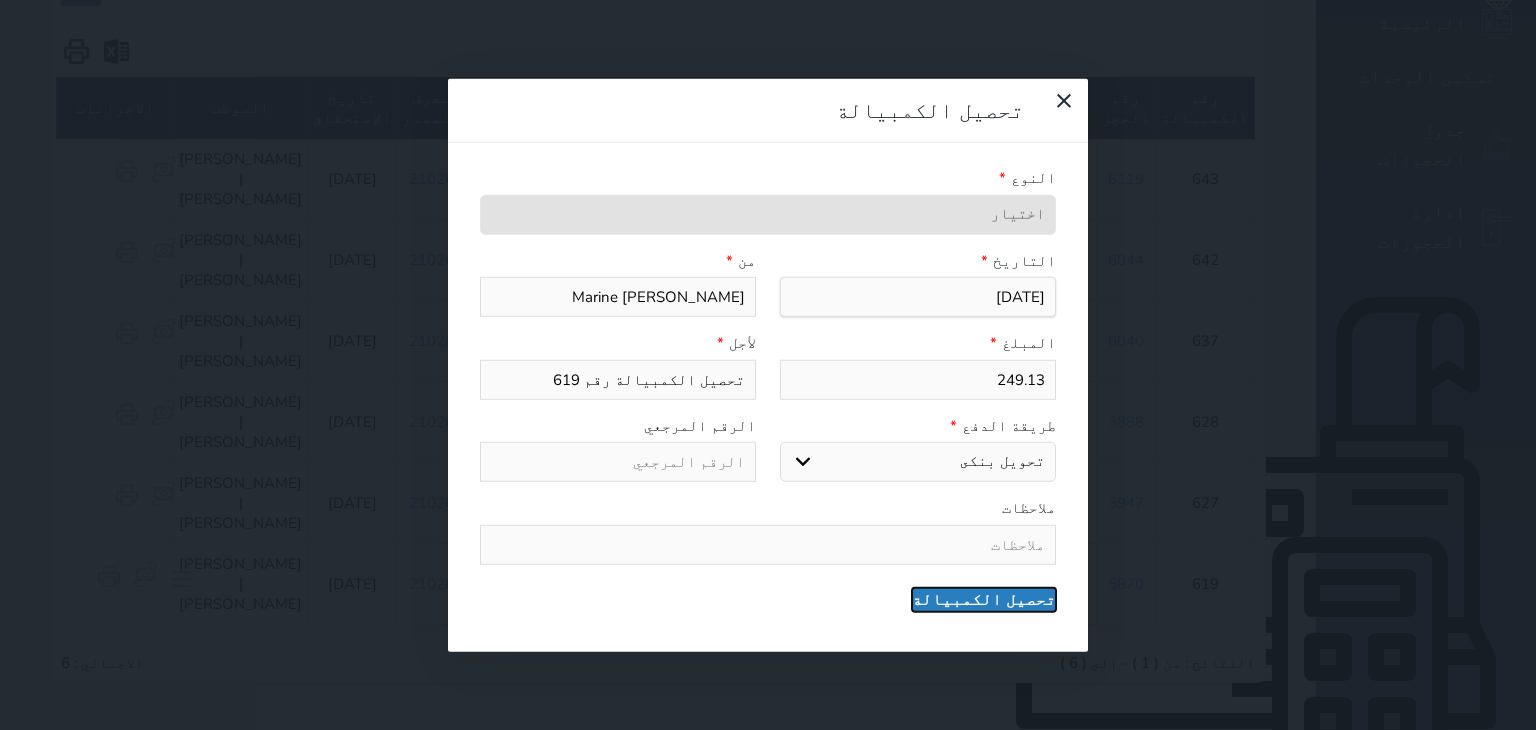 click on "تحصيل الكمبيالة" at bounding box center (984, 599) 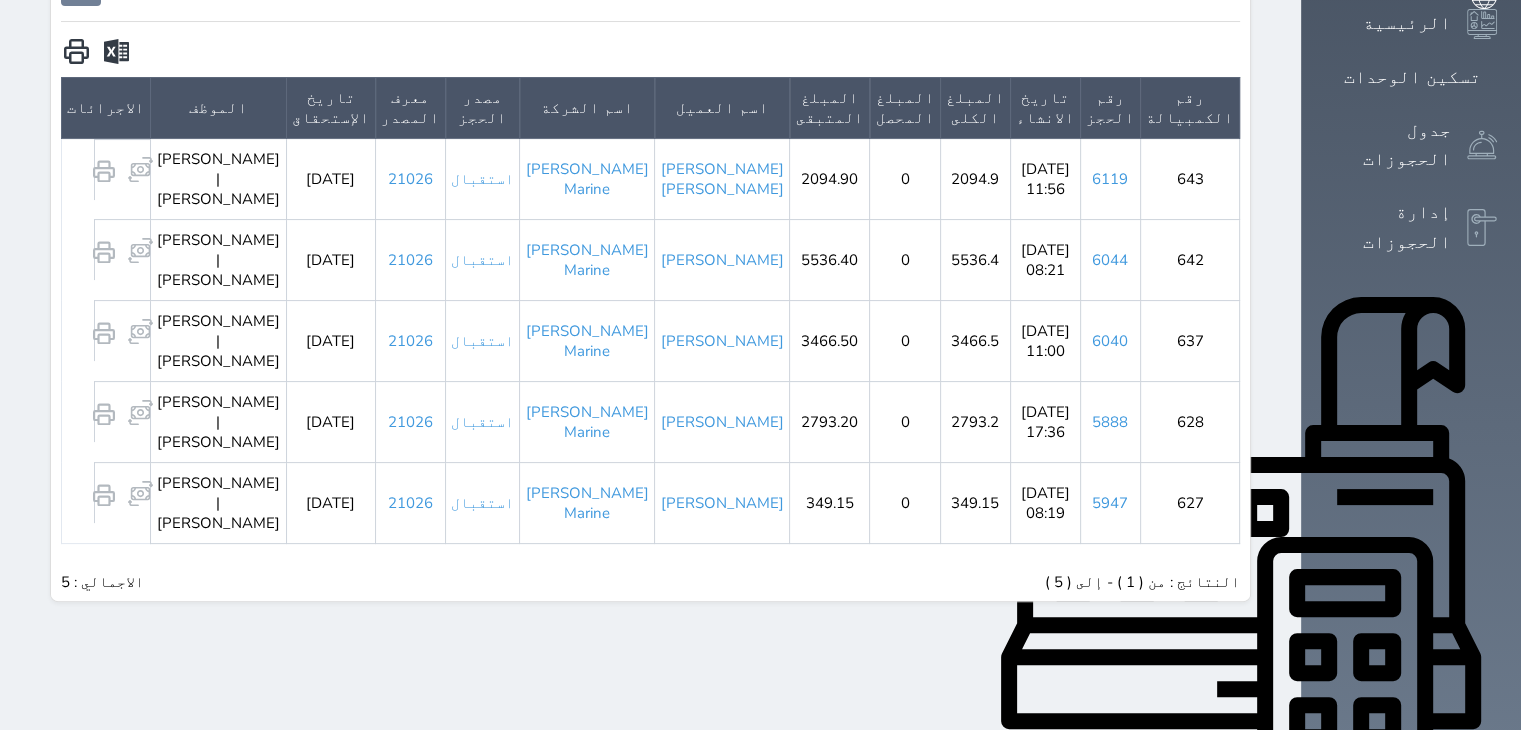 click on "5888" at bounding box center (1110, 422) 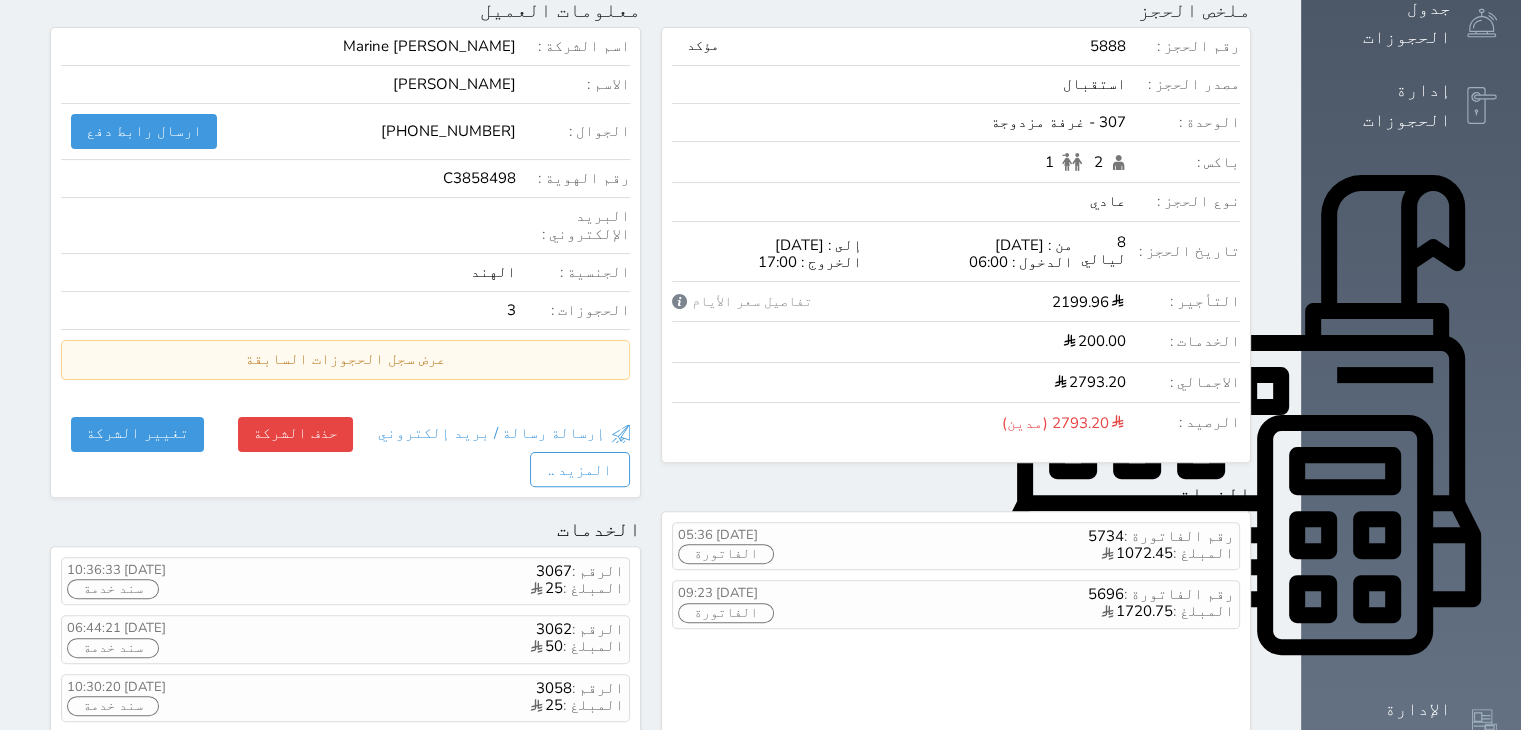 scroll, scrollTop: 400, scrollLeft: 0, axis: vertical 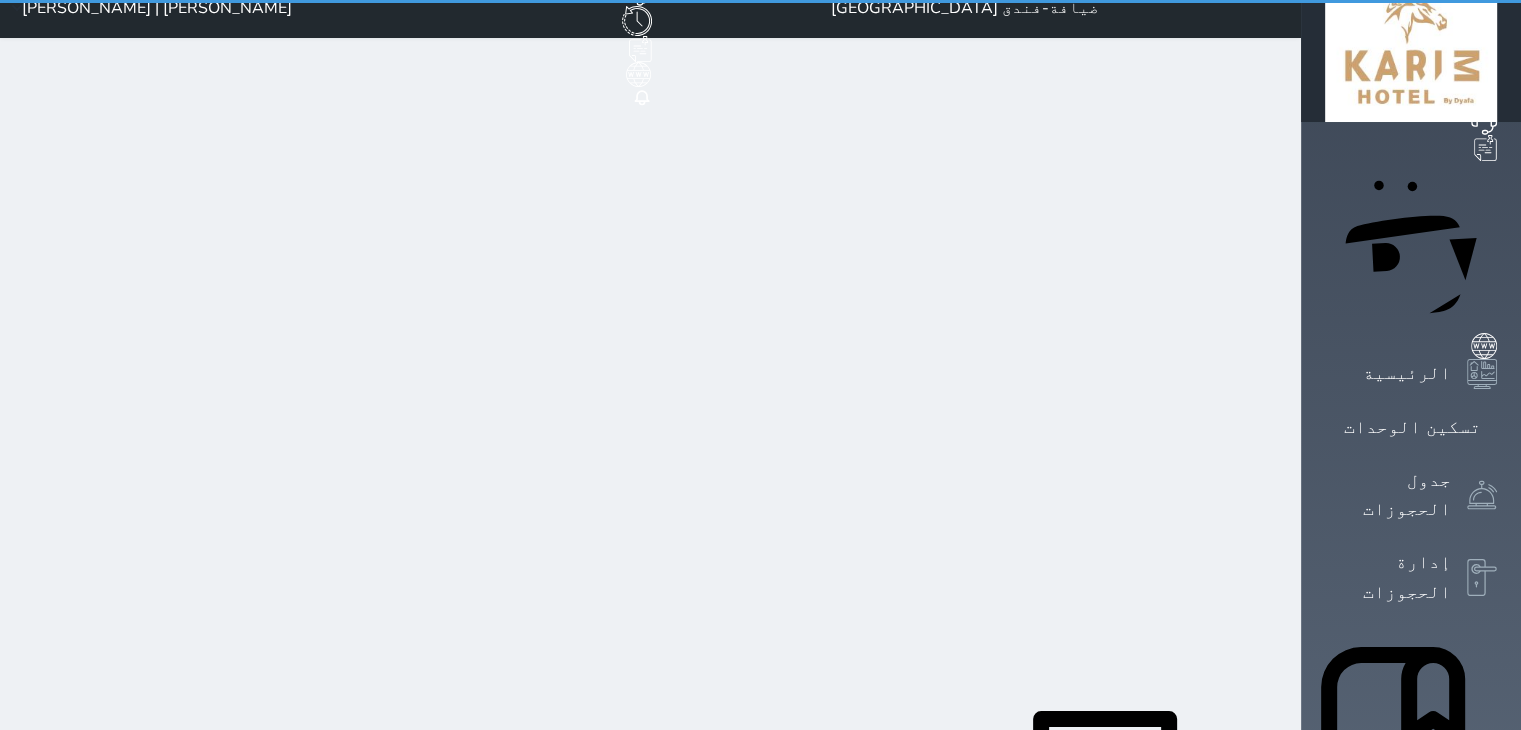 select on "pending" 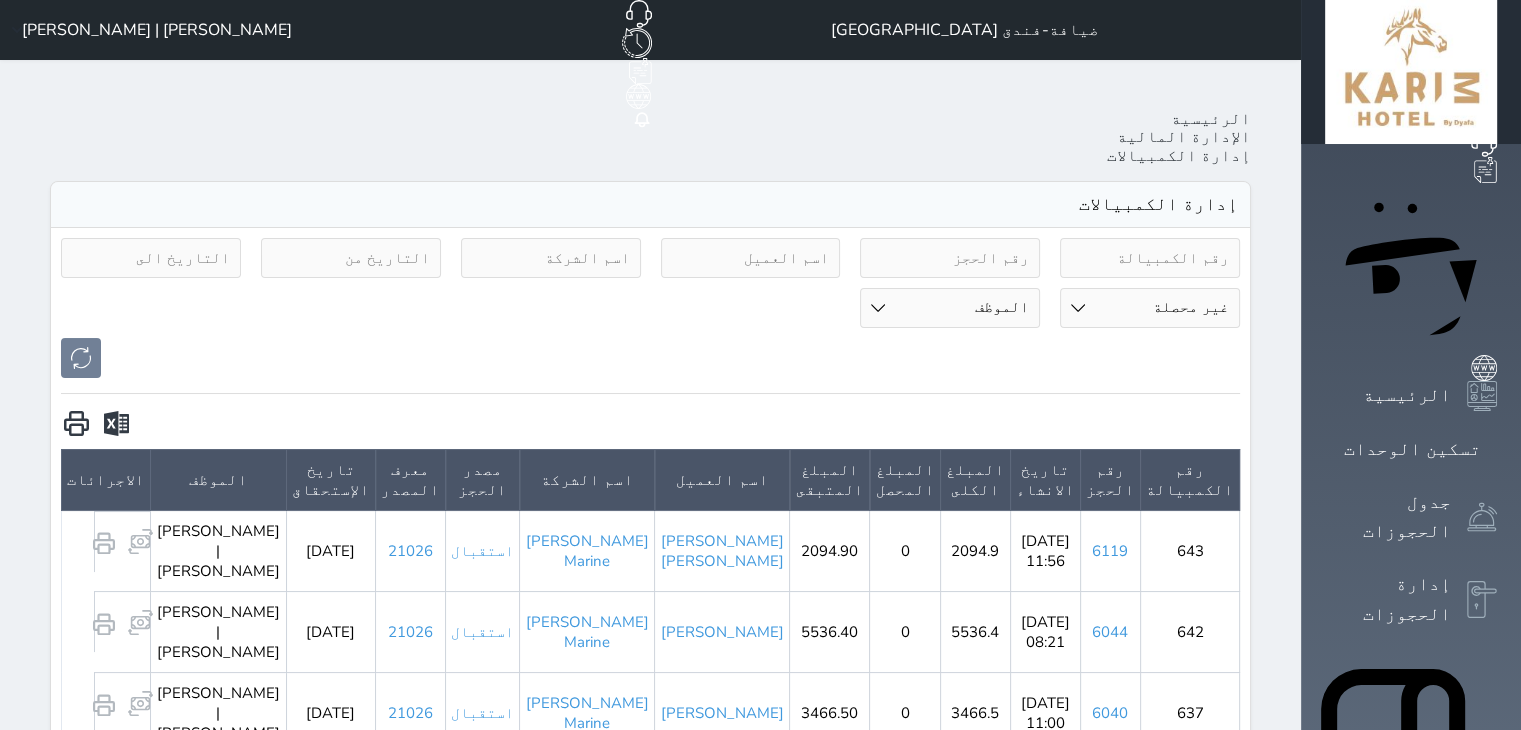 scroll, scrollTop: 300, scrollLeft: 0, axis: vertical 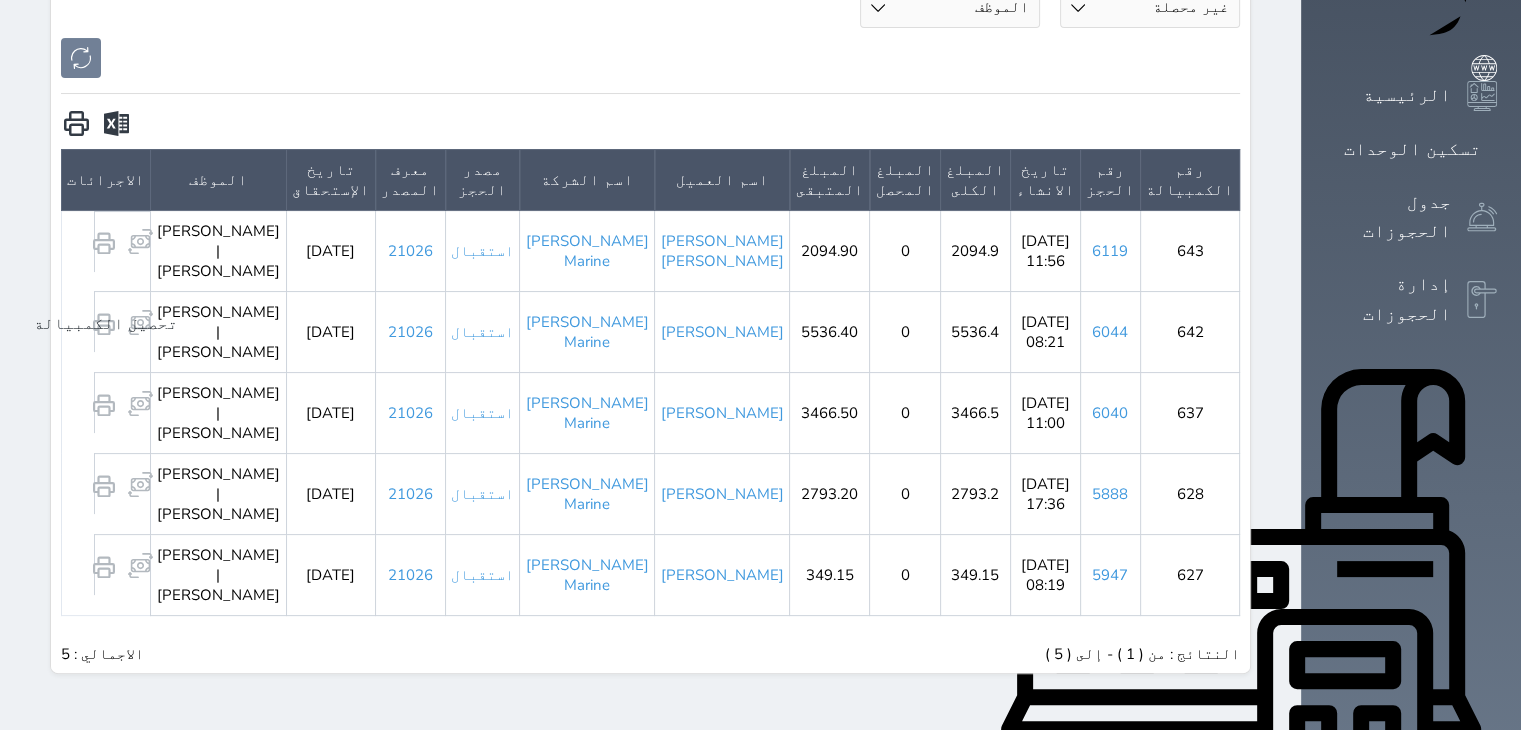 click 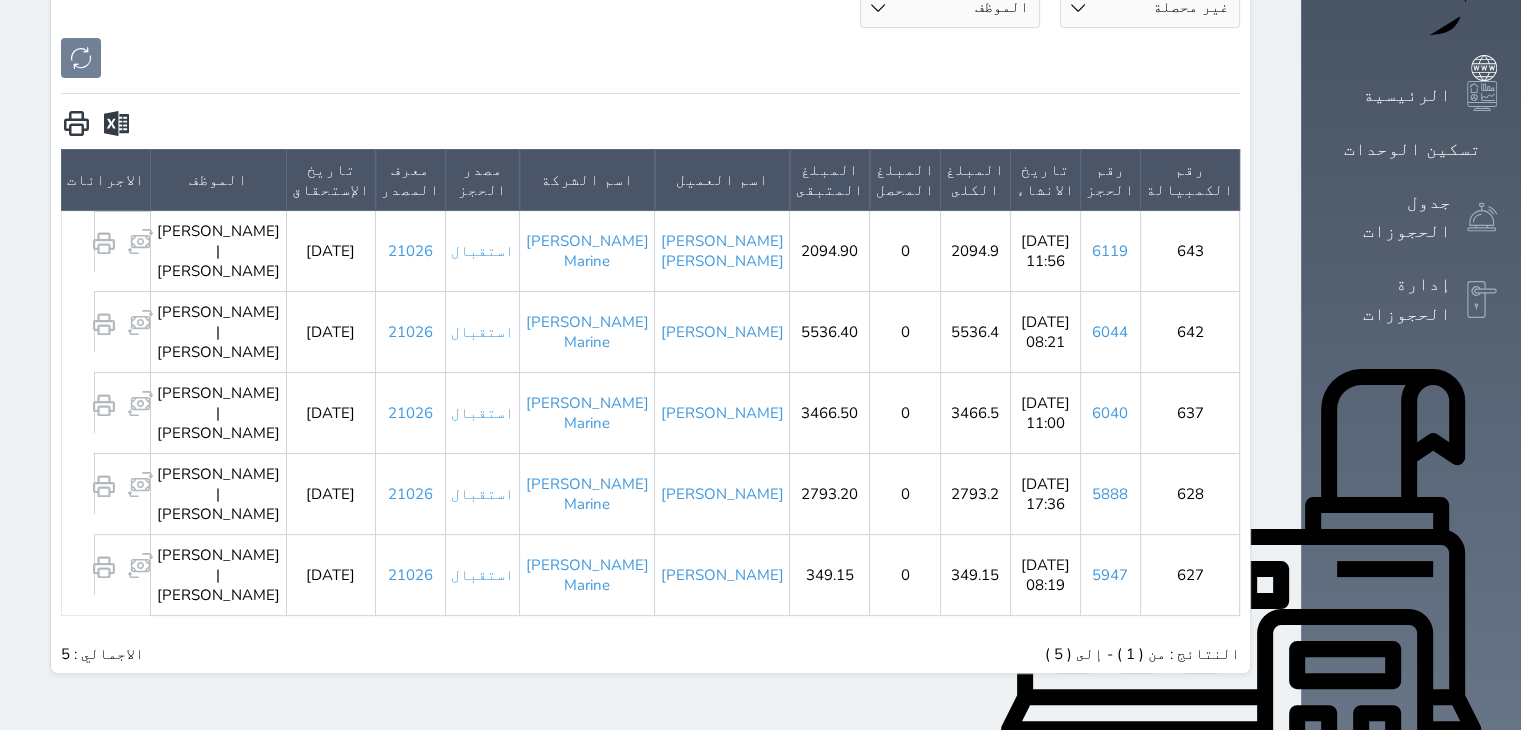 type on "2793.2" 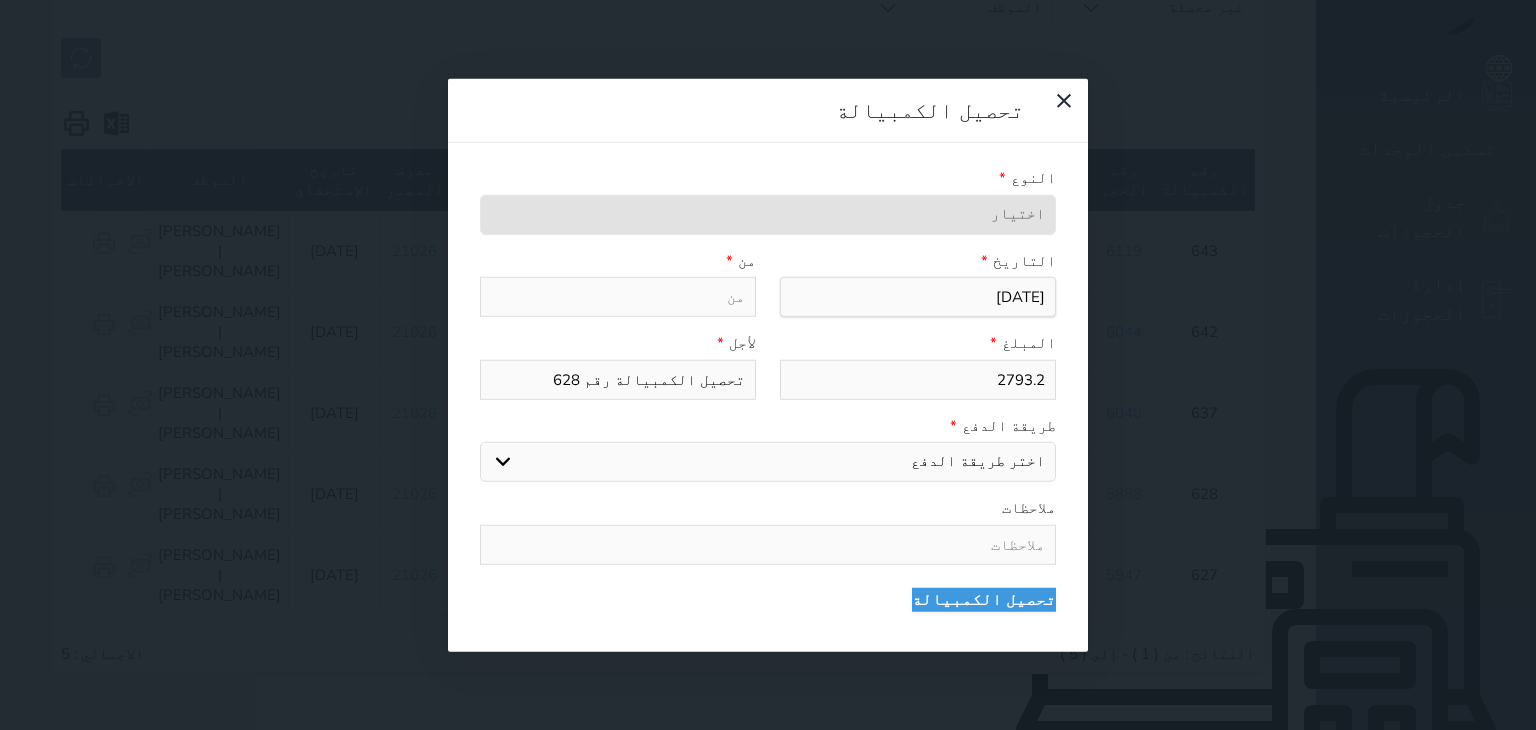paste on "Miclyn Midad Marine" 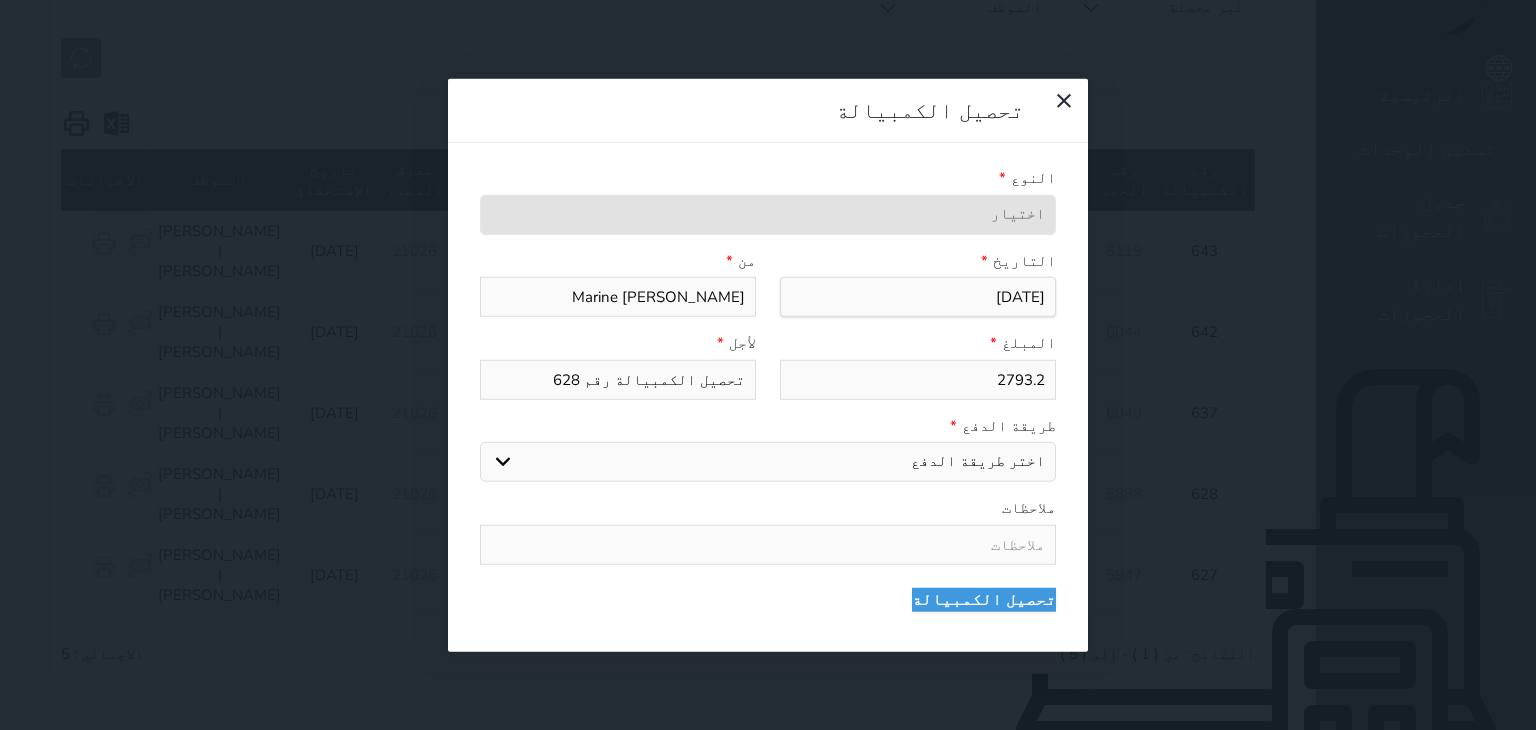 type on "Miclyn Midad Marine" 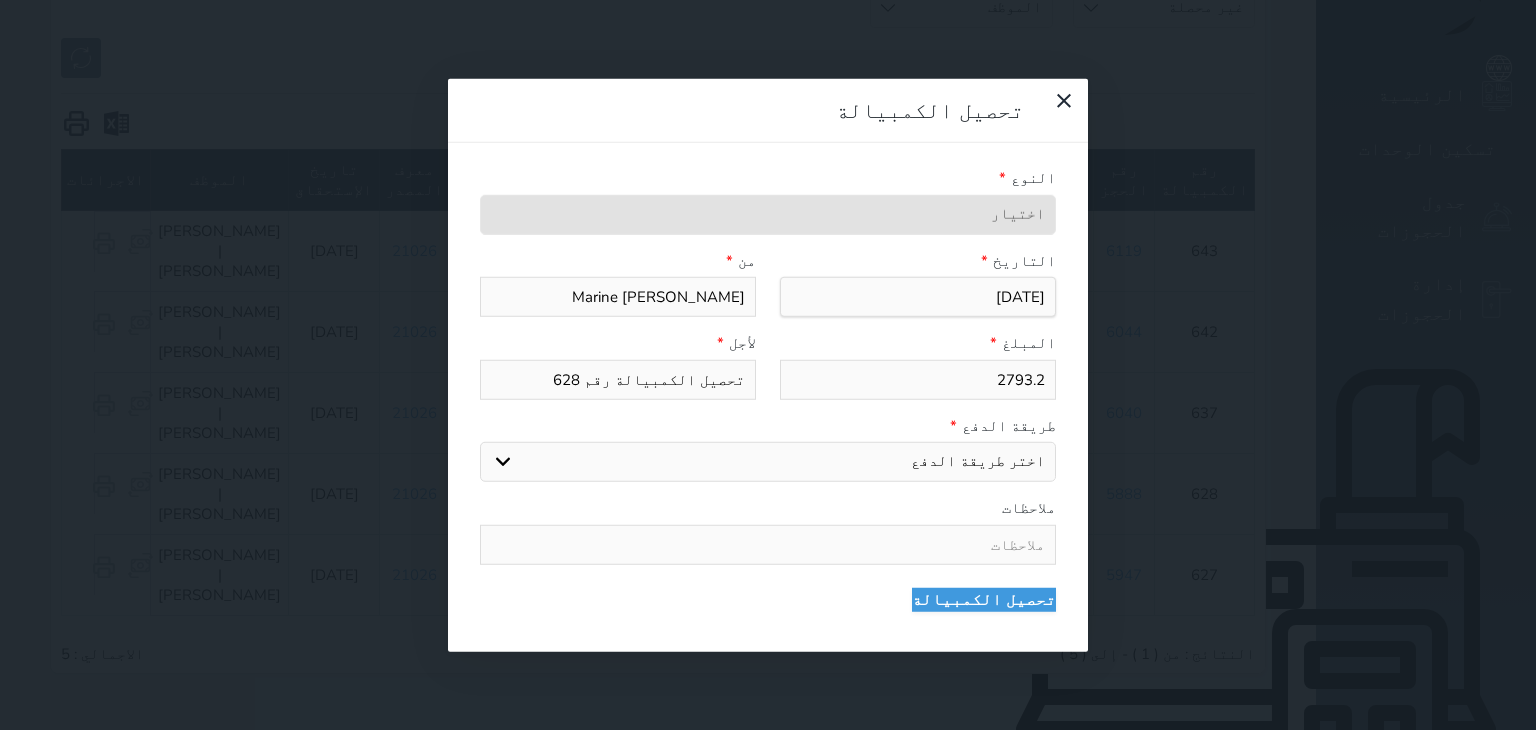 click on "اختر طريقة الدفع   دفع نقدى   تحويل بنكى   مدى   بطاقة ائتمان   رد ايراد" at bounding box center (768, 462) 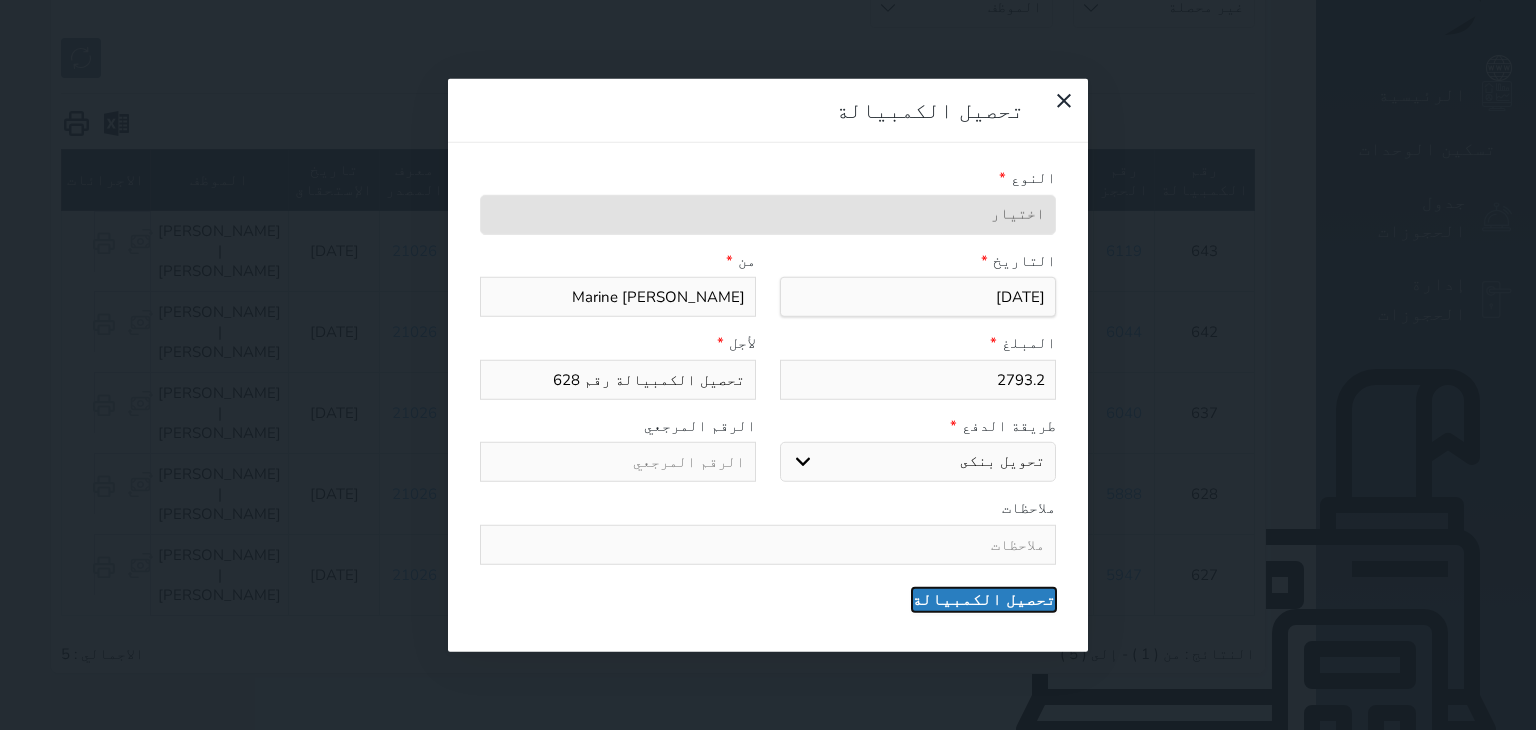 click on "تحصيل الكمبيالة" at bounding box center [984, 599] 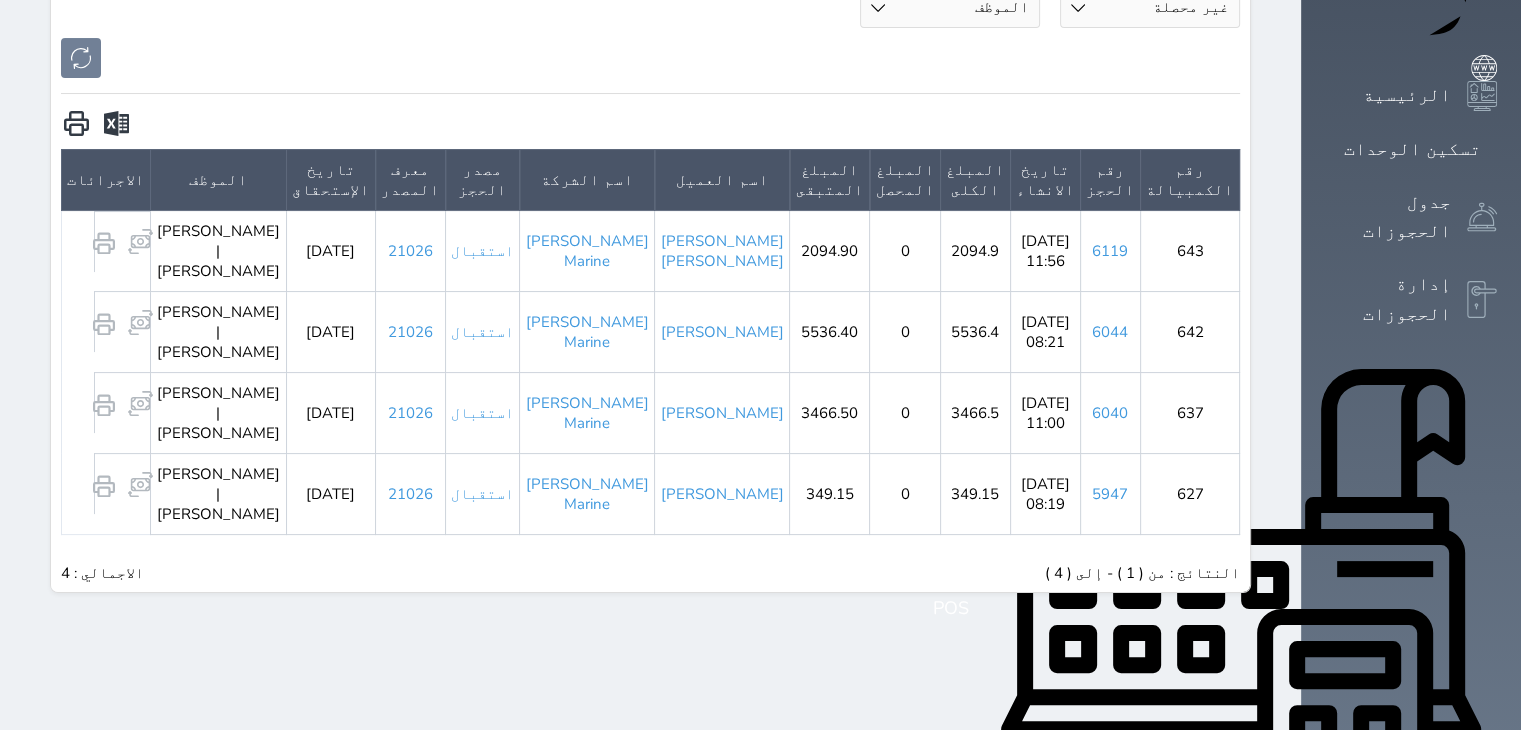 click on "الإدارة المالية" at bounding box center (1388, 918) 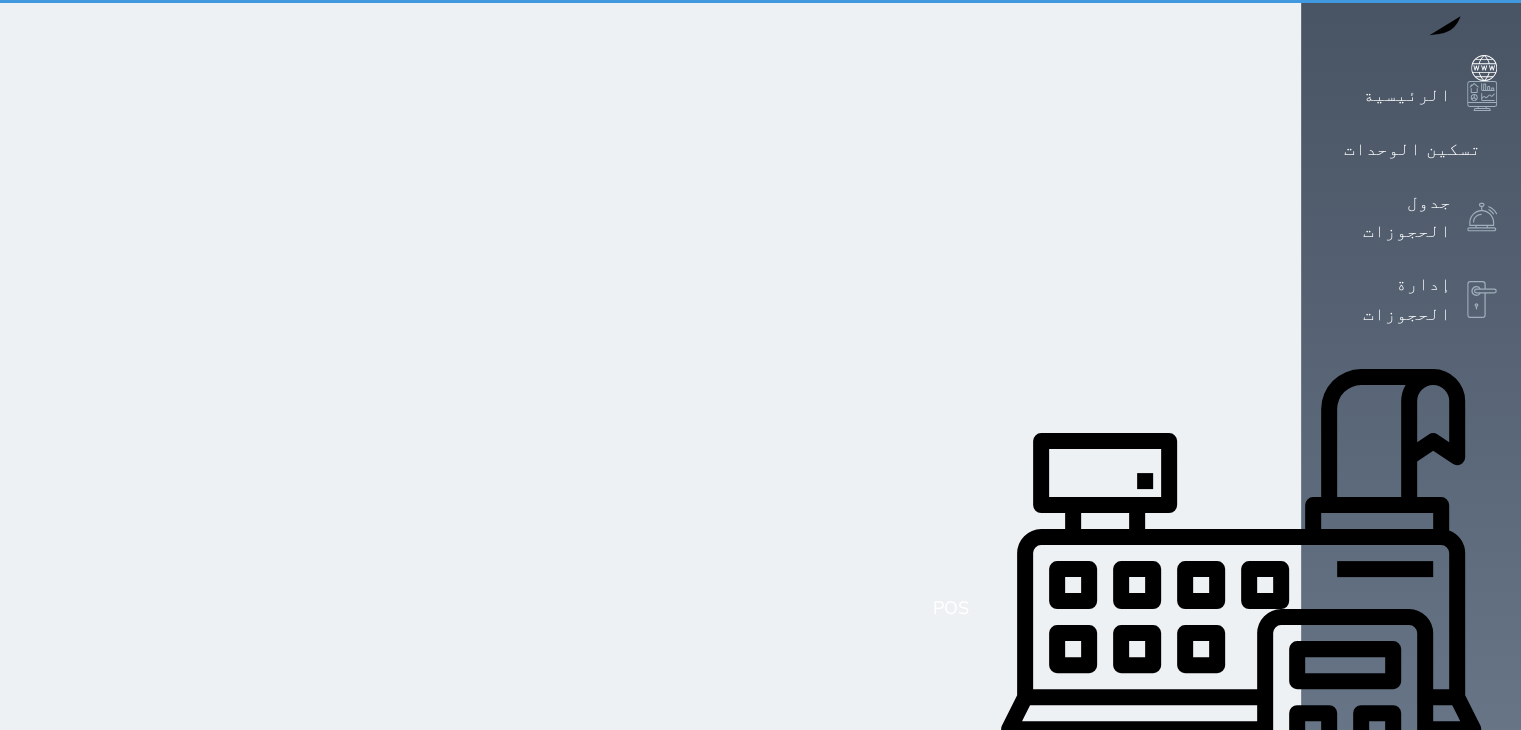 scroll, scrollTop: 0, scrollLeft: 0, axis: both 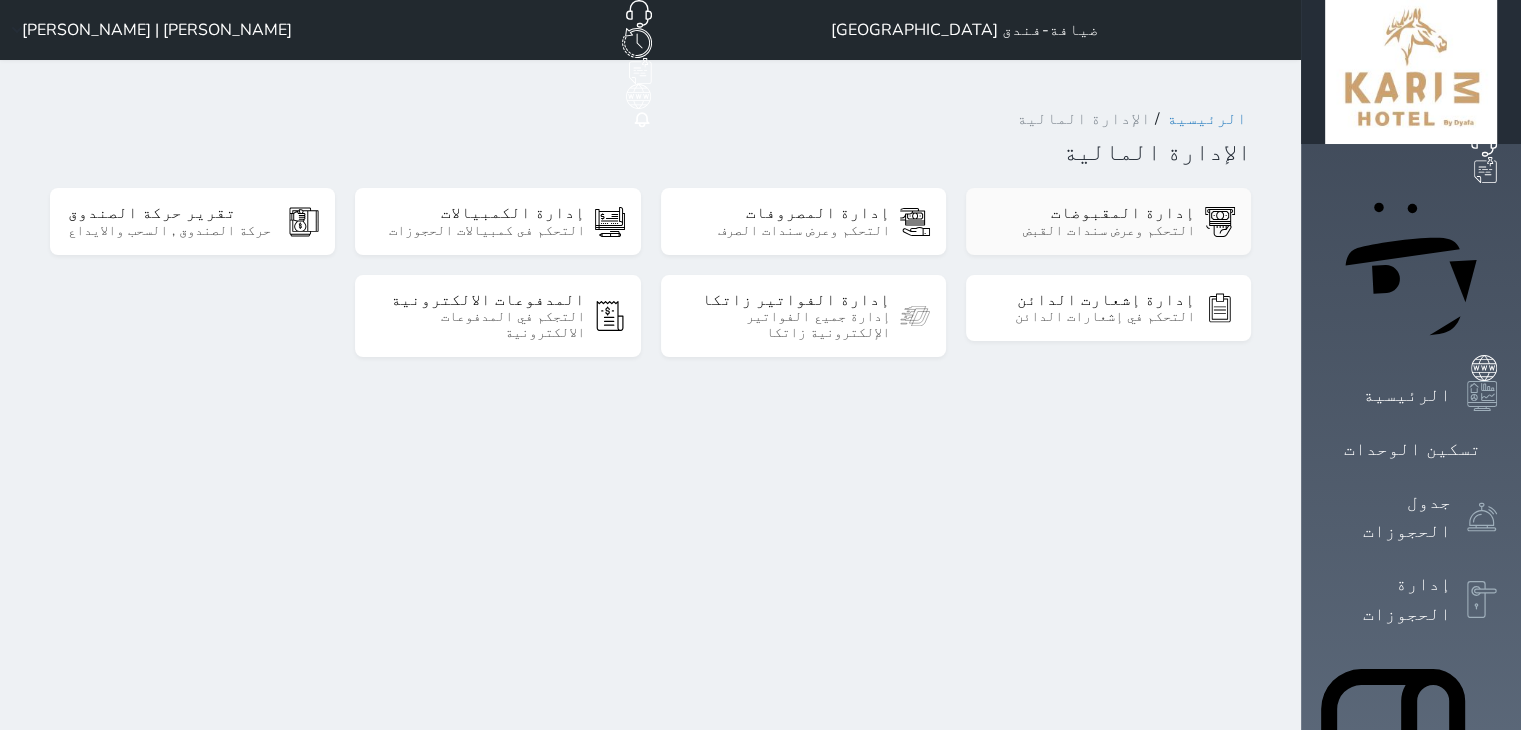 click on "التحكم وعرض سندات القبض" at bounding box center [1089, 231] 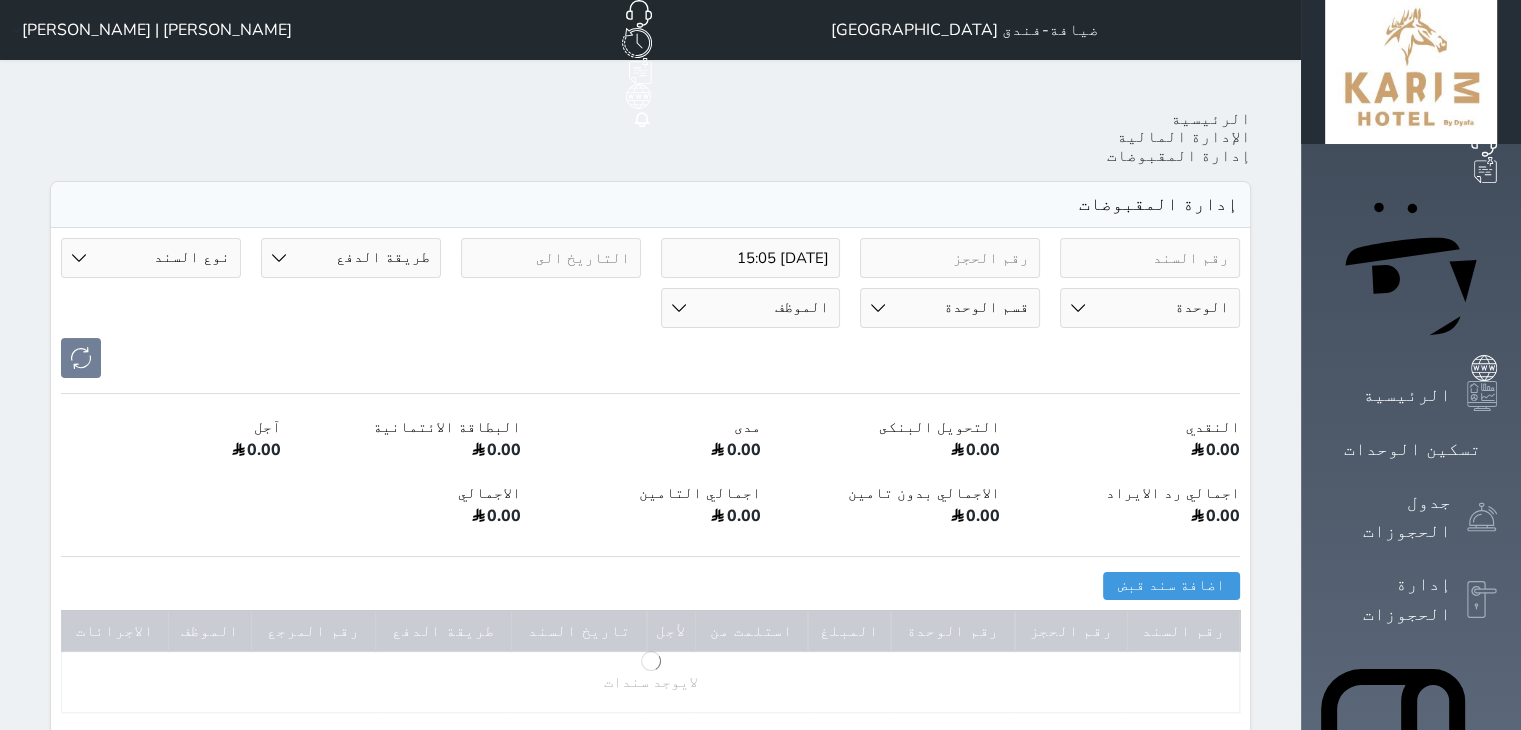 select on "6" 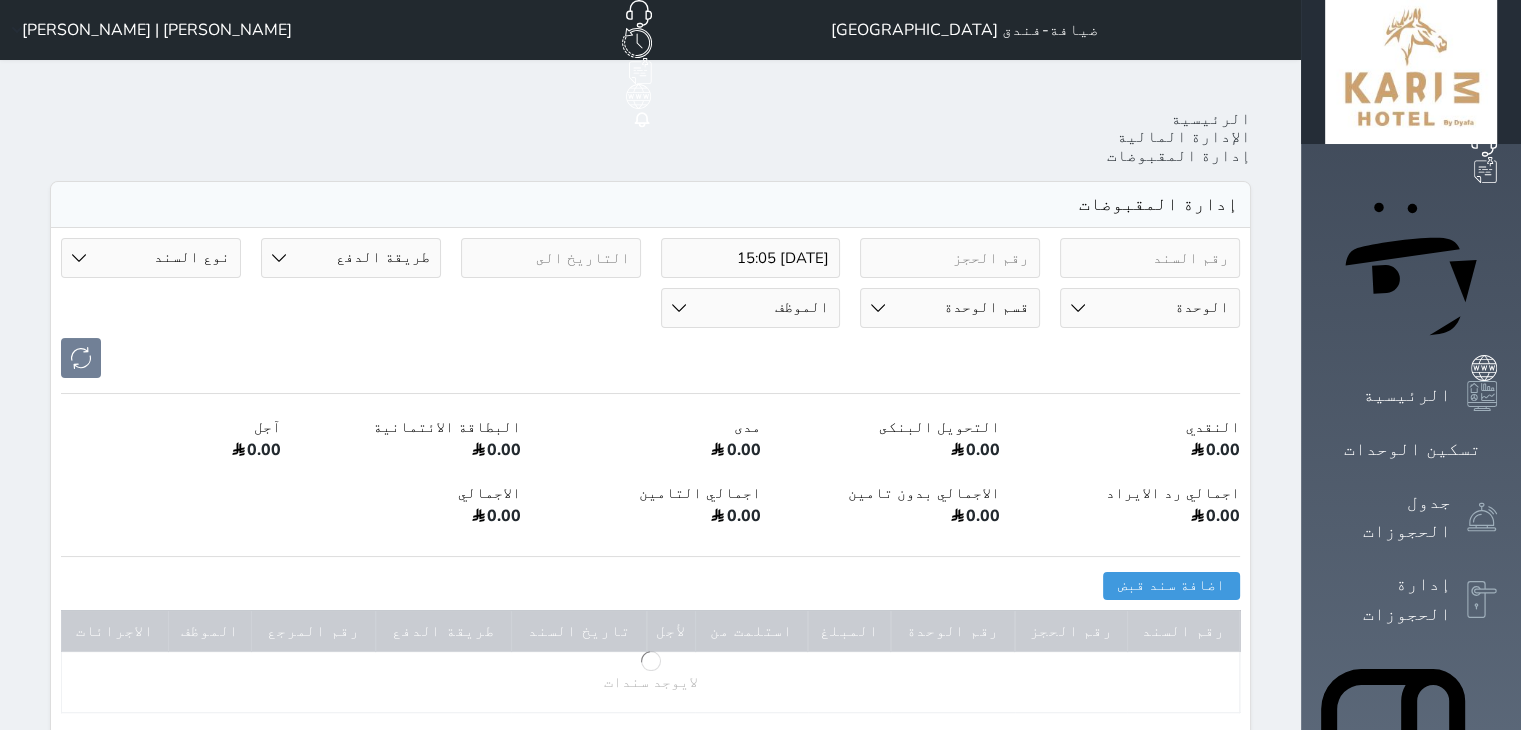 click on "2025-07-22 15:05" at bounding box center (751, 258) 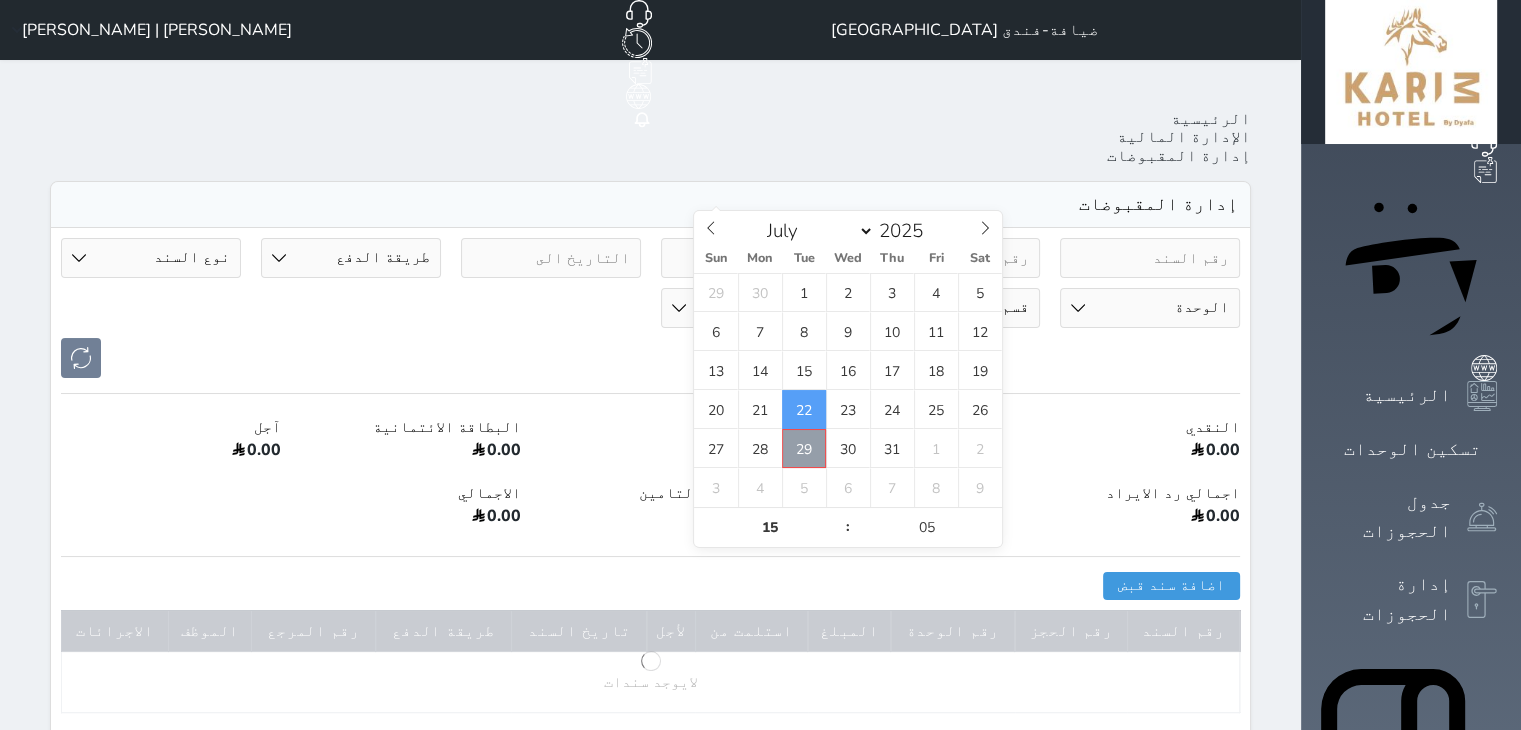 click on "29" at bounding box center [804, 448] 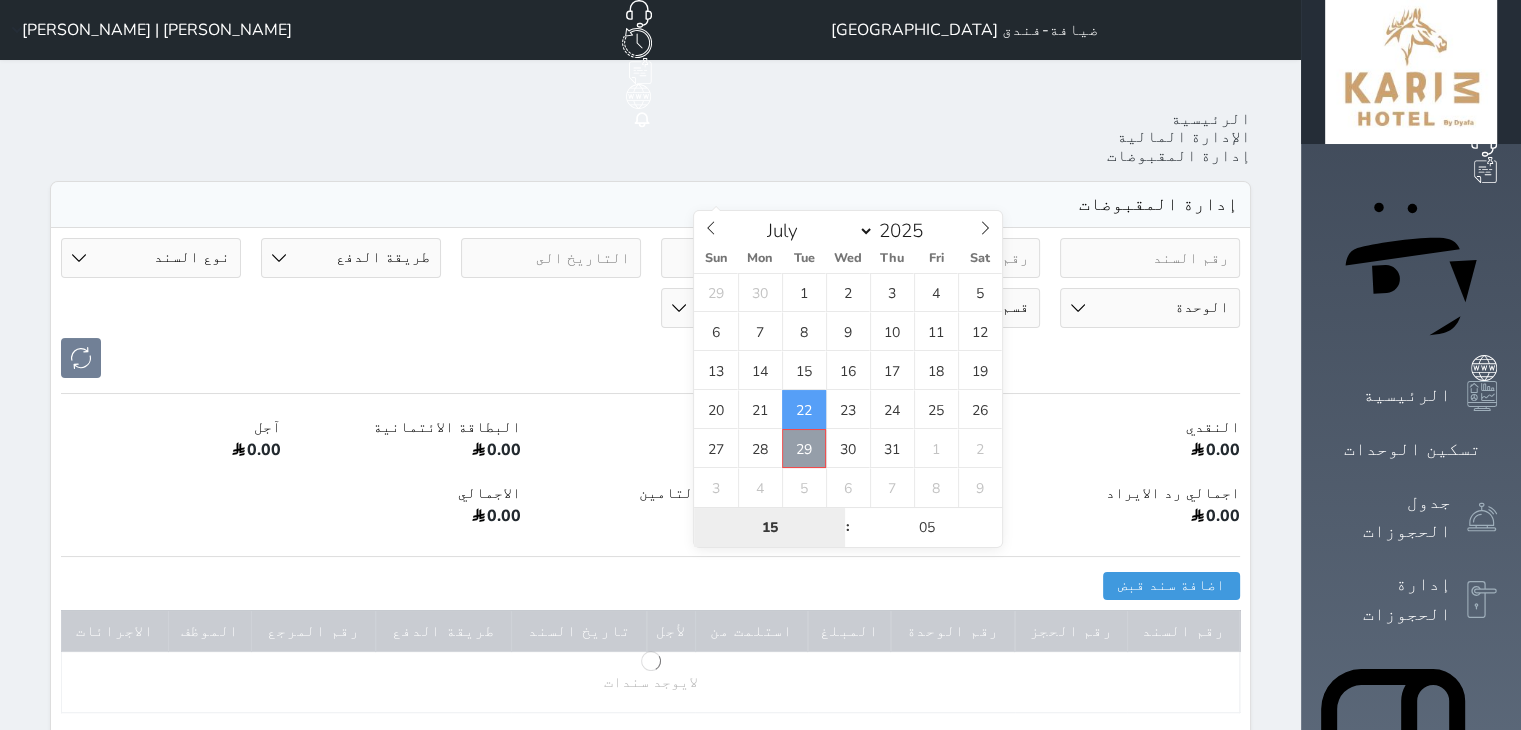 type on "2025-07-29 15:05" 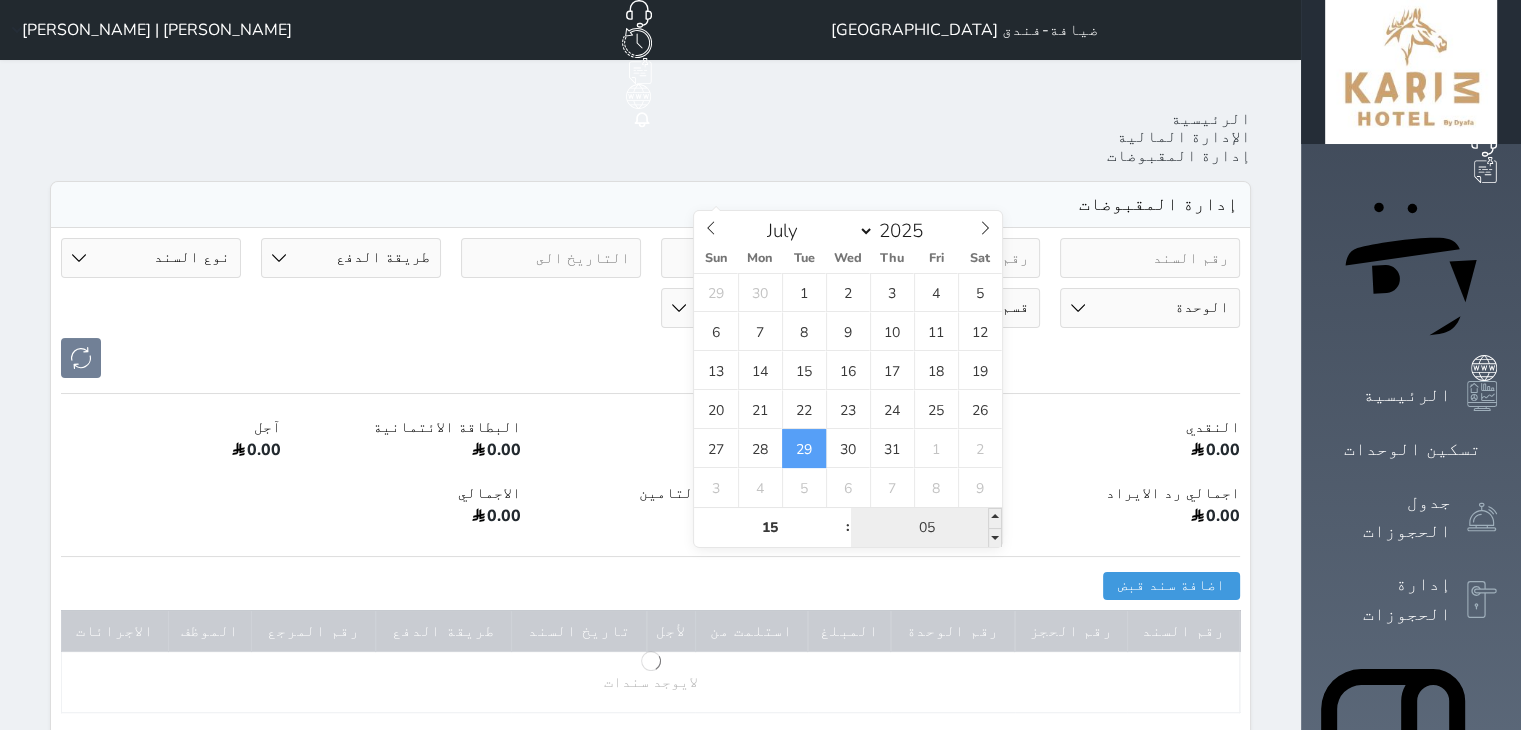 click on "05" at bounding box center (926, 528) 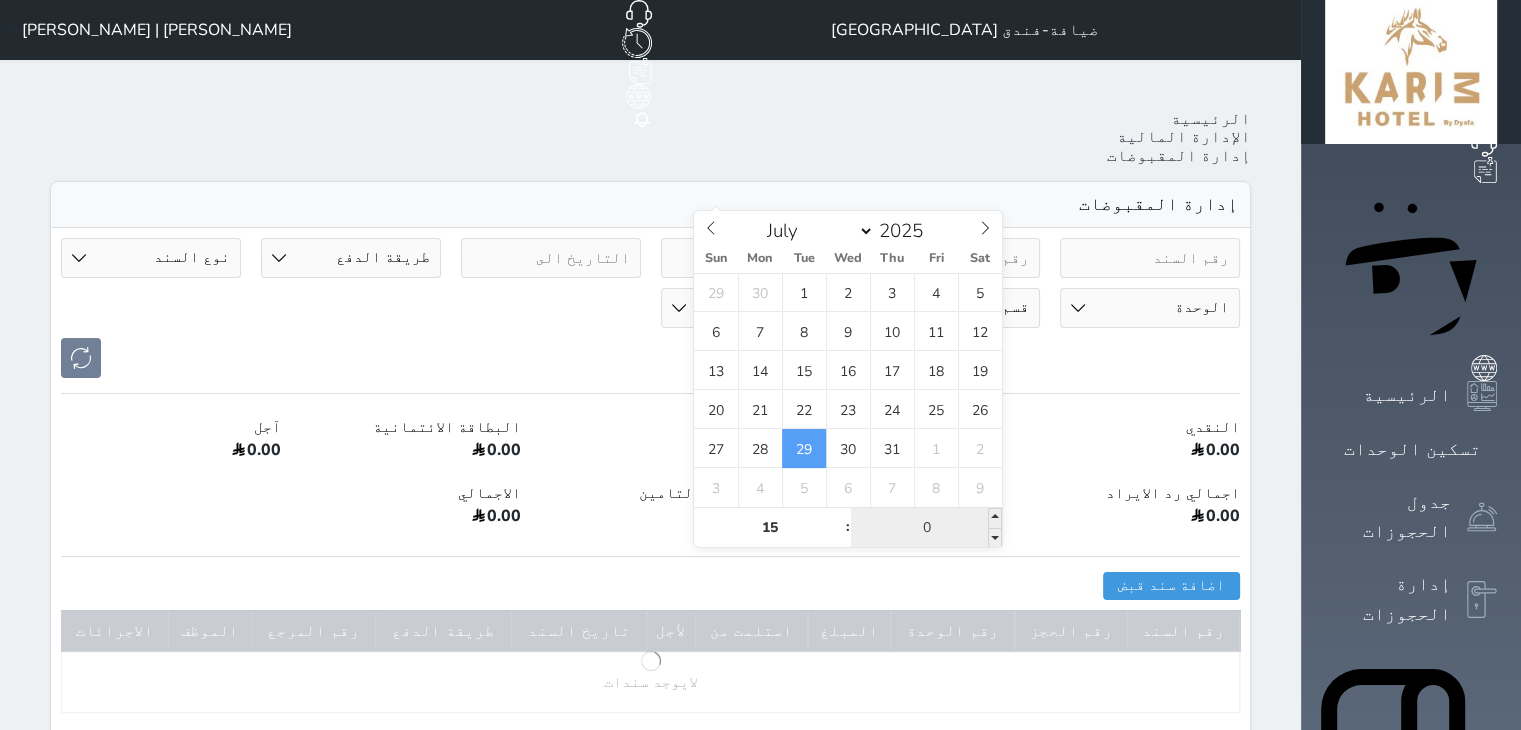 type on "00" 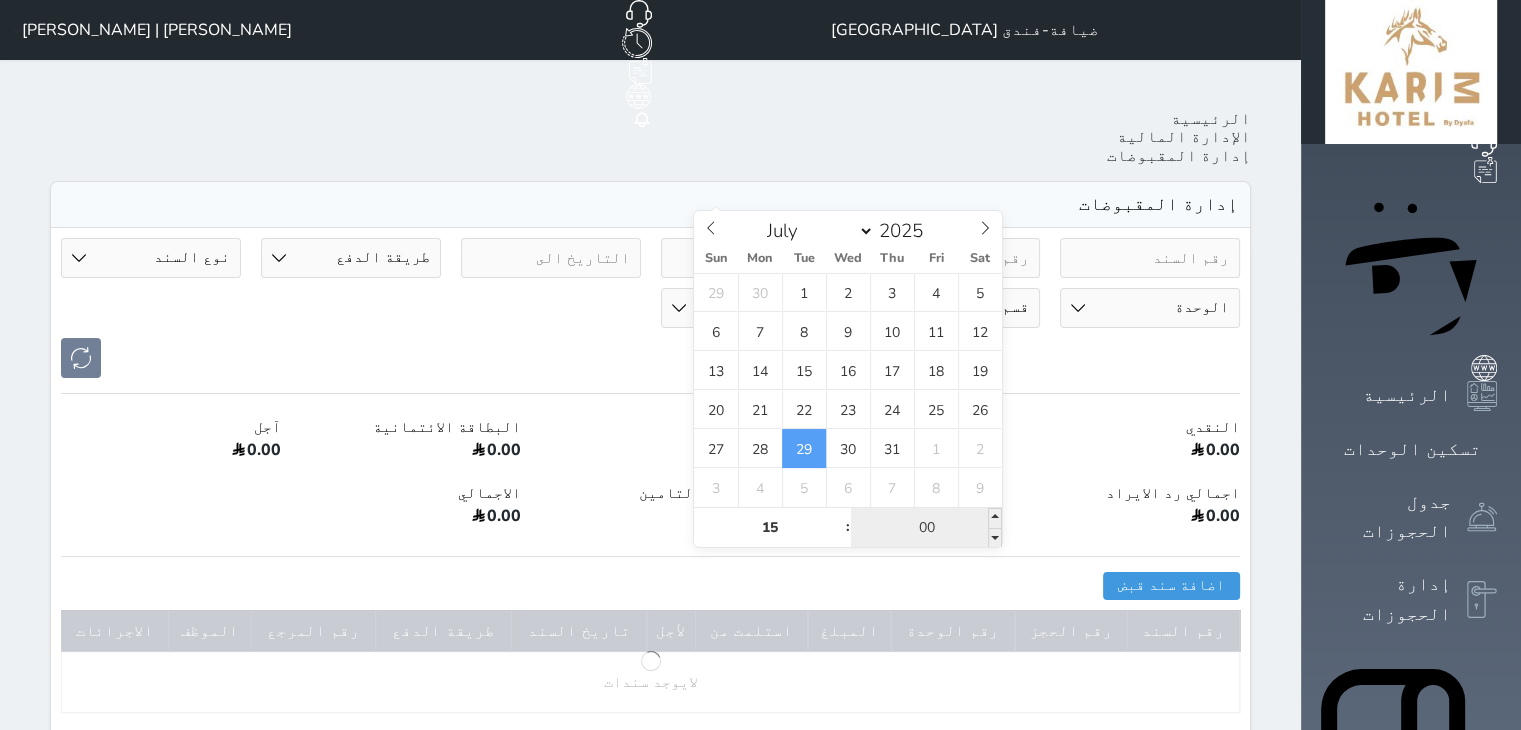 type on "2025-07-29 15:00" 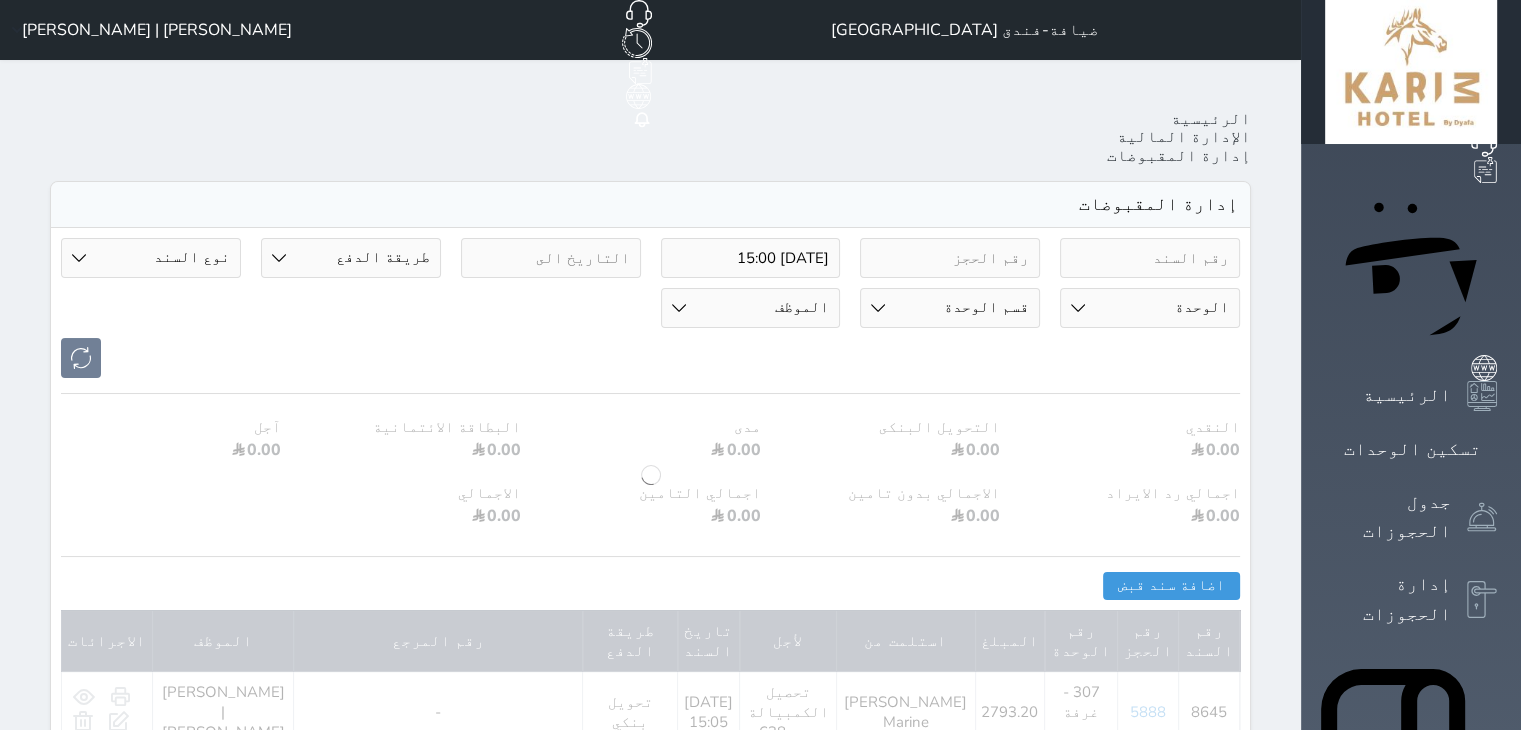 click on "طريقة الدفع   دفع نقدى   تحويل بنكى   مدى   بطاقة ائتمان   آجل   رد ايراد" at bounding box center (351, 258) 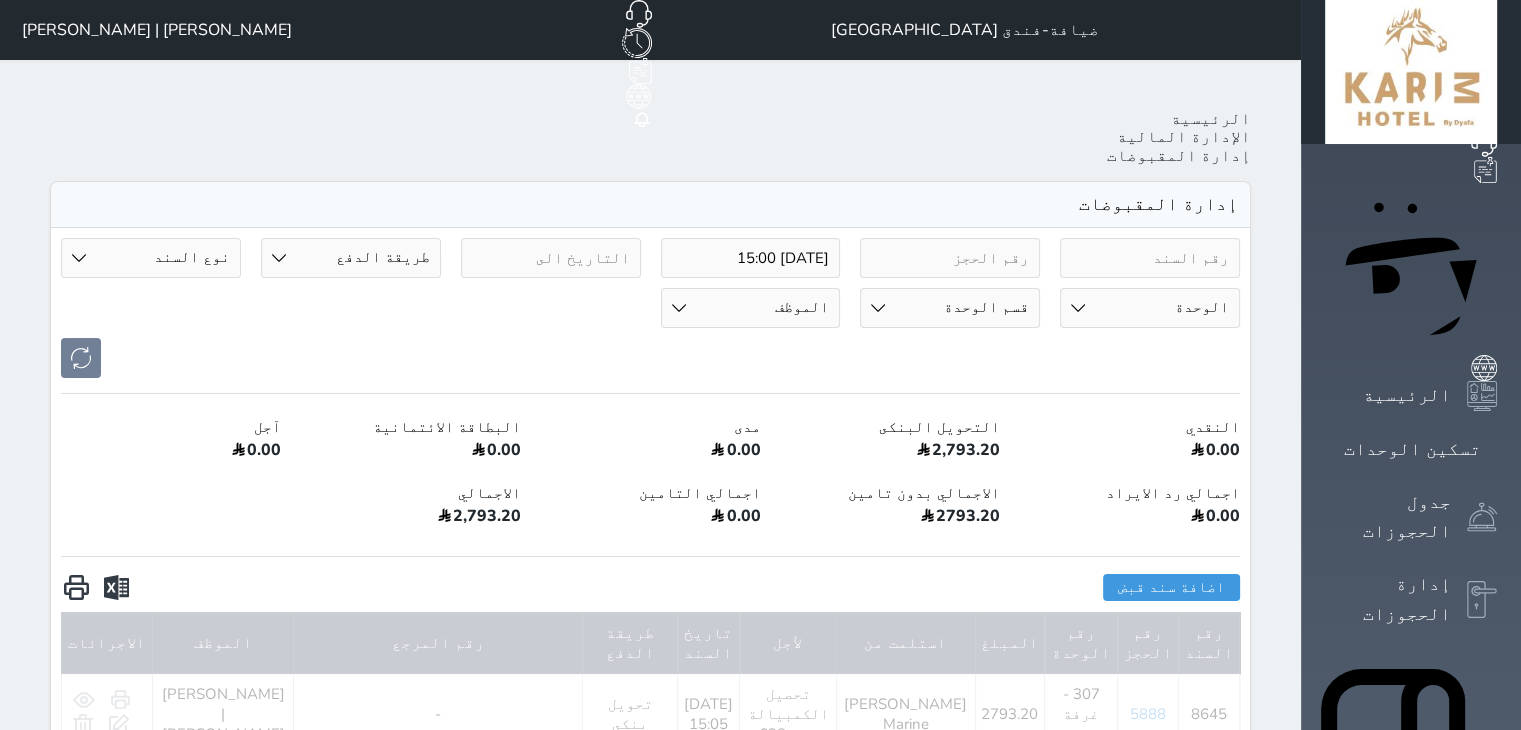 select on "bank-transfer" 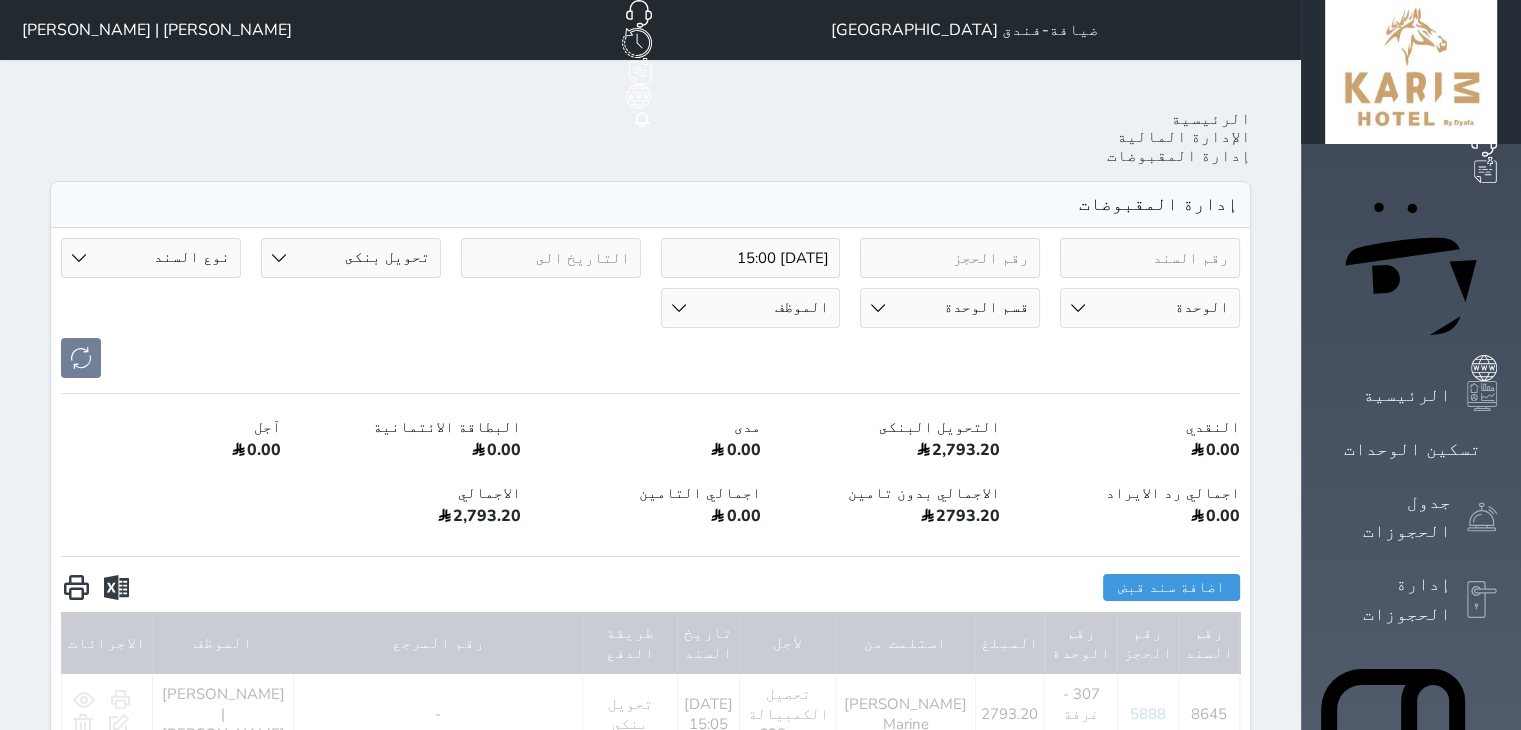 click on "طريقة الدفع   دفع نقدى   تحويل بنكى   مدى   بطاقة ائتمان   آجل   رد ايراد" at bounding box center [351, 258] 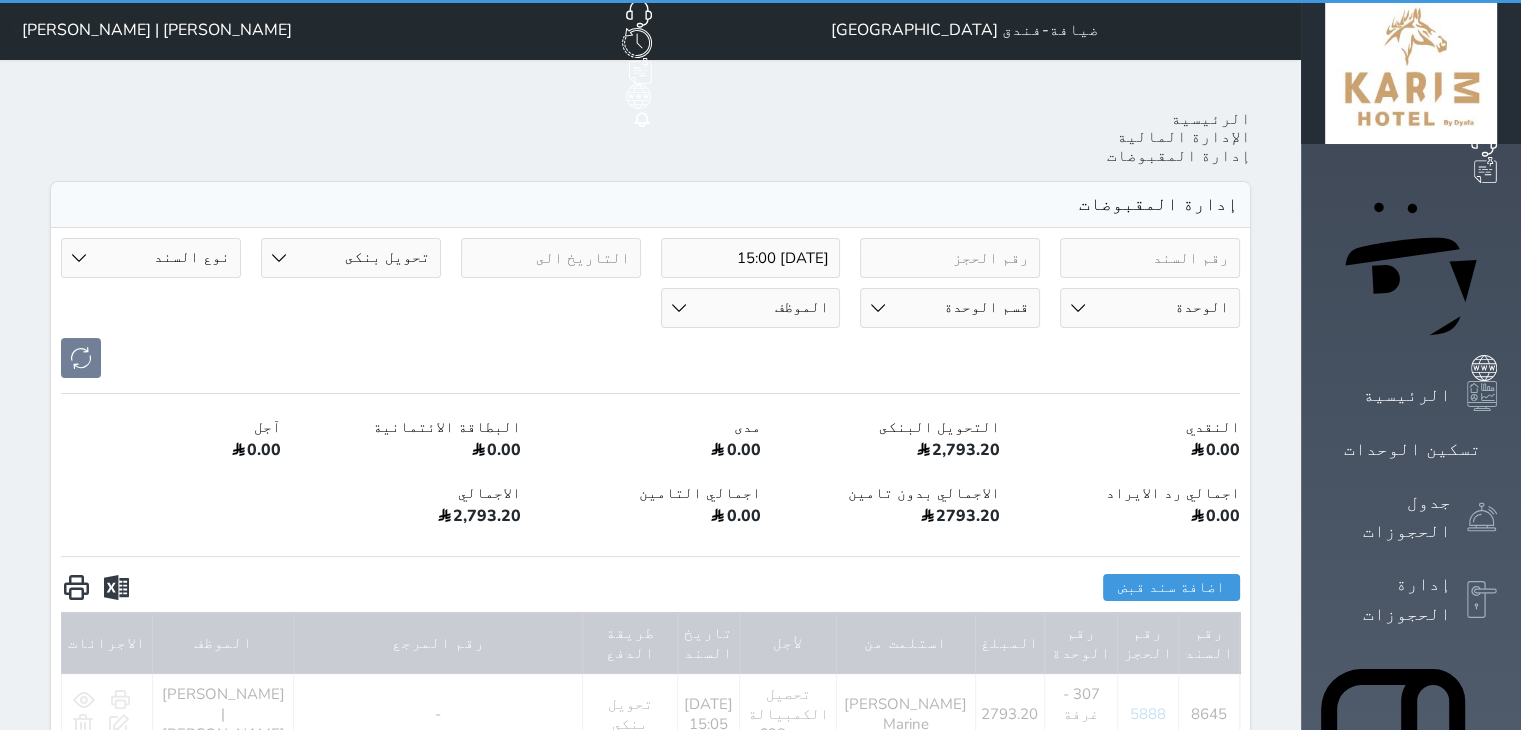 click on "نوع السند   مقبوضات عامة قيمة إيجار فواتير تحويل من الادارة الى الصندوق خدمات تامين عربون لا ينطبق آخر مغسلة واي فاي - الإنترنت مواقف السيارات طعام الأغذية والمشروبات مشروبات المشروبات الباردة المشروبات الساخنة الإفطار غداء عشاء مخبز و كعك حمام سباحة الصالة الرياضية سبا و خدمات الجمال اختيار وإسقاط (خدمات النقل) ميني بار كابل - تلفزيون سرير إضافي تصفيف الشعر التسوق خدمات الجولات السياحية المنظمة خدمات الدليل السياحي تحصيل كمبيالة" at bounding box center (151, 258) 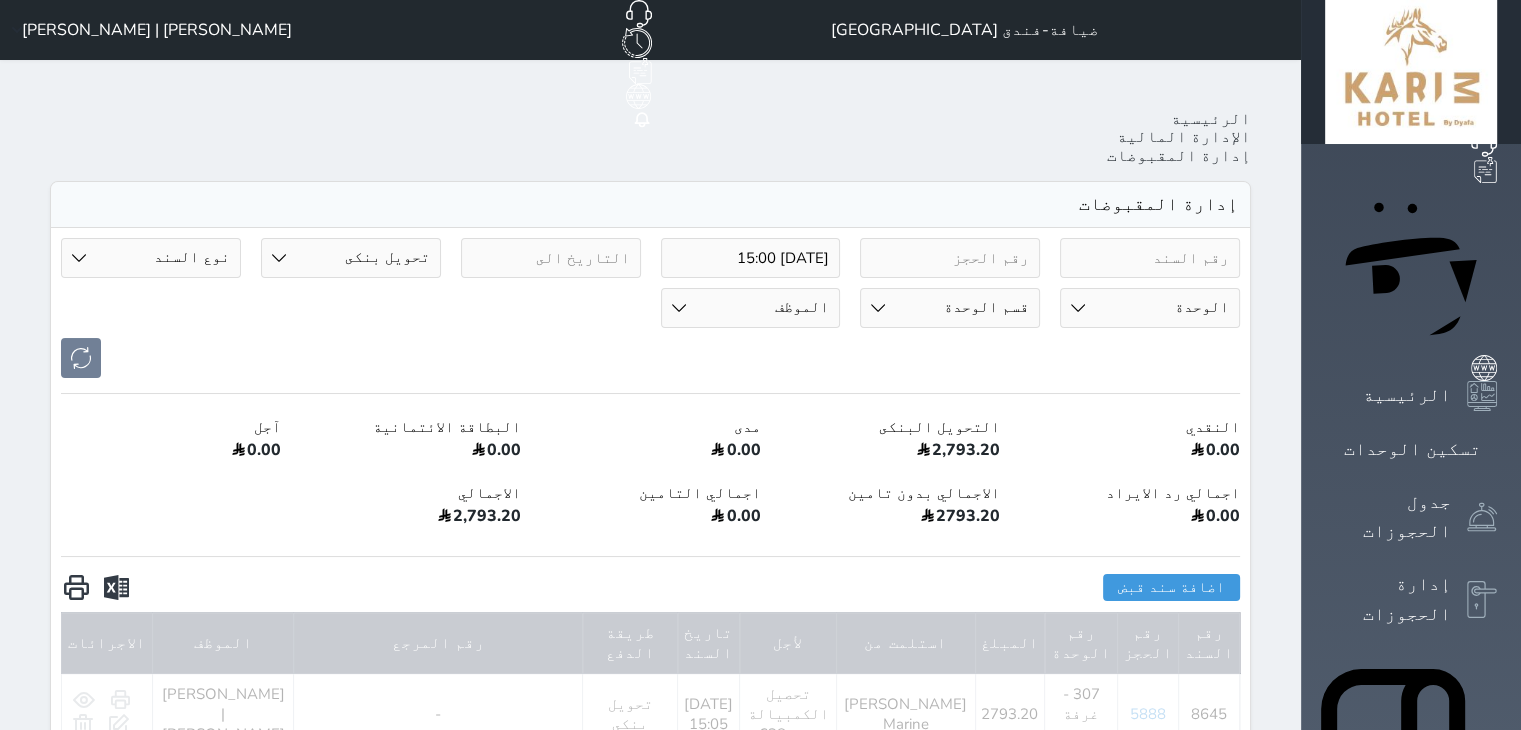 select on "103451" 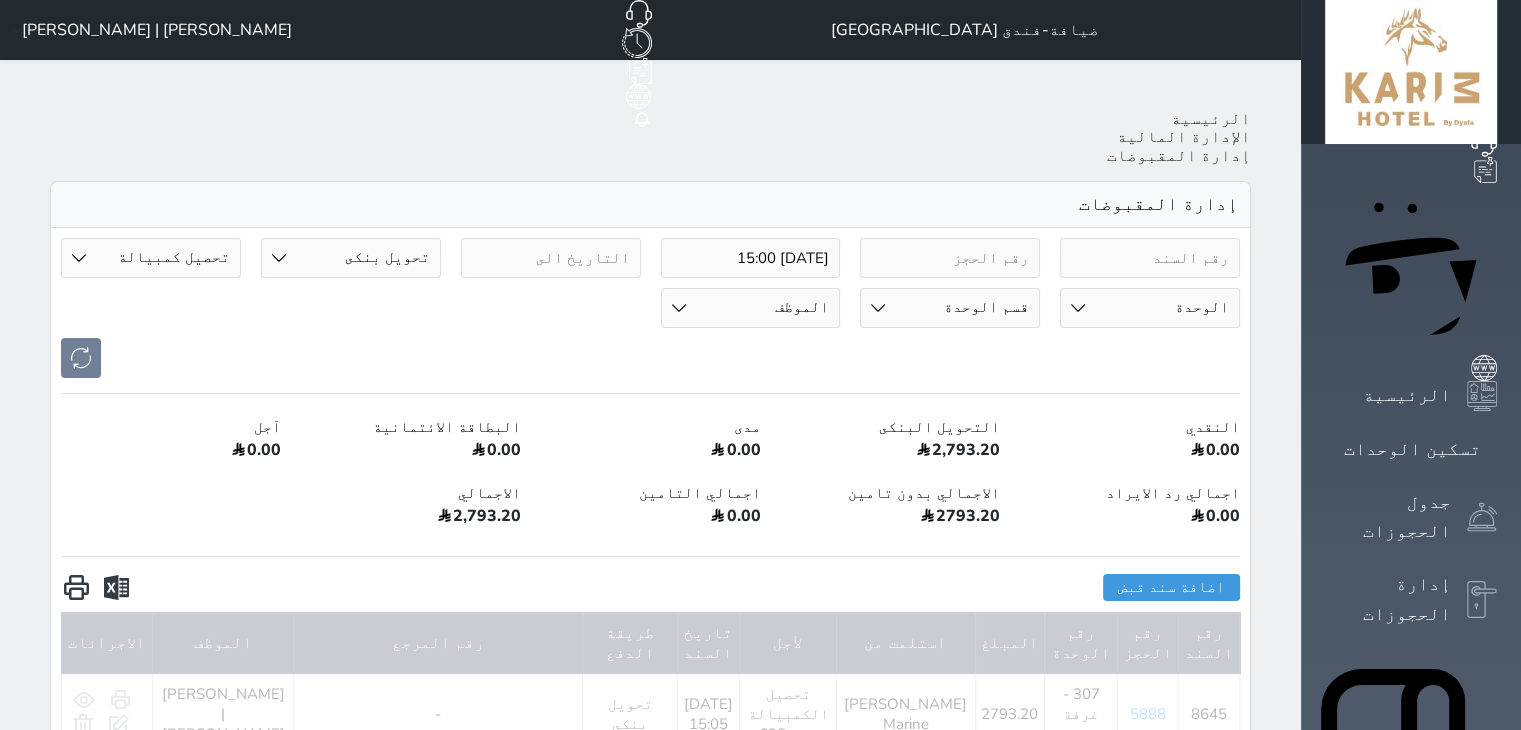 click on "نوع السند   مقبوضات عامة قيمة إيجار فواتير تحويل من الادارة الى الصندوق خدمات تامين عربون لا ينطبق آخر مغسلة واي فاي - الإنترنت مواقف السيارات طعام الأغذية والمشروبات مشروبات المشروبات الباردة المشروبات الساخنة الإفطار غداء عشاء مخبز و كعك حمام سباحة الصالة الرياضية سبا و خدمات الجمال اختيار وإسقاط (خدمات النقل) ميني بار كابل - تلفزيون سرير إضافي تصفيف الشعر التسوق خدمات الجولات السياحية المنظمة خدمات الدليل السياحي تحصيل كمبيالة" at bounding box center (151, 258) 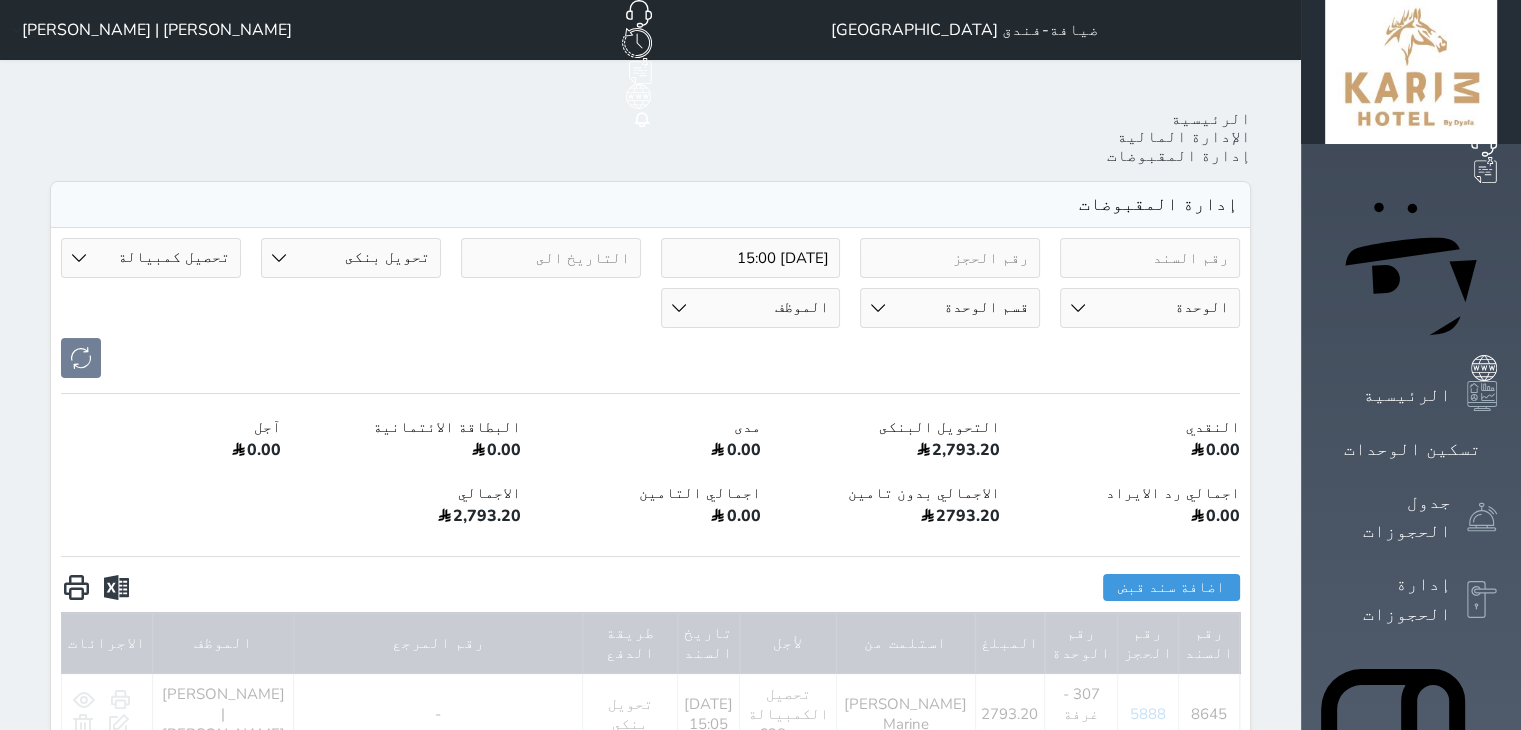 click on "الموظف   Haitham Mohammed Akasha Al Bitar | محمد عكاشة البيطار Ahmed Khamis Mamon | احمد خميس مأمون Rafah Mohmmad Aldosare | رفعه محمد راشد الدوسري Reham Ali Magrashi | رهام علي مجرشي Ahmed Mohamed | أحمد محمد هيثم محيي" at bounding box center [751, 308] 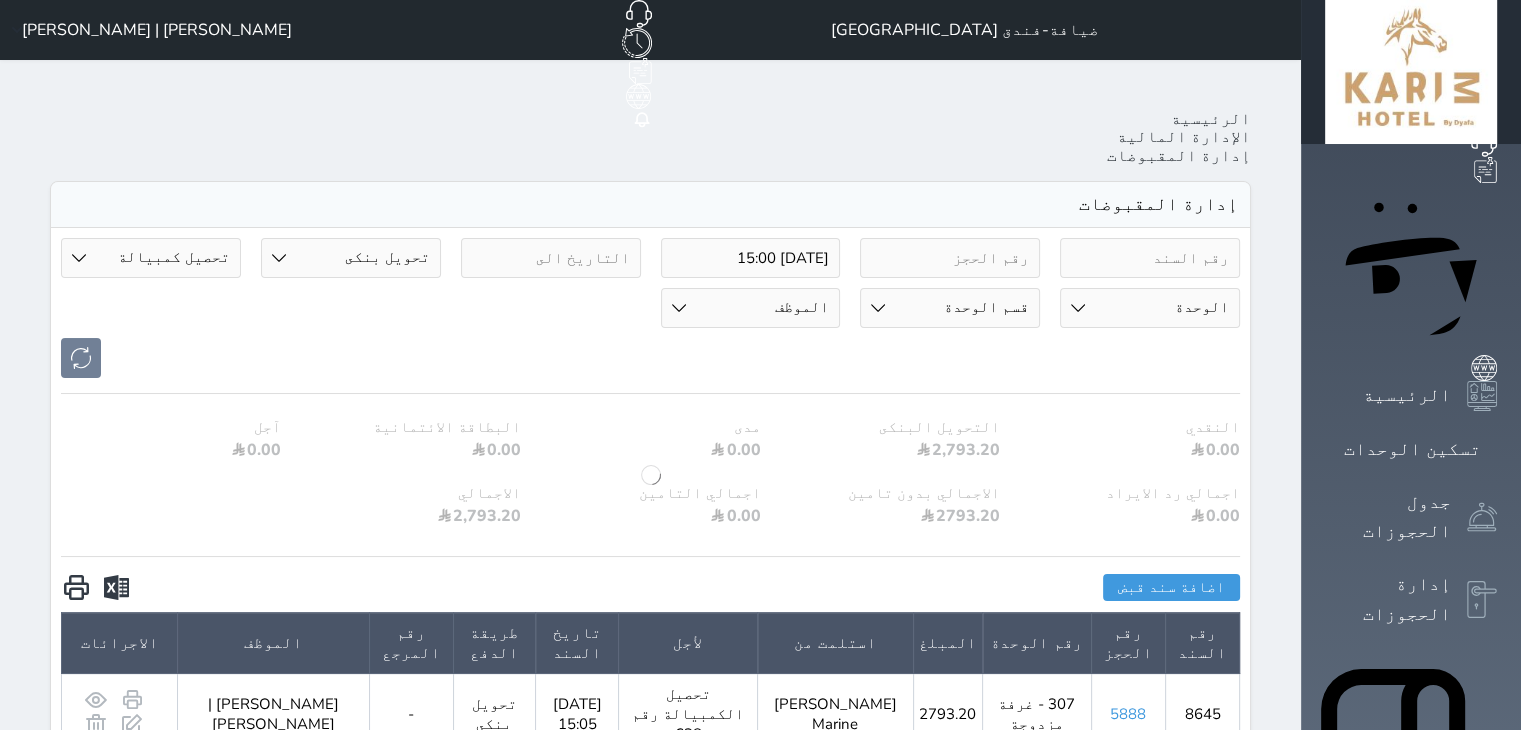 select on "4935" 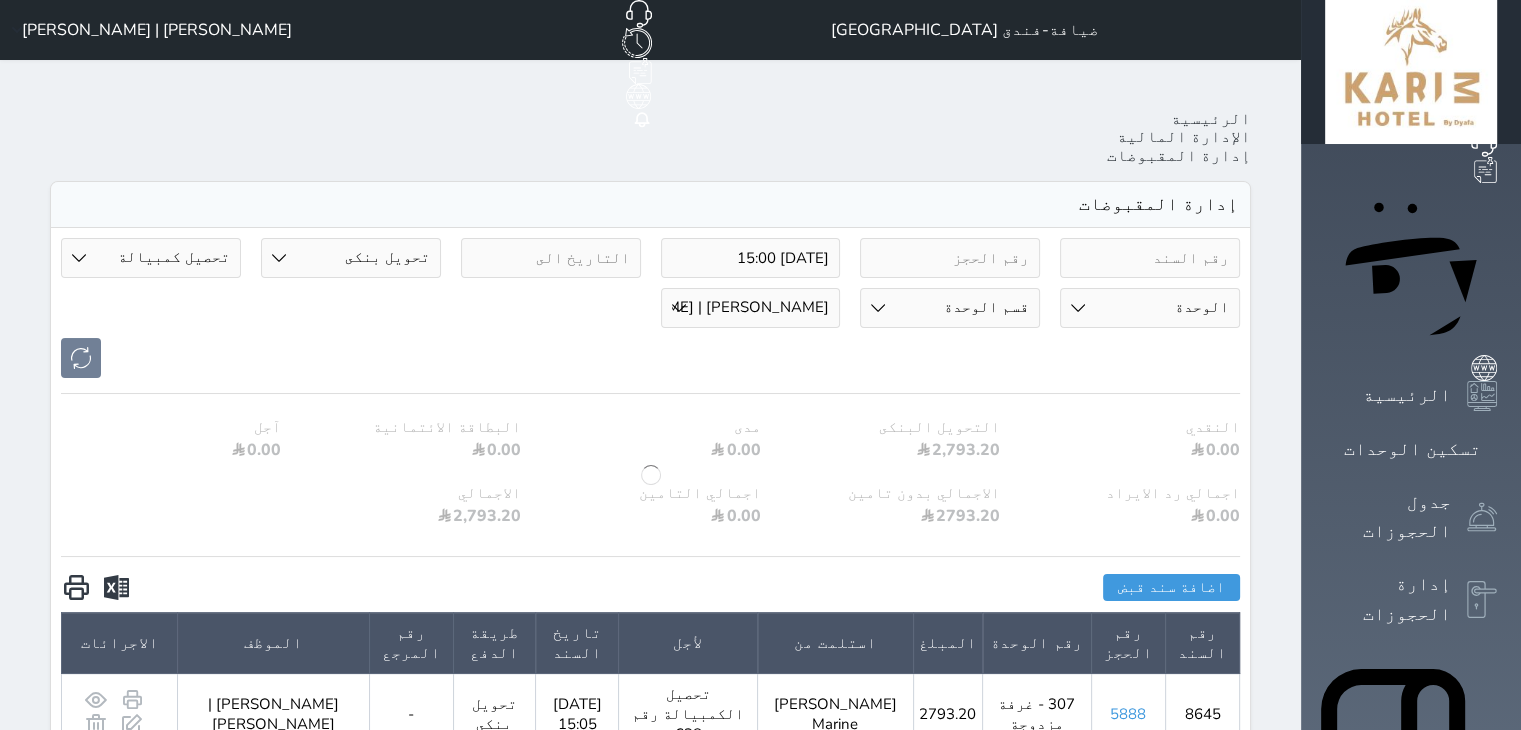 click on "الموظف   Haitham Mohammed Akasha Al Bitar | محمد عكاشة البيطار Ahmed Khamis Mamon | احمد خميس مأمون Rafah Mohmmad Aldosare | رفعه محمد راشد الدوسري Reham Ali Magrashi | رهام علي مجرشي Ahmed Mohamed | أحمد محمد هيثم محيي" at bounding box center [751, 308] 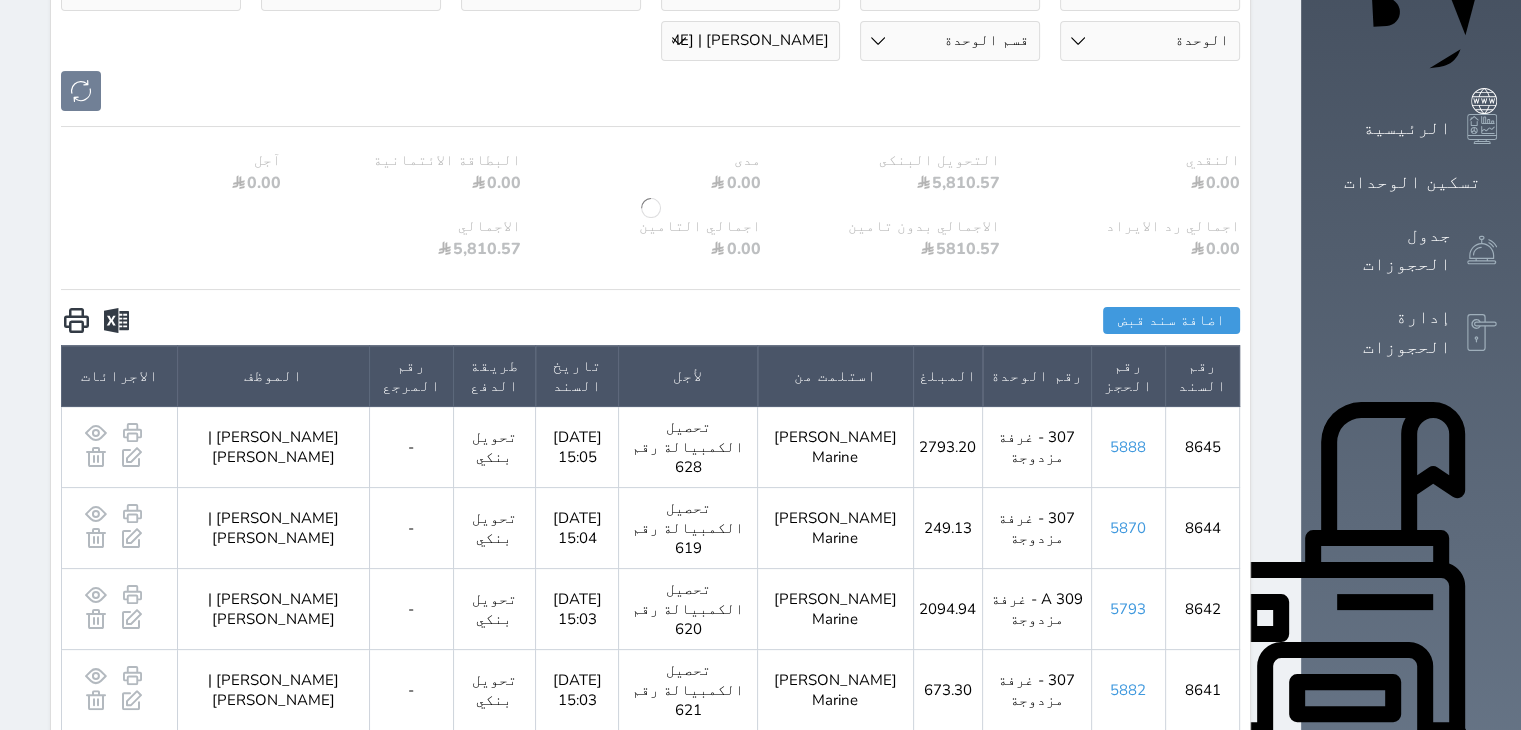scroll, scrollTop: 300, scrollLeft: 0, axis: vertical 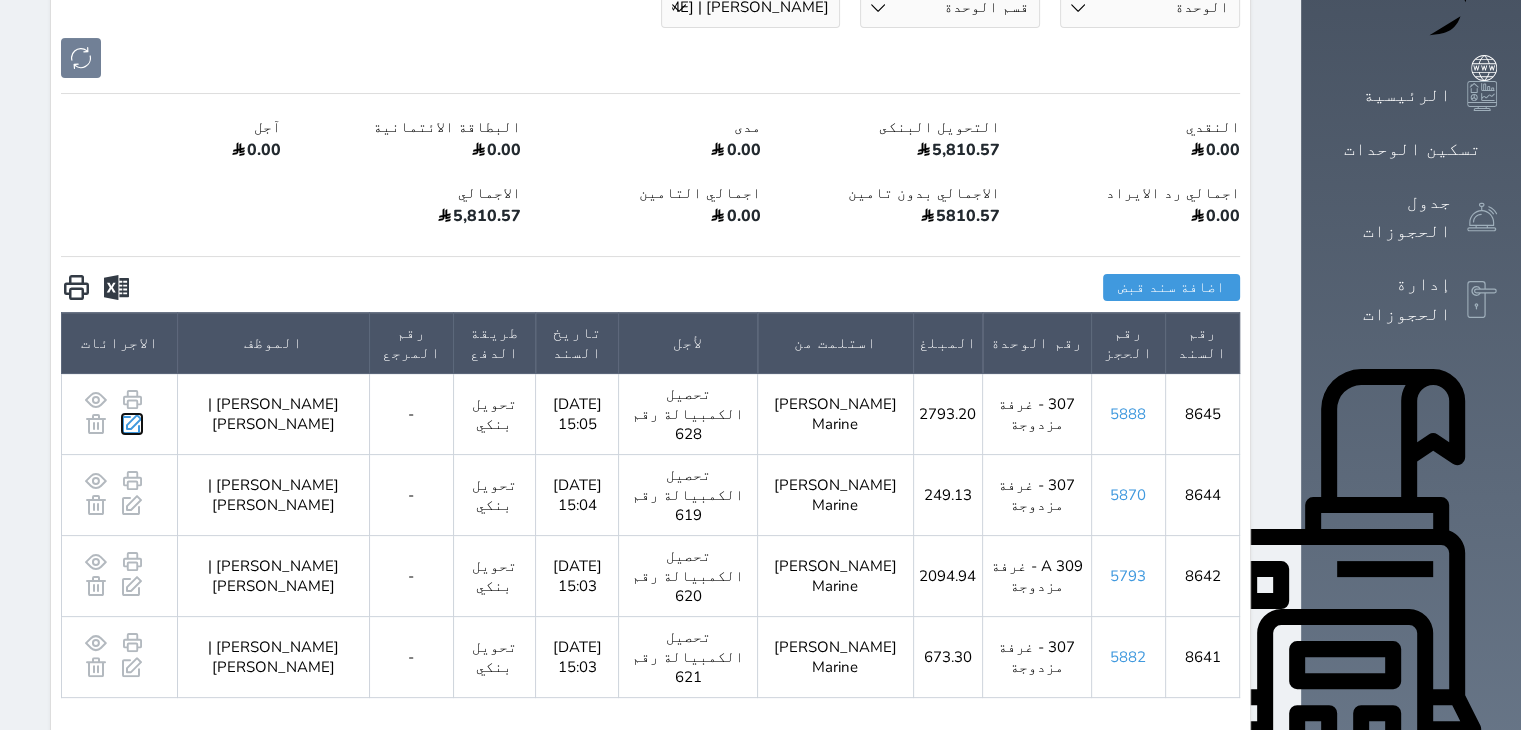 click 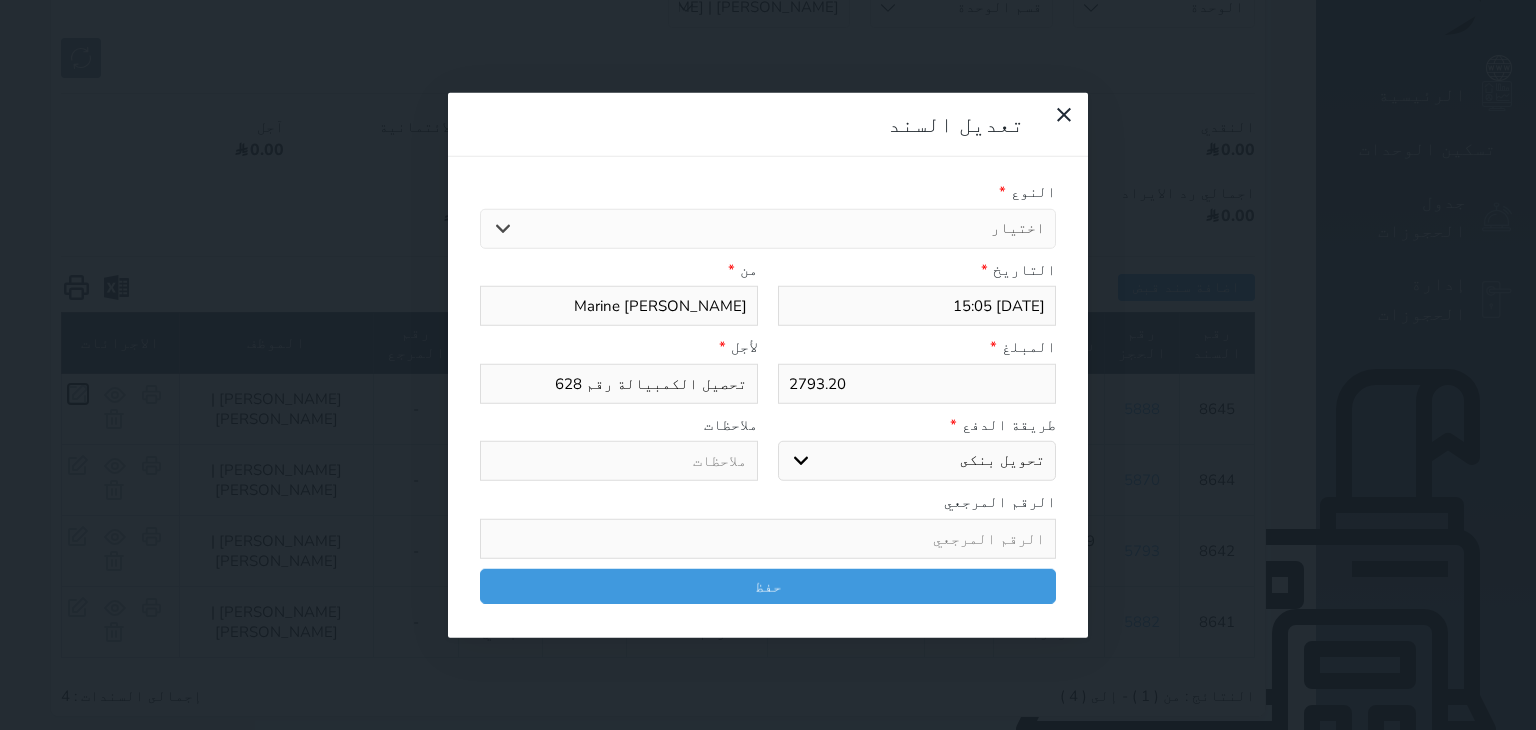 select on "103451" 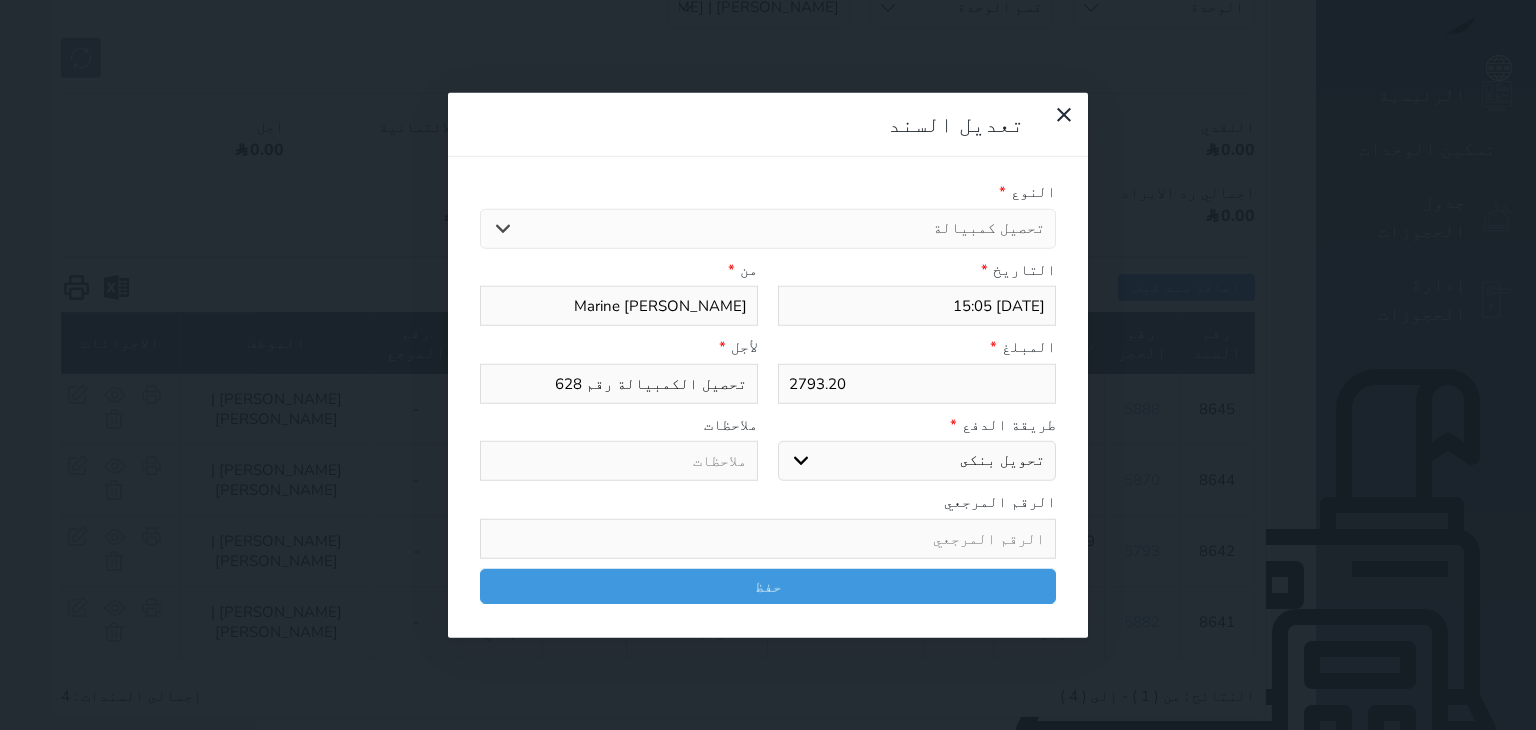 click on "2793.20" at bounding box center (917, 383) 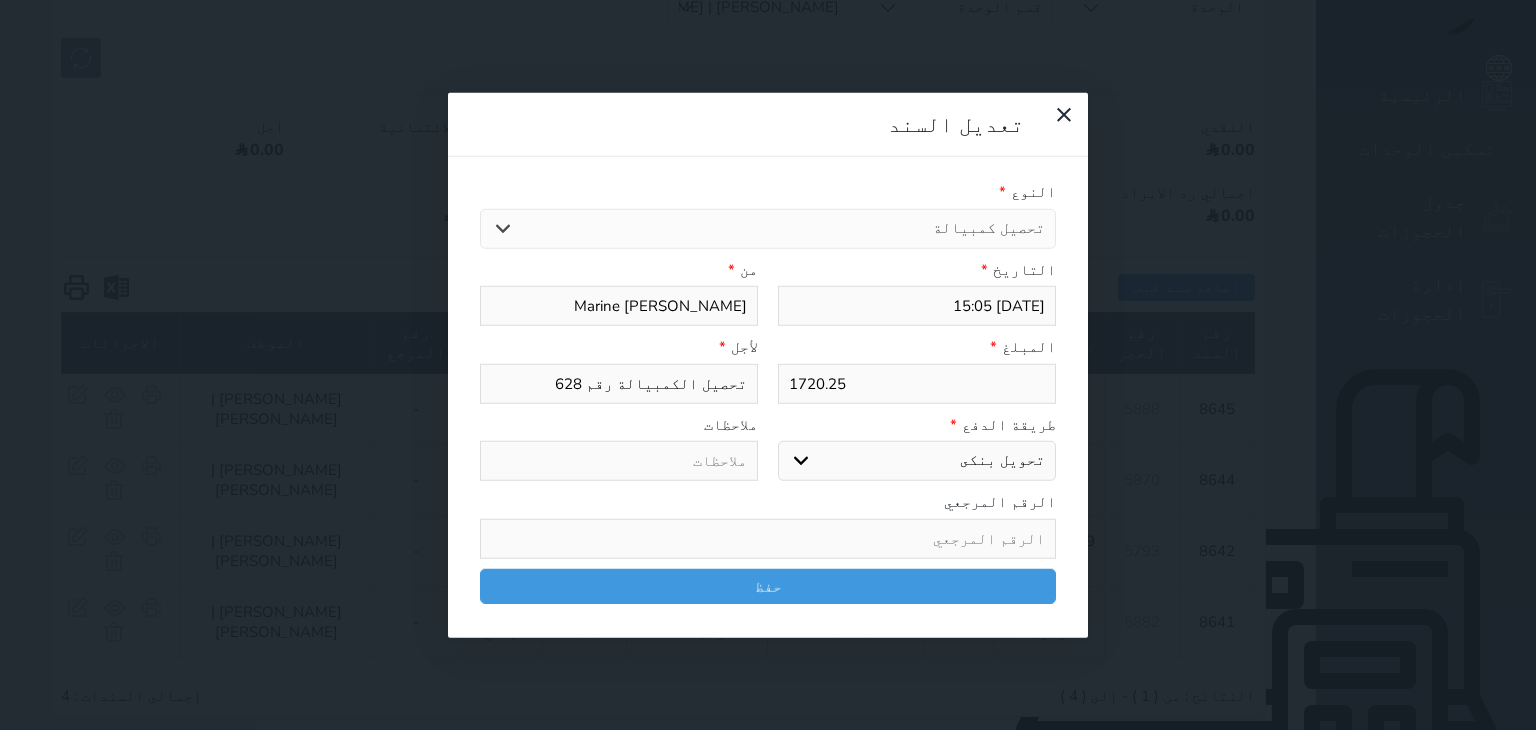 click on "1720.25" at bounding box center [917, 383] 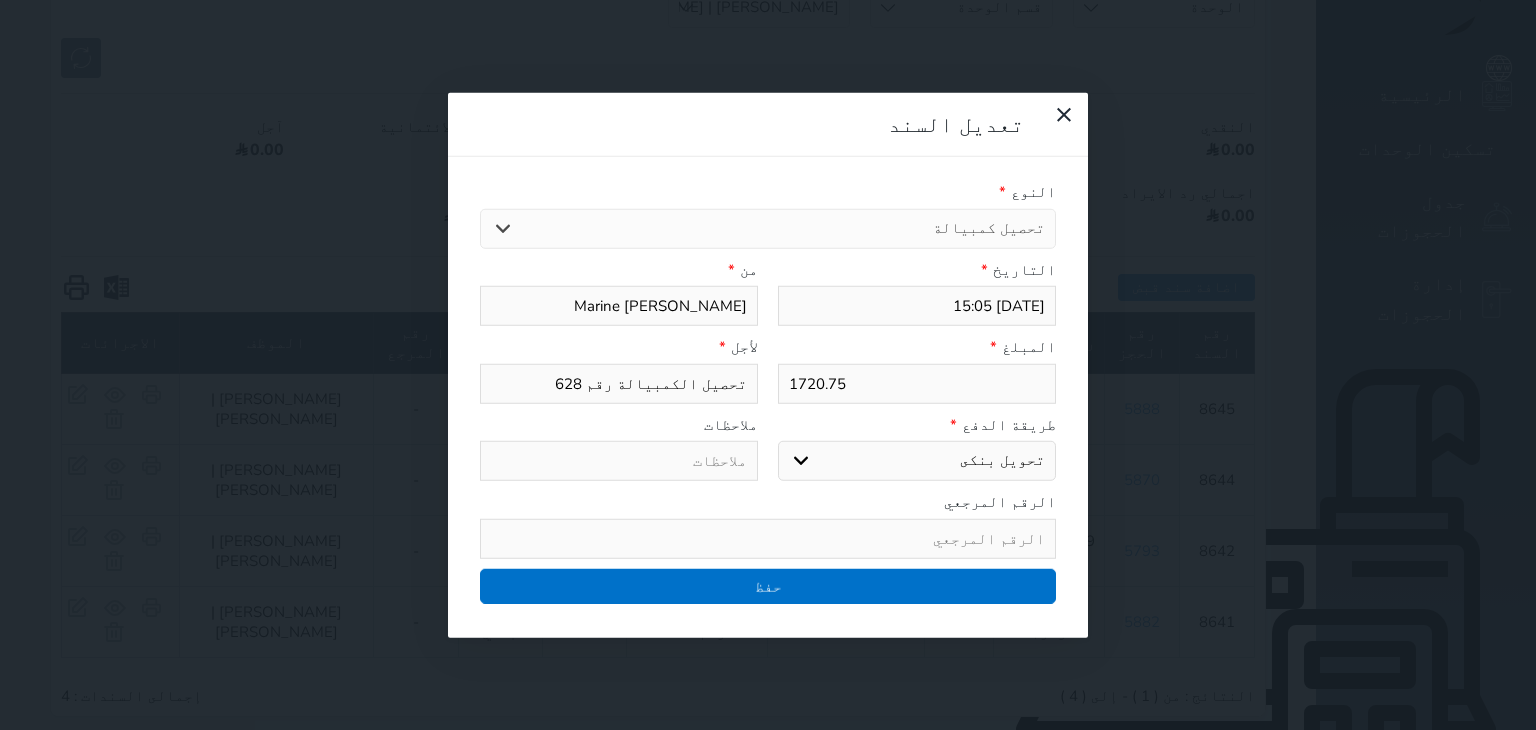 type on "1720.75" 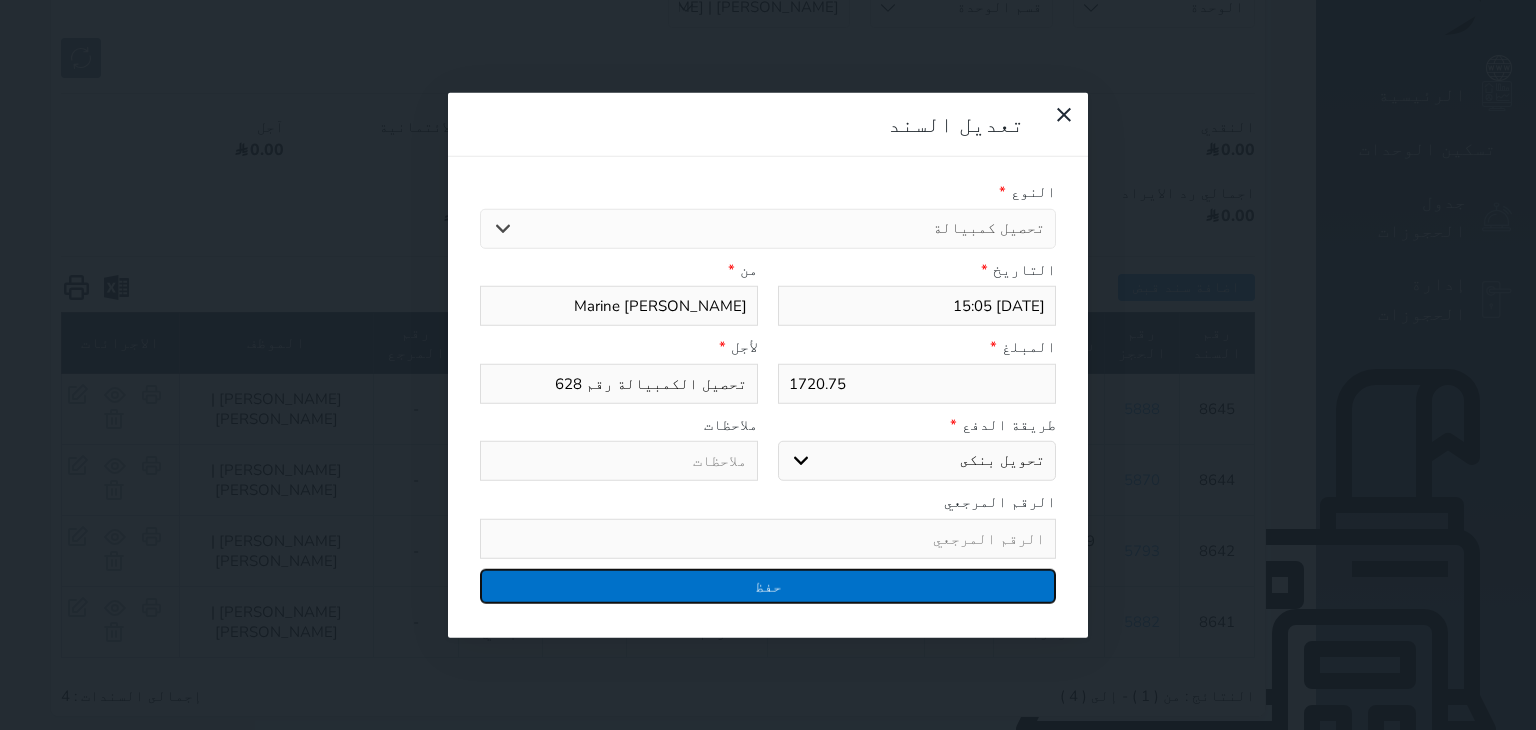 click on "حفظ" at bounding box center [768, 585] 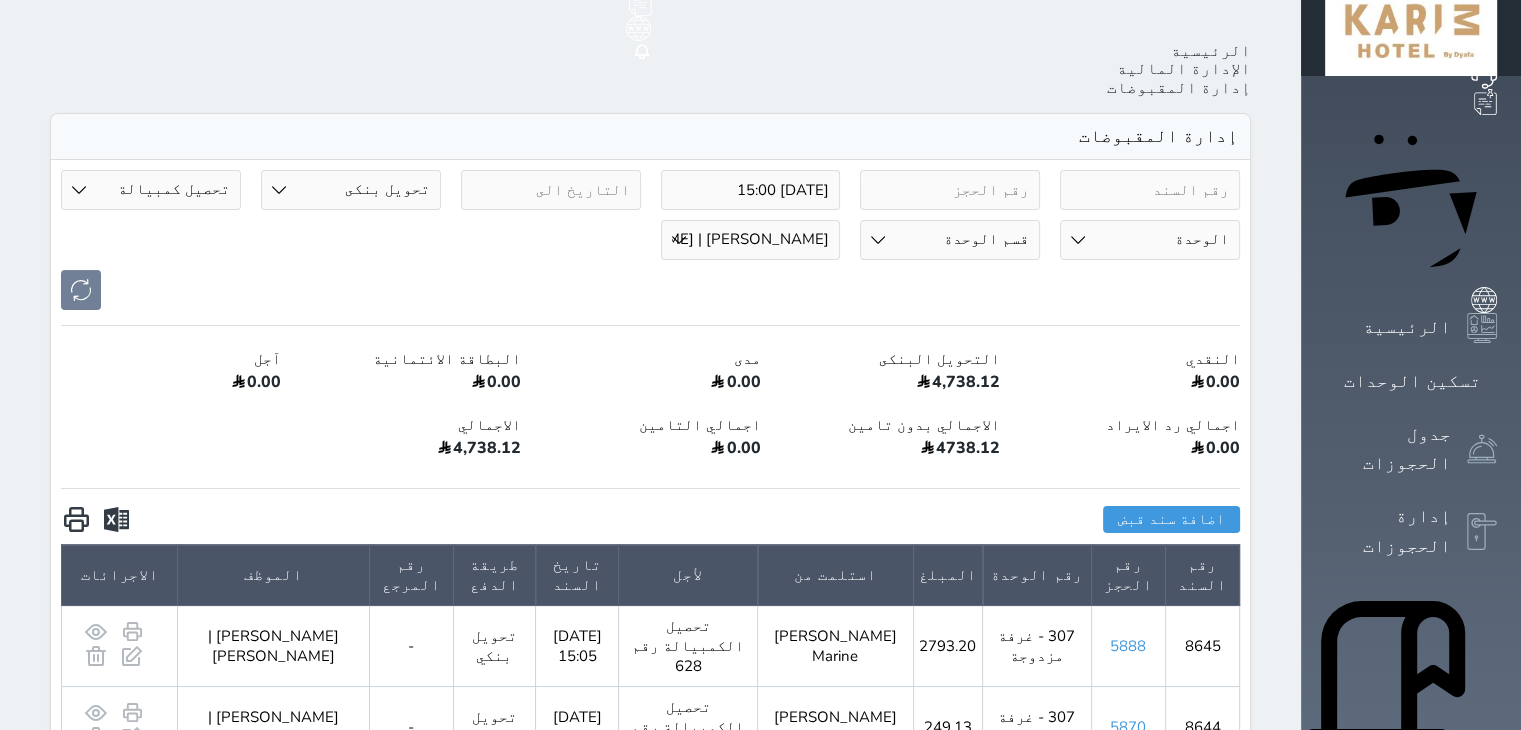scroll, scrollTop: 200, scrollLeft: 0, axis: vertical 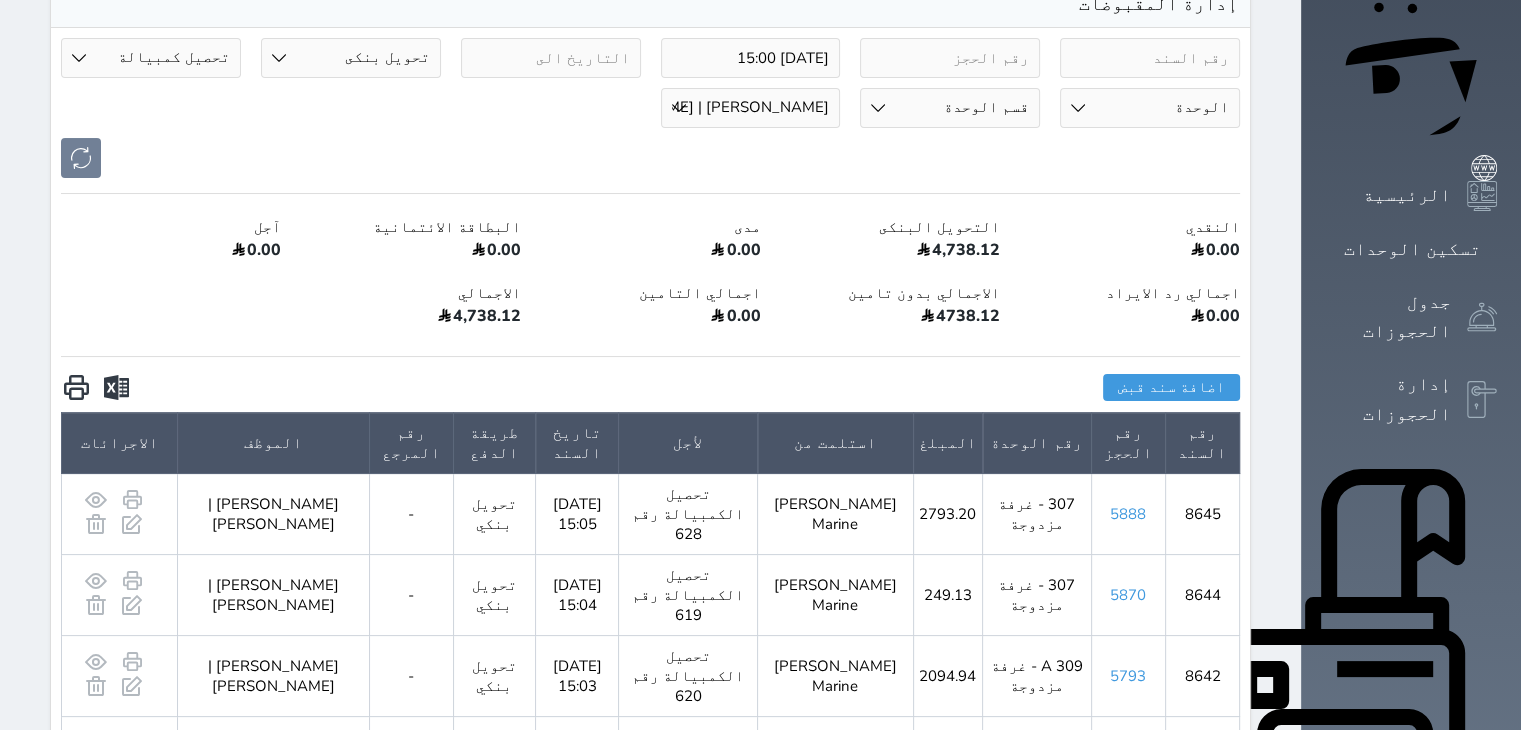 click on "5888" at bounding box center [1128, 514] 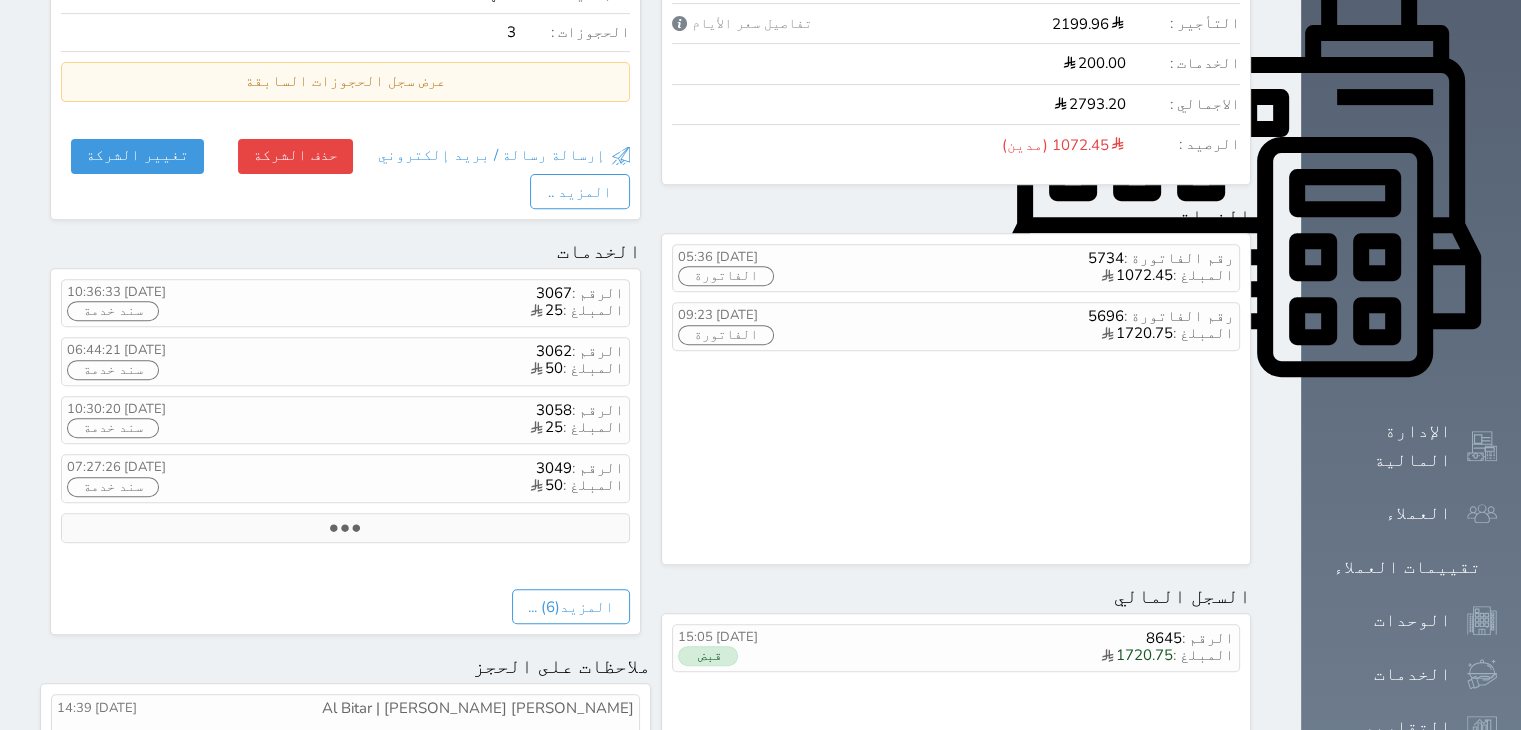 scroll, scrollTop: 772, scrollLeft: 0, axis: vertical 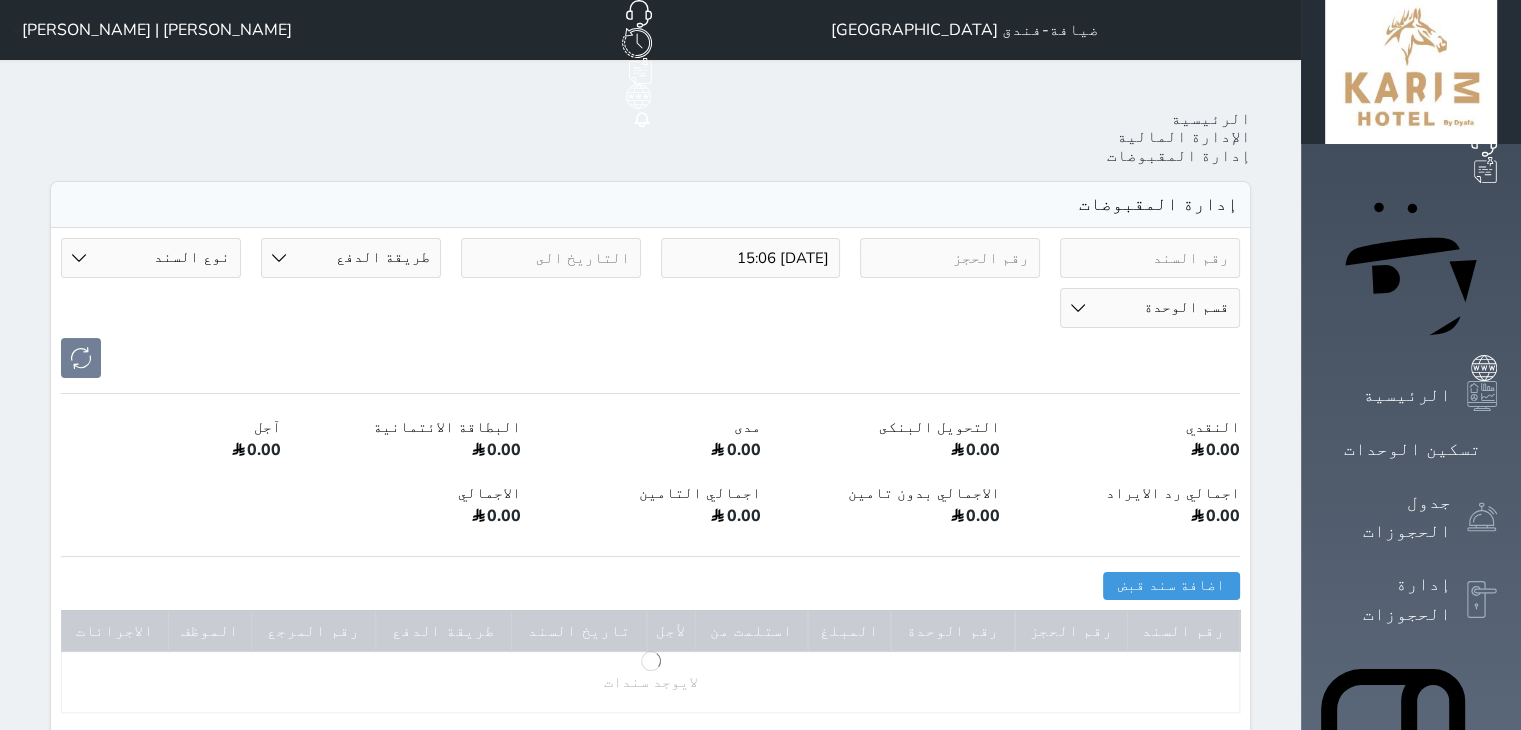 select on "6" 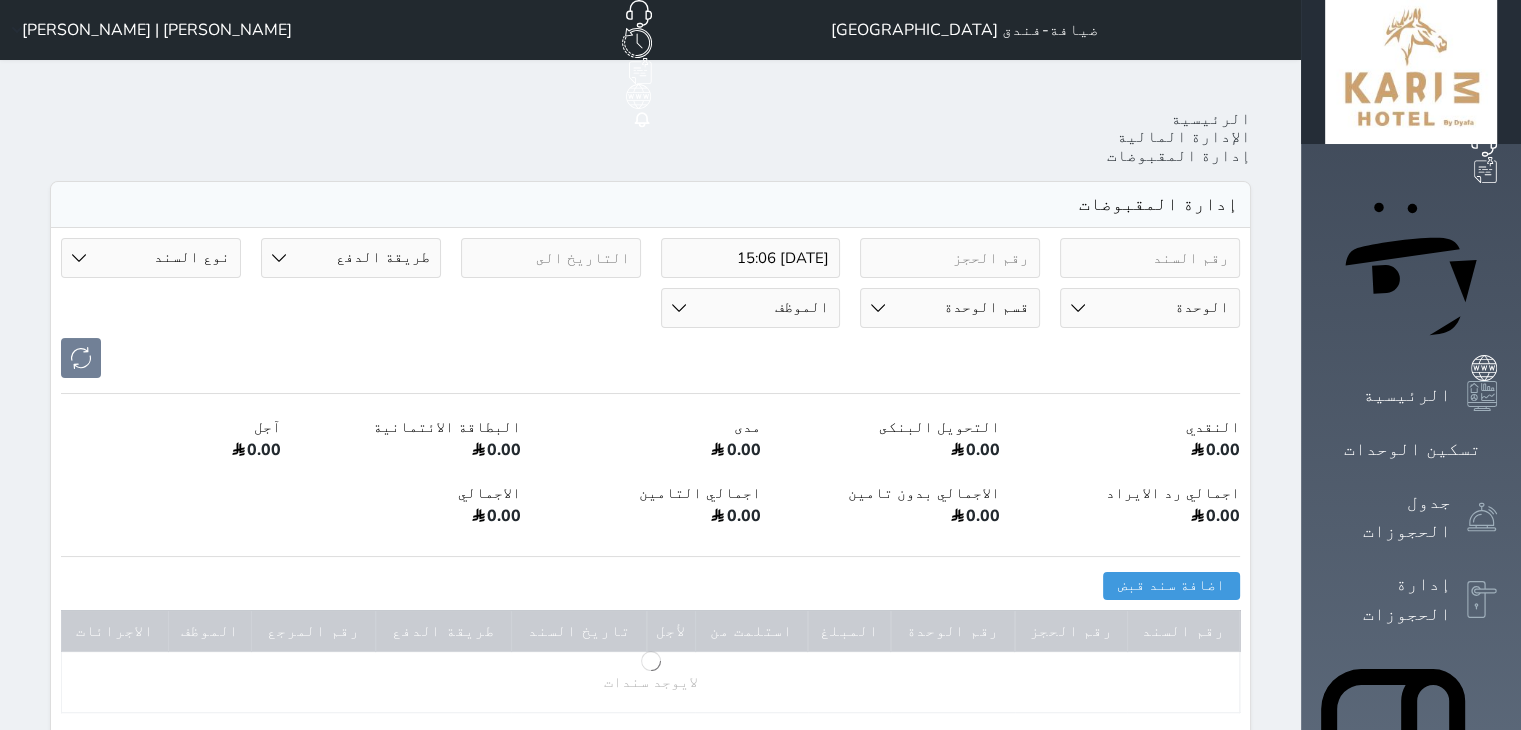click on "2025-07-22 15:06" at bounding box center [751, 258] 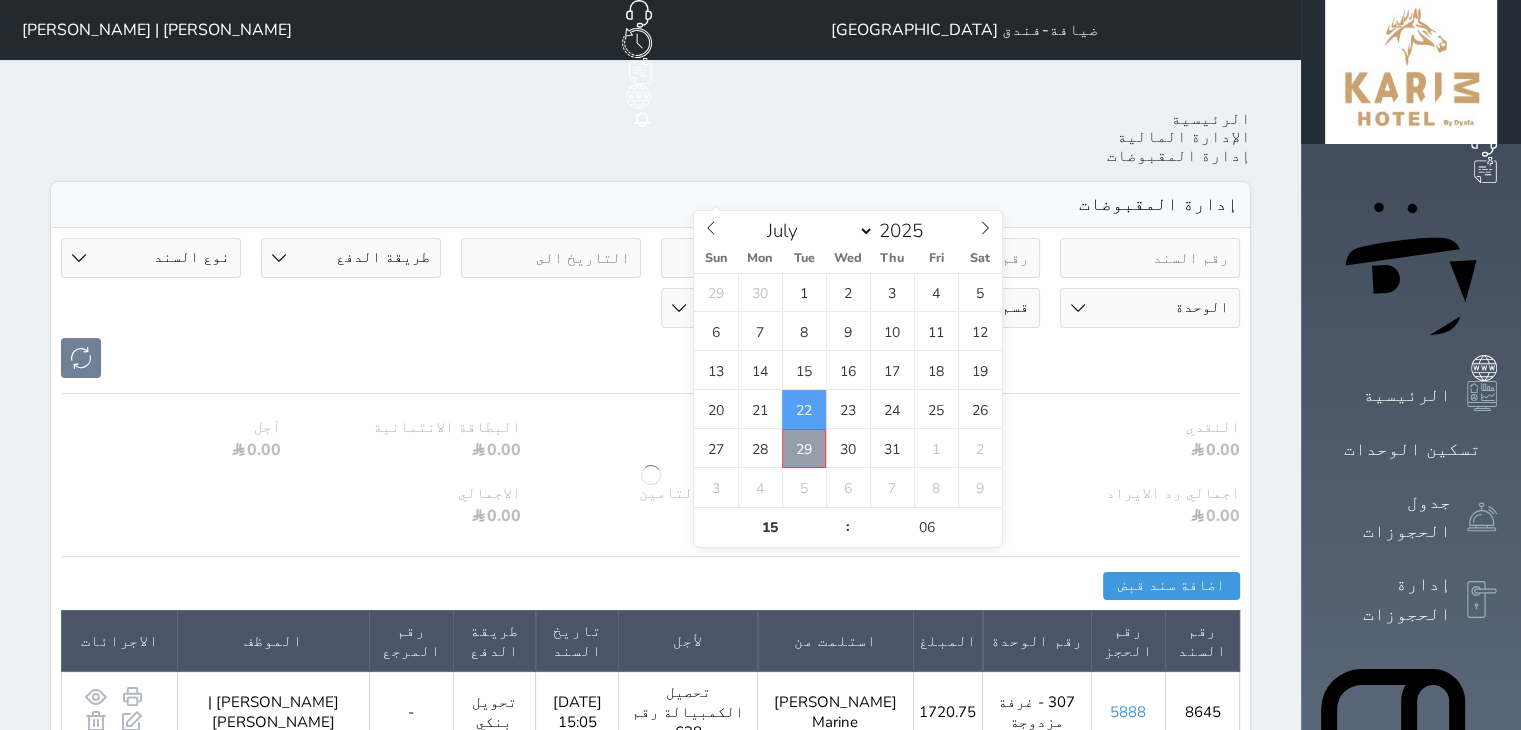 click on "29" at bounding box center (804, 448) 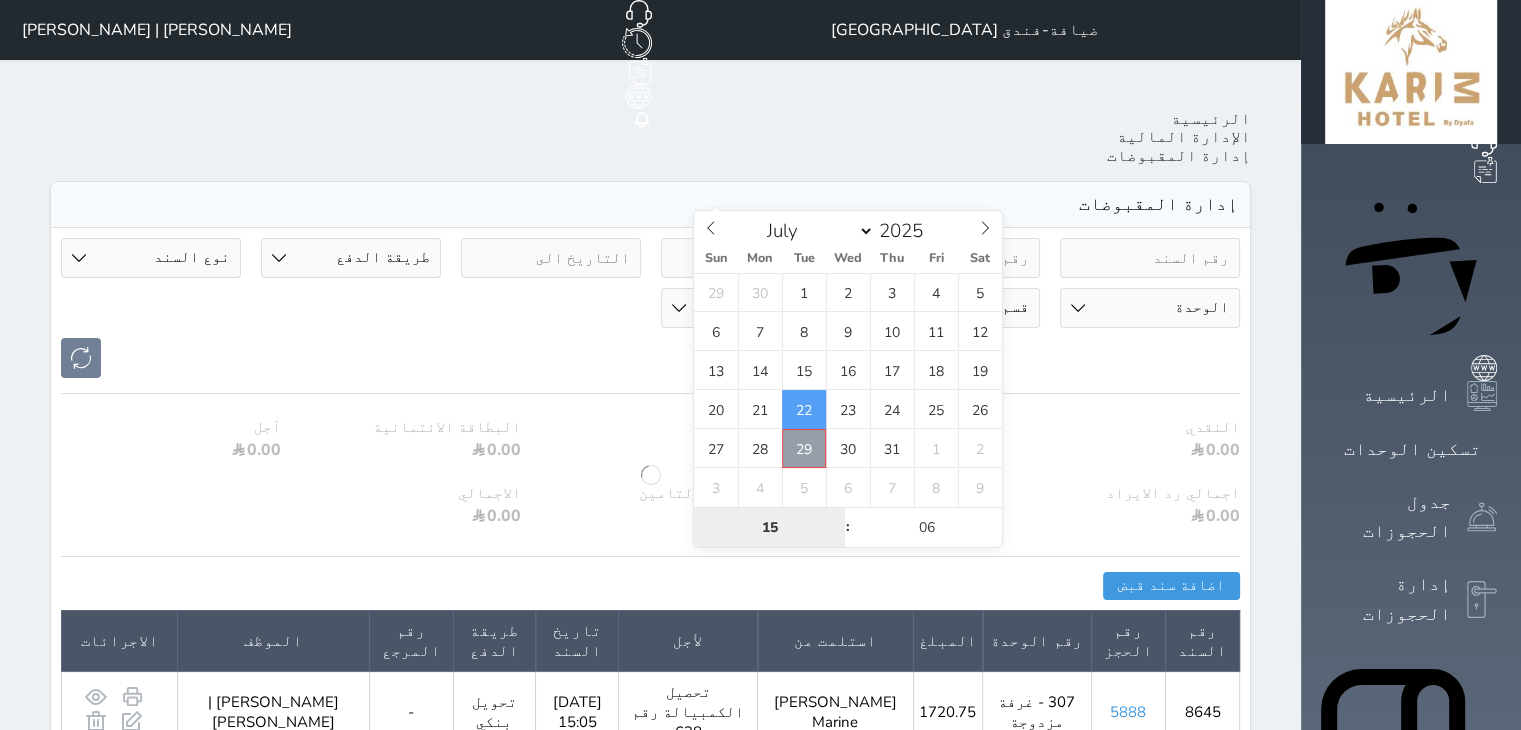 type on "2025-07-29 15:06" 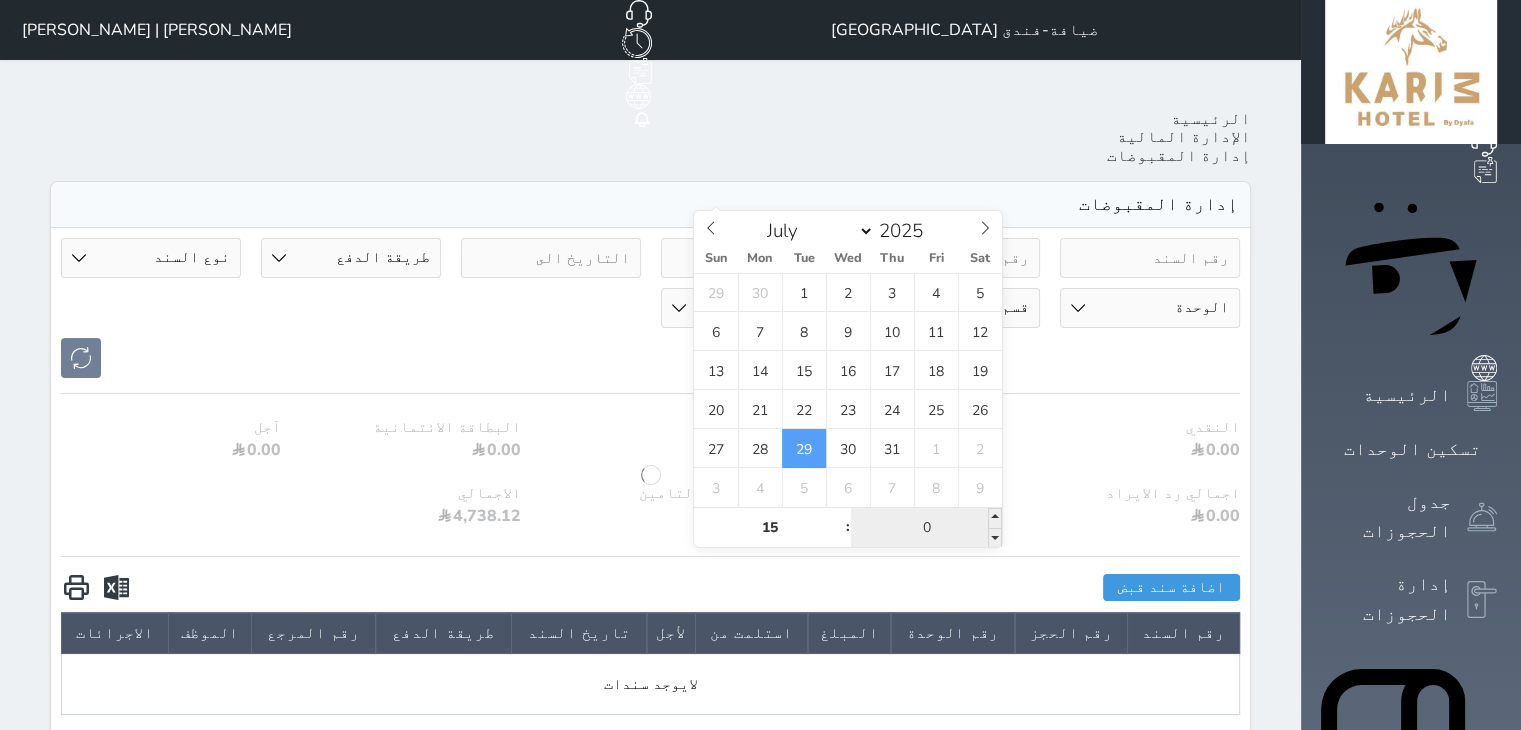 type on "00" 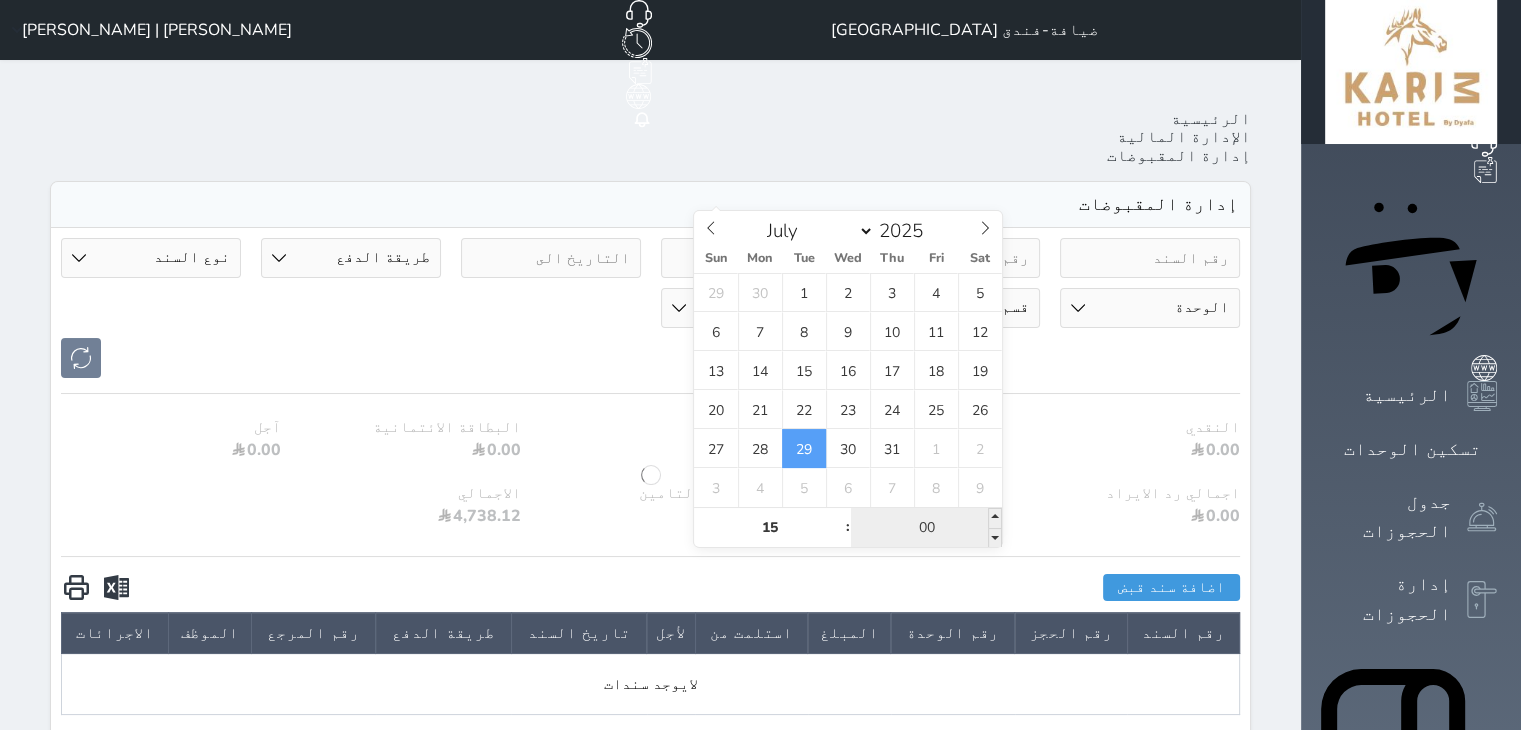 type on "2025-07-29 15:00" 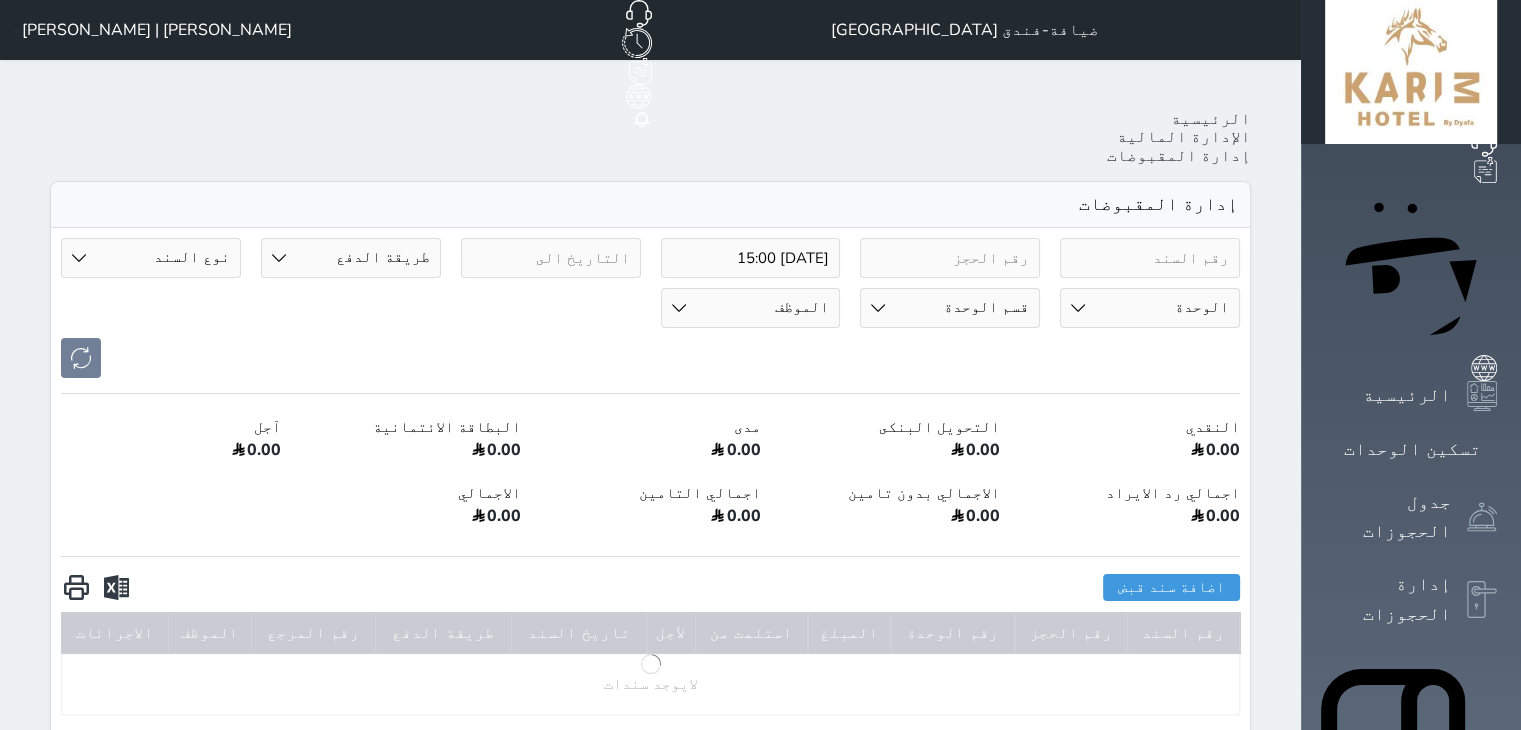 click on "طريقة الدفع   دفع نقدى   تحويل بنكى   مدى   بطاقة ائتمان   آجل   رد ايراد" at bounding box center (351, 258) 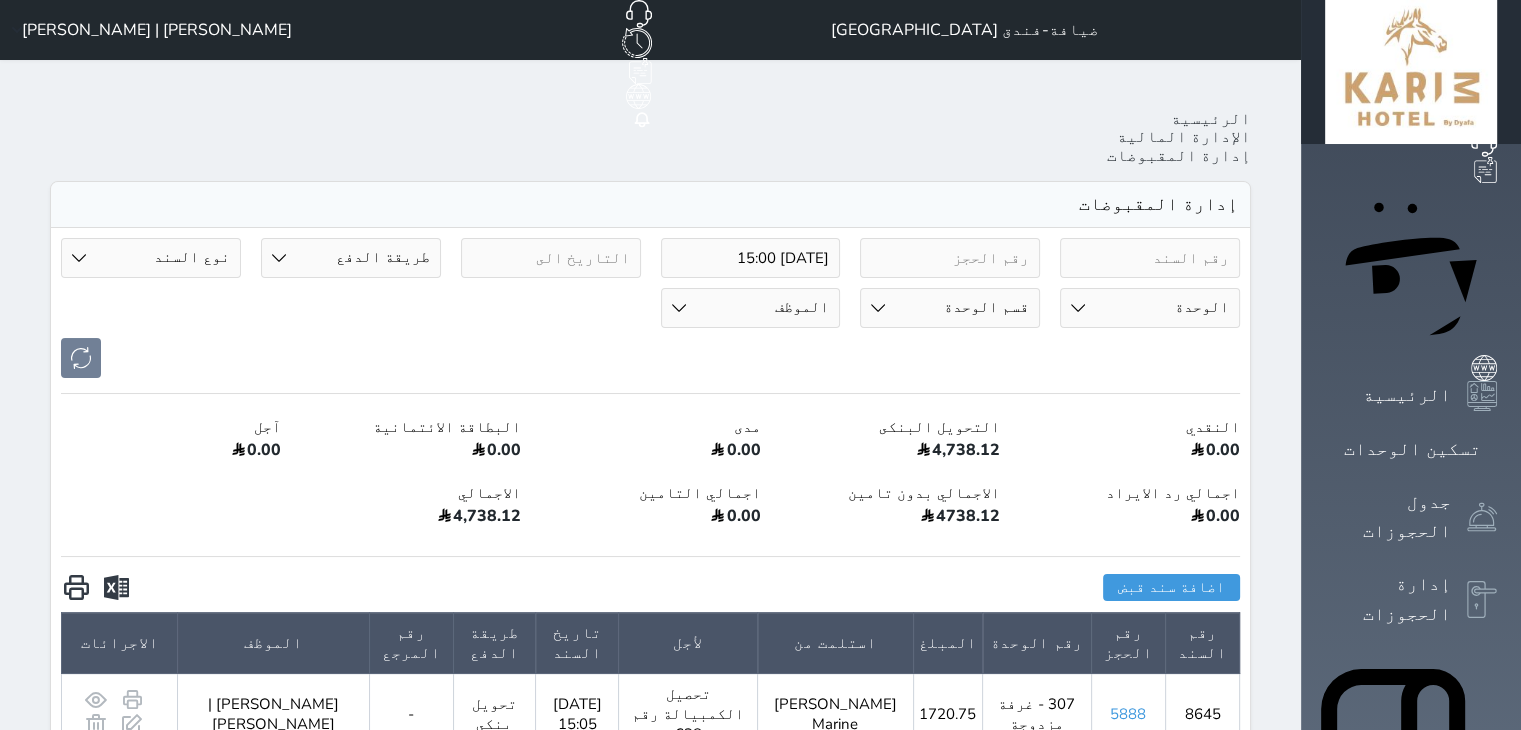 select on "bank-transfer" 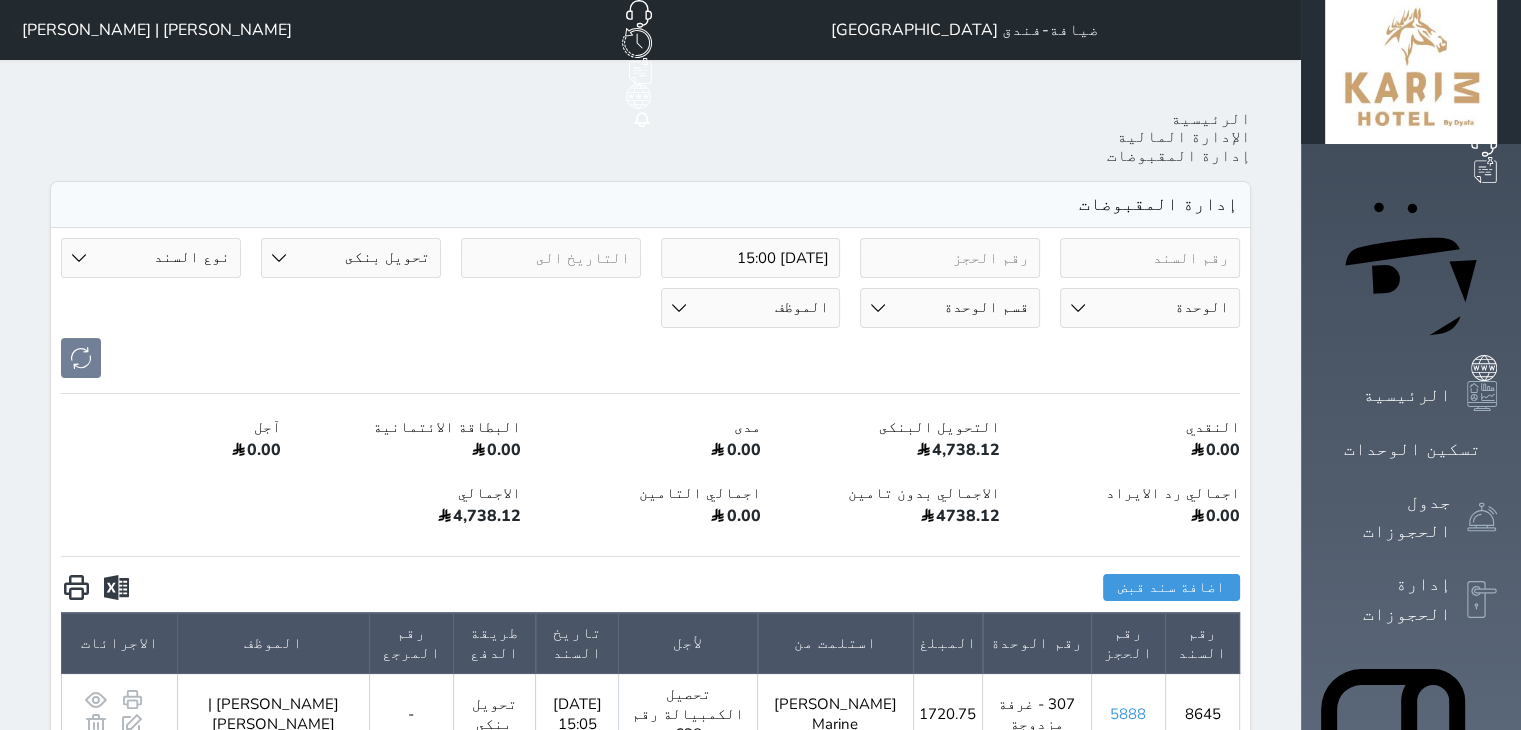 click on "طريقة الدفع   دفع نقدى   تحويل بنكى   مدى   بطاقة ائتمان   آجل   رد ايراد" at bounding box center (351, 258) 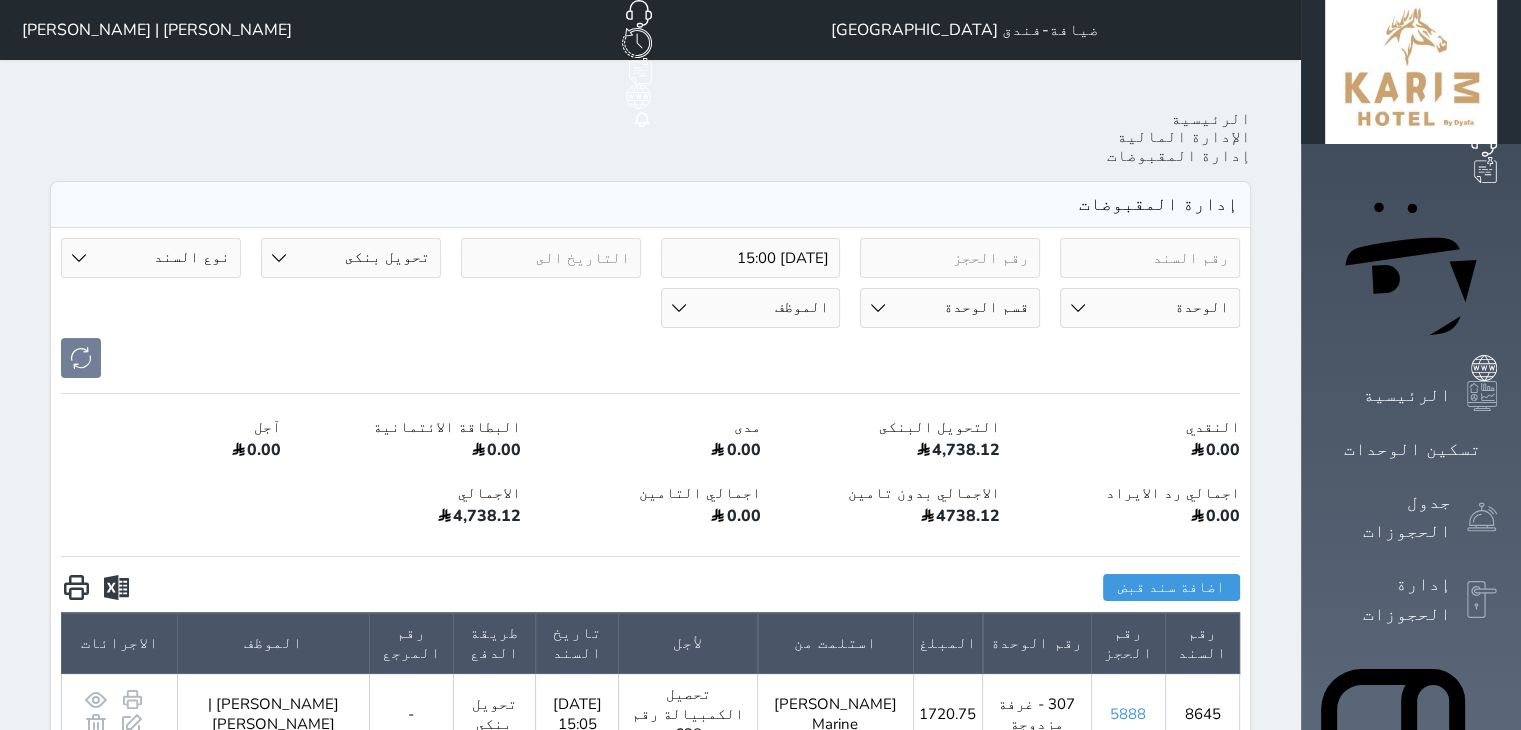 drag, startPoint x: 116, startPoint y: 170, endPoint x: 118, endPoint y: 157, distance: 13.152946 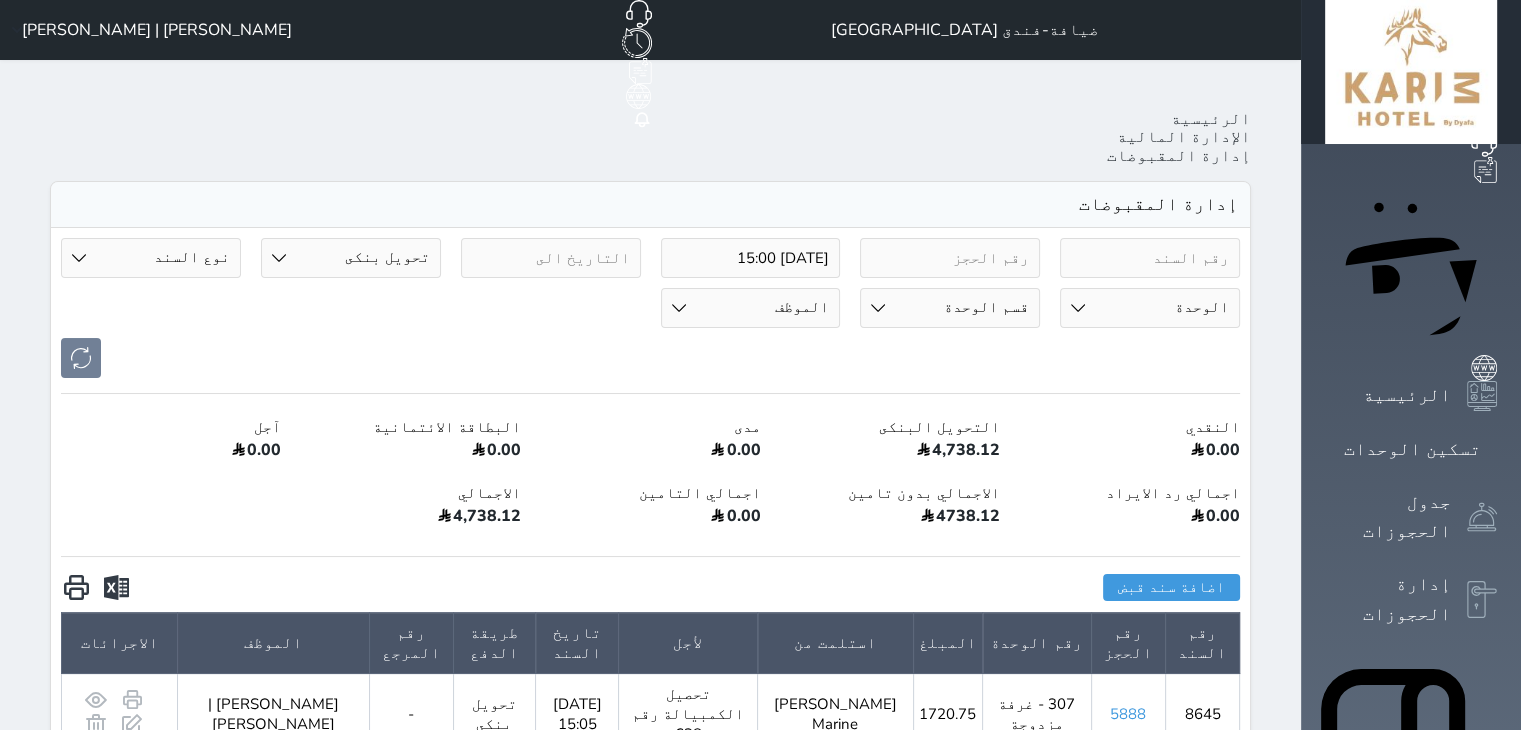 select on "103451" 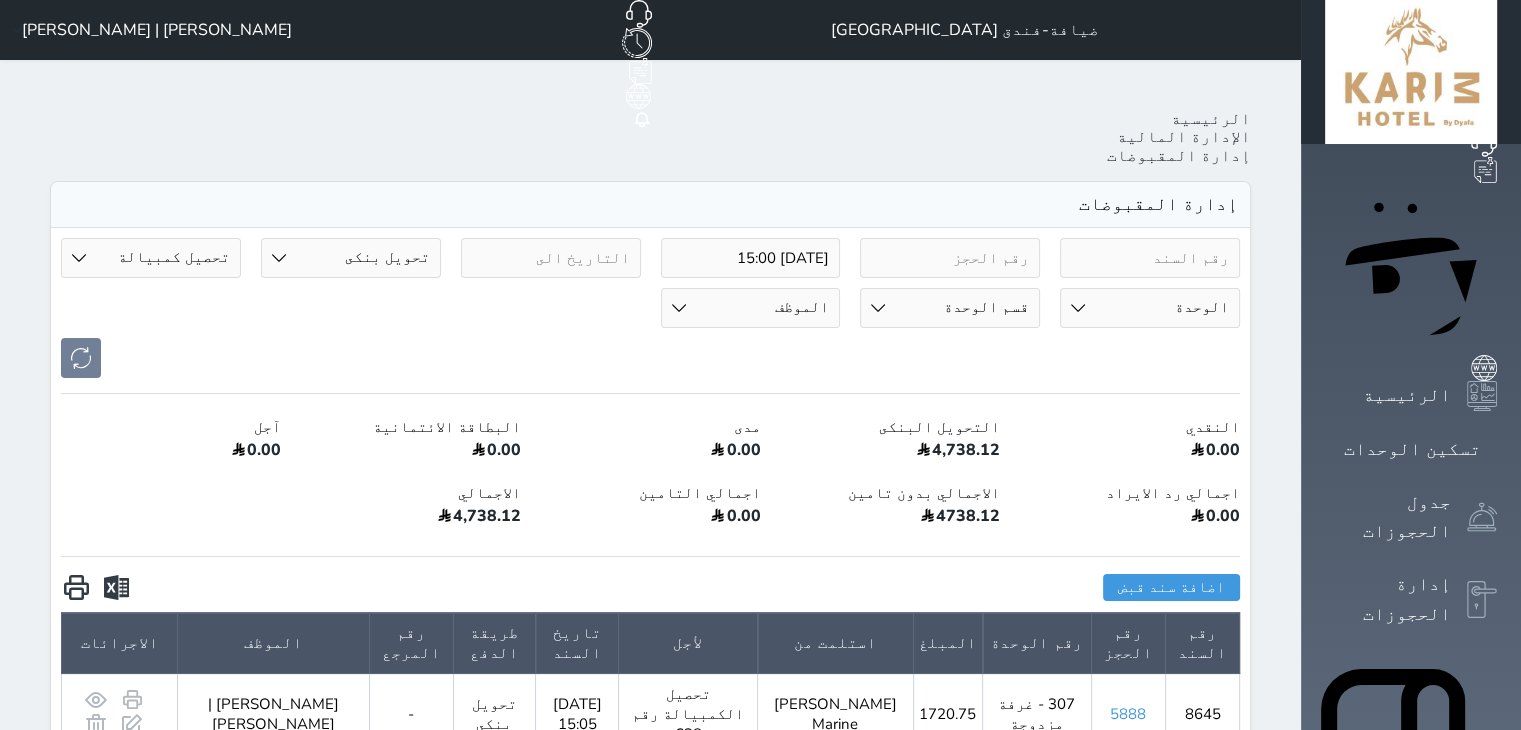 click on "نوع السند   مقبوضات عامة قيمة إيجار فواتير تحويل من الادارة الى الصندوق خدمات تامين عربون لا ينطبق آخر مغسلة واي فاي - الإنترنت مواقف السيارات طعام الأغذية والمشروبات مشروبات المشروبات الباردة المشروبات الساخنة الإفطار غداء عشاء مخبز و كعك حمام سباحة الصالة الرياضية سبا و خدمات الجمال اختيار وإسقاط (خدمات النقل) ميني بار كابل - تلفزيون سرير إضافي تصفيف الشعر التسوق خدمات الجولات السياحية المنظمة خدمات الدليل السياحي تحصيل كمبيالة" at bounding box center [151, 258] 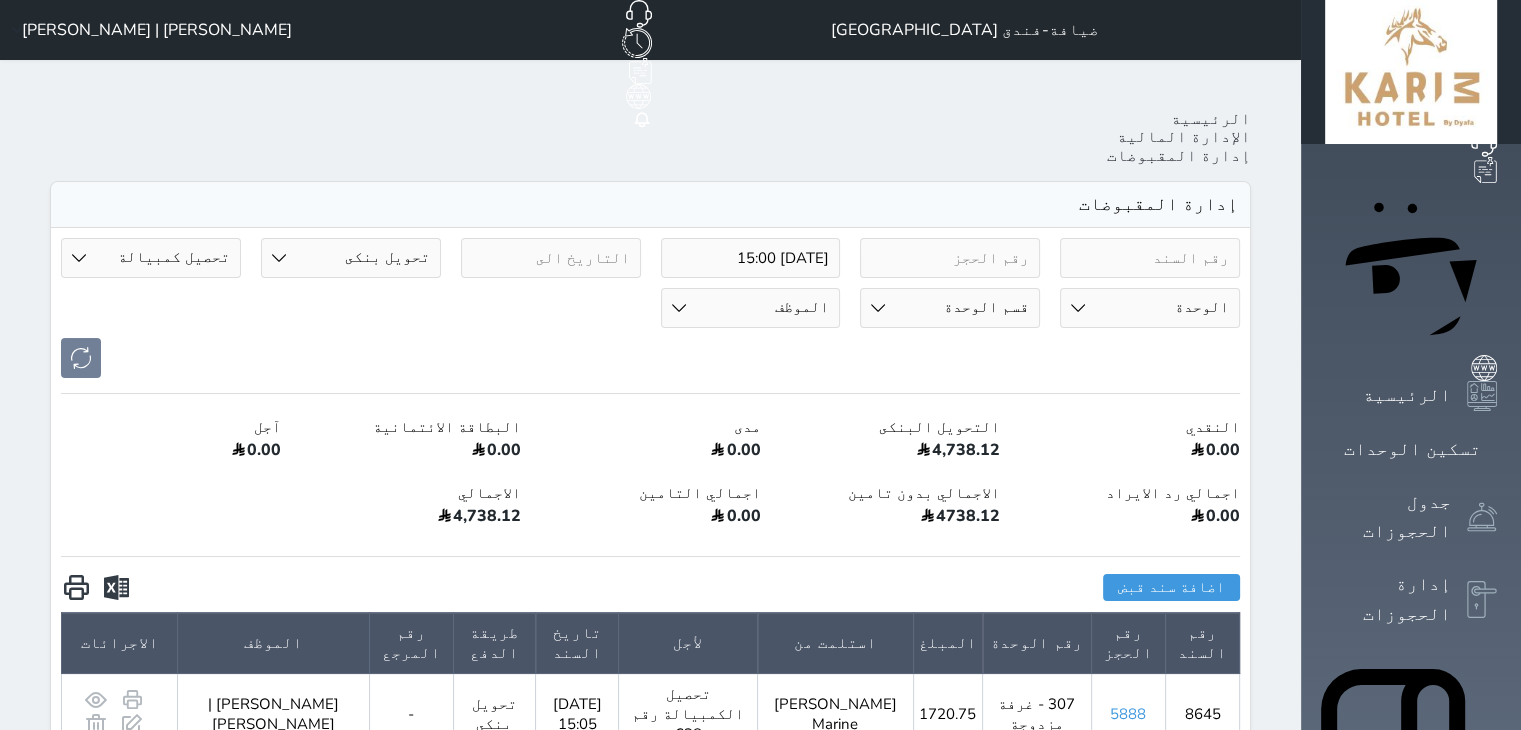 click on "الموظف   Haitham Mohammed Akasha Al Bitar | محمد عكاشة البيطار Ahmed Khamis Mamon | احمد خميس مأمون Rafah Mohmmad Aldosare | رفعه محمد راشد الدوسري Reham Ali Magrashi | رهام علي مجرشي Ahmed Mohamed | أحمد محمد هيثم محيي" at bounding box center [751, 308] 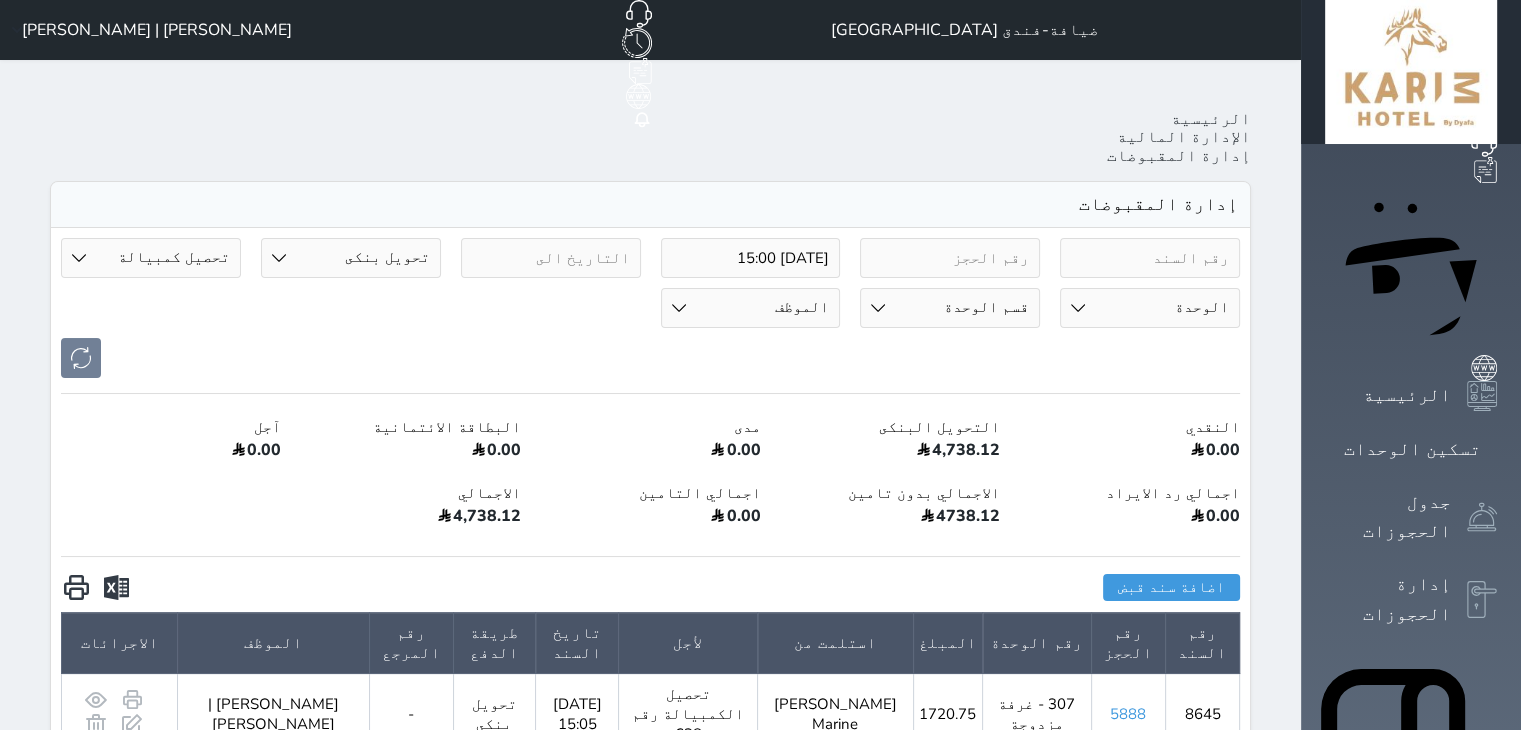 select on "4935" 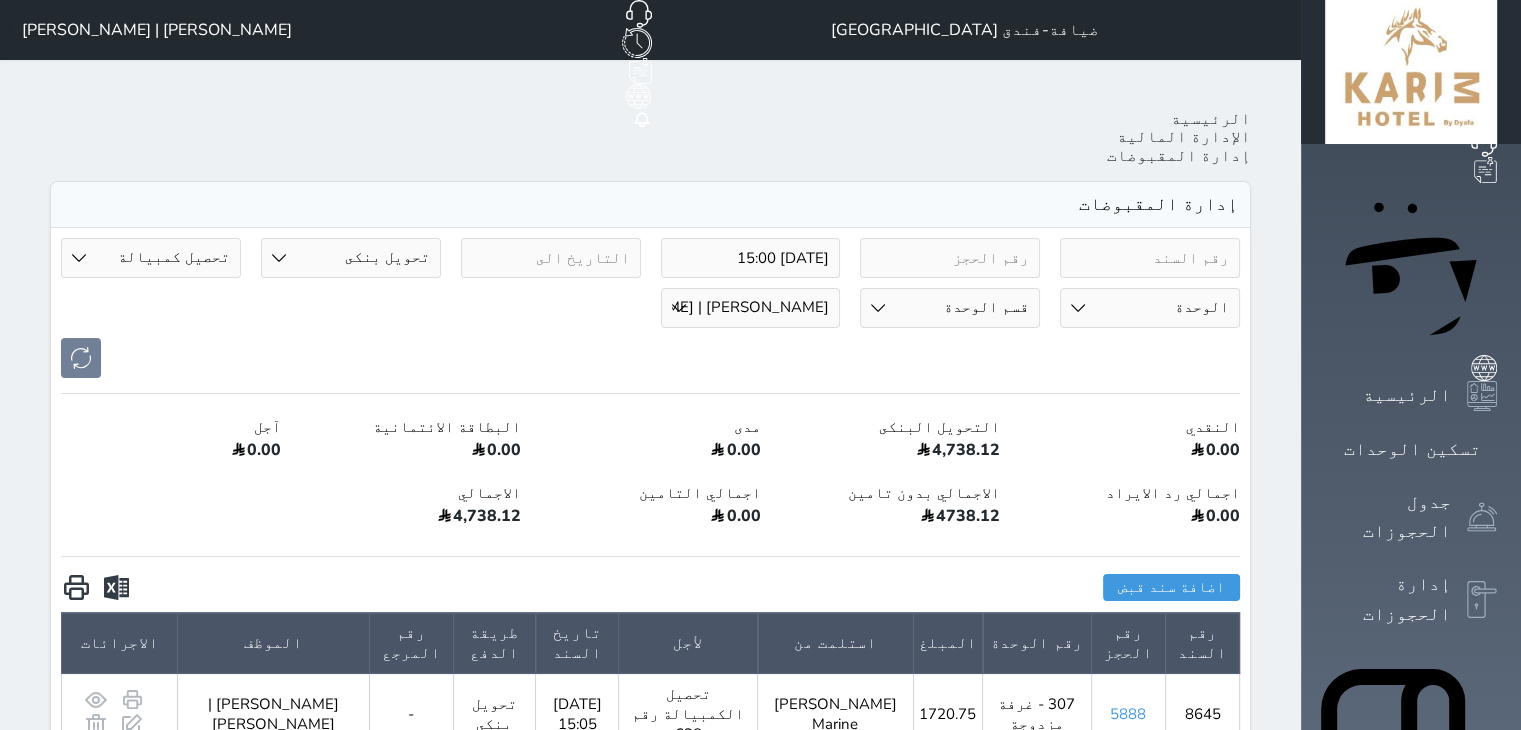 click on "الموظف   Haitham Mohammed Akasha Al Bitar | محمد عكاشة البيطار Ahmed Khamis Mamon | احمد خميس مأمون Rafah Mohmmad Aldosare | رفعه محمد راشد الدوسري Reham Ali Magrashi | رهام علي مجرشي Ahmed Mohamed | أحمد محمد هيثم محيي" at bounding box center (751, 308) 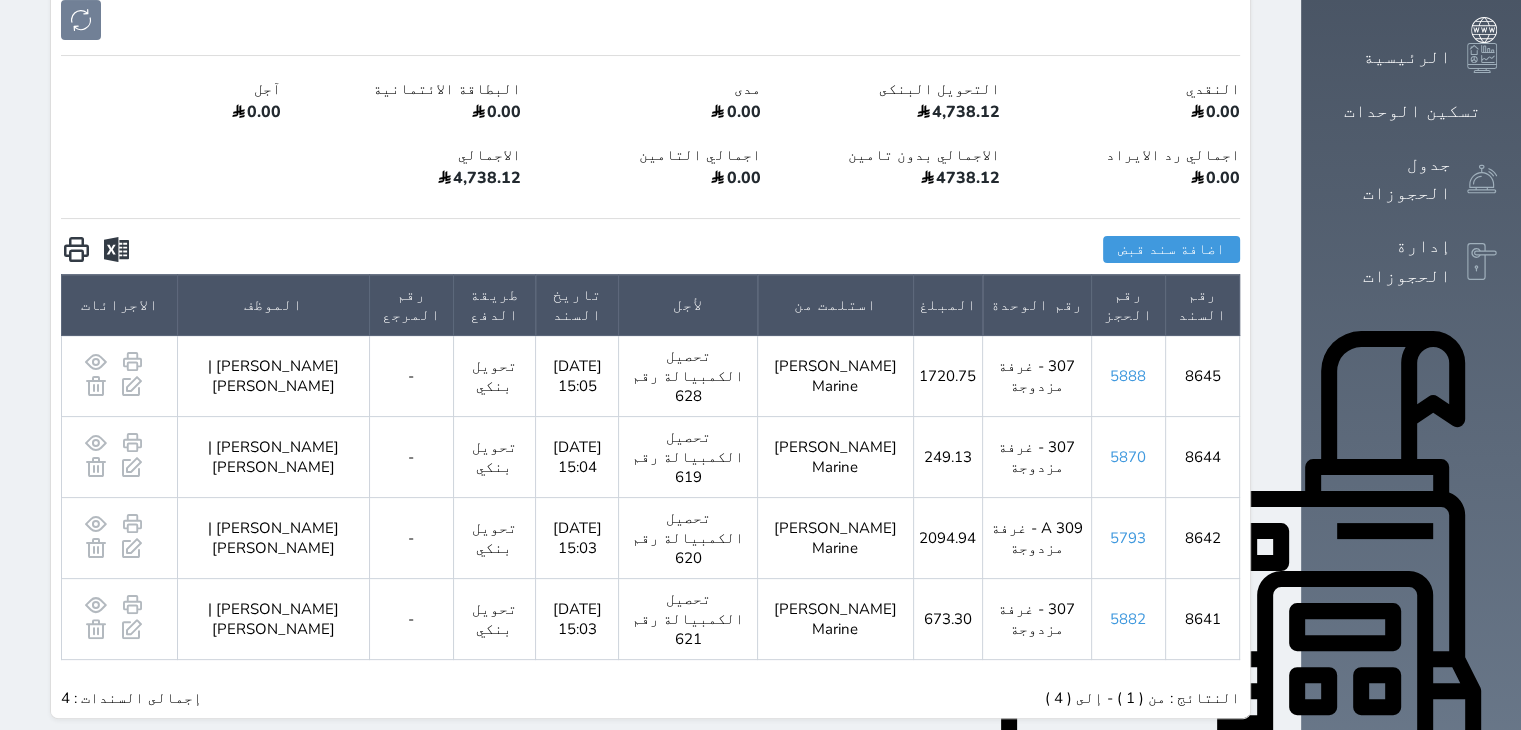 scroll, scrollTop: 372, scrollLeft: 0, axis: vertical 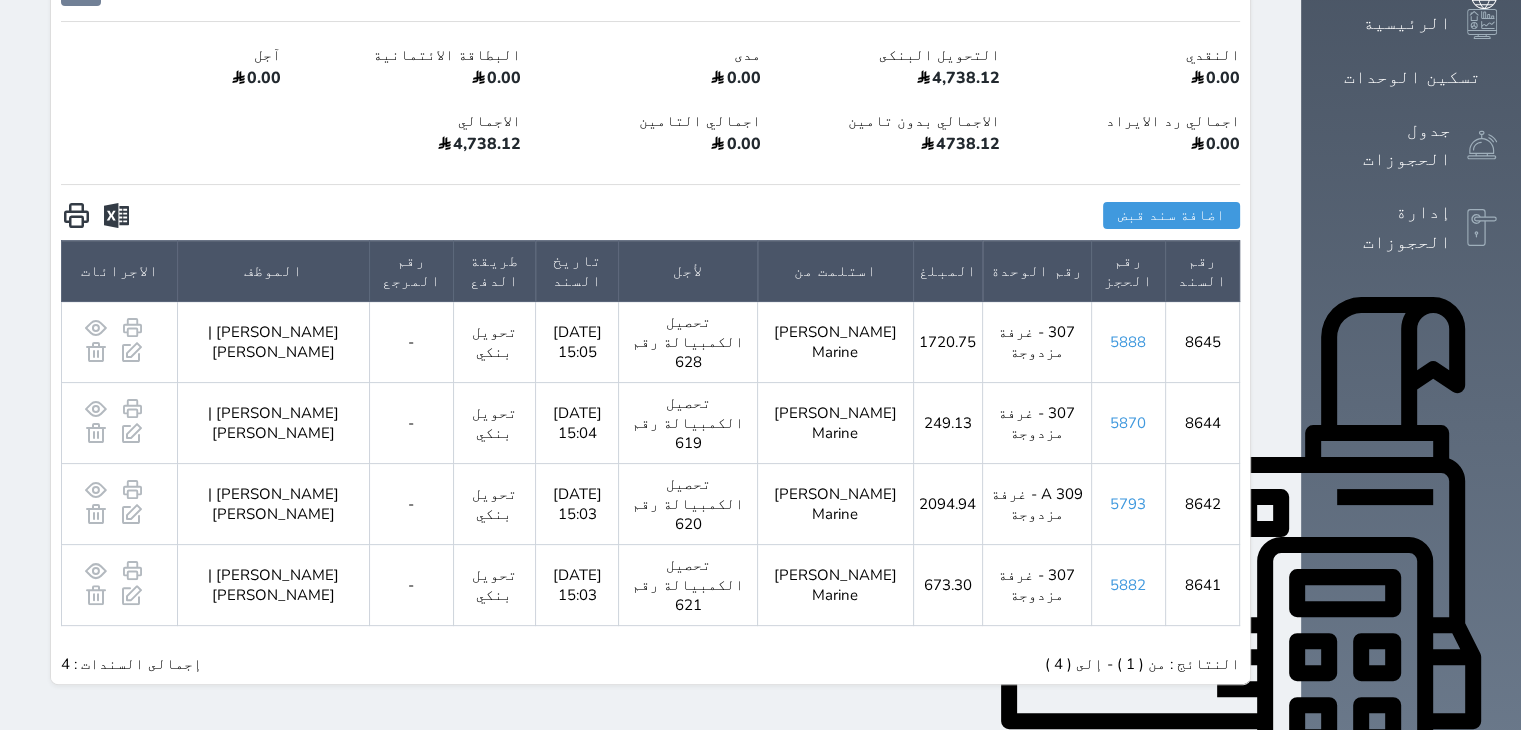 click on "5870" at bounding box center (1128, 423) 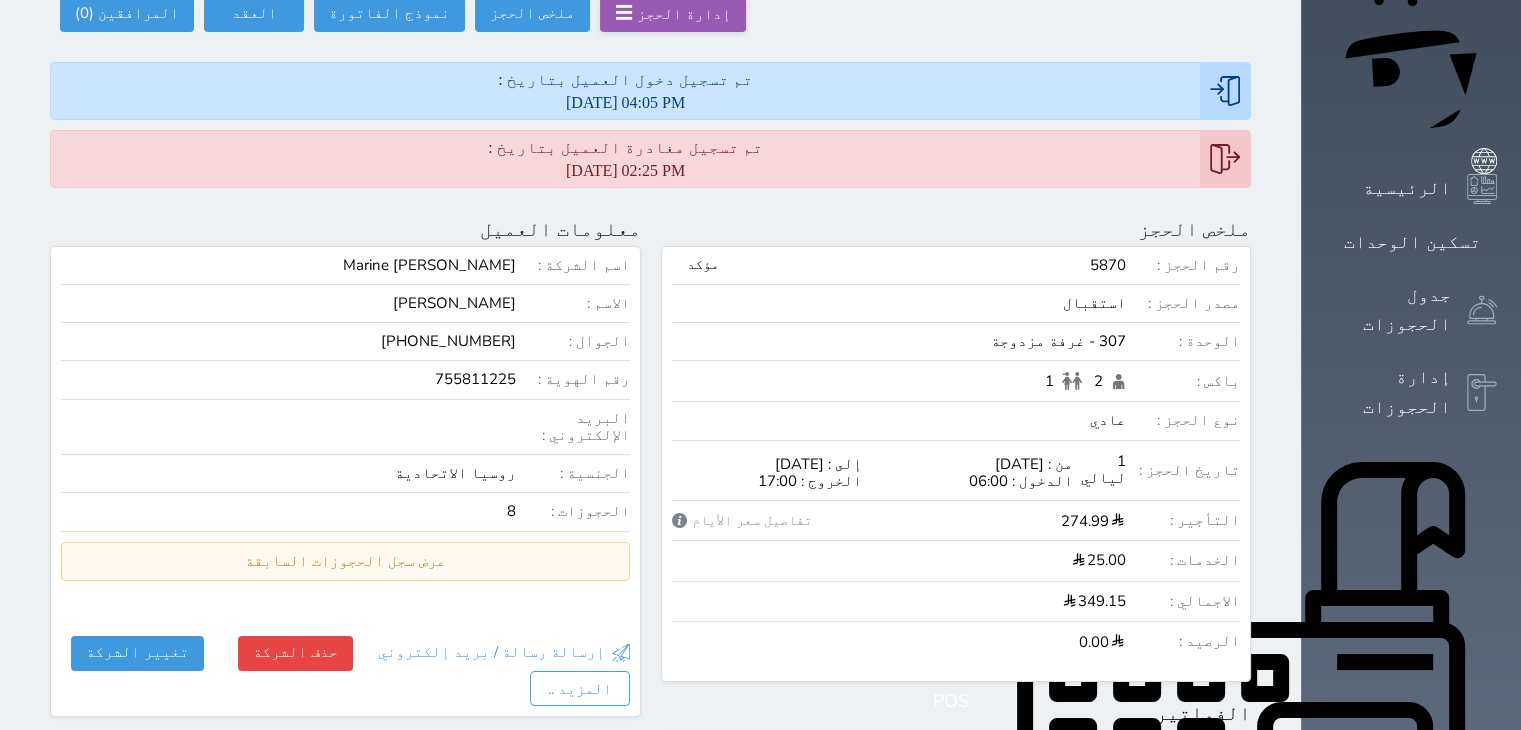 scroll, scrollTop: 200, scrollLeft: 0, axis: vertical 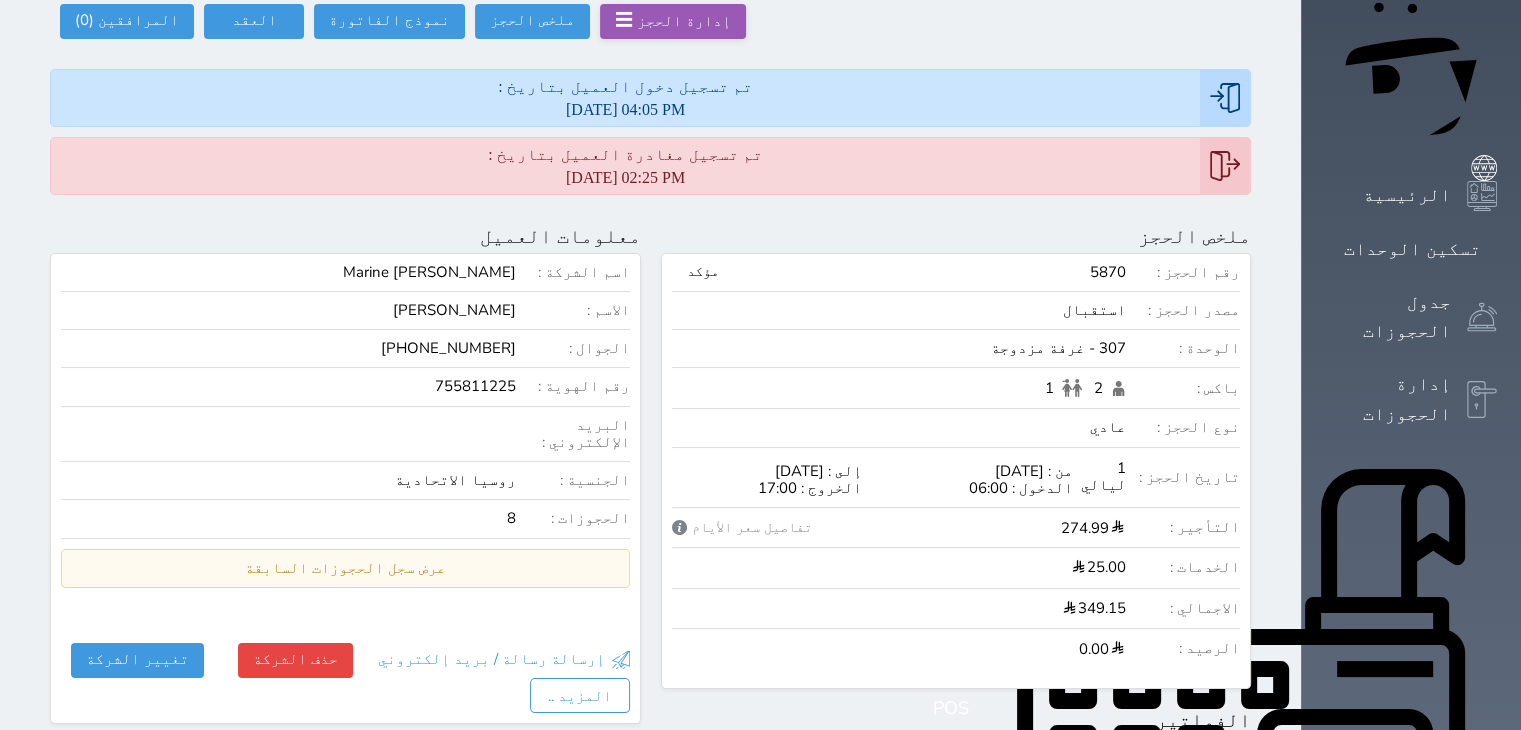 click on "الإدارة المالية" at bounding box center [1388, 1018] 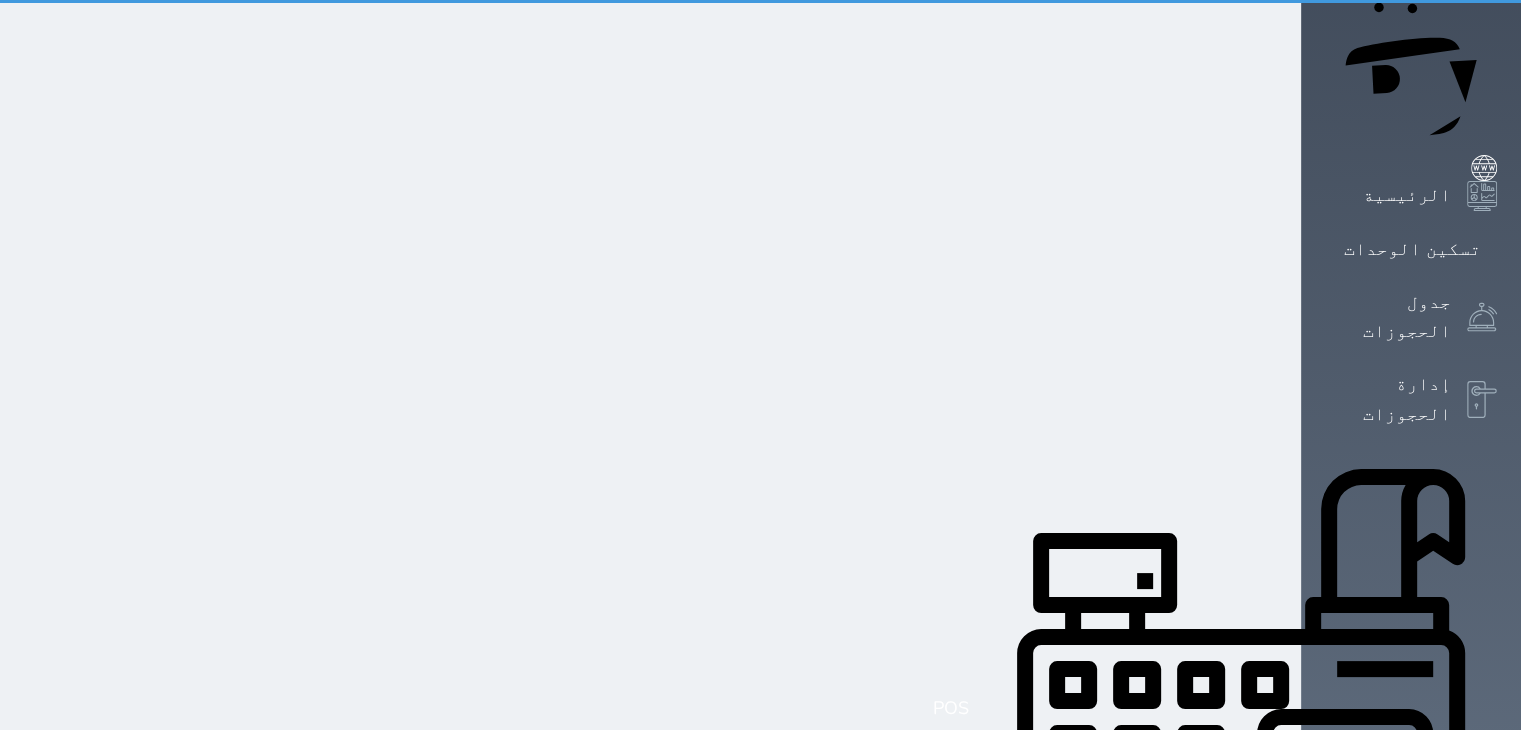 scroll, scrollTop: 0, scrollLeft: 0, axis: both 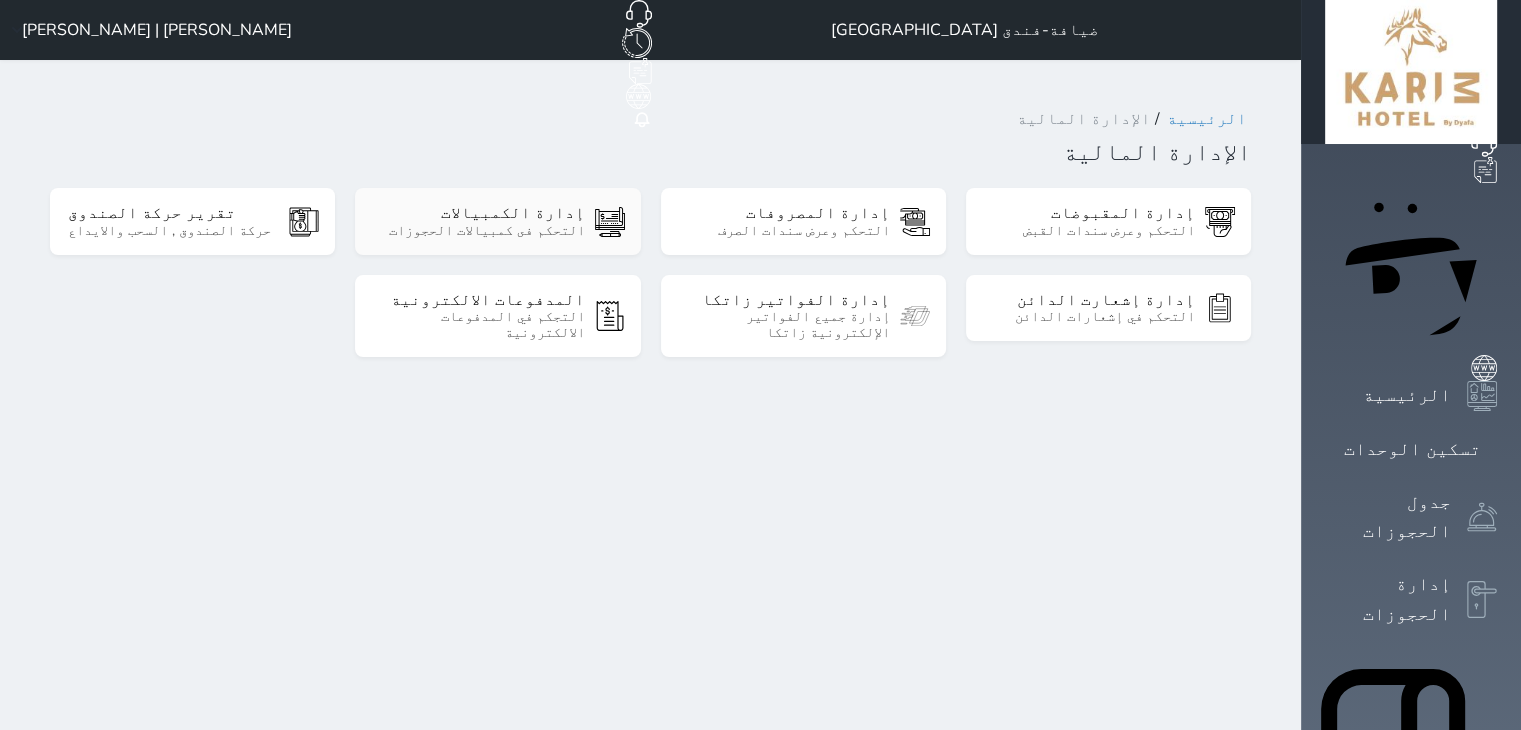 click on "التحكم فى كمبيالات الحجوزات" at bounding box center (478, 231) 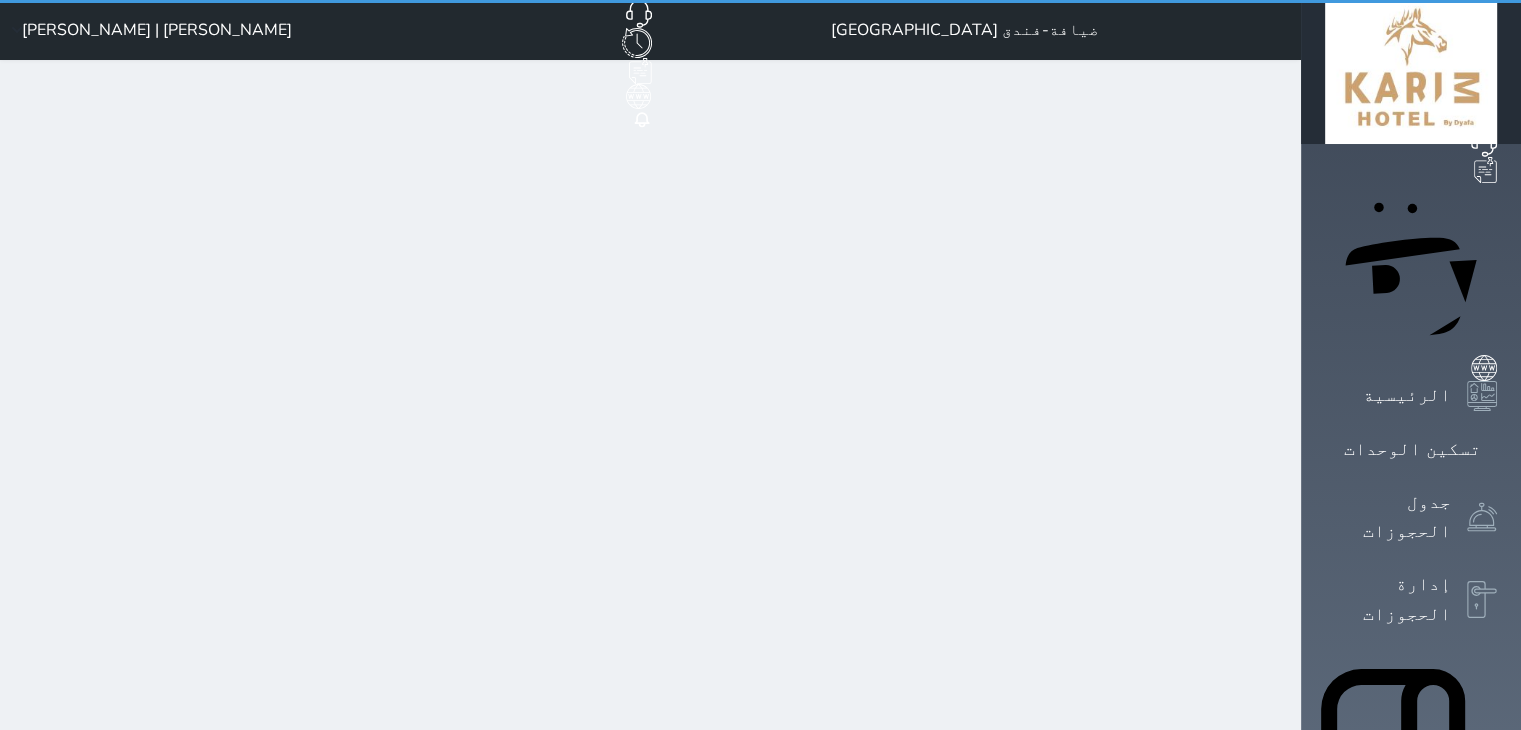 select on "pending" 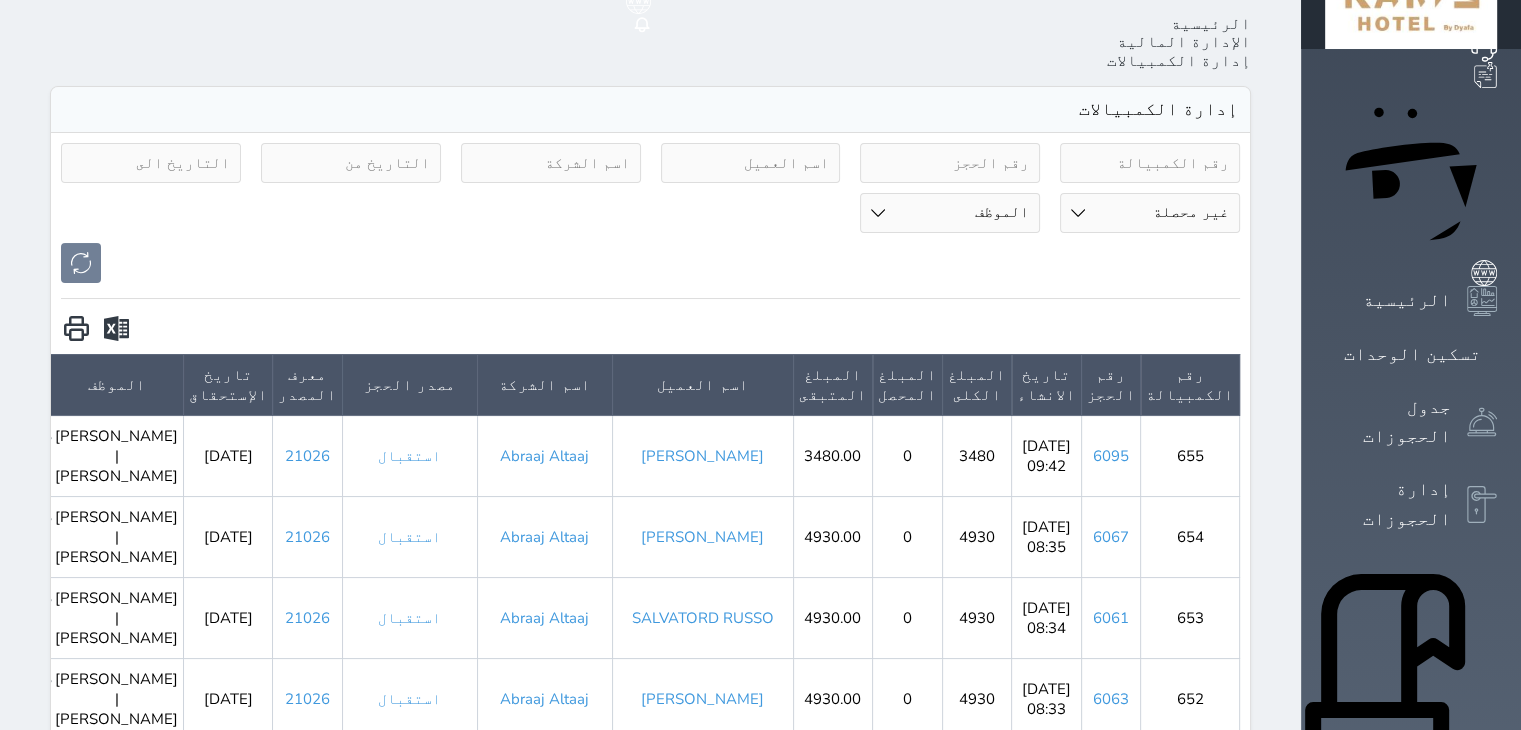 scroll, scrollTop: 0, scrollLeft: 0, axis: both 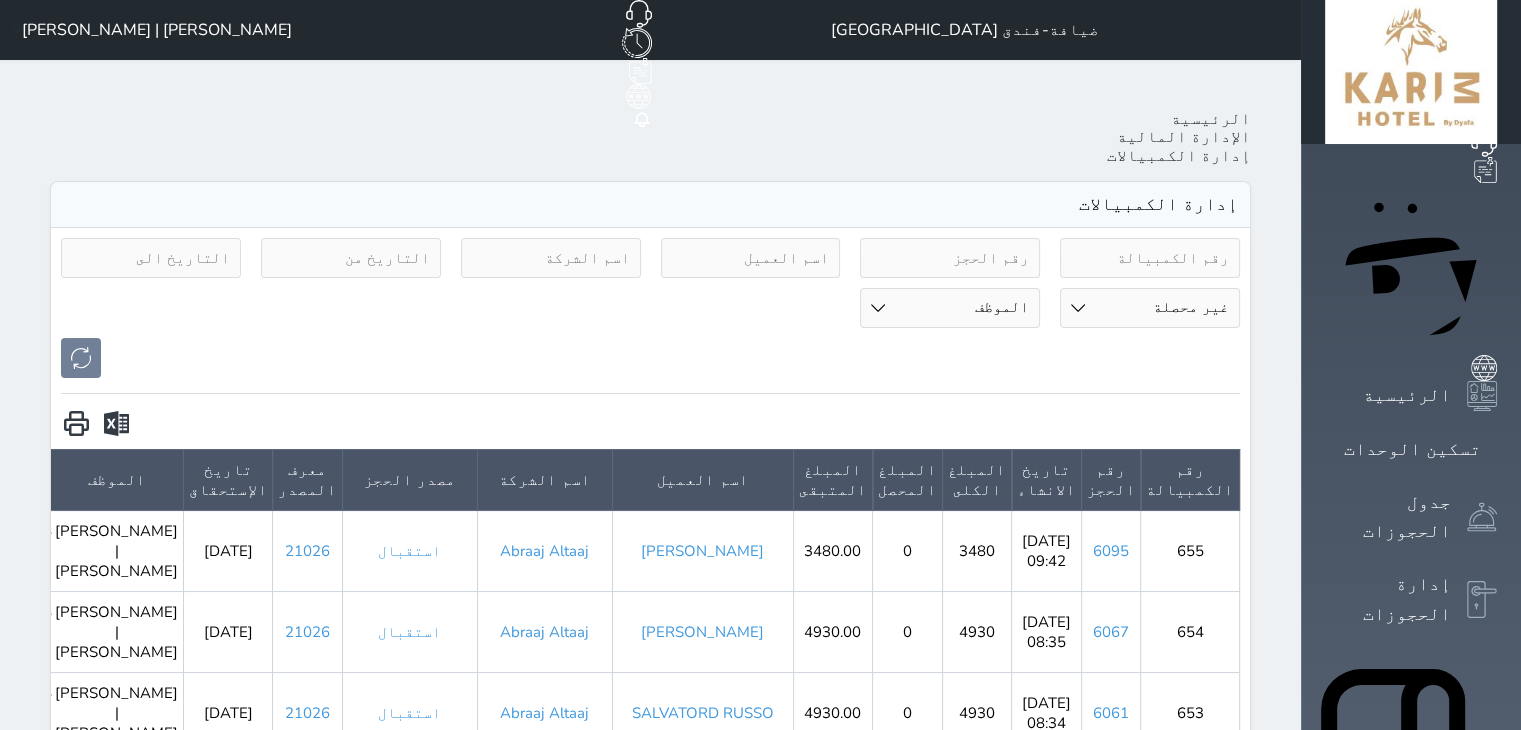 click at bounding box center (551, 258) 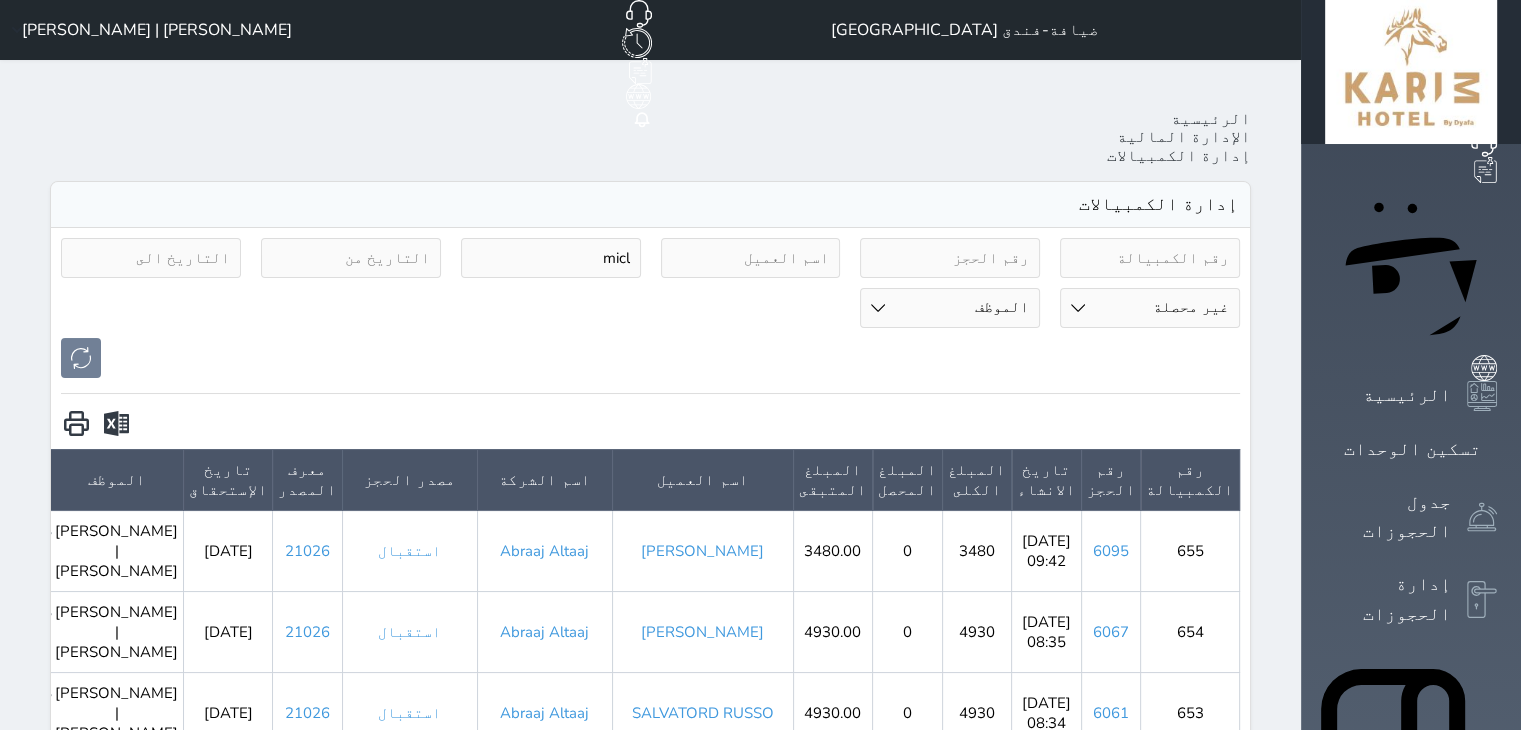 type on "micl" 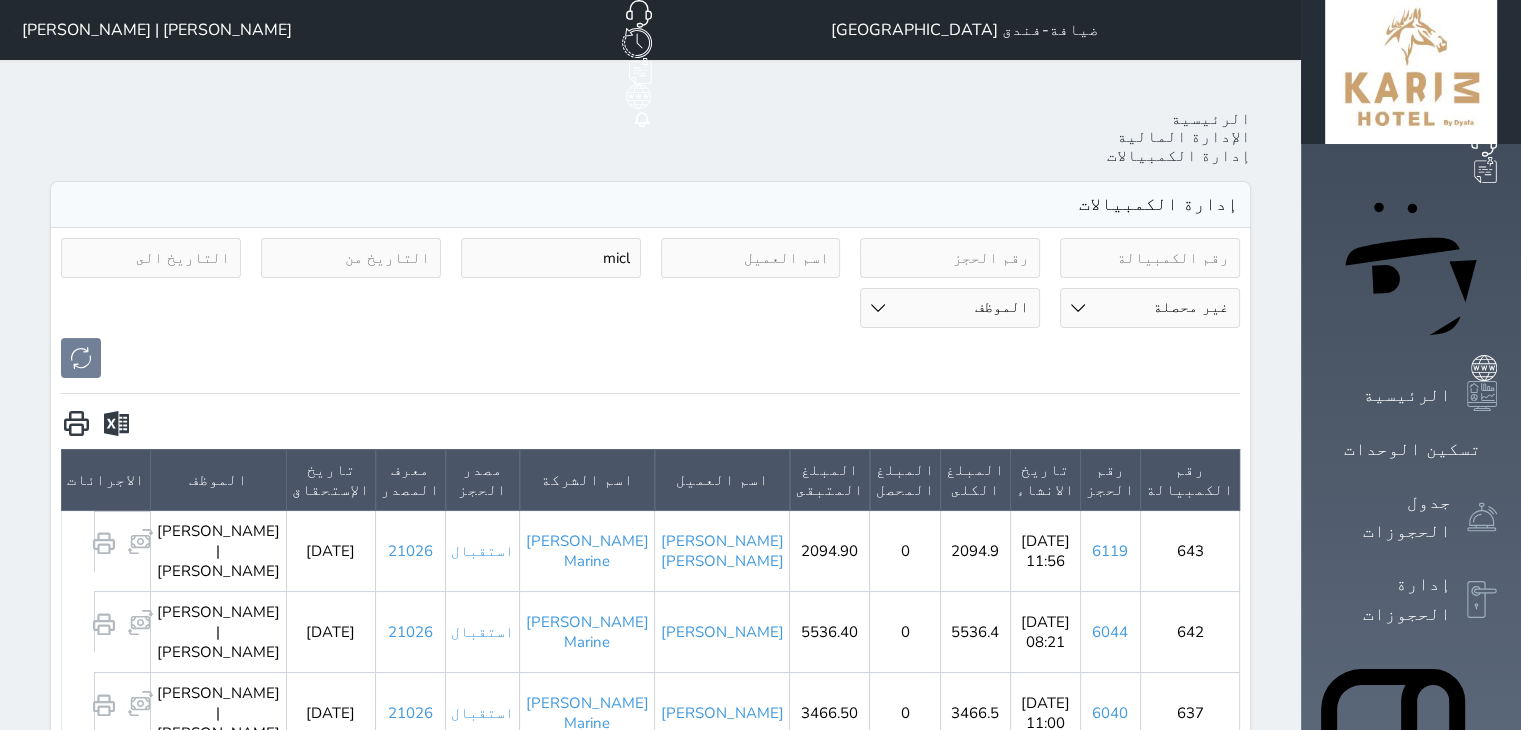 scroll, scrollTop: 372, scrollLeft: 0, axis: vertical 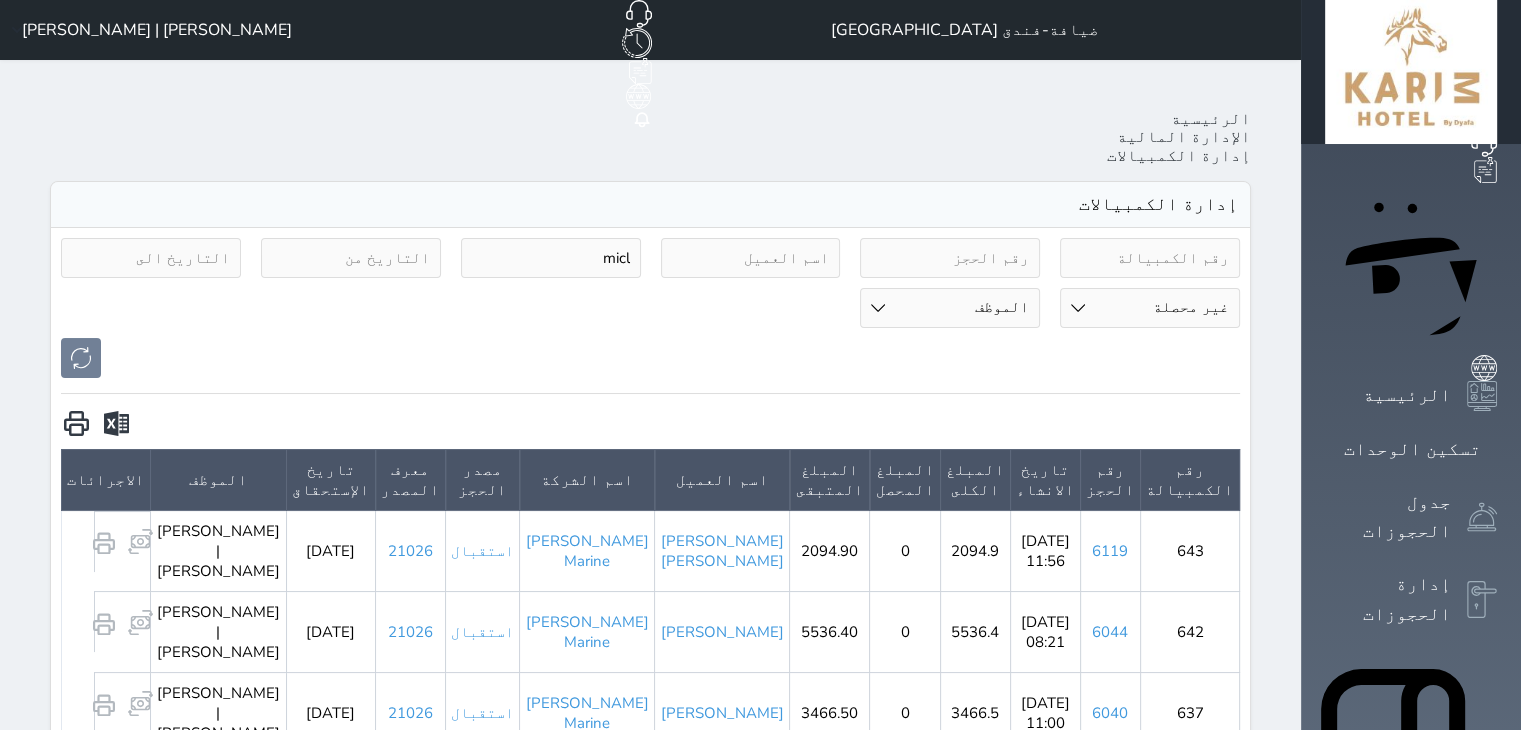 click on "الإدارة المالية" at bounding box center (1388, 1218) 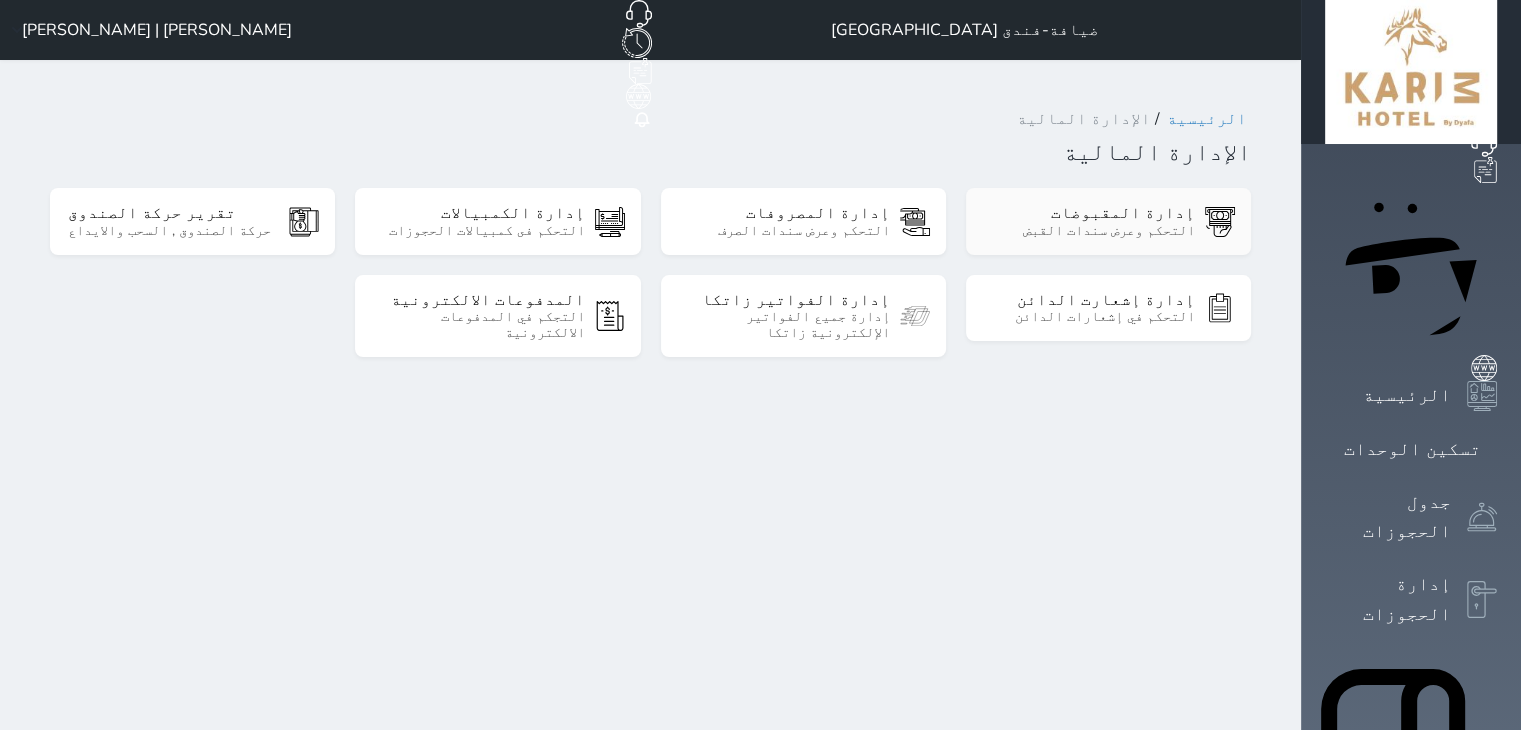 click on "إدارة المقبوضات" at bounding box center (1089, 213) 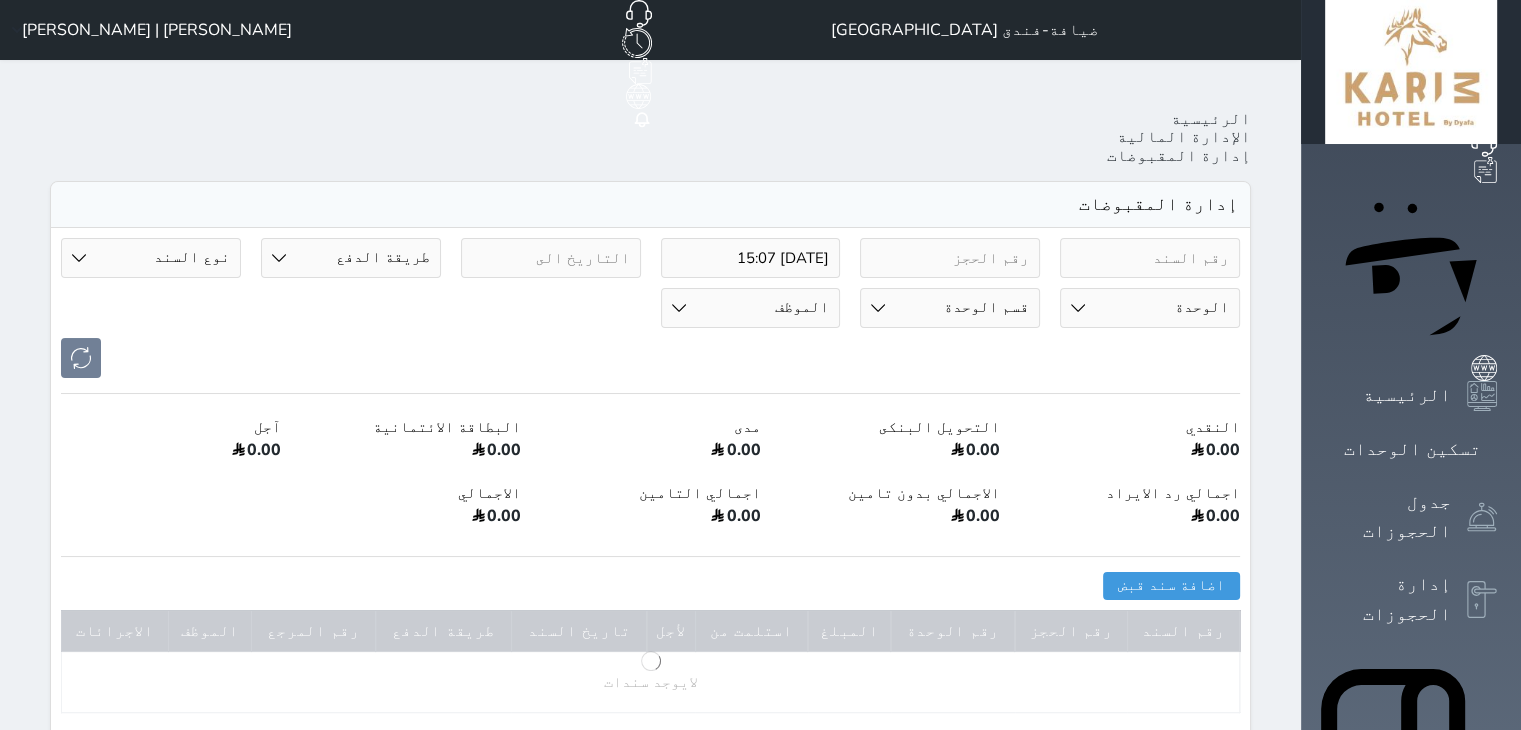 select on "6" 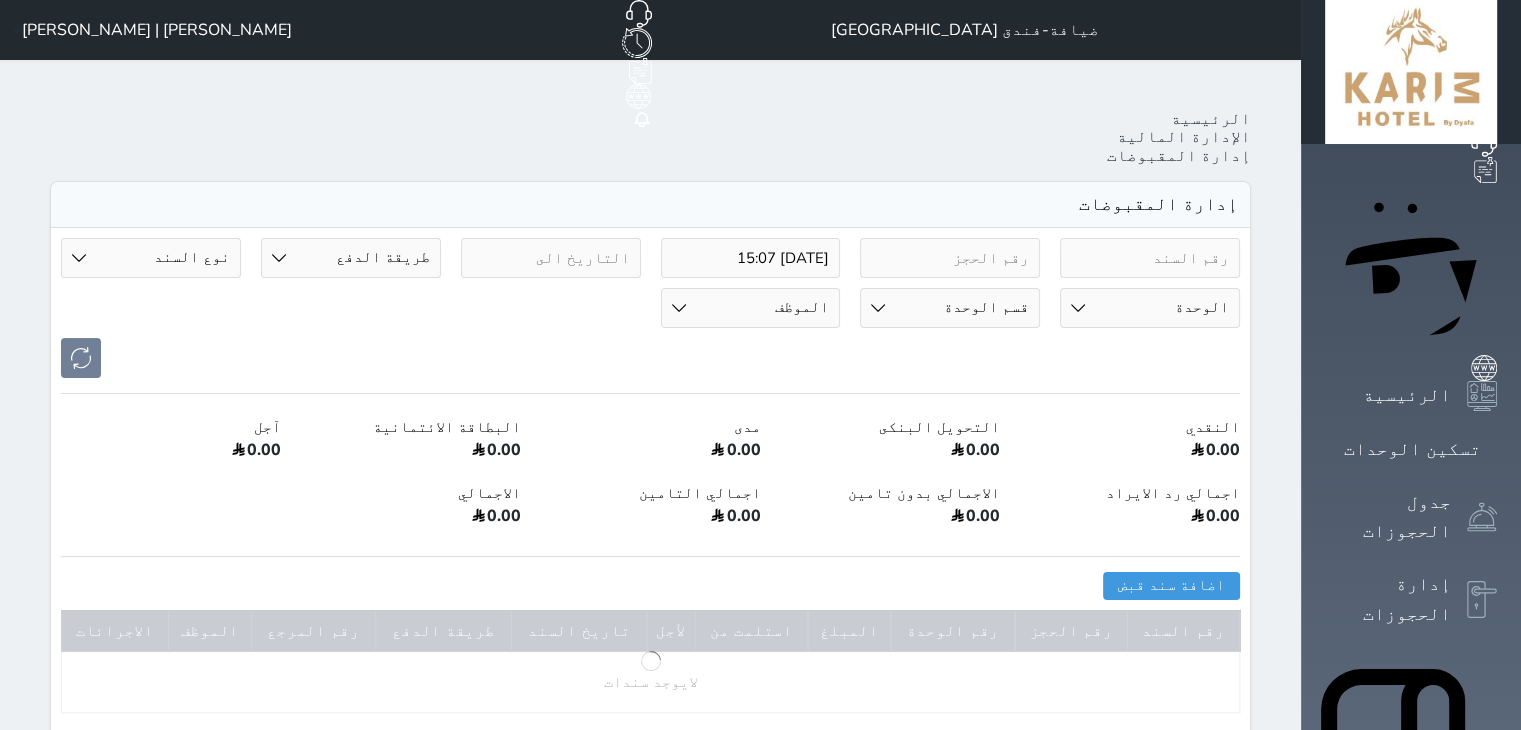 click on "2025-07-22 15:07" at bounding box center [751, 258] 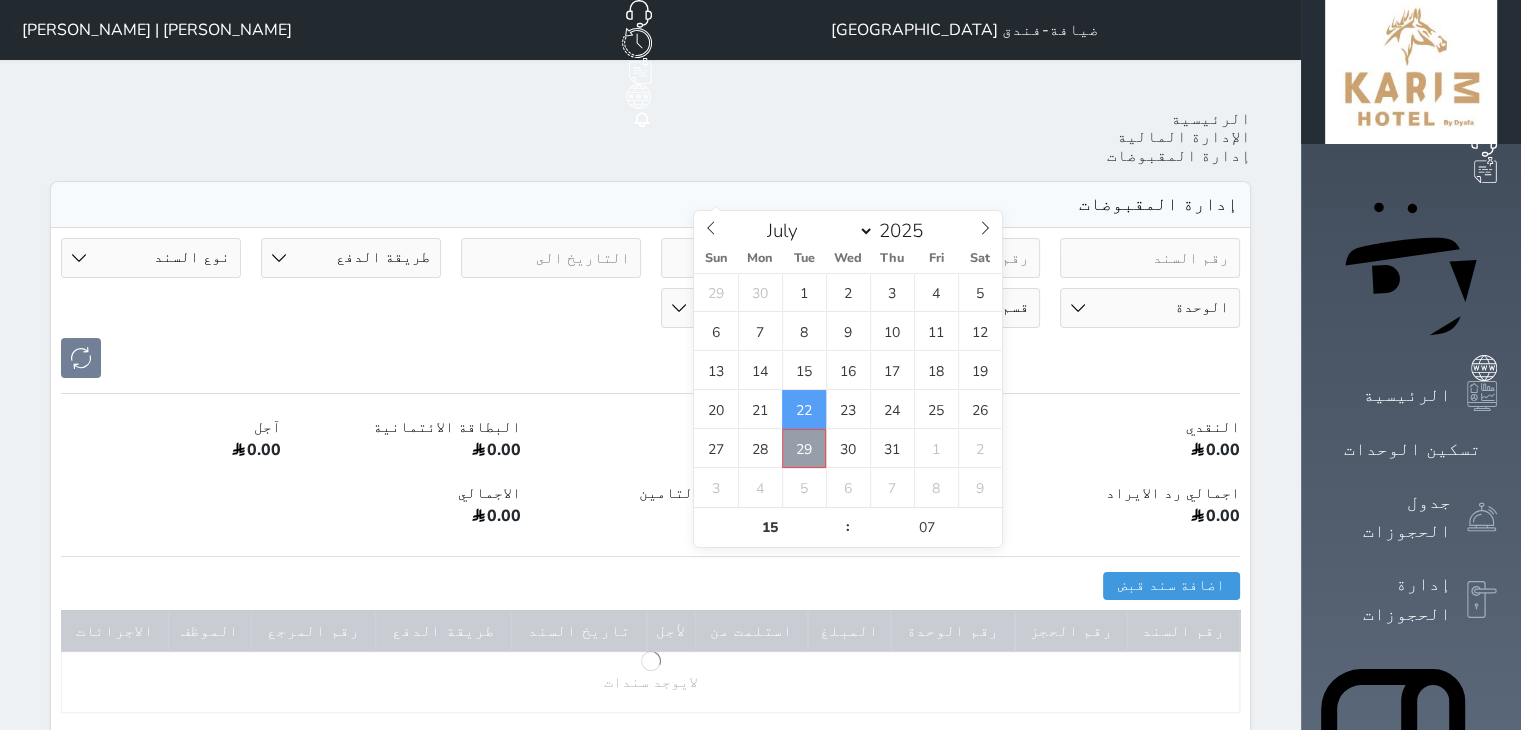 click on "29" at bounding box center [804, 448] 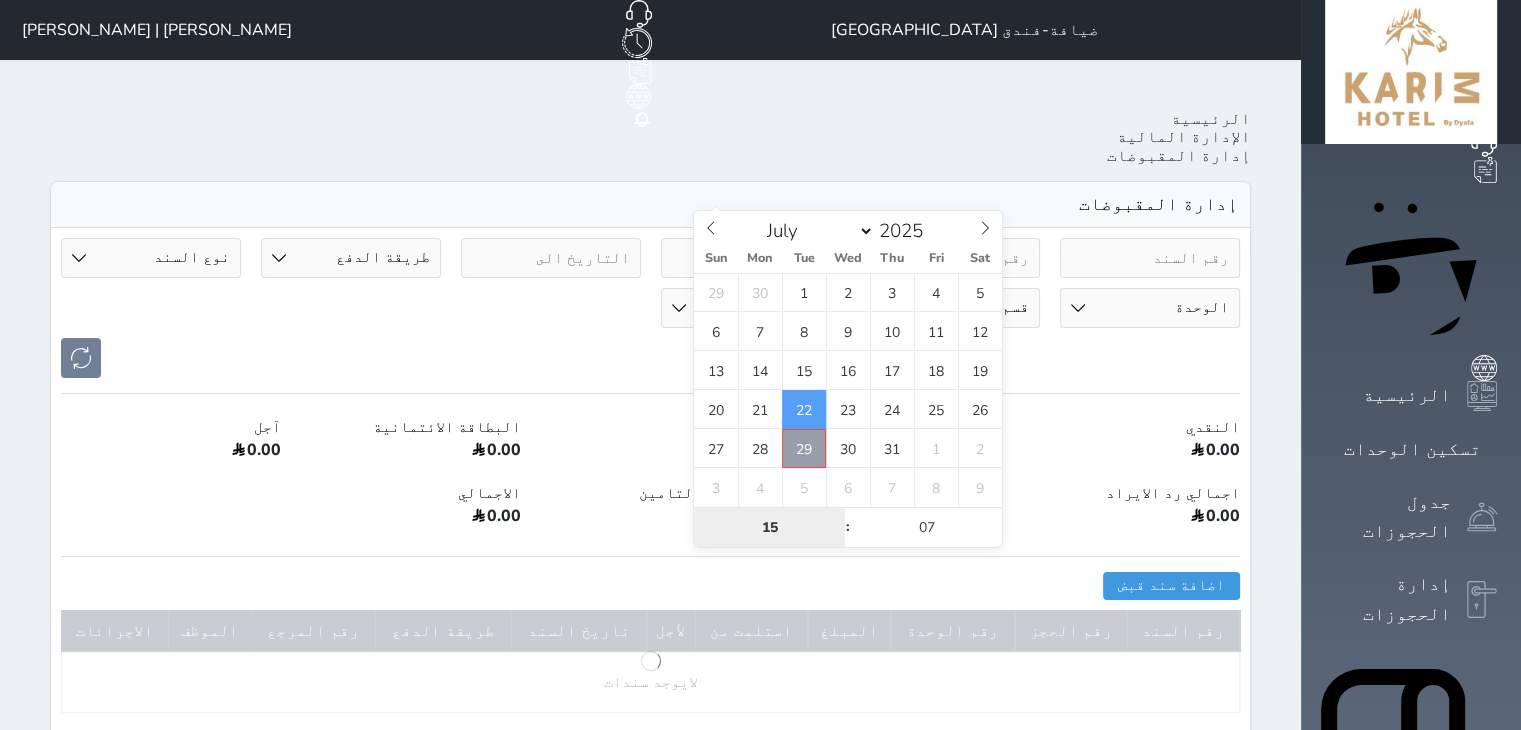 type on "2025-07-29 15:07" 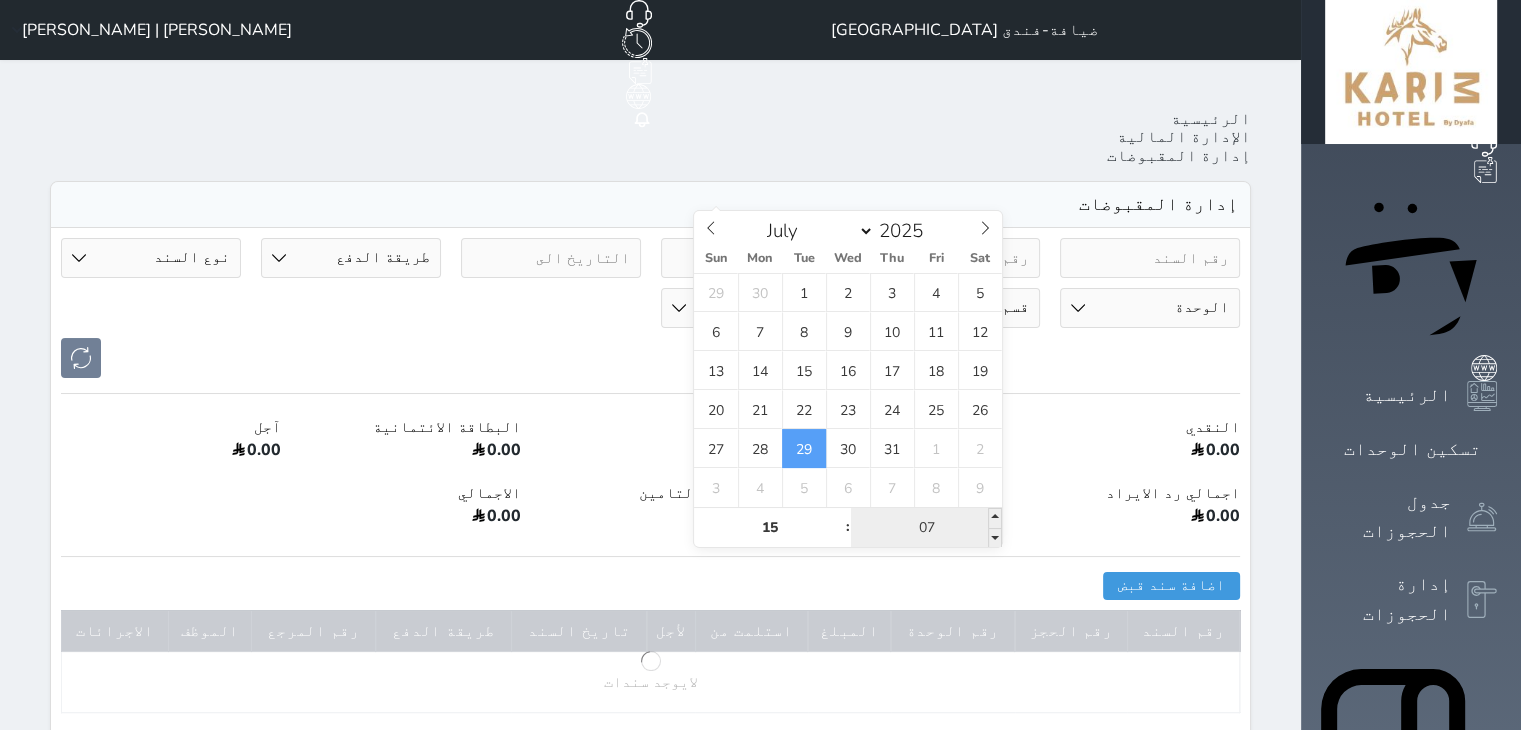 click on "07" at bounding box center (926, 528) 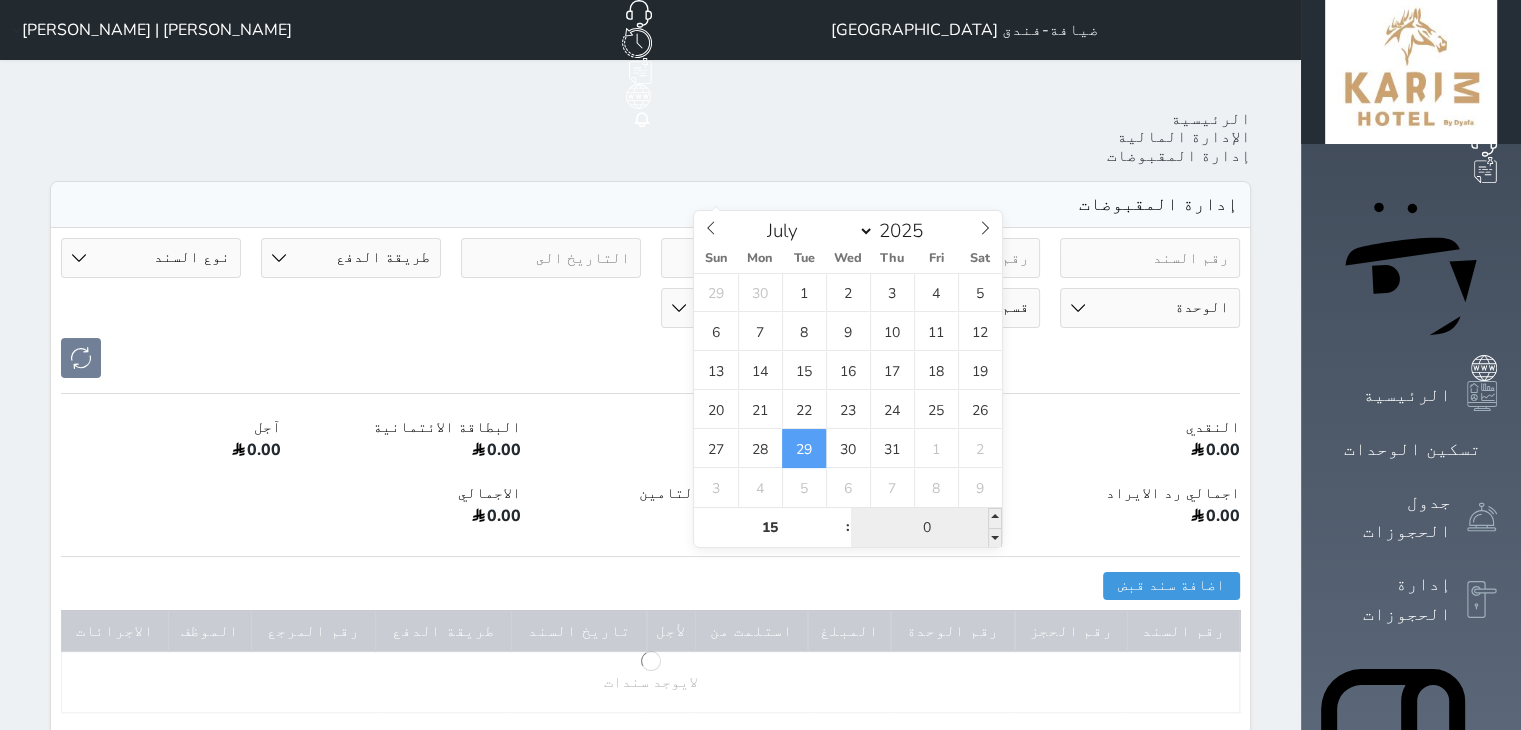 type on "00" 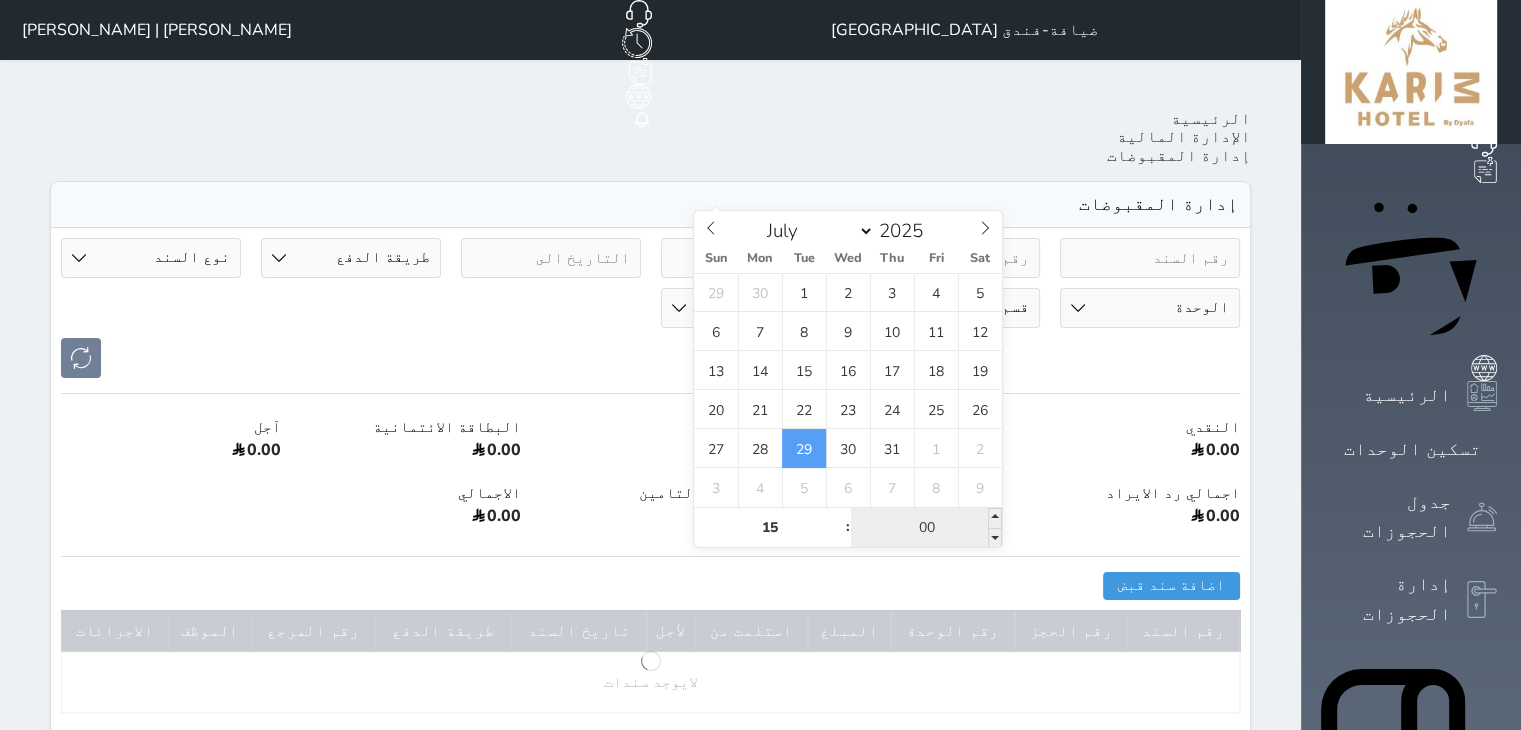 type on "2025-07-29 15:00" 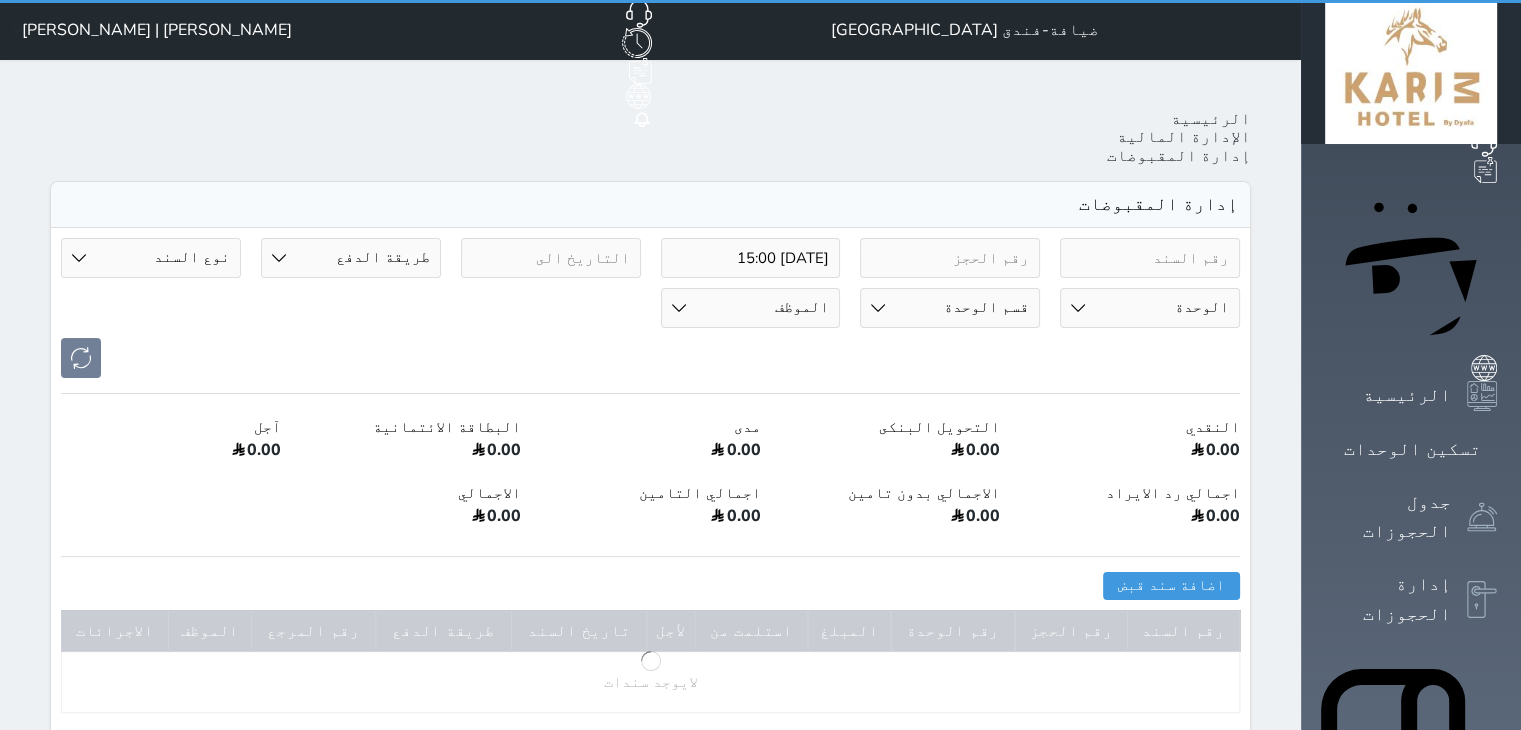 click on "طريقة الدفع   دفع نقدى   تحويل بنكى   مدى   بطاقة ائتمان   آجل   رد ايراد" at bounding box center (351, 258) 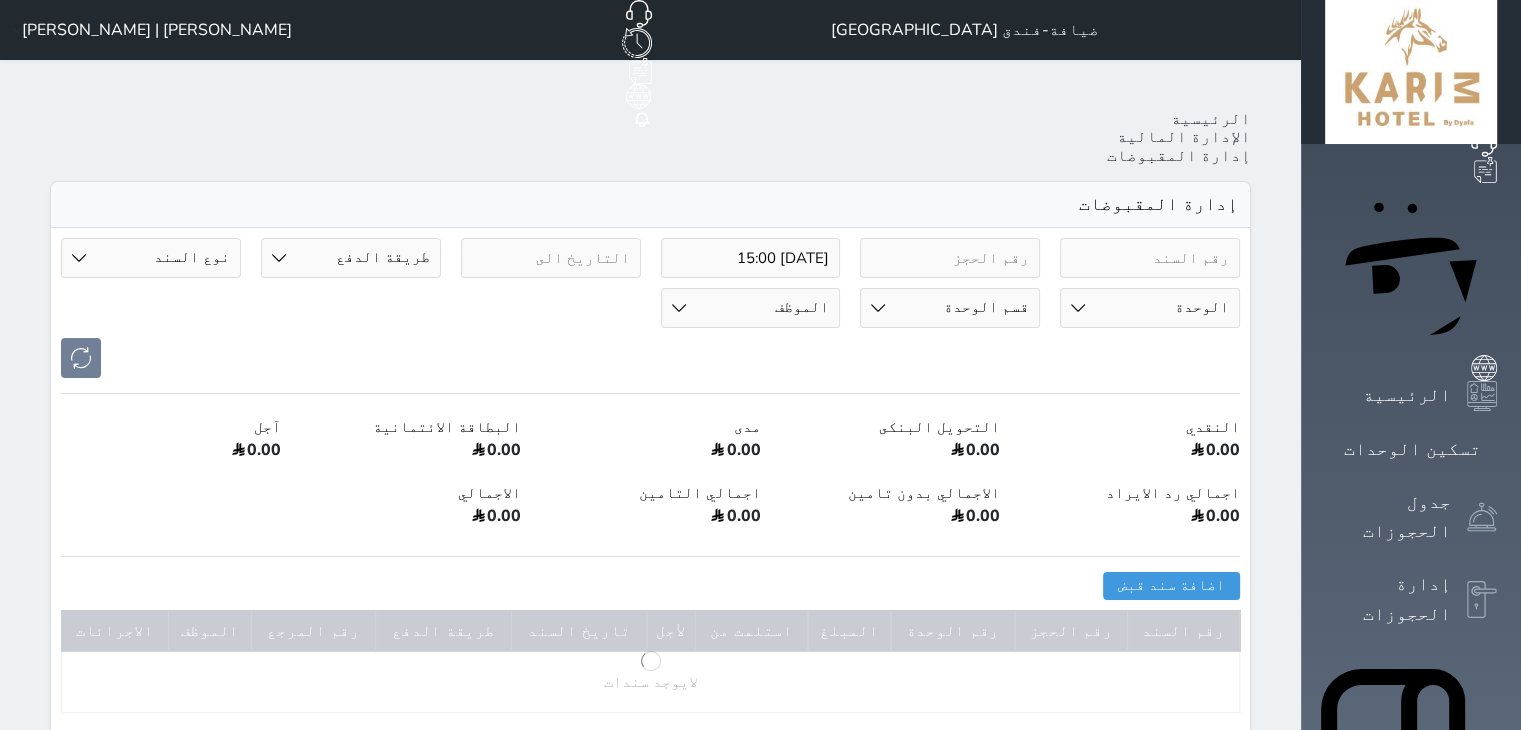 select on "bank-transfer" 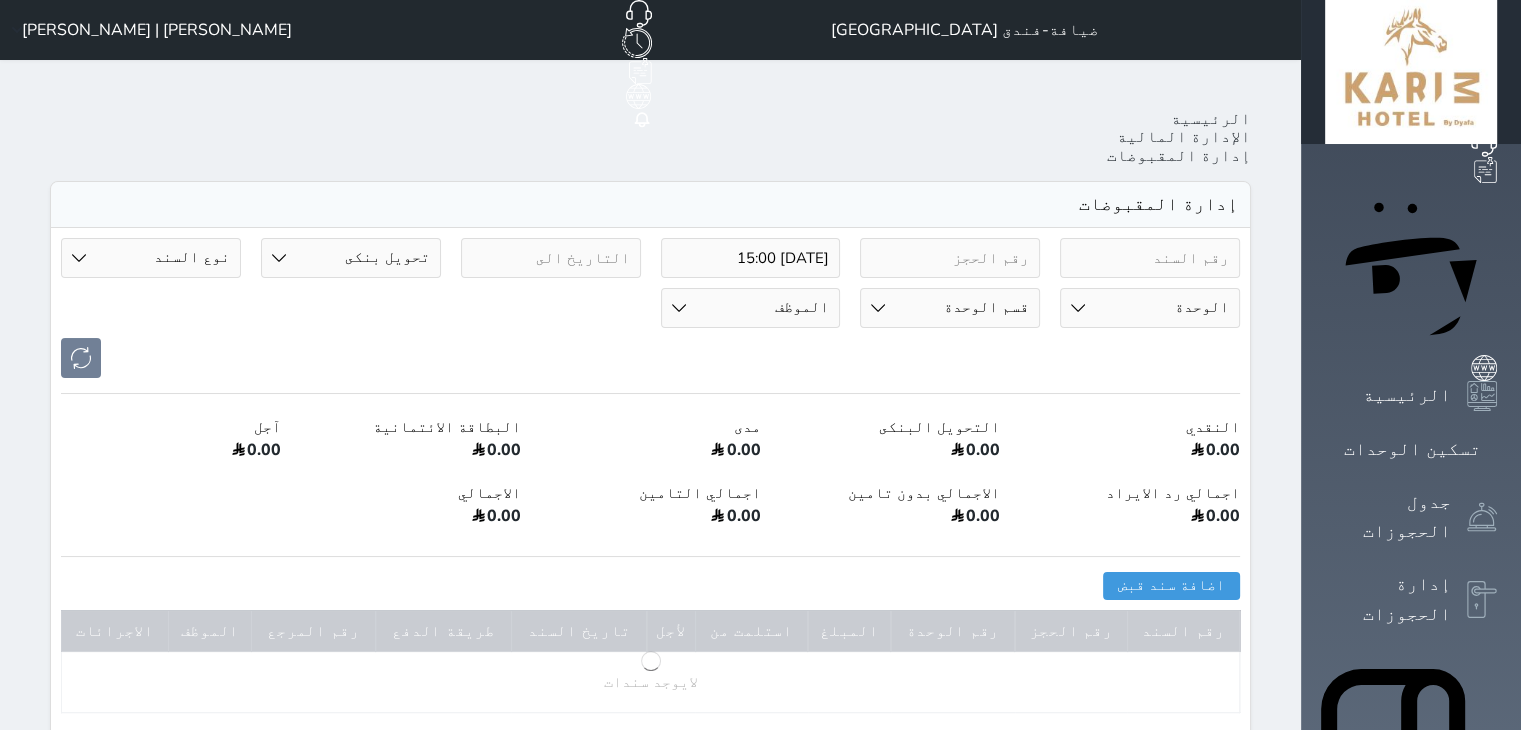 click on "طريقة الدفع   دفع نقدى   تحويل بنكى   مدى   بطاقة ائتمان   آجل   رد ايراد" at bounding box center [351, 258] 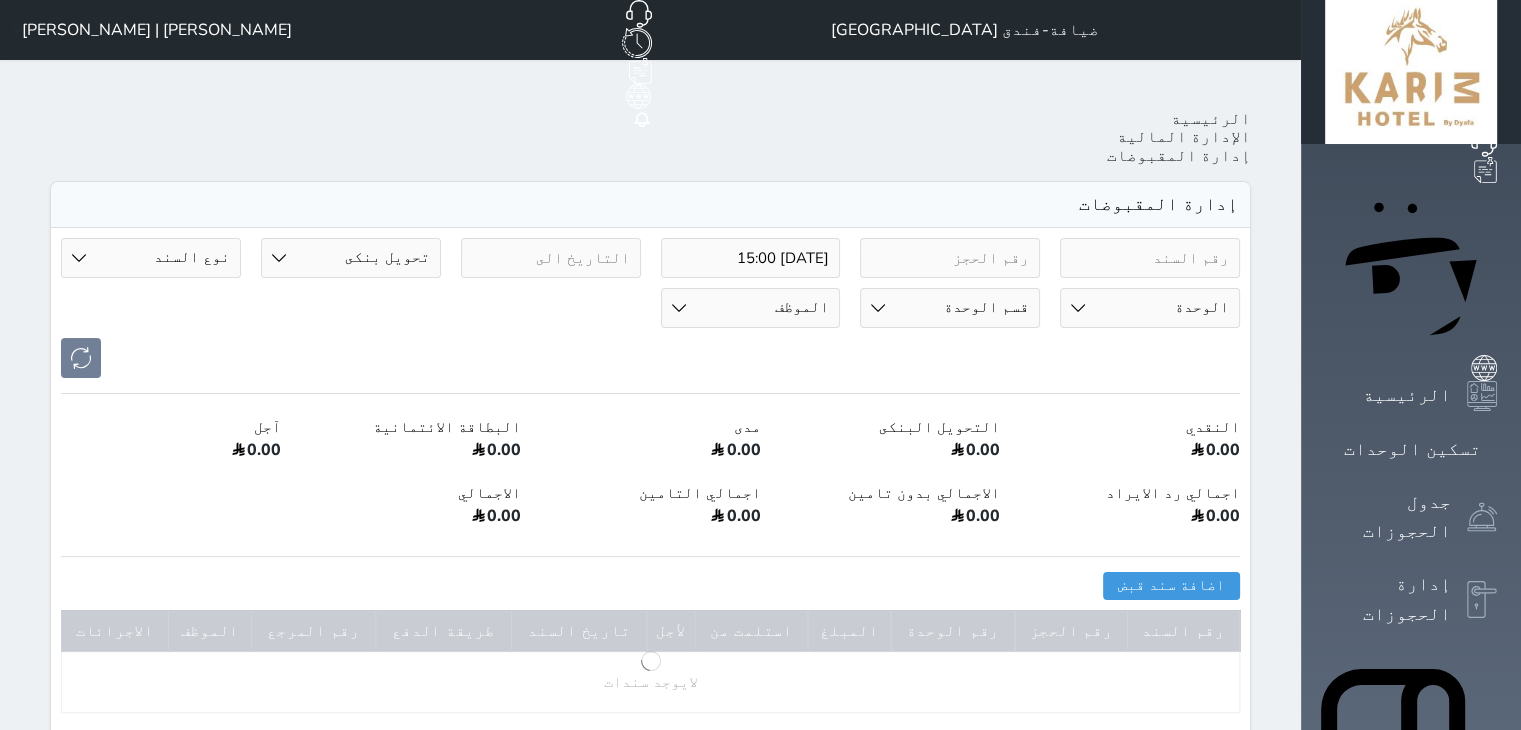 click on "نوع السند   مقبوضات عامة قيمة إيجار فواتير تحويل من الادارة الى الصندوق خدمات تامين عربون لا ينطبق آخر مغسلة واي فاي - الإنترنت مواقف السيارات طعام الأغذية والمشروبات مشروبات المشروبات الباردة المشروبات الساخنة الإفطار غداء عشاء مخبز و كعك حمام سباحة الصالة الرياضية سبا و خدمات الجمال اختيار وإسقاط (خدمات النقل) ميني بار كابل - تلفزيون سرير إضافي تصفيف الشعر التسوق خدمات الجولات السياحية المنظمة خدمات الدليل السياحي تحصيل كمبيالة" at bounding box center [151, 258] 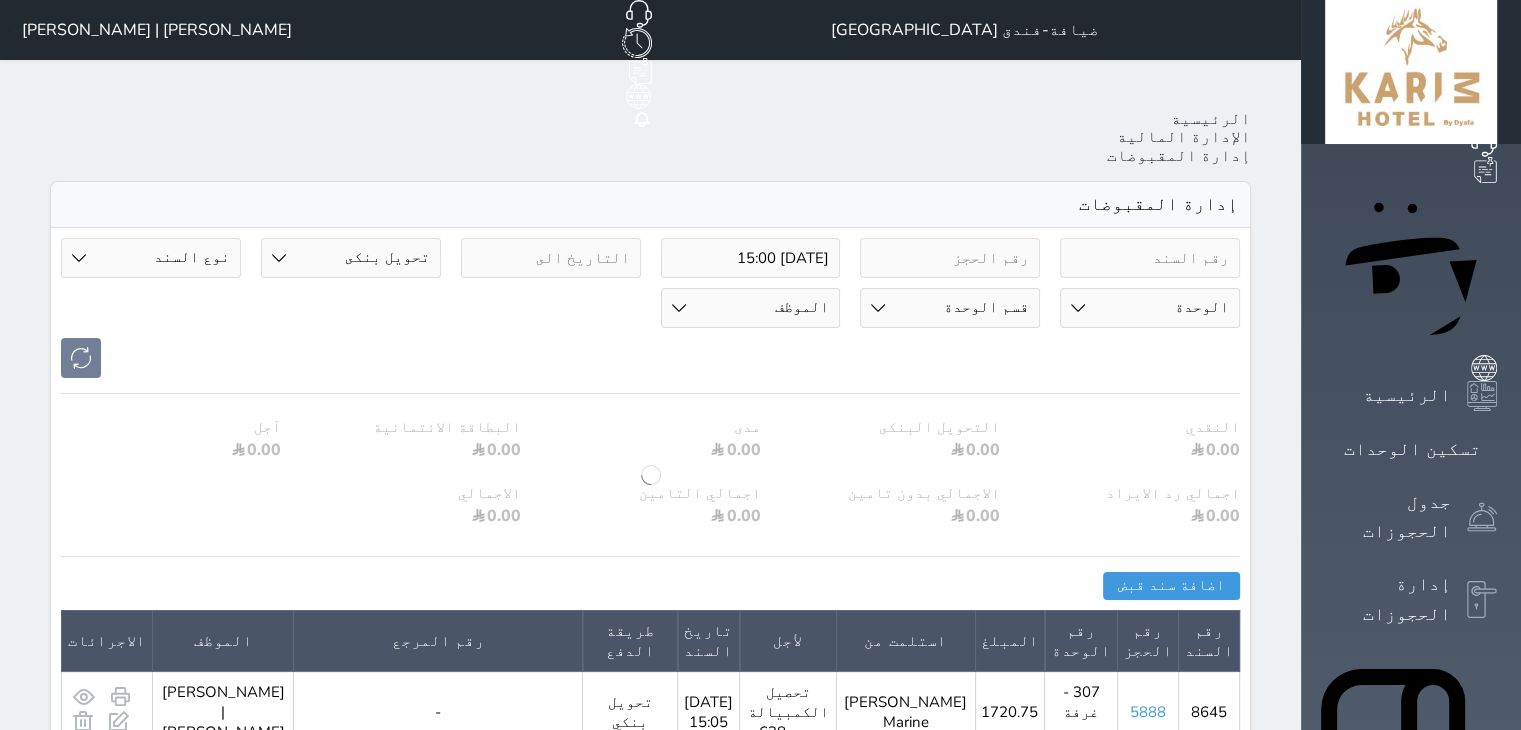 select on "103451" 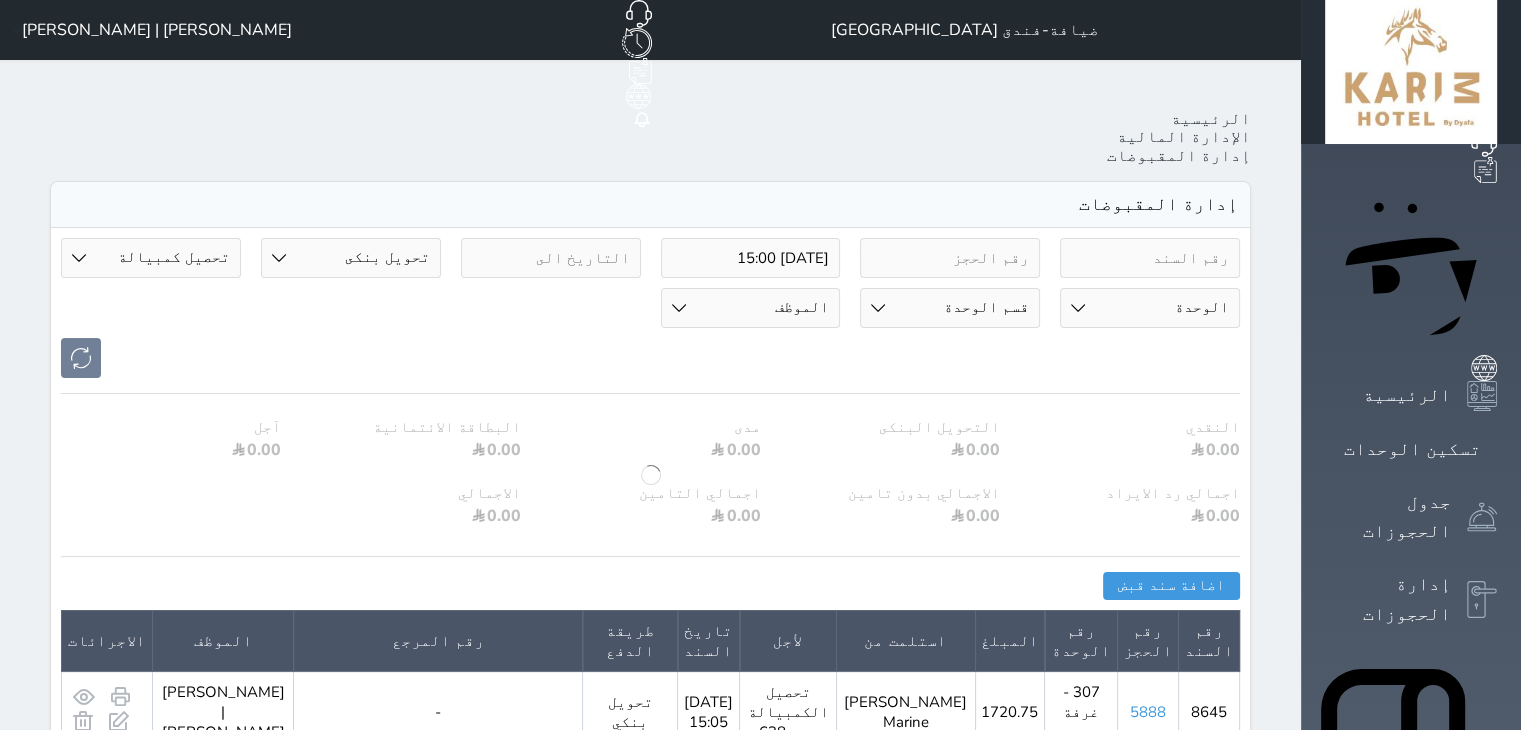 click on "نوع السند   مقبوضات عامة قيمة إيجار فواتير تحويل من الادارة الى الصندوق خدمات تامين عربون لا ينطبق آخر مغسلة واي فاي - الإنترنت مواقف السيارات طعام الأغذية والمشروبات مشروبات المشروبات الباردة المشروبات الساخنة الإفطار غداء عشاء مخبز و كعك حمام سباحة الصالة الرياضية سبا و خدمات الجمال اختيار وإسقاط (خدمات النقل) ميني بار كابل - تلفزيون سرير إضافي تصفيف الشعر التسوق خدمات الجولات السياحية المنظمة خدمات الدليل السياحي تحصيل كمبيالة" at bounding box center [151, 258] 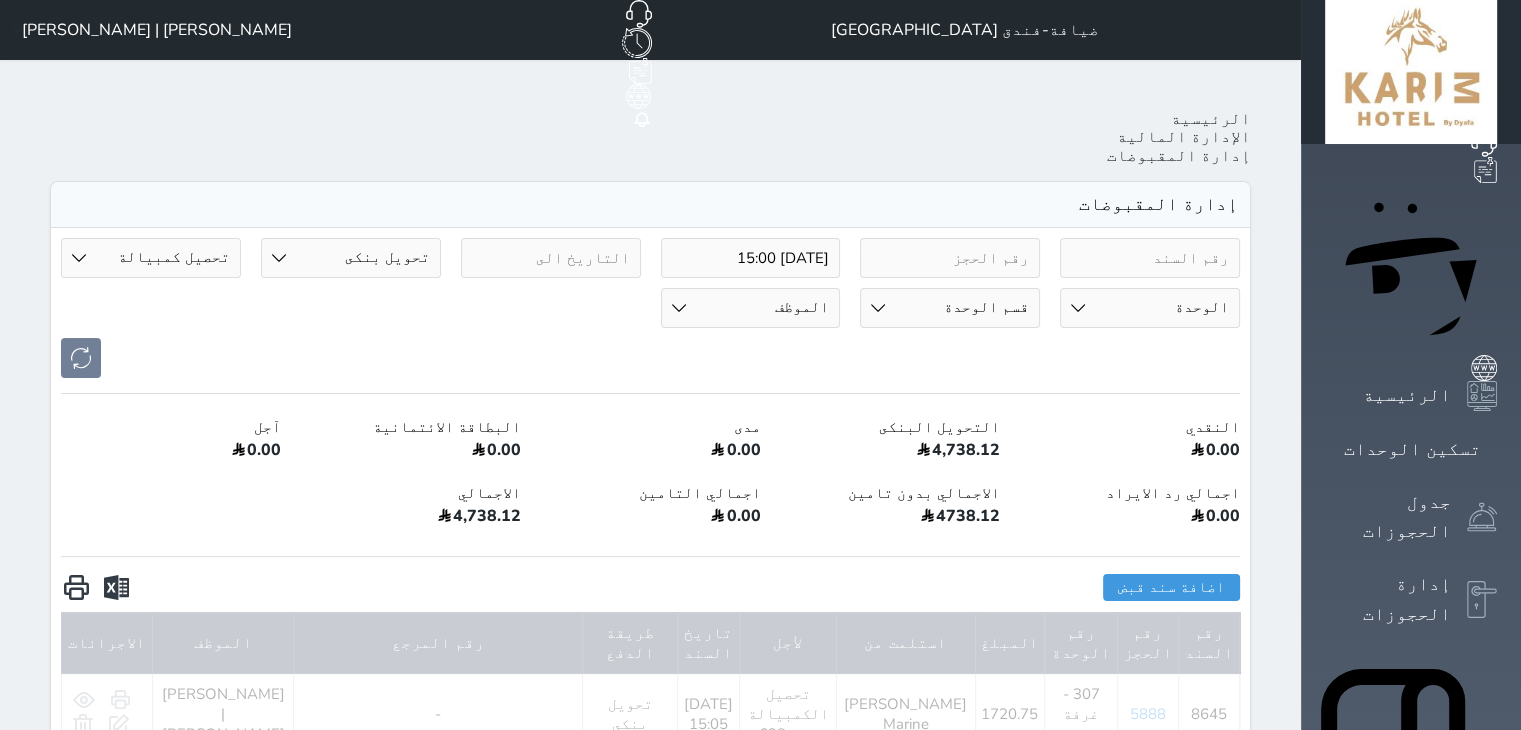 click on "الموظف   Haitham Mohammed Akasha Al Bitar | محمد عكاشة البيطار Ahmed Khamis Mamon | احمد خميس مأمون Rafah Mohmmad Aldosare | رفعه محمد راشد الدوسري Reham Ali Magrashi | رهام علي مجرشي Ahmed Mohamed | أحمد محمد هيثم محيي" at bounding box center (751, 308) 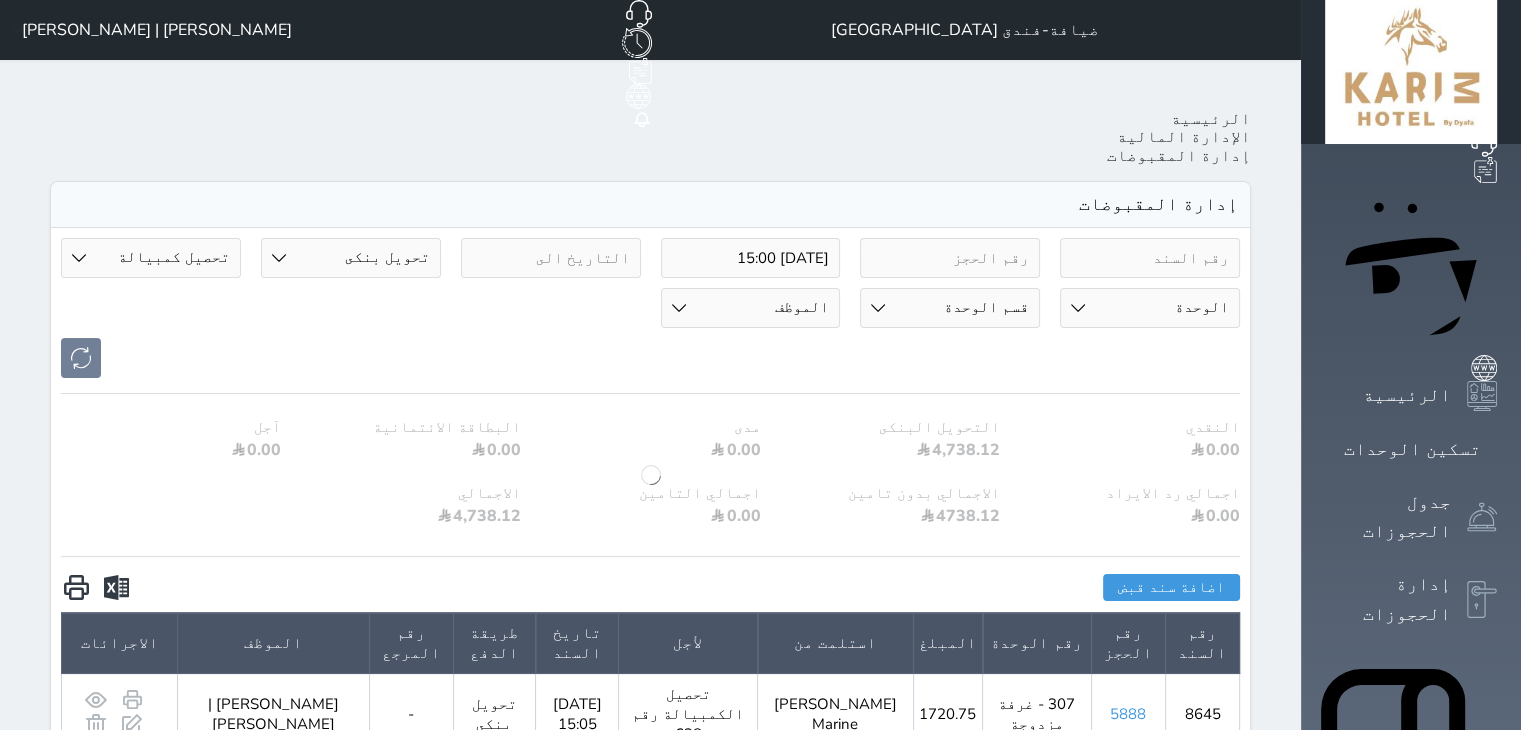 select on "4935" 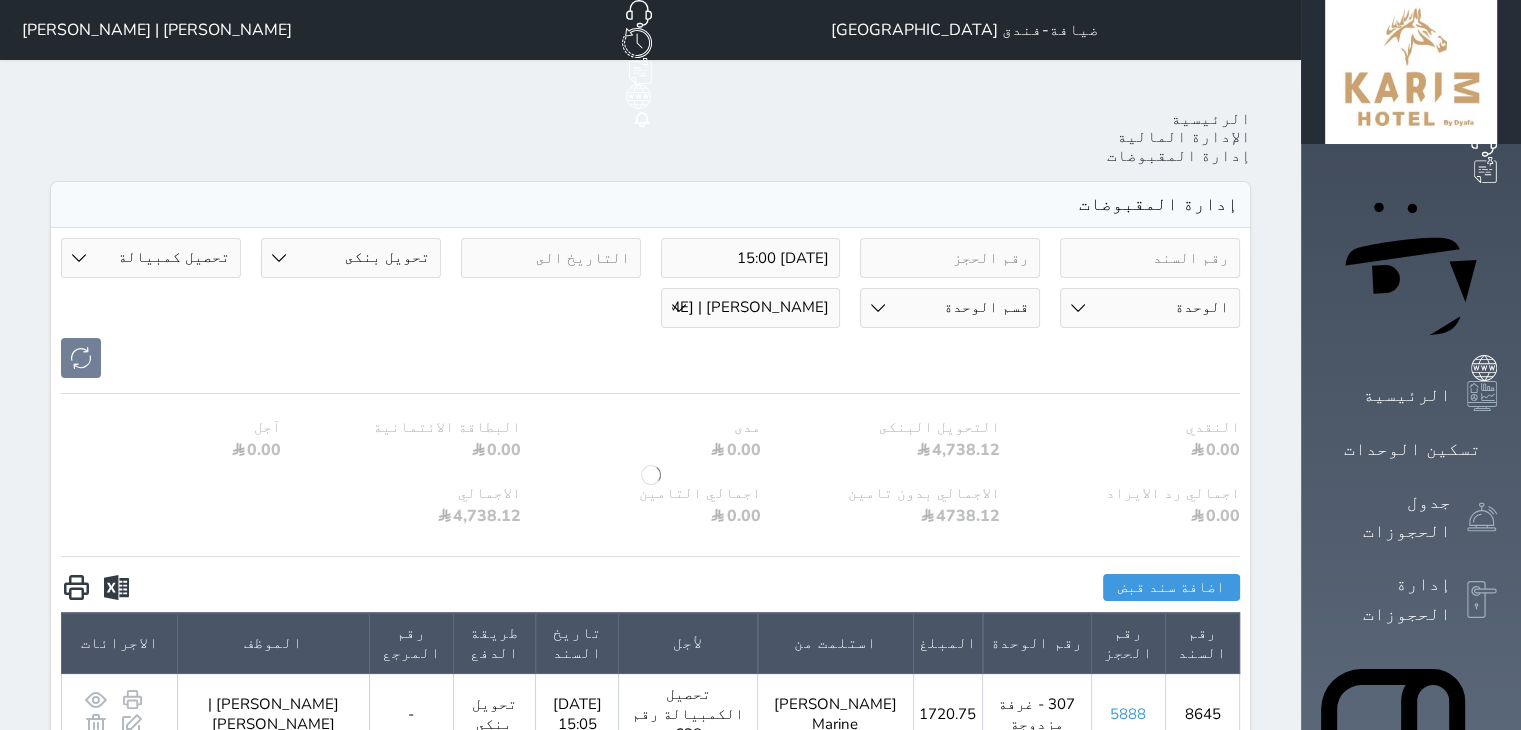 click on "الموظف   Haitham Mohammed Akasha Al Bitar | محمد عكاشة البيطار Ahmed Khamis Mamon | احمد خميس مأمون Rafah Mohmmad Aldosare | رفعه محمد راشد الدوسري Reham Ali Magrashi | رهام علي مجرشي Ahmed Mohamed | أحمد محمد هيثم محيي" at bounding box center (751, 308) 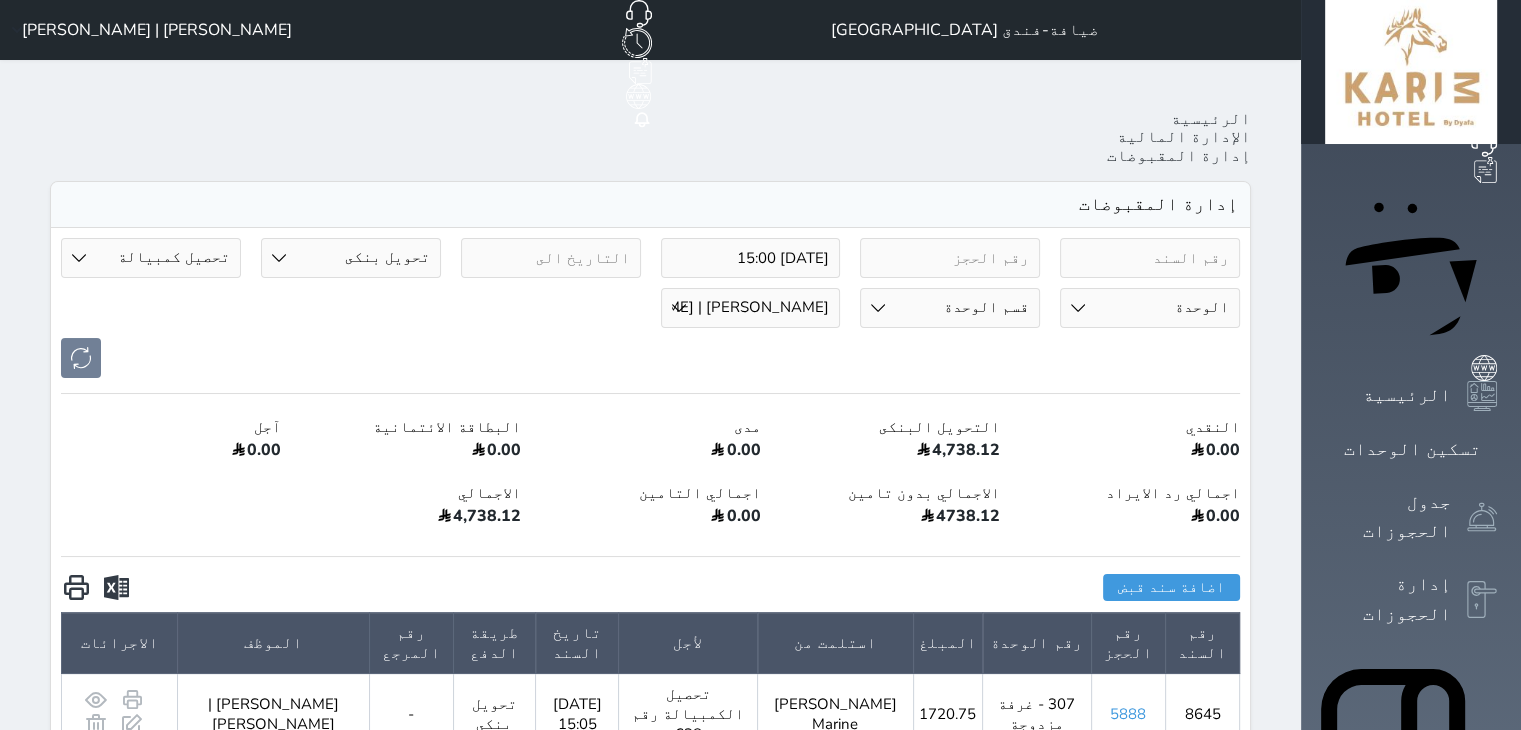 click on "الإدارة المالية" at bounding box center (1388, 1218) 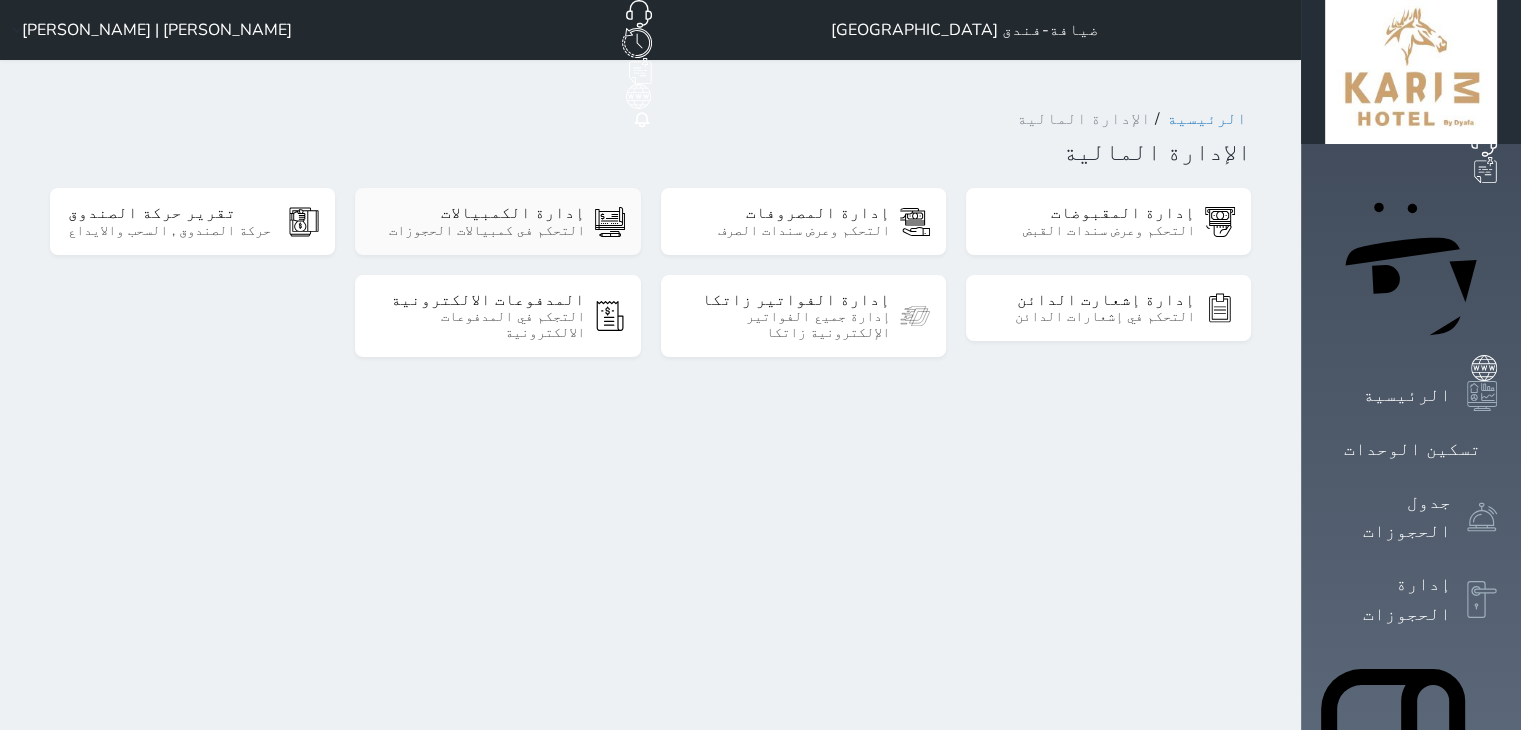 click on "إدارة الكمبيالات" at bounding box center (478, 213) 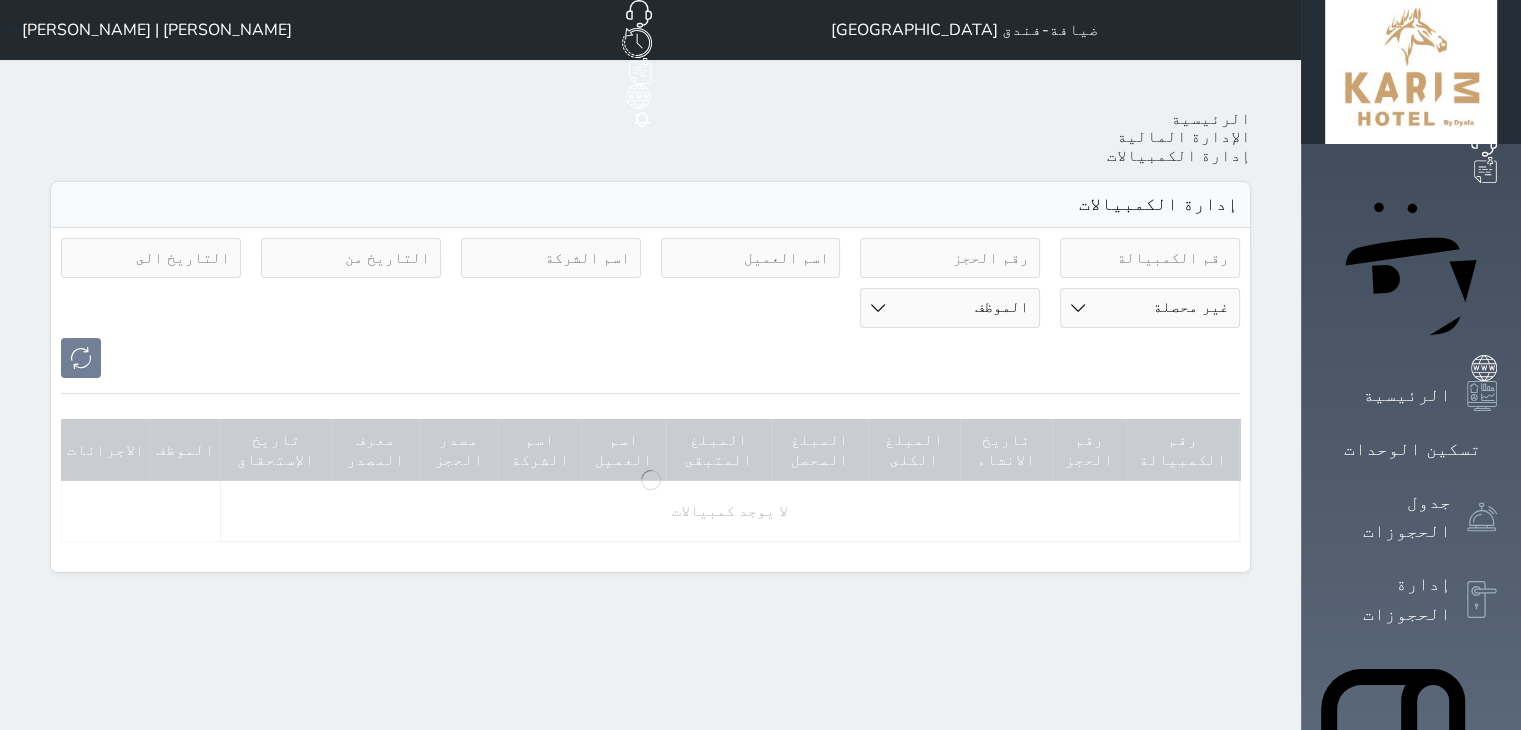 click at bounding box center (551, 258) 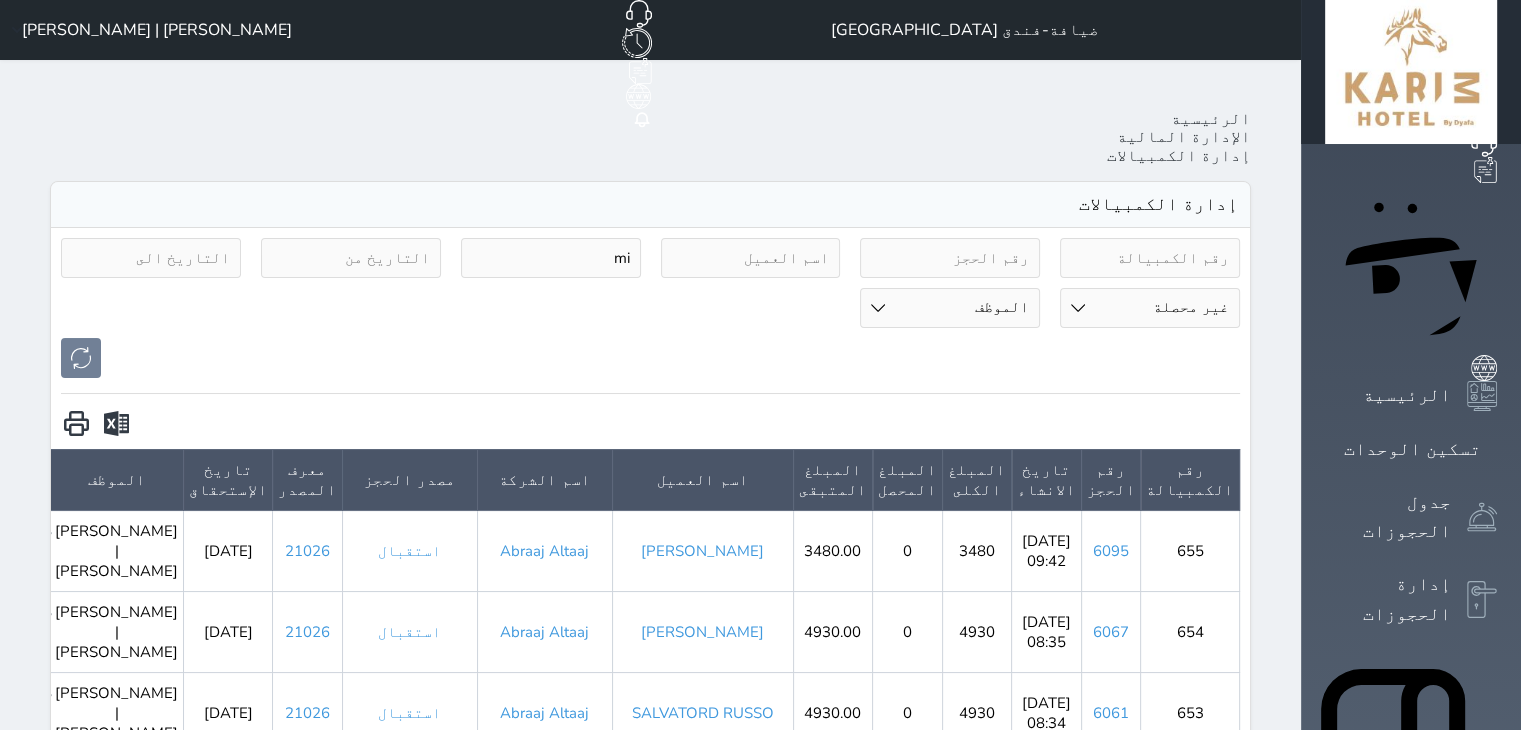 type on "mi" 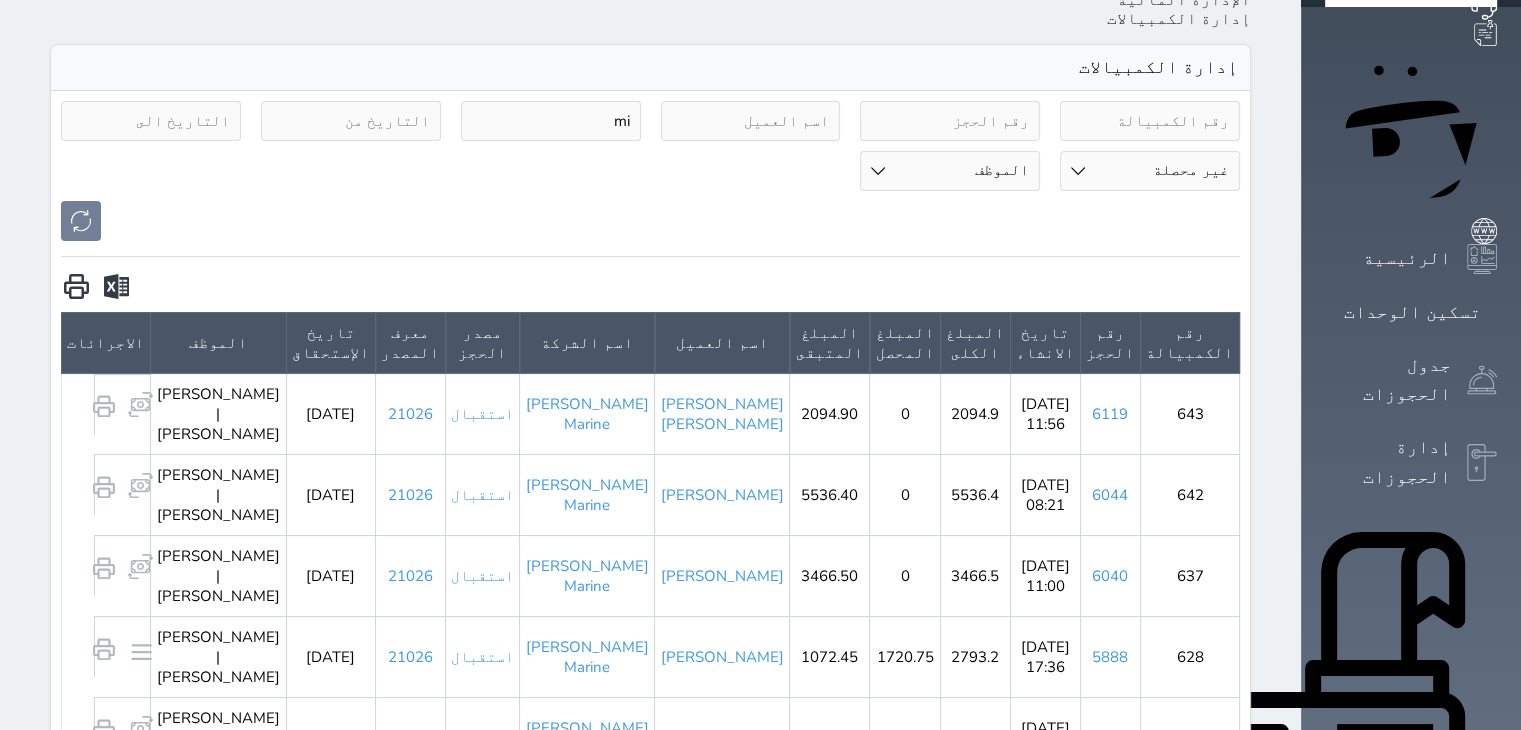 scroll, scrollTop: 372, scrollLeft: 0, axis: vertical 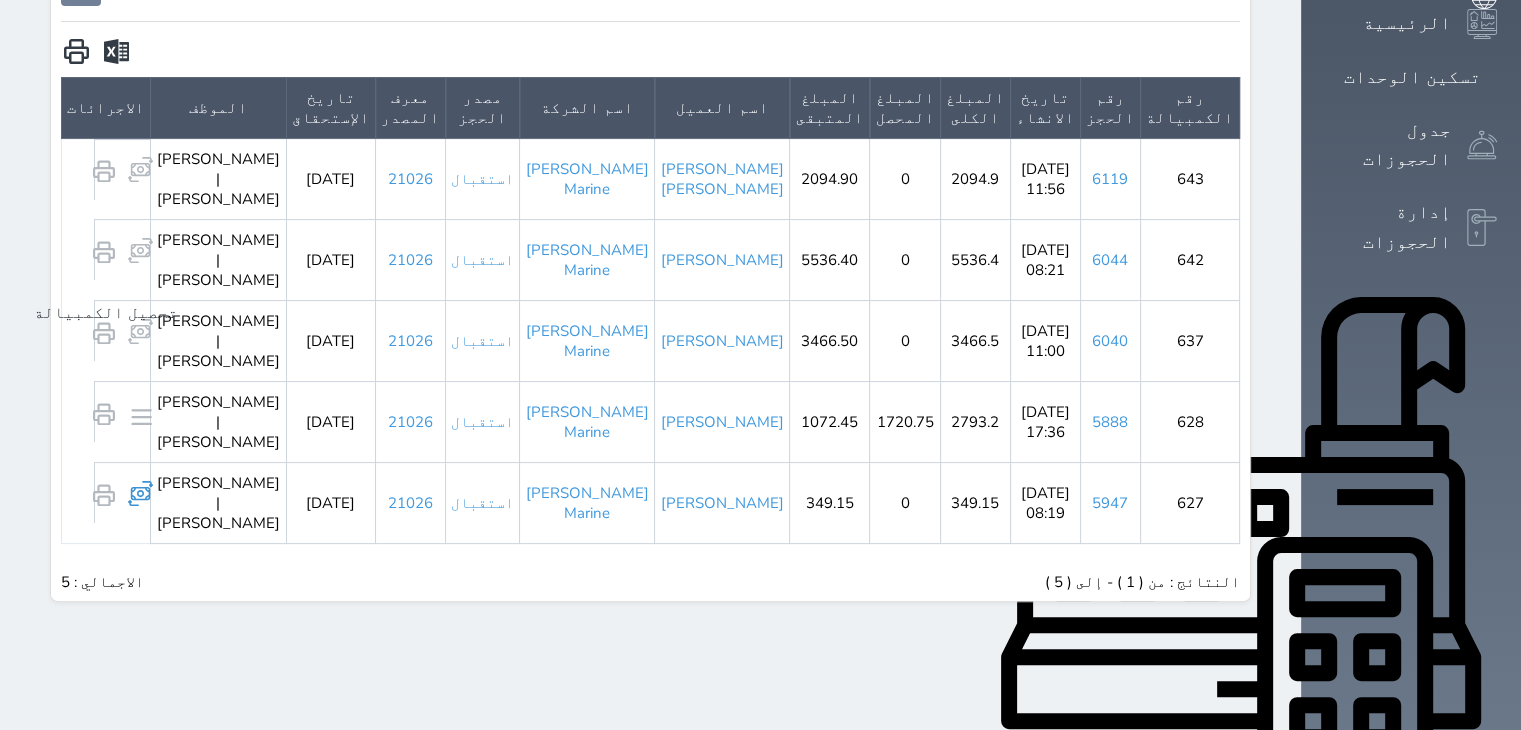 click 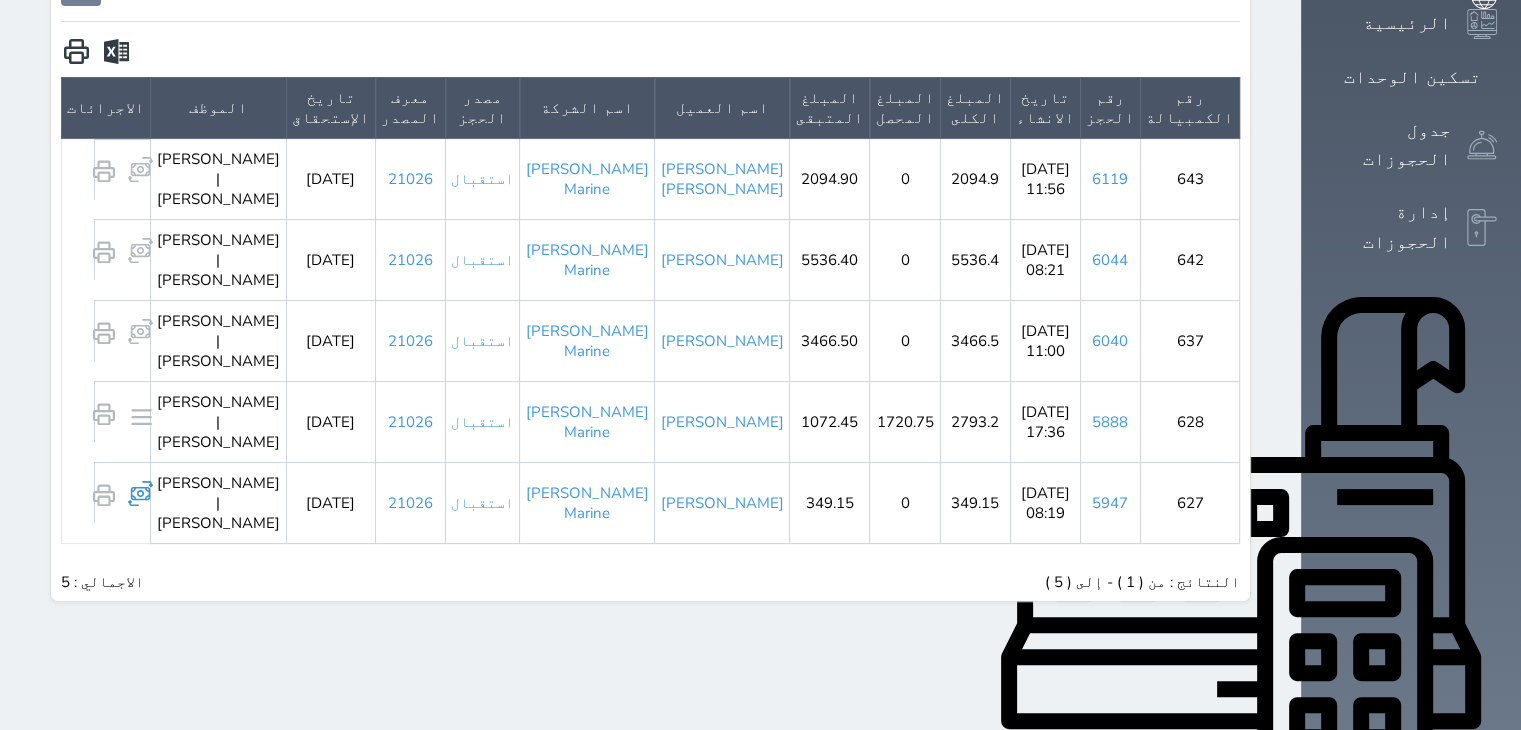 select 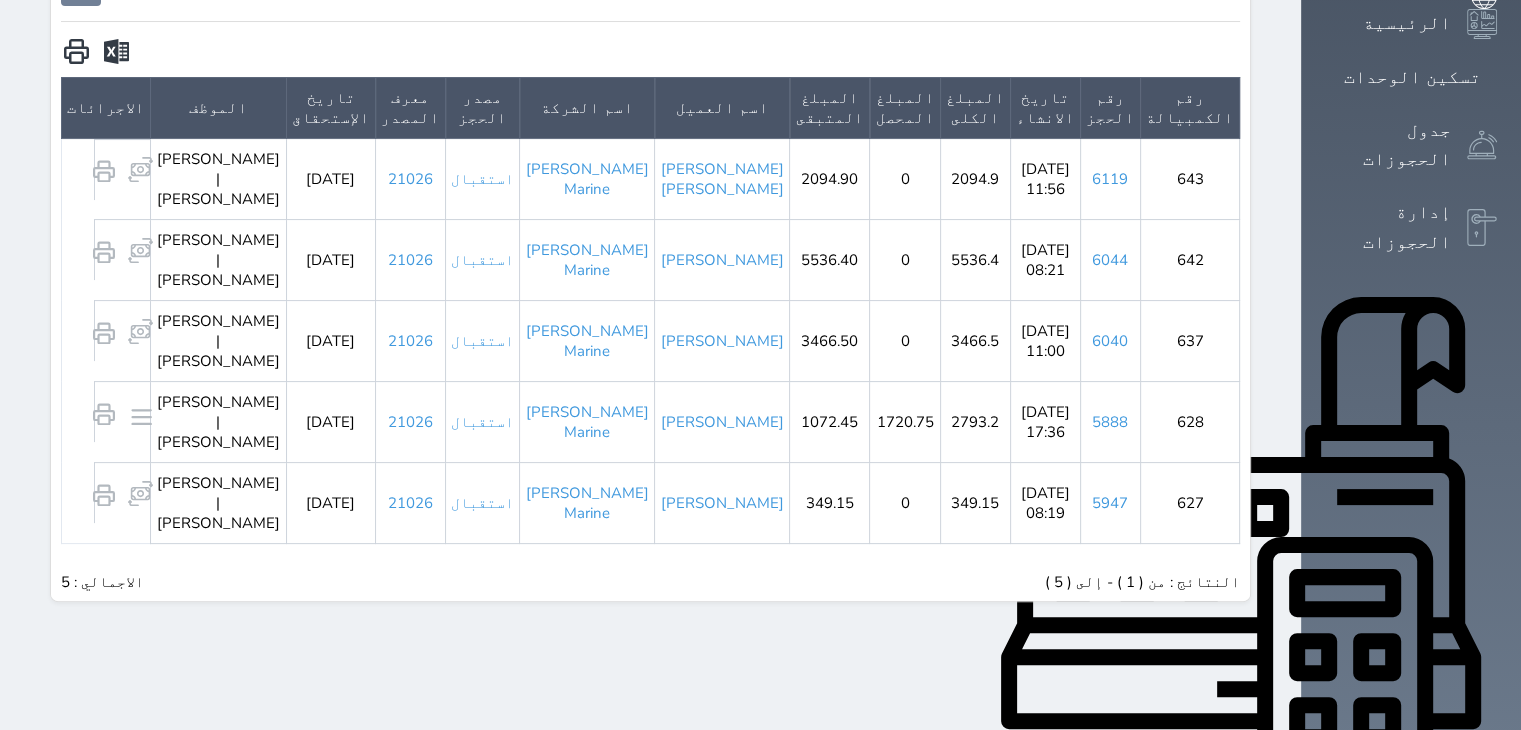 type on "349.15" 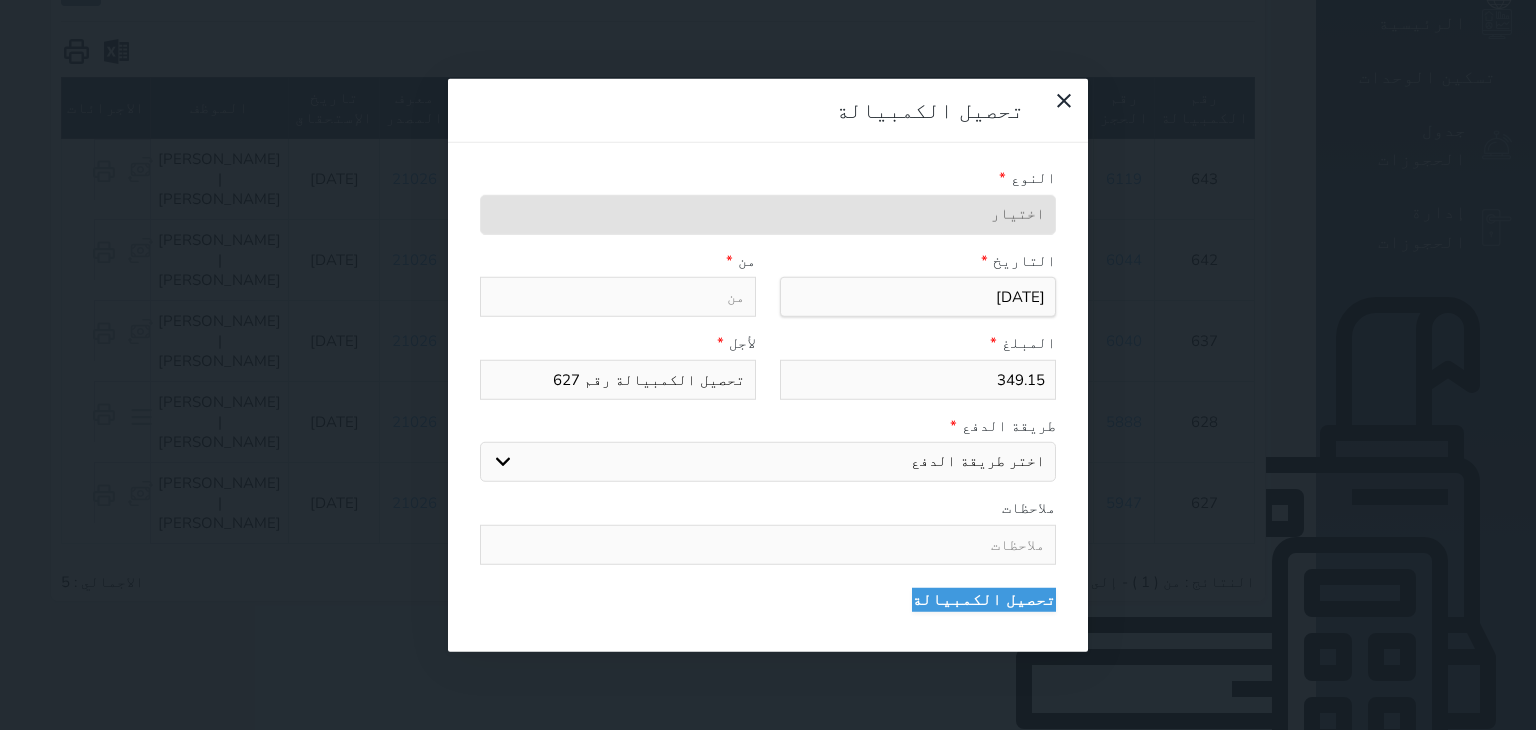 paste on "Miclyn Midad Marine" 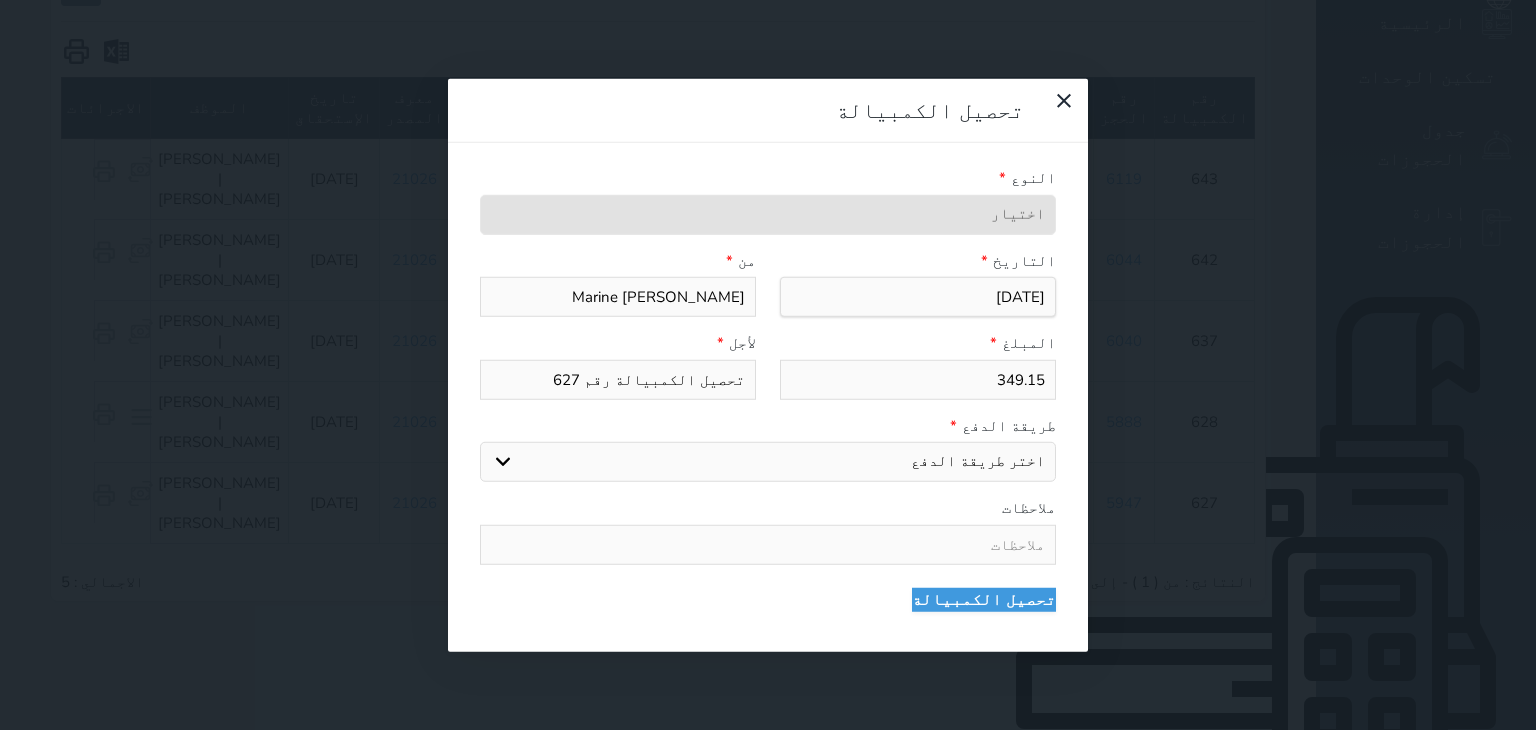 type on "Miclyn Midad Marine" 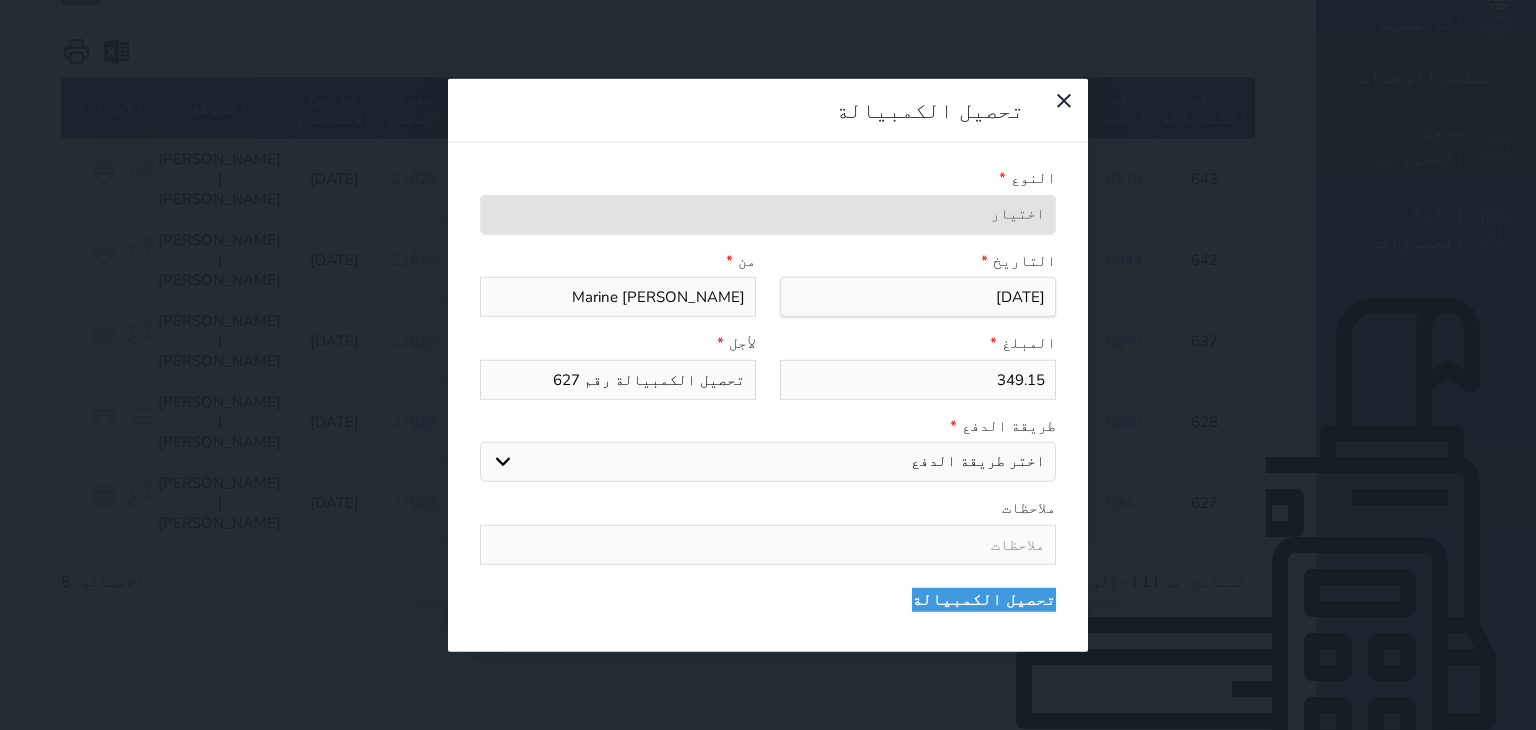 click on "349.15" at bounding box center (918, 379) 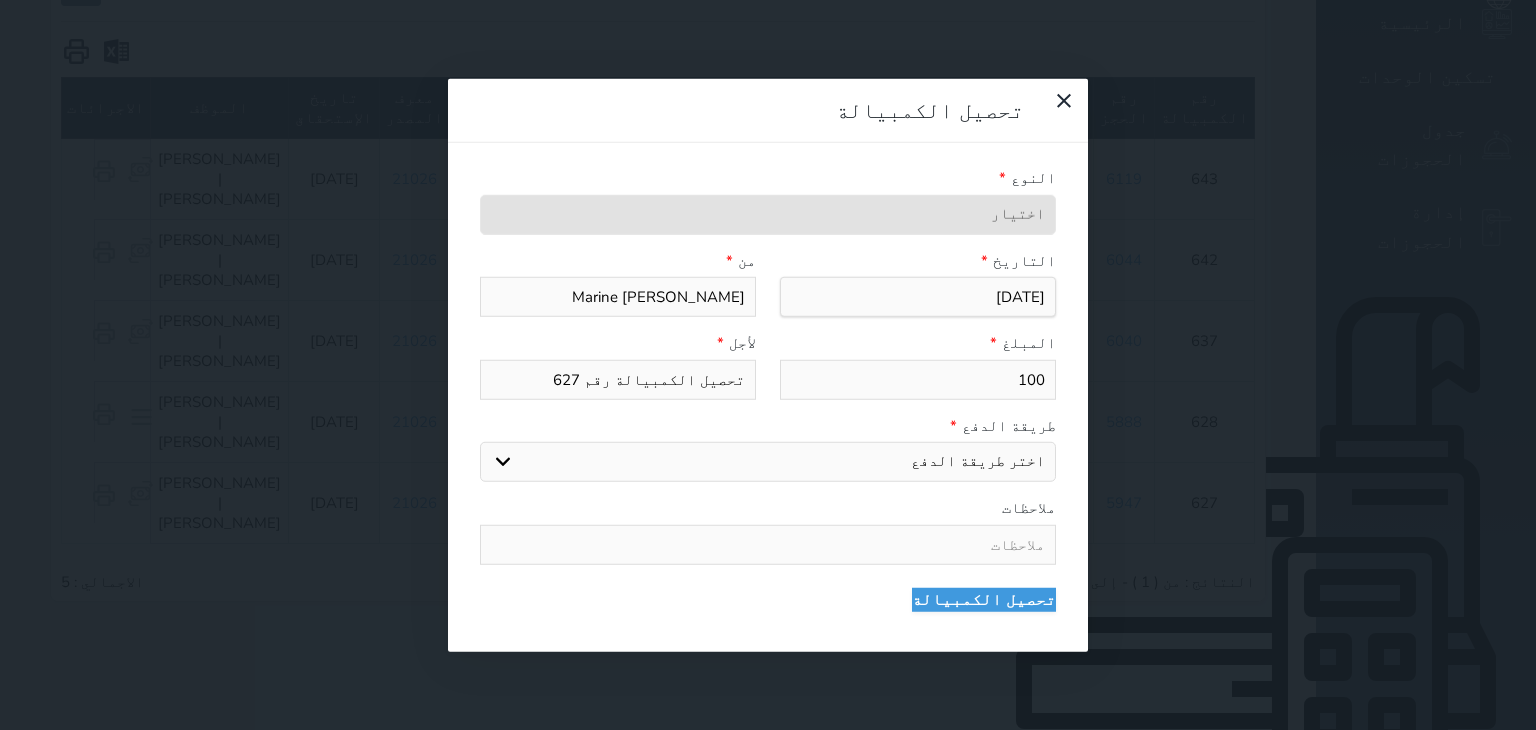 type on "100" 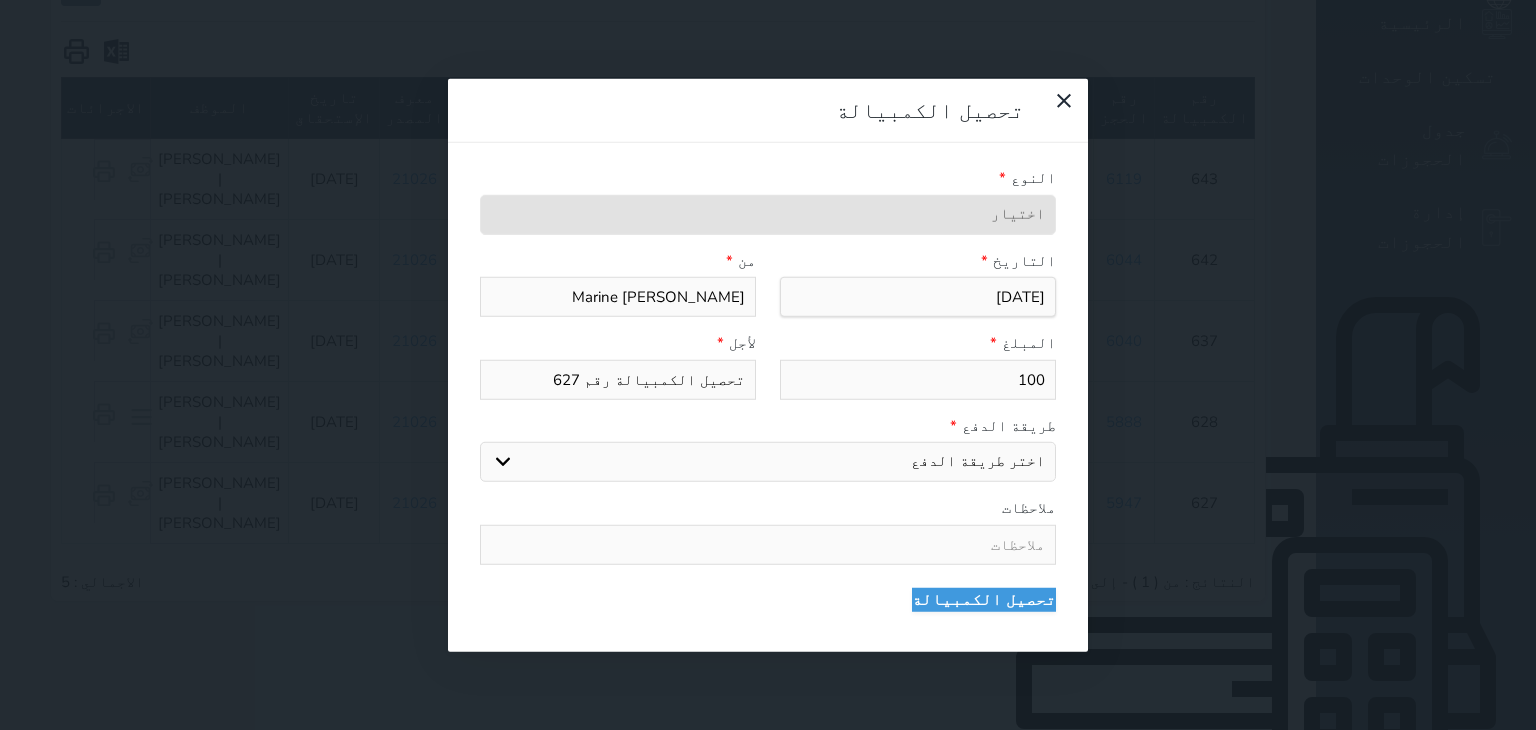 click on "اختر طريقة الدفع   دفع نقدى   تحويل بنكى   مدى   بطاقة ائتمان   رد ايراد" at bounding box center [768, 462] 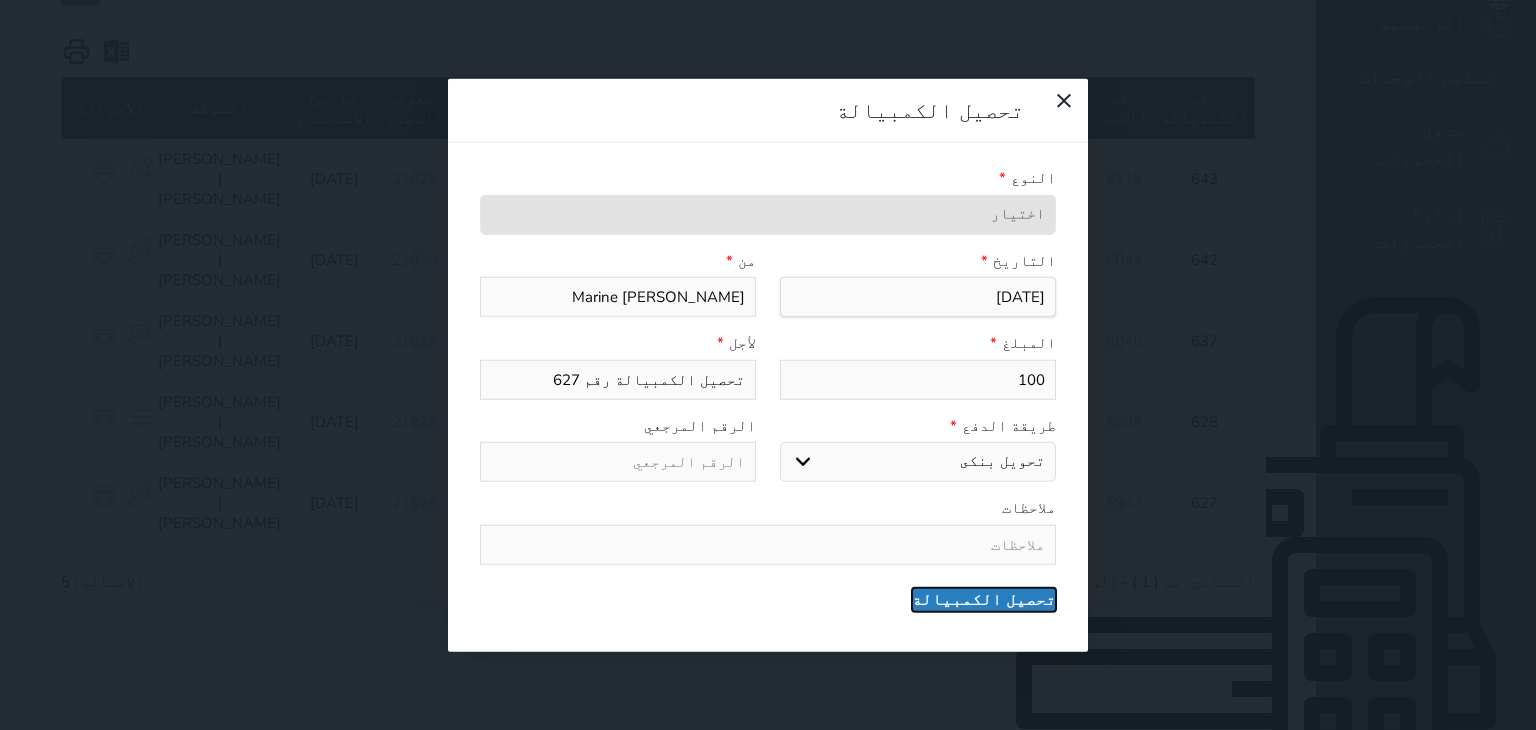 click on "تحصيل الكمبيالة" at bounding box center (984, 599) 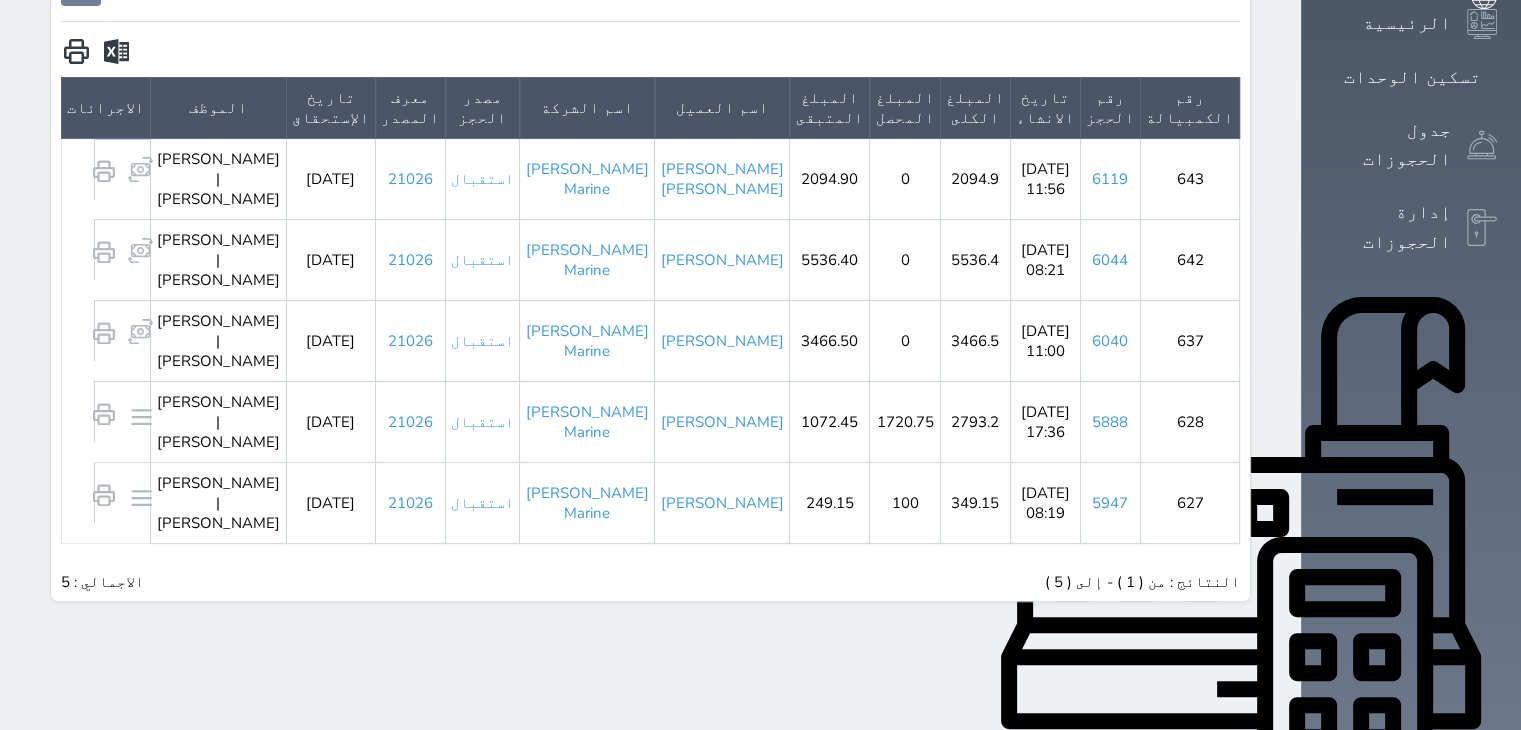 click on "الإدارة المالية" at bounding box center [1388, 846] 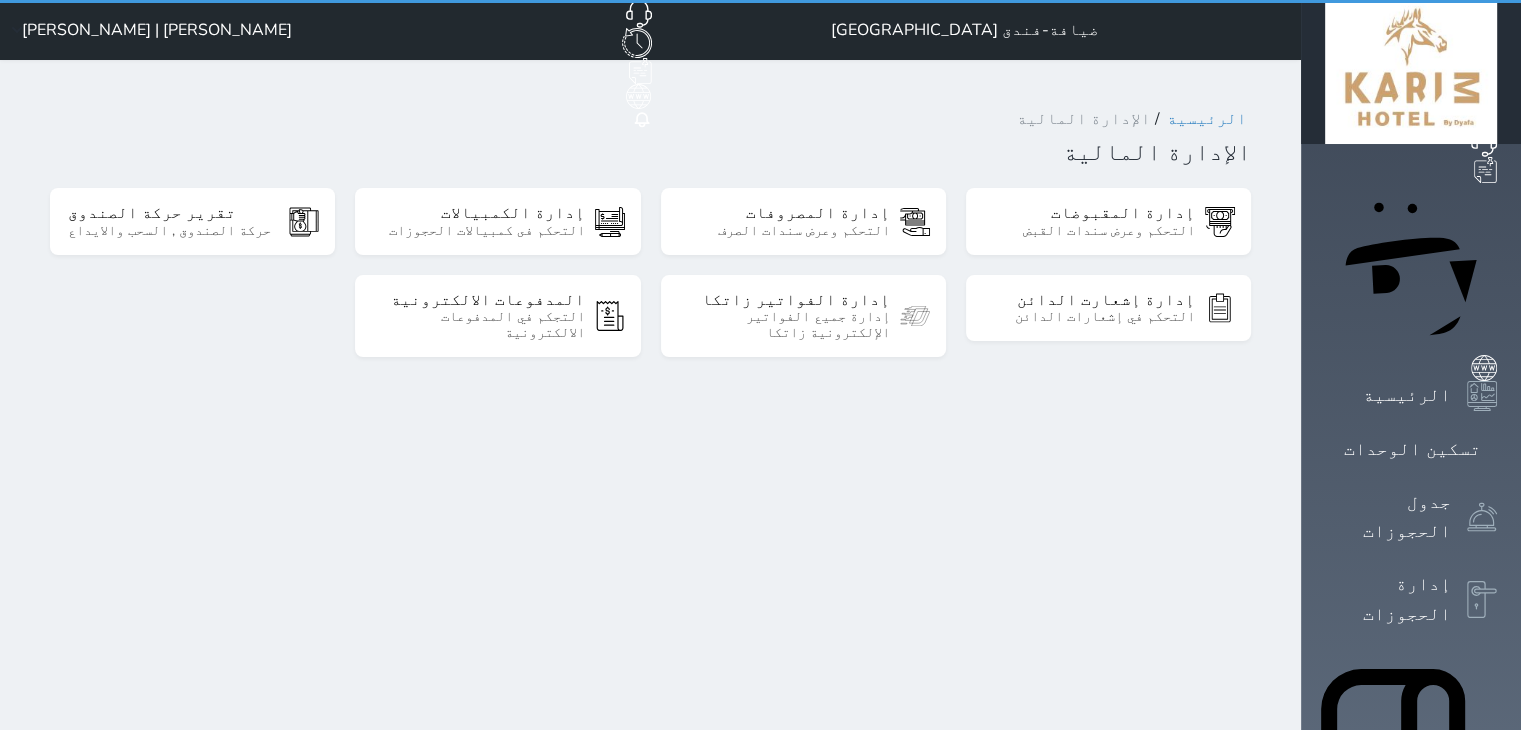 scroll, scrollTop: 0, scrollLeft: 0, axis: both 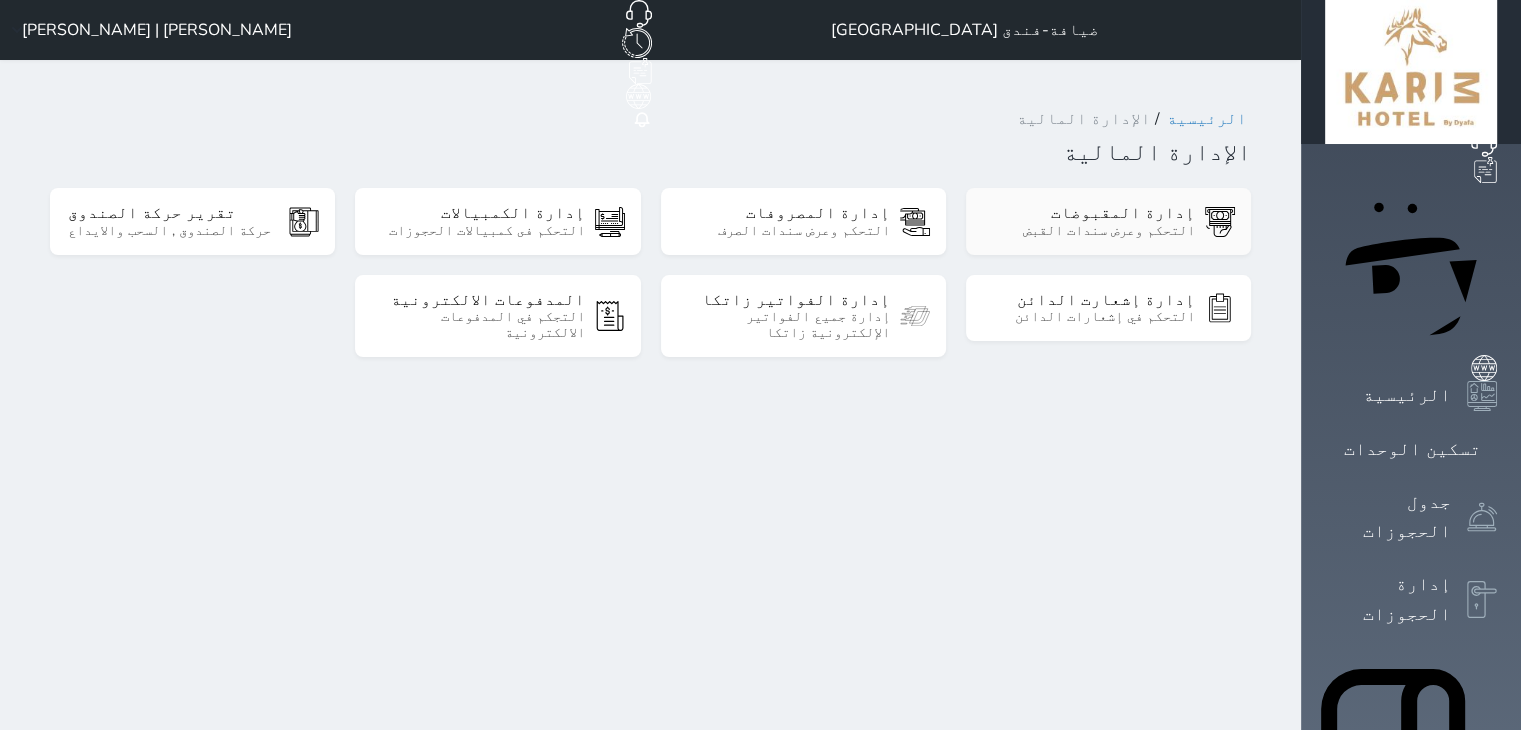 click on "التحكم وعرض سندات القبض" at bounding box center [1089, 231] 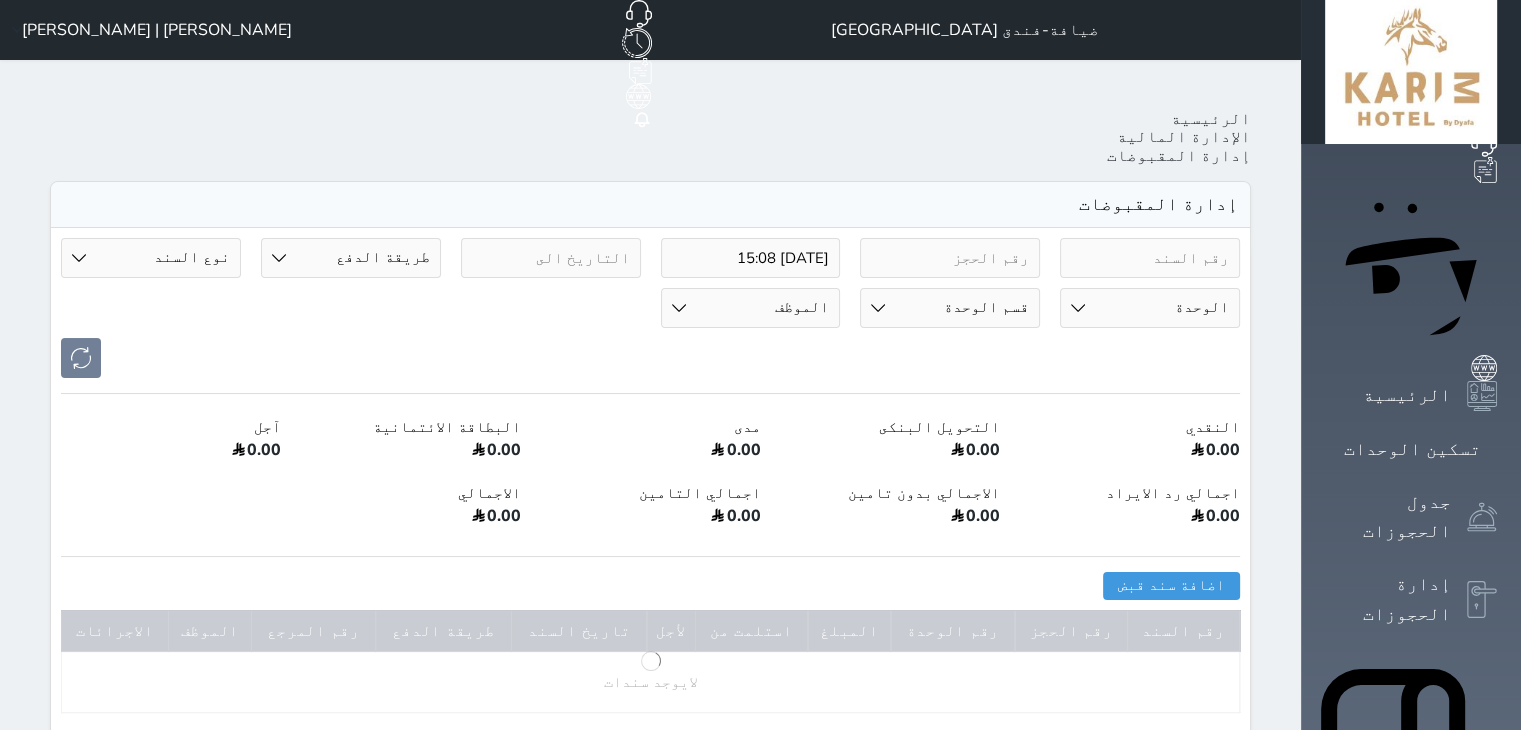 click on "2025-07-22 15:08" at bounding box center (751, 258) 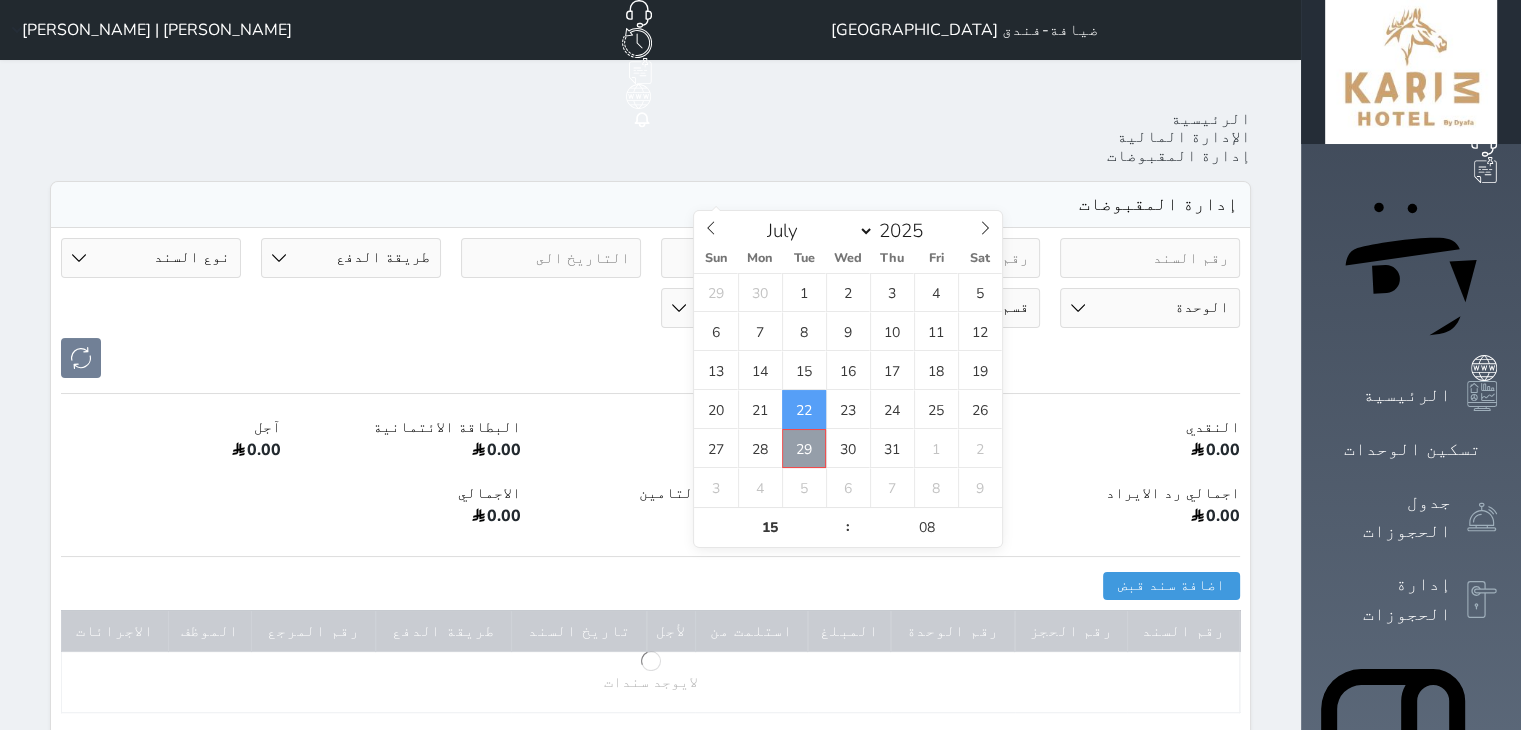 click on "29" at bounding box center (804, 448) 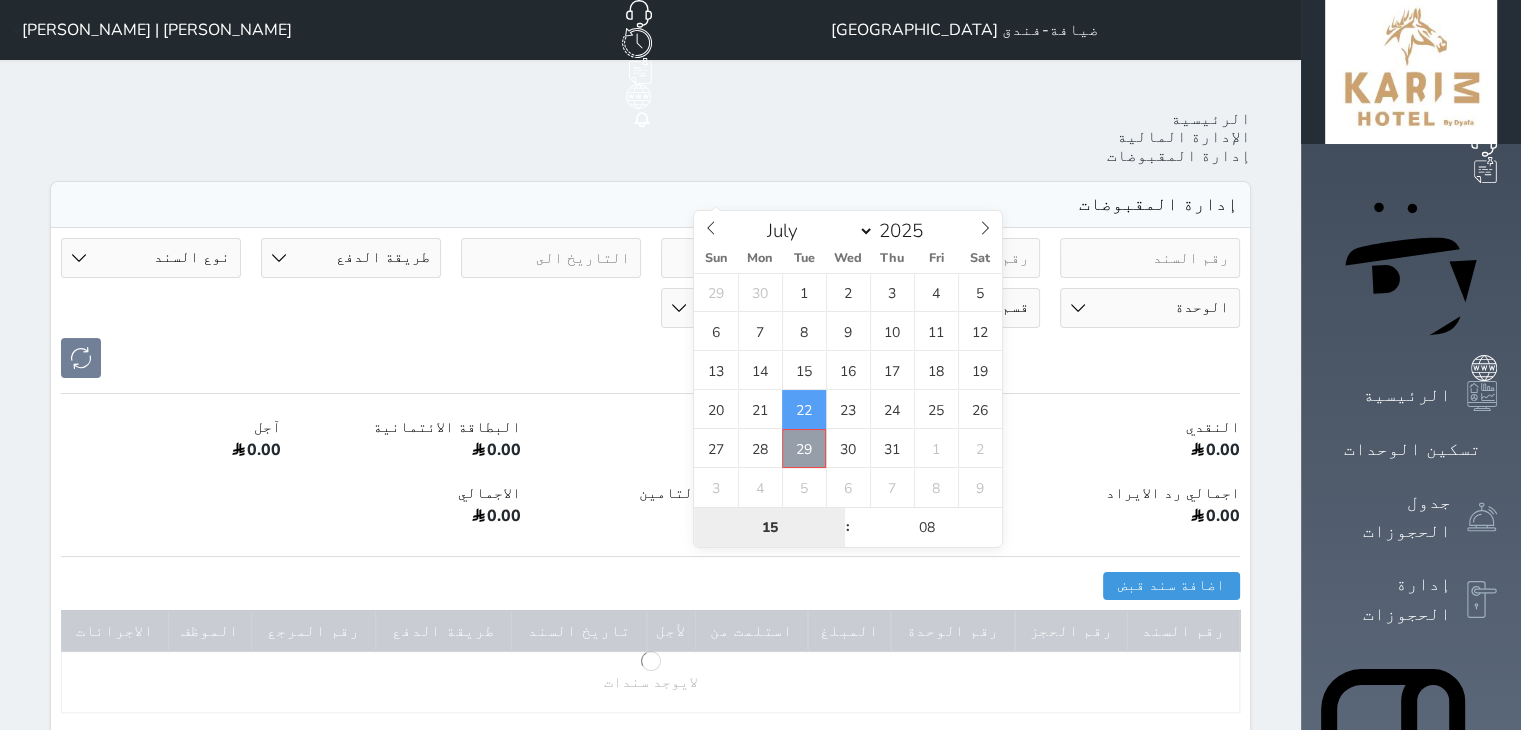 type on "2025-07-29 15:08" 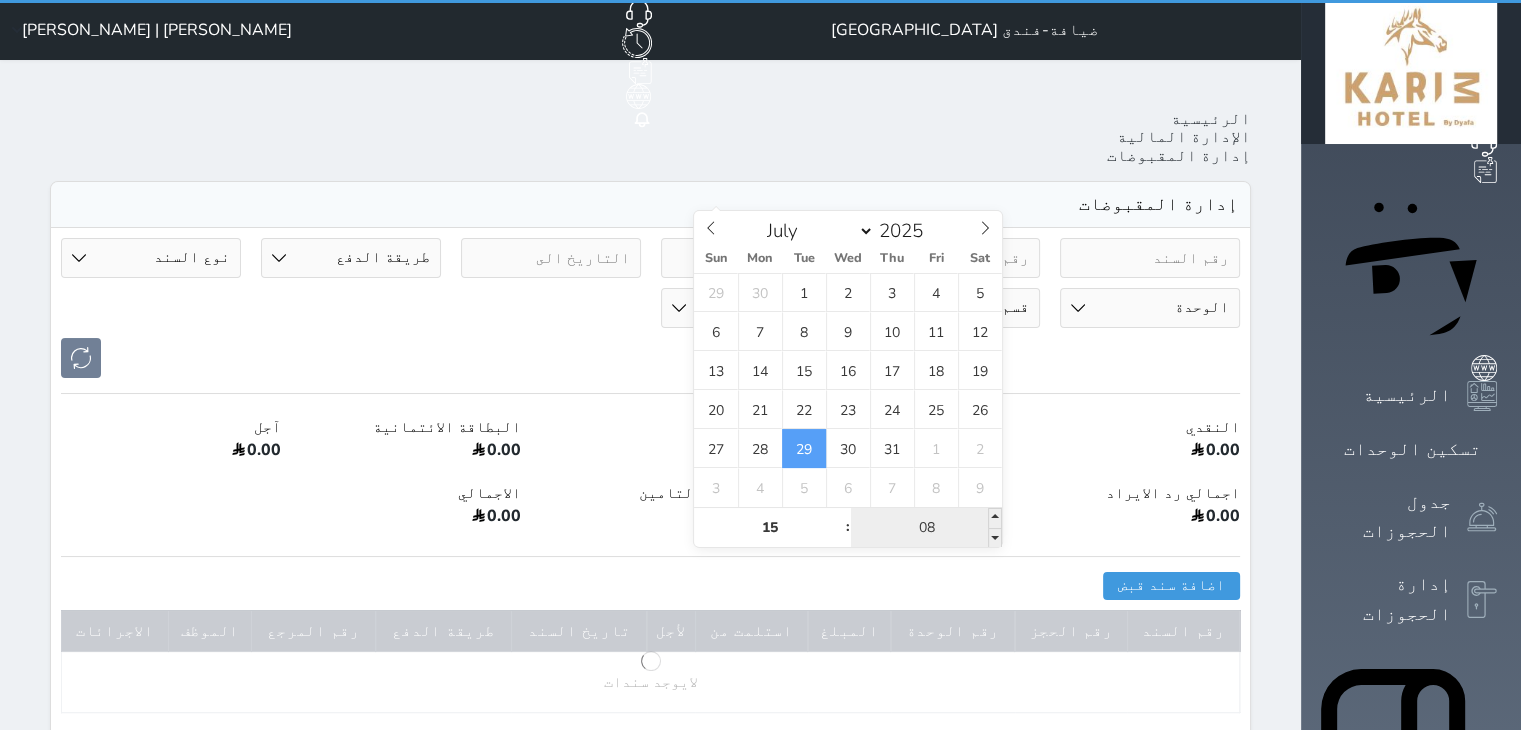 click on "08" at bounding box center [926, 528] 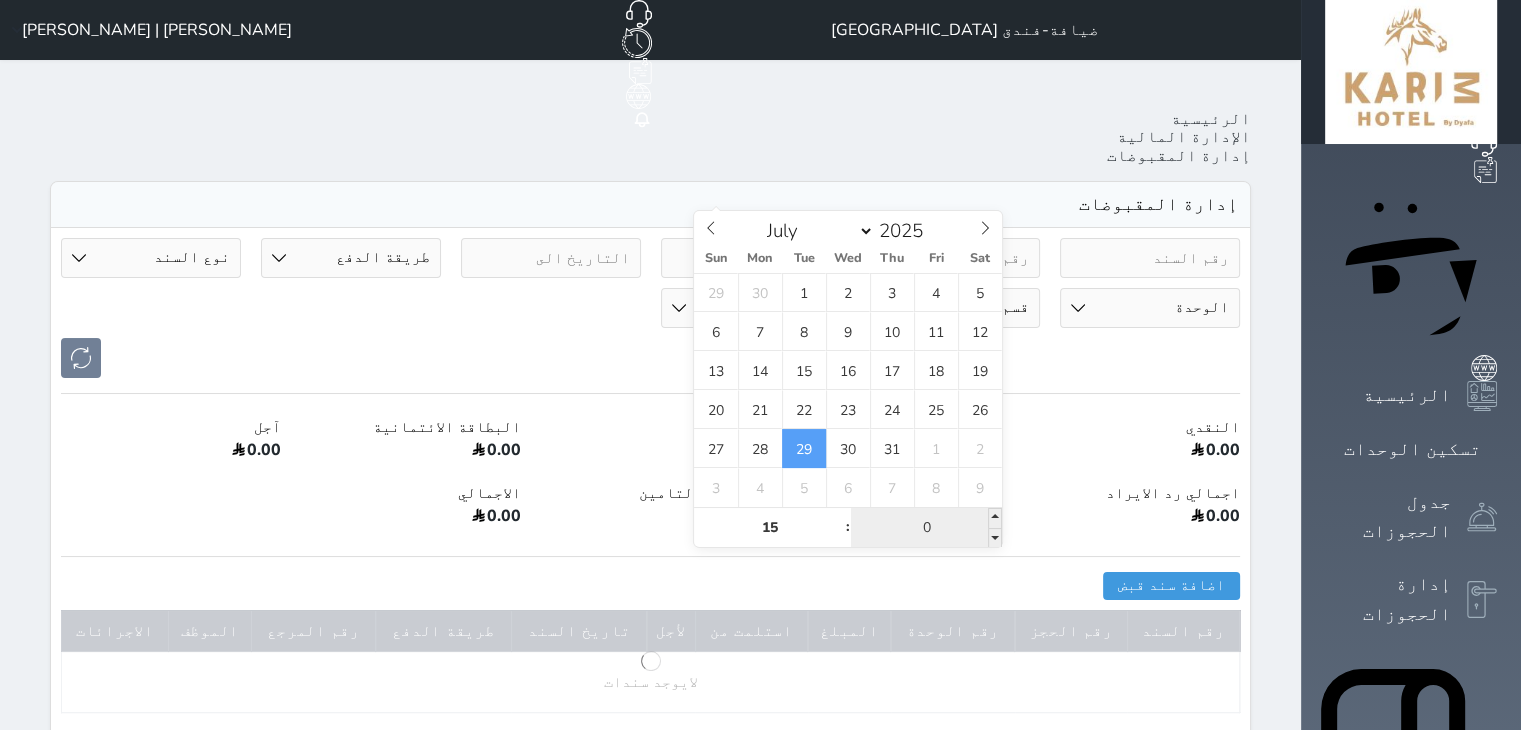 type on "00" 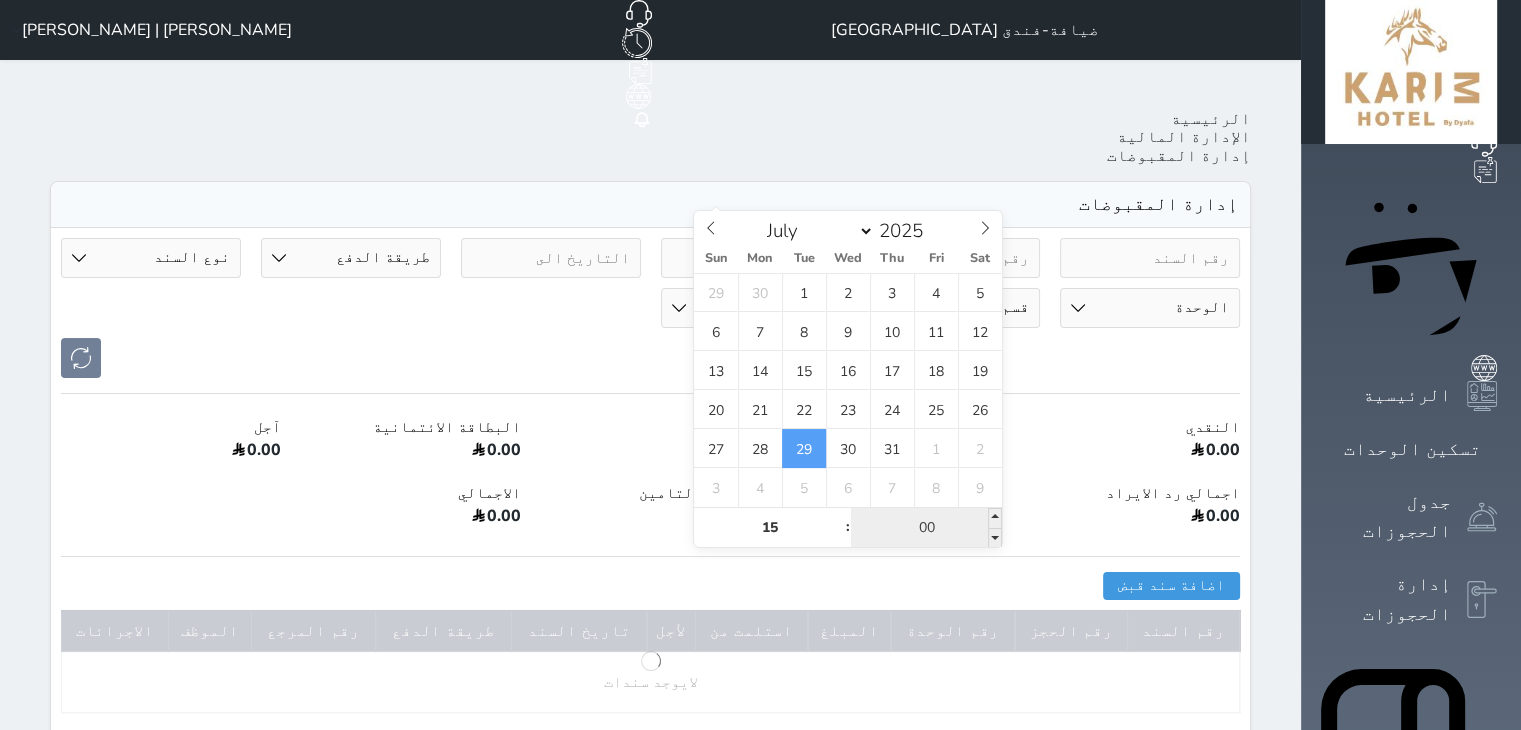 type on "2025-07-29 15:00" 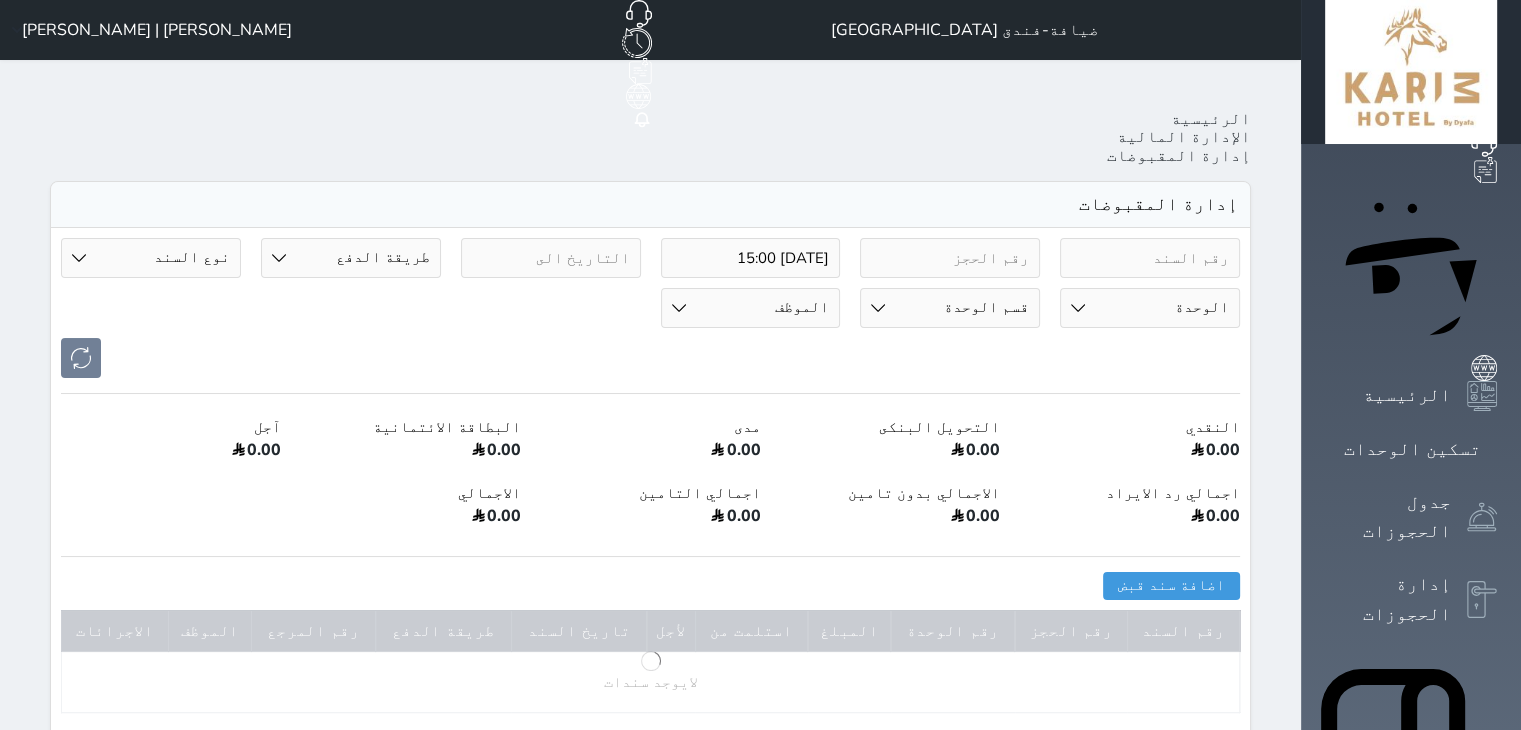 drag, startPoint x: 380, startPoint y: 186, endPoint x: 381, endPoint y: 201, distance: 15.033297 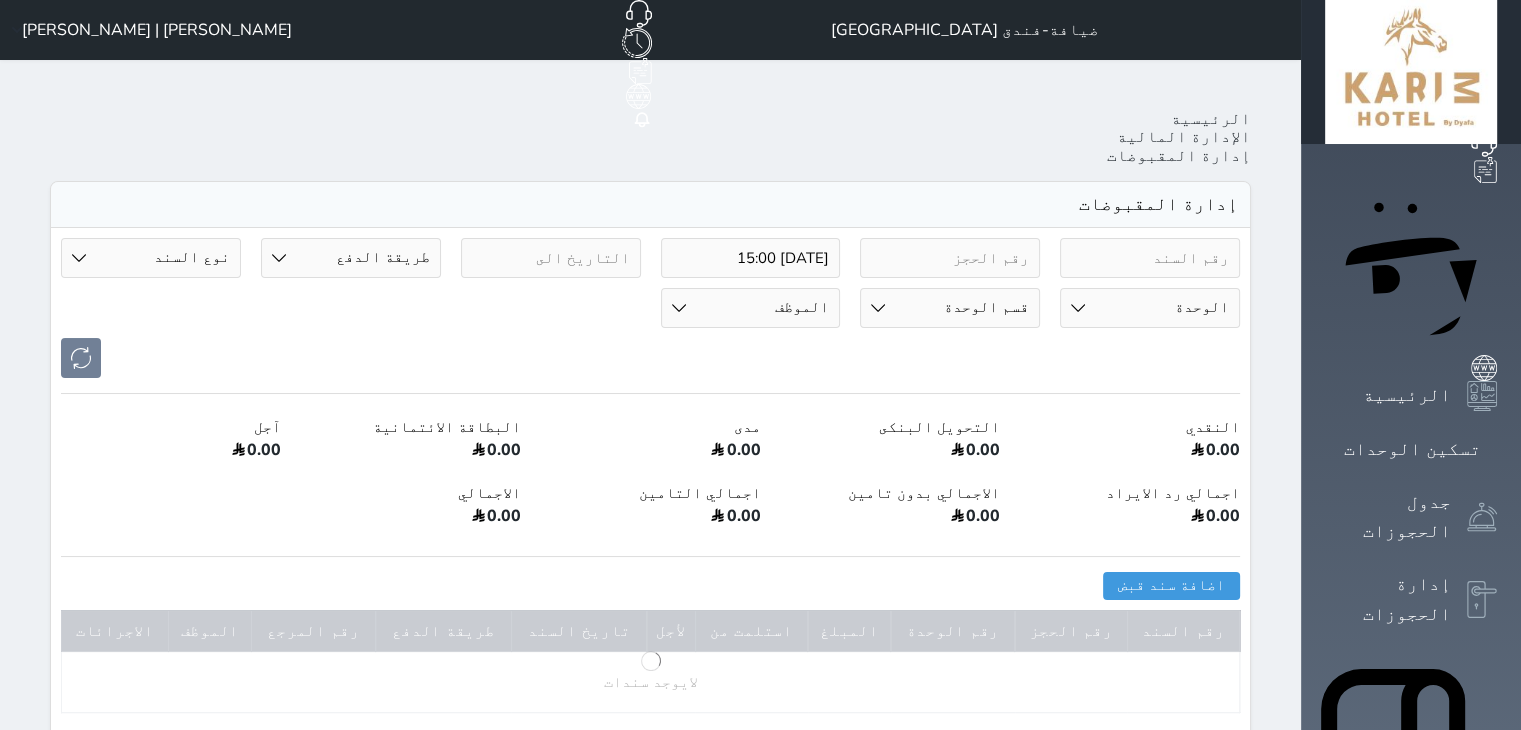 click on "طريقة الدفع   دفع نقدى   تحويل بنكى   مدى   بطاقة ائتمان   آجل   رد ايراد" at bounding box center [351, 258] 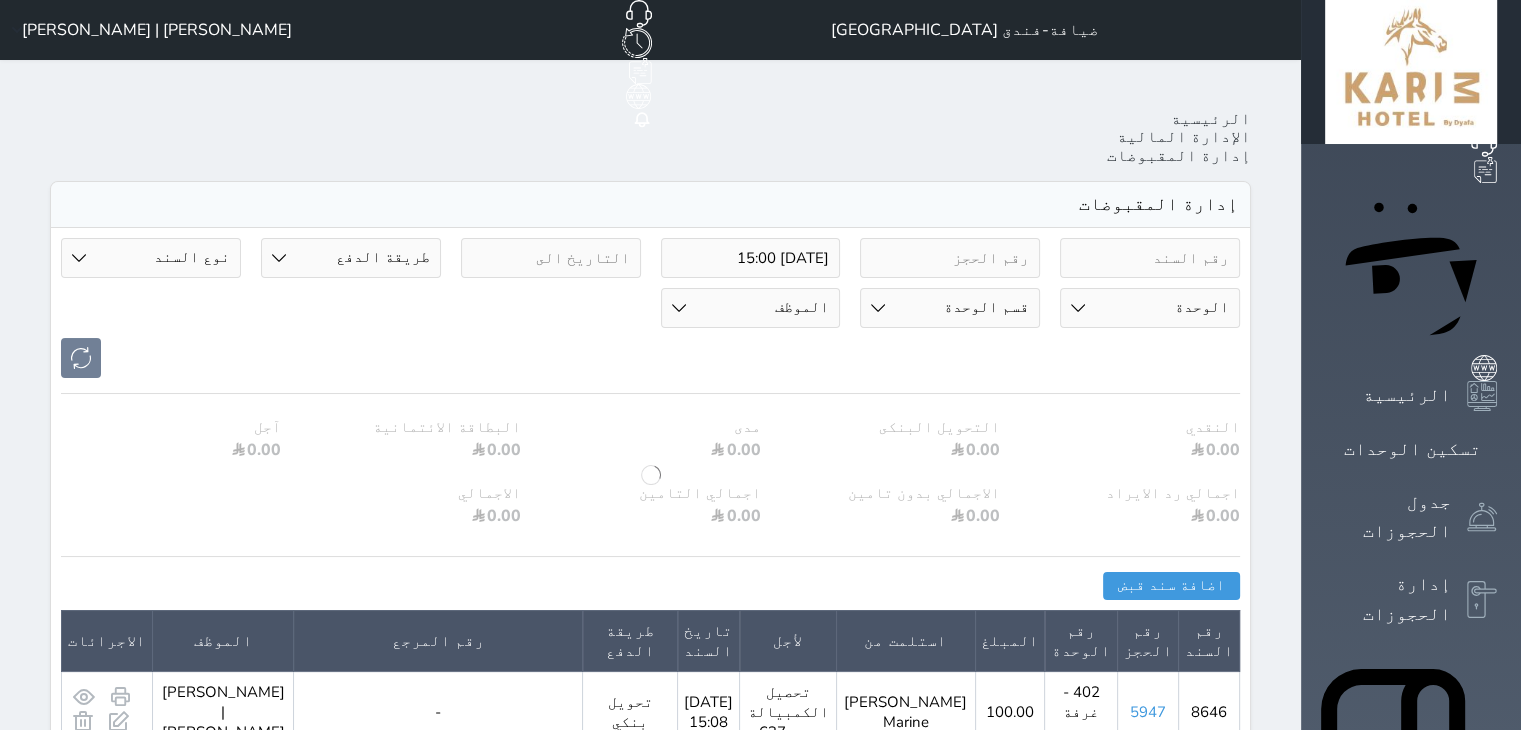 select on "bank-transfer" 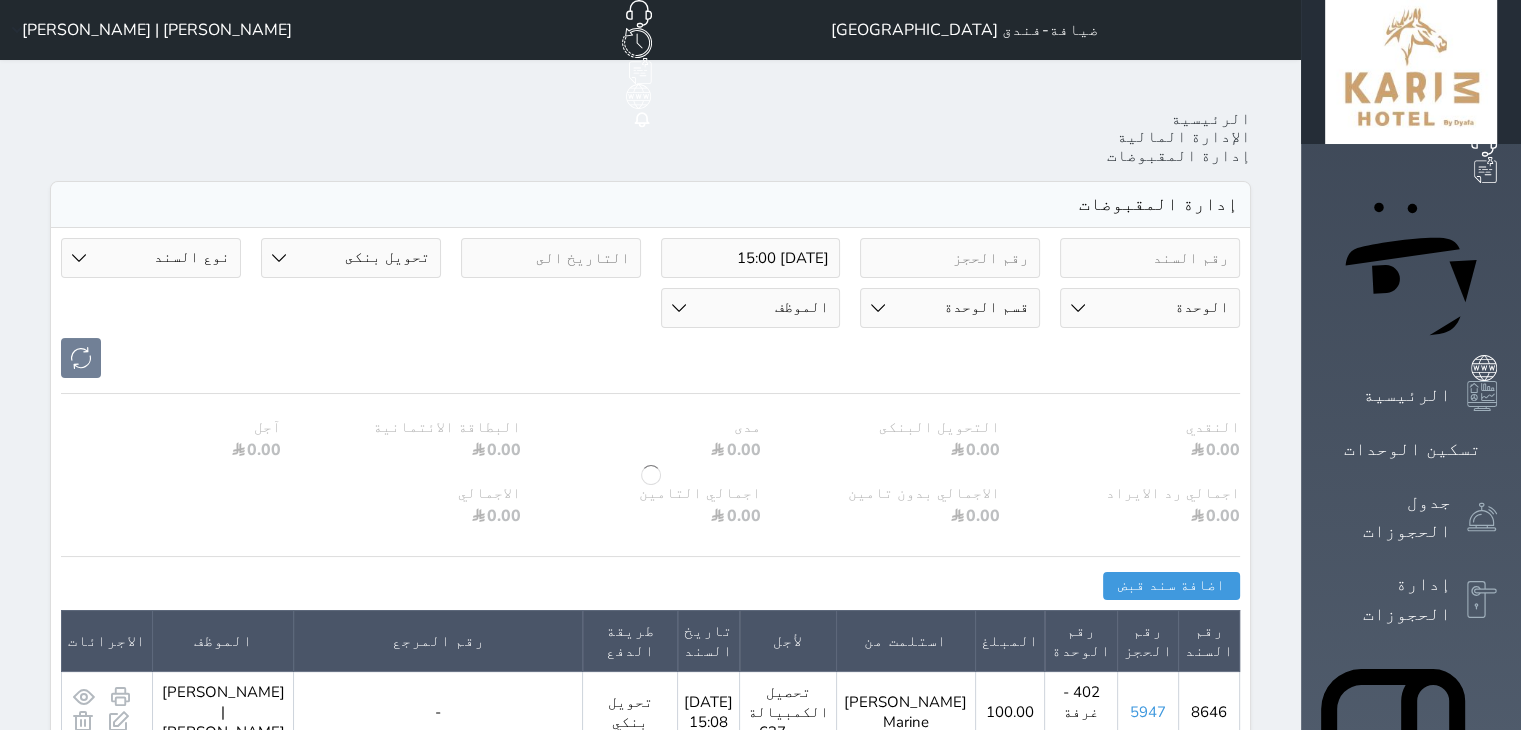 click on "طريقة الدفع   دفع نقدى   تحويل بنكى   مدى   بطاقة ائتمان   آجل   رد ايراد" at bounding box center (351, 258) 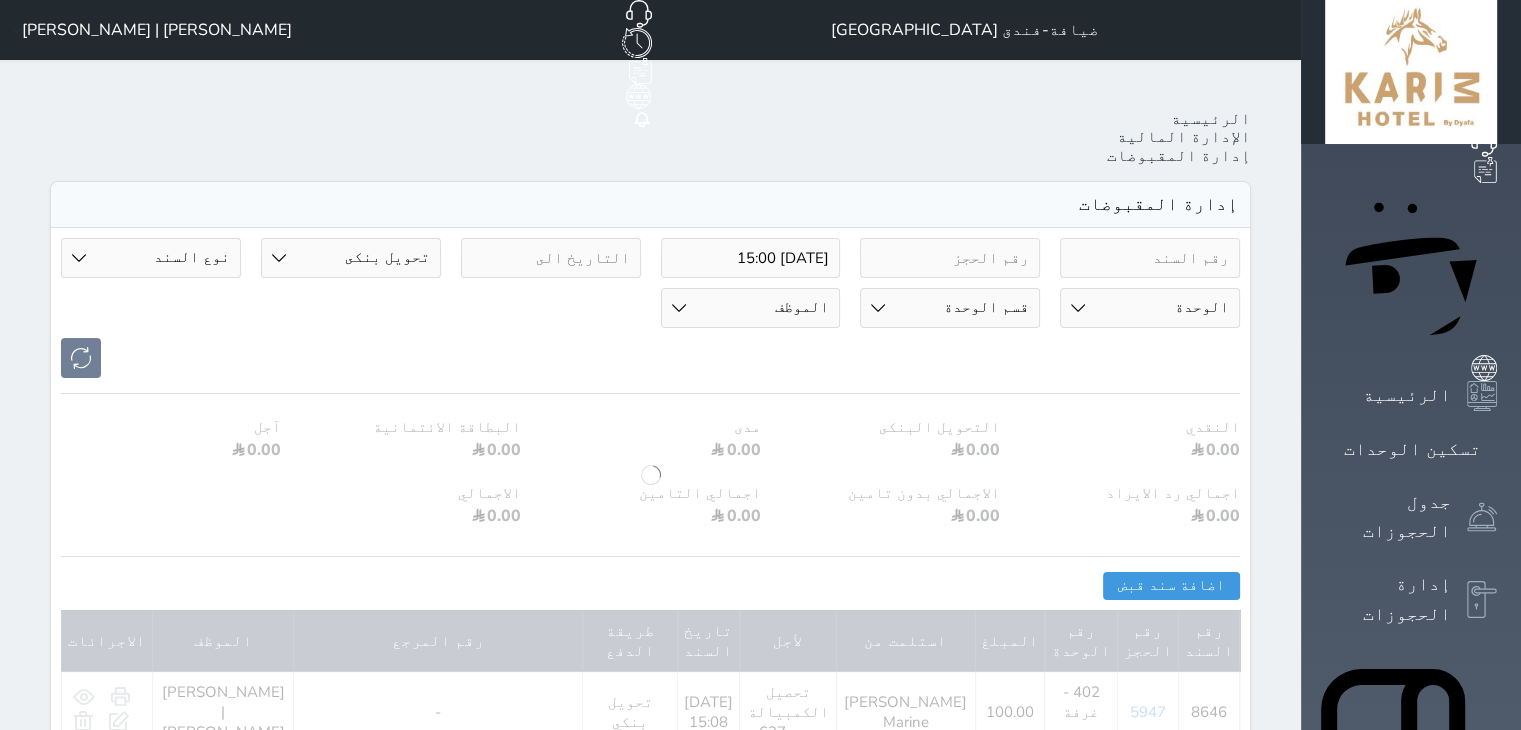 click on "نوع السند   مقبوضات عامة قيمة إيجار فواتير تحويل من الادارة الى الصندوق خدمات تامين عربون لا ينطبق آخر مغسلة واي فاي - الإنترنت مواقف السيارات طعام الأغذية والمشروبات مشروبات المشروبات الباردة المشروبات الساخنة الإفطار غداء عشاء مخبز و كعك حمام سباحة الصالة الرياضية سبا و خدمات الجمال اختيار وإسقاط (خدمات النقل) ميني بار كابل - تلفزيون سرير إضافي تصفيف الشعر التسوق خدمات الجولات السياحية المنظمة خدمات الدليل السياحي تحصيل كمبيالة" at bounding box center [151, 258] 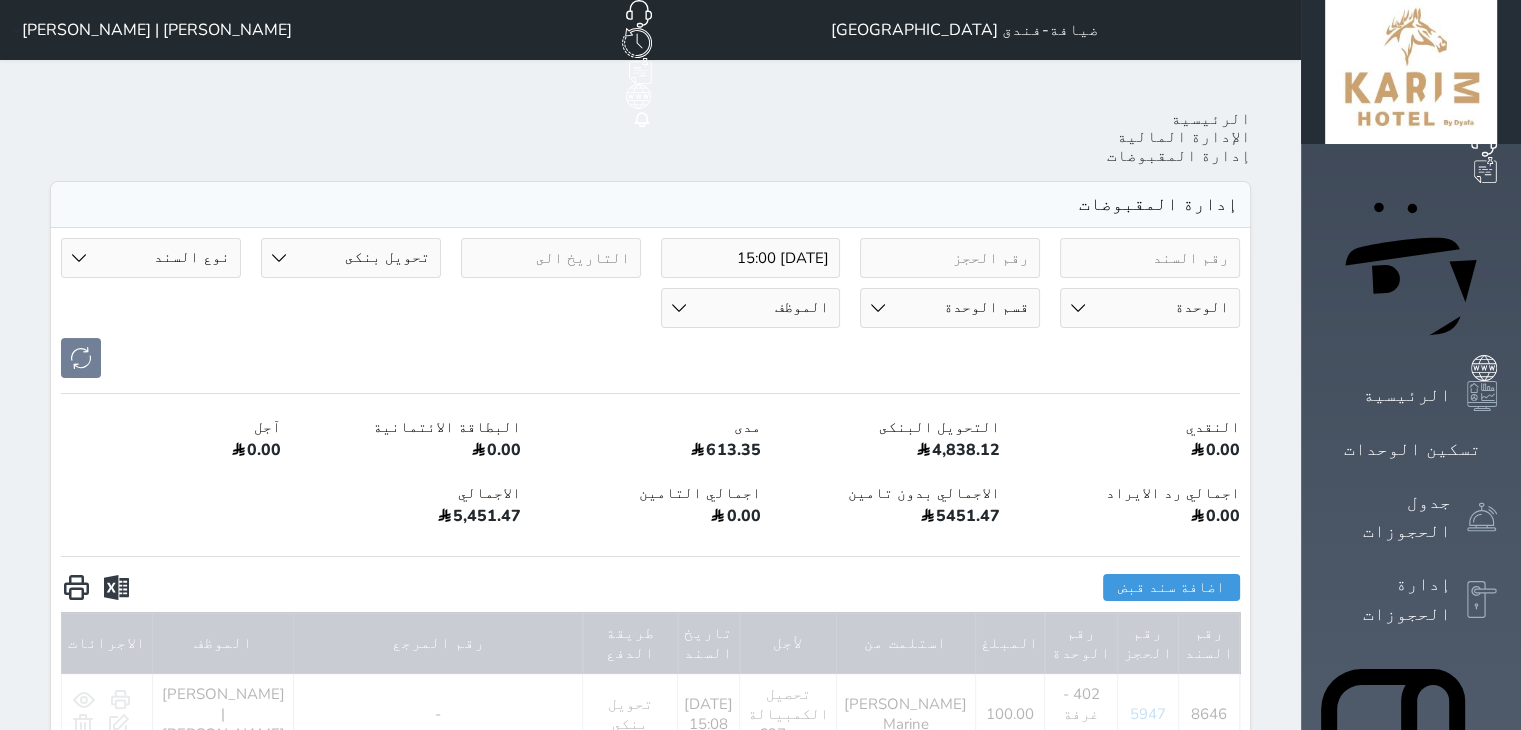 select on "103451" 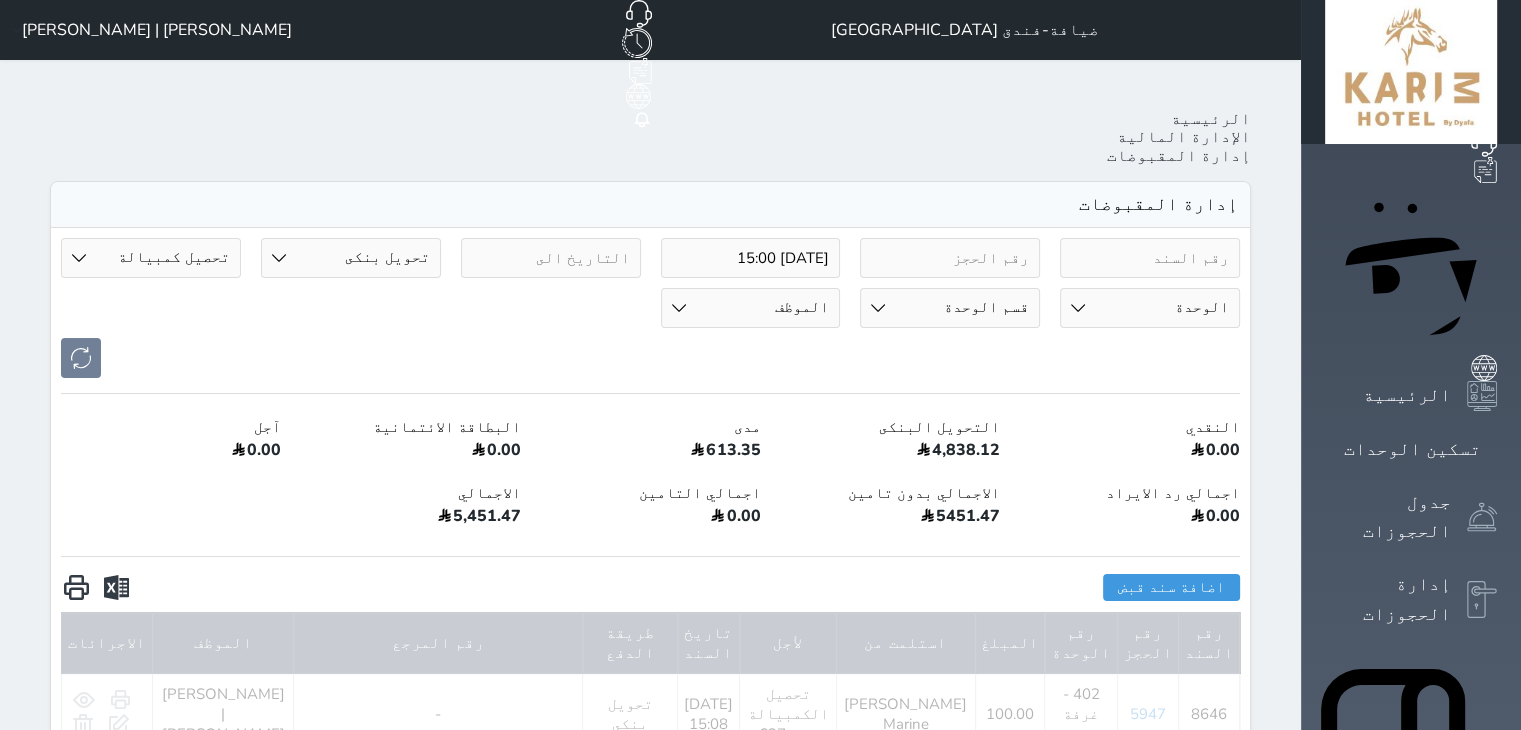 click on "نوع السند   مقبوضات عامة قيمة إيجار فواتير تحويل من الادارة الى الصندوق خدمات تامين عربون لا ينطبق آخر مغسلة واي فاي - الإنترنت مواقف السيارات طعام الأغذية والمشروبات مشروبات المشروبات الباردة المشروبات الساخنة الإفطار غداء عشاء مخبز و كعك حمام سباحة الصالة الرياضية سبا و خدمات الجمال اختيار وإسقاط (خدمات النقل) ميني بار كابل - تلفزيون سرير إضافي تصفيف الشعر التسوق خدمات الجولات السياحية المنظمة خدمات الدليل السياحي تحصيل كمبيالة" at bounding box center [151, 258] 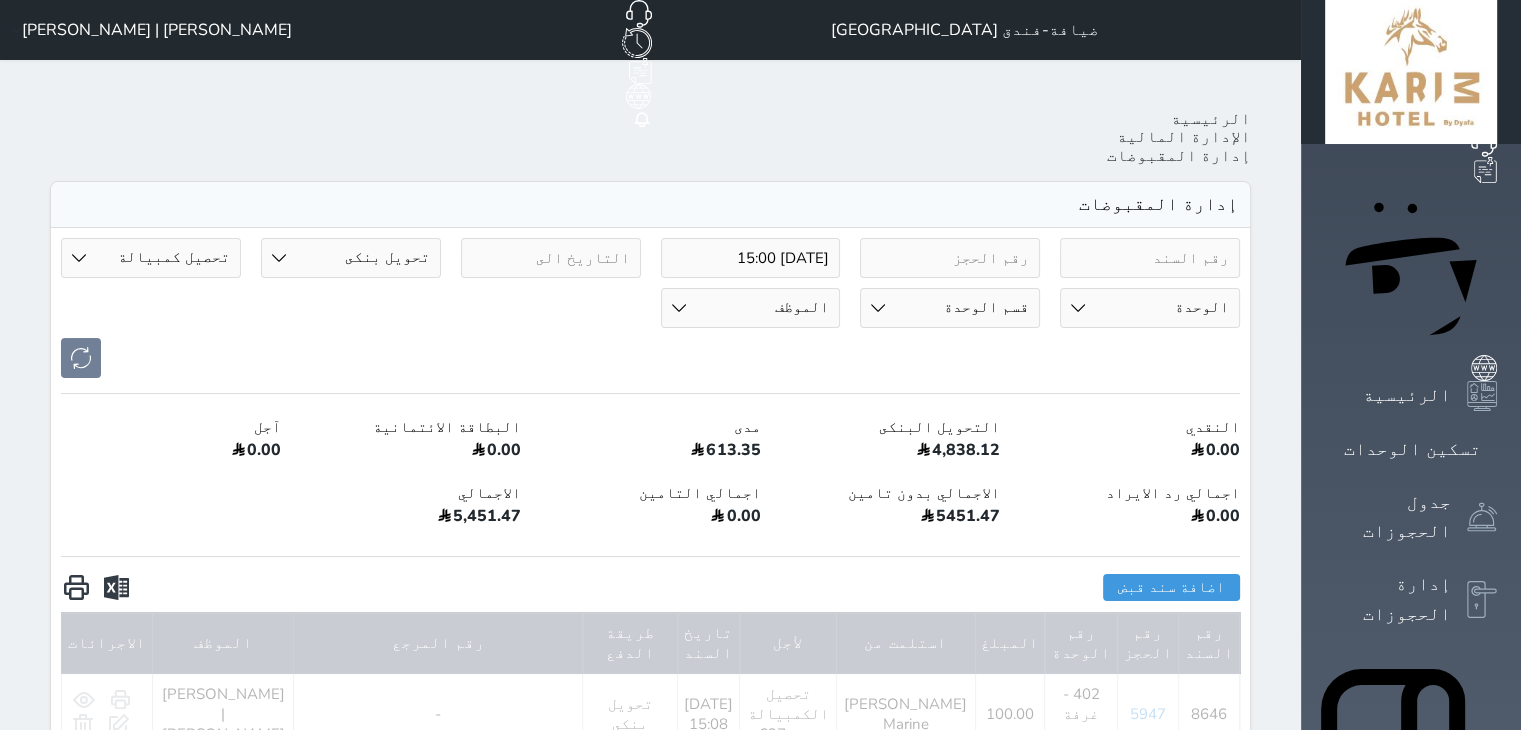 click on "الموظف   Haitham Mohammed Akasha Al Bitar | محمد عكاشة البيطار Ahmed Khamis Mamon | احمد خميس مأمون Rafah Mohmmad Aldosare | رفعه محمد راشد الدوسري Reham Ali Magrashi | رهام علي مجرشي Ahmed Mohamed | أحمد محمد هيثم محيي" at bounding box center [751, 308] 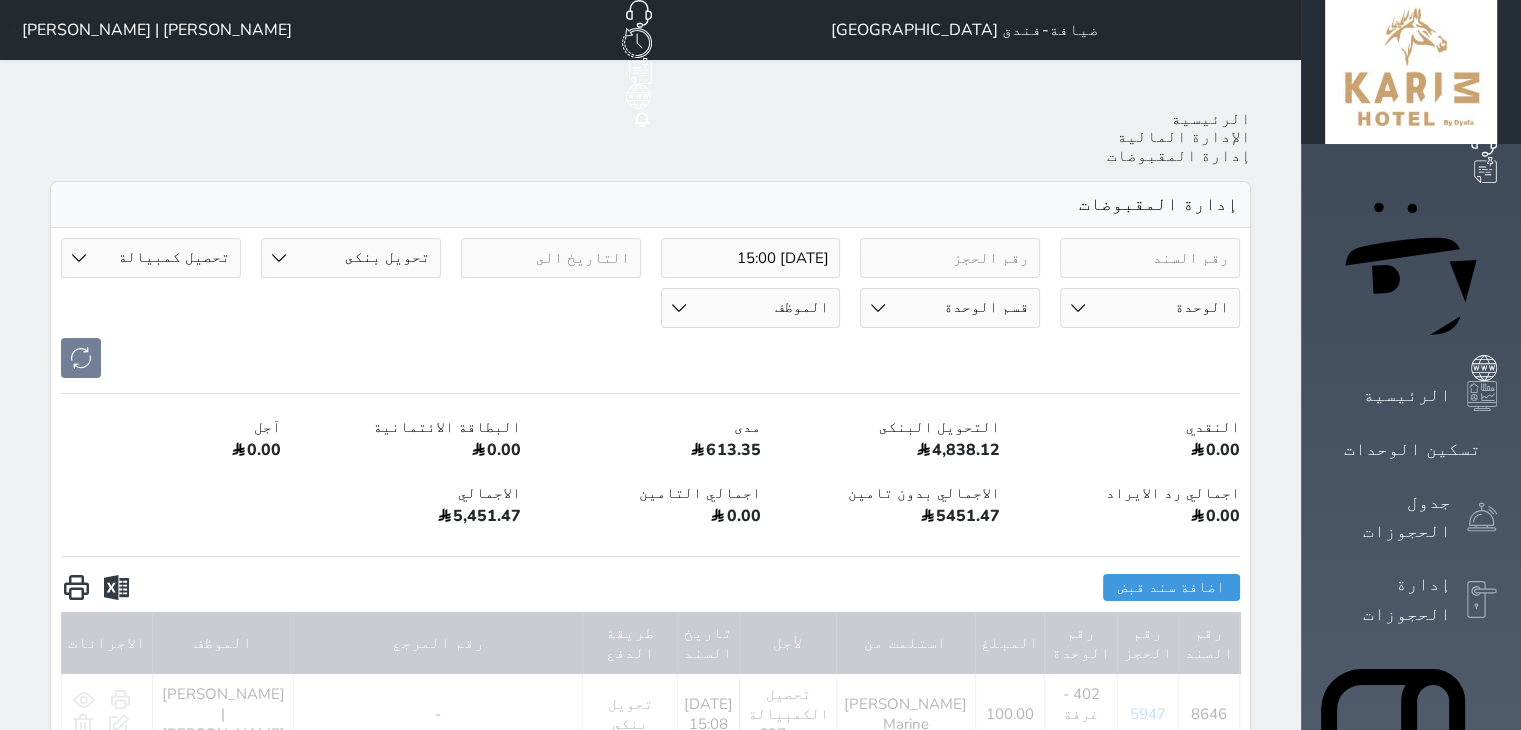 select on "4935" 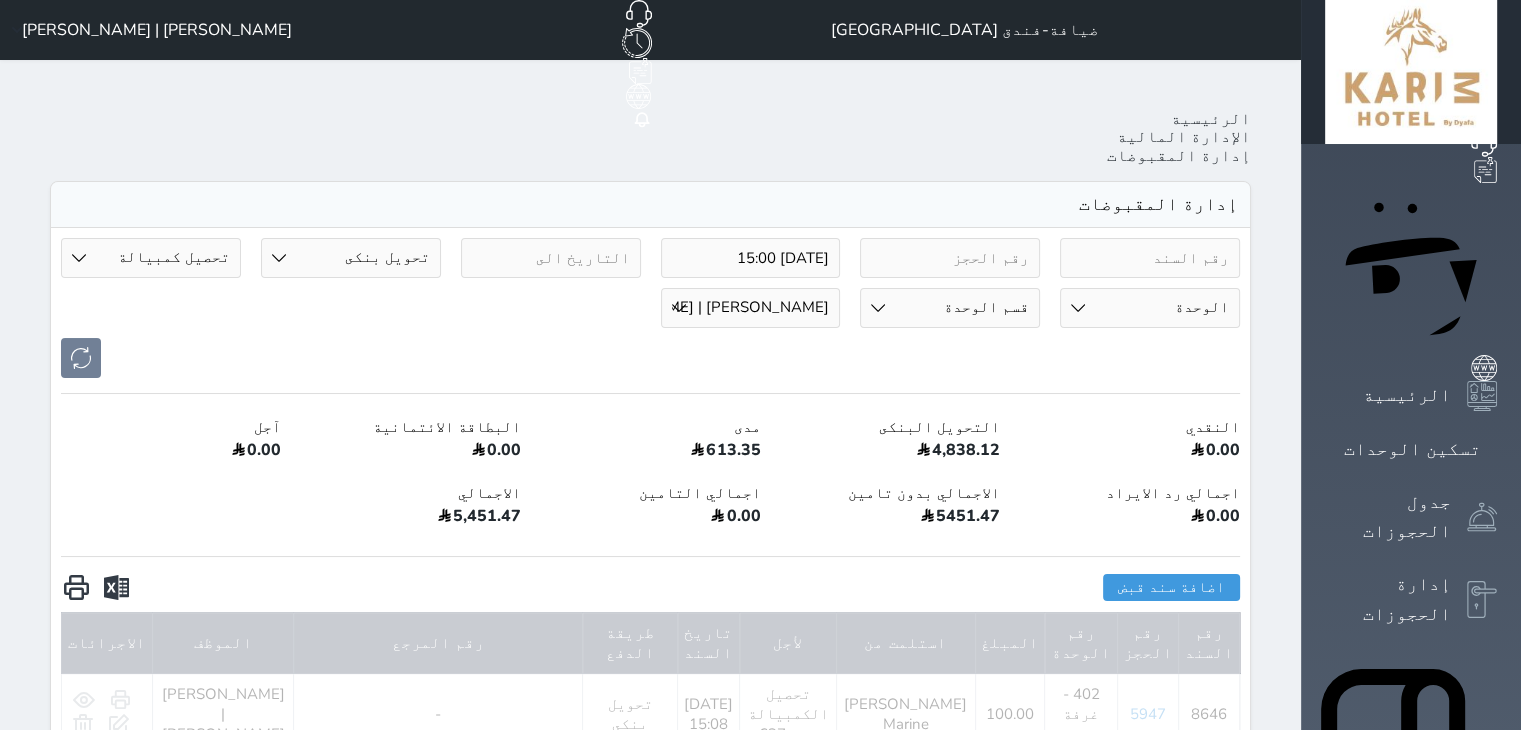 click on "الموظف   Haitham Mohammed Akasha Al Bitar | محمد عكاشة البيطار Ahmed Khamis Mamon | احمد خميس مأمون Rafah Mohmmad Aldosare | رفعه محمد راشد الدوسري Reham Ali Magrashi | رهام علي مجرشي Ahmed Mohamed | أحمد محمد هيثم محيي" at bounding box center [751, 308] 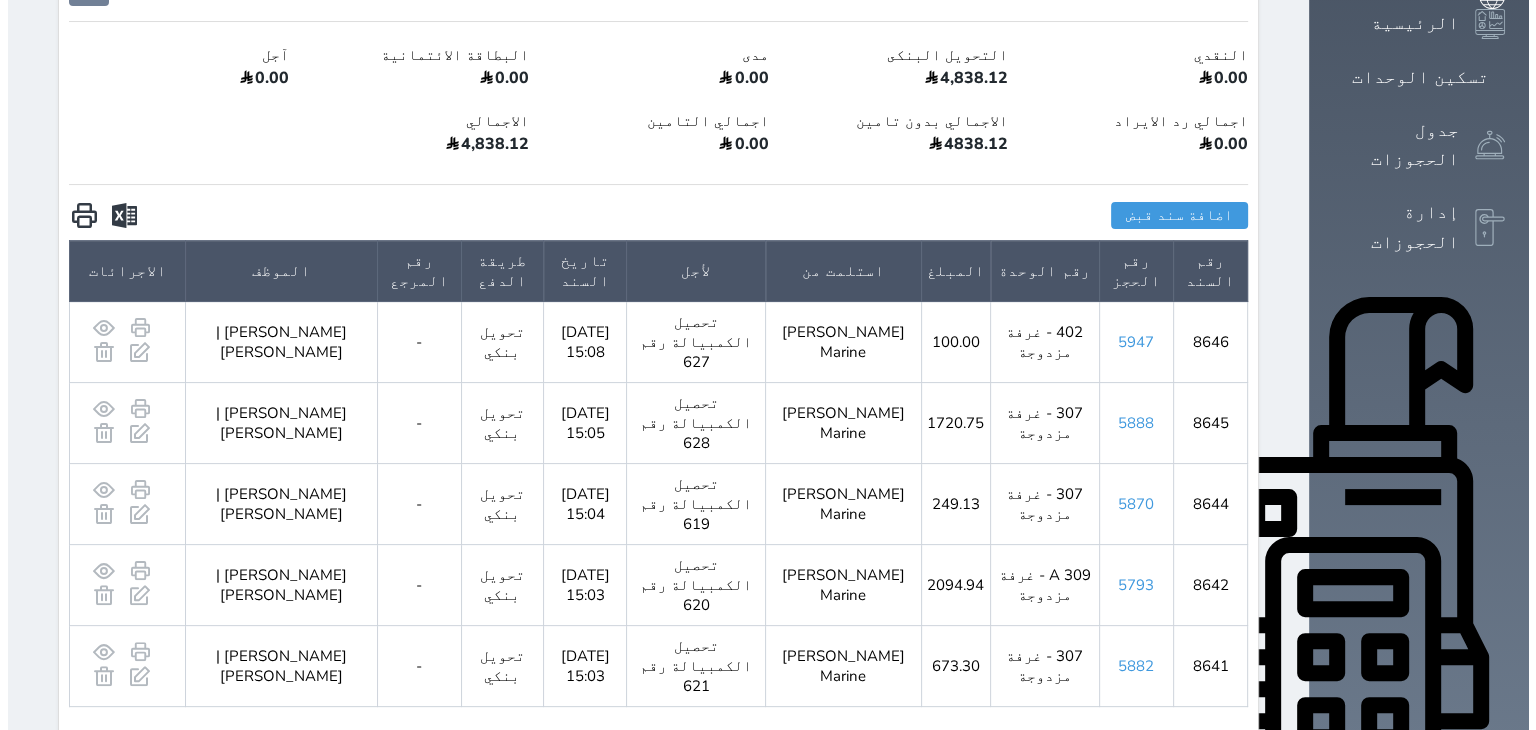 scroll, scrollTop: 0, scrollLeft: 0, axis: both 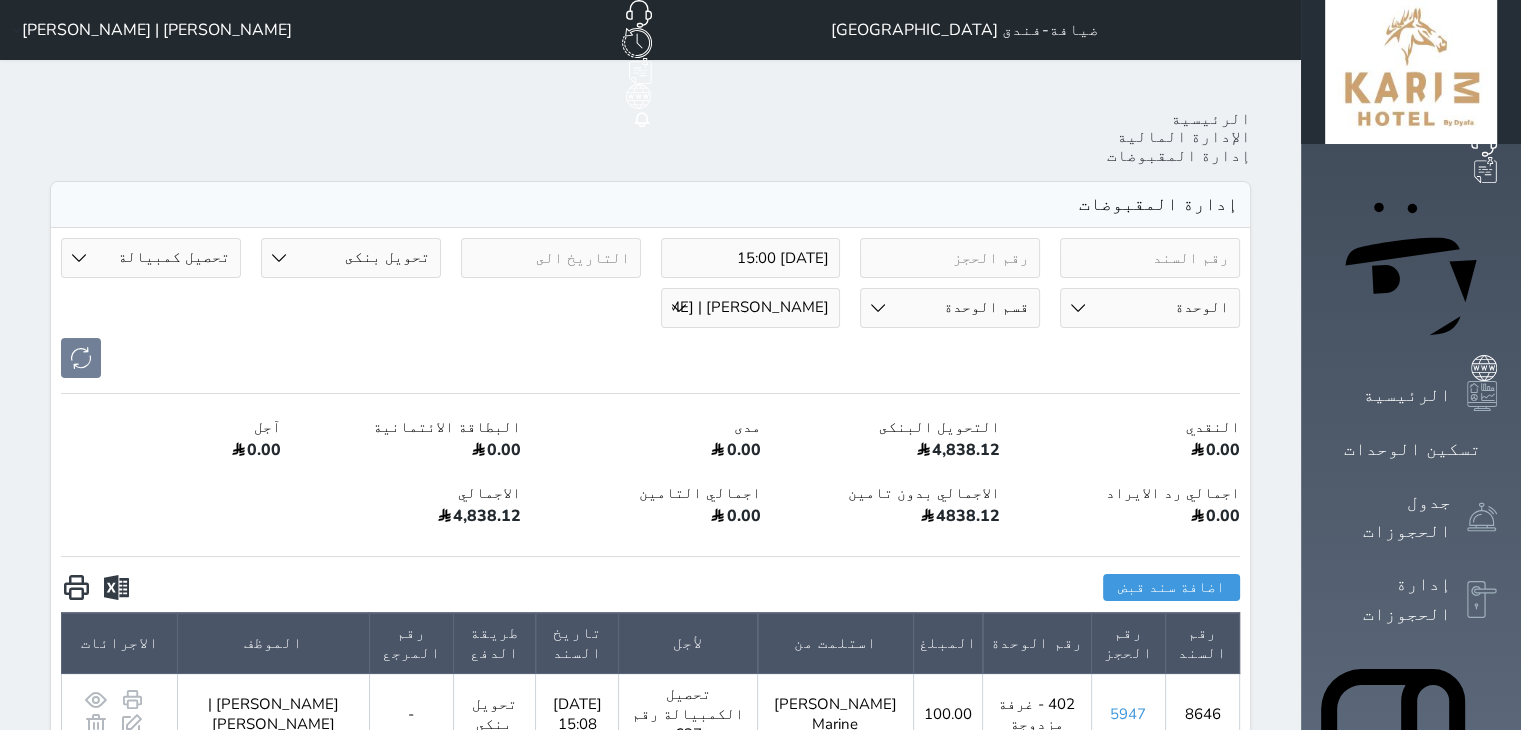 click on "الإدارة المالية" at bounding box center [1388, 1218] 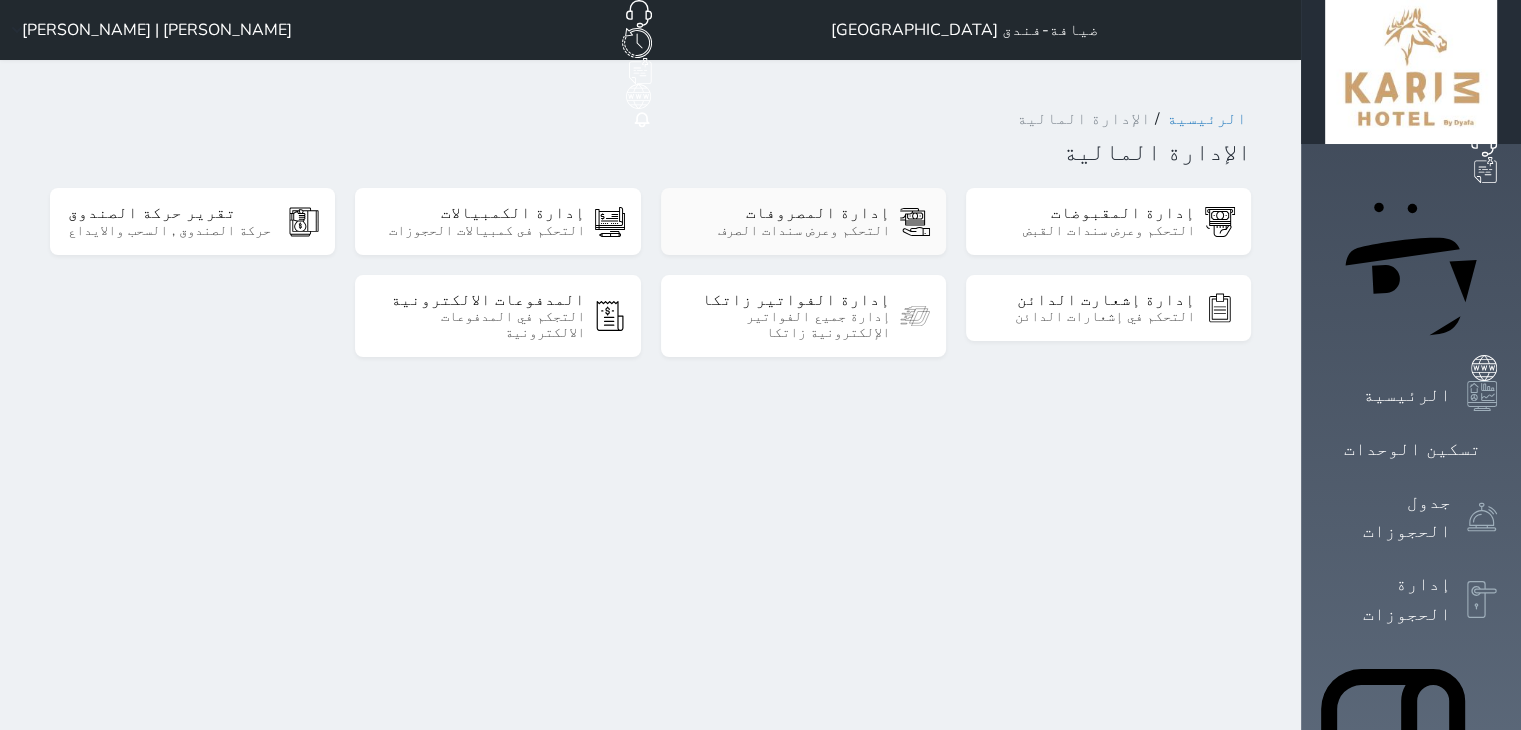 click on "التحكم وعرض سندات الصرف" at bounding box center (784, 231) 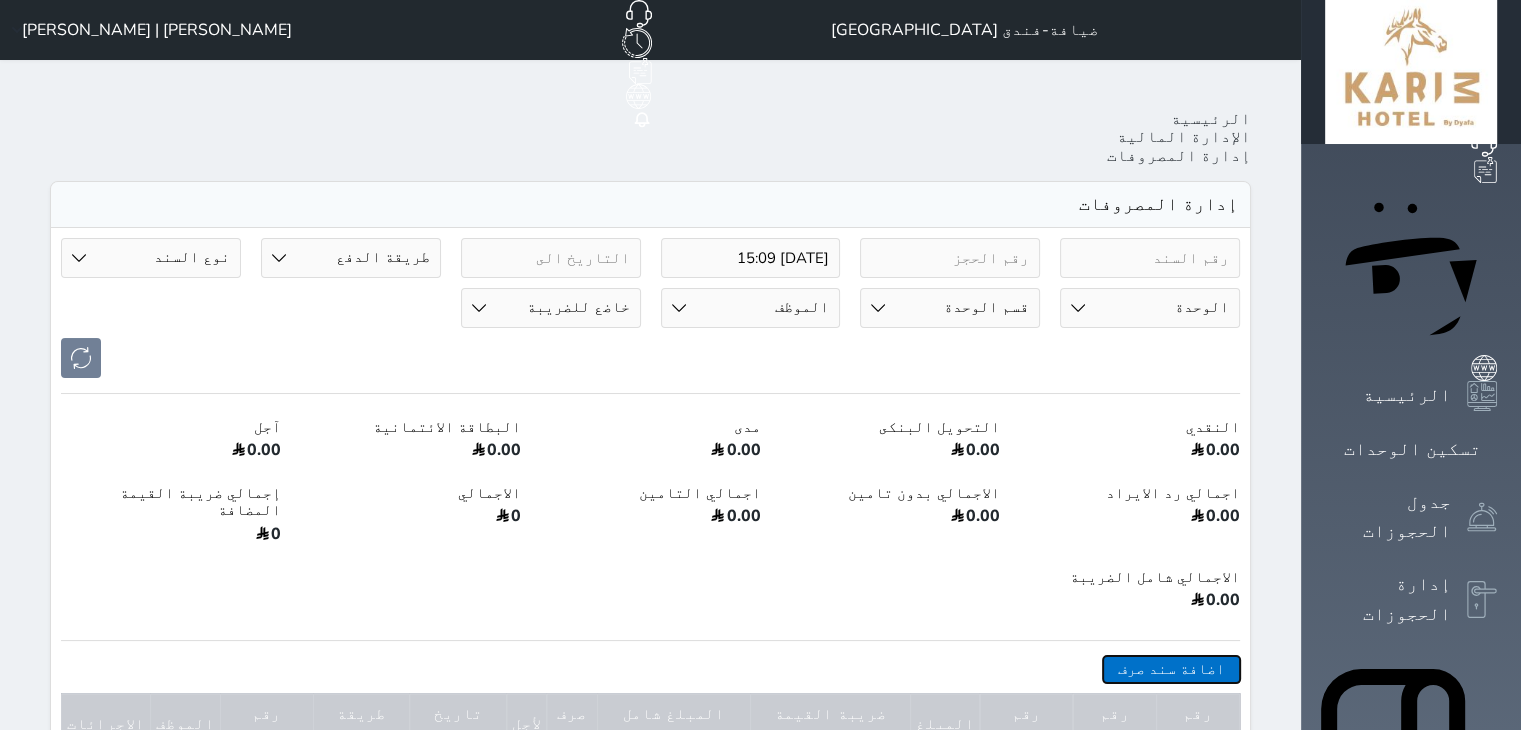click on "اضافة سند صرف" at bounding box center (1171, 669) 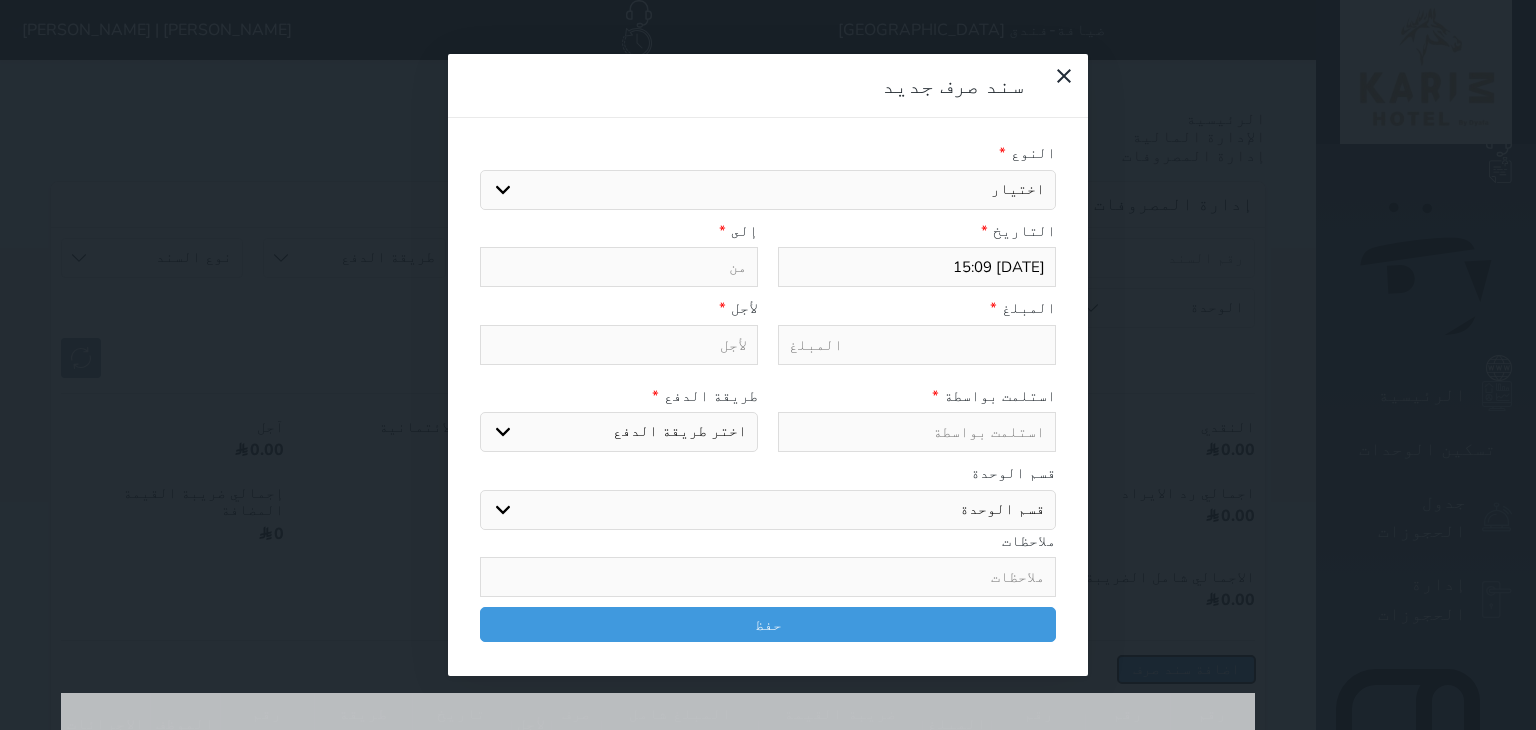 select 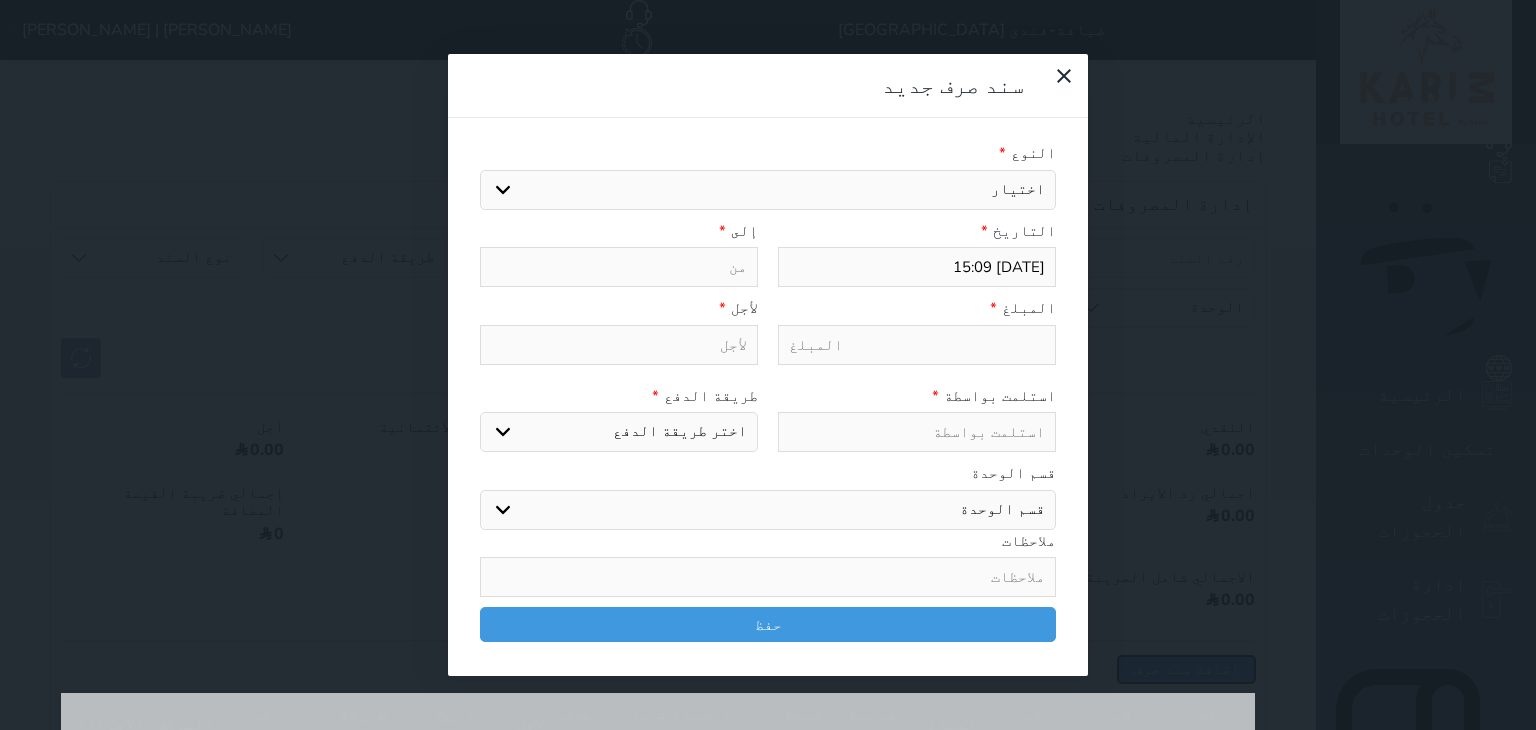 select 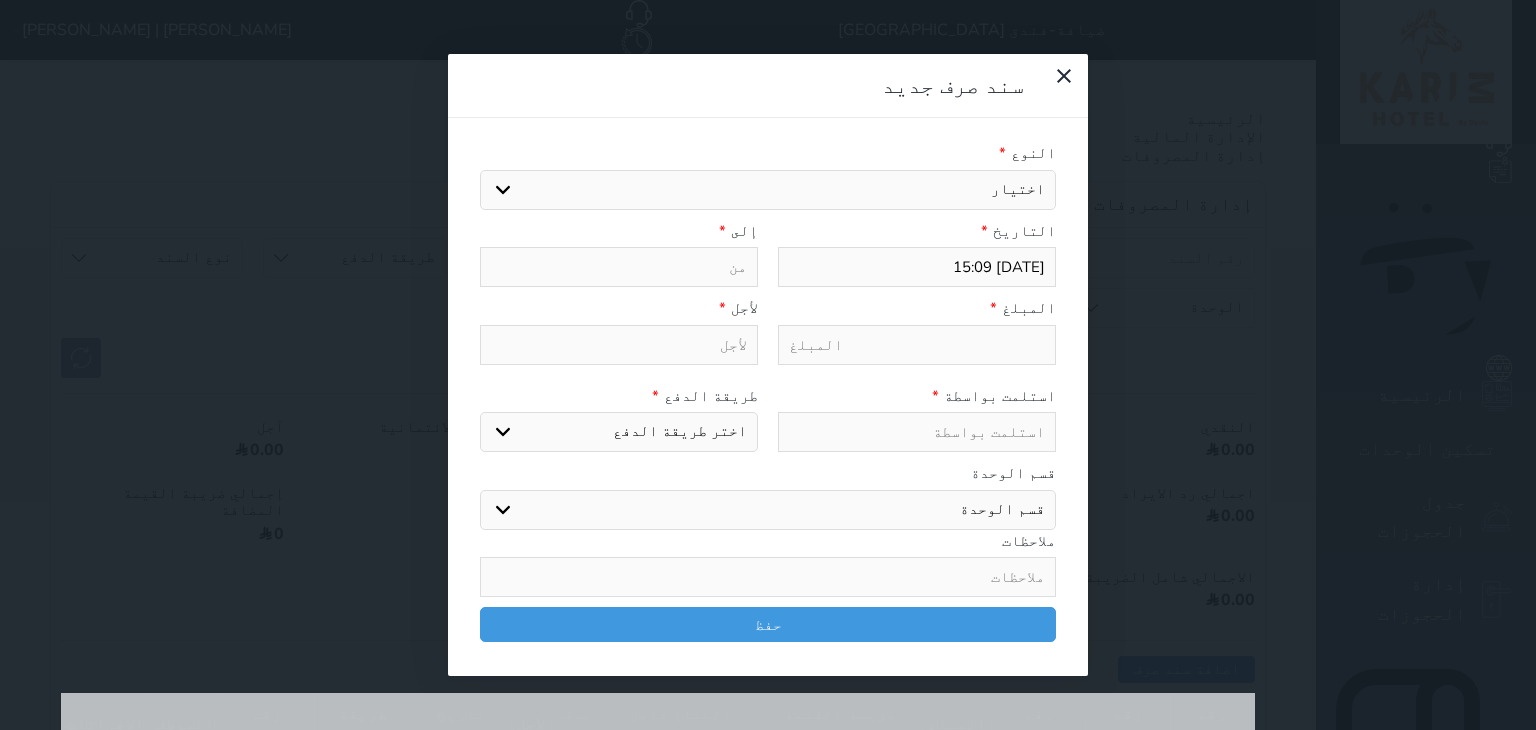 click on "اختيار   مرتجع إيجار رواتب صيانة مصروفات عامة تحويل من الصندوق الى الادارة استرجاع تامين استرجاع العربون" at bounding box center [768, 190] 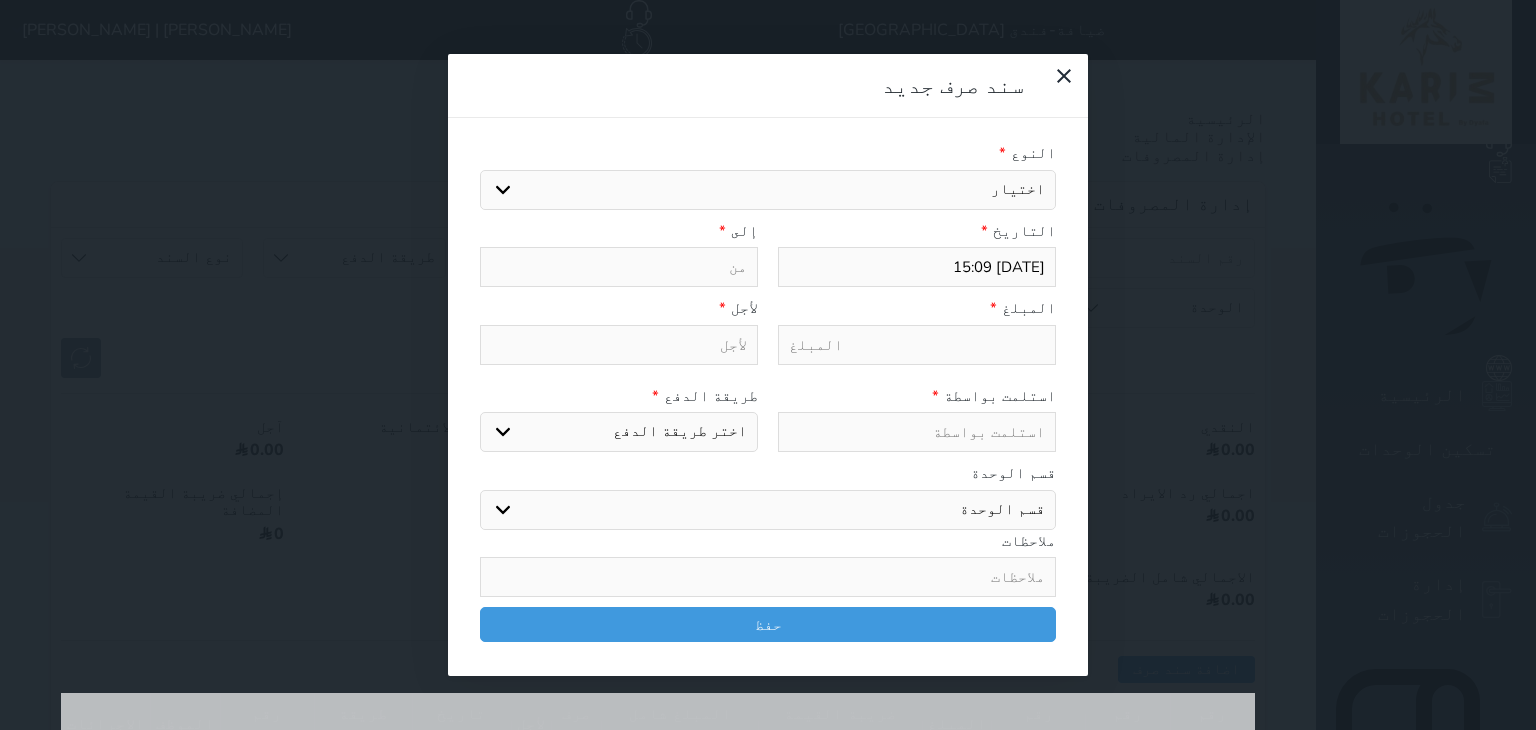 select on "103416" 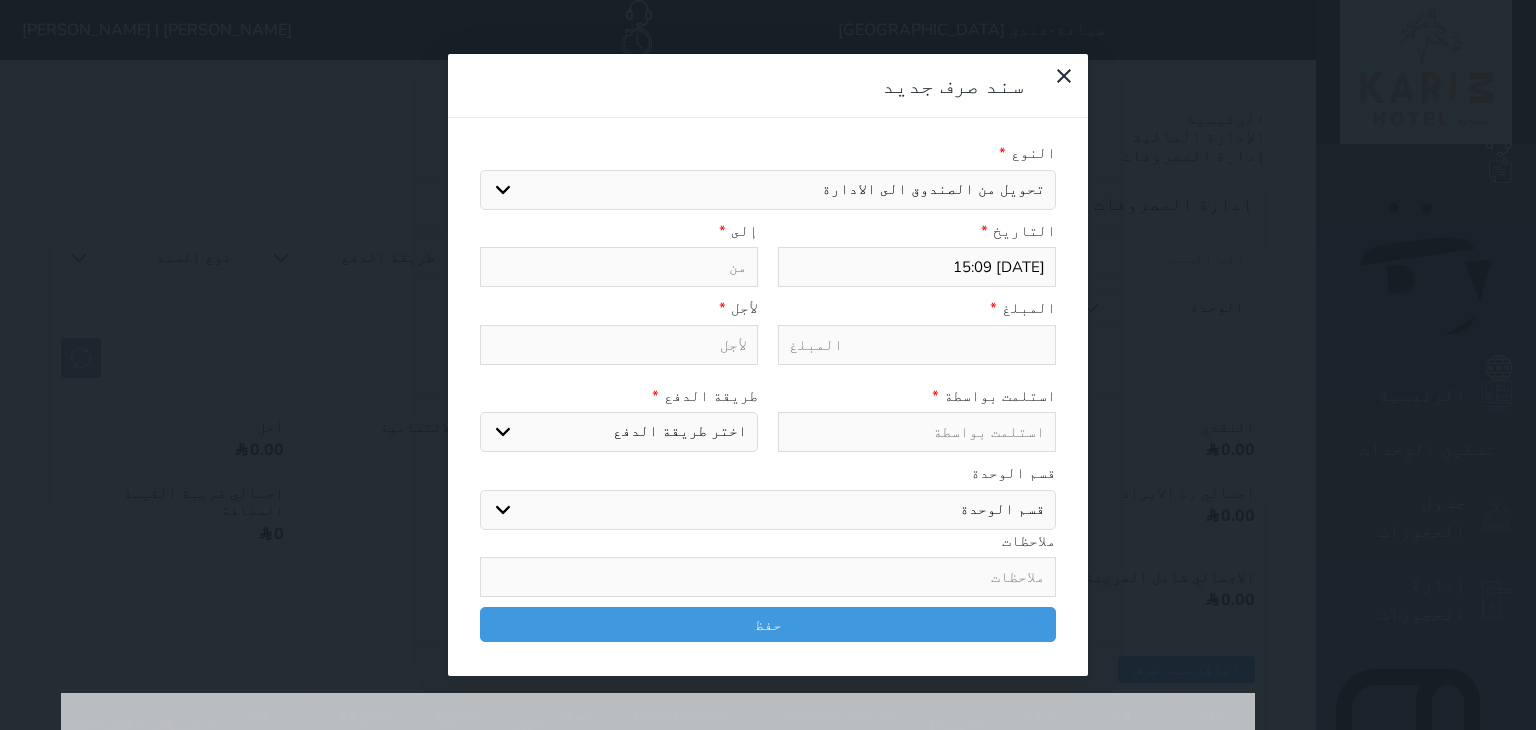 click on "اختيار   مرتجع إيجار رواتب صيانة مصروفات عامة تحويل من الصندوق الى الادارة استرجاع تامين استرجاع العربون" at bounding box center (768, 190) 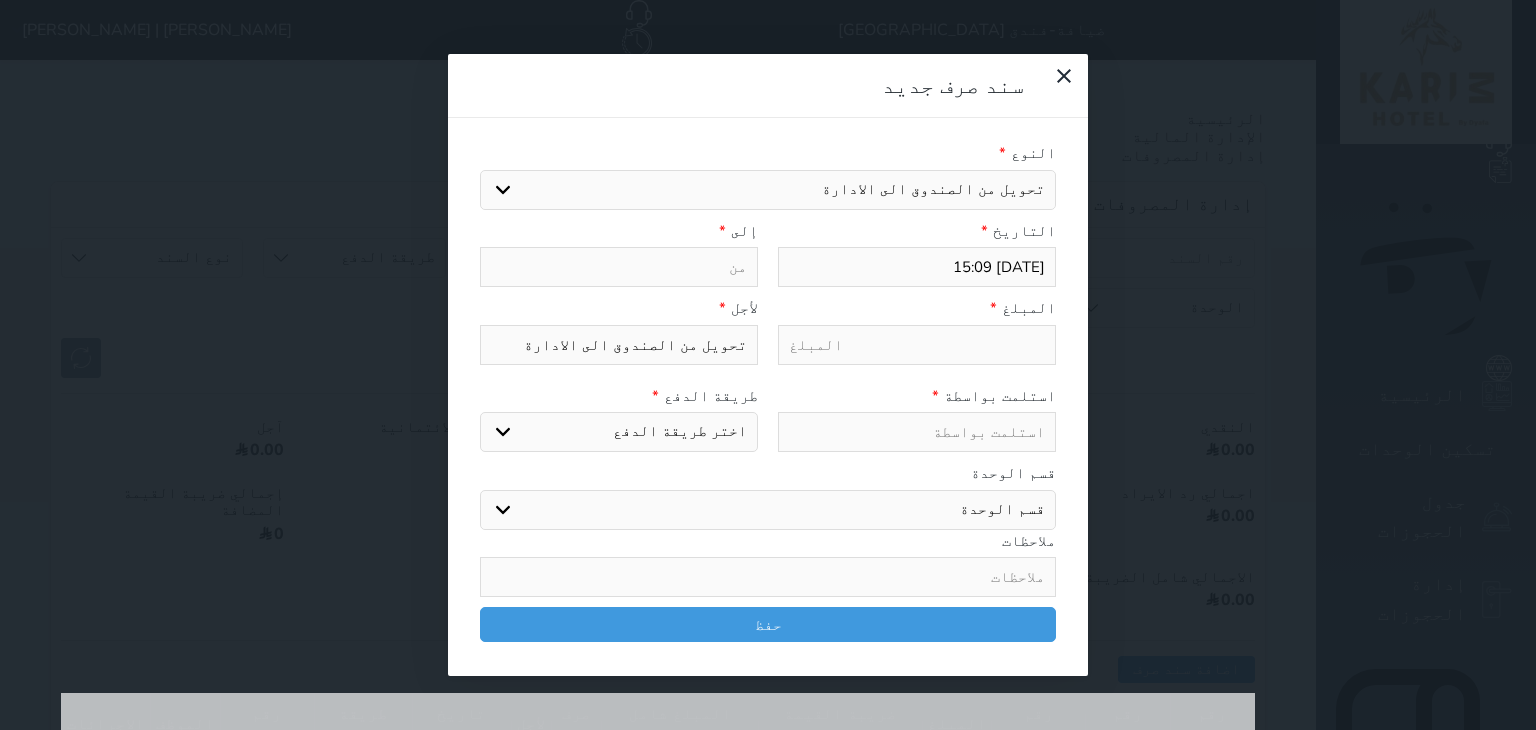 click at bounding box center (619, 267) 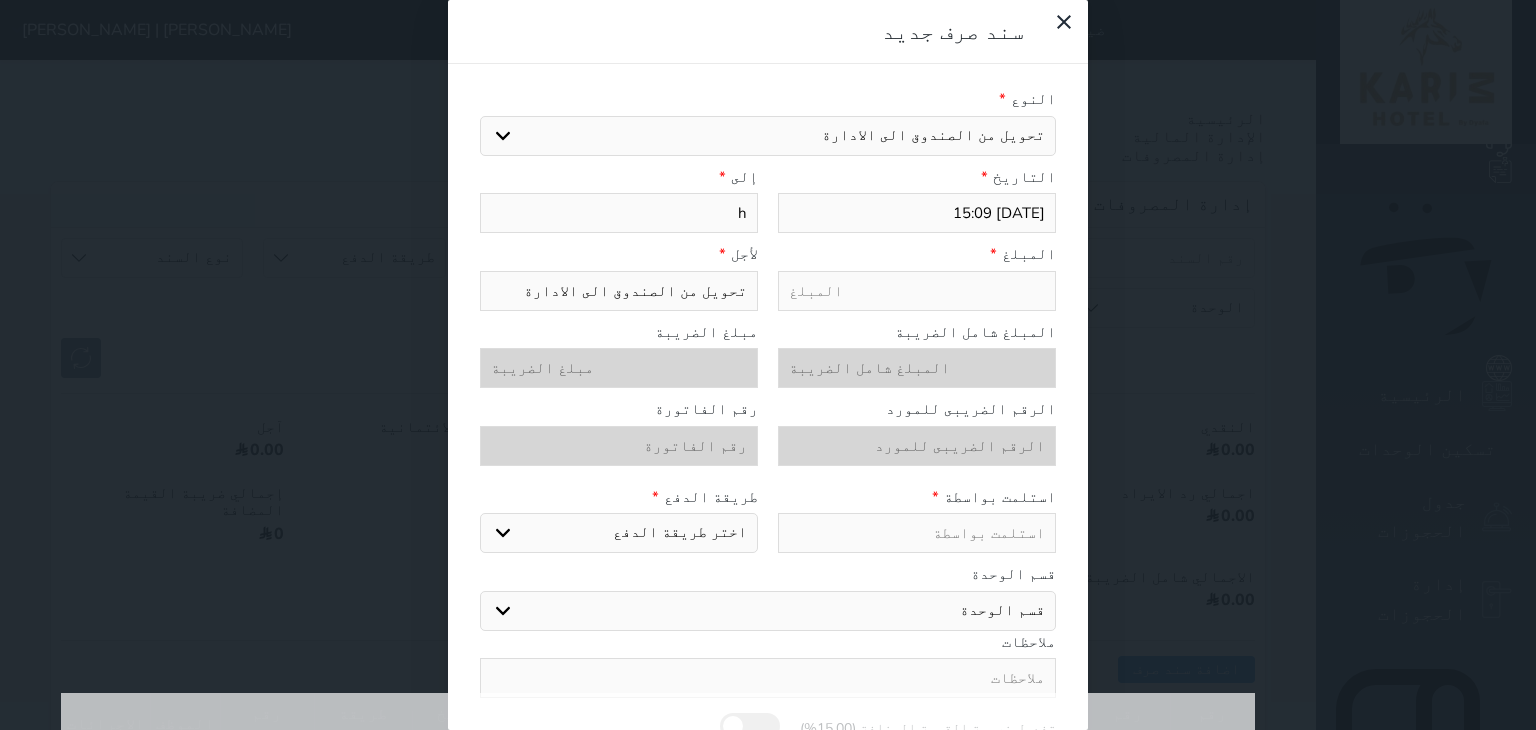 type on "hg" 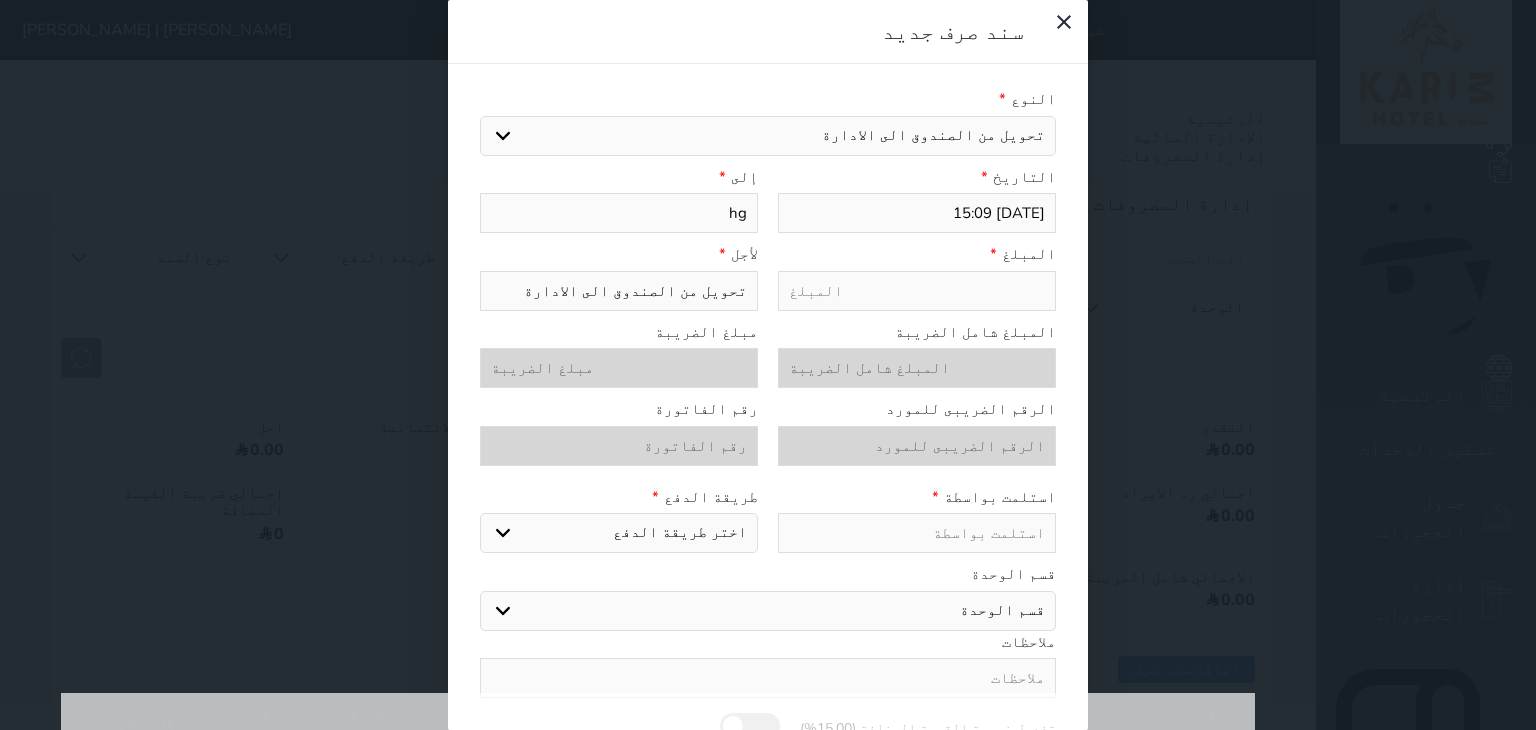 type on "hgf" 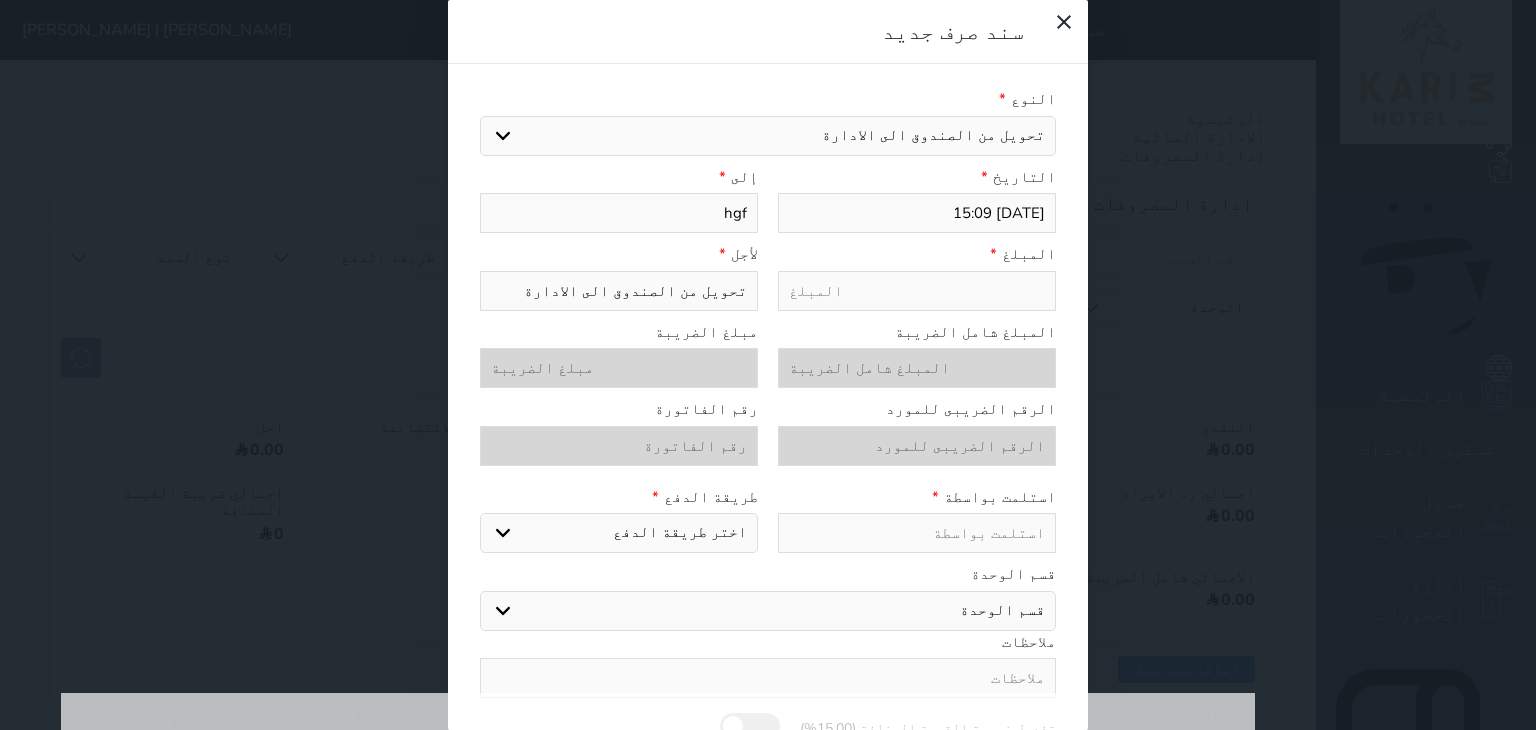 type on "hg" 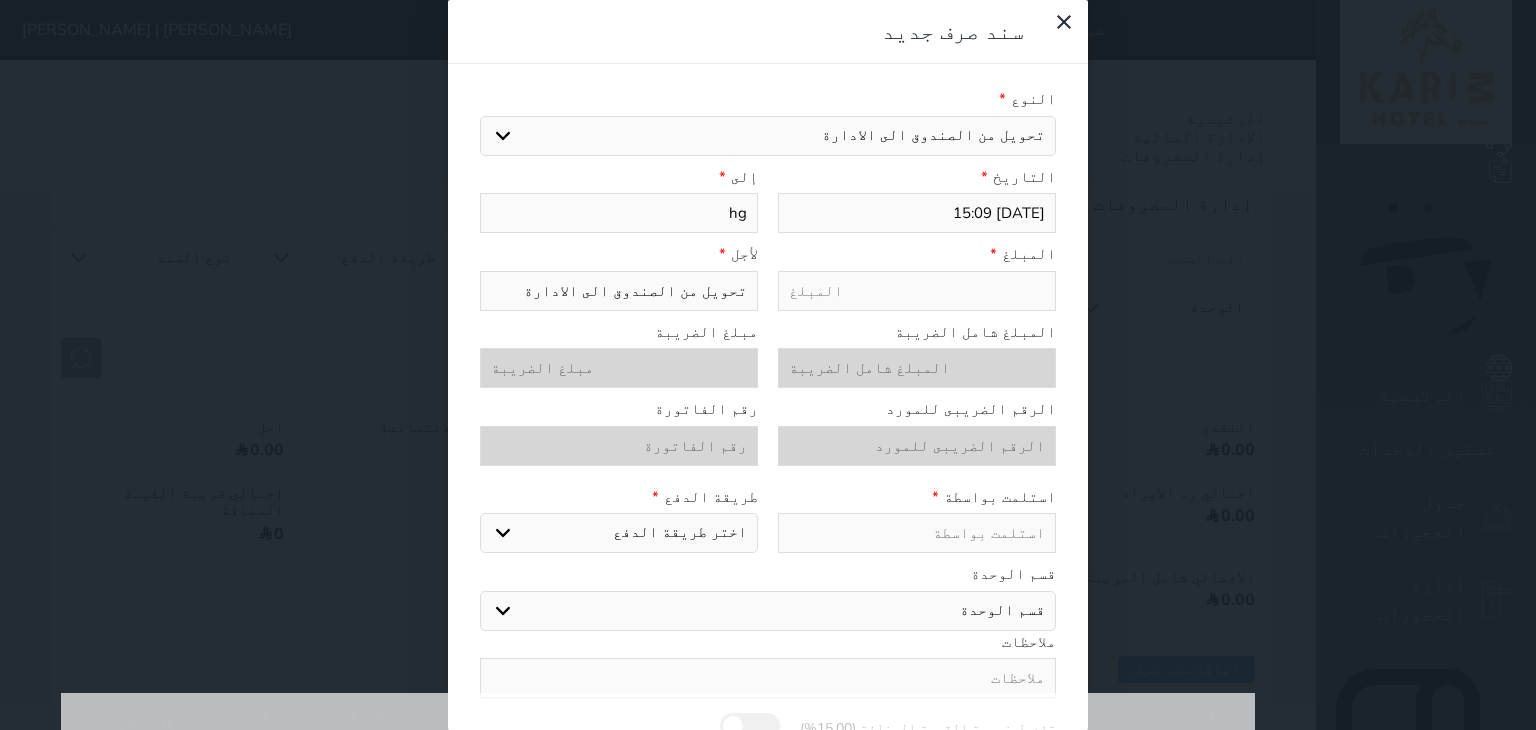 type on "h" 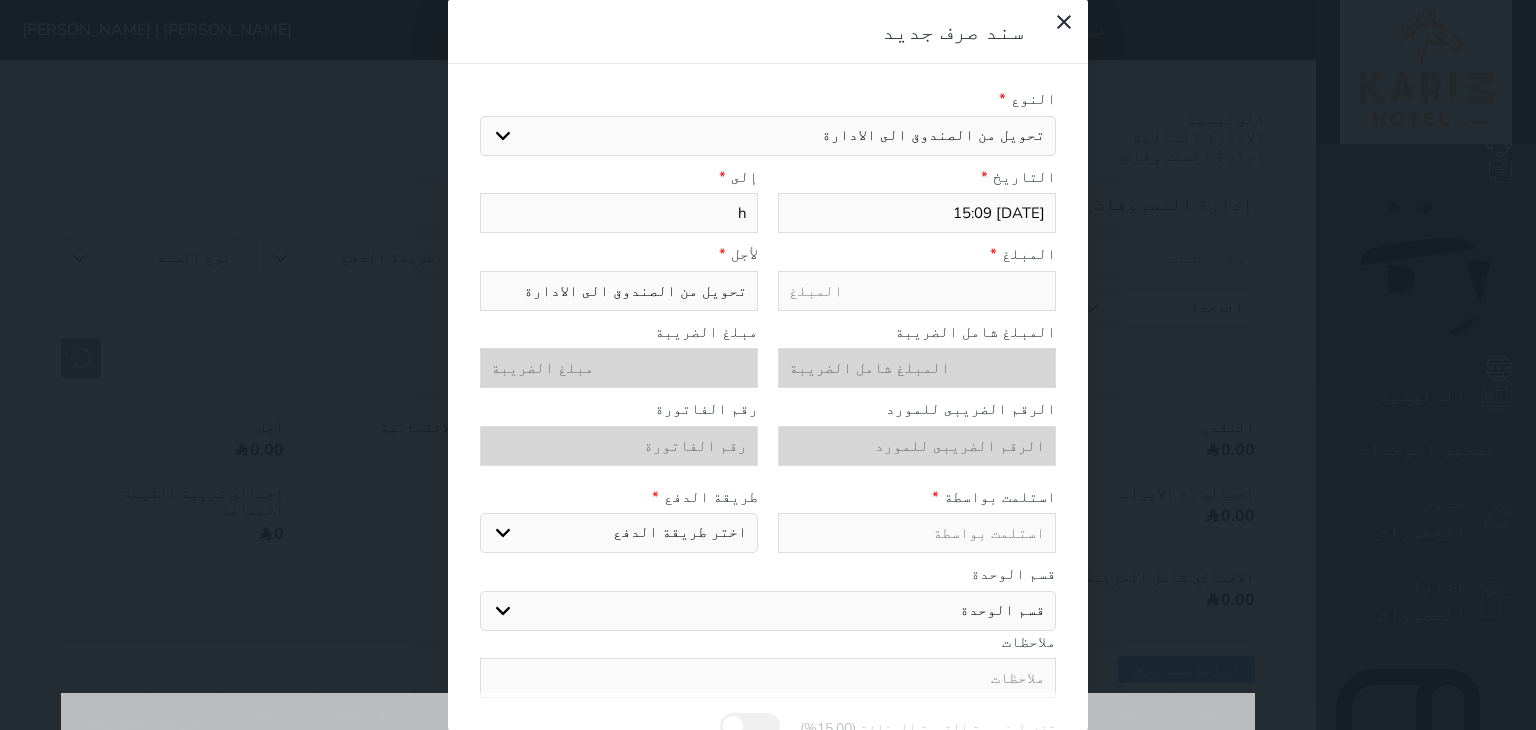 type 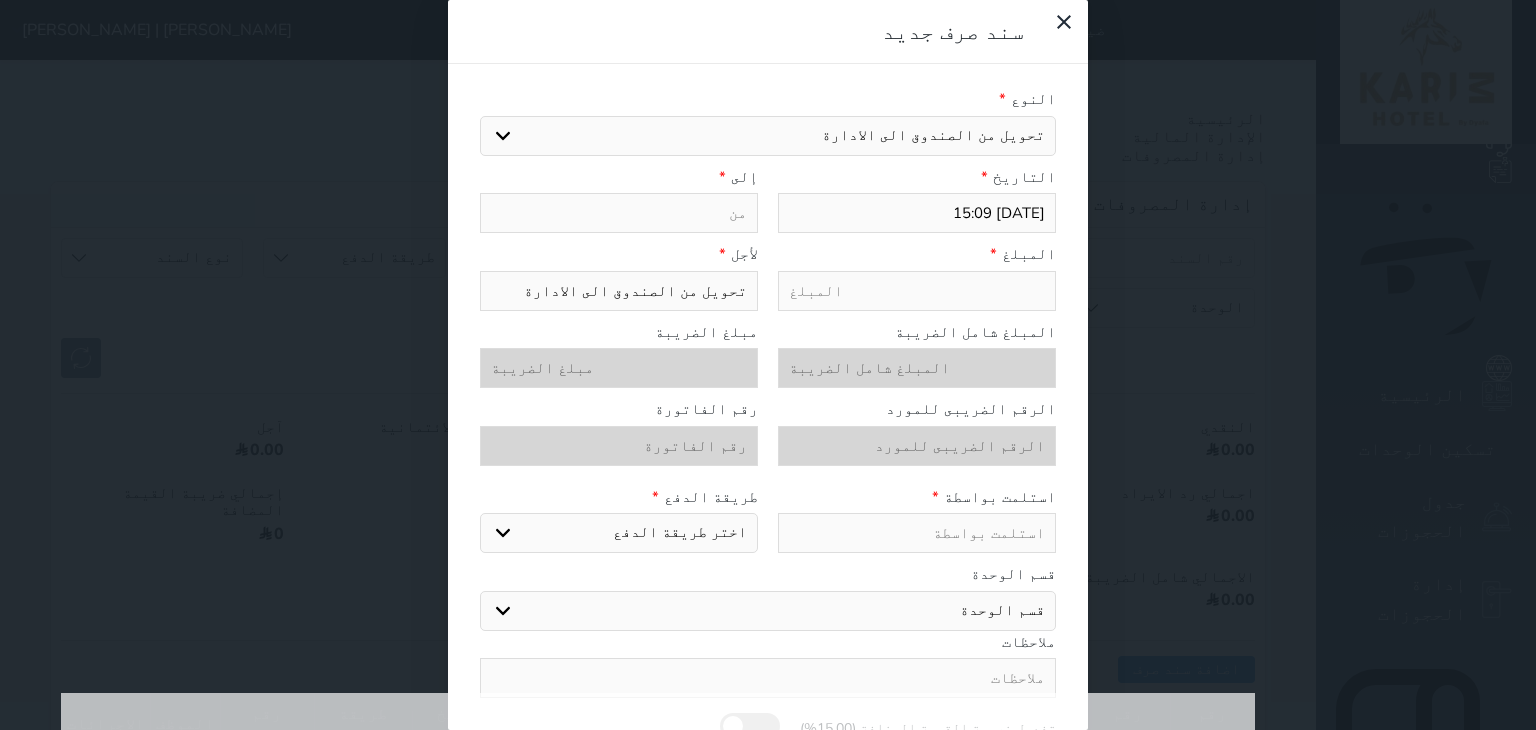 type on "ا" 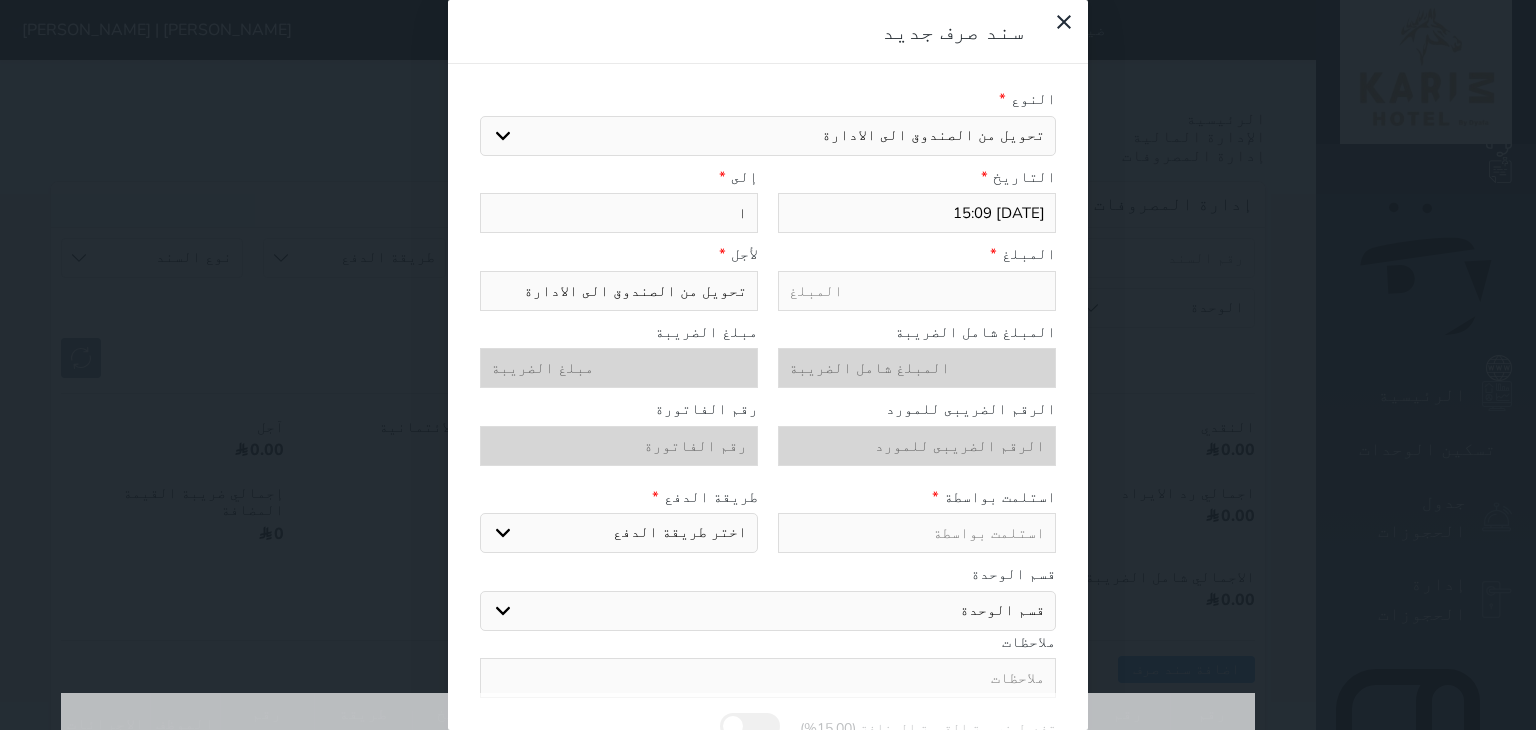 type on "ال" 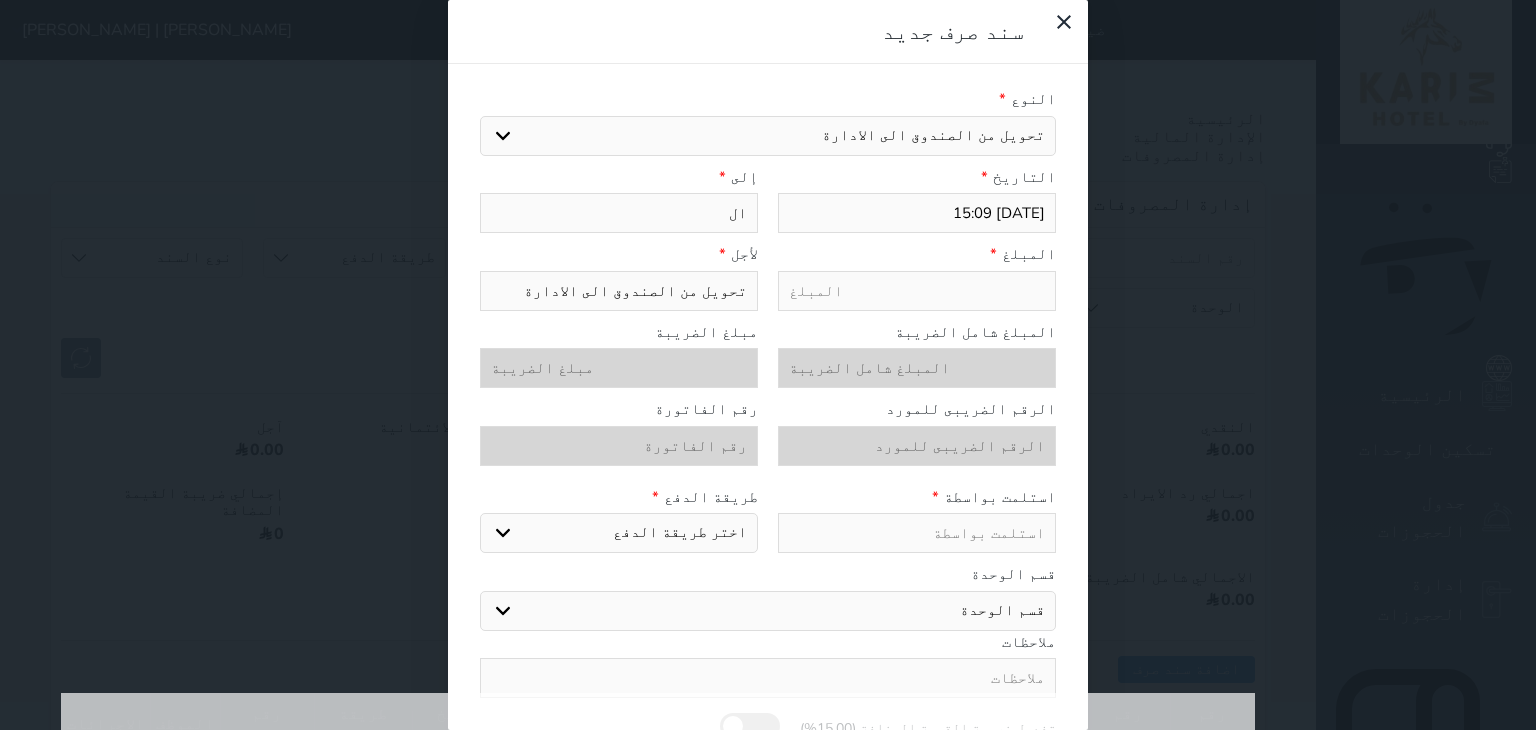 type on "الب" 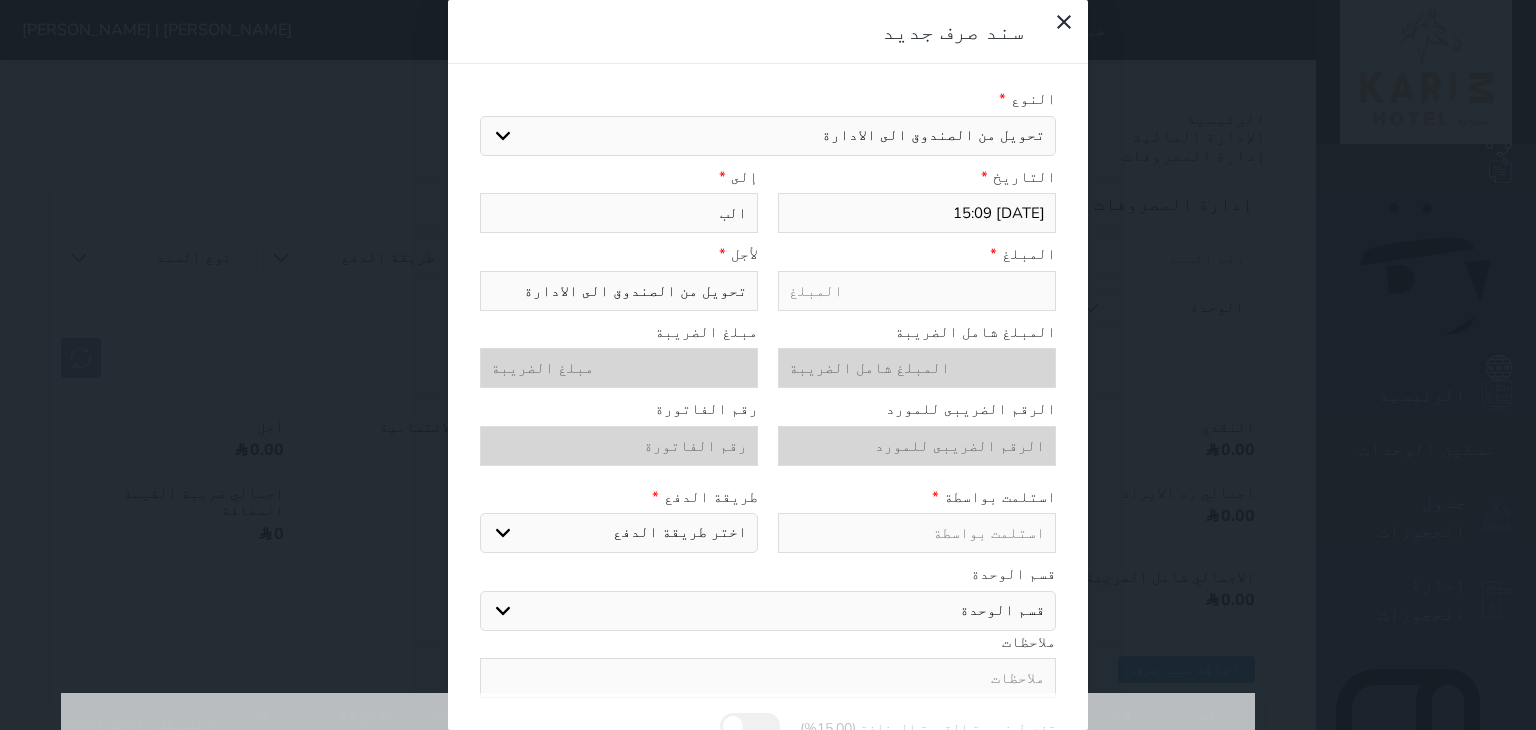 type on "البن" 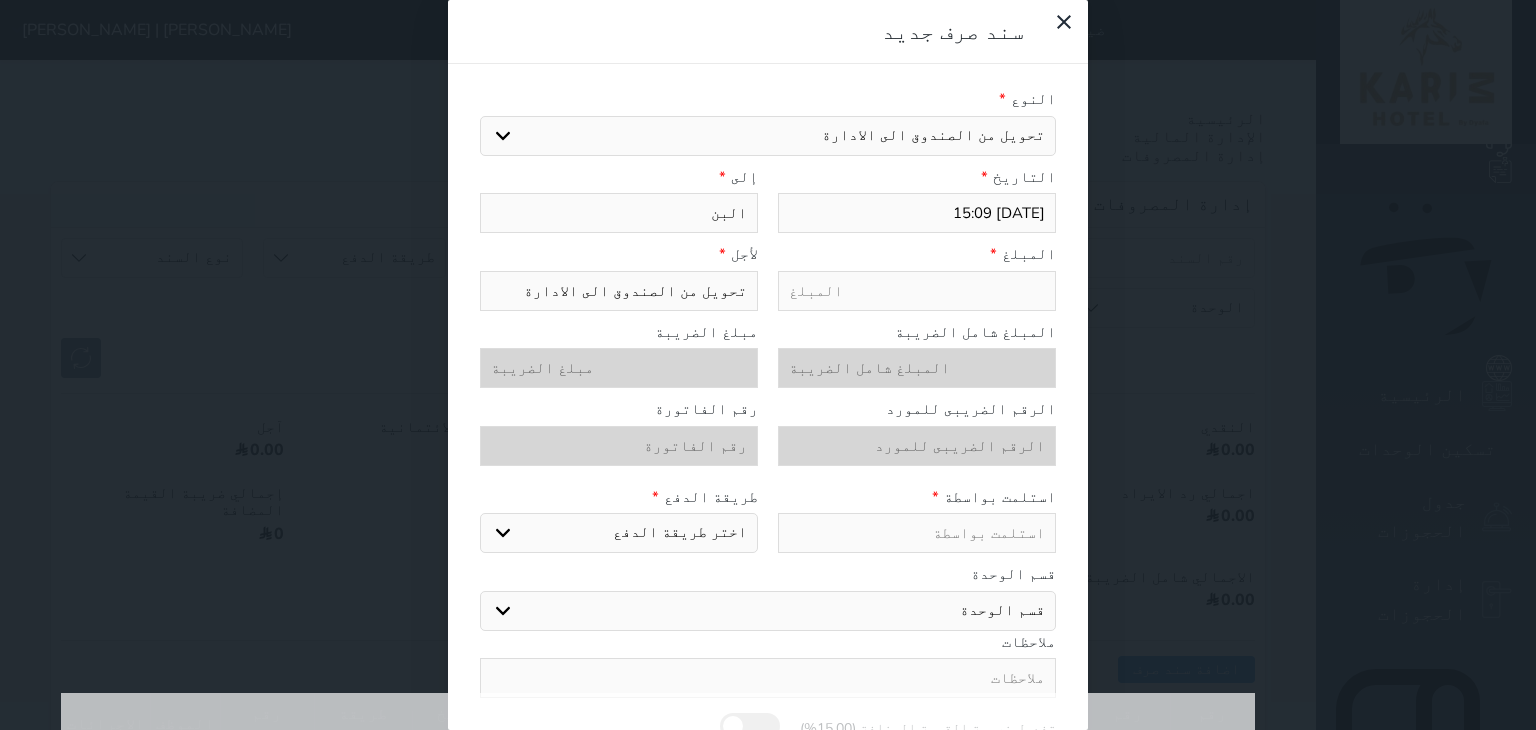 type on "البنك" 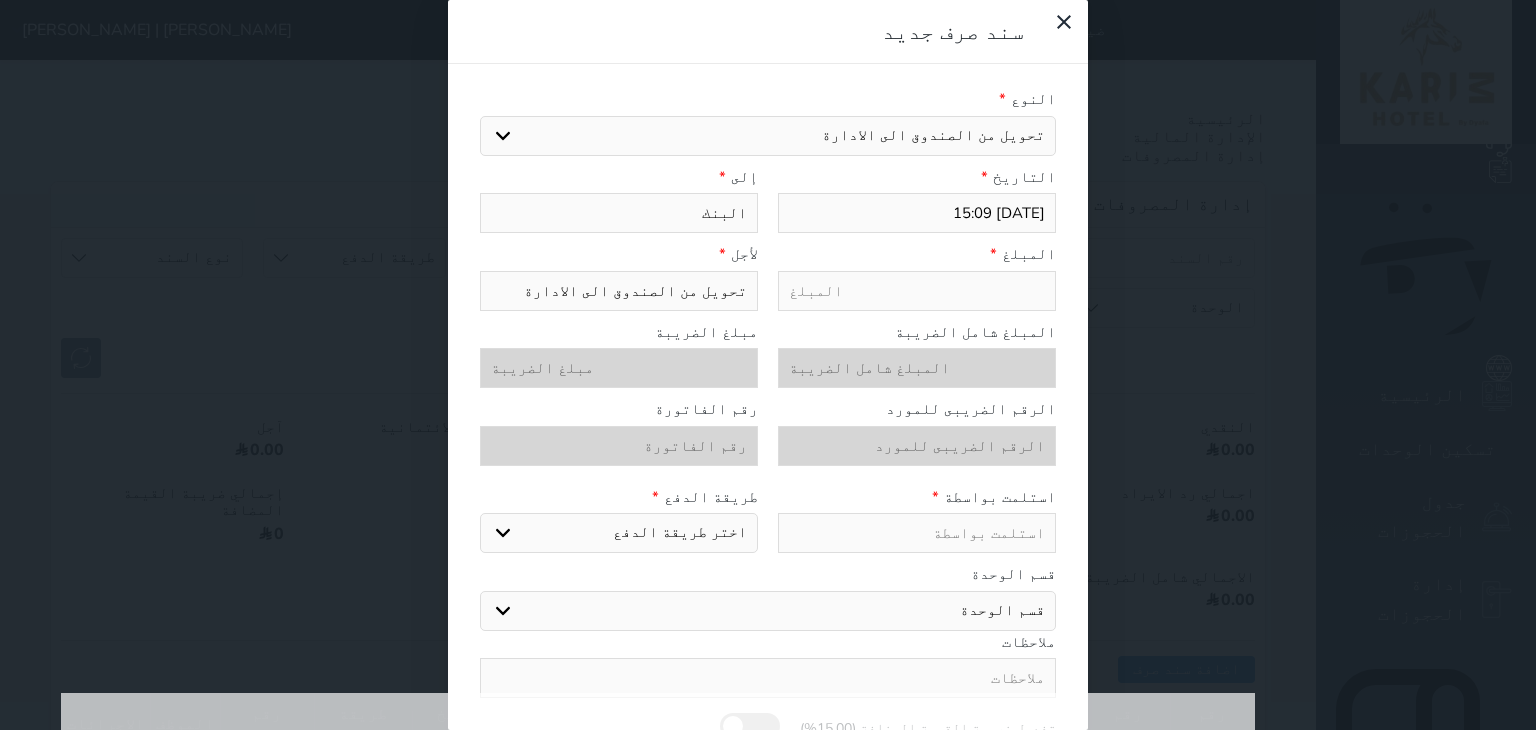 type on "البنك" 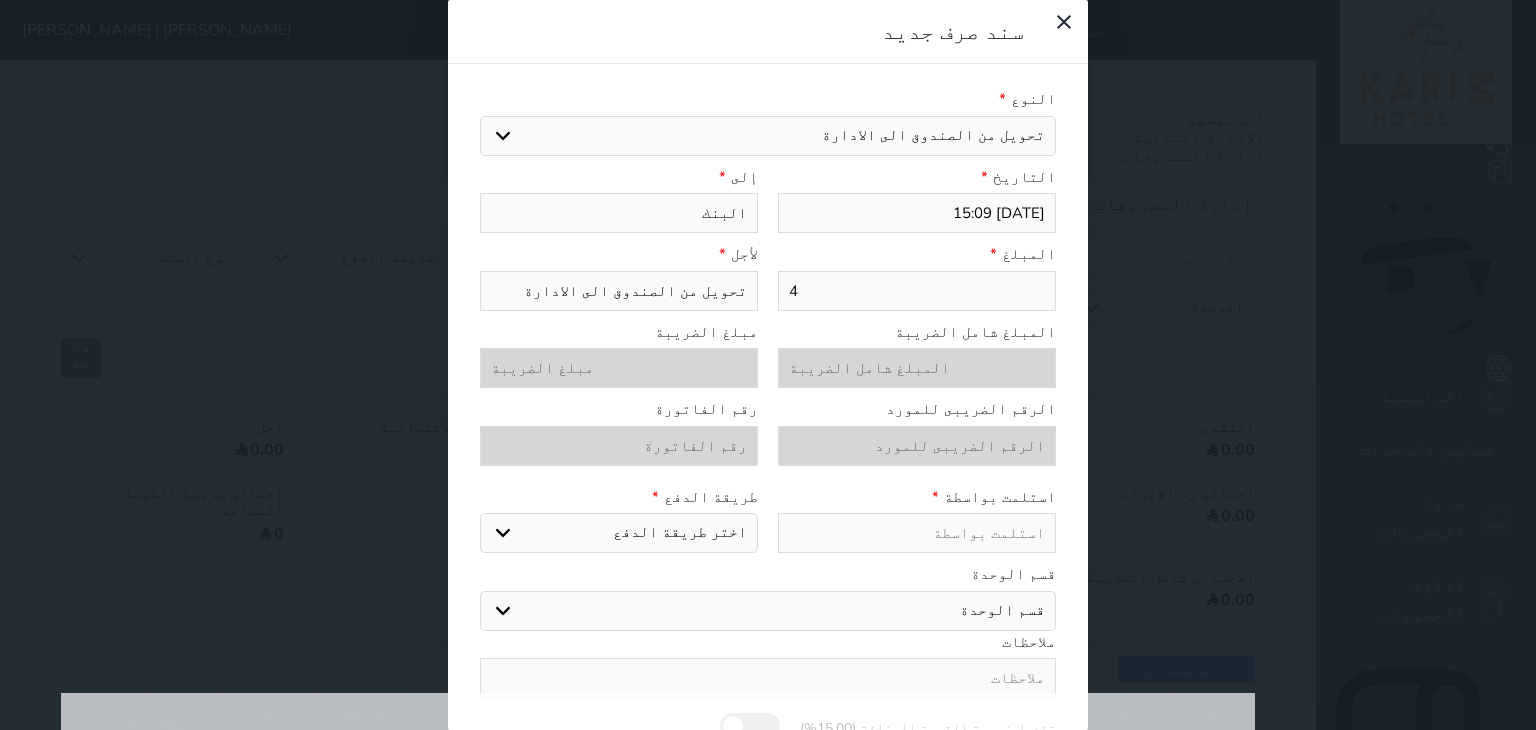 type on "48" 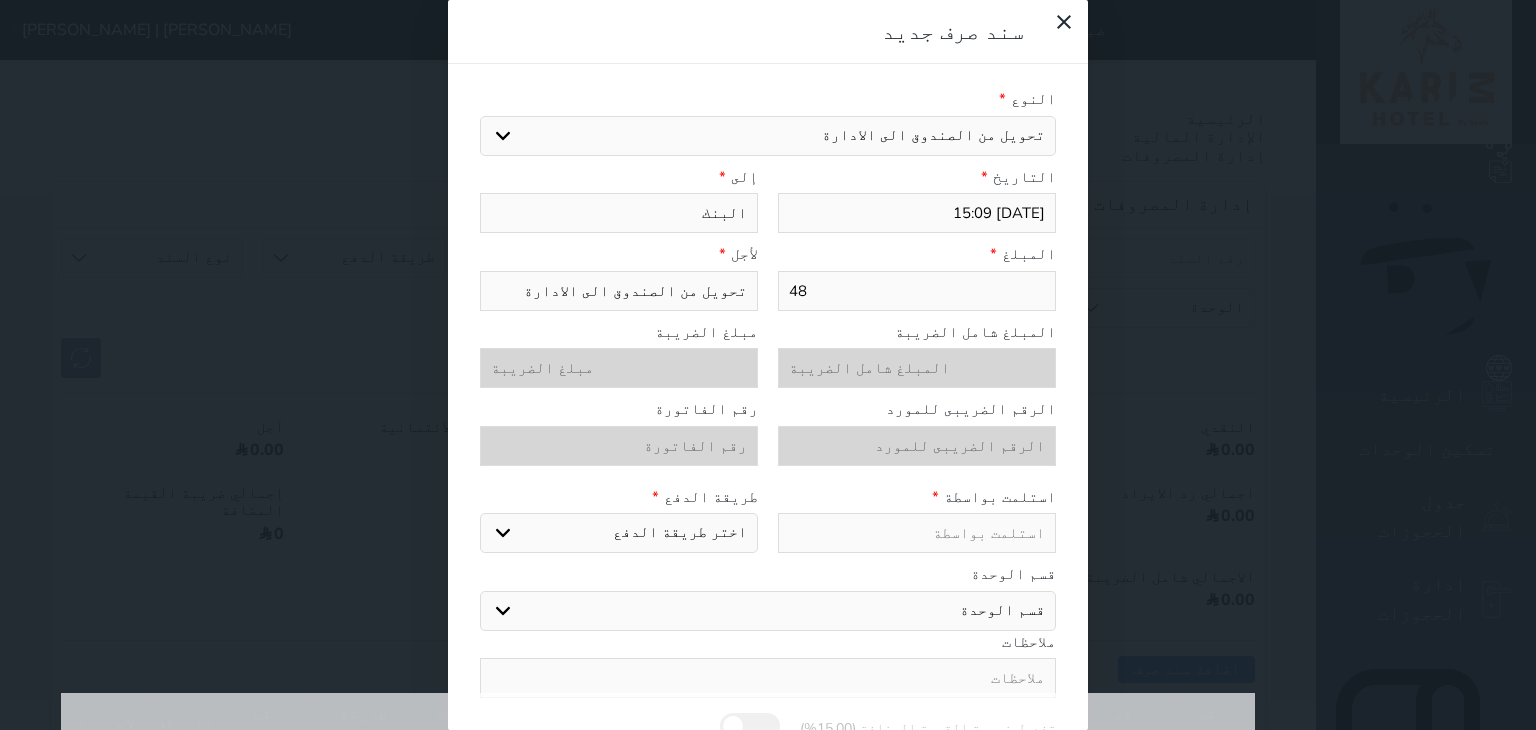 type on "483" 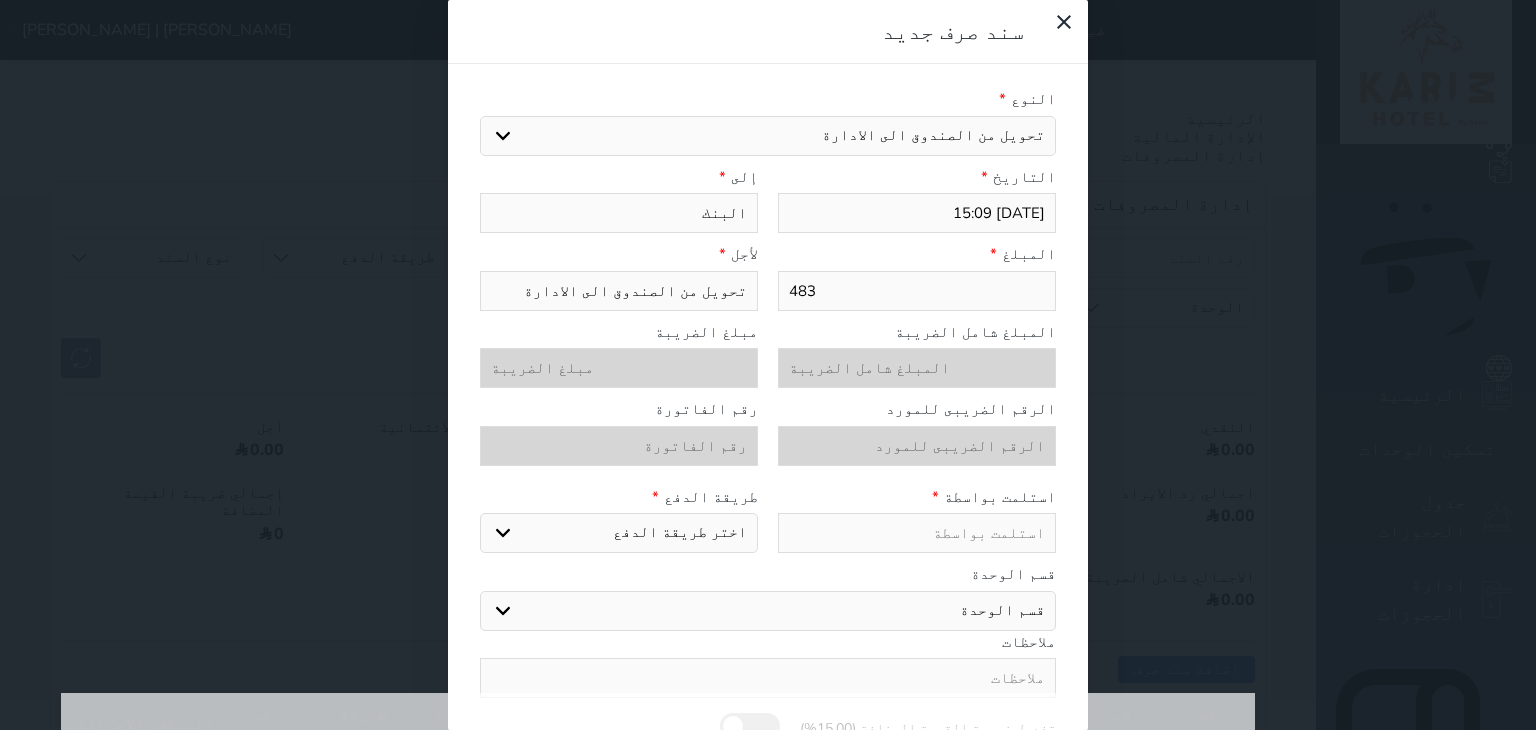 type on "4838" 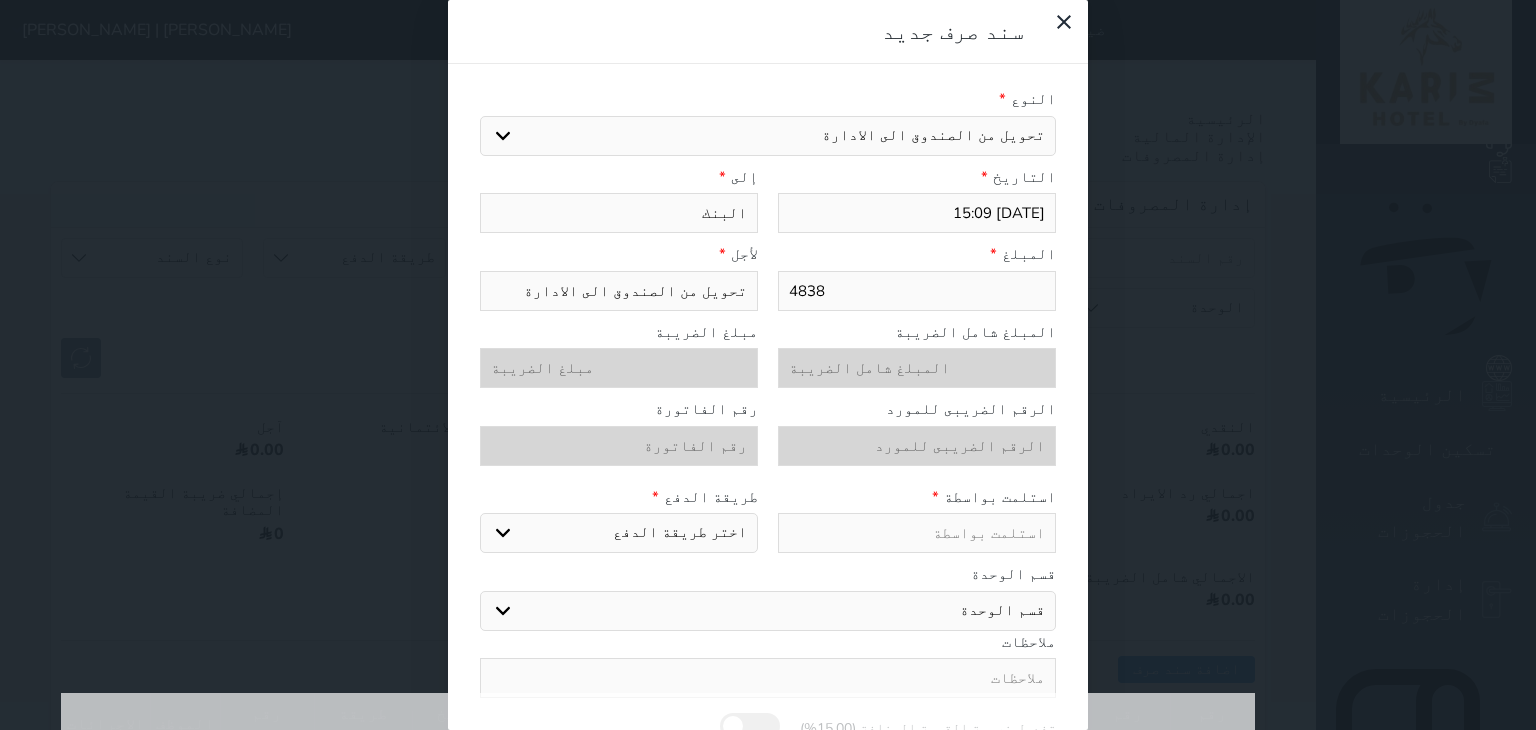 type on "4838." 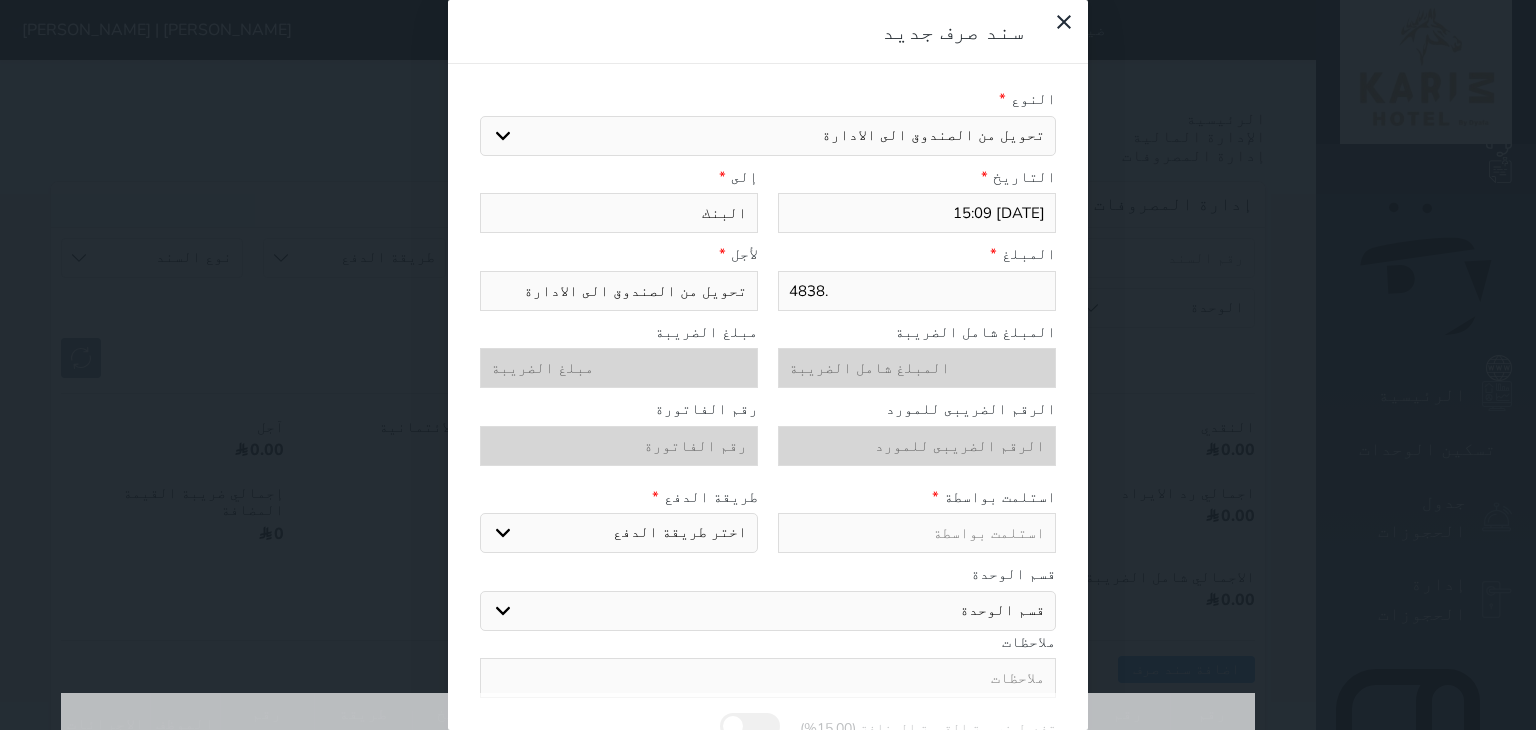 select 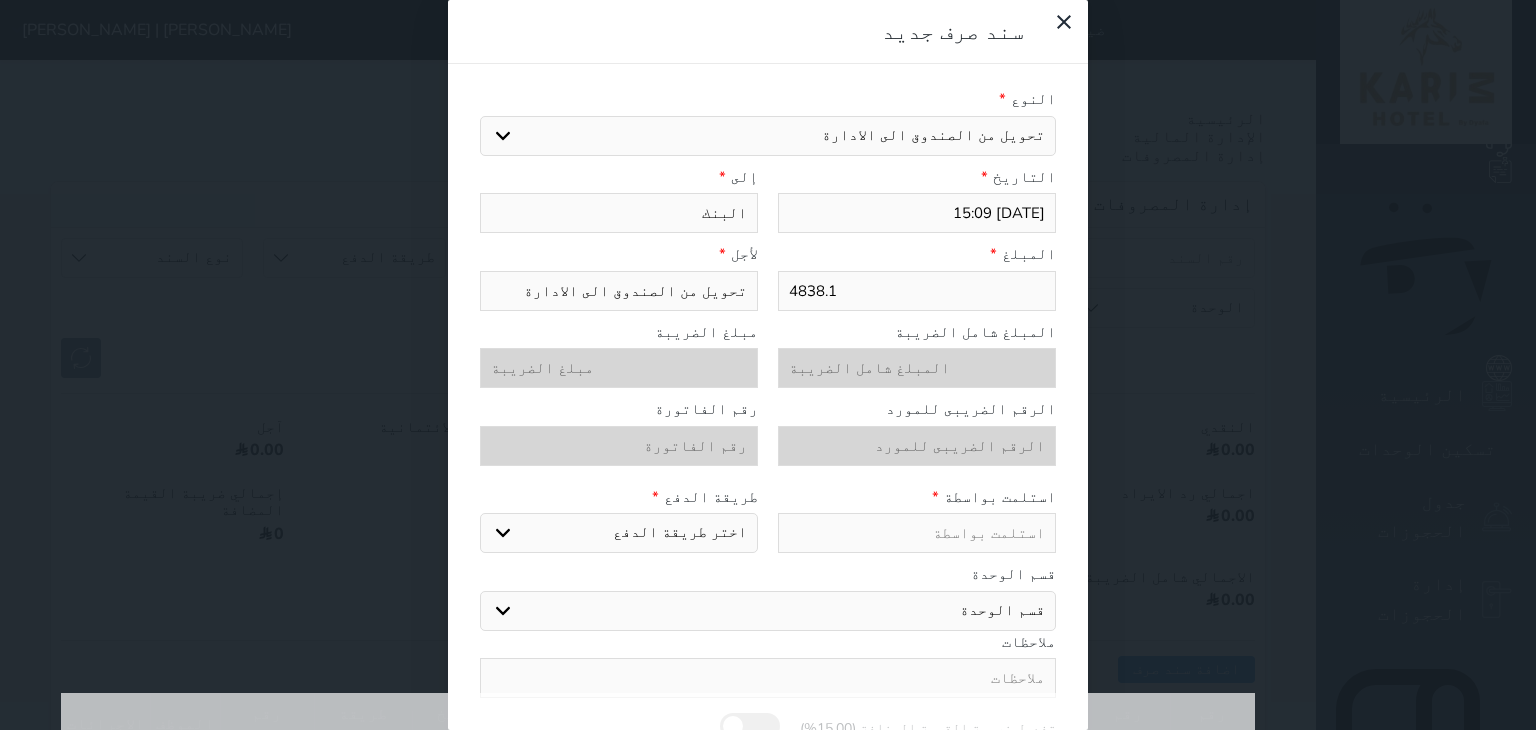 type on "4838.12" 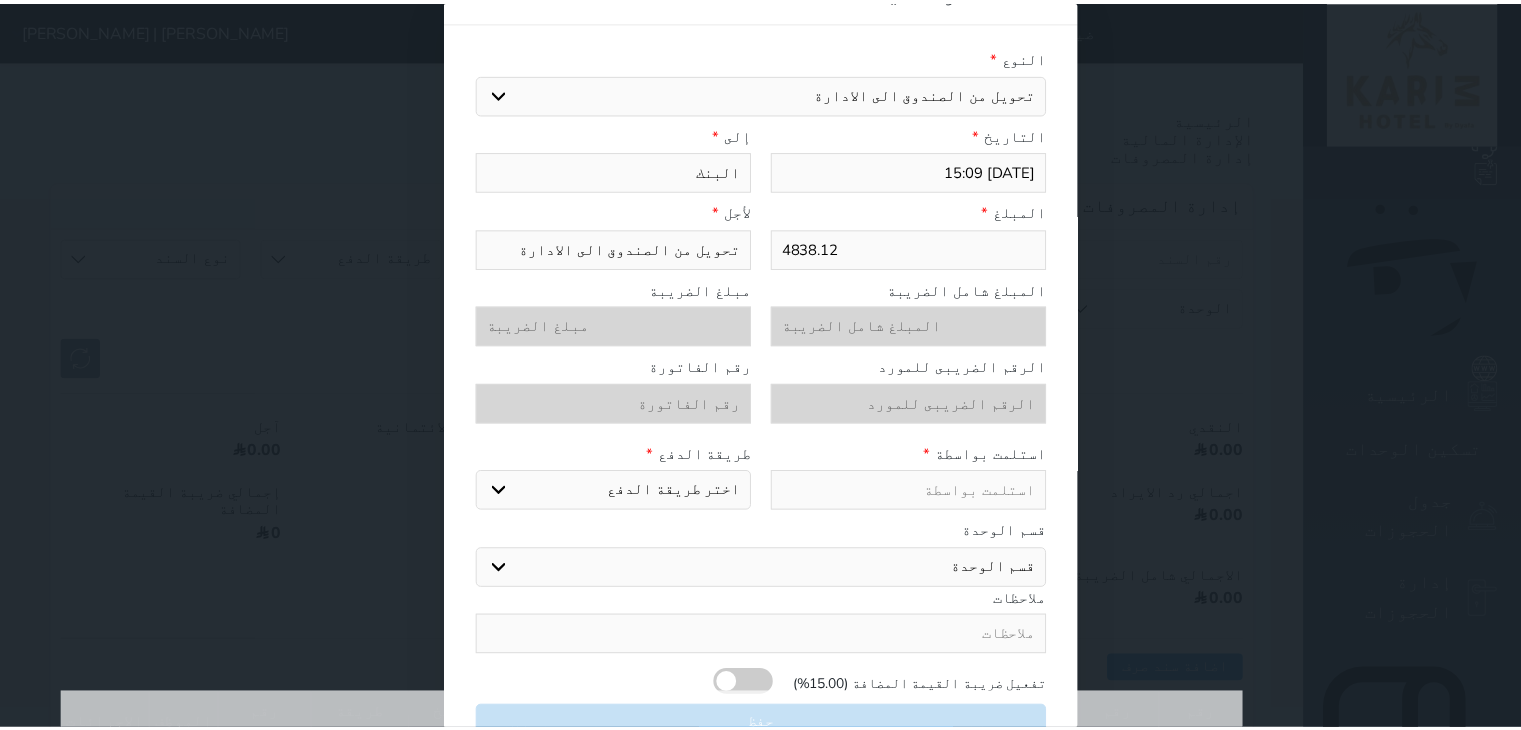 scroll, scrollTop: 60, scrollLeft: 0, axis: vertical 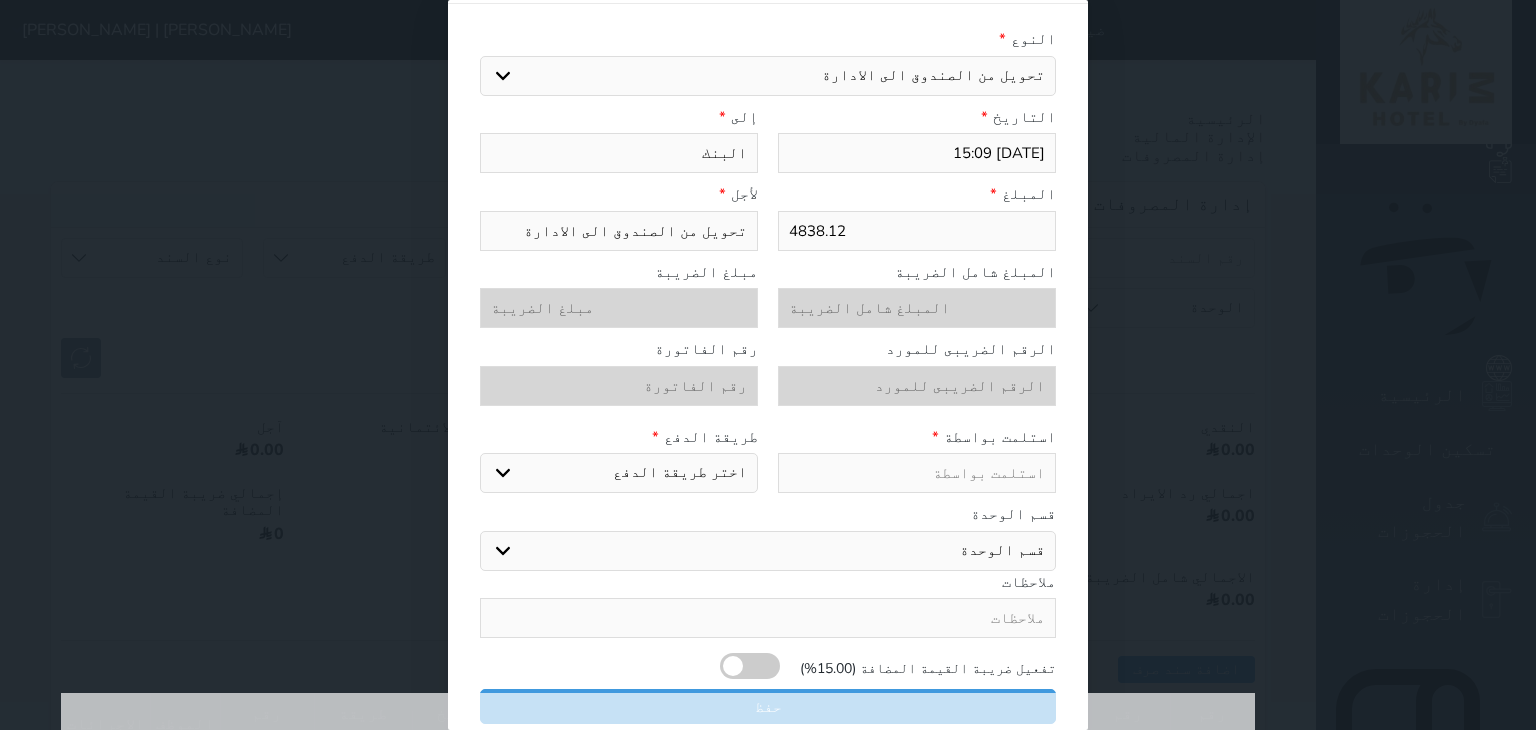type on "4838.12" 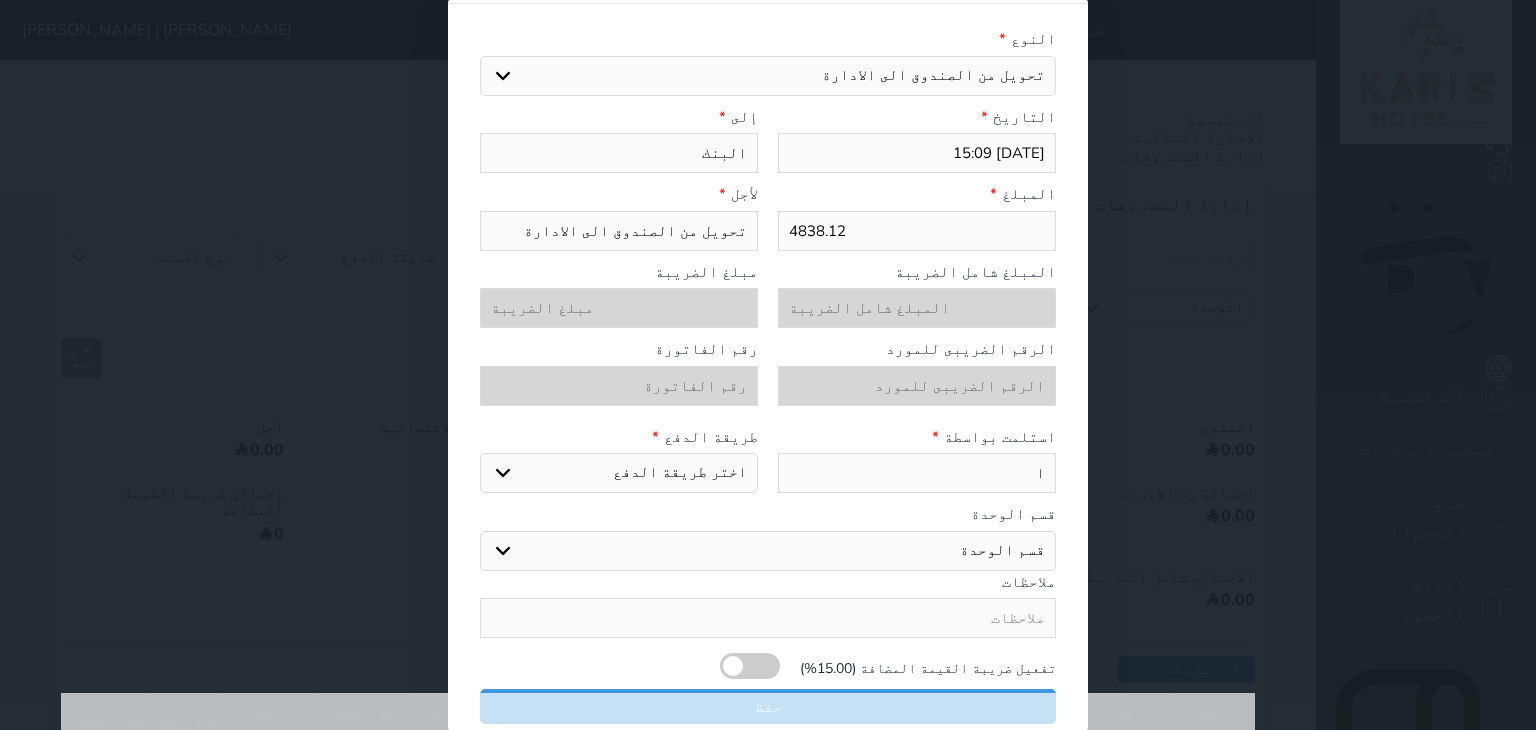 type on "ال" 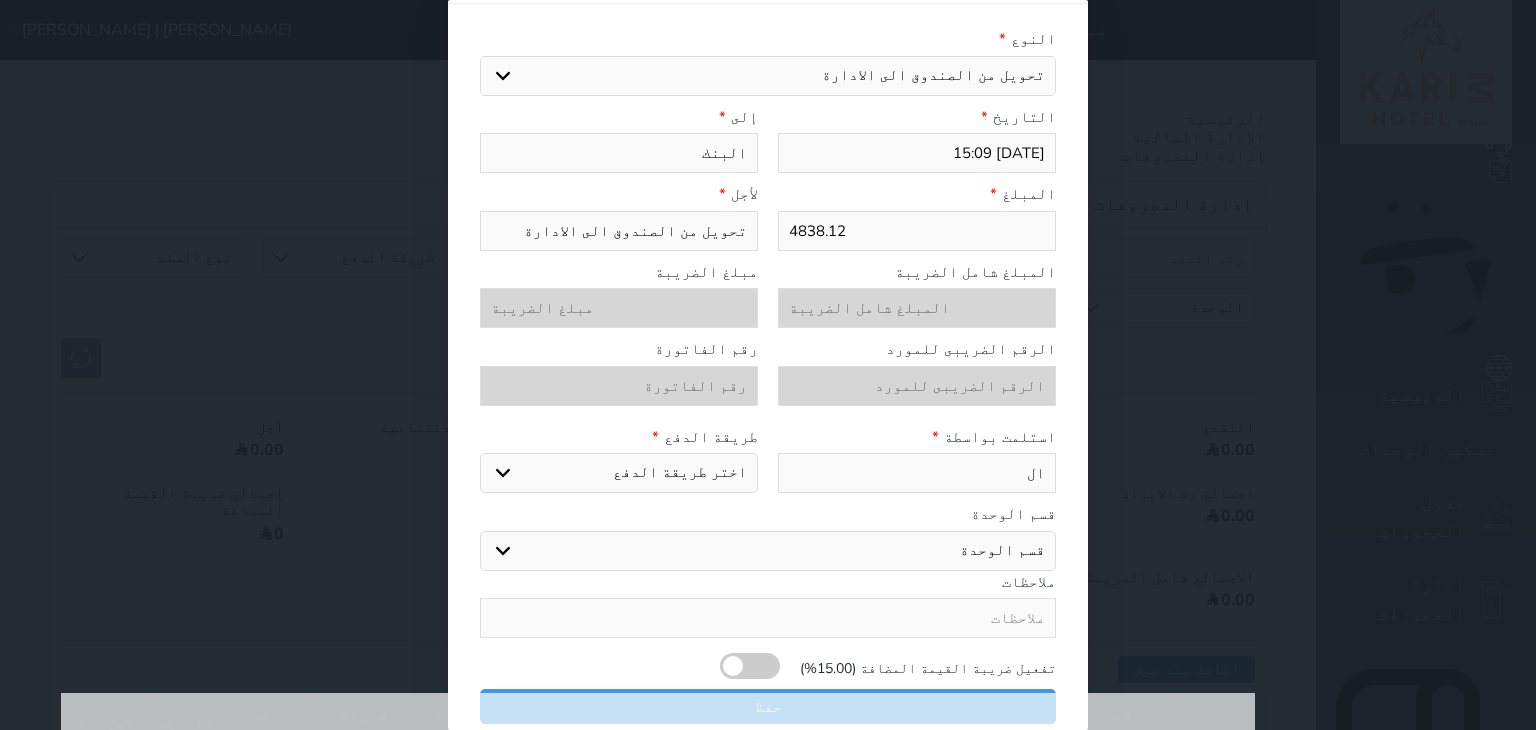 type on "الب" 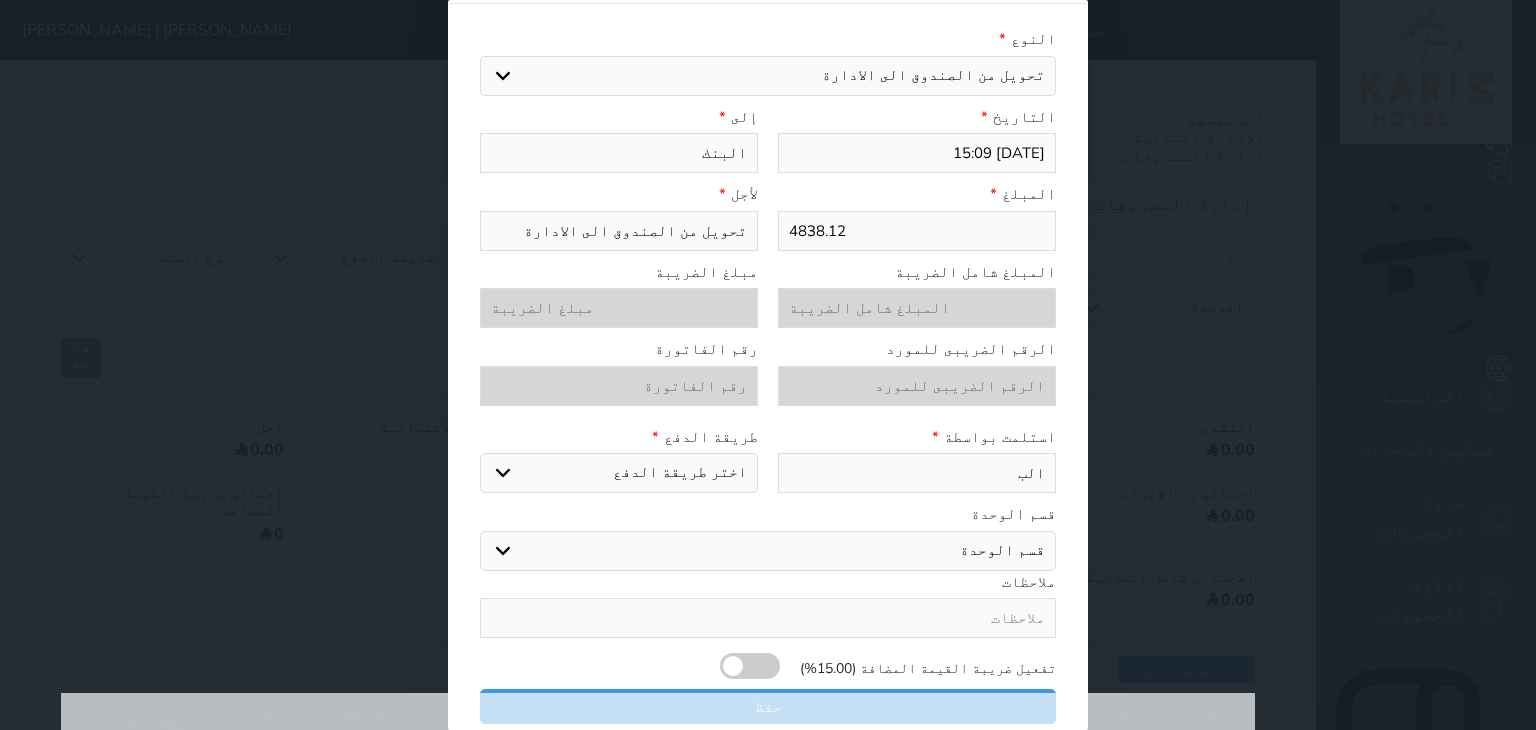 type on "البن" 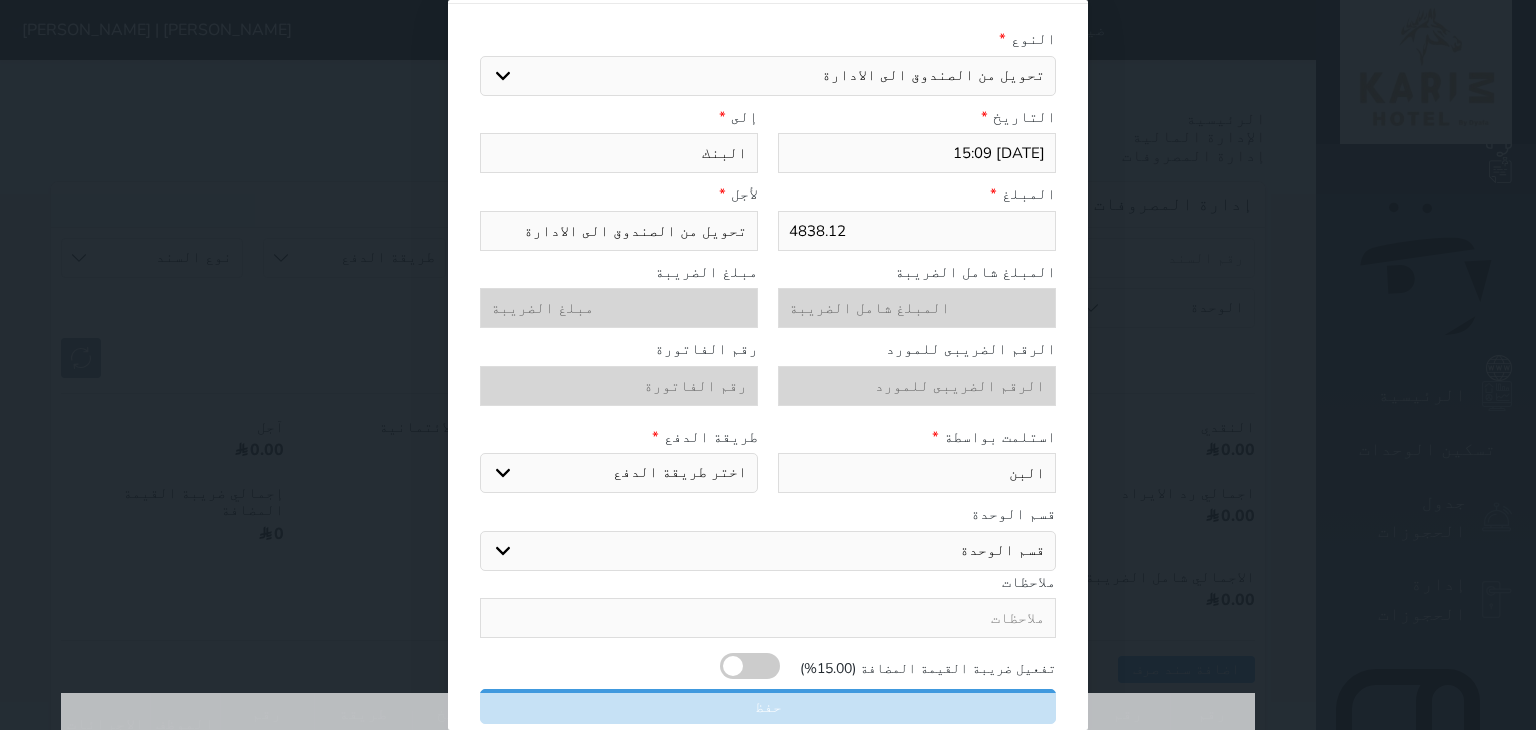 select 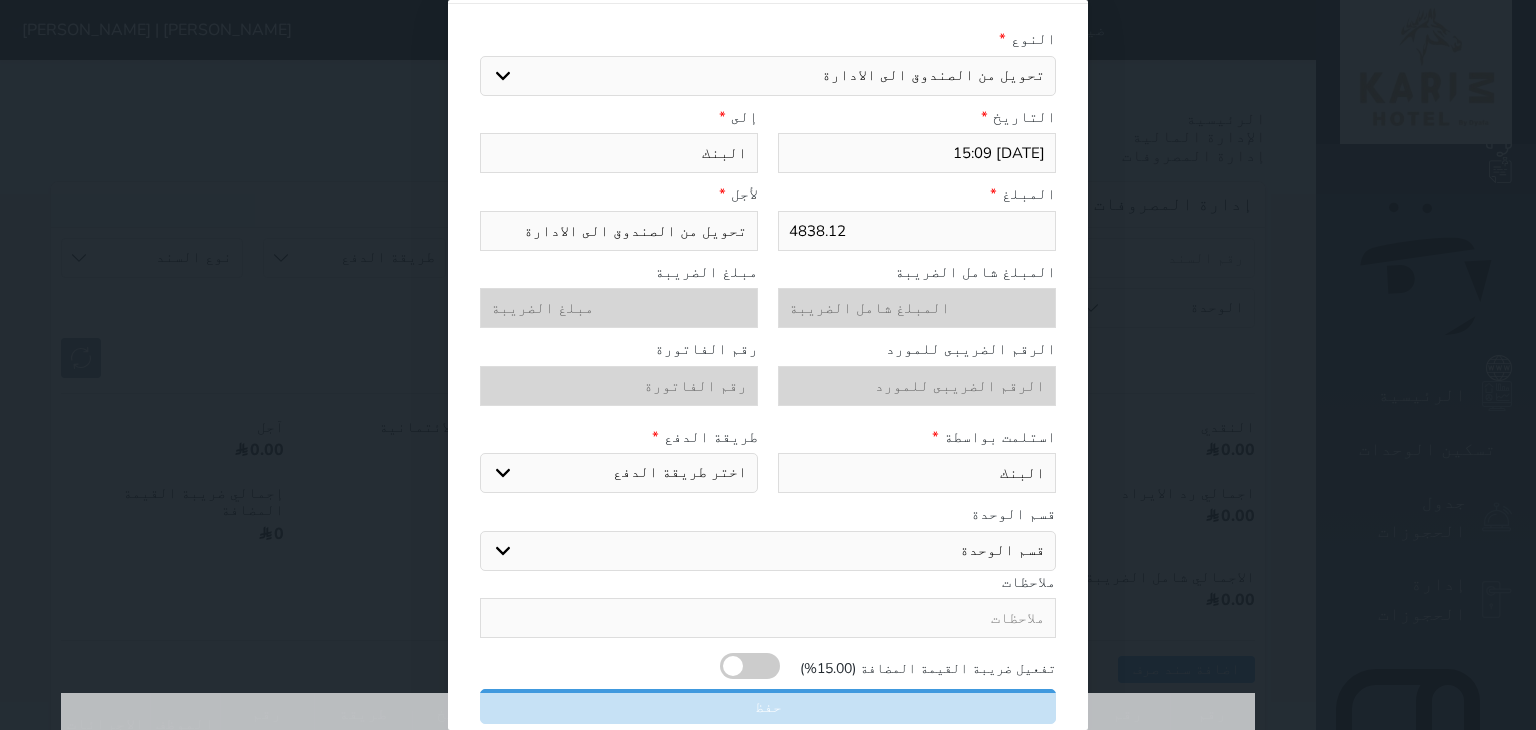 type on "البنك" 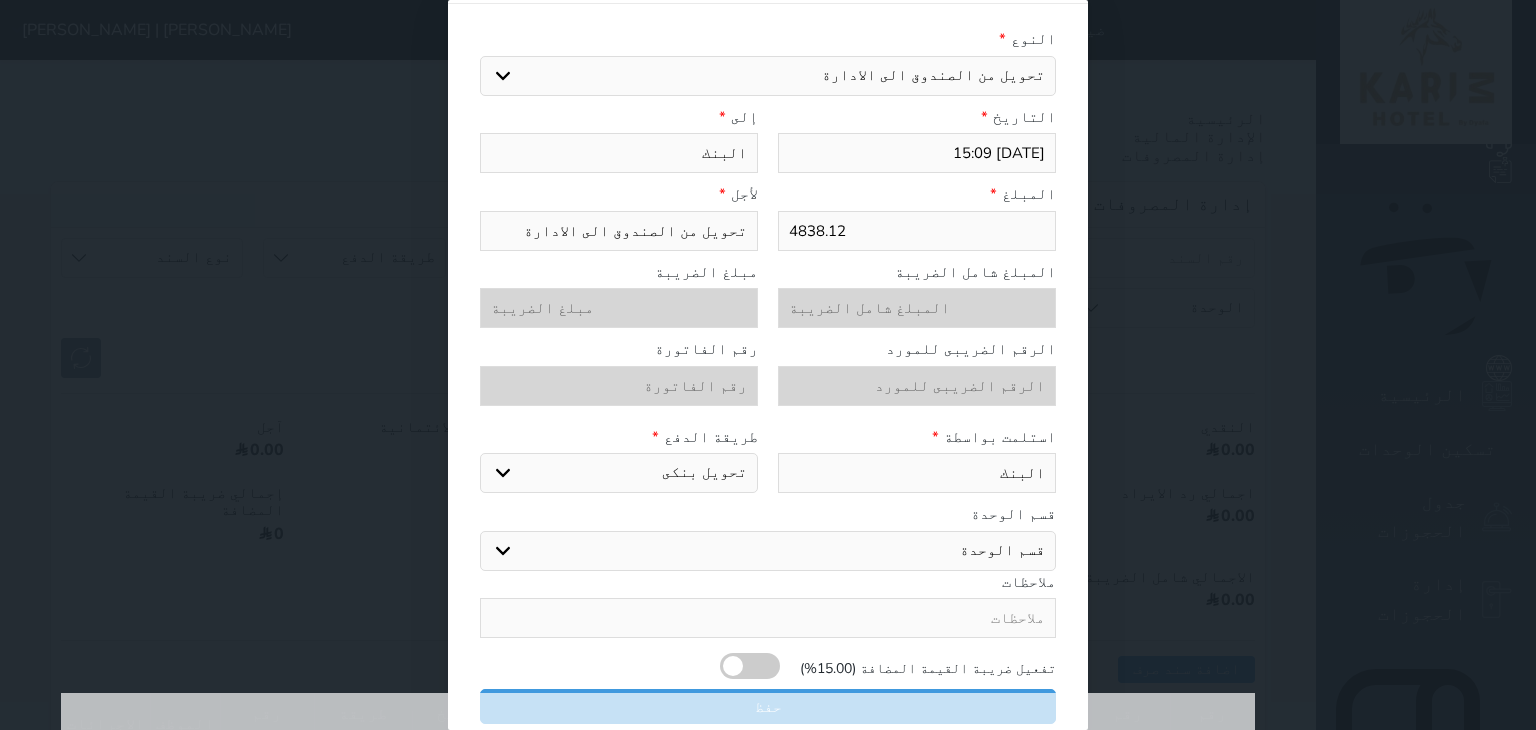 click on "اختر طريقة الدفع   دفع نقدى   تحويل بنكى   مدى   بطاقة ائتمان" at bounding box center [619, 473] 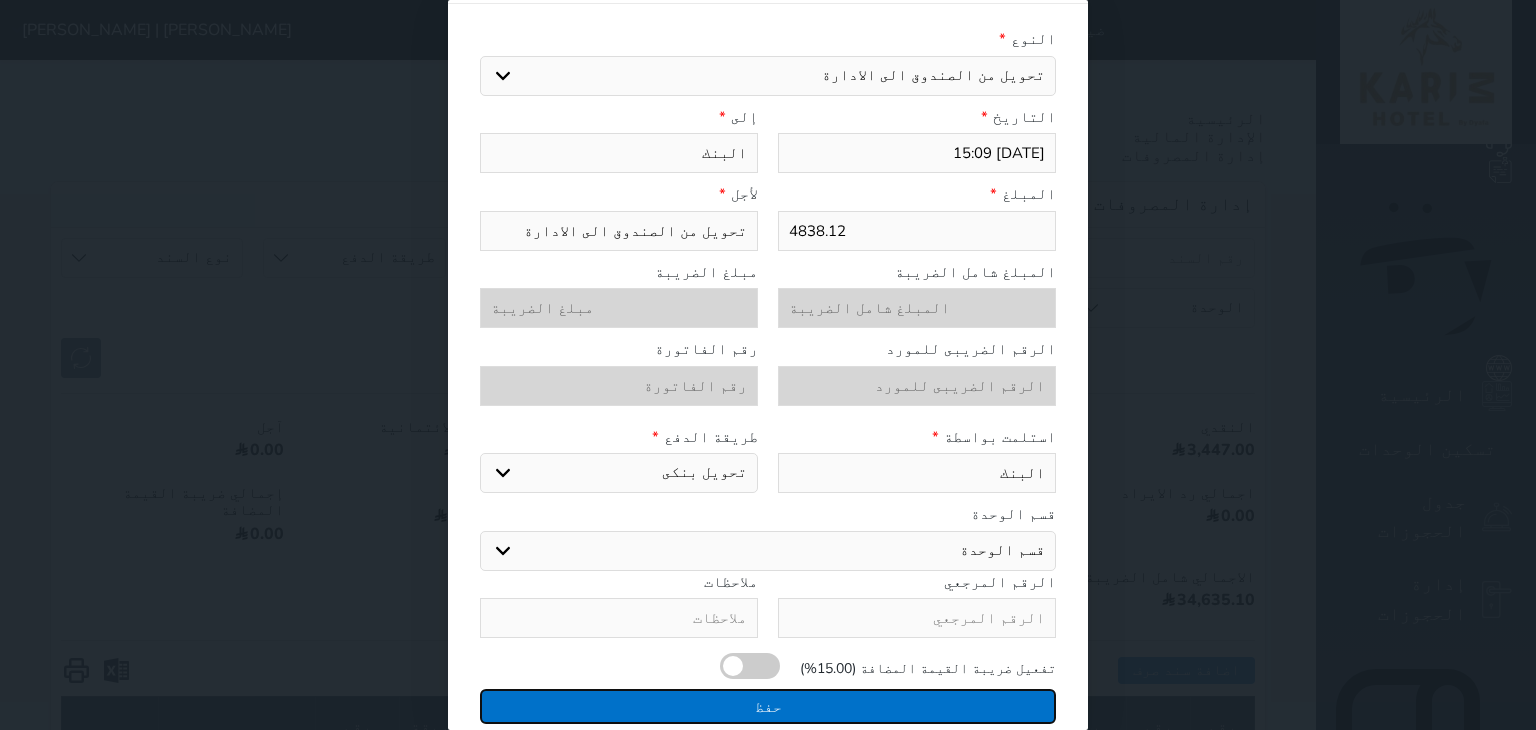 click on "حفظ" at bounding box center (768, 706) 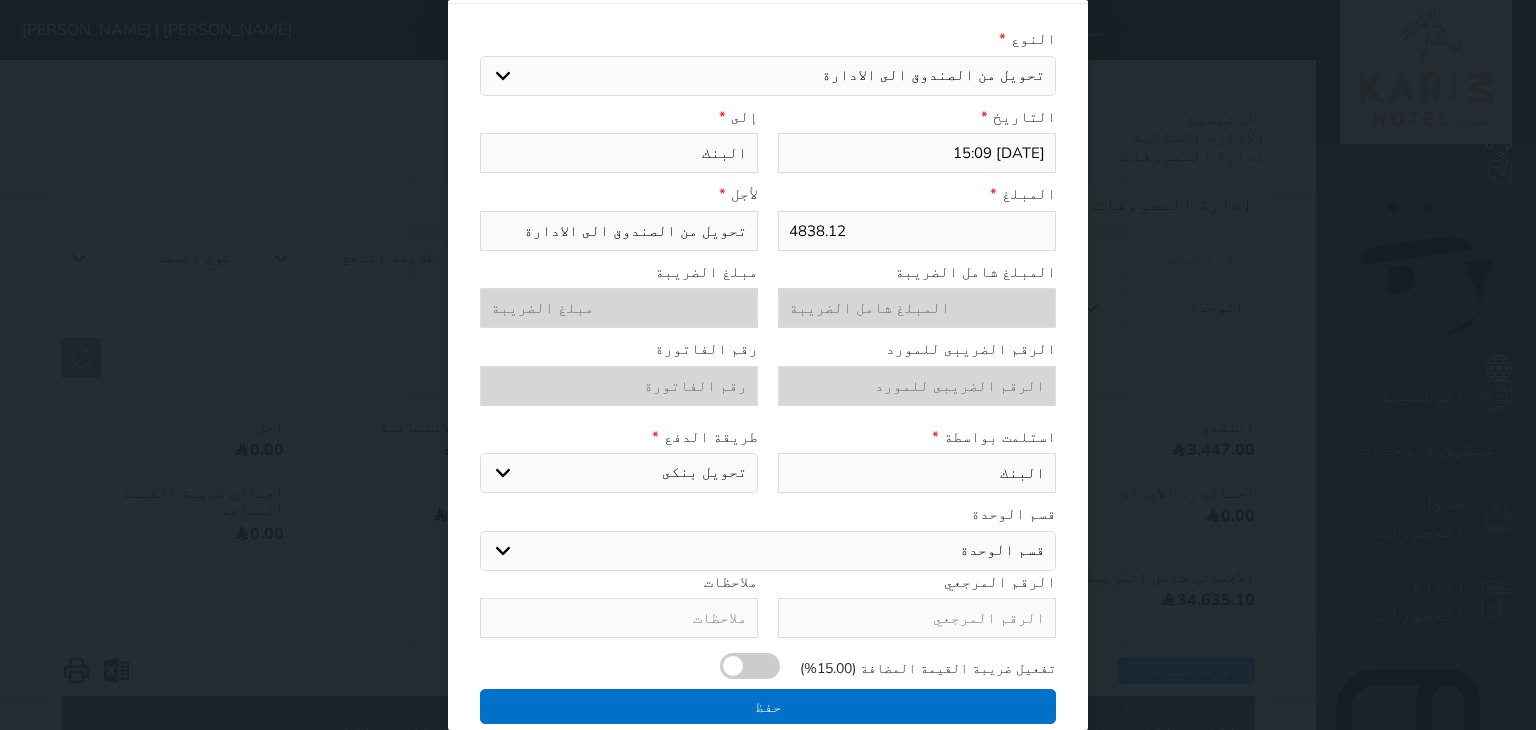 select 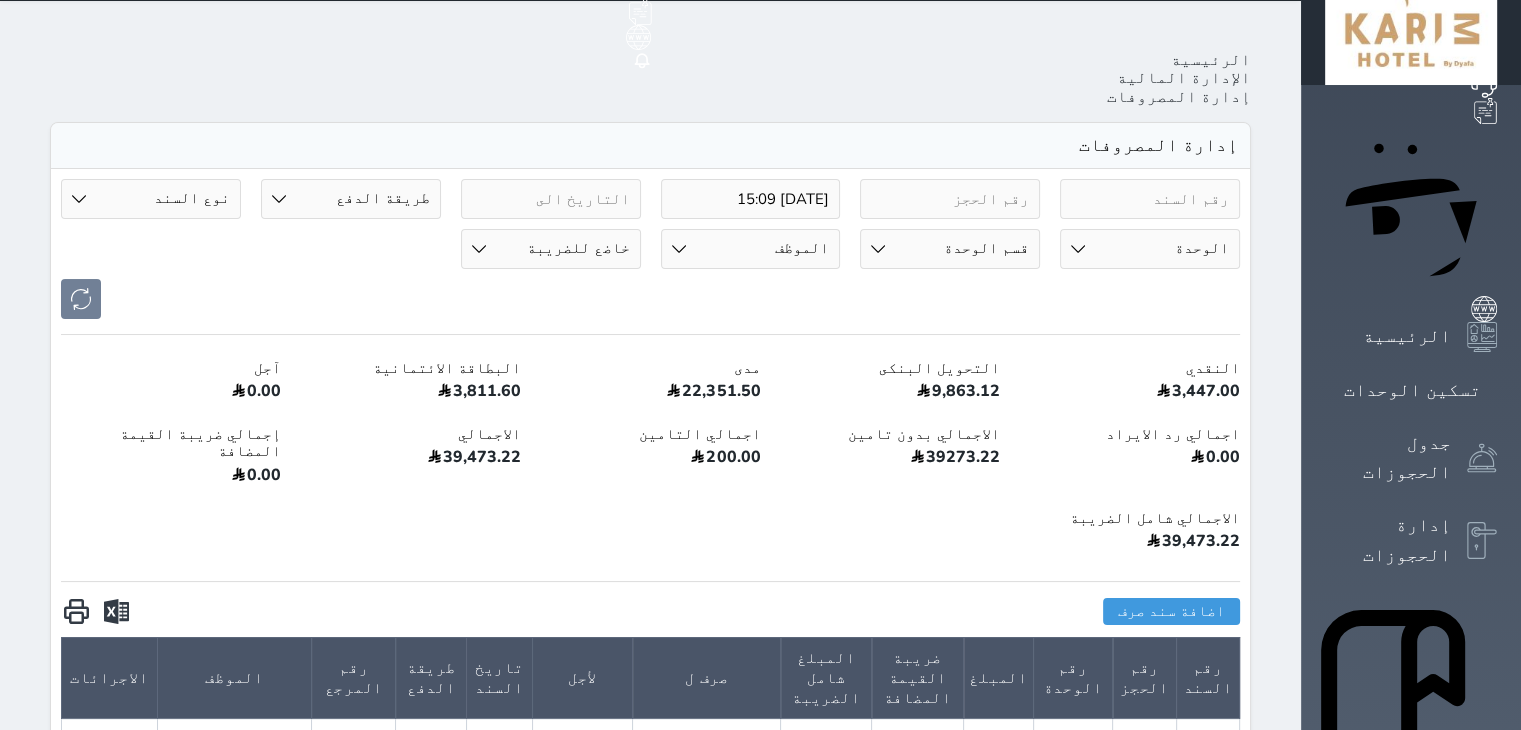 scroll, scrollTop: 0, scrollLeft: 0, axis: both 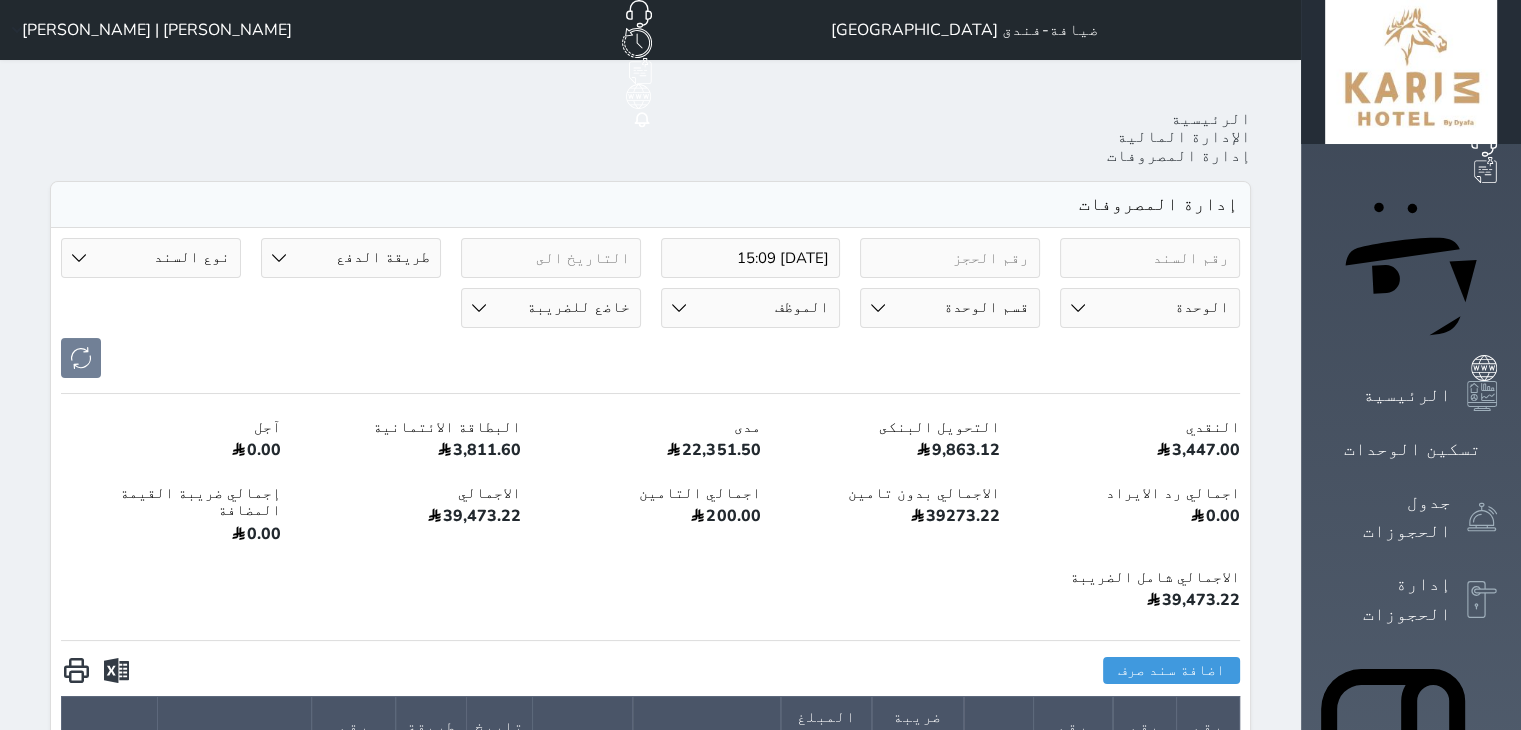 click on "[PERSON_NAME] | [PERSON_NAME]" at bounding box center [157, 30] 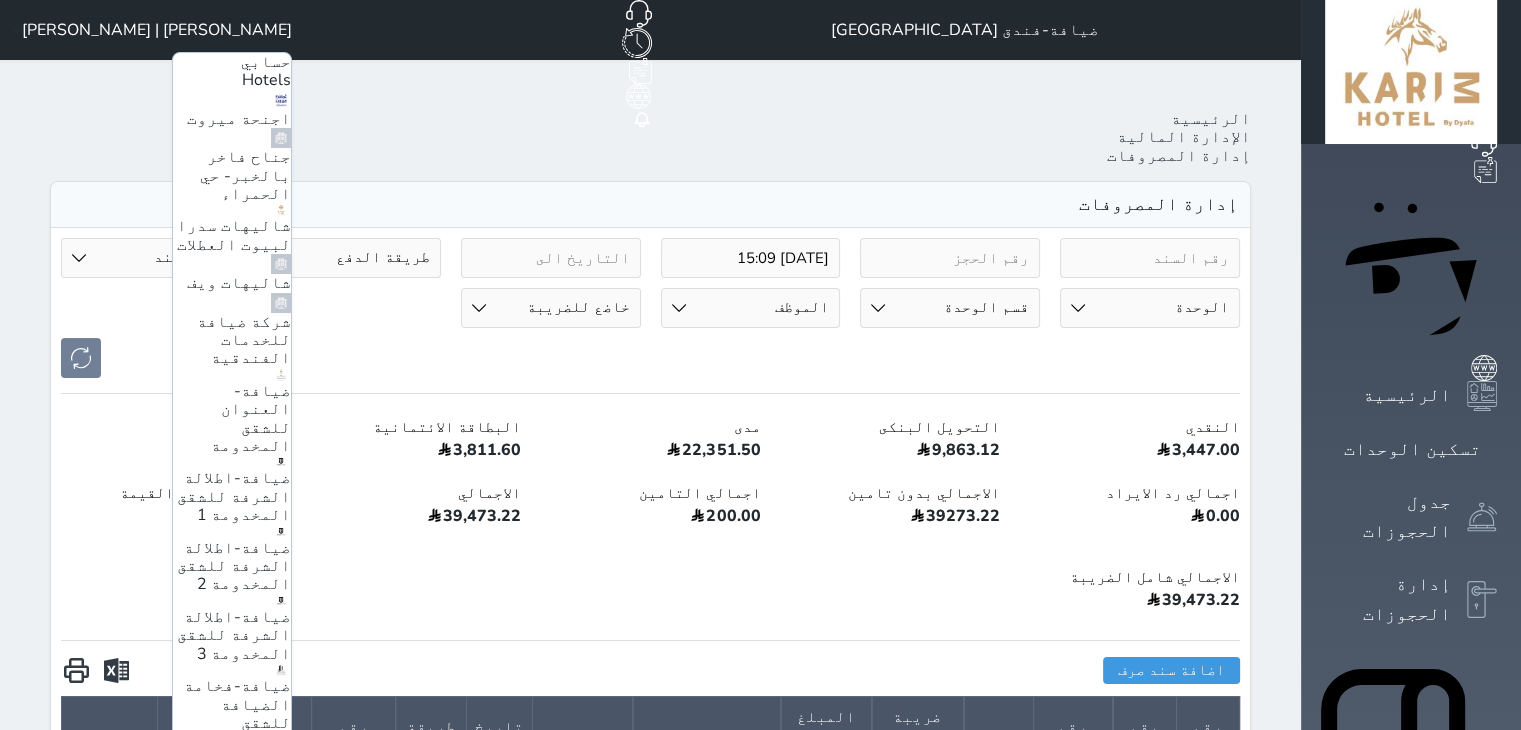 click on "اجنحة ميروت" at bounding box center [232, 110] 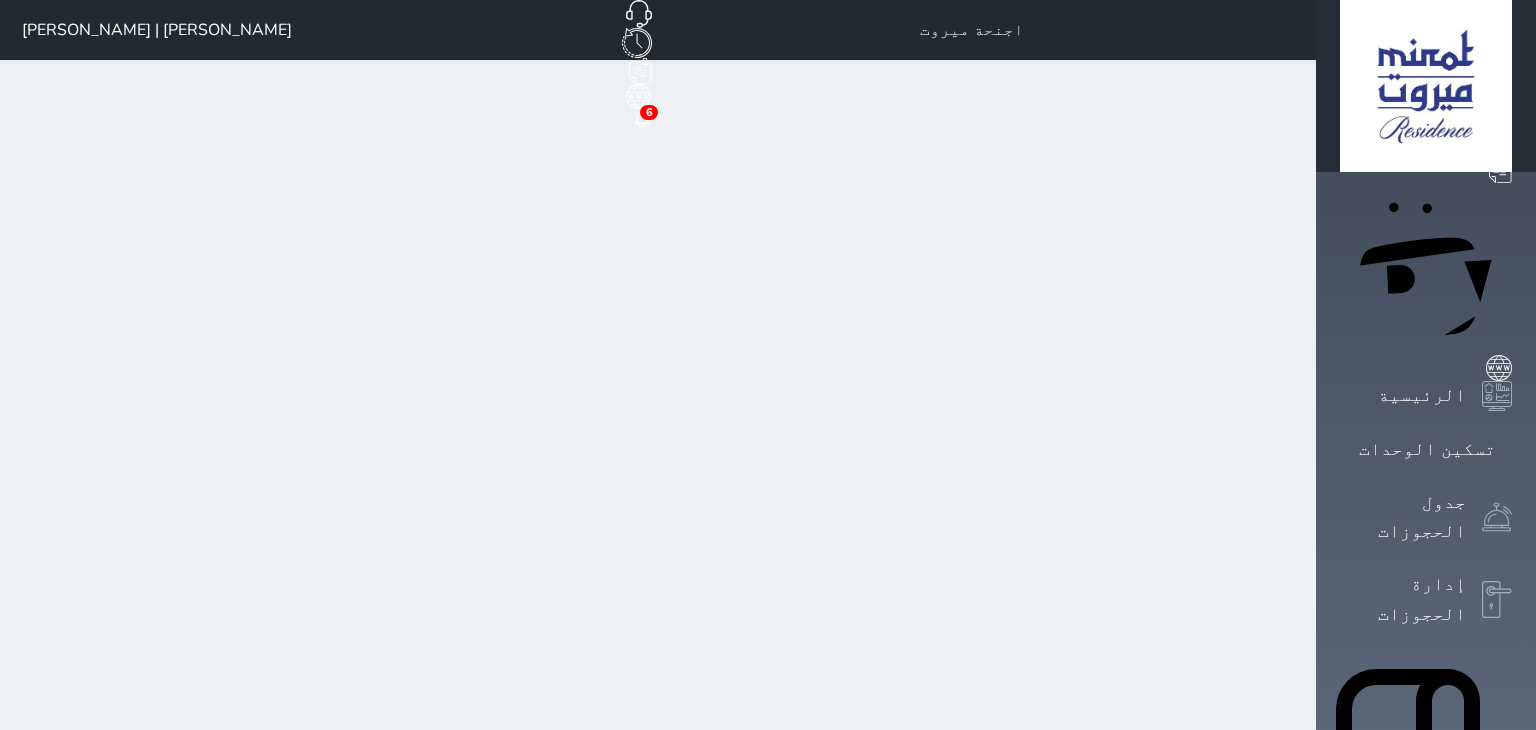 click on "الإدارة المالية" at bounding box center [1403, 1218] 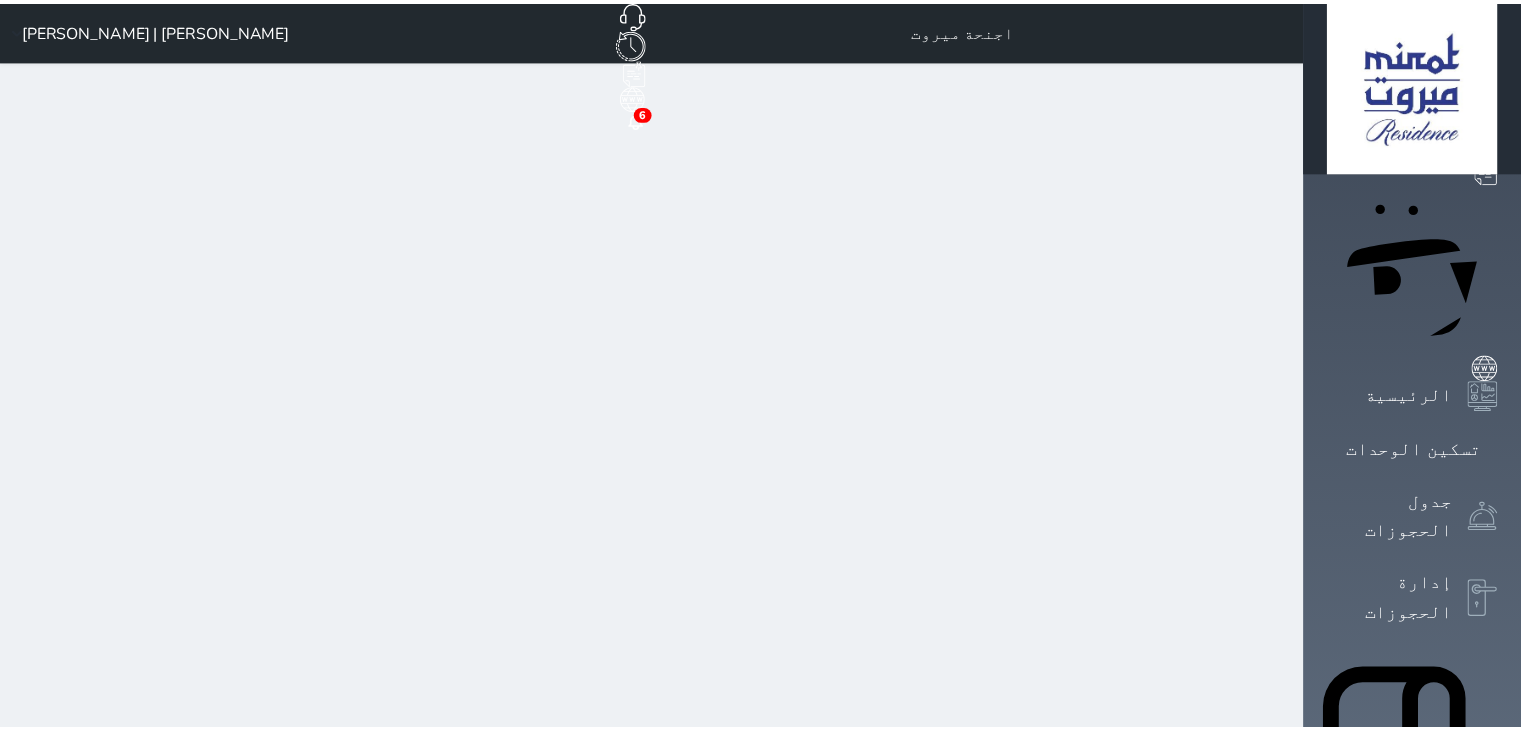 scroll, scrollTop: 0, scrollLeft: 0, axis: both 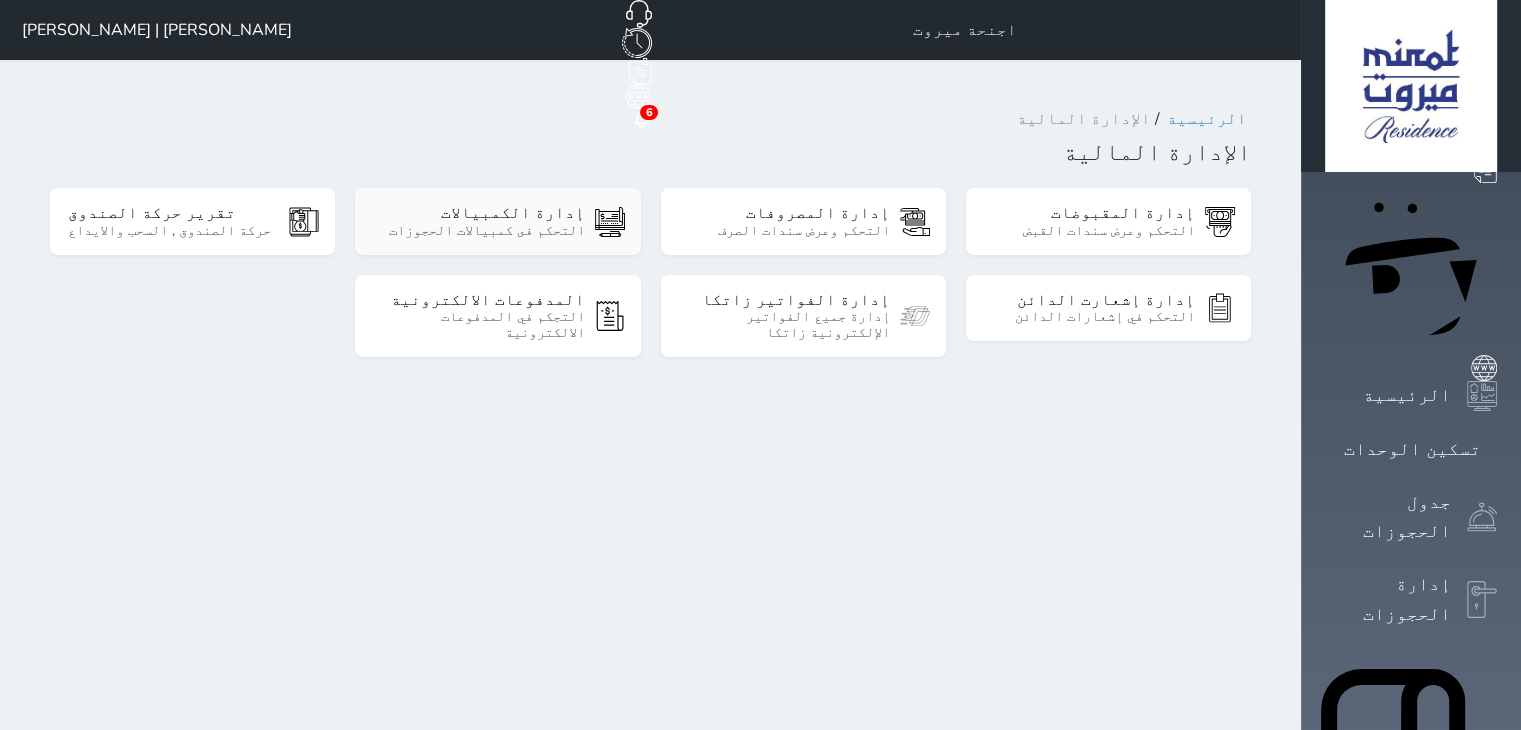 click on "إدارة الكمبيالات" at bounding box center [478, 213] 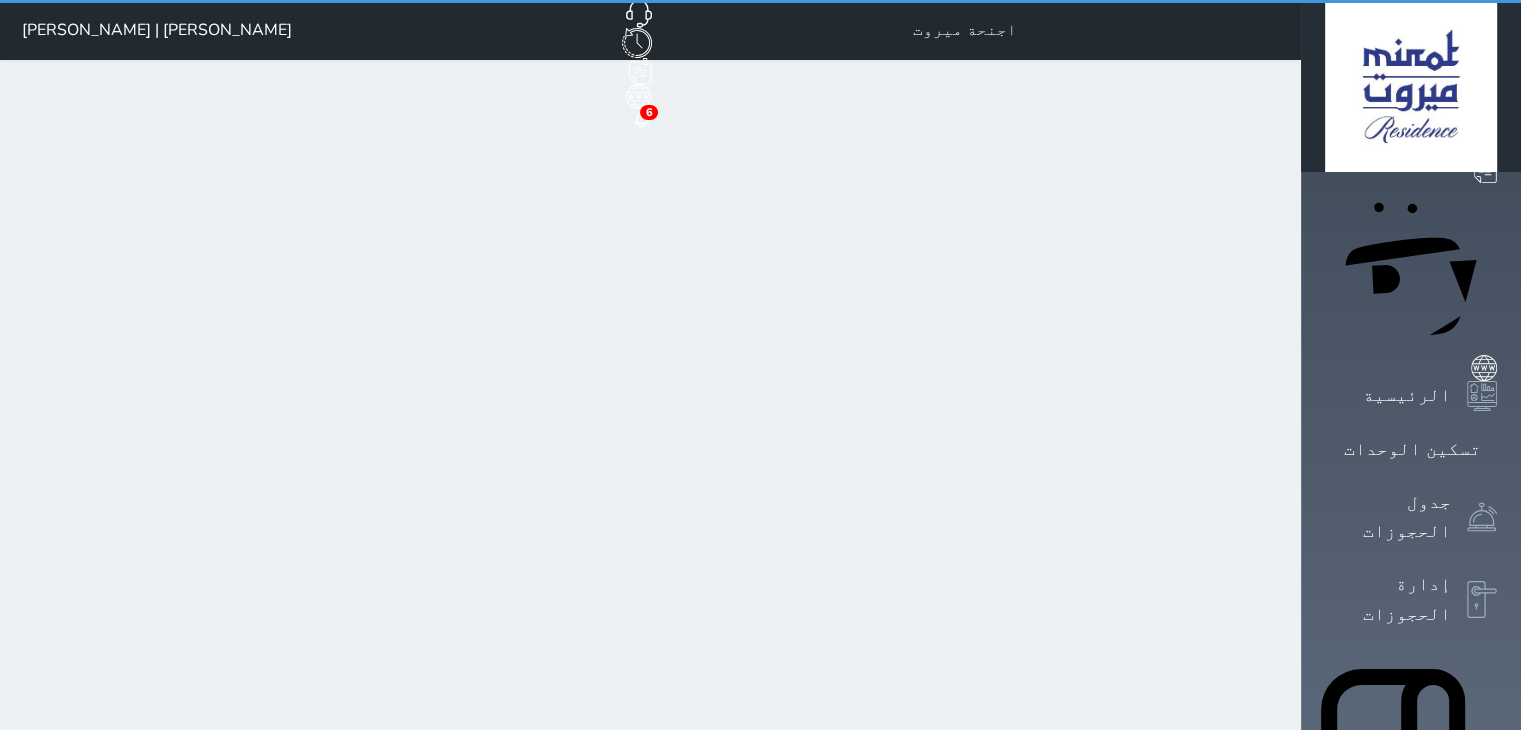 select on "pending" 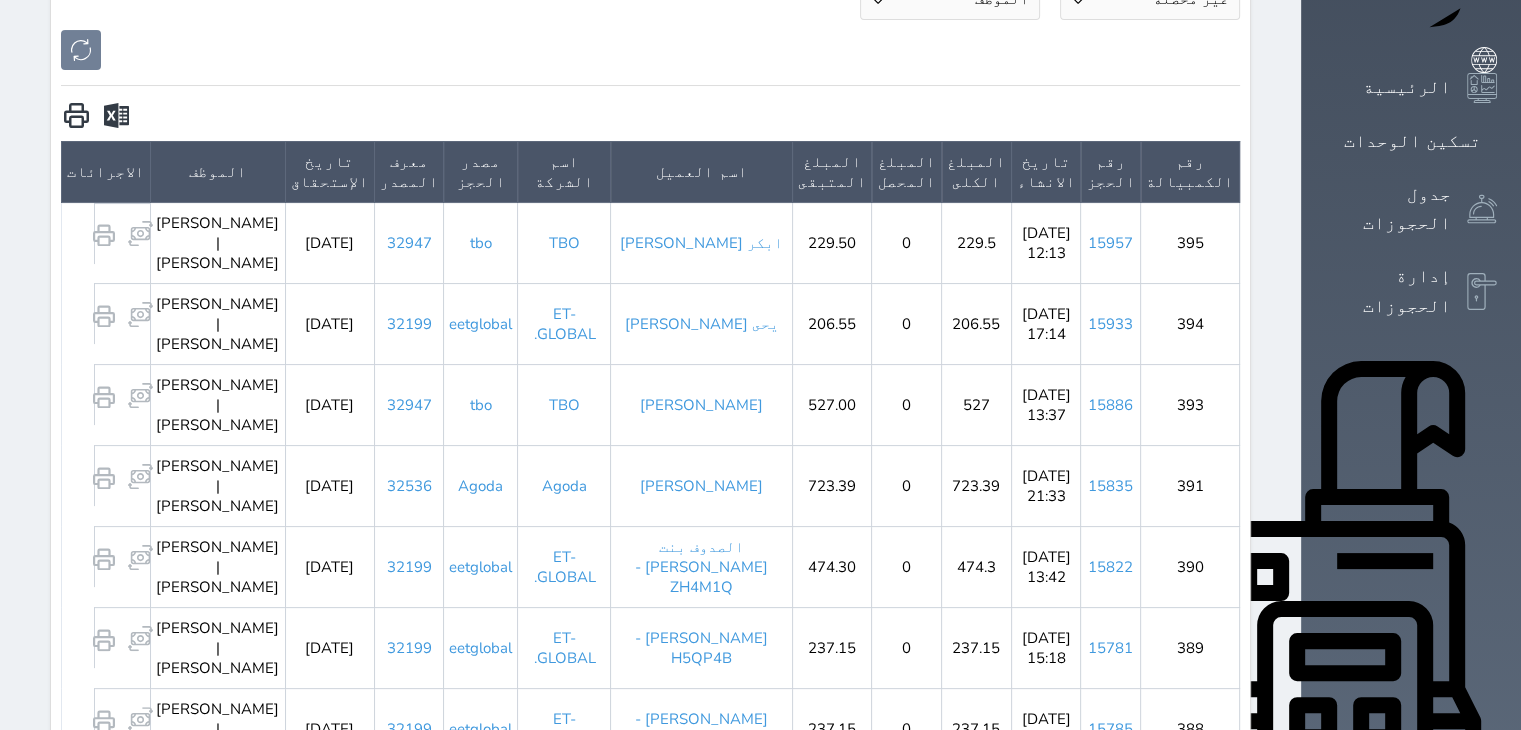 scroll, scrollTop: 300, scrollLeft: 0, axis: vertical 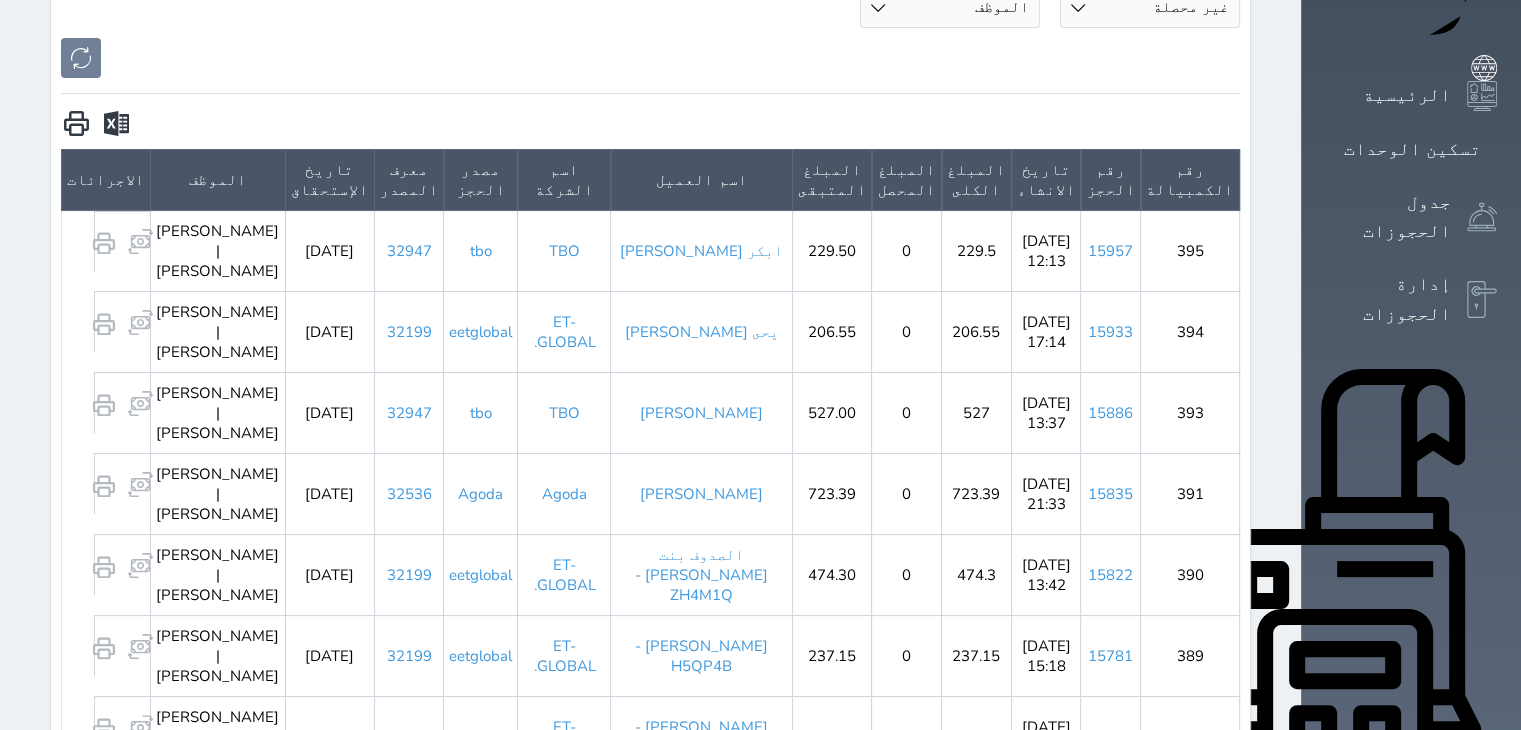 click on "الصدوف بنت [PERSON_NAME] - ZH4M1Q" at bounding box center [701, 574] 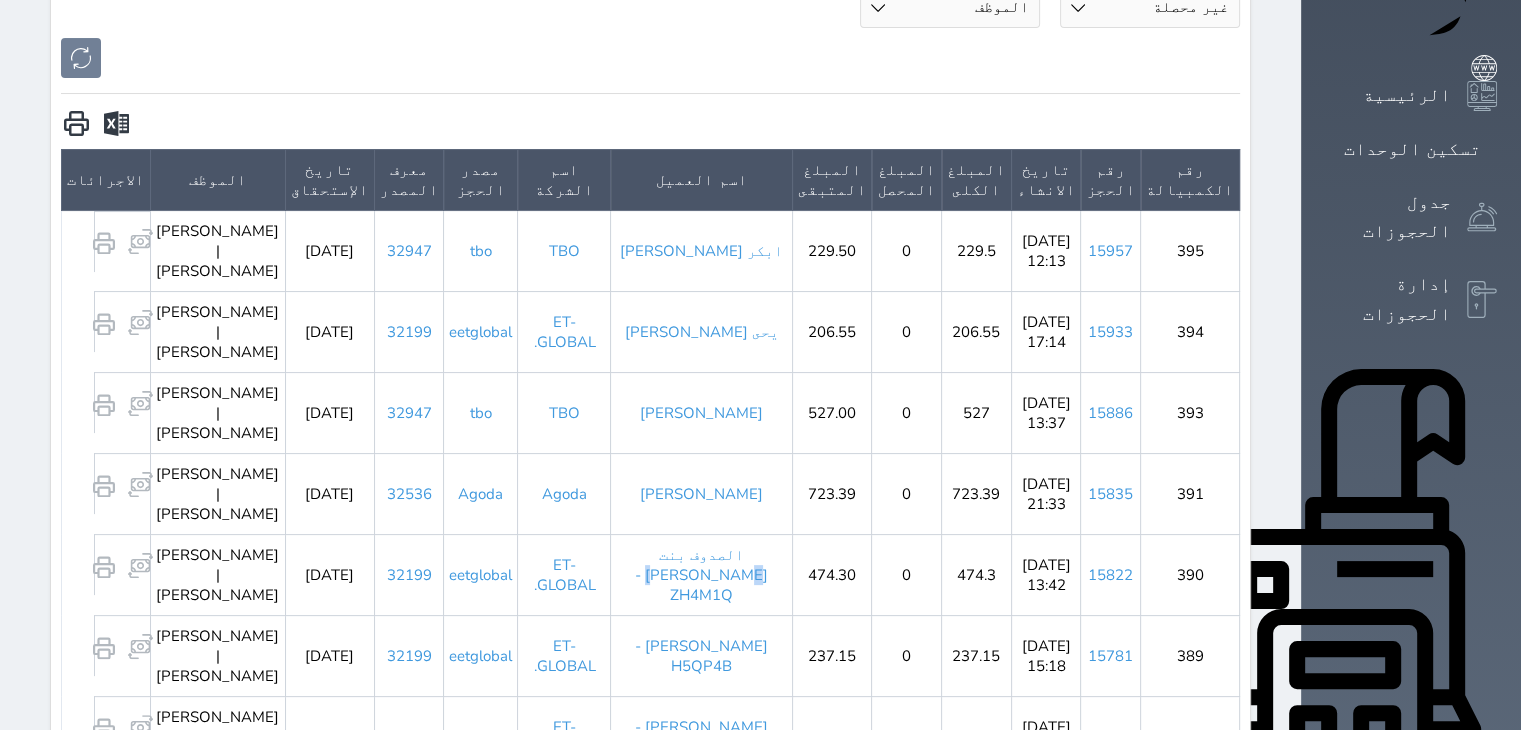 click on "الصدوف بنت [PERSON_NAME] - ZH4M1Q" at bounding box center [701, 574] 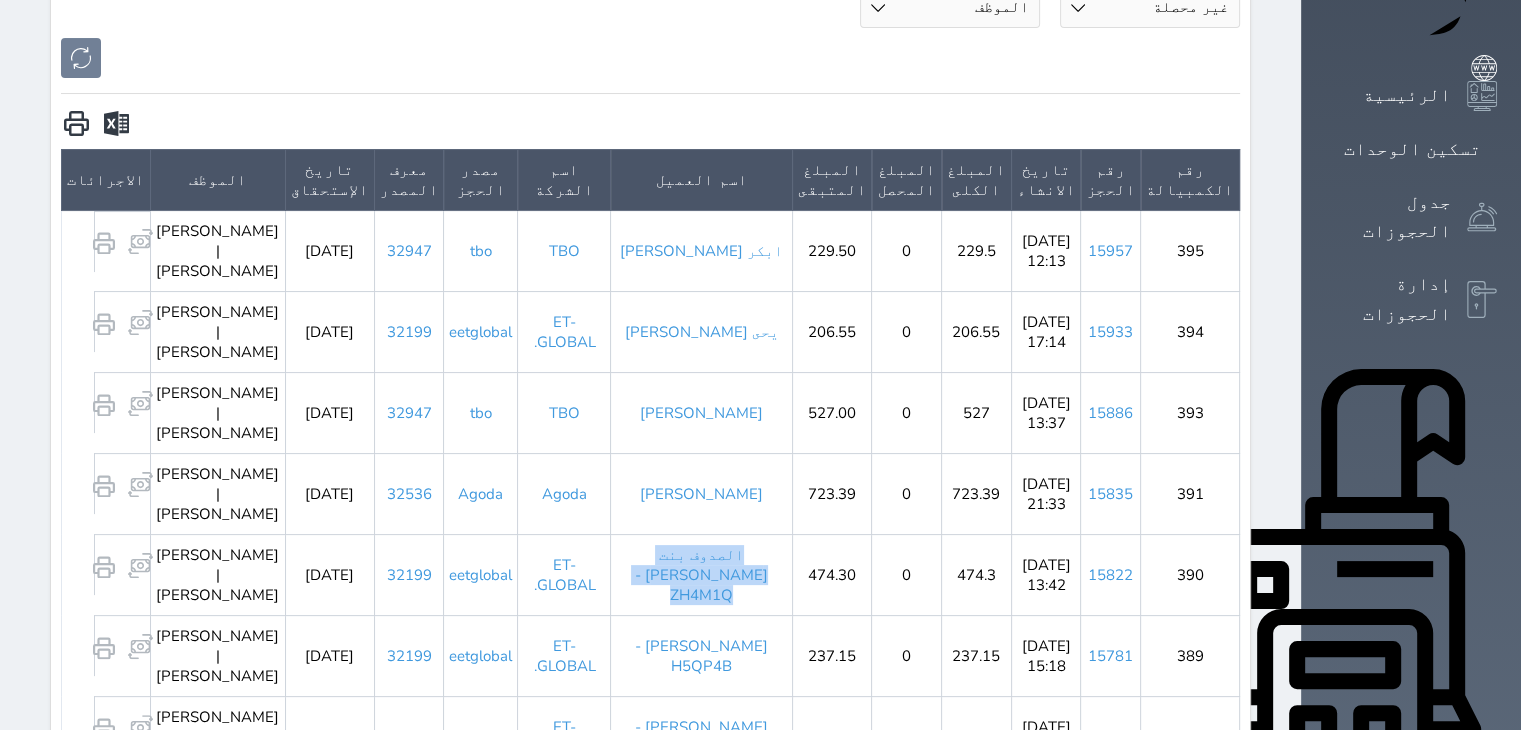 drag, startPoint x: 856, startPoint y: 431, endPoint x: 823, endPoint y: 442, distance: 34.785053 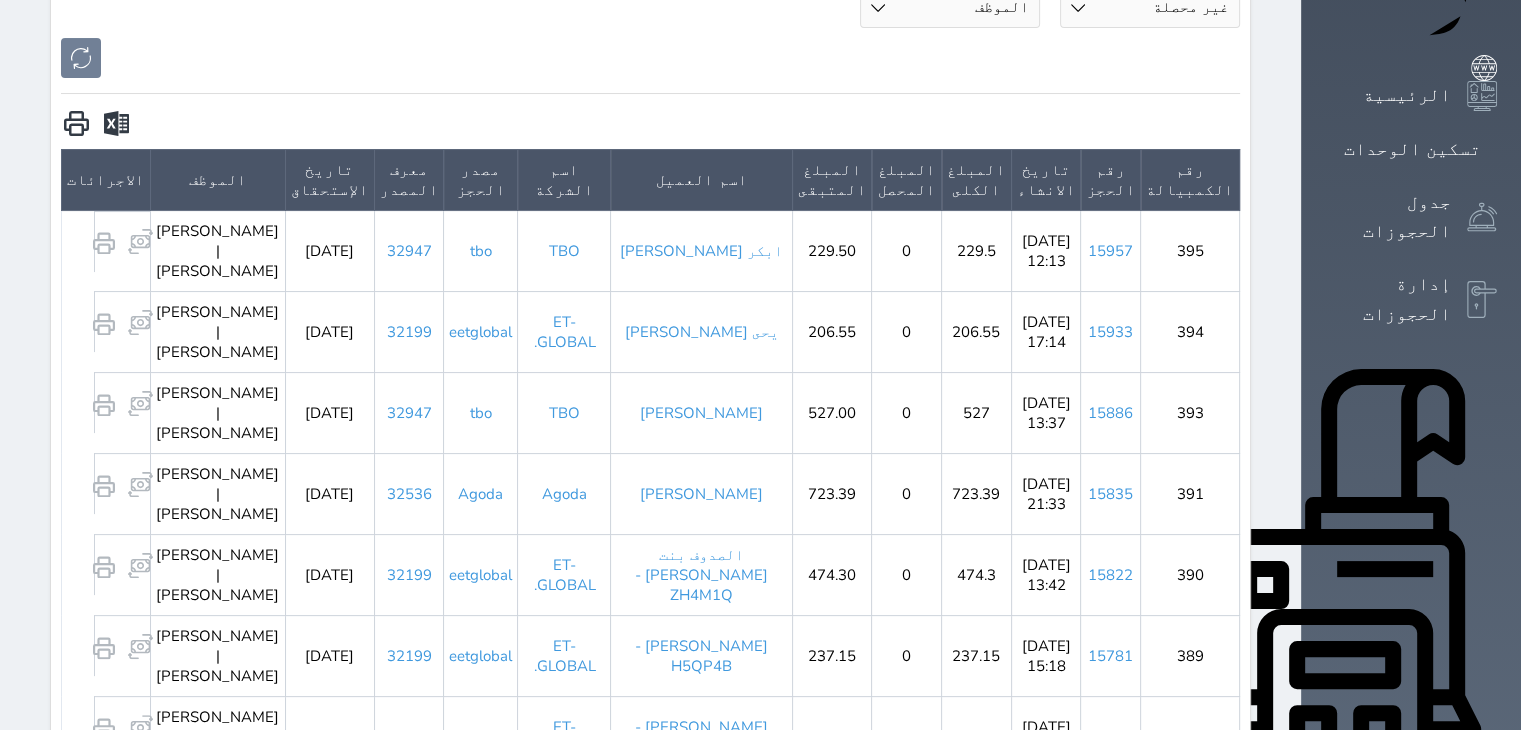 drag, startPoint x: 714, startPoint y: 414, endPoint x: 889, endPoint y: 416, distance: 175.01143 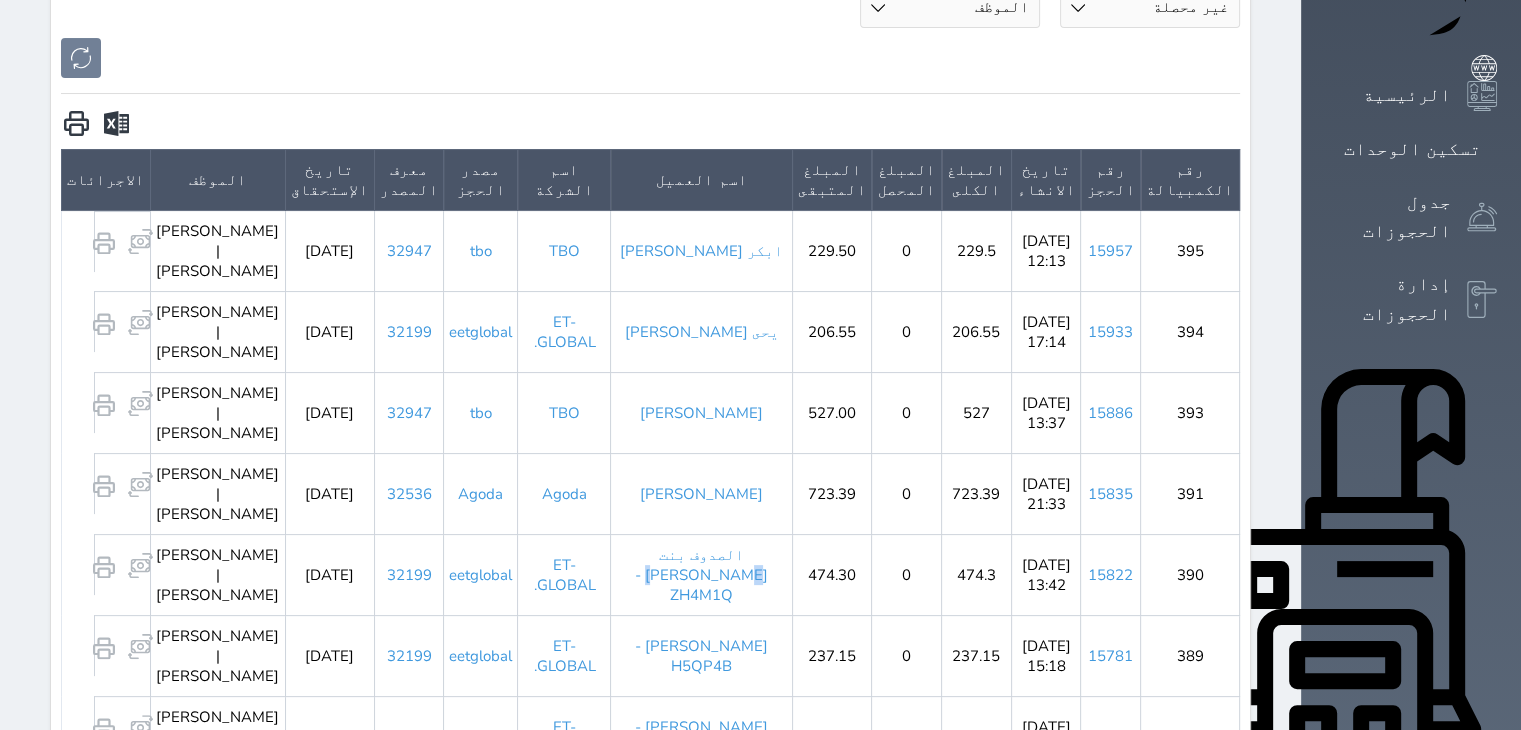 click on "الصدوف بنت سهيل عسيري - ZH4M1Q" at bounding box center [701, 574] 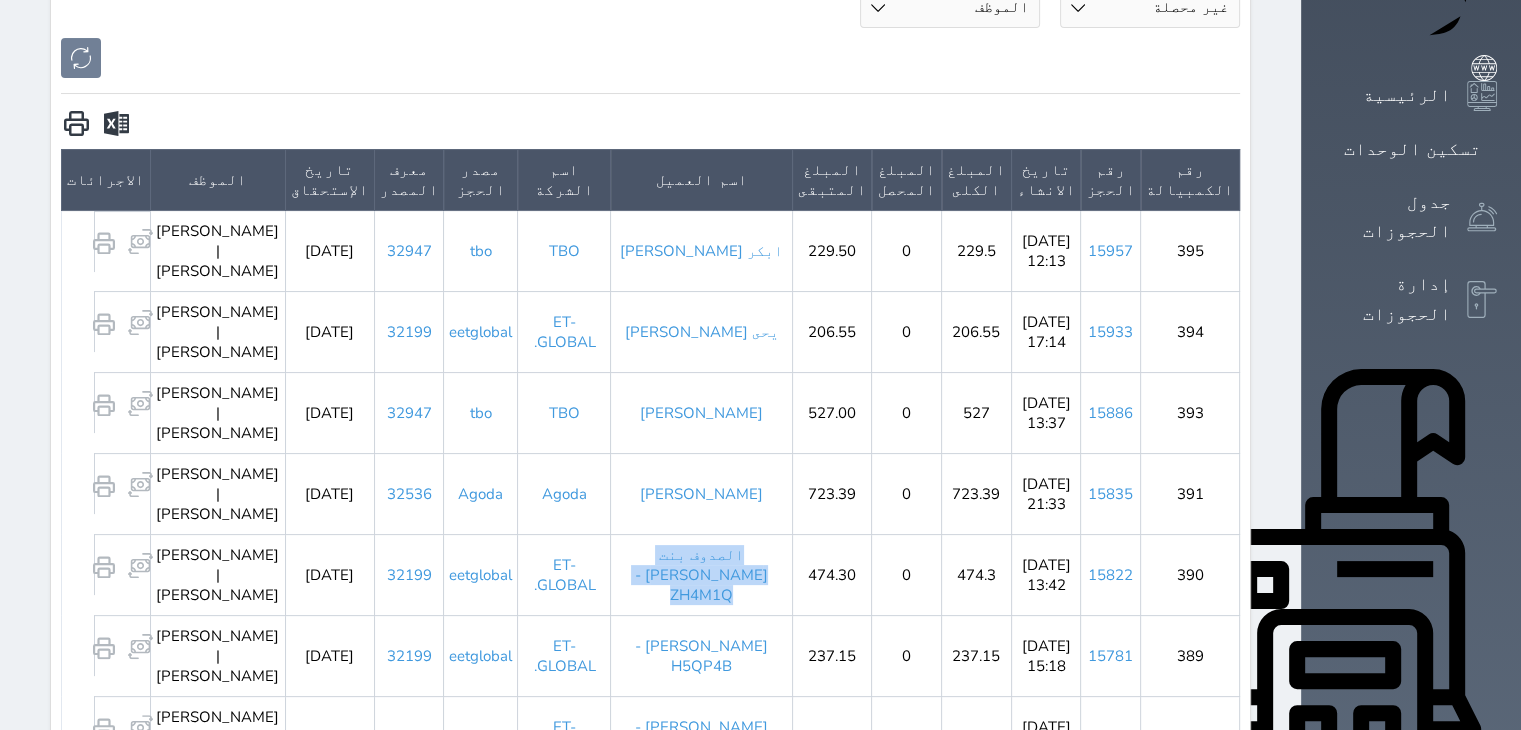 click on "الصدوف بنت سهيل عسيري - ZH4M1Q" at bounding box center (701, 574) 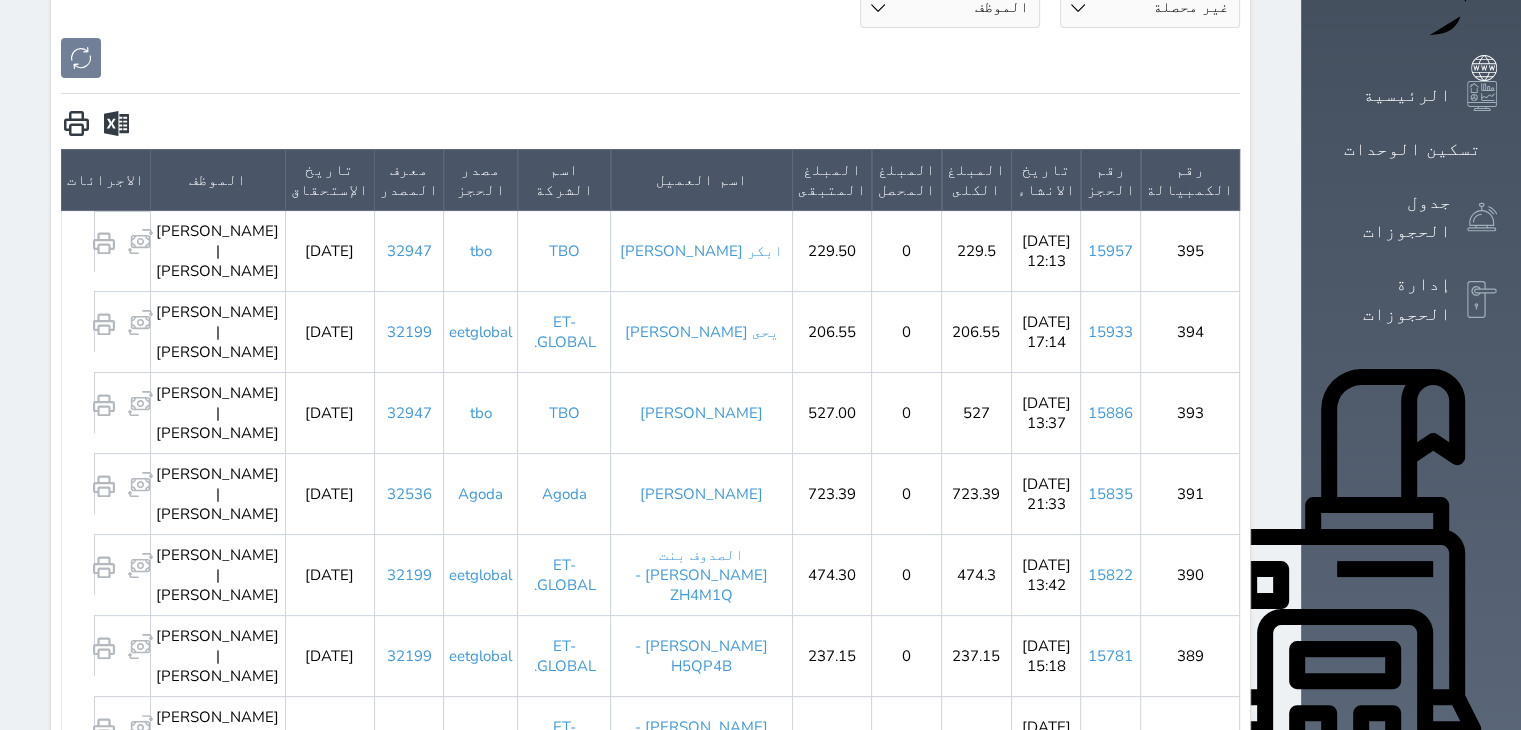 click on "بكر صلاح الجدعاني" at bounding box center (701, 493) 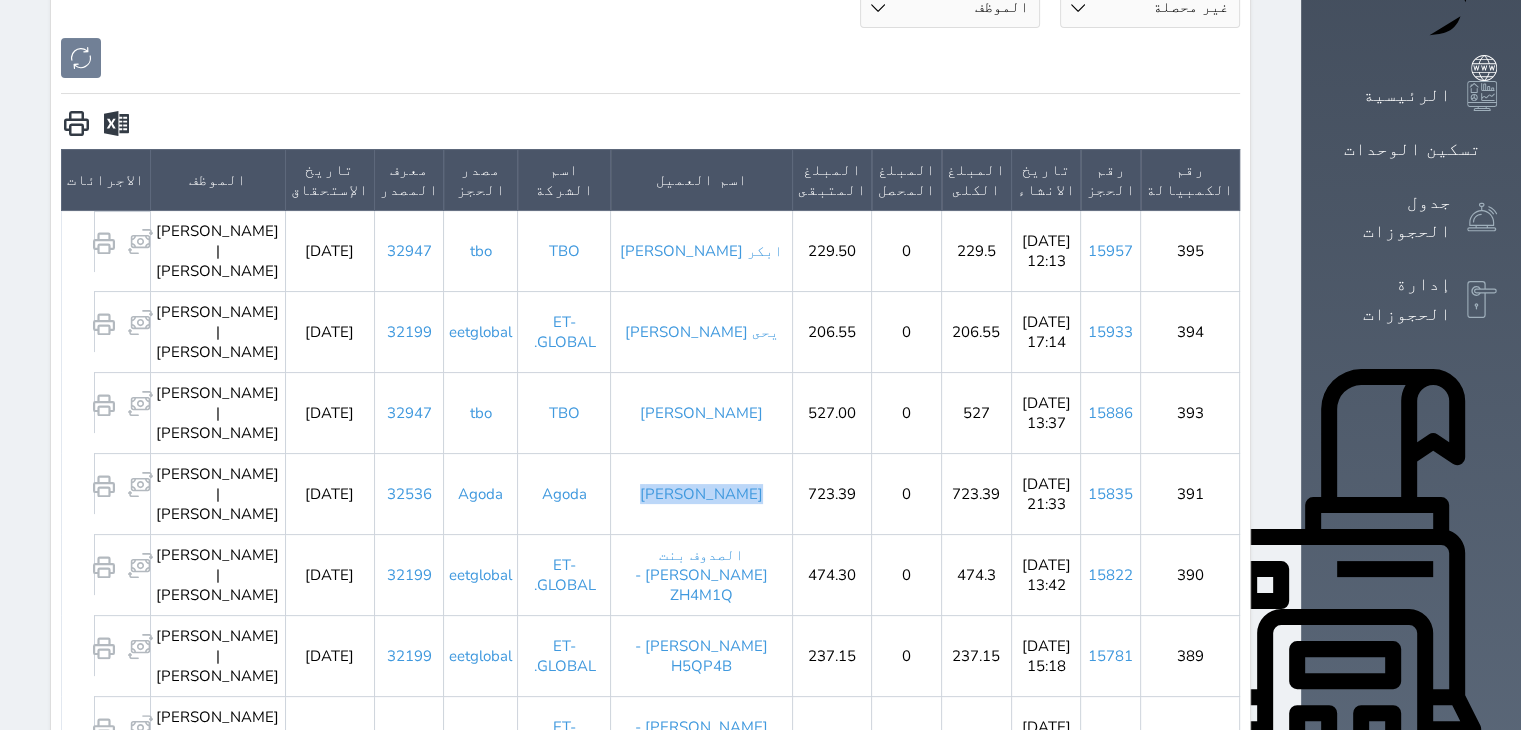 click on "بكر صلاح الجدعاني" at bounding box center (701, 493) 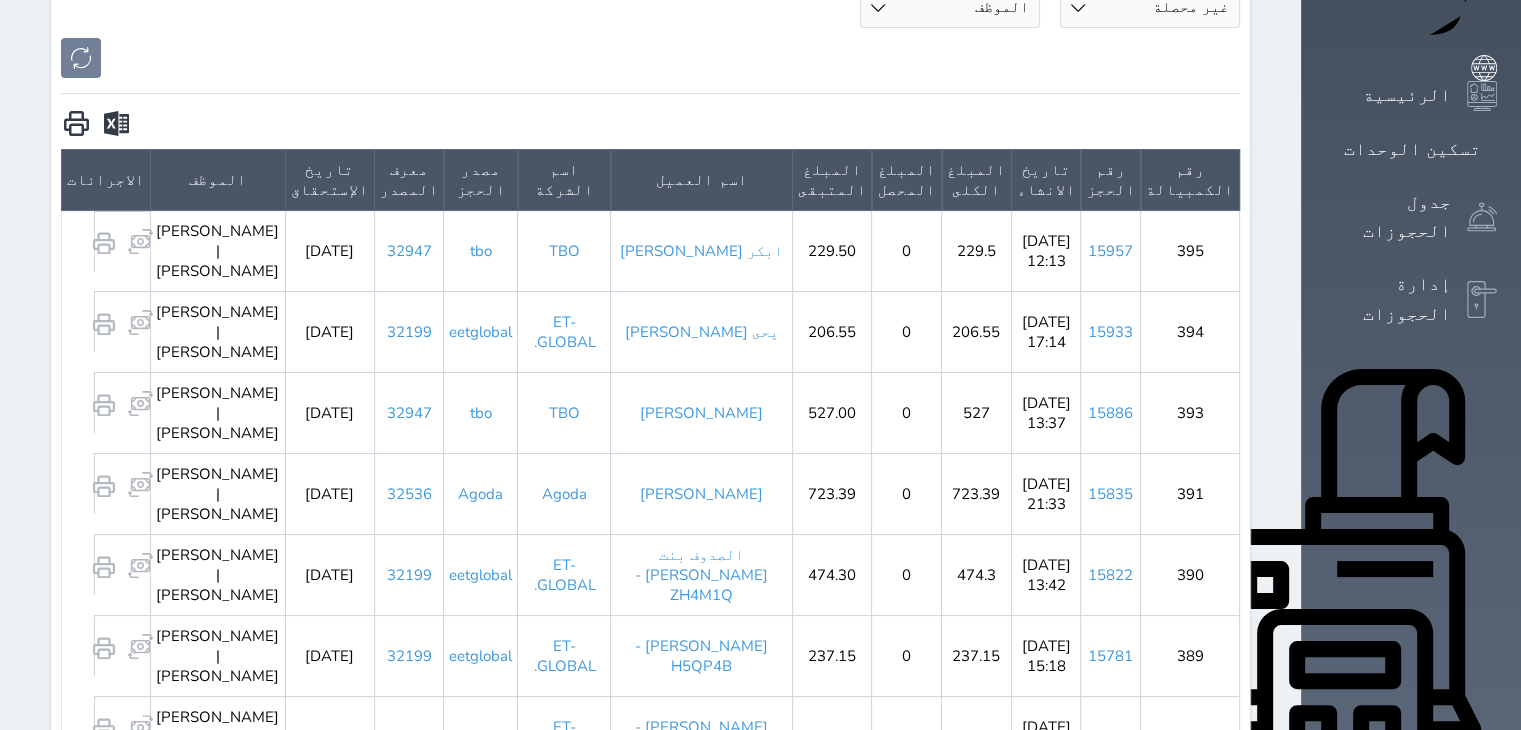 click on "فهد عبدالله الدوسري" at bounding box center [701, 412] 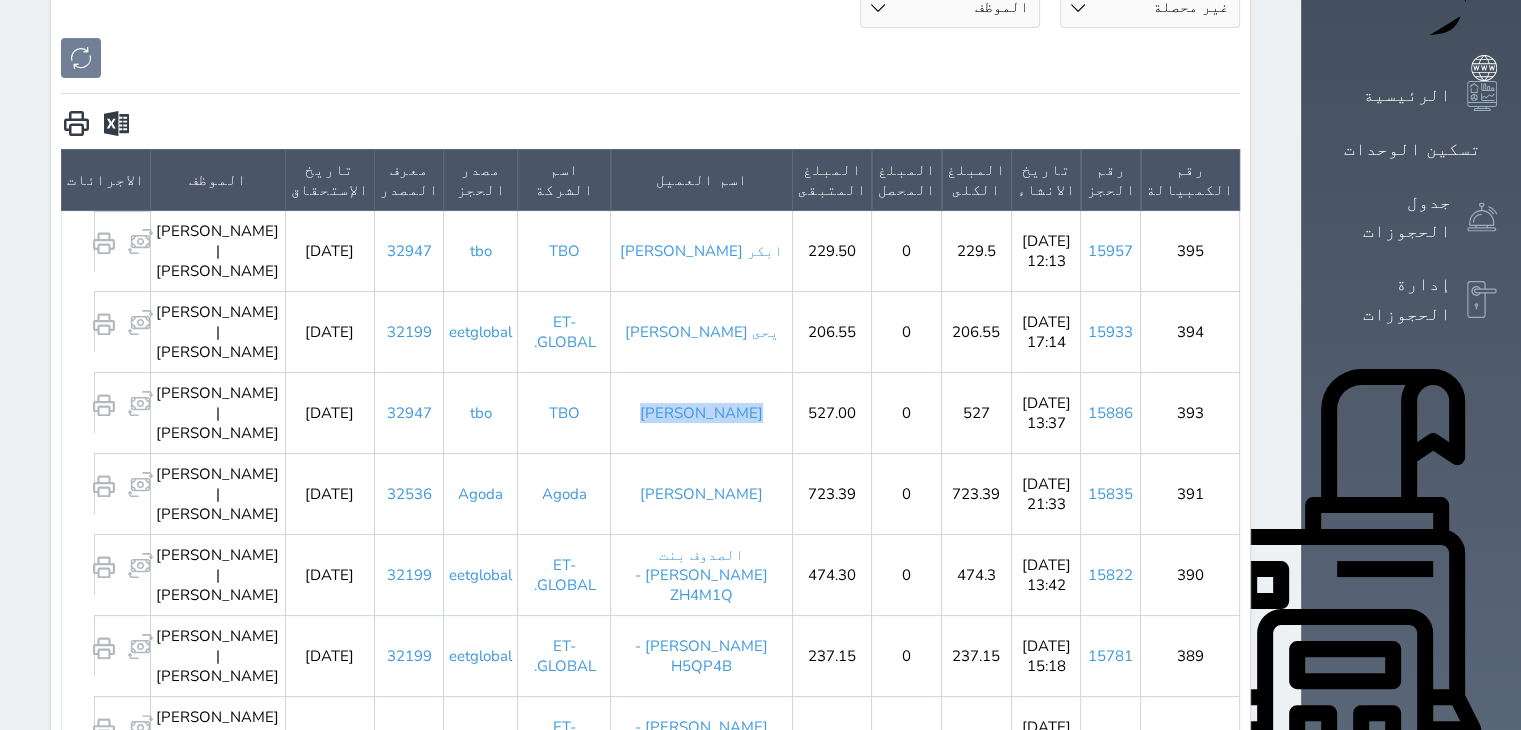 click on "فهد عبدالله الدوسري" at bounding box center [701, 412] 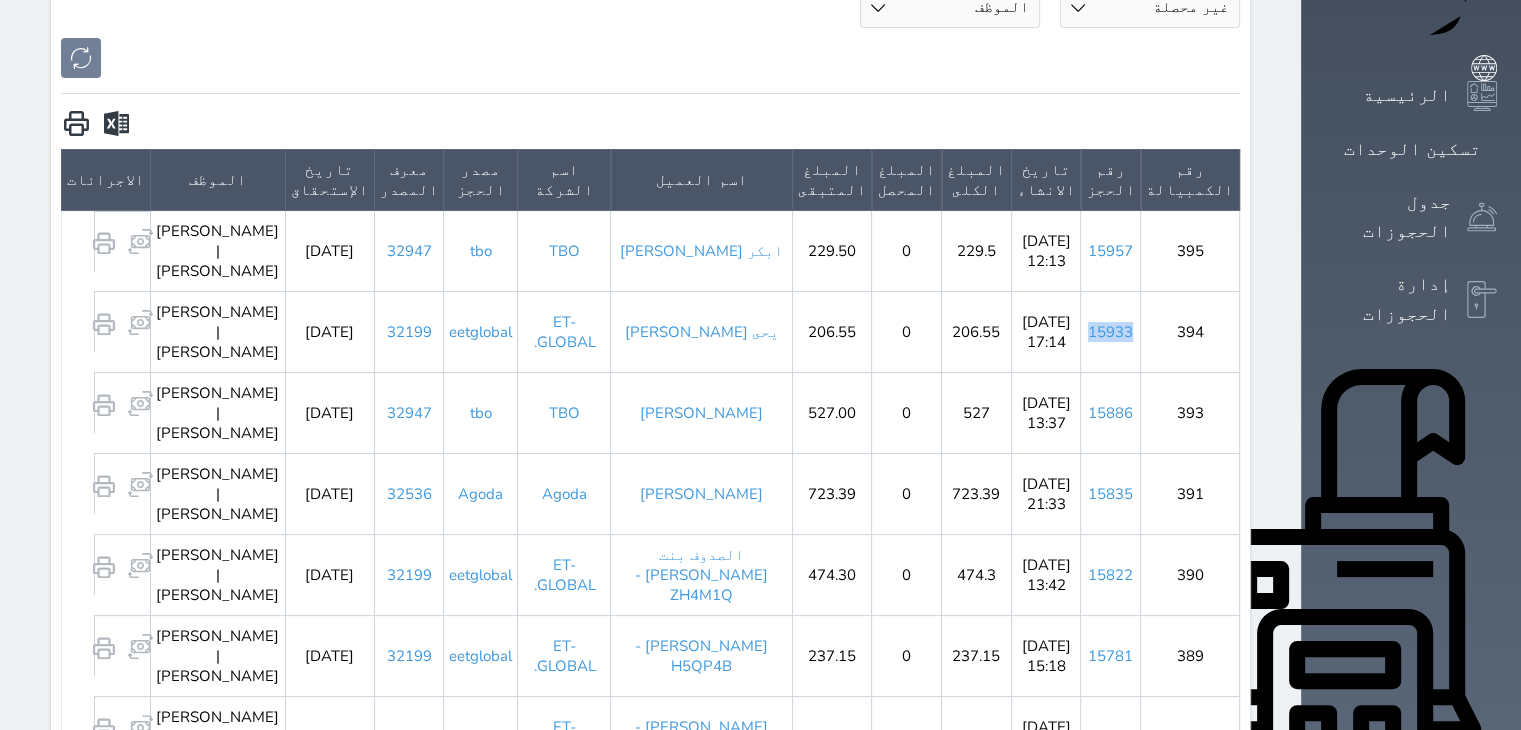 click on "15933" at bounding box center (1111, 331) 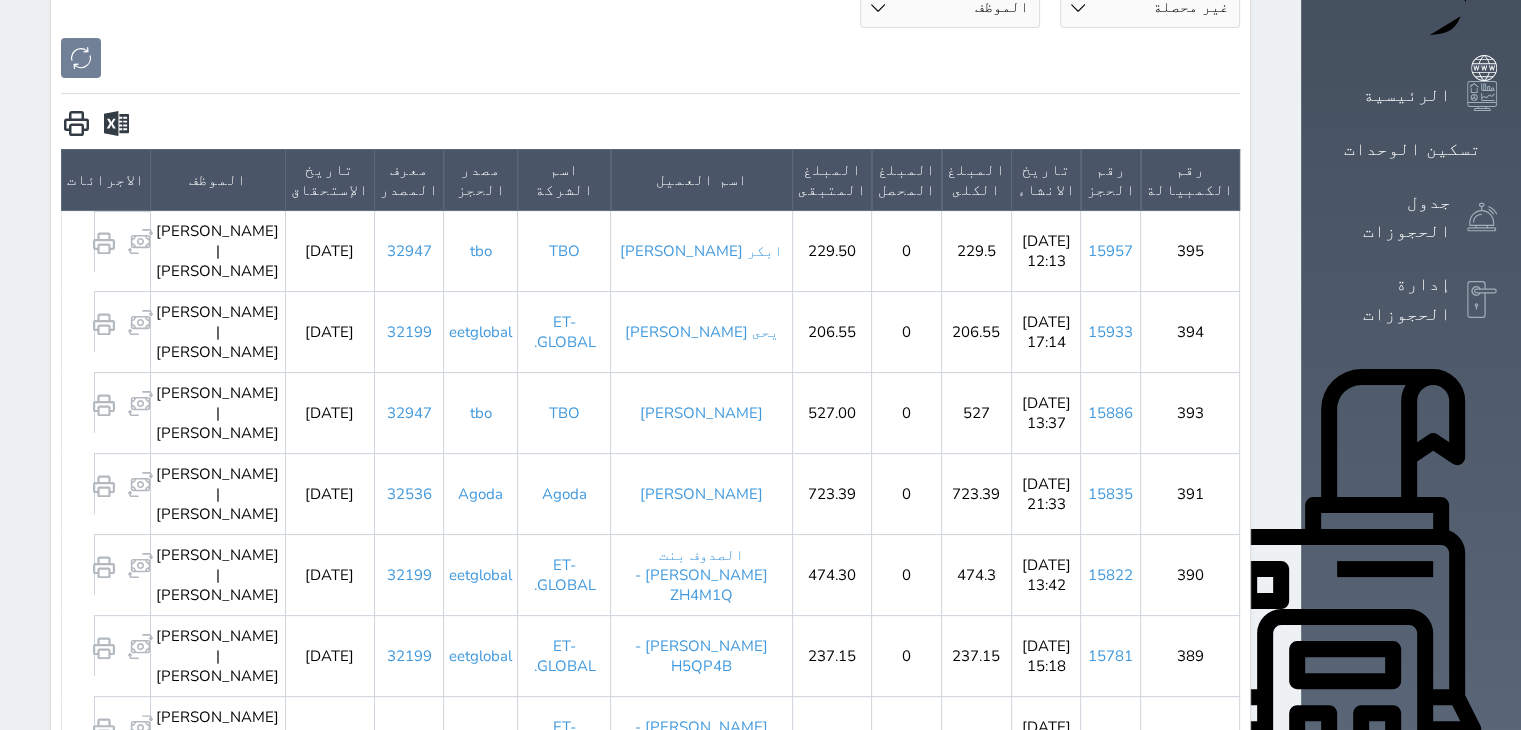 drag, startPoint x: 1233, startPoint y: 253, endPoint x: 995, endPoint y: 257, distance: 238.03362 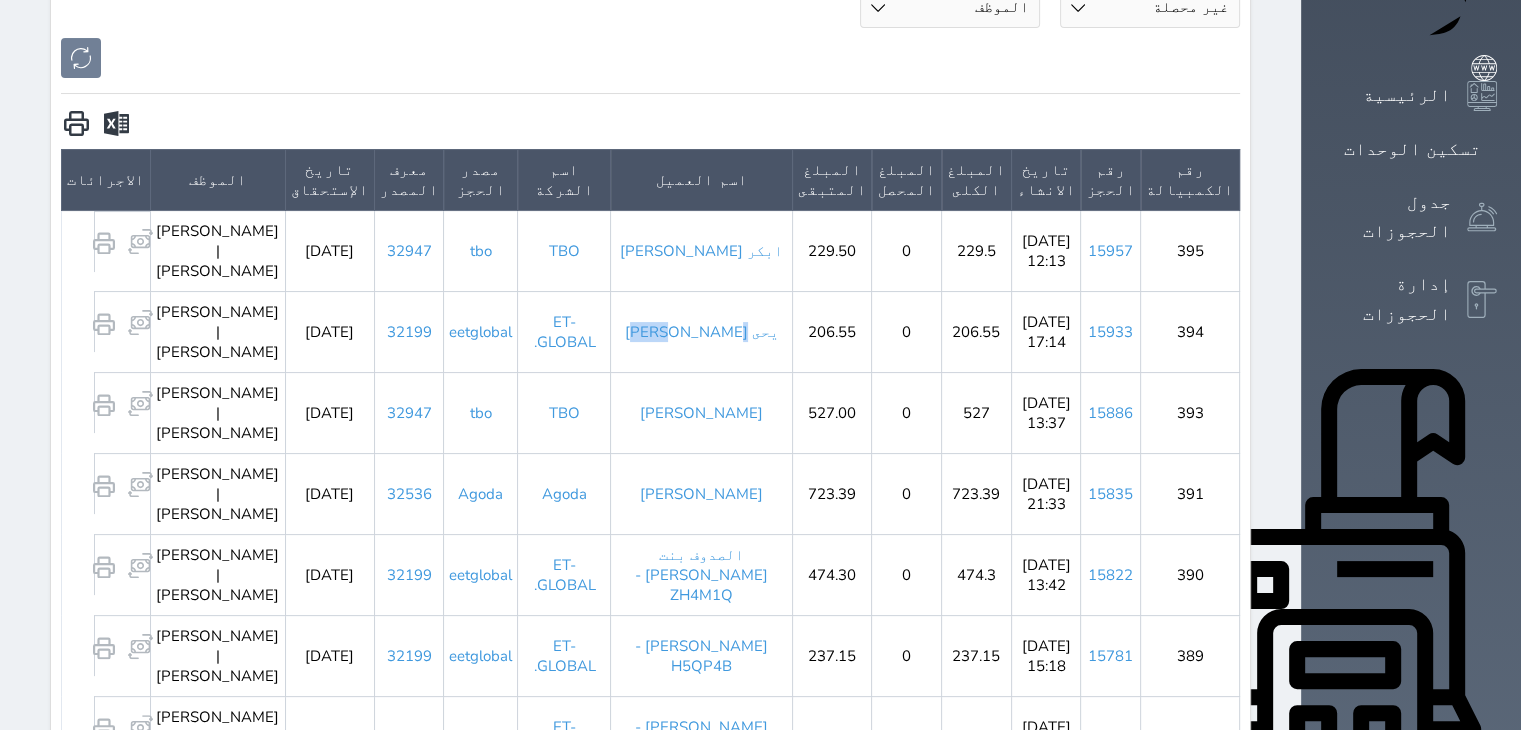 click on "يحى محمد ال زمانان" at bounding box center (701, 331) 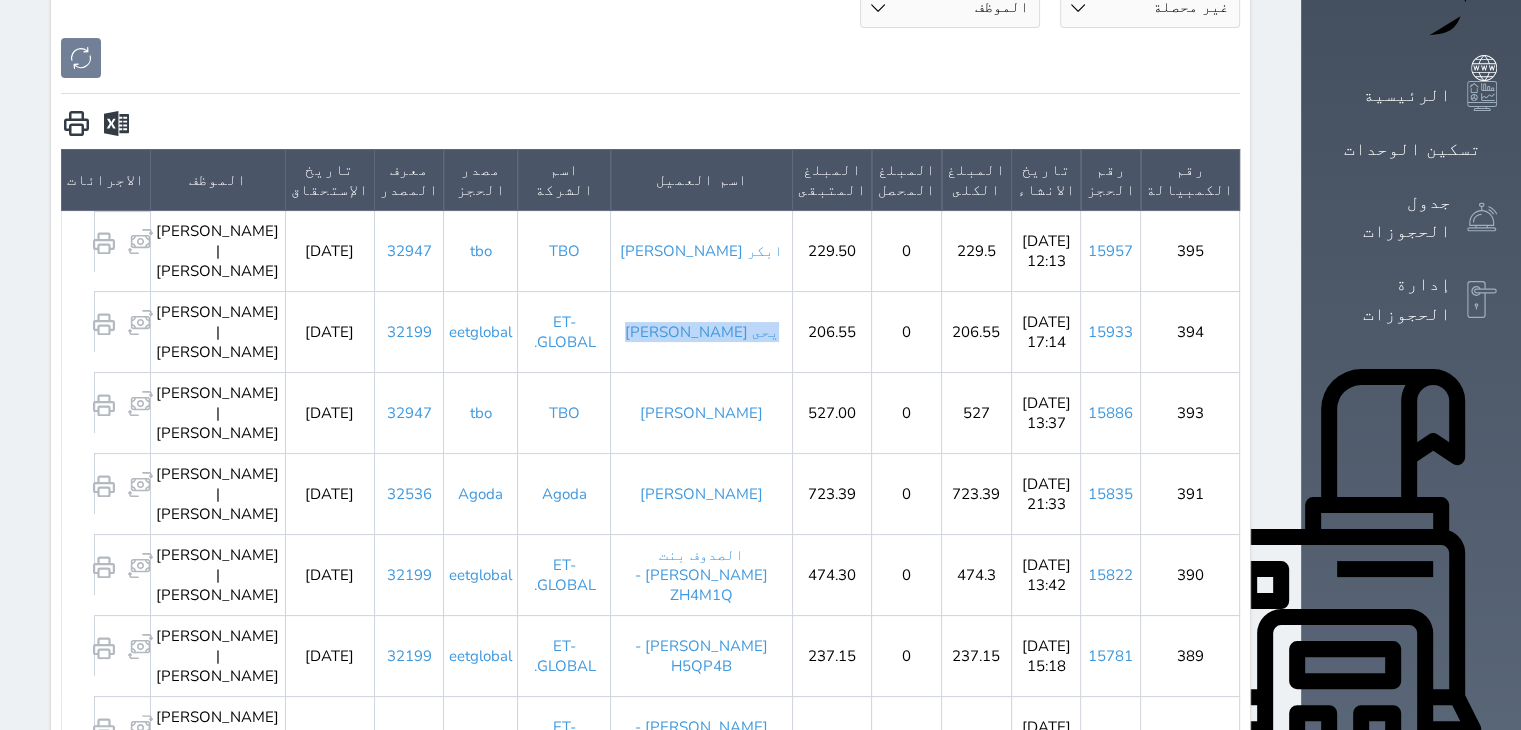 click on "يحى محمد ال زمانان" at bounding box center [701, 331] 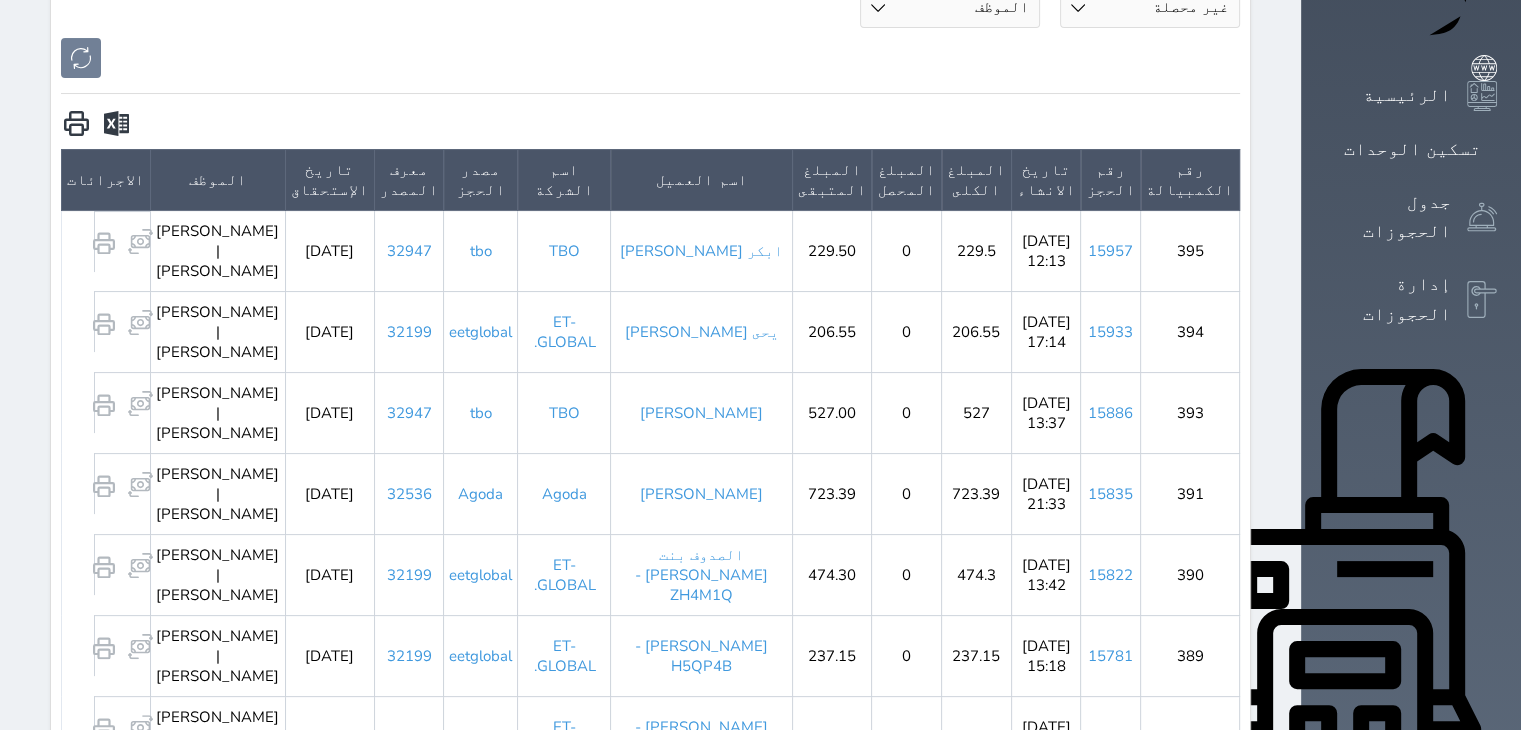click on "ابكر علي احمد علوي" at bounding box center [701, 250] 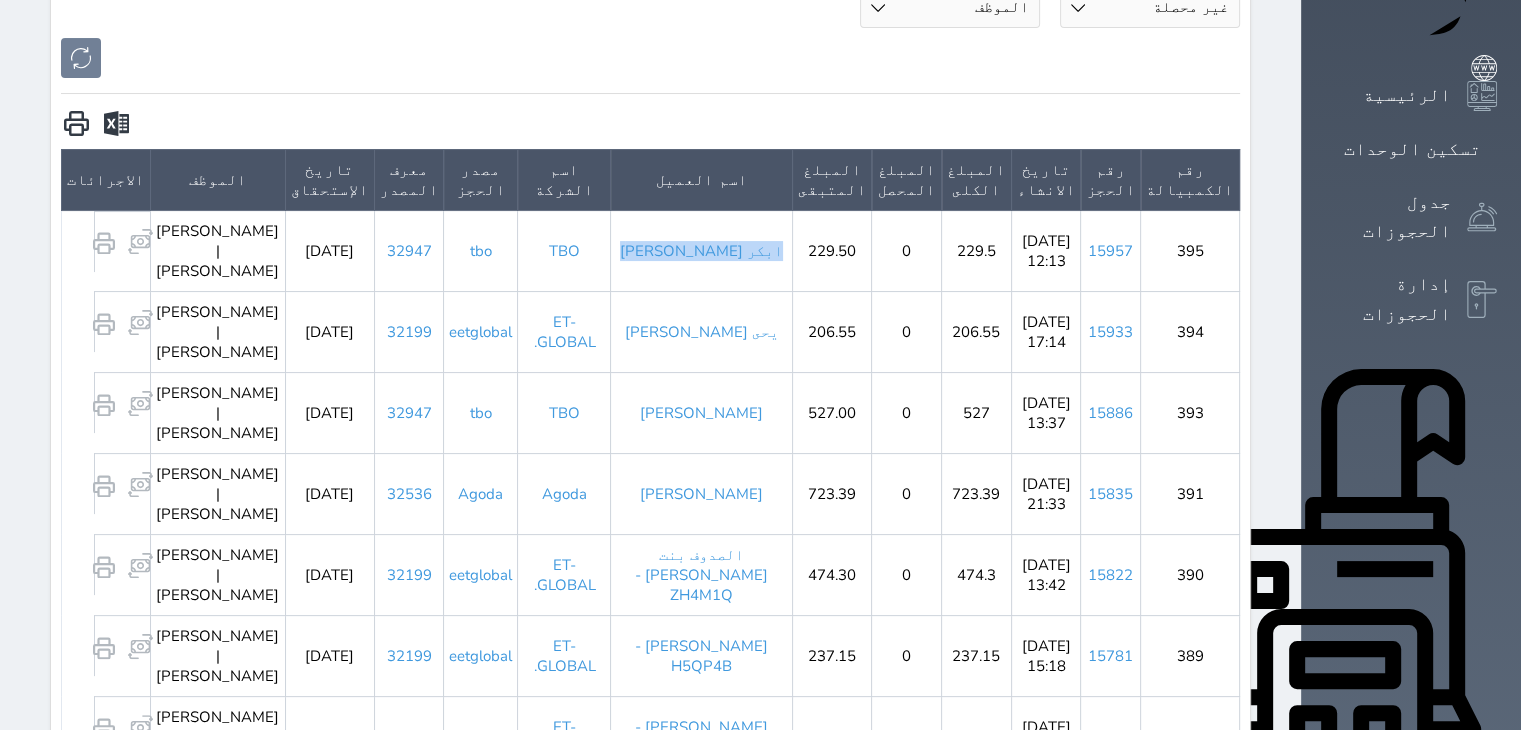 click on "ابكر علي احمد علوي" at bounding box center [701, 250] 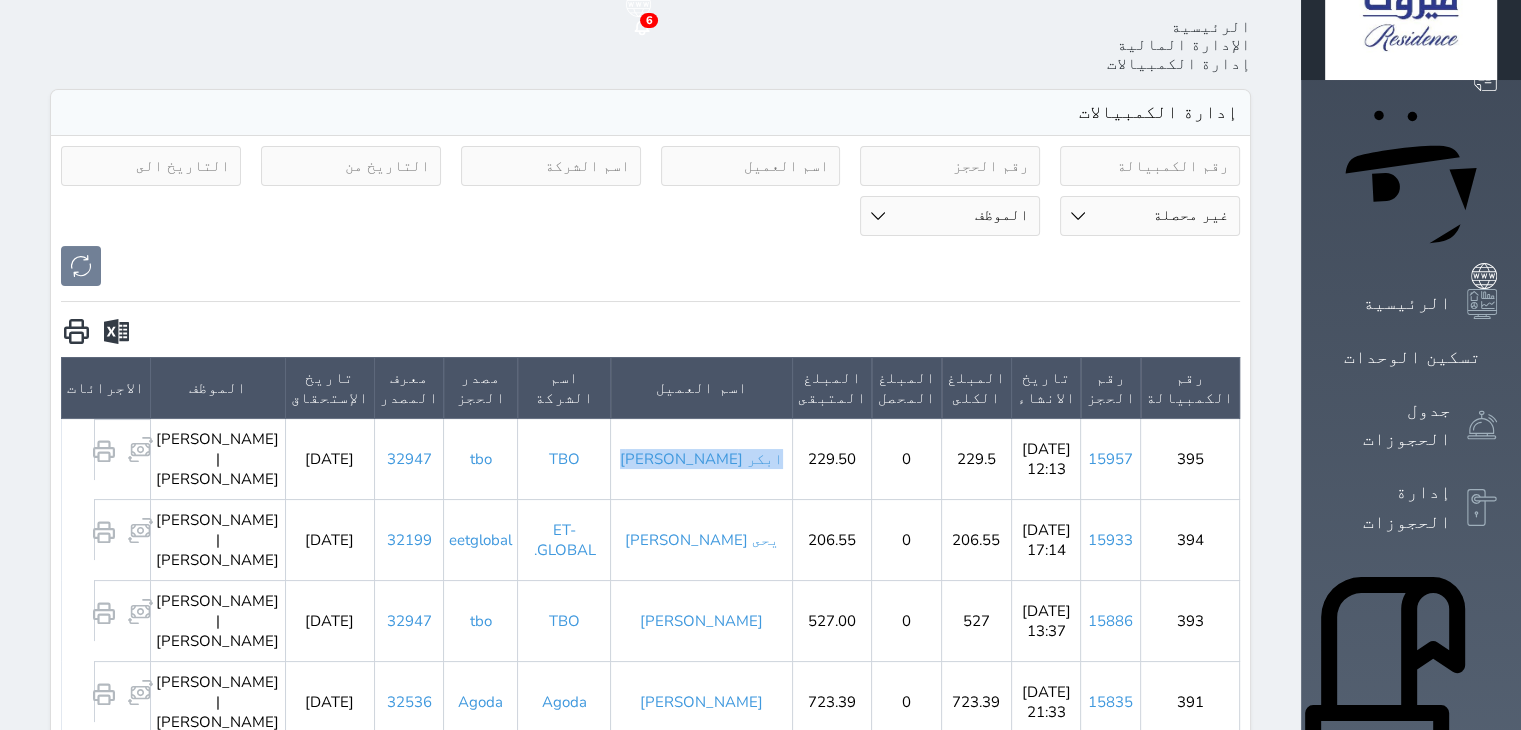 scroll, scrollTop: 0, scrollLeft: 0, axis: both 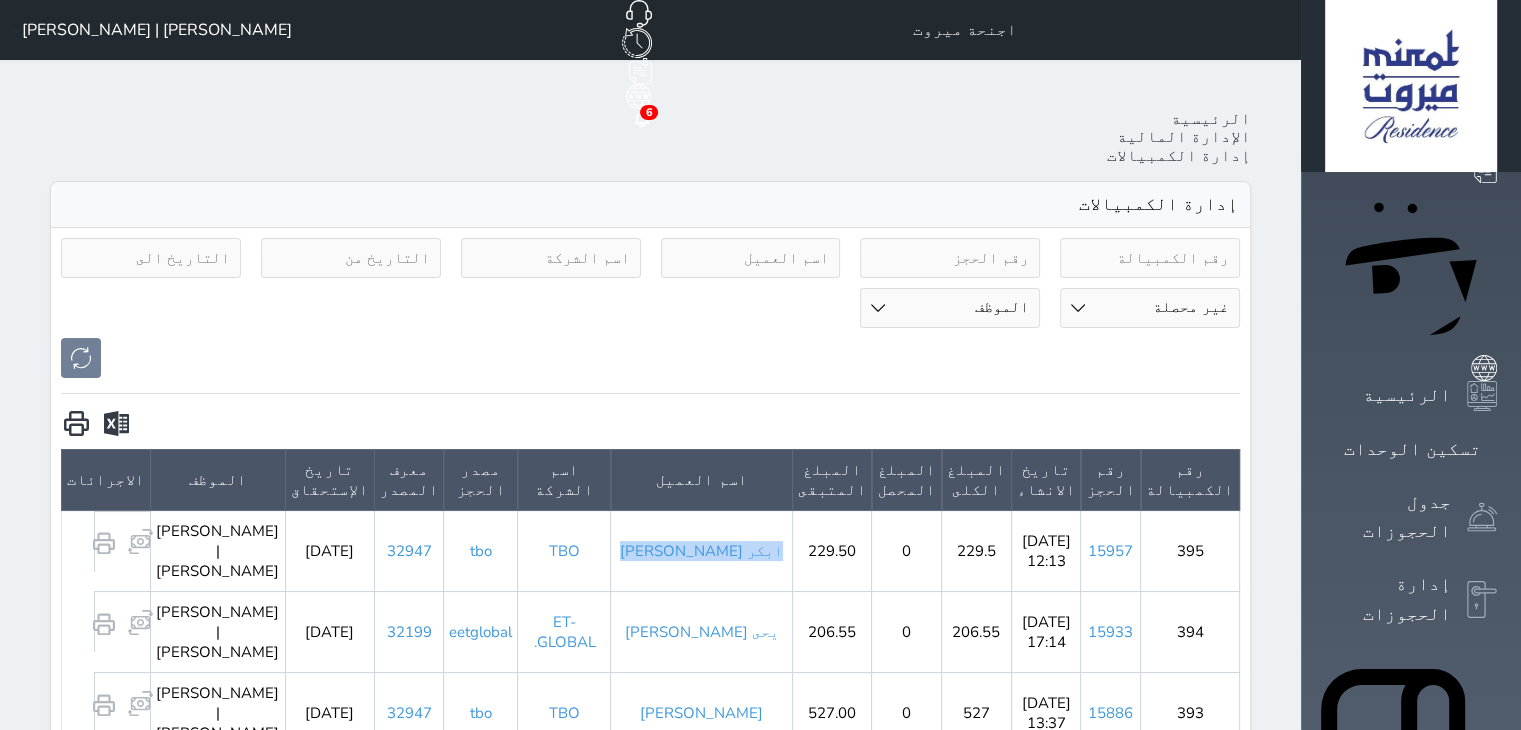 click on "15933" at bounding box center (1111, 631) 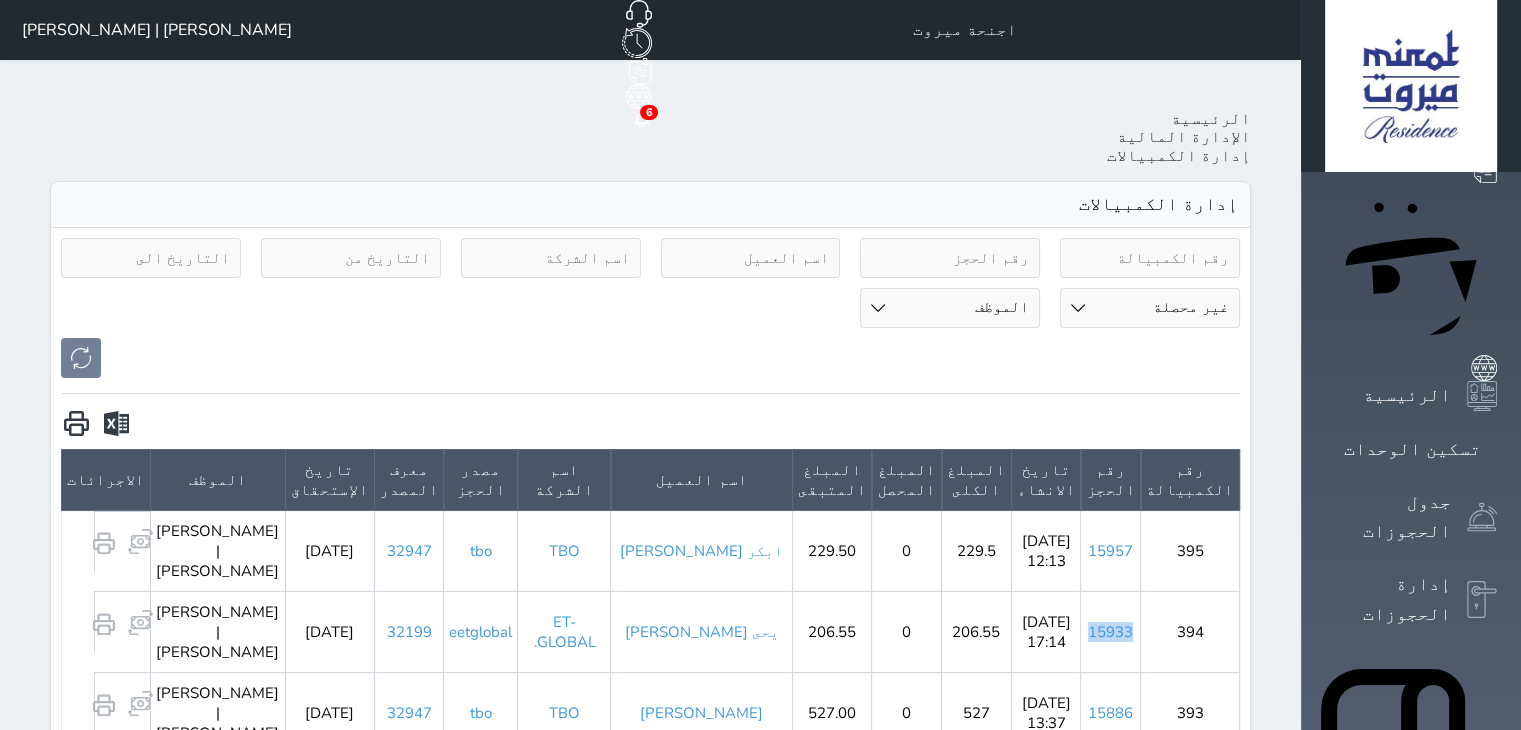 copy on "15933" 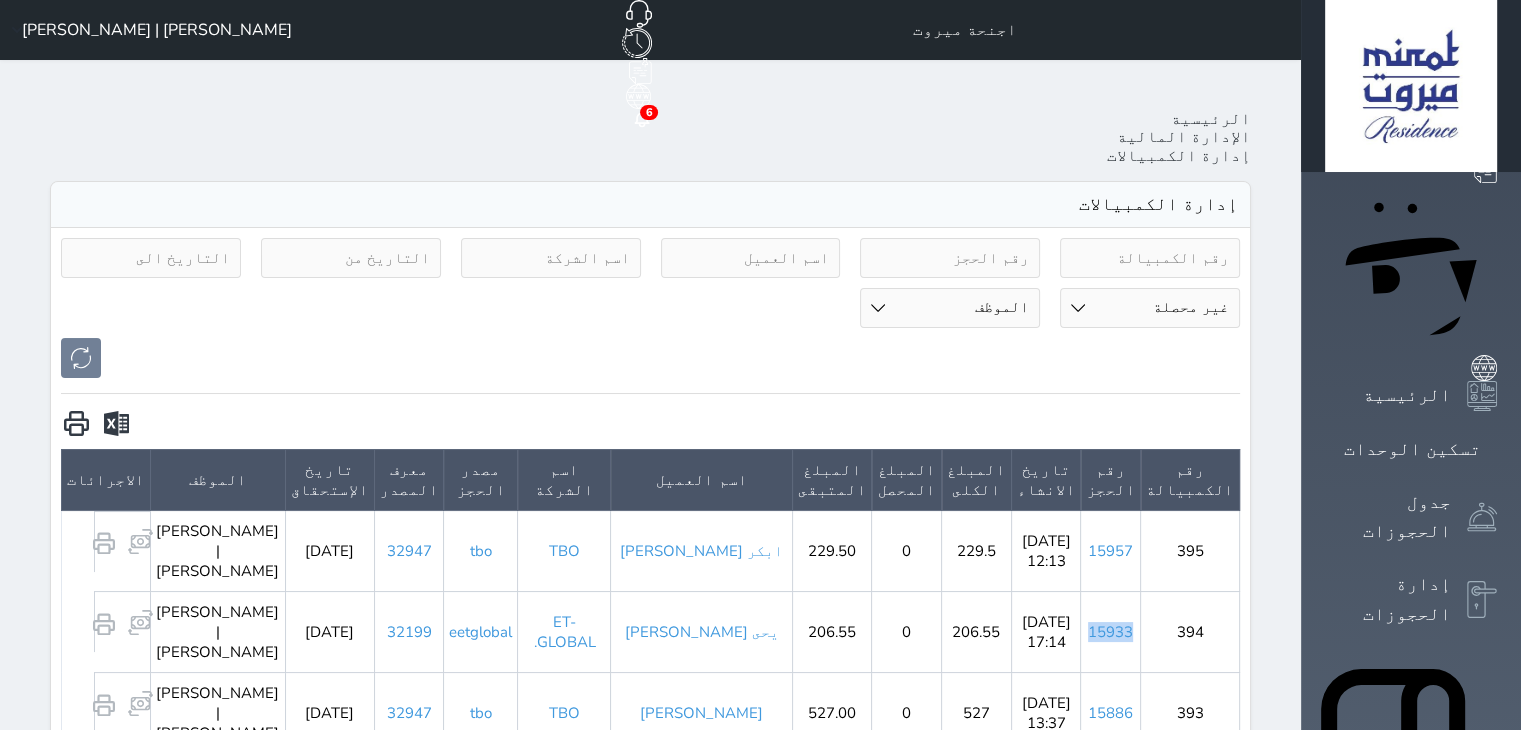 click on "إدارة الحجوزات" at bounding box center (1388, 599) 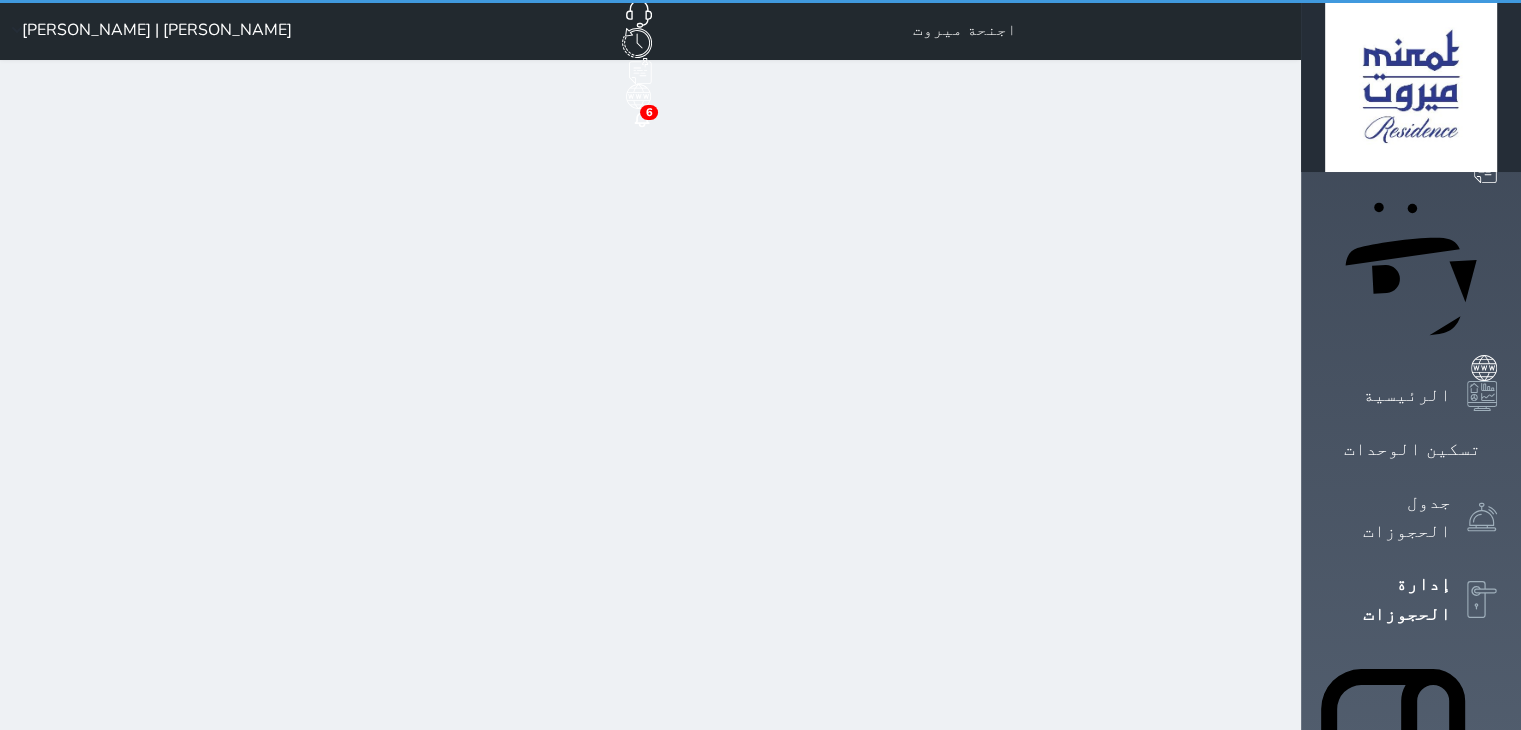 select on "open_all" 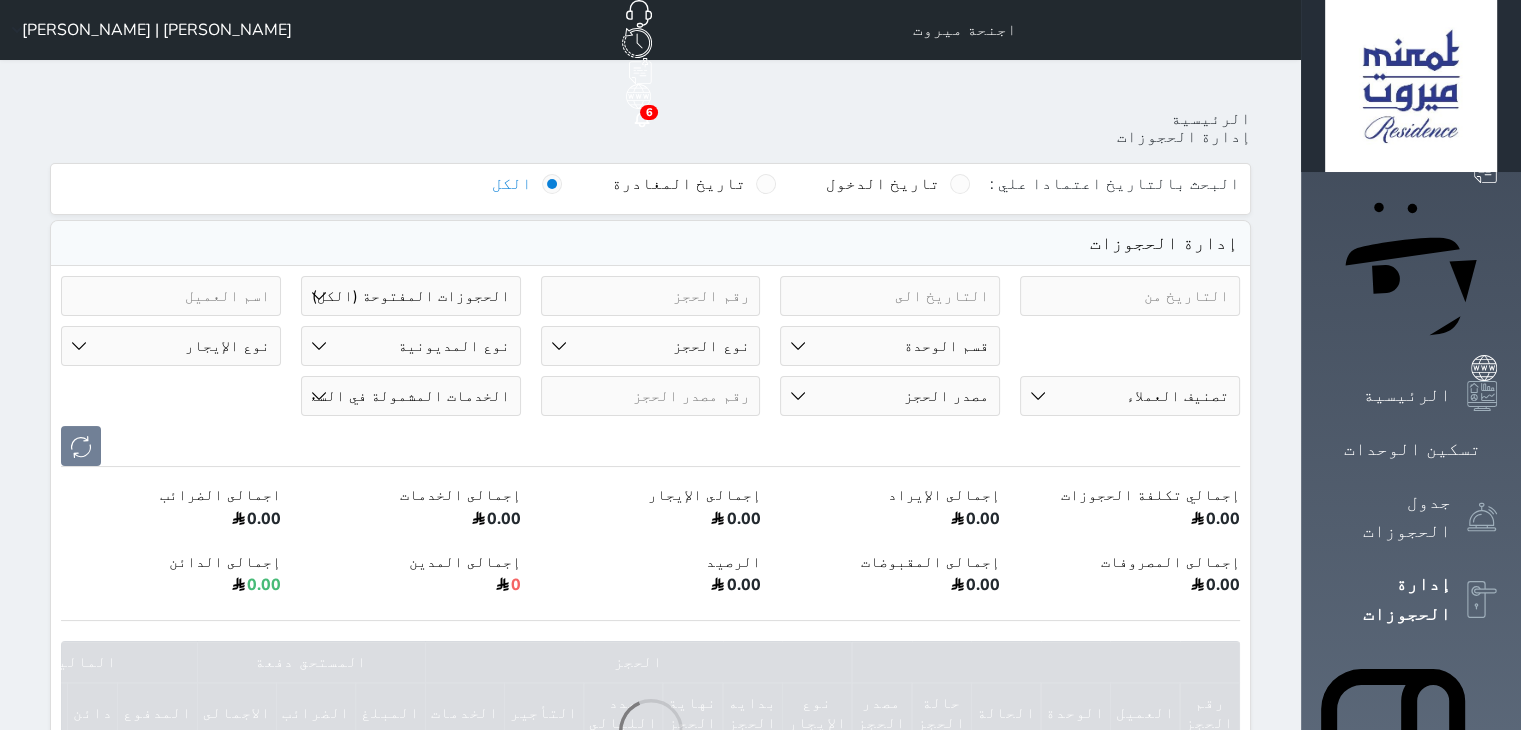 paste on "15933" 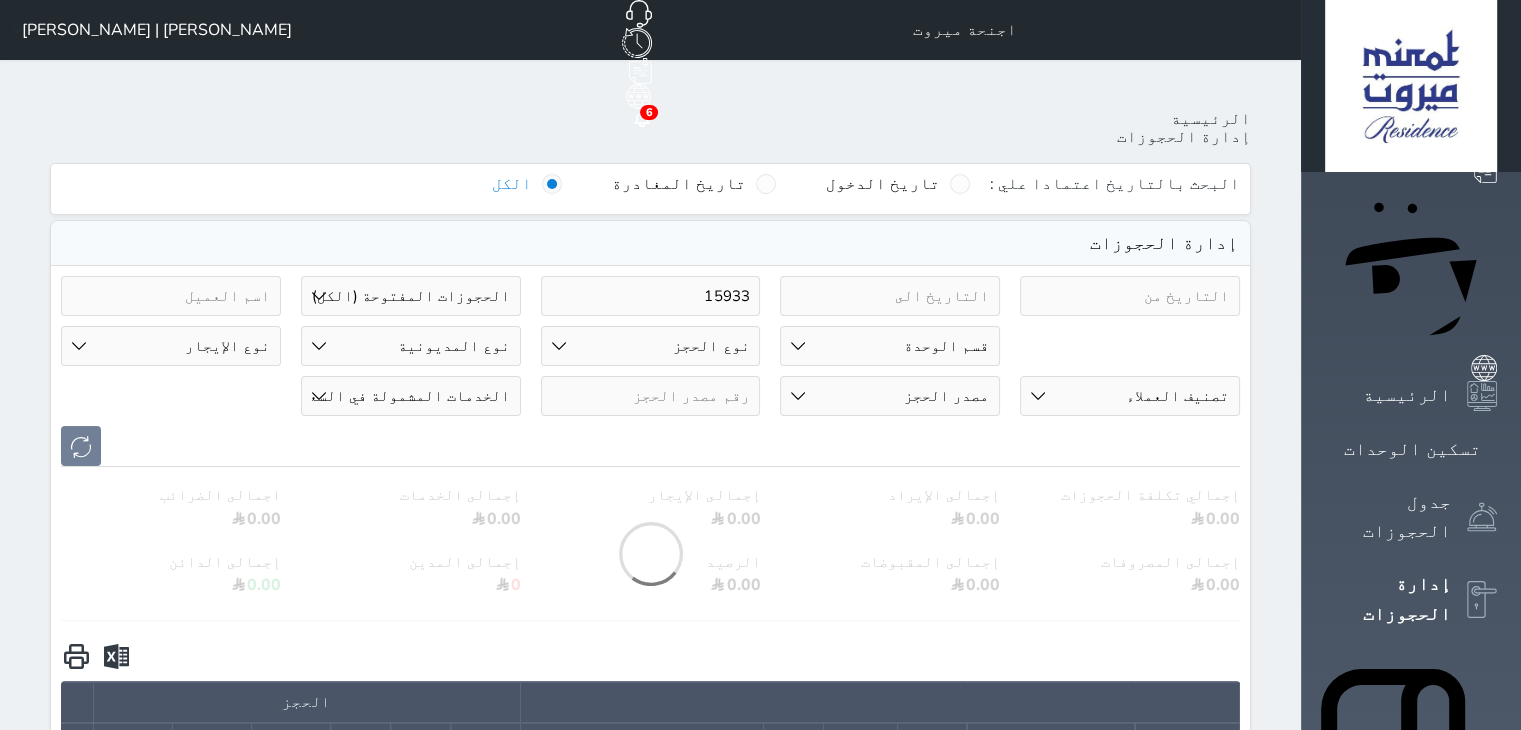 type on "15933" 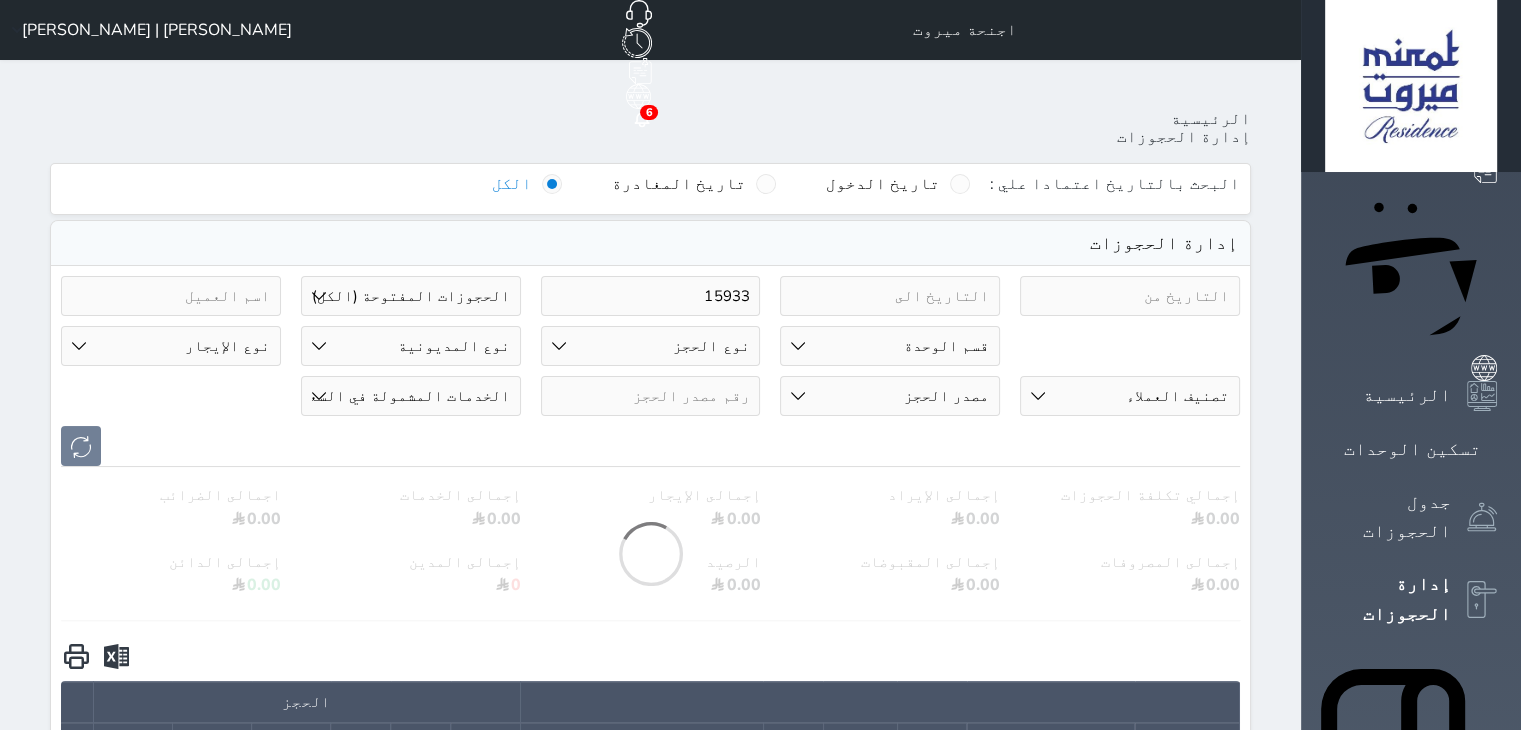 click on "حالة الحجز
الحجوزات المفتوحة (الكل)
الحجوزات المغلقة (الكل)
الحجوزات المفتوحة (مسجل دخول)
الحجوزات المغلقة (تسجيل مغادرة)
الحجوزات لم تسجل دخول
الحجوزات المؤكدة (الكل)
الحجوزات الملغية" at bounding box center [411, 296] 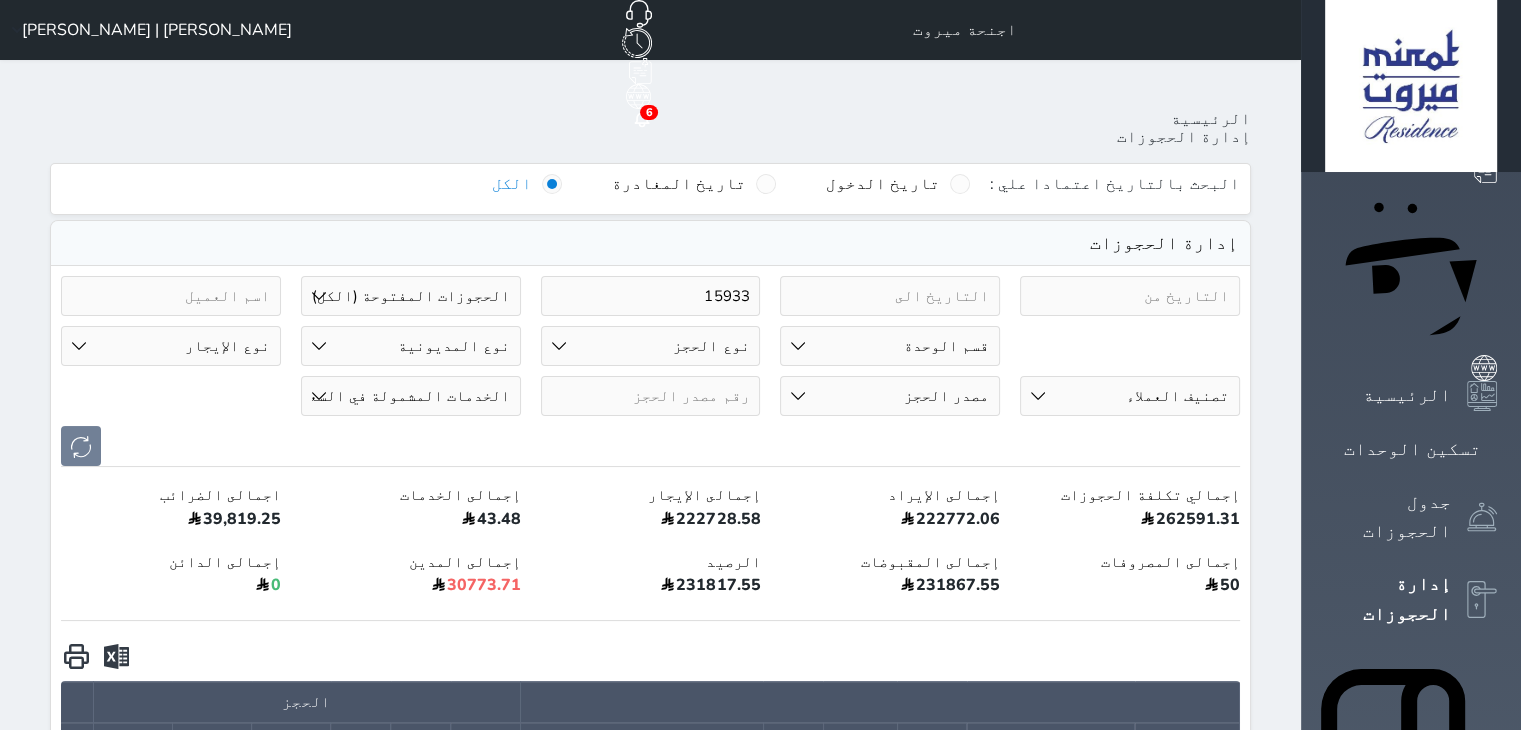 select on "checked_out" 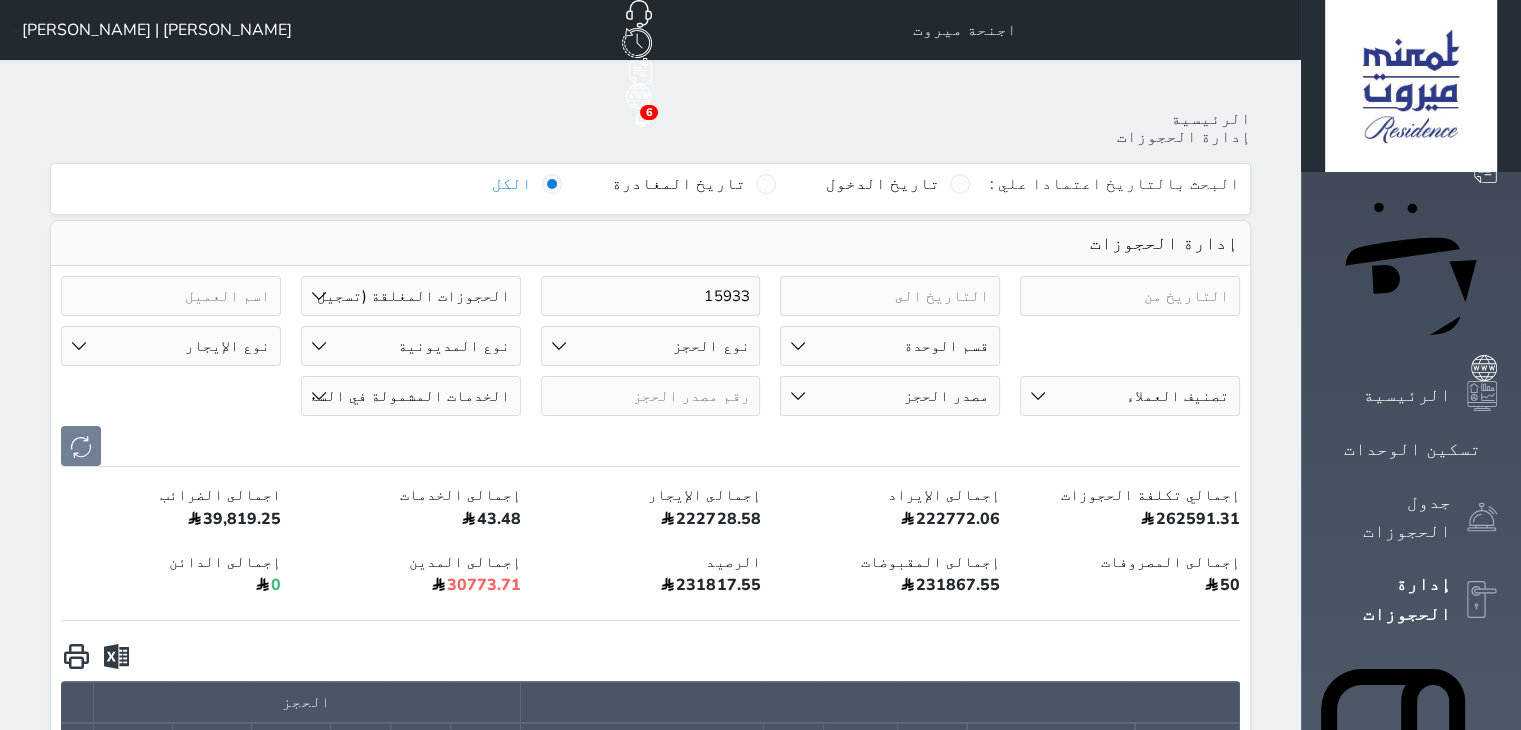 click on "حالة الحجز
الحجوزات المفتوحة (الكل)
الحجوزات المغلقة (الكل)
الحجوزات المفتوحة (مسجل دخول)
الحجوزات المغلقة (تسجيل مغادرة)
الحجوزات لم تسجل دخول
الحجوزات المؤكدة (الكل)
الحجوزات الملغية" at bounding box center [411, 296] 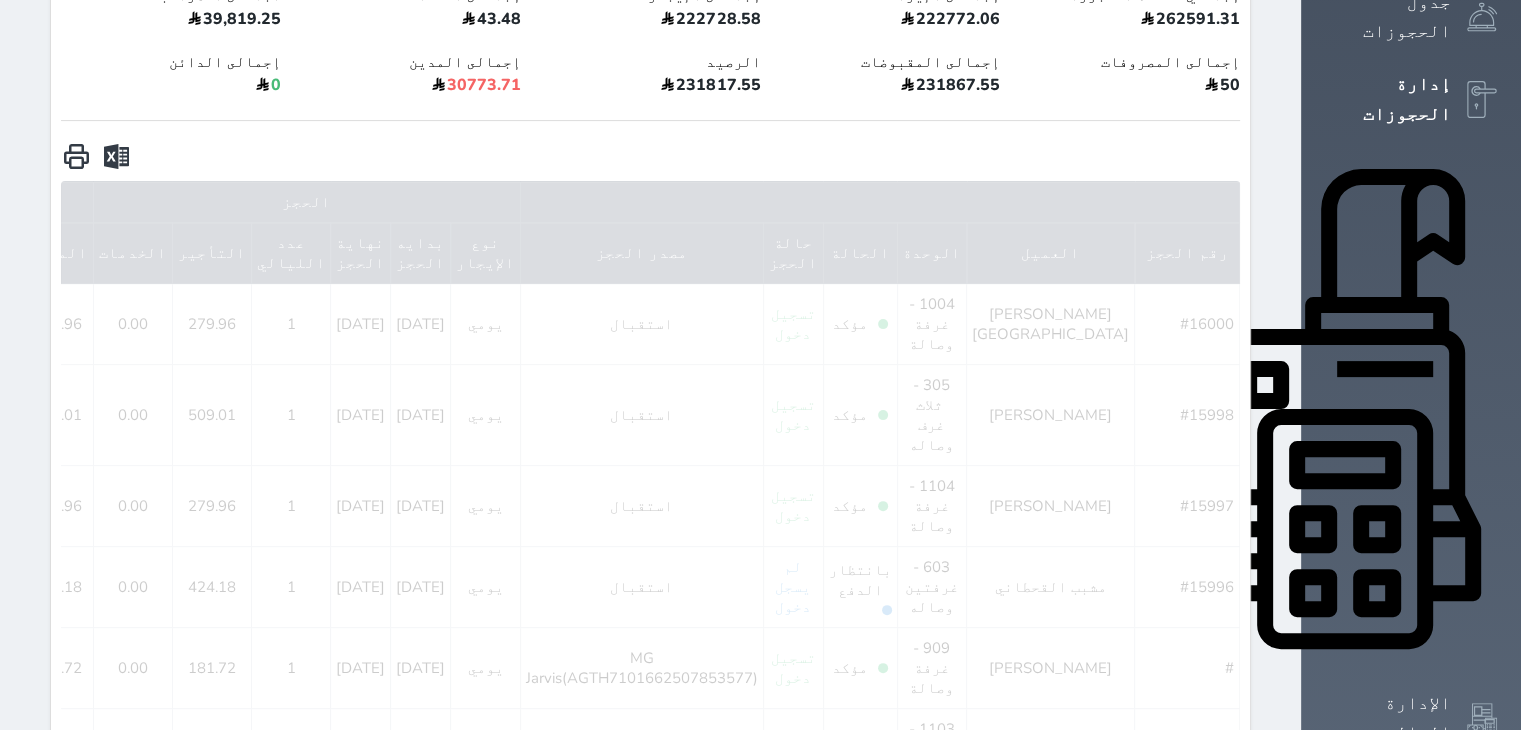 scroll, scrollTop: 372, scrollLeft: 0, axis: vertical 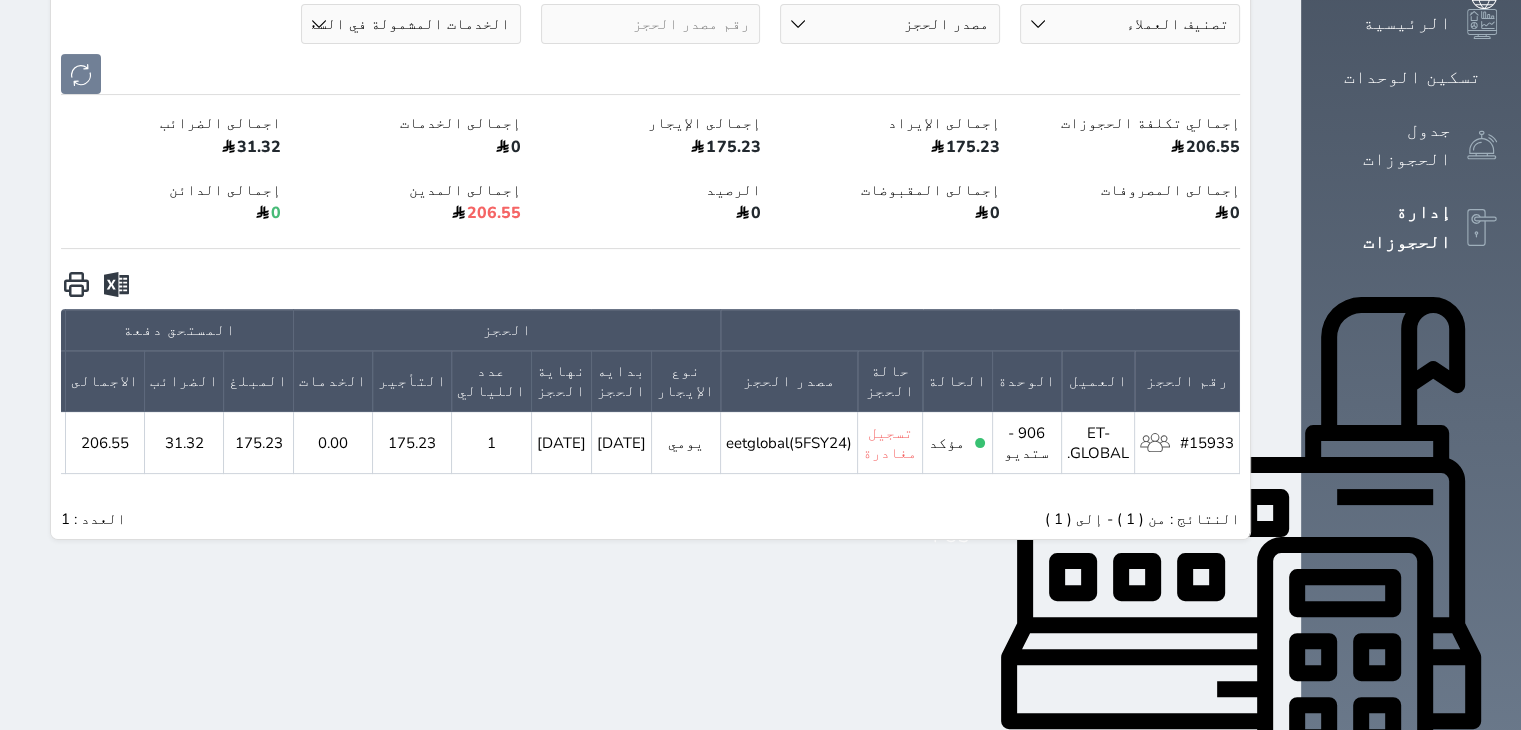 click 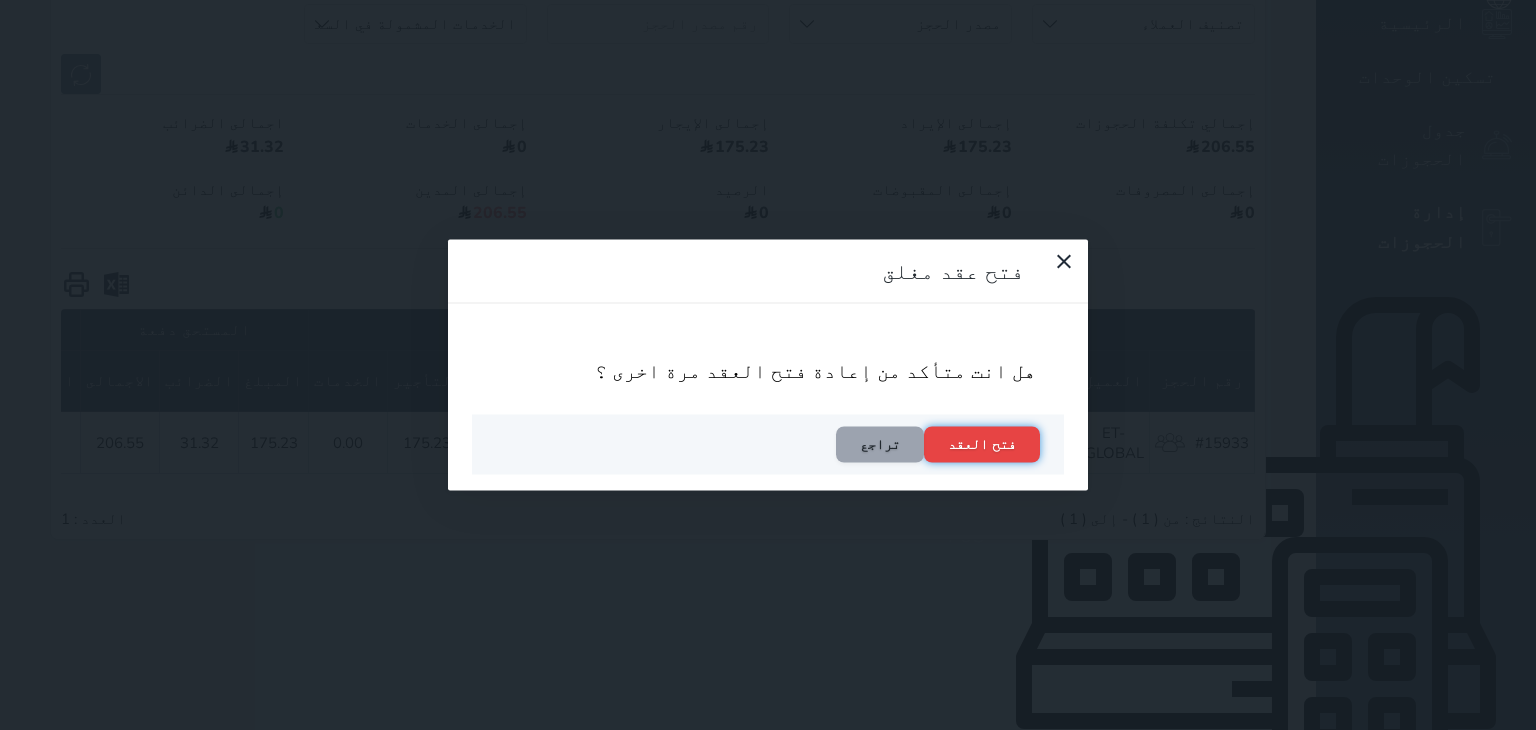 click on "فتح العقد" at bounding box center (982, 445) 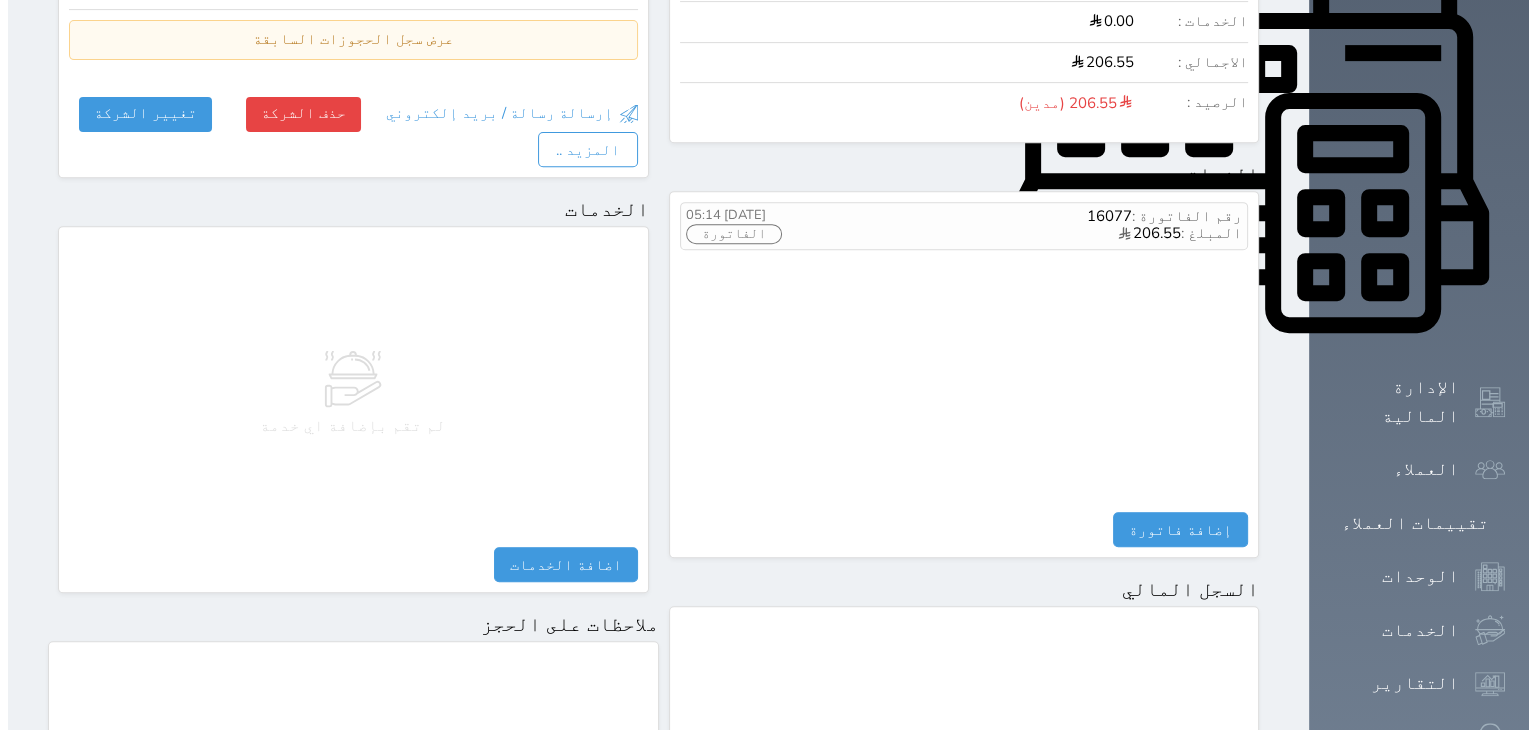 scroll, scrollTop: 500, scrollLeft: 0, axis: vertical 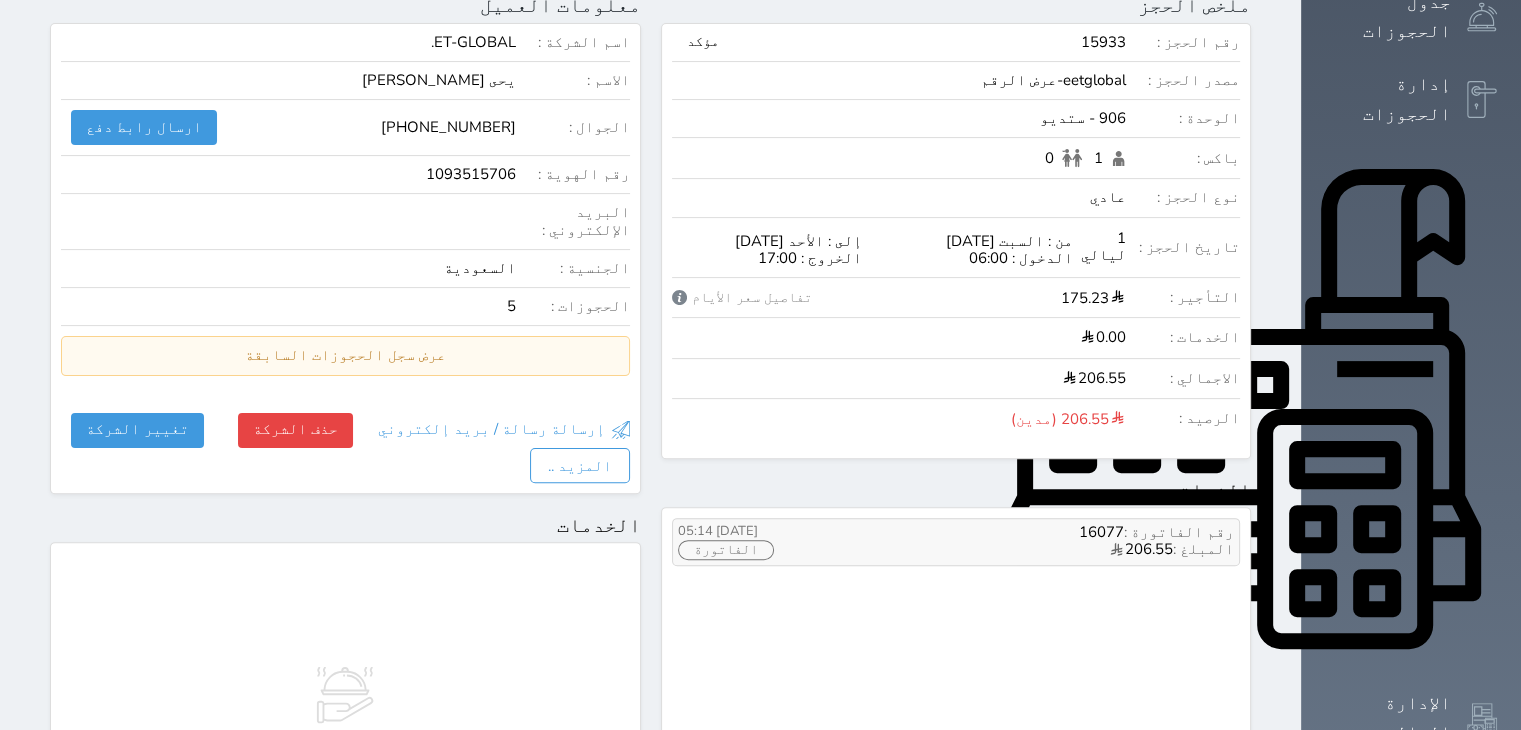 click on "الفاتورة" at bounding box center [726, 550] 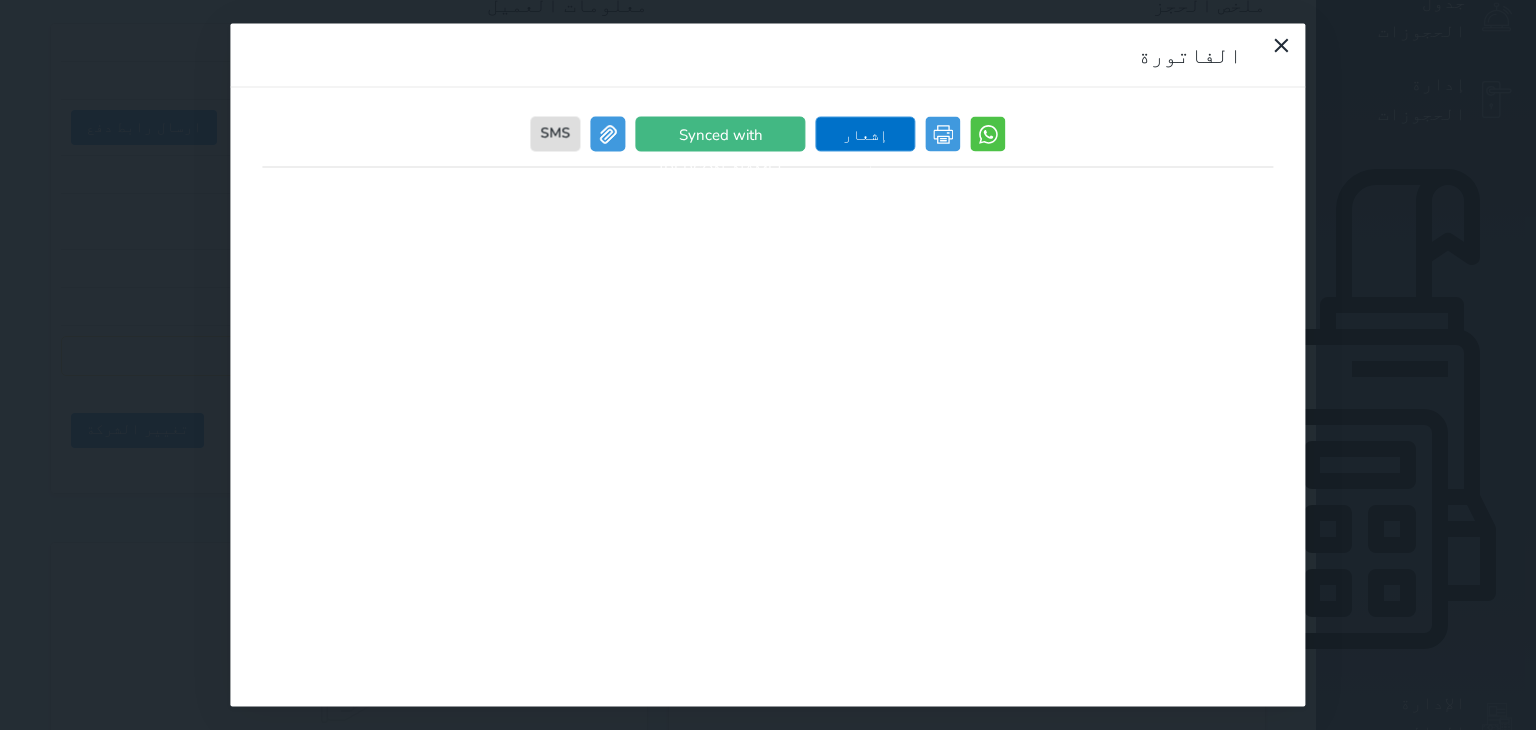 click on "إشعار دائن" at bounding box center [866, 134] 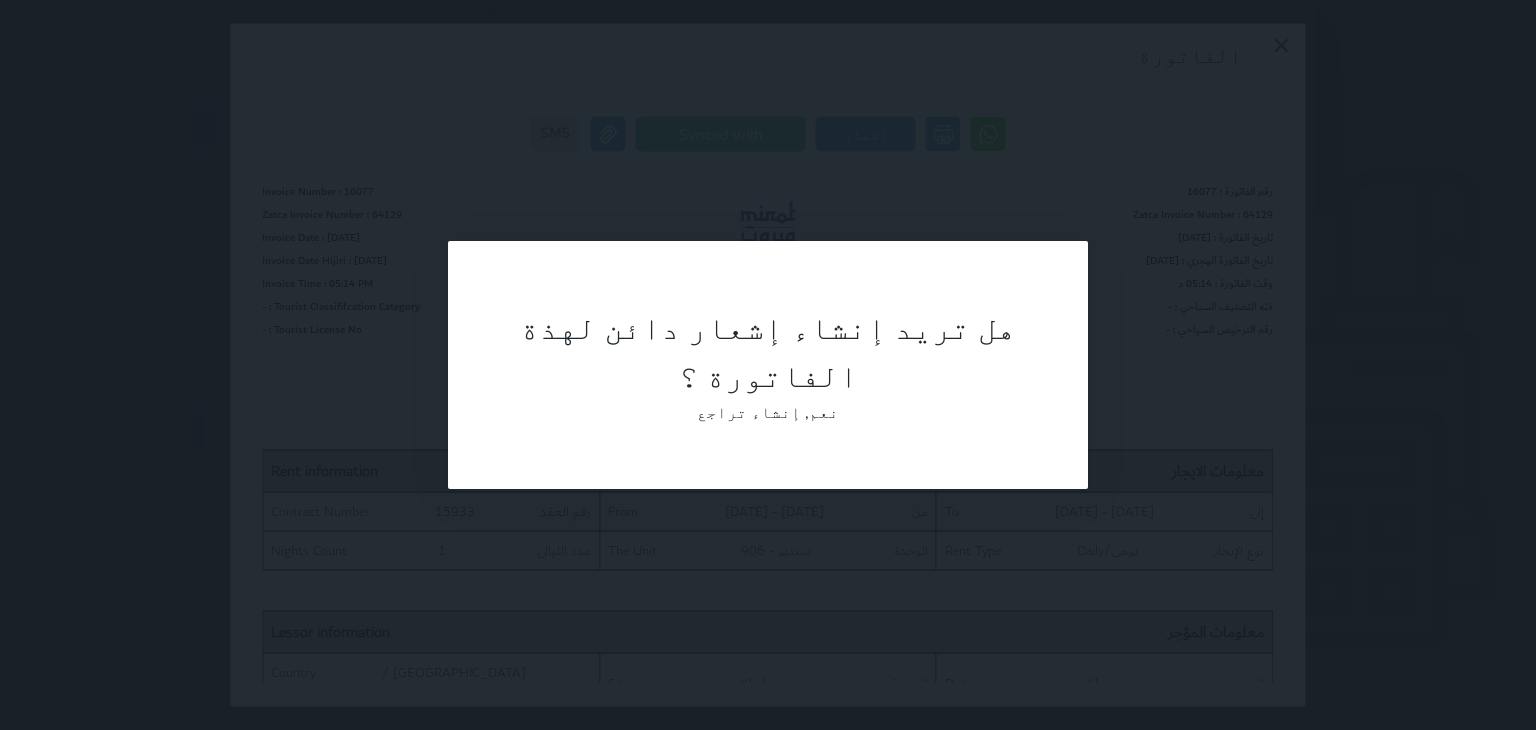 scroll, scrollTop: 0, scrollLeft: 0, axis: both 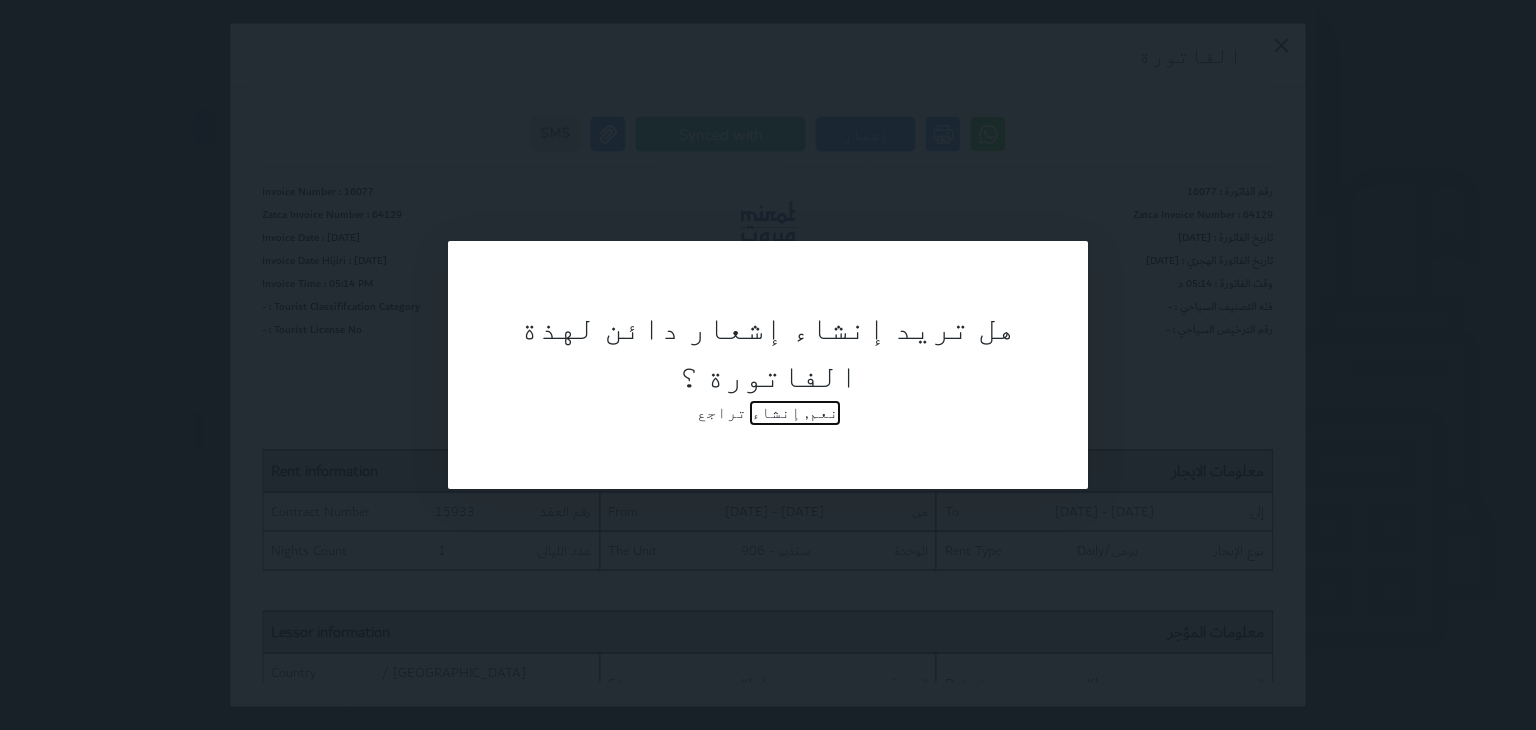 click on "نعم, إنشاء" at bounding box center (795, 413) 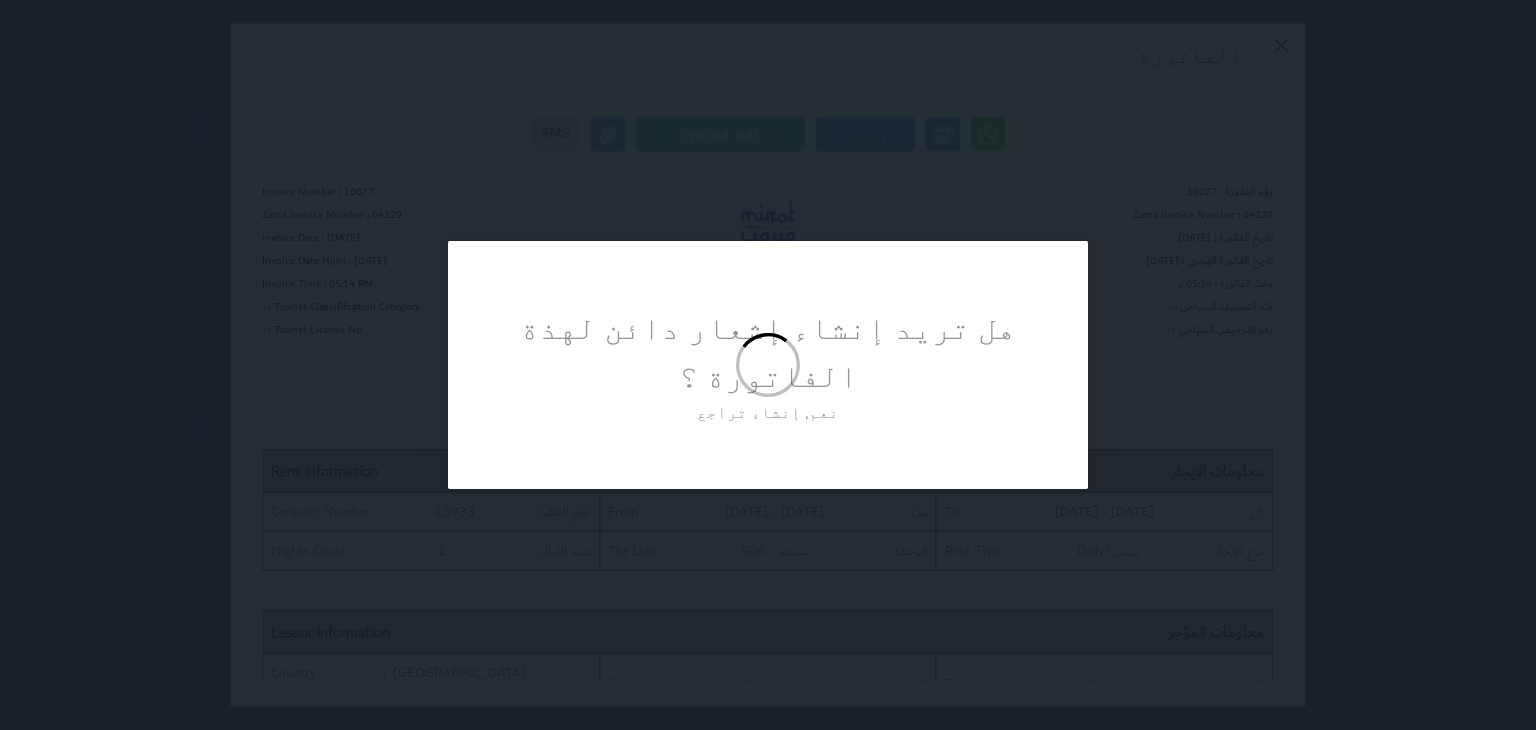 scroll, scrollTop: 372, scrollLeft: 0, axis: vertical 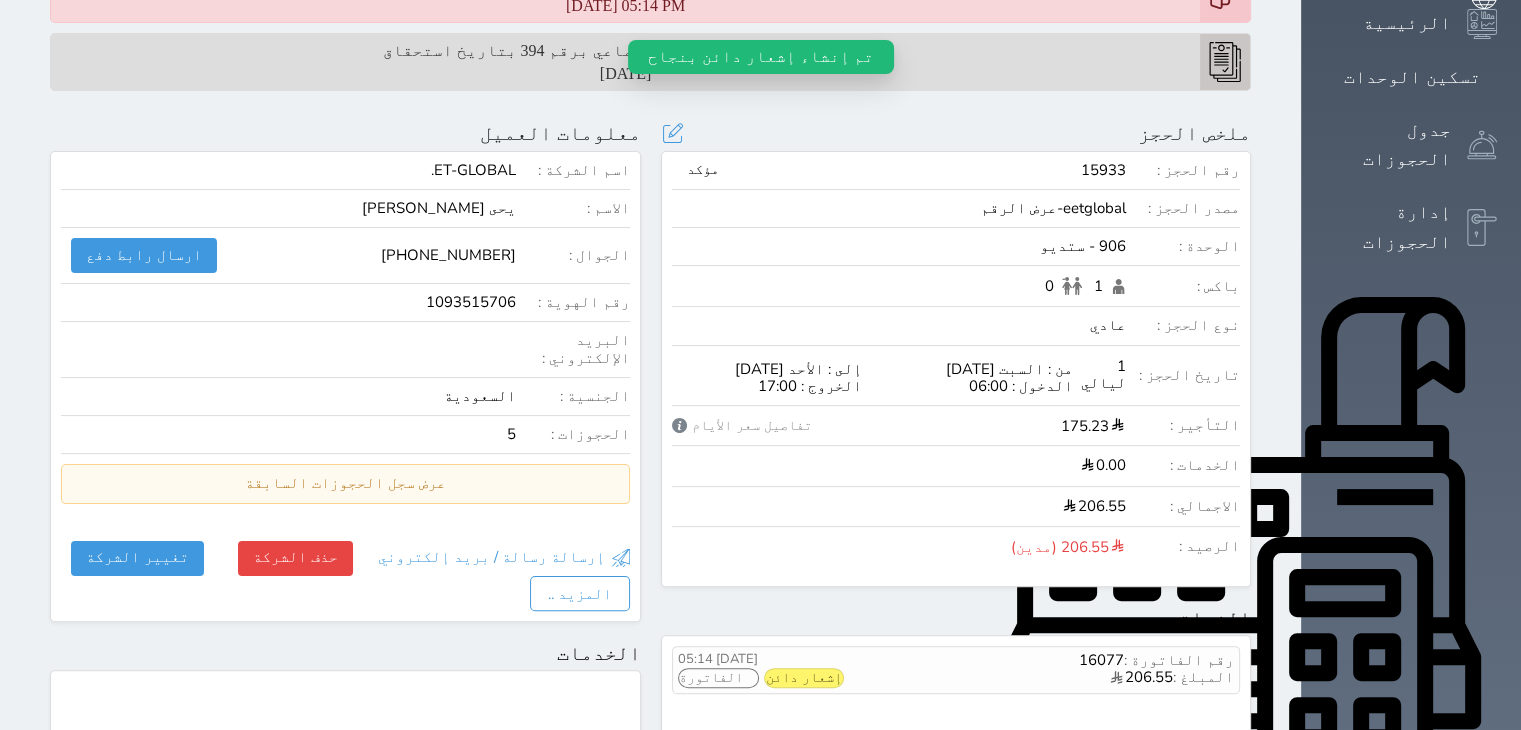 click on "عرض الرقم" at bounding box center [1019, 208] 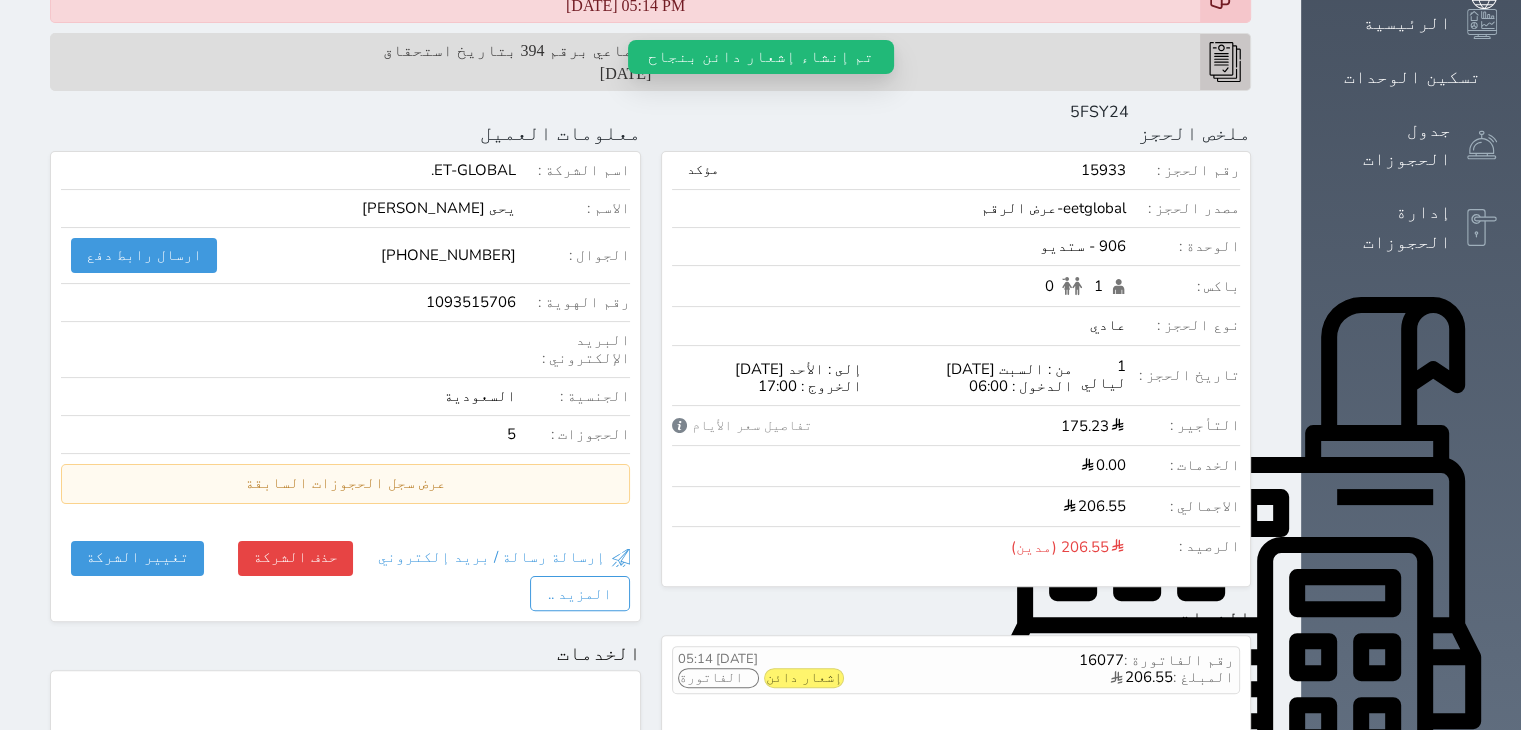 click on "5FSY24" at bounding box center [1099, 112] 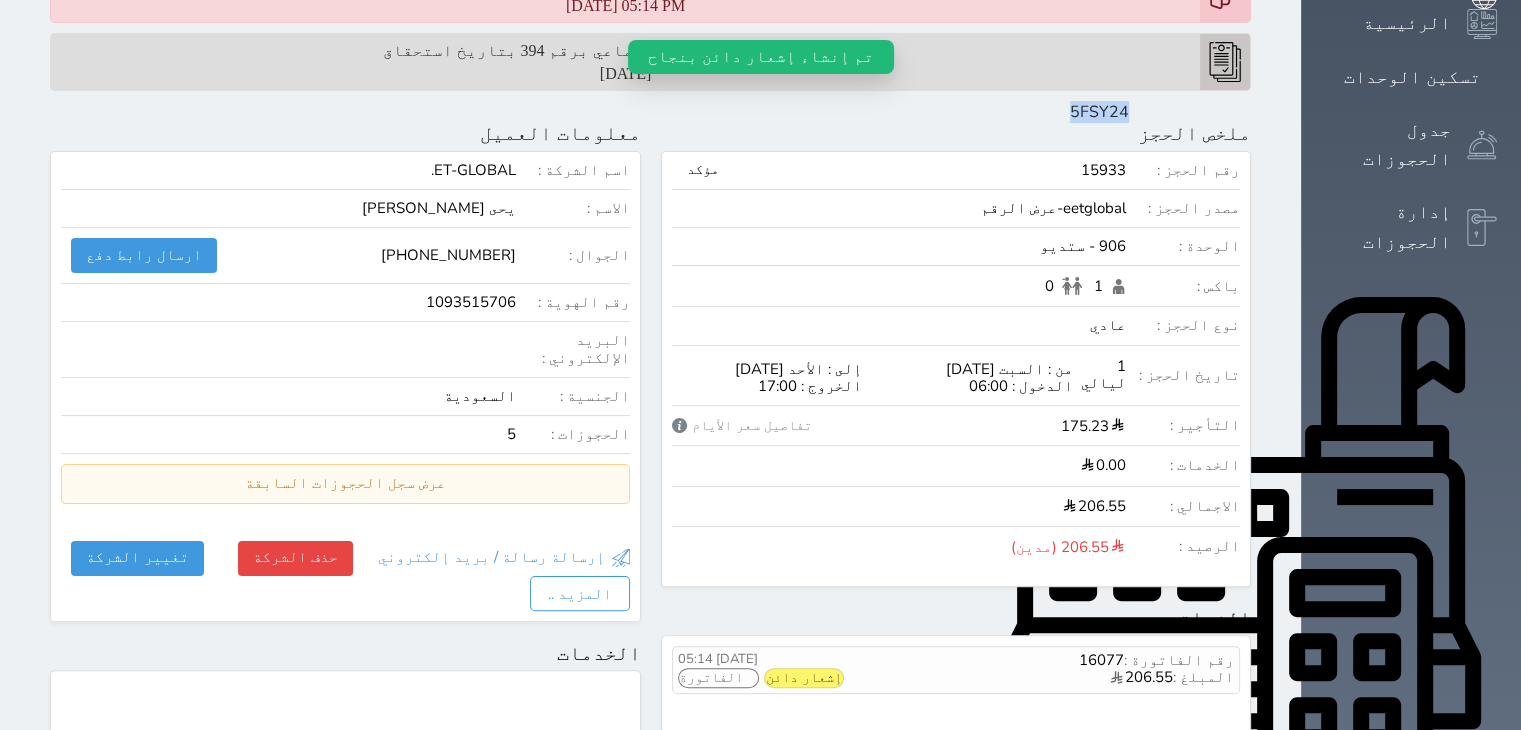 click on "5FSY24" at bounding box center (1099, 112) 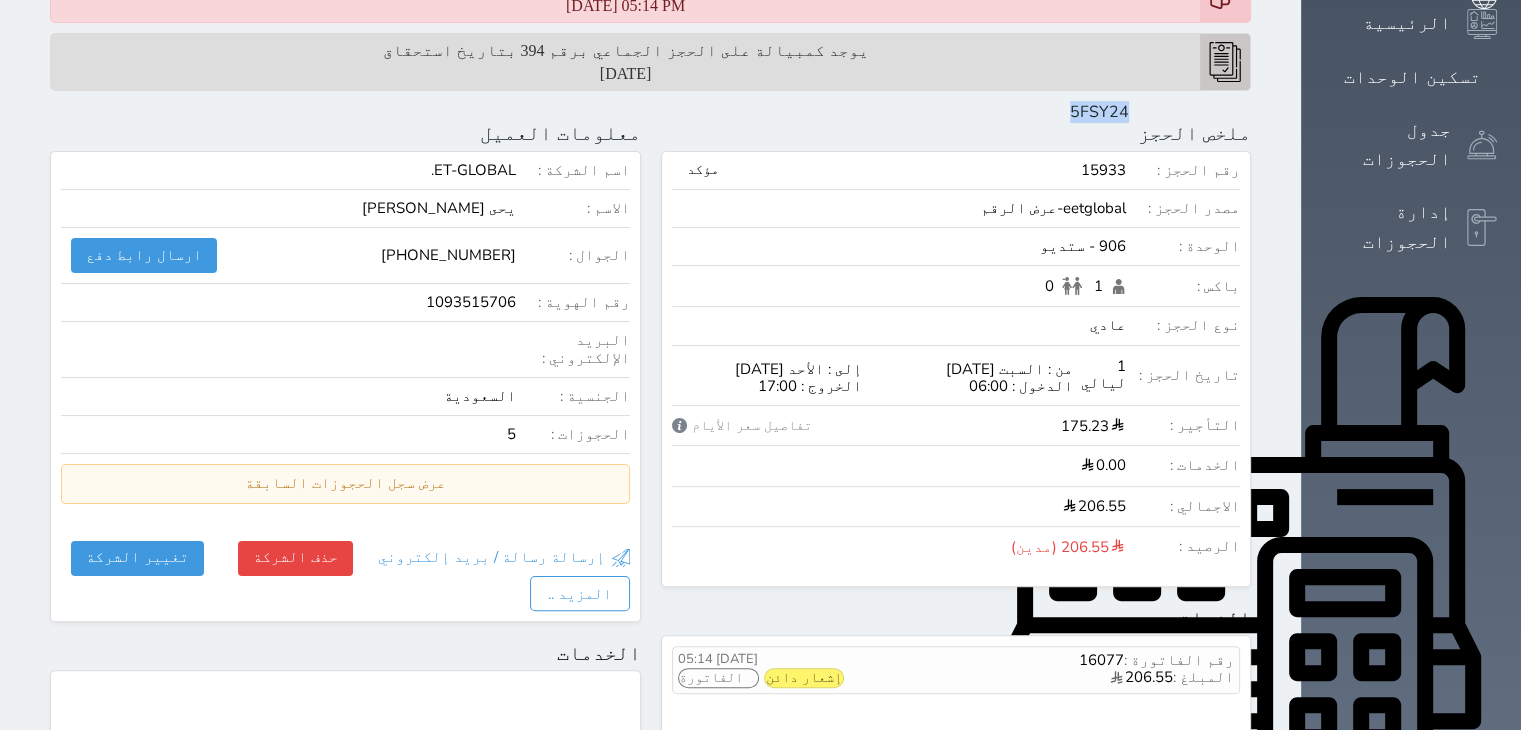 copy on "5FSY24" 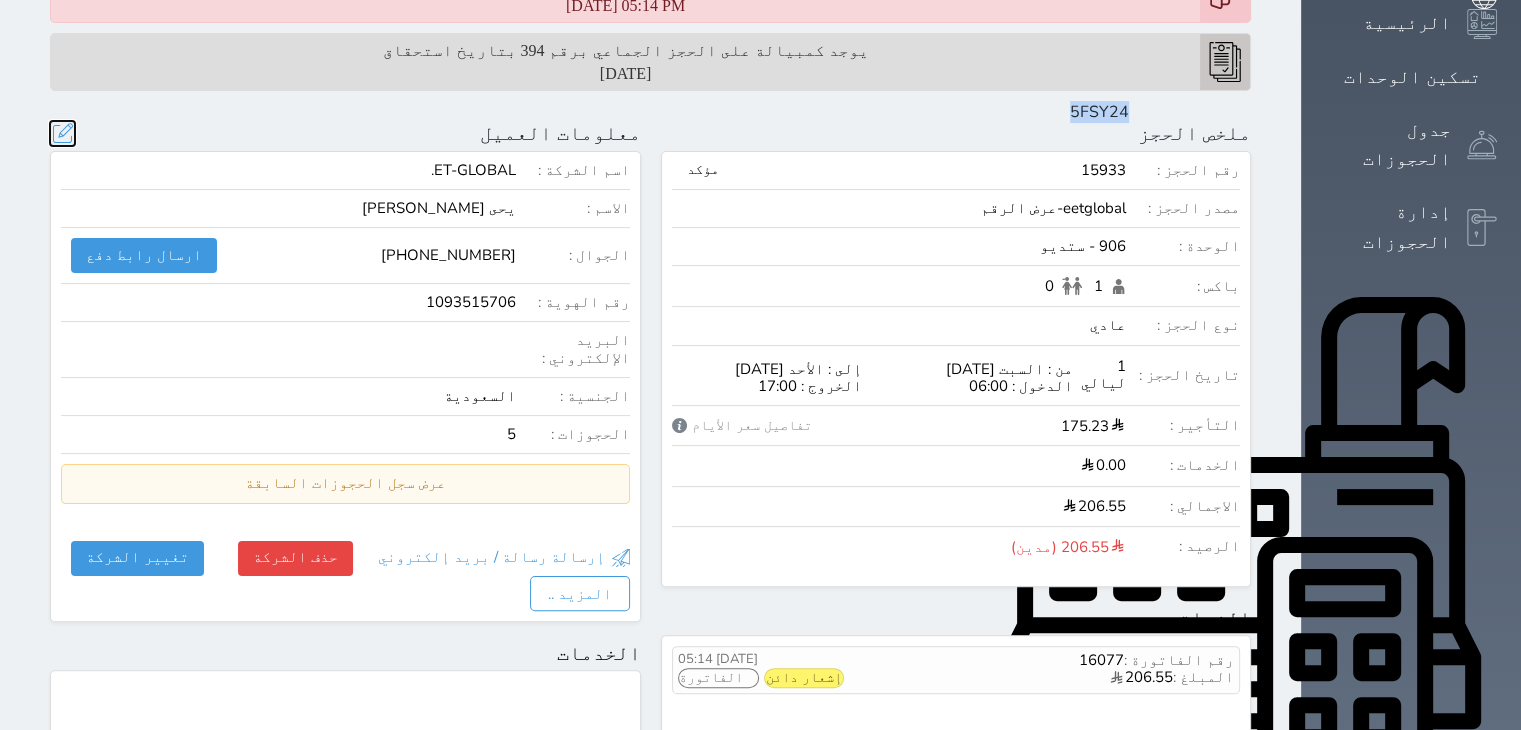 click at bounding box center [62, 133] 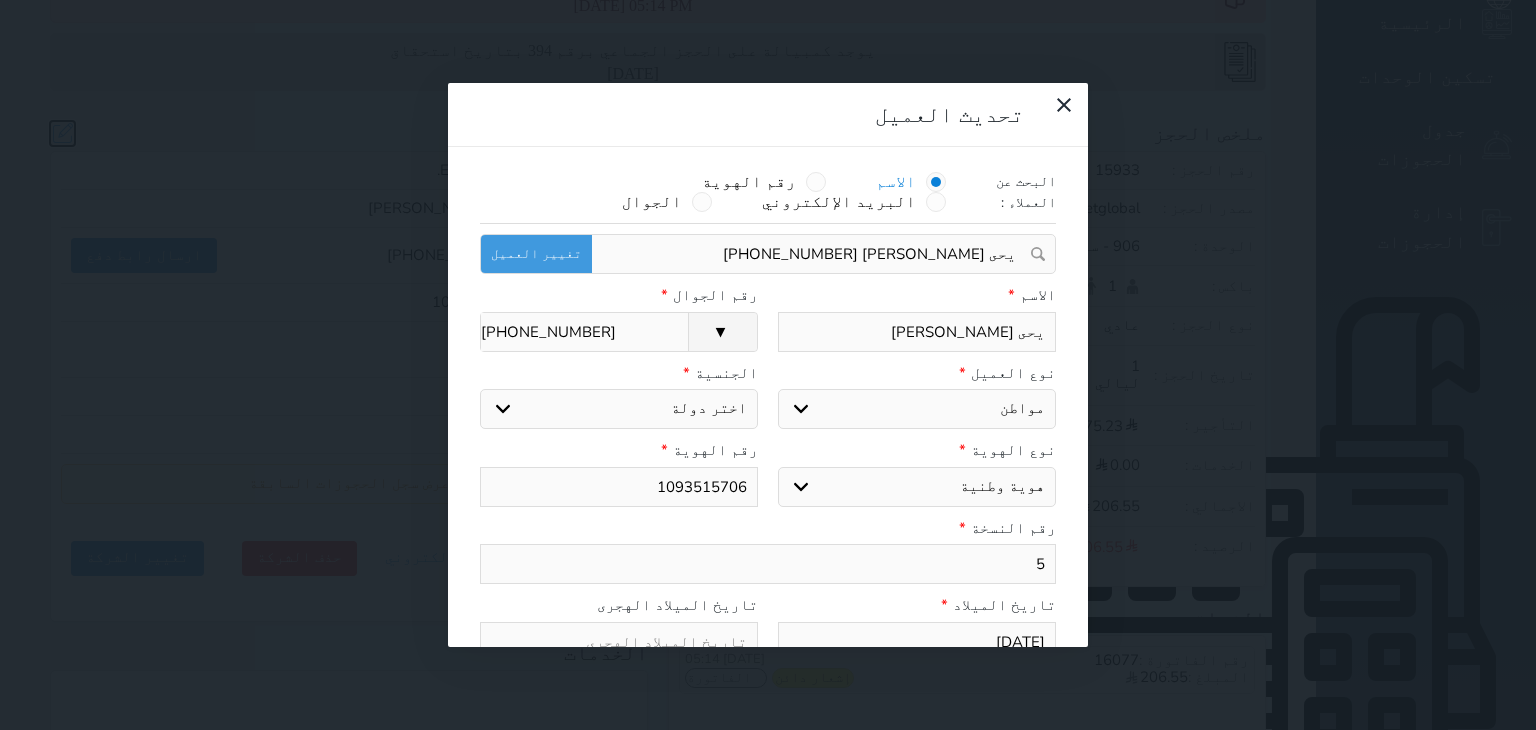 select on "113" 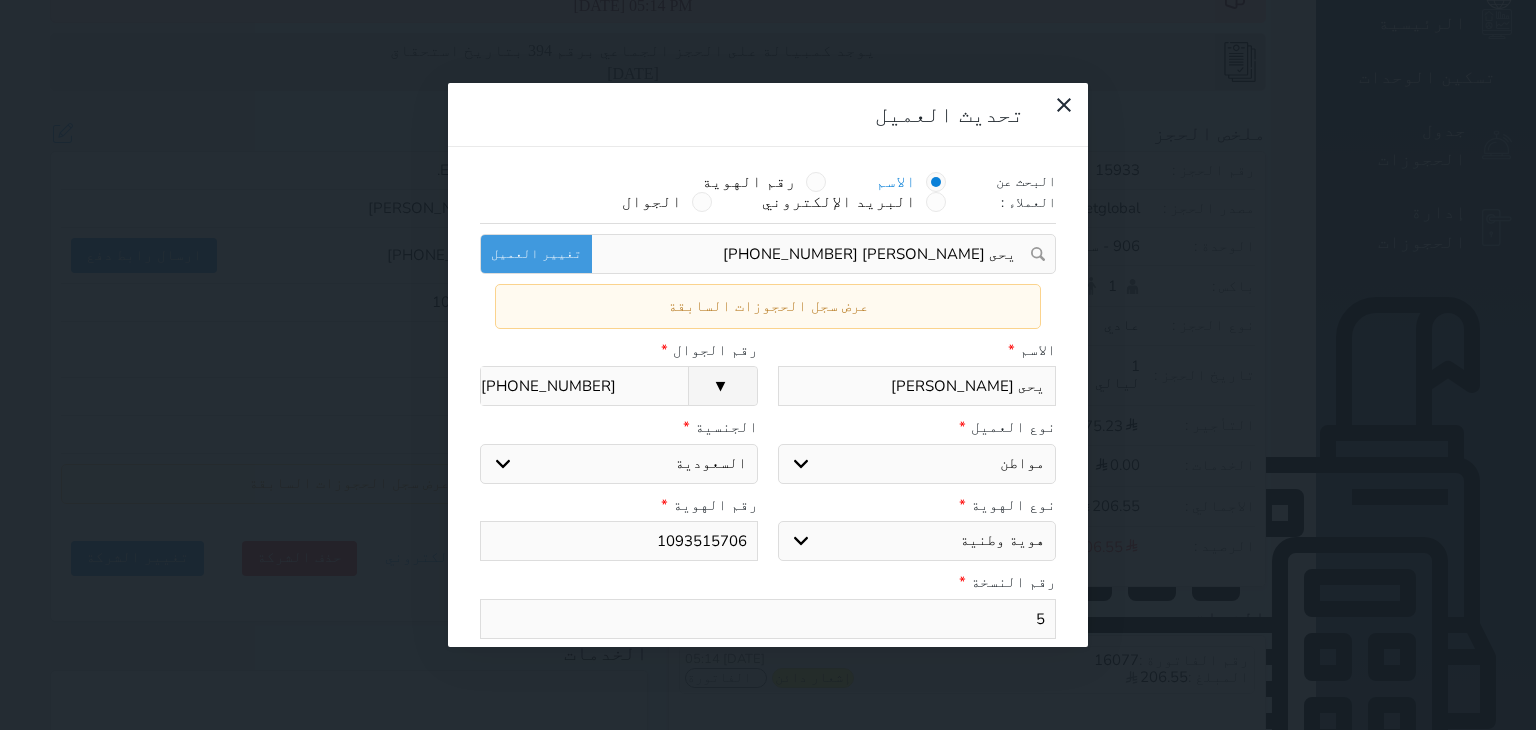 click on "يحى محمد ال زمانان" at bounding box center (917, 386) 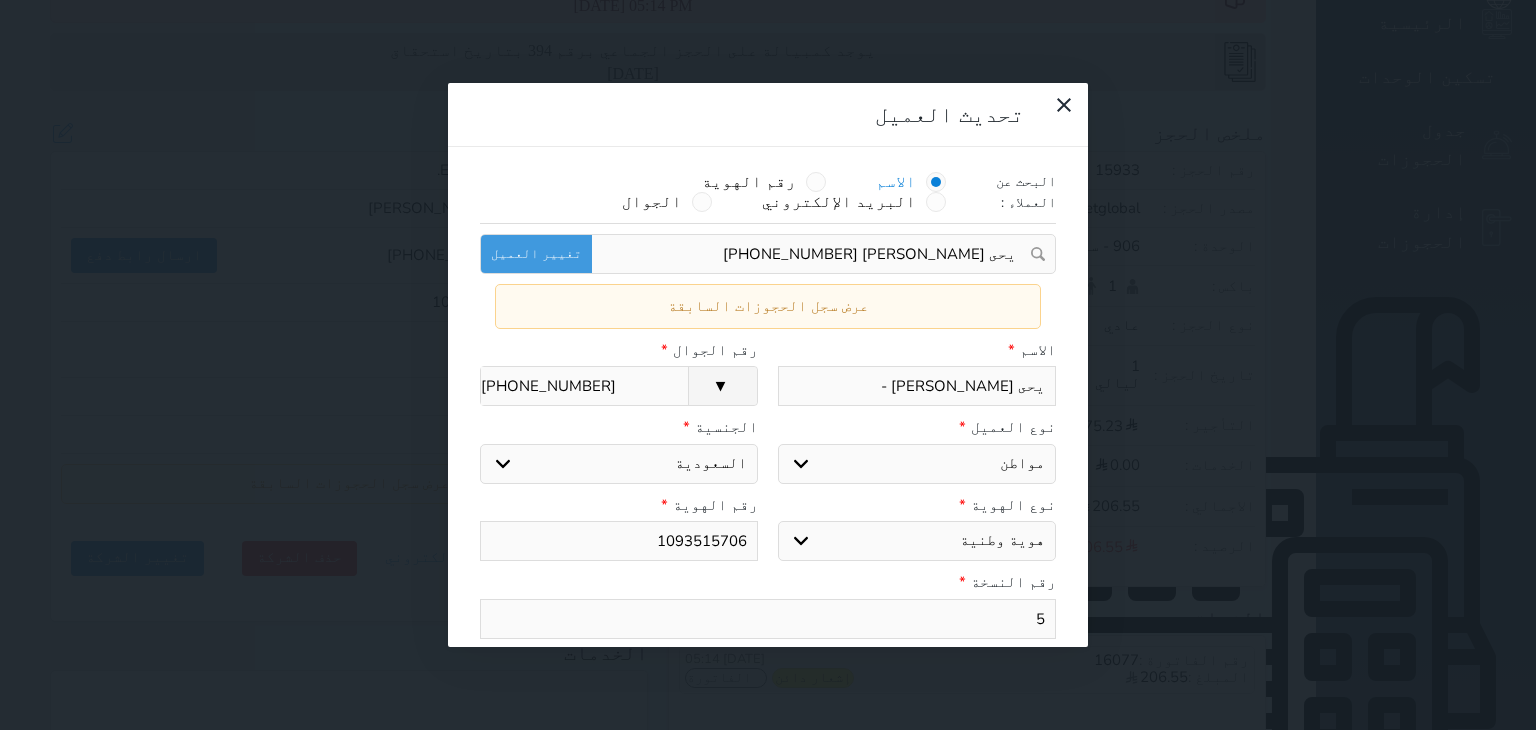 paste on "5FSY24" 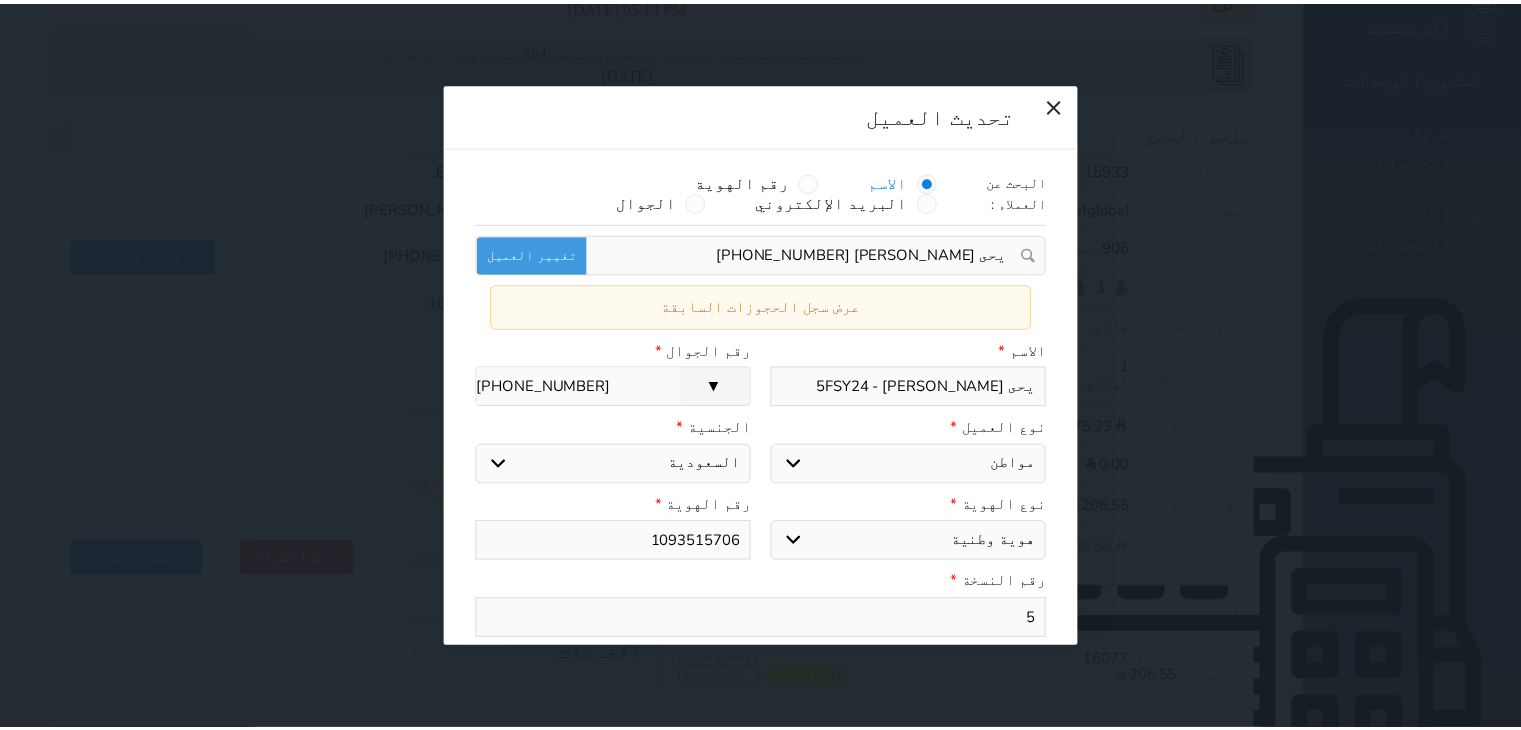 scroll, scrollTop: 253, scrollLeft: 0, axis: vertical 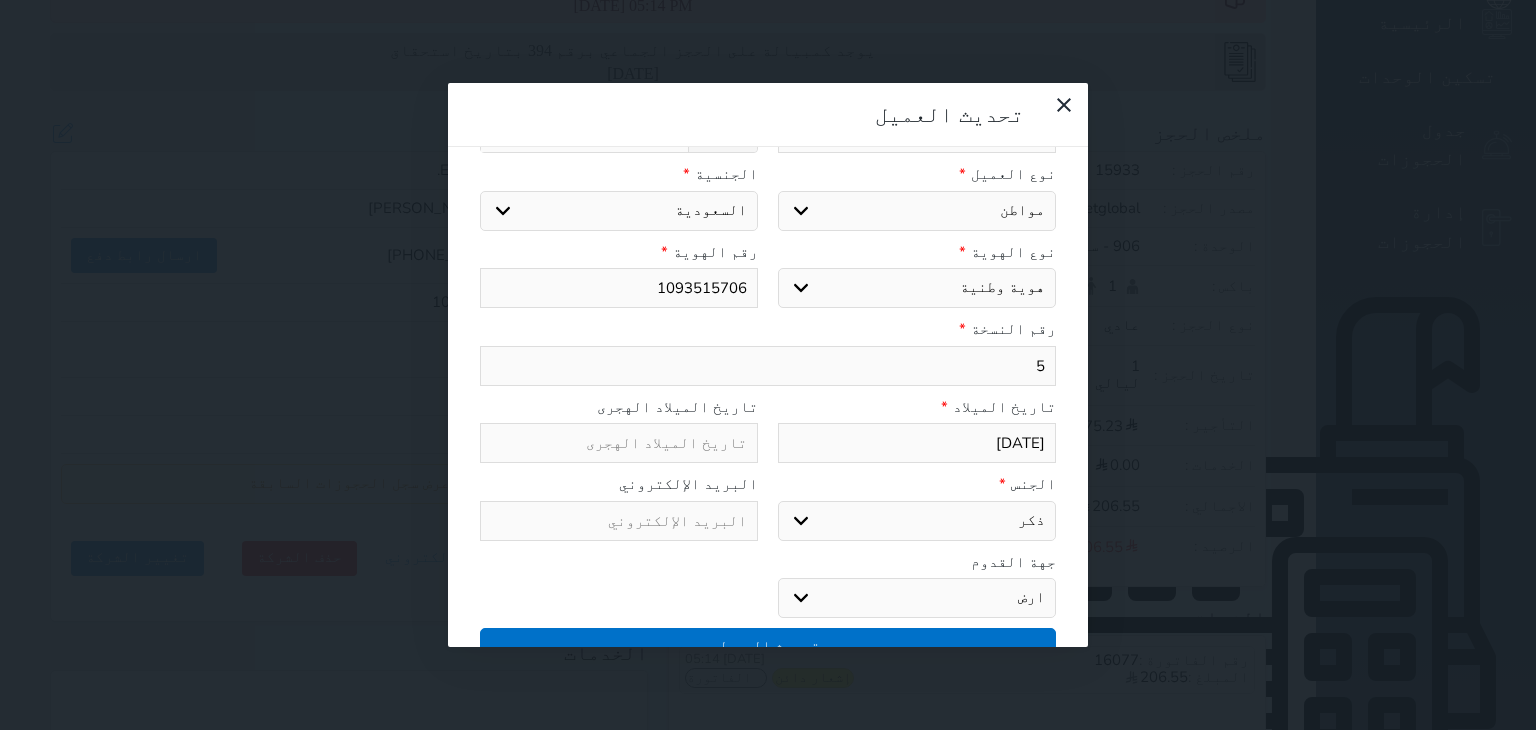 type on "يحى محمد ال زمانان - 5FSY24" 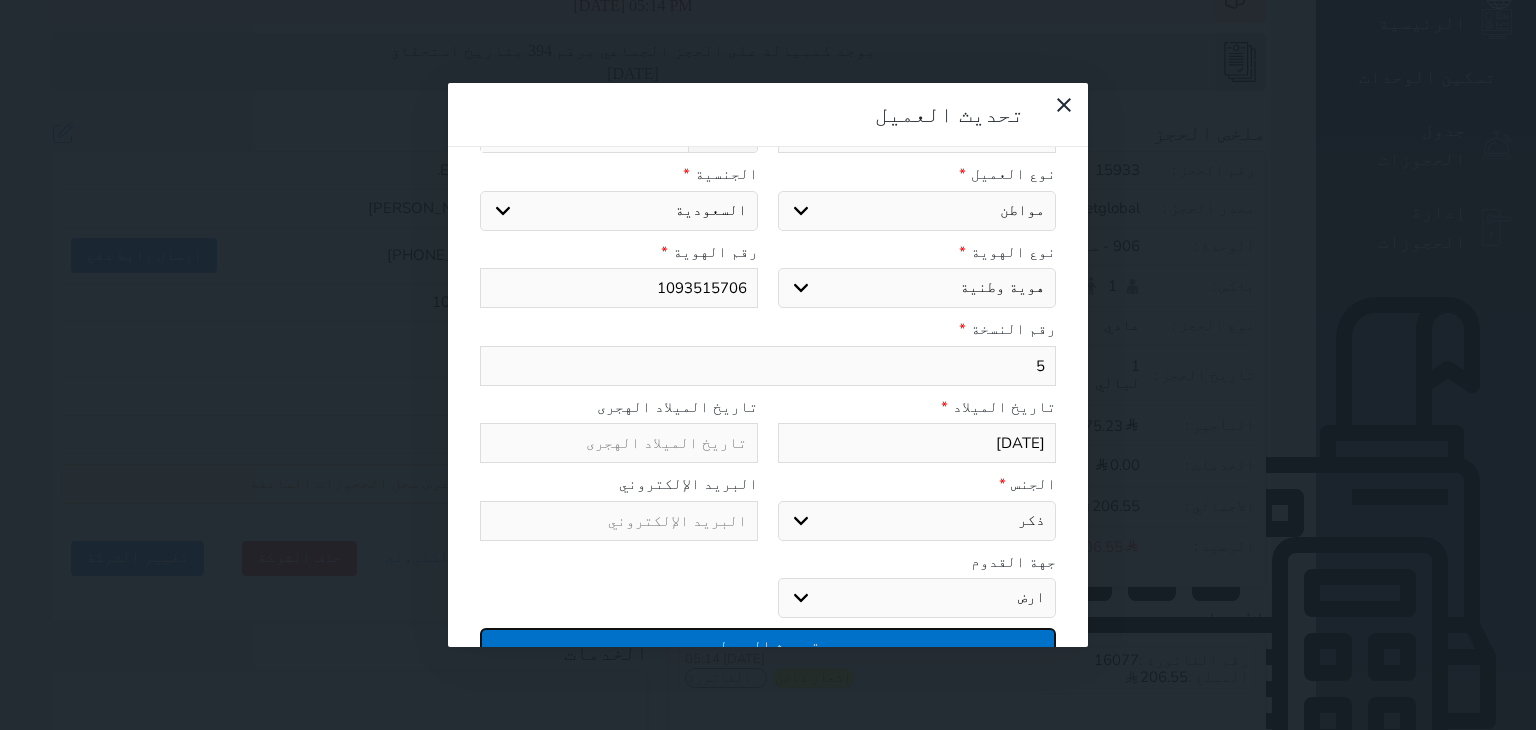 click on "تحديث العميل" at bounding box center [768, 645] 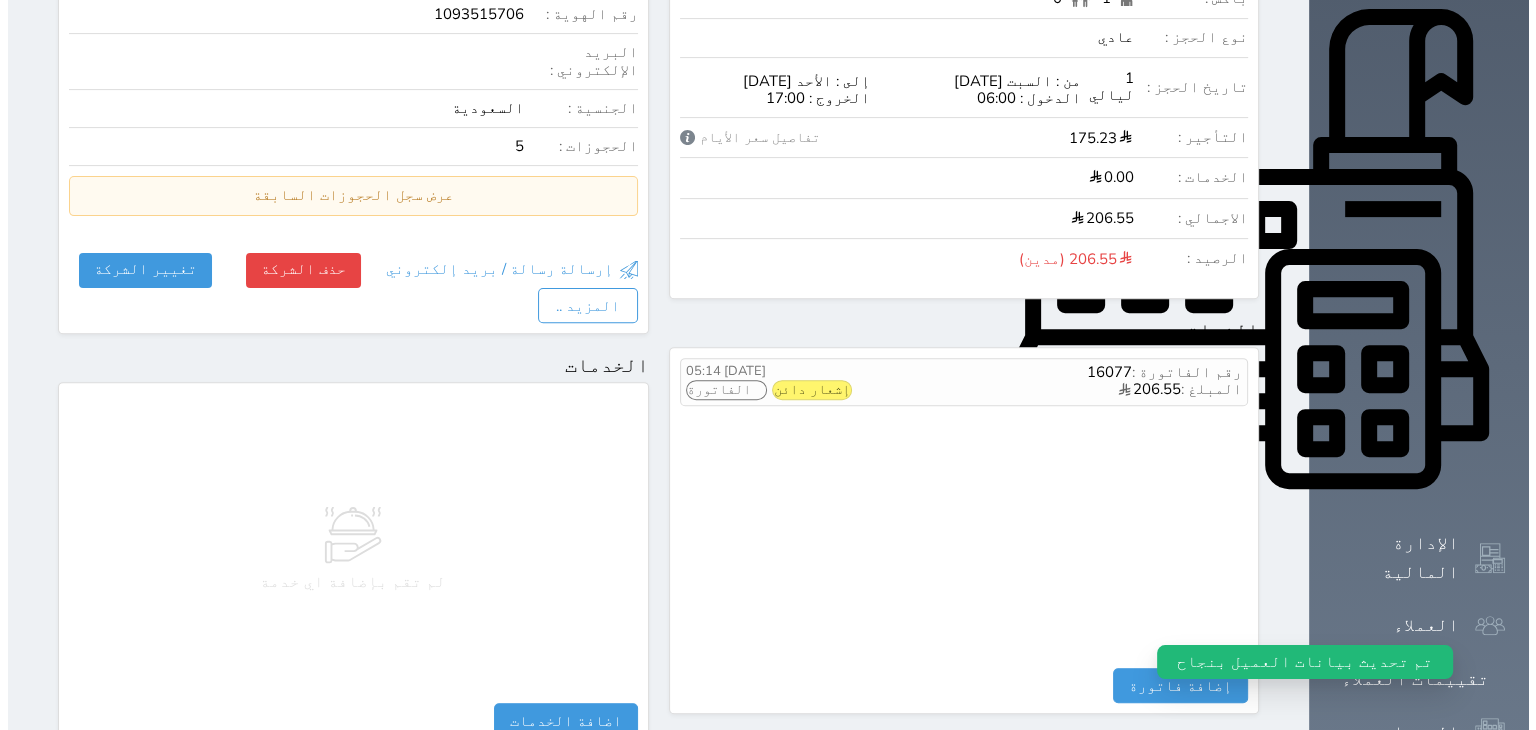 scroll, scrollTop: 972, scrollLeft: 0, axis: vertical 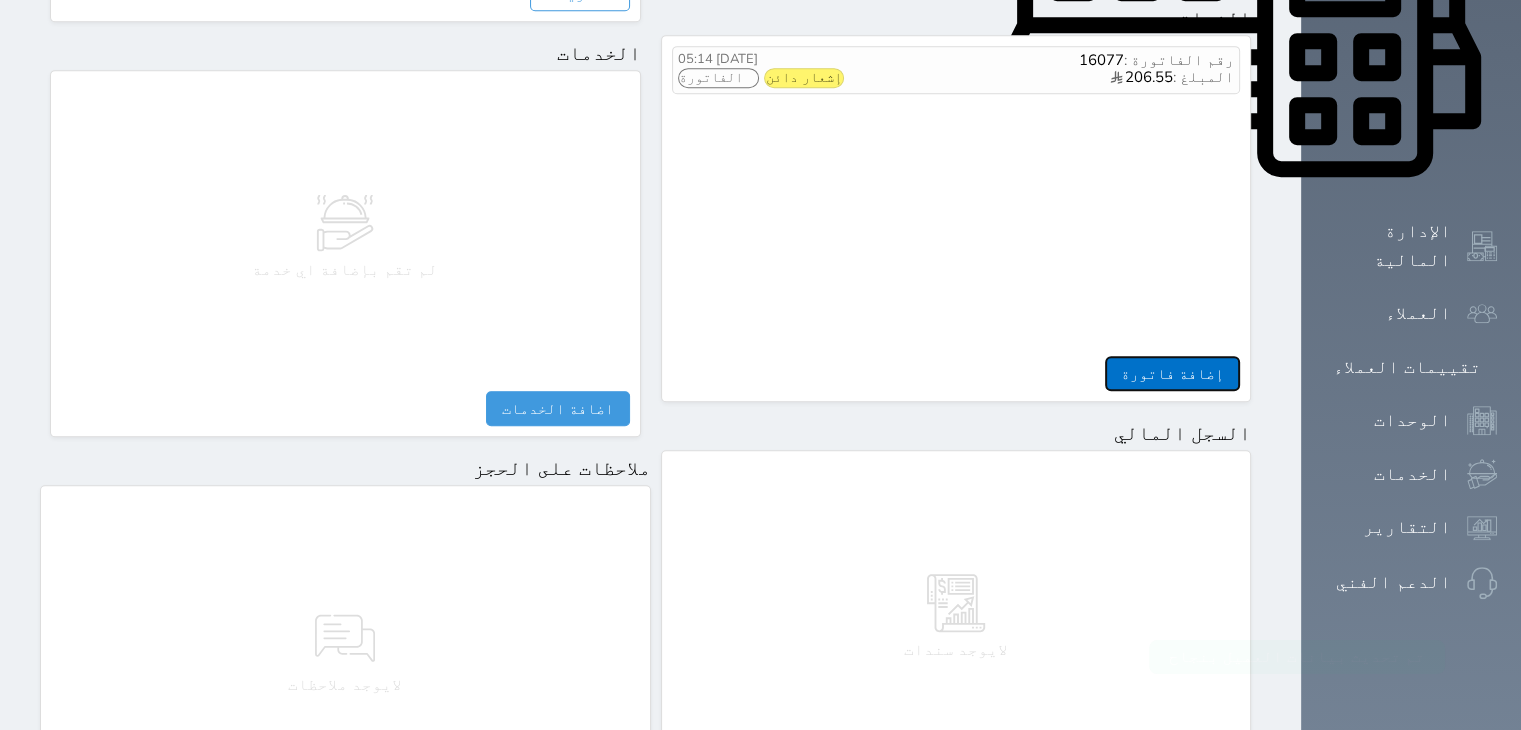 click on "إضافة فاتورة" at bounding box center [1172, 373] 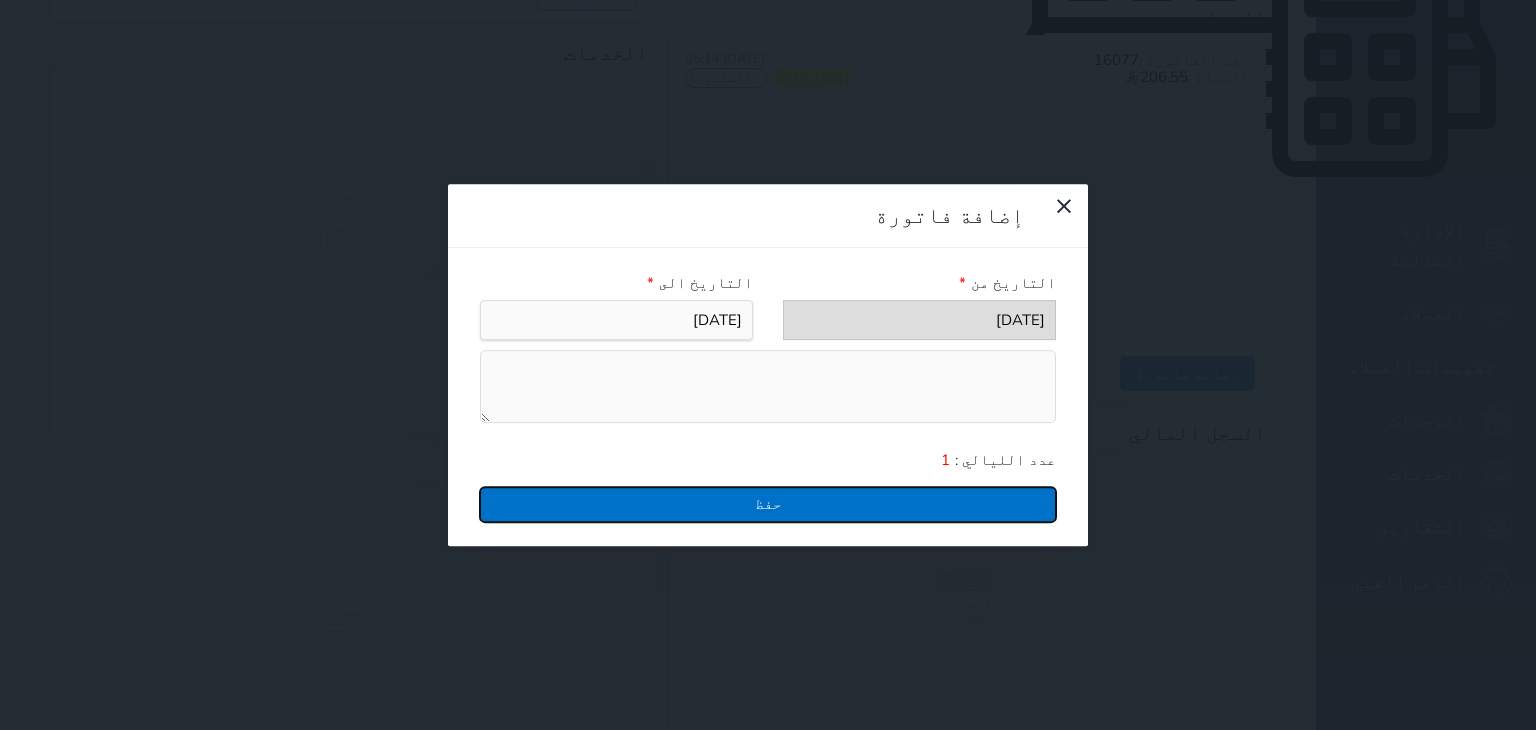 click on "حفظ" at bounding box center (768, 504) 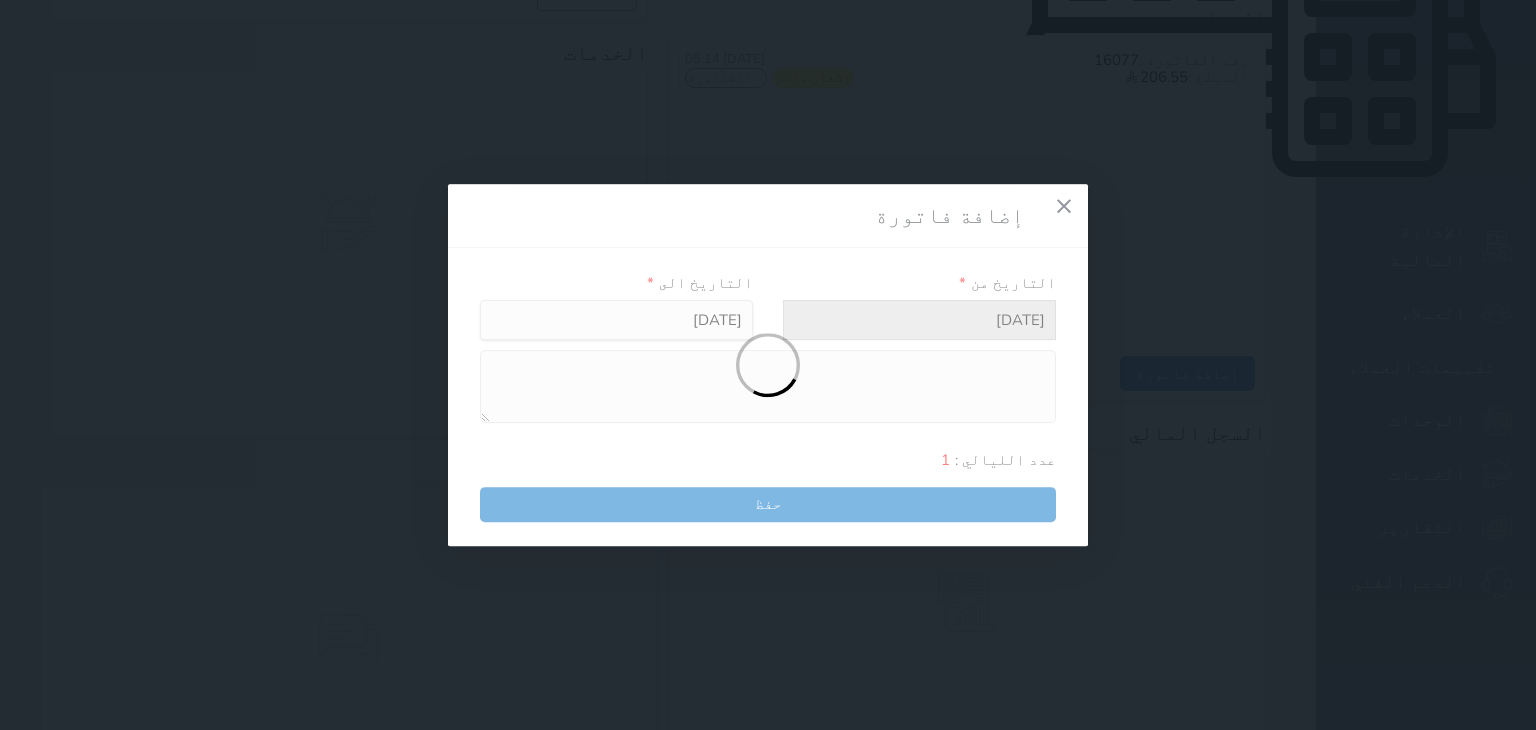 scroll, scrollTop: 372, scrollLeft: 0, axis: vertical 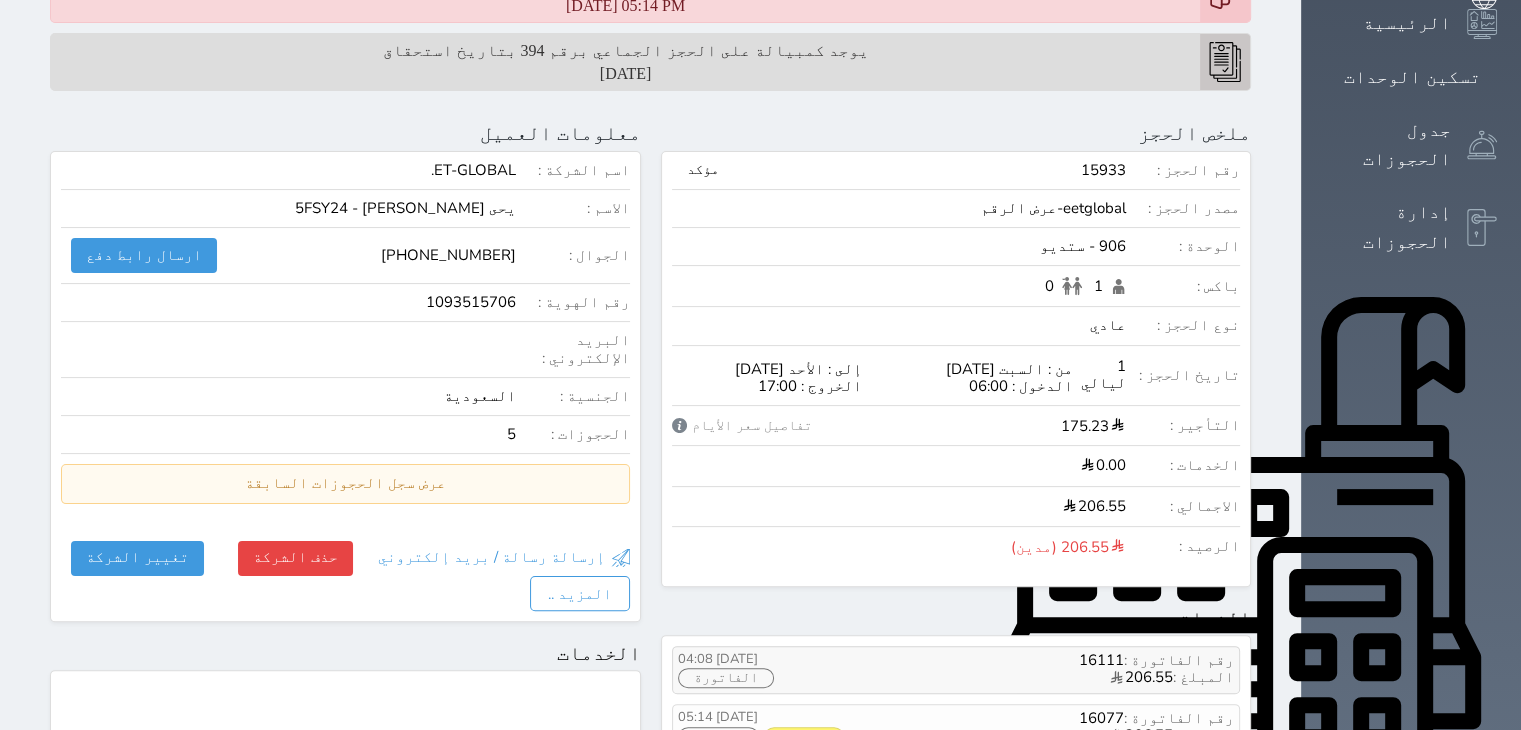 click on "الفاتورة" at bounding box center [726, 678] 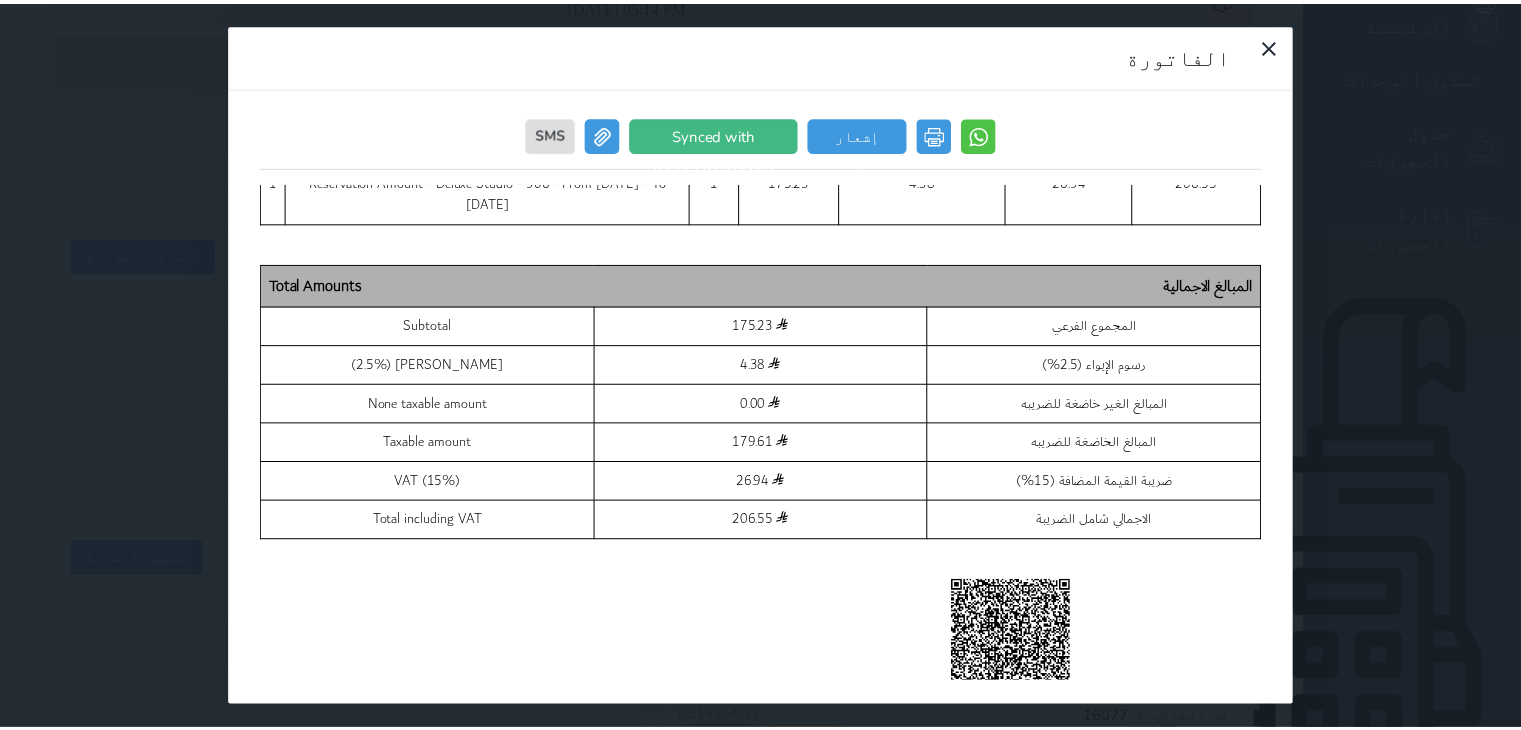 scroll, scrollTop: 967, scrollLeft: 0, axis: vertical 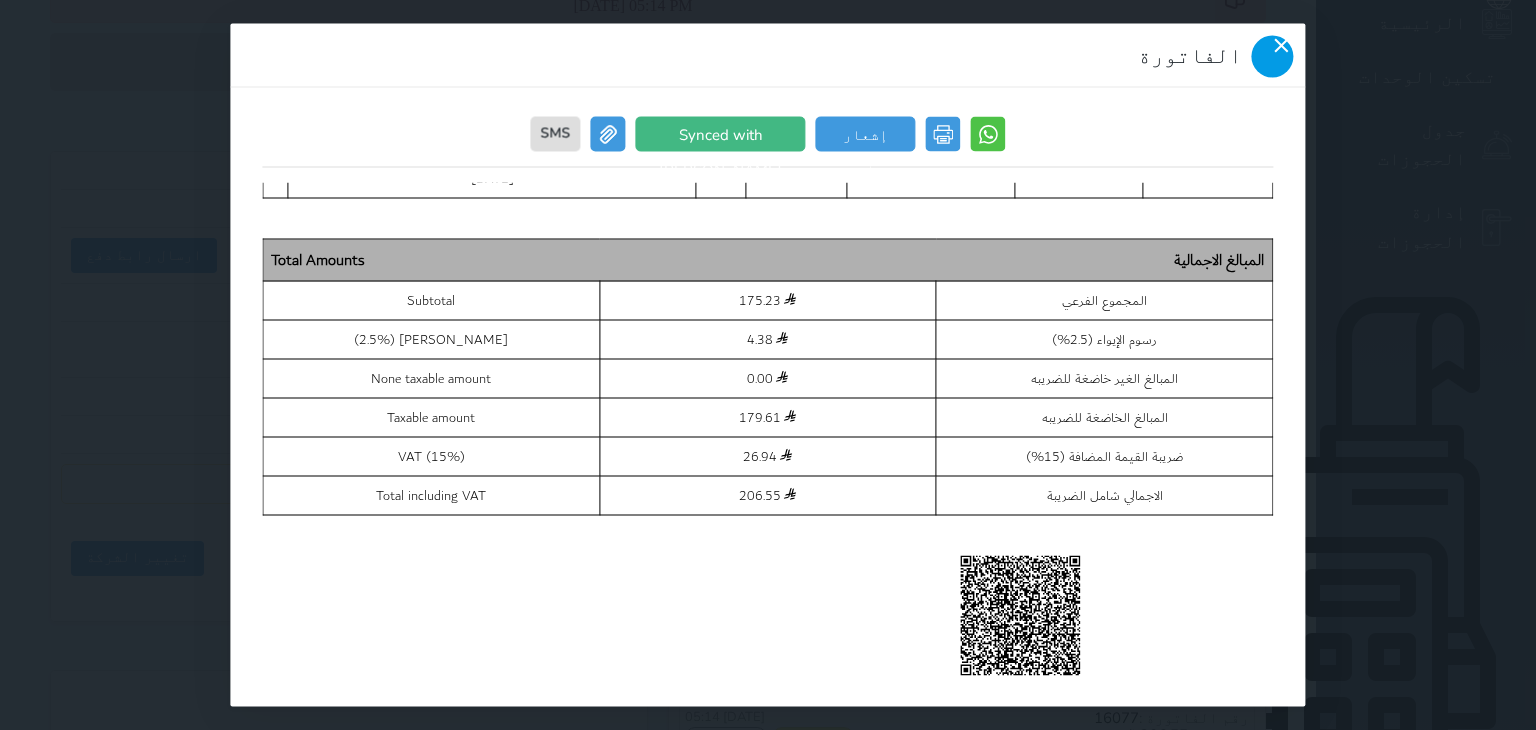 click 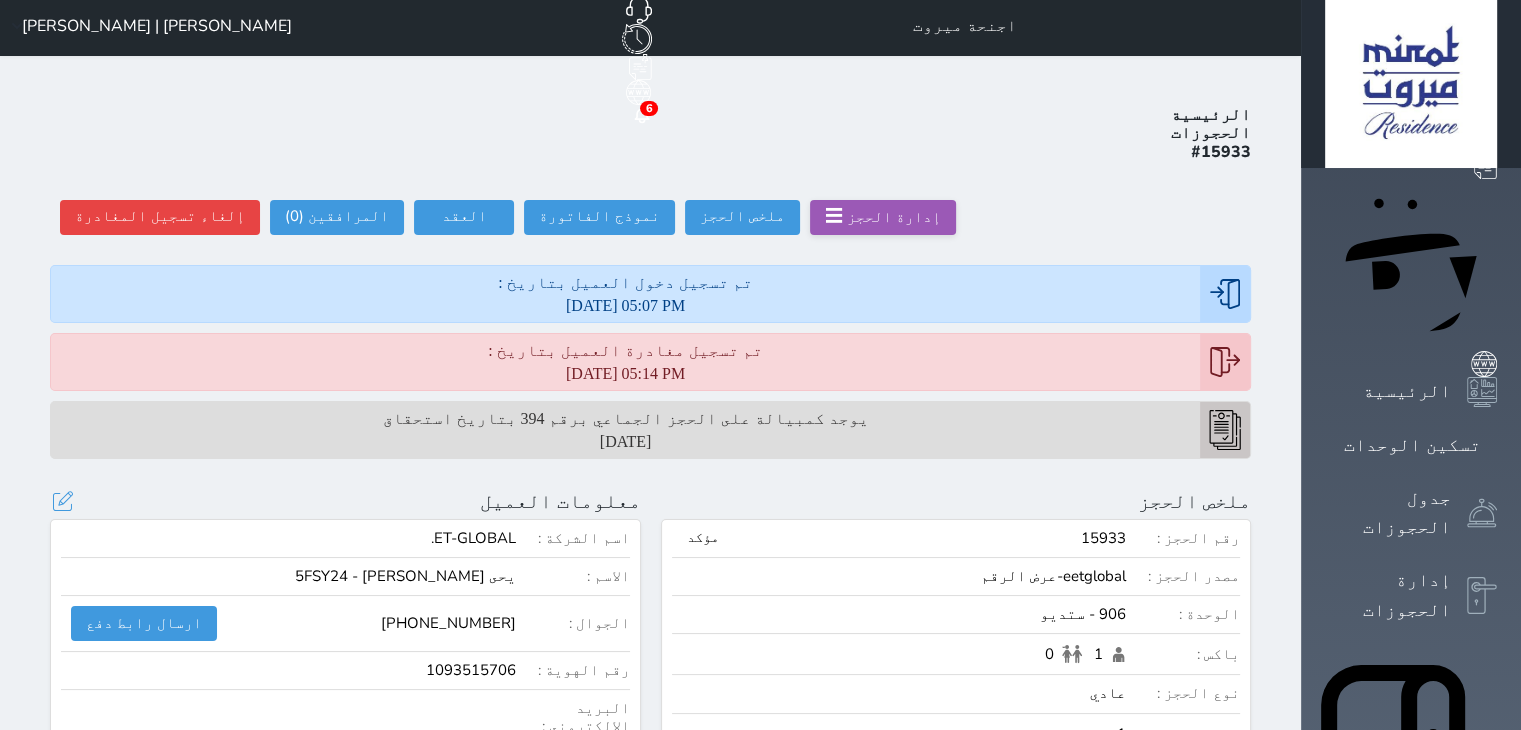 scroll, scrollTop: 0, scrollLeft: 0, axis: both 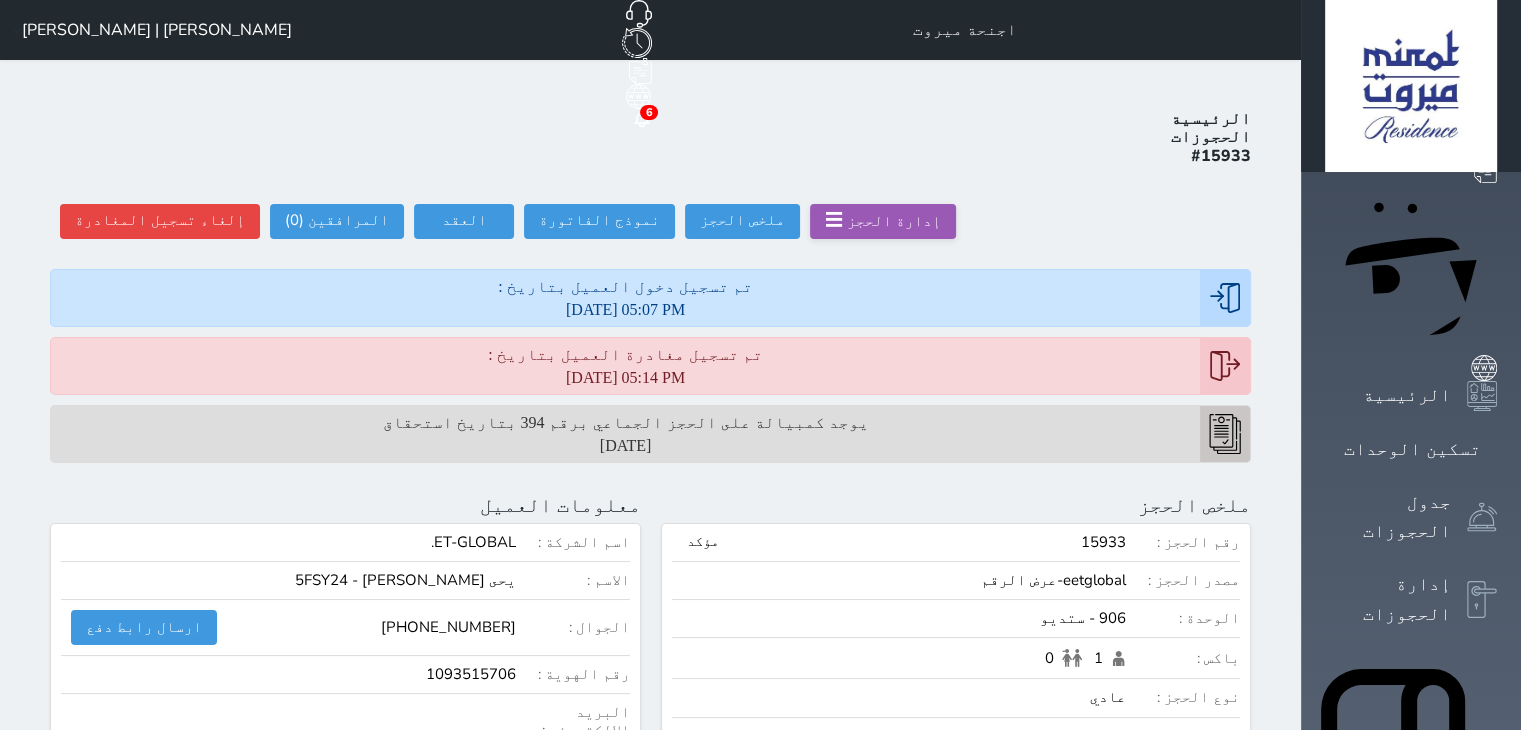 click on "[PERSON_NAME] | [PERSON_NAME]" at bounding box center [148, 30] 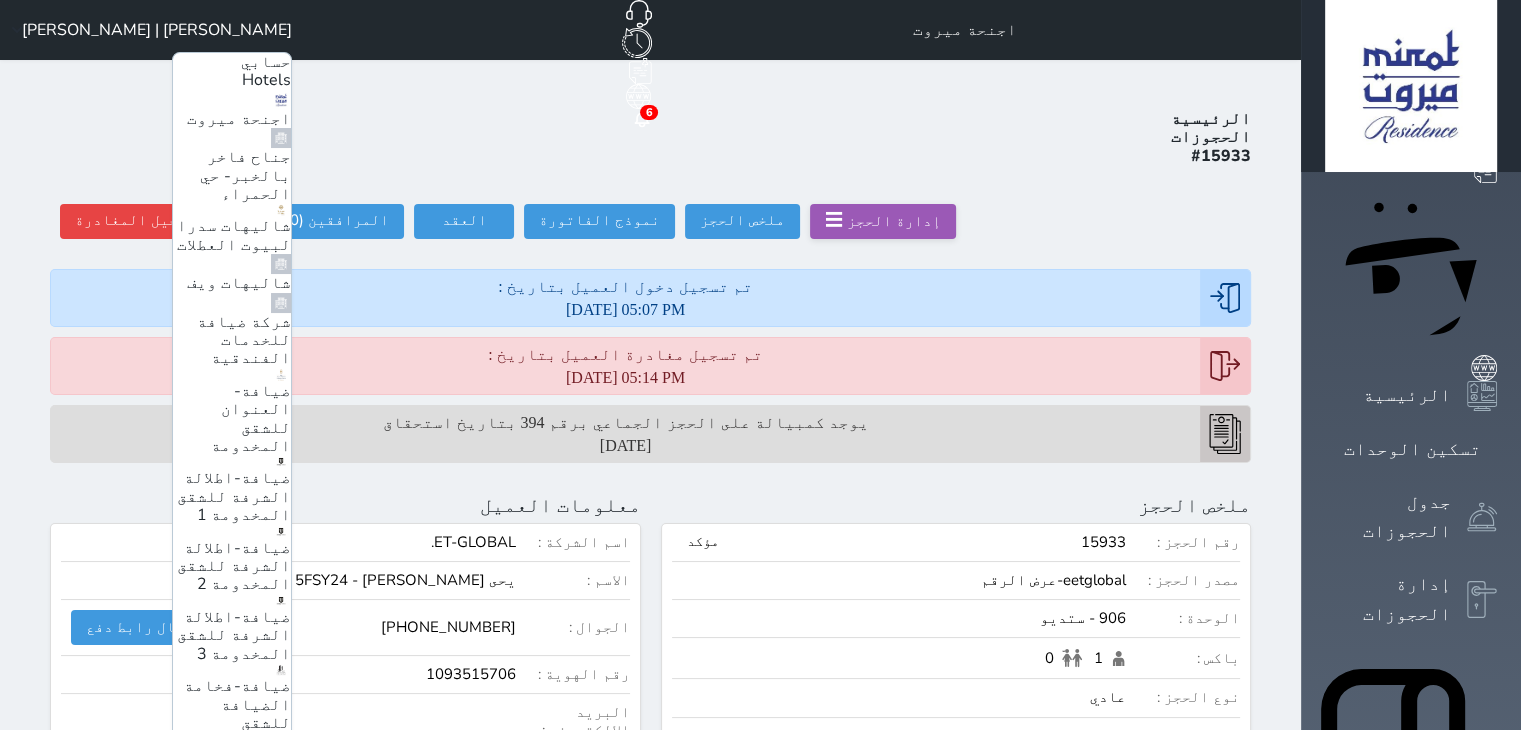 click on "جناح فاخر بالخبر- حي الحمراء" at bounding box center (245, 175) 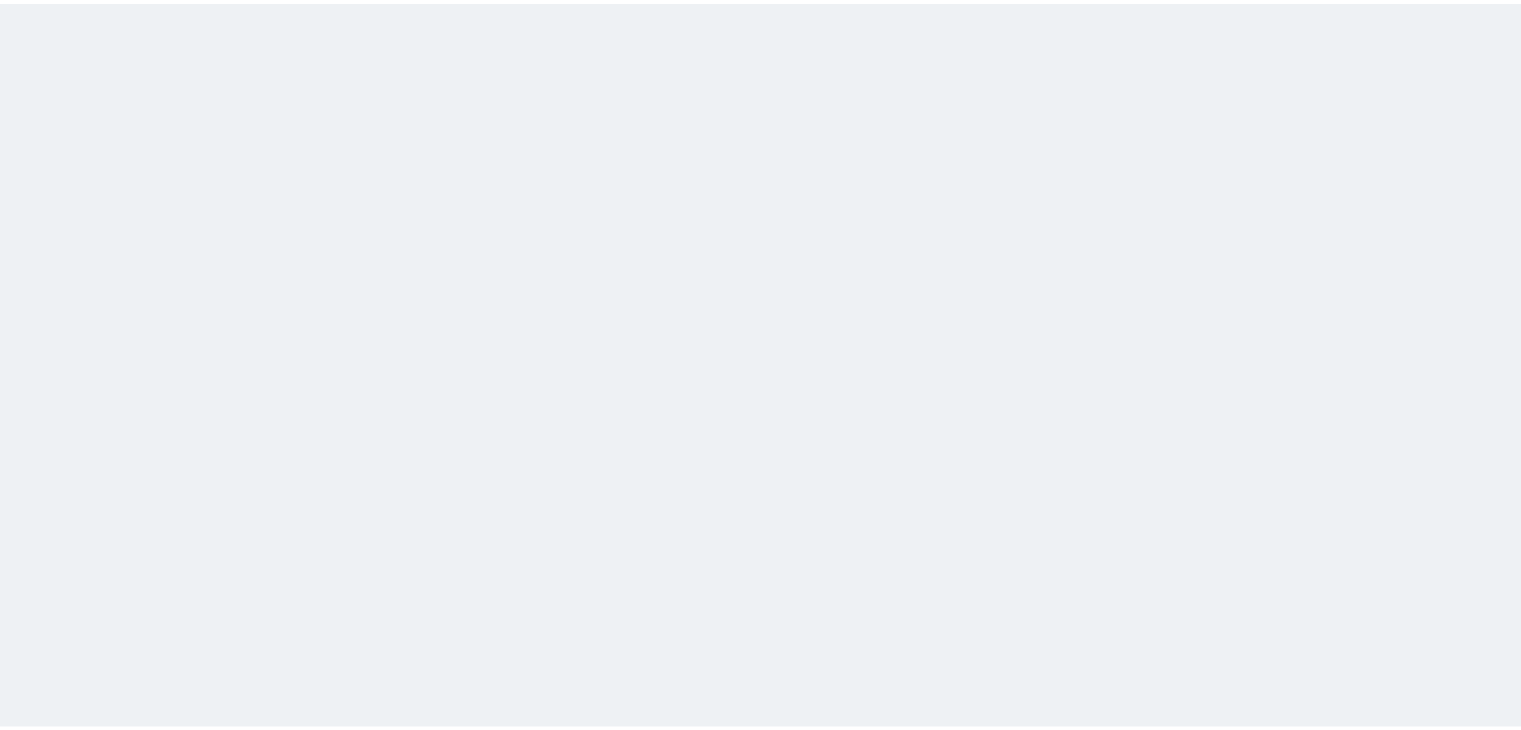 scroll, scrollTop: 0, scrollLeft: 0, axis: both 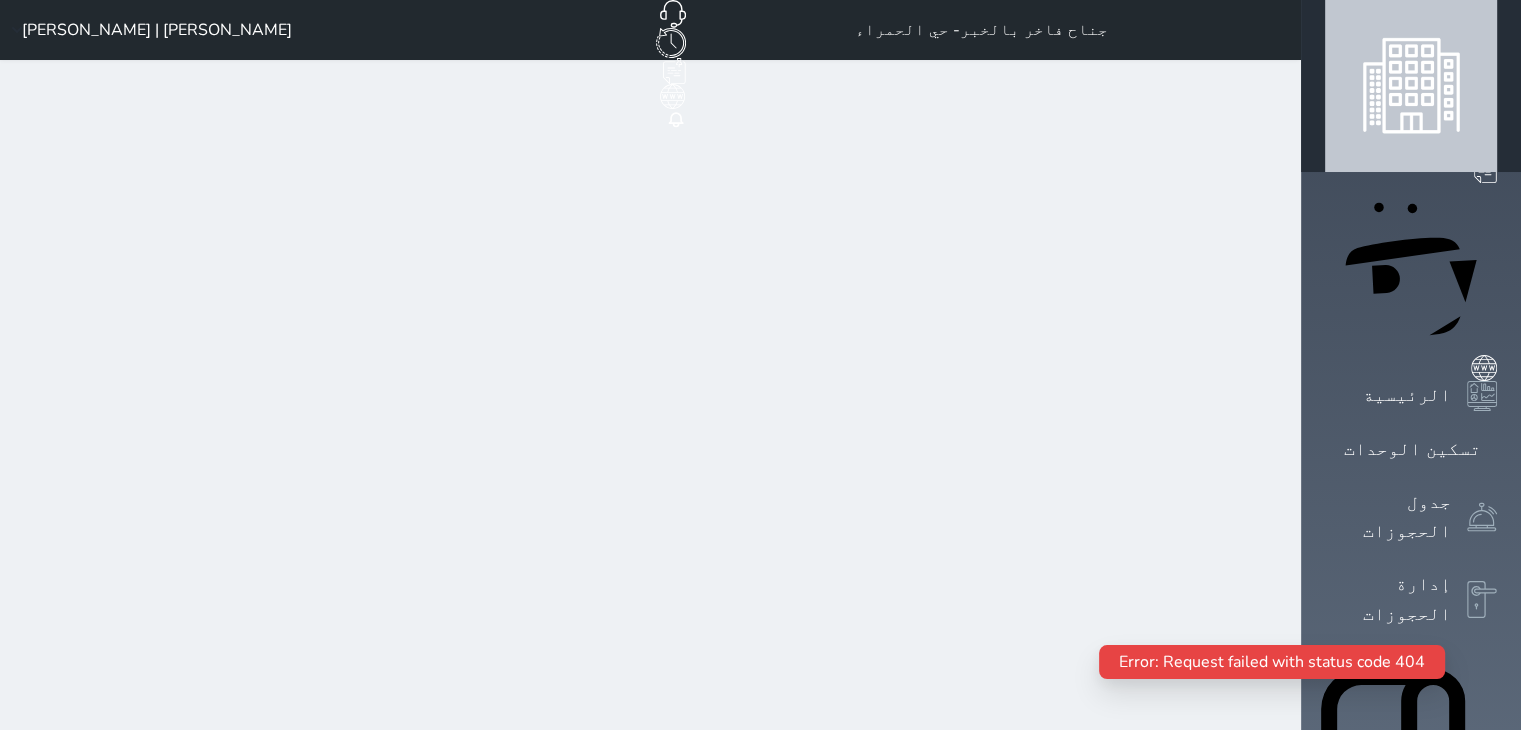 click on "الإدارة المالية" at bounding box center (1388, 1218) 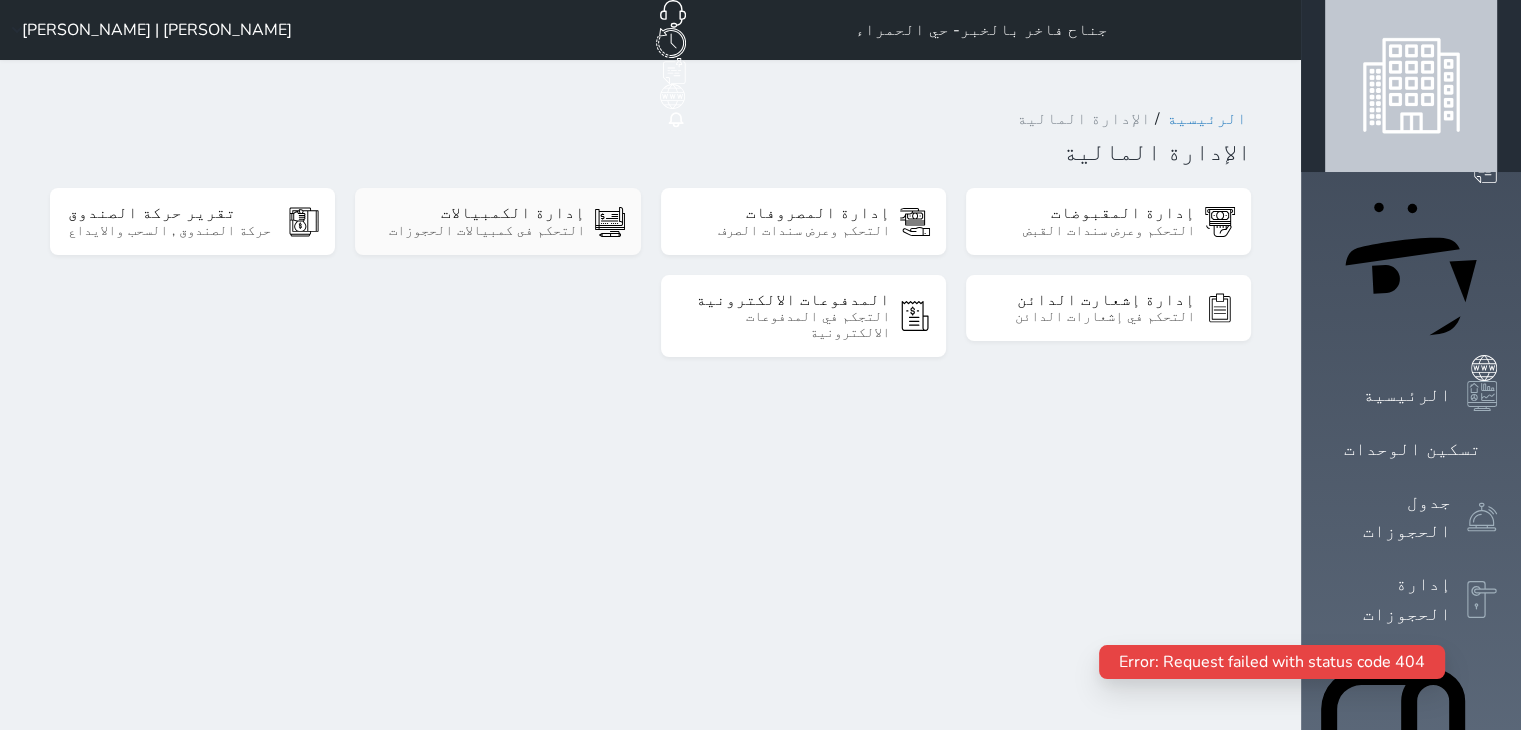 click on "إدارة الكمبيالات" at bounding box center (478, 213) 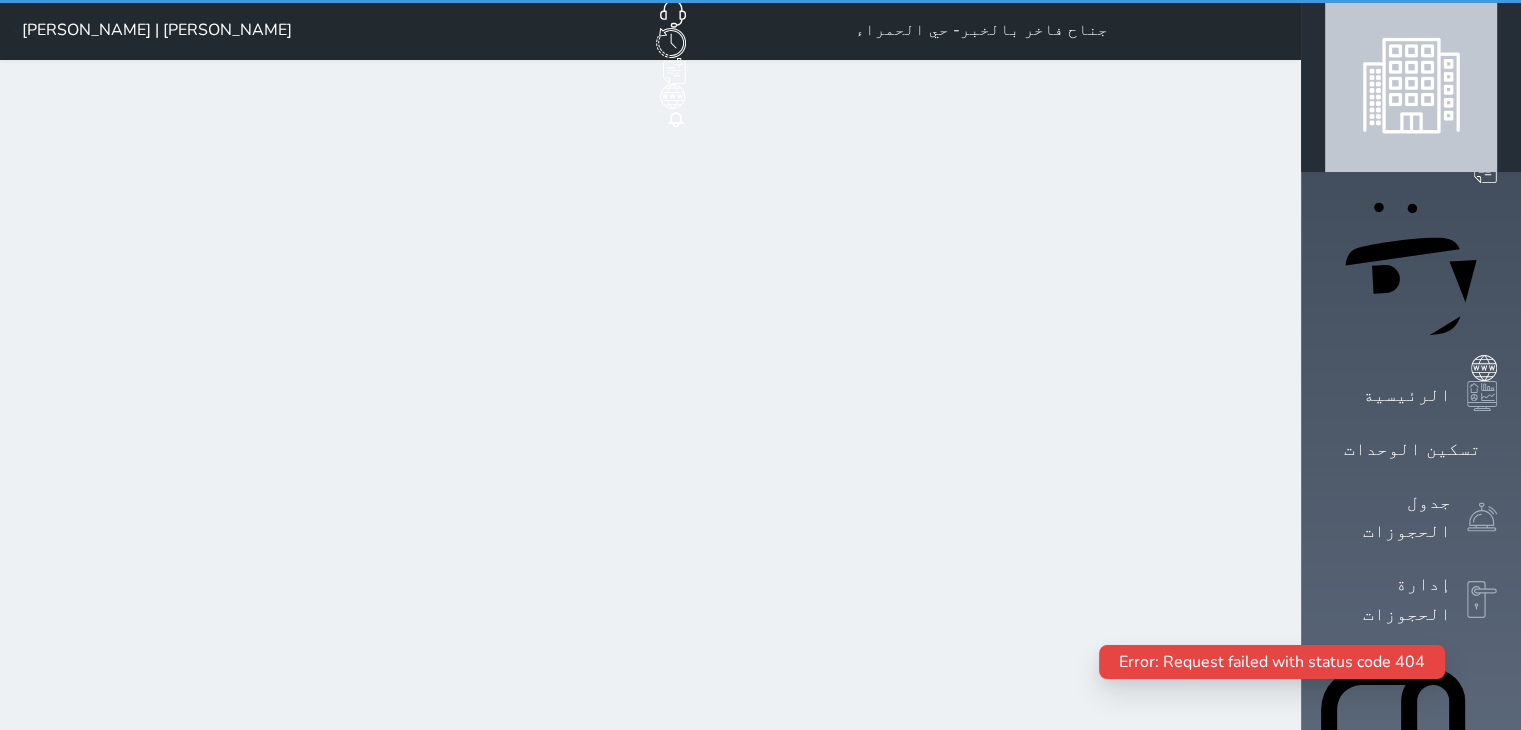 select on "pending" 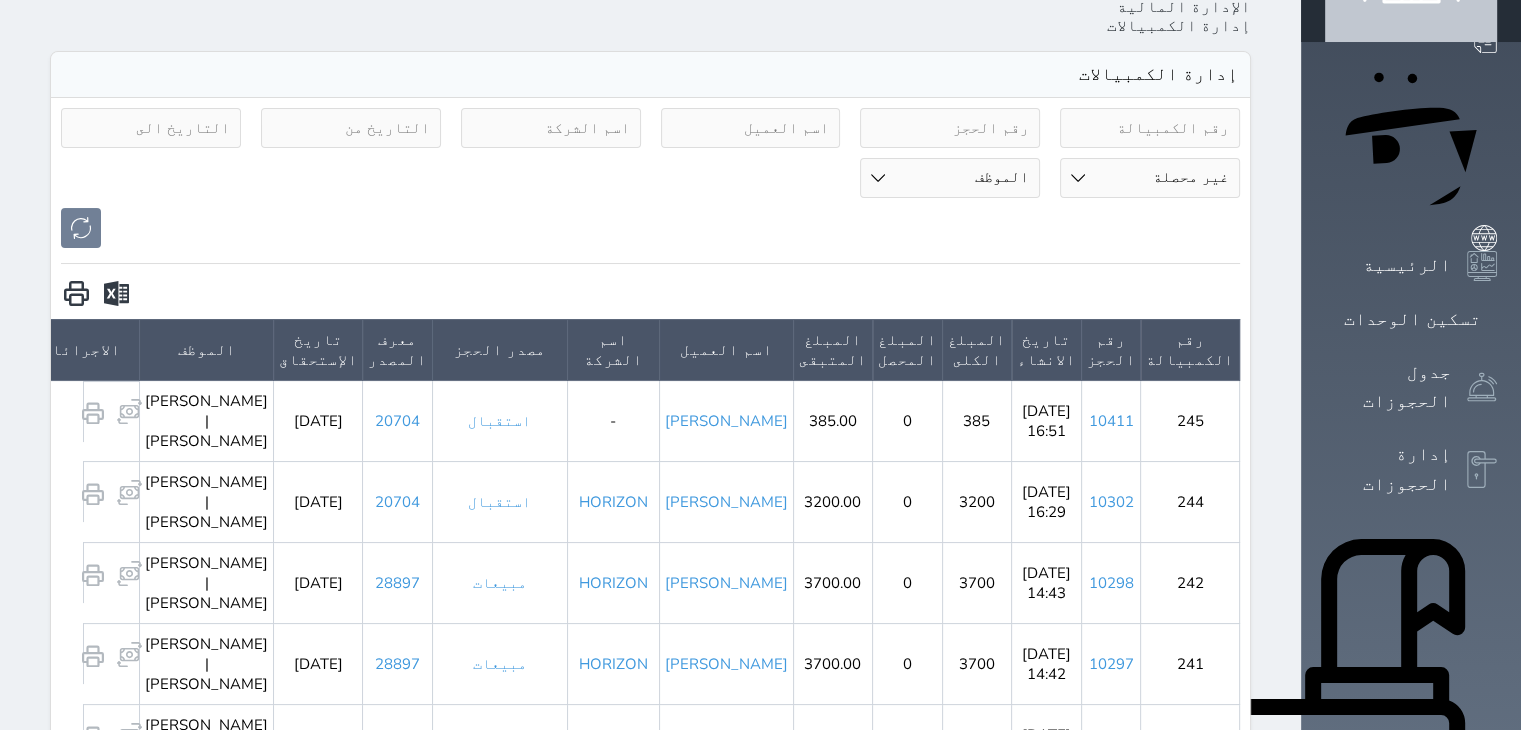scroll, scrollTop: 0, scrollLeft: 0, axis: both 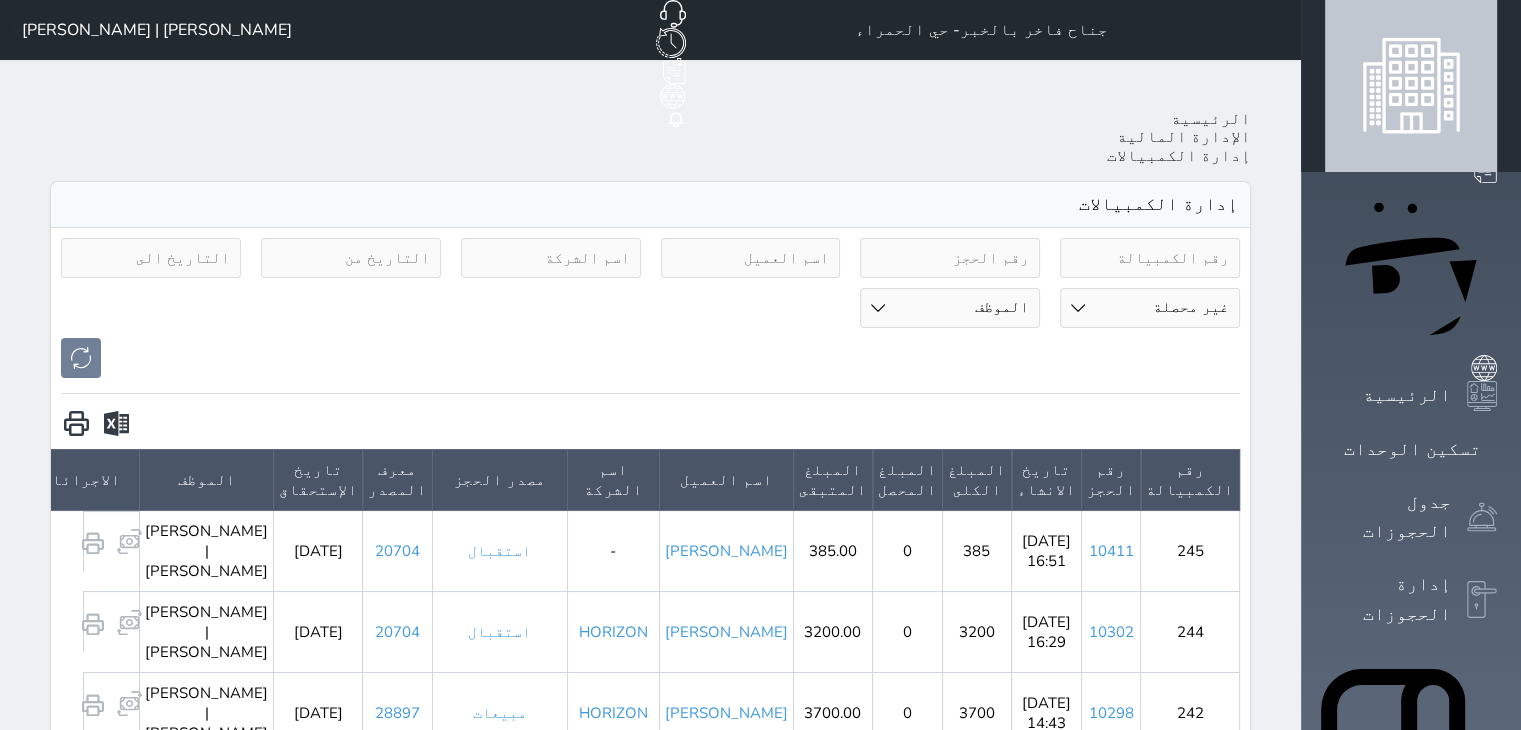 click 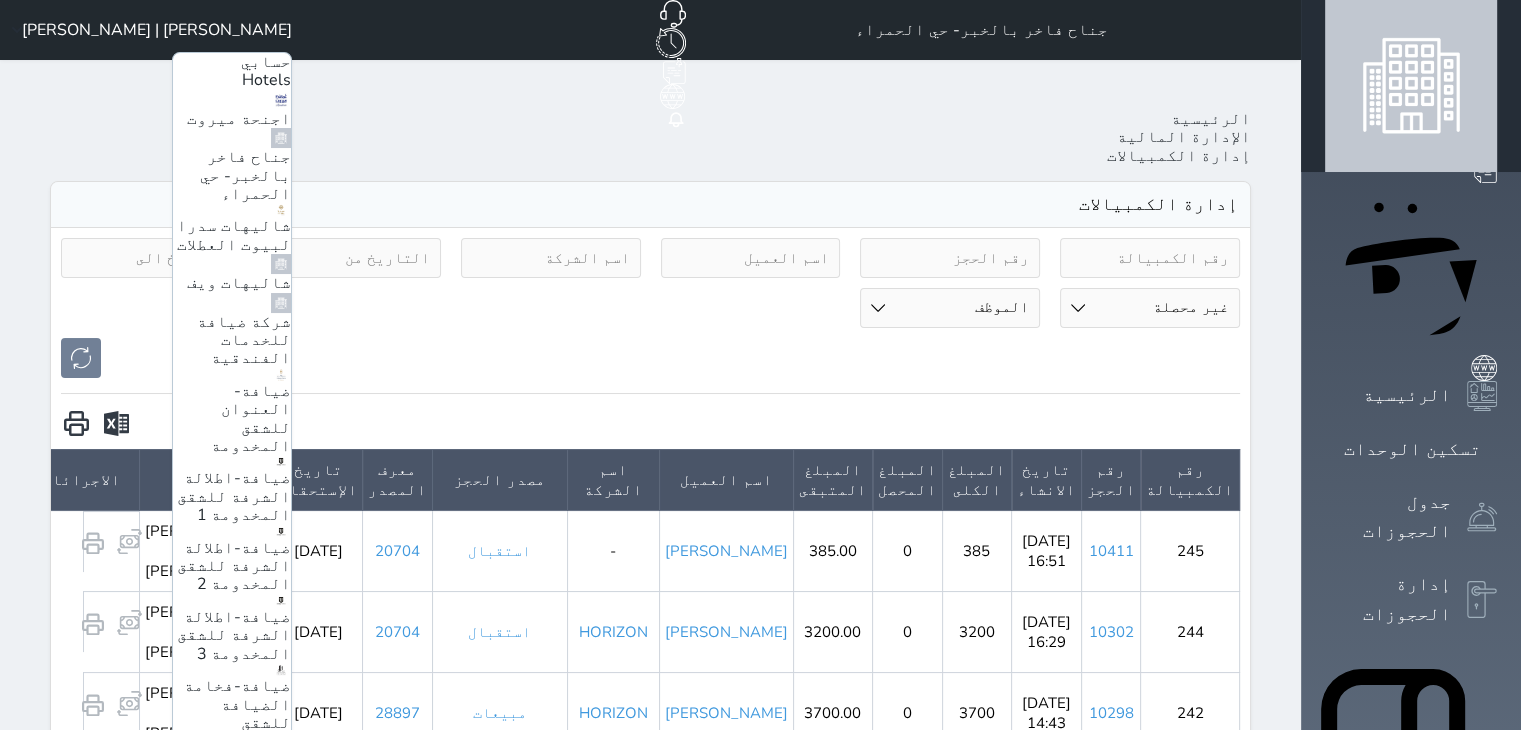 click on "شاليهات سدرا لبيوت العطلات" at bounding box center (234, 235) 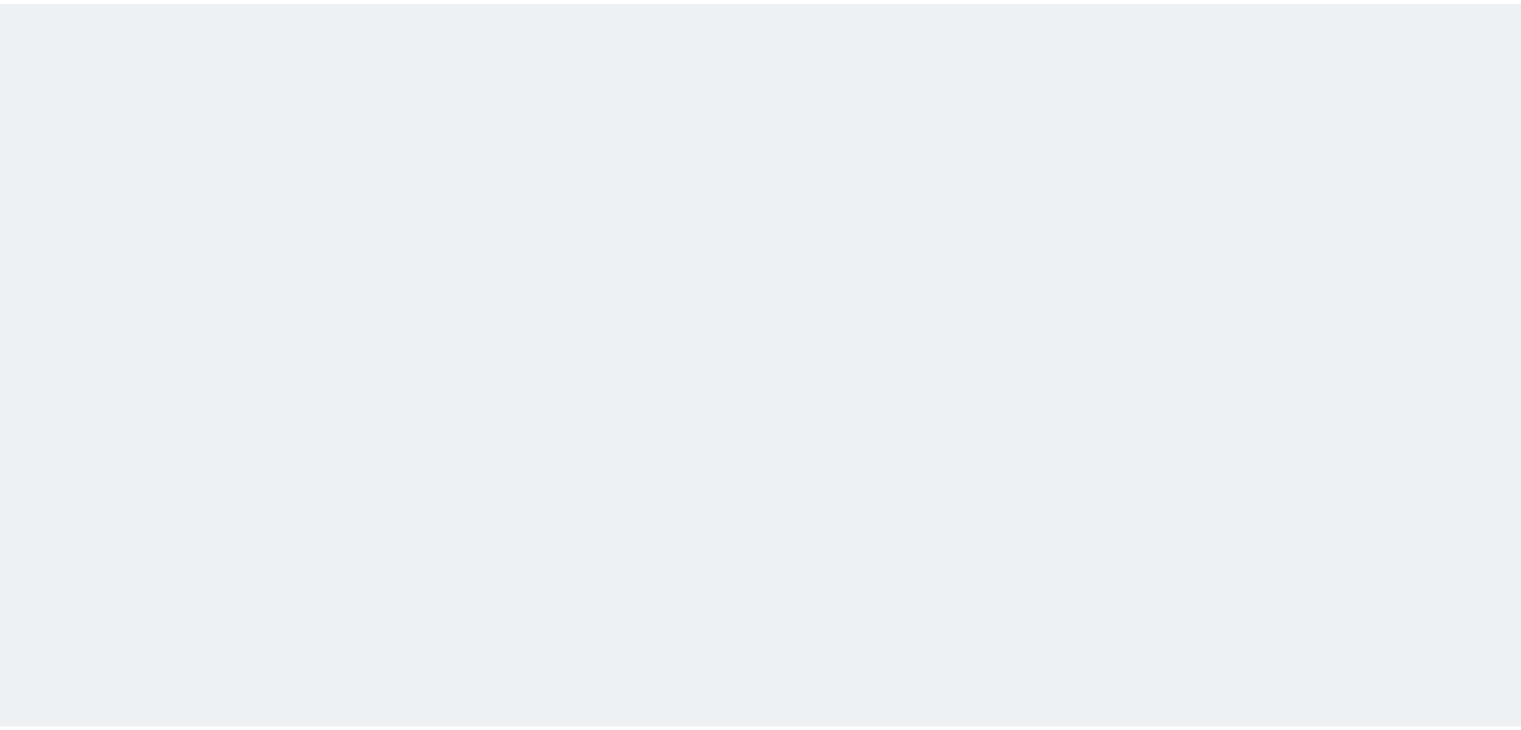scroll, scrollTop: 0, scrollLeft: 0, axis: both 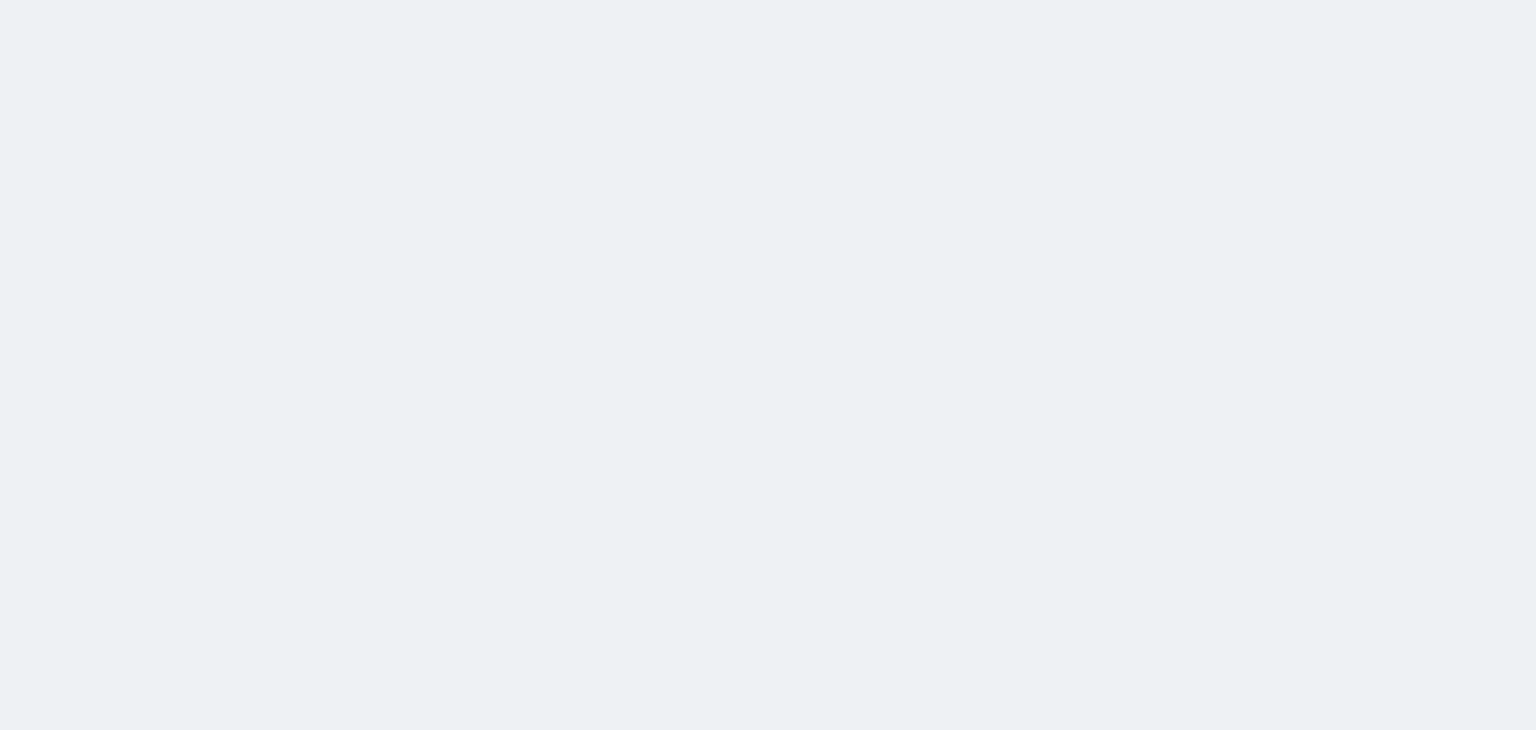 select on "pending" 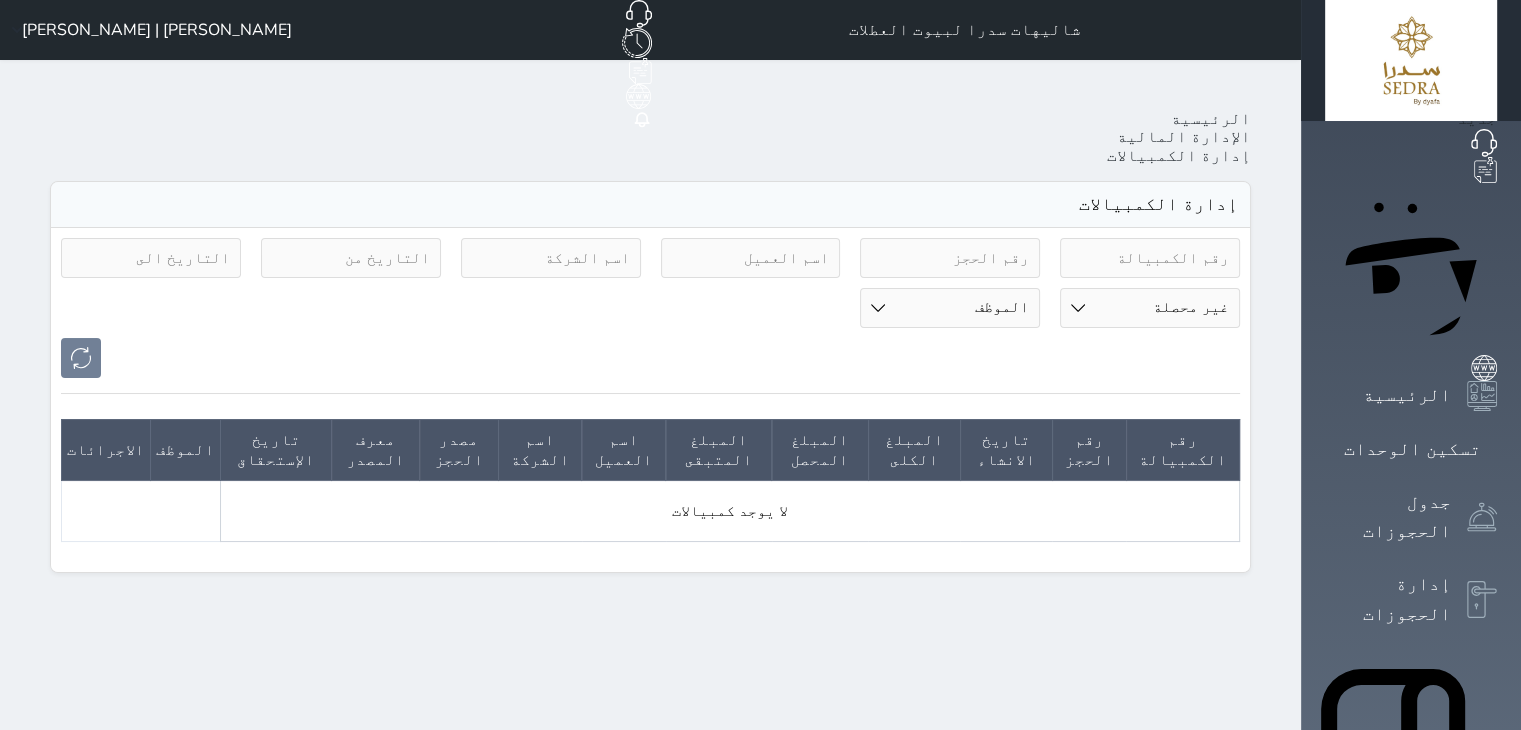 click 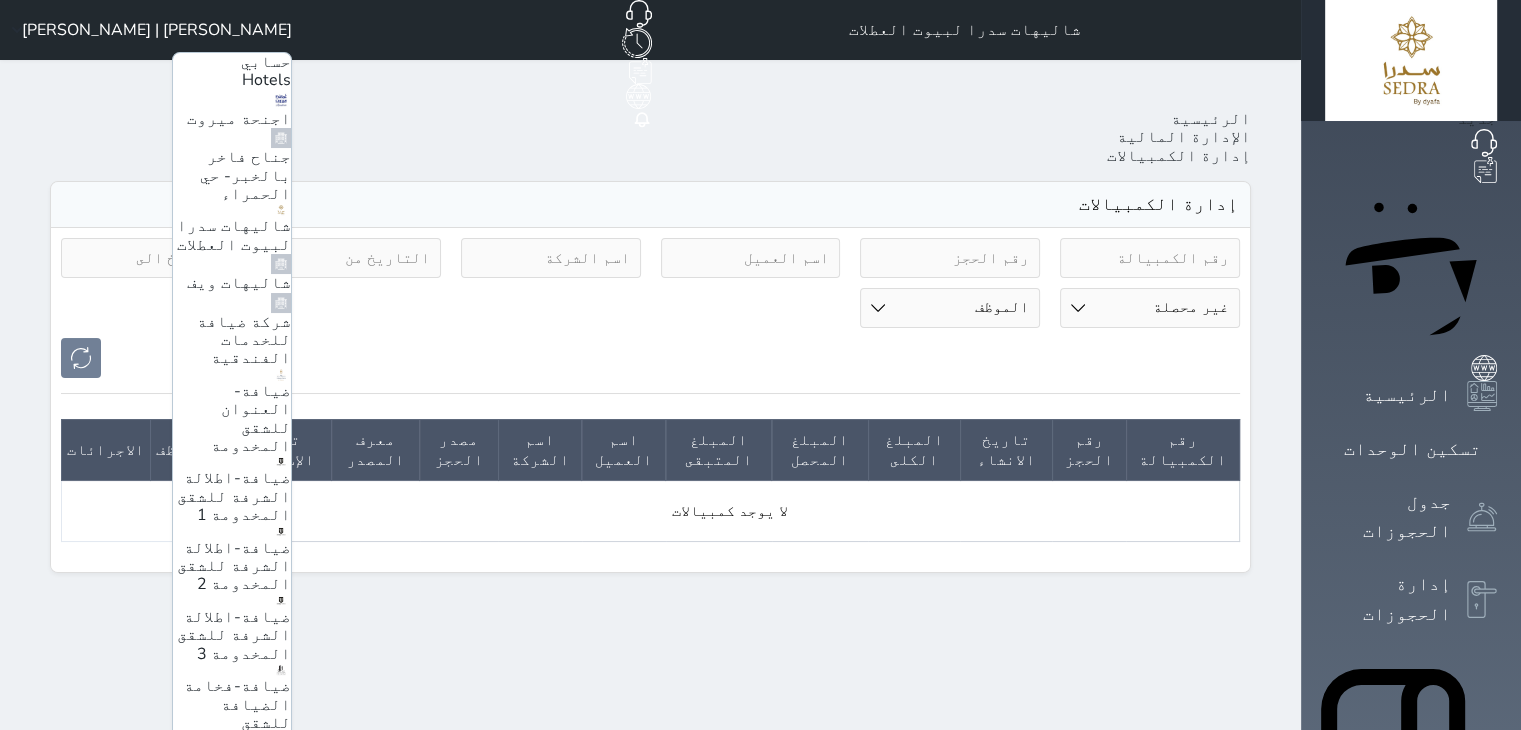 click on "شاليهات ويف" at bounding box center (239, 283) 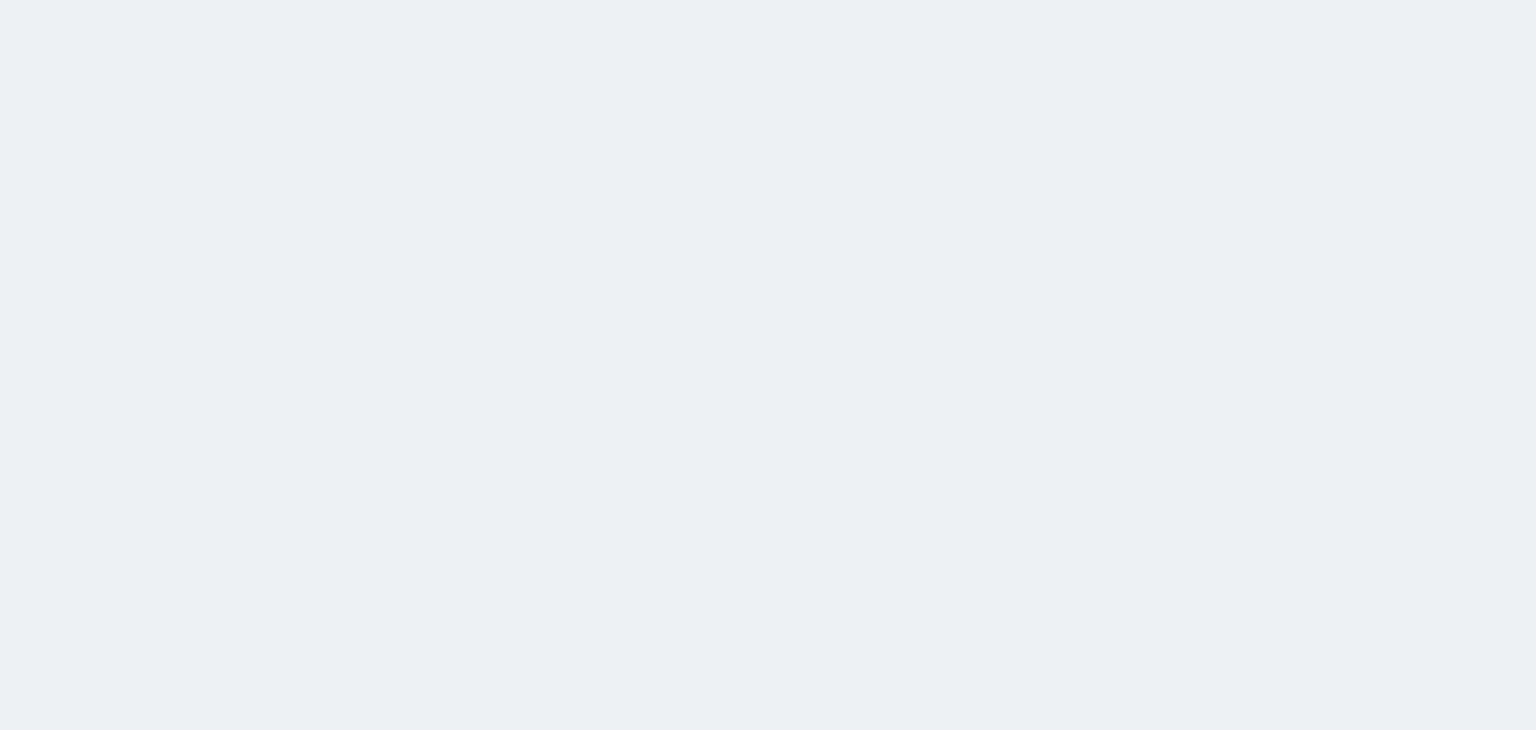 select on "pending" 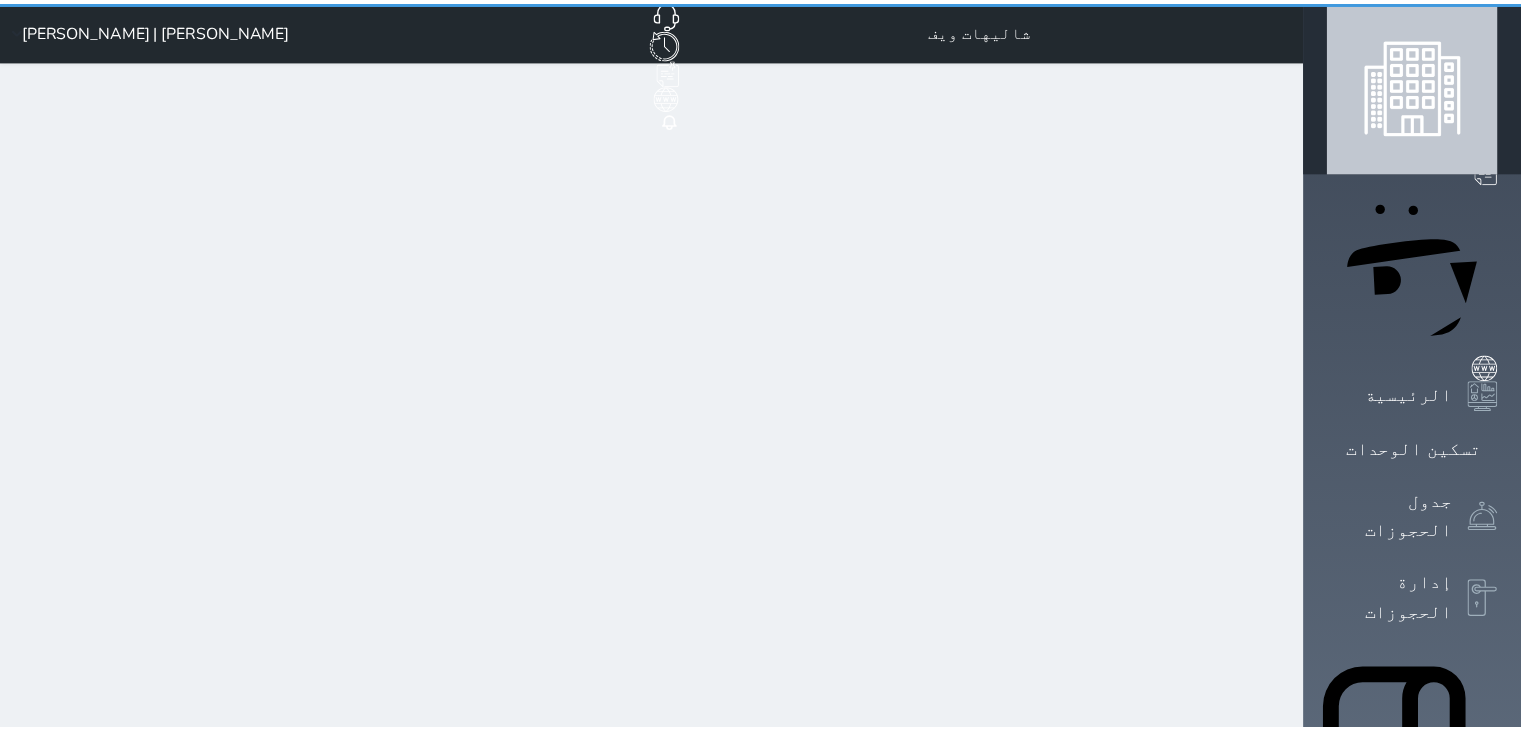 scroll, scrollTop: 0, scrollLeft: 0, axis: both 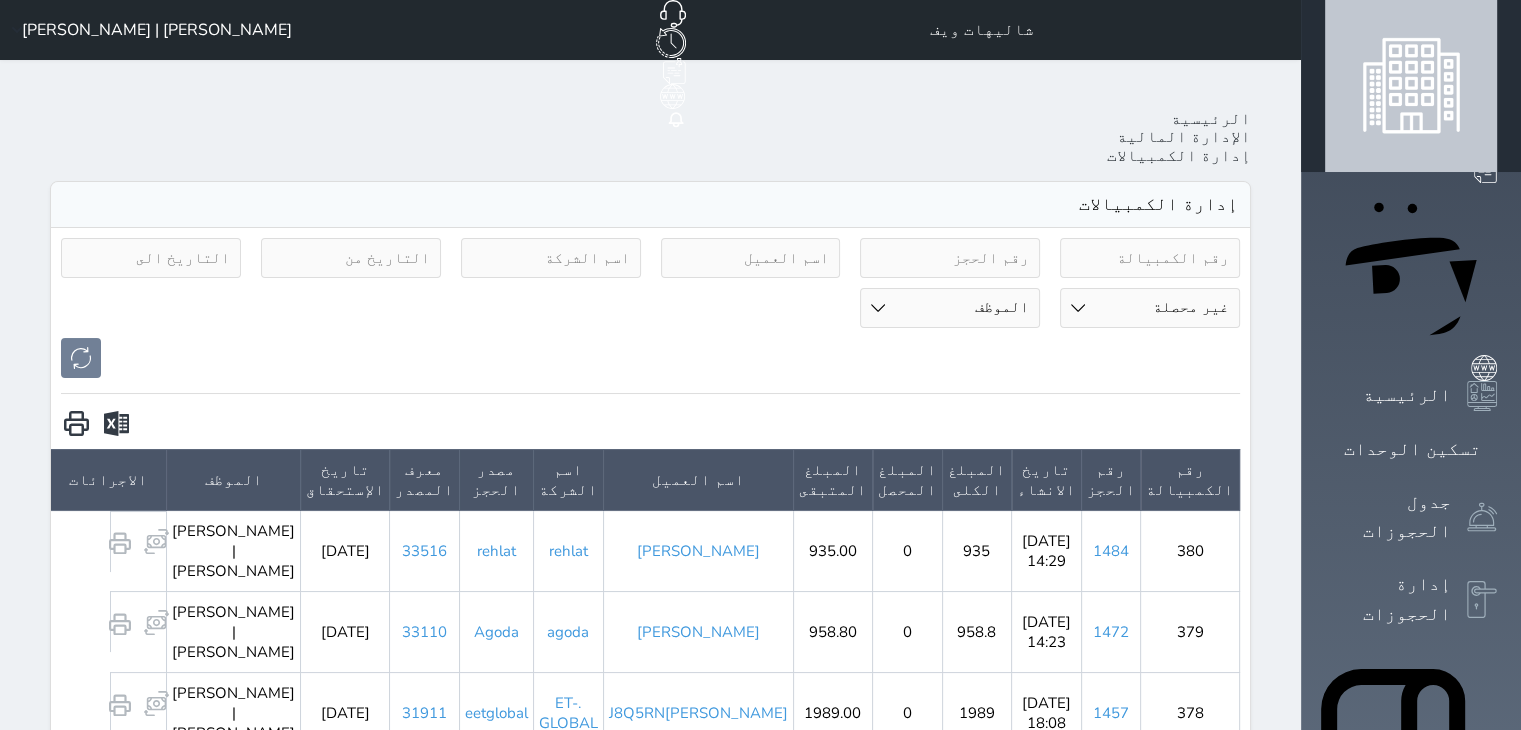 click on "[PERSON_NAME]" at bounding box center [698, 550] 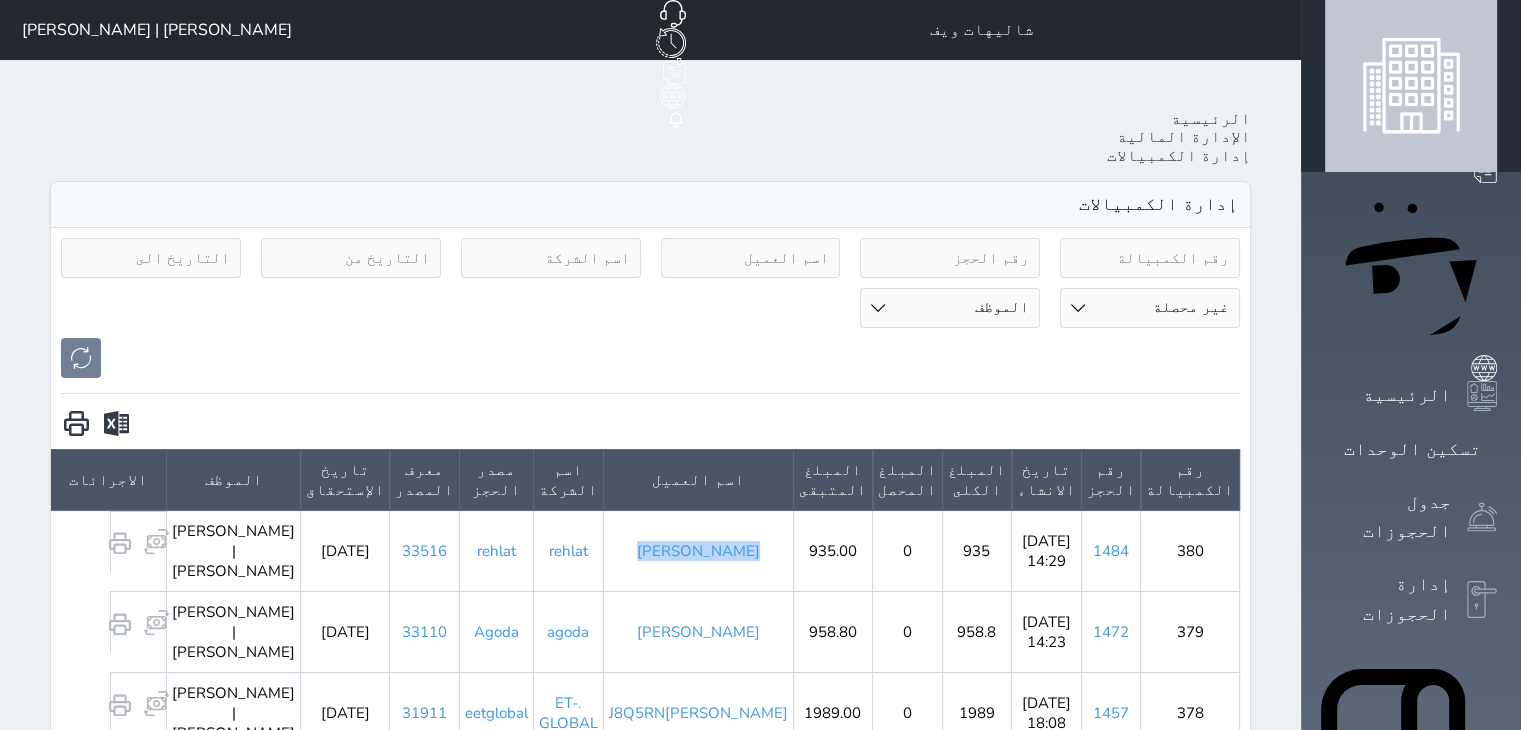 click on "[PERSON_NAME]" at bounding box center (698, 550) 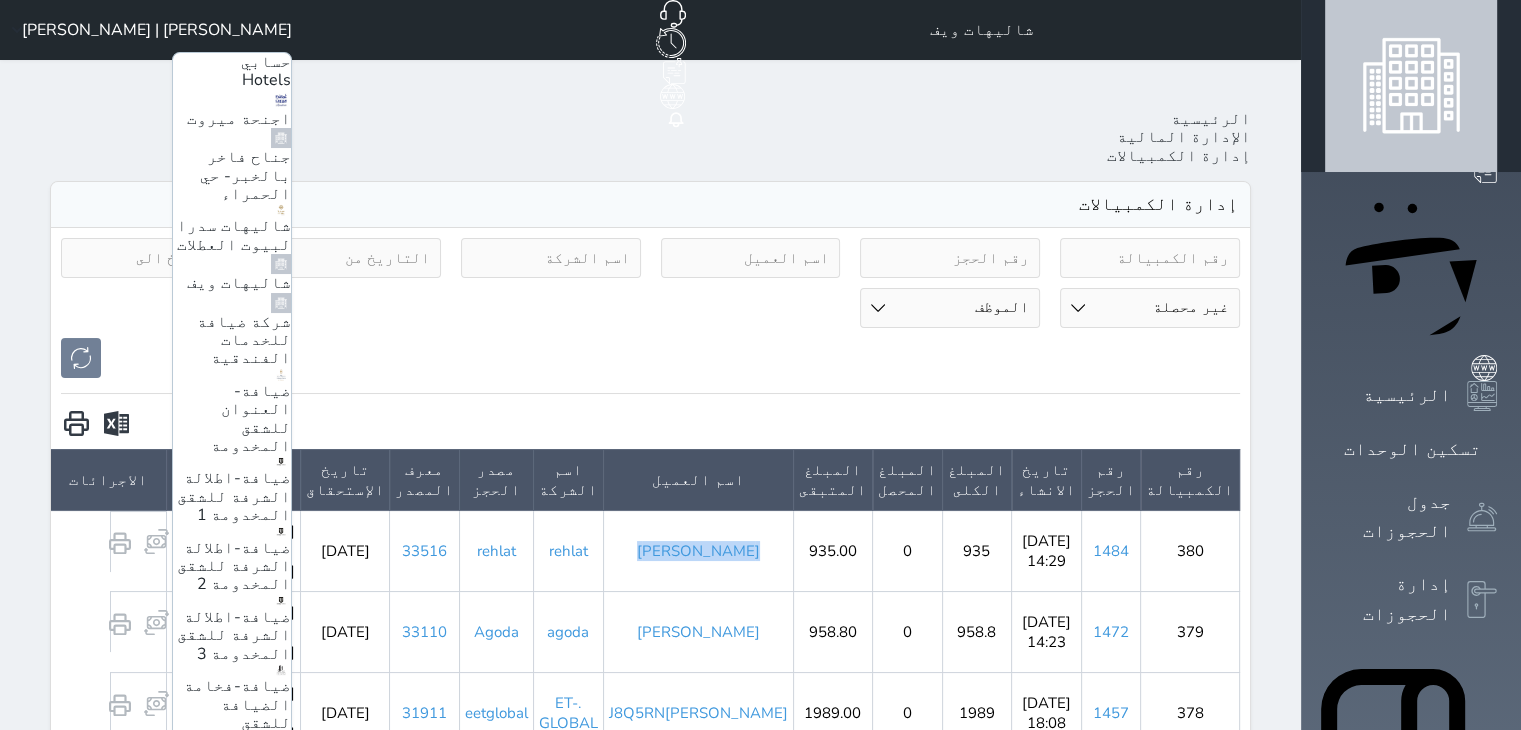 click on "ضيافة- العنوان للشقق المخدومة" at bounding box center (251, 418) 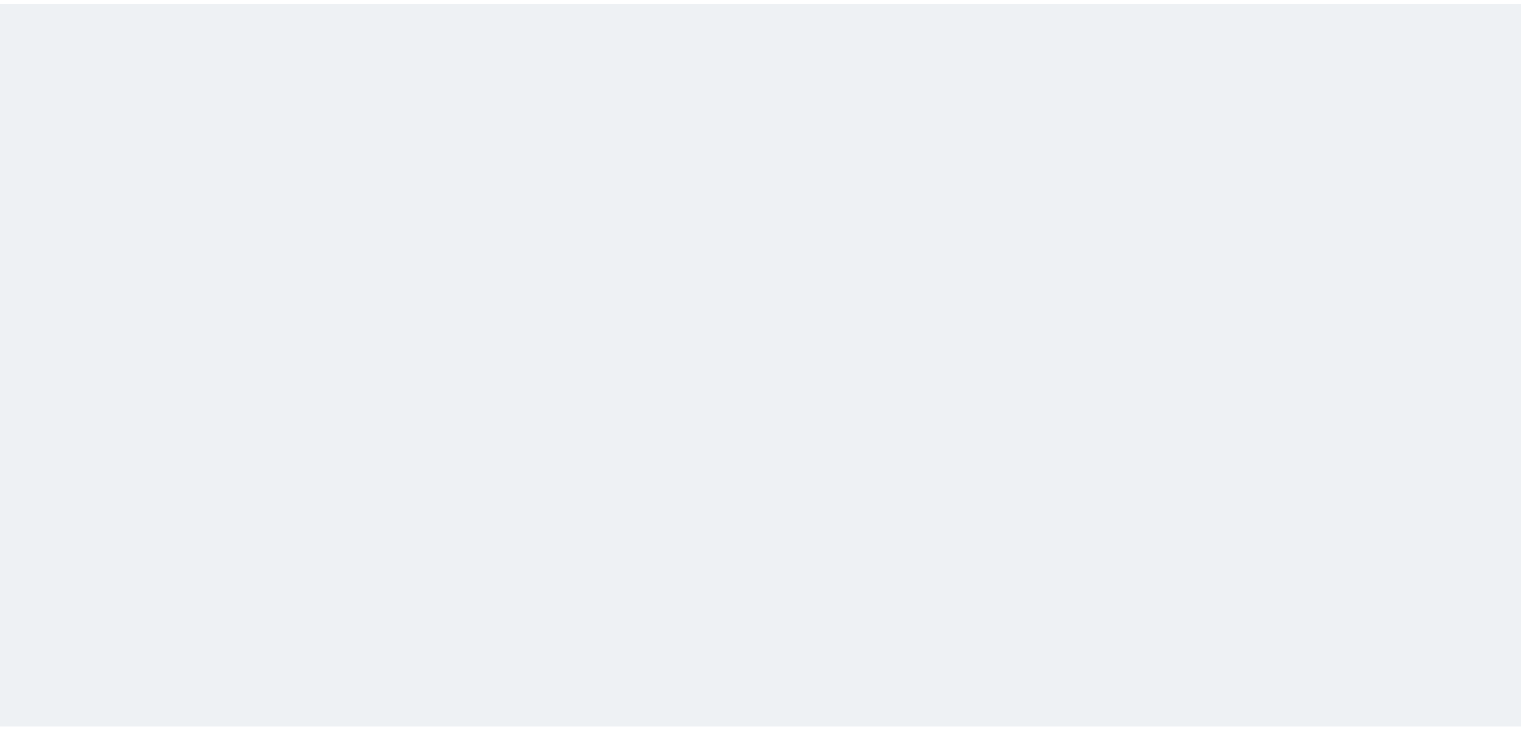 scroll, scrollTop: 0, scrollLeft: 0, axis: both 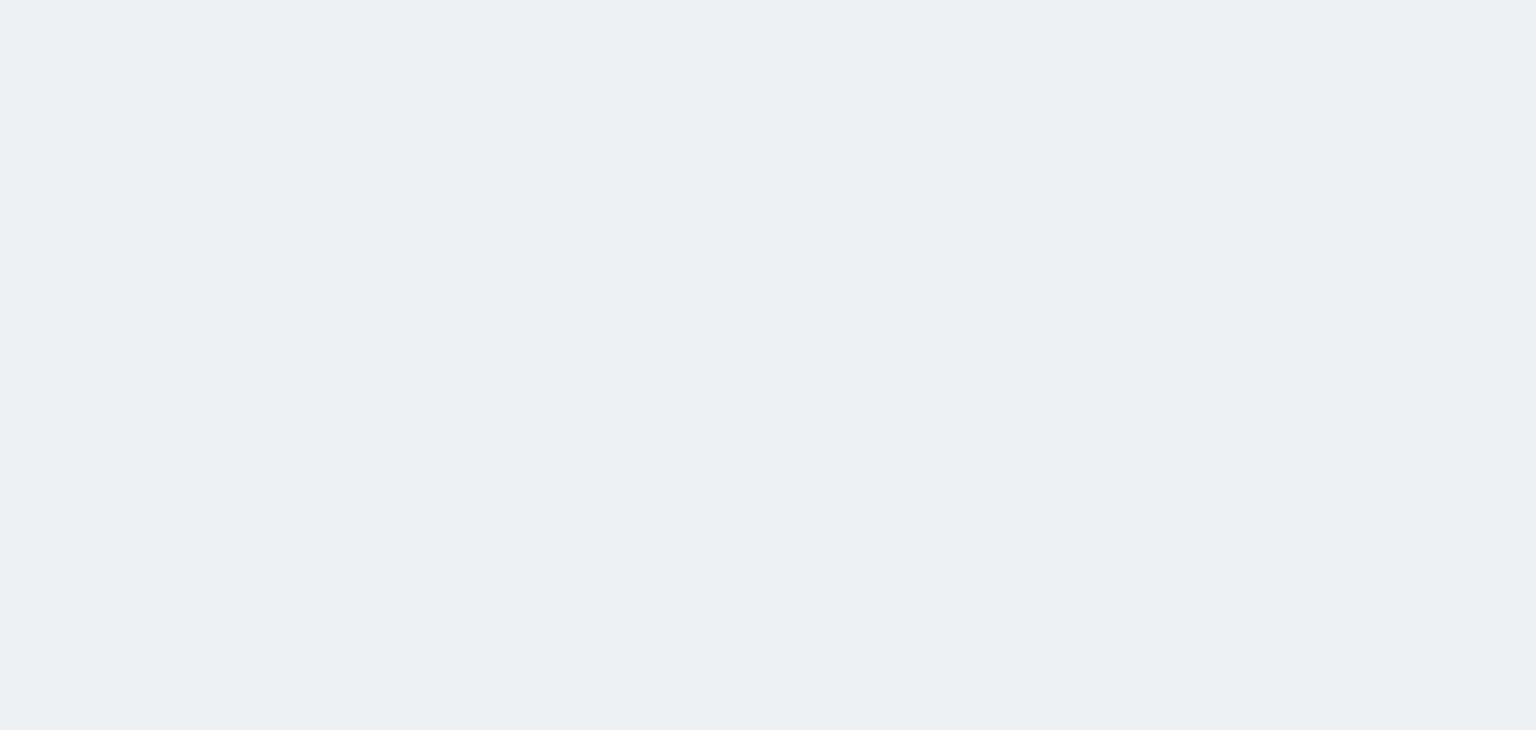 select on "pending" 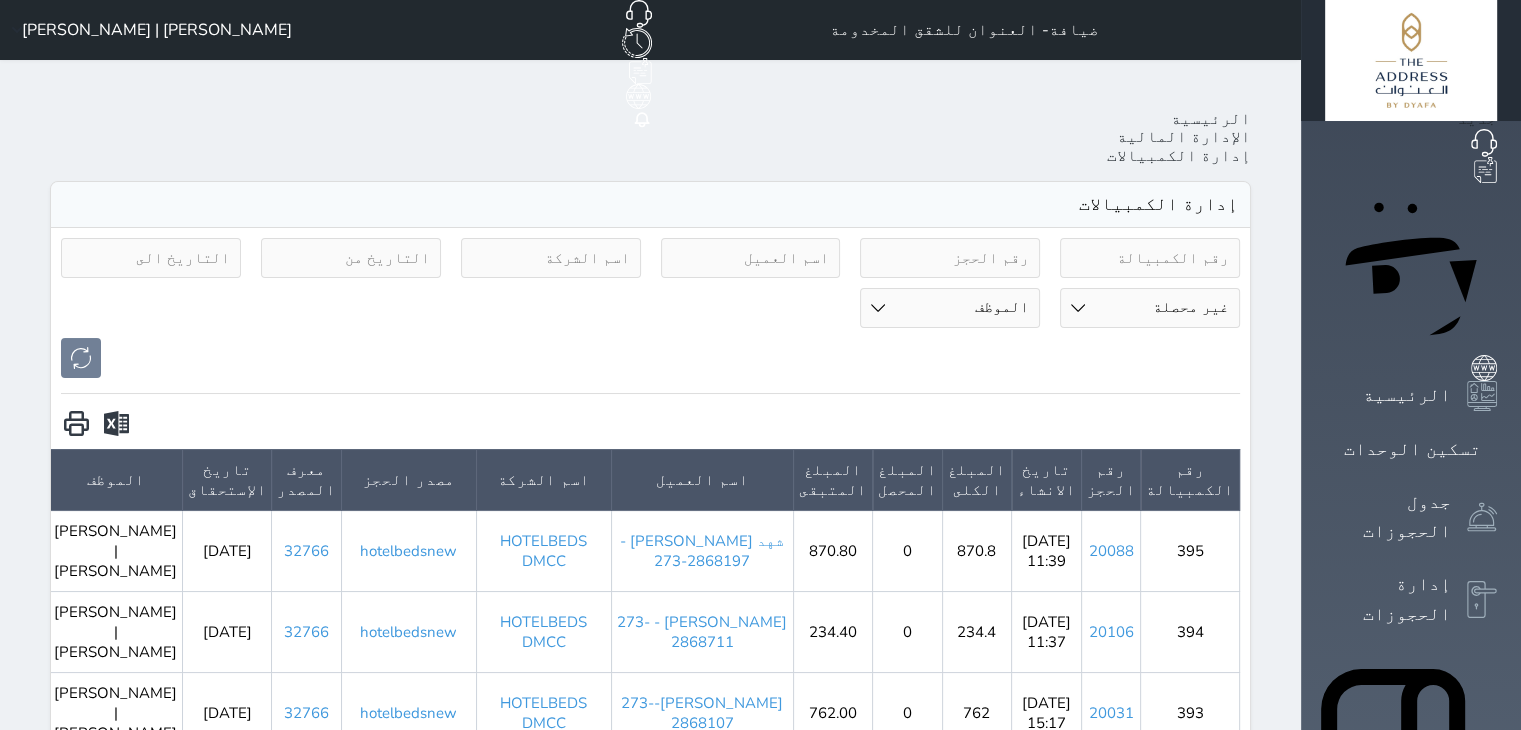 click on "الإدارة المالية" at bounding box center (1411, 1218) 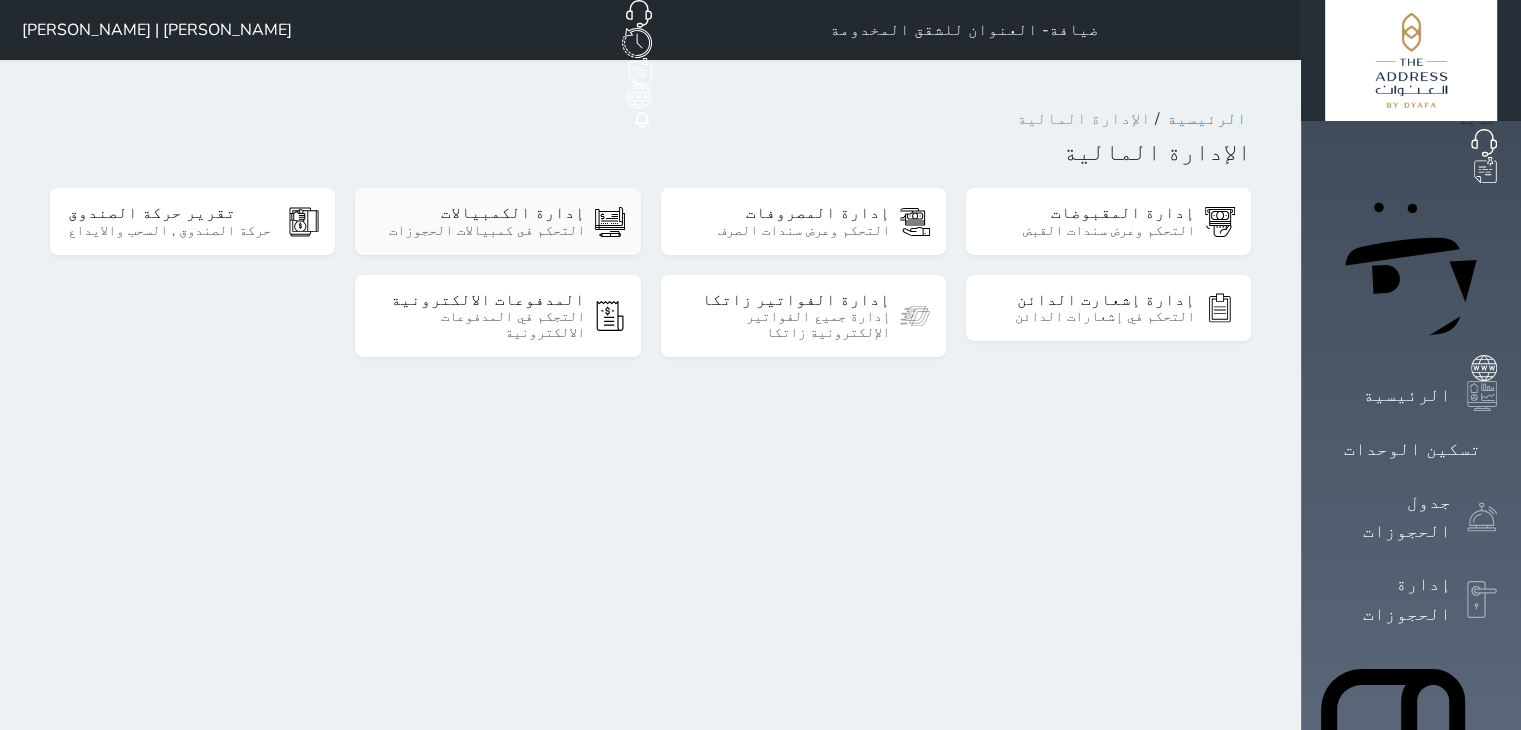 click on "التحكم فى كمبيالات الحجوزات" at bounding box center [478, 231] 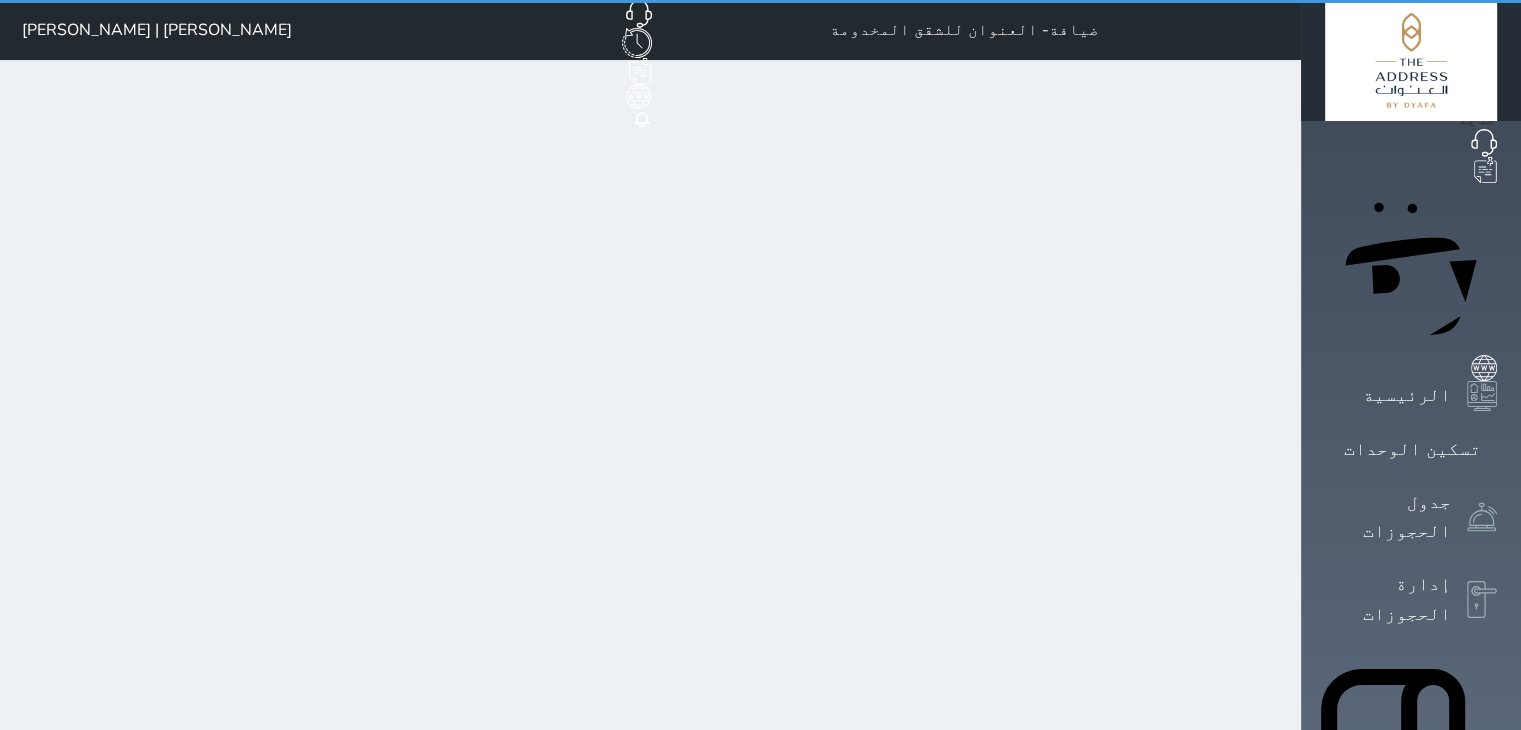 select on "pending" 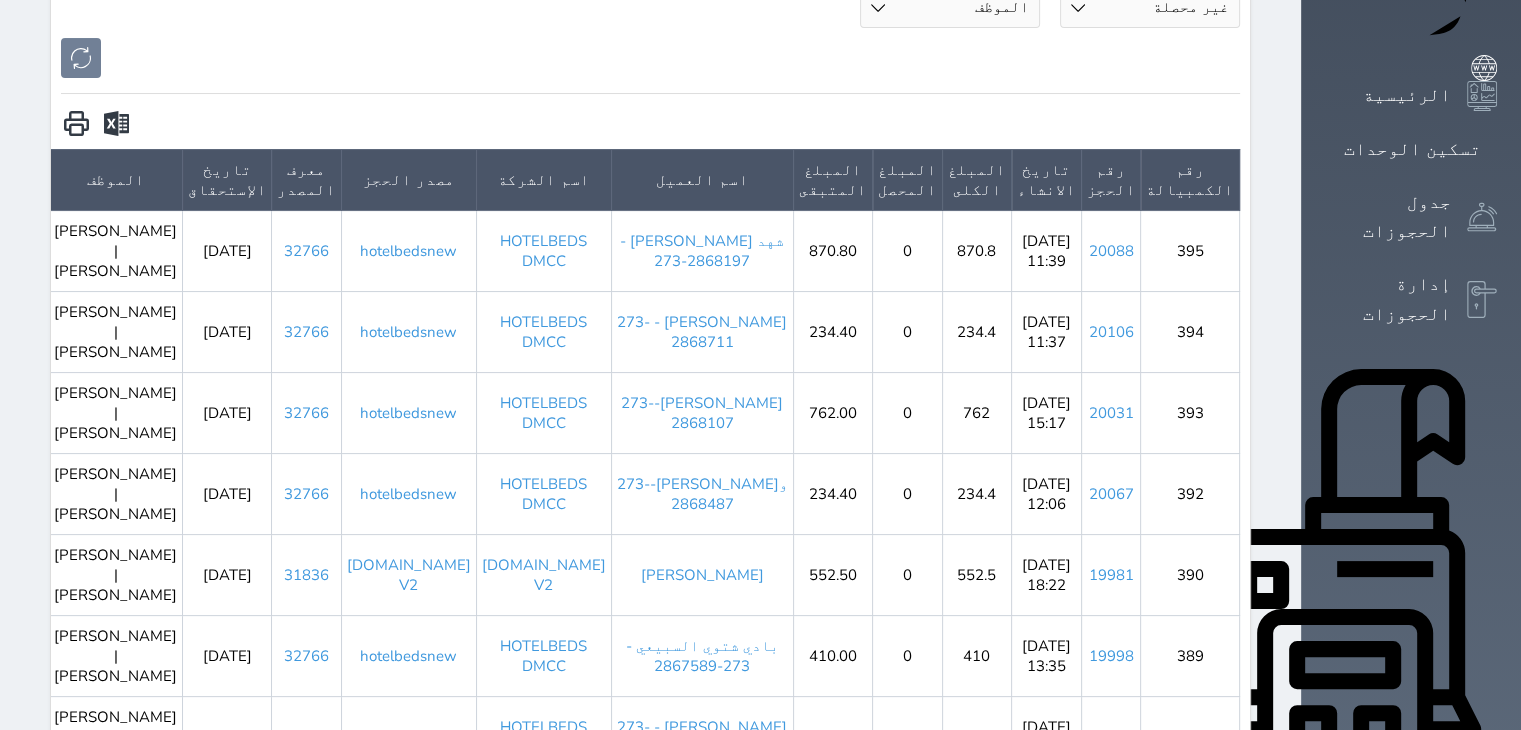 scroll, scrollTop: 0, scrollLeft: 0, axis: both 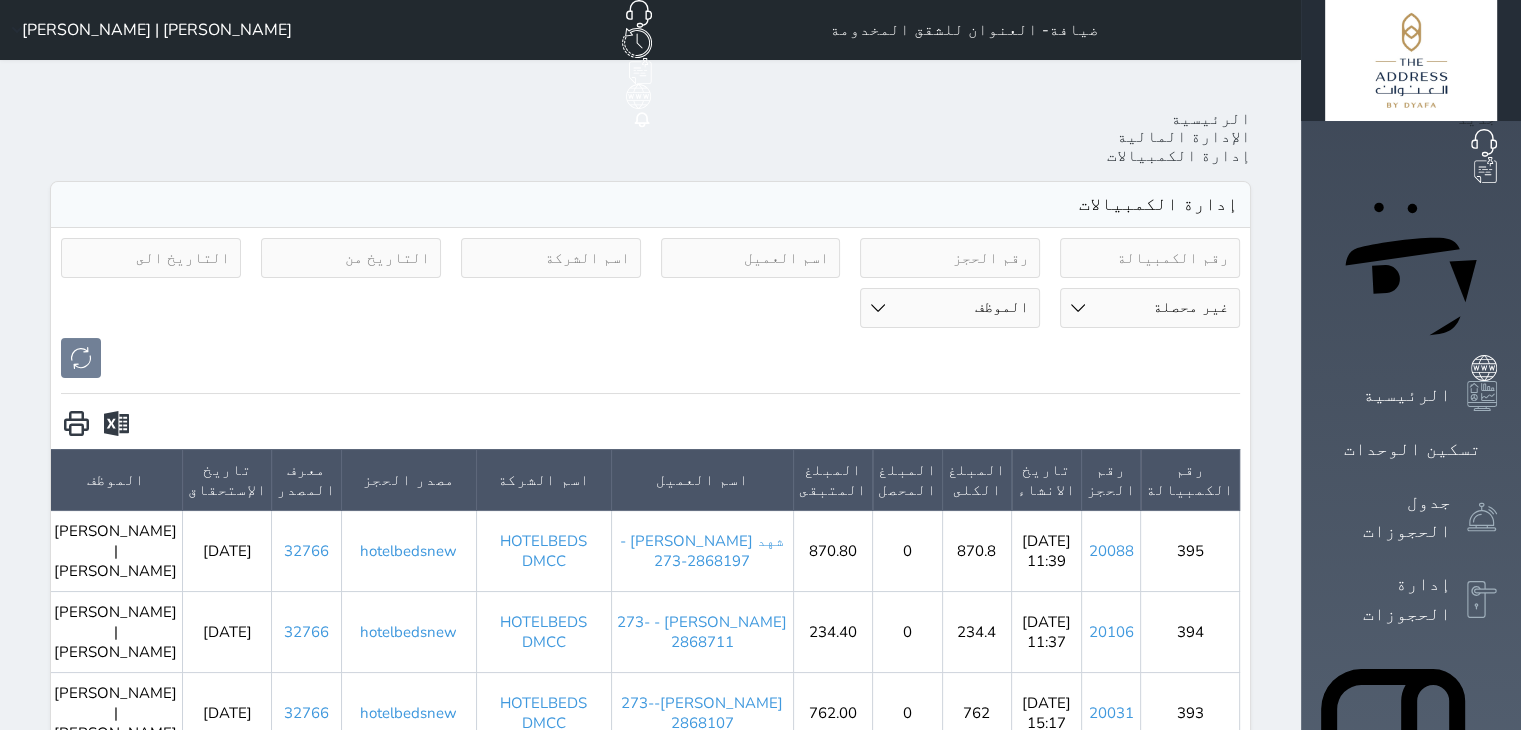 click at bounding box center (1150, 258) 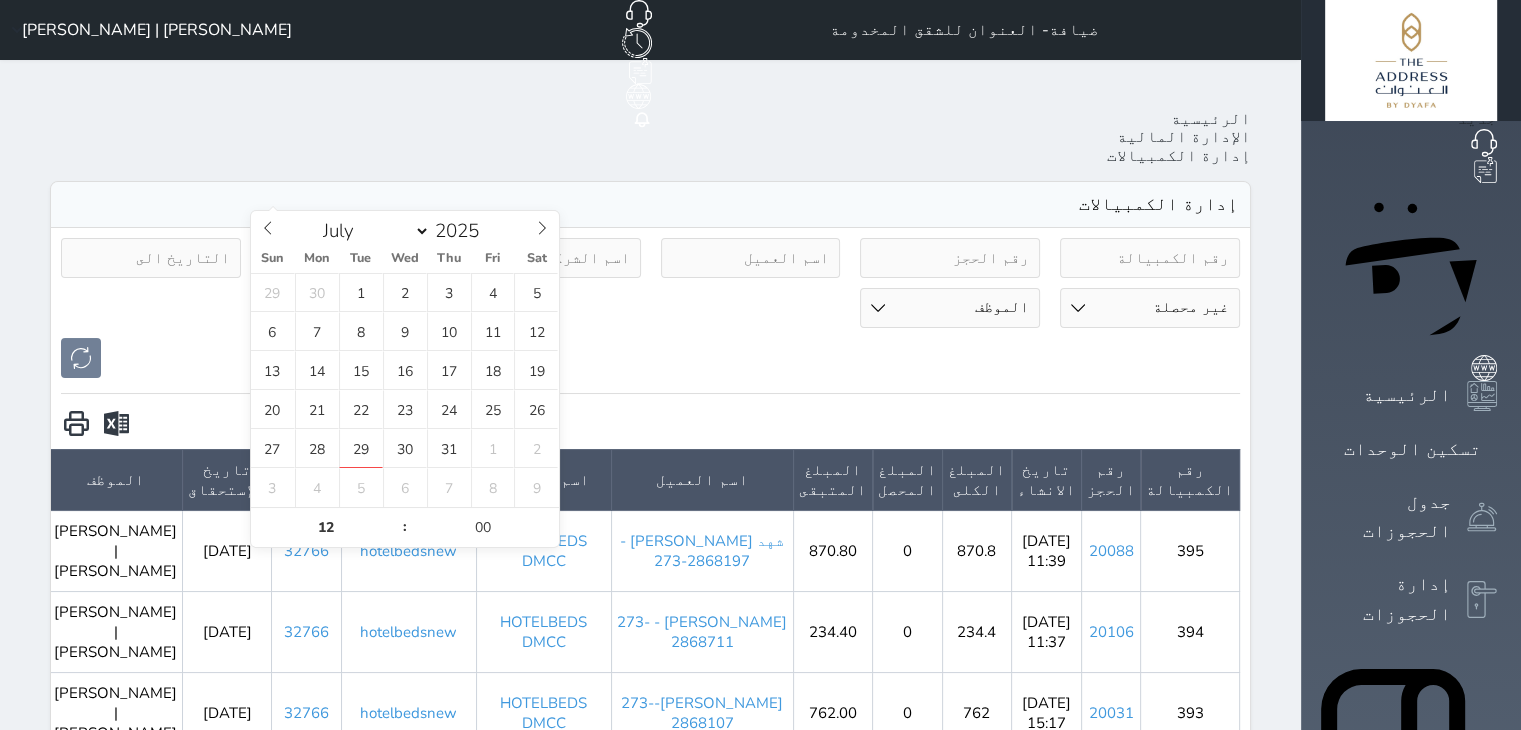 click at bounding box center (351, 258) 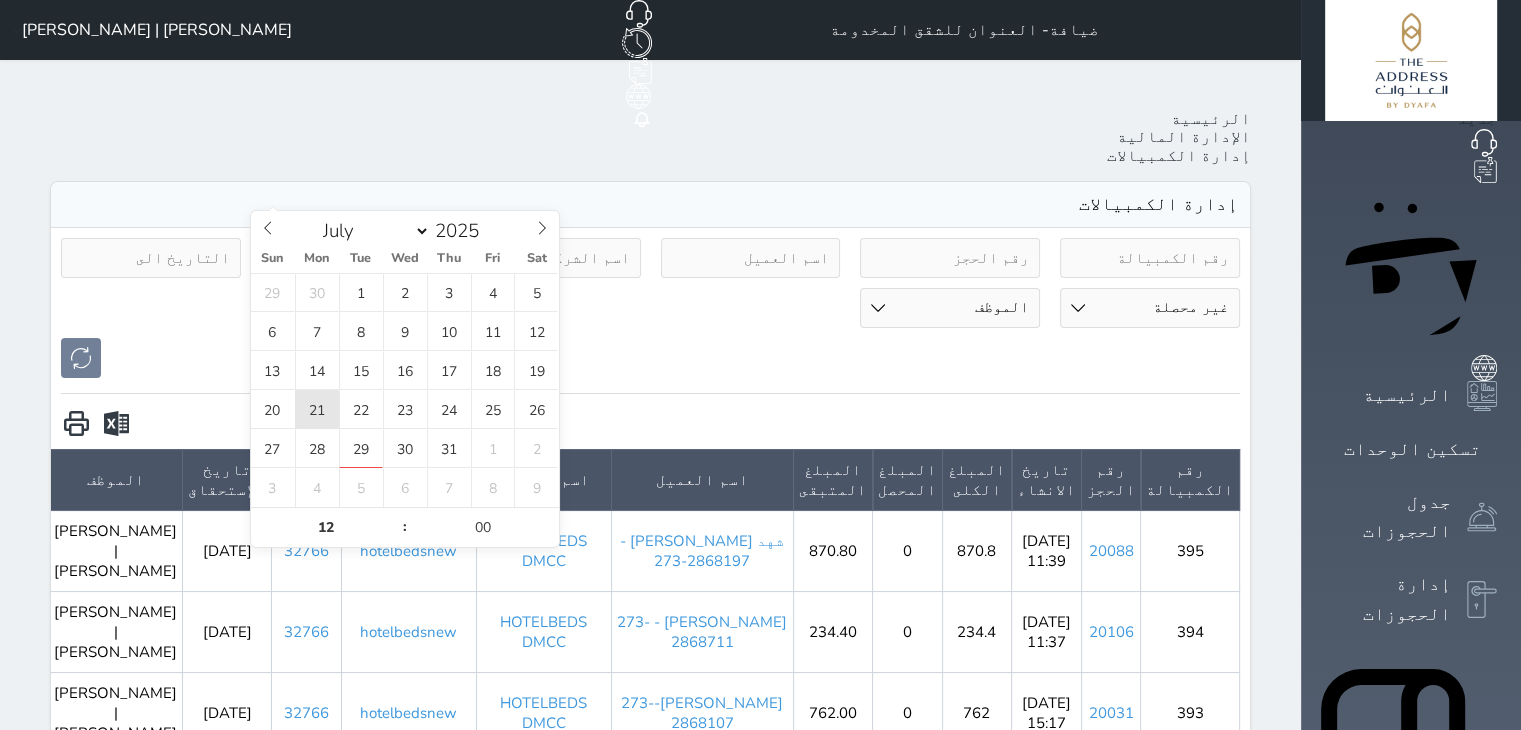 click on "21" at bounding box center [317, 409] 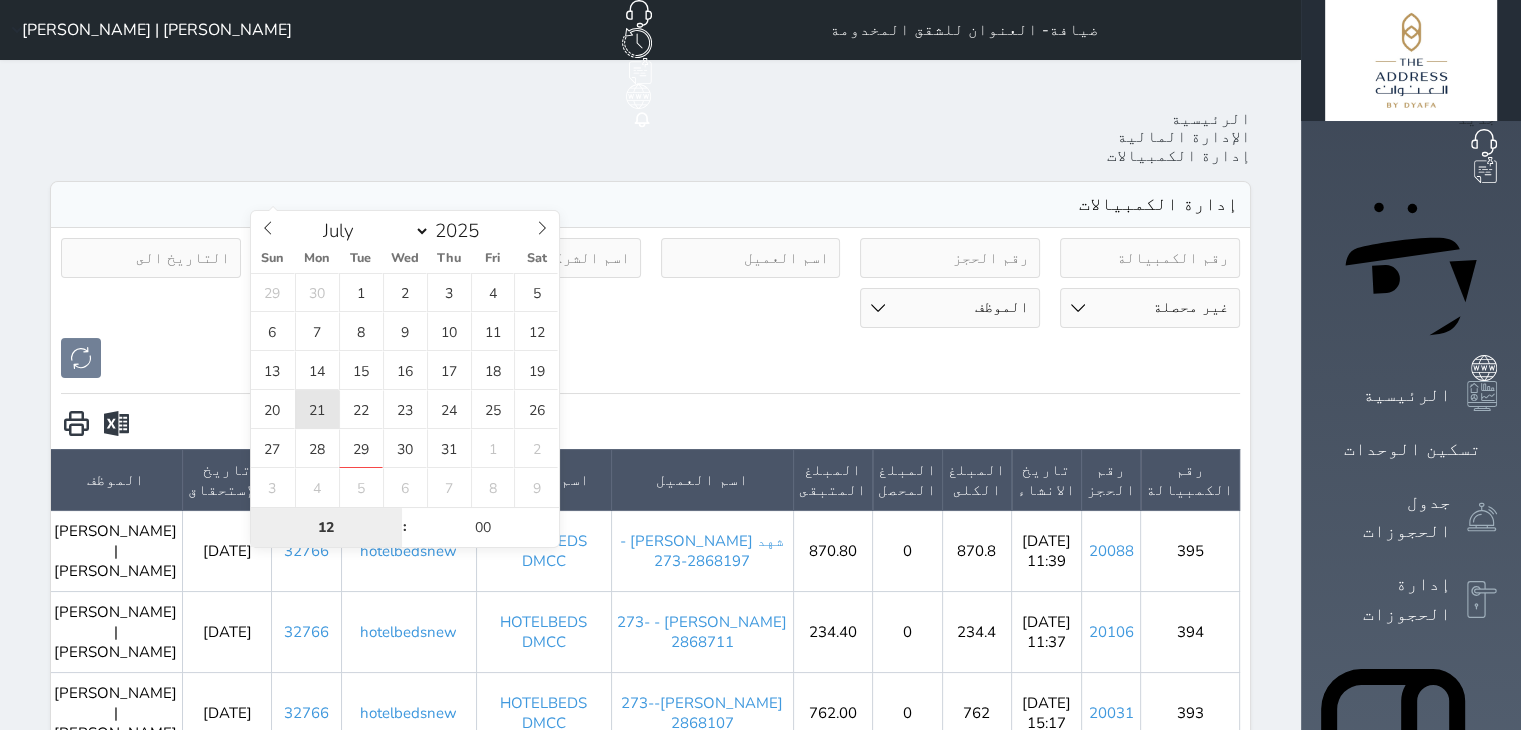 type on "[DATE] 12:00" 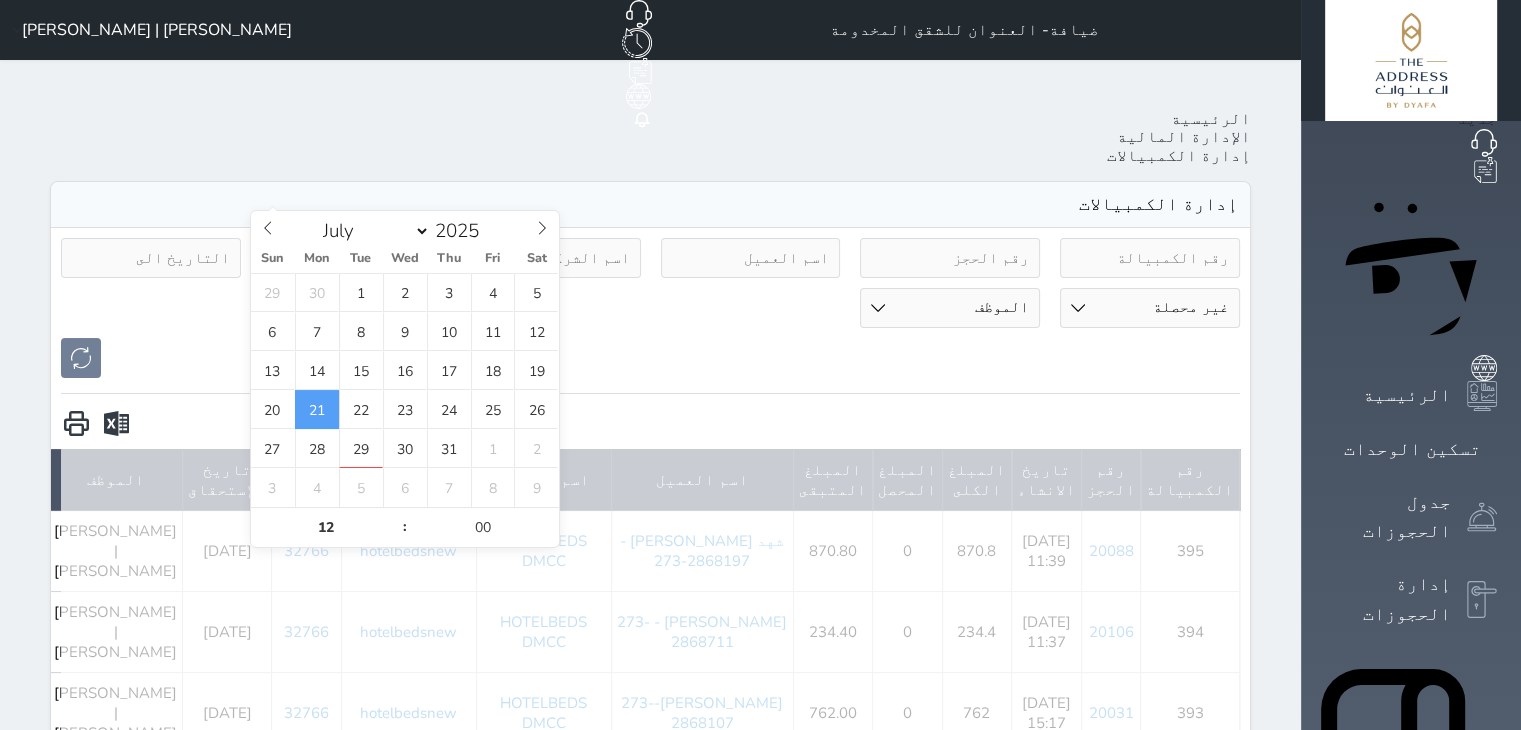 click at bounding box center (650, 358) 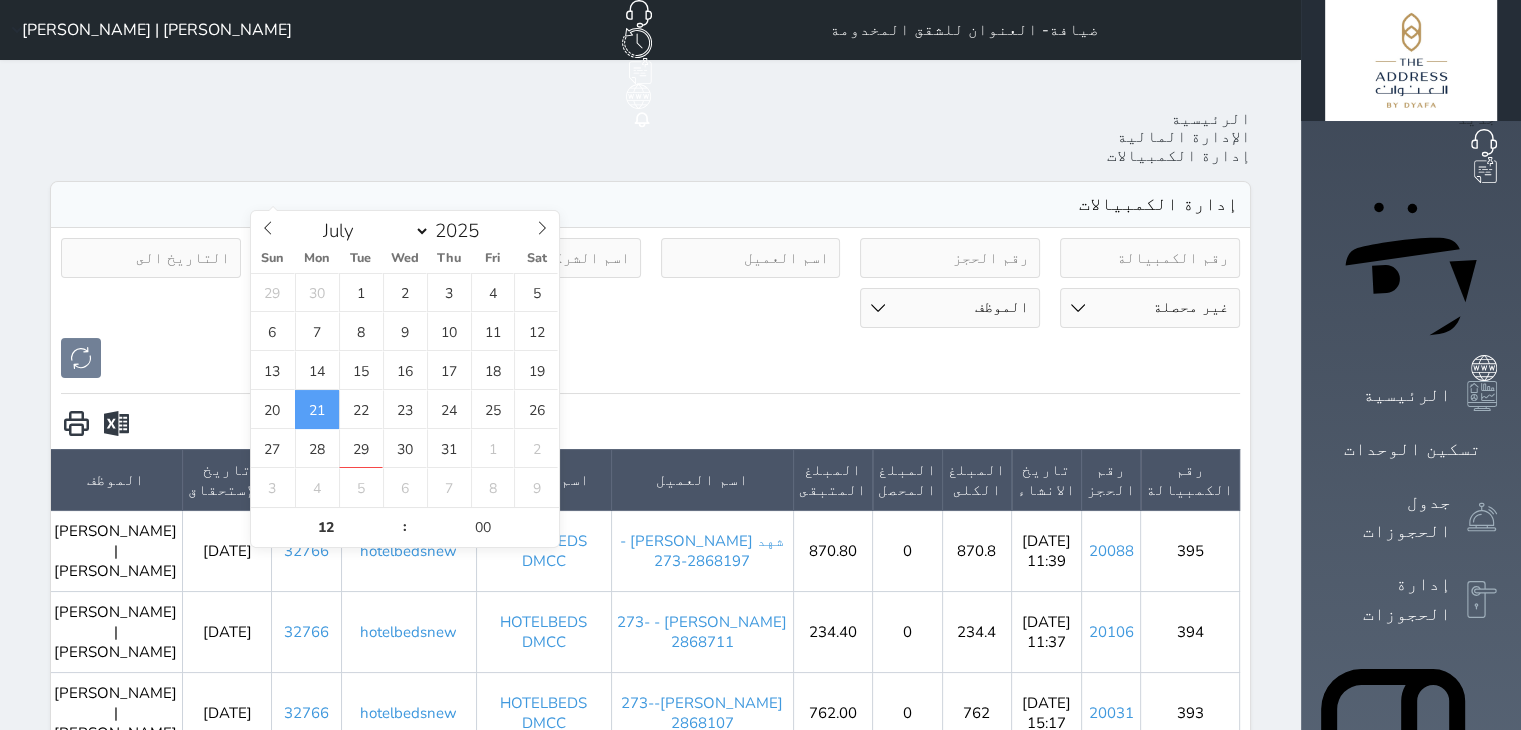 click on "[DATE] 12:00" at bounding box center (351, 258) 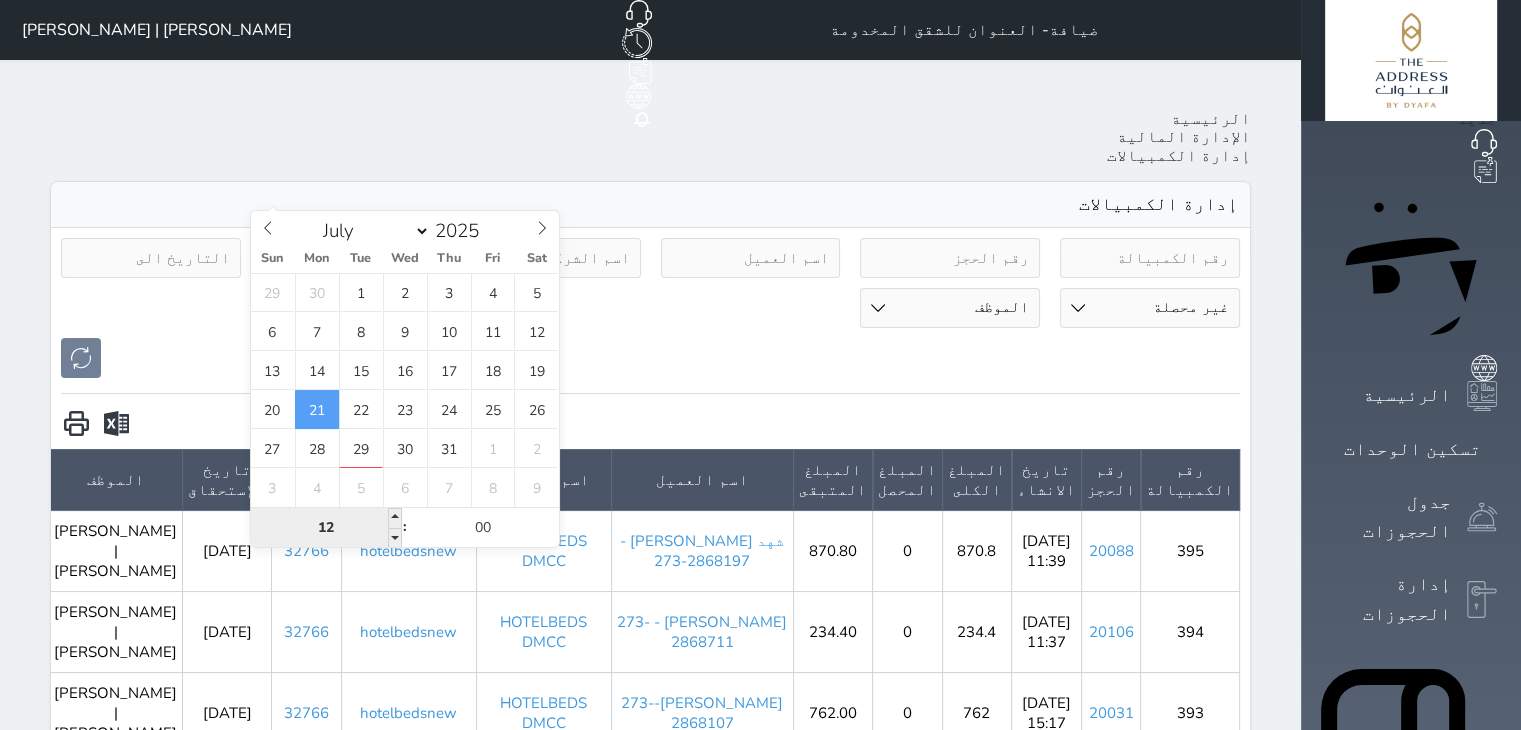 click on "12" at bounding box center (326, 528) 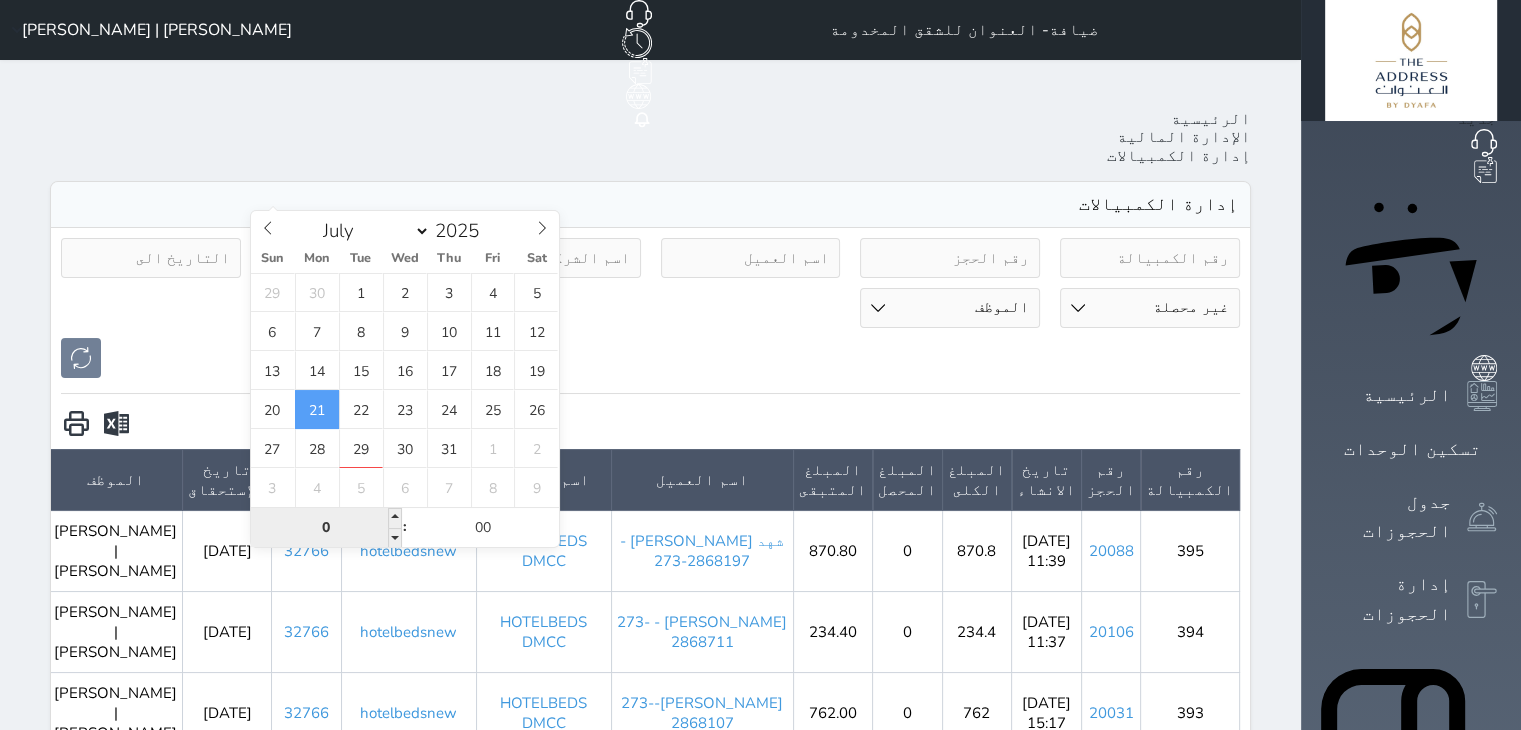type on "00" 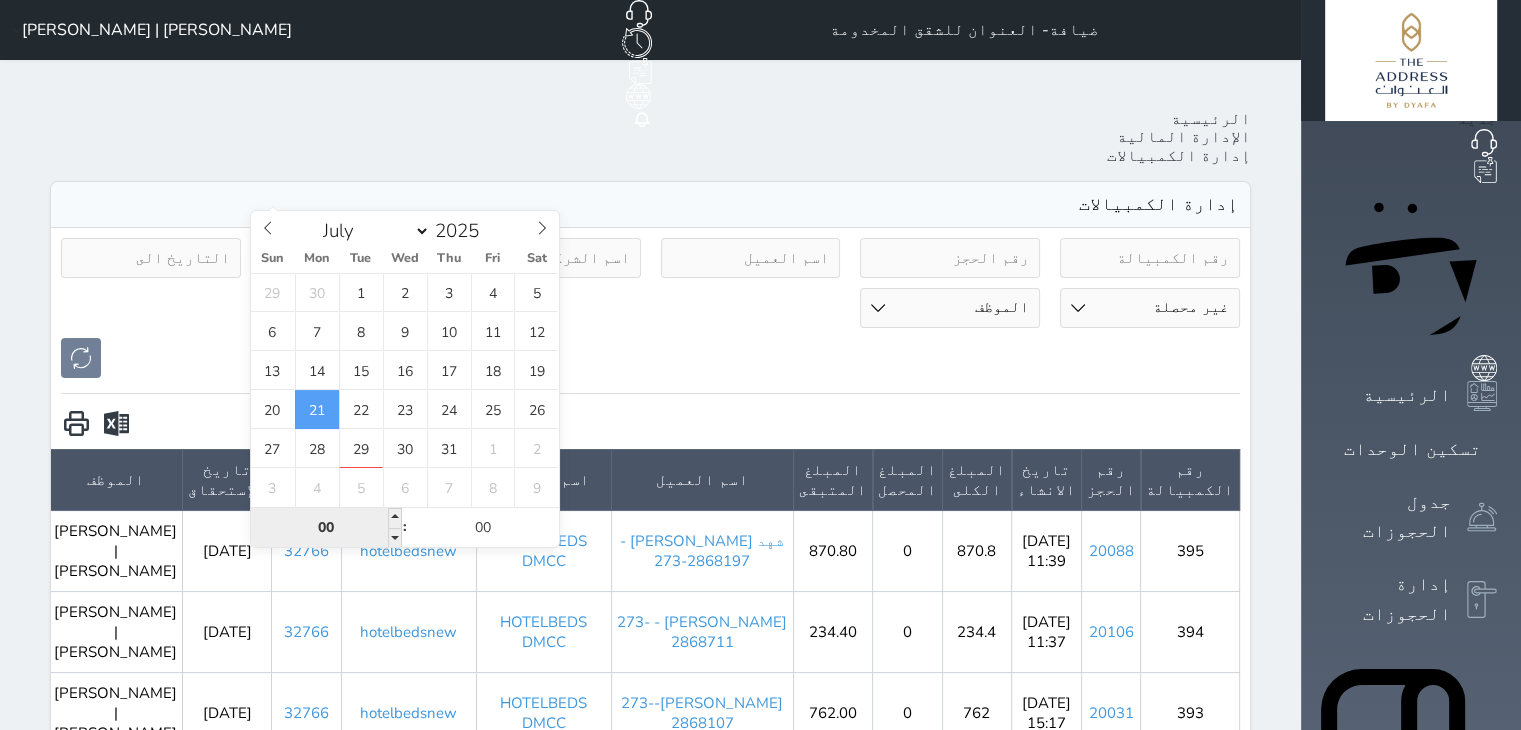 type on "[DATE] 00:00" 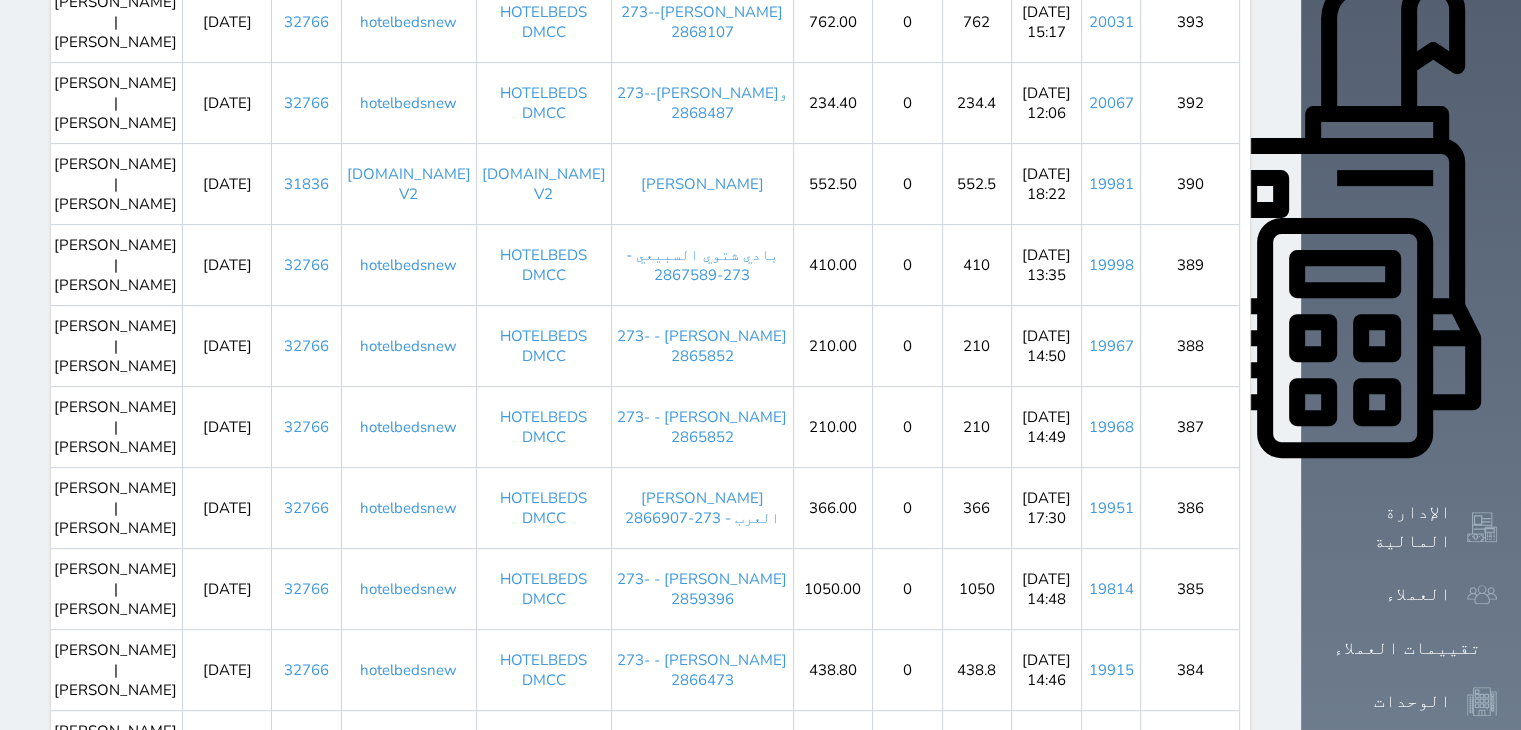 scroll, scrollTop: 764, scrollLeft: 0, axis: vertical 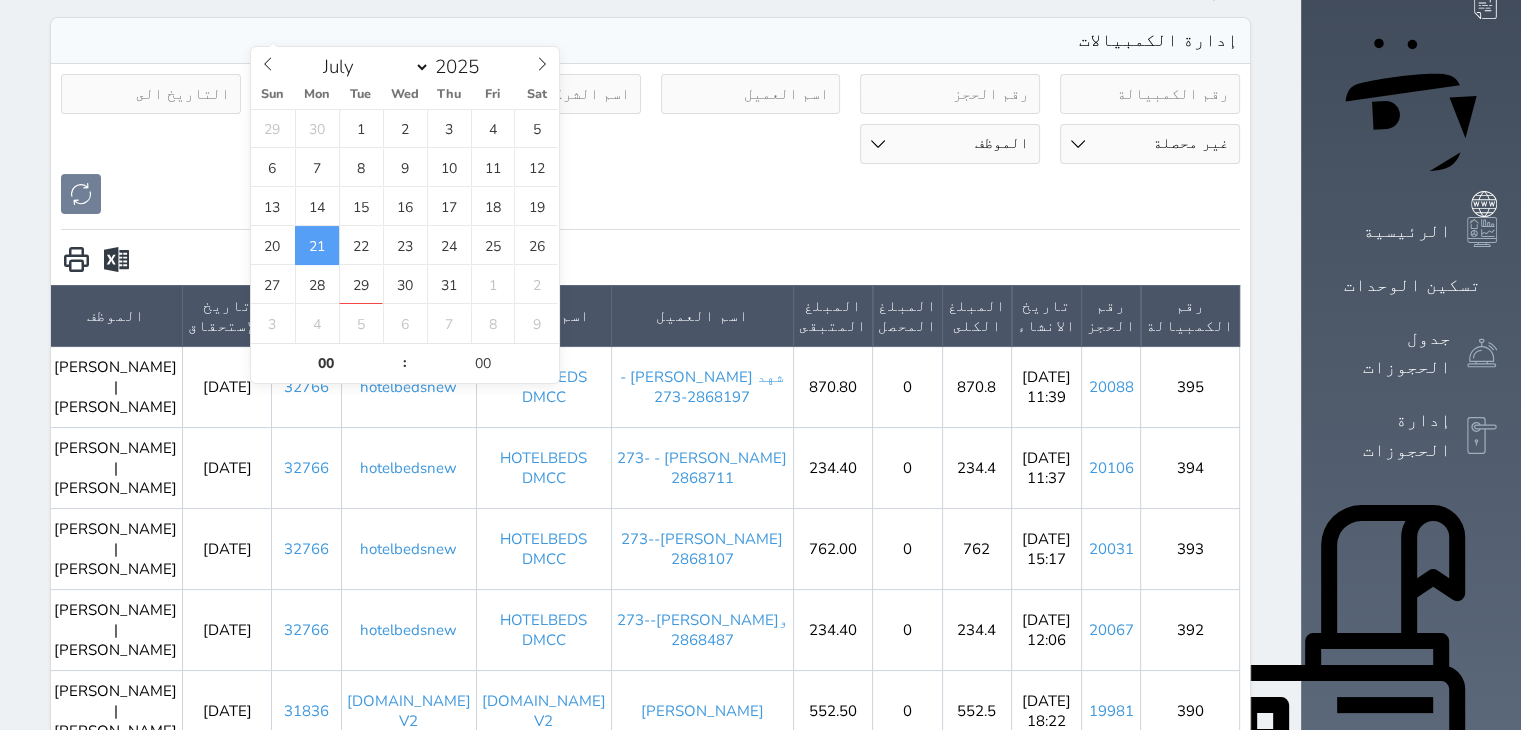 click on "[DATE] 00:00     حالة الكمبيالة   الكل   غير محصلة   محصلة   الموظف   [PERSON_NAME] | [PERSON_NAME] [PERSON_NAME] [PERSON_NAME] HK Dyafa Owner Account M.[PERSON_NAME]1 [PERSON_NAME] | [PERSON_NAME] | [PERSON_NAME] | [PERSON_NAME] | [PERSON_NAME] | [PERSON_NAME] | [PERSON_NAME] | [PERSON_NAME] [PERSON_NAME] | [PERSON_NAME] [PERSON_NAME] Amar Hassan Alabod | [PERSON_NAME] [PERSON_NAME] | [PERSON_NAME] | [PERSON_NAME] [PERSON_NAME] | [PERSON_NAME] [PERSON_NAME] Mohammed Al Qahtani Arshid Khan | [PERSON_NAME]             رقم الكمبيالة   رقم الحجز" at bounding box center [650, 882] 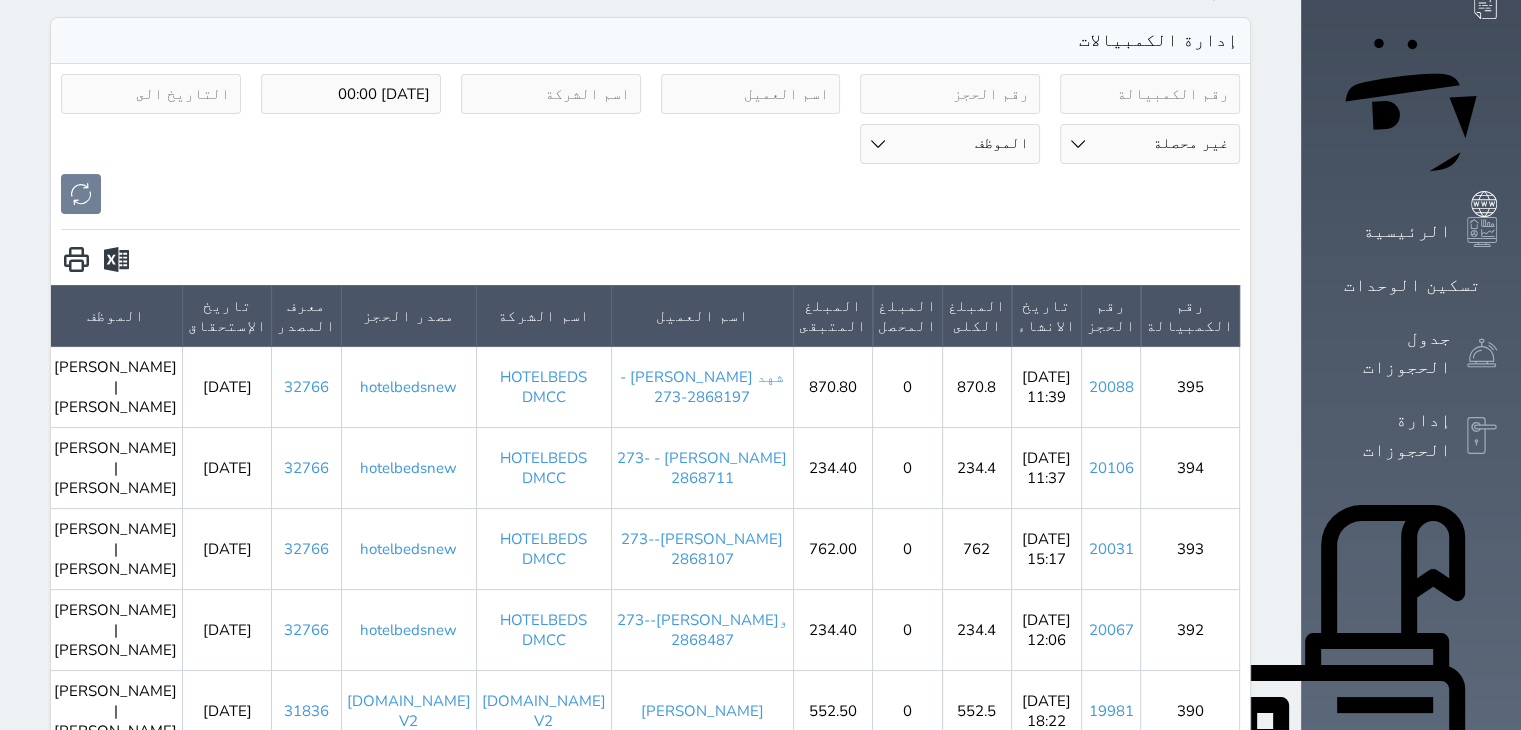 click at bounding box center (116, 260) 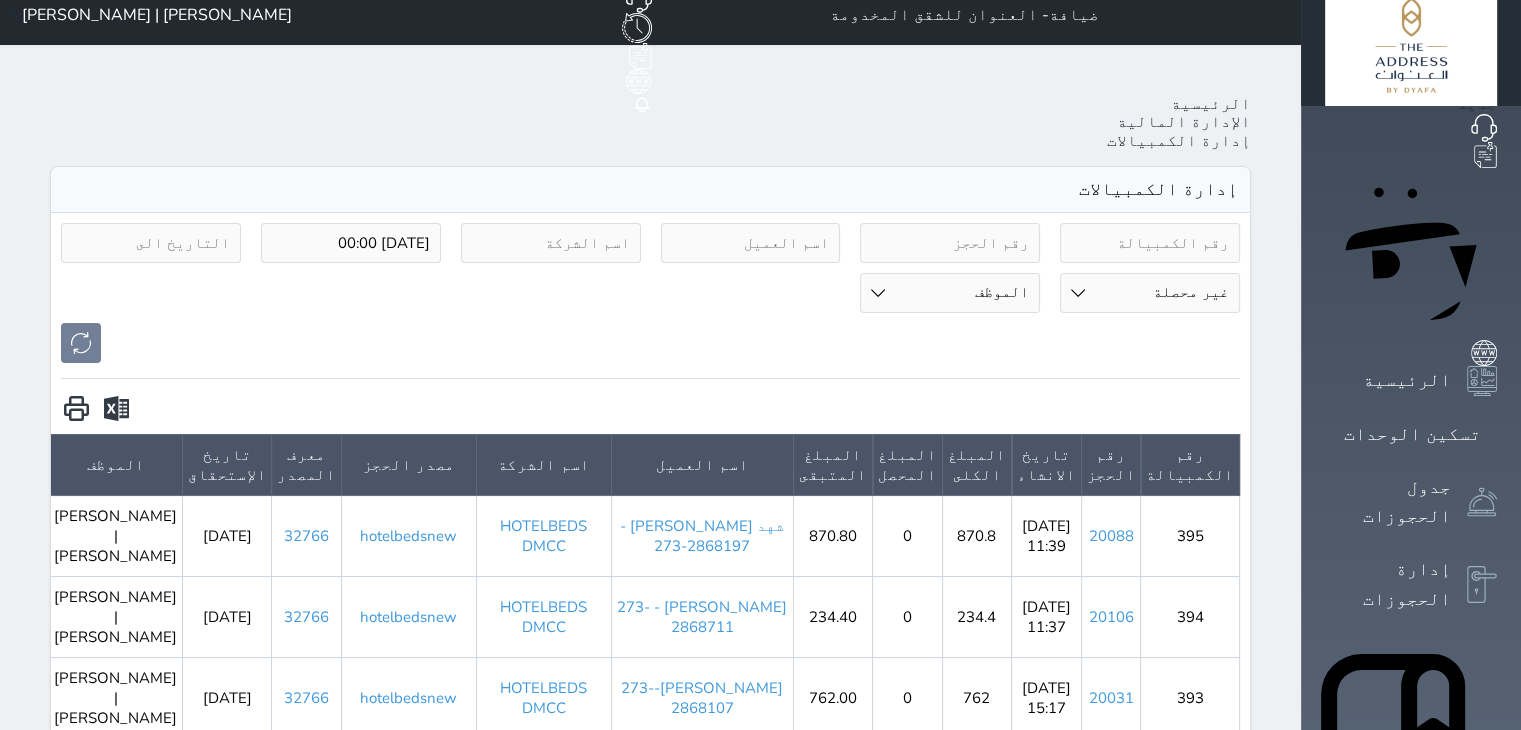 scroll, scrollTop: 0, scrollLeft: 0, axis: both 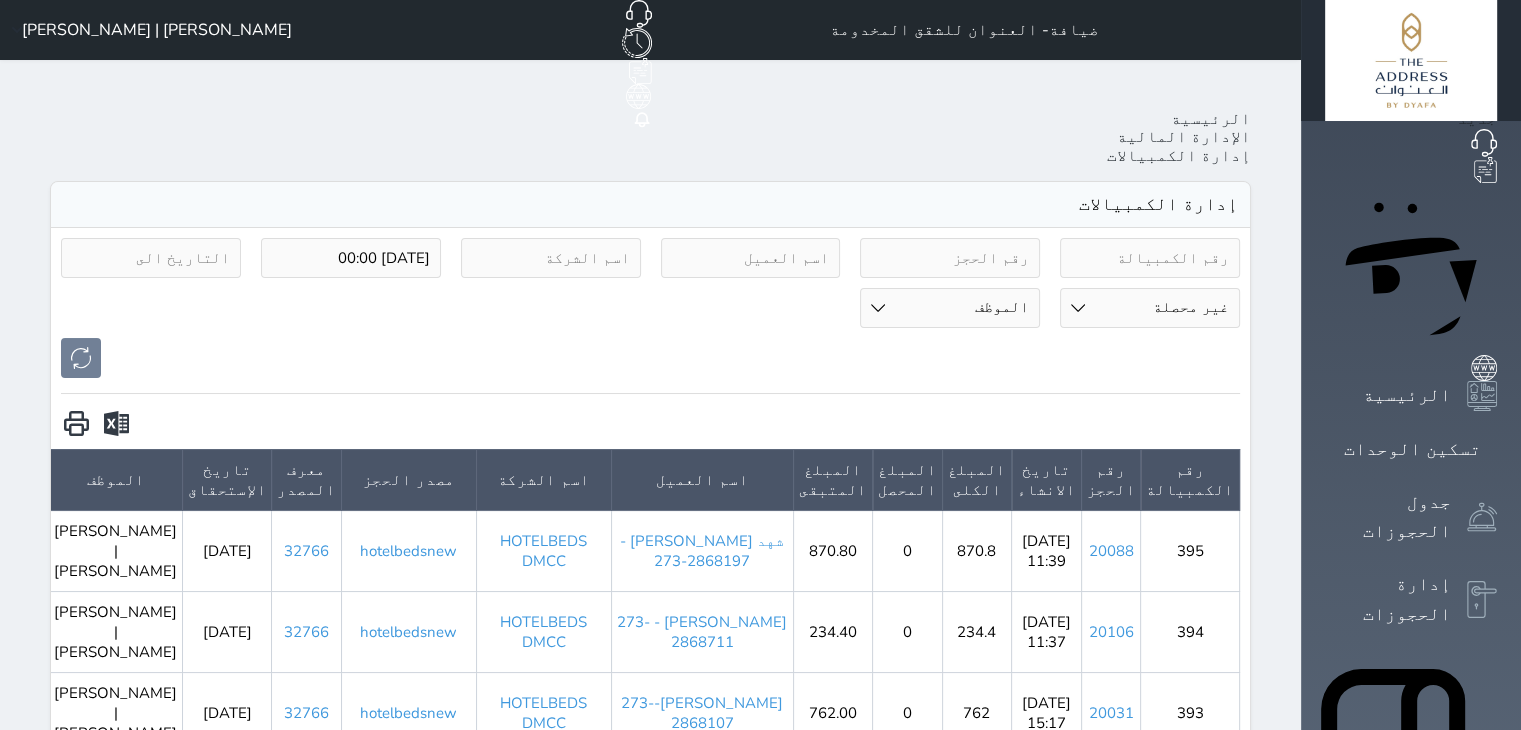 click on "[PERSON_NAME] | [PERSON_NAME]" at bounding box center [148, 30] 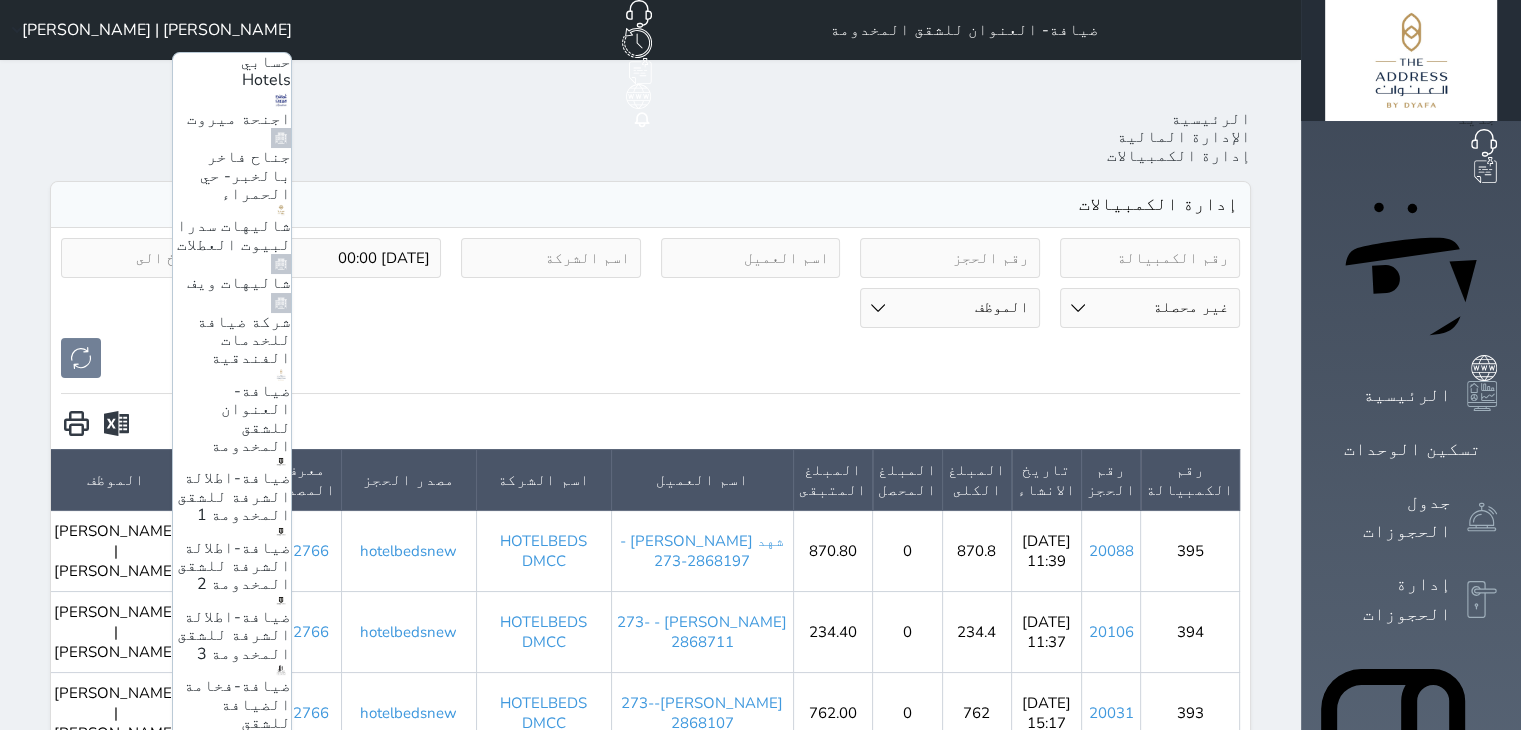click on "ضيافة-اطلالة الشرفة للشقق المخدومة 1" at bounding box center [234, 496] 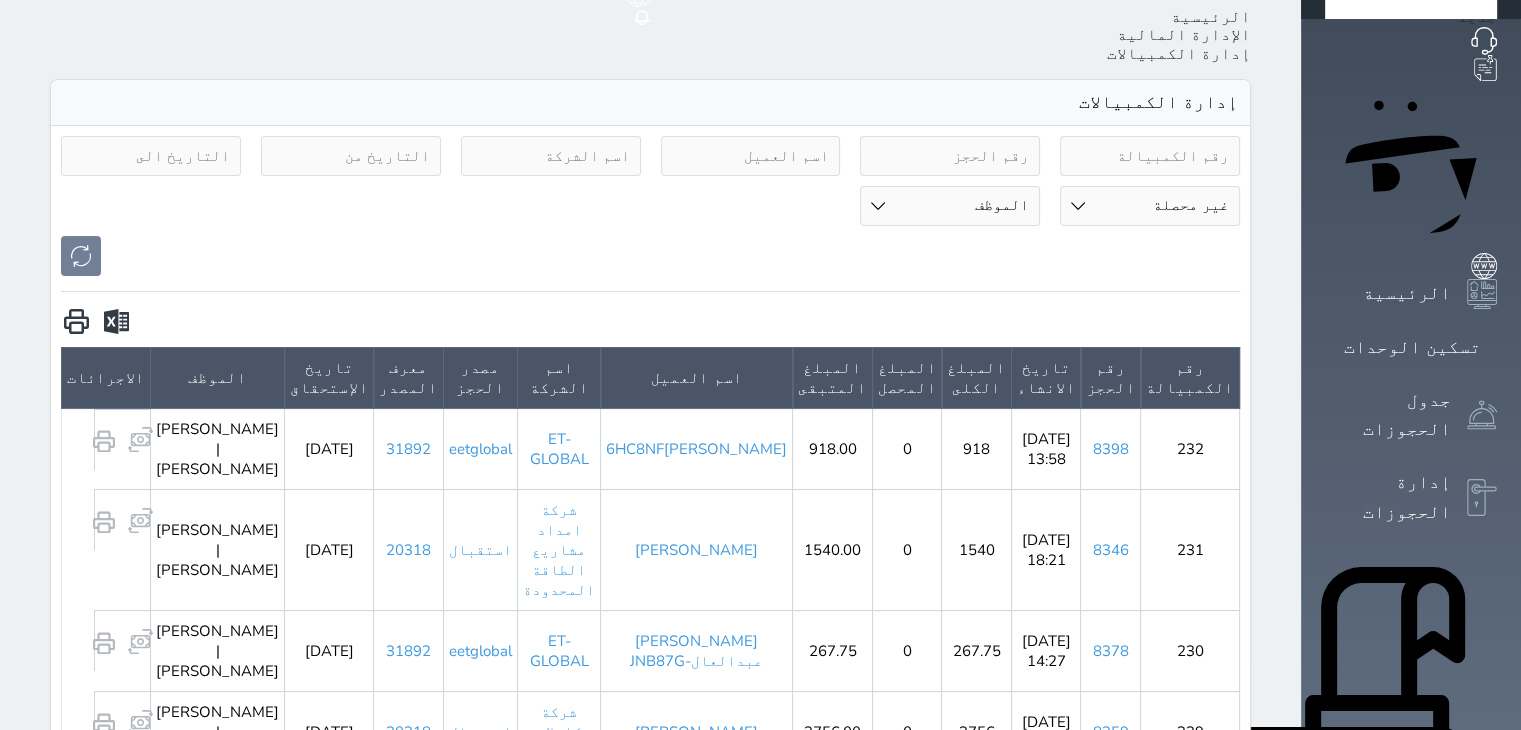 scroll, scrollTop: 0, scrollLeft: 0, axis: both 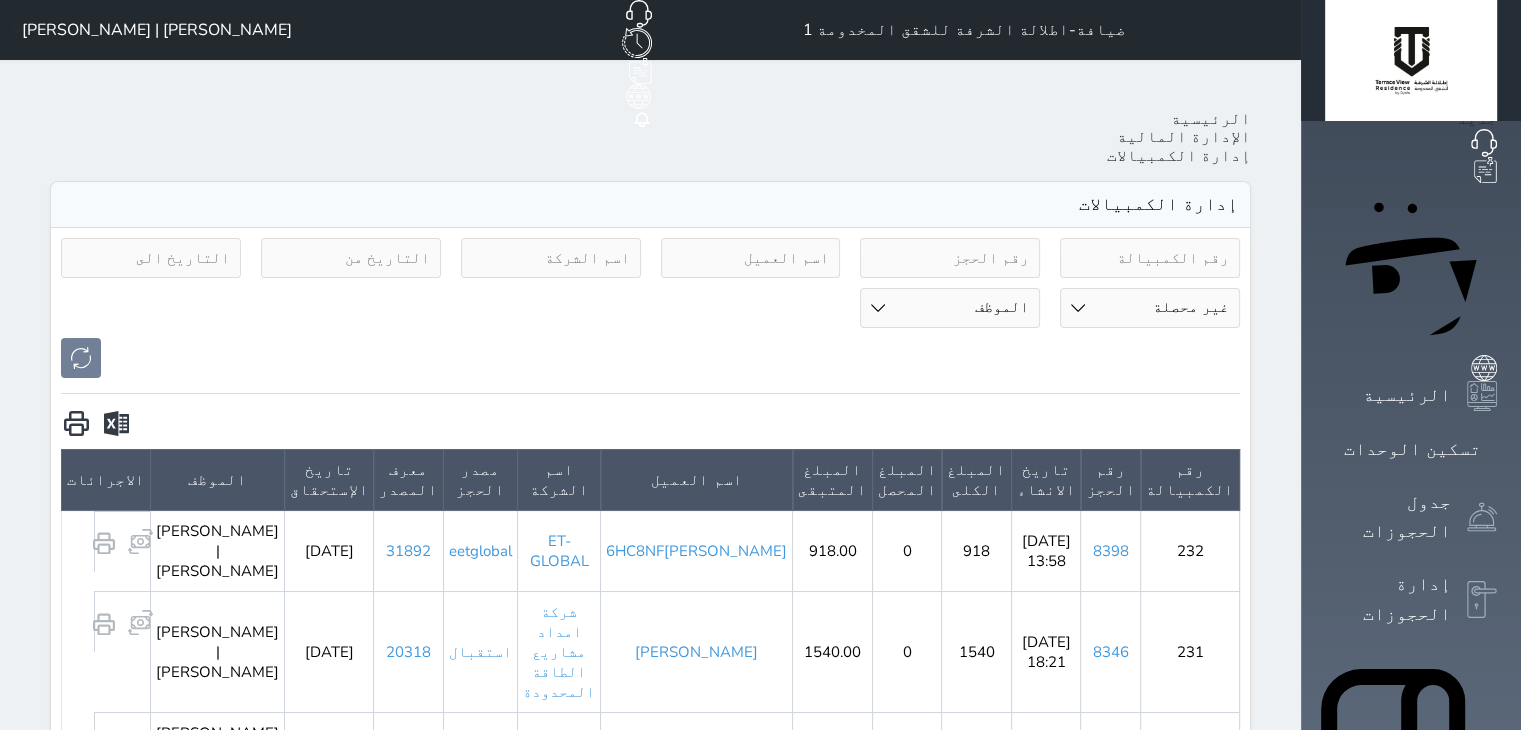 click on "حالة الكمبيالة   الكل   غير محصلة   محصلة" at bounding box center (1150, 308) 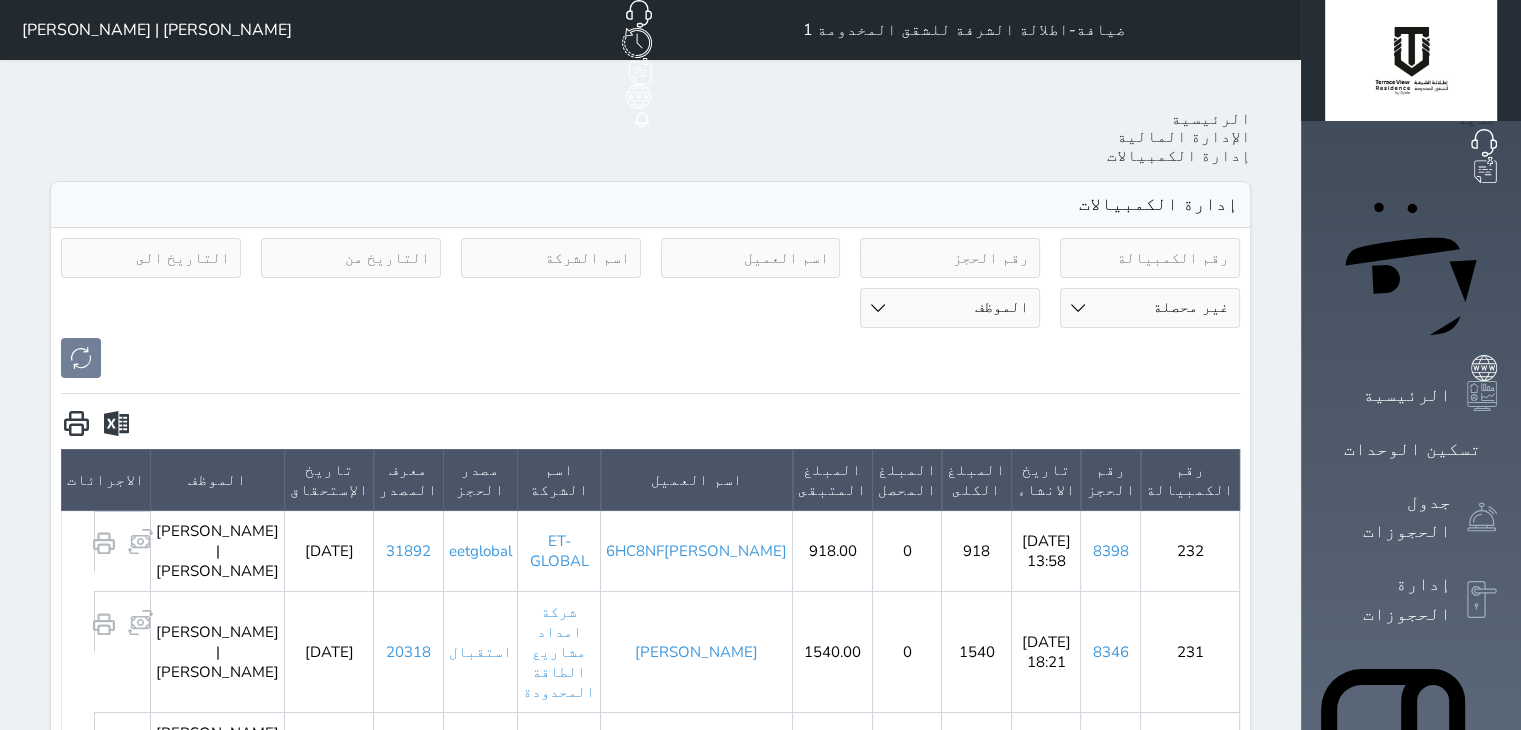 select on "fulfilled" 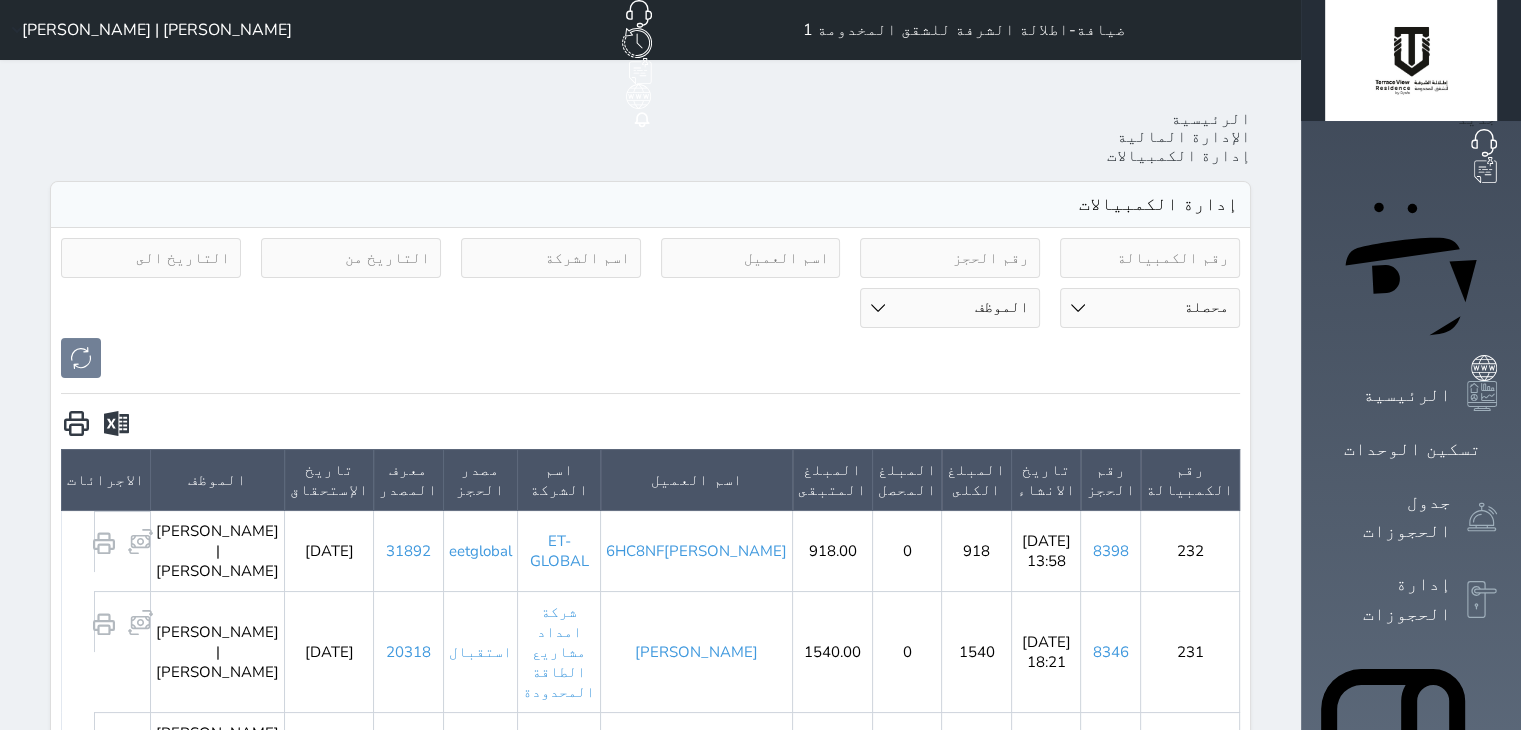 click on "حالة الكمبيالة   الكل   غير محصلة   محصلة" at bounding box center (1150, 308) 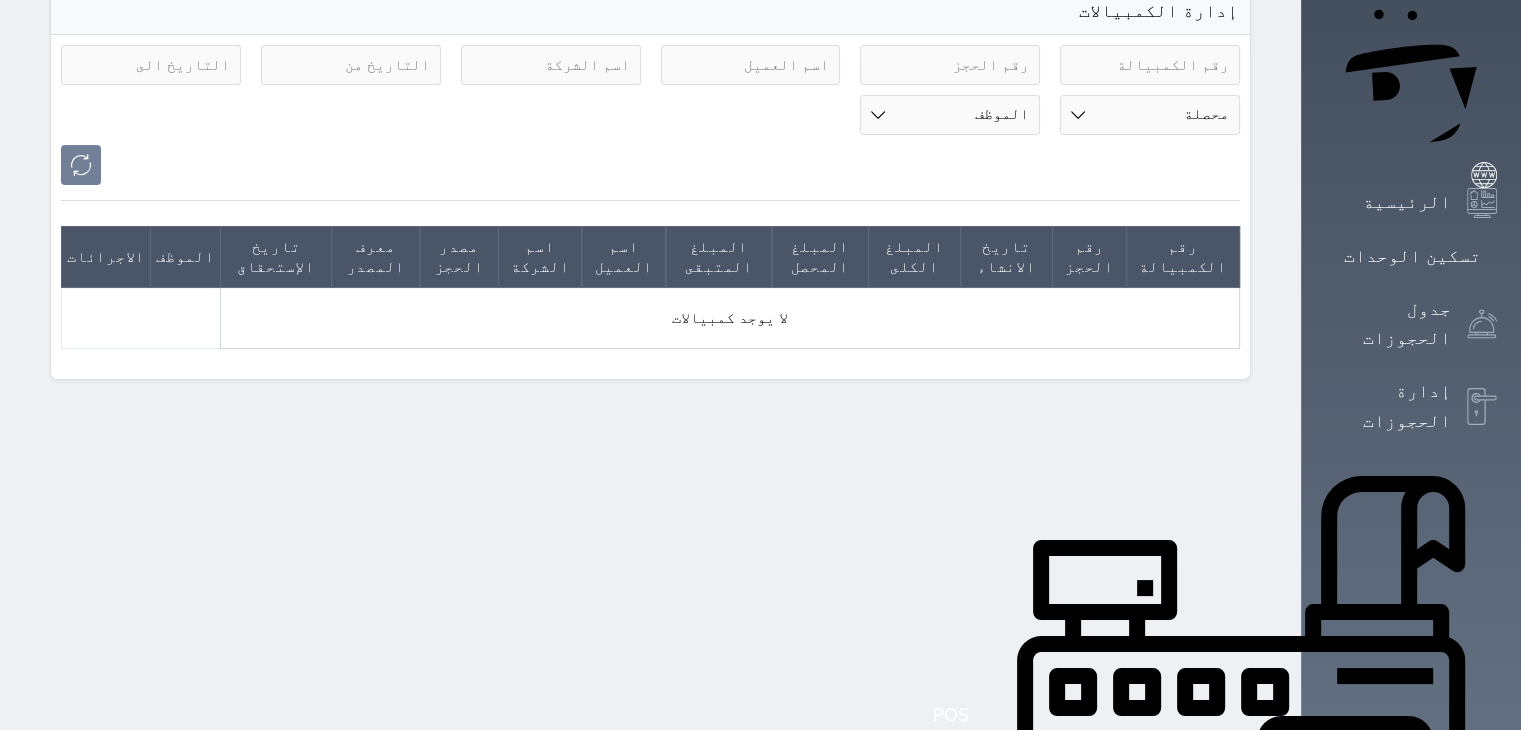 scroll, scrollTop: 0, scrollLeft: 0, axis: both 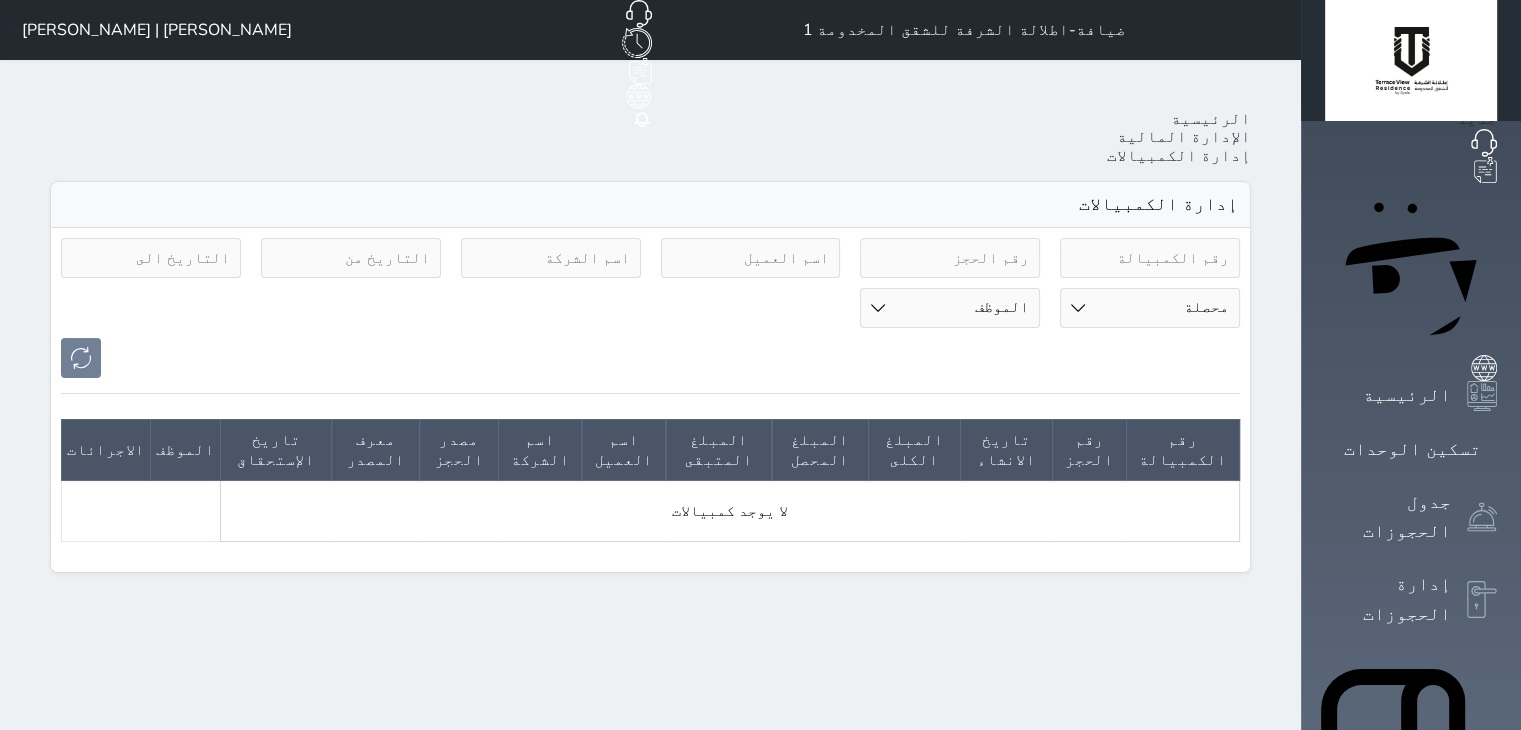 click on "الإدارة المالية" at bounding box center [1388, 1218] 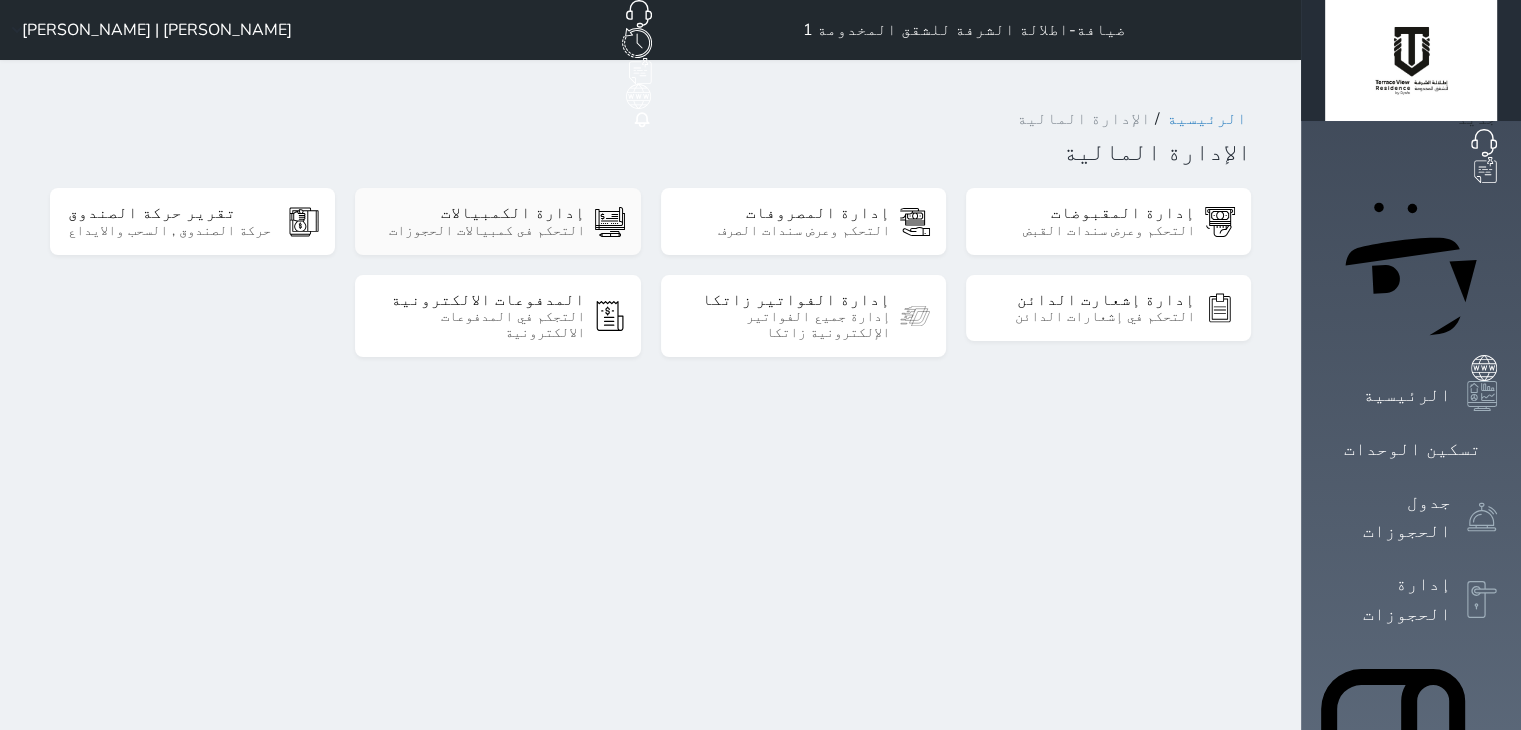 click on "التحكم فى كمبيالات الحجوزات" at bounding box center (478, 231) 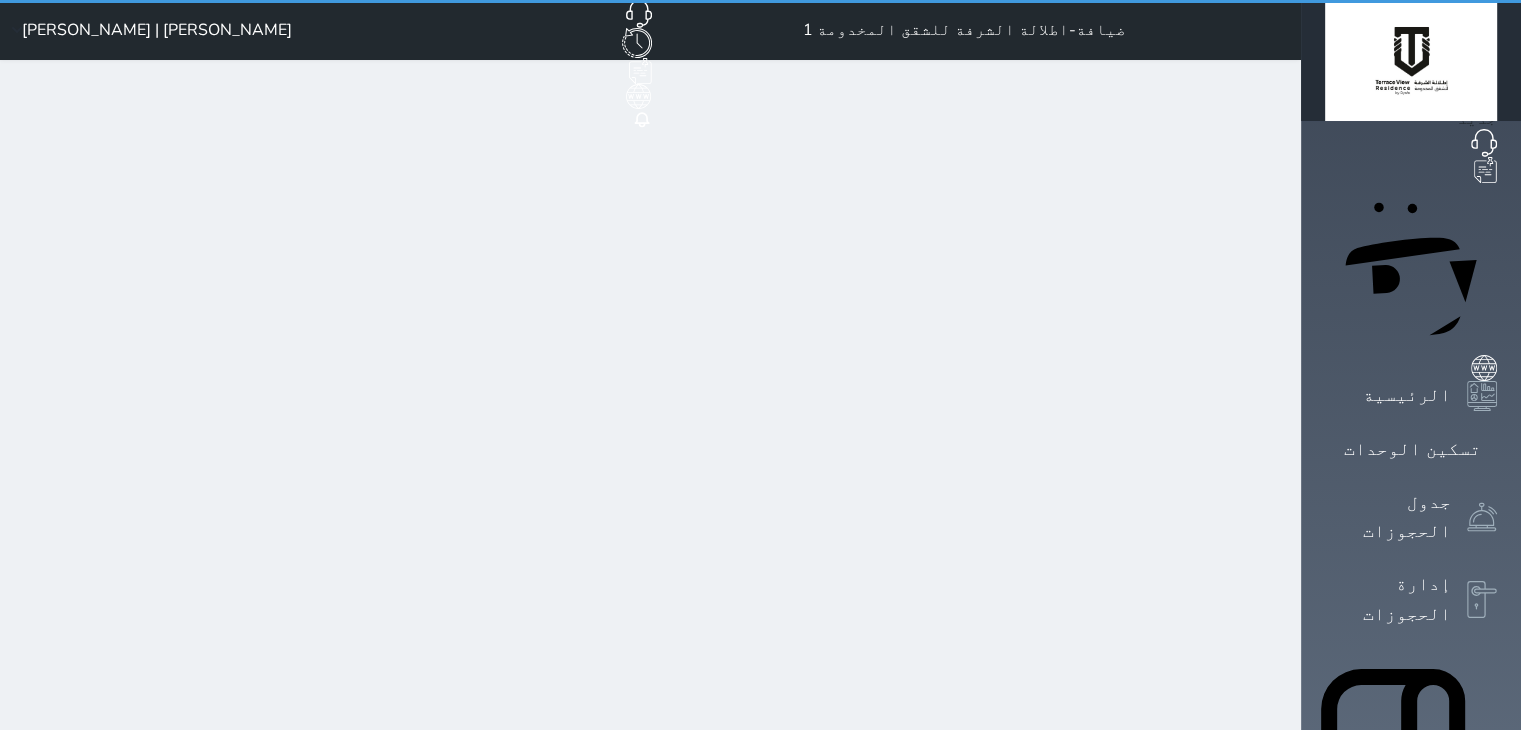 select on "pending" 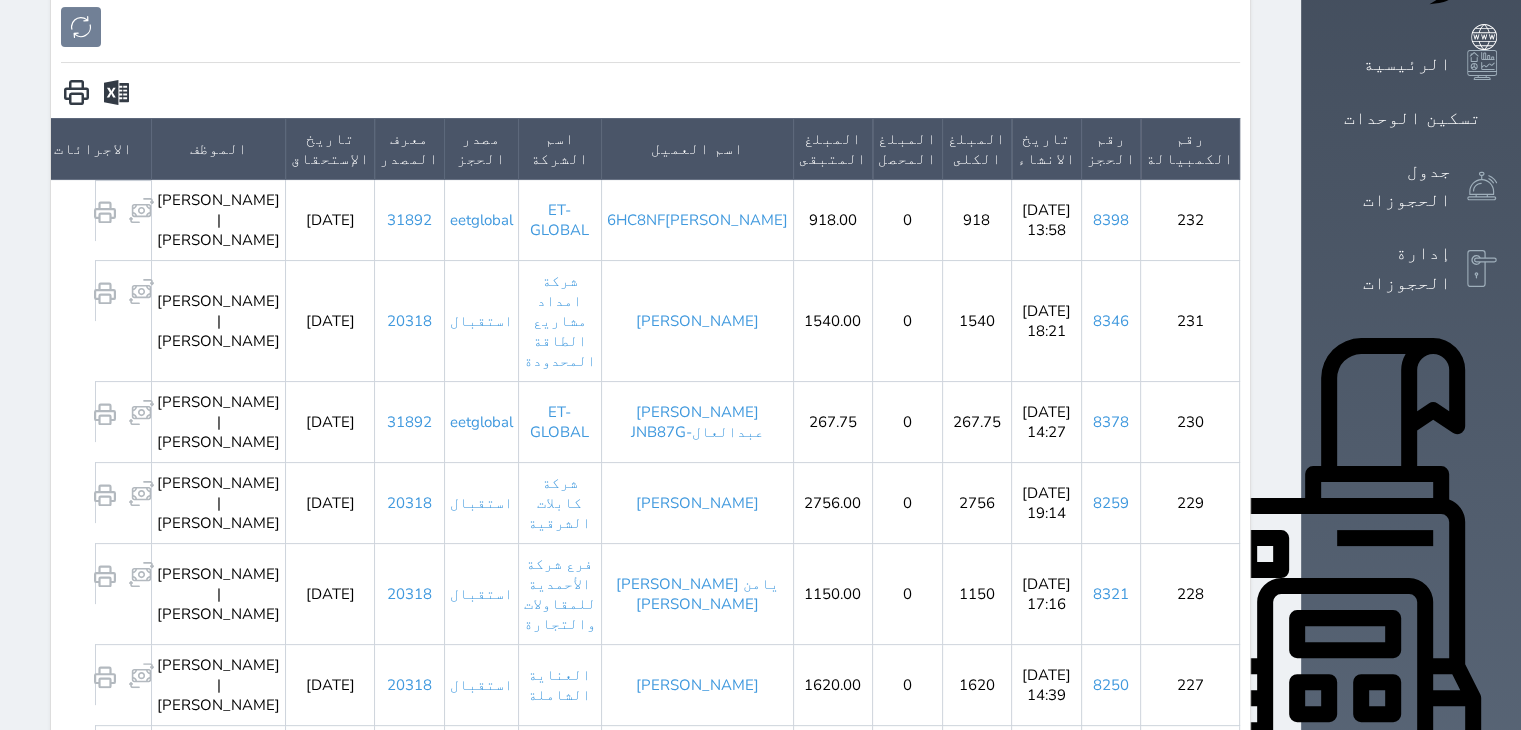scroll, scrollTop: 300, scrollLeft: 0, axis: vertical 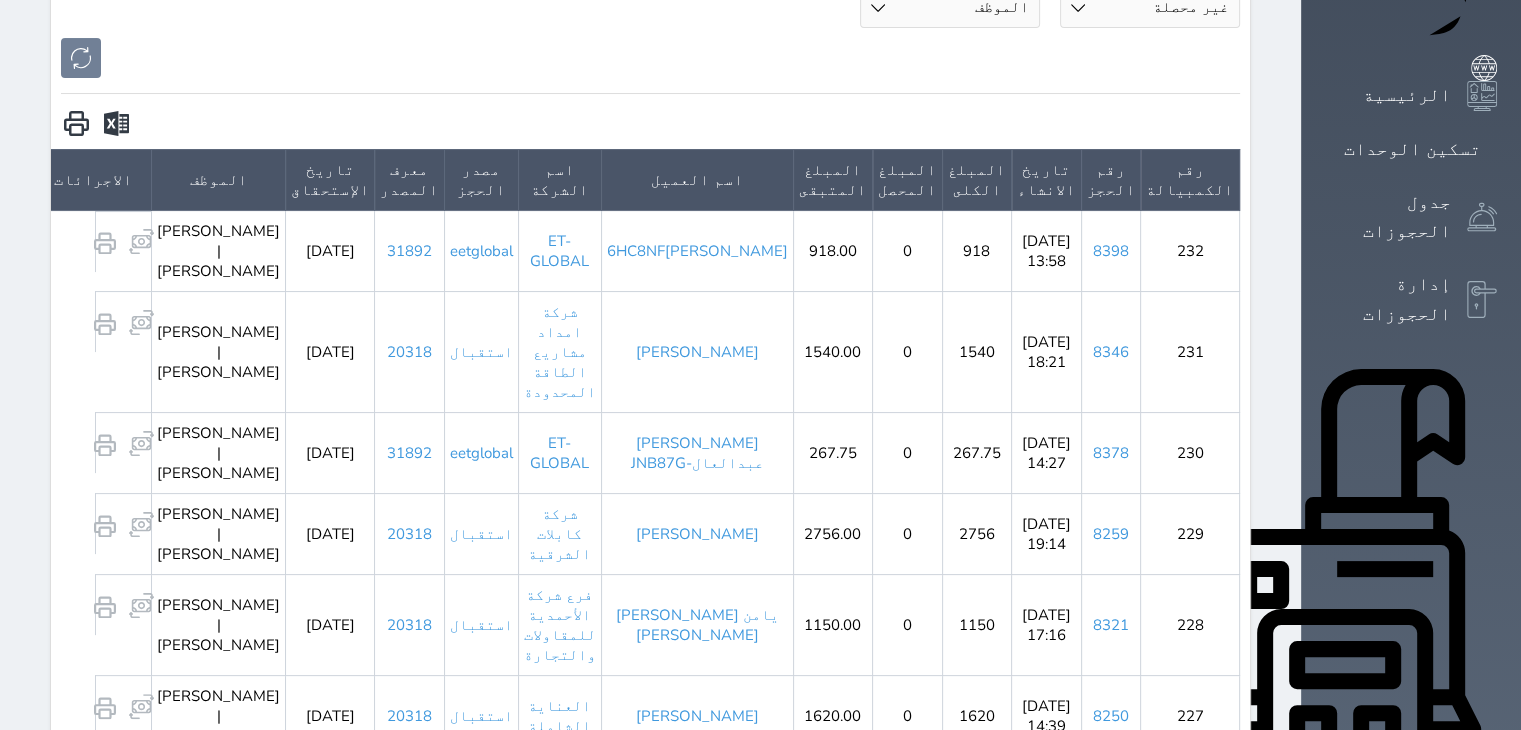 click on "[PERSON_NAME] عبدالعال-JNB87G" at bounding box center (697, 452) 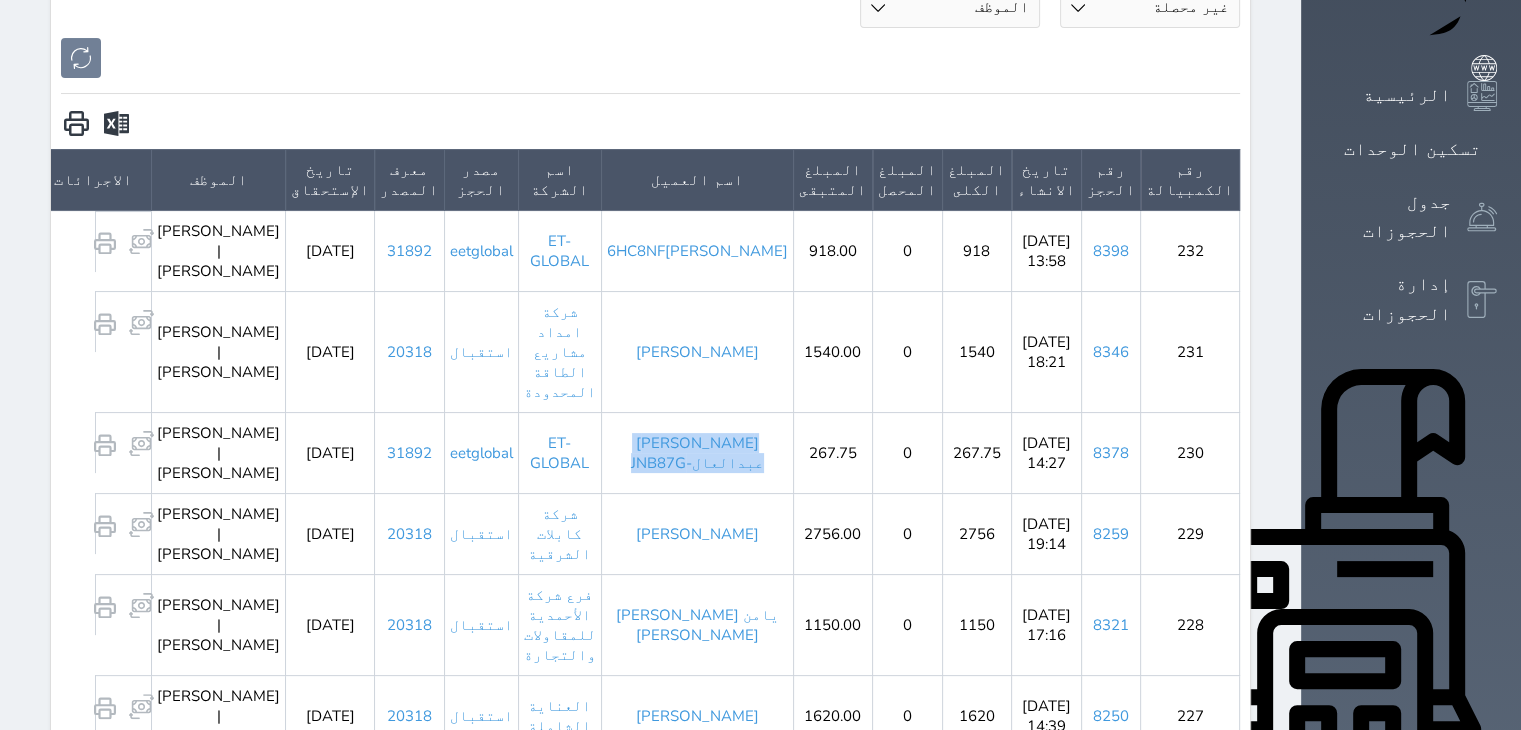 click on "[PERSON_NAME] عبدالعال-JNB87G" at bounding box center (697, 452) 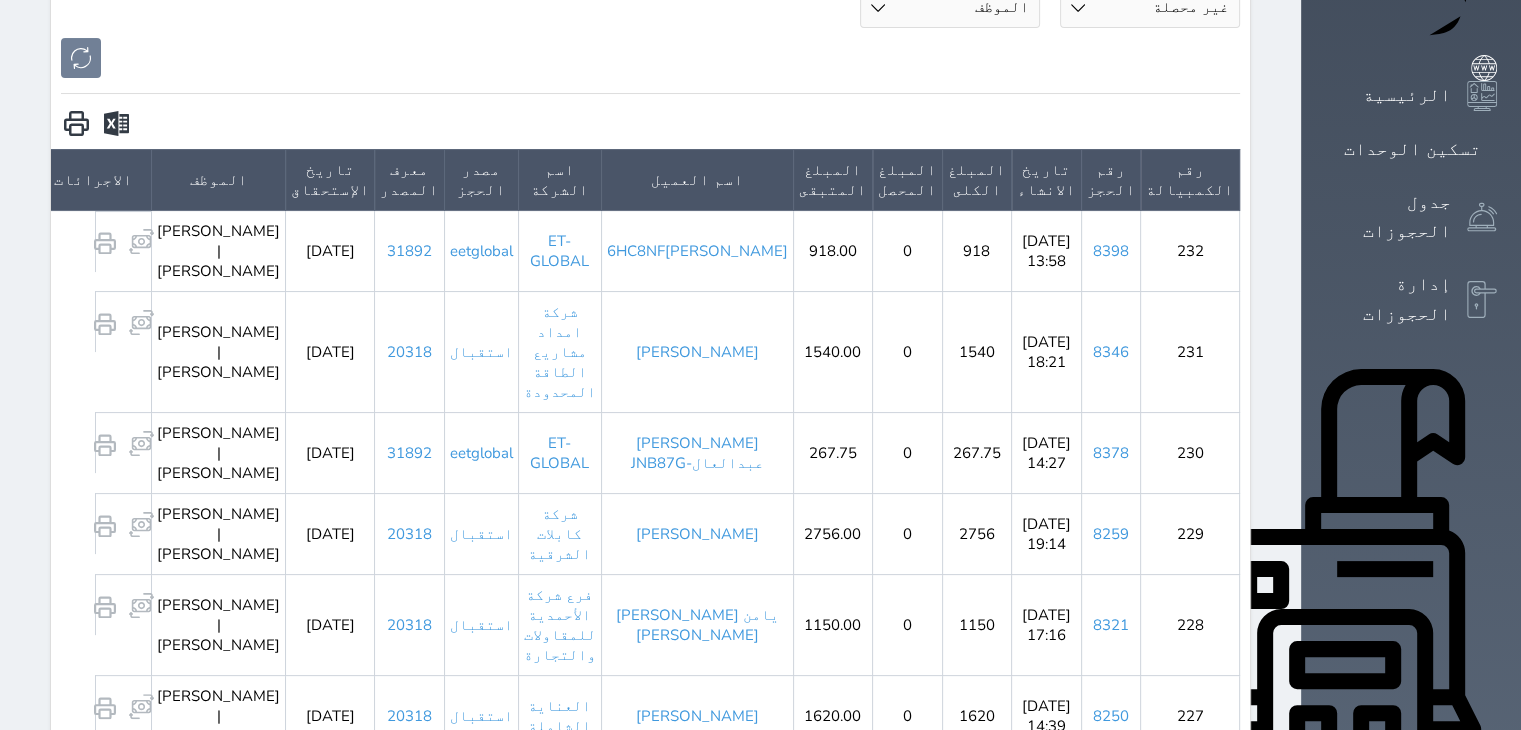 click on "[PERSON_NAME]6HC8NF" at bounding box center (697, 250) 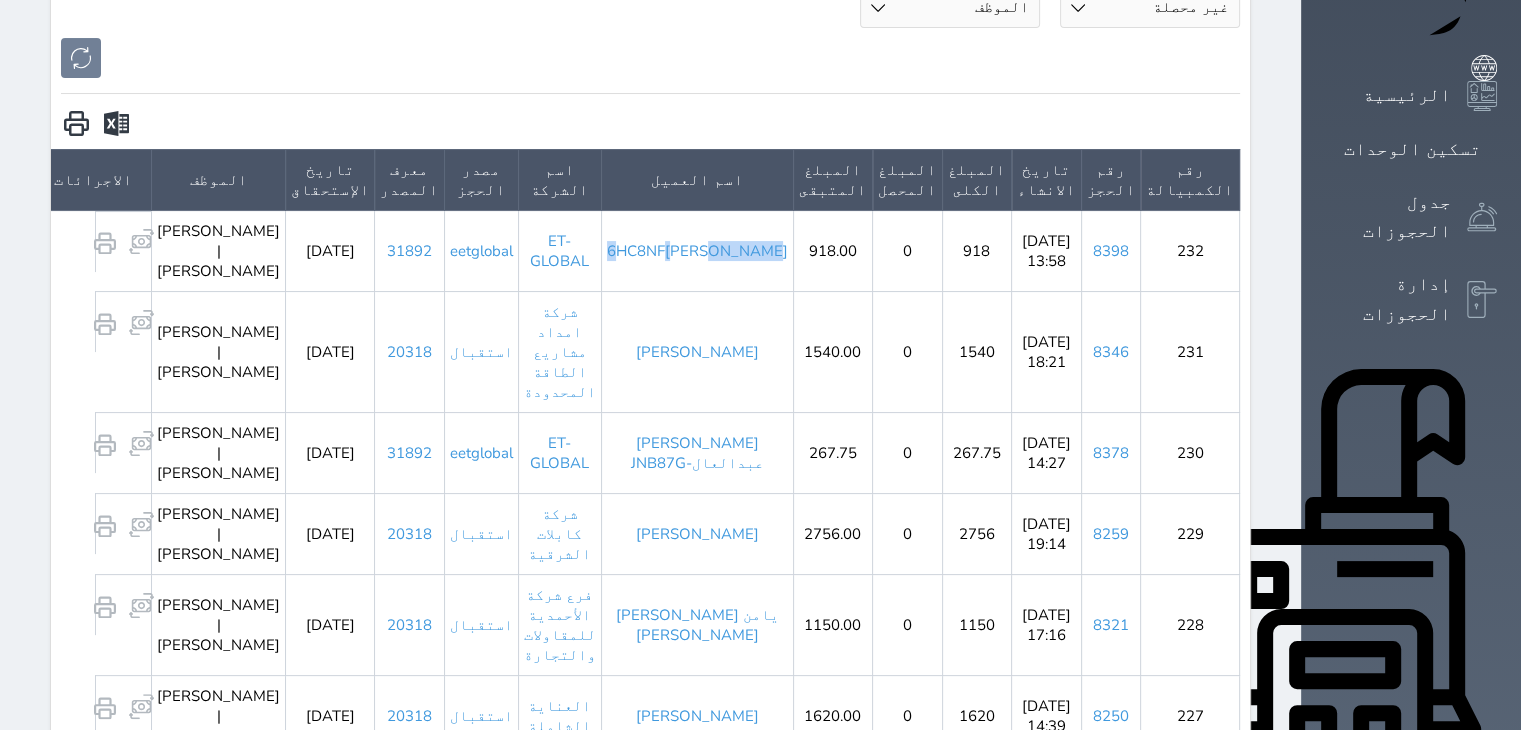 click on "[PERSON_NAME]6HC8NF" at bounding box center [697, 250] 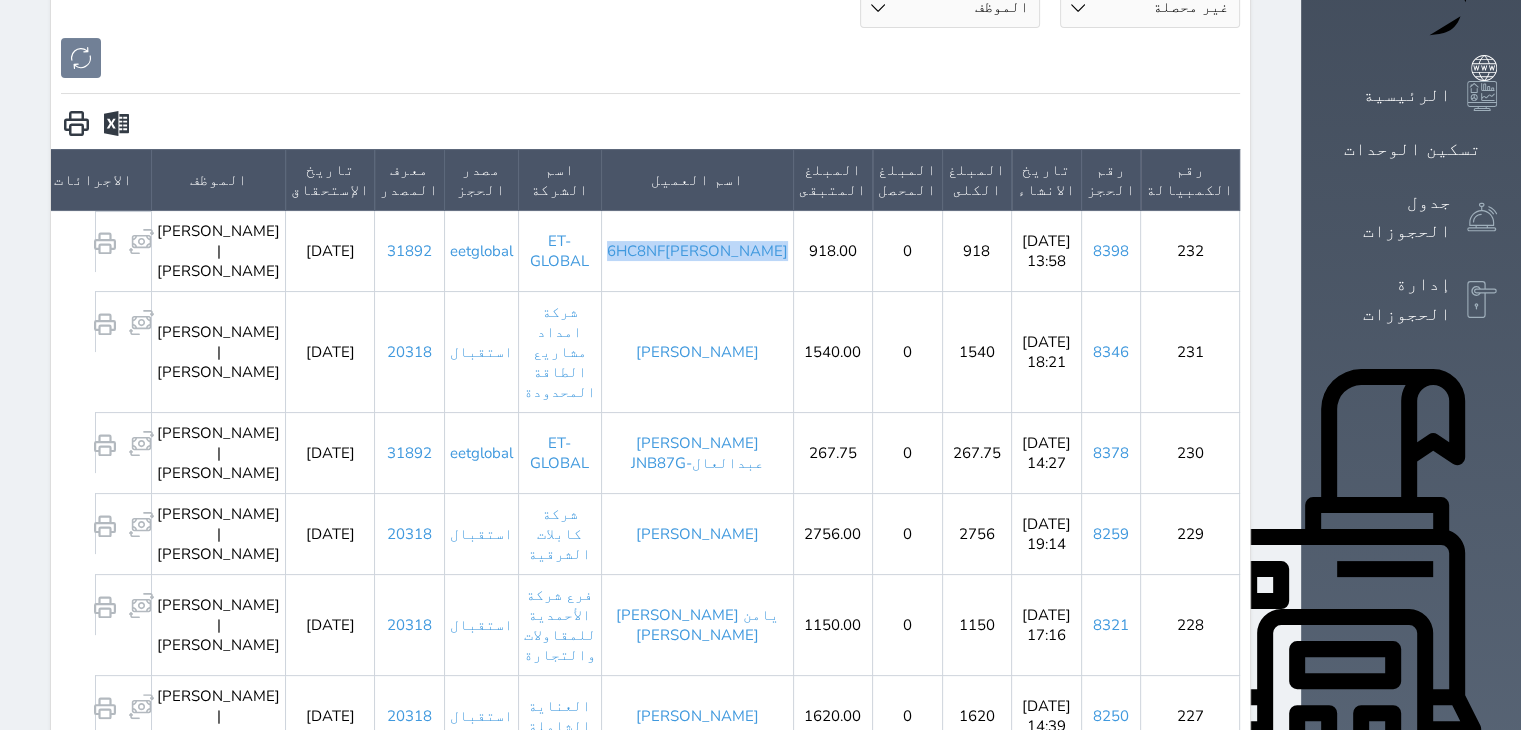 click on "[PERSON_NAME]6HC8NF" at bounding box center [697, 250] 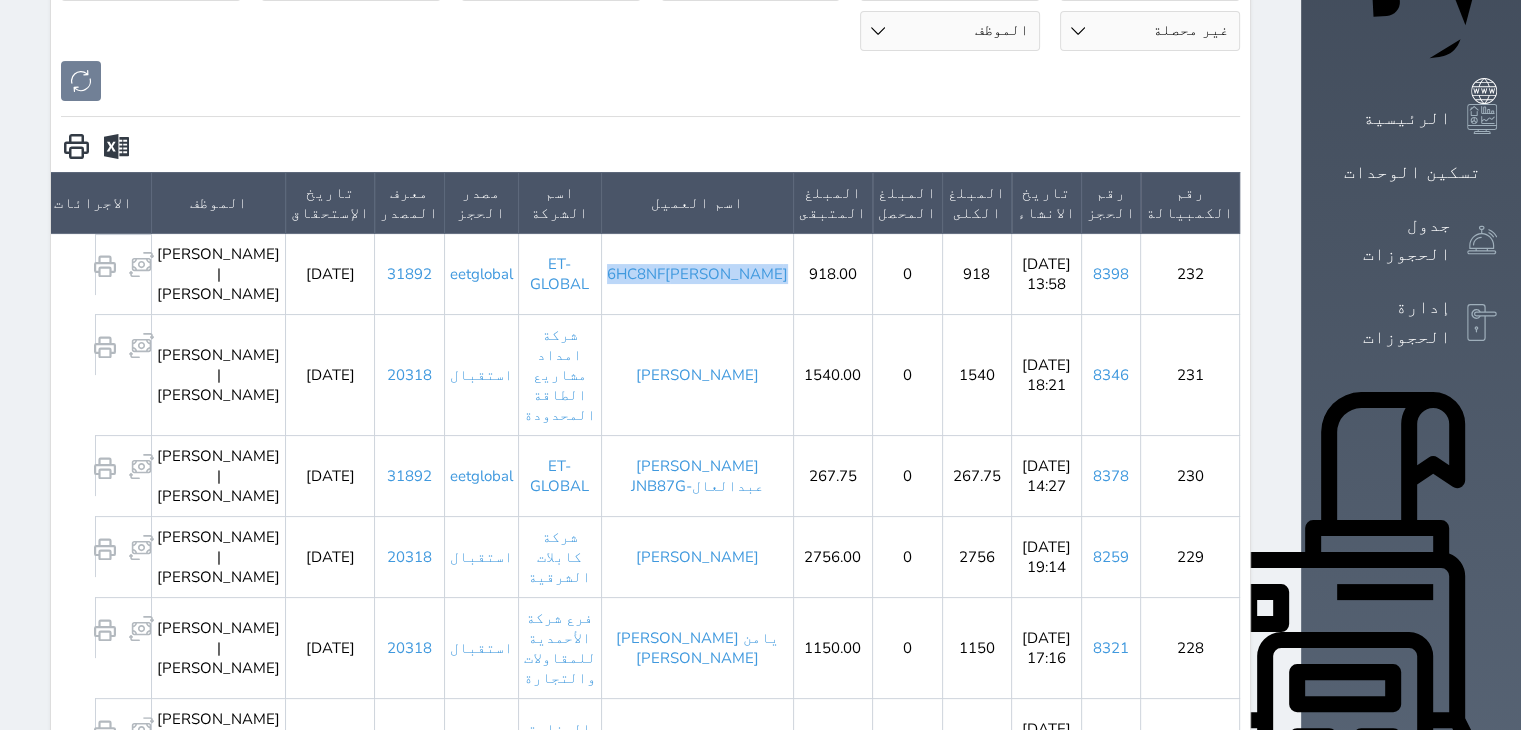 scroll, scrollTop: 0, scrollLeft: 0, axis: both 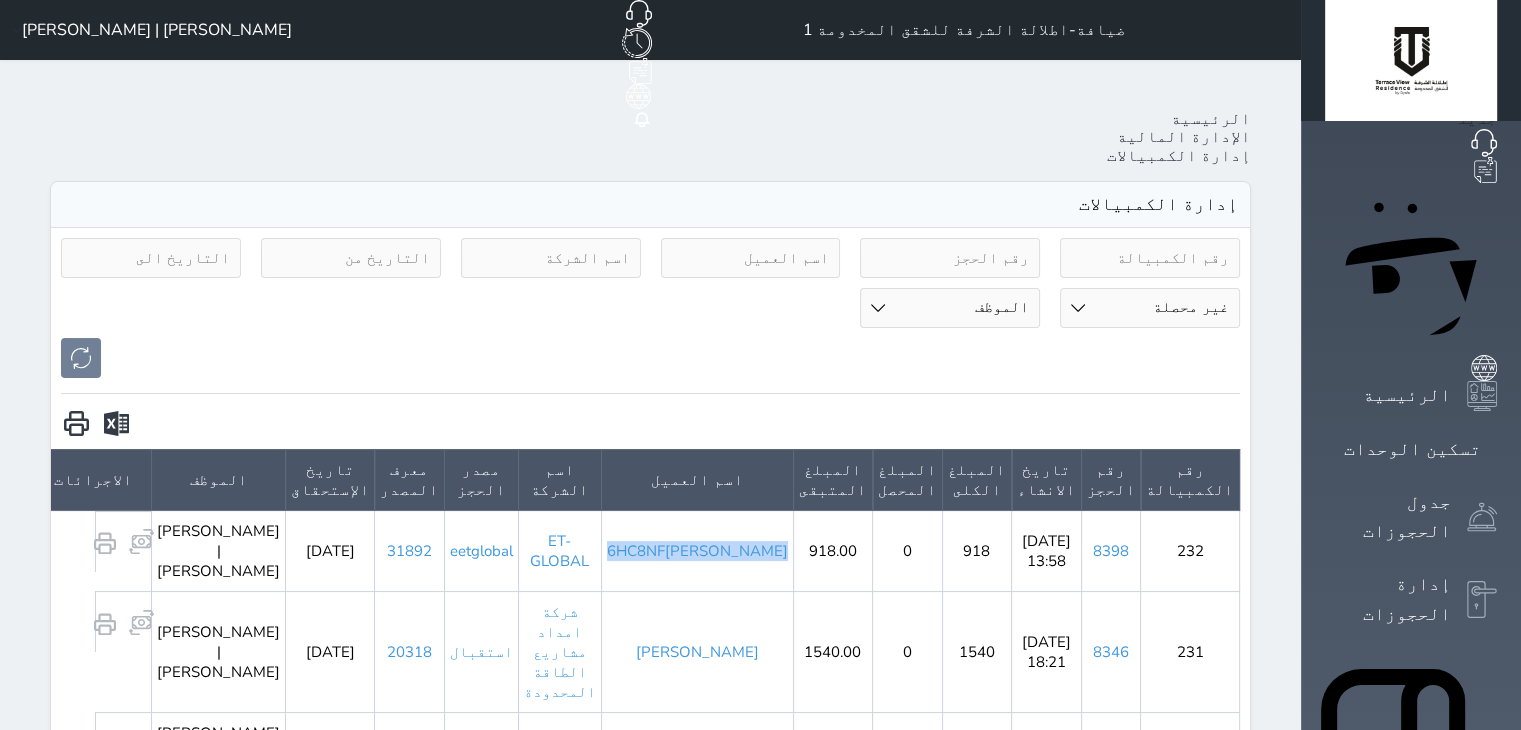 click on "[PERSON_NAME] | [PERSON_NAME]" at bounding box center [148, 30] 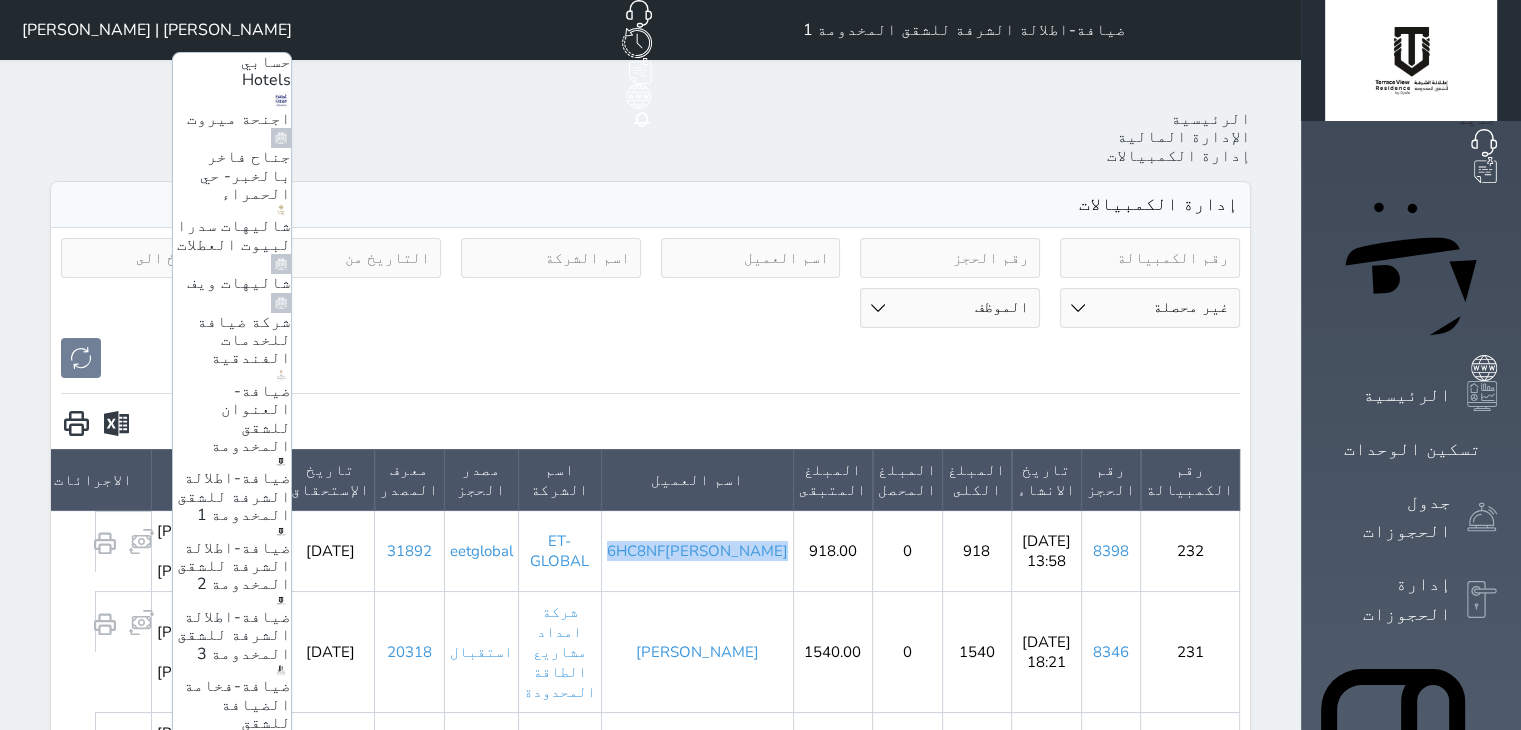 click on "ضيافة-اطلالة الشرفة للشقق المخدومة 2" at bounding box center (234, 566) 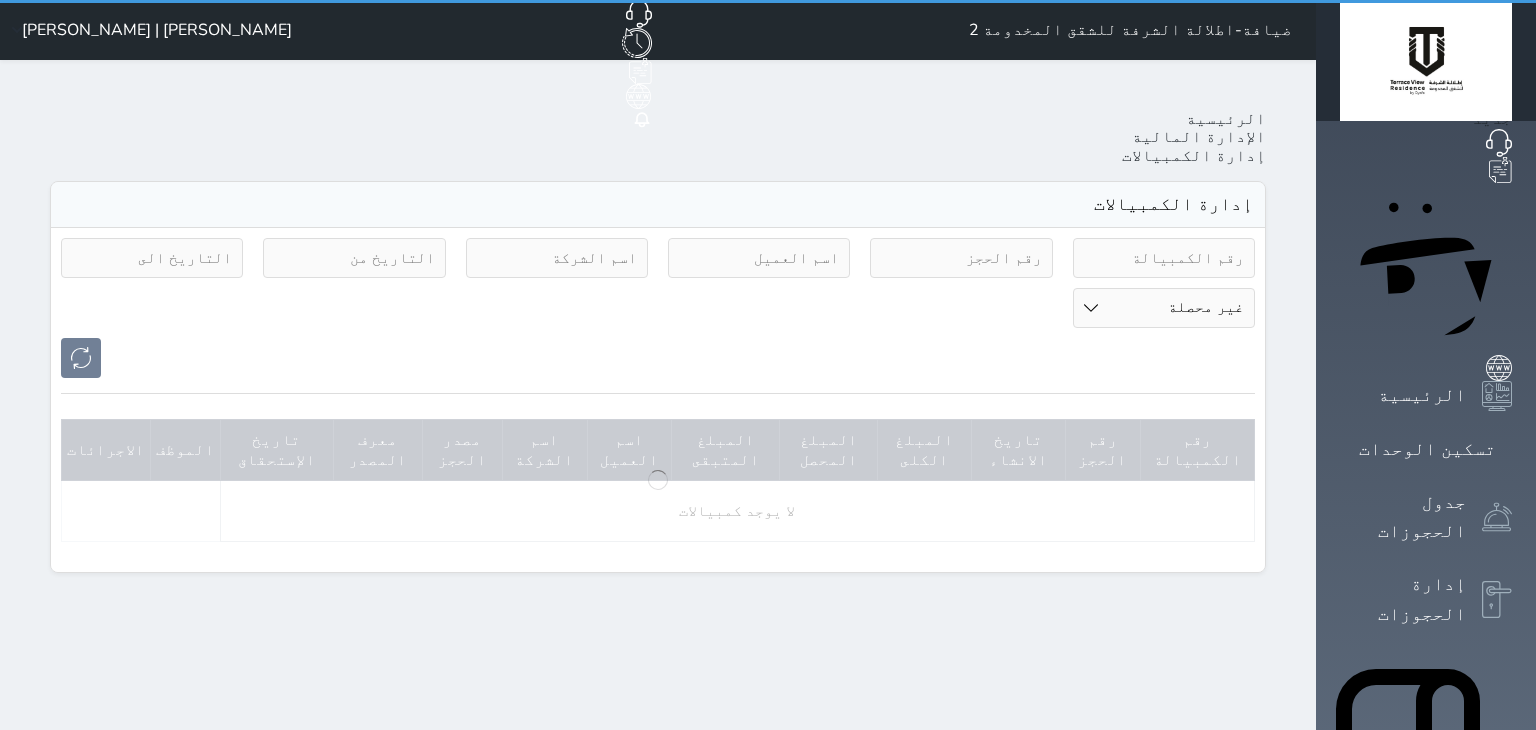 select on "pending" 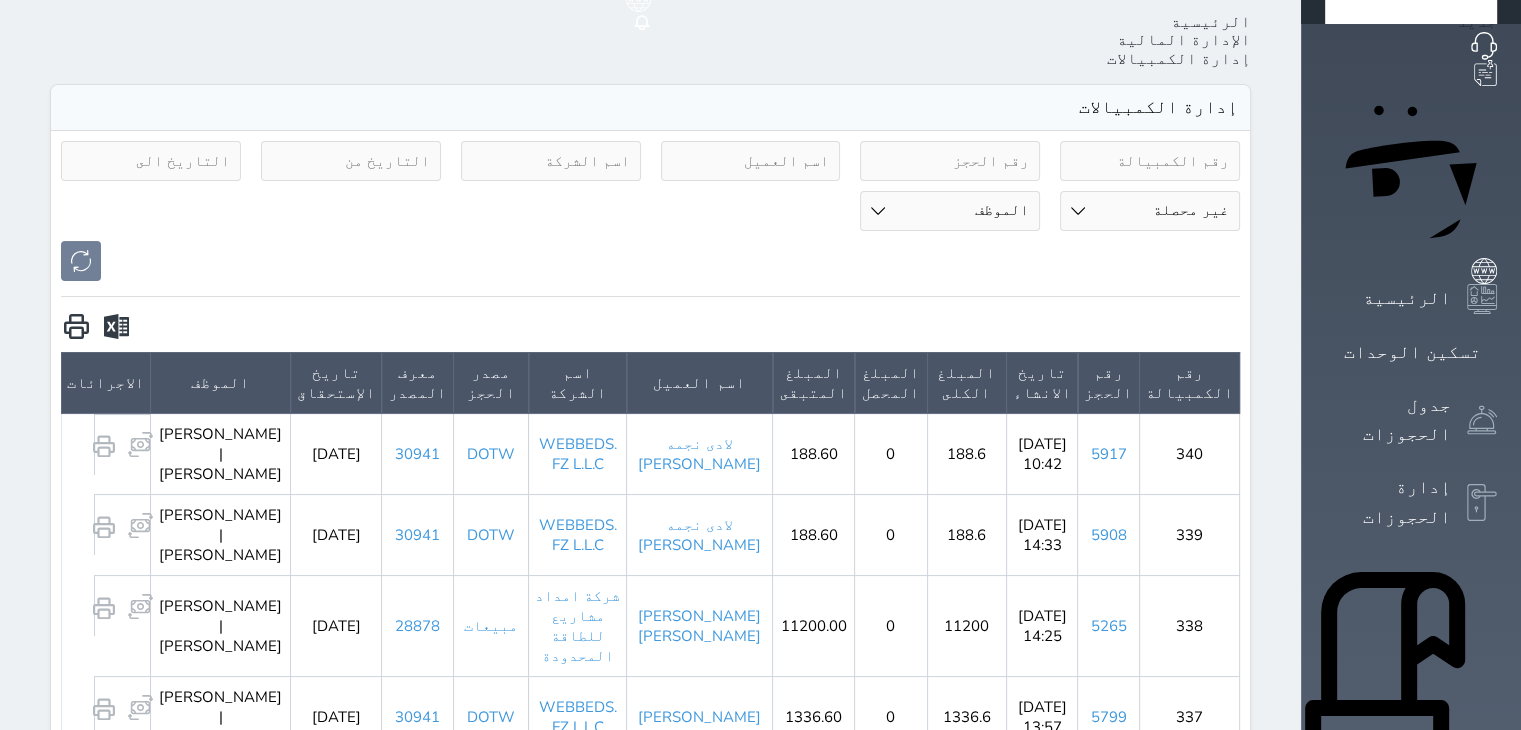 scroll, scrollTop: 0, scrollLeft: 0, axis: both 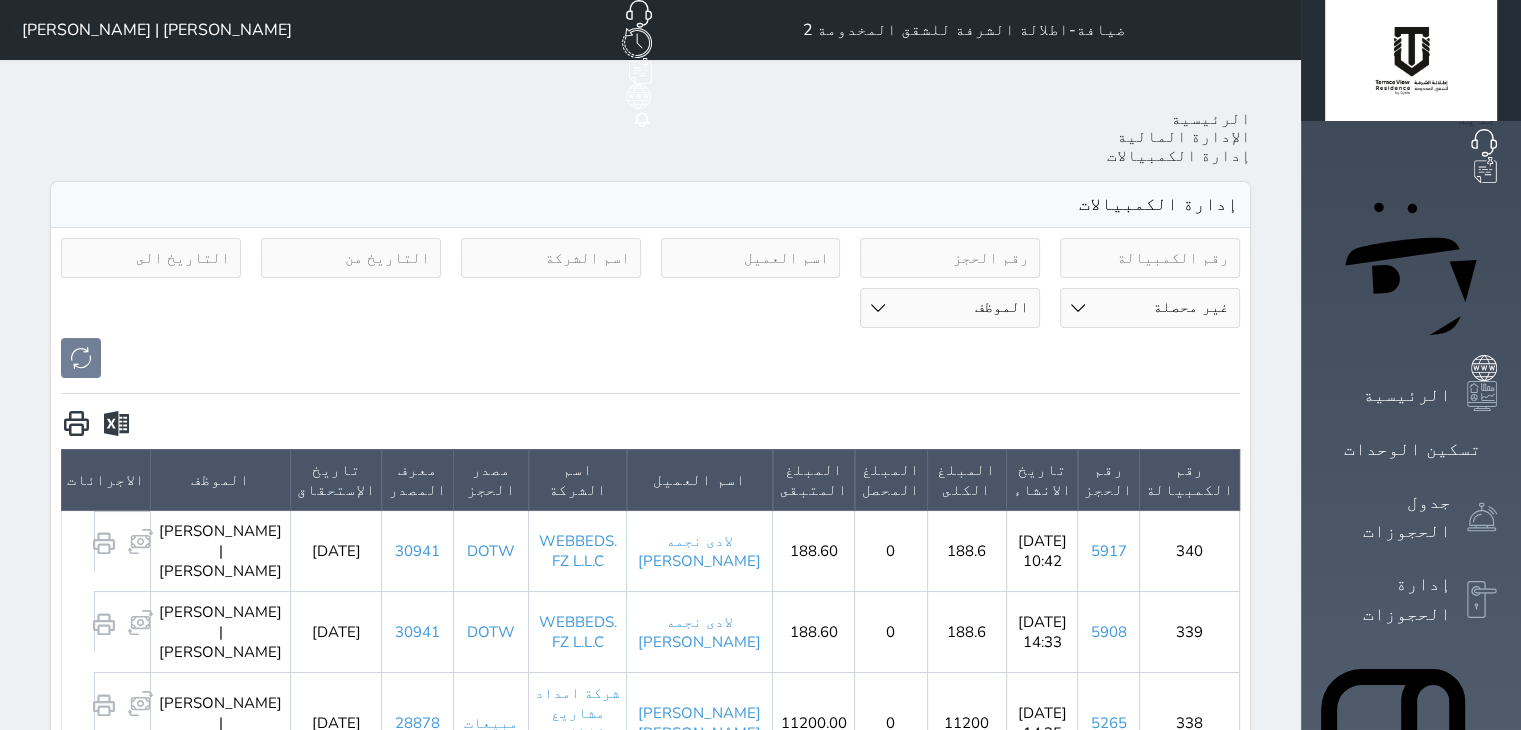 click at bounding box center (551, 258) 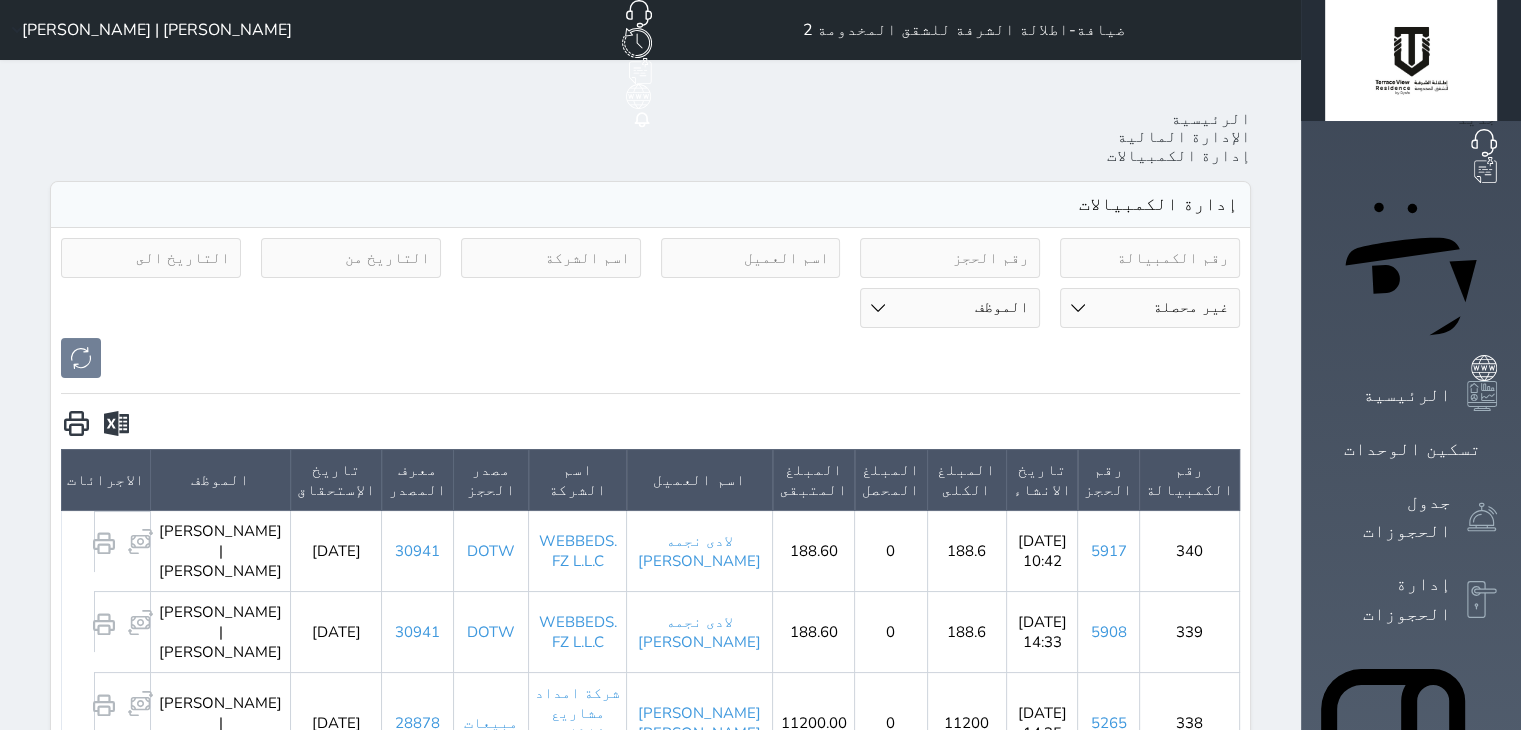 click on "لادى نجمه [PERSON_NAME]" at bounding box center (700, 631) 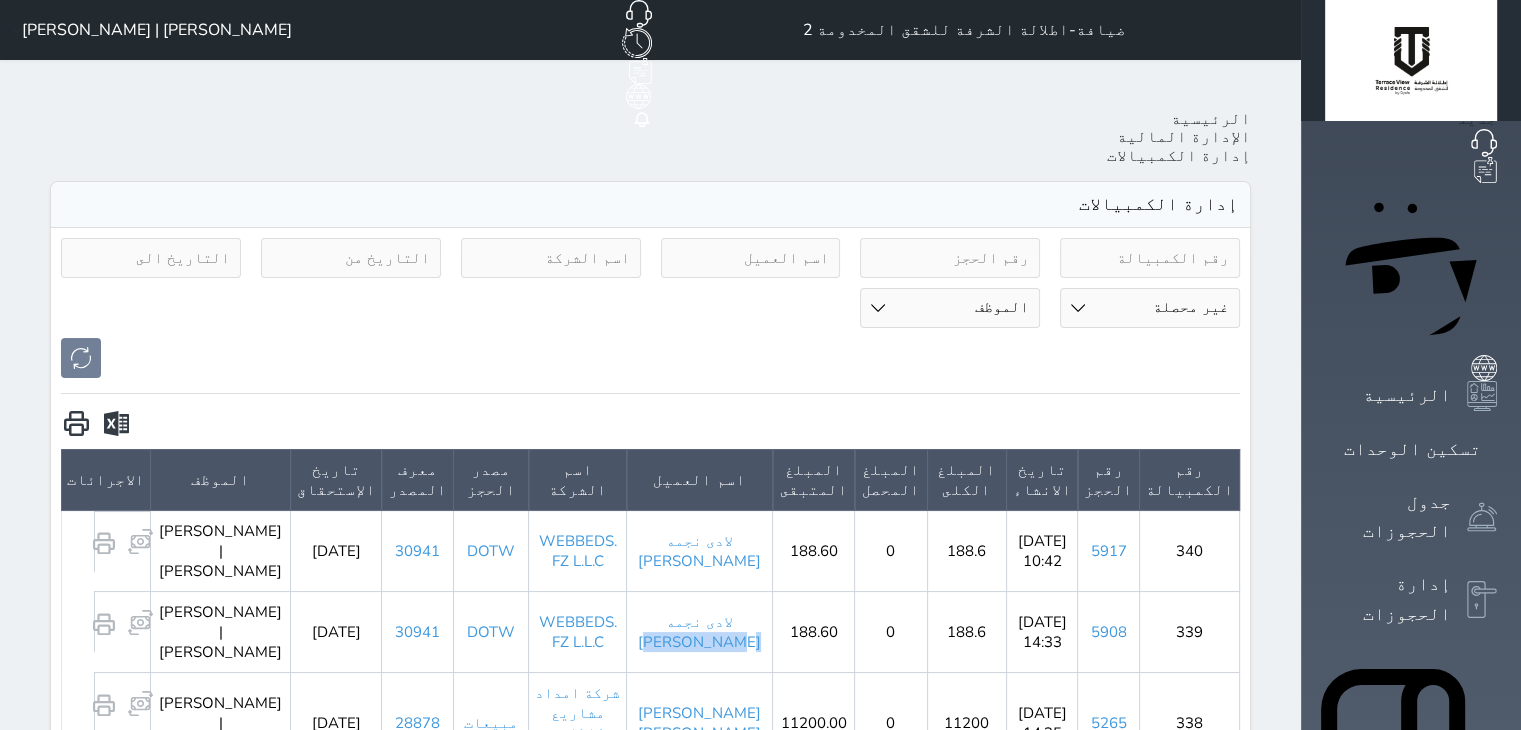 click on "لادى نجمه [PERSON_NAME]" at bounding box center [700, 631] 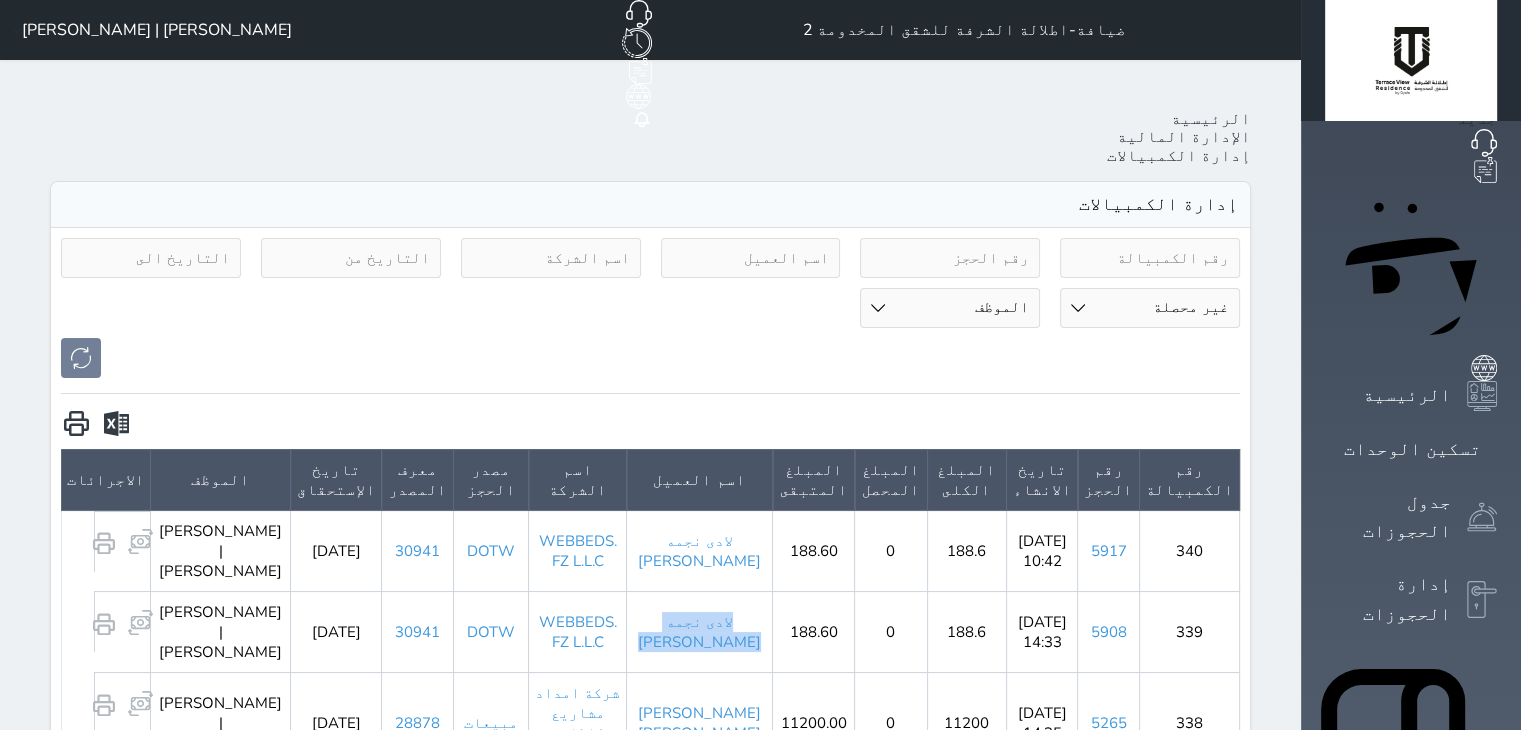 click on "لادى نجمه [PERSON_NAME]" at bounding box center [700, 631] 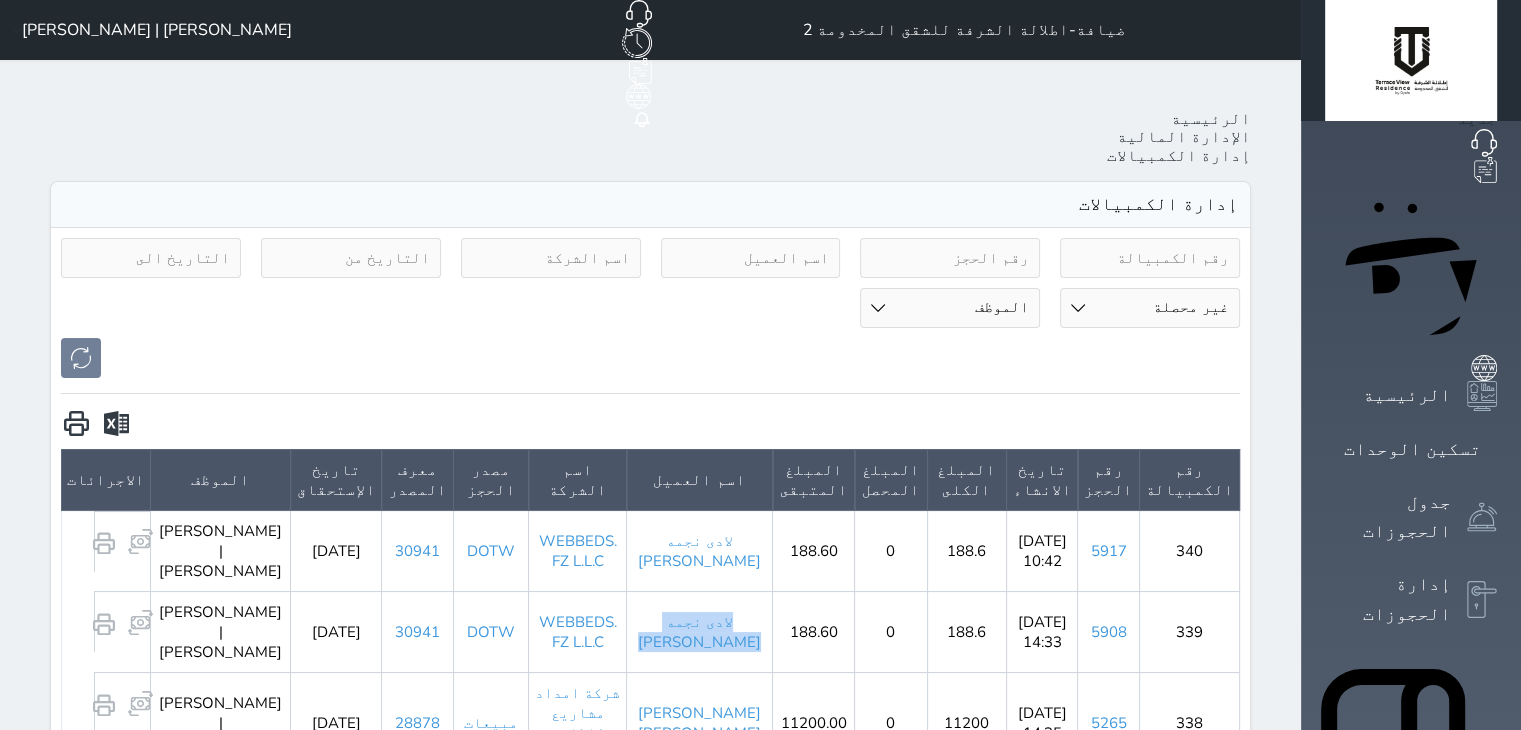 copy on "لادى نجمه [PERSON_NAME]" 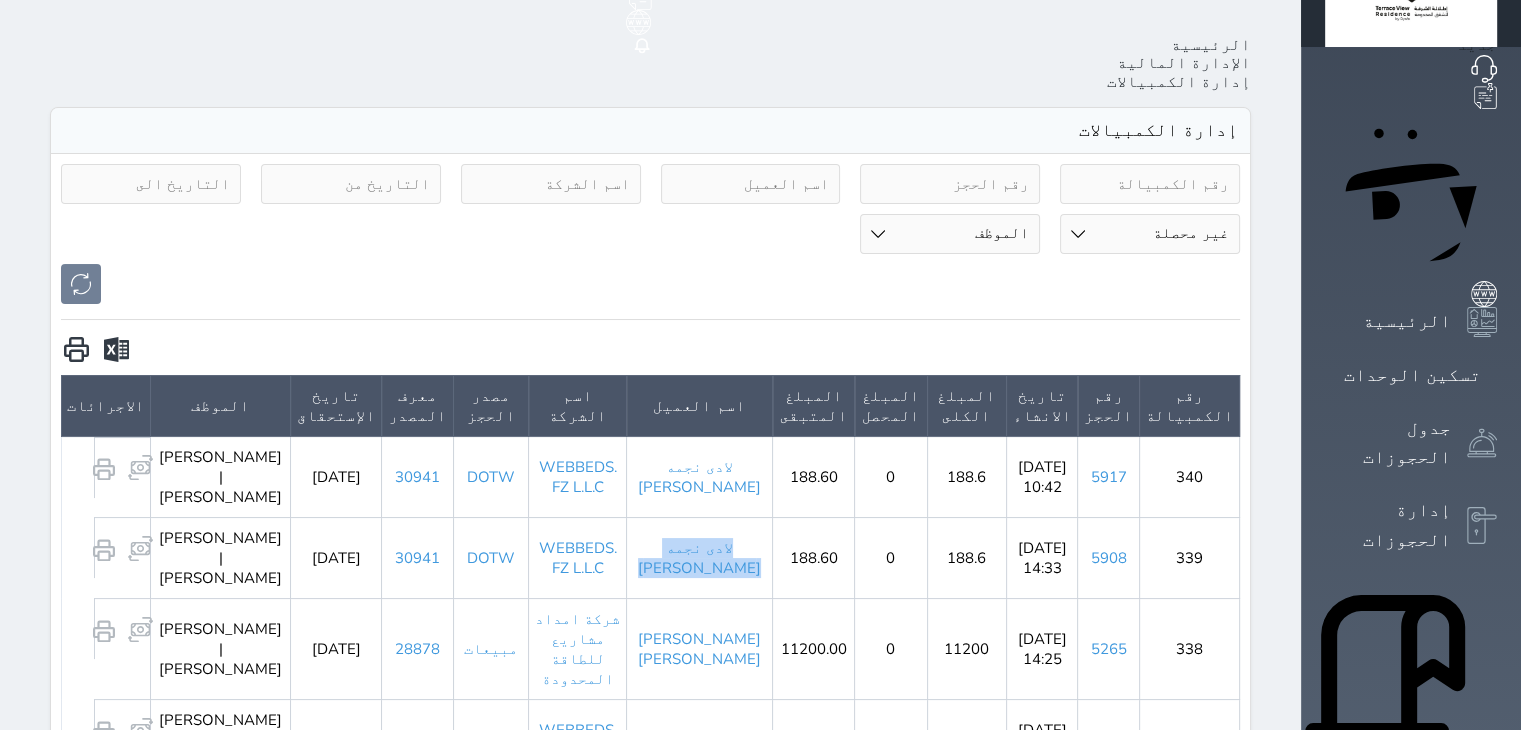 scroll, scrollTop: 0, scrollLeft: 0, axis: both 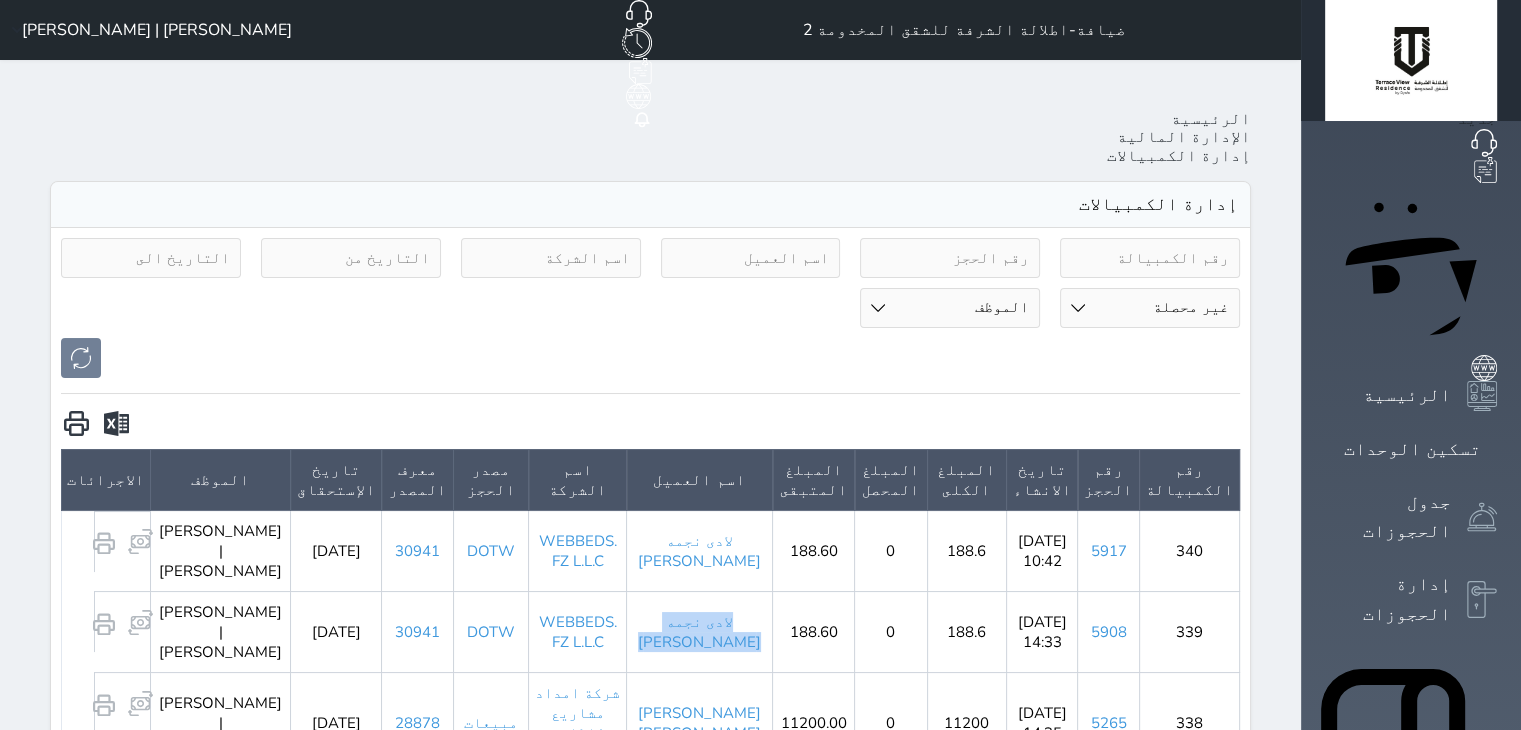 click on "[PERSON_NAME] | [PERSON_NAME]" at bounding box center (157, 30) 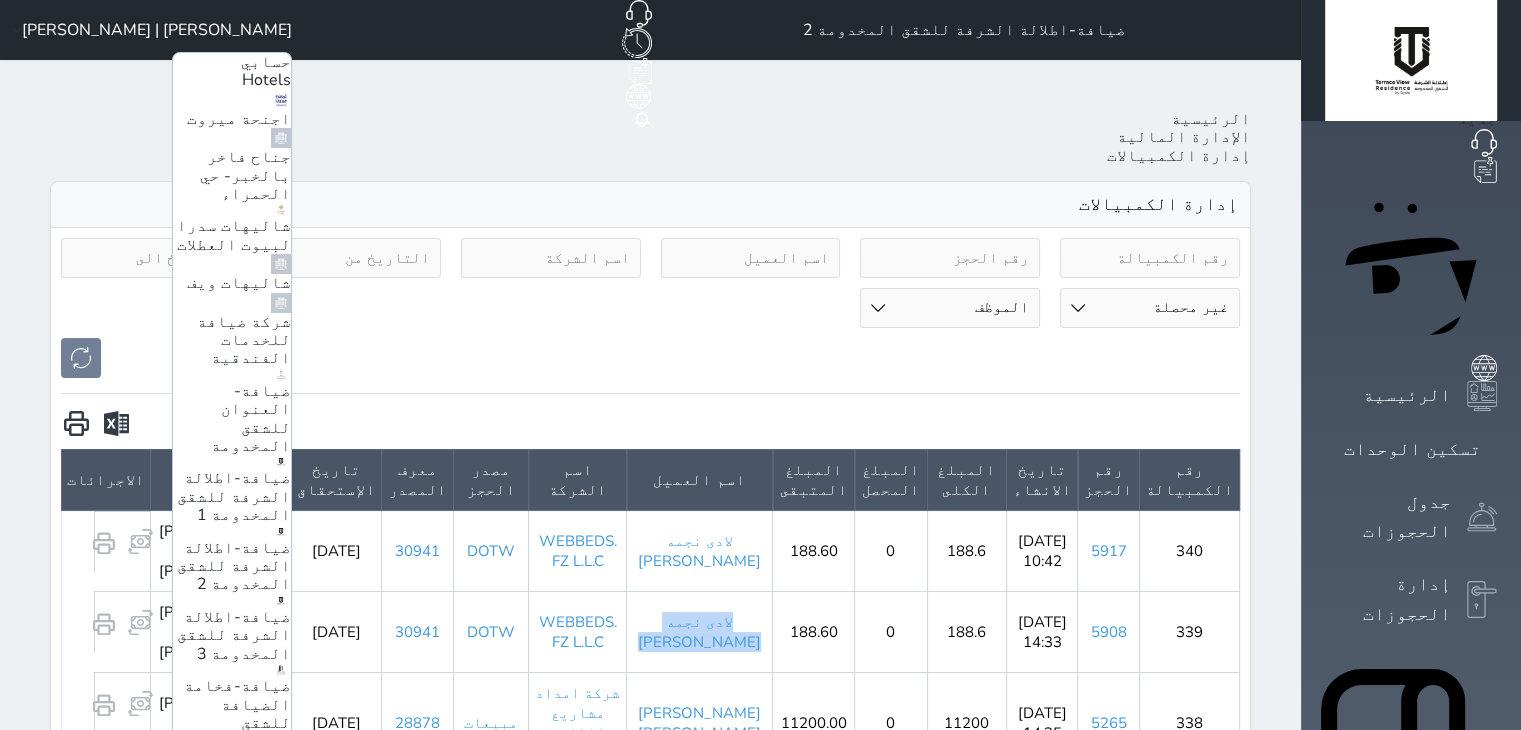 click on "ضيافة-اطلالة الشرفة للشقق المخدومة 3" at bounding box center [234, 635] 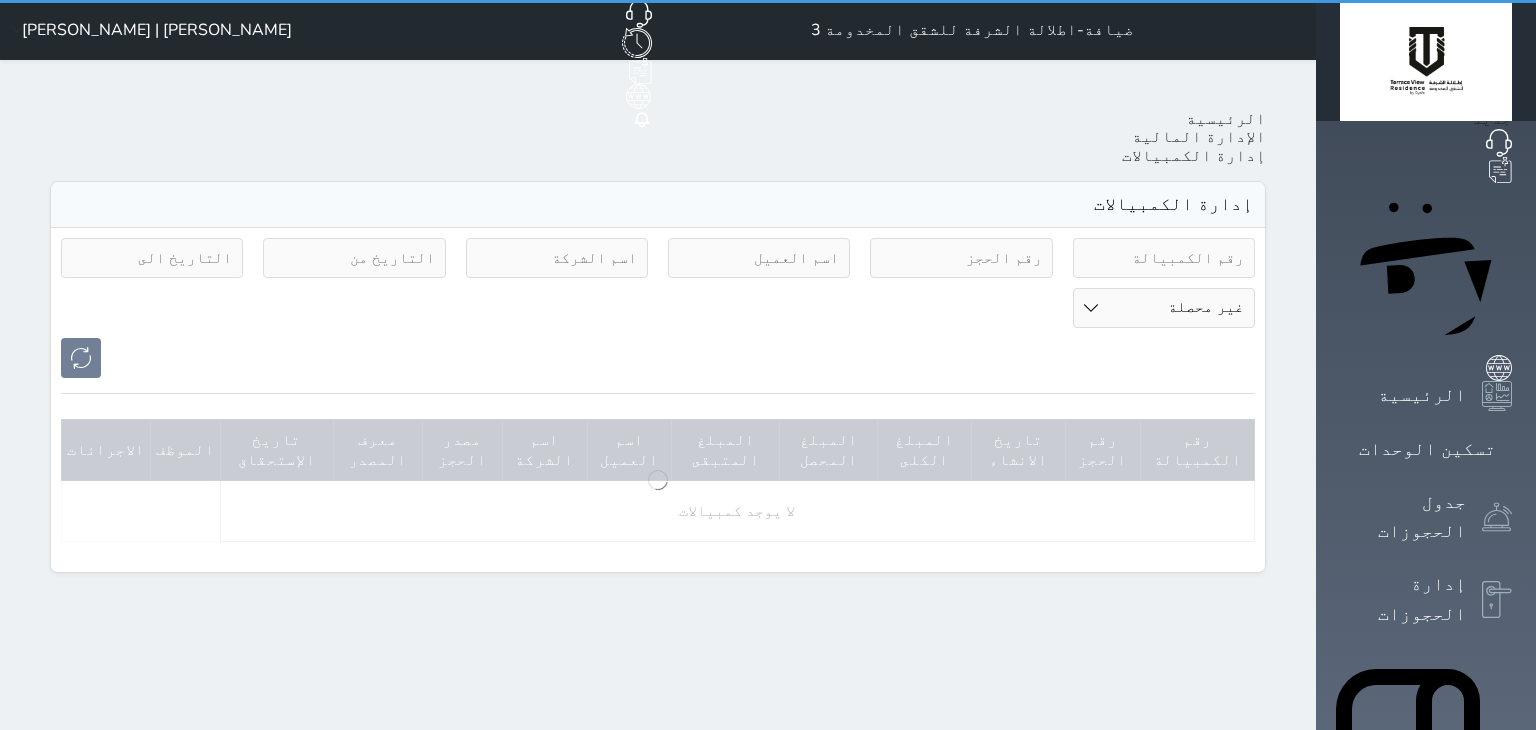 select on "pending" 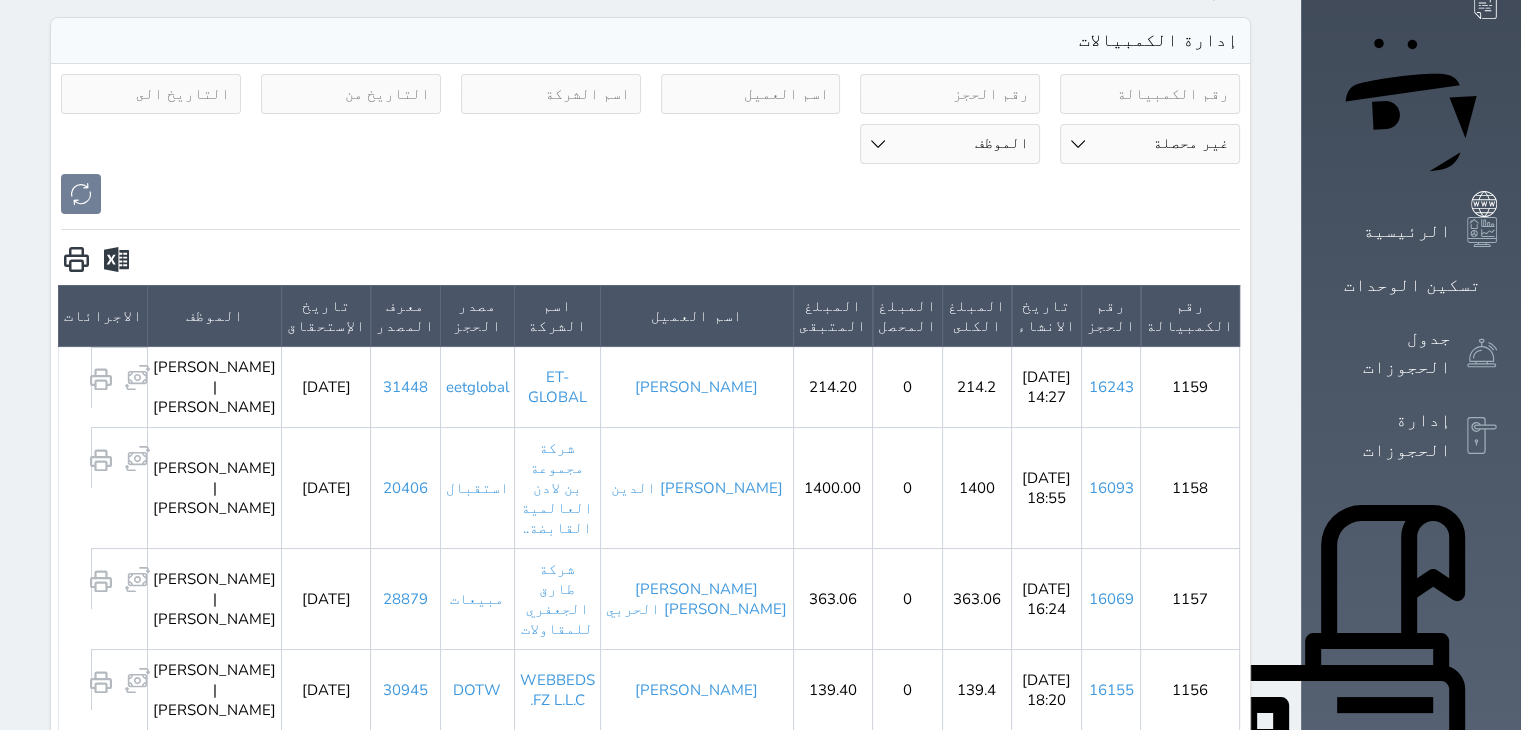 scroll, scrollTop: 0, scrollLeft: 0, axis: both 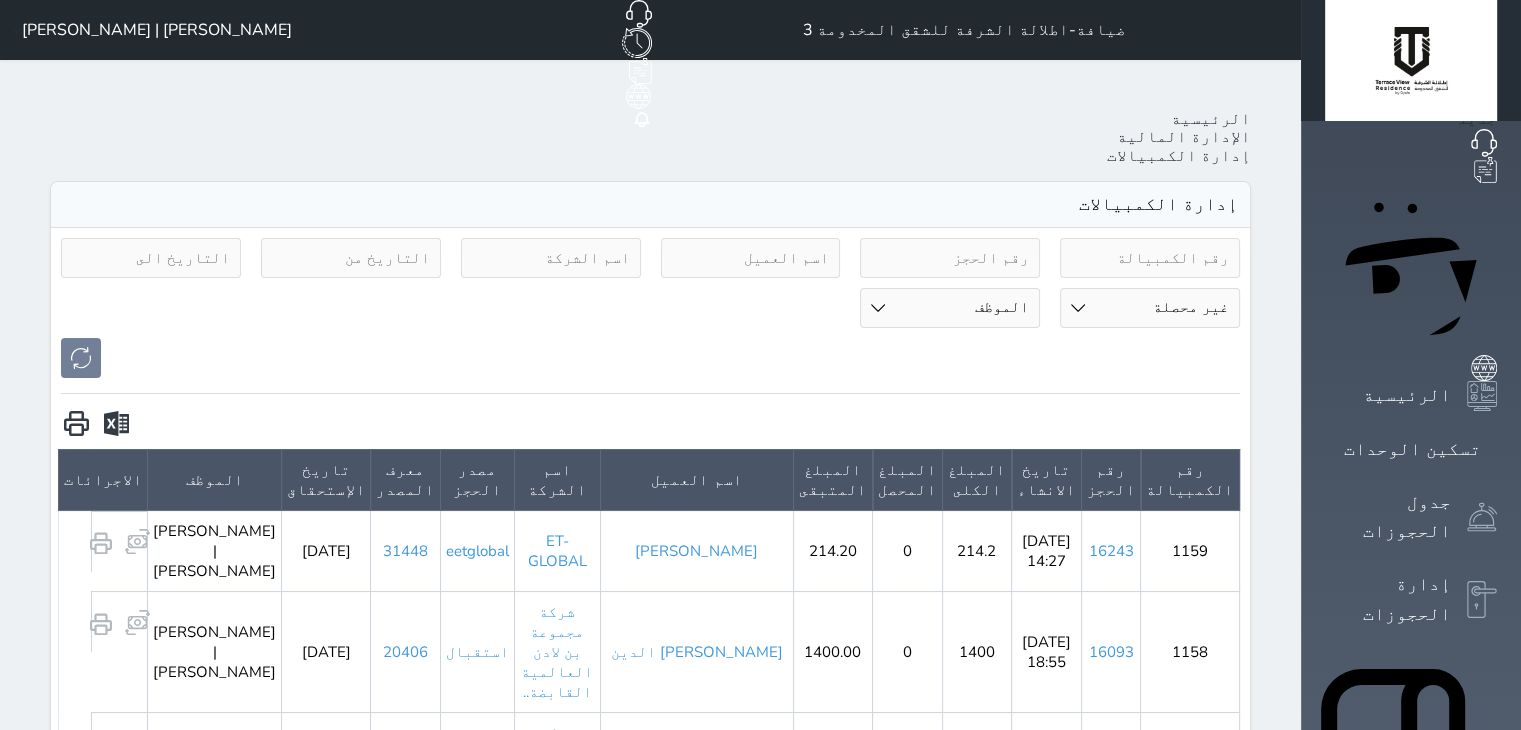 click on "Your browser does not support the audio element.
حجز جماعي جديد   حجز جديد               الرئيسية     تسكين الوحدات     جدول الحجوزات     إدارة الحجوزات     POS       الإدارة المالية     العملاء     تقييمات العملاء     الوحدات     الخدمات     التقارير       الدعم الفني
ضيافة-اطلالة الشرفة للشقق المخدومة 3
حجز جماعي جديد   حجز جديد   مرتبط مع منصة زاتكا المرحلة الثانية   مرتبط مع شموس   مرتبط مع المنصة الوطنية للرصد السياحي               إشعار   الغرفة   النزيل   المصدر
[PERSON_NAME] | [PERSON_NAME]
الرئيسية الإدارة المالية إدارة الكمبيالات   إدارة الكمبيالات               حالة الكمبيالة" at bounding box center (760, 1188) 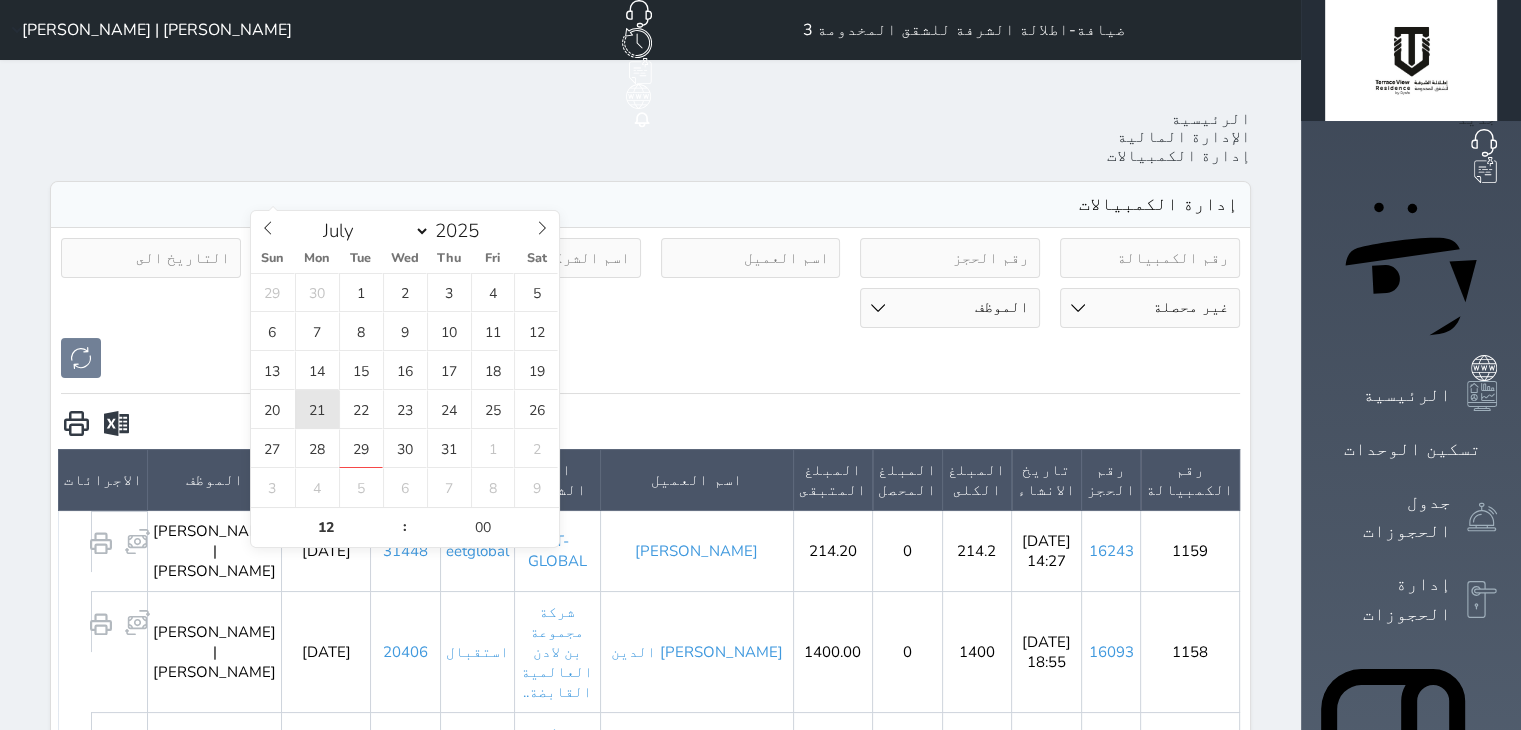 click on "21" at bounding box center (317, 409) 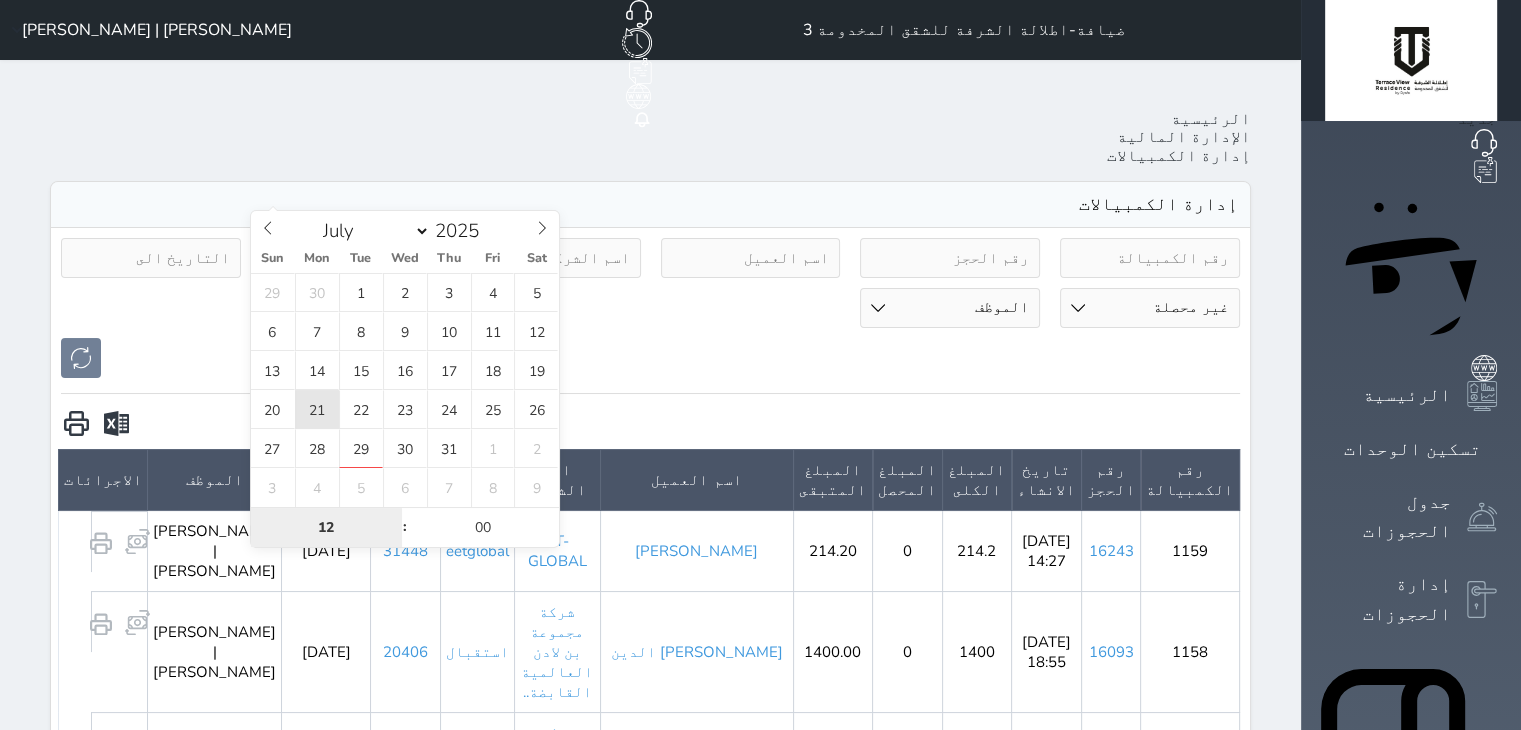 type on "[DATE] 12:00" 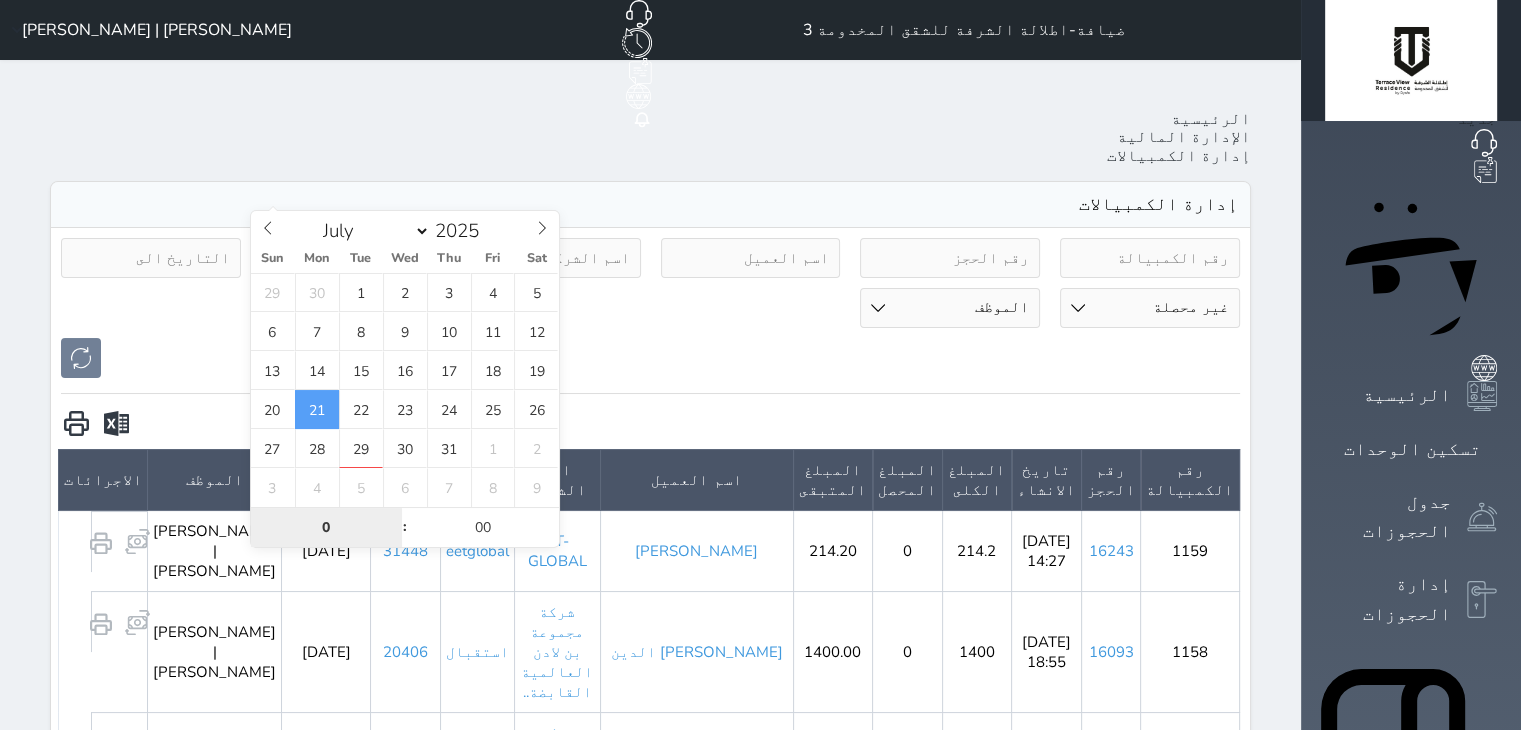 type on "00" 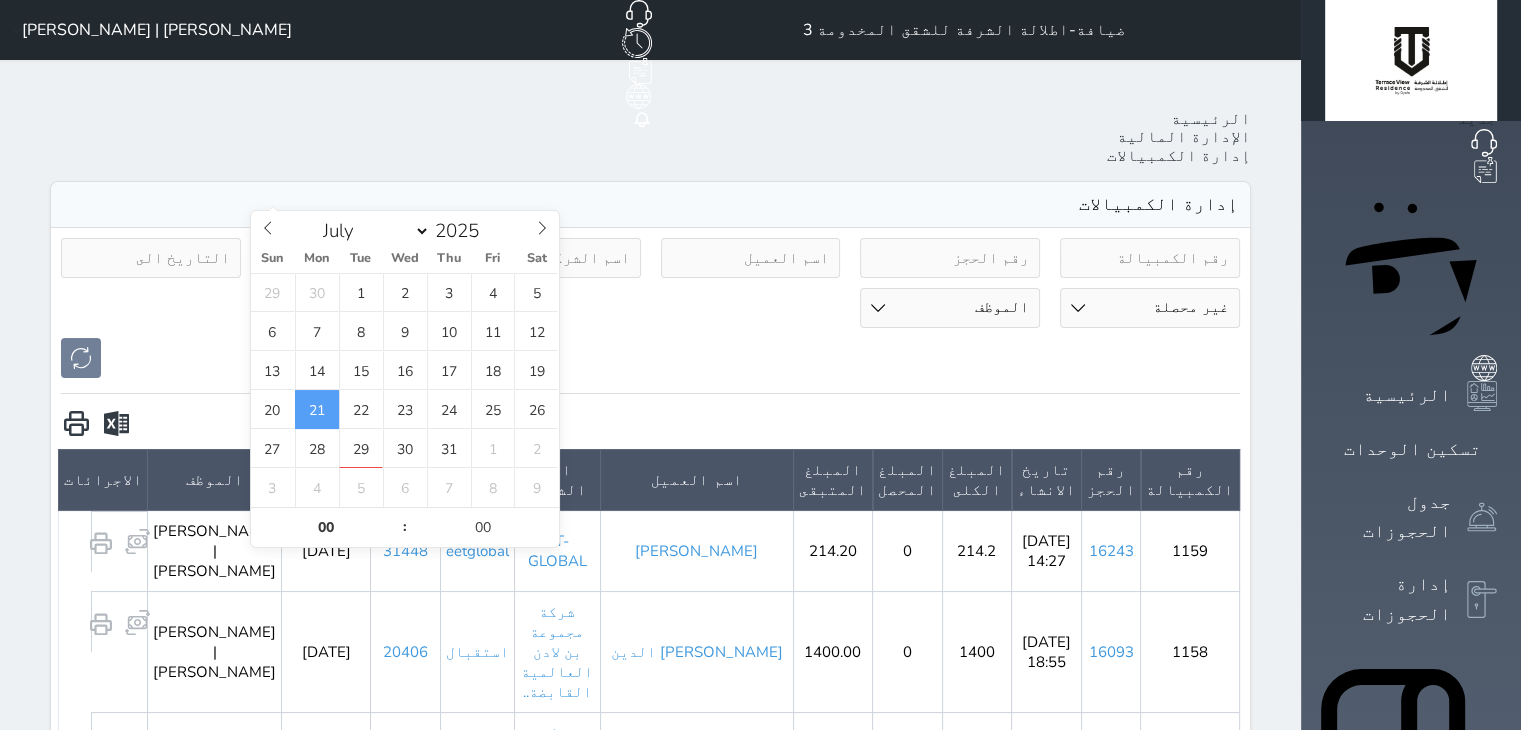type on "[DATE] 00:00" 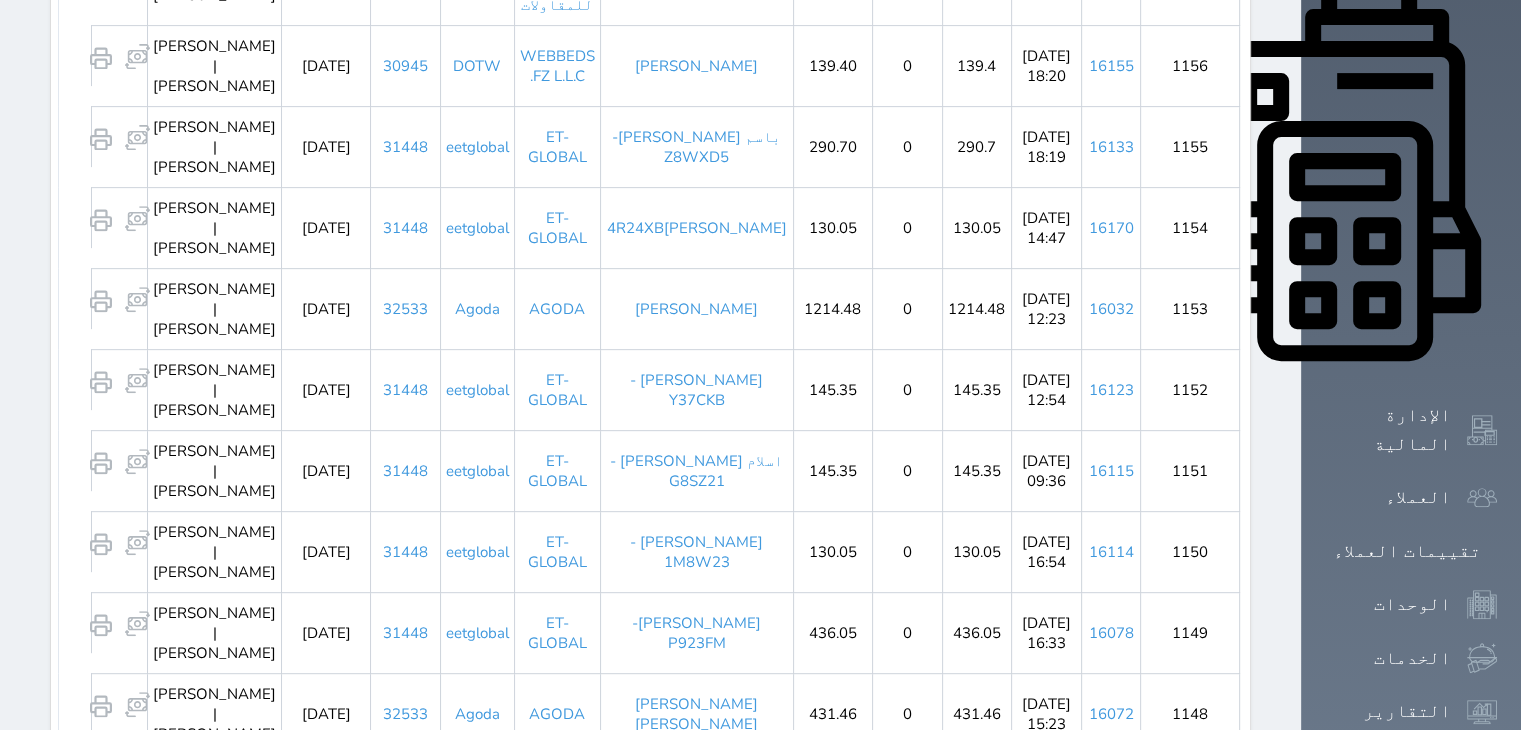 scroll, scrollTop: 947, scrollLeft: 0, axis: vertical 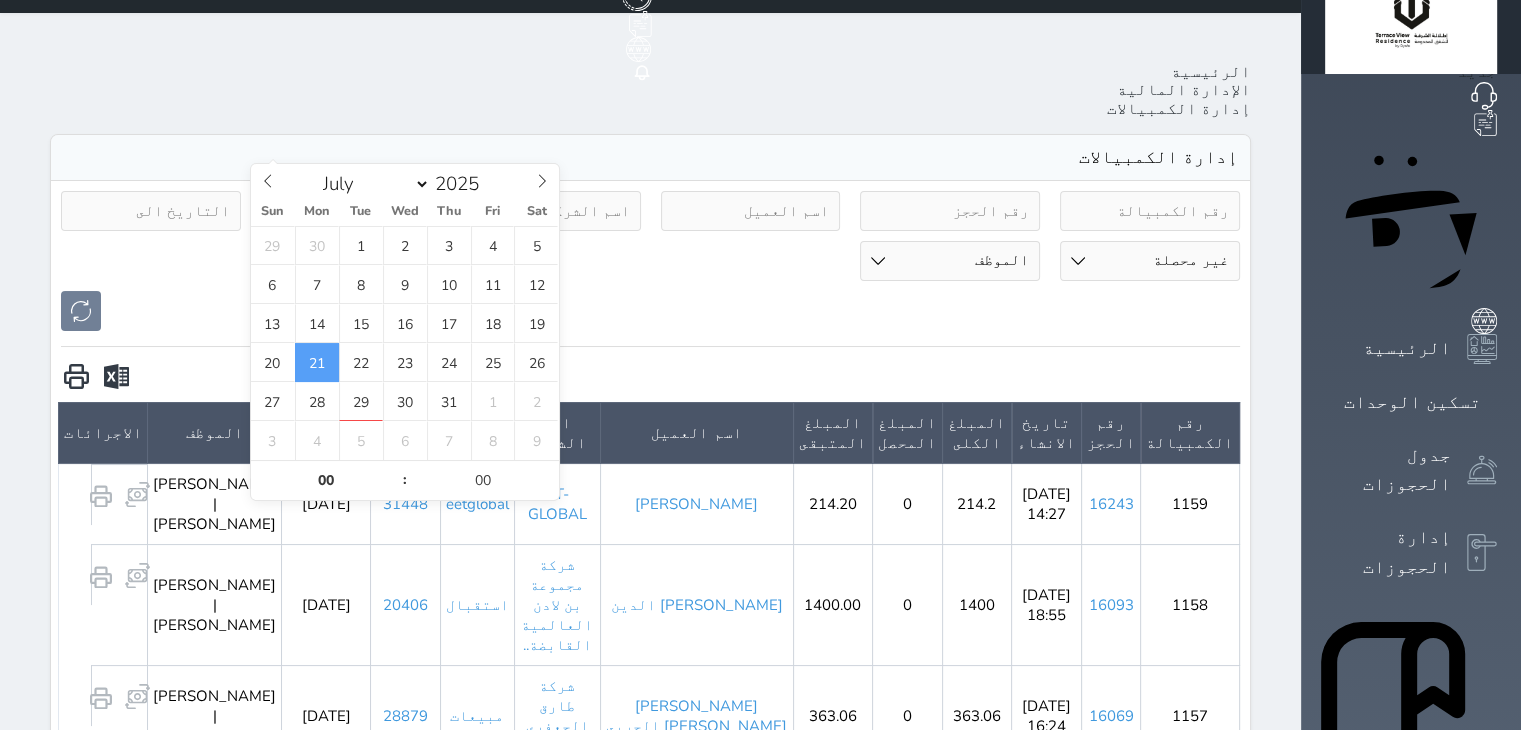 click at bounding box center (650, 311) 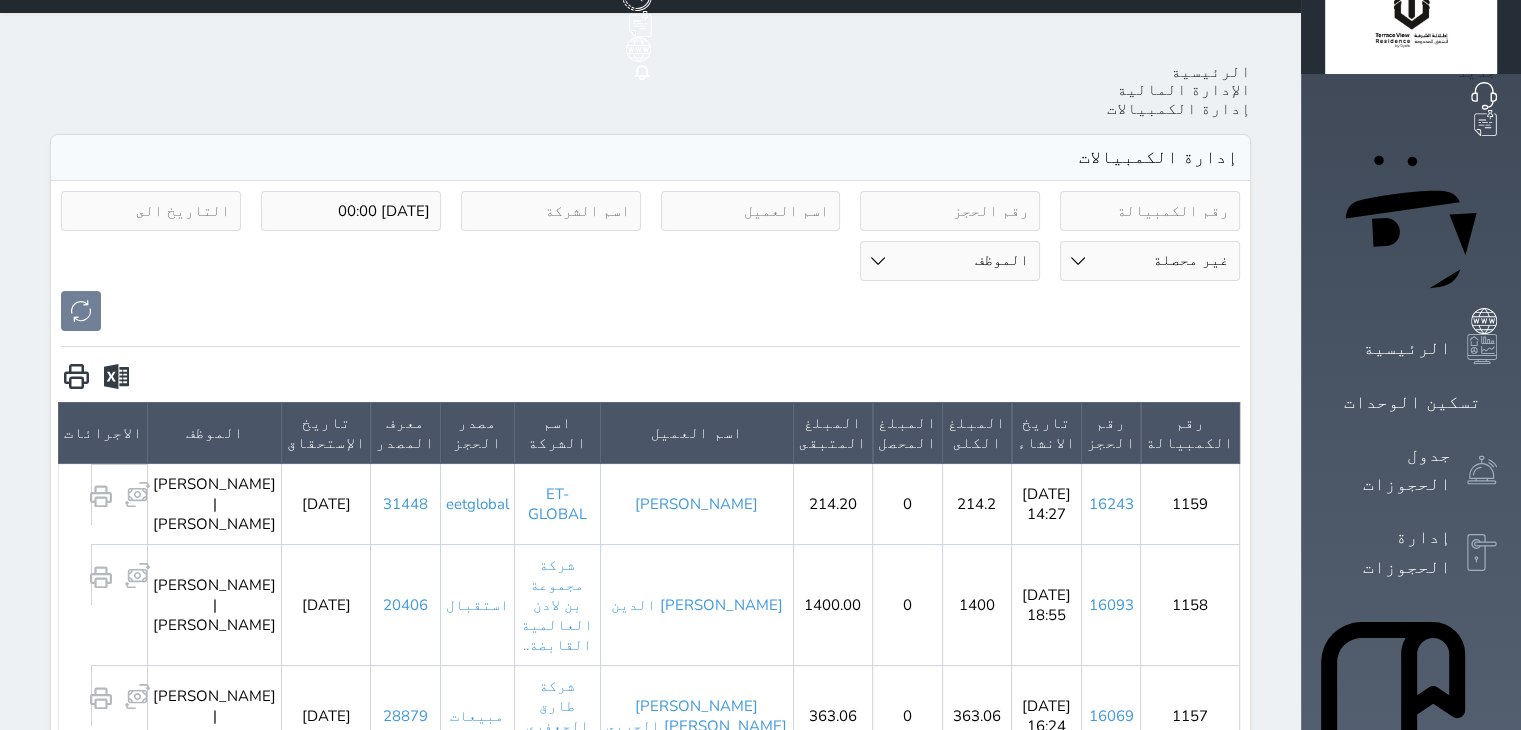 click at bounding box center (116, 377) 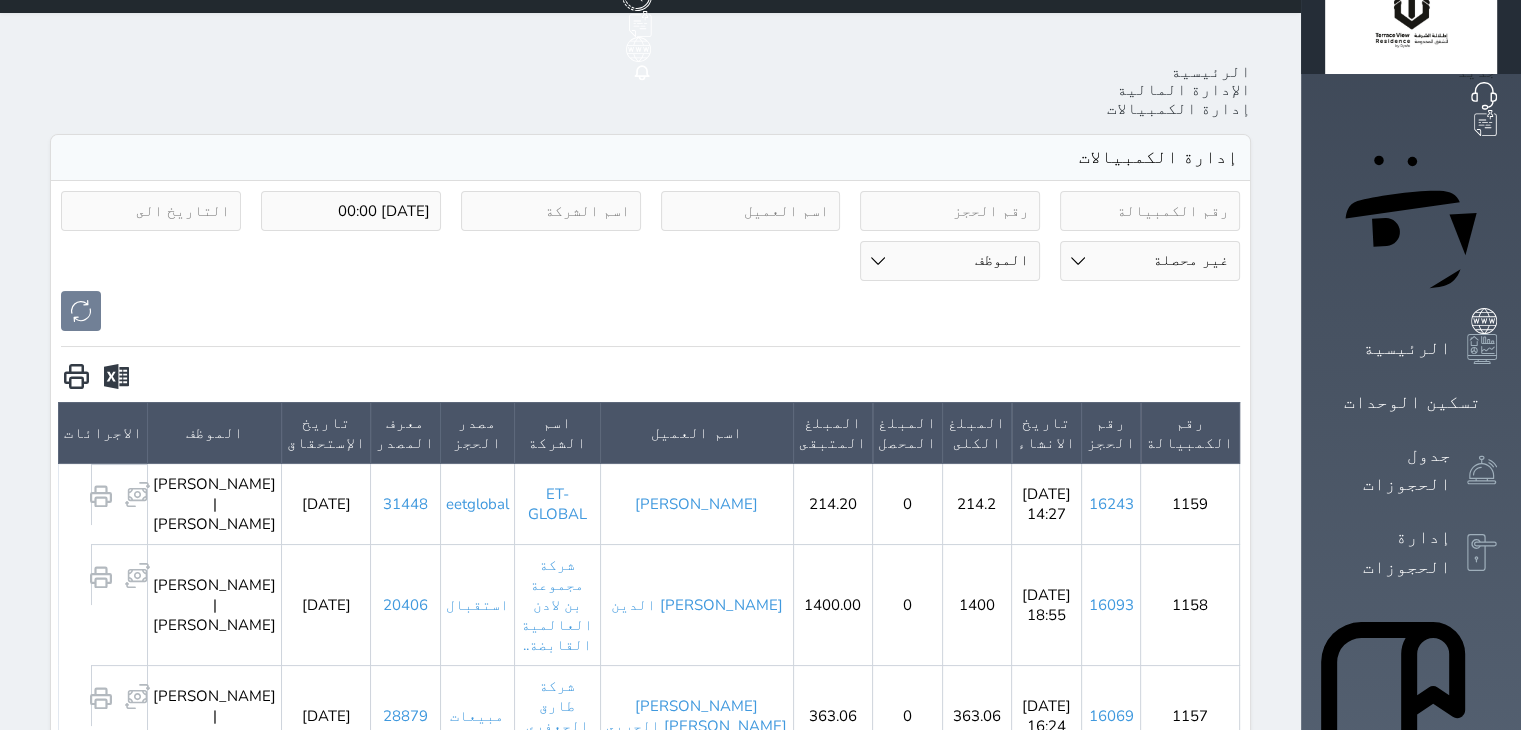 click on "الإدارة المالية" at bounding box center (1388, 1171) 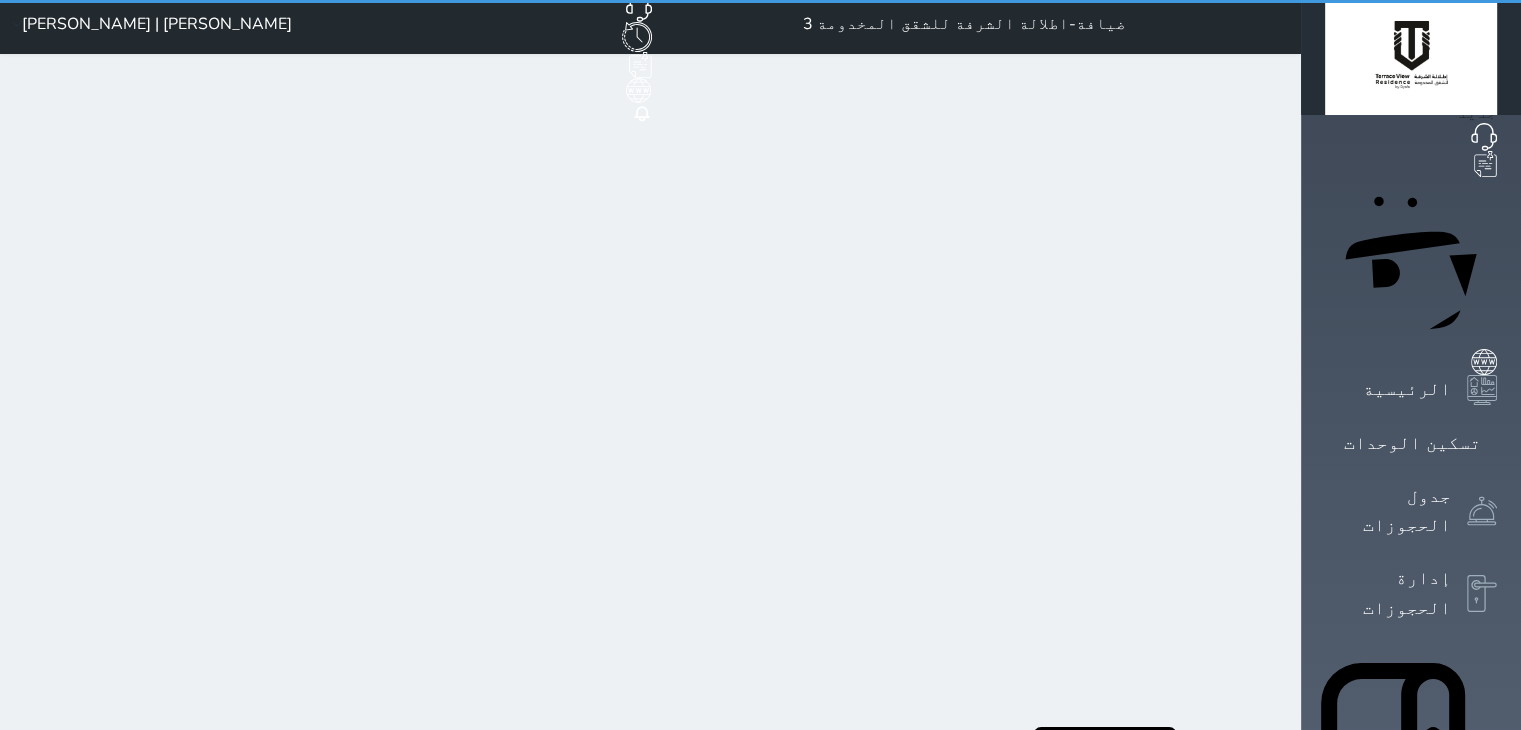 scroll, scrollTop: 0, scrollLeft: 0, axis: both 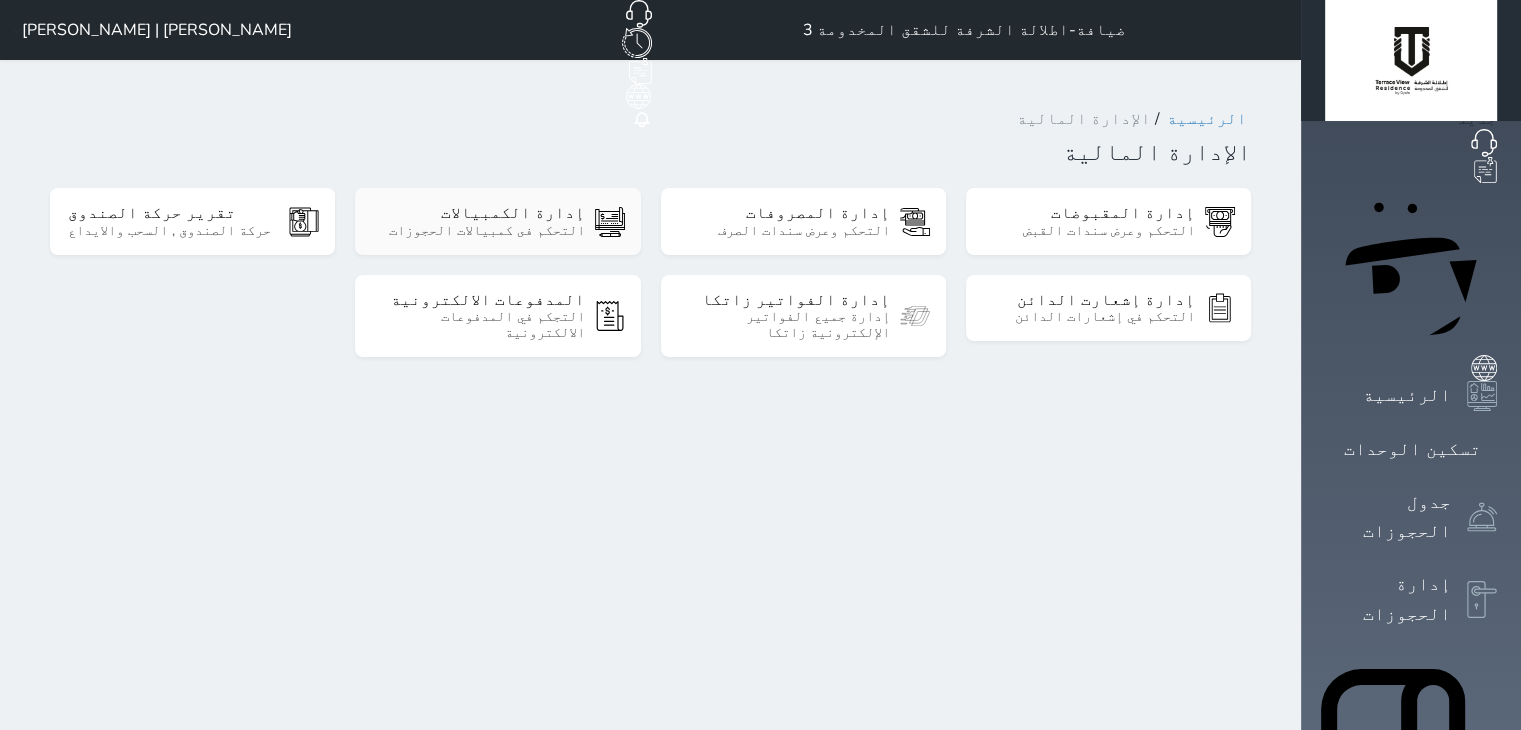 click on "التحكم فى كمبيالات الحجوزات" at bounding box center [478, 231] 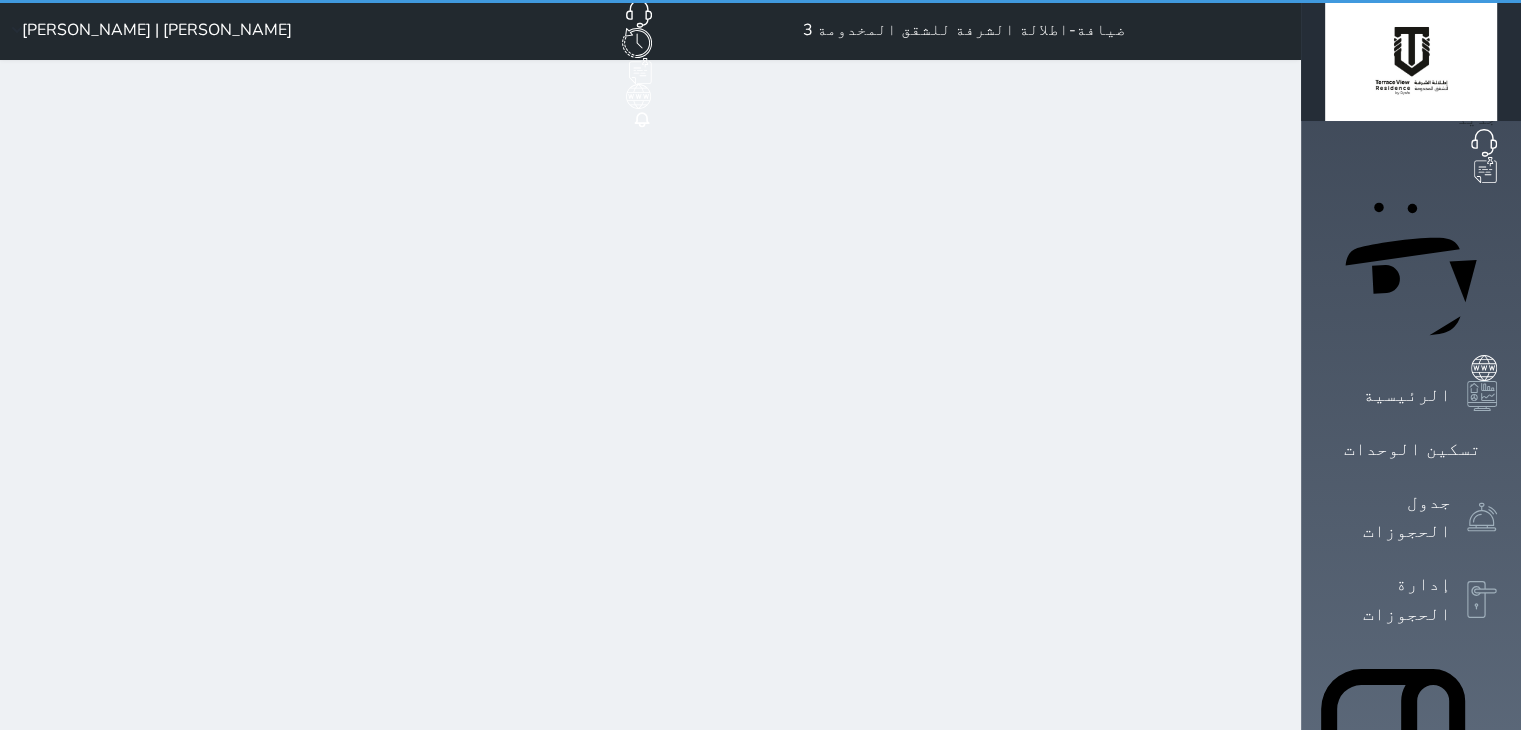 select on "pending" 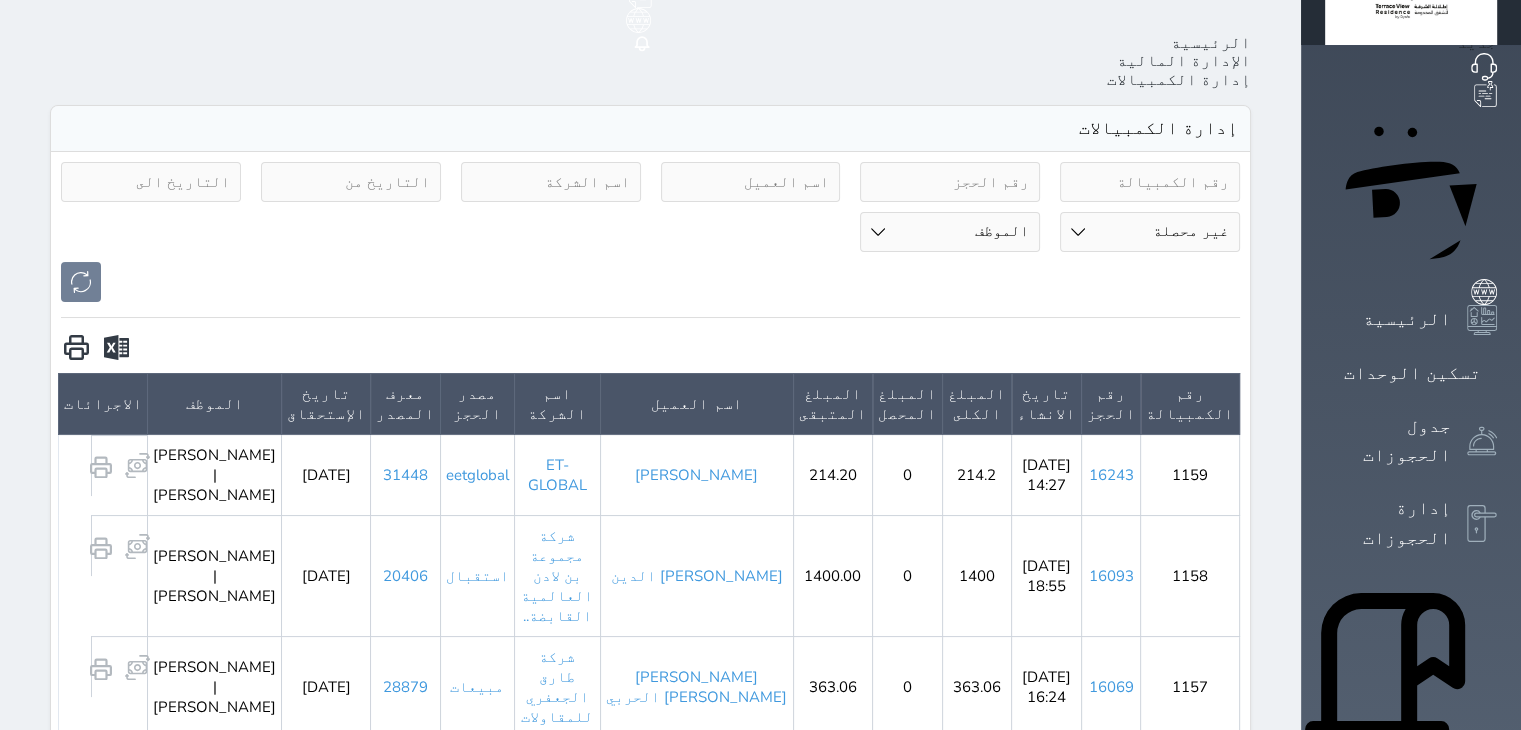 scroll, scrollTop: 0, scrollLeft: 0, axis: both 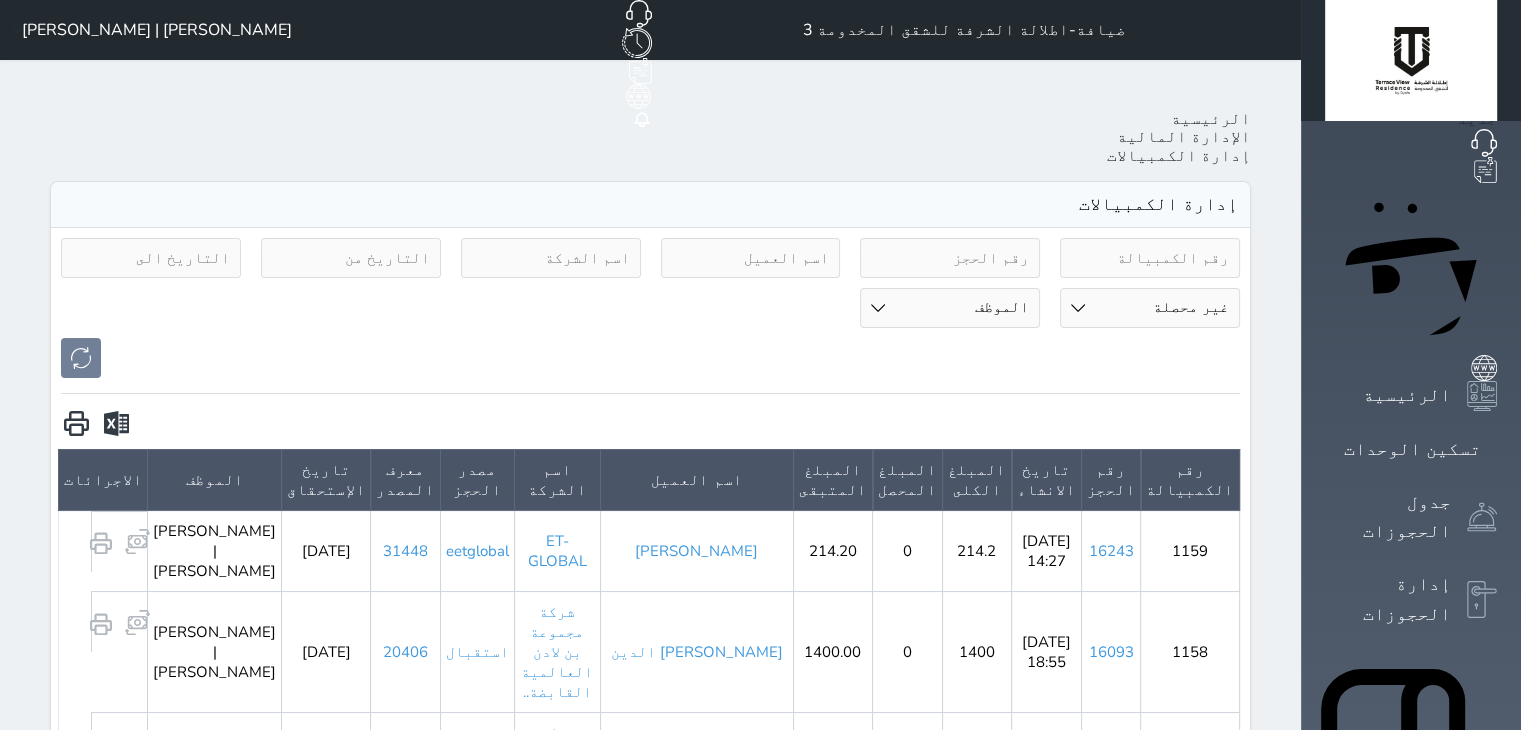 click on "[PERSON_NAME] | [PERSON_NAME]" at bounding box center [148, 30] 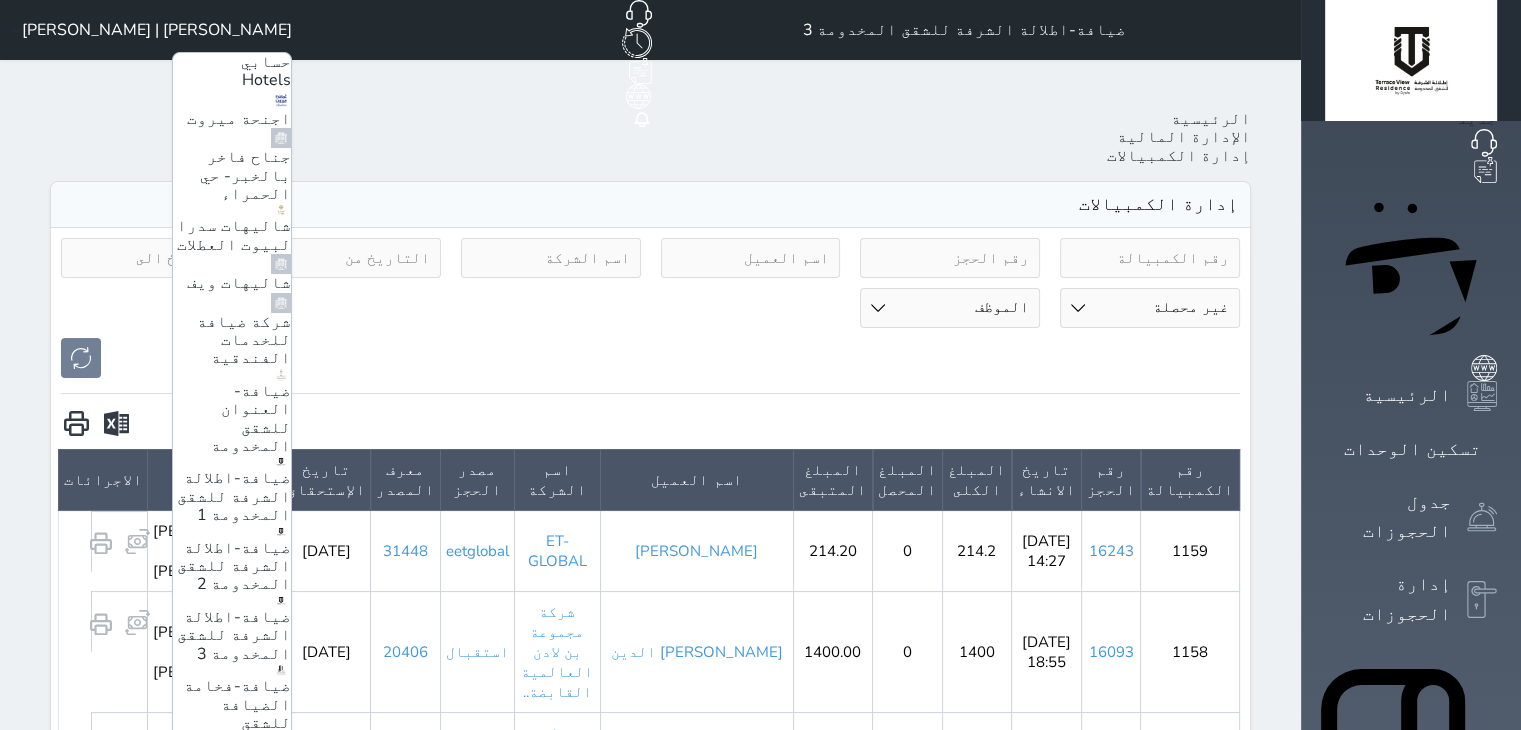 click on "ضيافة-فخامة الضيافة للشقق المخدومة" at bounding box center (237, 713) 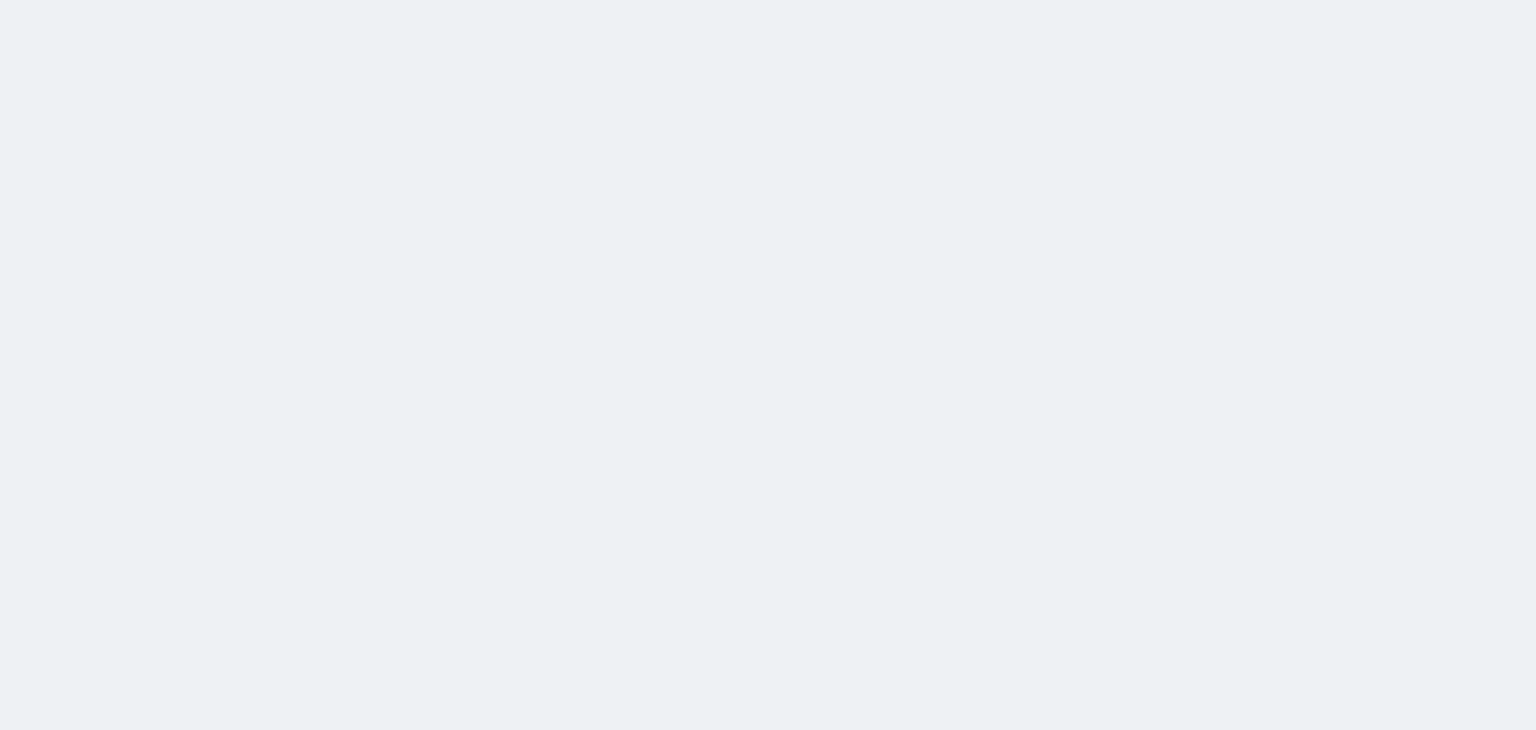 select on "pending" 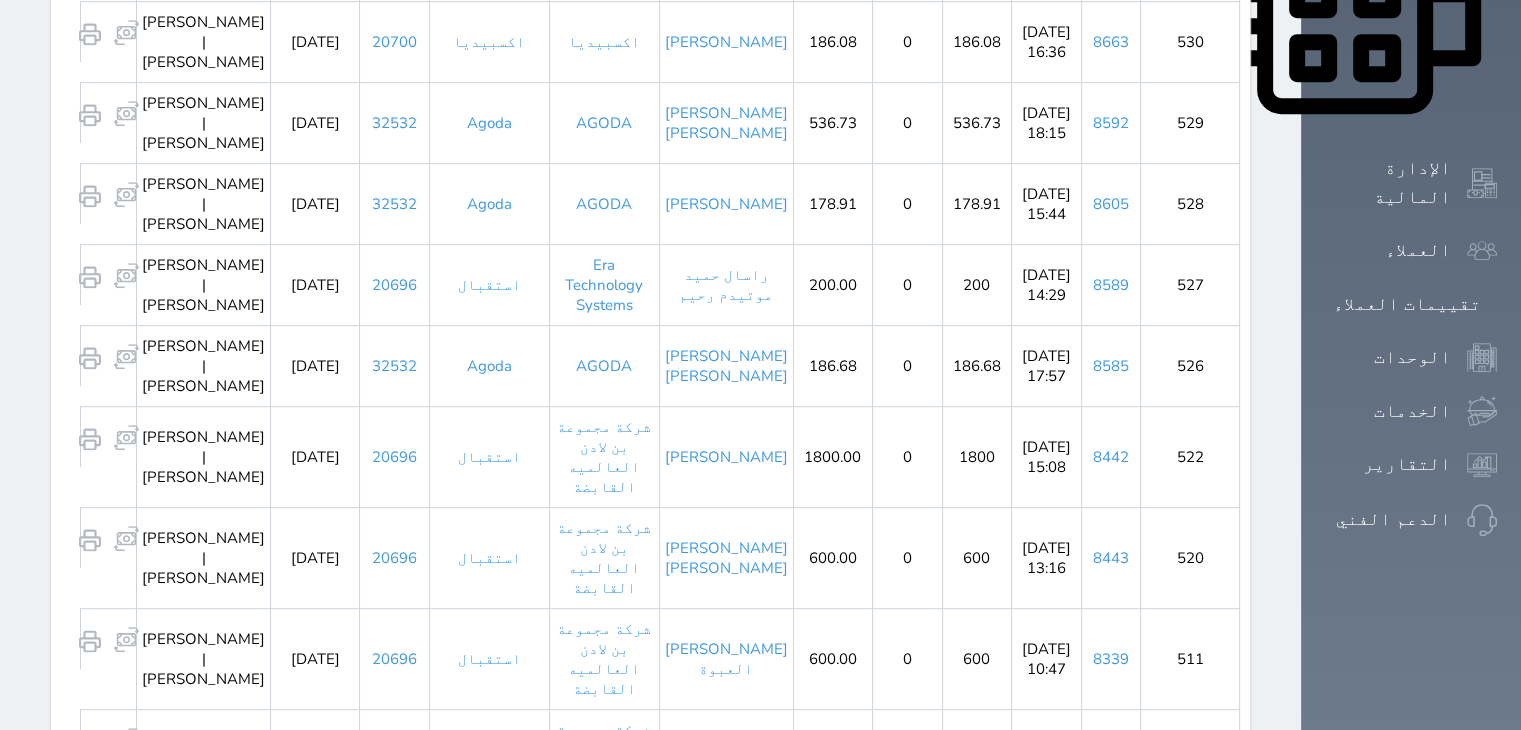 scroll, scrollTop: 1045, scrollLeft: 0, axis: vertical 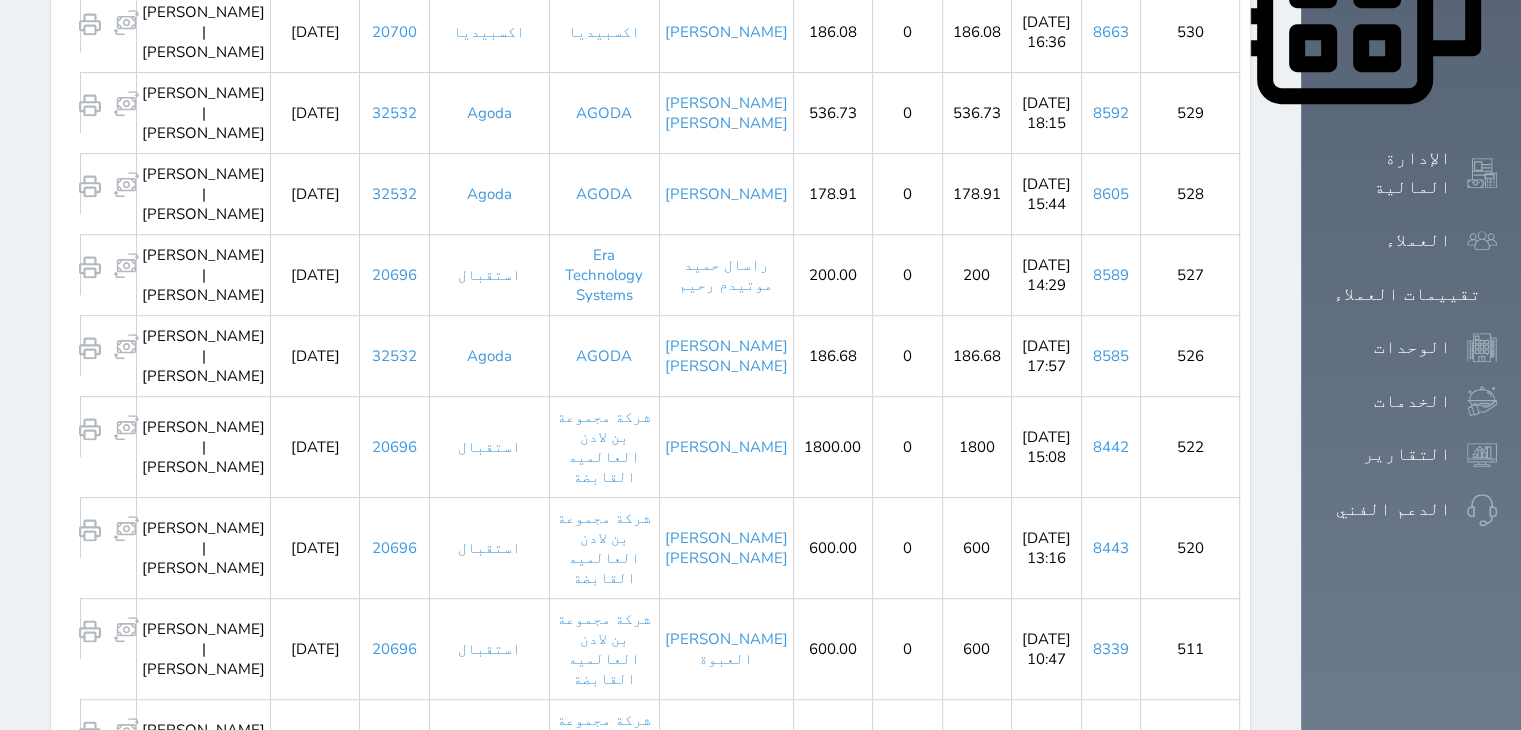 click on "2" at bounding box center (637, 1285) 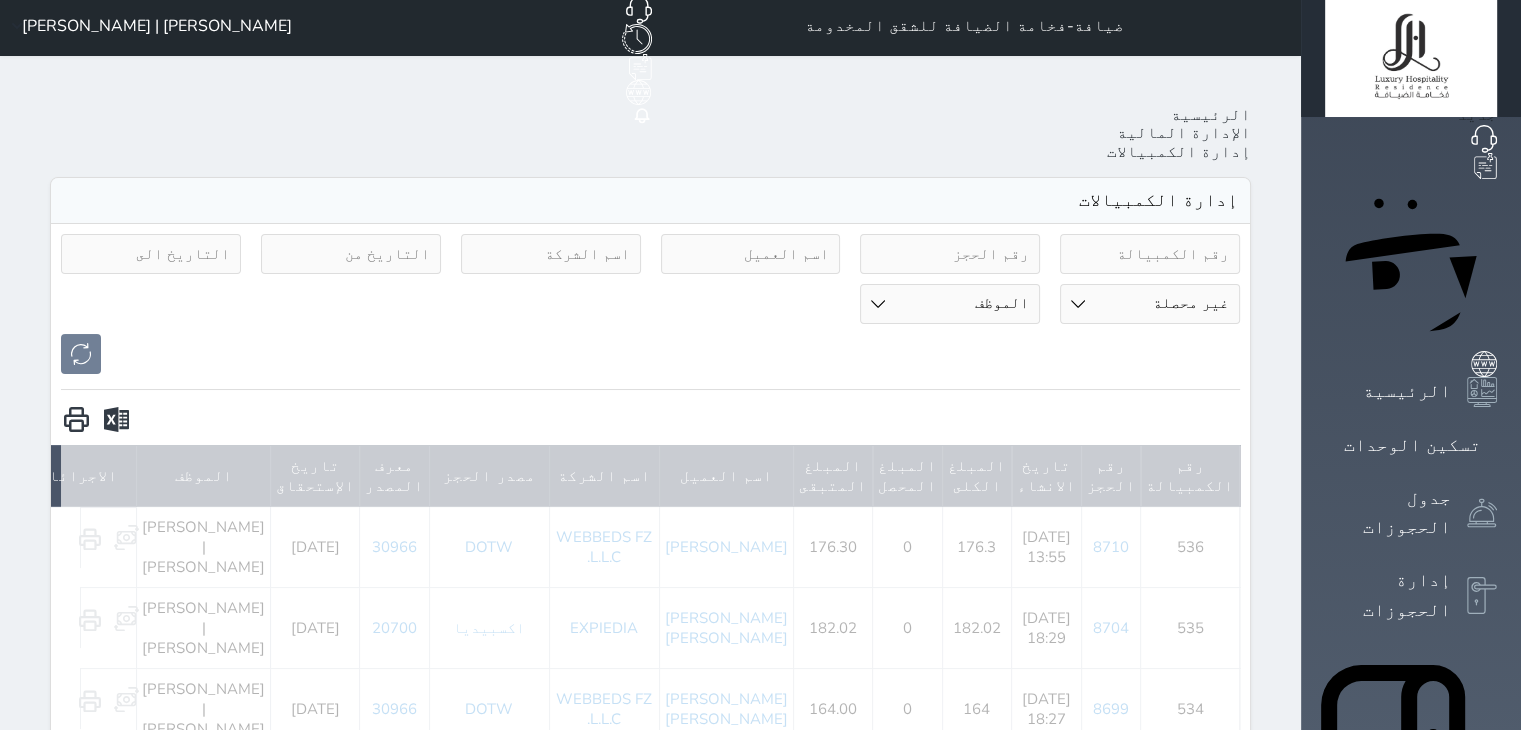 scroll, scrollTop: 0, scrollLeft: 0, axis: both 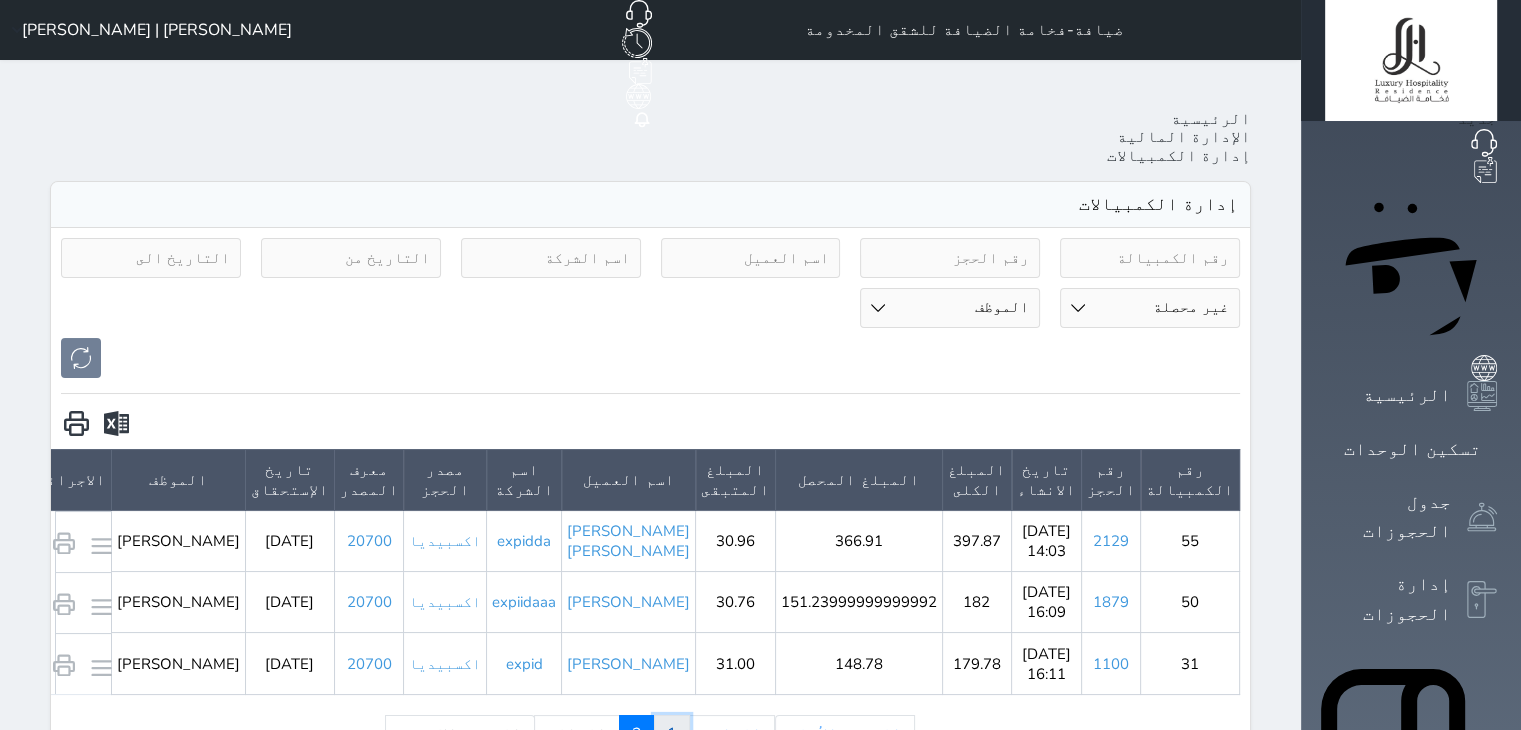 click on "1" at bounding box center (672, 734) 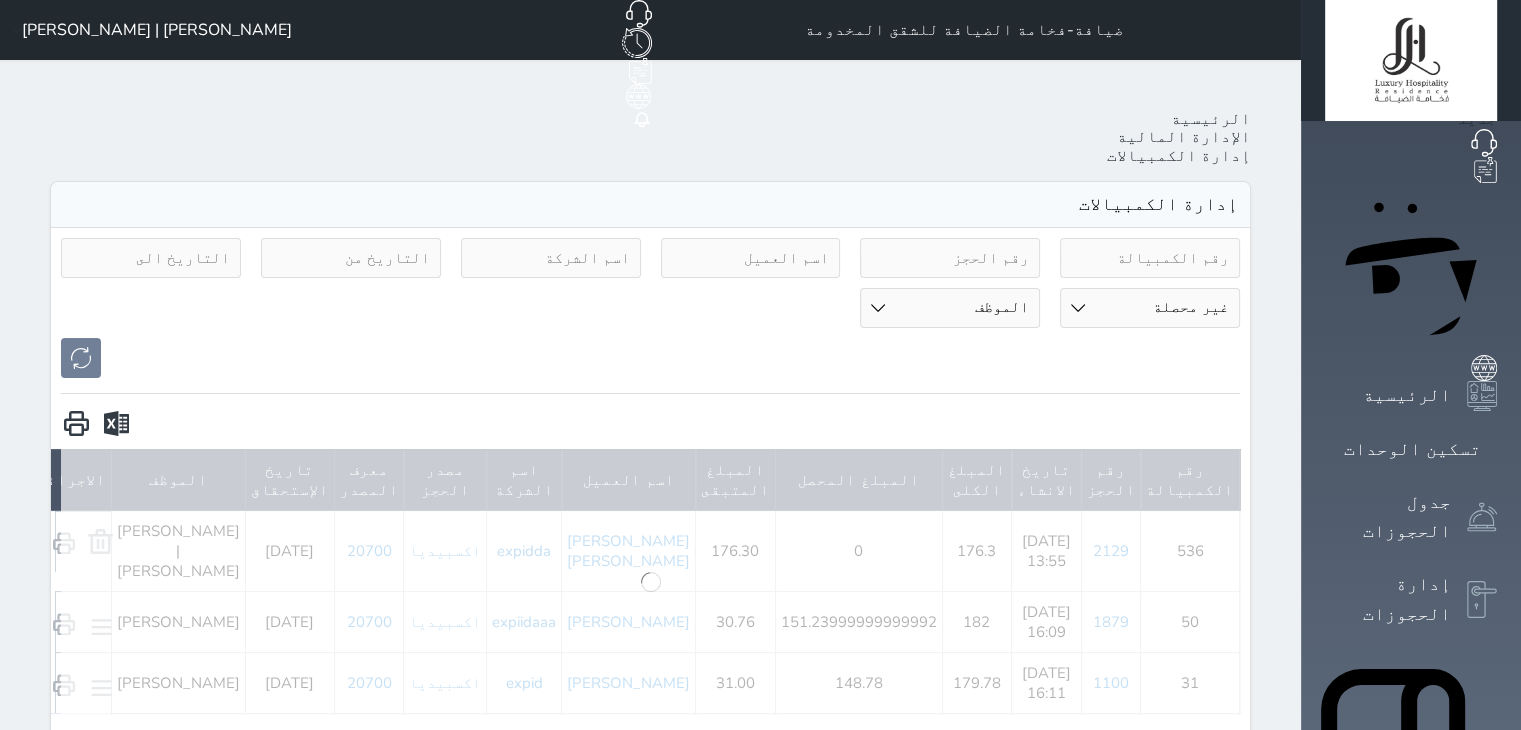 click on "الإدارة المالية" at bounding box center [1388, 1218] 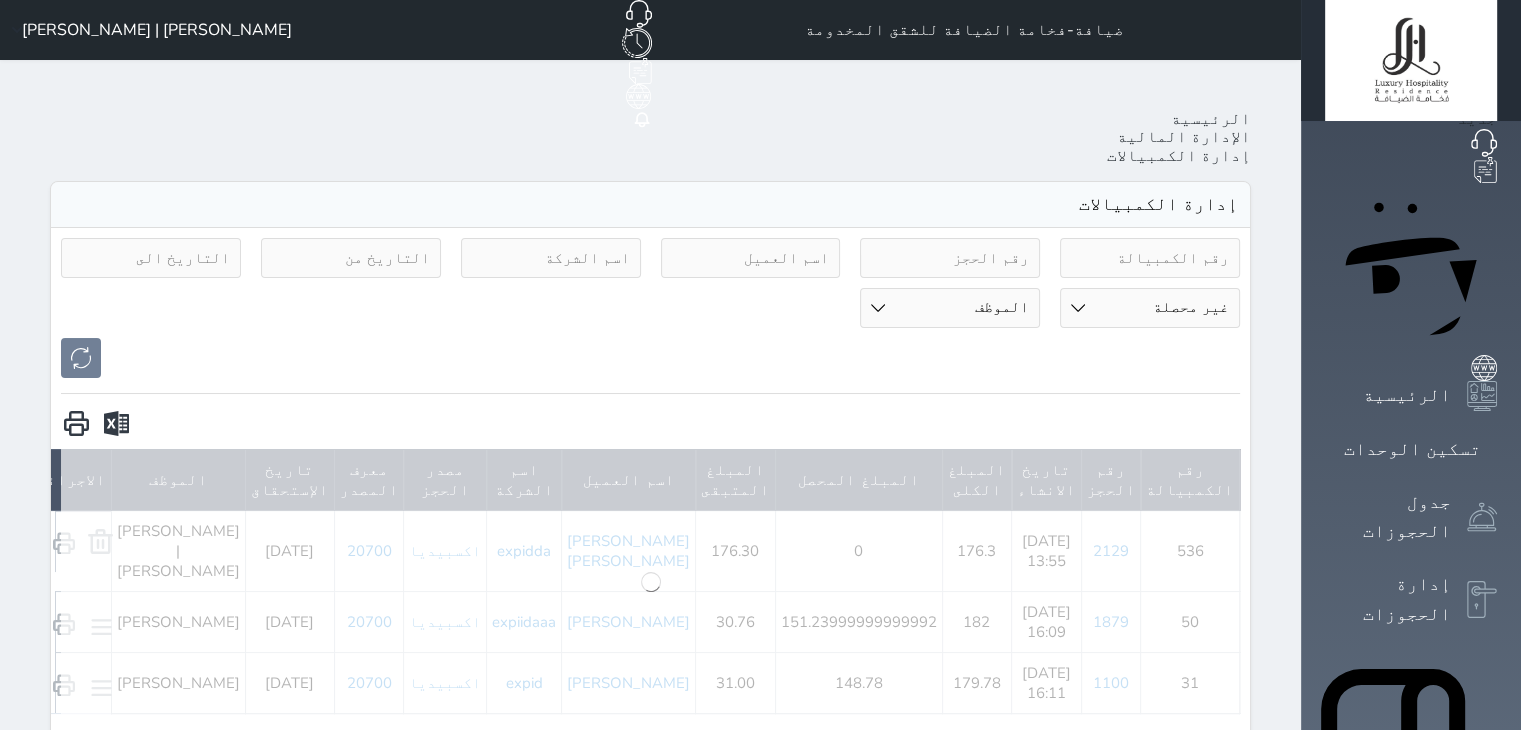 click on "الإدارة المالية" at bounding box center (1388, 1218) 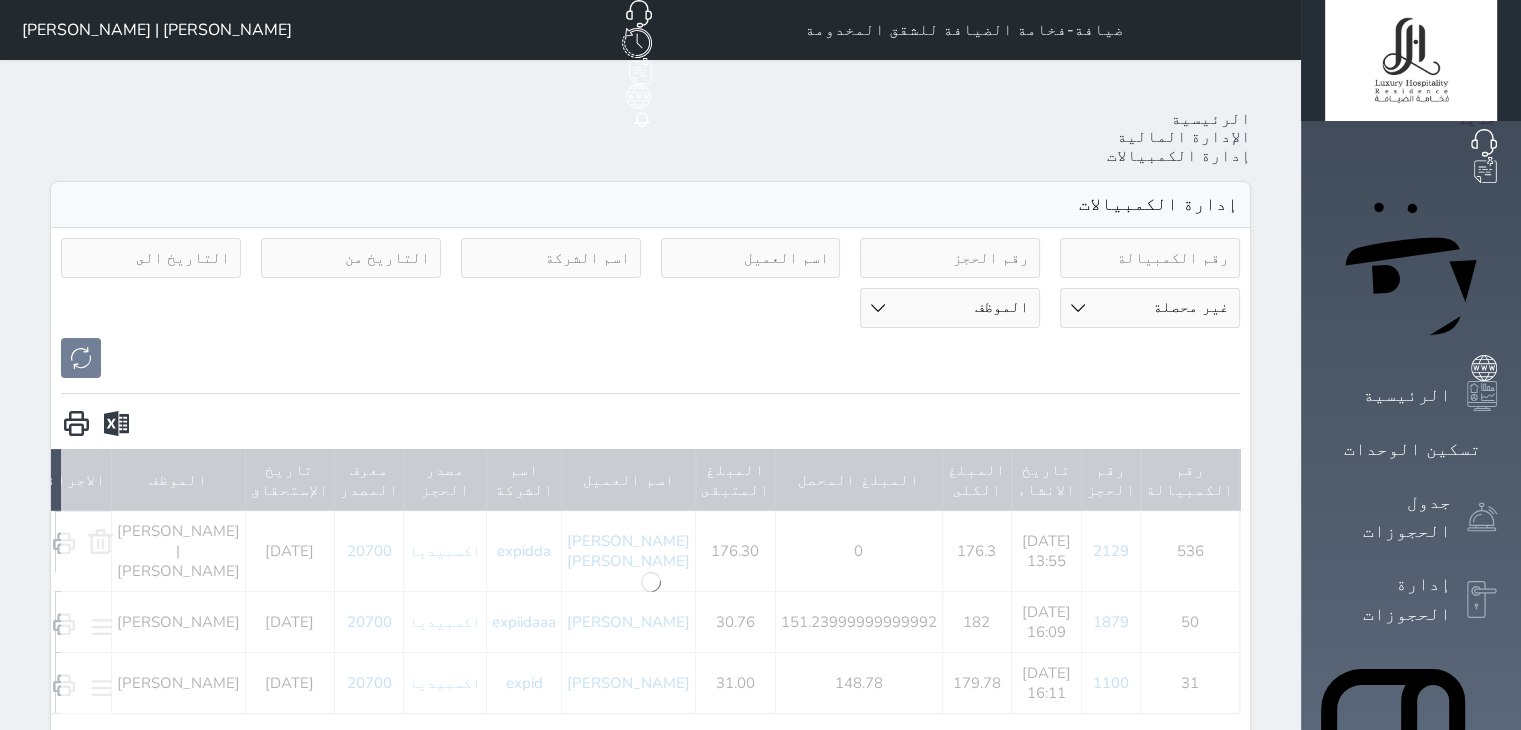 click on "الإدارة المالية" at bounding box center (1388, 1218) 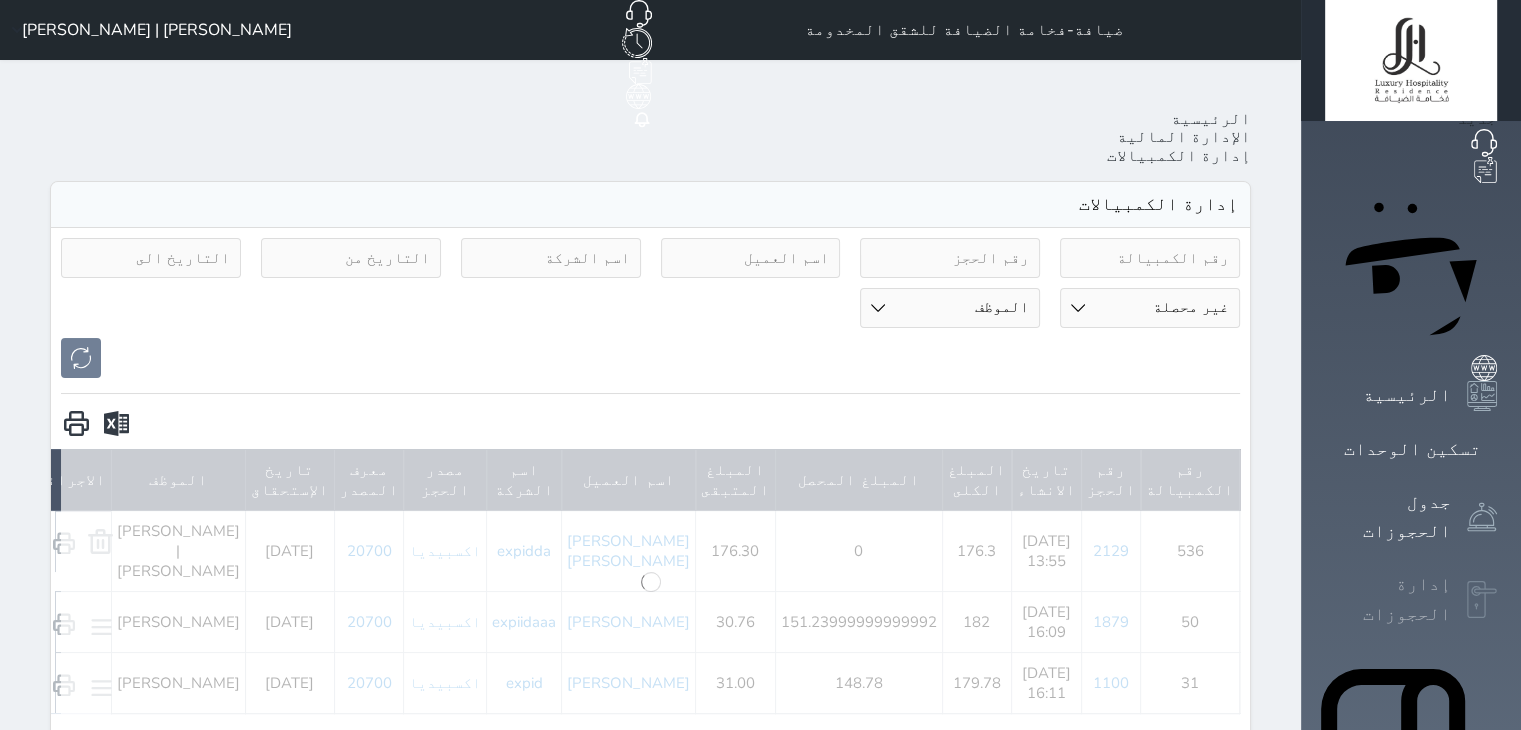click on "إدارة الحجوزات" at bounding box center (1388, 599) 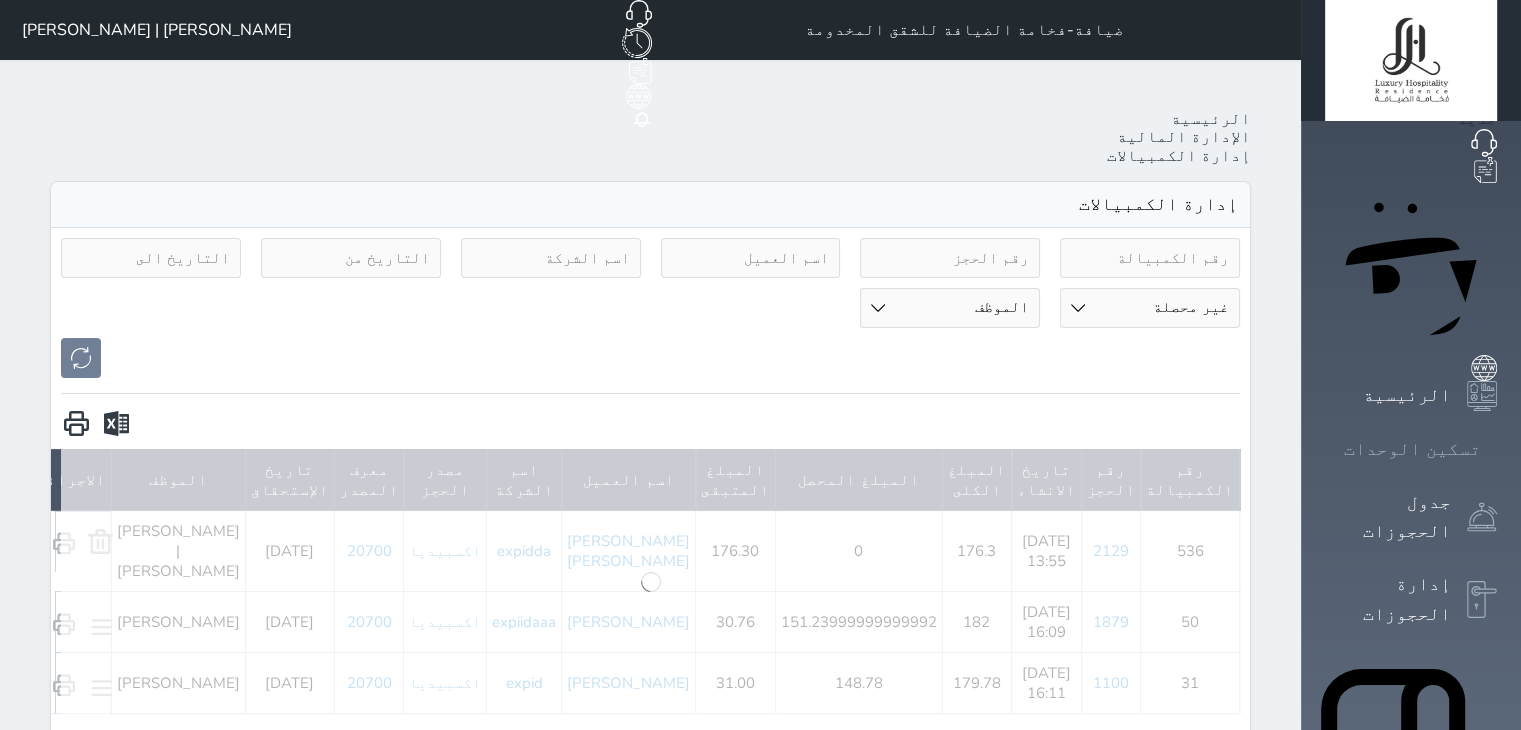 click on "تسكين الوحدات" at bounding box center (1412, 449) 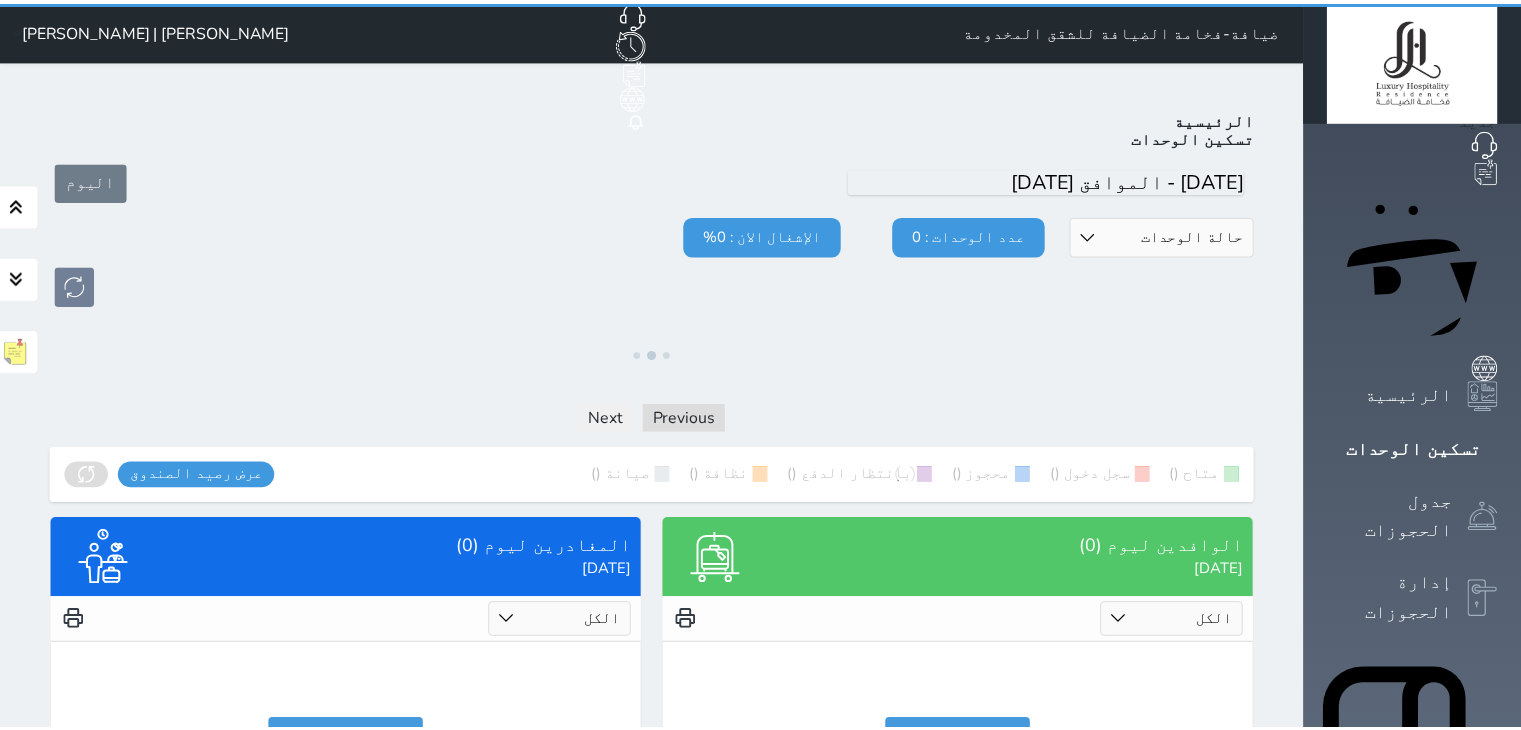 scroll, scrollTop: 0, scrollLeft: 0, axis: both 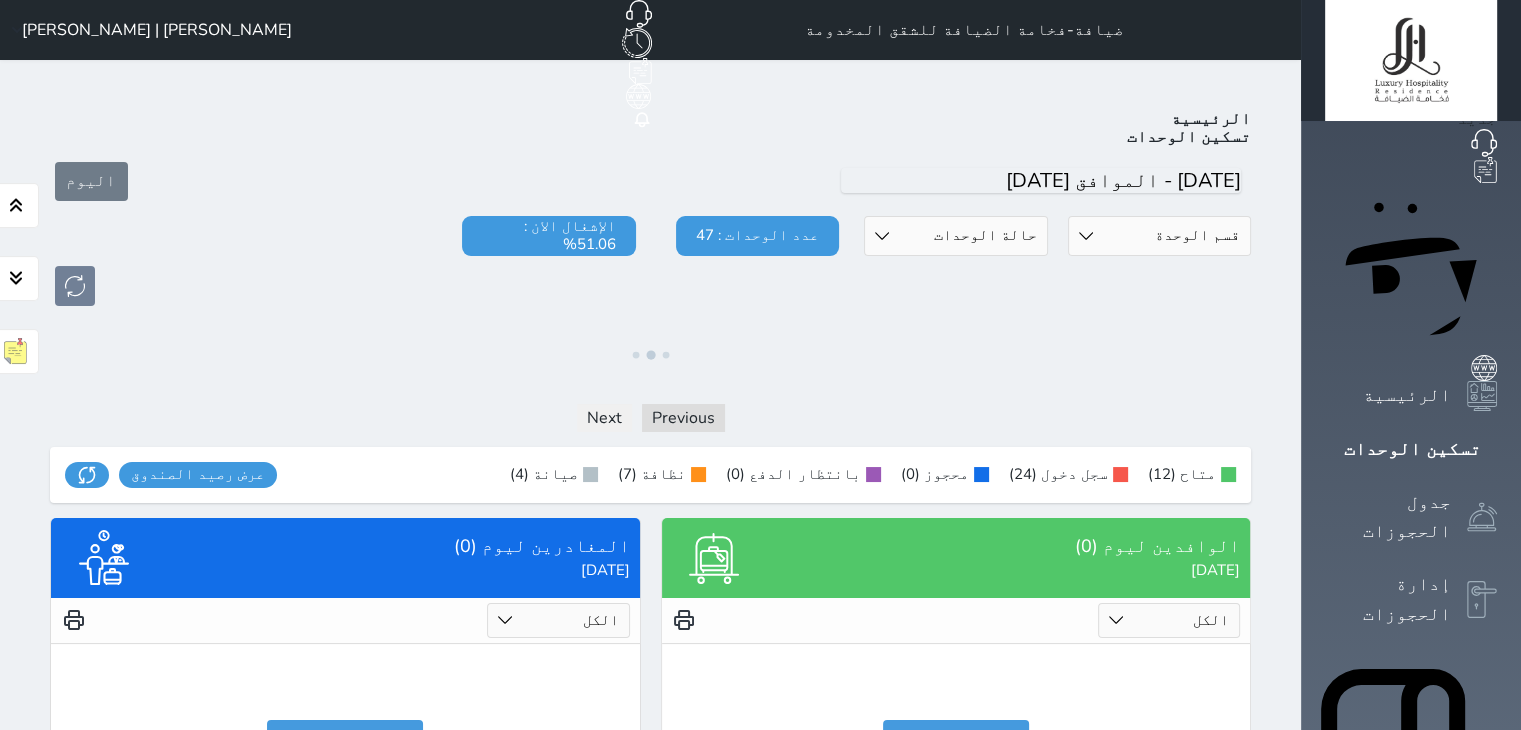 click on "الإدارة المالية" at bounding box center [1388, 1218] 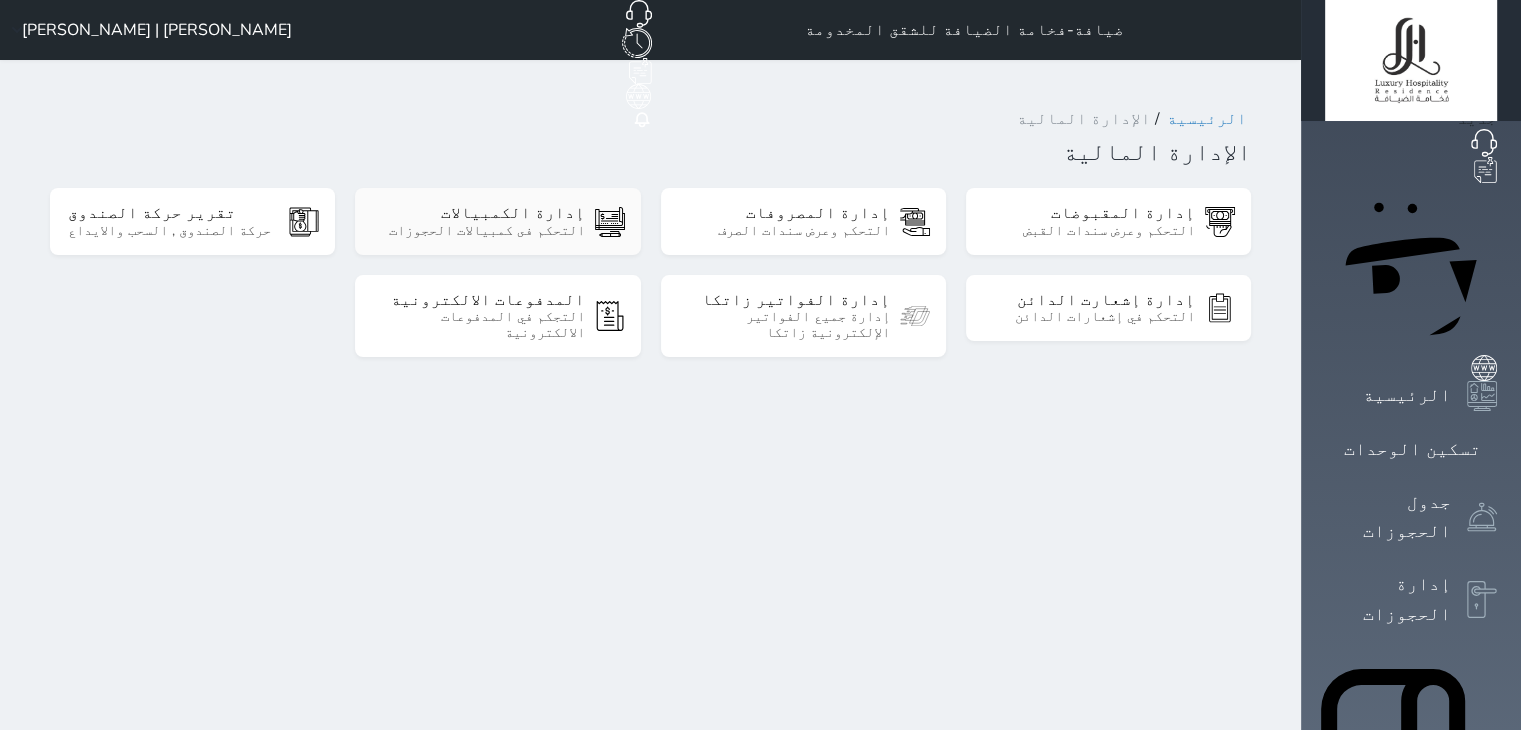 click on "إدارة الكمبيالات" at bounding box center (478, 213) 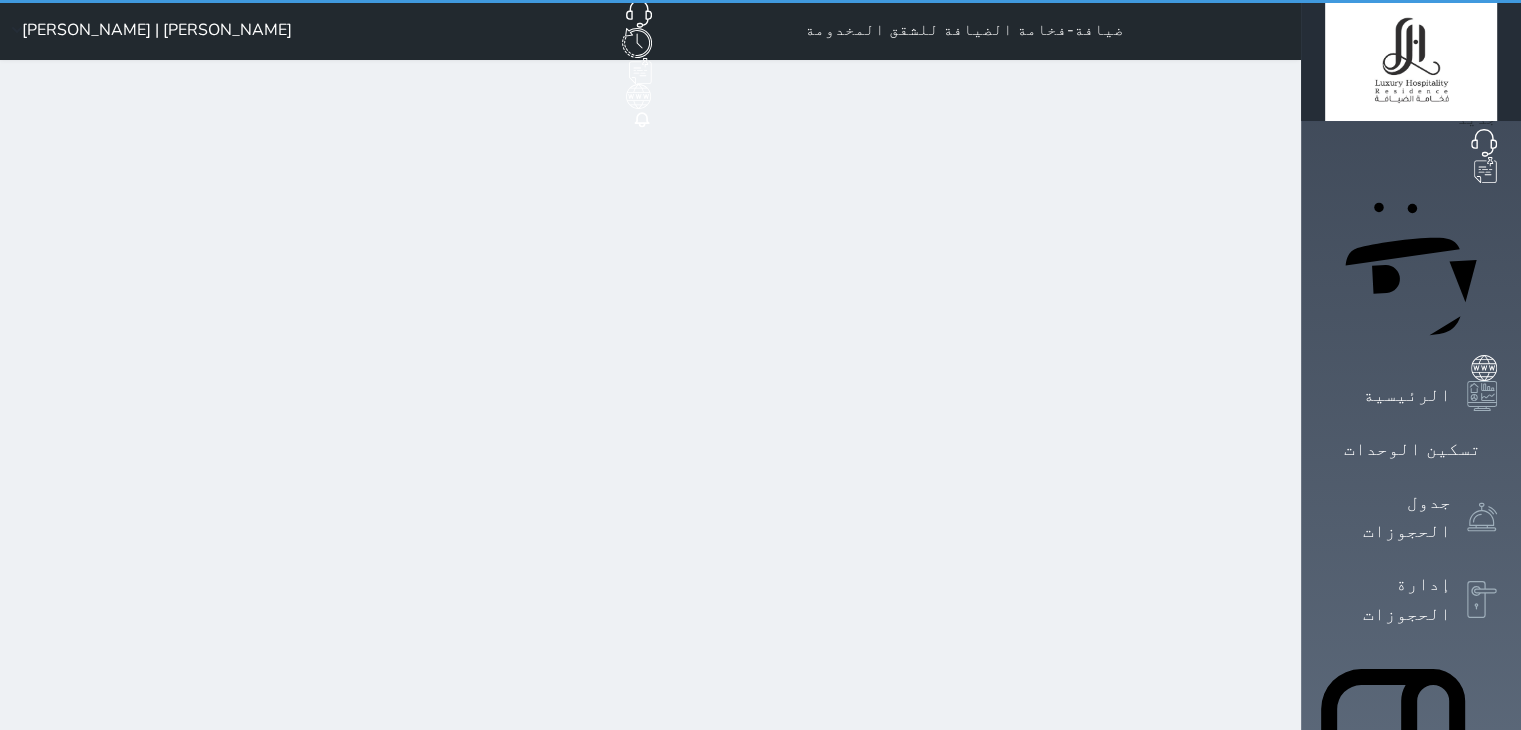 select on "pending" 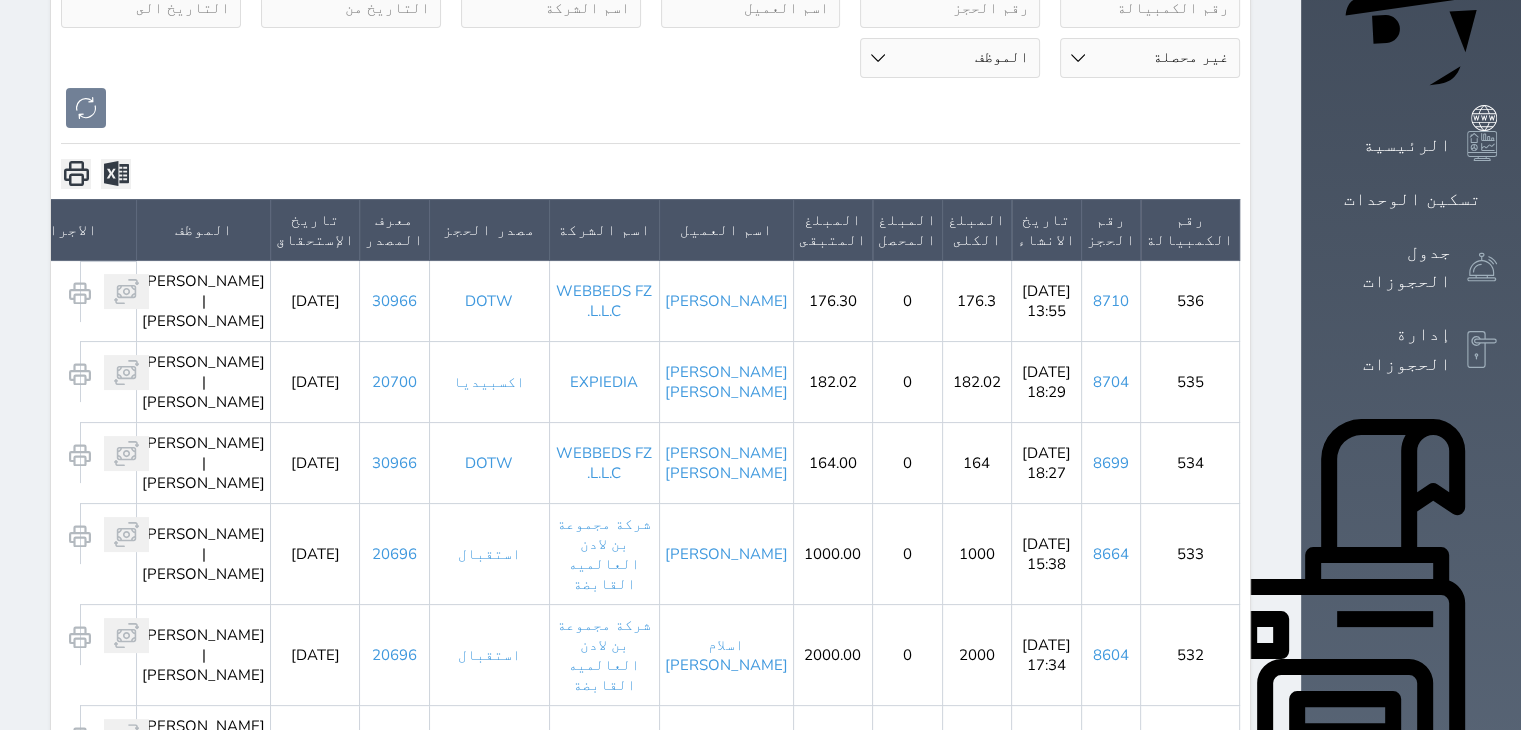 scroll, scrollTop: 400, scrollLeft: 0, axis: vertical 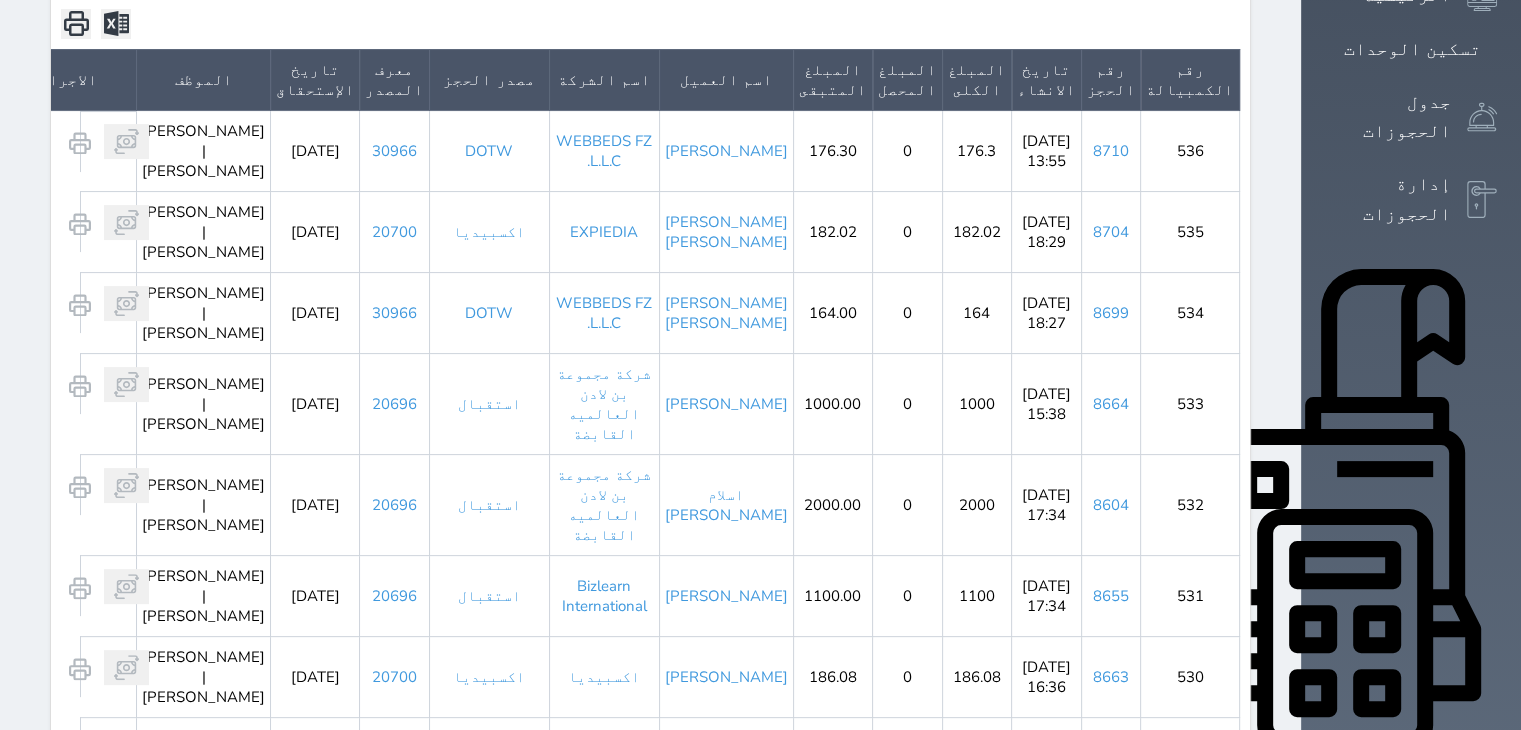 click on "عبدالغفار سيد" at bounding box center (726, 676) 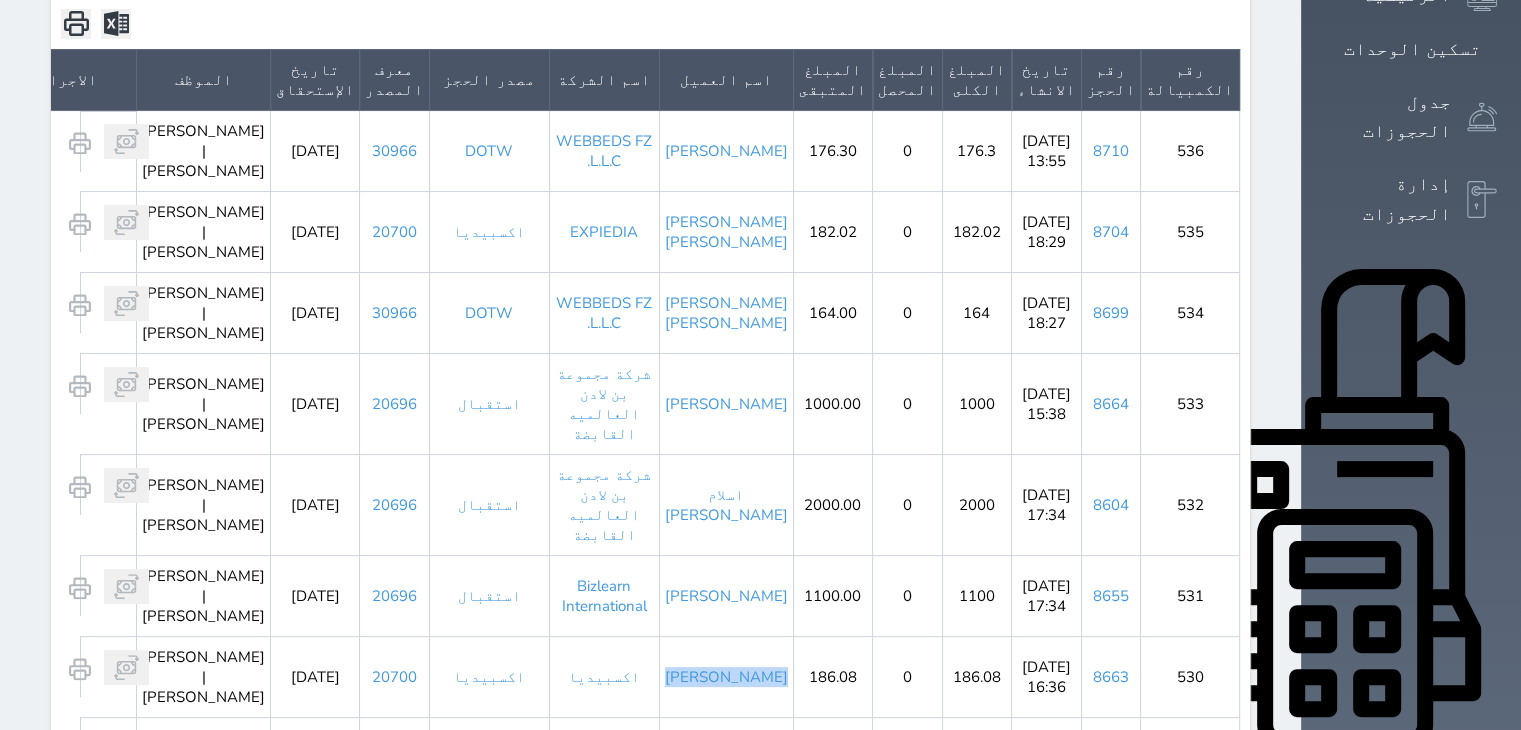 click on "عبدالغفار سيد" at bounding box center (726, 676) 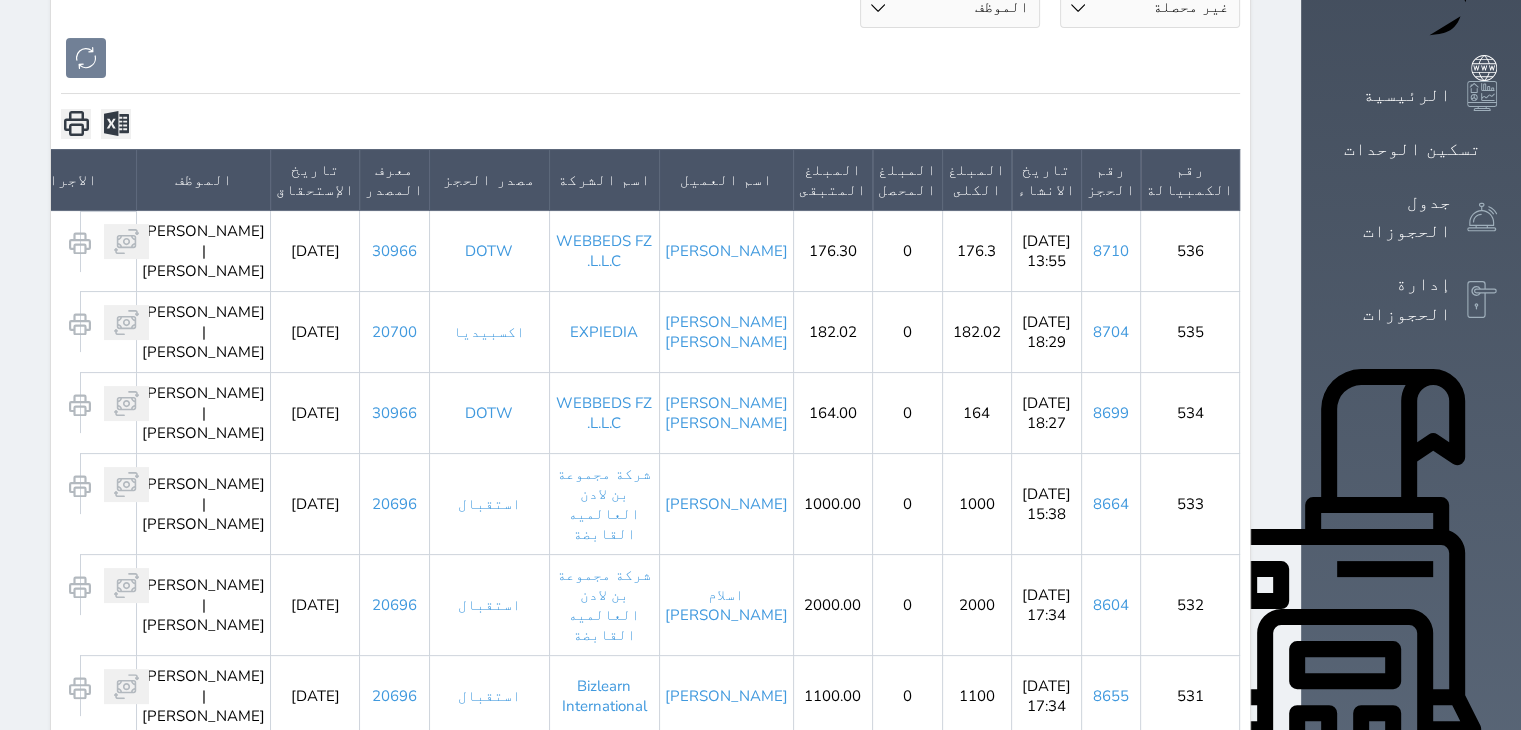 scroll, scrollTop: 200, scrollLeft: 0, axis: vertical 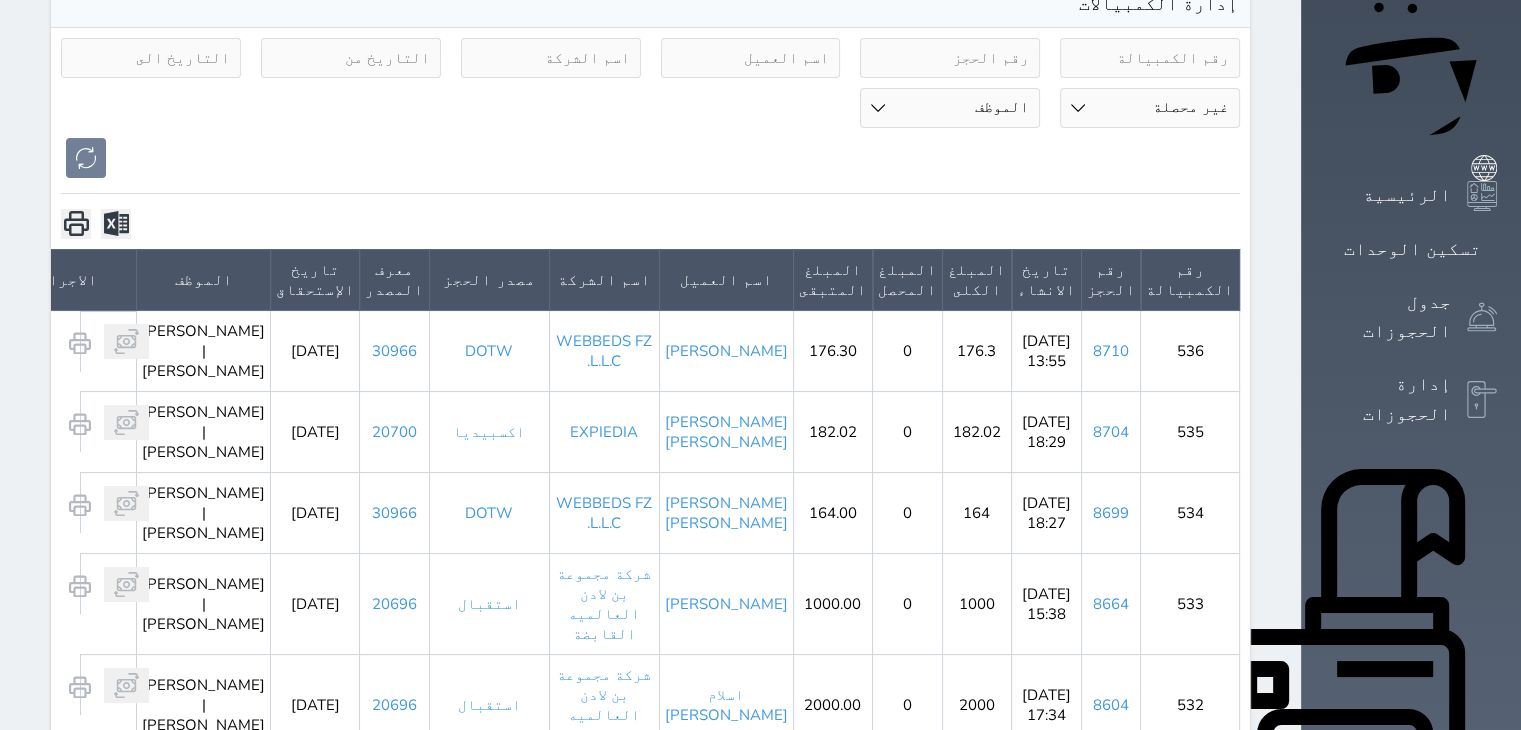 click on "فهد سالم خالد الحربي" at bounding box center [726, 512] 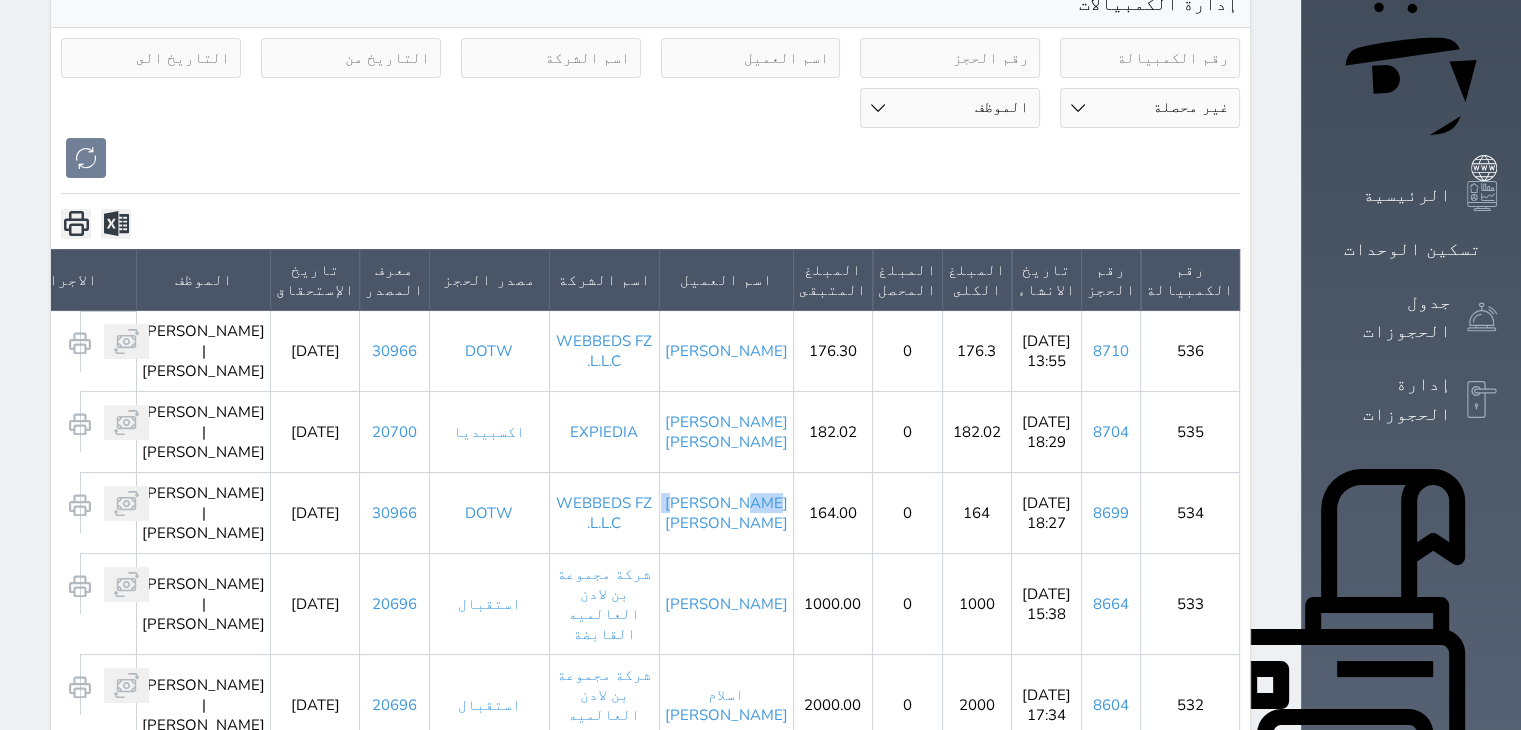 click on "فهد سالم خالد الحربي" at bounding box center [726, 512] 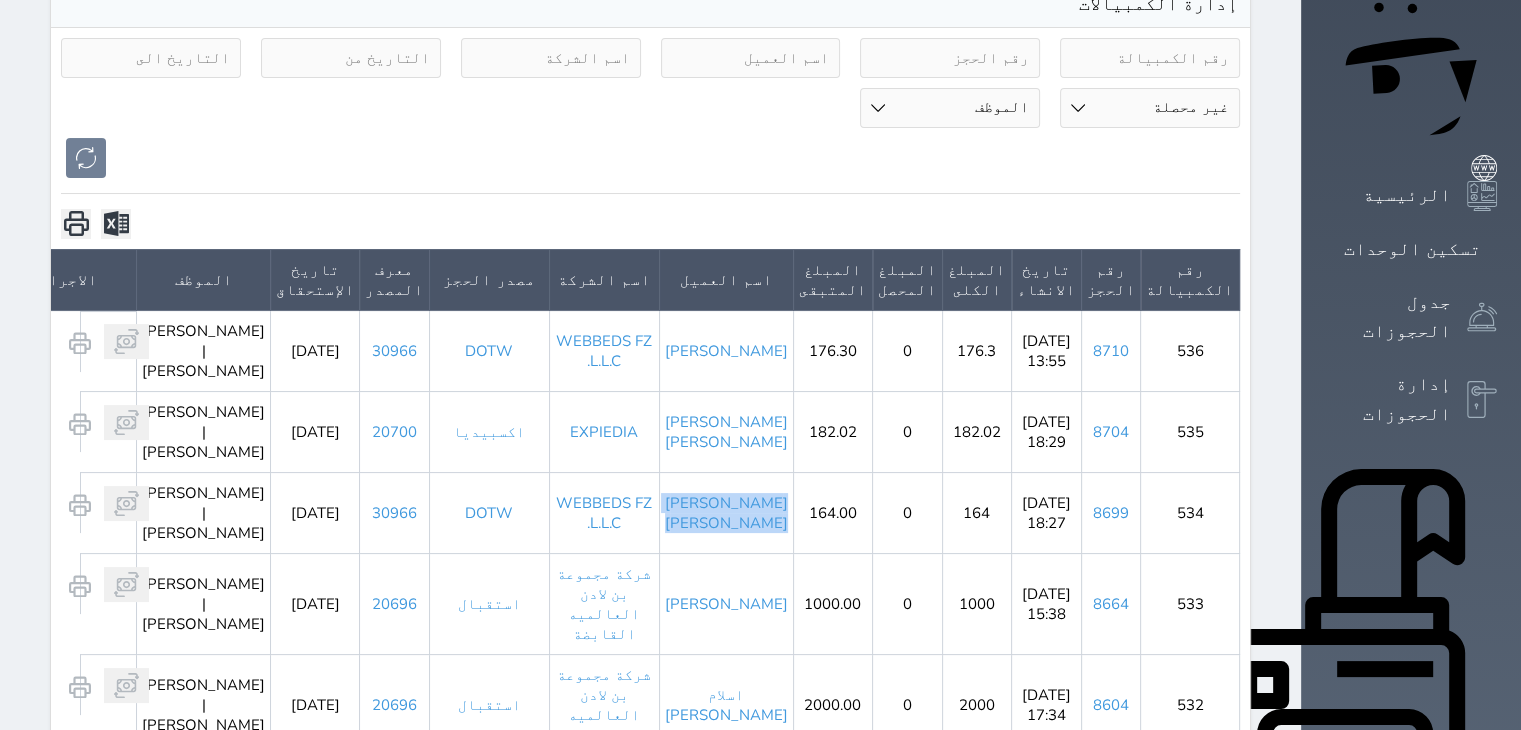 click on "فهد سالم خالد الحربي" at bounding box center [726, 512] 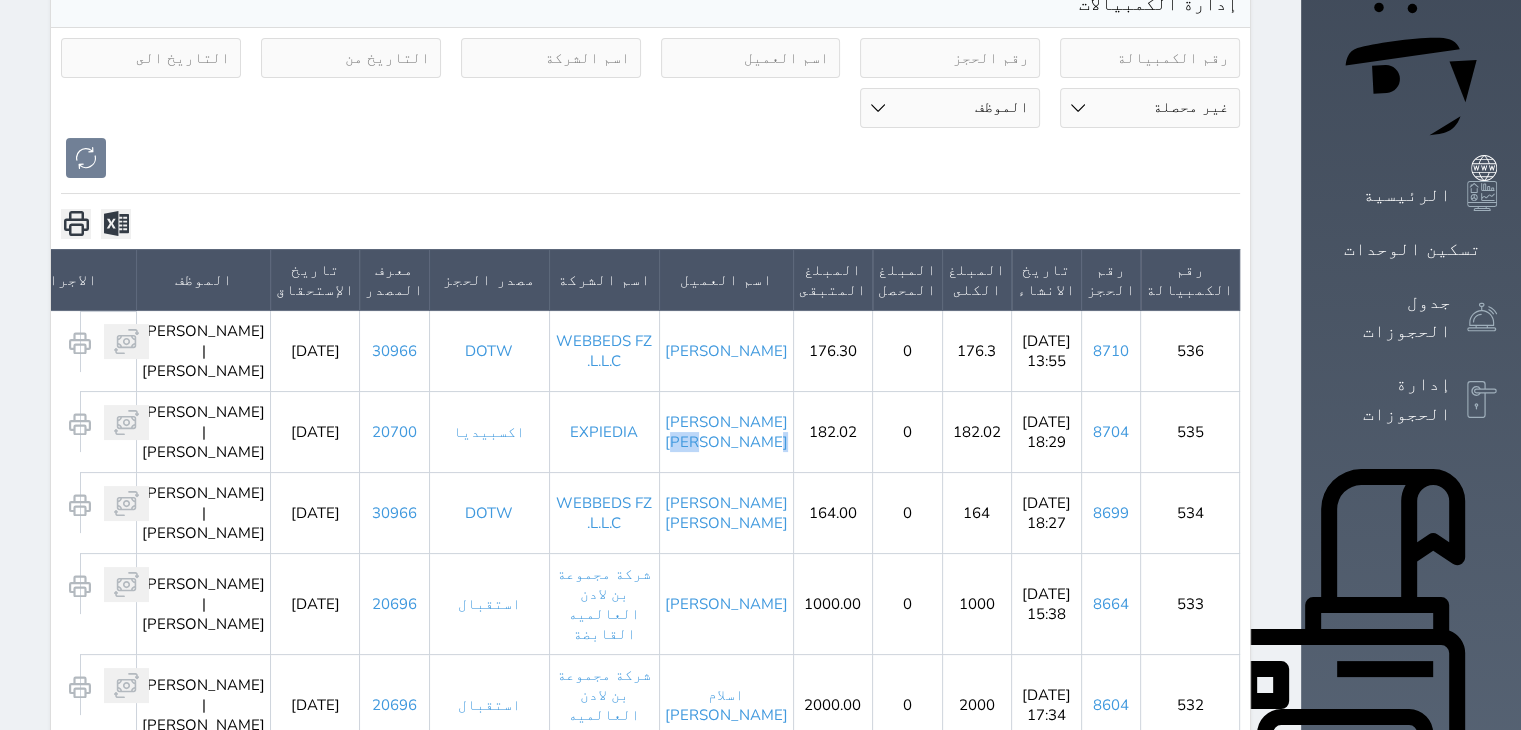 click on "رائد علي حسن وشيلي" at bounding box center [726, 431] 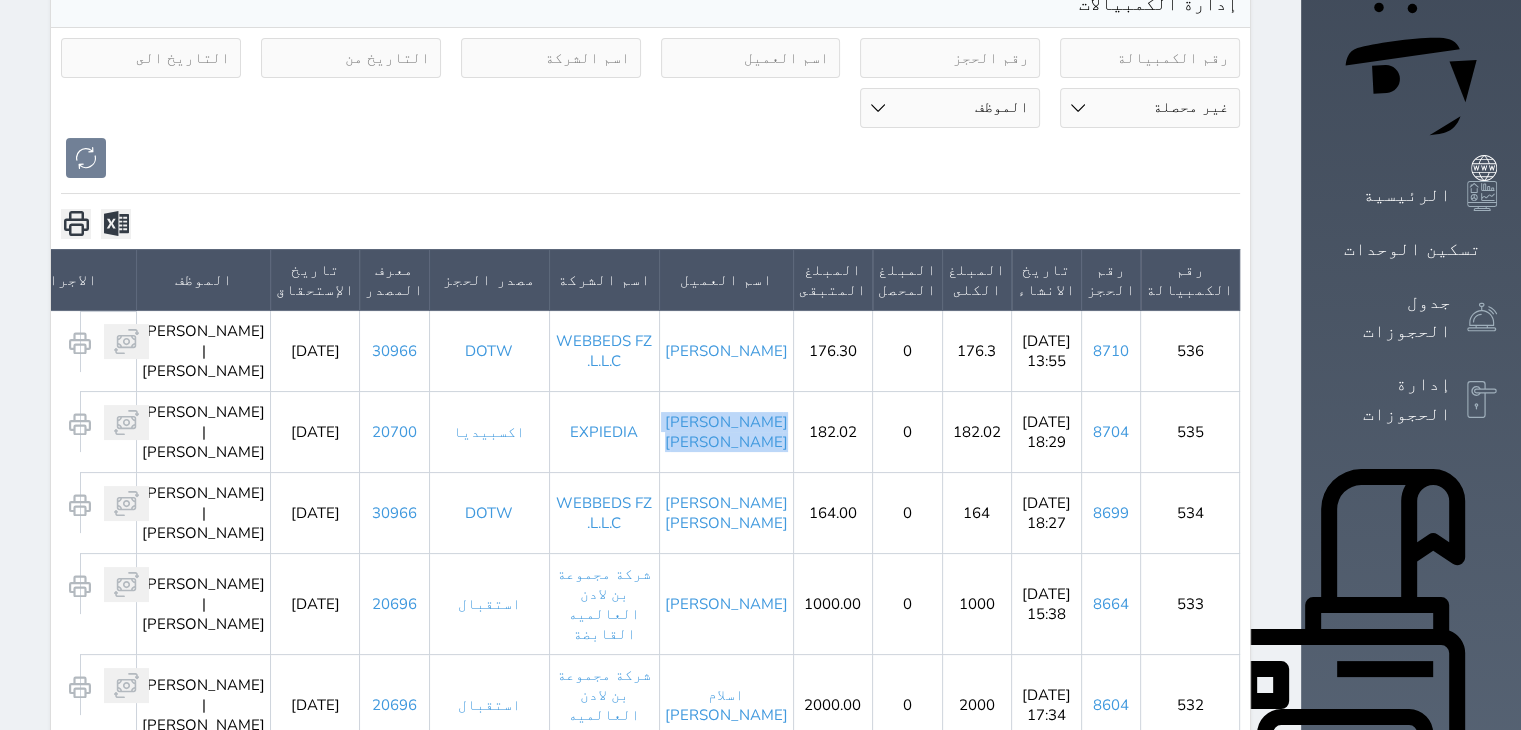 click on "رائد علي حسن وشيلي" at bounding box center [726, 431] 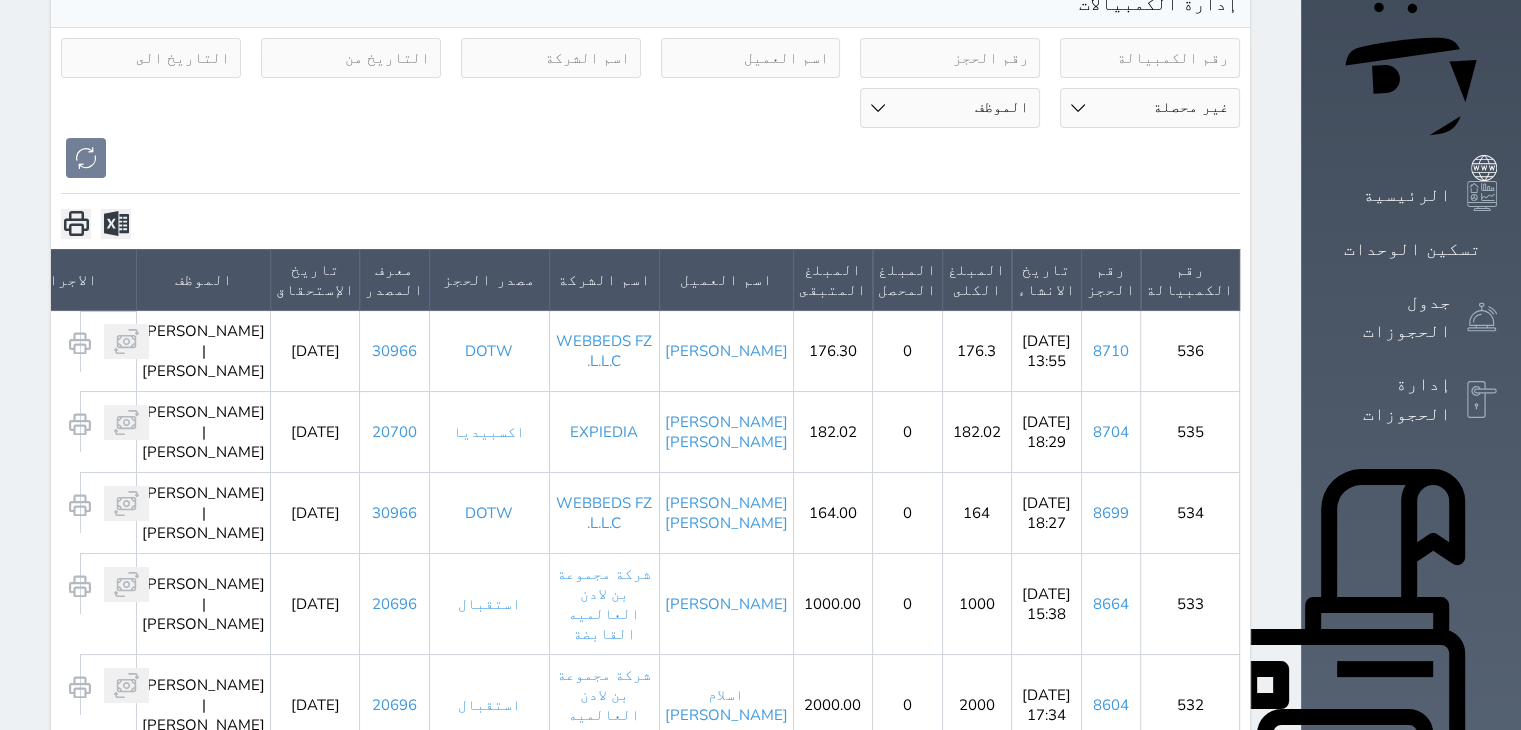 click on "نديم خان" at bounding box center (726, 350) 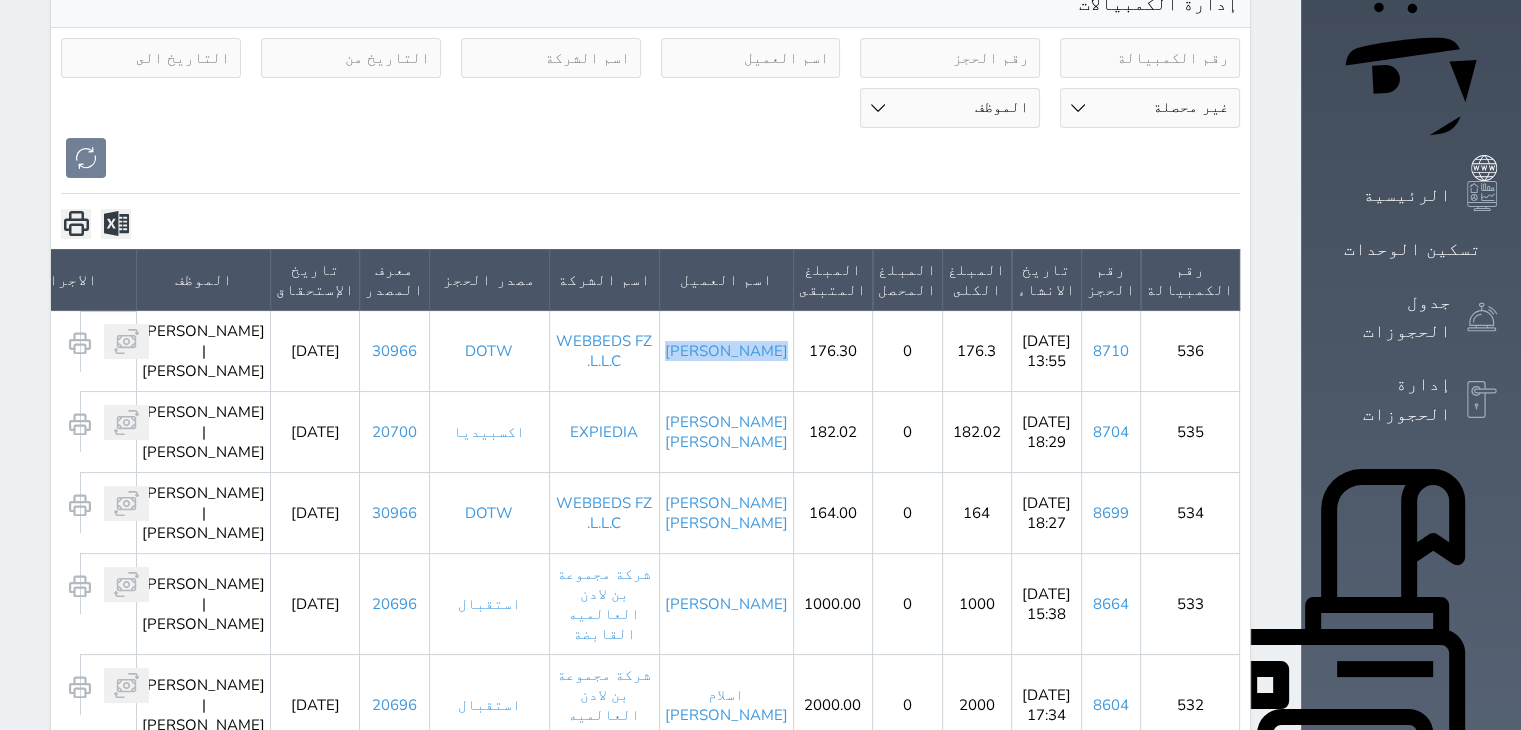 click on "نديم خان" at bounding box center [726, 350] 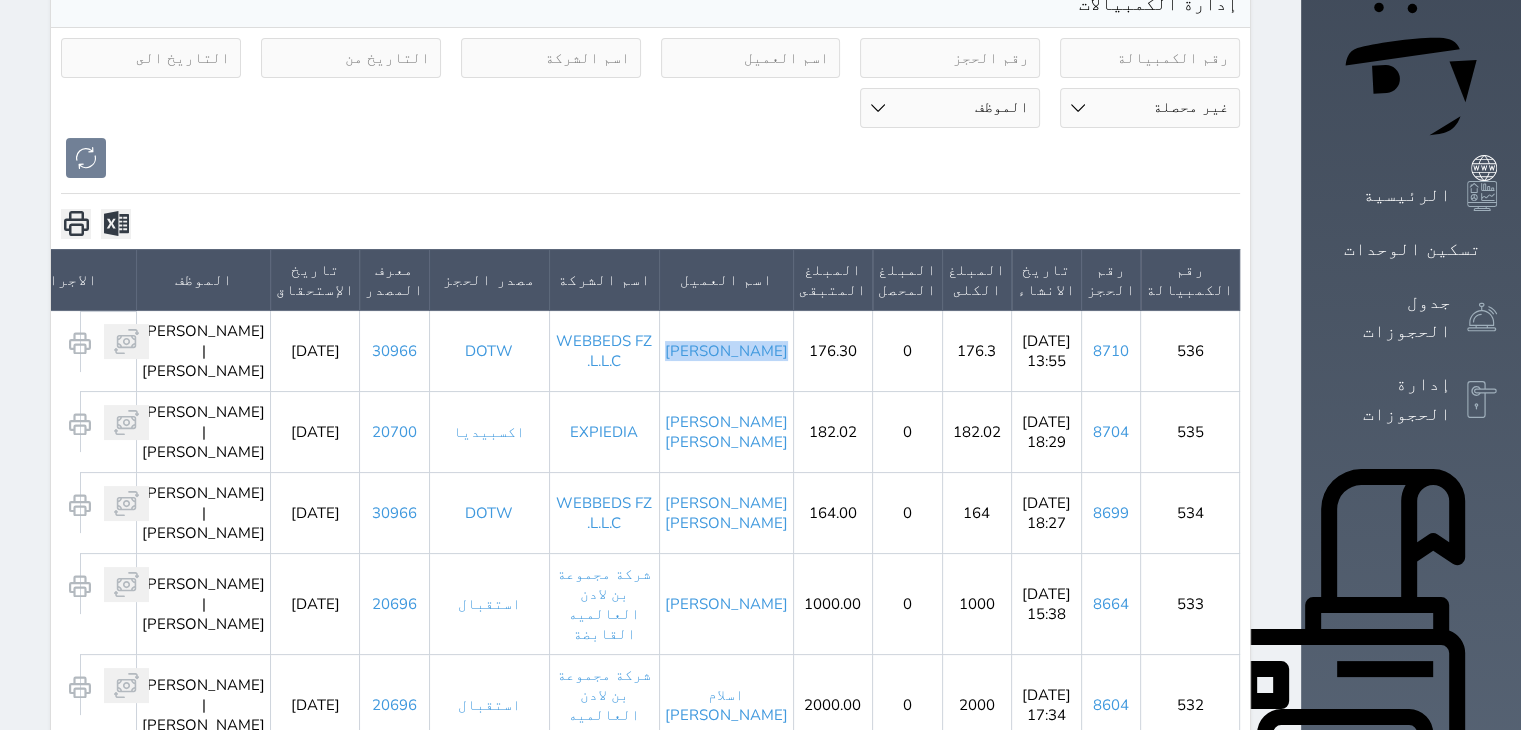 copy on "نديم خان" 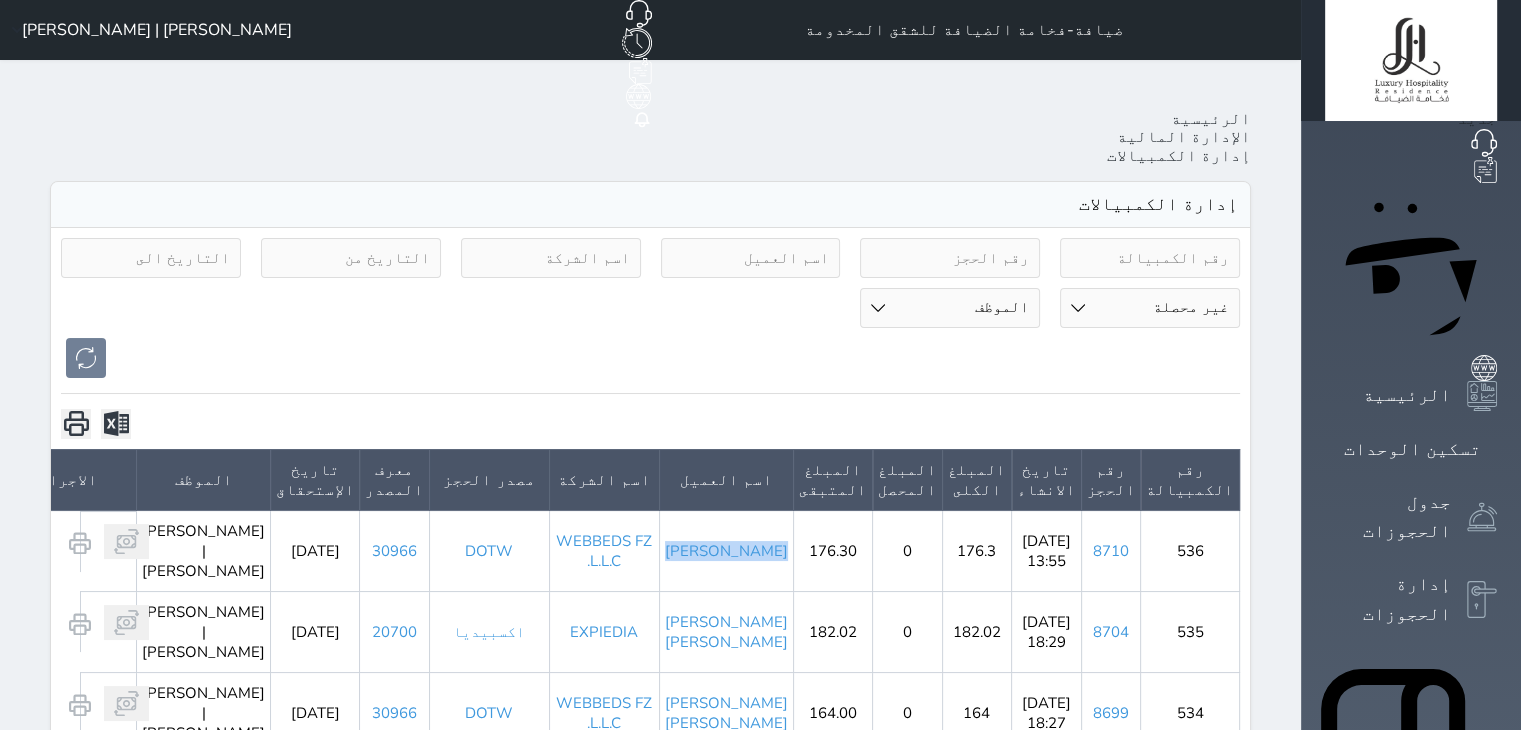 click on "[PERSON_NAME] | [PERSON_NAME]" at bounding box center (148, 30) 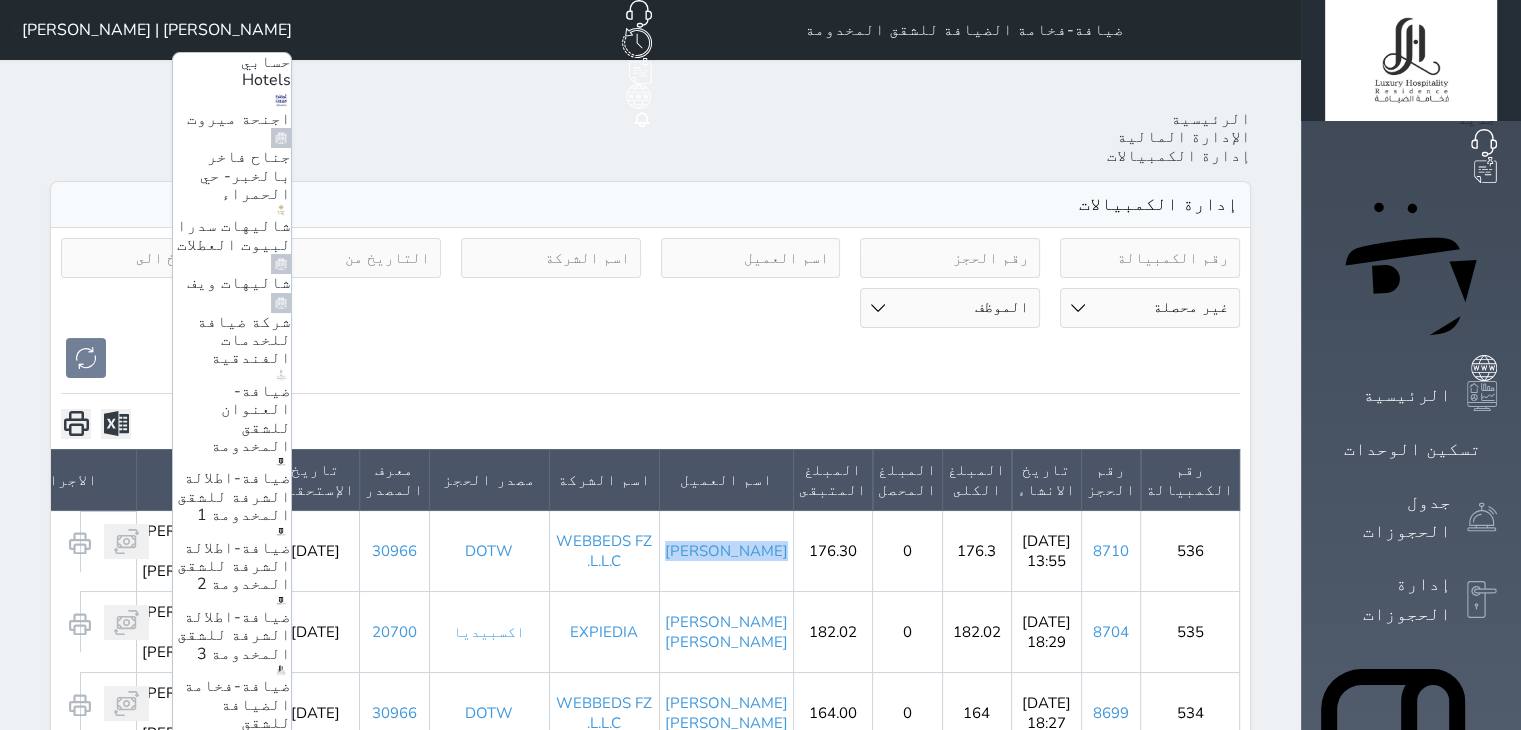 scroll, scrollTop: 100, scrollLeft: 0, axis: vertical 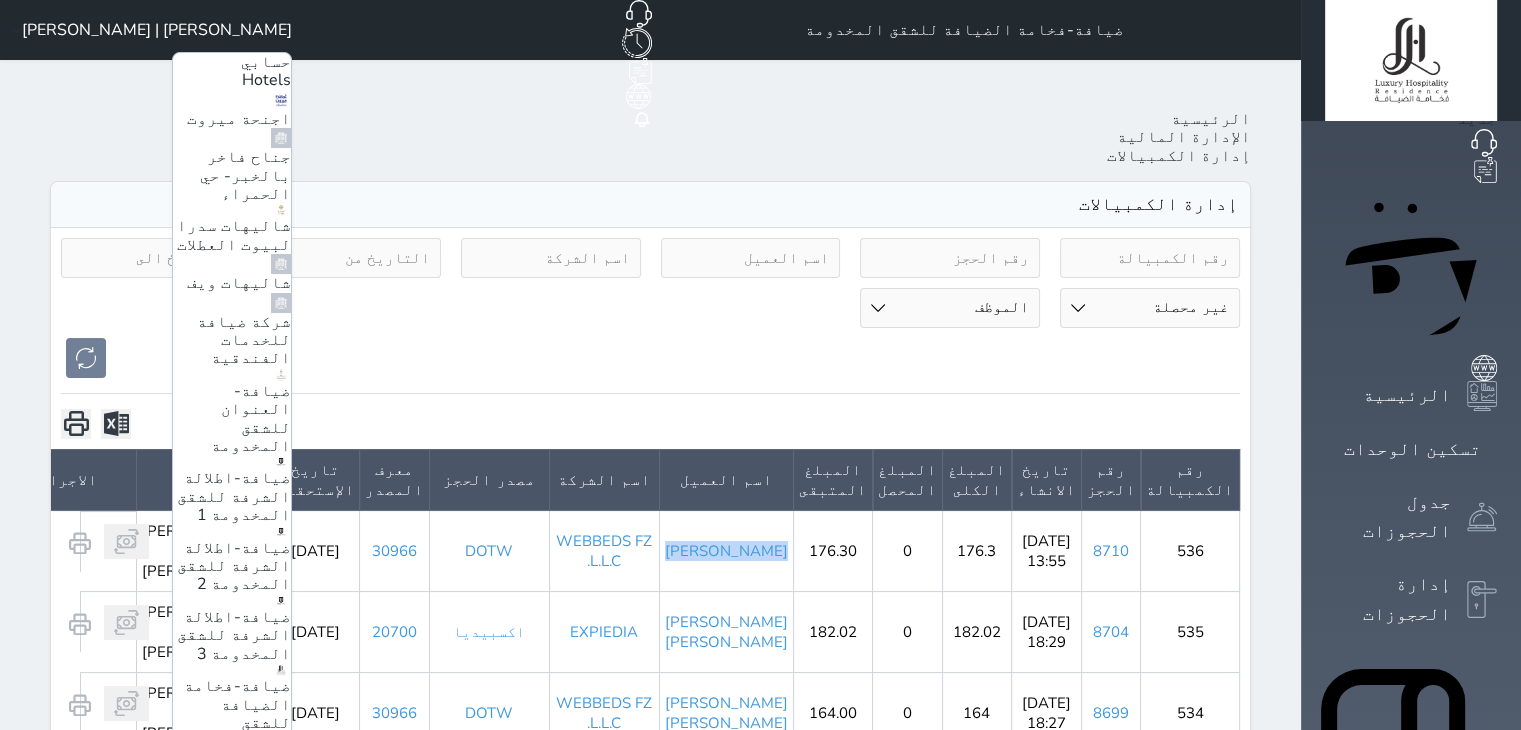 click on "ضيافة-فندق كارم الخبر" at bounding box center [242, 855] 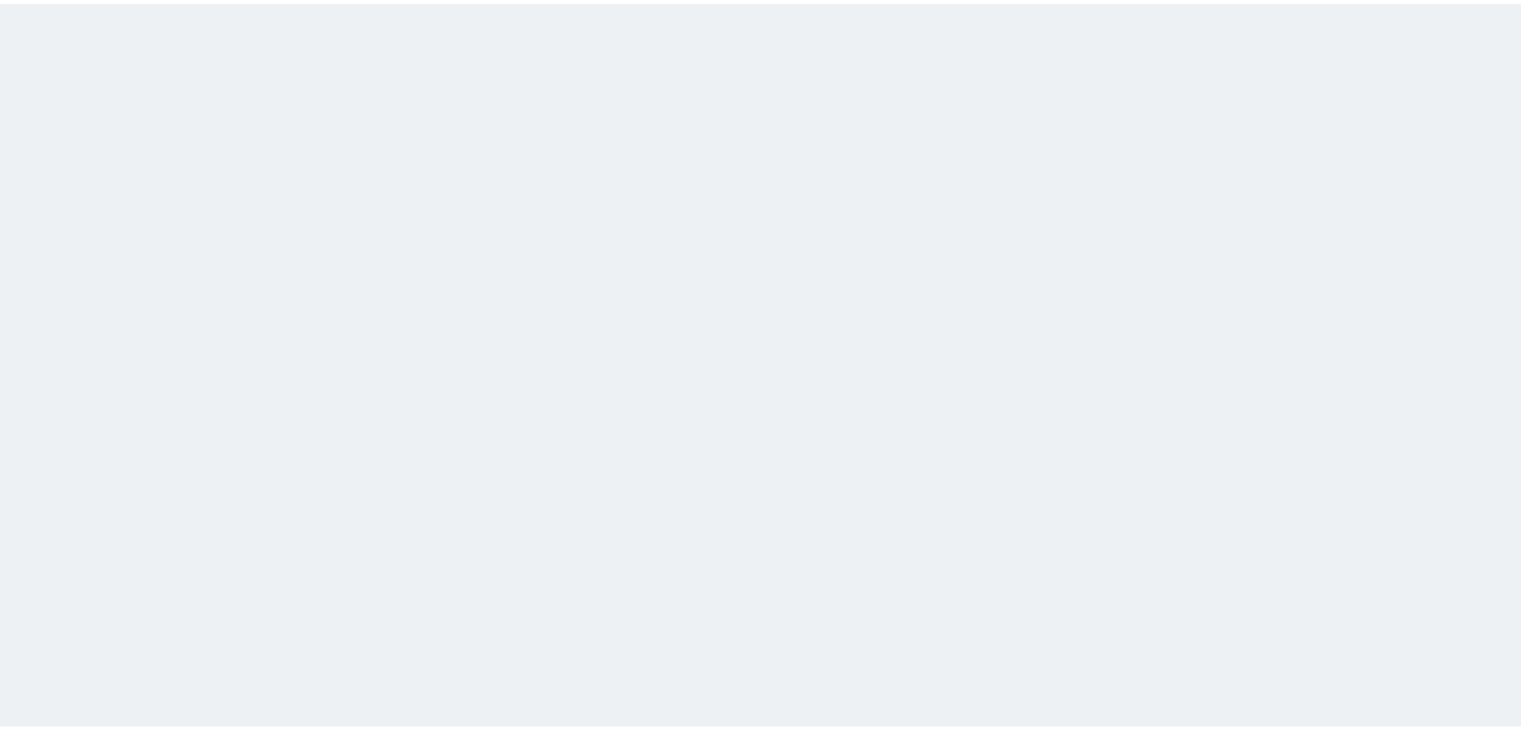 scroll, scrollTop: 0, scrollLeft: 0, axis: both 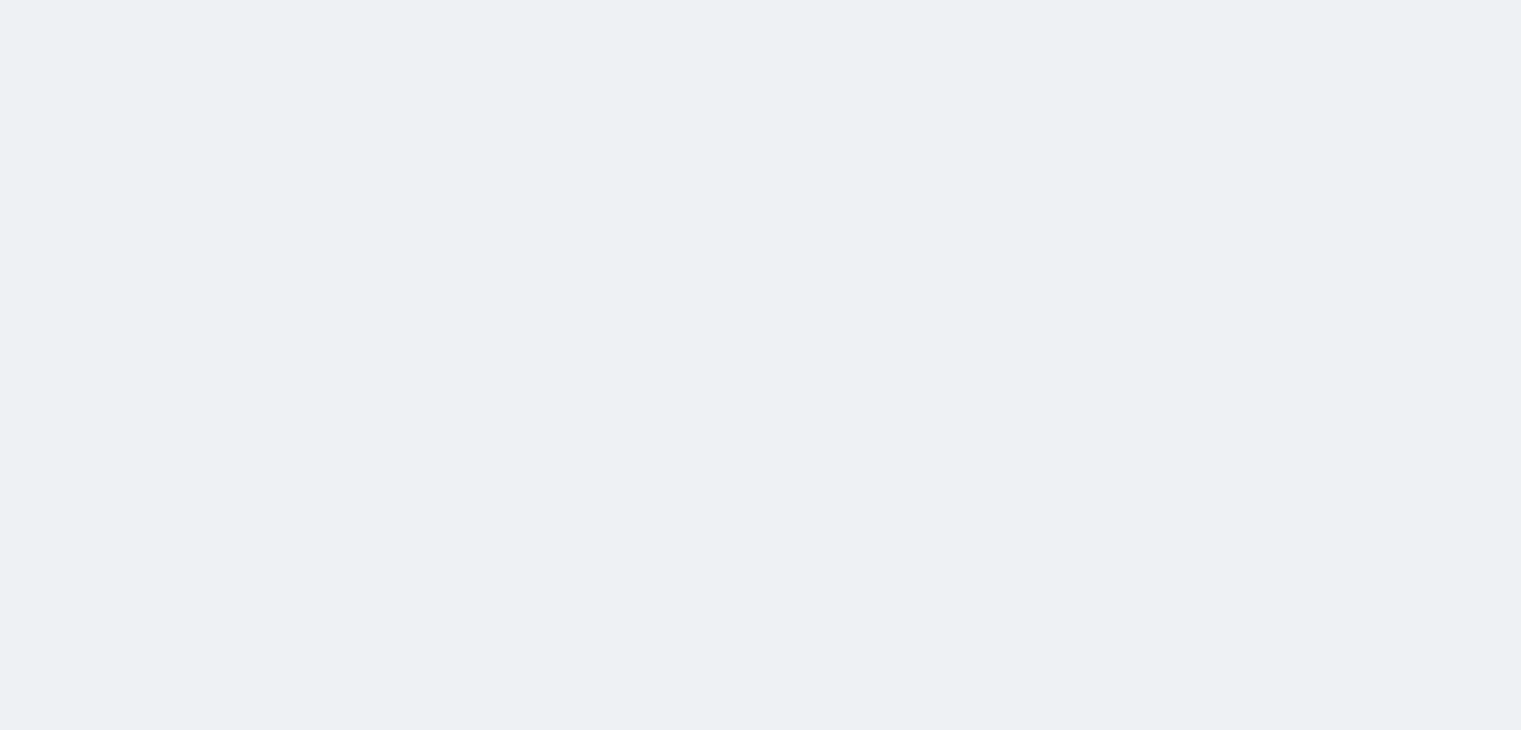 select on "pending" 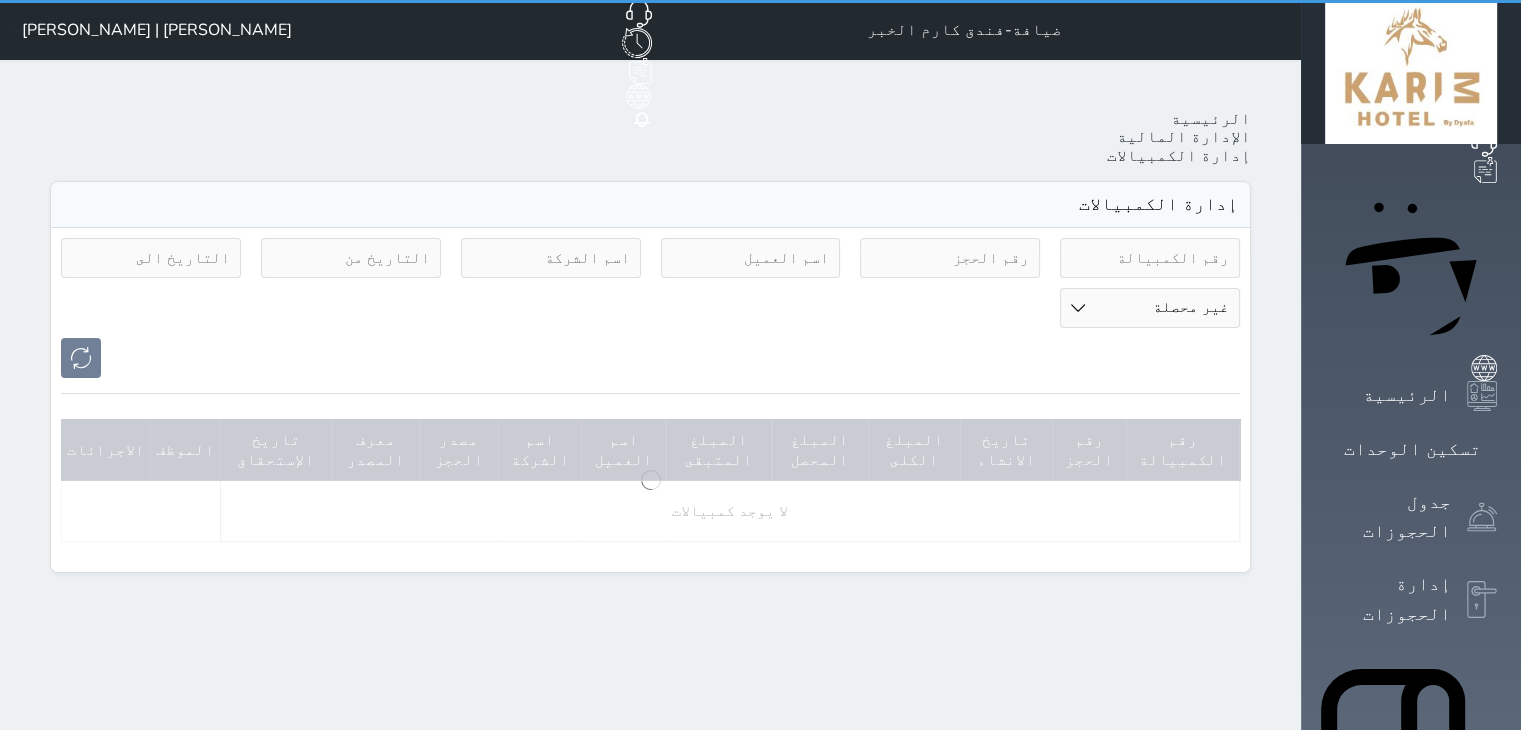 click on "الإدارة المالية" at bounding box center [1388, 1218] 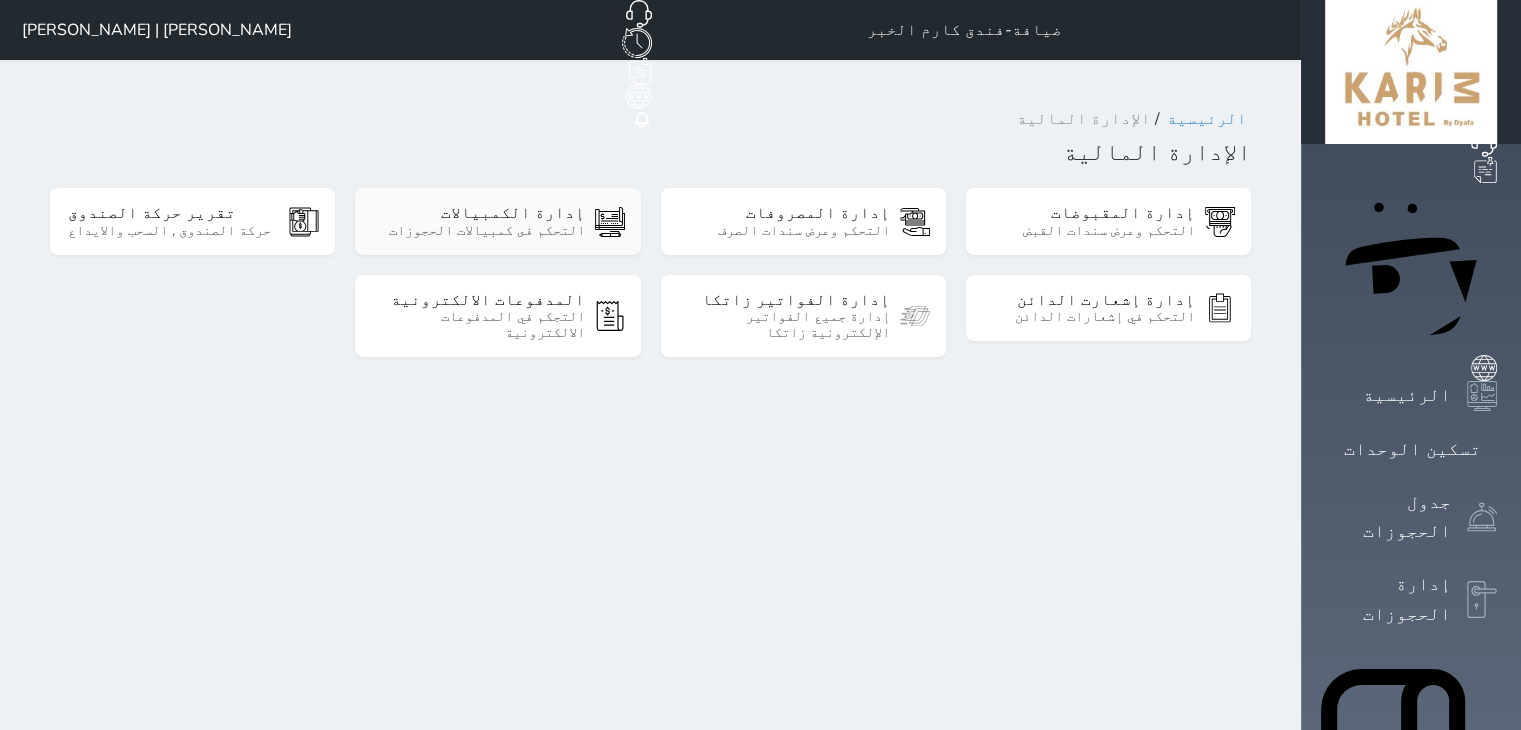 click on "إدارة الكمبيالات" at bounding box center [478, 213] 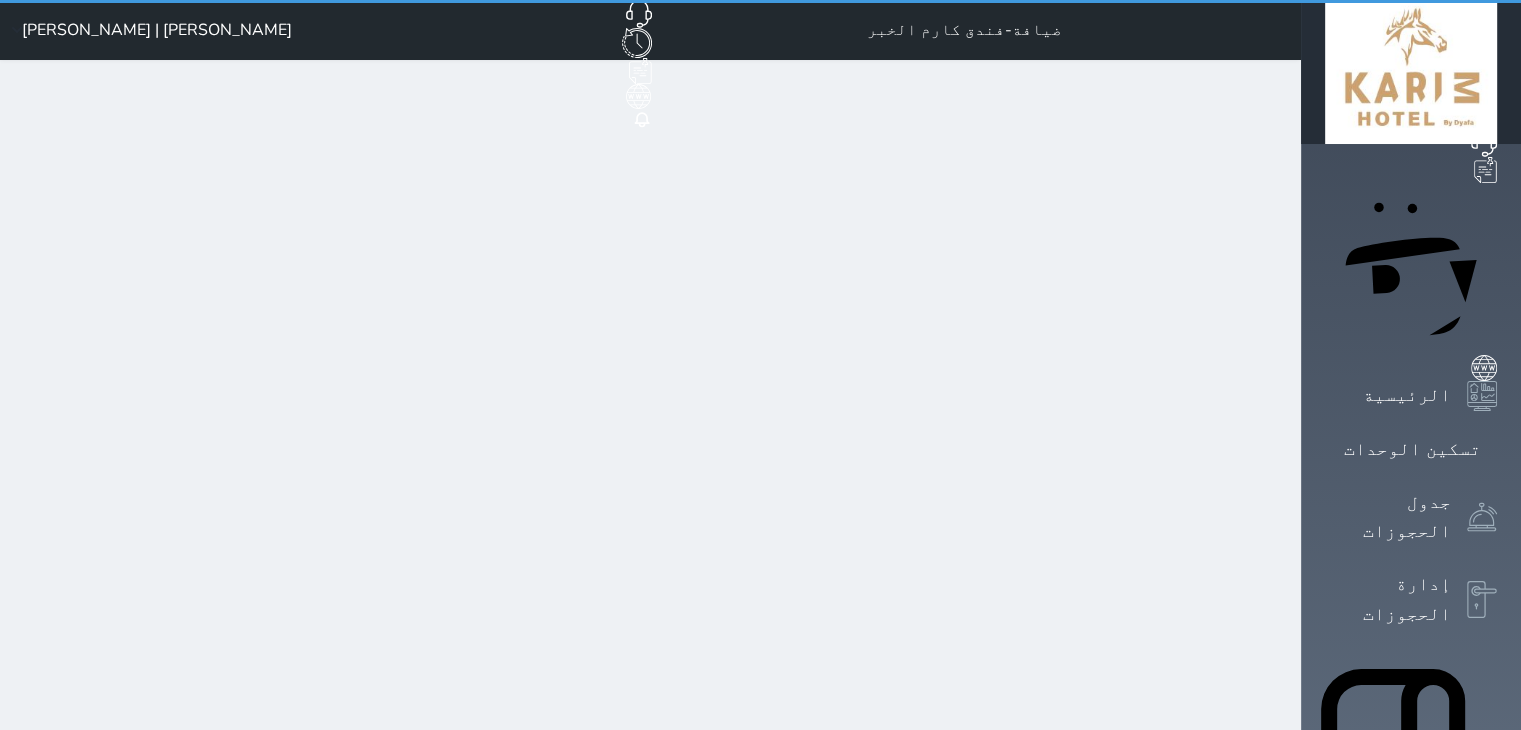 select on "pending" 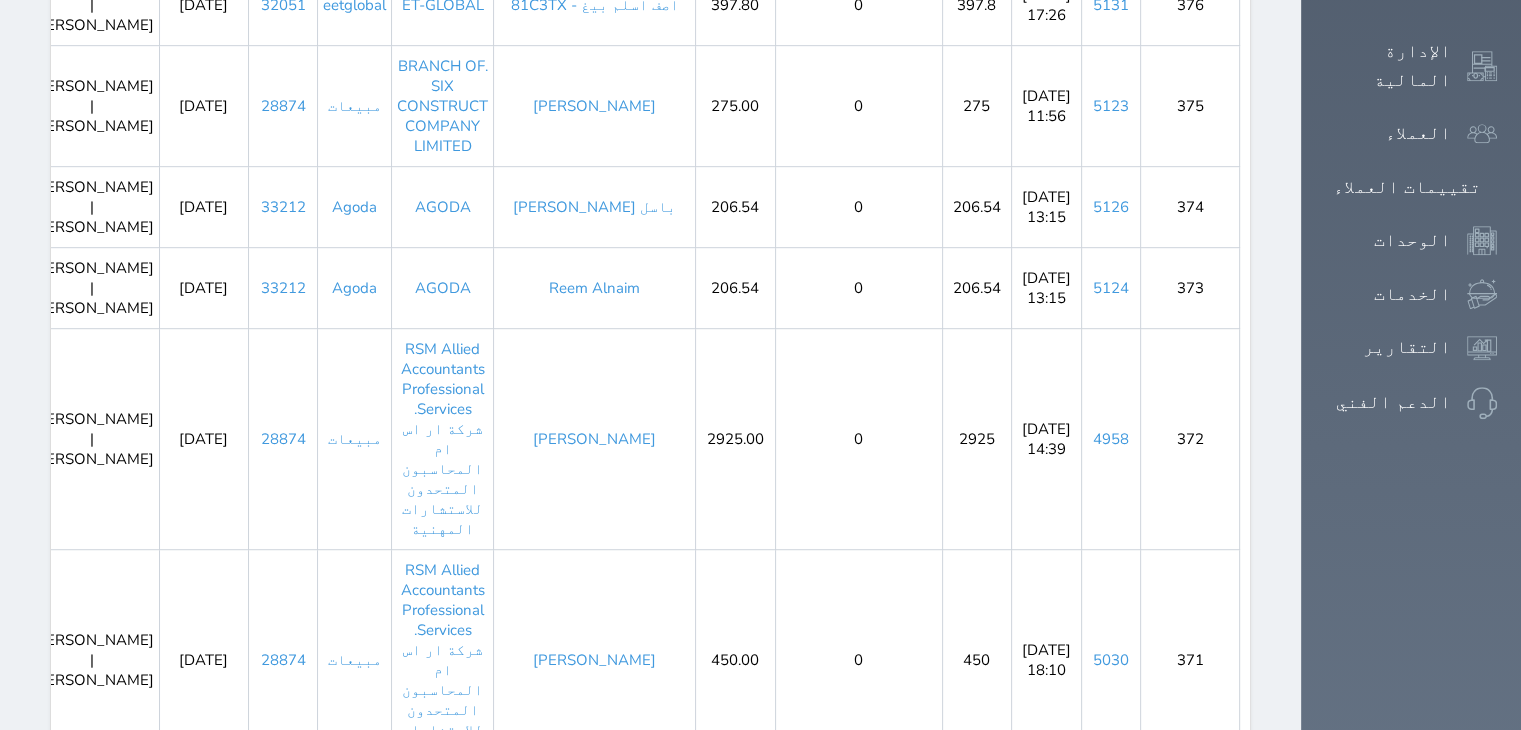 scroll, scrollTop: 1200, scrollLeft: 0, axis: vertical 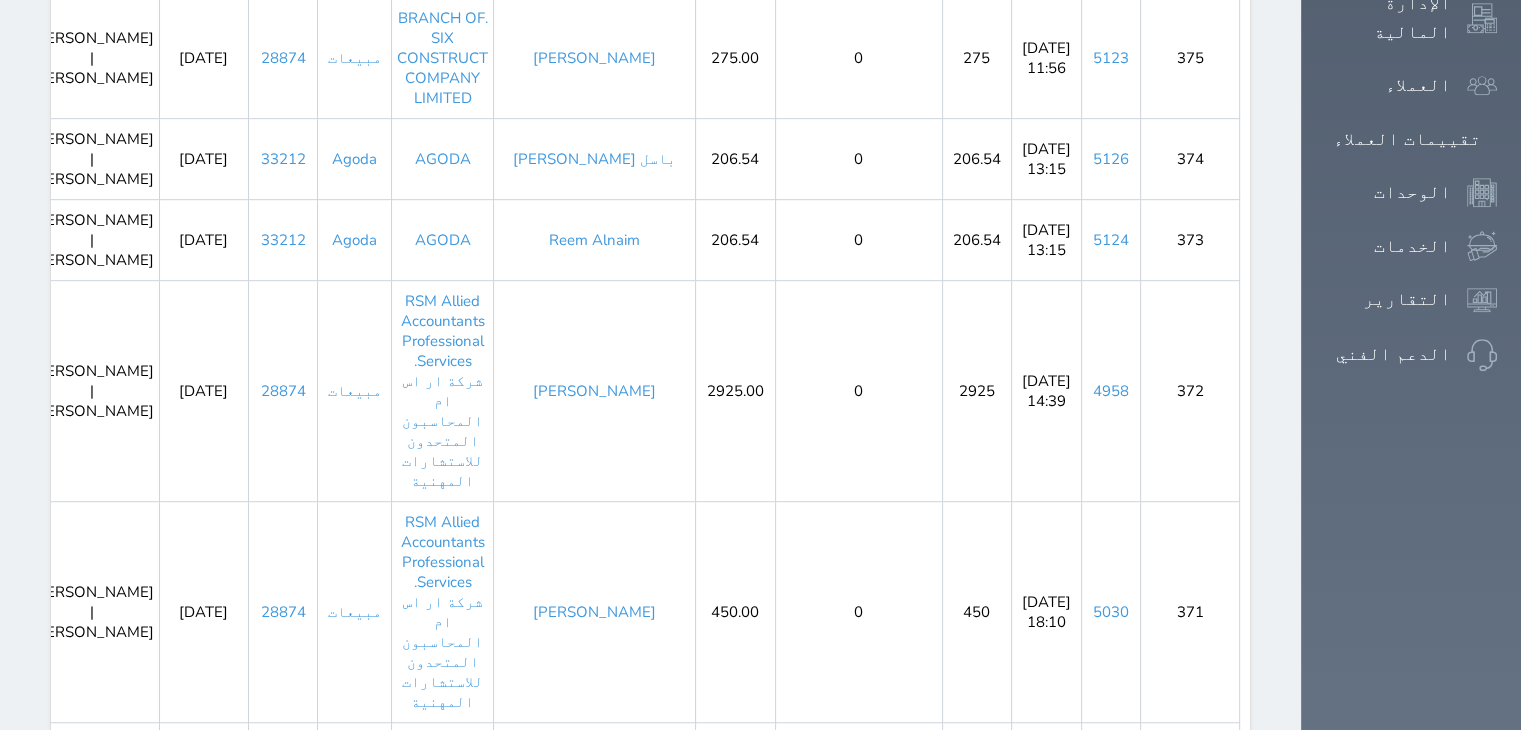 click on "4999" at bounding box center (1111, 1065) 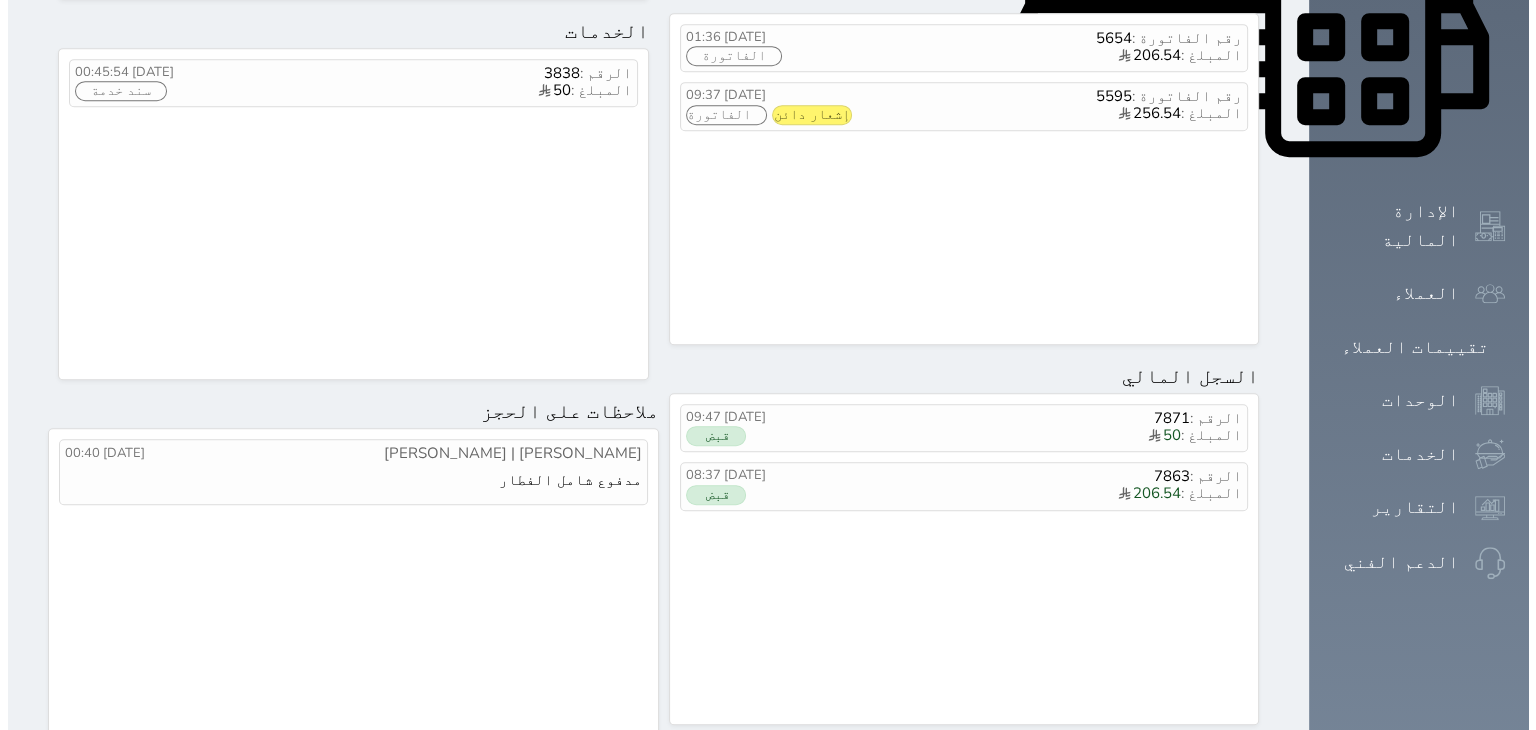 scroll, scrollTop: 1000, scrollLeft: 0, axis: vertical 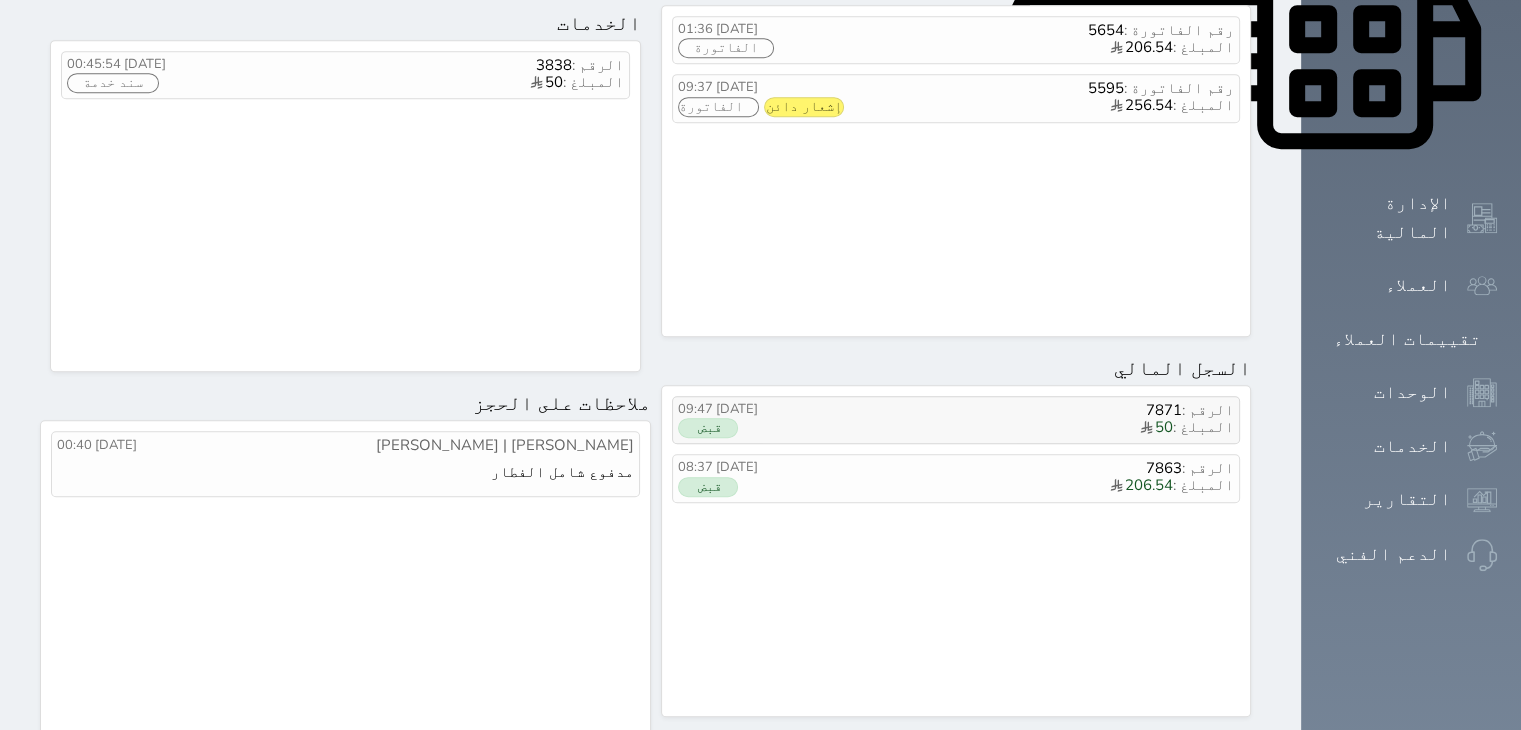 click on "المبلغ :  50" at bounding box center [1039, 428] 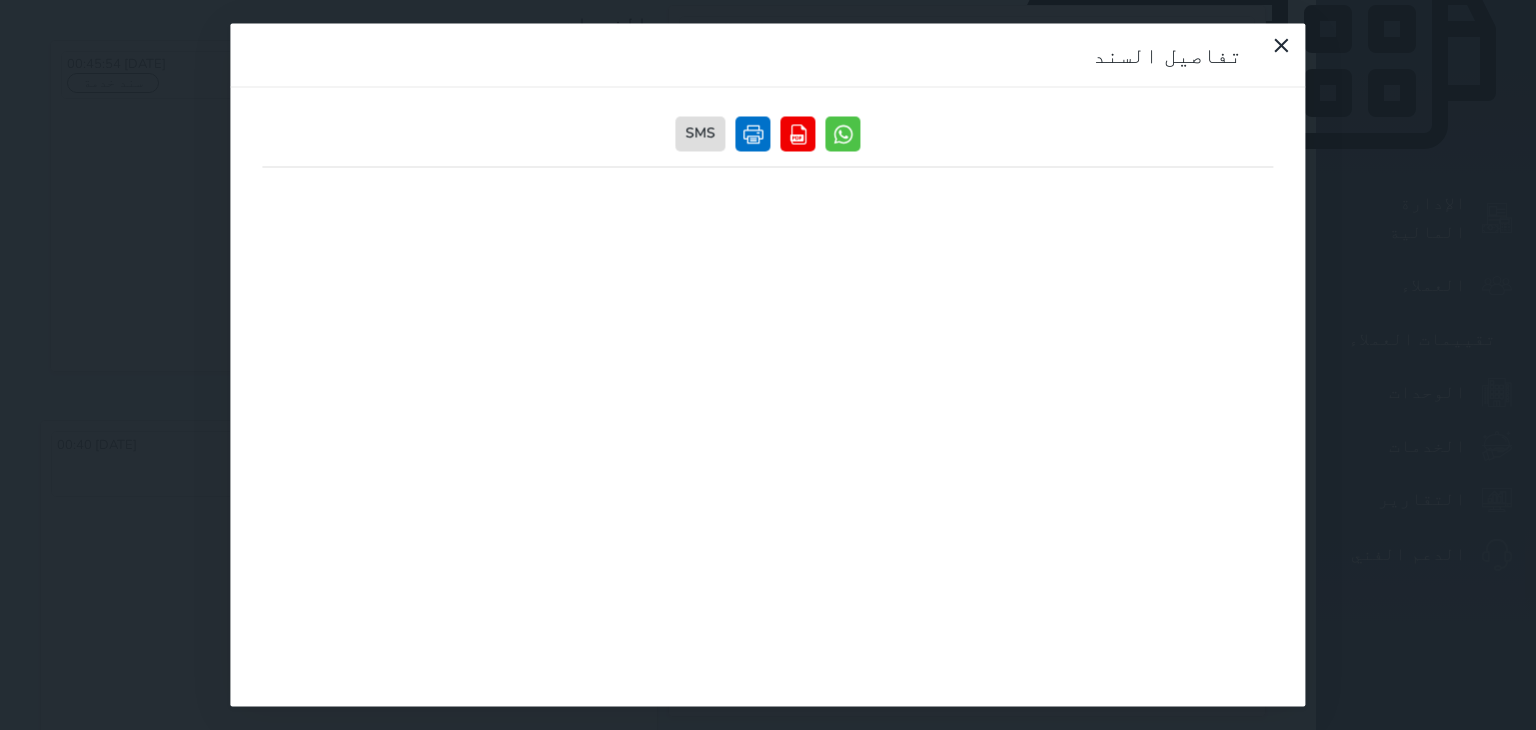 click at bounding box center (753, 134) 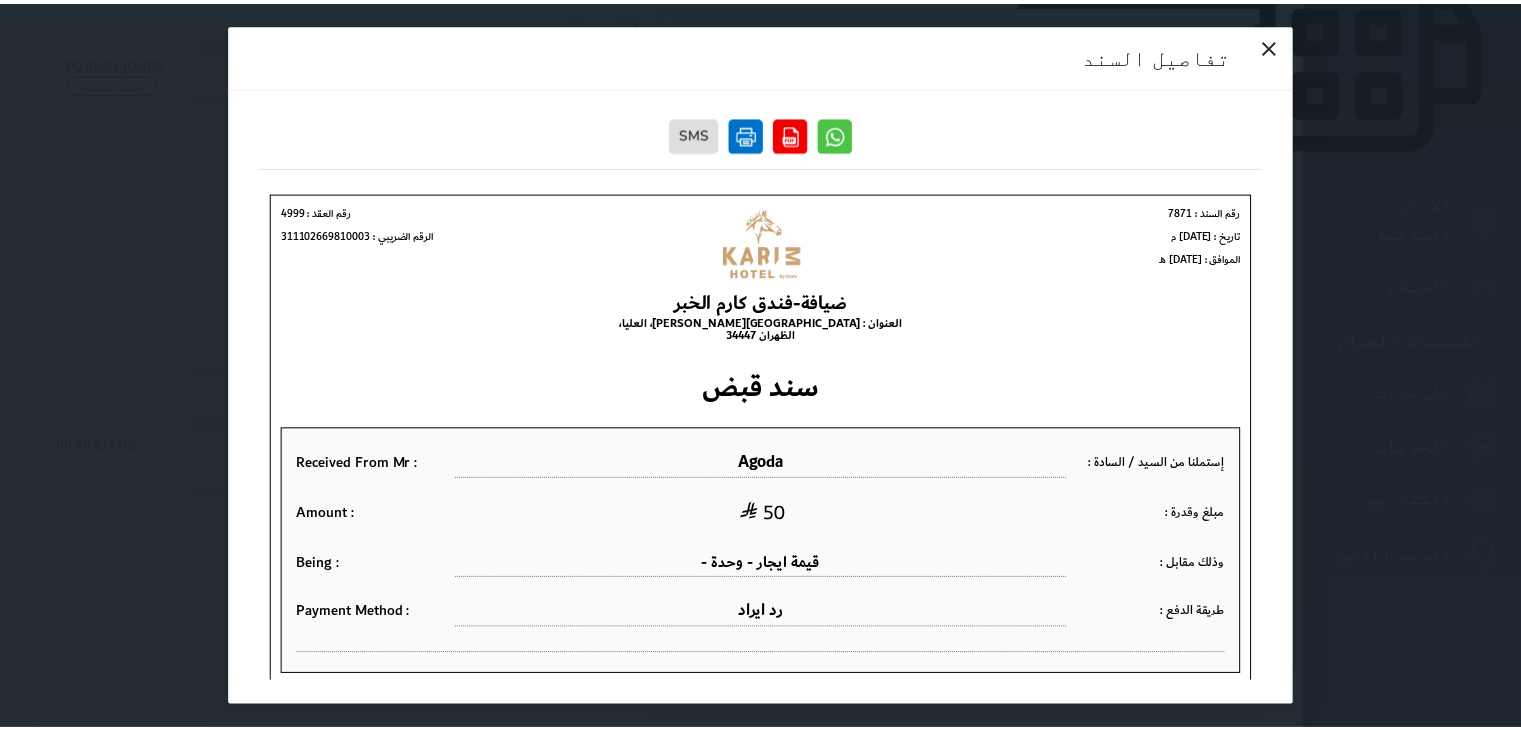 scroll, scrollTop: 0, scrollLeft: 0, axis: both 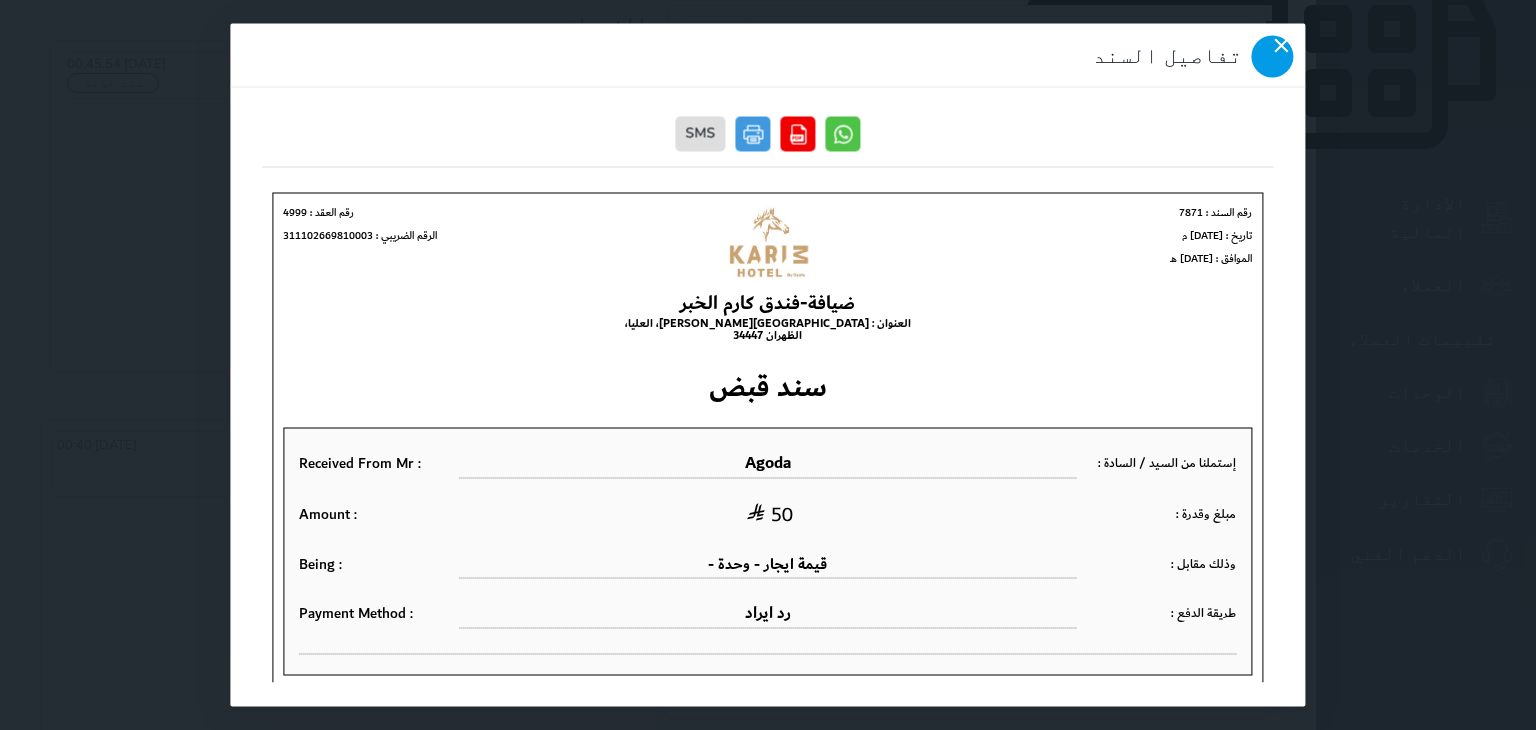 click 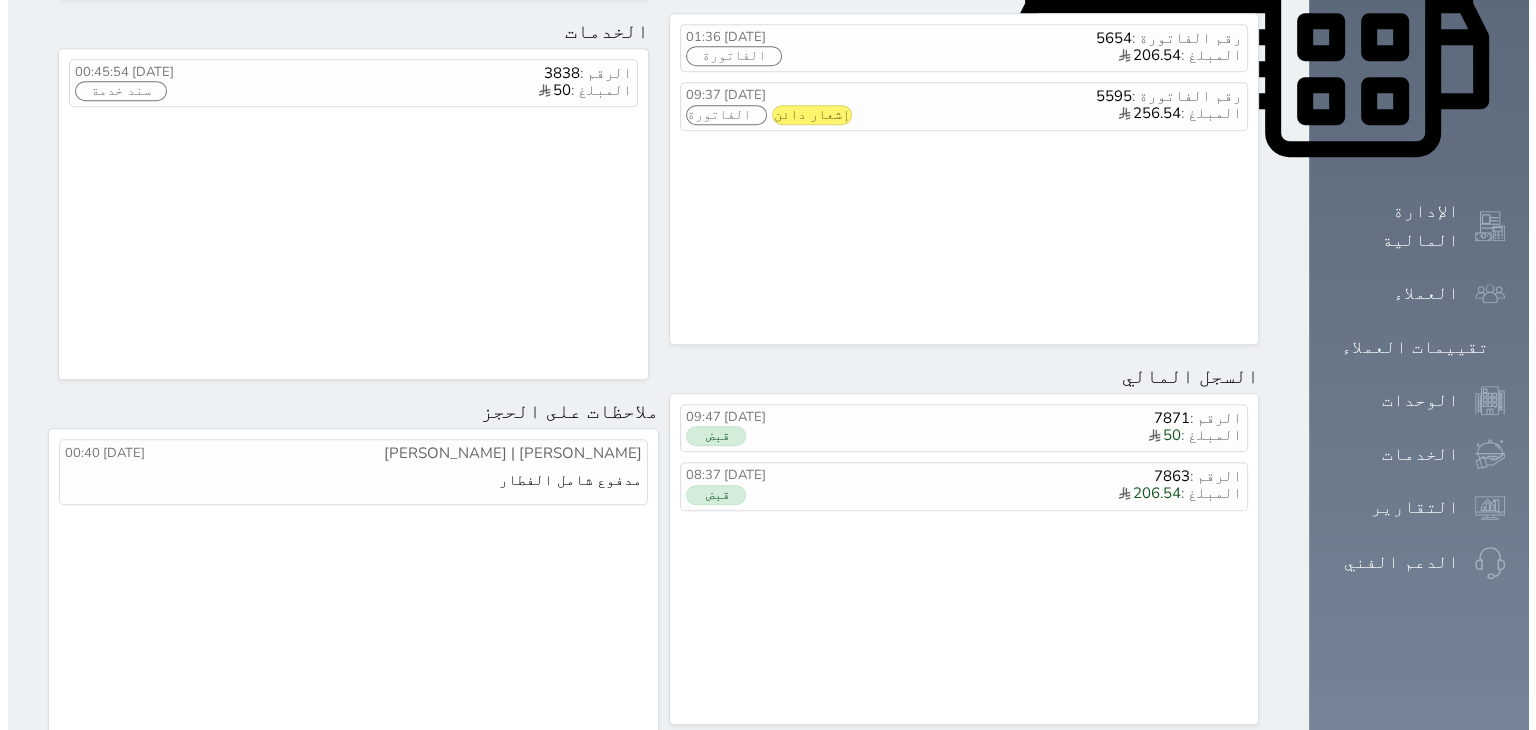 scroll, scrollTop: 1000, scrollLeft: 0, axis: vertical 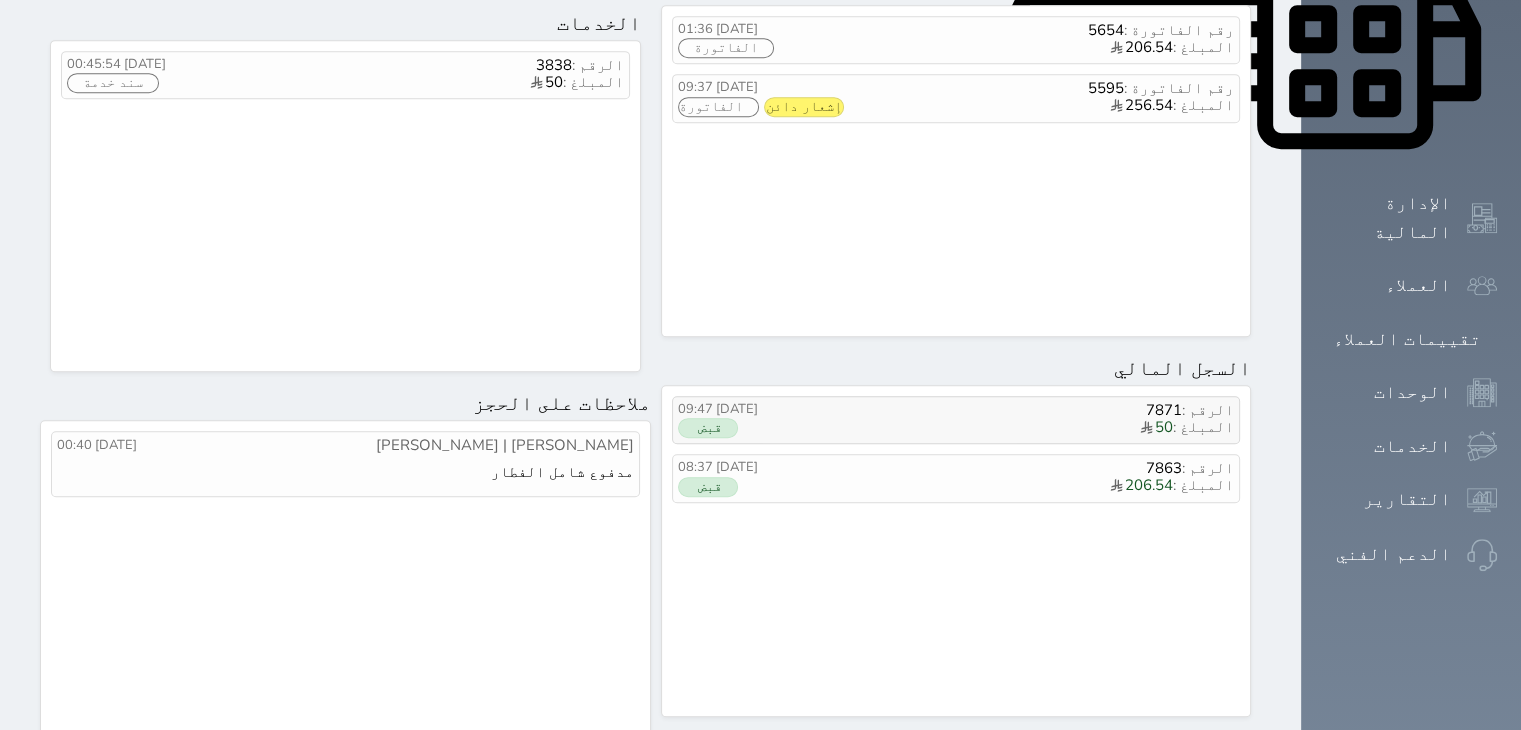 click on "الرقم :  7871" at bounding box center [1039, 410] 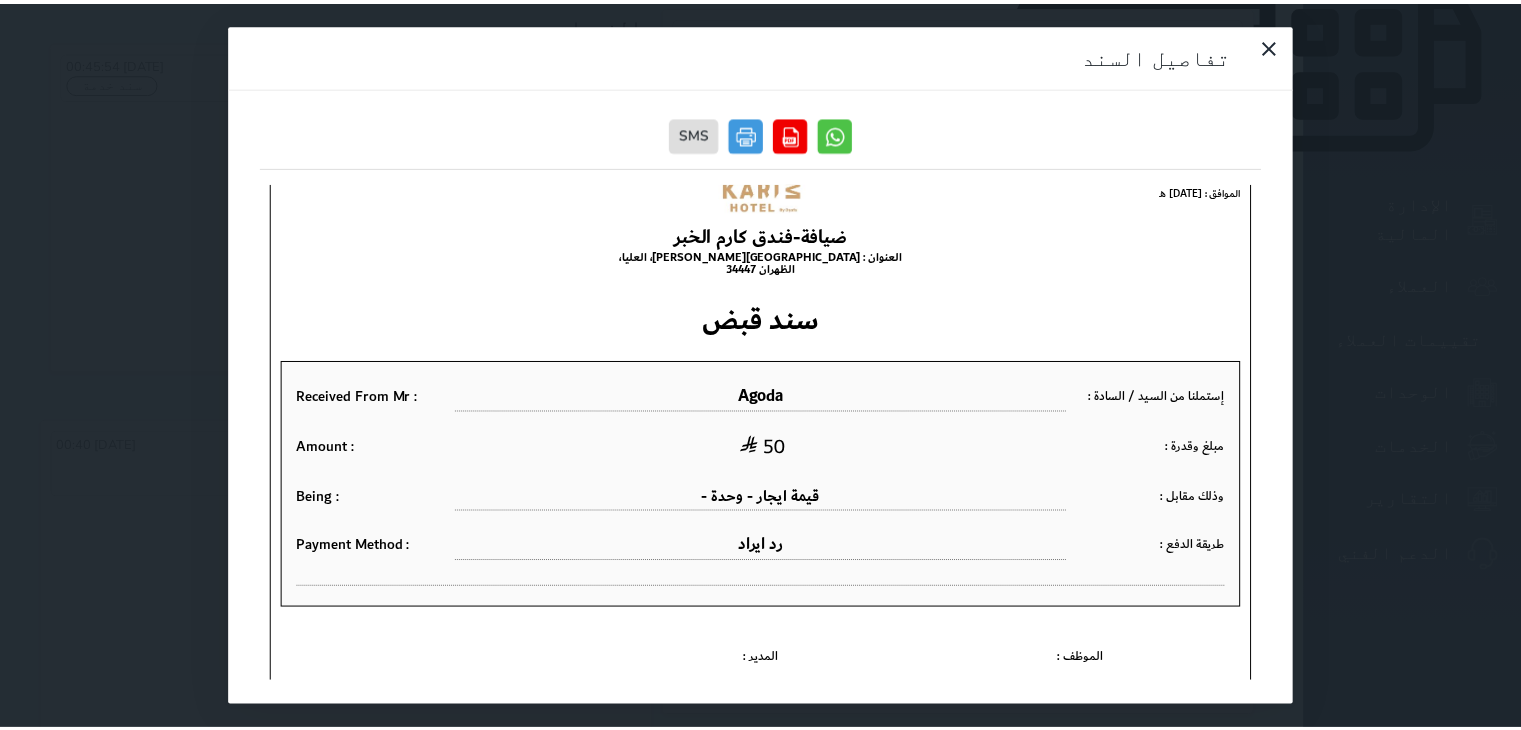 scroll, scrollTop: 157, scrollLeft: 0, axis: vertical 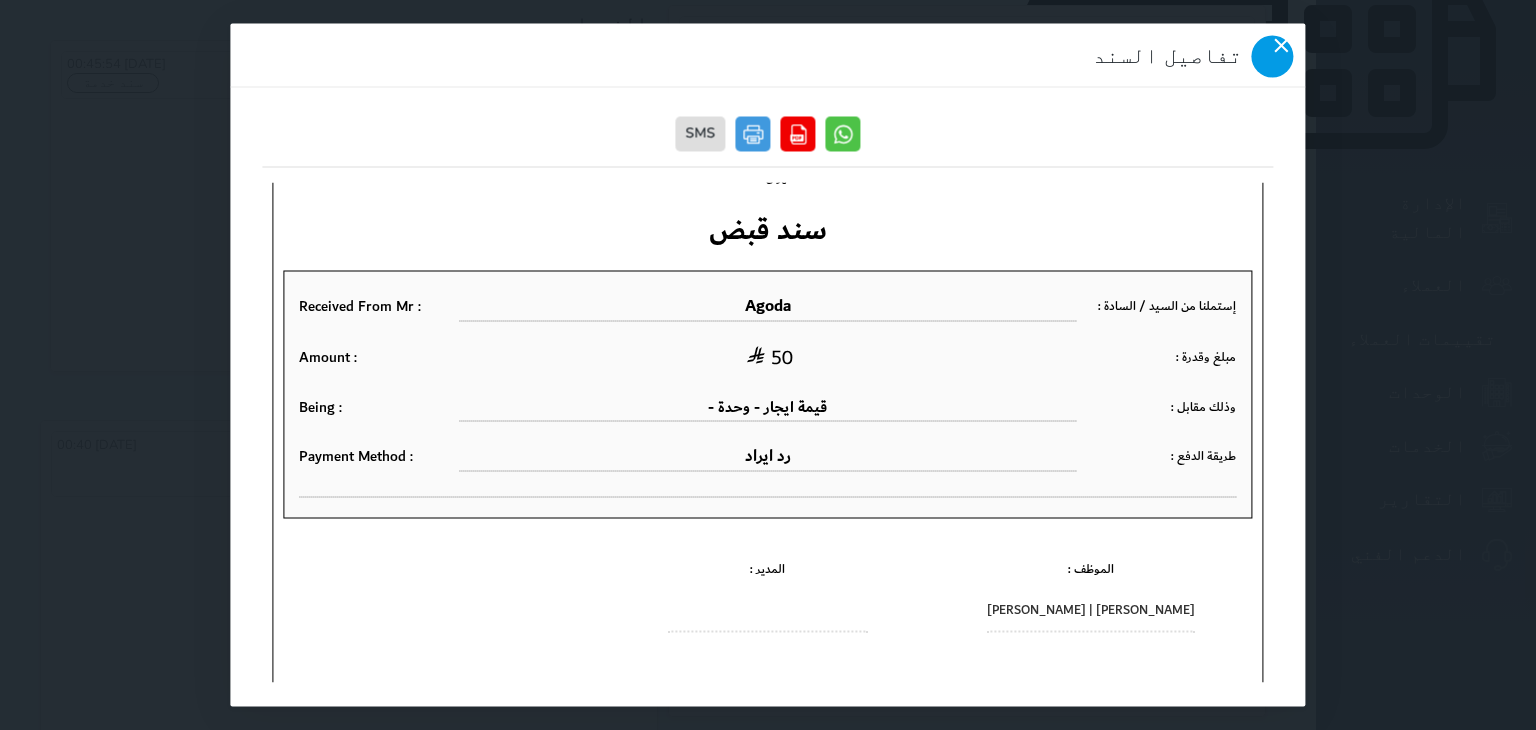 click 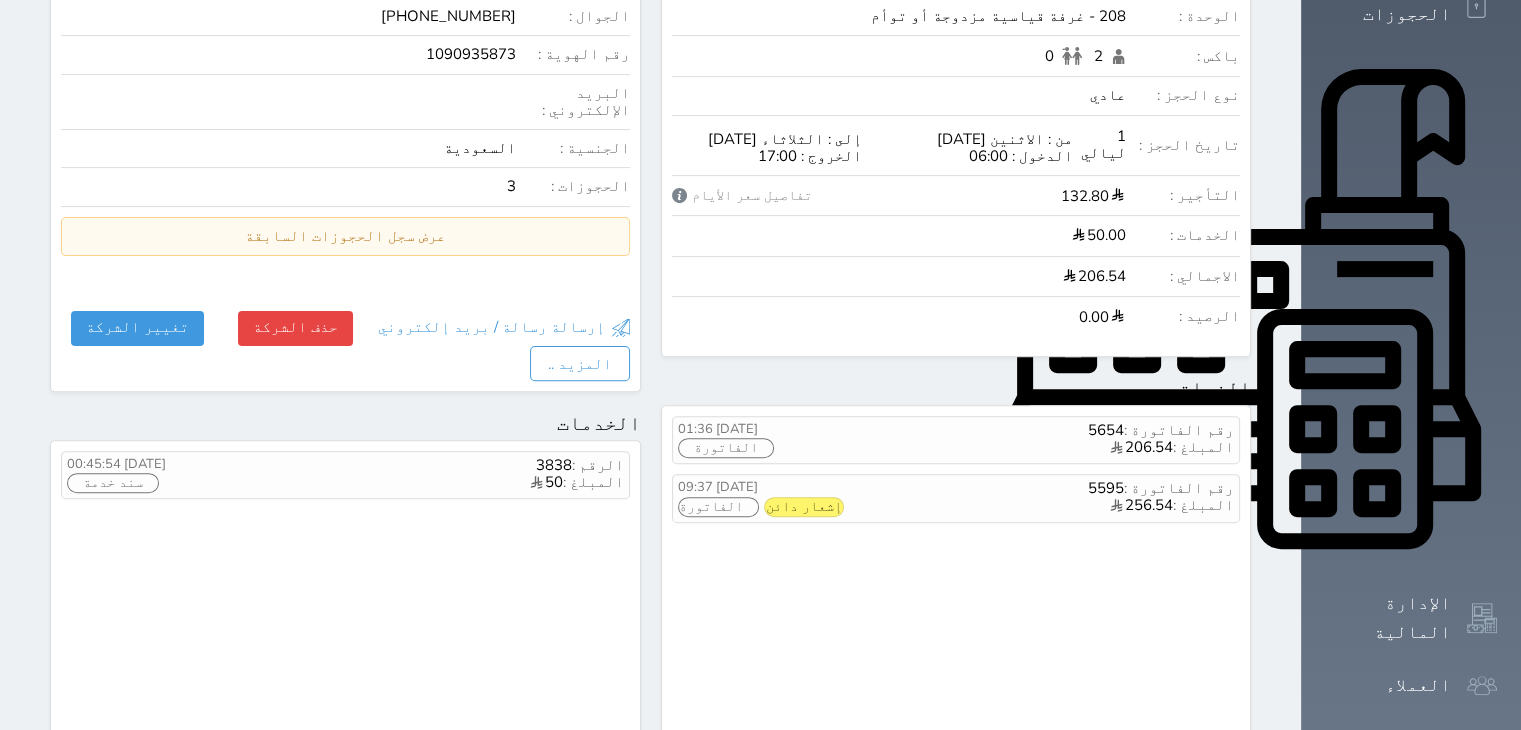 scroll, scrollTop: 500, scrollLeft: 0, axis: vertical 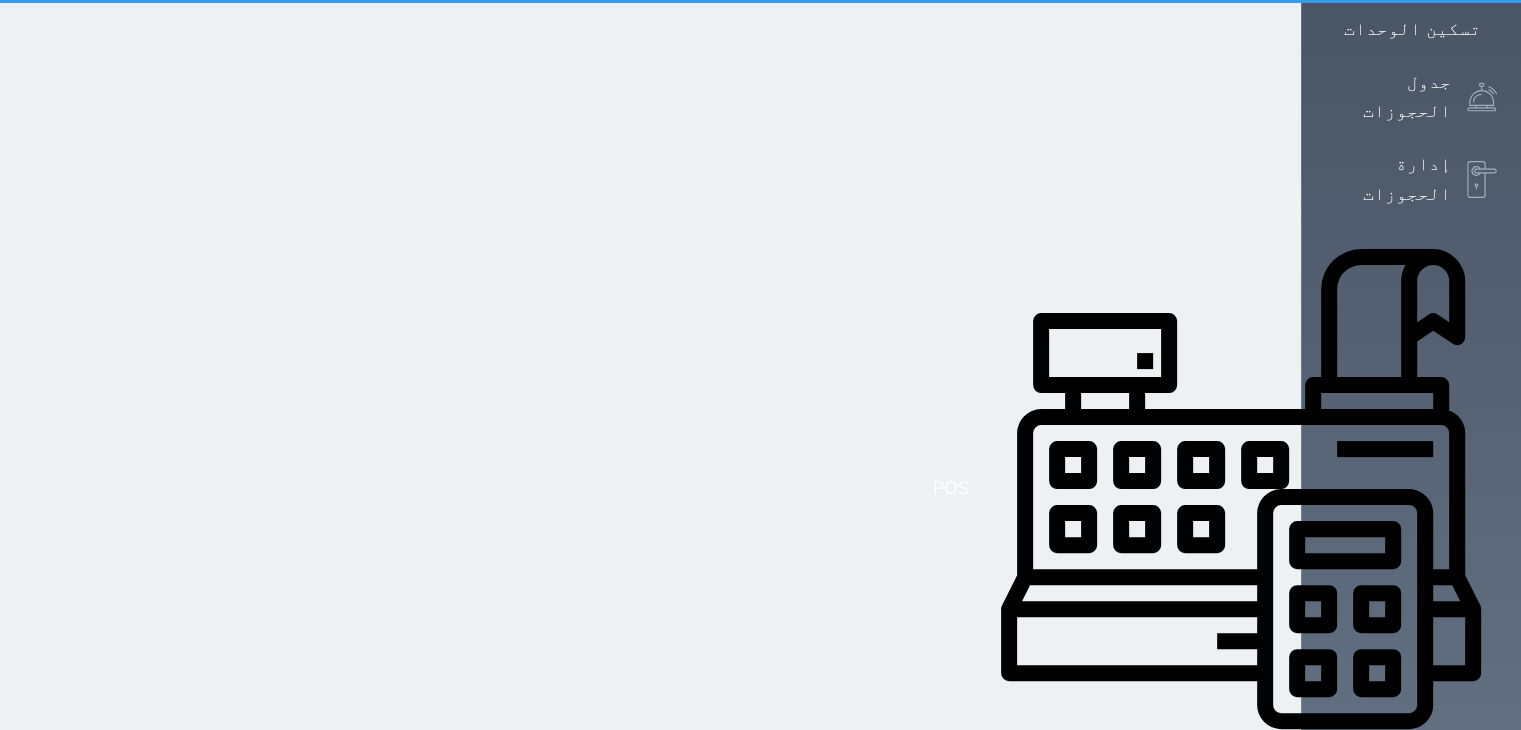 select on "pending" 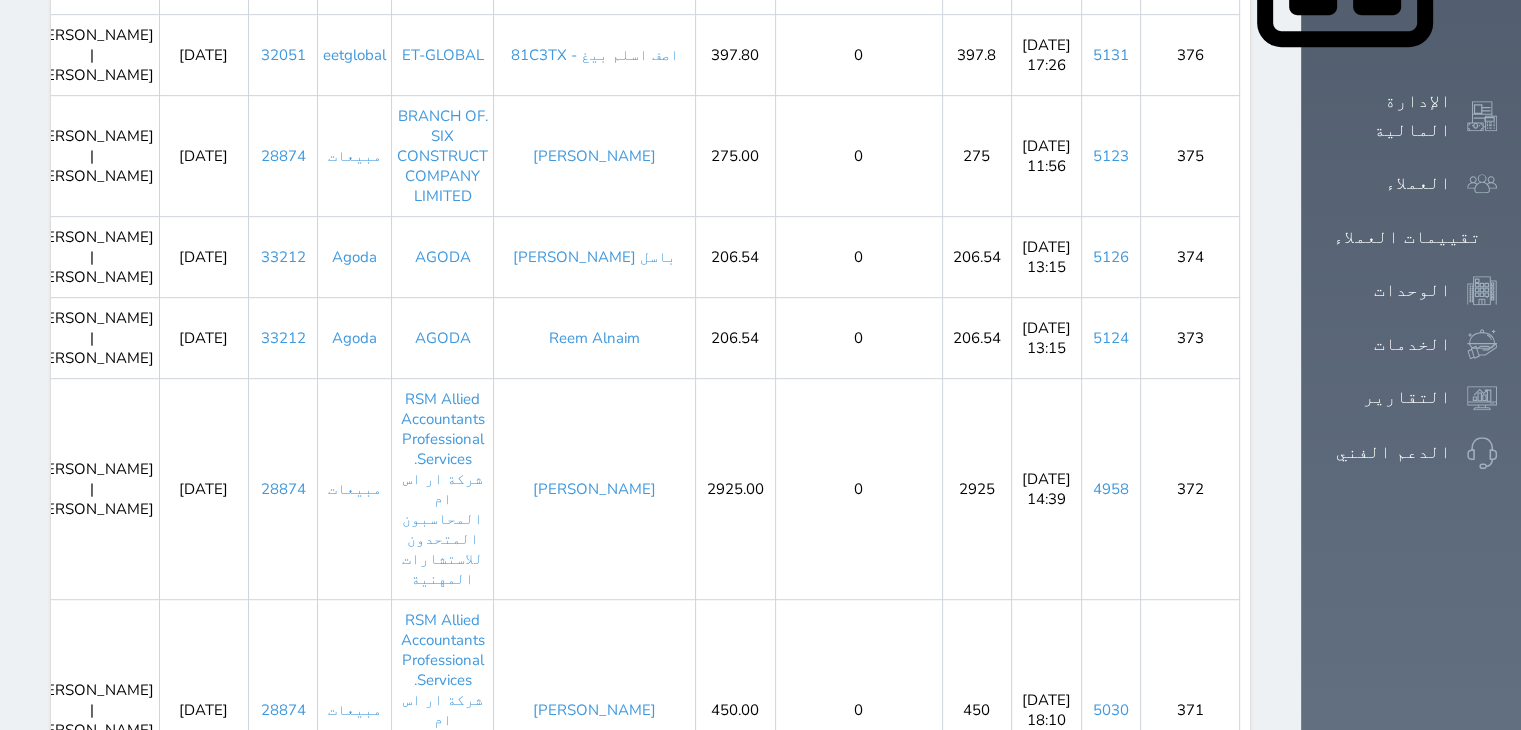 scroll, scrollTop: 1100, scrollLeft: 0, axis: vertical 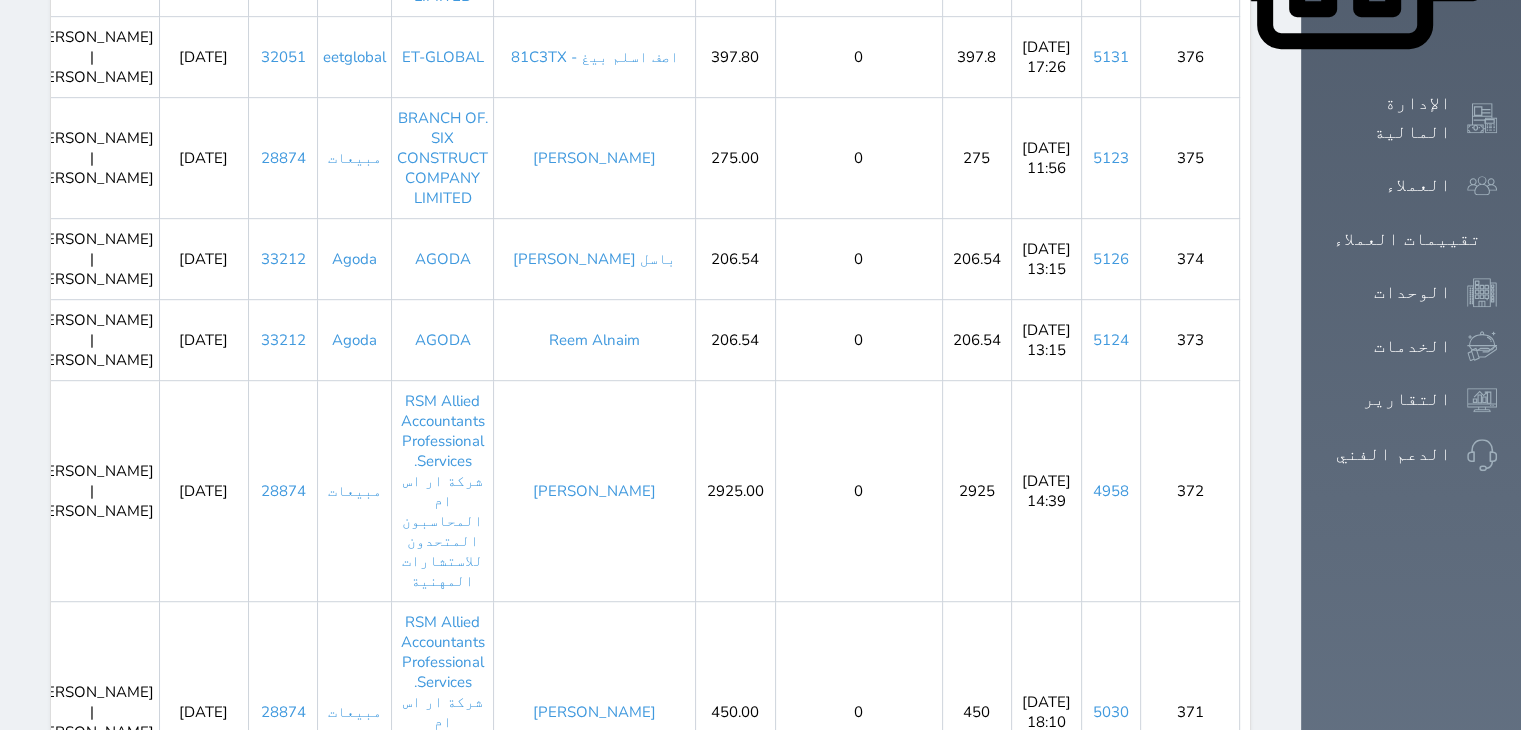 click on "كينيث كريستسان بيرغارا - 1B53RF" at bounding box center (595, 1083) 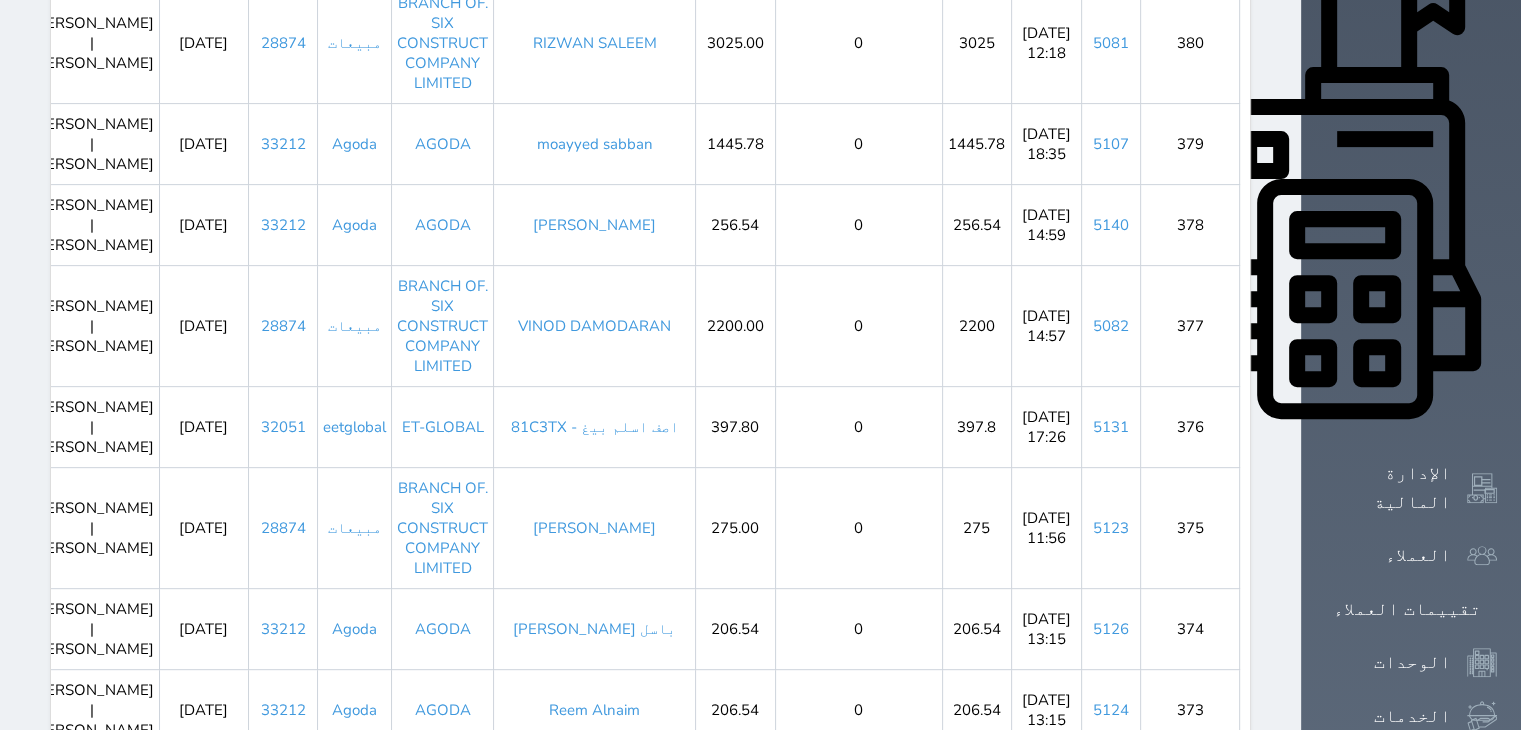 scroll, scrollTop: 700, scrollLeft: 0, axis: vertical 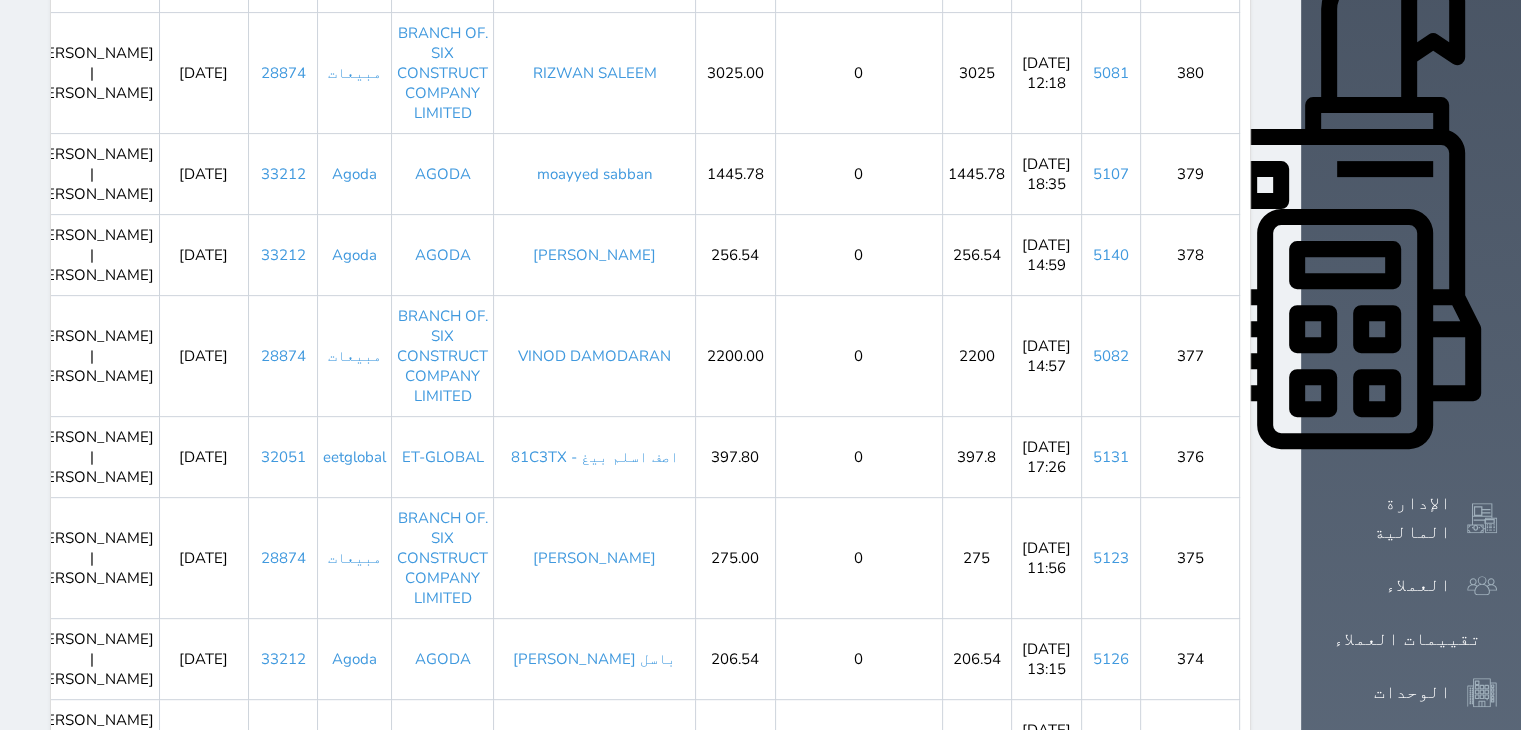 click on "Reem Alnaim" at bounding box center [595, 739] 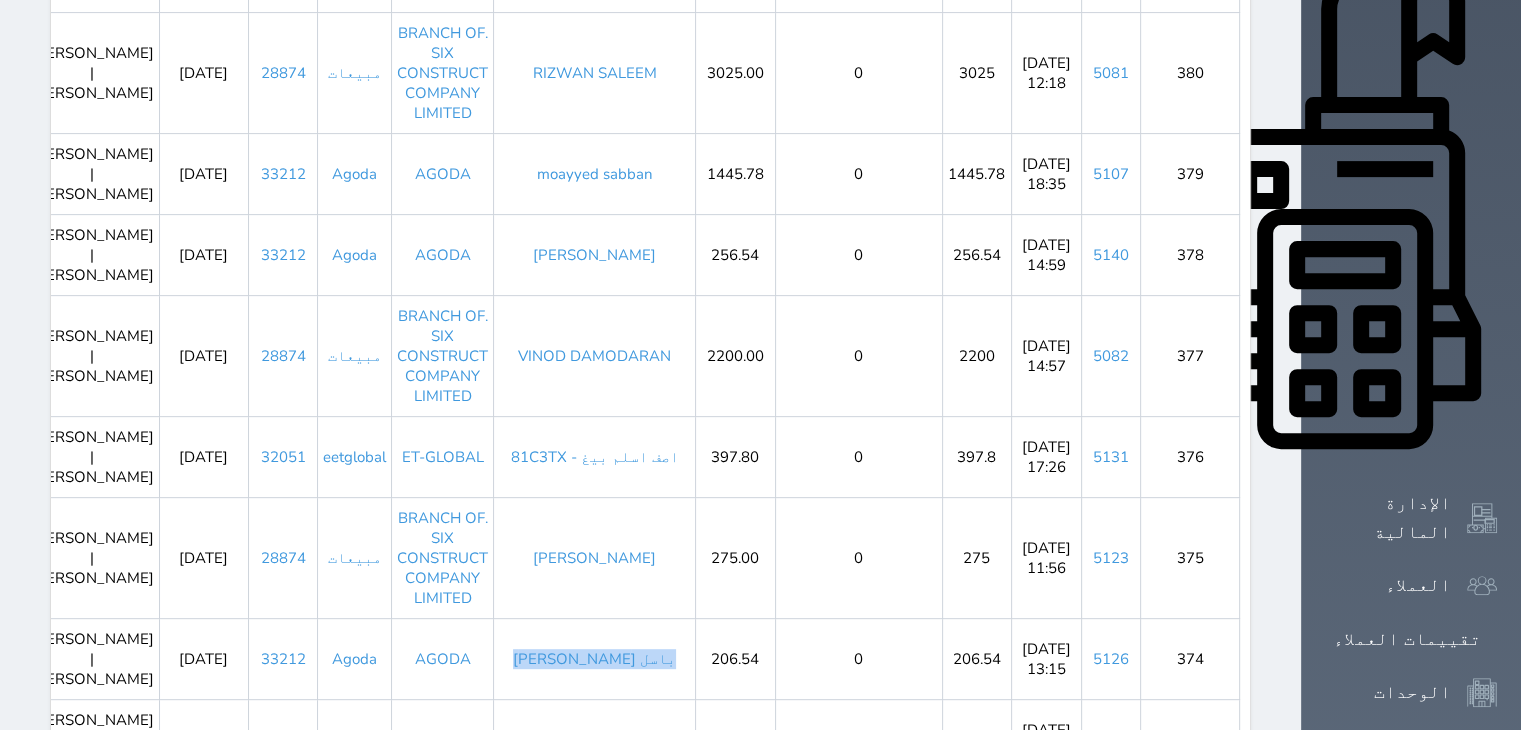 click on "باسل ابراهيم محمد خليل الشيخي" at bounding box center [595, 658] 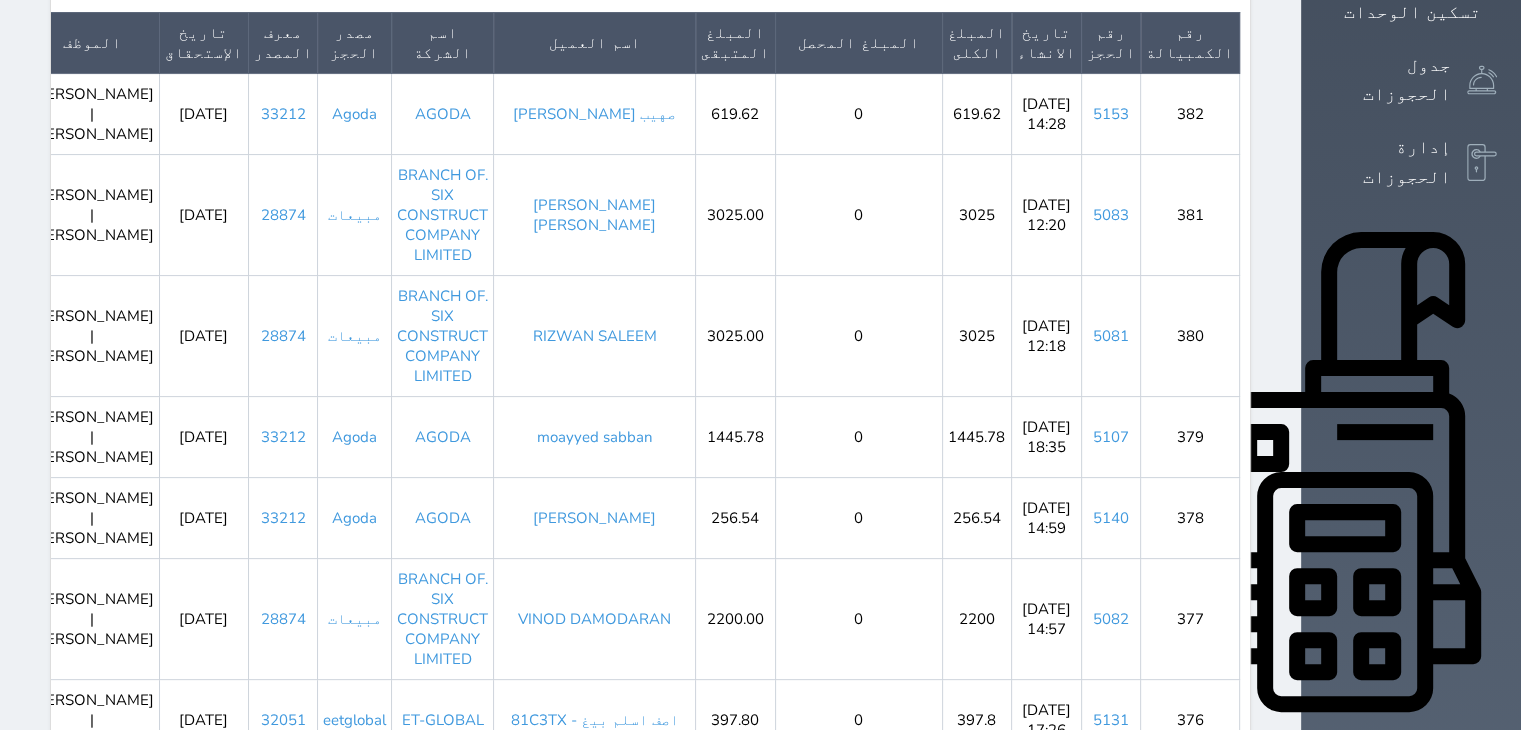 scroll, scrollTop: 400, scrollLeft: 0, axis: vertical 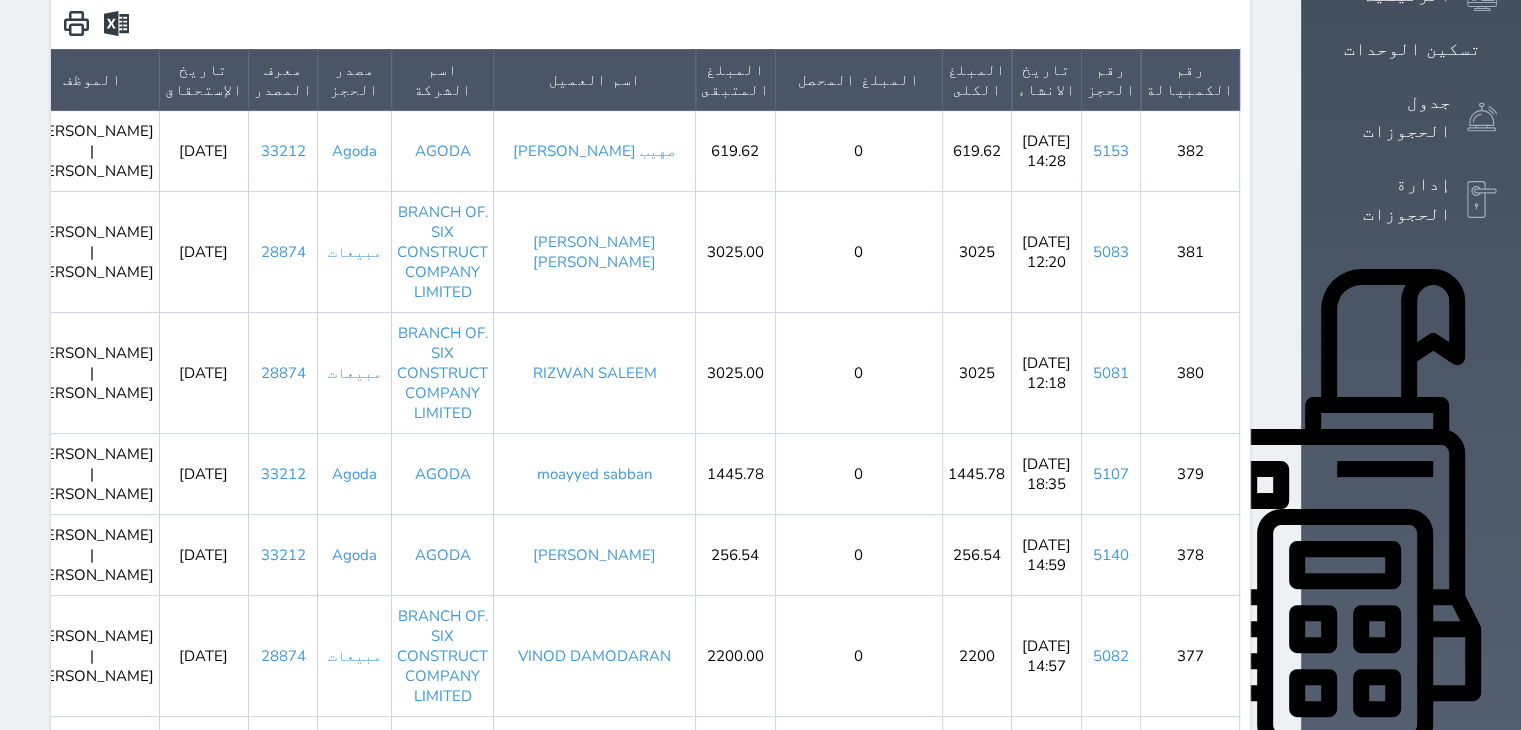 click on "اصف اسلم بيغ - 81C3TX" at bounding box center (595, 756) 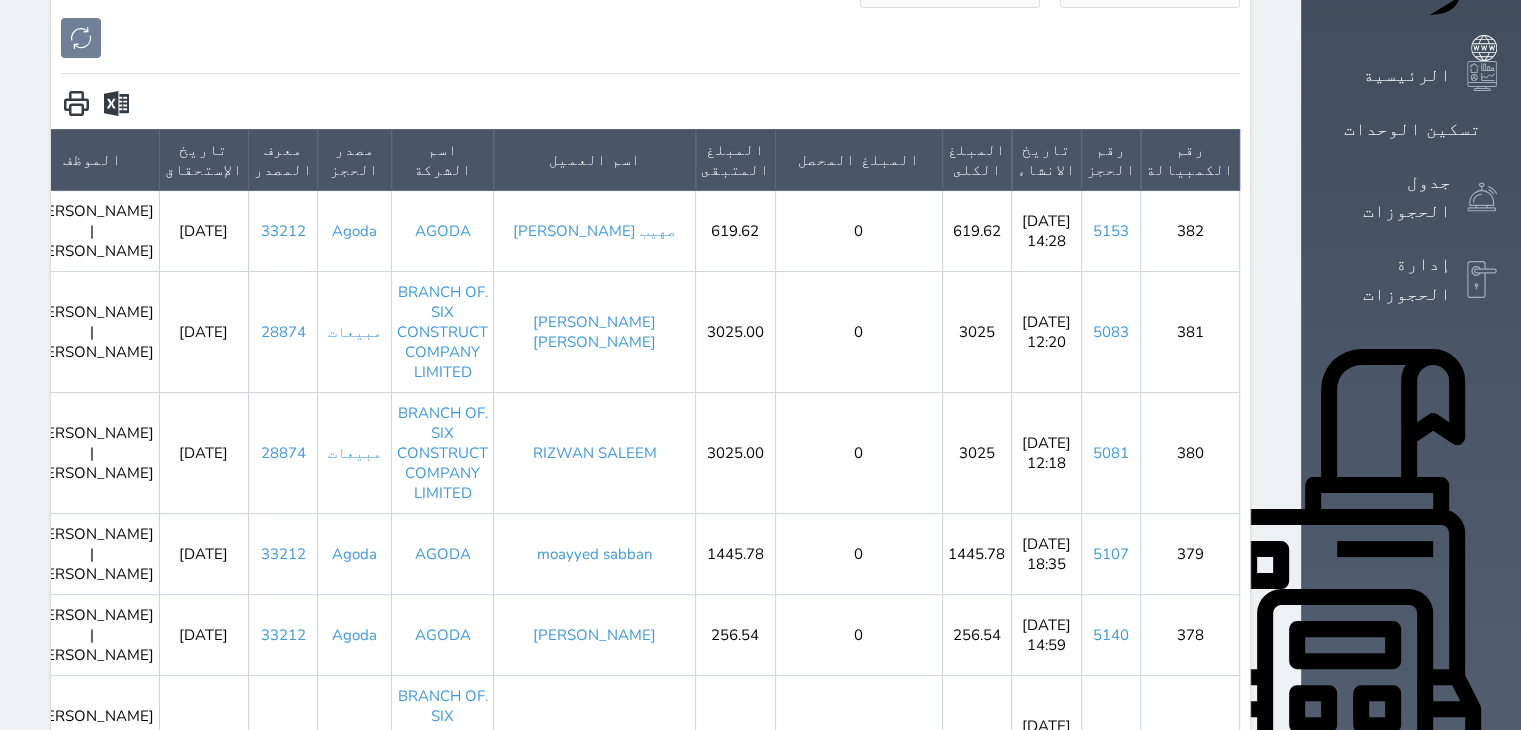 scroll, scrollTop: 300, scrollLeft: 0, axis: vertical 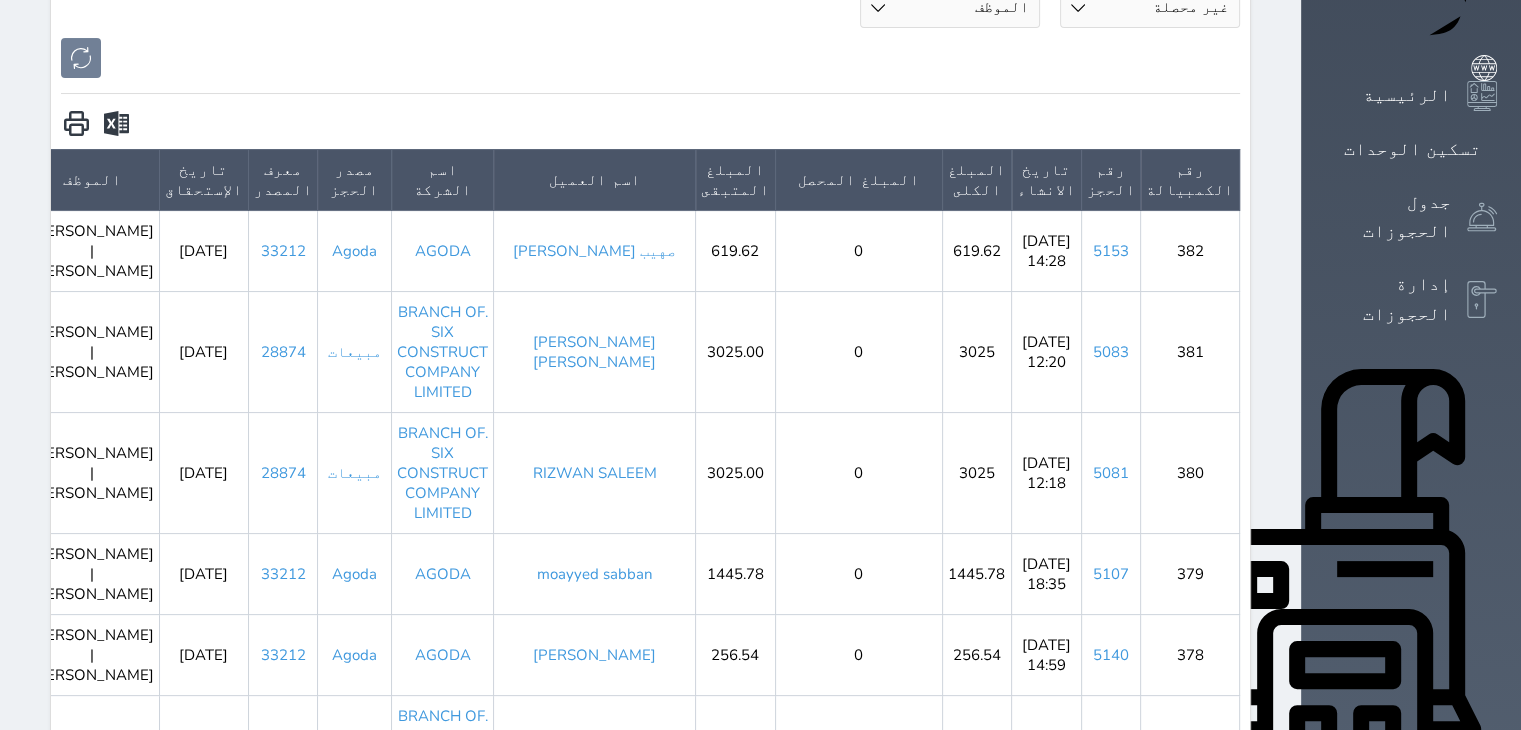 click on "محمد عثمان القاضي" at bounding box center [595, 654] 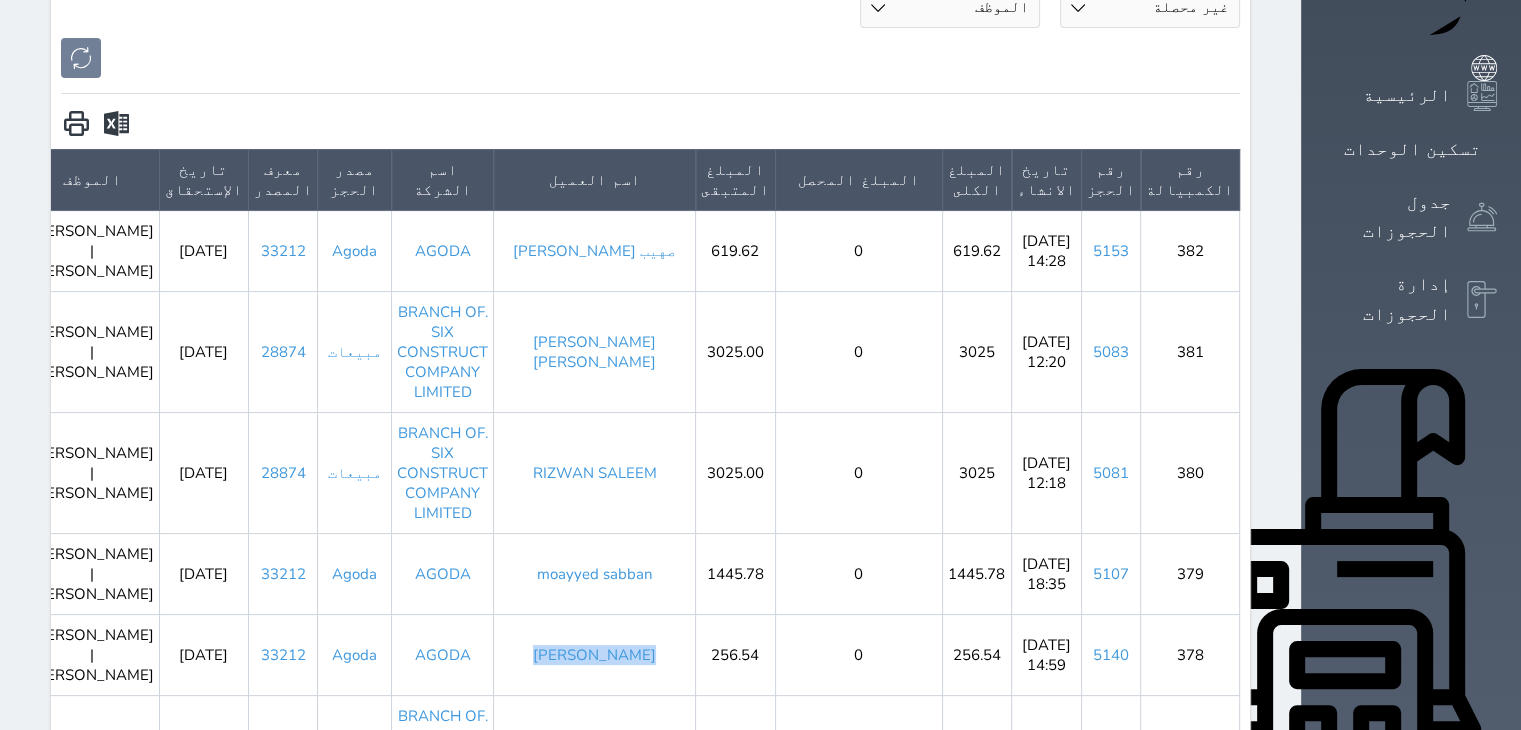 click on "محمد عثمان القاضي" at bounding box center (595, 654) 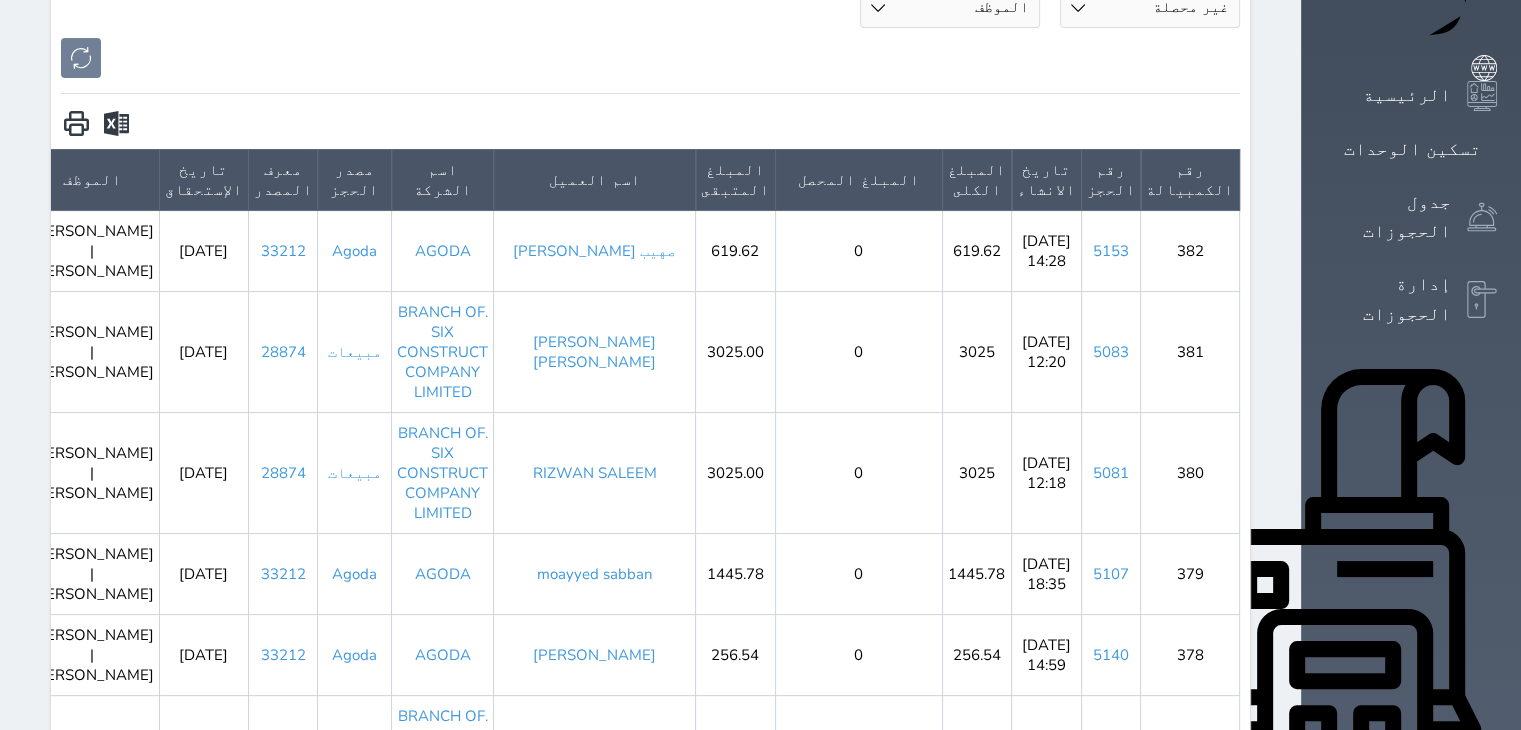 click on "moayyed sabban" at bounding box center [595, 573] 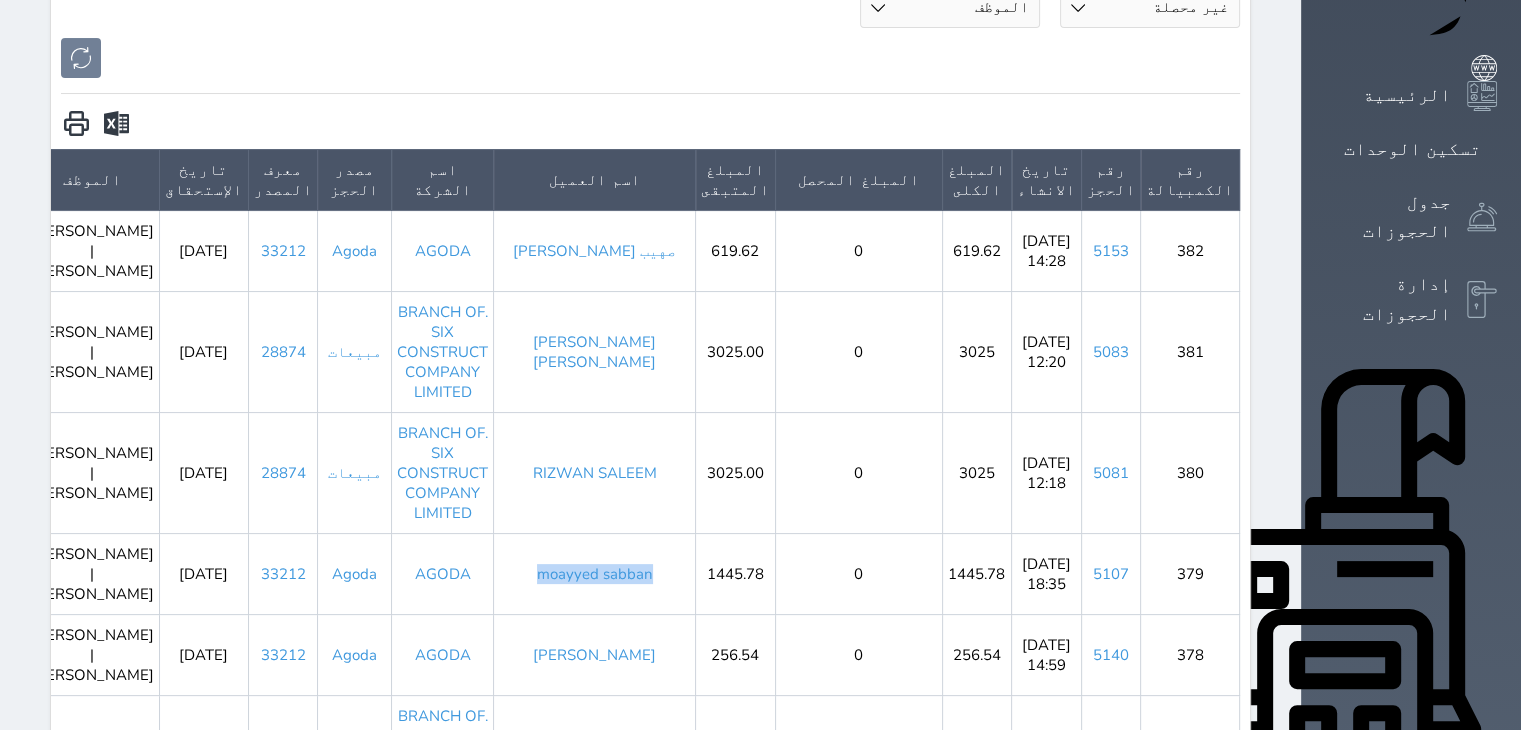 click on "moayyed sabban" at bounding box center [595, 573] 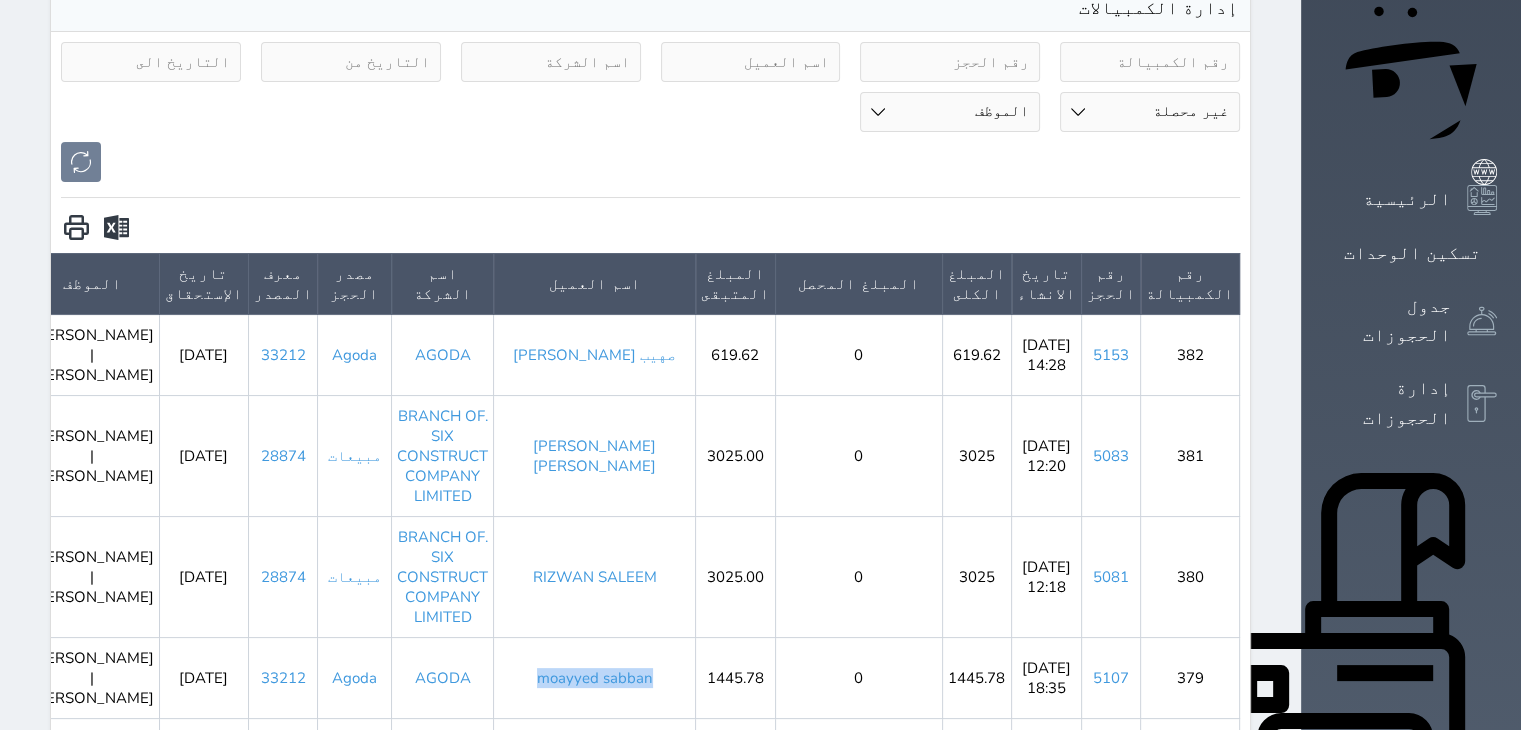 scroll, scrollTop: 100, scrollLeft: 0, axis: vertical 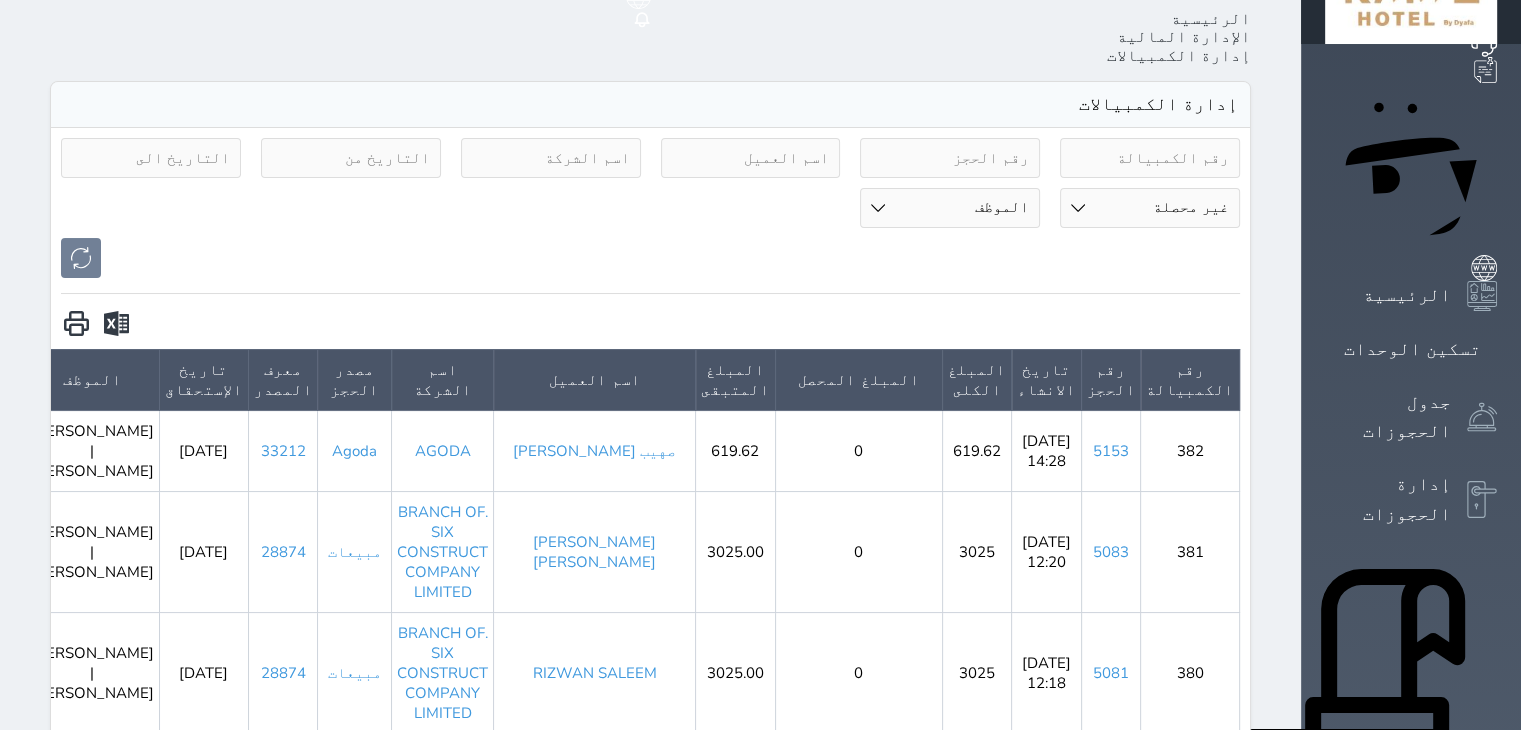 click on "صهيب صالح الغامدي" at bounding box center (595, 450) 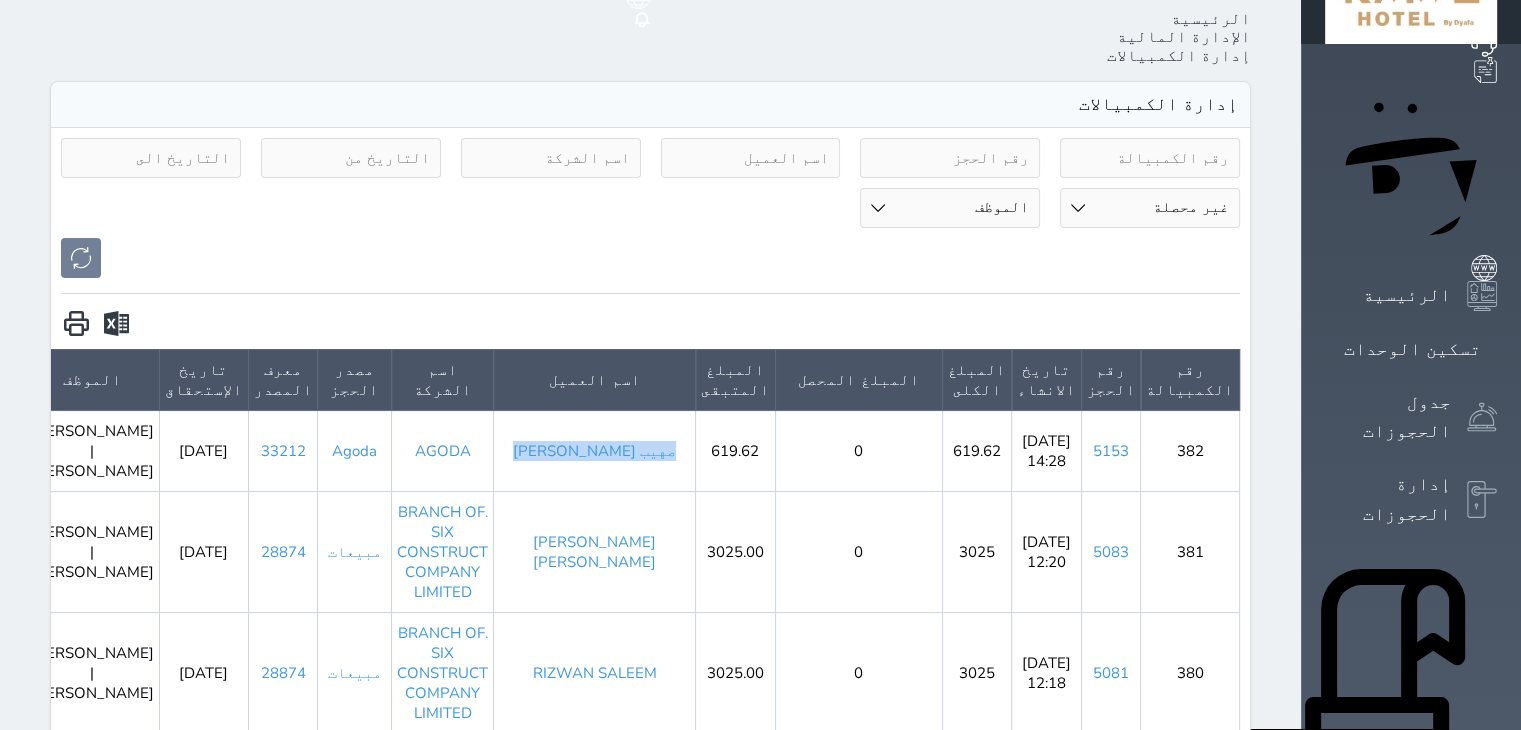 click on "صهيب صالح الغامدي" at bounding box center (595, 450) 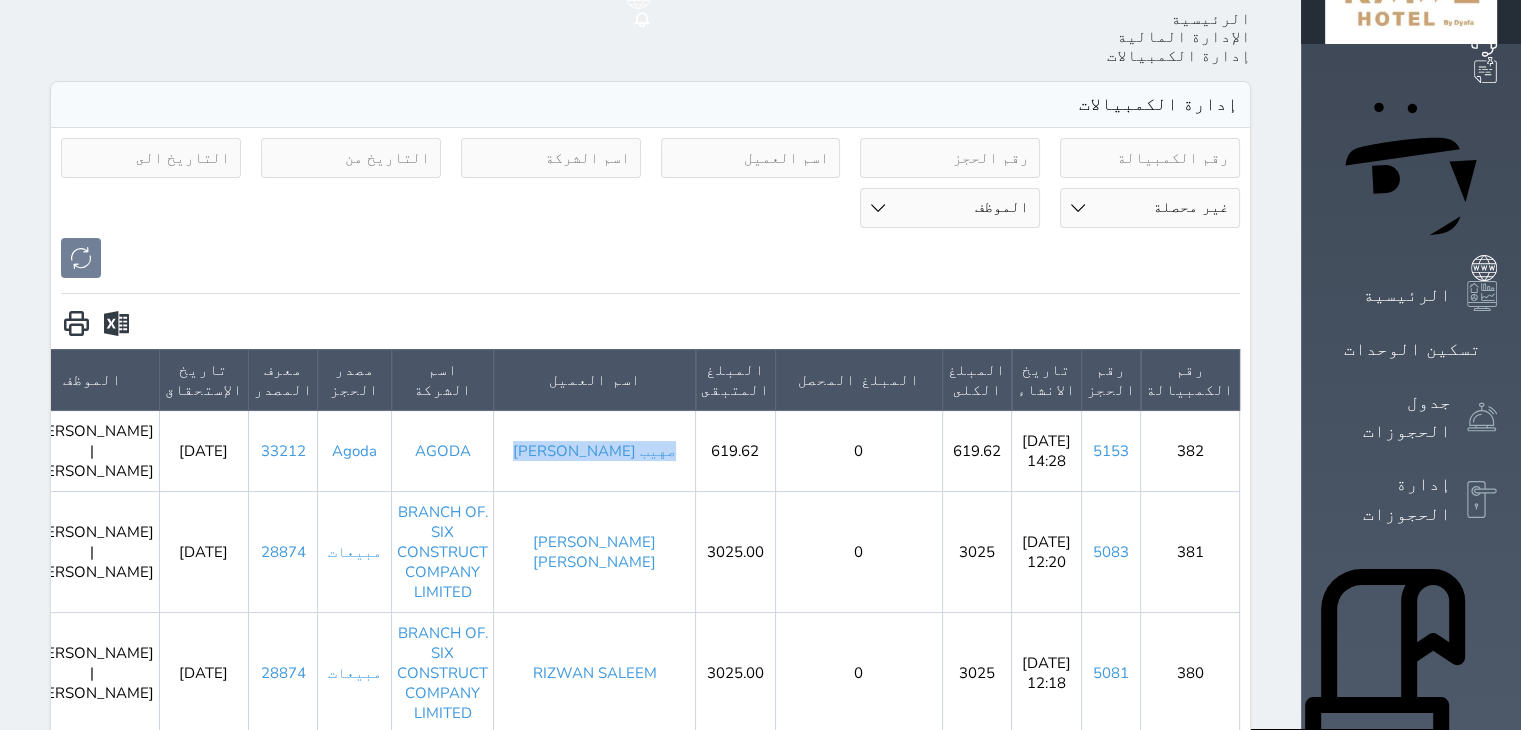 scroll, scrollTop: 0, scrollLeft: 0, axis: both 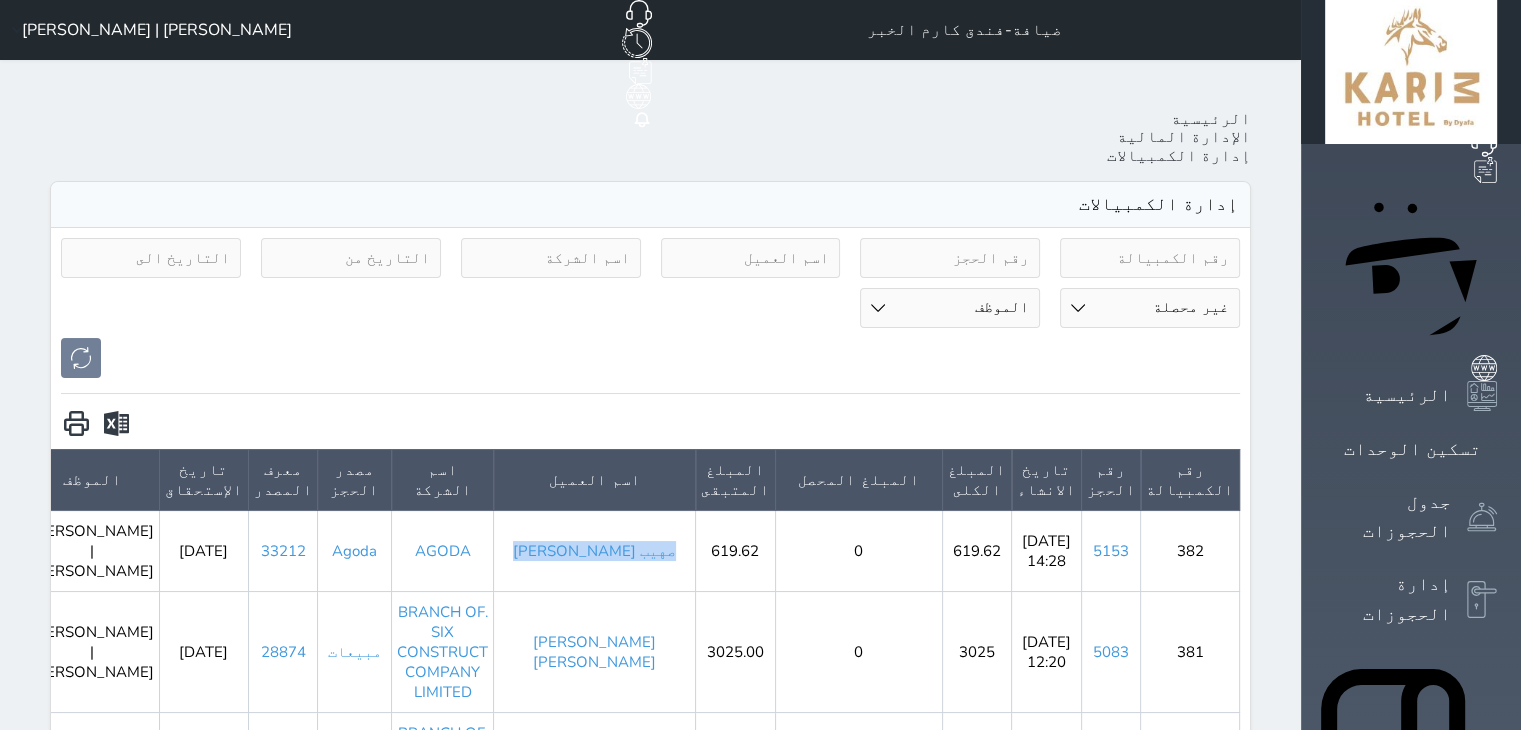 click on "[PERSON_NAME] | [PERSON_NAME]" at bounding box center (148, 30) 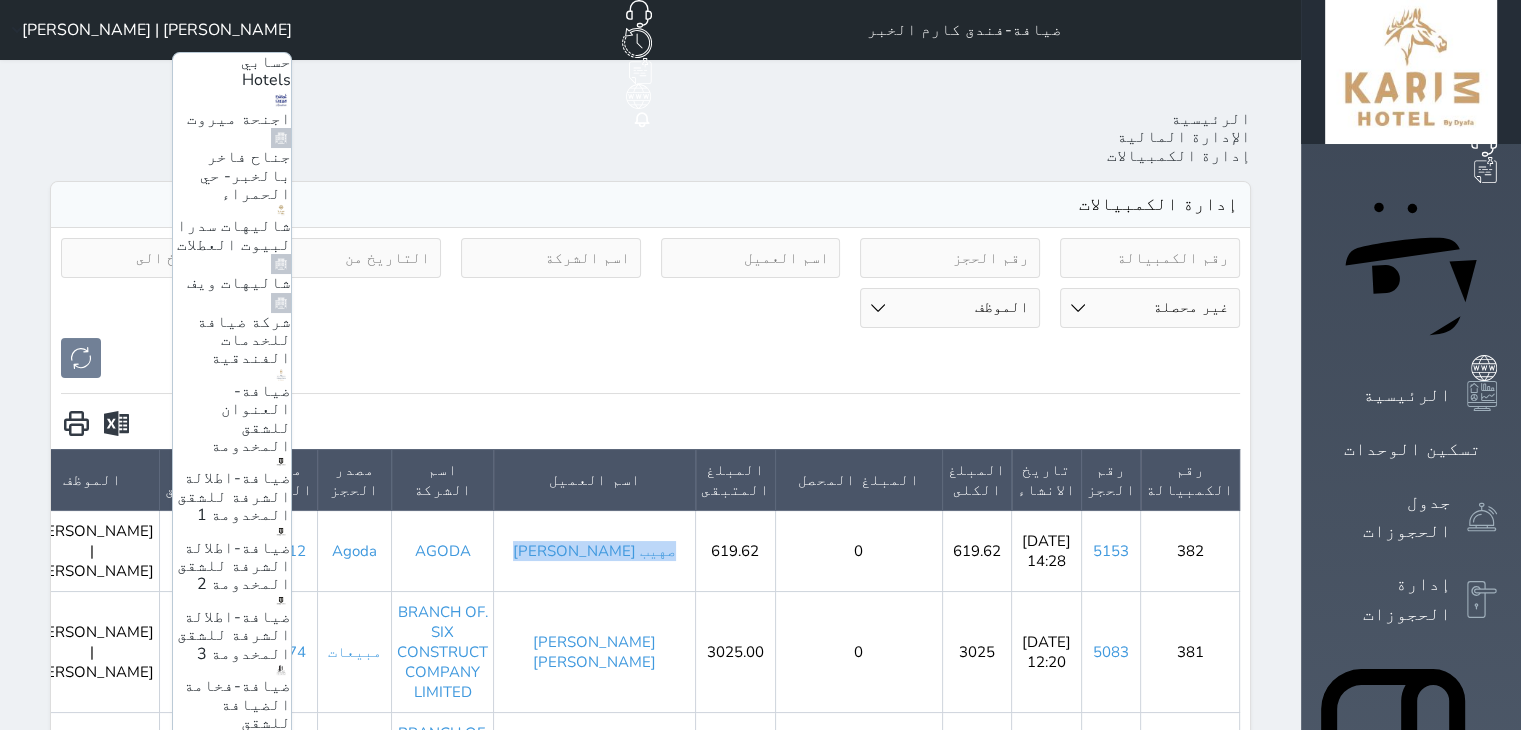 scroll, scrollTop: 100, scrollLeft: 0, axis: vertical 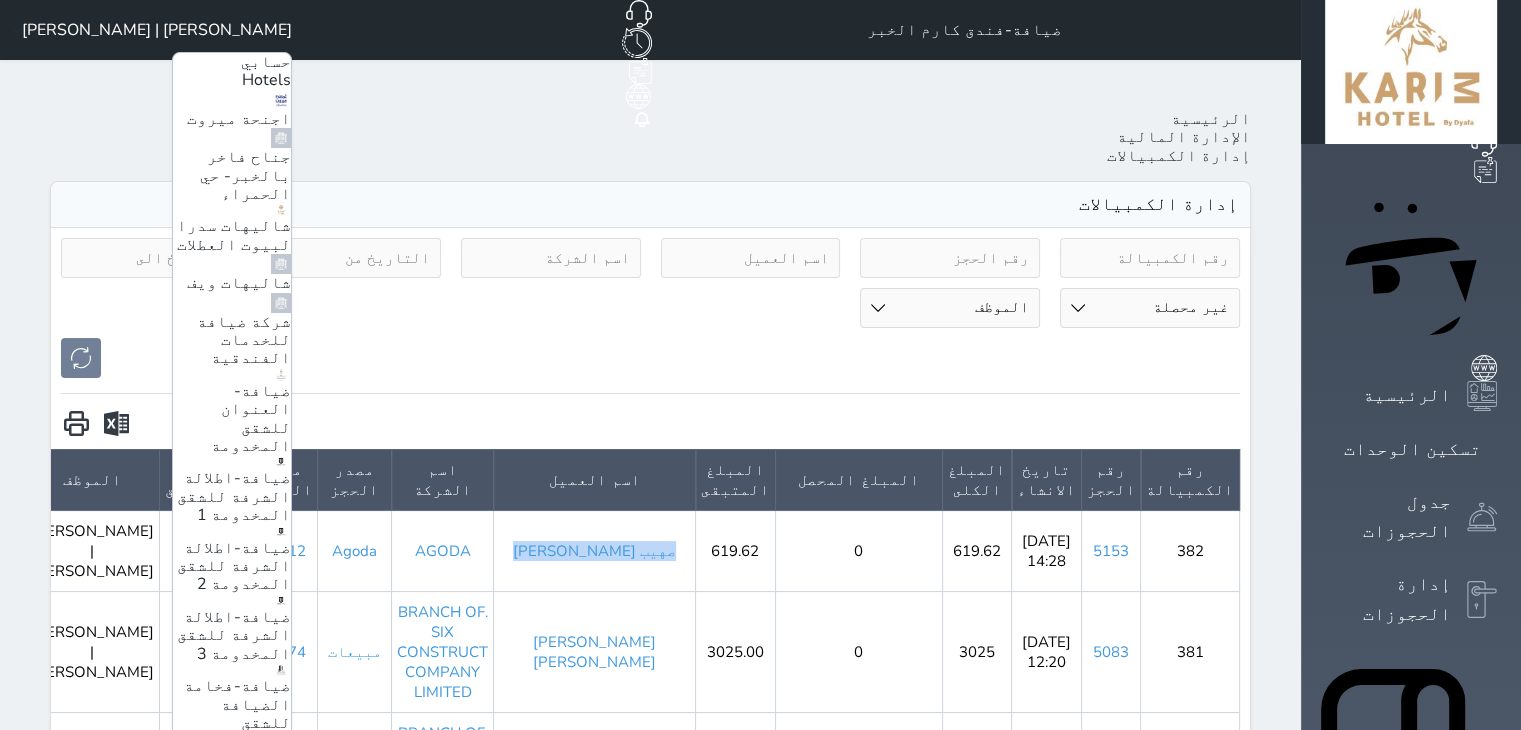 click on "ضيافة-فندق [GEOGRAPHIC_DATA]" at bounding box center (207, 962) 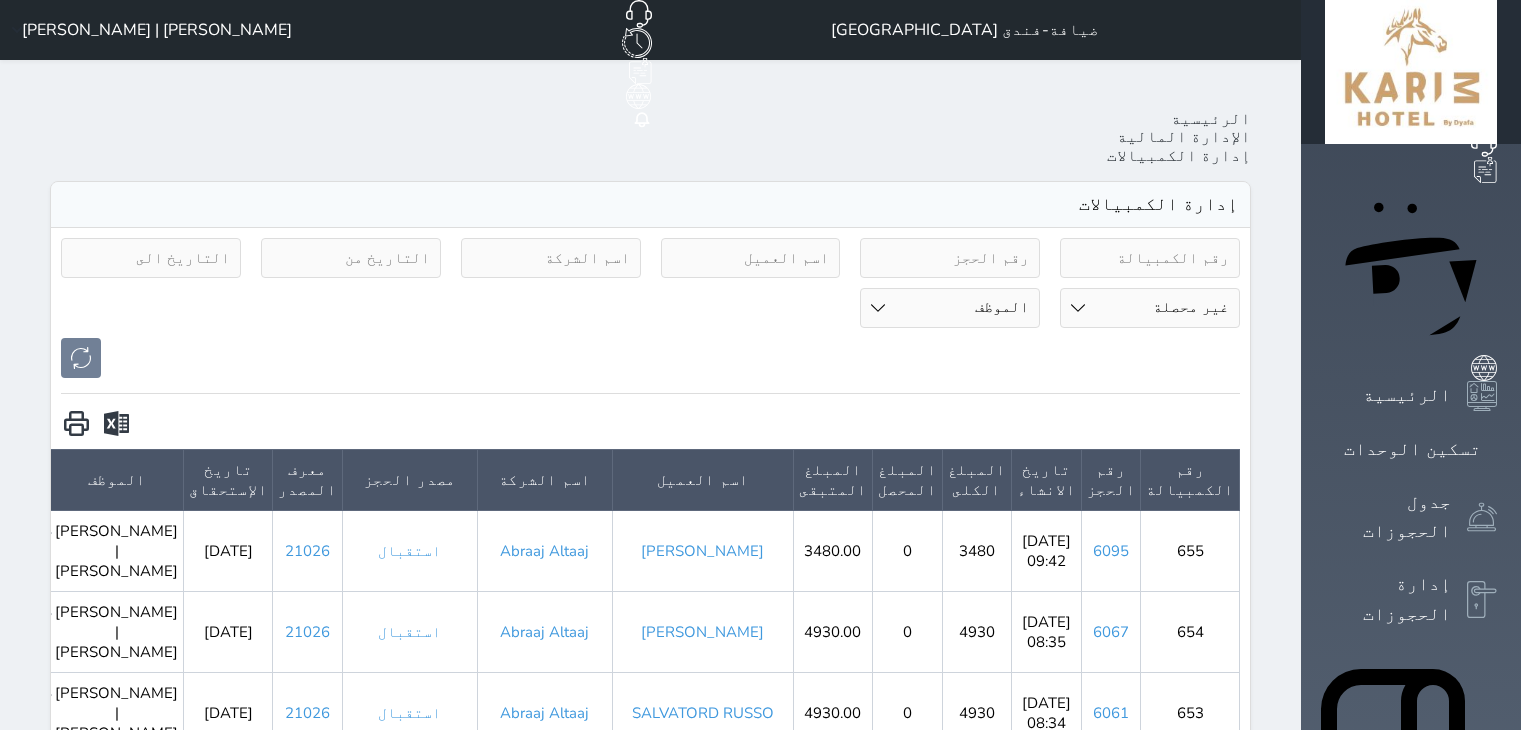 select on "pending" 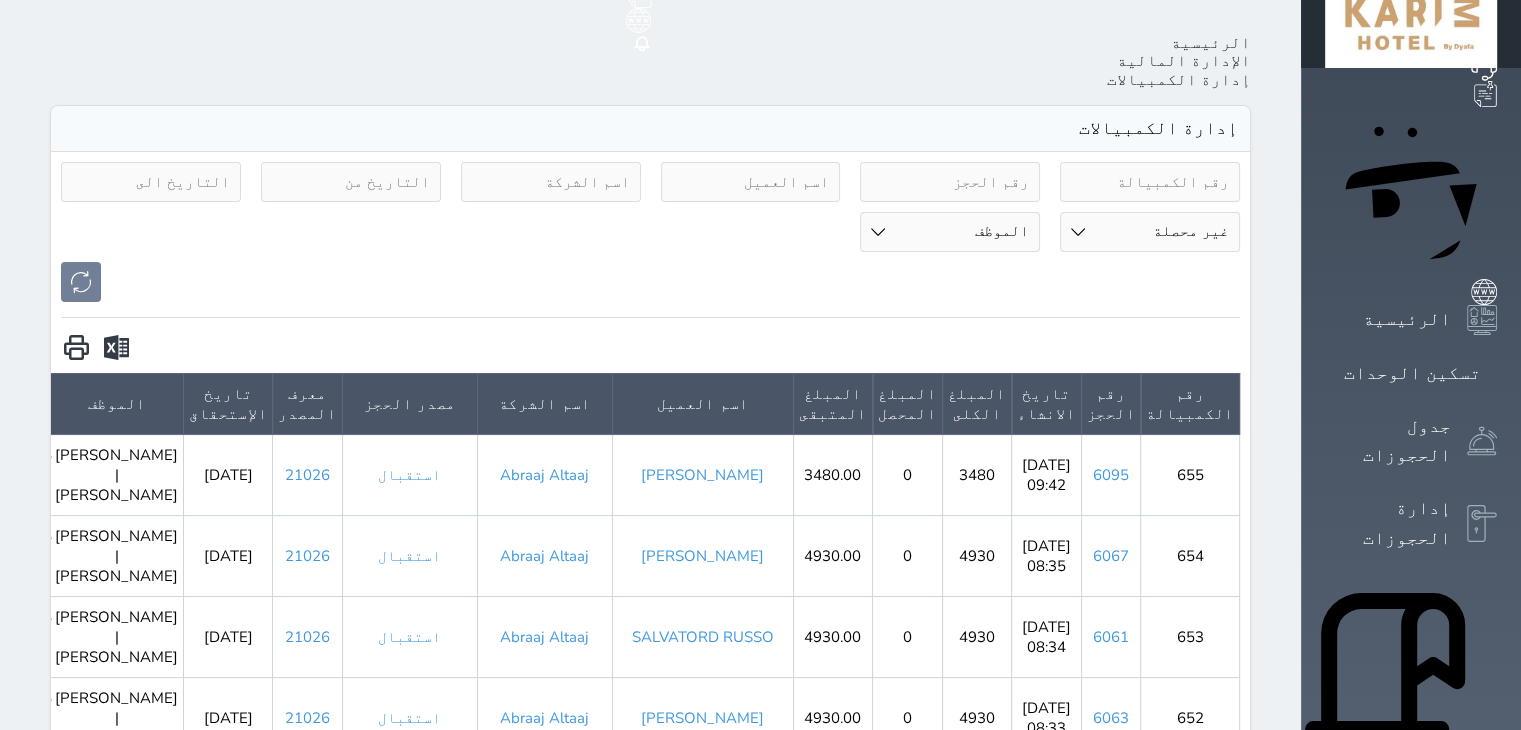 scroll, scrollTop: 0, scrollLeft: 0, axis: both 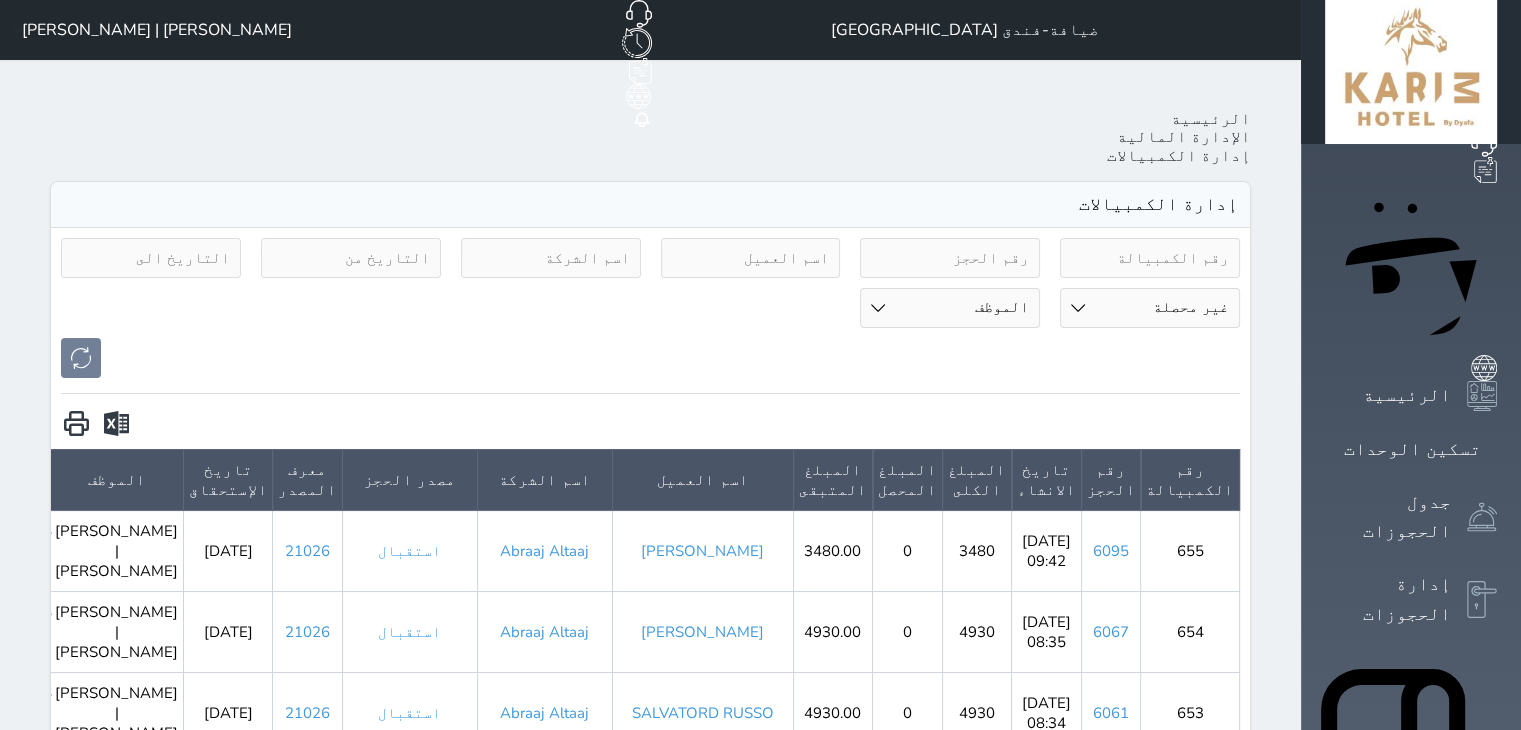 click 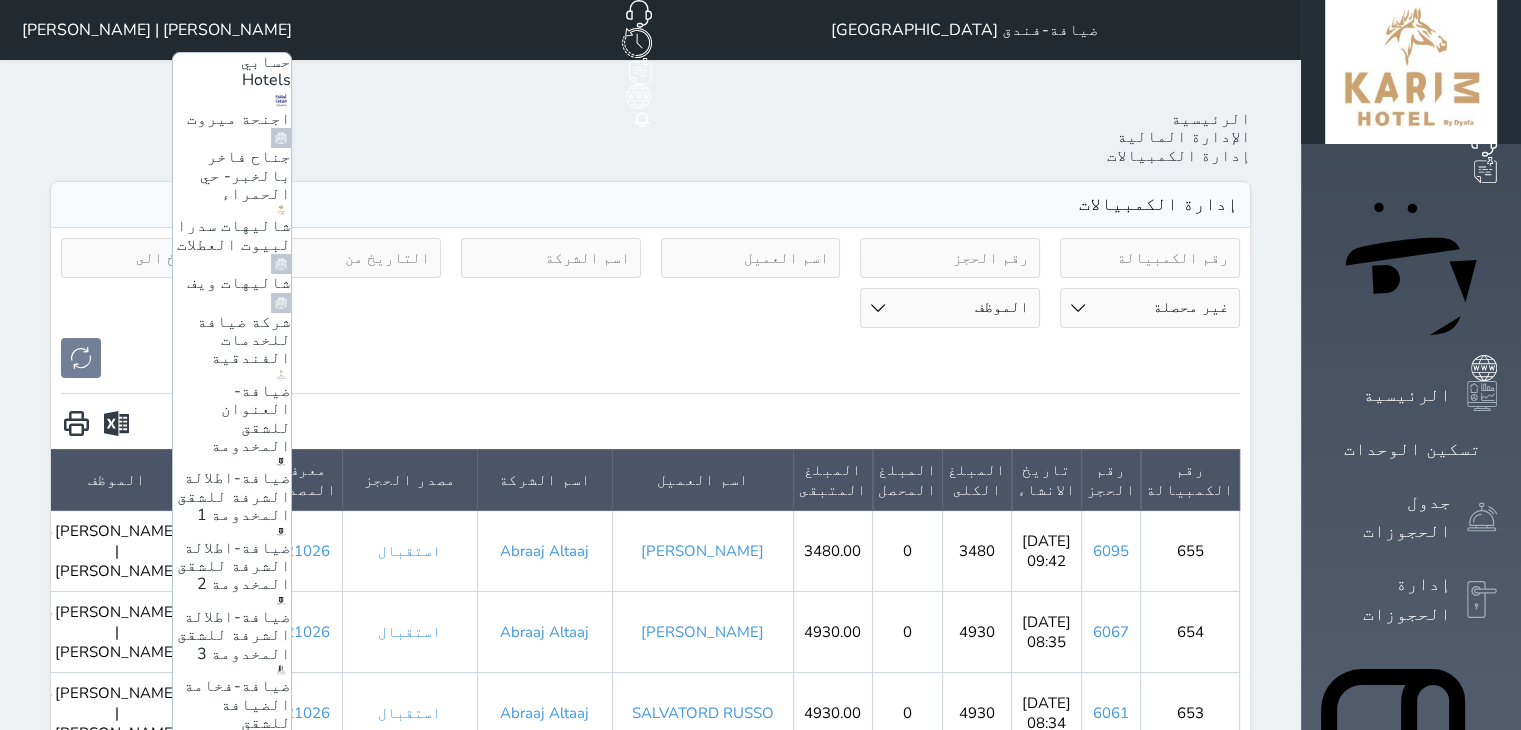 scroll, scrollTop: 180, scrollLeft: 0, axis: vertical 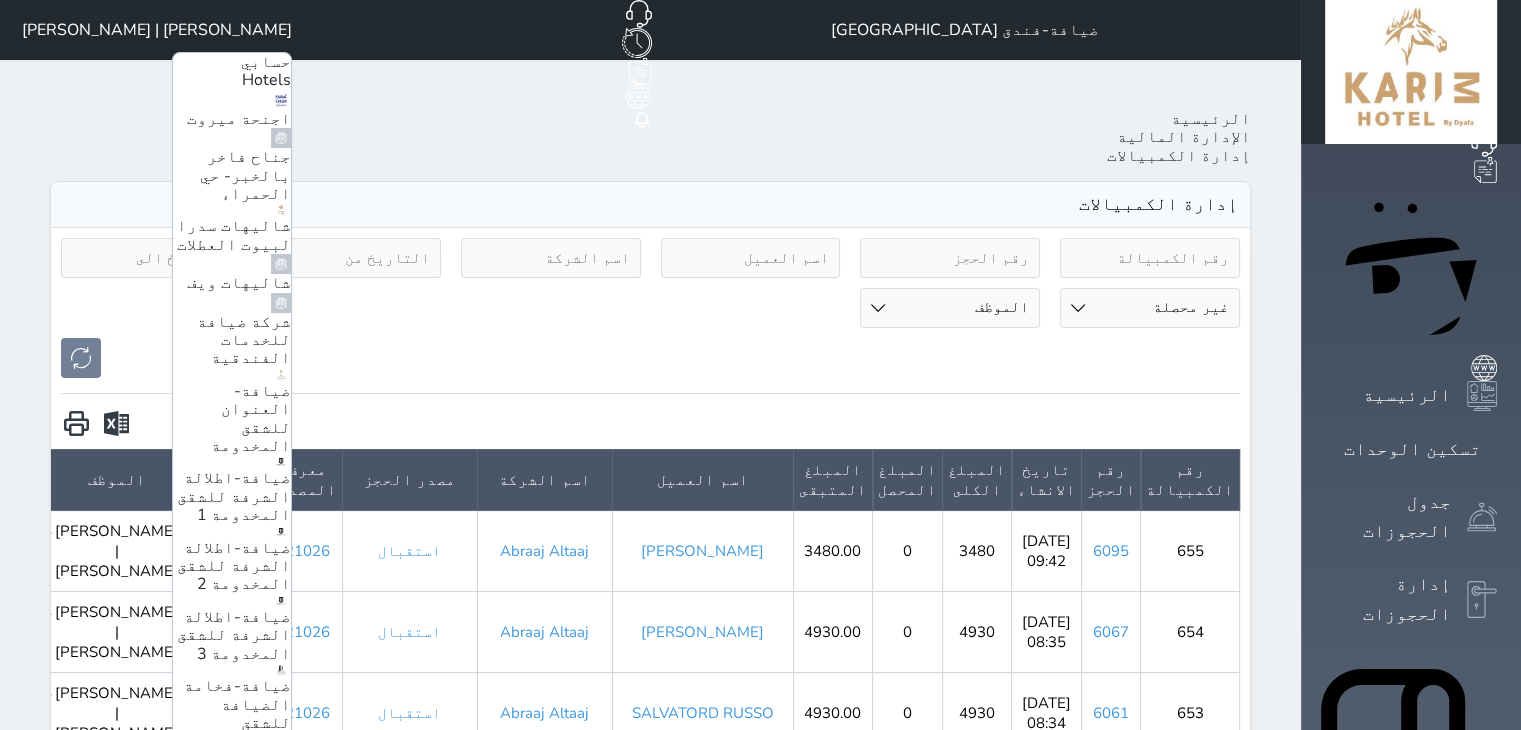 click on "فخامة الضيافة 2 / شهري شنوي" at bounding box center [244, 1160] 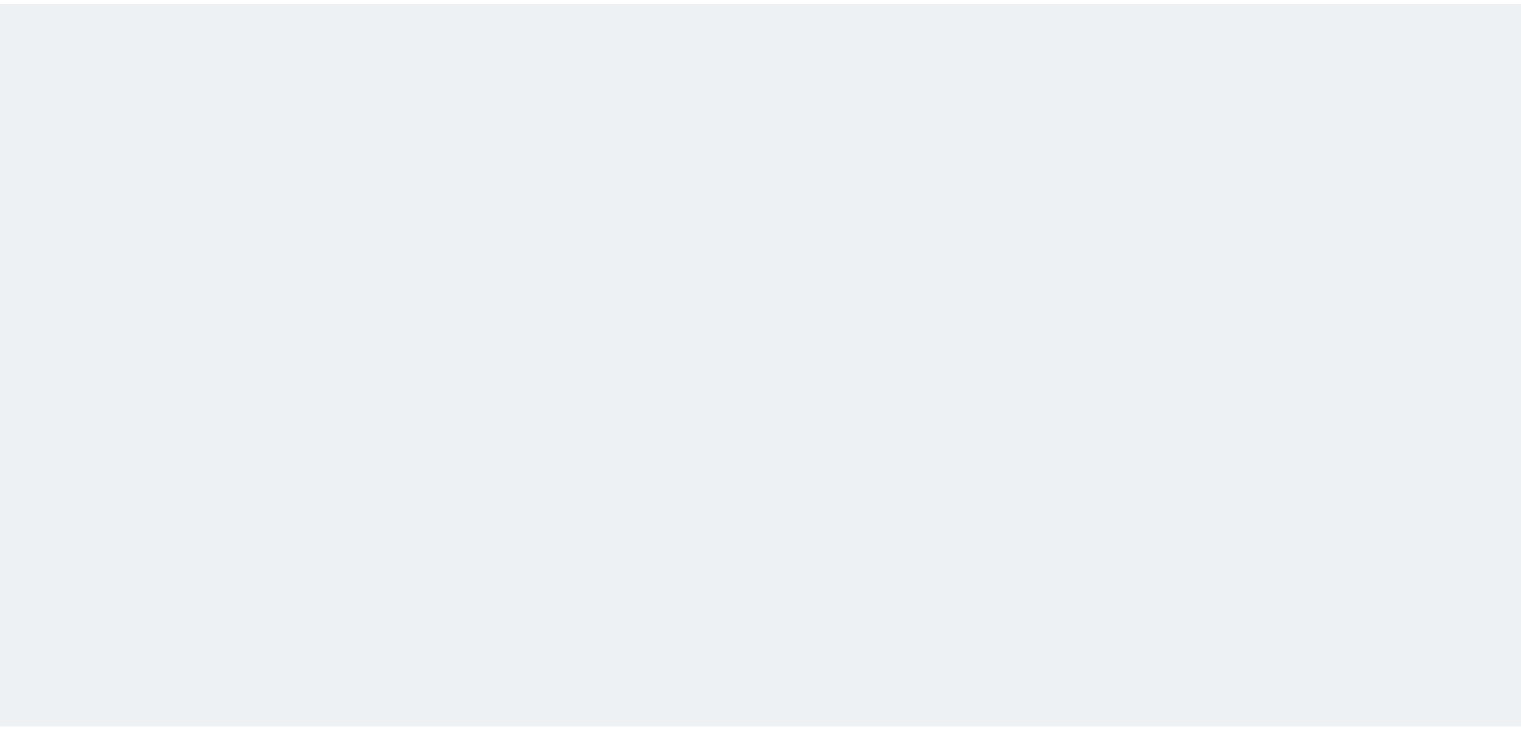 scroll, scrollTop: 0, scrollLeft: 0, axis: both 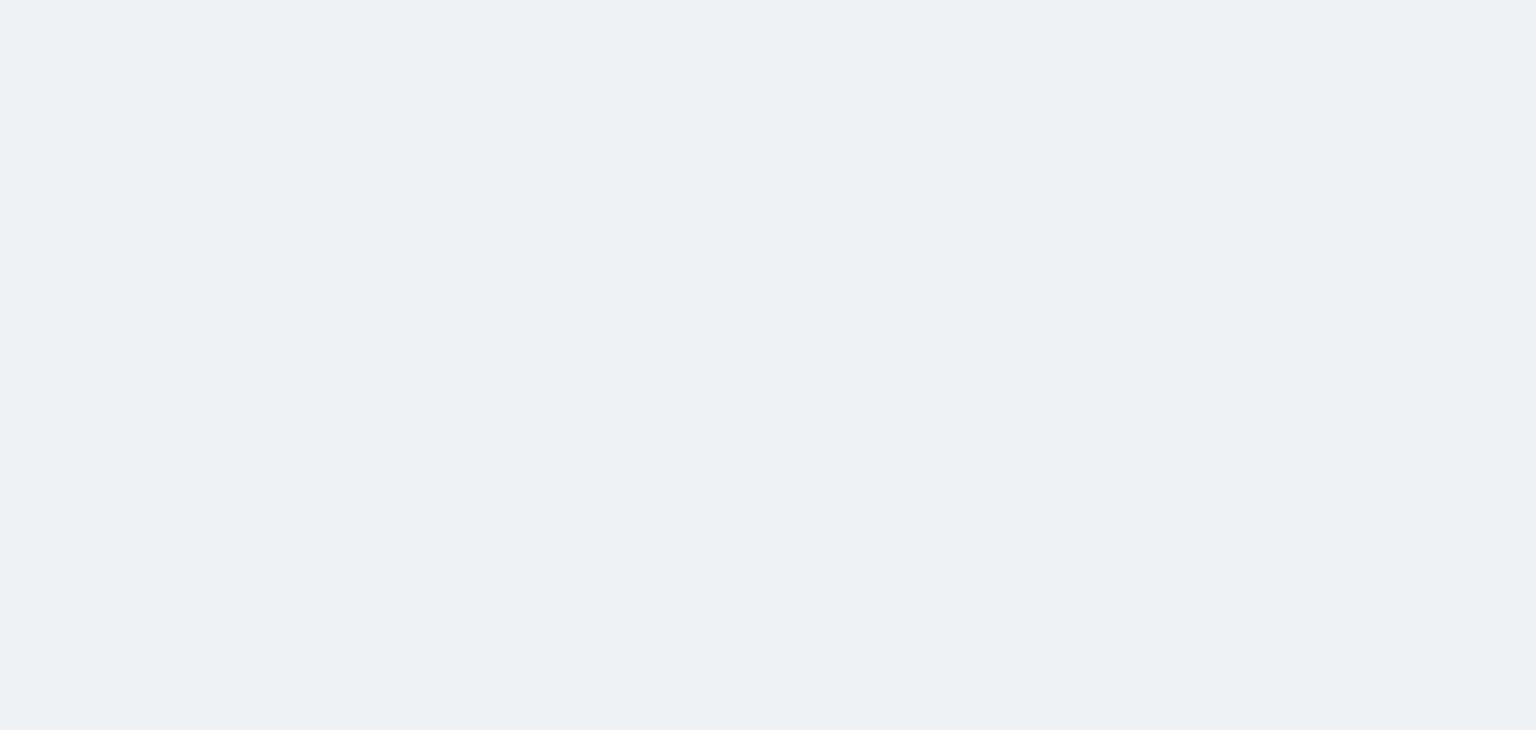 select on "pending" 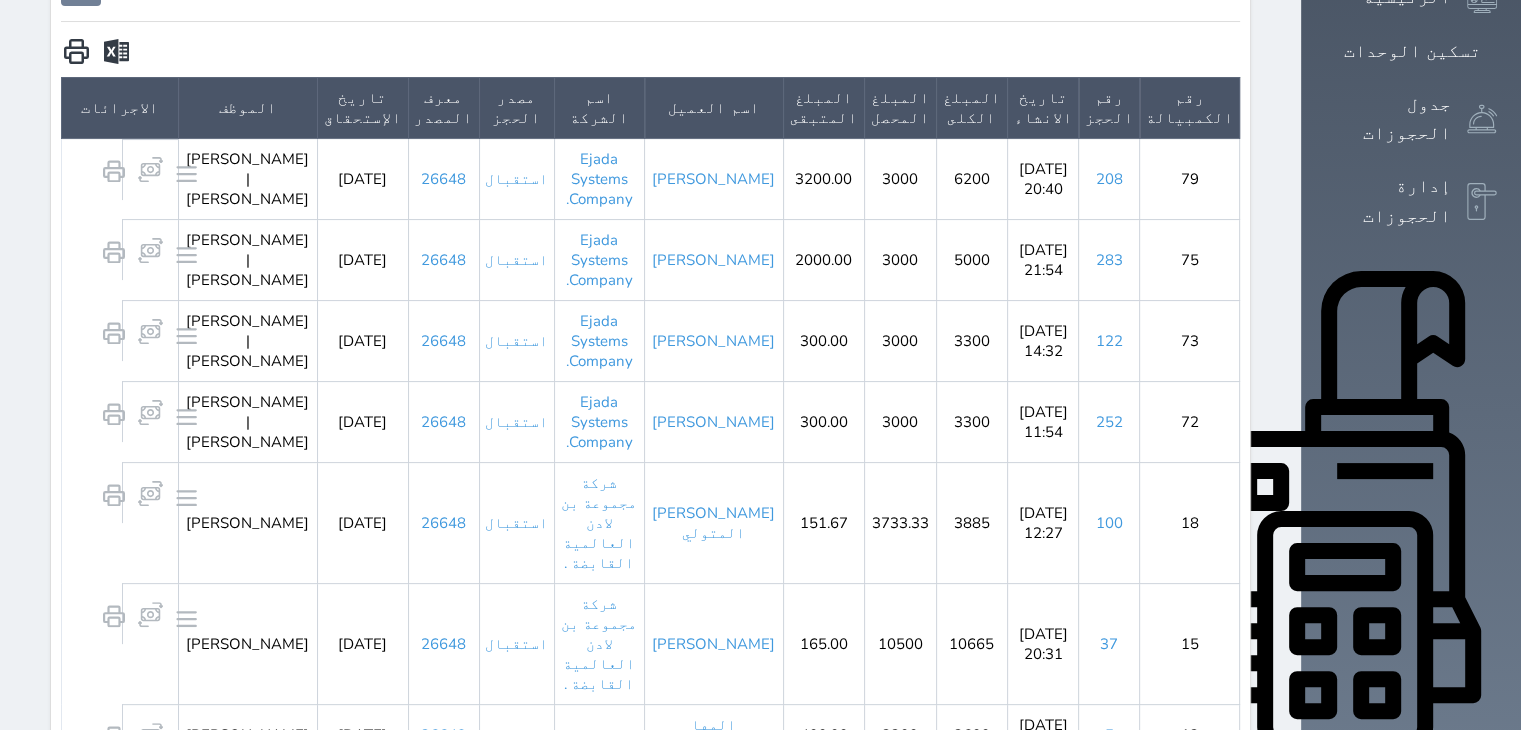 scroll, scrollTop: 0, scrollLeft: 0, axis: both 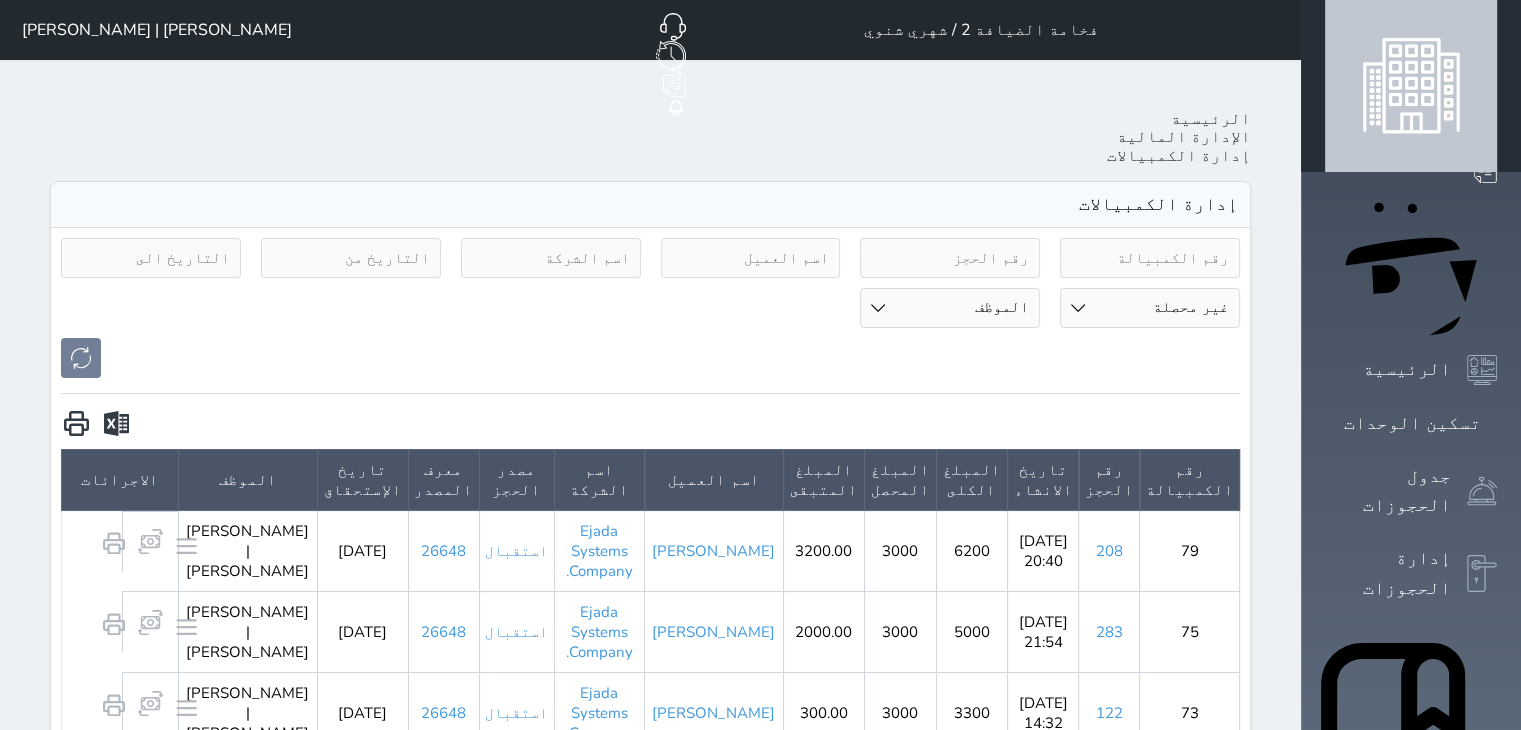 click 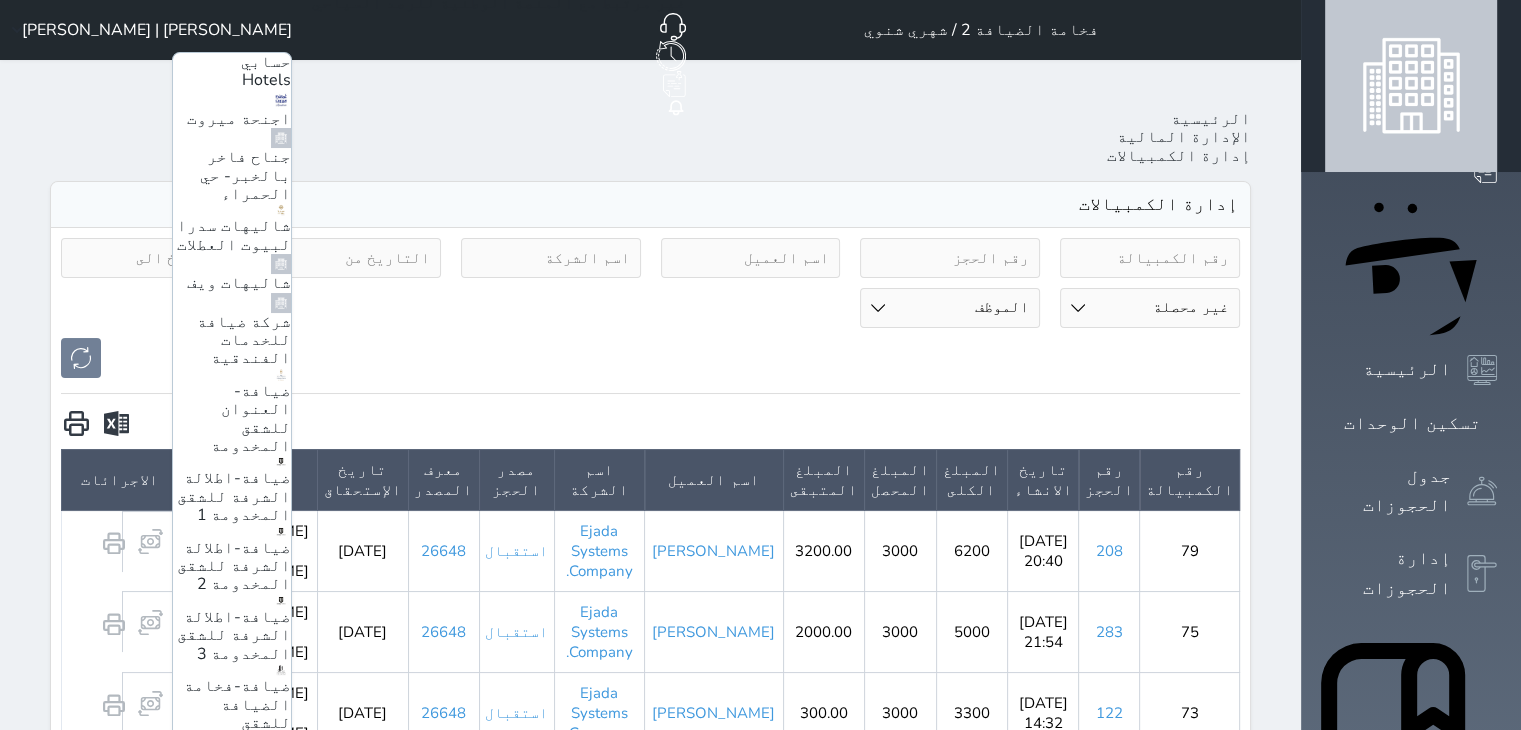 scroll, scrollTop: 180, scrollLeft: 0, axis: vertical 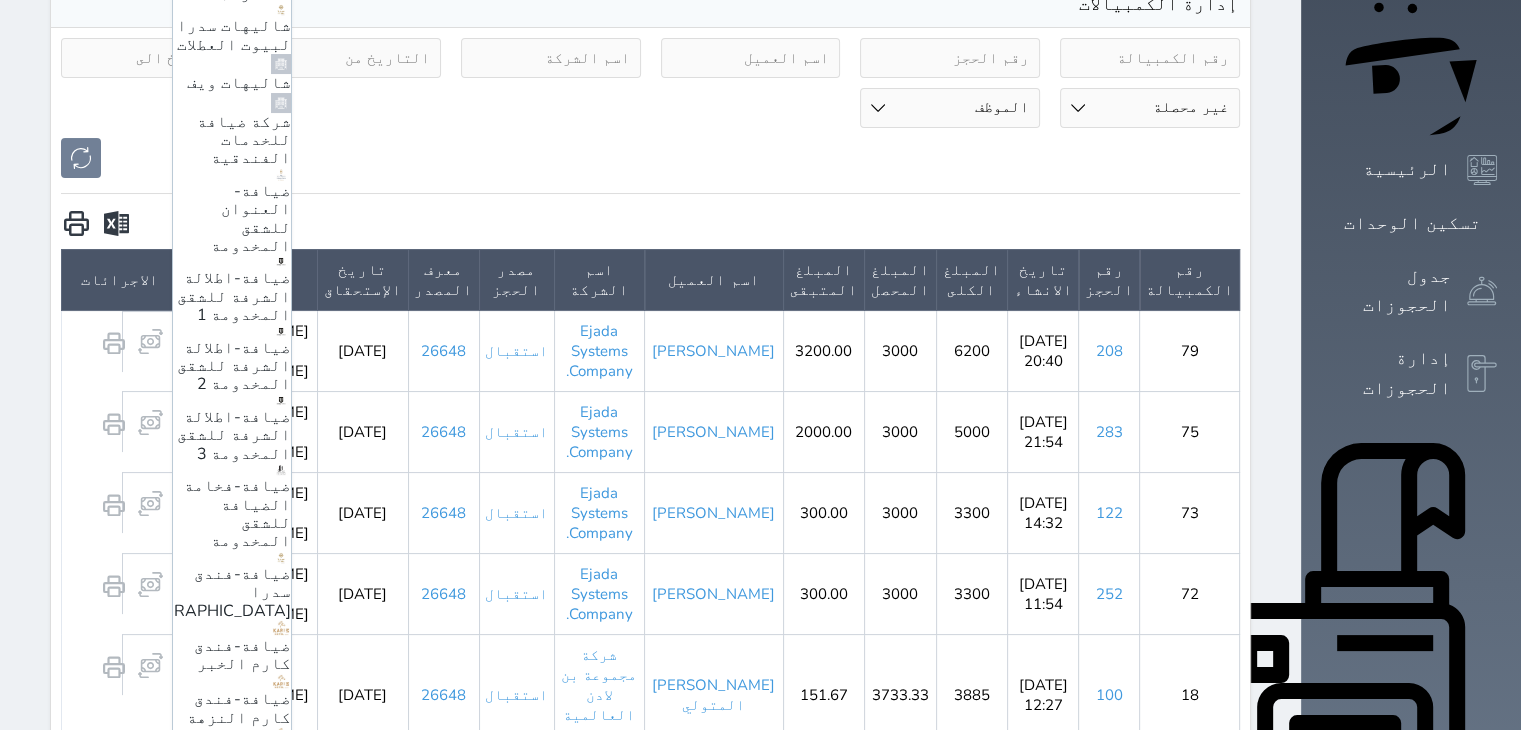 click on "كمباوند الحمراء شهري/سنوي" at bounding box center (248, 1035) 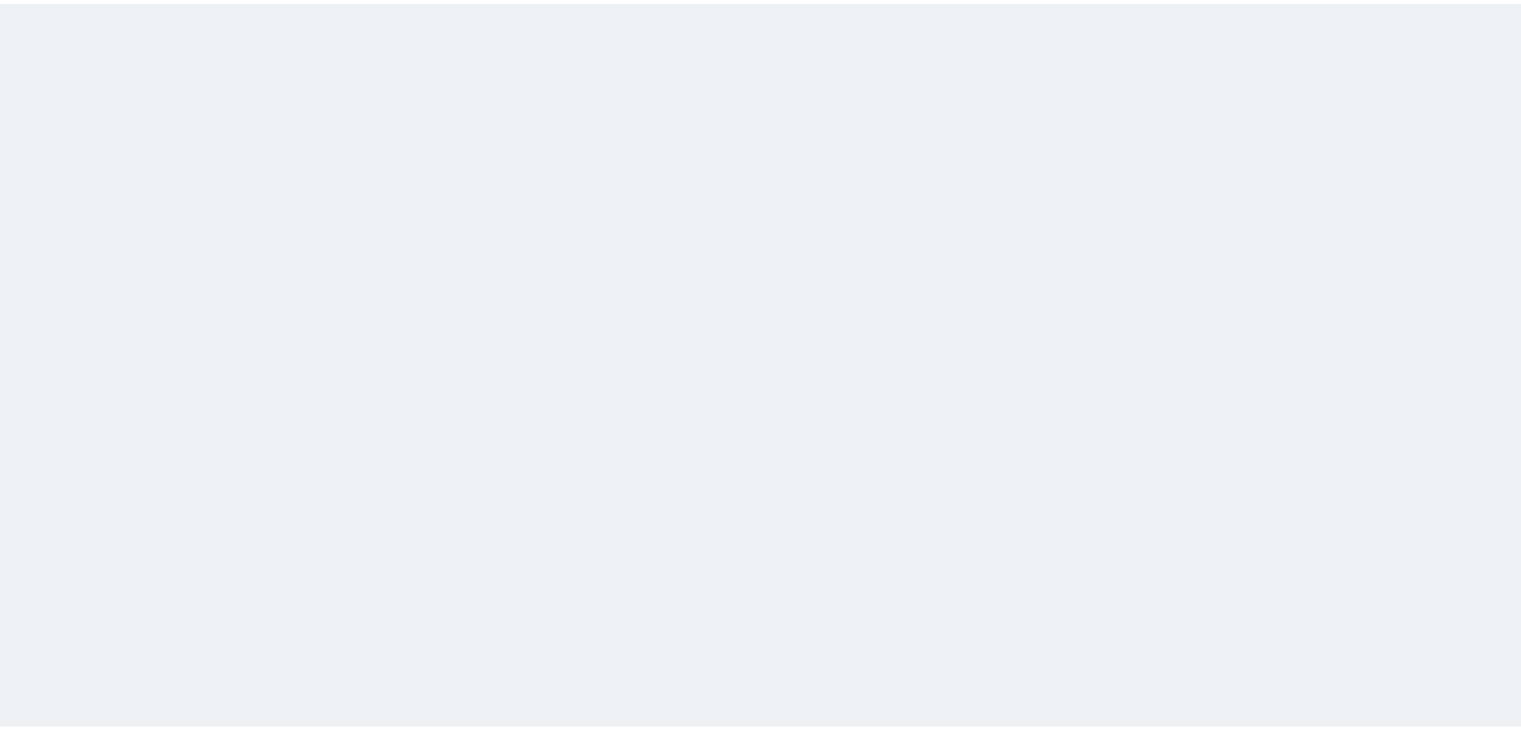 scroll, scrollTop: 0, scrollLeft: 0, axis: both 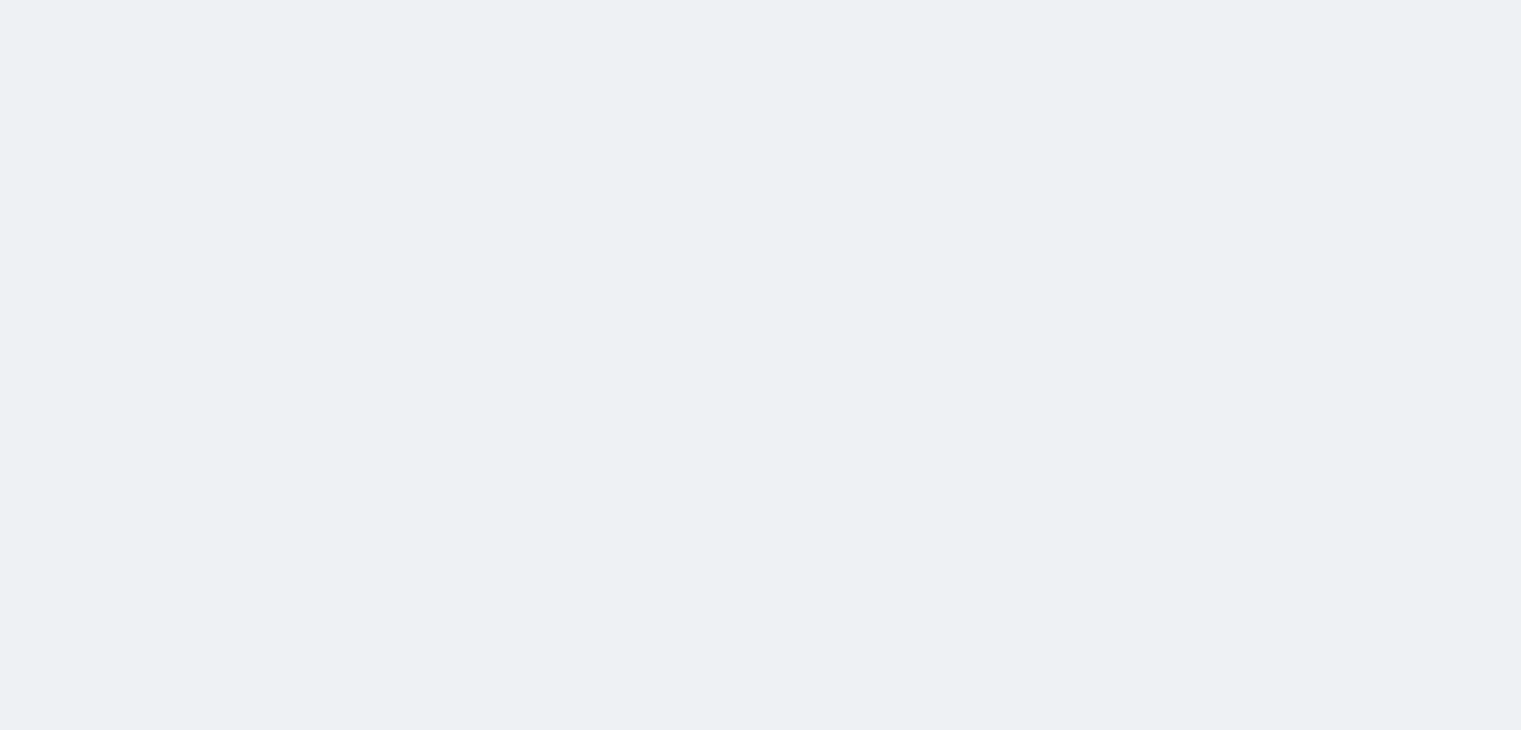 select on "pending" 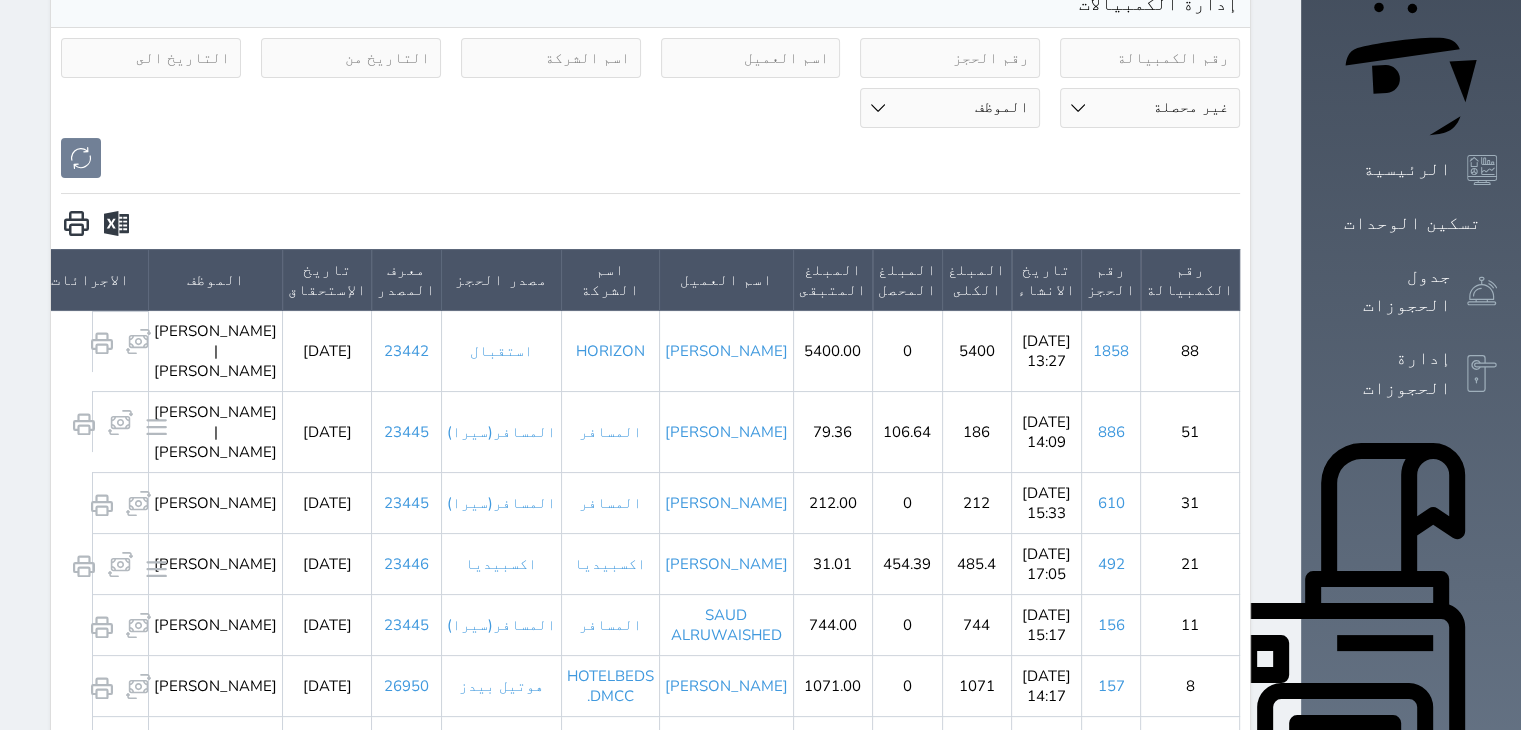 scroll, scrollTop: 0, scrollLeft: 0, axis: both 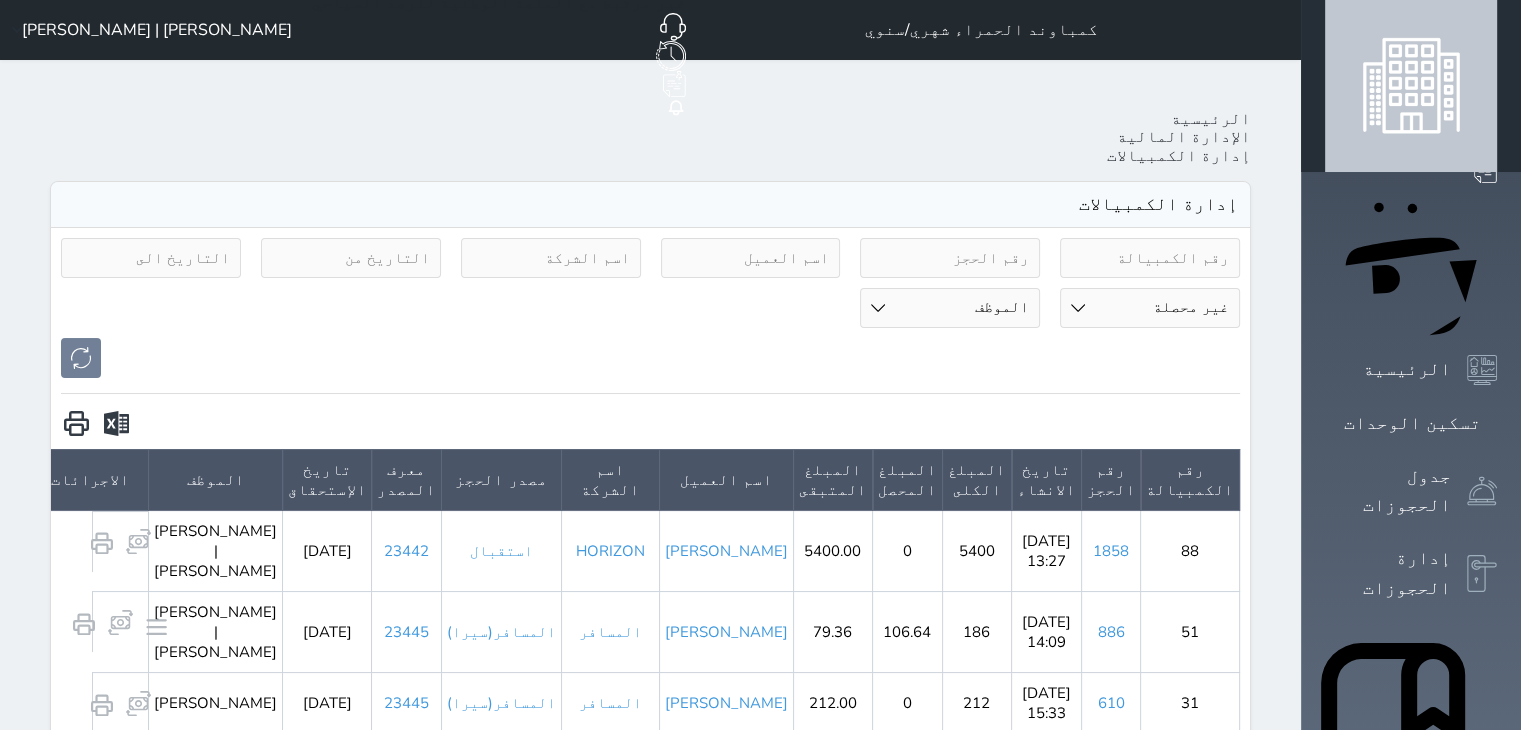 click 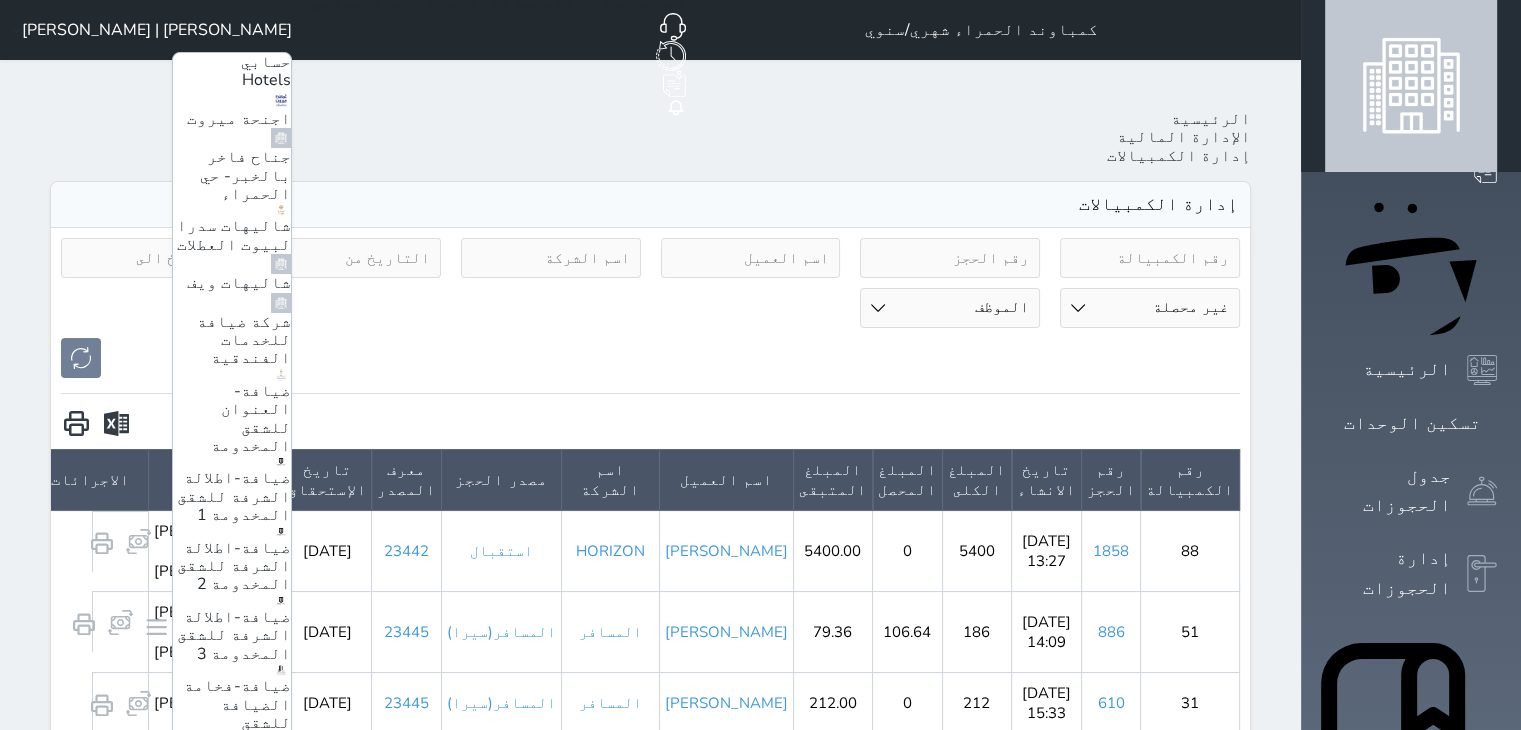 scroll, scrollTop: 0, scrollLeft: 0, axis: both 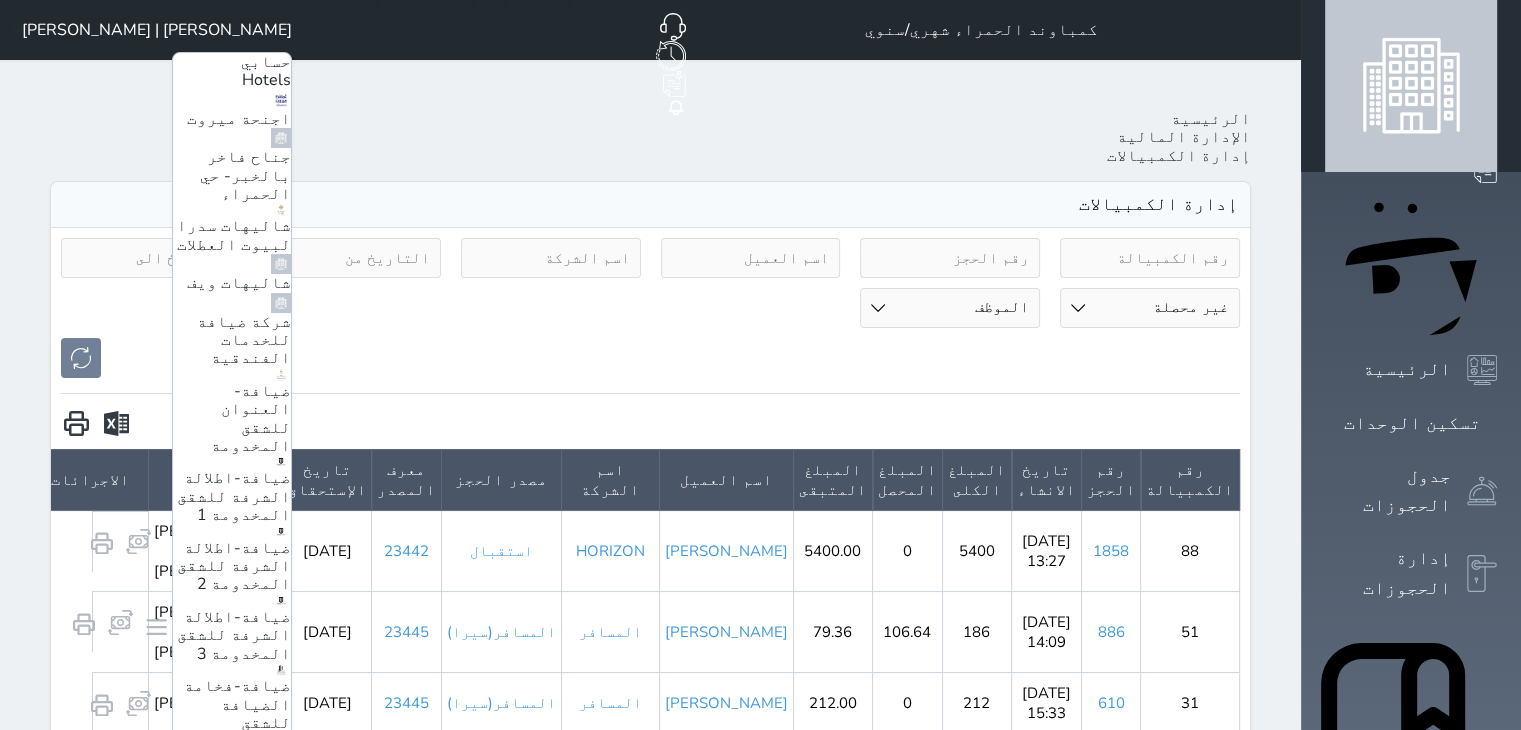click on "شاليهات ويف" at bounding box center (239, 283) 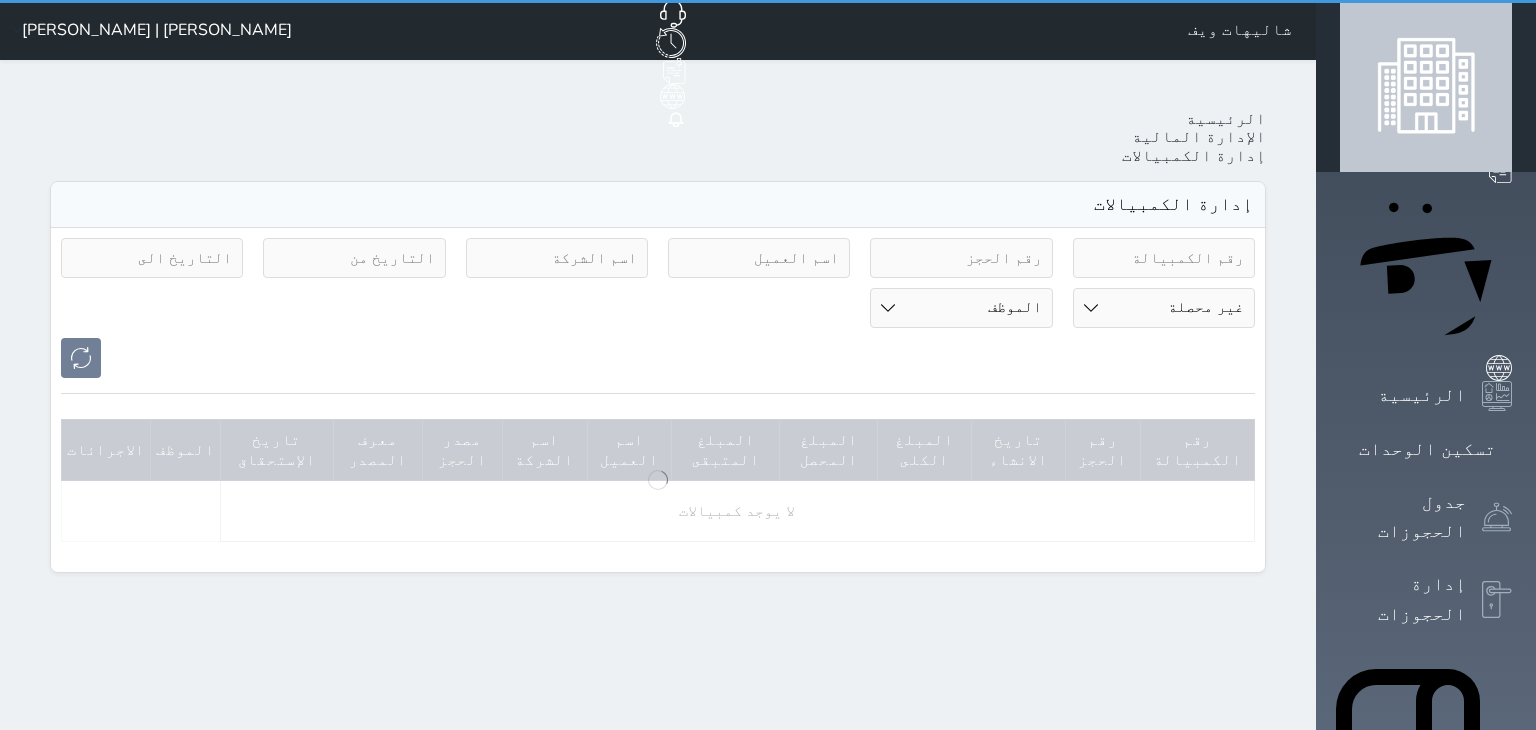 select on "pending" 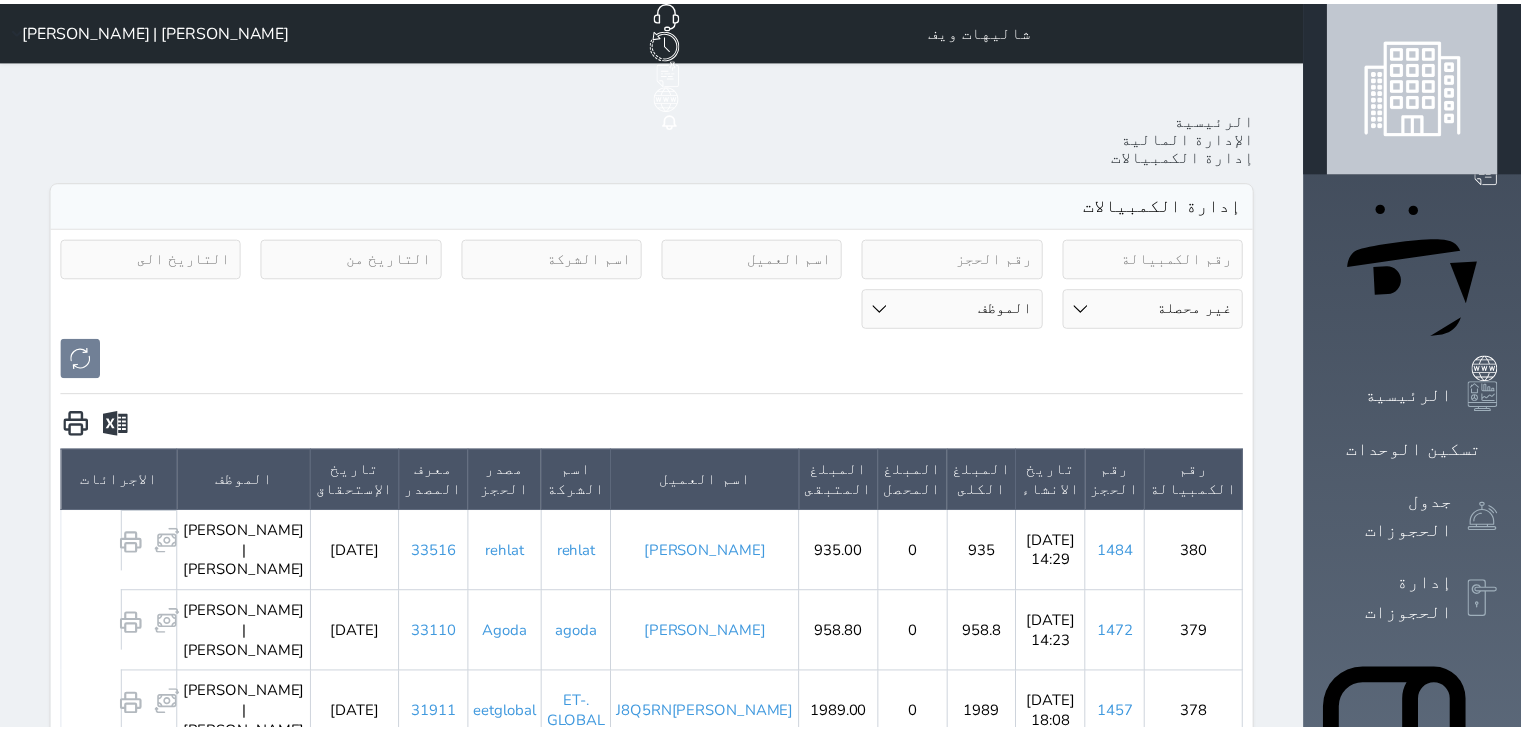 scroll, scrollTop: 0, scrollLeft: 0, axis: both 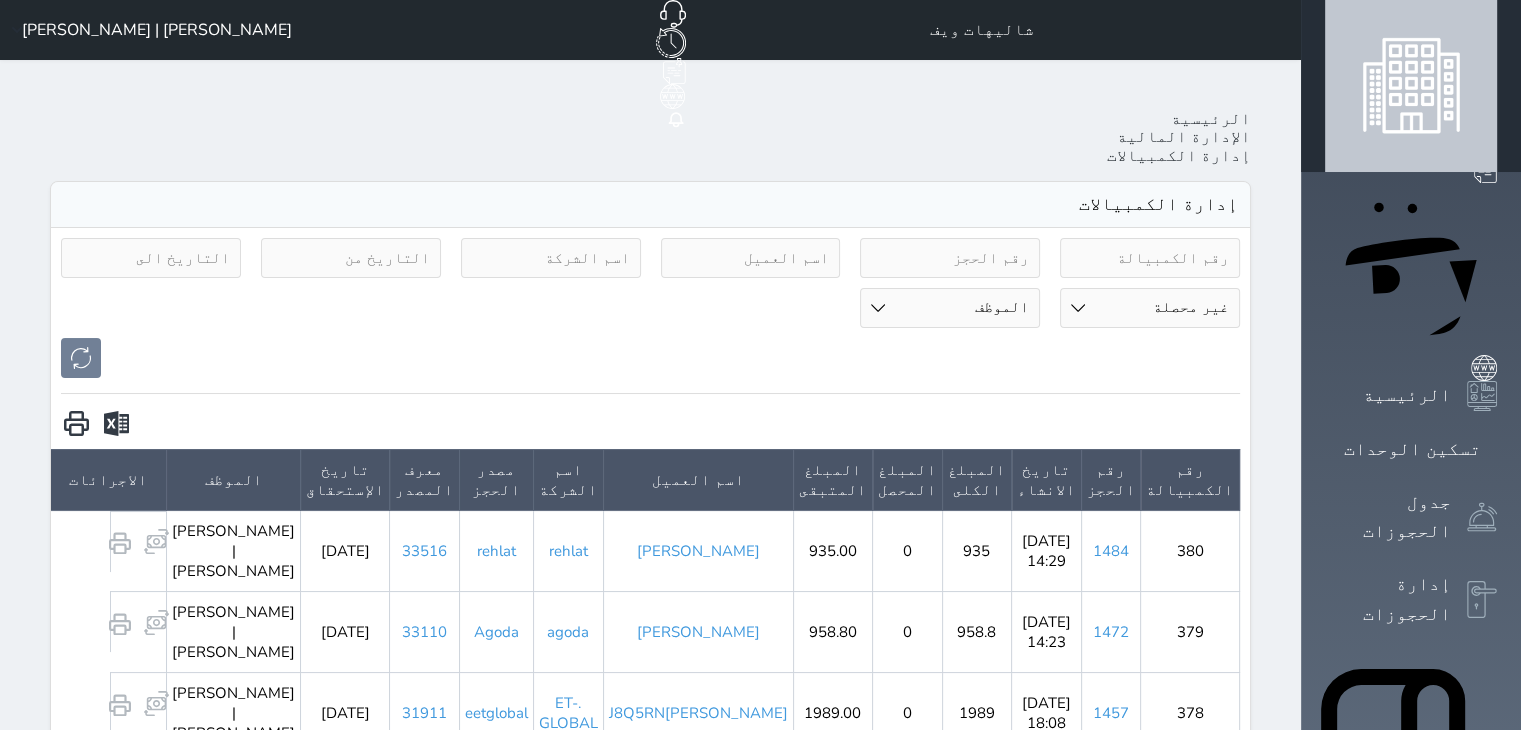 click on "حالة الكمبيالة   الكل   غير محصلة   محصلة   الموظف   Hassan Ibrahim Muqbel | حسن إبراهيم مقبل محمد يحيي سليم محمد عطاء Ahmed Mohamed | أحمد محمد             رقم الكمبيالة   رقم الحجز   تاريخ الانشاء   المبلغ الكلى   المبلغ المحصل   المبلغ المتبقى   اسم العميل   اسم الشركة   مصدر الحجز   معرف المصدر   تاريخ الإستحقاق   الموظف   الاجرائات   380   1484   2025-07-28 14:29   935    0    935.00    Abd Allah Hamad   rehlat   rehlat   33516   2025-07-28   Mohammed Gamal | محمد جمال           379   1472   2025-07-18 14:23   958.8    0    958.80    Mohammad Ghanayem   agoda   Agoda   33110   2025-07-18   Ahmed Mohamed | أحمد محمد           378   1457   2025-07-14 18:08   1989    0    1989.00    Khaled Abdulrahman AlGhasn-J8Q5RN   .ET-GLOBAL   eetglobal   31911   2025-07-14" at bounding box center [650, 600] 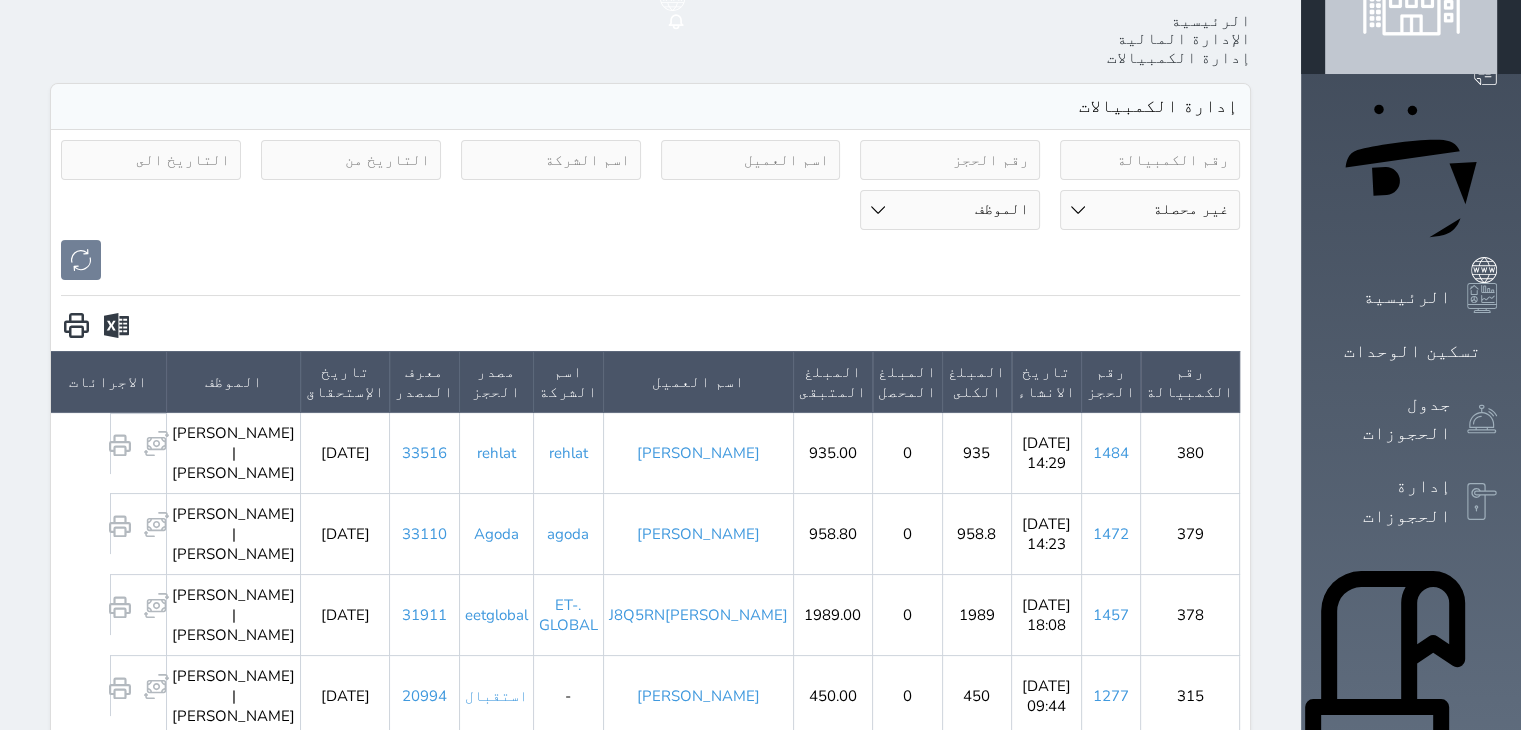 scroll, scrollTop: 0, scrollLeft: 0, axis: both 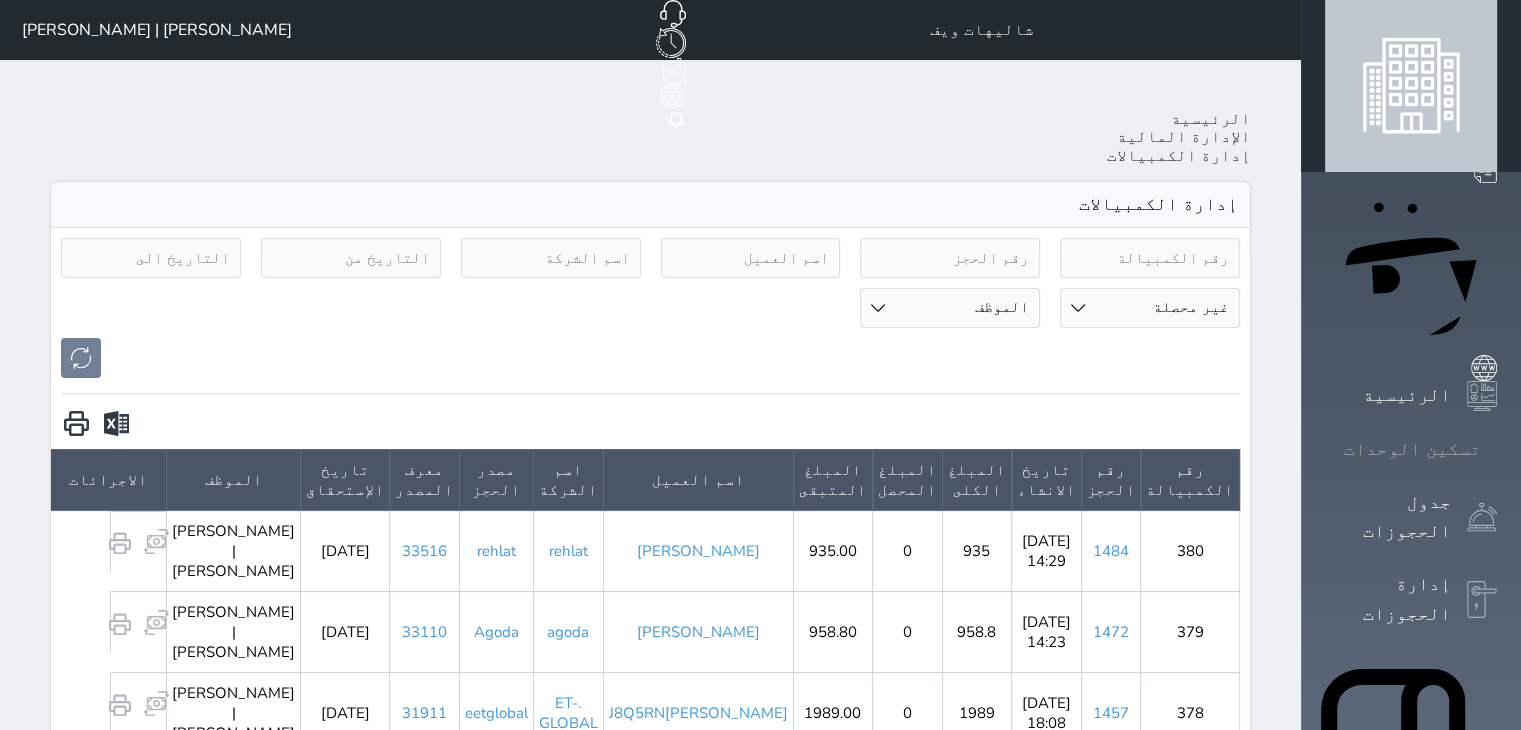 click on "تسكين الوحدات" at bounding box center [1412, 449] 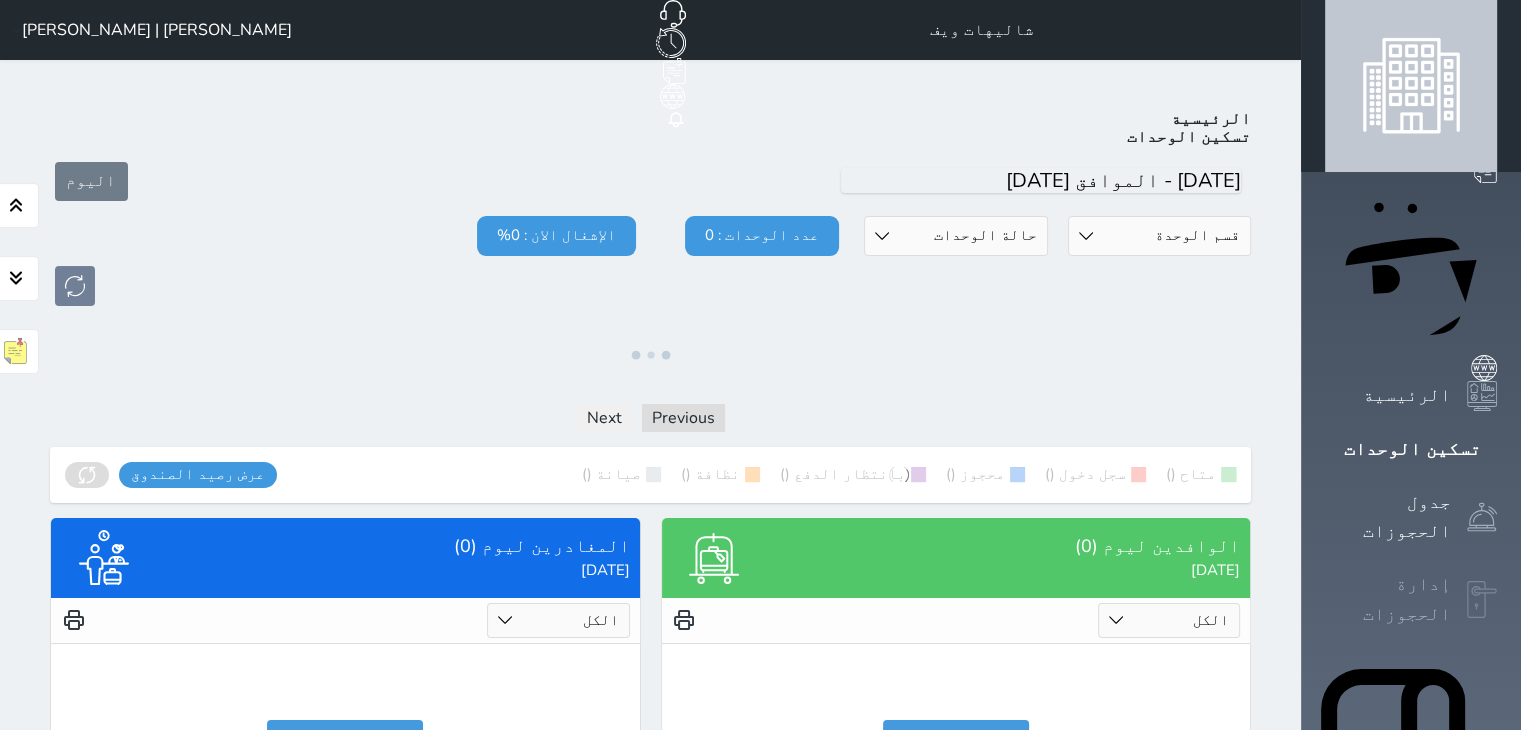click on "إدارة الحجوزات" at bounding box center [1388, 599] 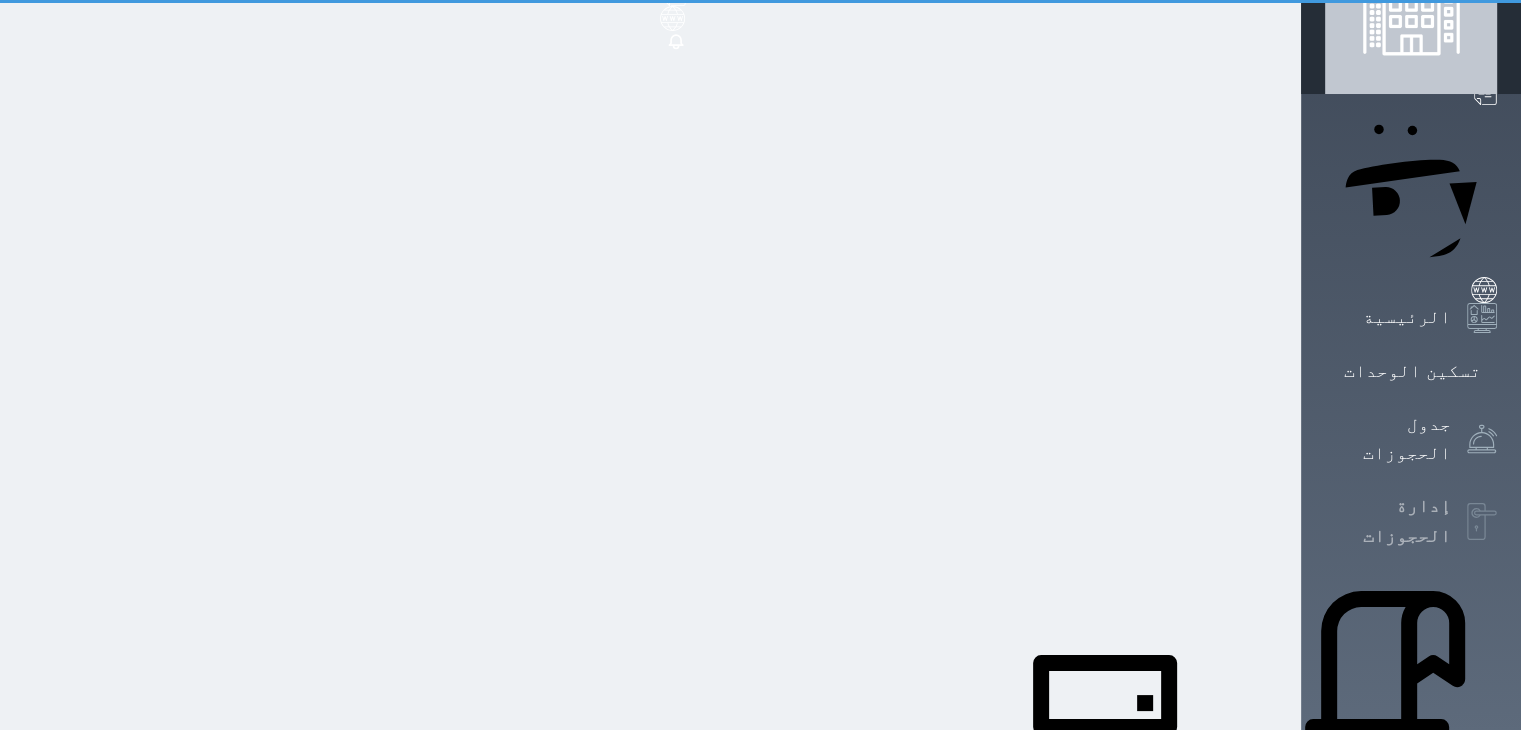 scroll, scrollTop: 0, scrollLeft: 0, axis: both 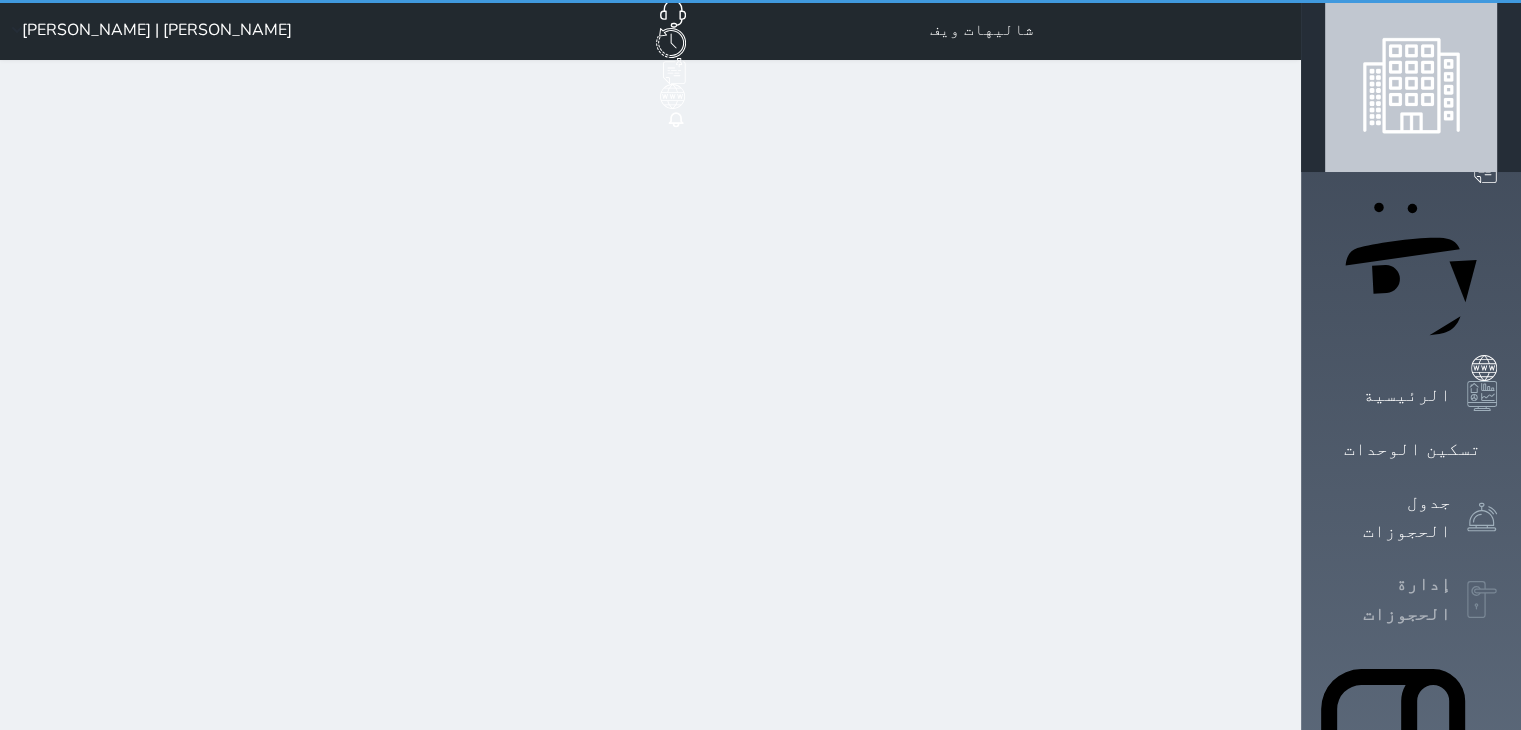 select on "open_all" 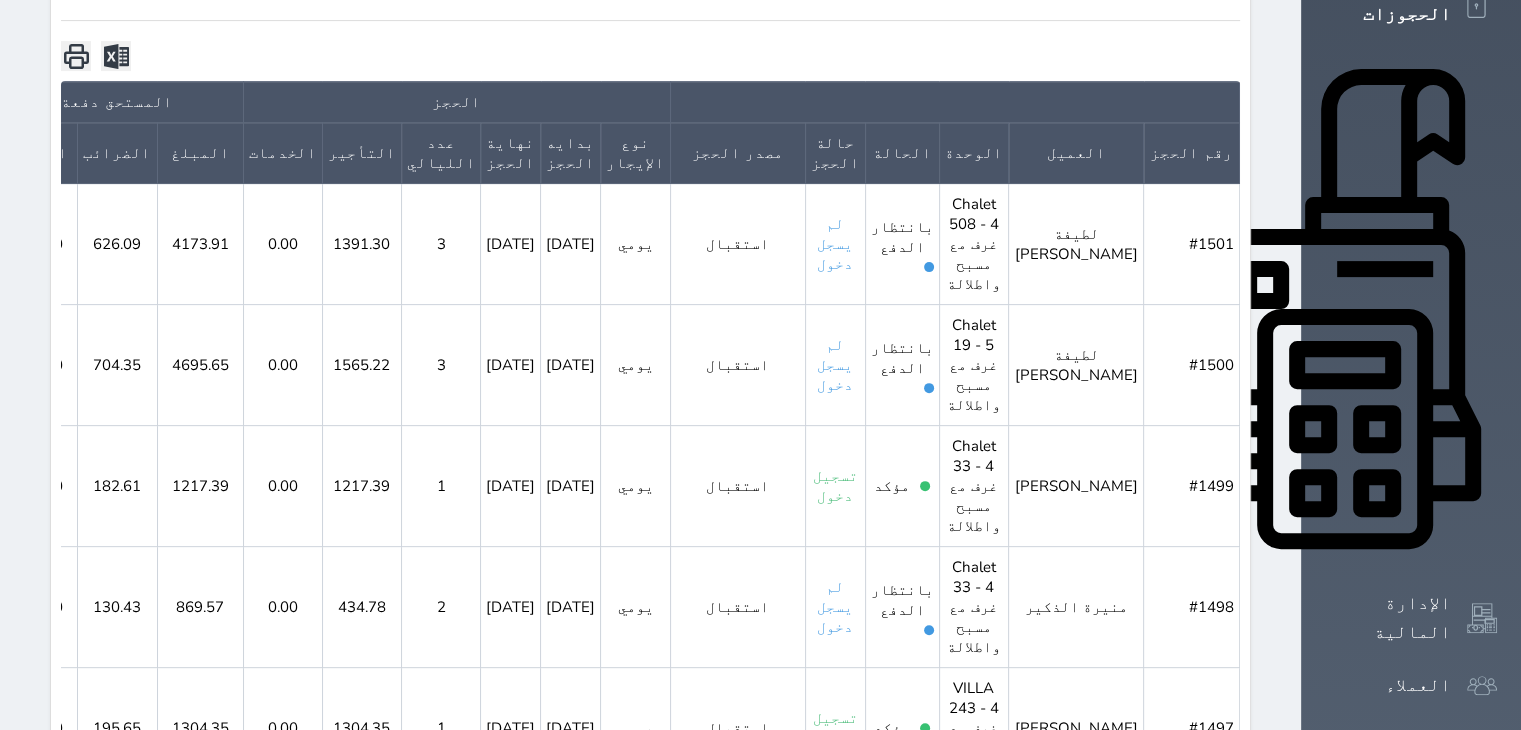 scroll, scrollTop: 700, scrollLeft: 0, axis: vertical 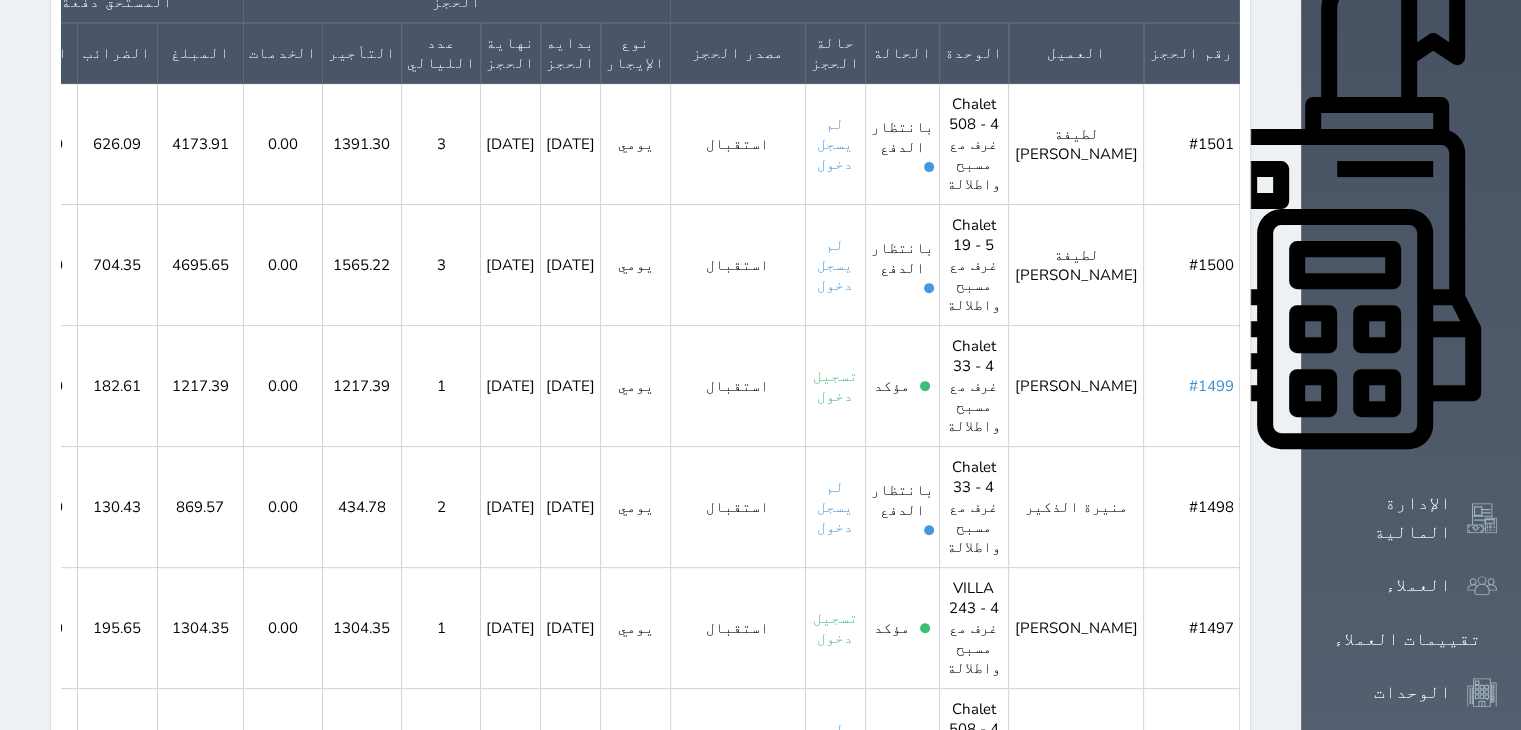 click on "#1499" at bounding box center [1211, 386] 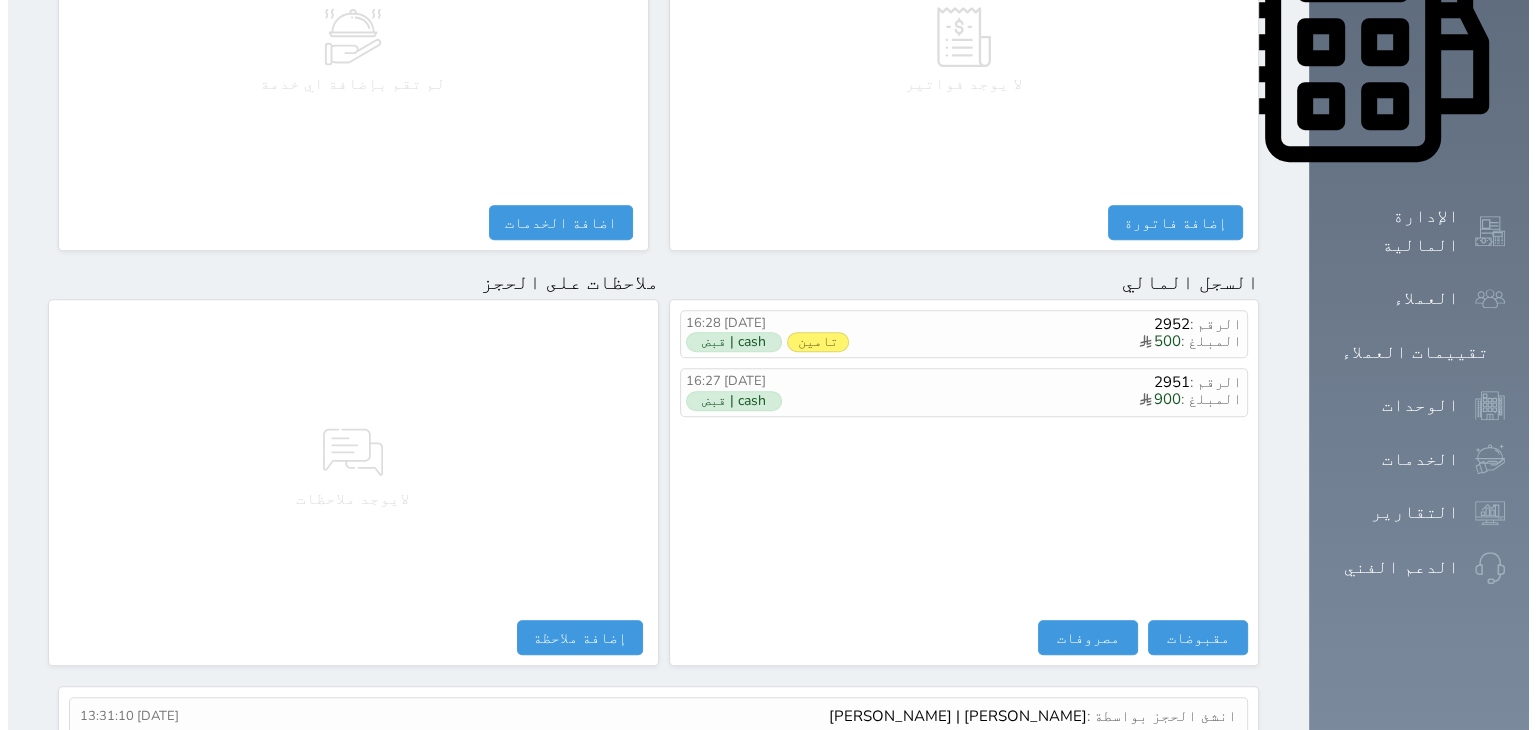 scroll, scrollTop: 992, scrollLeft: 0, axis: vertical 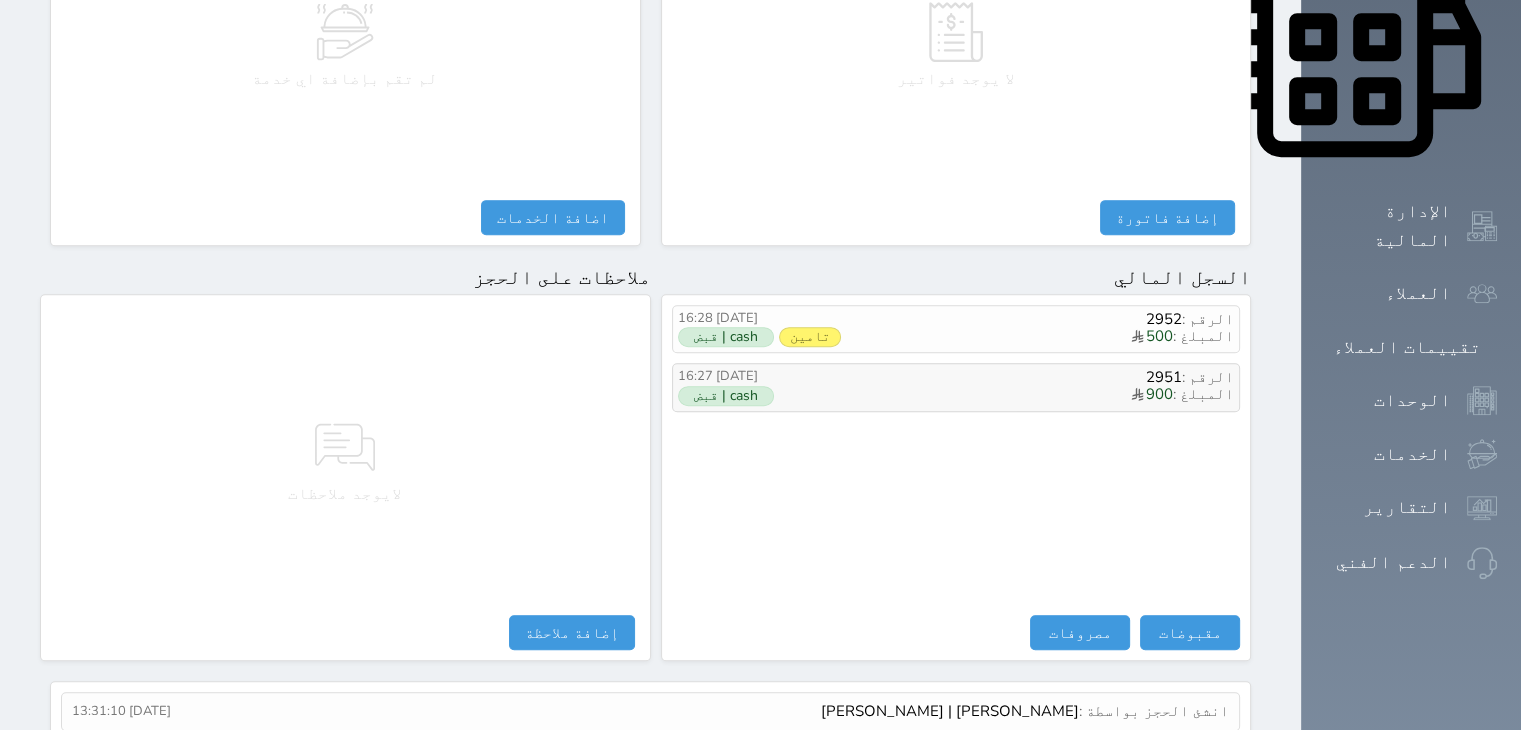 click on "المبلغ :  900" at bounding box center (1039, 395) 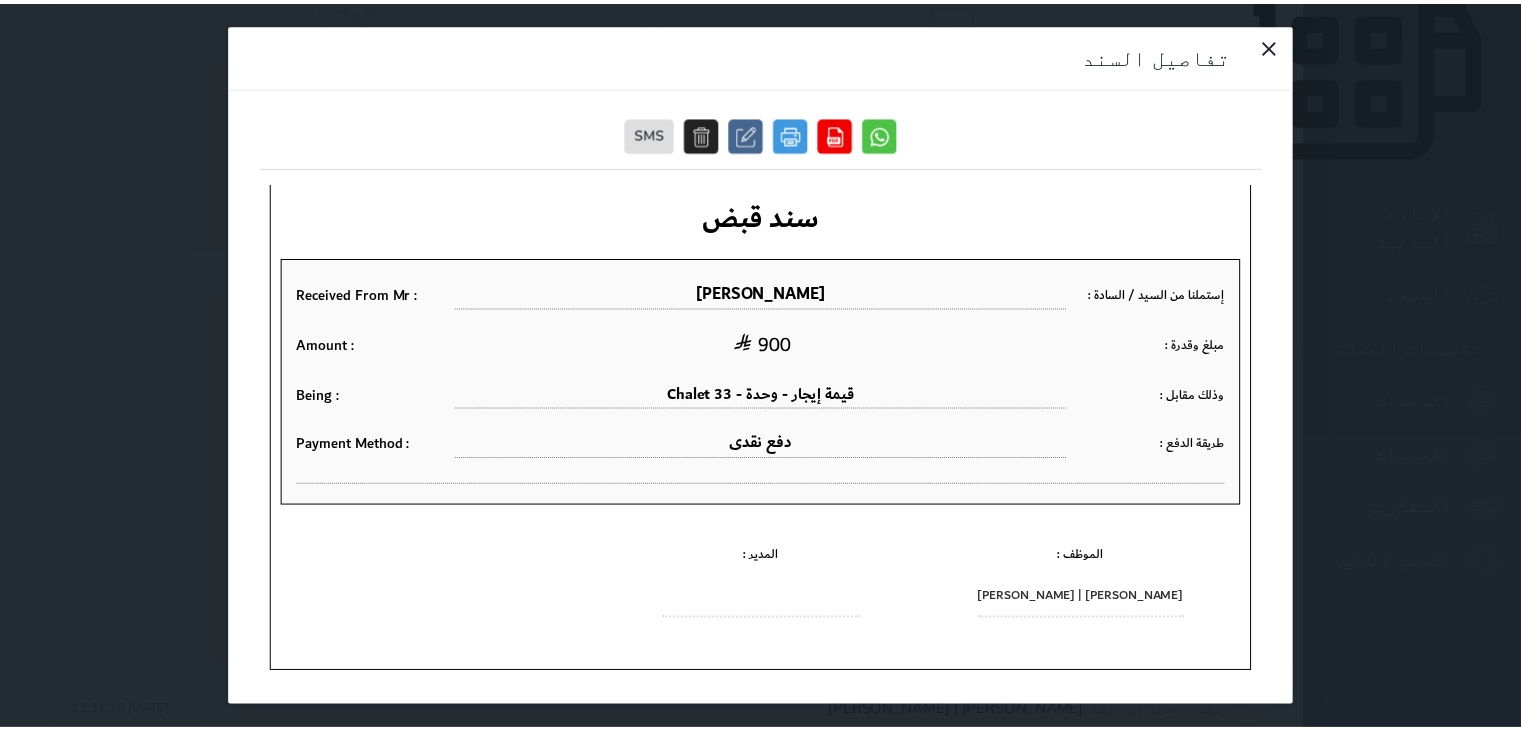 scroll, scrollTop: 104, scrollLeft: 0, axis: vertical 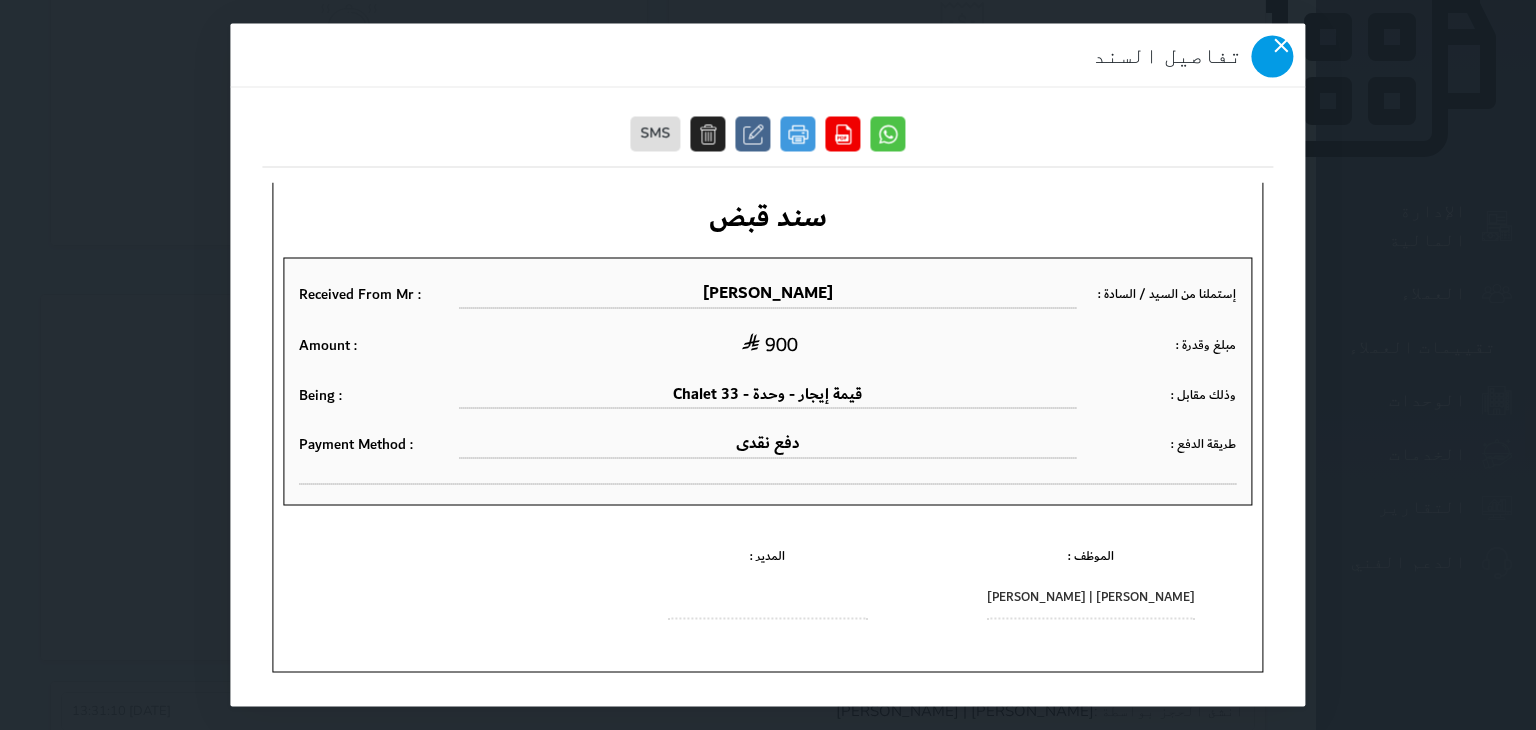 click 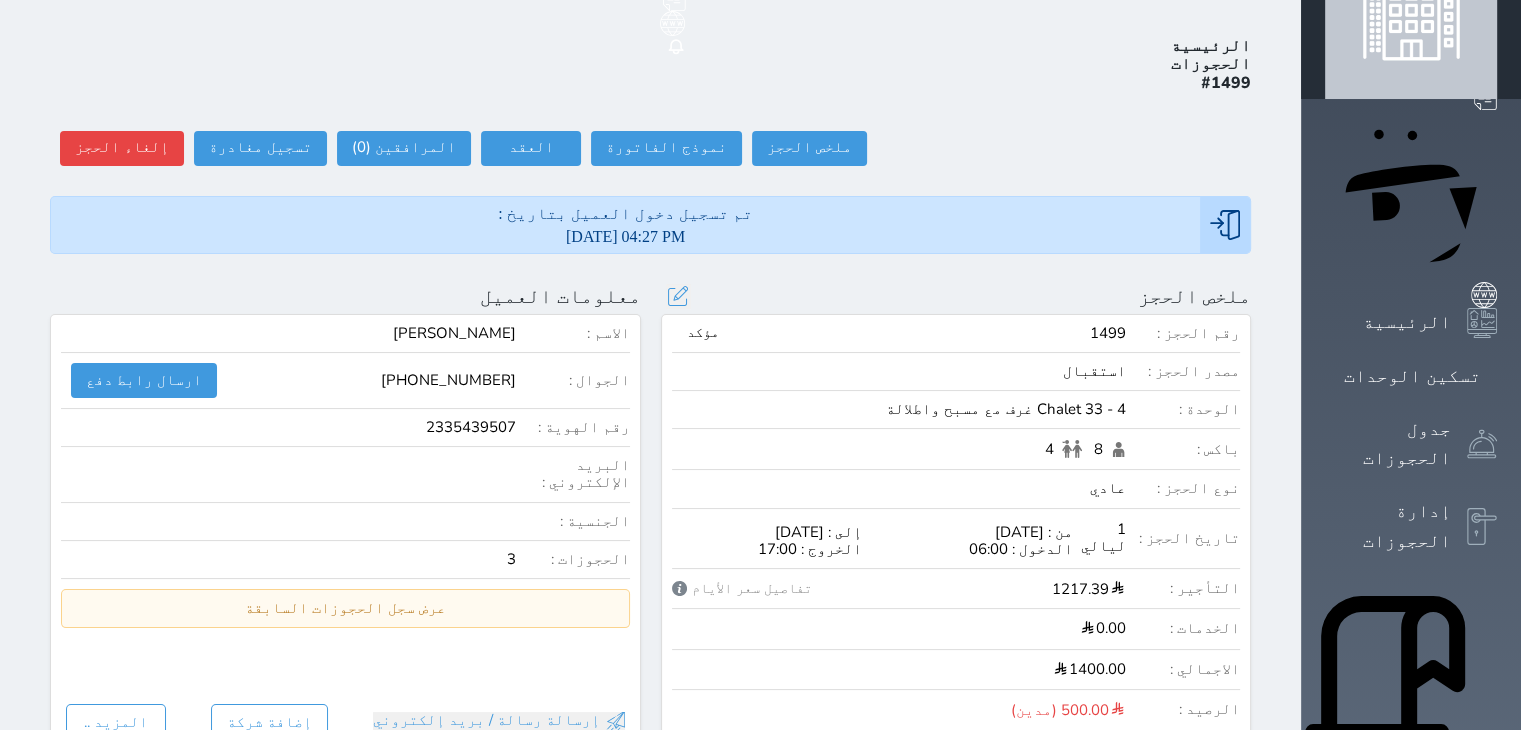scroll, scrollTop: 0, scrollLeft: 0, axis: both 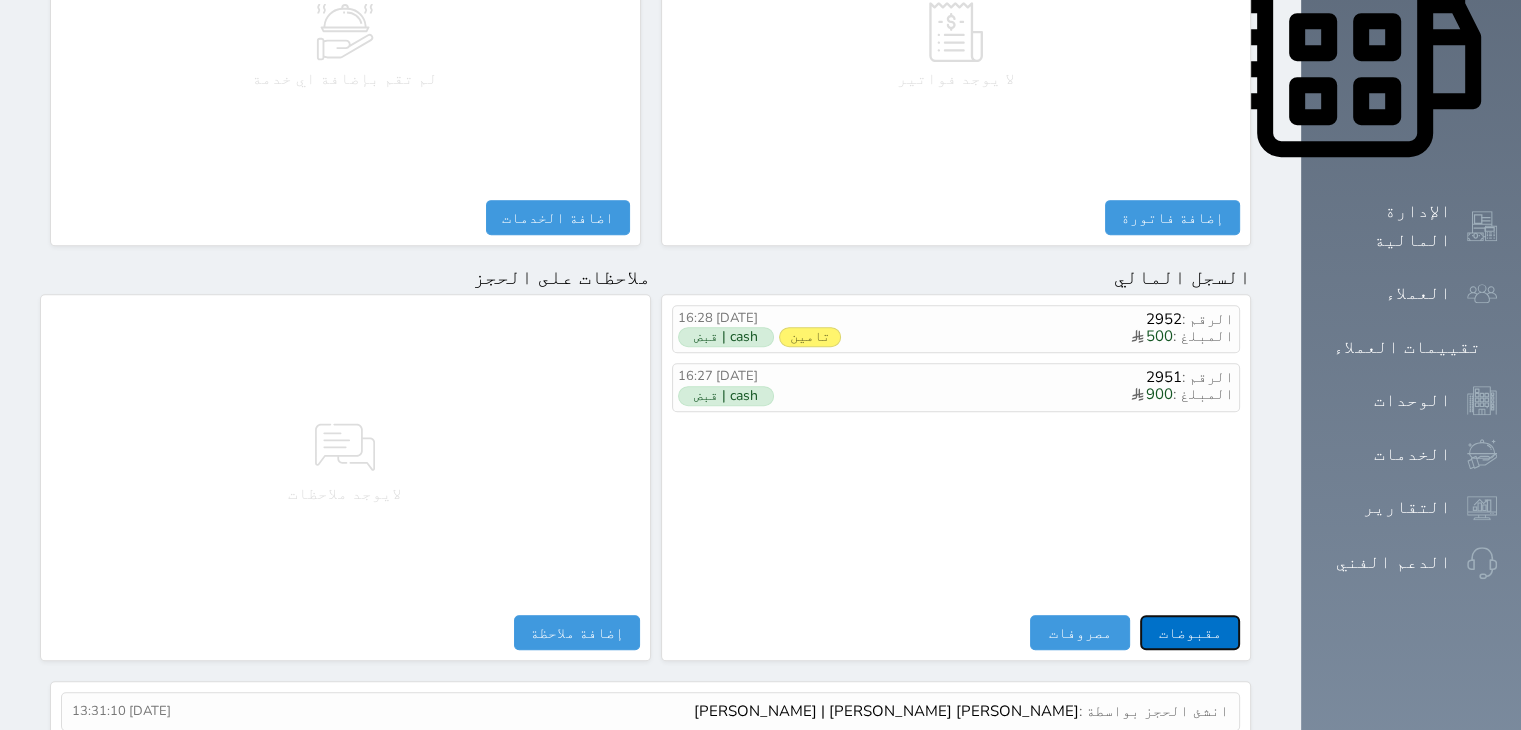 click on "مقبوضات" at bounding box center [1190, 632] 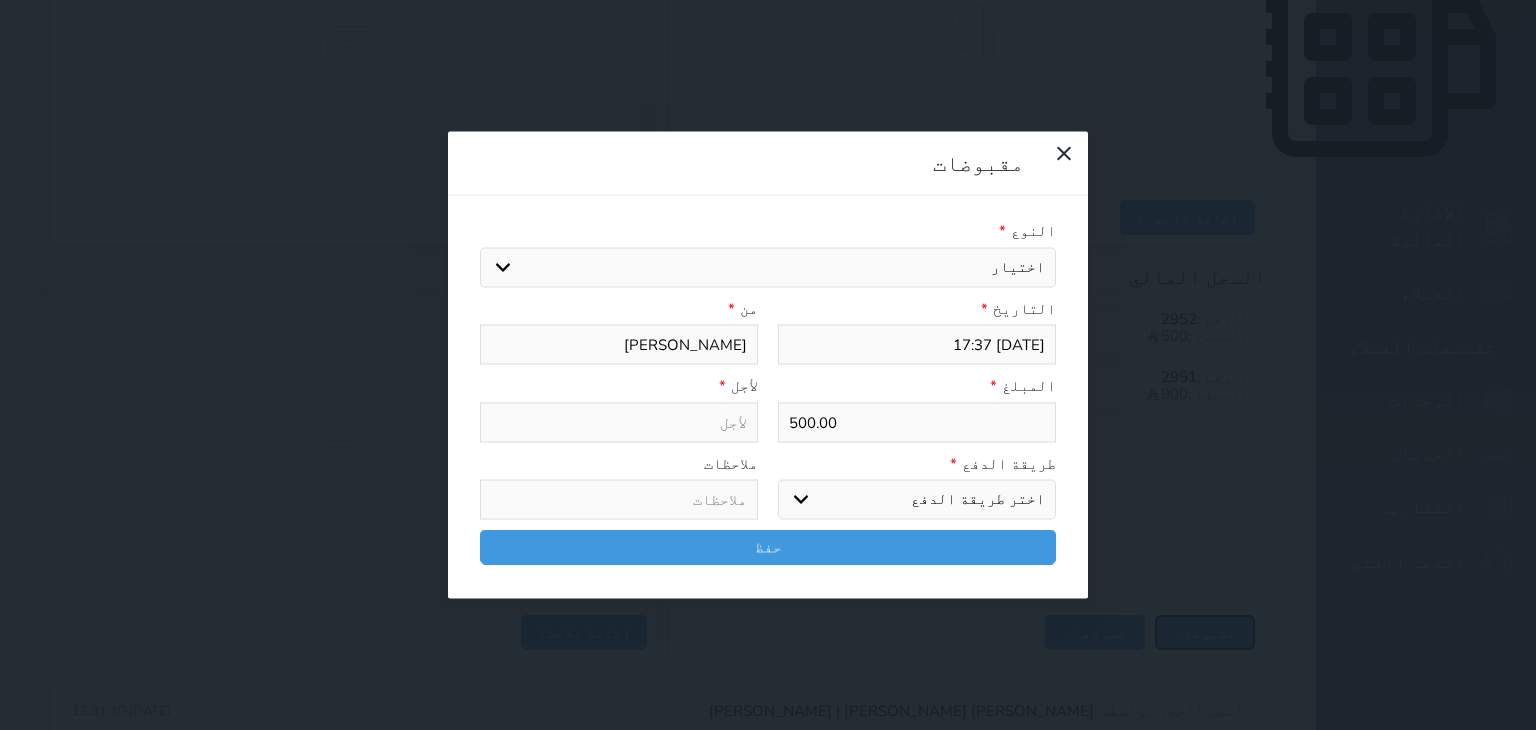 select 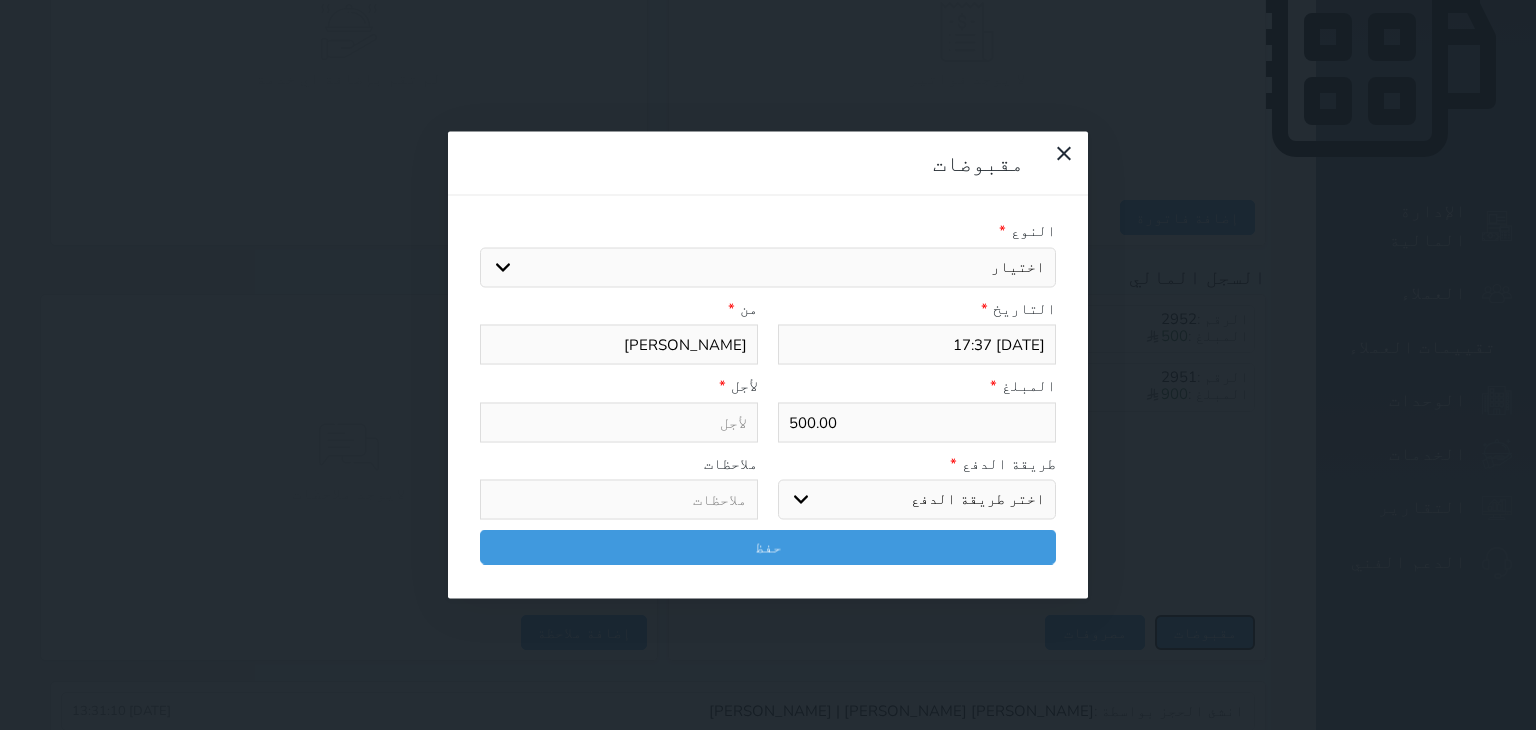select 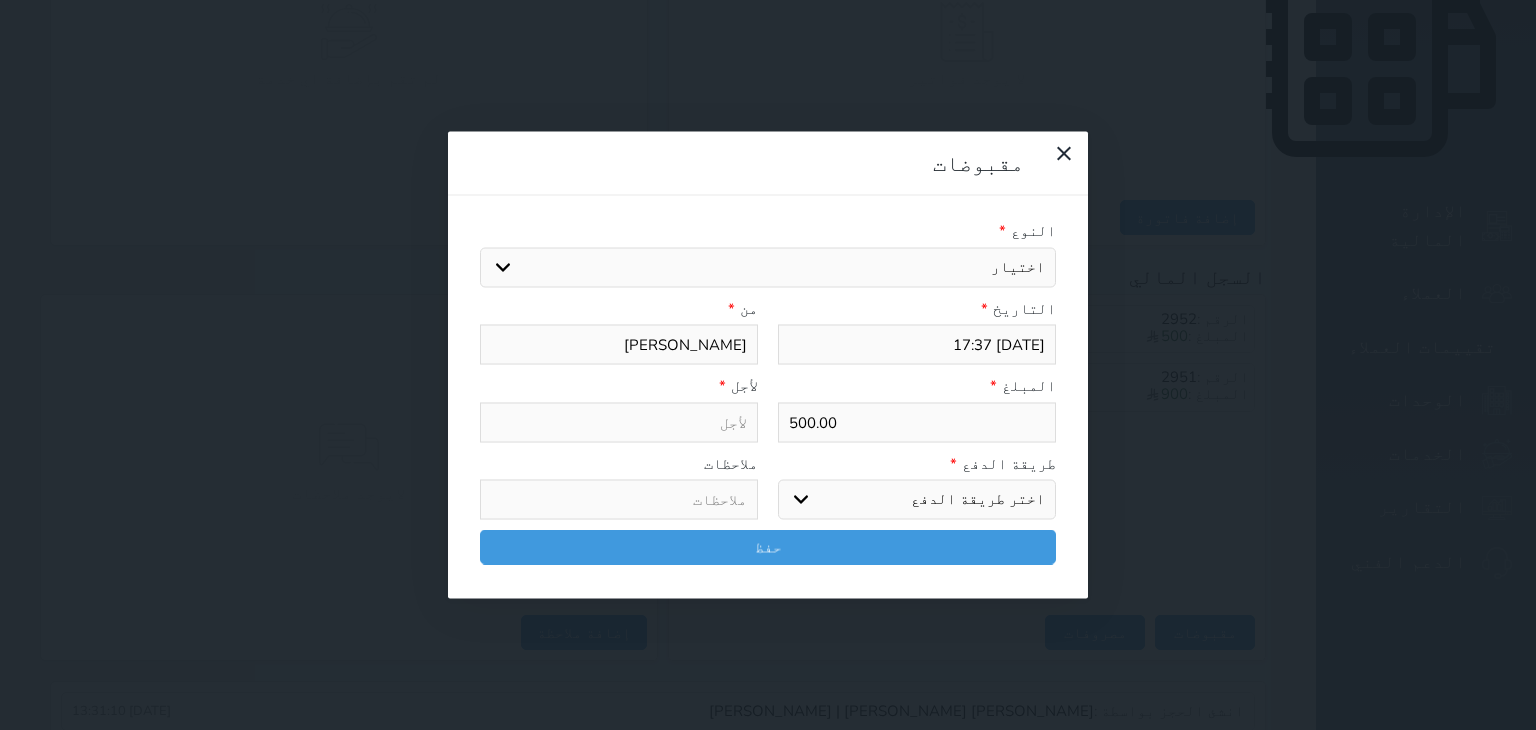 click on "اختيار   مقبوضات عامة قيمة إيجار فواتير تامين عربون لا ينطبق آخر مغسلة واي فاي - الإنترنت مواقف السيارات طعام الأغذية والمشروبات مشروبات المشروبات الباردة المشروبات الساخنة الإفطار غداء عشاء مخبز و كعك حمام سباحة الصالة الرياضية سبا و خدمات الجمال اختيار وإسقاط (خدمات النقل) ميني بار كابل - تلفزيون سرير إضافي تصفيف الشعر التسوق خدمات الجولات السياحية المنظمة خدمات الدليل السياحي" at bounding box center [768, 267] 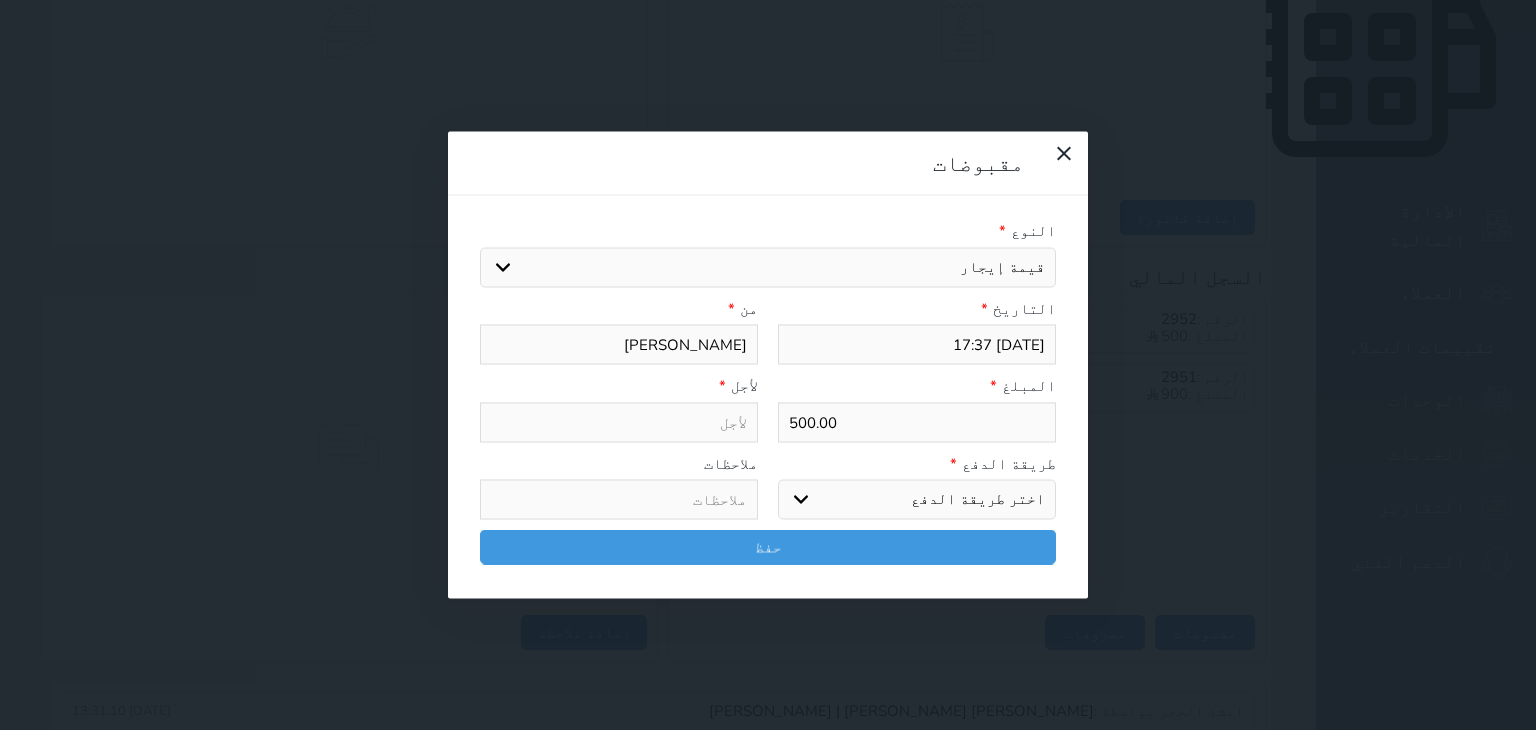 click on "اختيار   مقبوضات عامة قيمة إيجار فواتير تامين عربون لا ينطبق آخر مغسلة واي فاي - الإنترنت مواقف السيارات طعام الأغذية والمشروبات مشروبات المشروبات الباردة المشروبات الساخنة الإفطار غداء عشاء مخبز و كعك حمام سباحة الصالة الرياضية سبا و خدمات الجمال اختيار وإسقاط (خدمات النقل) ميني بار كابل - تلفزيون سرير إضافي تصفيف الشعر التسوق خدمات الجولات السياحية المنظمة خدمات الدليل السياحي" at bounding box center [768, 267] 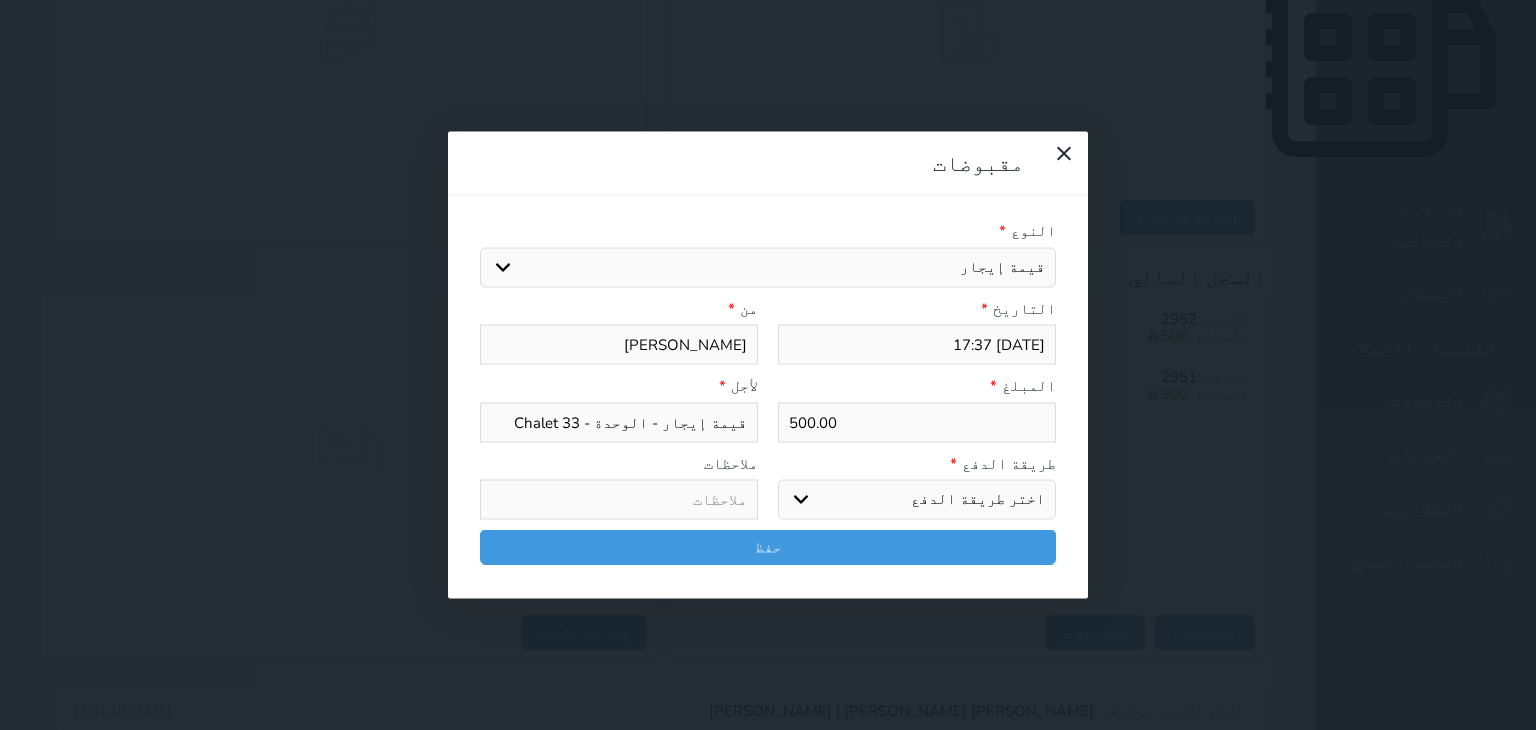 click on "اختر طريقة الدفع   دفع نقدى   تحويل بنكى   مدى   بطاقة ائتمان   آجل" at bounding box center [917, 500] 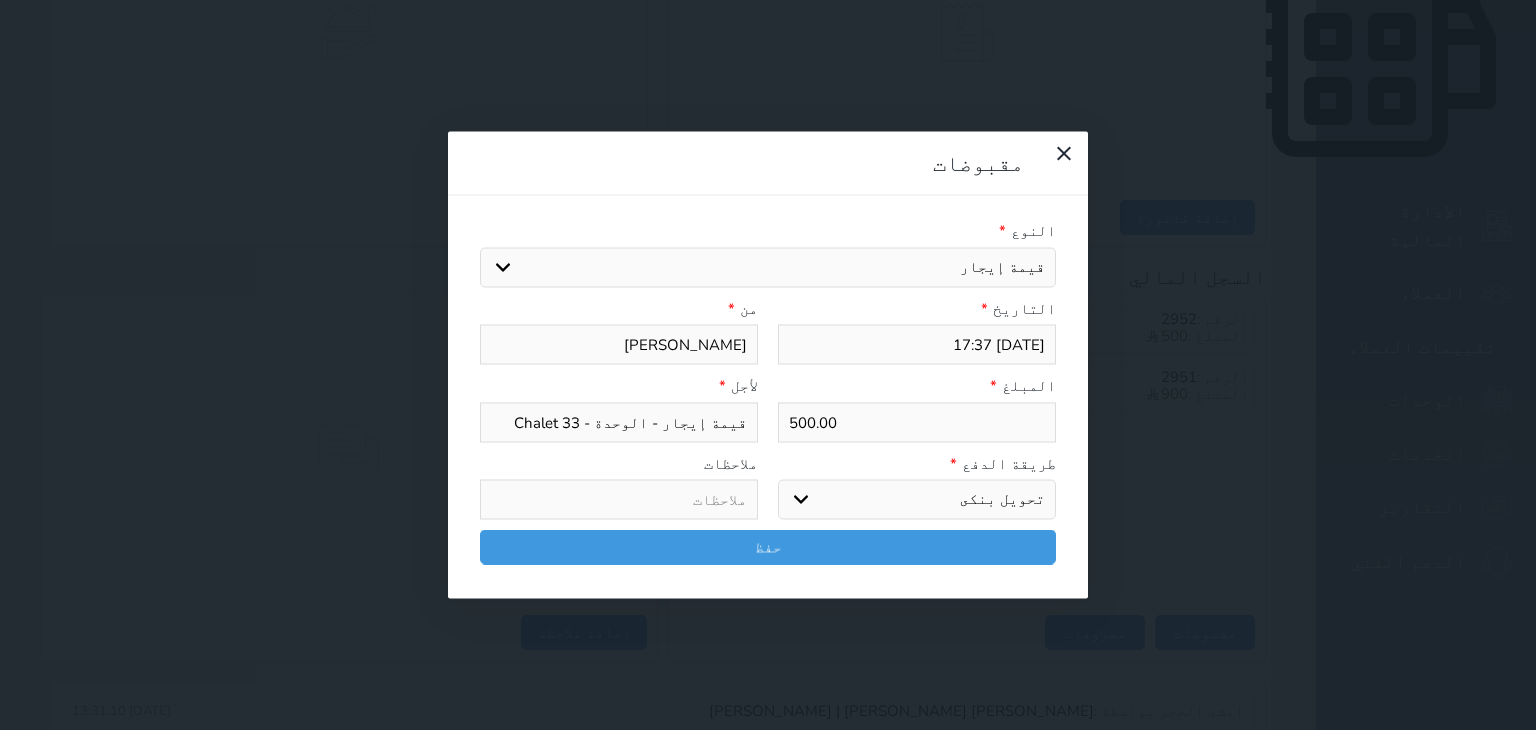 click on "اختر طريقة الدفع   دفع نقدى   تحويل بنكى   مدى   بطاقة ائتمان   آجل" at bounding box center [917, 500] 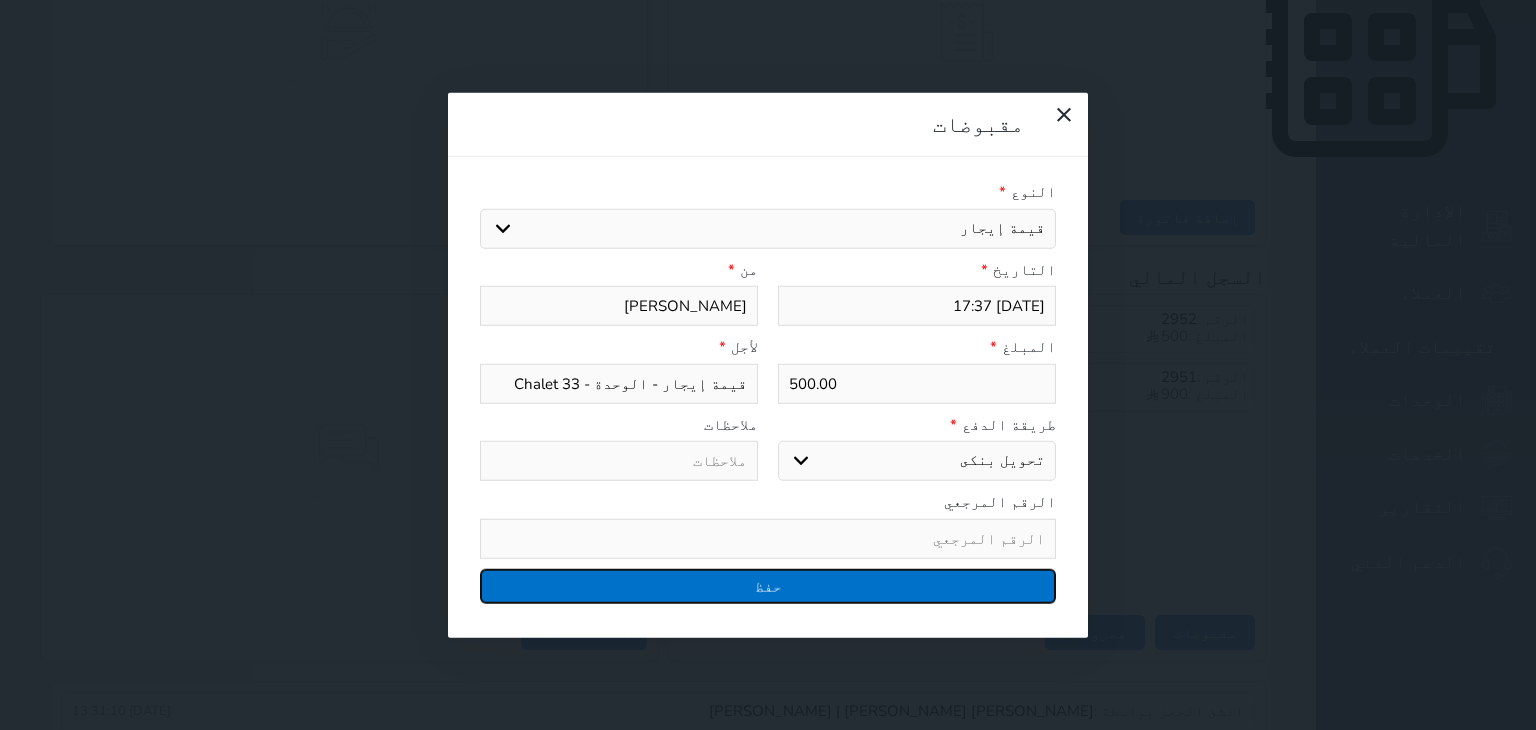 click on "حفظ" at bounding box center (768, 585) 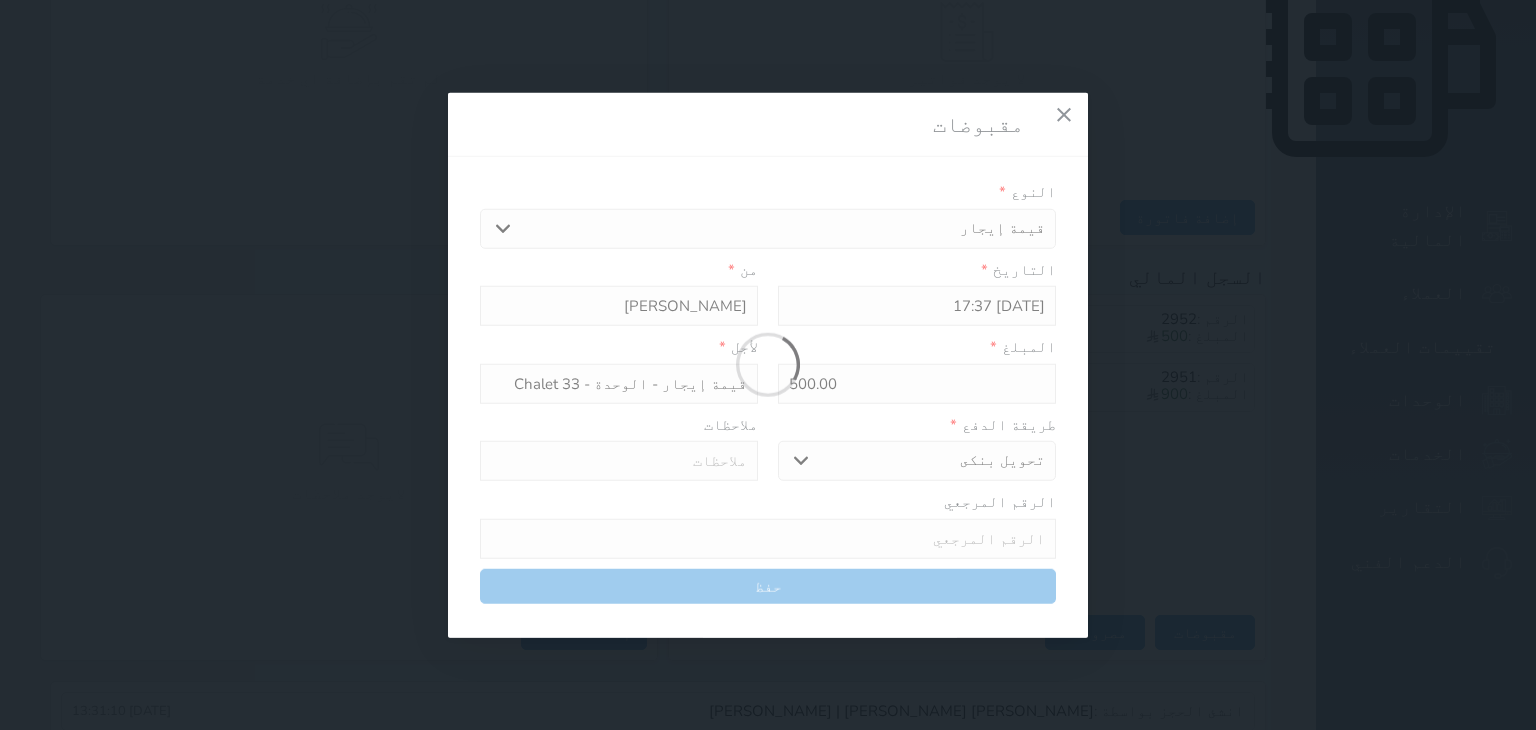 select 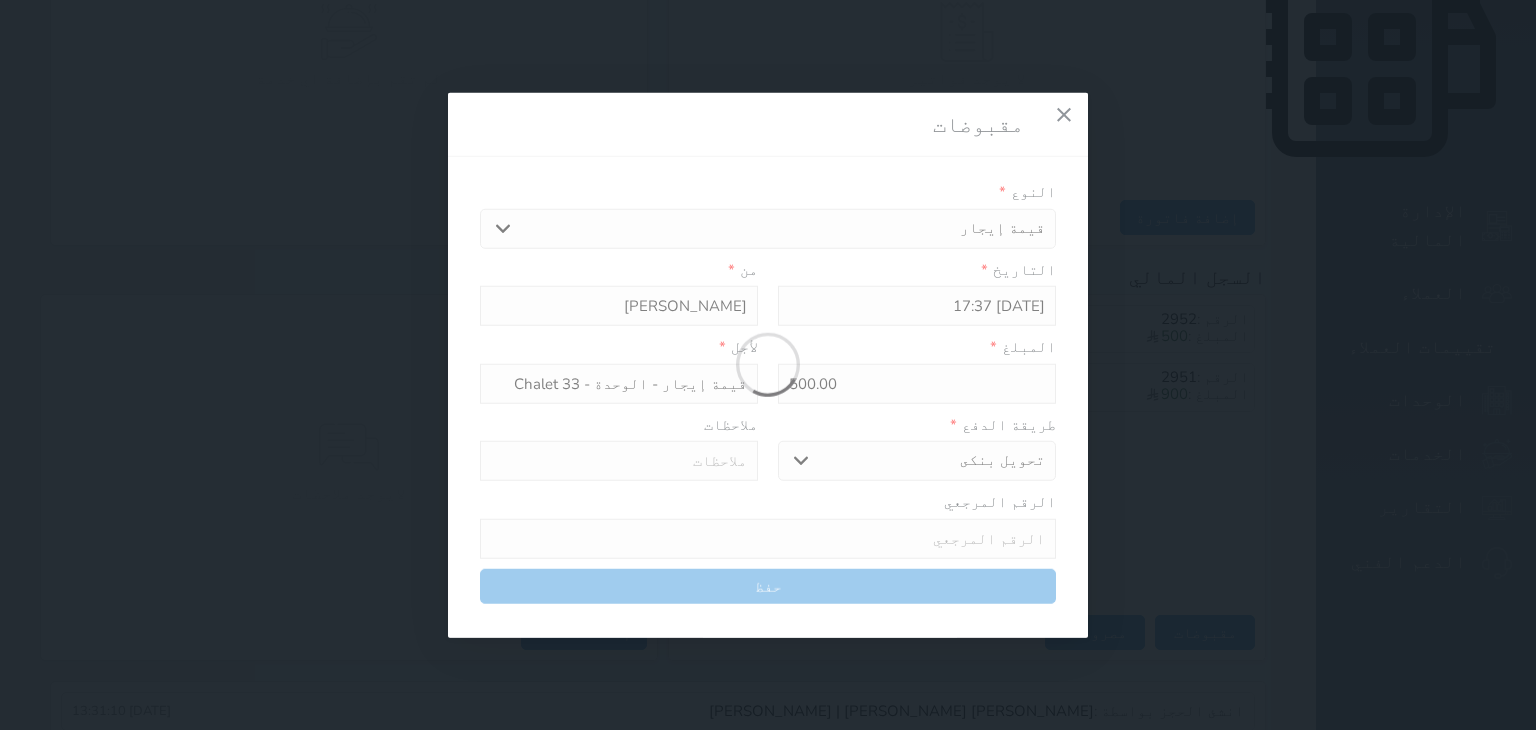 type 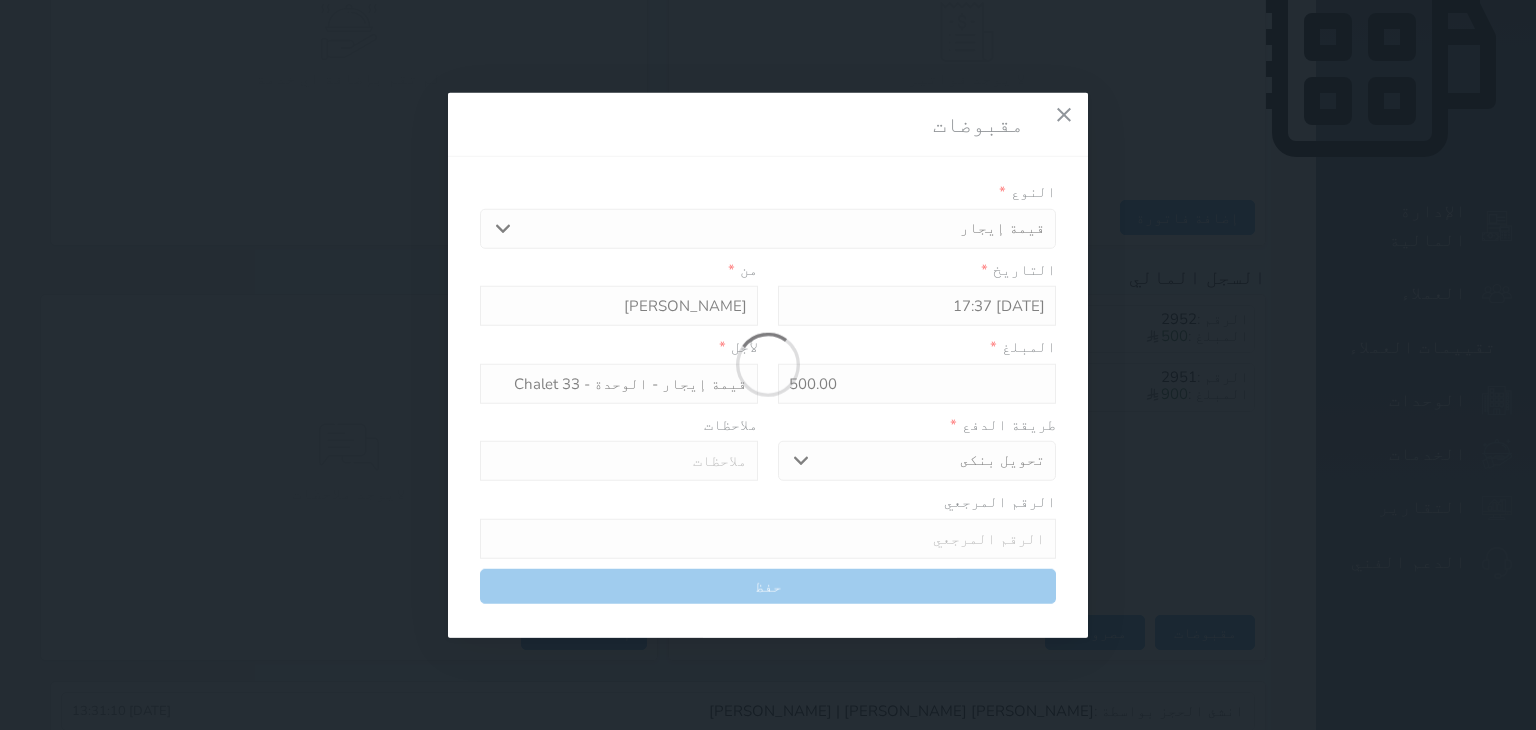type on "0" 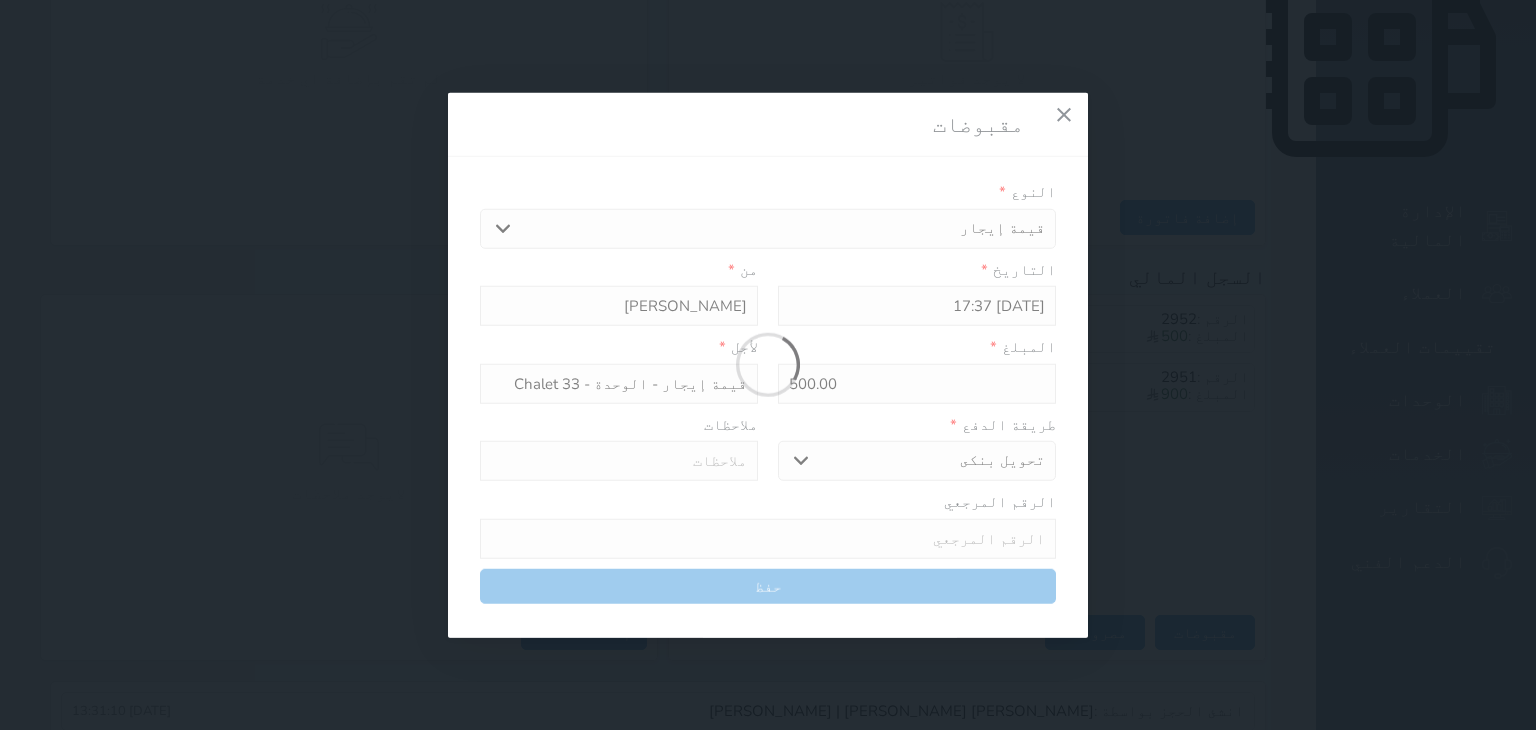 select 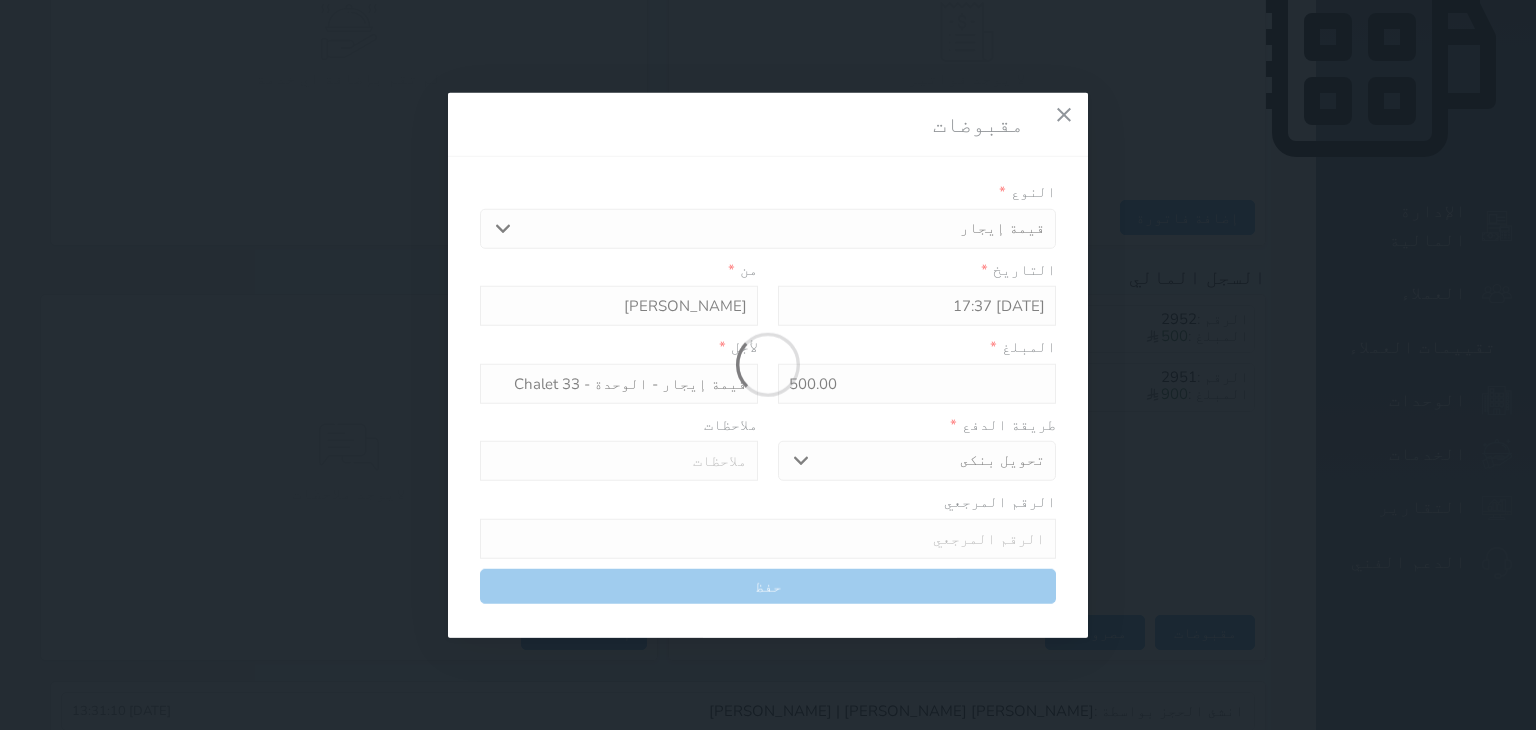 type on "0" 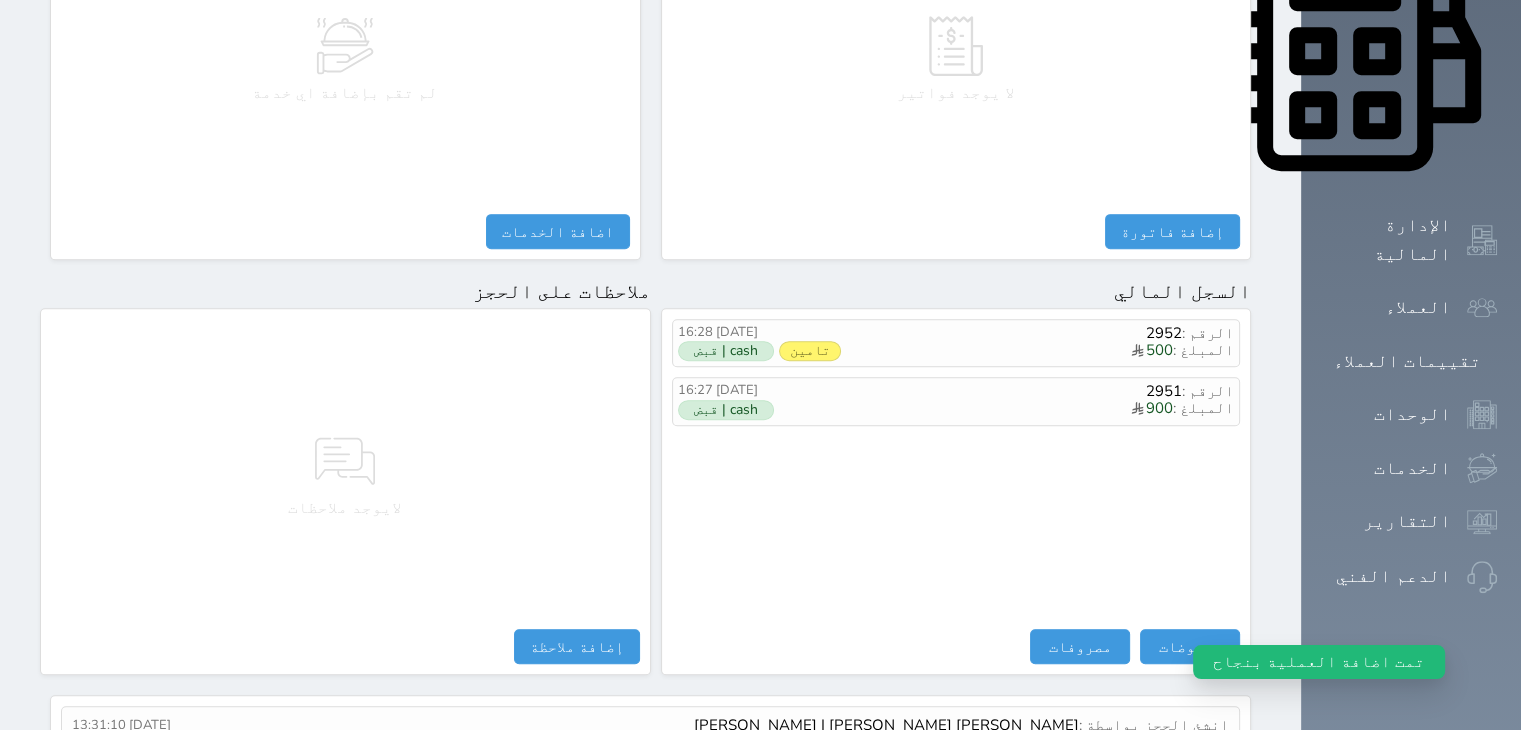 scroll, scrollTop: 992, scrollLeft: 0, axis: vertical 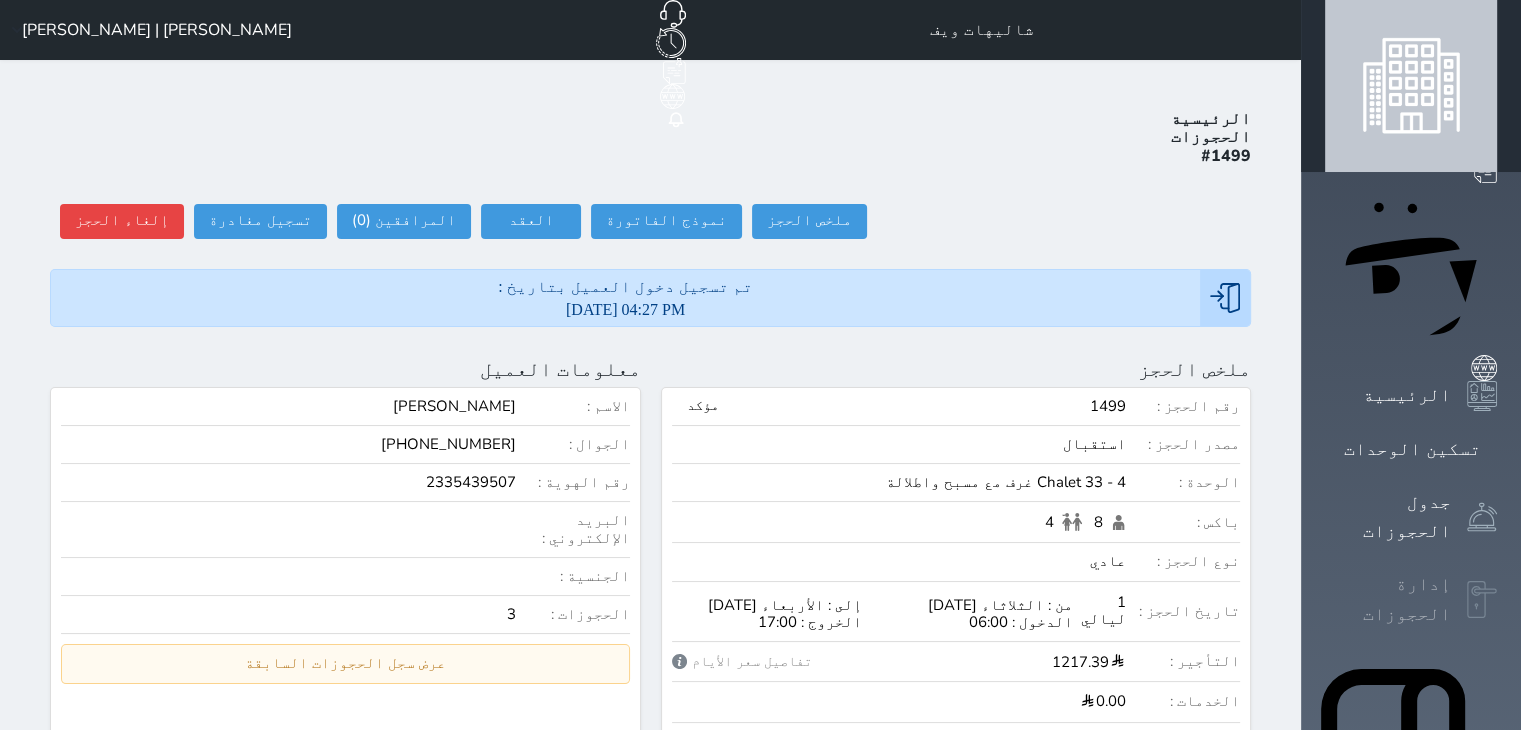 click on "إدارة الحجوزات" at bounding box center [1388, 599] 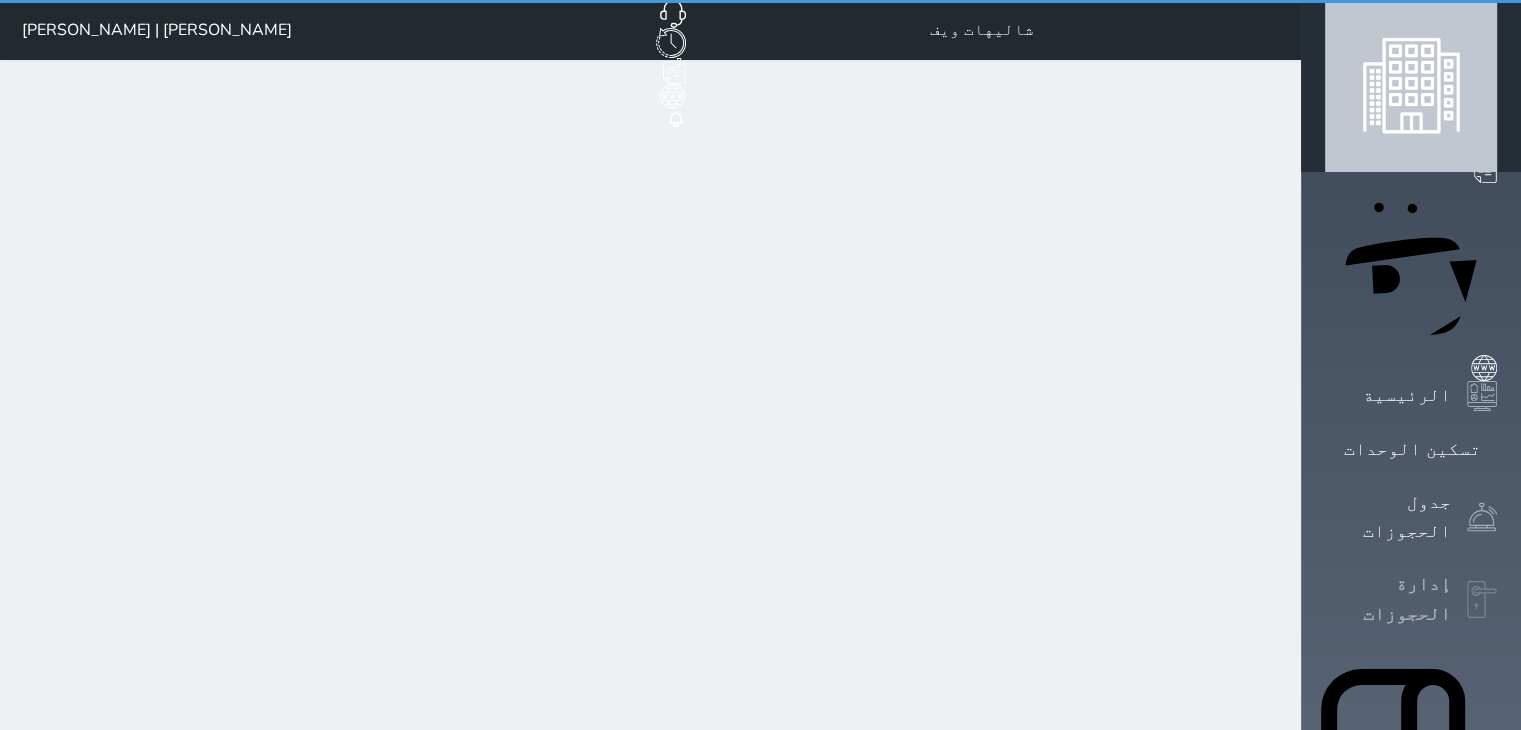 select on "open_all" 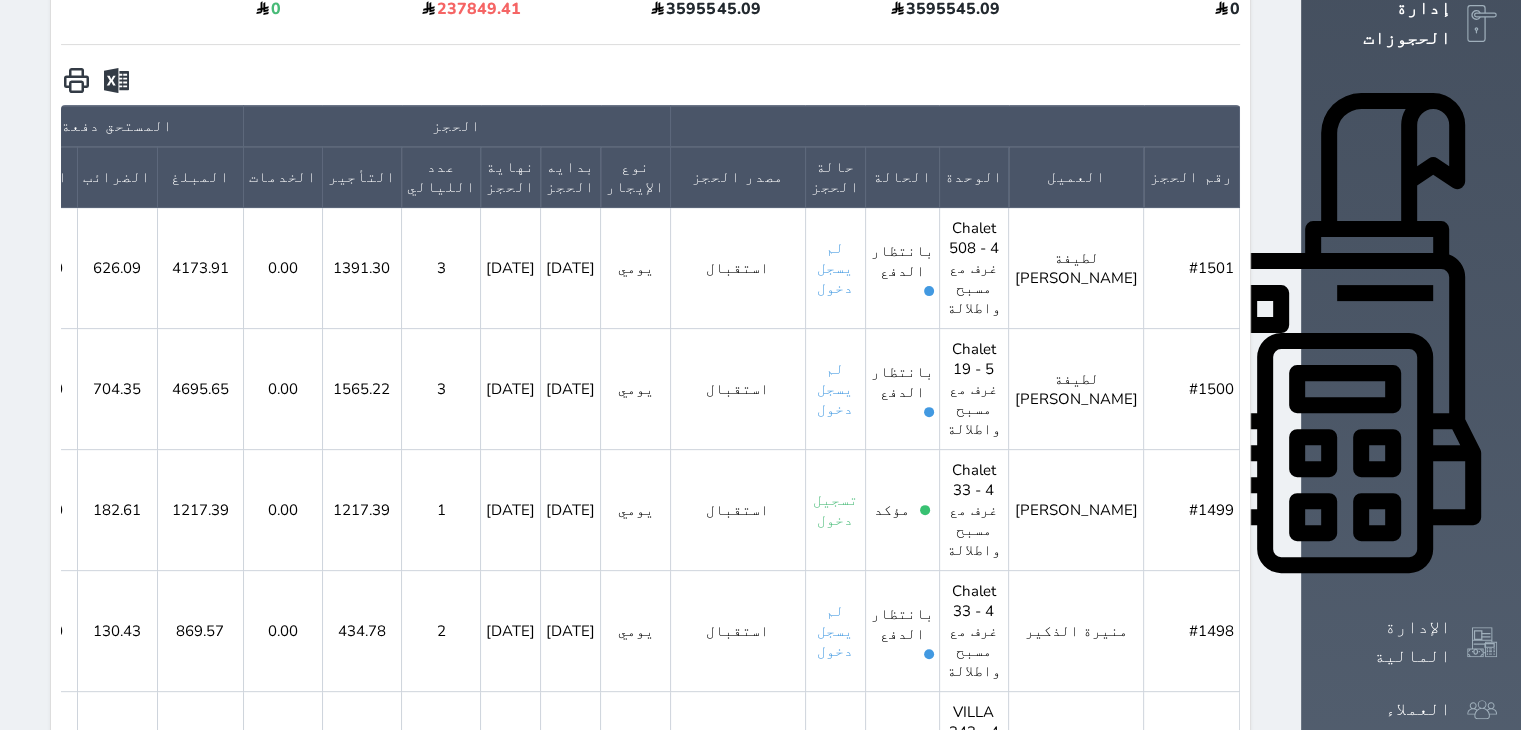scroll, scrollTop: 600, scrollLeft: 0, axis: vertical 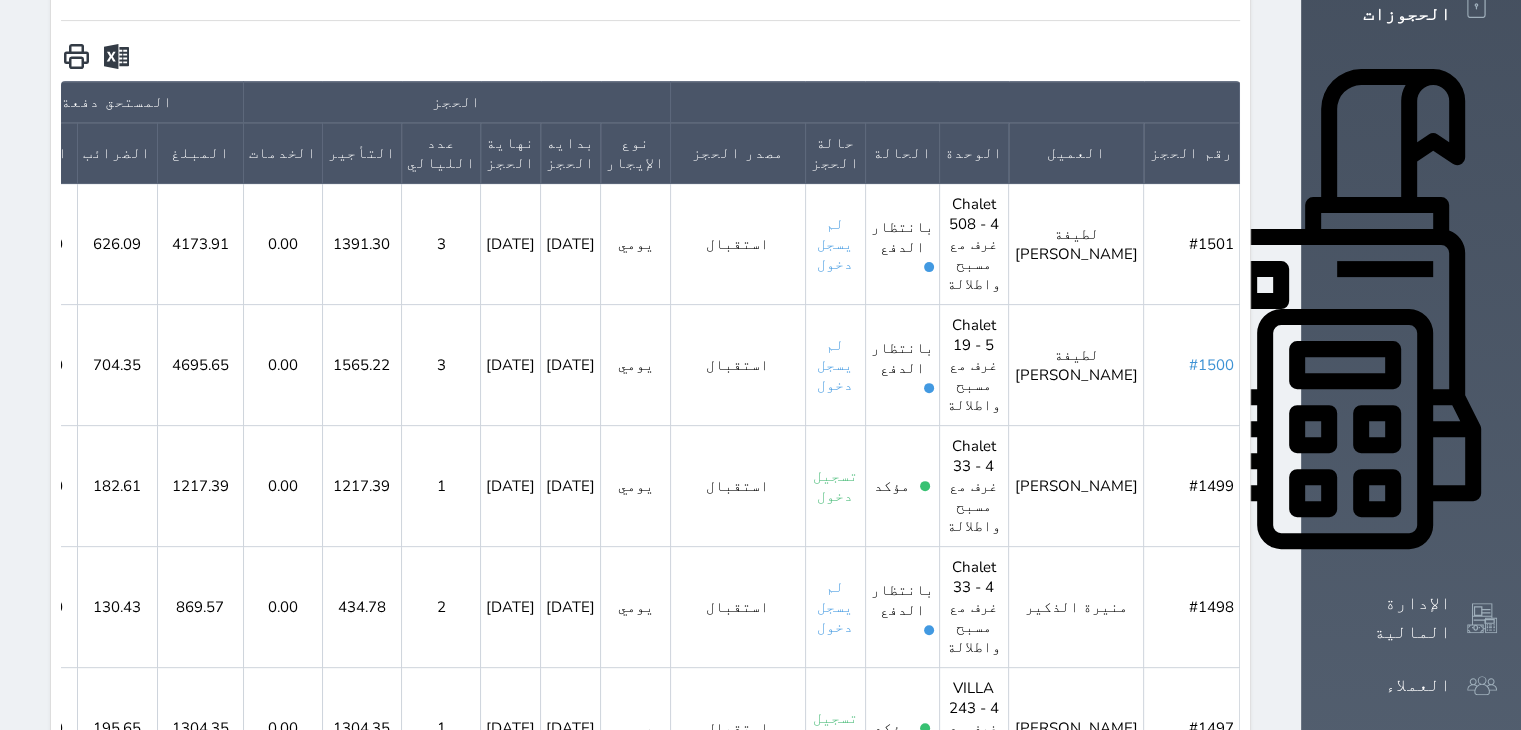 click on "#1500" at bounding box center (1211, 365) 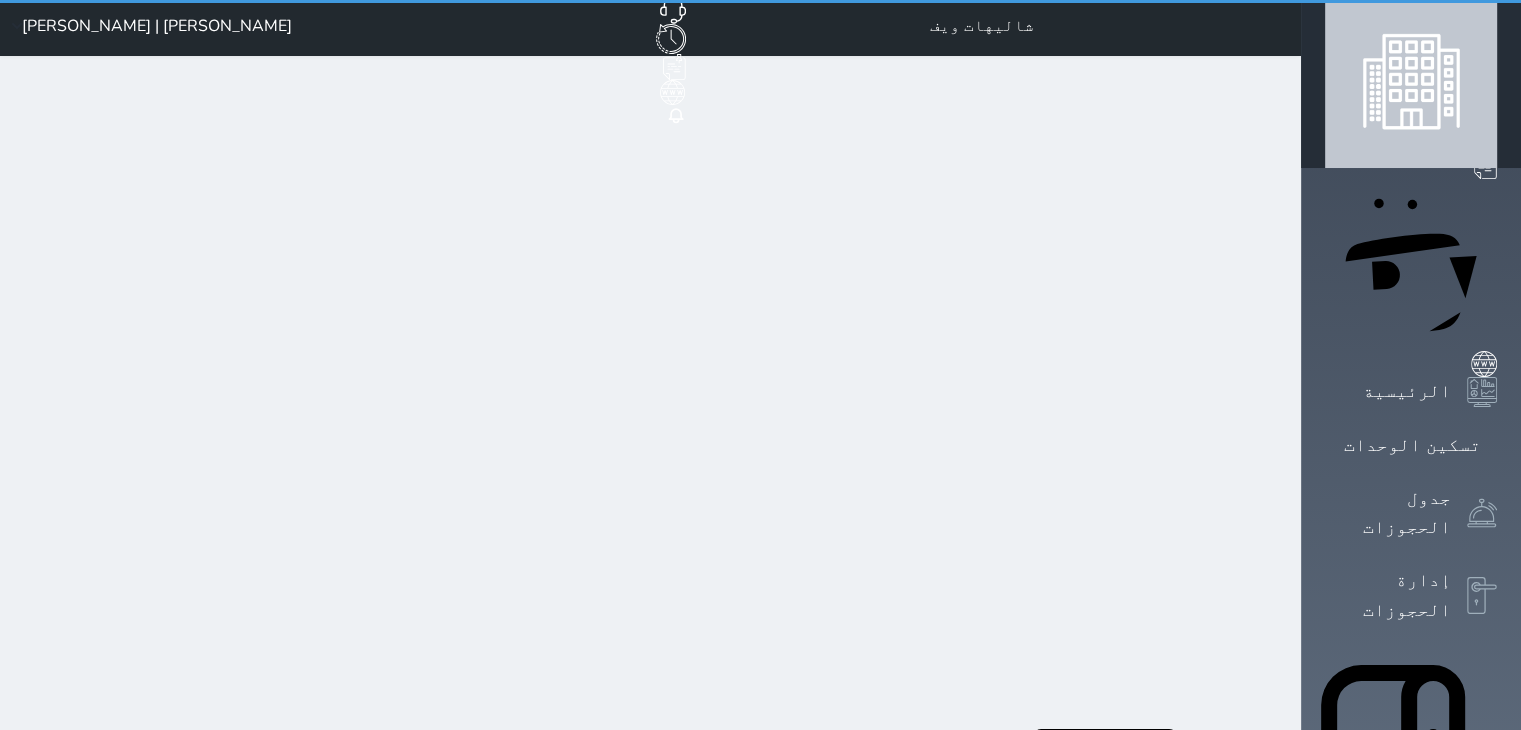 scroll, scrollTop: 0, scrollLeft: 0, axis: both 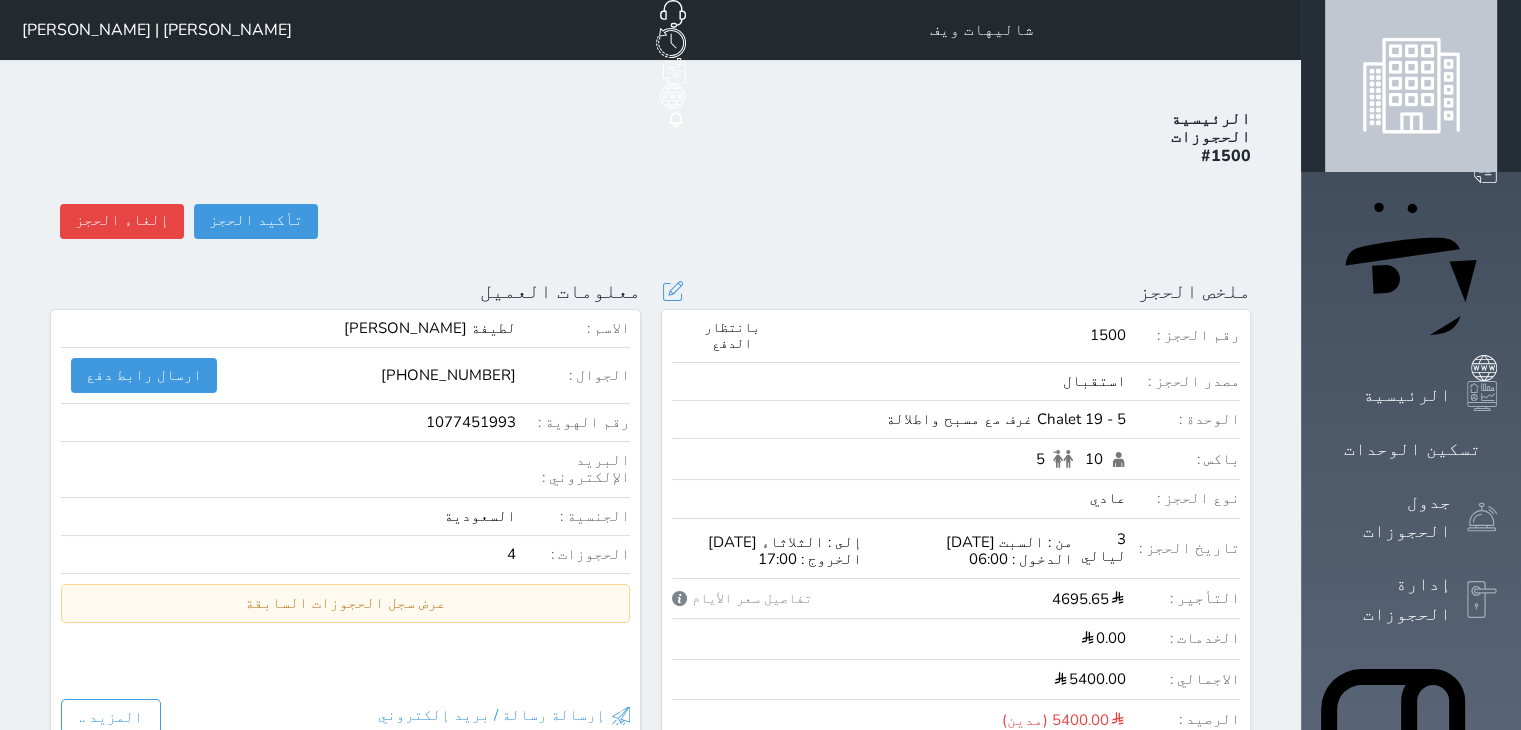 select 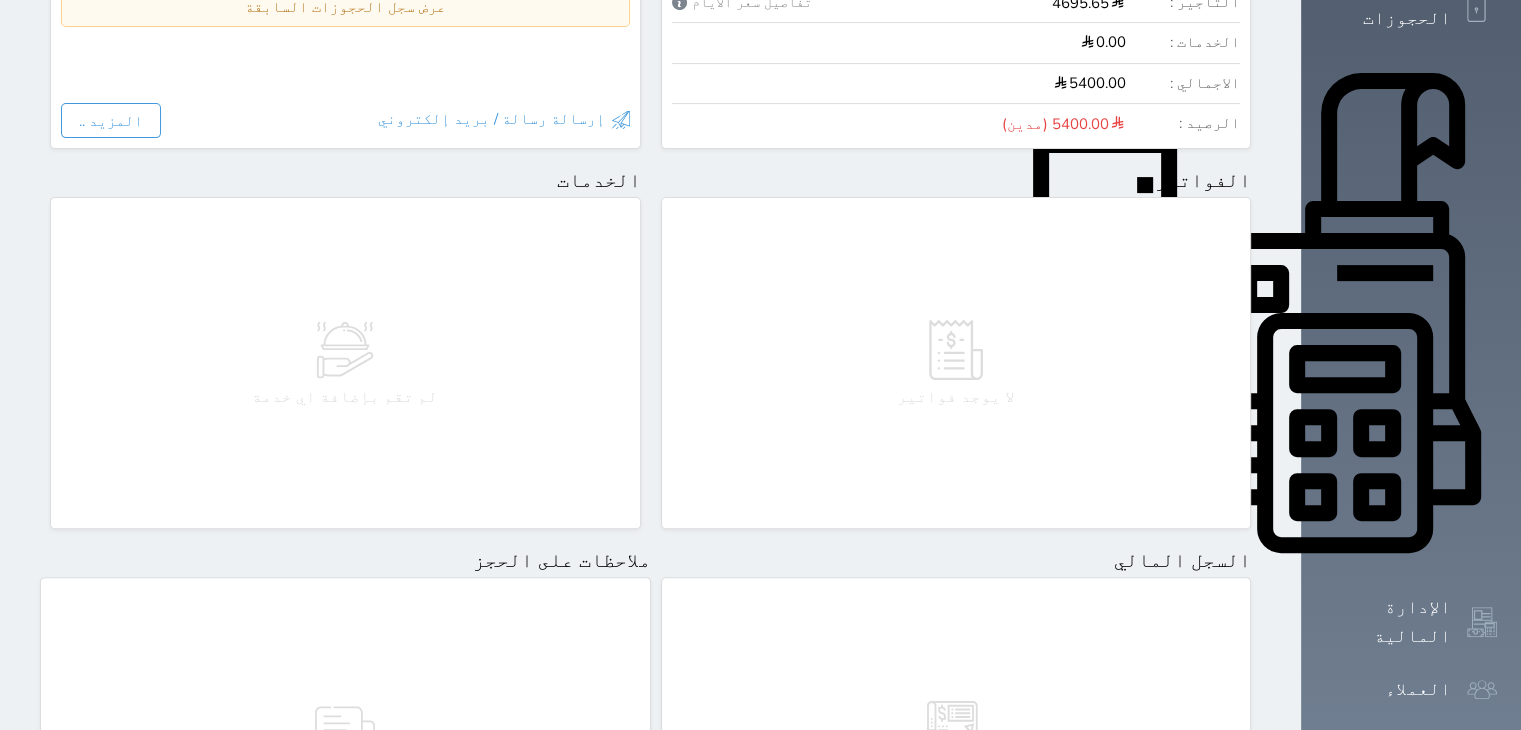 scroll, scrollTop: 880, scrollLeft: 0, axis: vertical 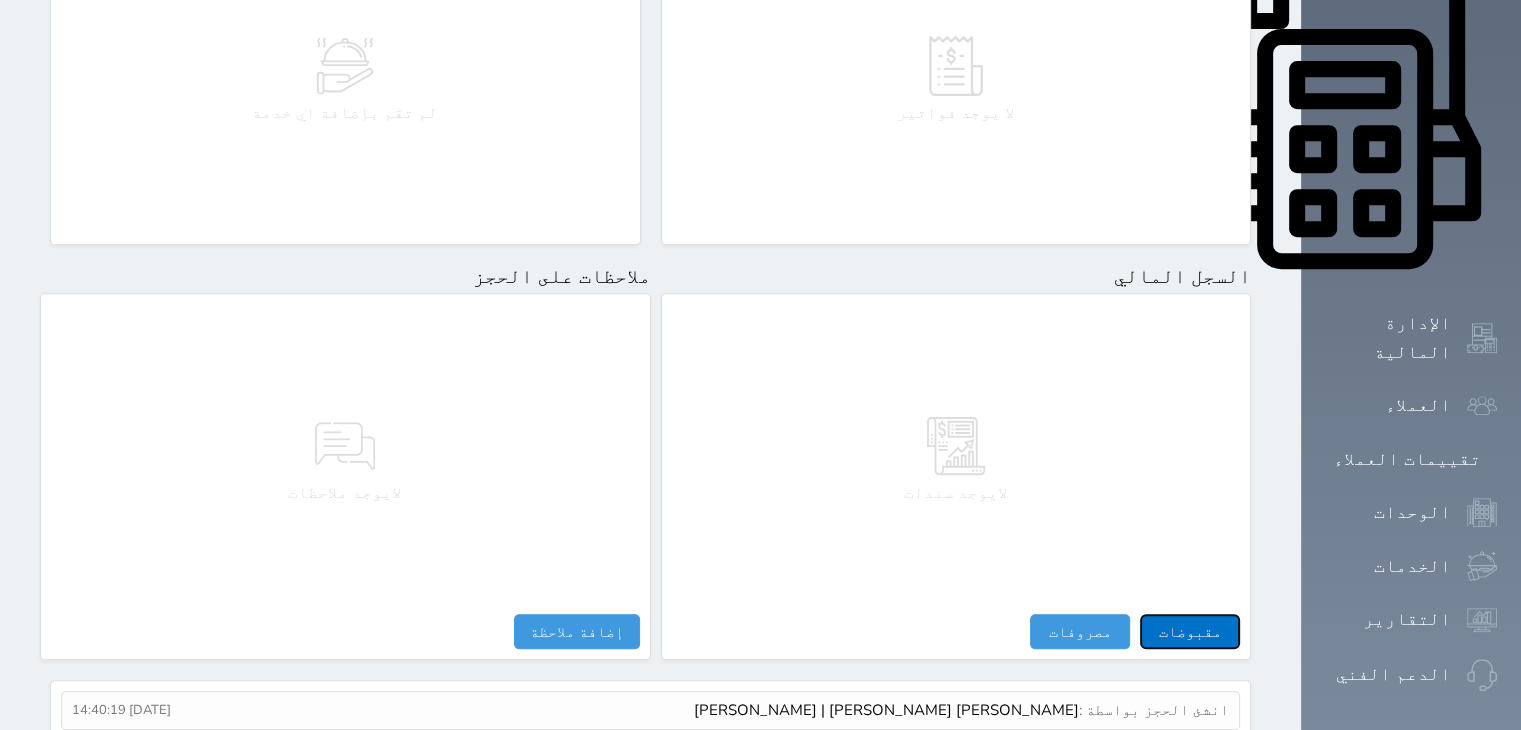 click on "مقبوضات" at bounding box center (1190, 631) 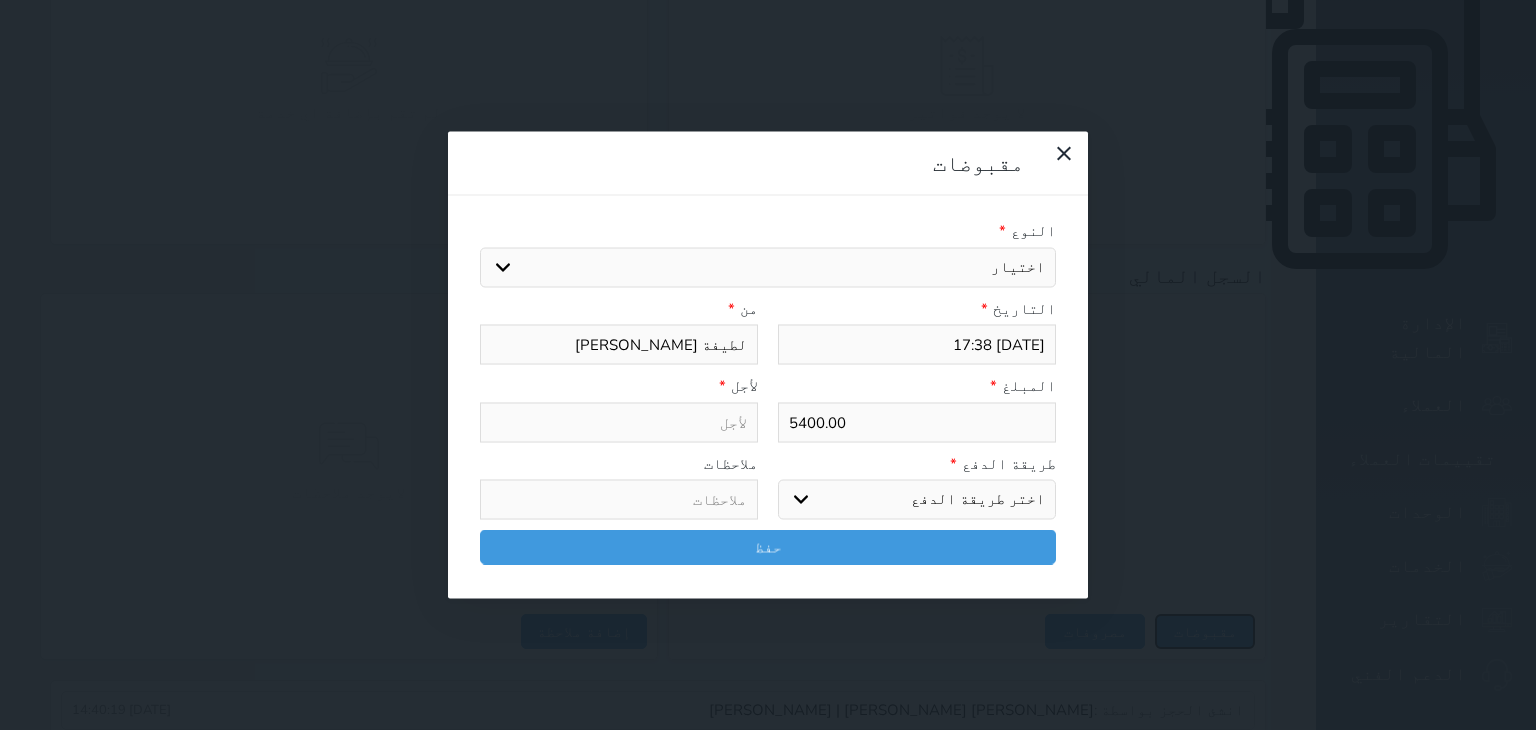 select 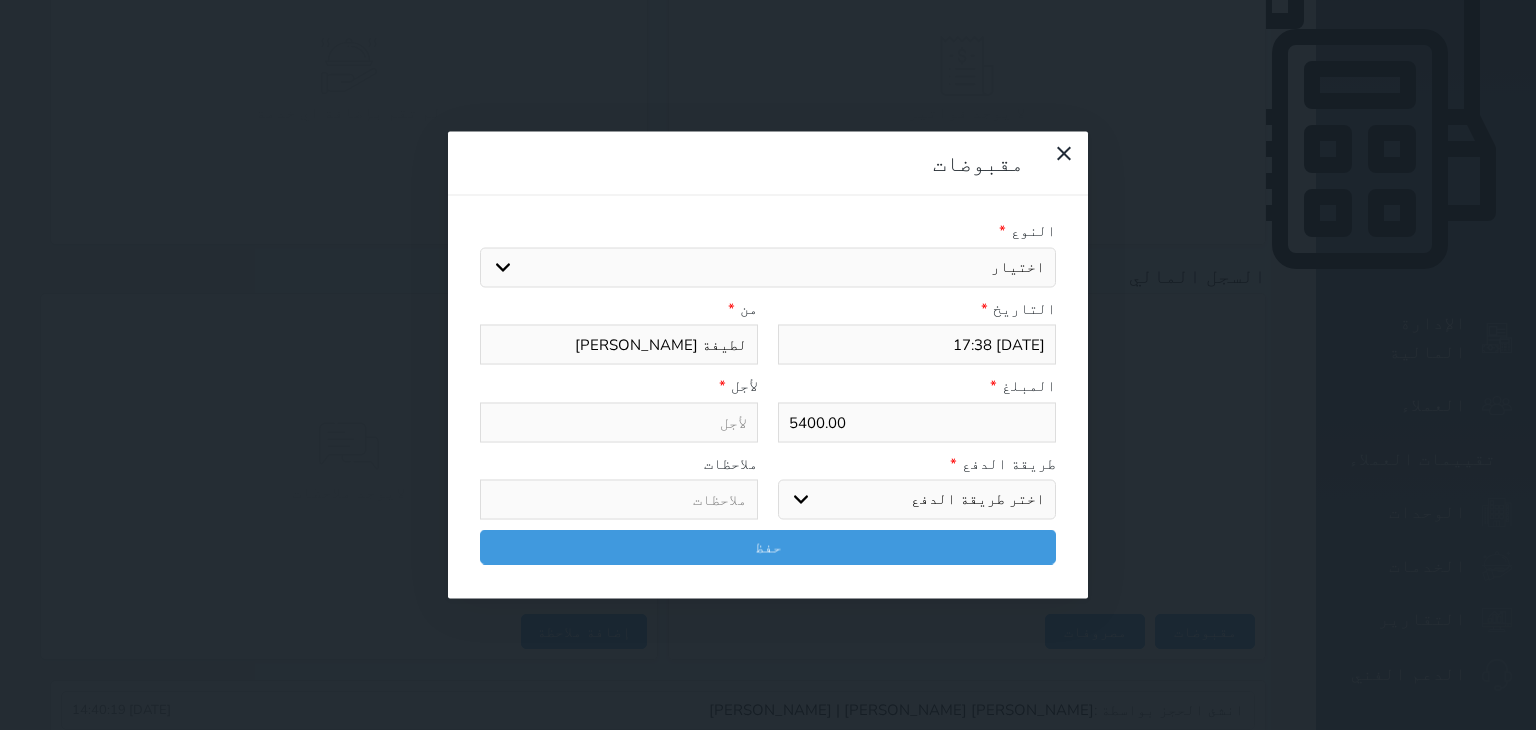 click on "اختيار   مقبوضات عامة قيمة إيجار فواتير تامين عربون لا ينطبق آخر مغسلة واي فاي - الإنترنت مواقف السيارات طعام الأغذية والمشروبات مشروبات المشروبات الباردة المشروبات الساخنة الإفطار غداء عشاء مخبز و كعك حمام سباحة الصالة الرياضية سبا و خدمات الجمال اختيار وإسقاط (خدمات النقل) ميني بار كابل - تلفزيون سرير إضافي تصفيف الشعر التسوق خدمات الجولات السياحية المنظمة خدمات الدليل السياحي" at bounding box center (768, 267) 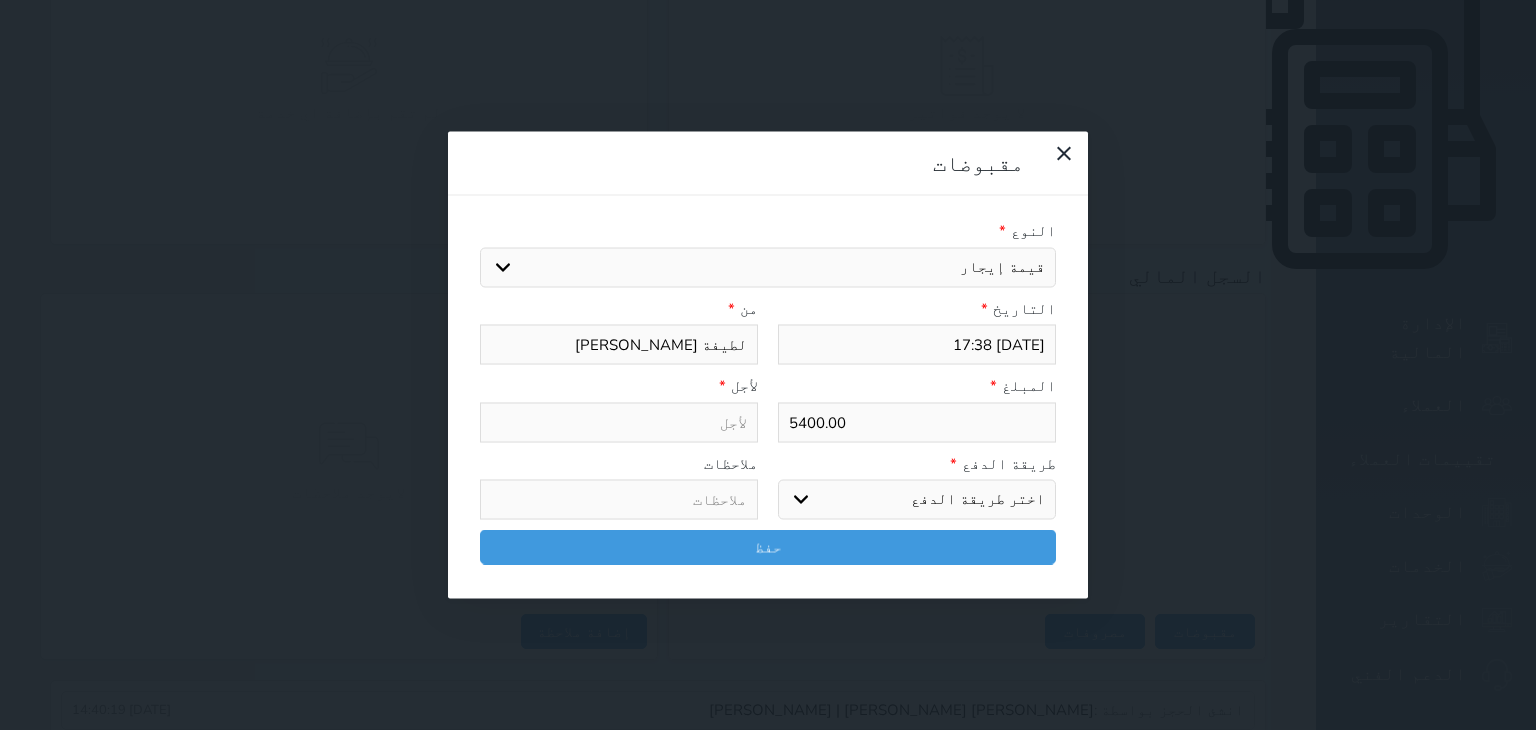 click on "اختيار   مقبوضات عامة قيمة إيجار فواتير تامين عربون لا ينطبق آخر مغسلة واي فاي - الإنترنت مواقف السيارات طعام الأغذية والمشروبات مشروبات المشروبات الباردة المشروبات الساخنة الإفطار غداء عشاء مخبز و كعك حمام سباحة الصالة الرياضية سبا و خدمات الجمال اختيار وإسقاط (خدمات النقل) ميني بار كابل - تلفزيون سرير إضافي تصفيف الشعر التسوق خدمات الجولات السياحية المنظمة خدمات الدليل السياحي" at bounding box center (768, 267) 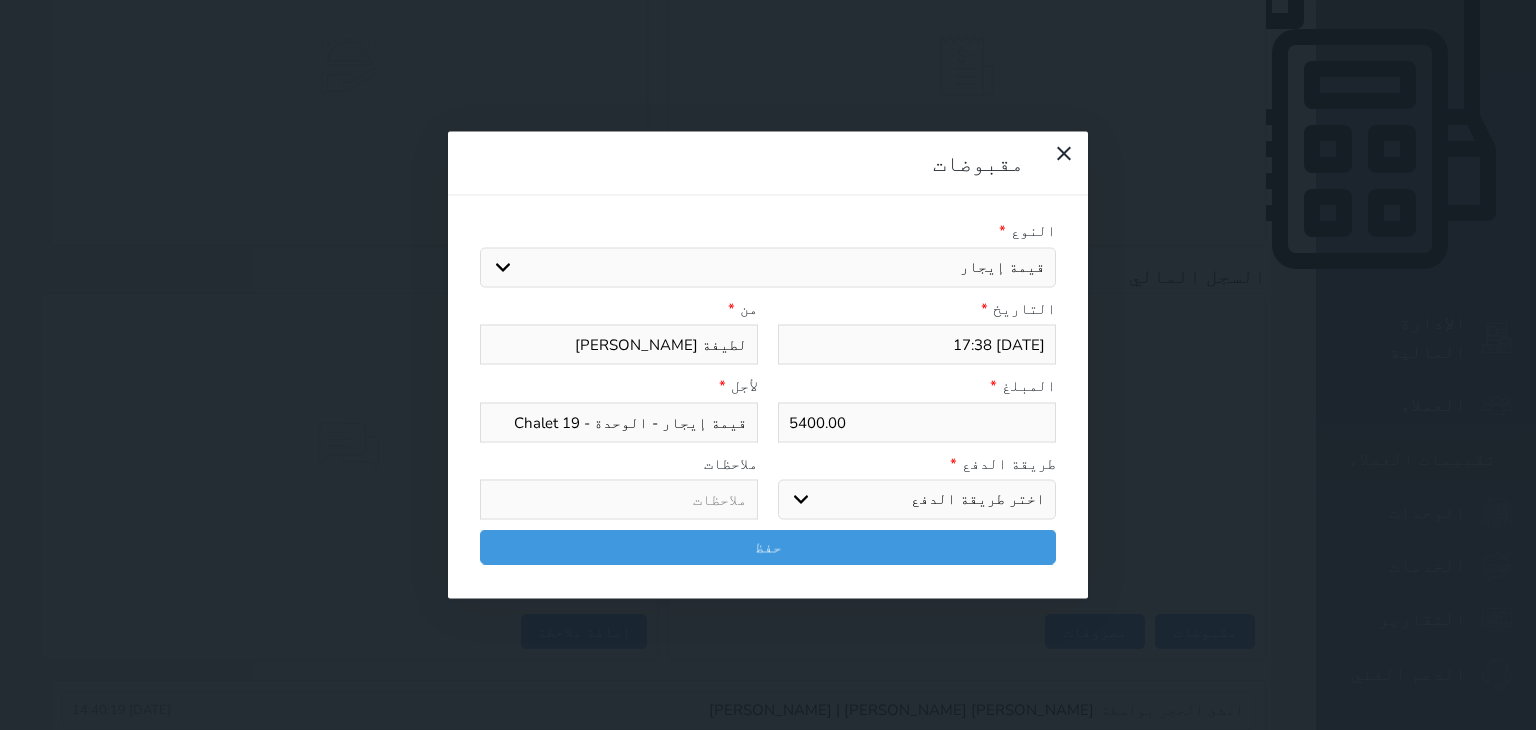 click on "5400.00" at bounding box center [917, 422] 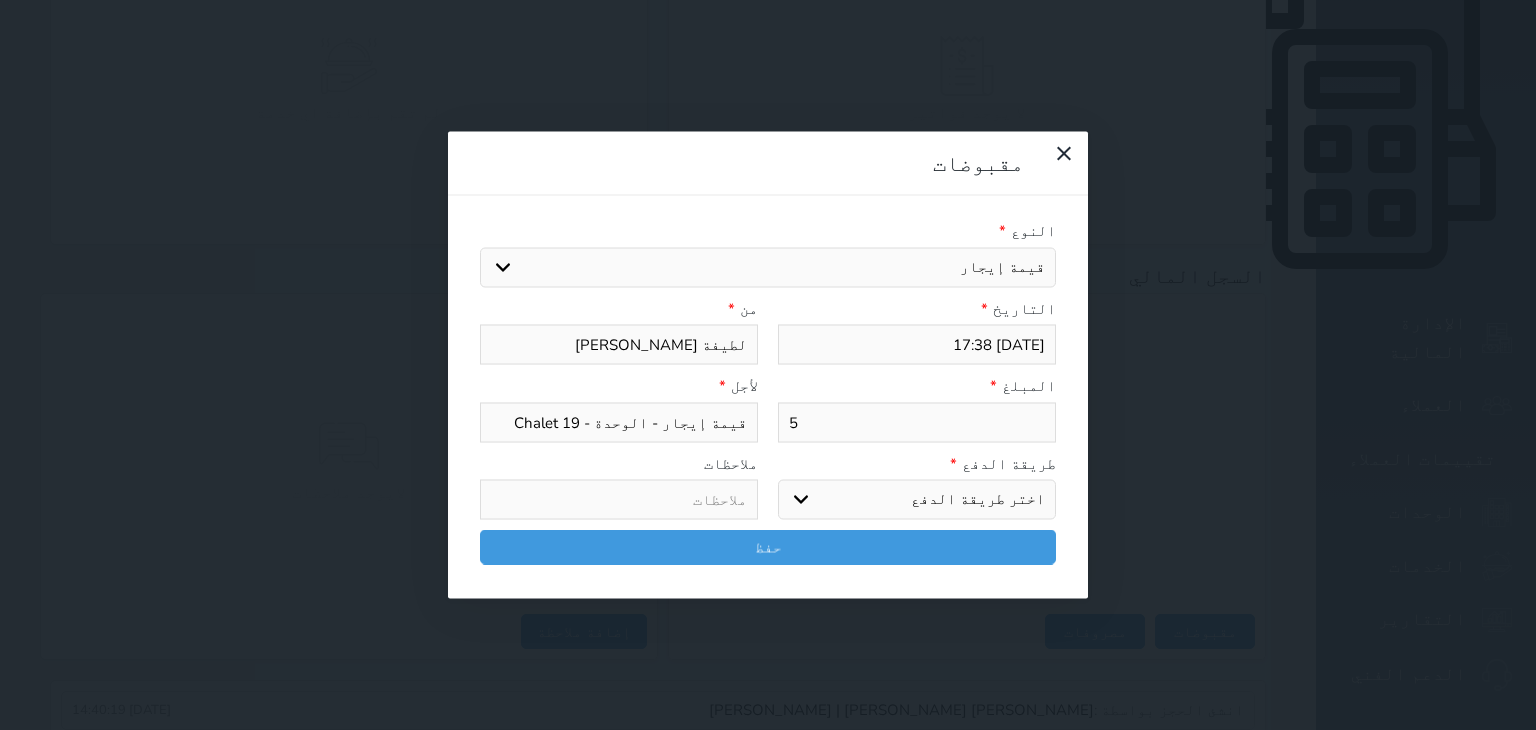 select 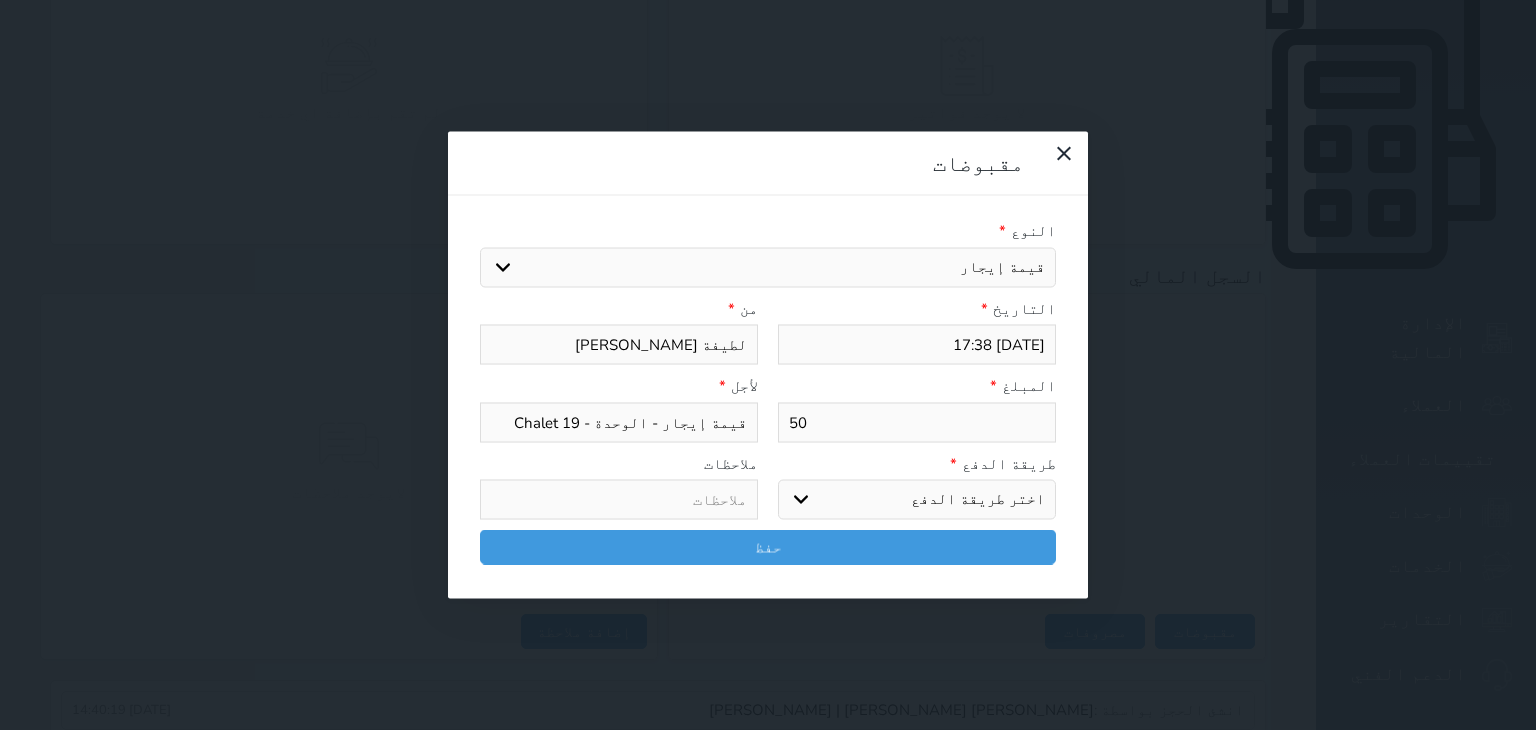 type on "500" 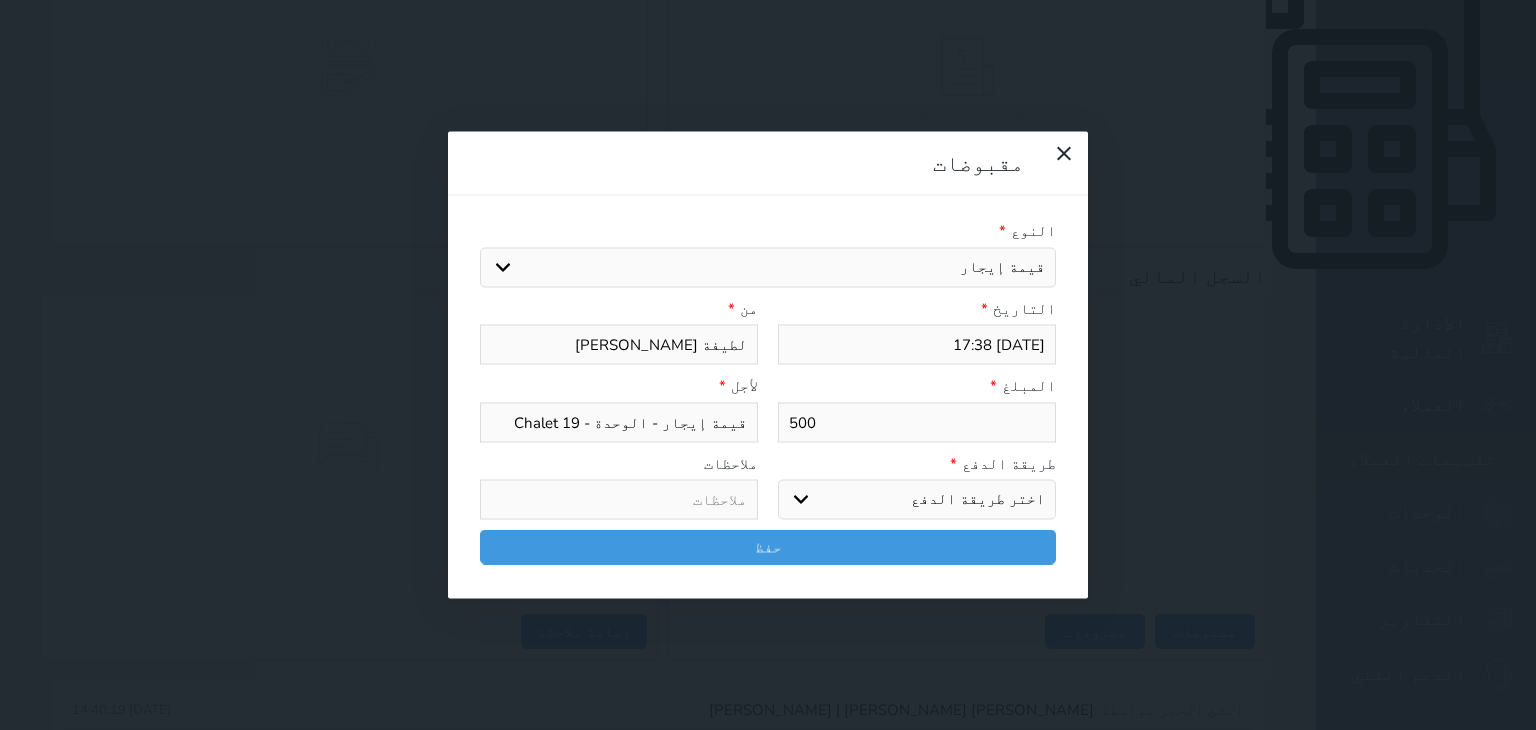 type on "500" 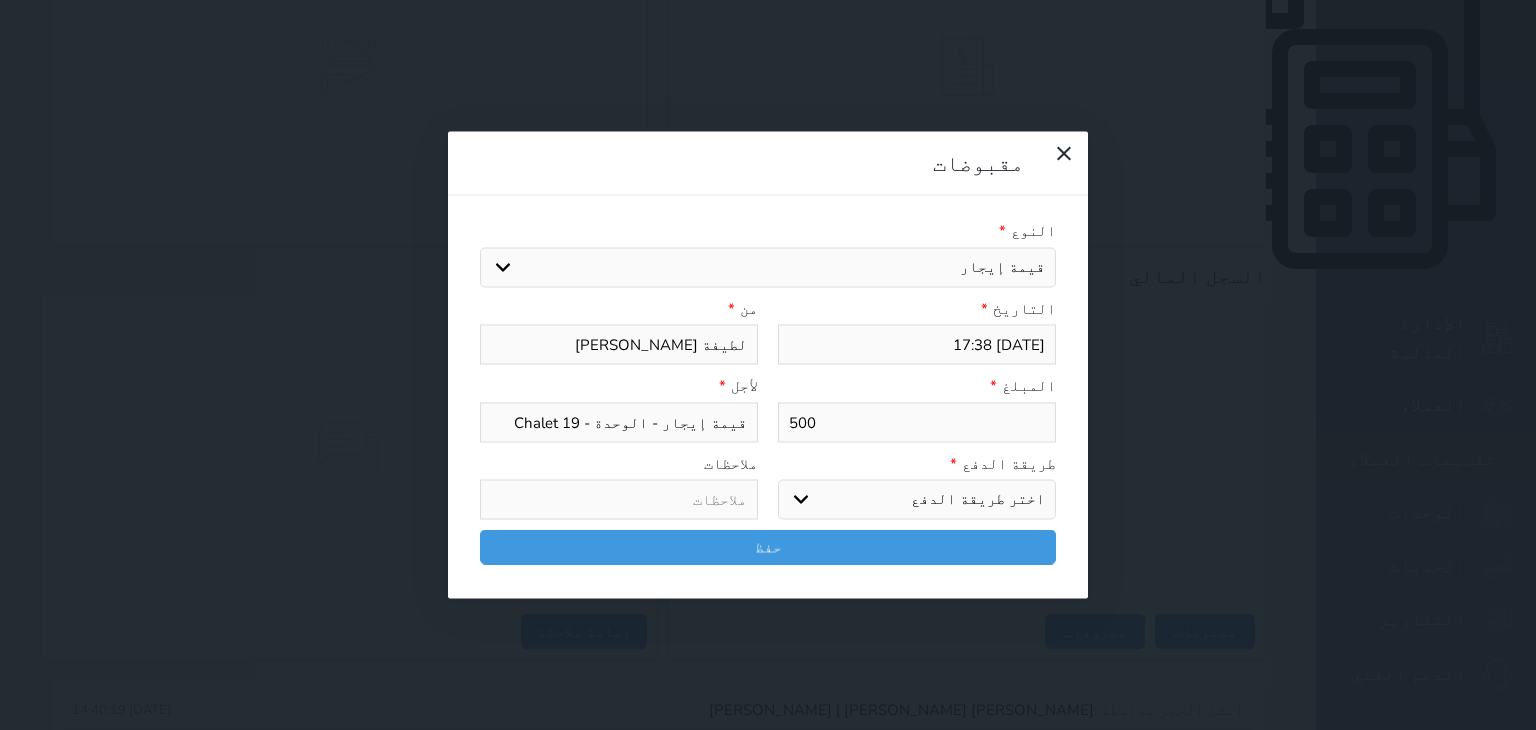 click on "اختر طريقة الدفع   دفع نقدى   تحويل بنكى   مدى   بطاقة ائتمان   آجل" at bounding box center (917, 500) 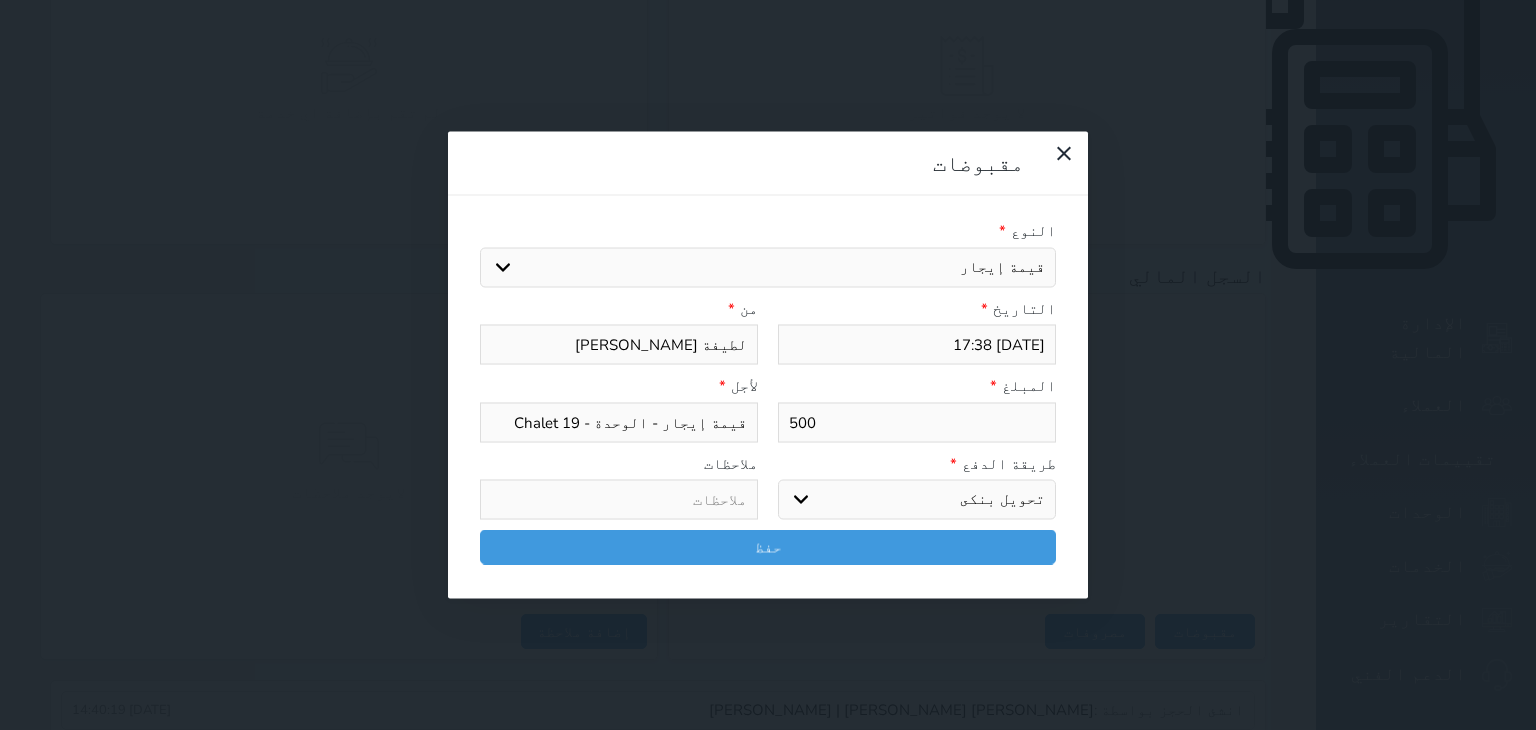 click on "اختر طريقة الدفع   دفع نقدى   تحويل بنكى   مدى   بطاقة ائتمان   آجل" at bounding box center (917, 500) 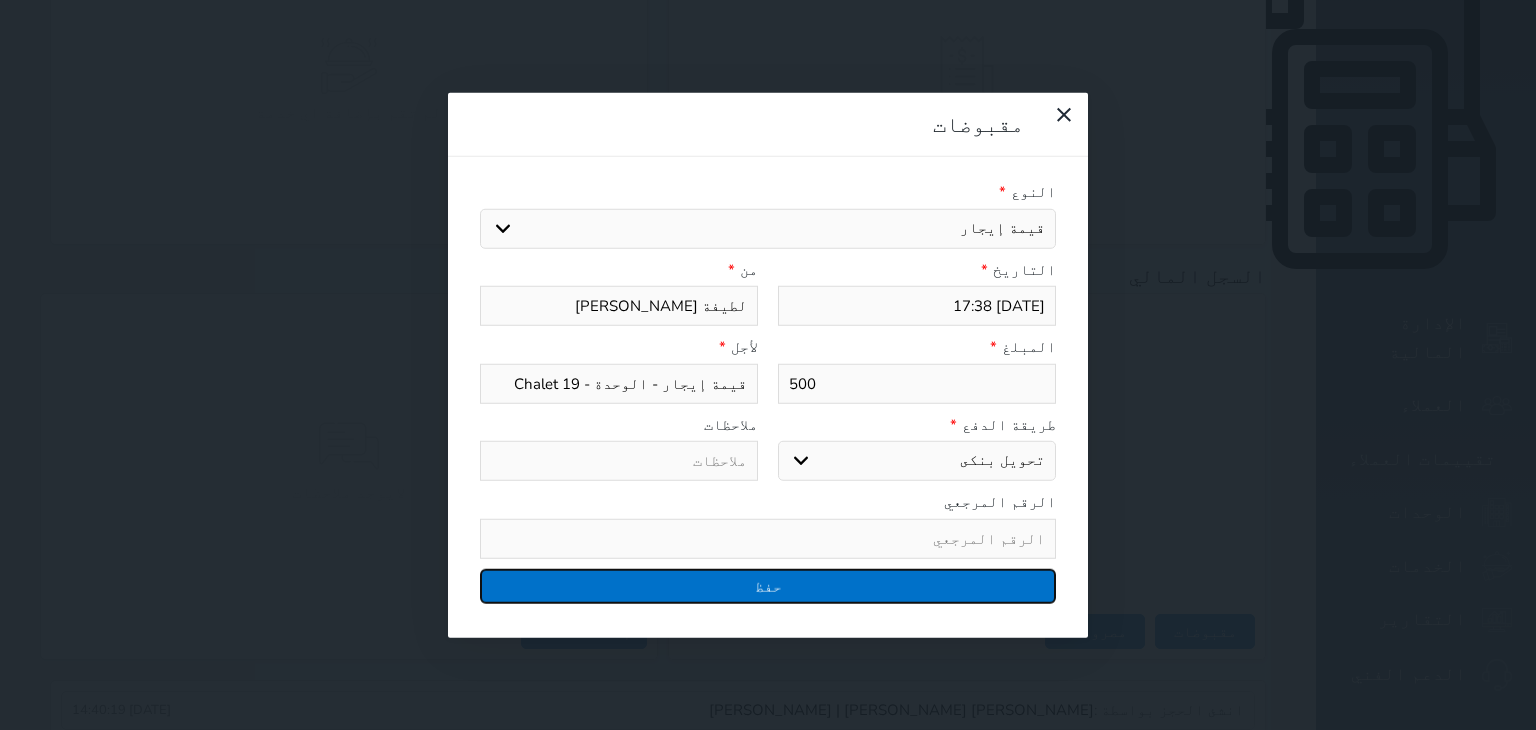 click on "حفظ" at bounding box center (768, 585) 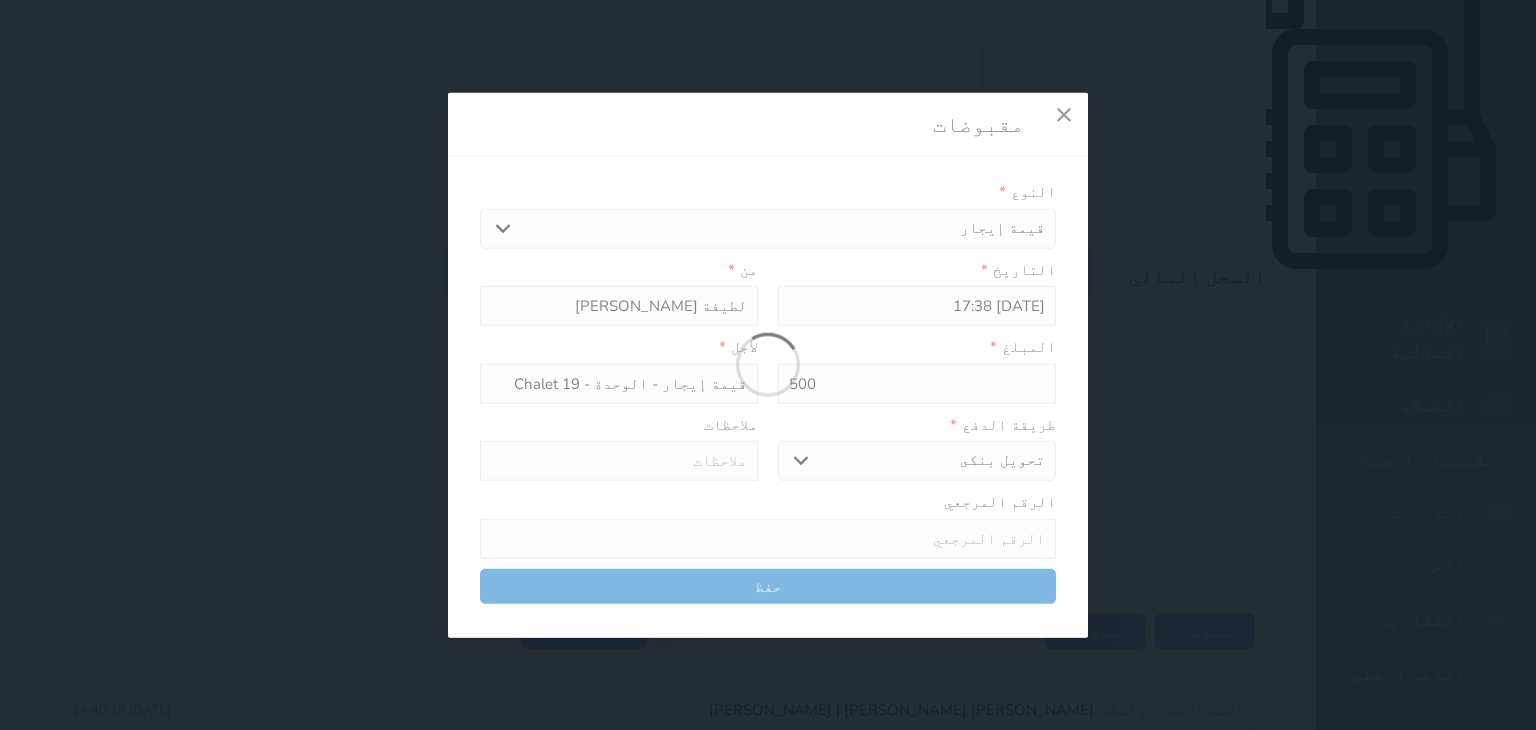 select 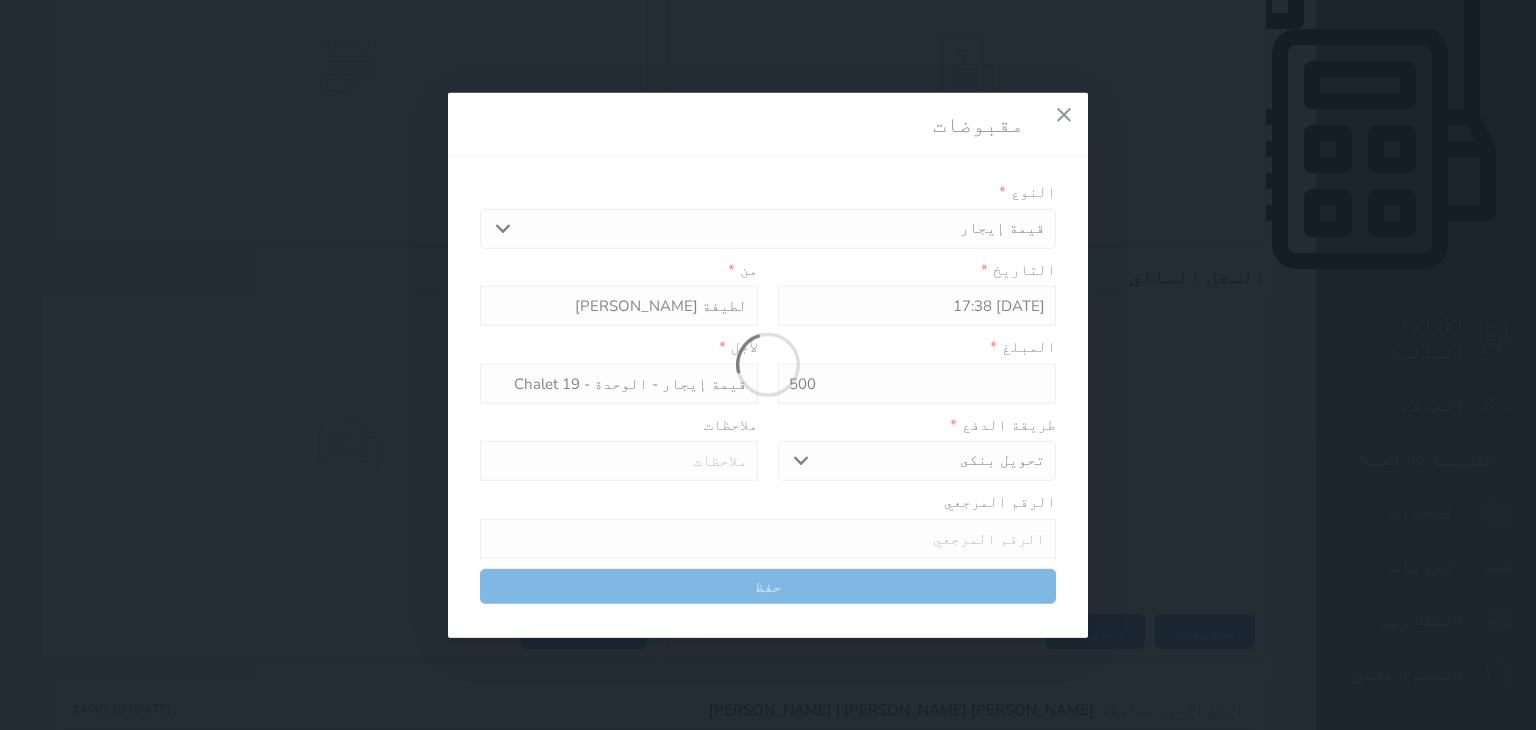 type 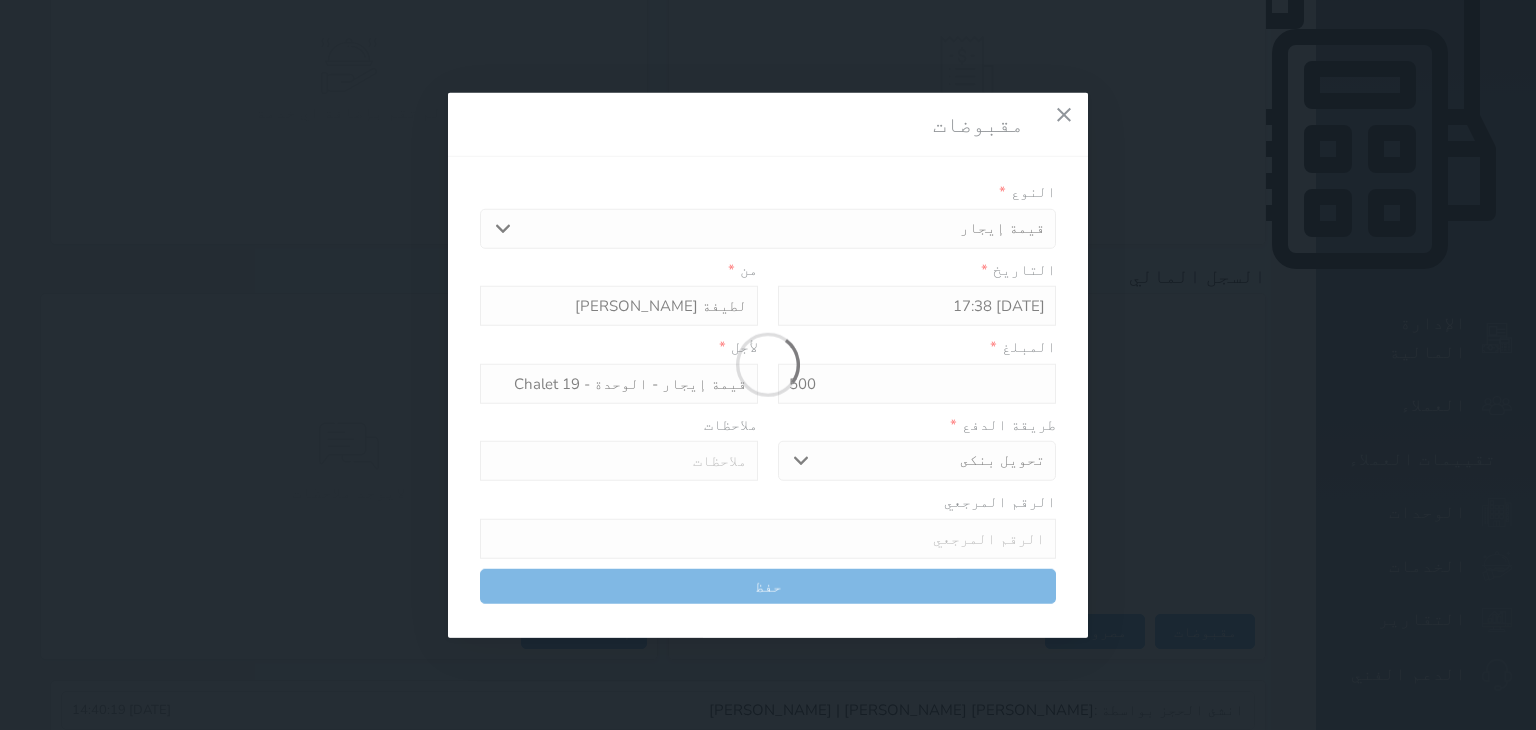 type on "0" 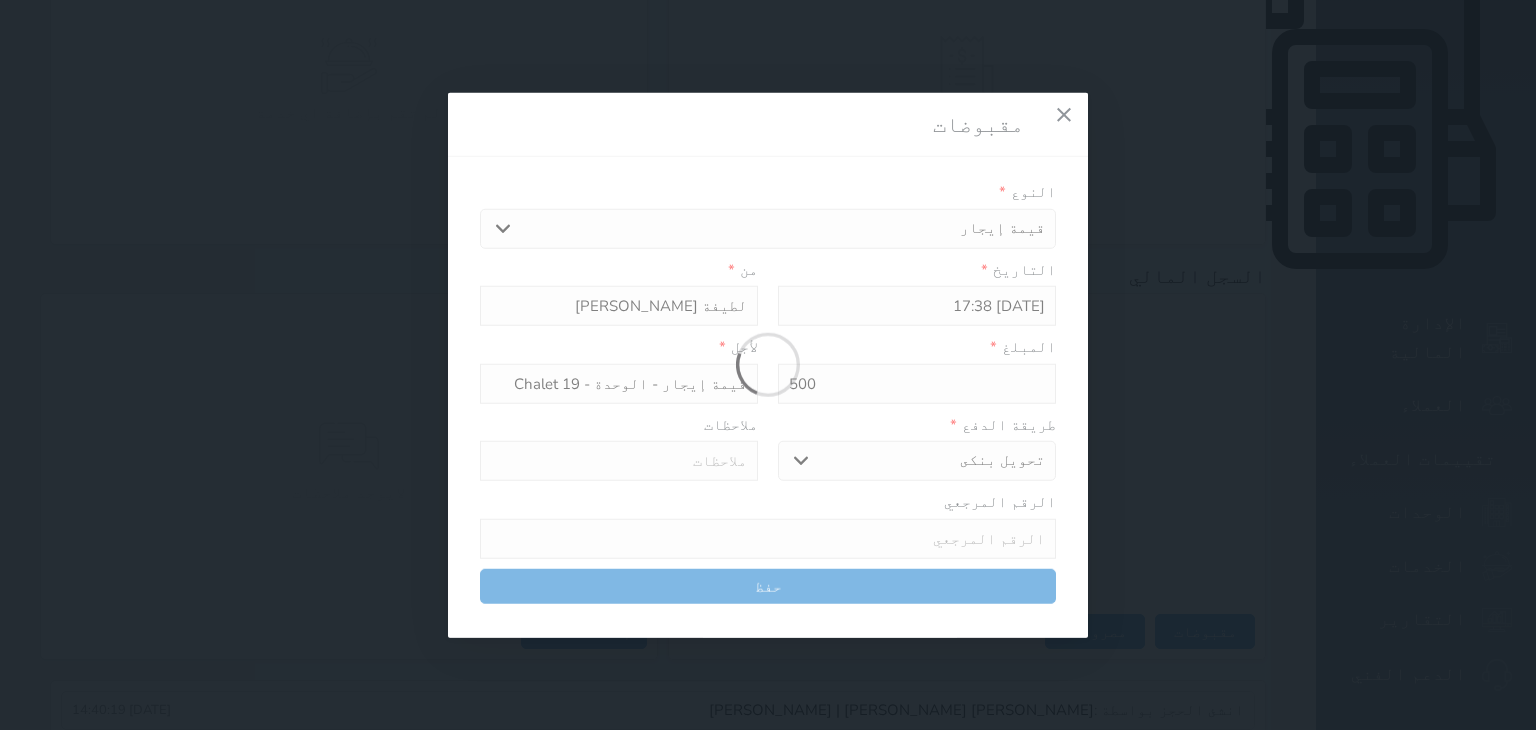 select 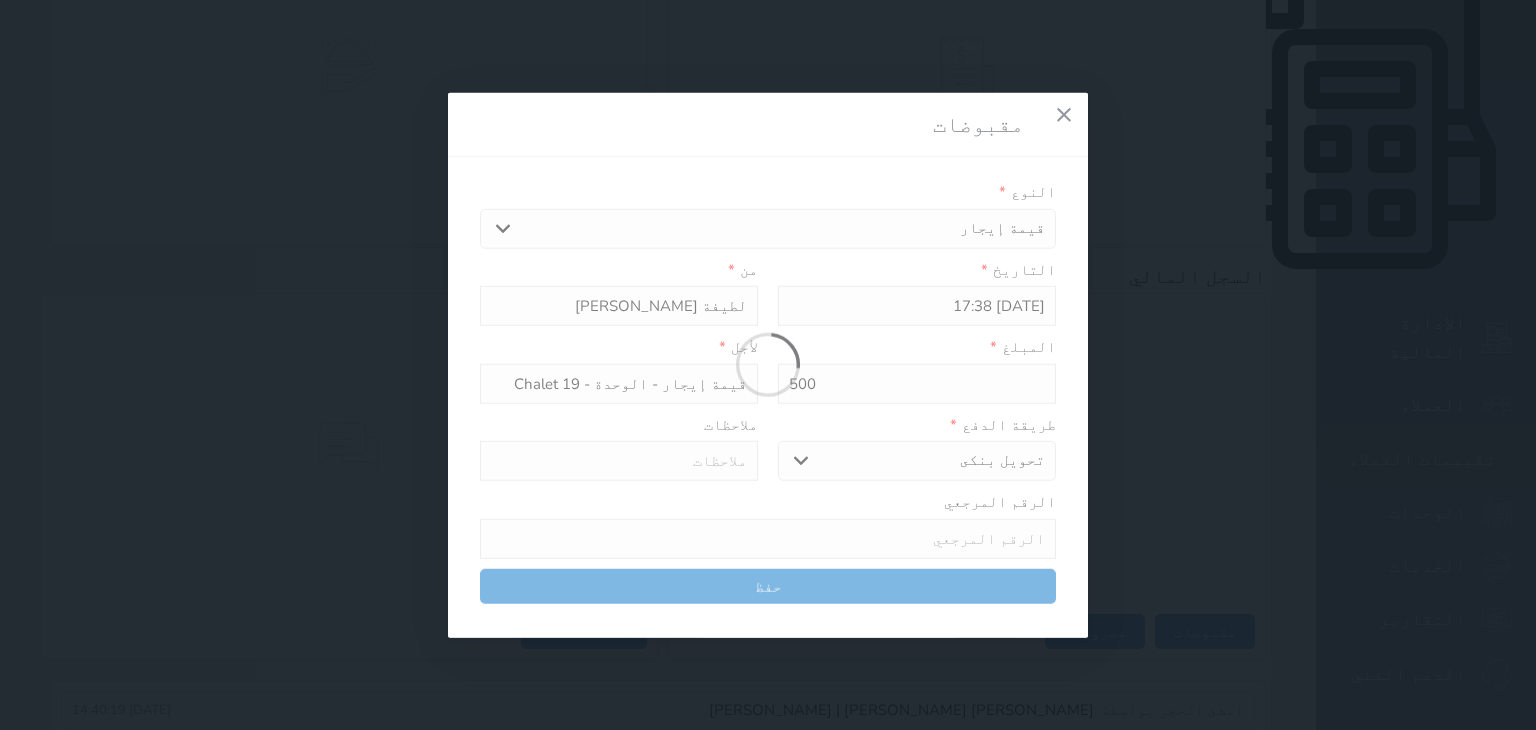type on "0" 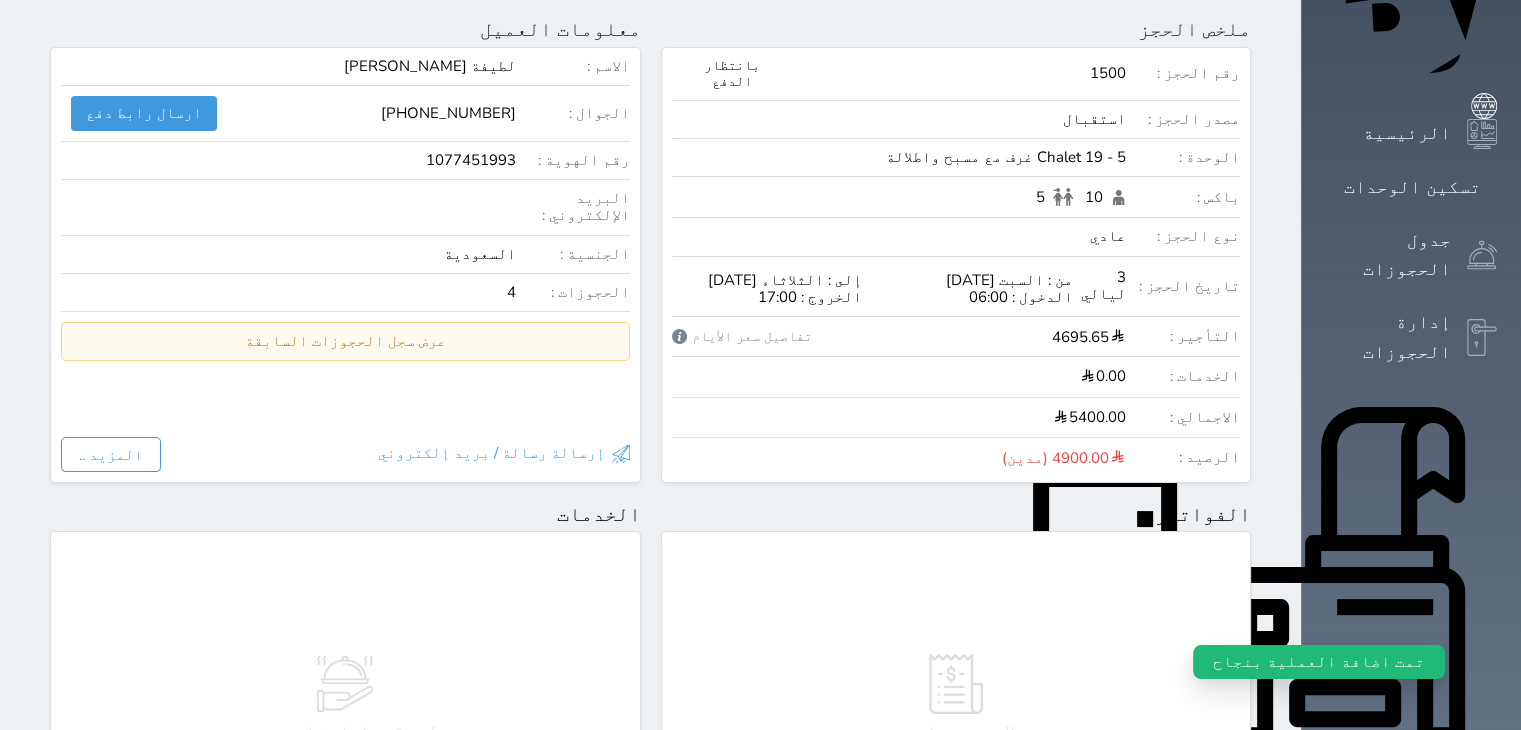 scroll, scrollTop: 80, scrollLeft: 0, axis: vertical 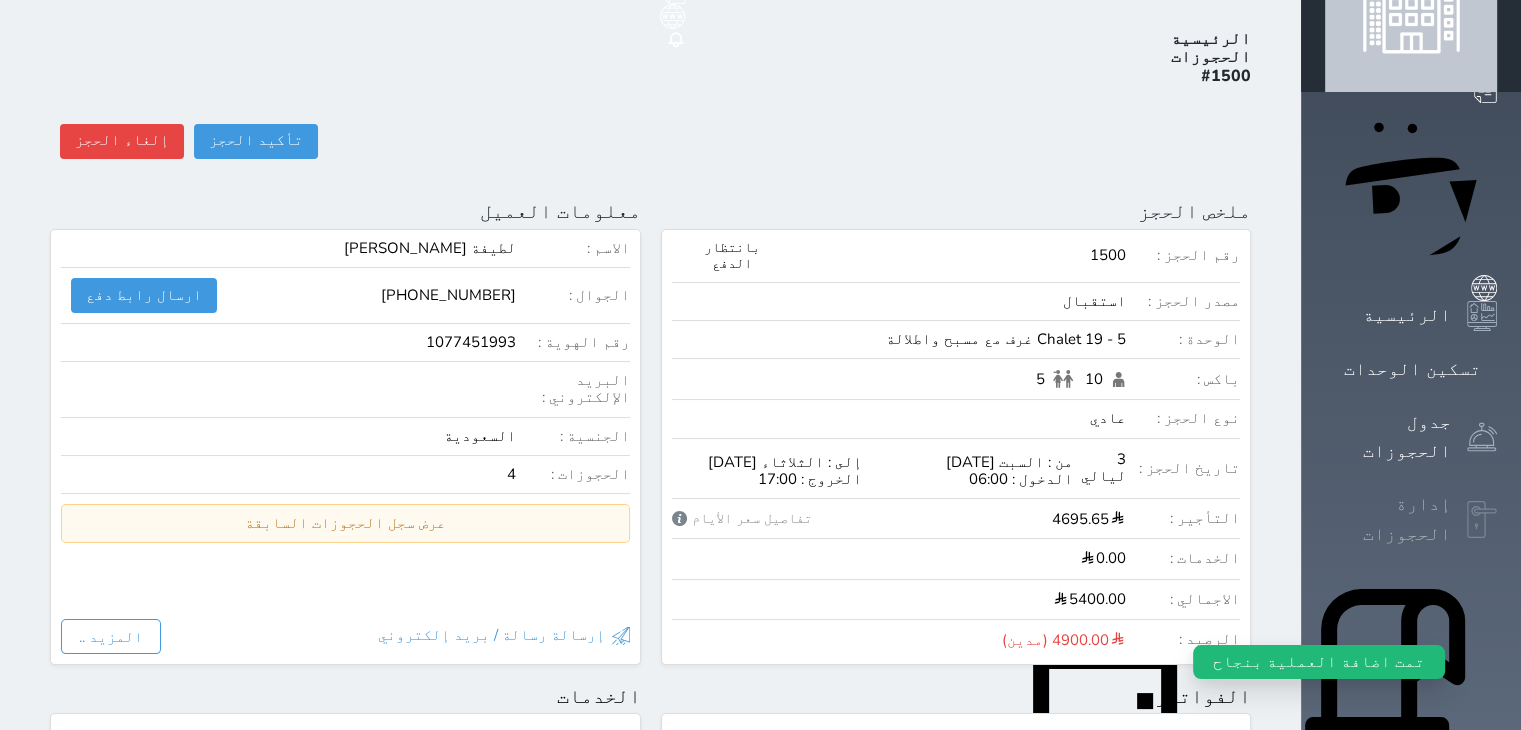 click on "إدارة الحجوزات" at bounding box center (1388, 519) 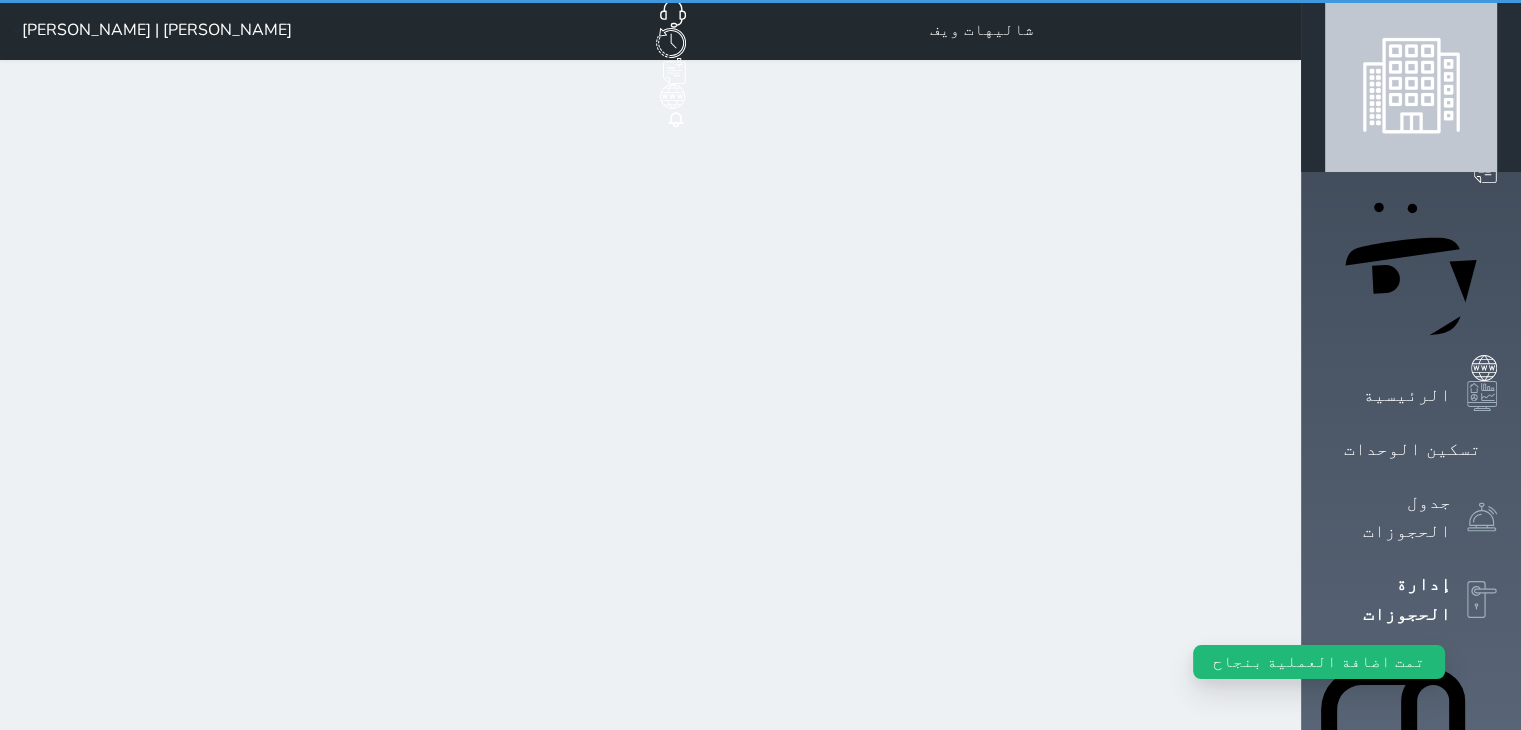select on "open_all" 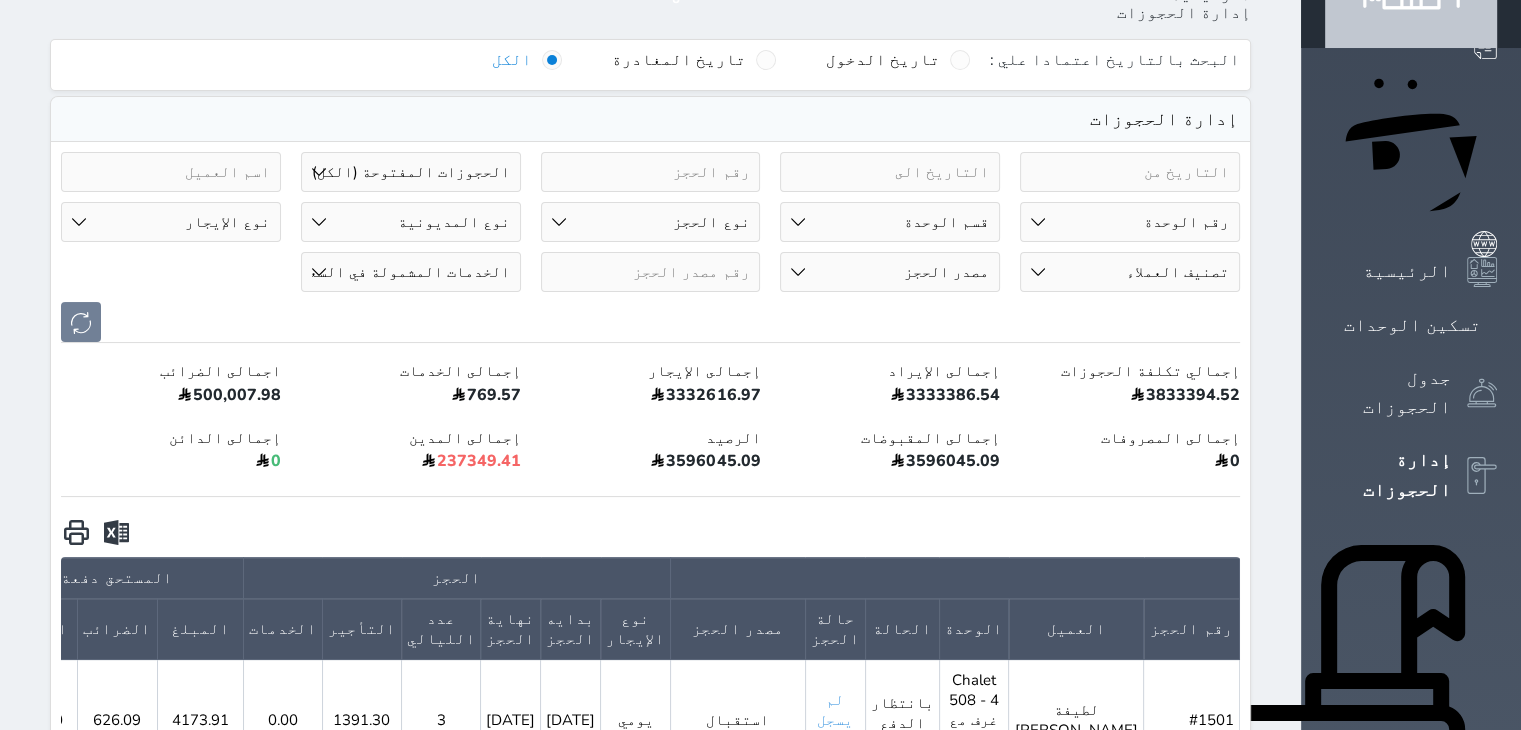 scroll, scrollTop: 500, scrollLeft: 0, axis: vertical 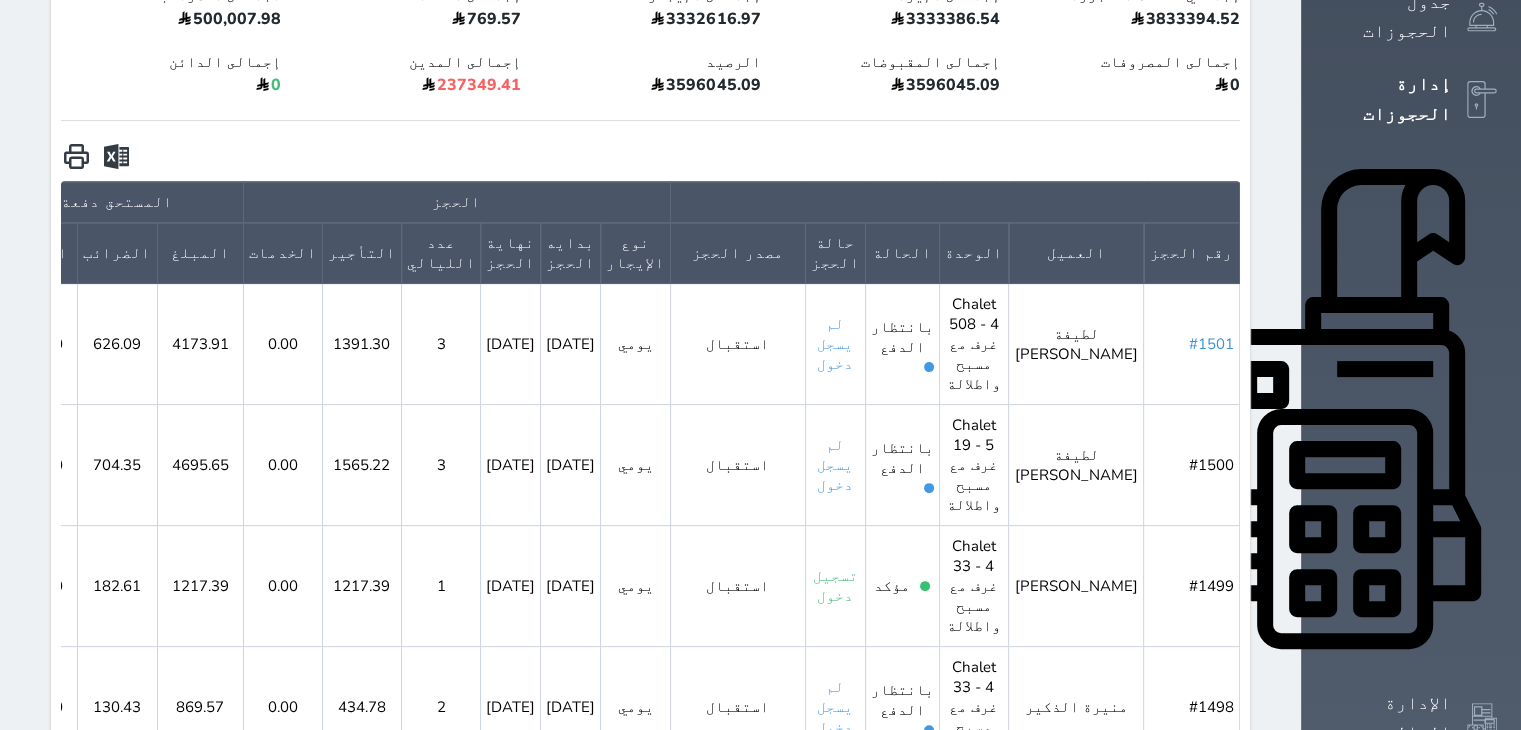 click on "#1501" at bounding box center (1211, 344) 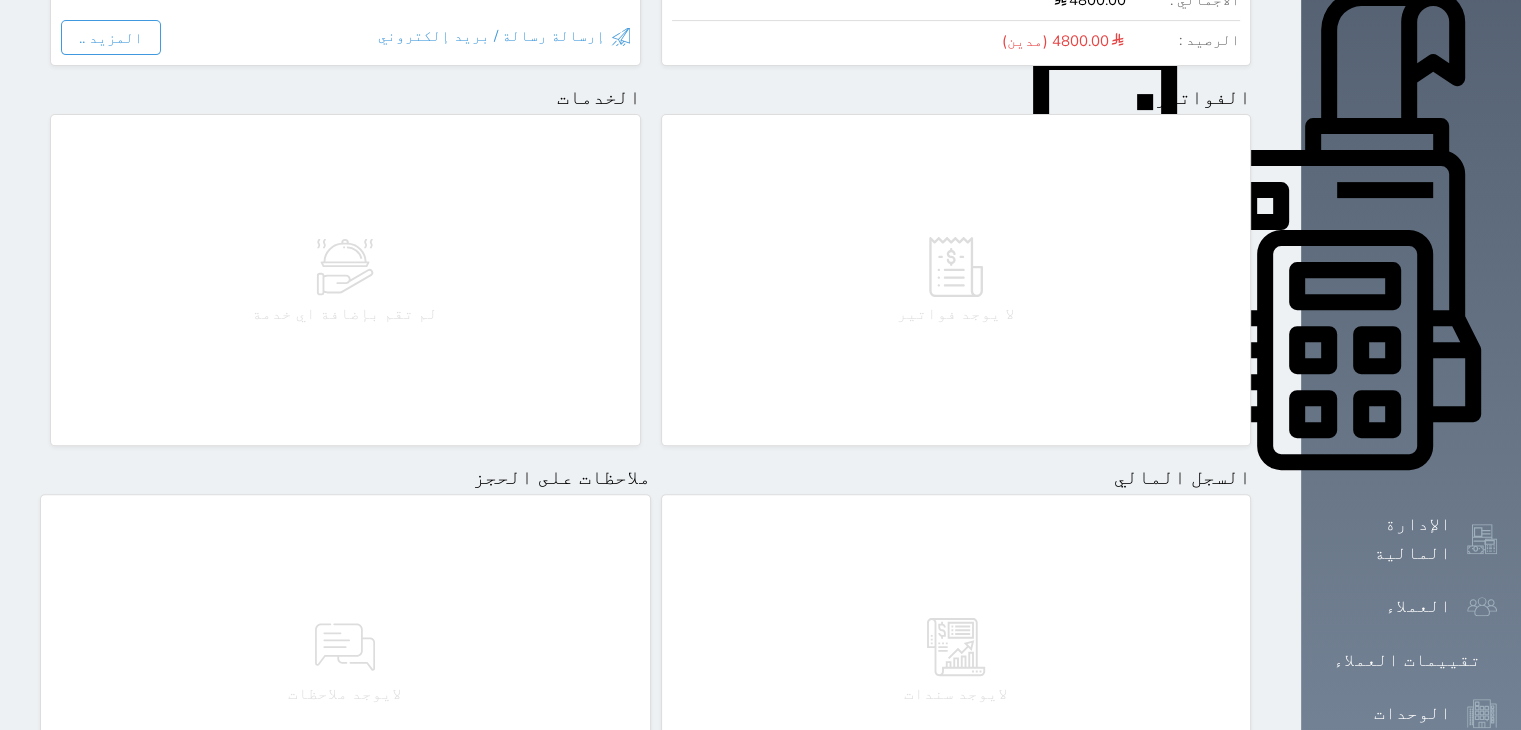 scroll, scrollTop: 880, scrollLeft: 0, axis: vertical 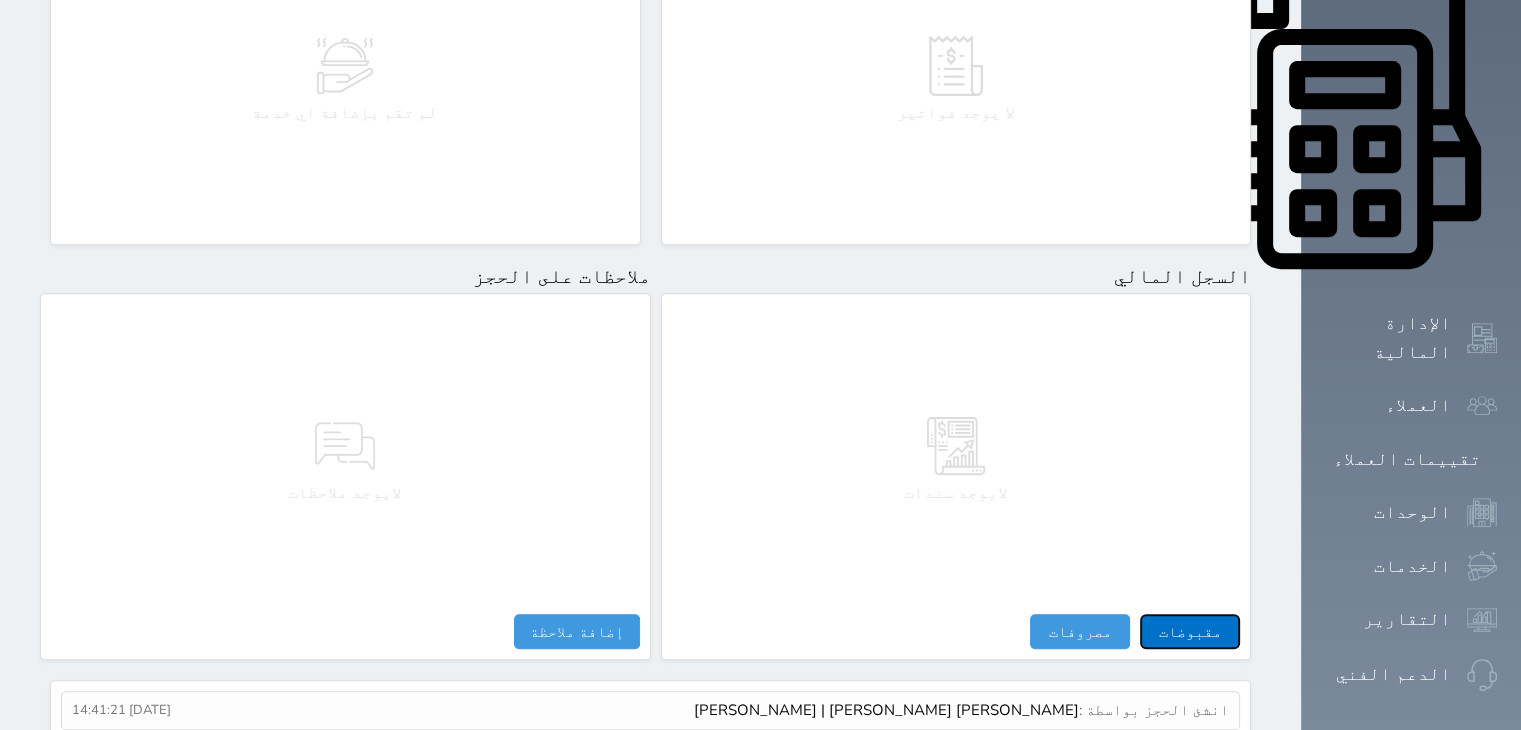 click on "مقبوضات" at bounding box center [1190, 631] 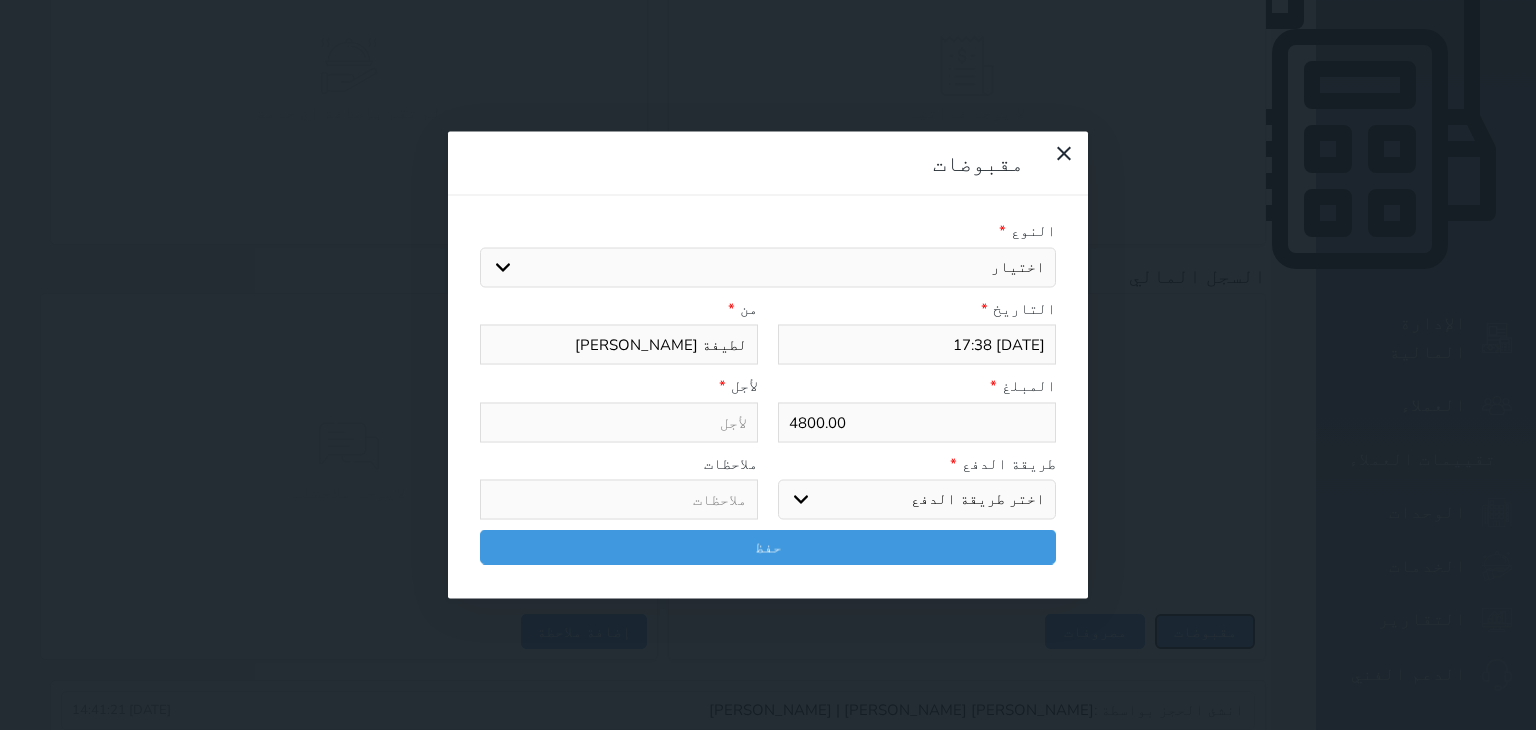 select 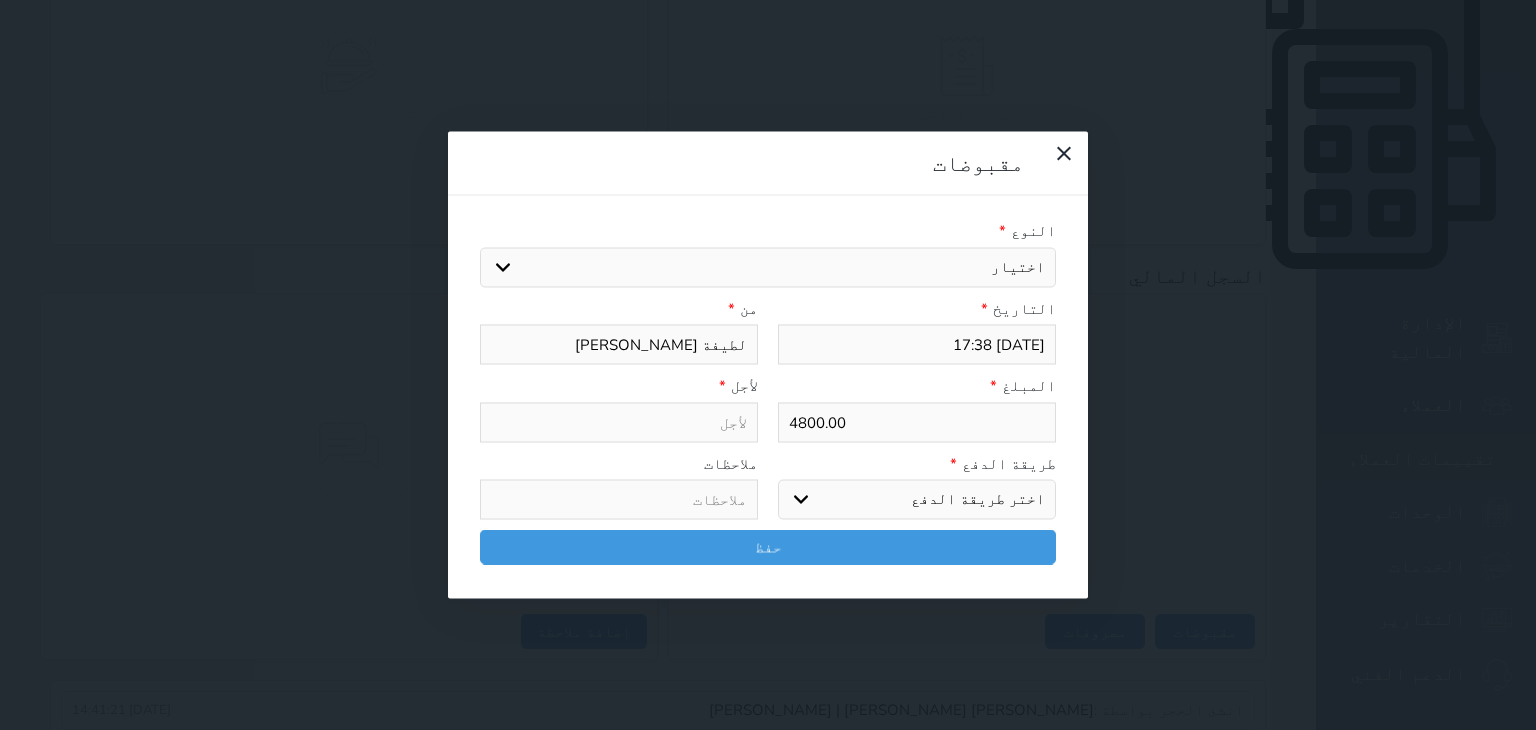 click on "اختيار   مقبوضات عامة قيمة إيجار فواتير تامين عربون لا ينطبق آخر مغسلة واي فاي - الإنترنت مواقف السيارات طعام الأغذية والمشروبات مشروبات المشروبات الباردة المشروبات الساخنة الإفطار غداء عشاء مخبز و كعك حمام سباحة الصالة الرياضية سبا و خدمات الجمال اختيار وإسقاط (خدمات النقل) ميني بار كابل - تلفزيون سرير إضافي تصفيف الشعر التسوق خدمات الجولات السياحية المنظمة خدمات الدليل السياحي" at bounding box center [768, 267] 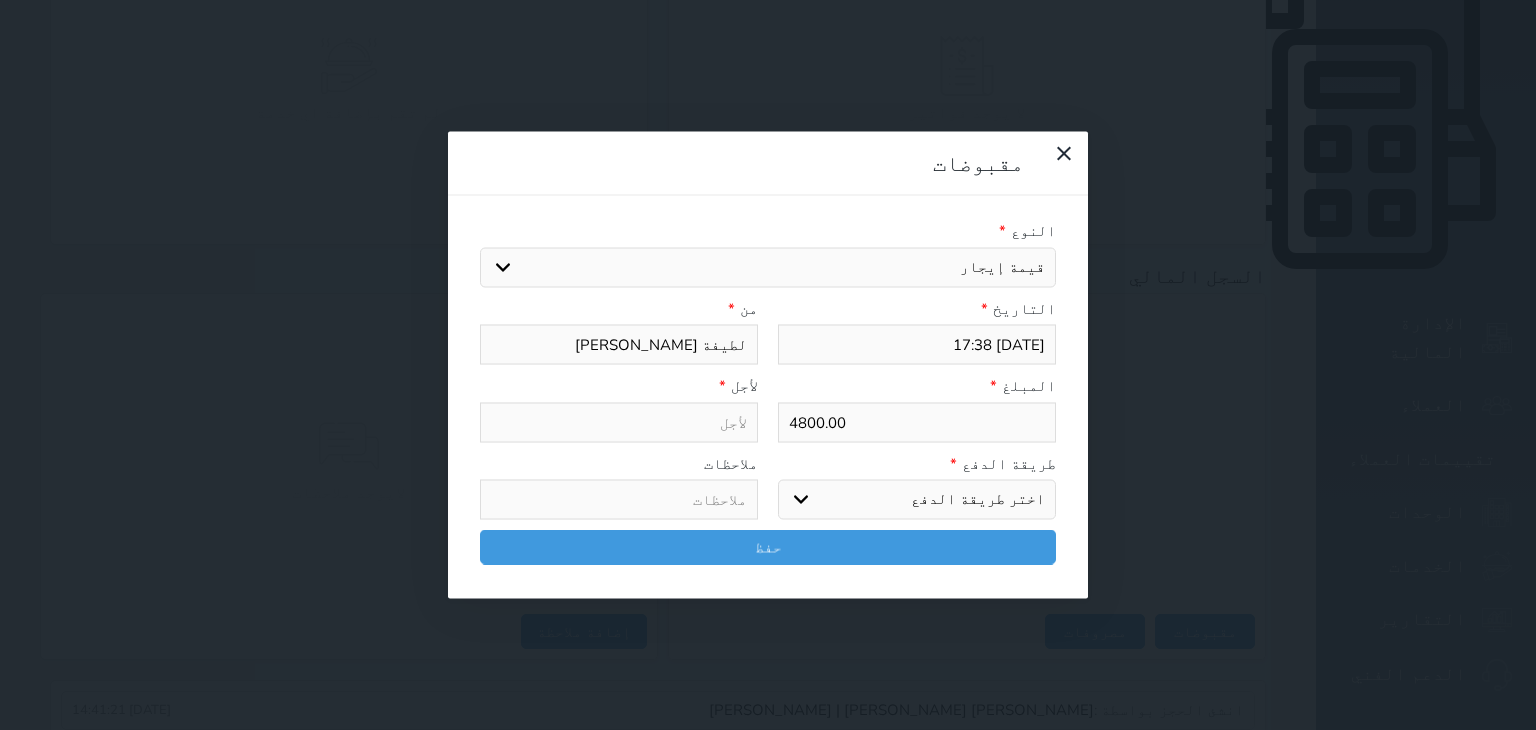 click on "اختيار   مقبوضات عامة قيمة إيجار فواتير تامين عربون لا ينطبق آخر مغسلة واي فاي - الإنترنت مواقف السيارات طعام الأغذية والمشروبات مشروبات المشروبات الباردة المشروبات الساخنة الإفطار غداء عشاء مخبز و كعك حمام سباحة الصالة الرياضية سبا و خدمات الجمال اختيار وإسقاط (خدمات النقل) ميني بار كابل - تلفزيون سرير إضافي تصفيف الشعر التسوق خدمات الجولات السياحية المنظمة خدمات الدليل السياحي" at bounding box center [768, 267] 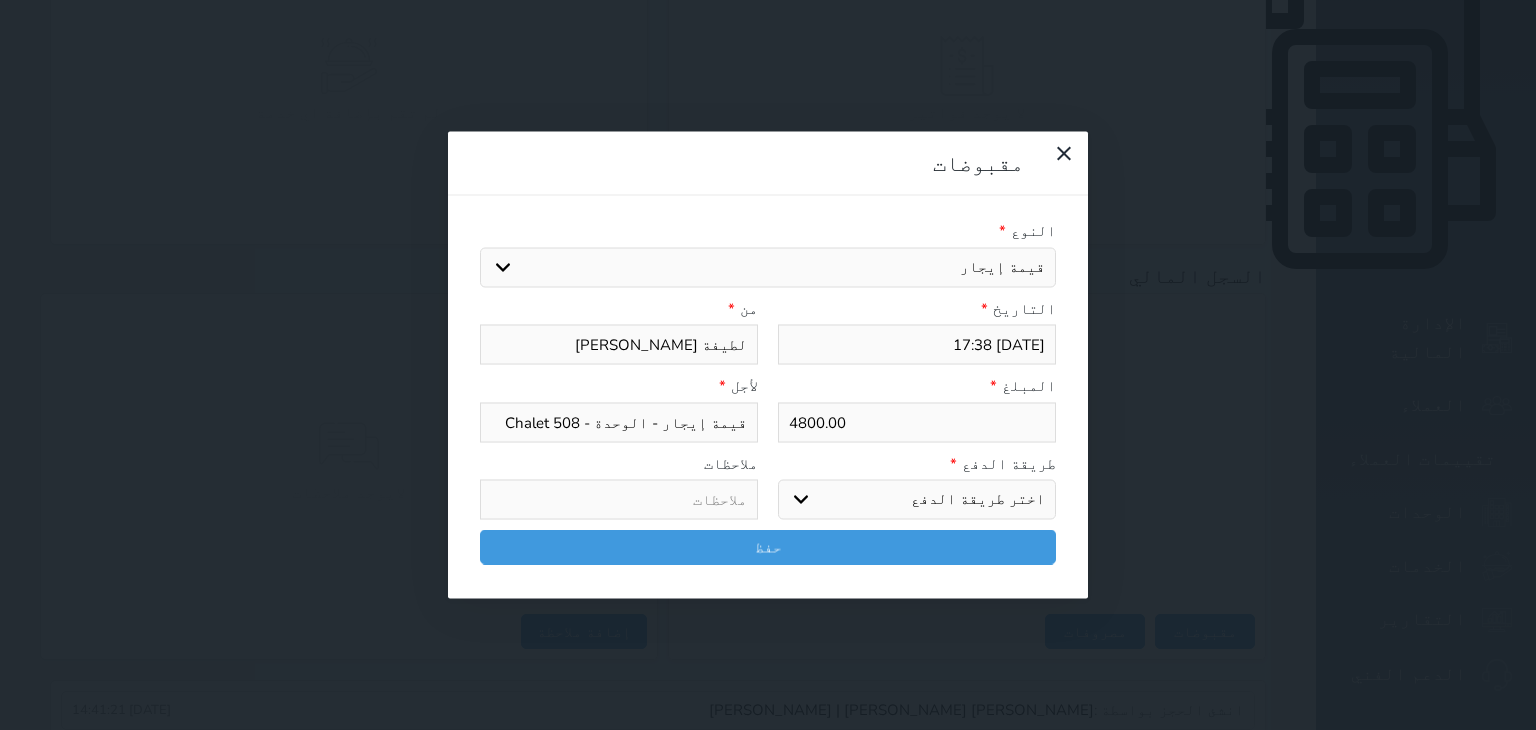 click on "4800.00" at bounding box center [917, 422] 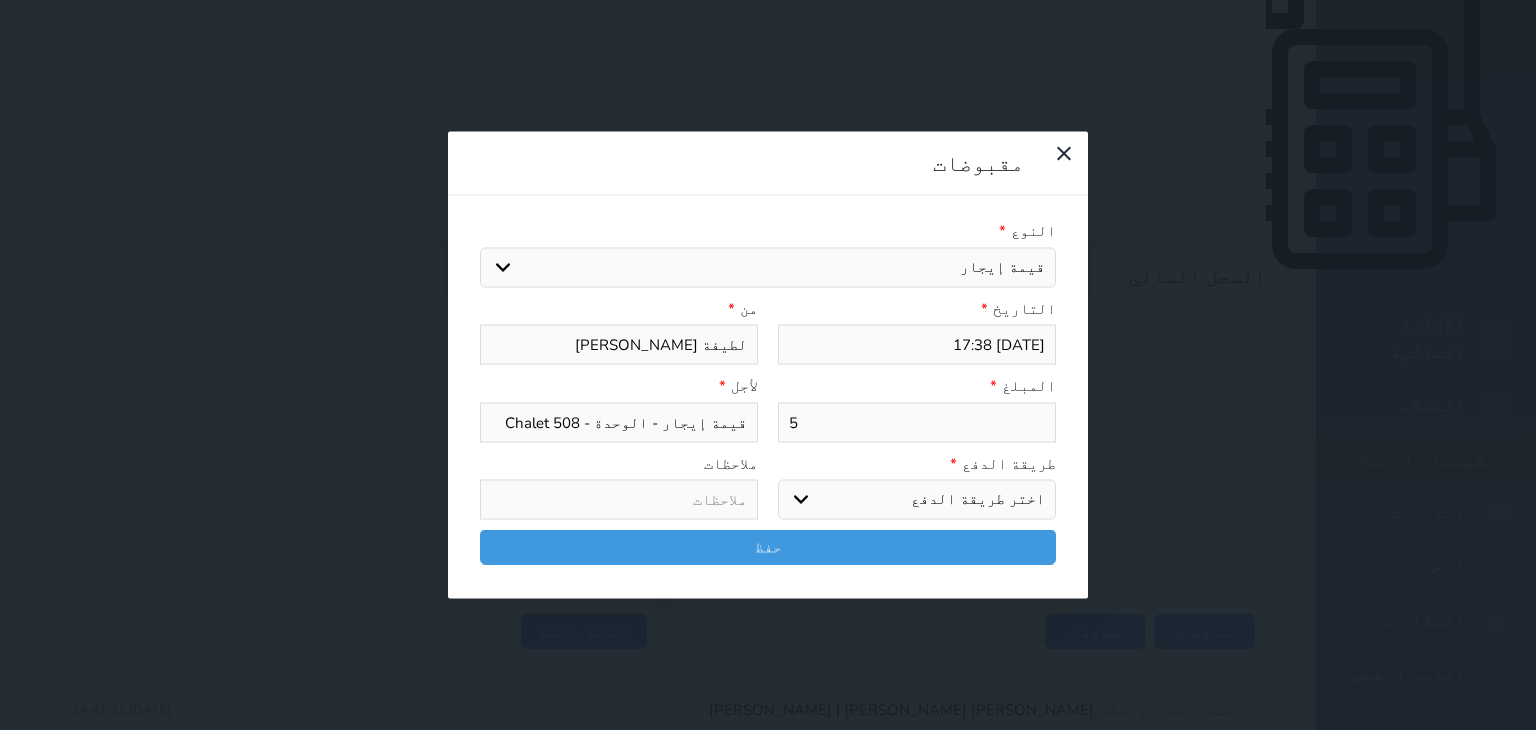 type on "50" 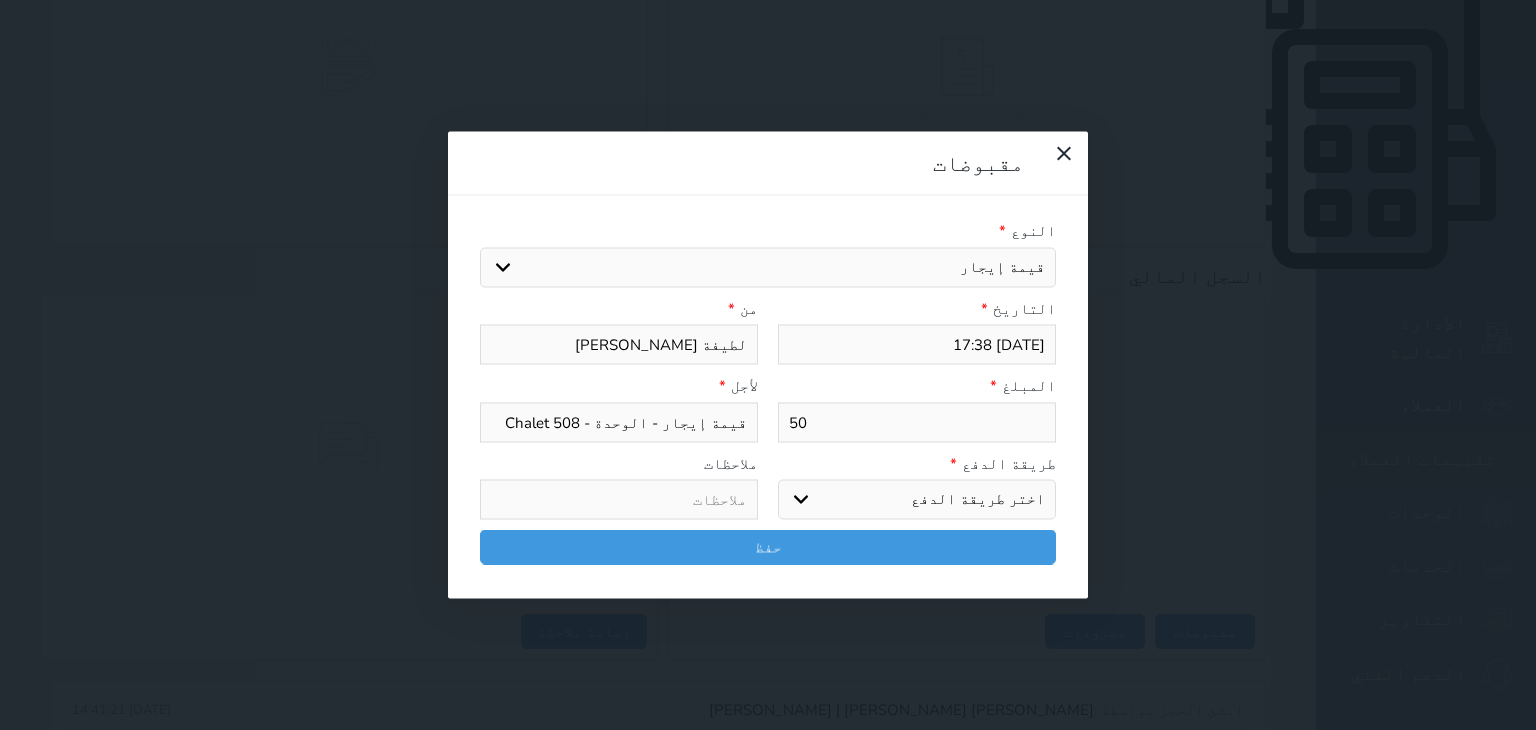 type on "500" 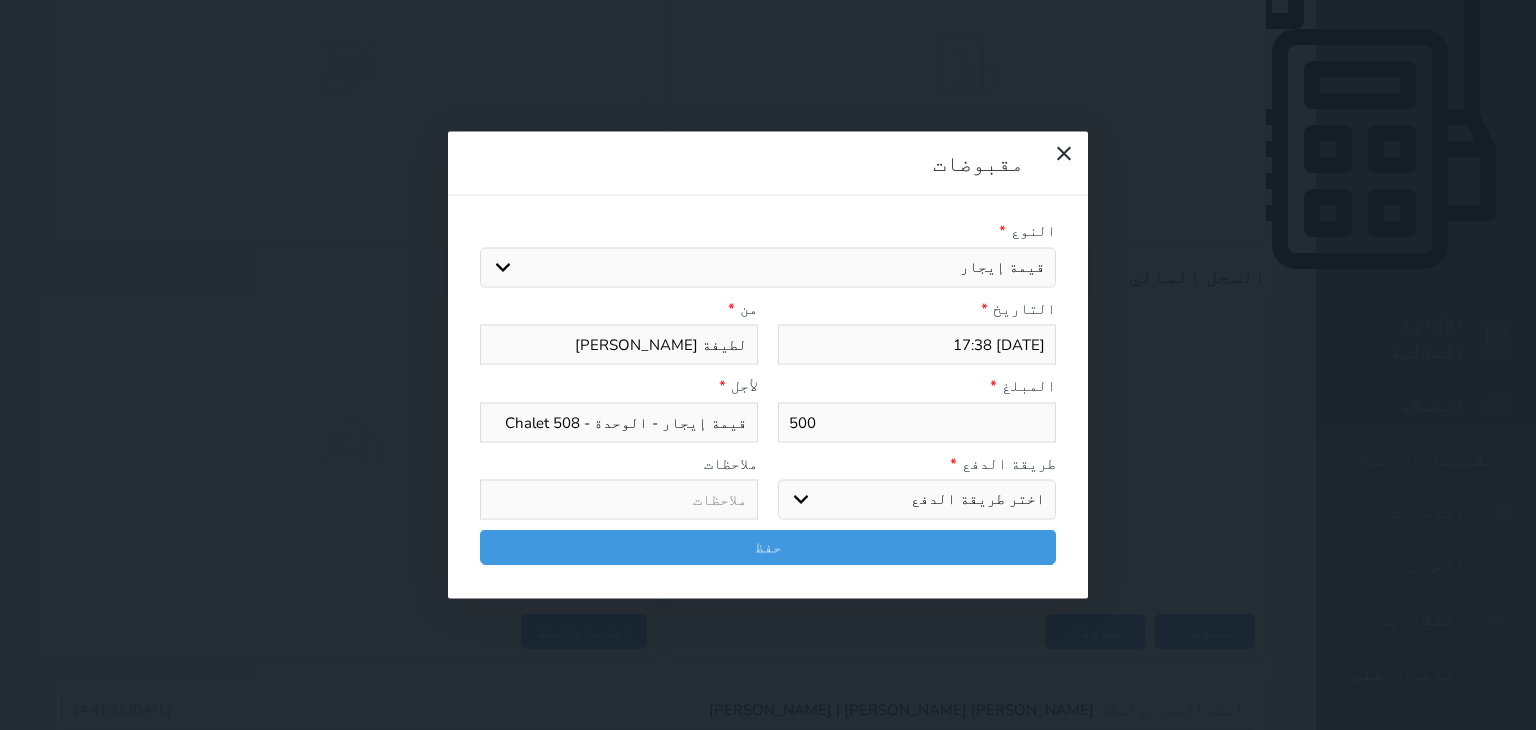 type on "500" 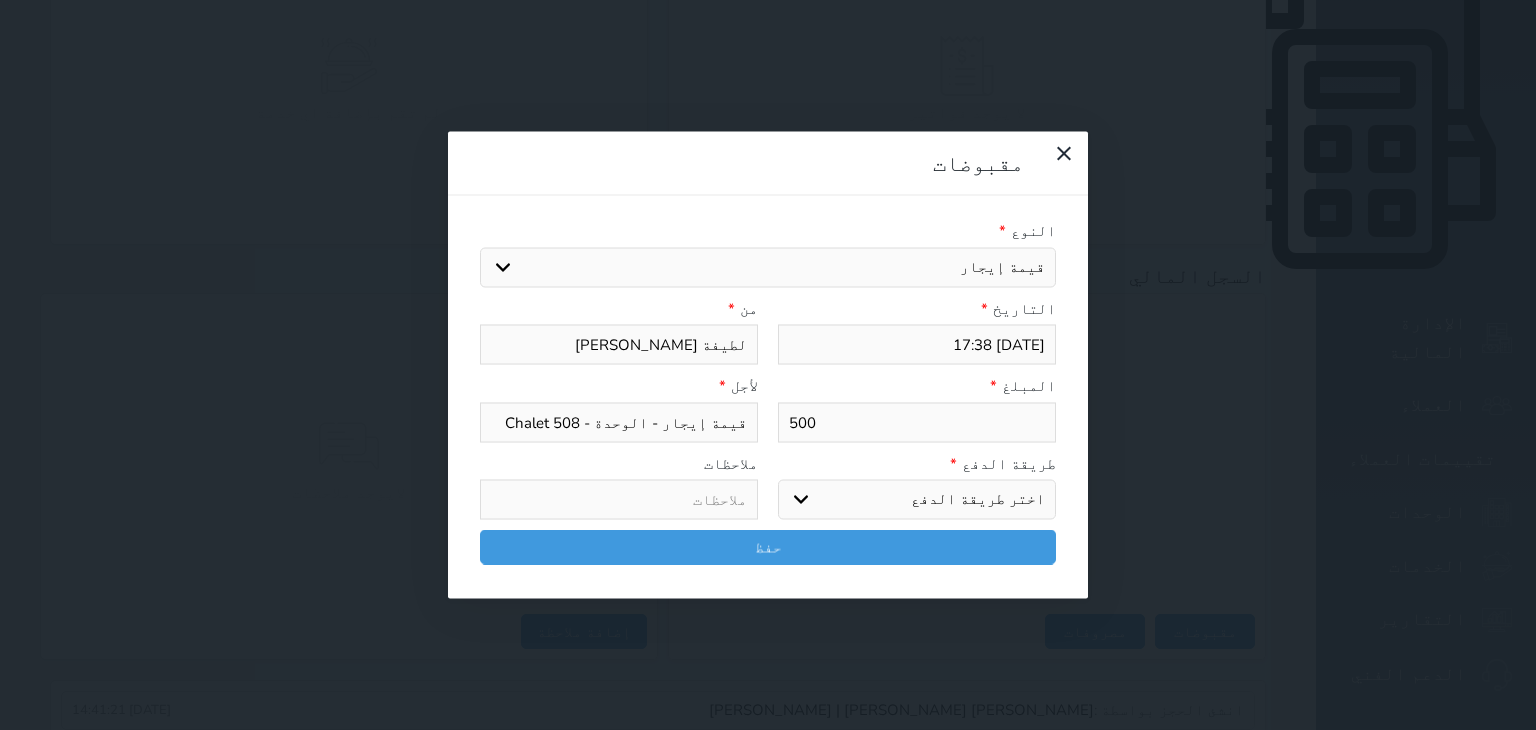click on "اختر طريقة الدفع   دفع نقدى   تحويل بنكى   مدى   بطاقة ائتمان   آجل" at bounding box center (917, 500) 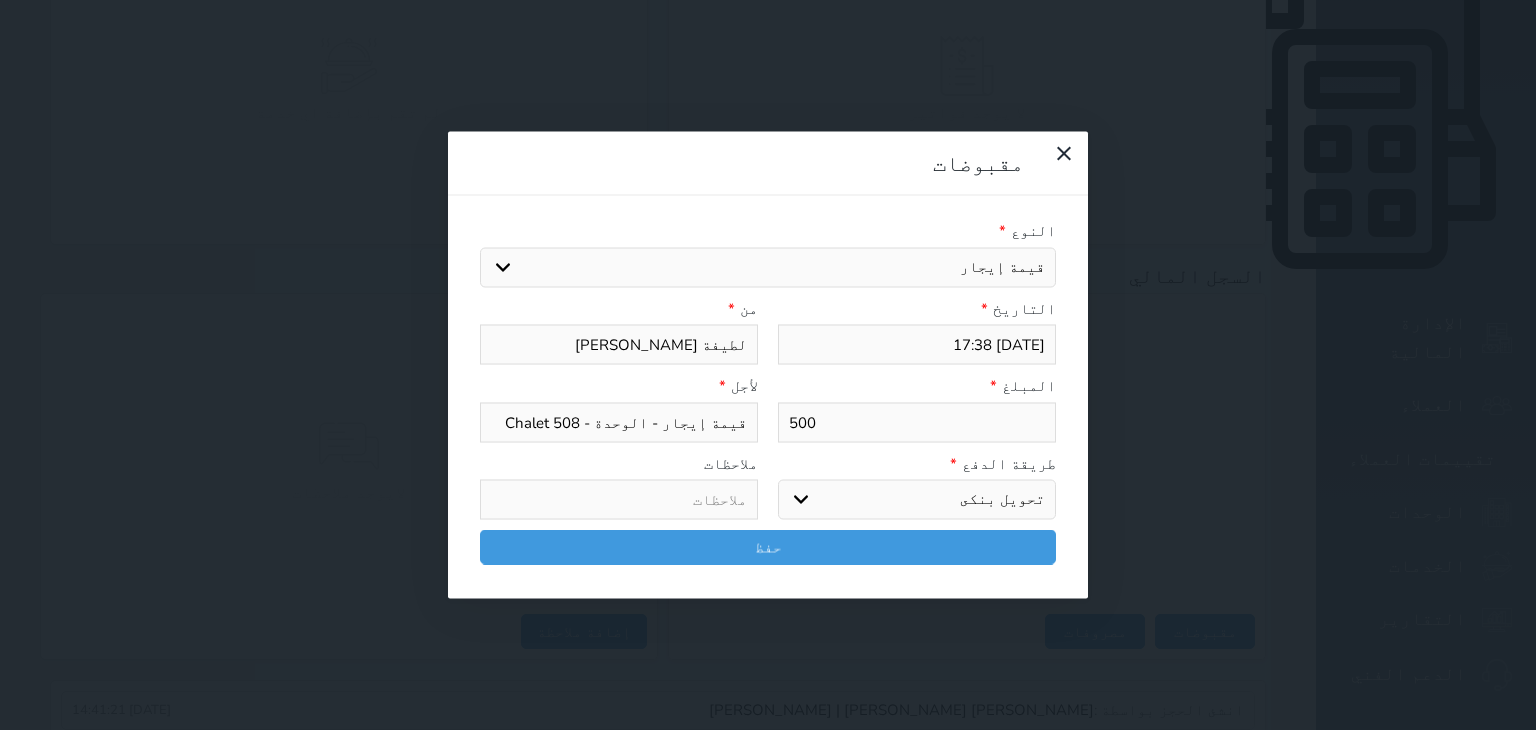 click on "اختر طريقة الدفع   دفع نقدى   تحويل بنكى   مدى   بطاقة ائتمان   آجل" at bounding box center (917, 500) 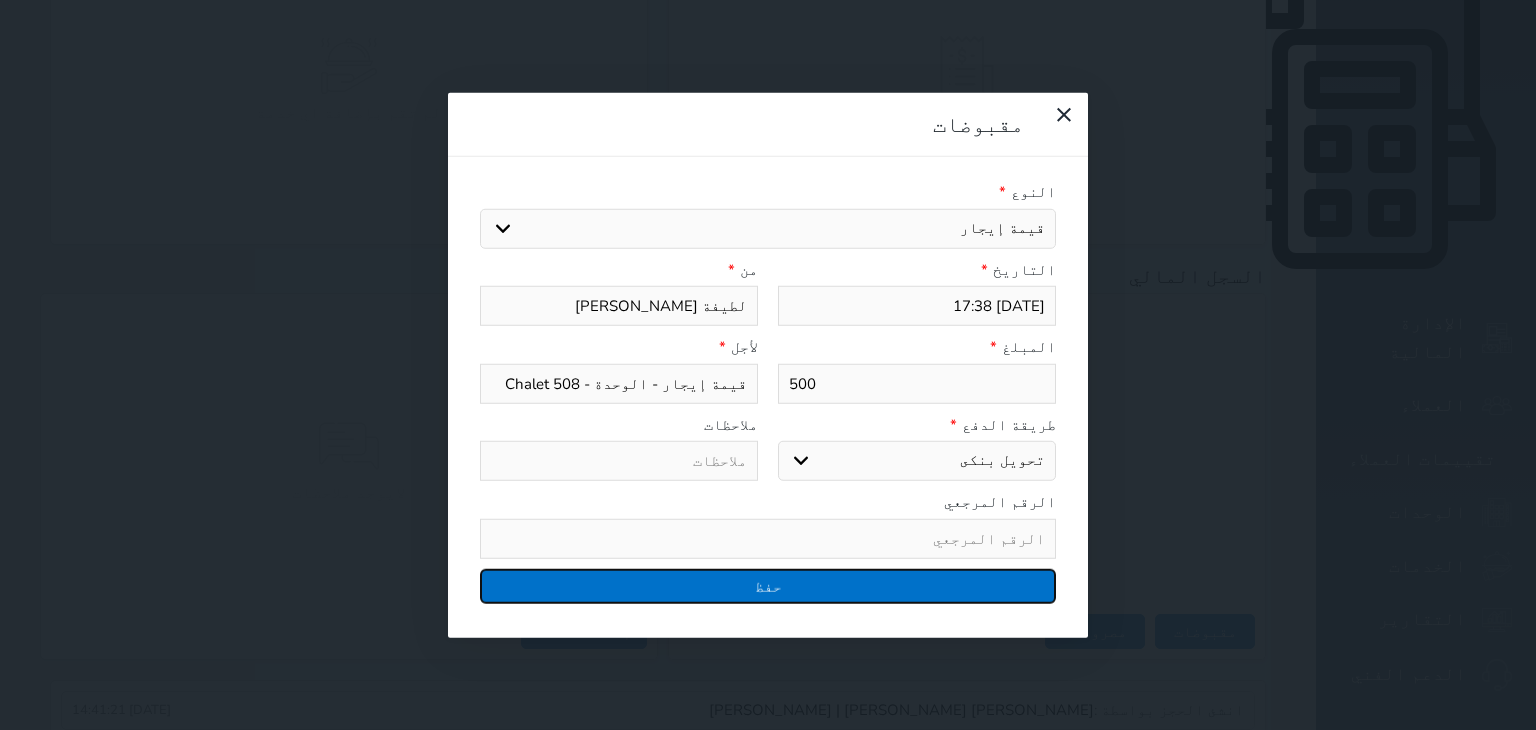 click on "حفظ" at bounding box center (768, 585) 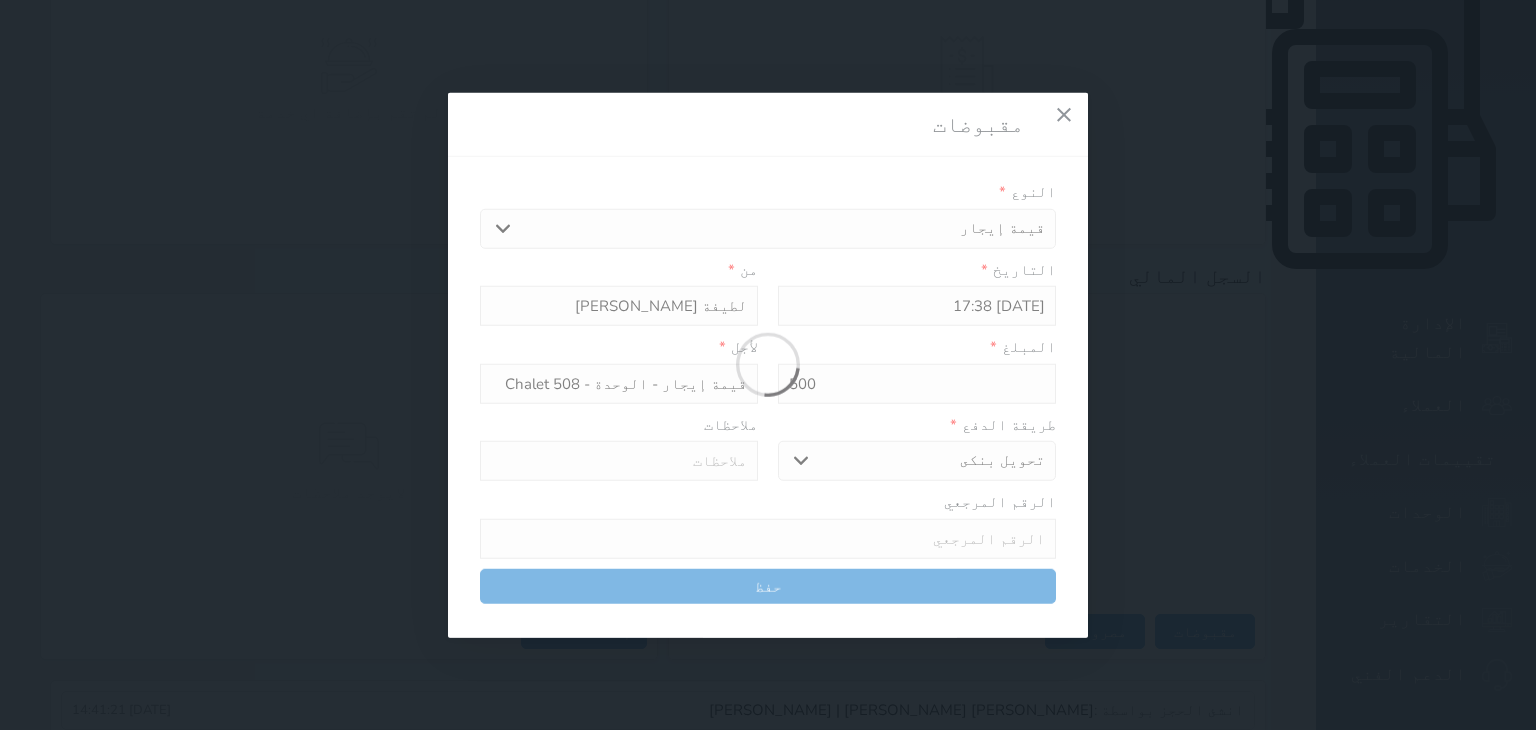 select 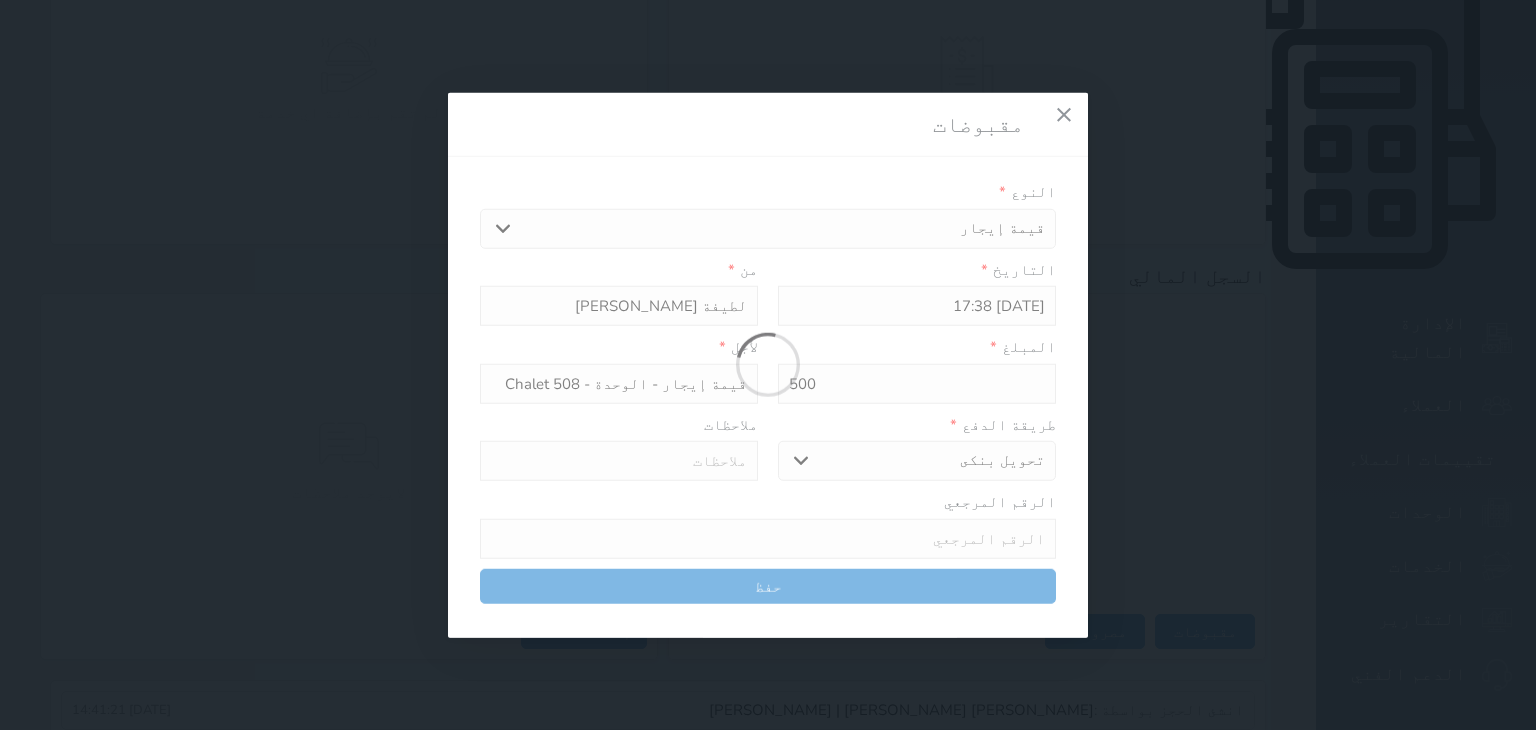 type 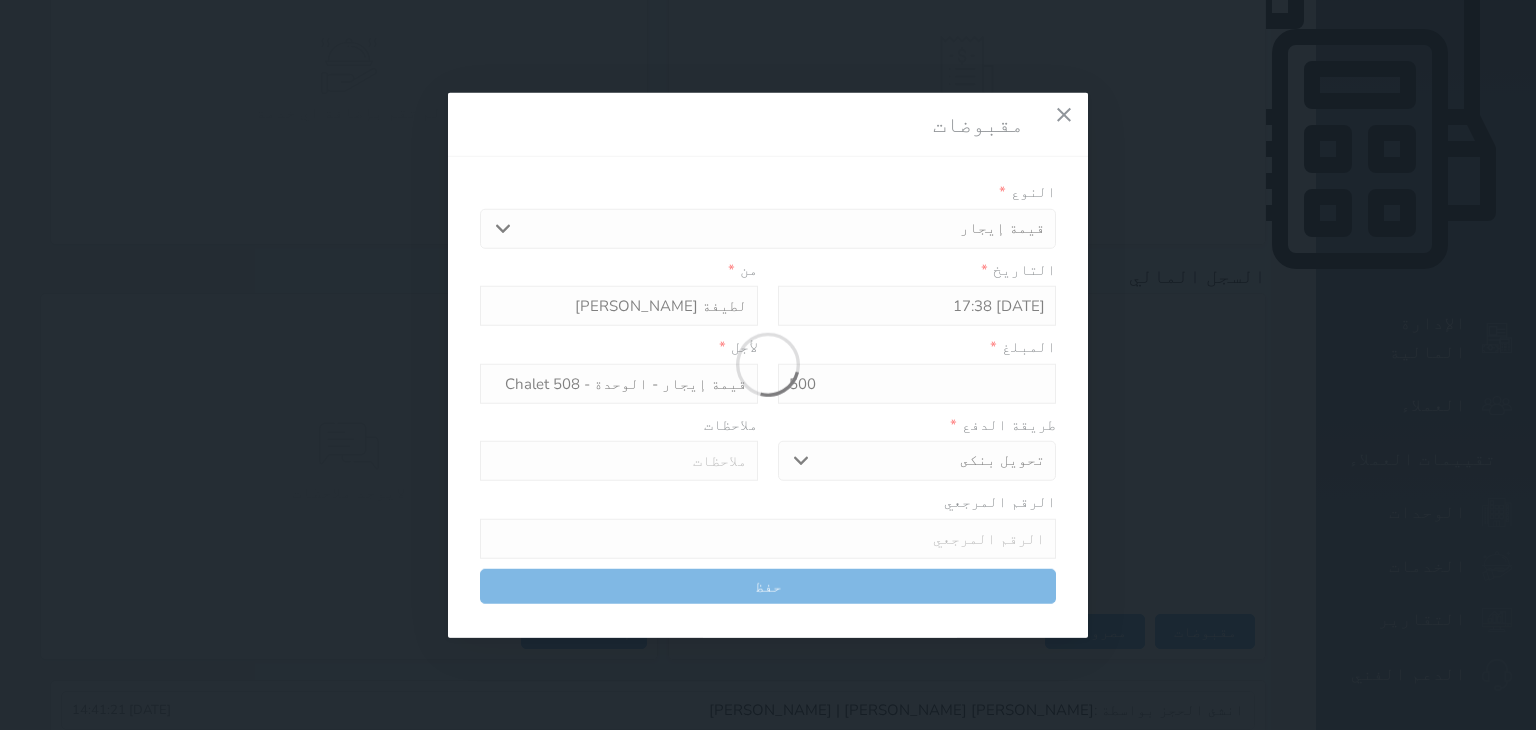 type on "0" 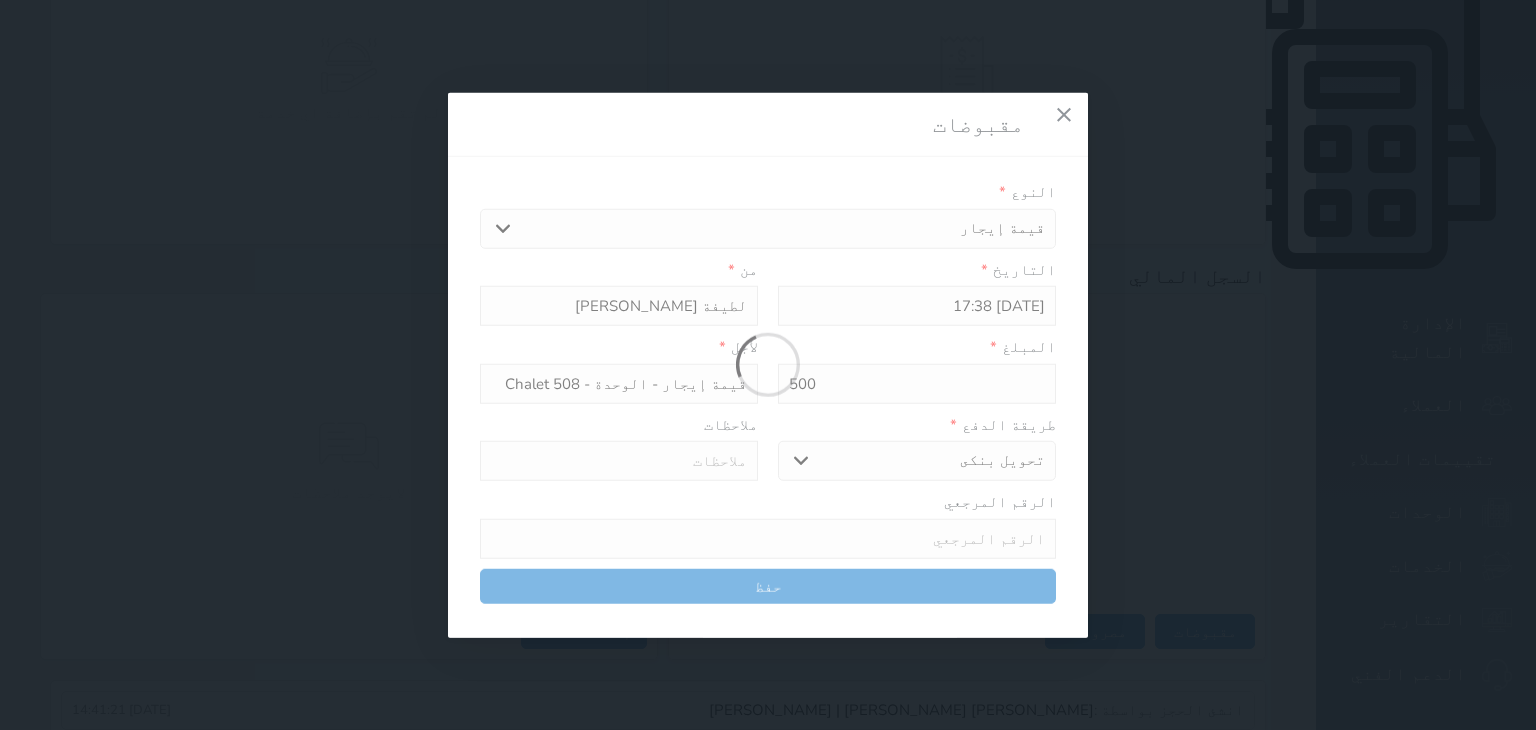 select 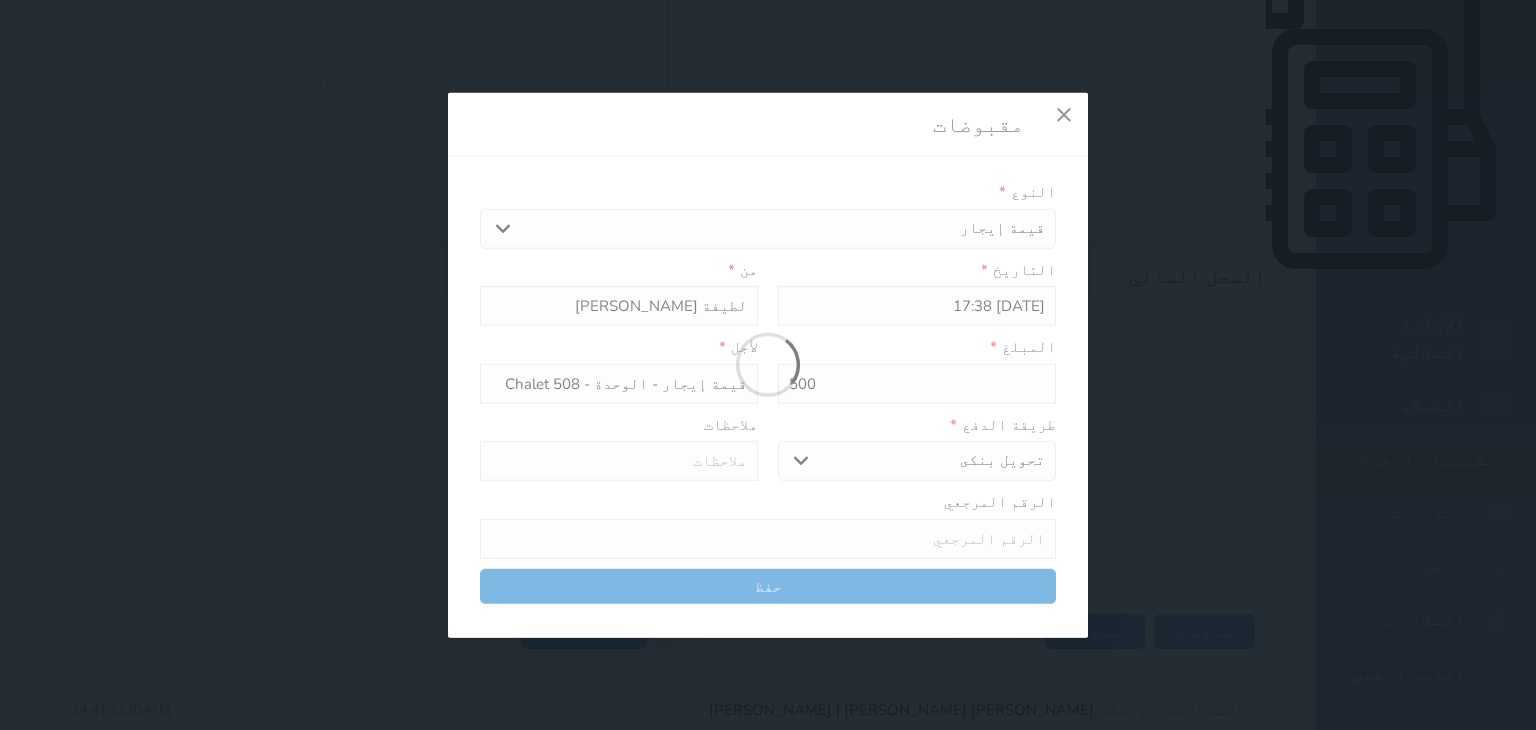 type on "0" 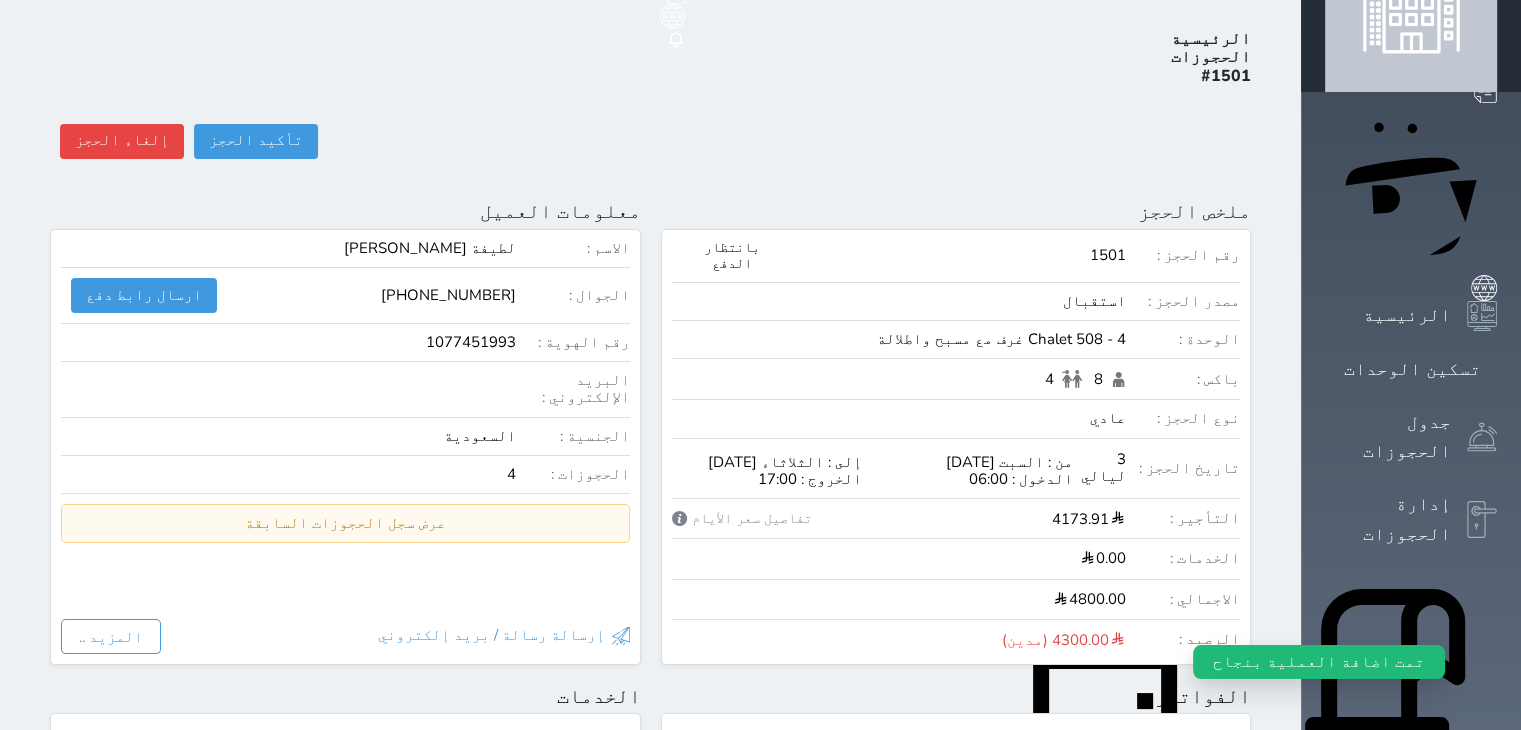 scroll, scrollTop: 0, scrollLeft: 0, axis: both 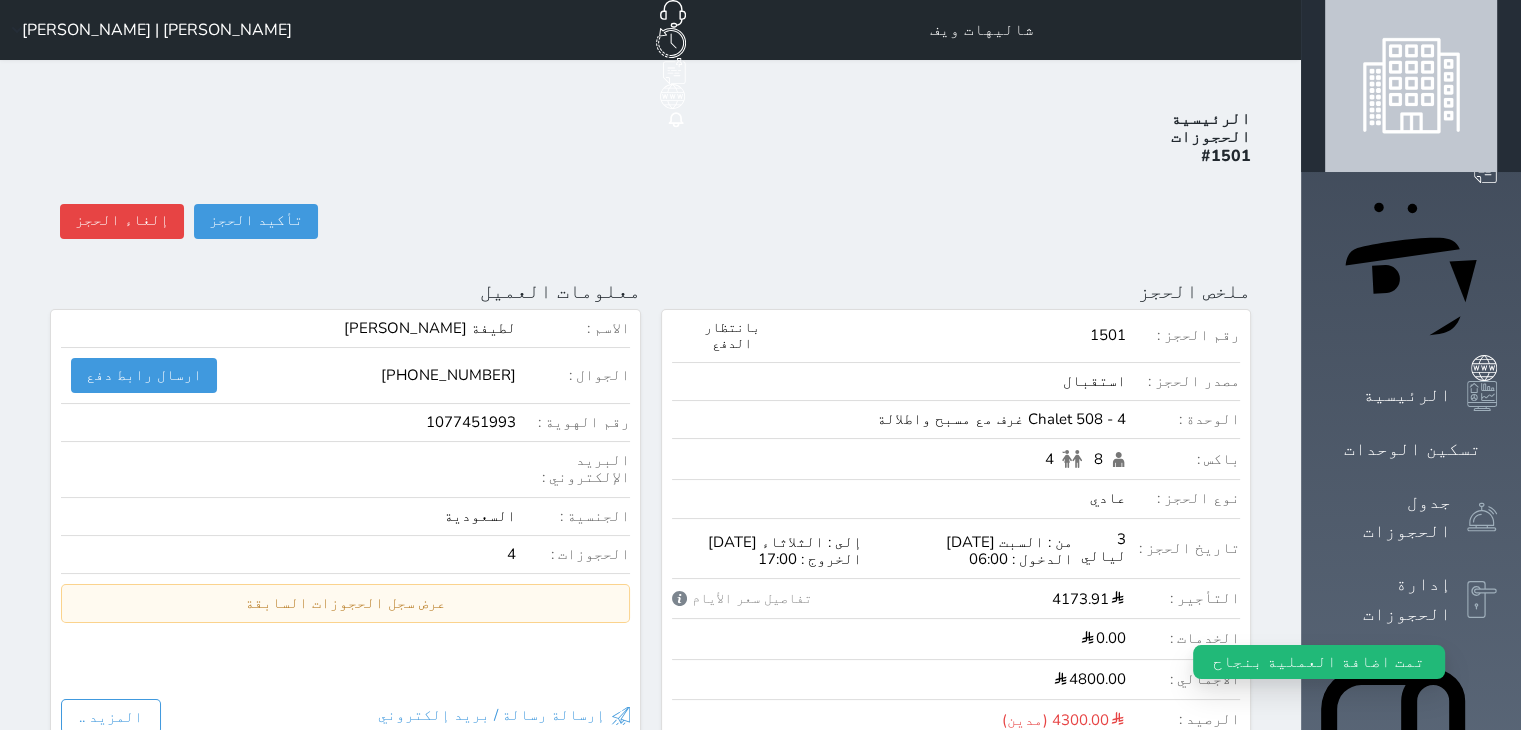 click on "الإدارة المالية" at bounding box center [1388, 1218] 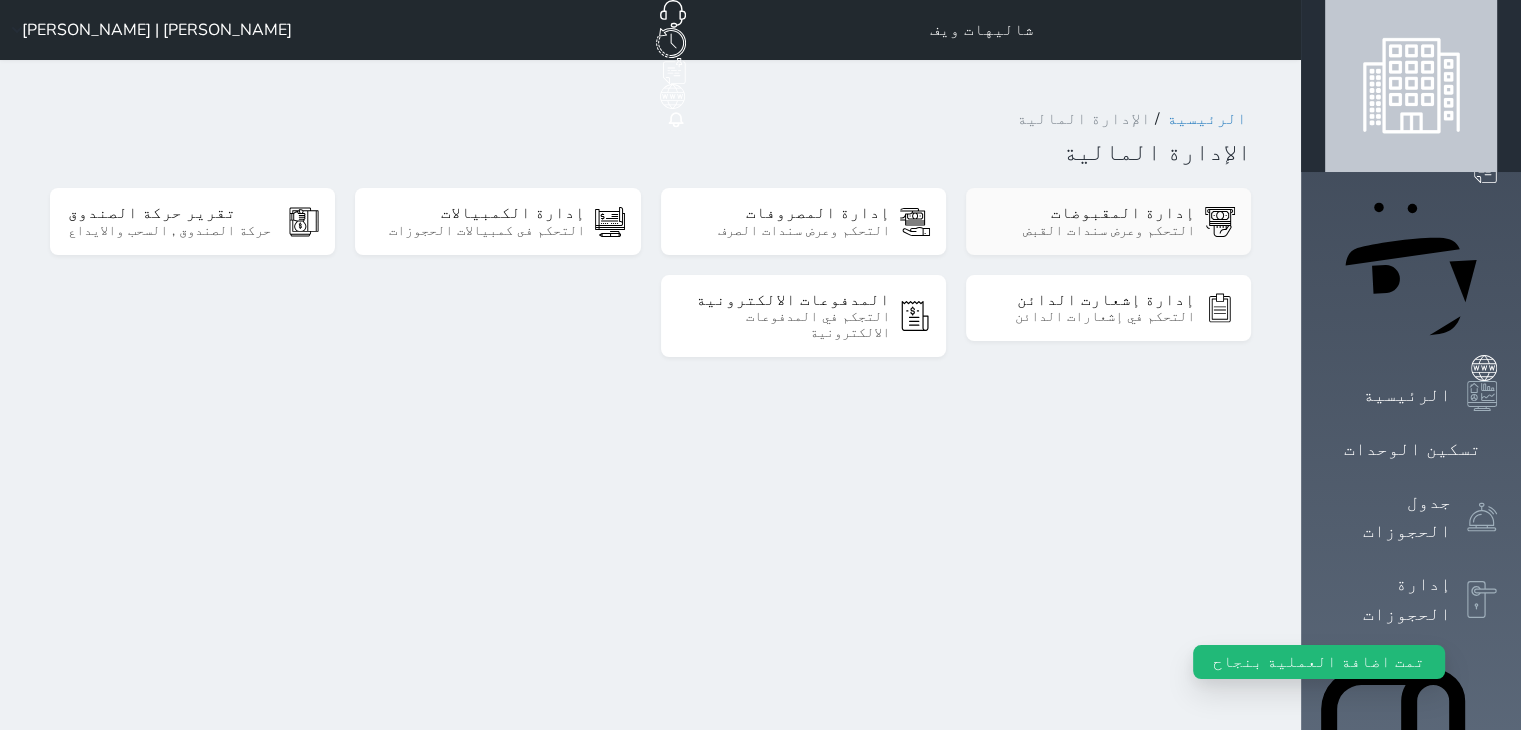 click on "التحكم وعرض سندات القبض" at bounding box center (1089, 231) 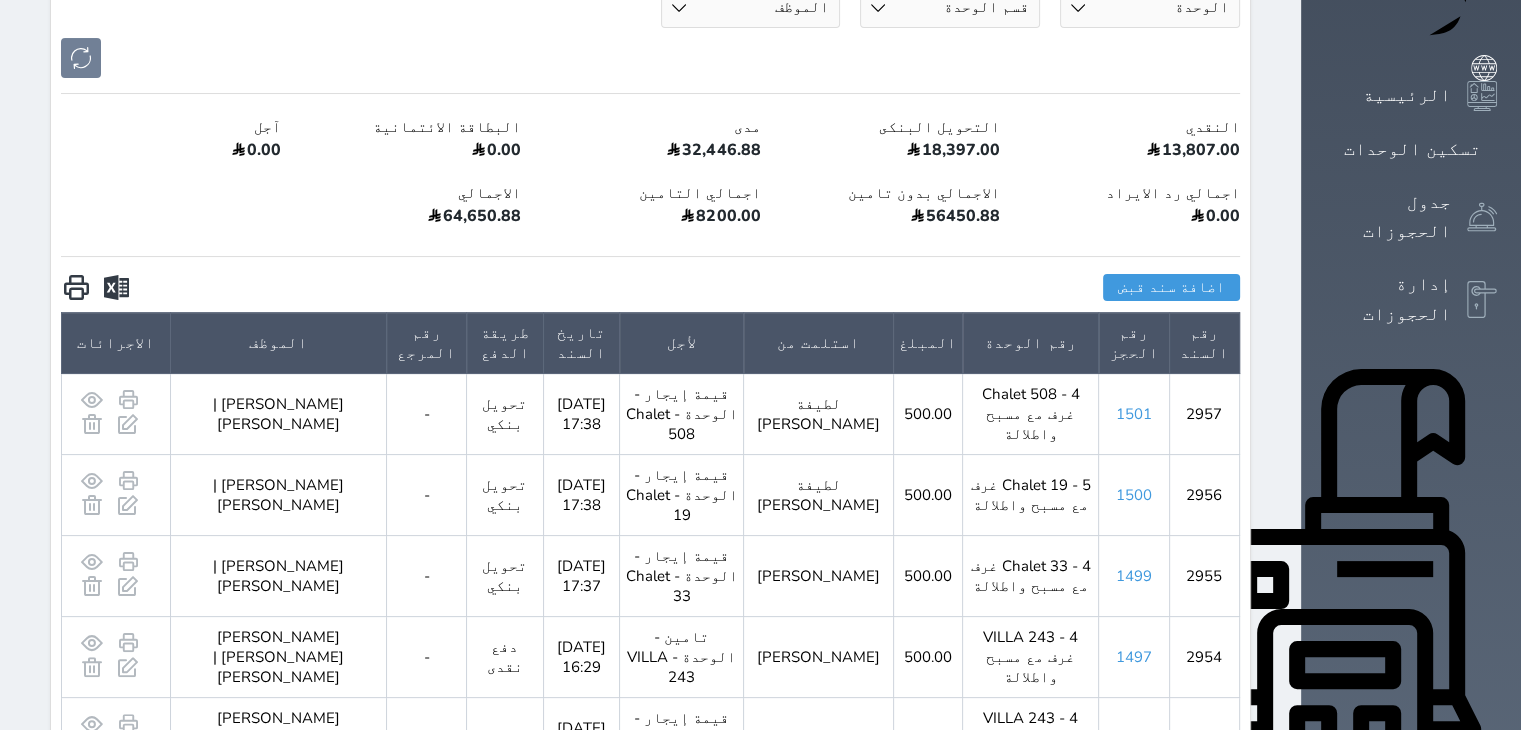 scroll, scrollTop: 200, scrollLeft: 0, axis: vertical 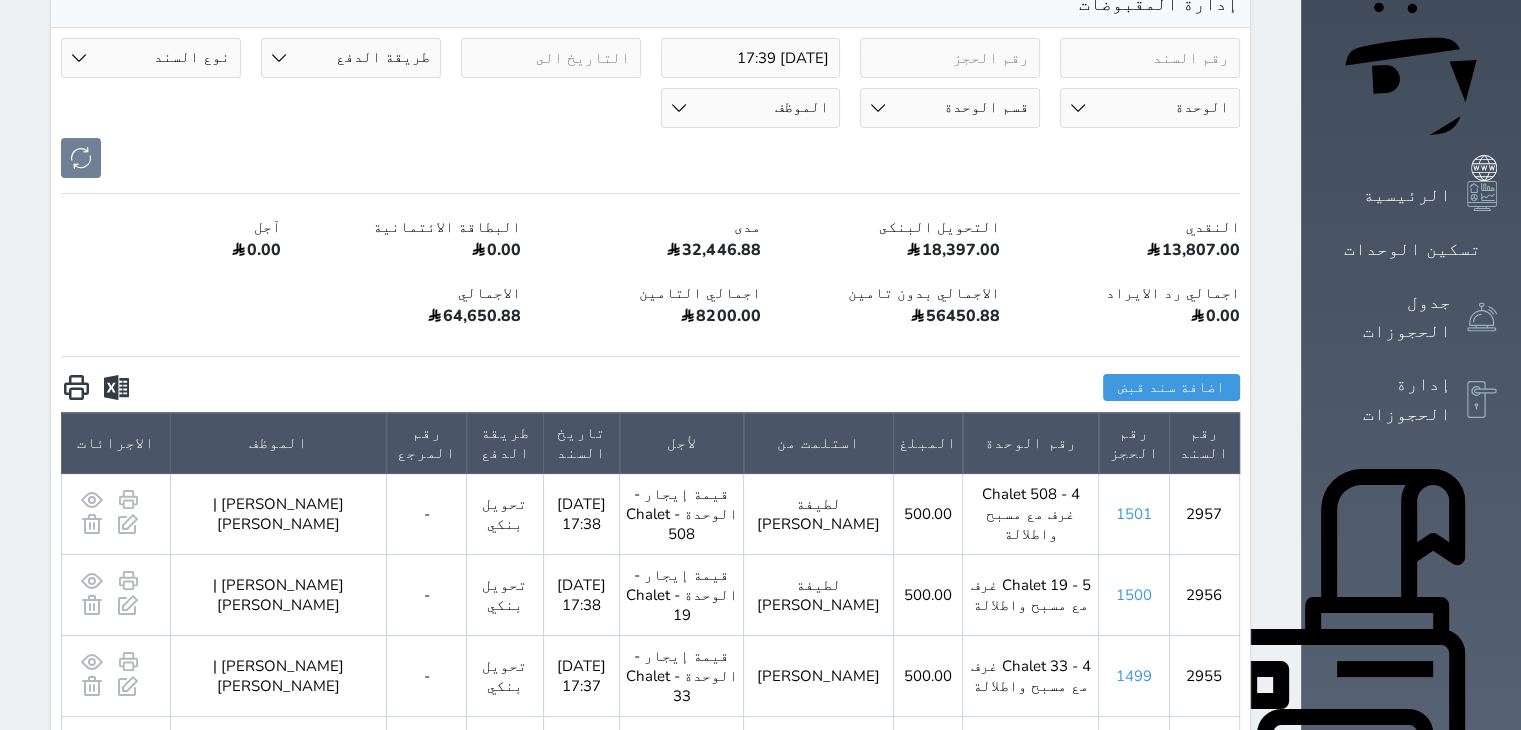 click on "الإدارة المالية" at bounding box center (1388, 1018) 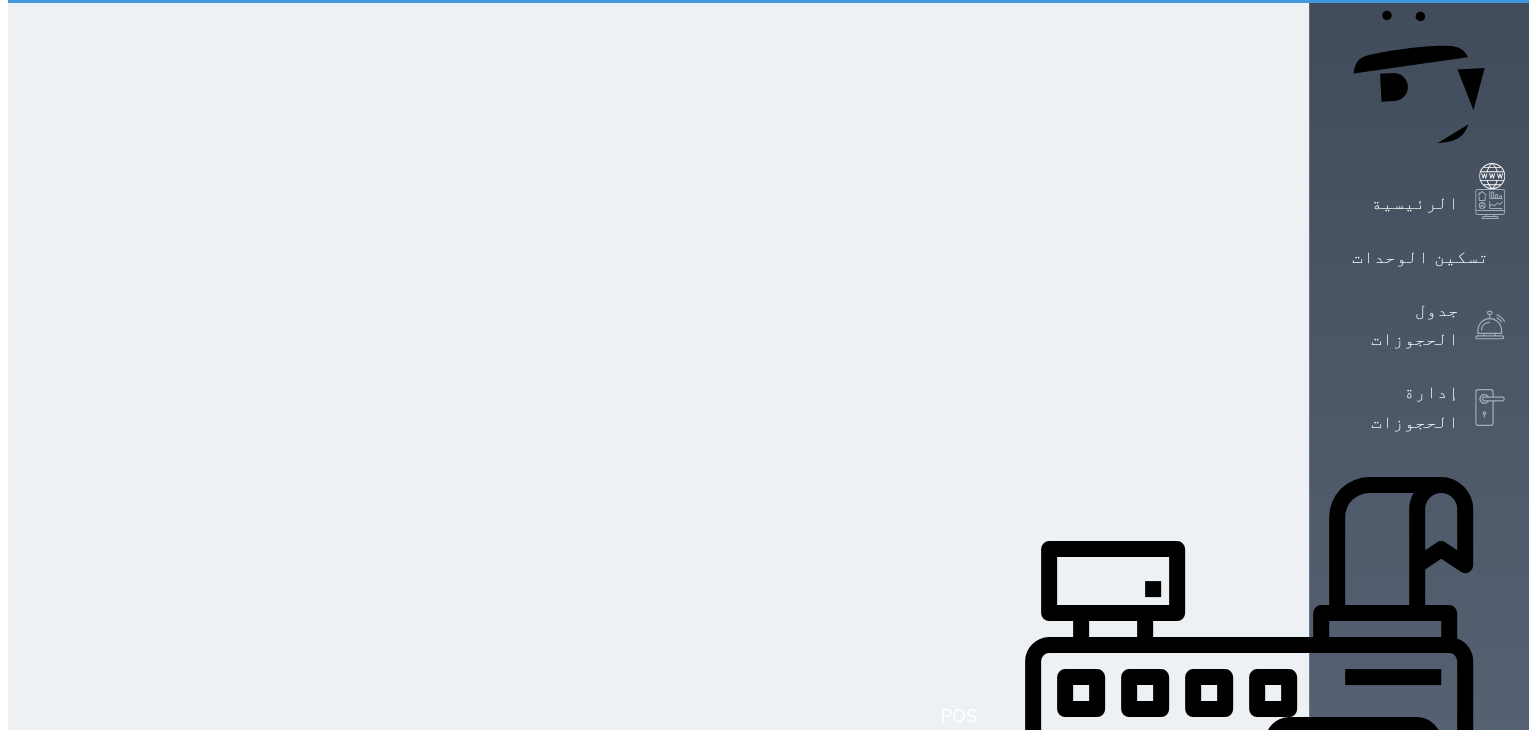 scroll, scrollTop: 0, scrollLeft: 0, axis: both 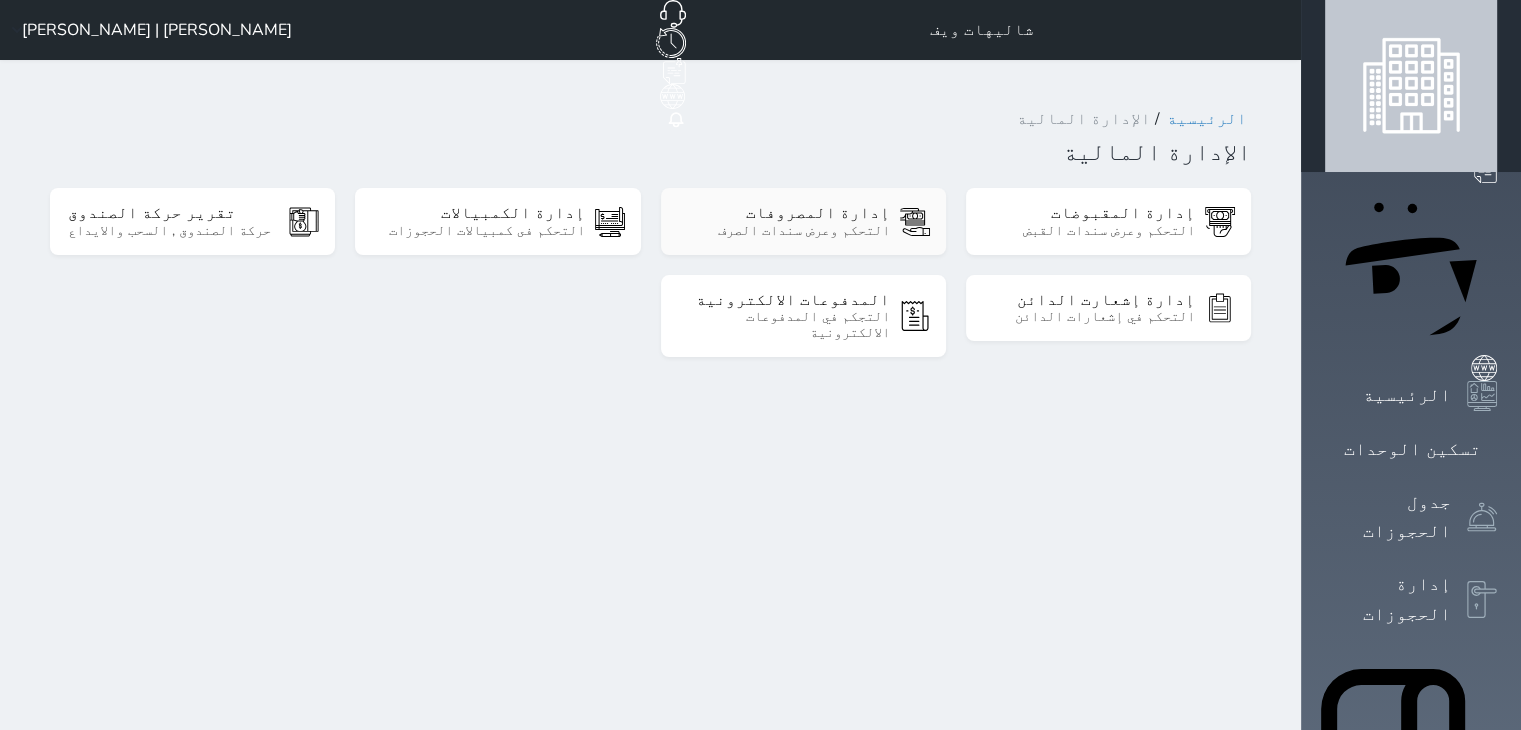 click on "إدارة المصروفات" at bounding box center (784, 213) 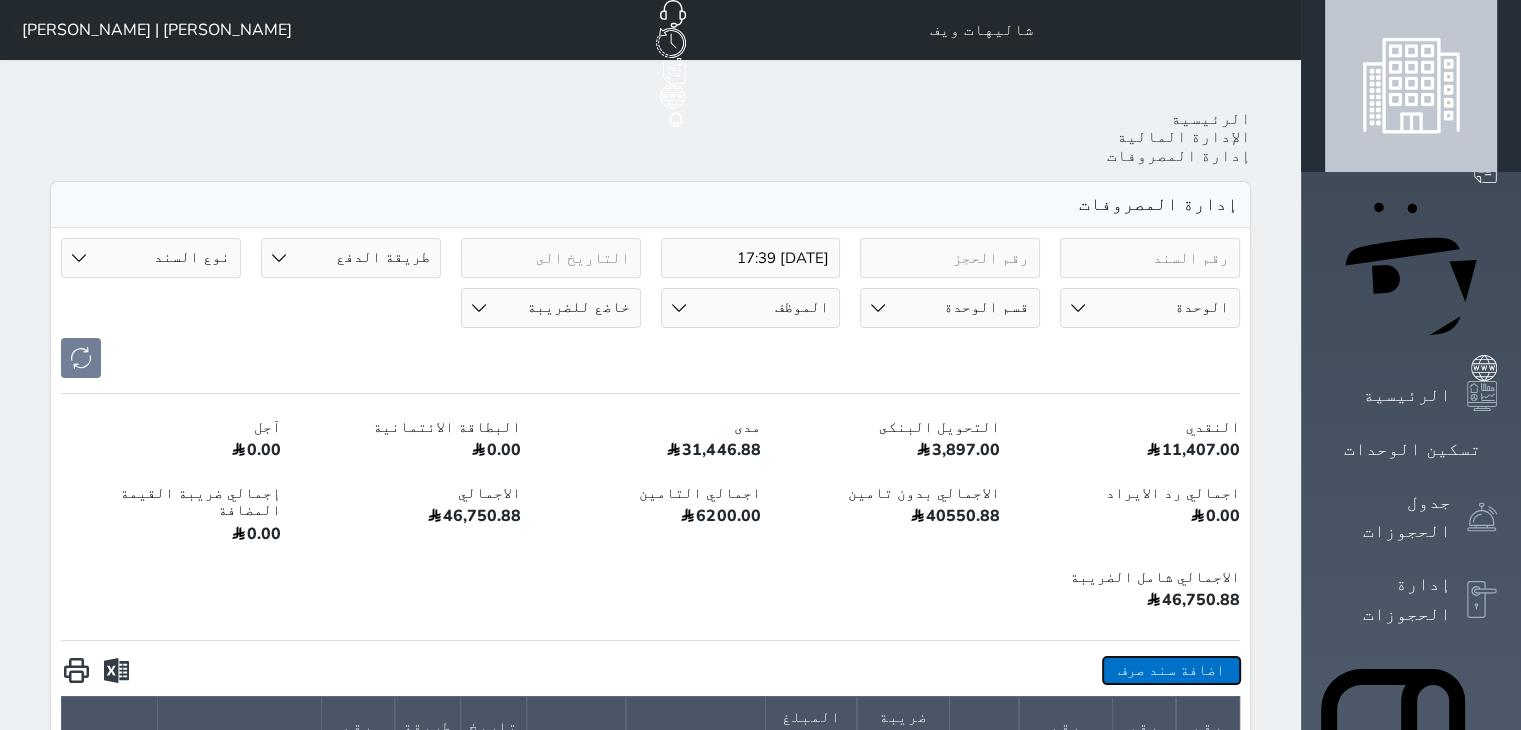 click on "اضافة سند صرف" at bounding box center (1171, 670) 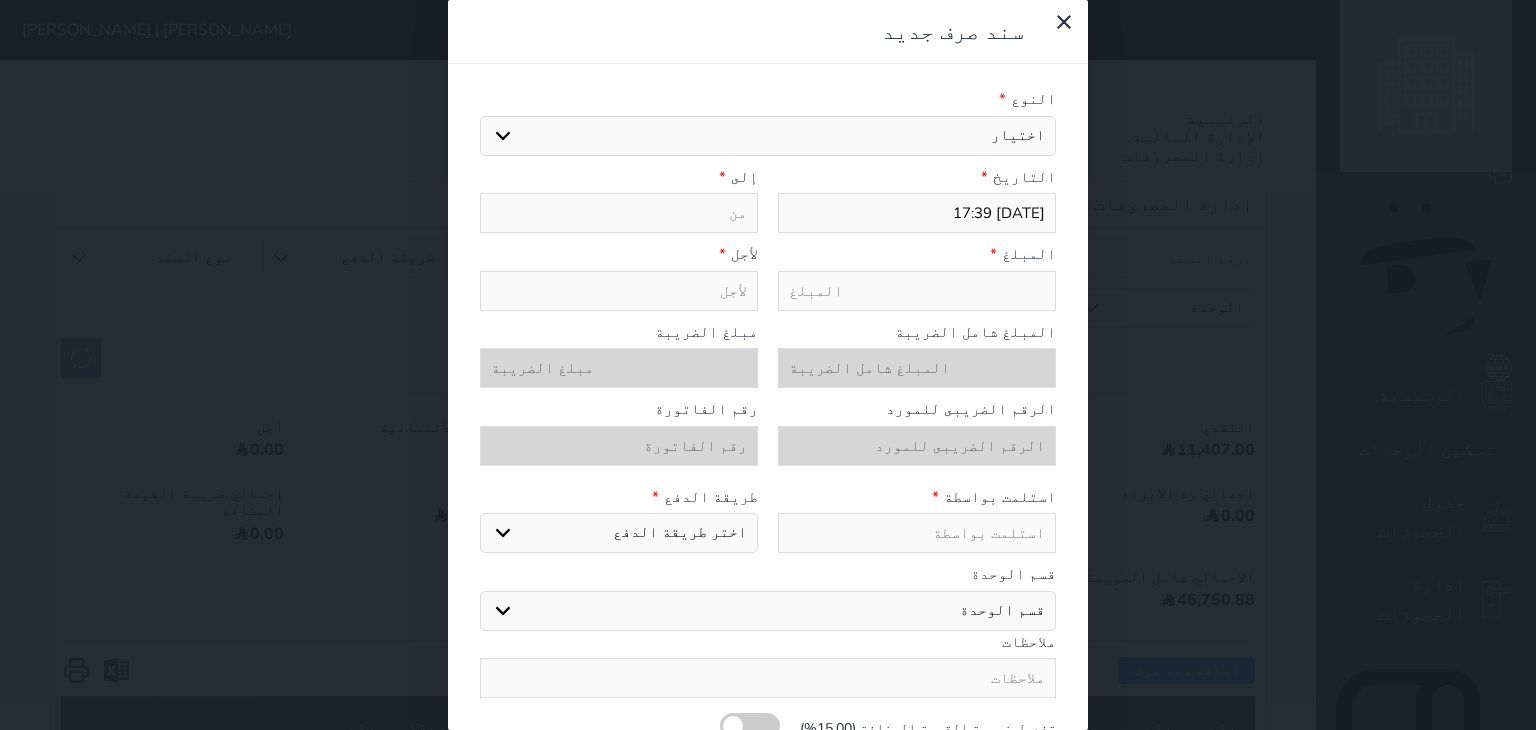 click on "اختيار   مرتجع إيجار رواتب صيانة مصروفات عامة تحويل من الصندوق الى الادارة استرجاع تامين استرجاع العربون" at bounding box center [768, 136] 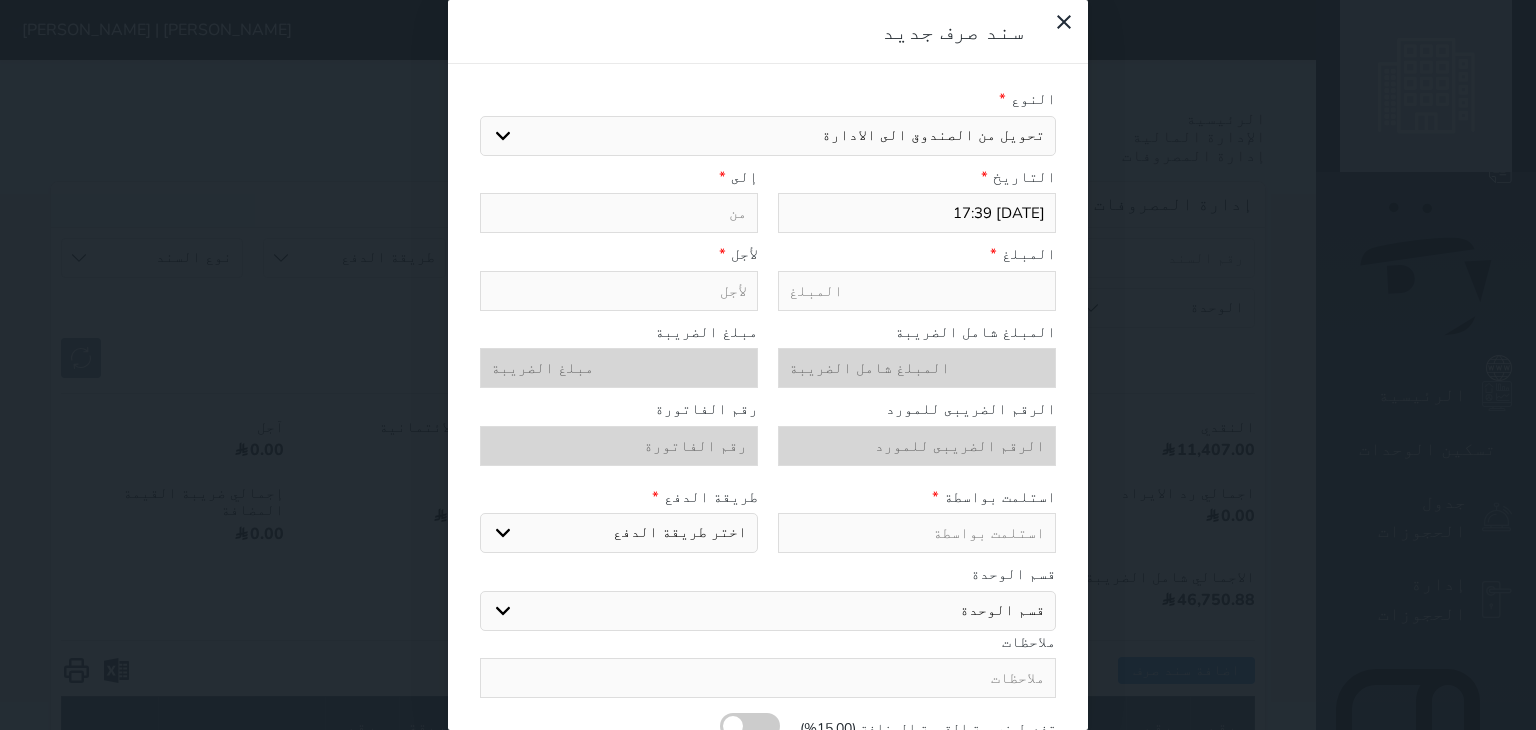 click on "اختيار   مرتجع إيجار رواتب صيانة مصروفات عامة تحويل من الصندوق الى الادارة استرجاع تامين استرجاع العربون" at bounding box center [768, 136] 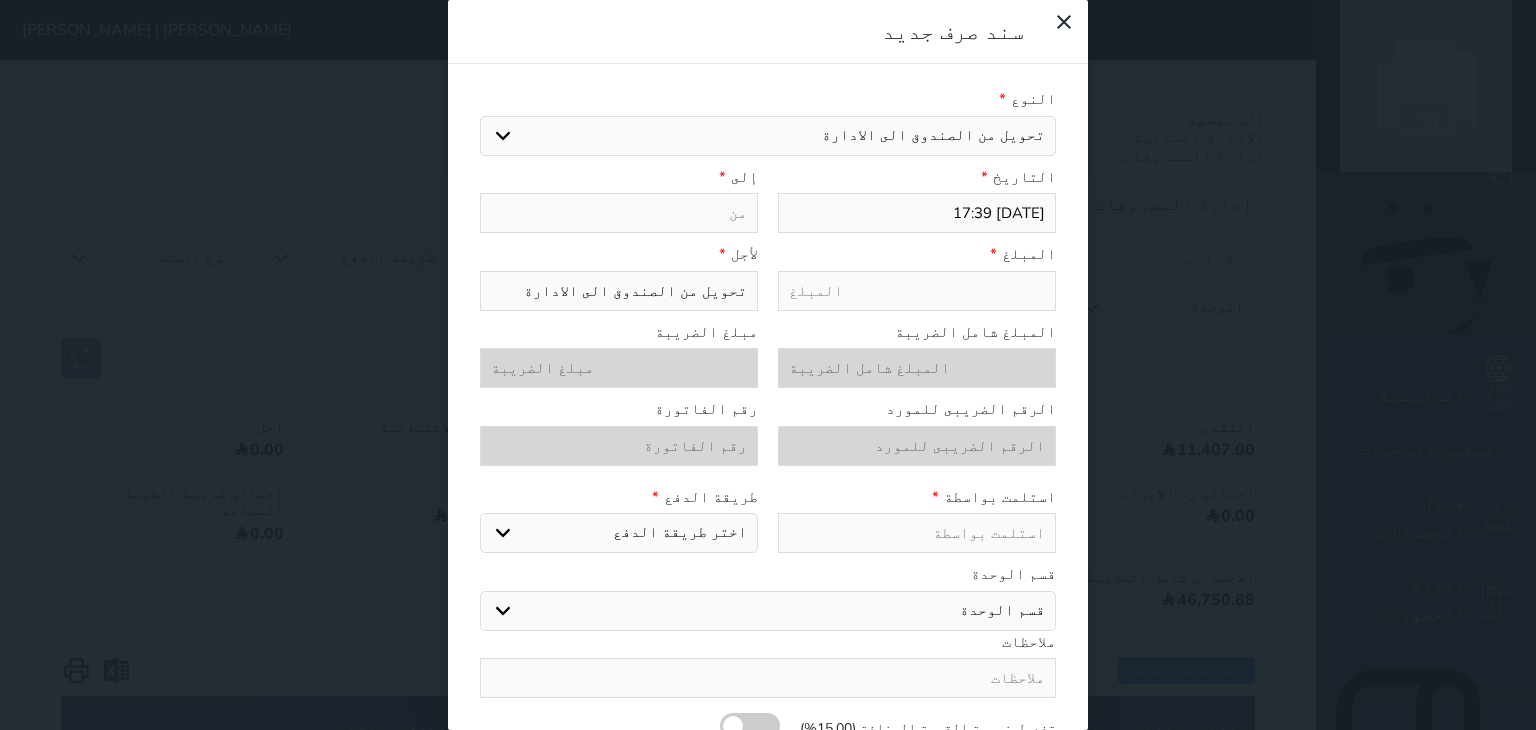 click at bounding box center [619, 213] 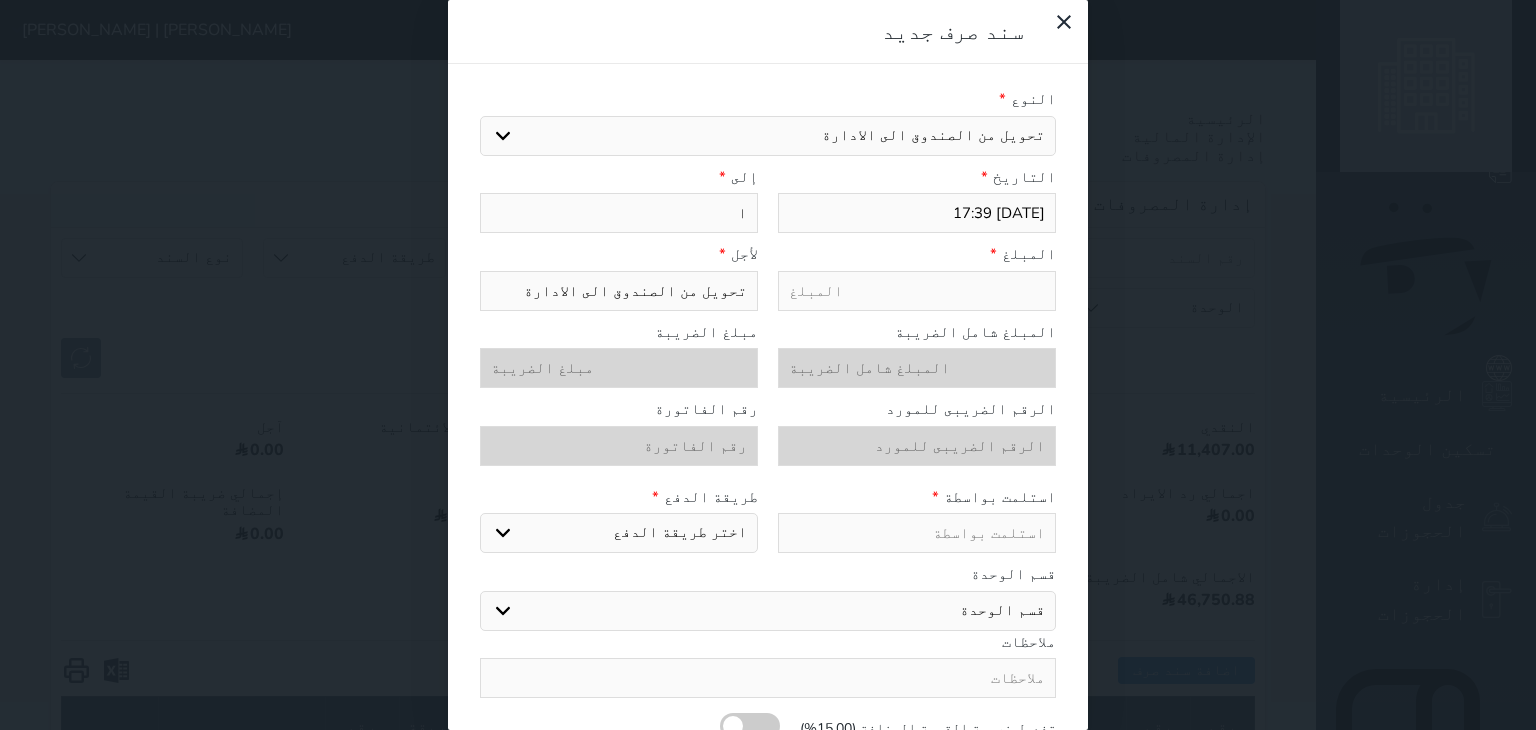 type on "ال" 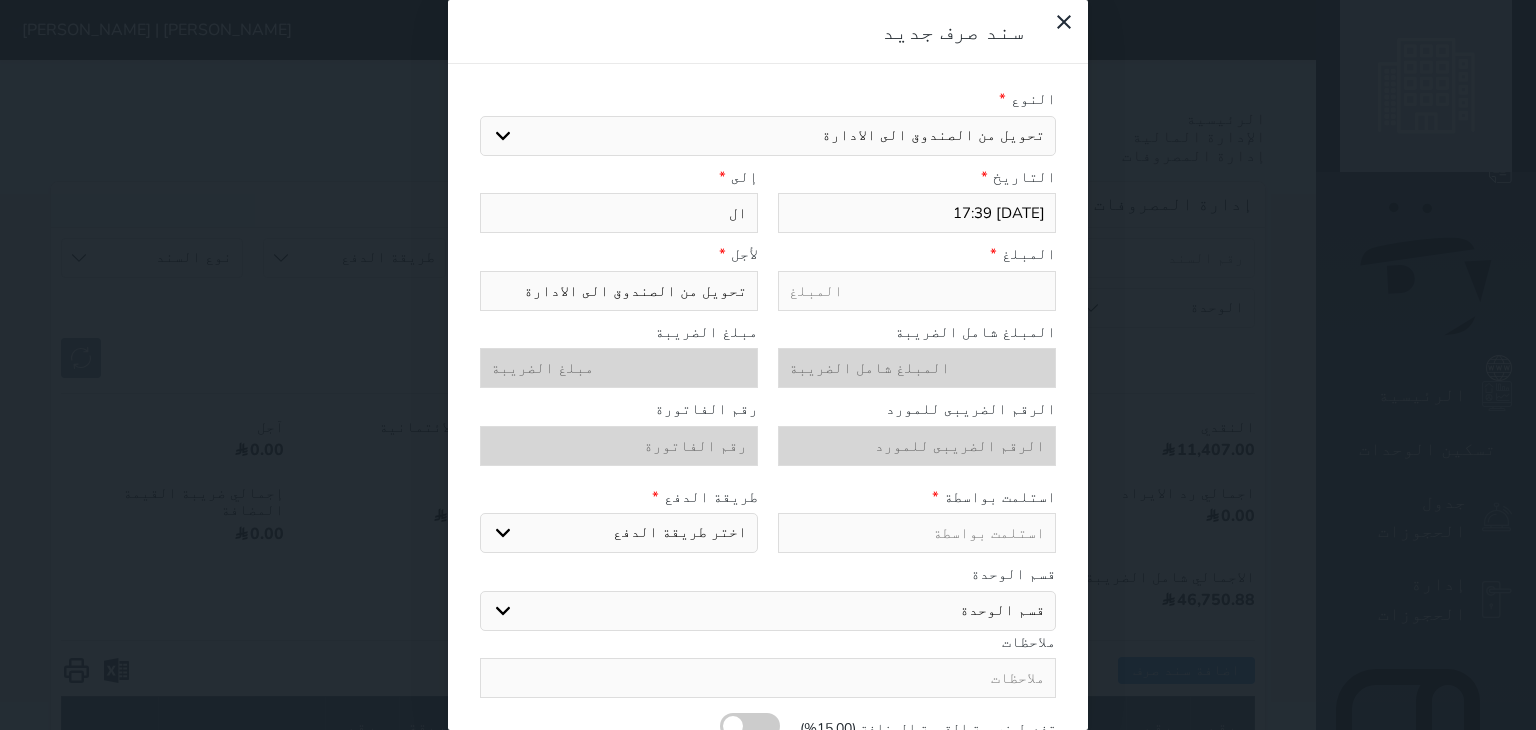 type on "الب" 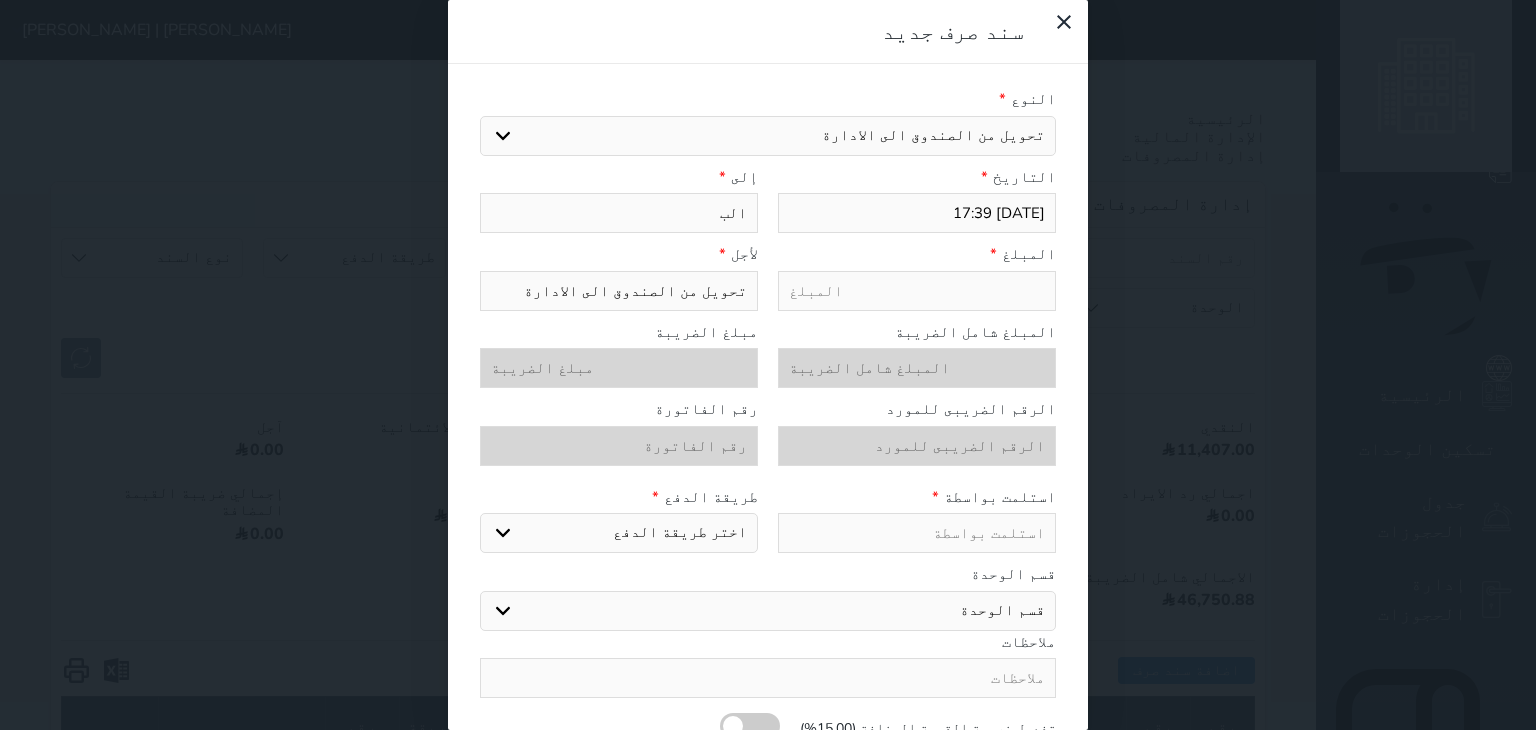type on "البن" 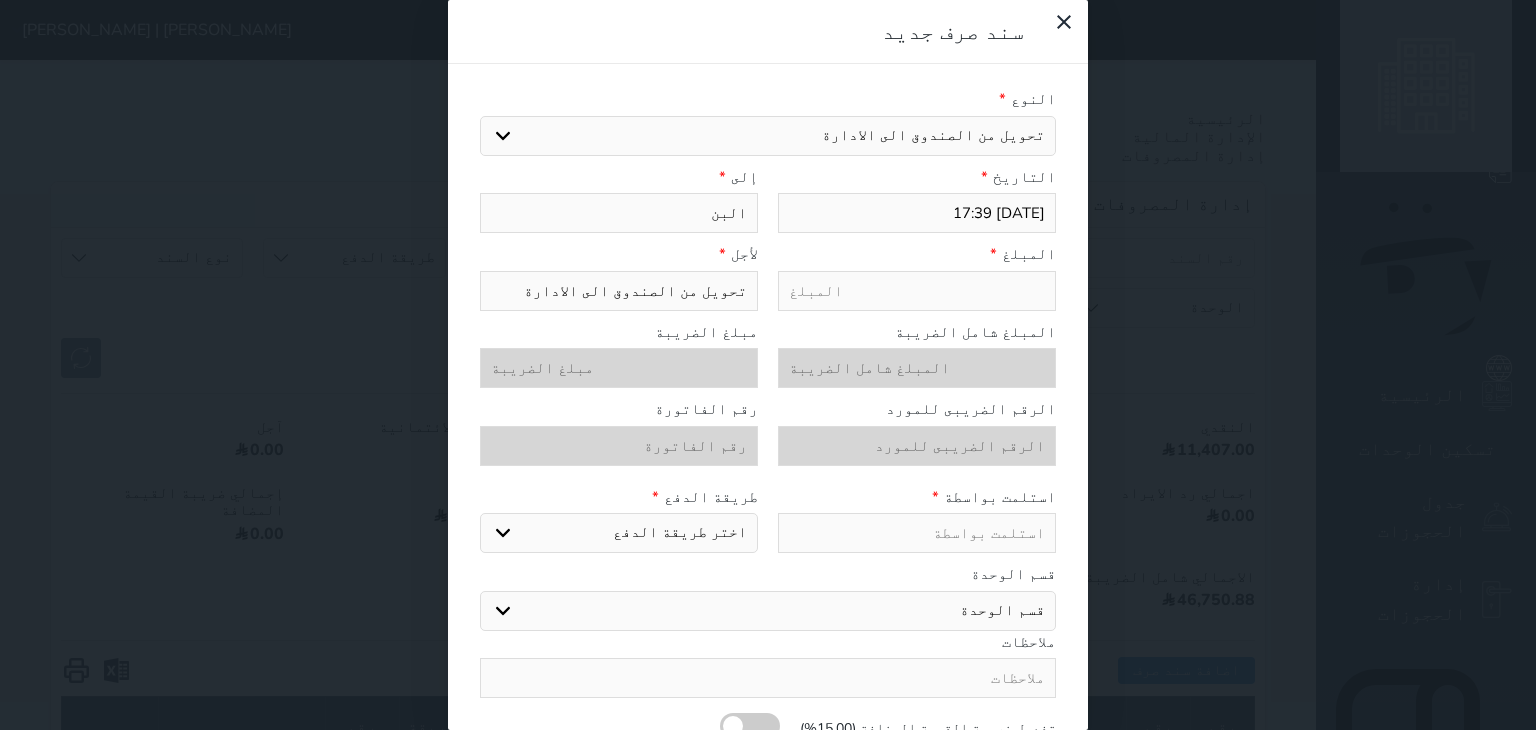 type on "البنك" 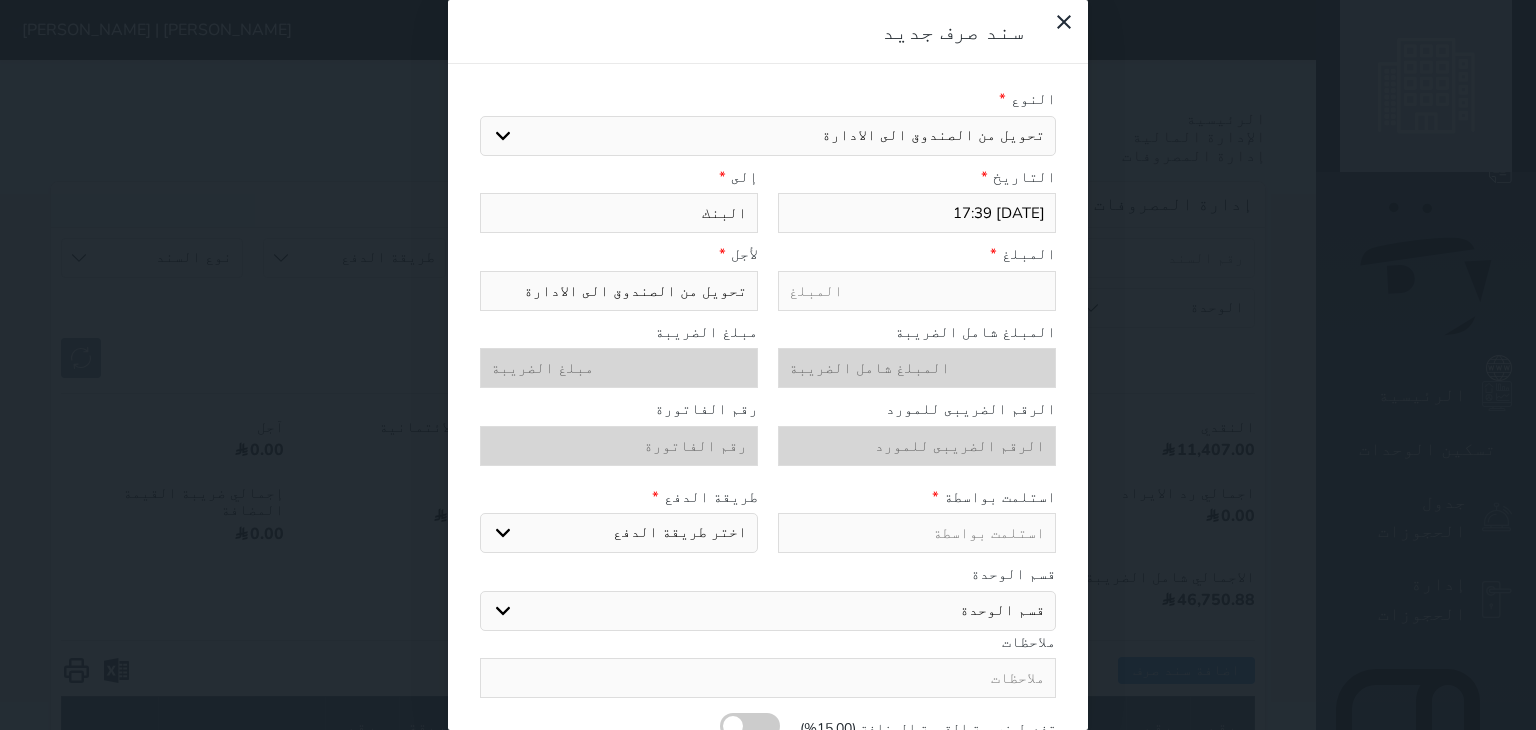 type on "البنك" 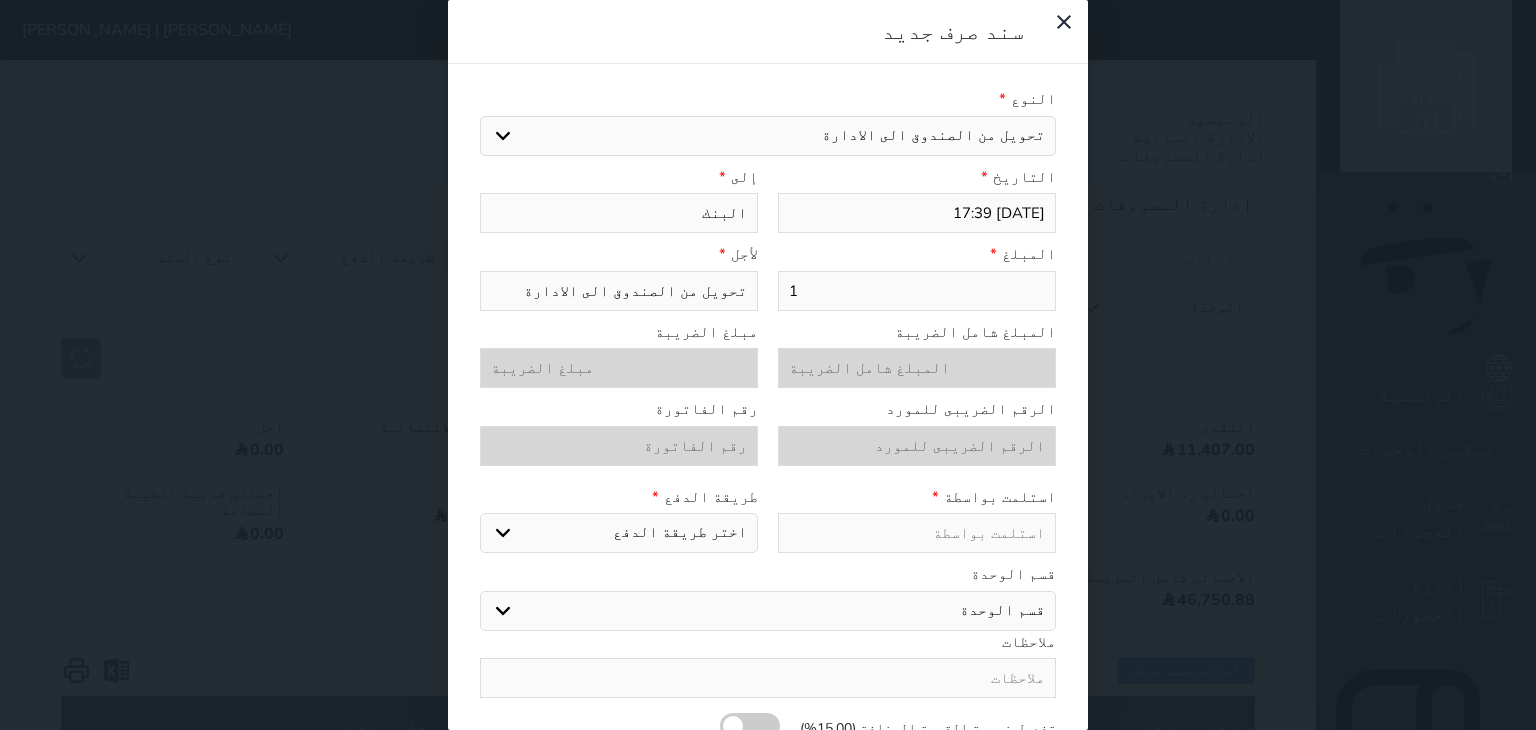 type on "15" 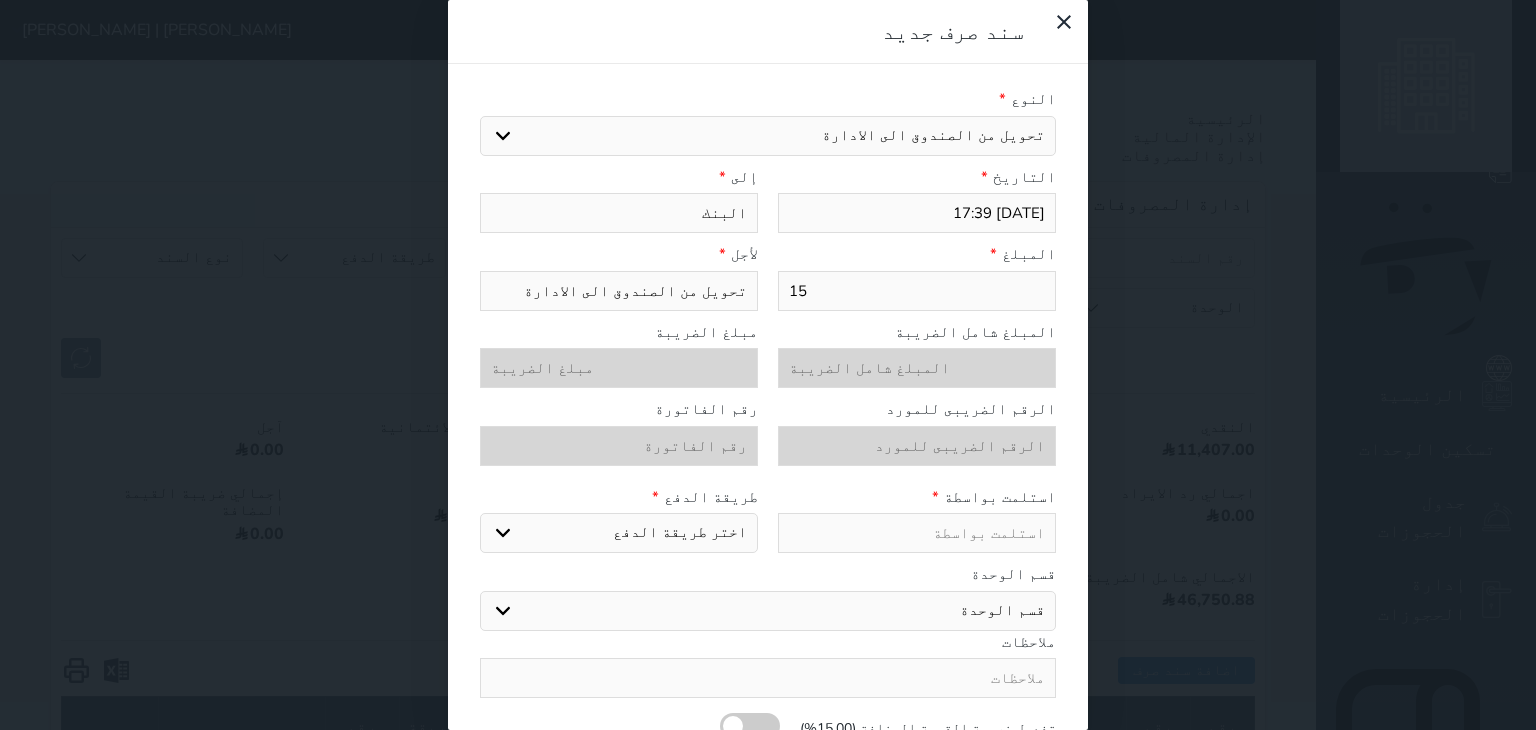 type on "150" 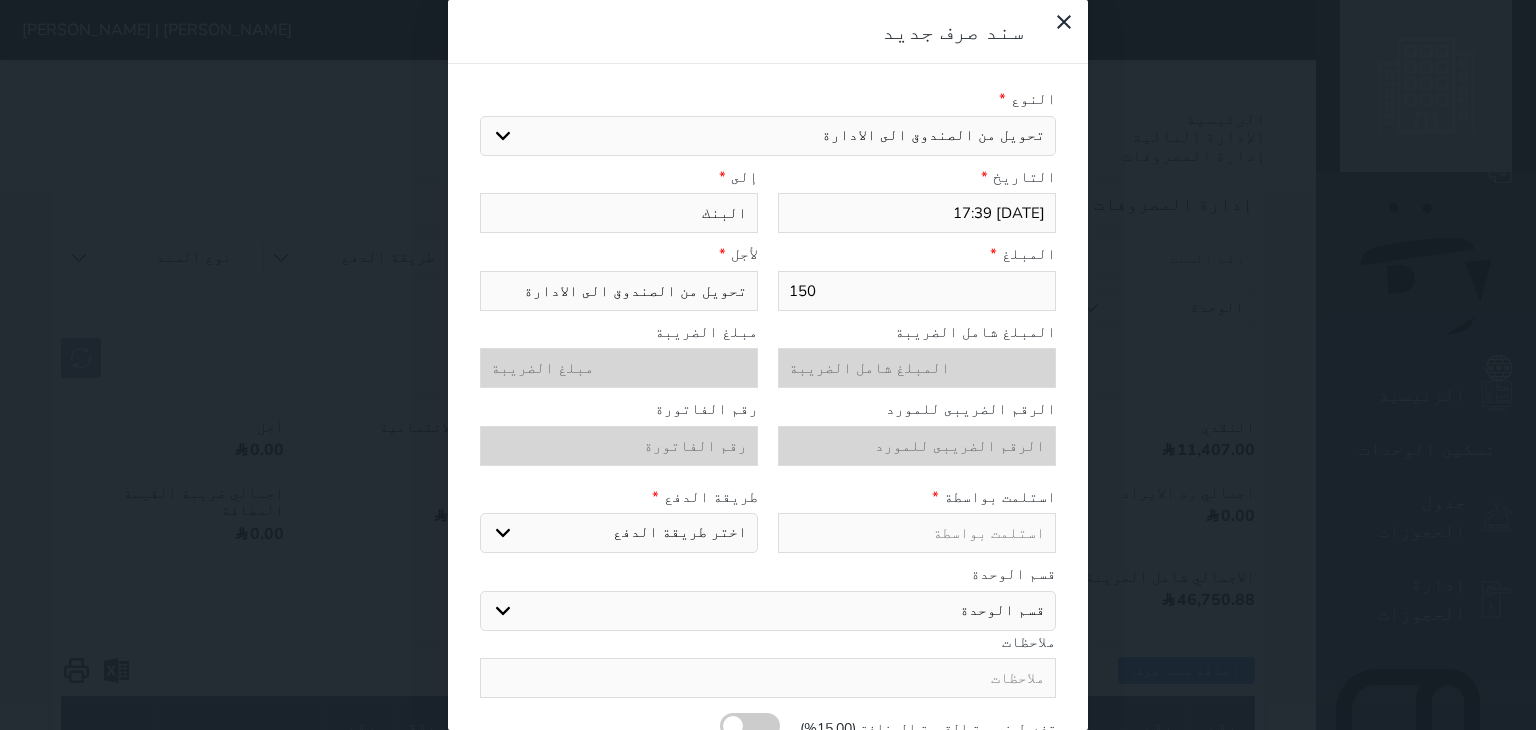 type on "1500" 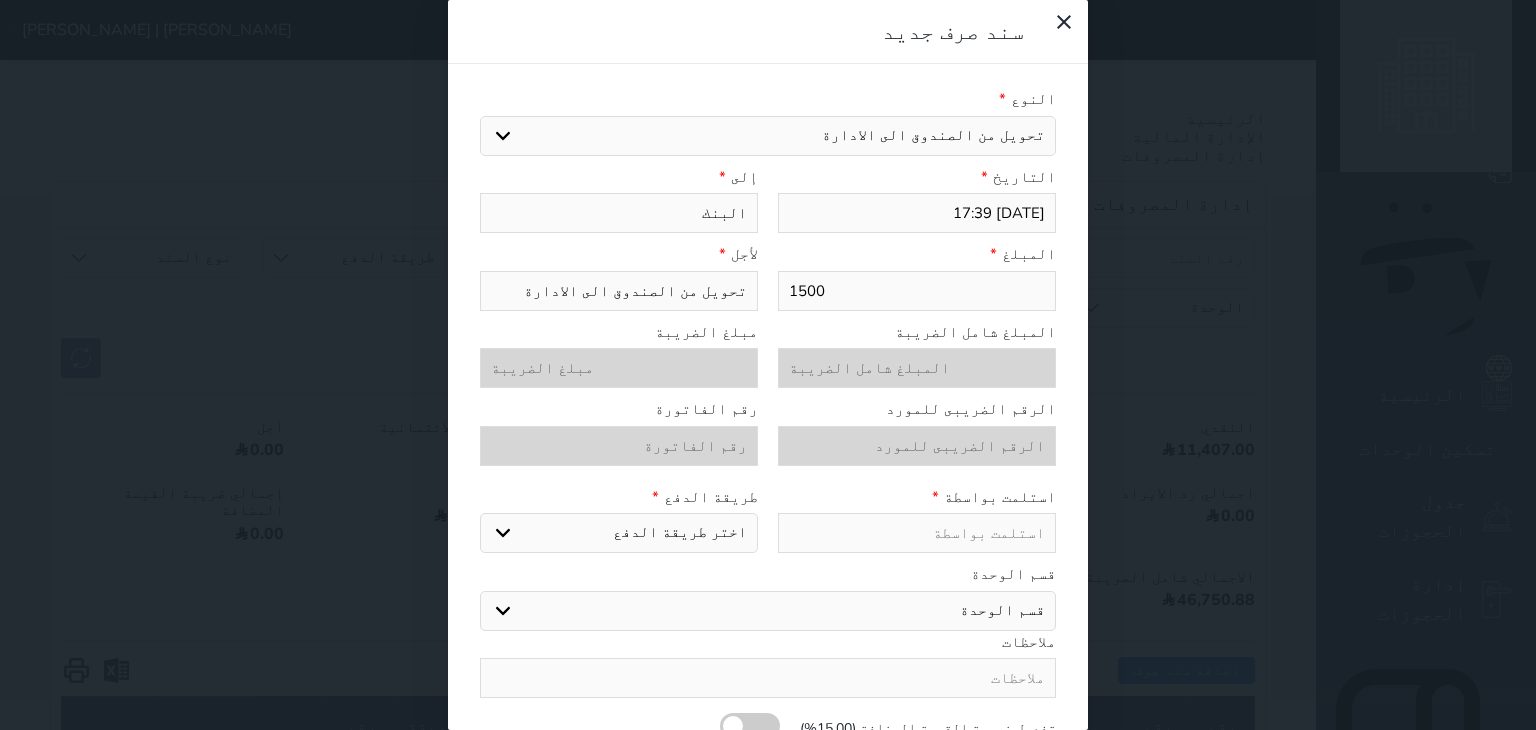 type on "1500" 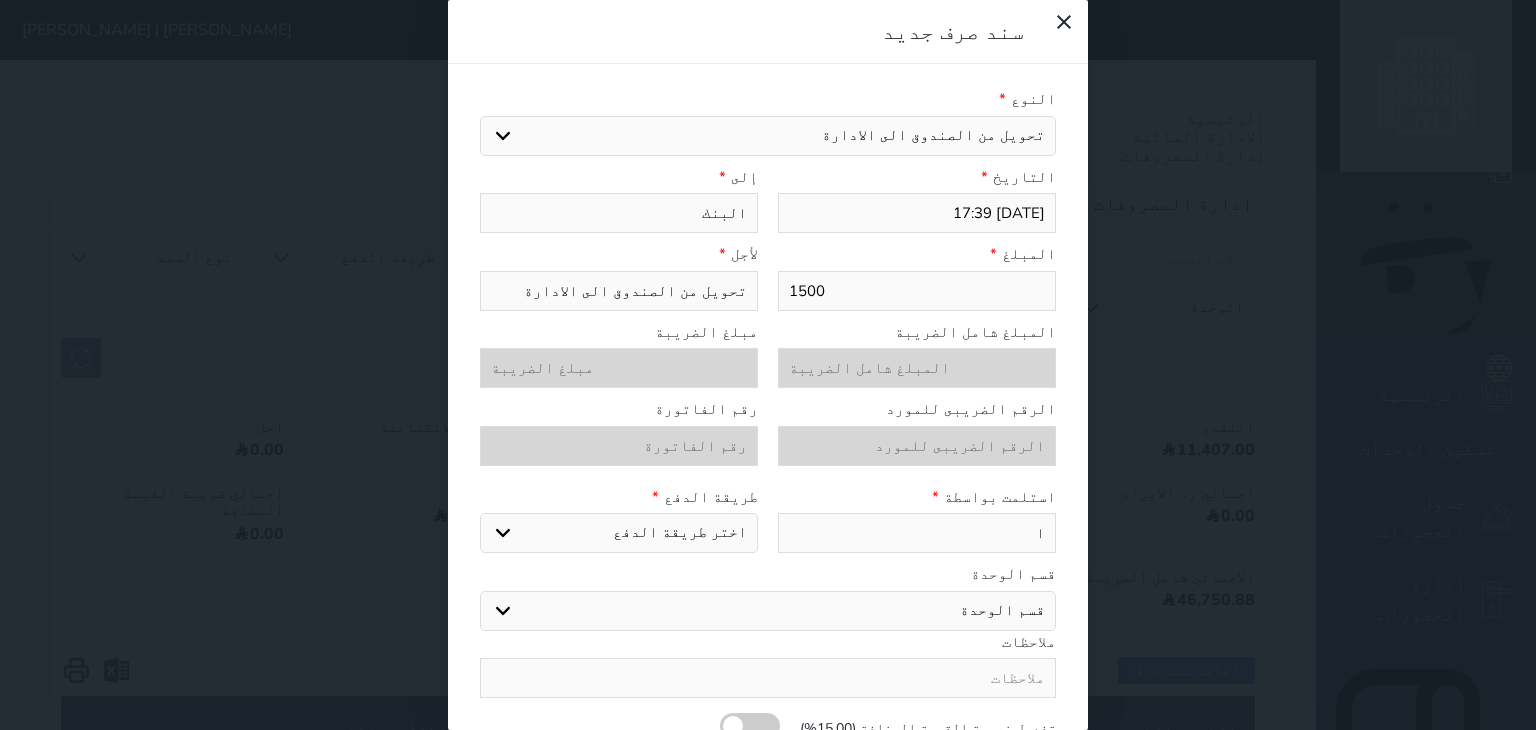 select 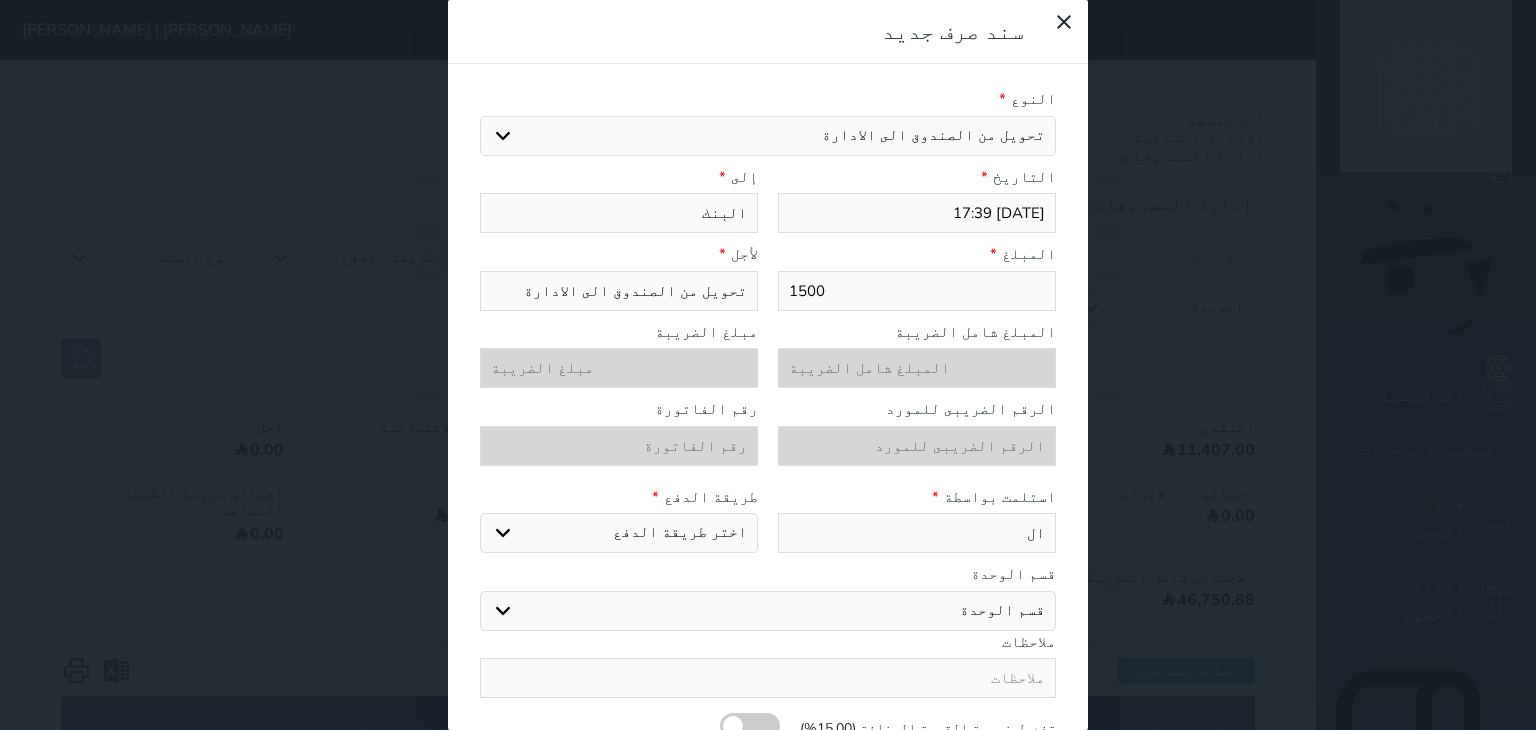 type on "الب" 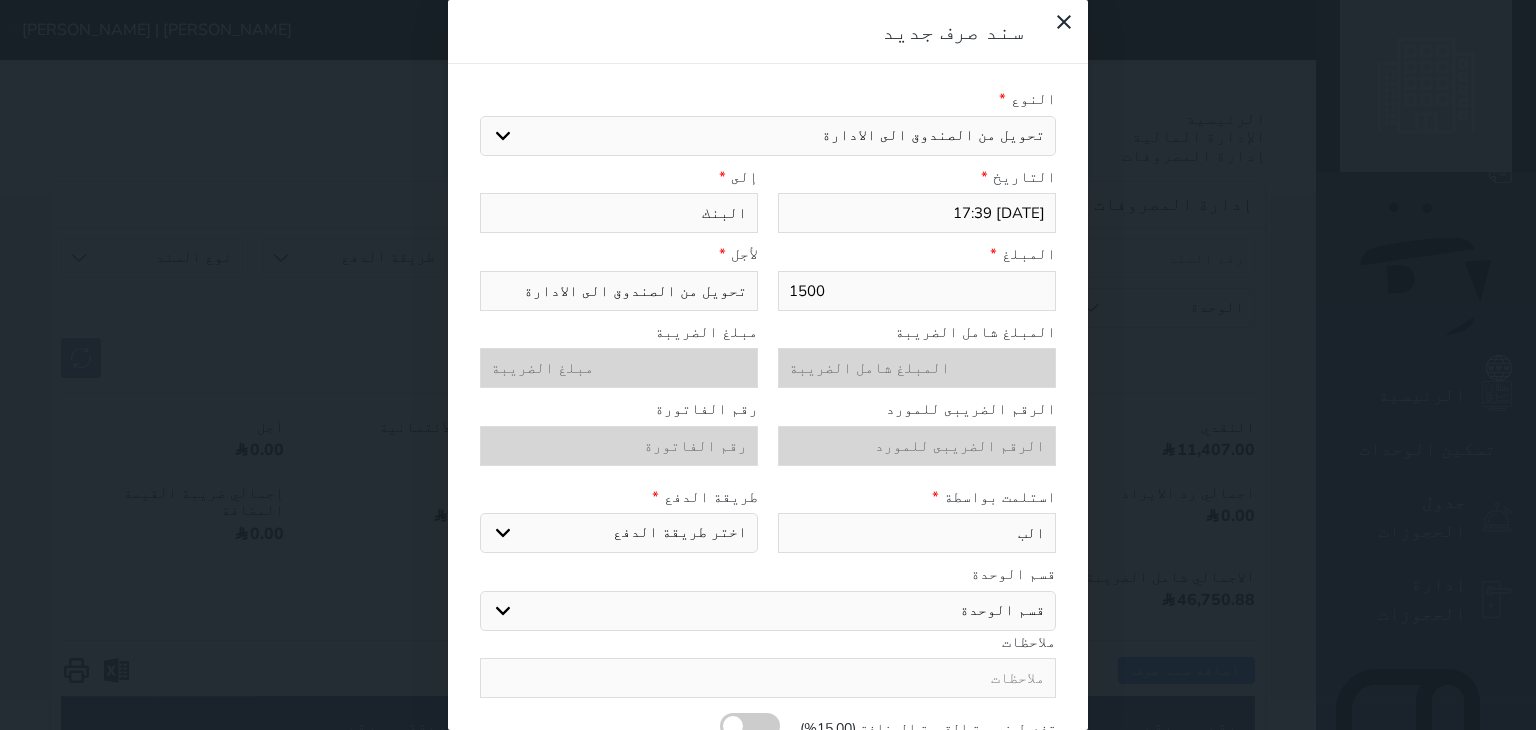type on "البن" 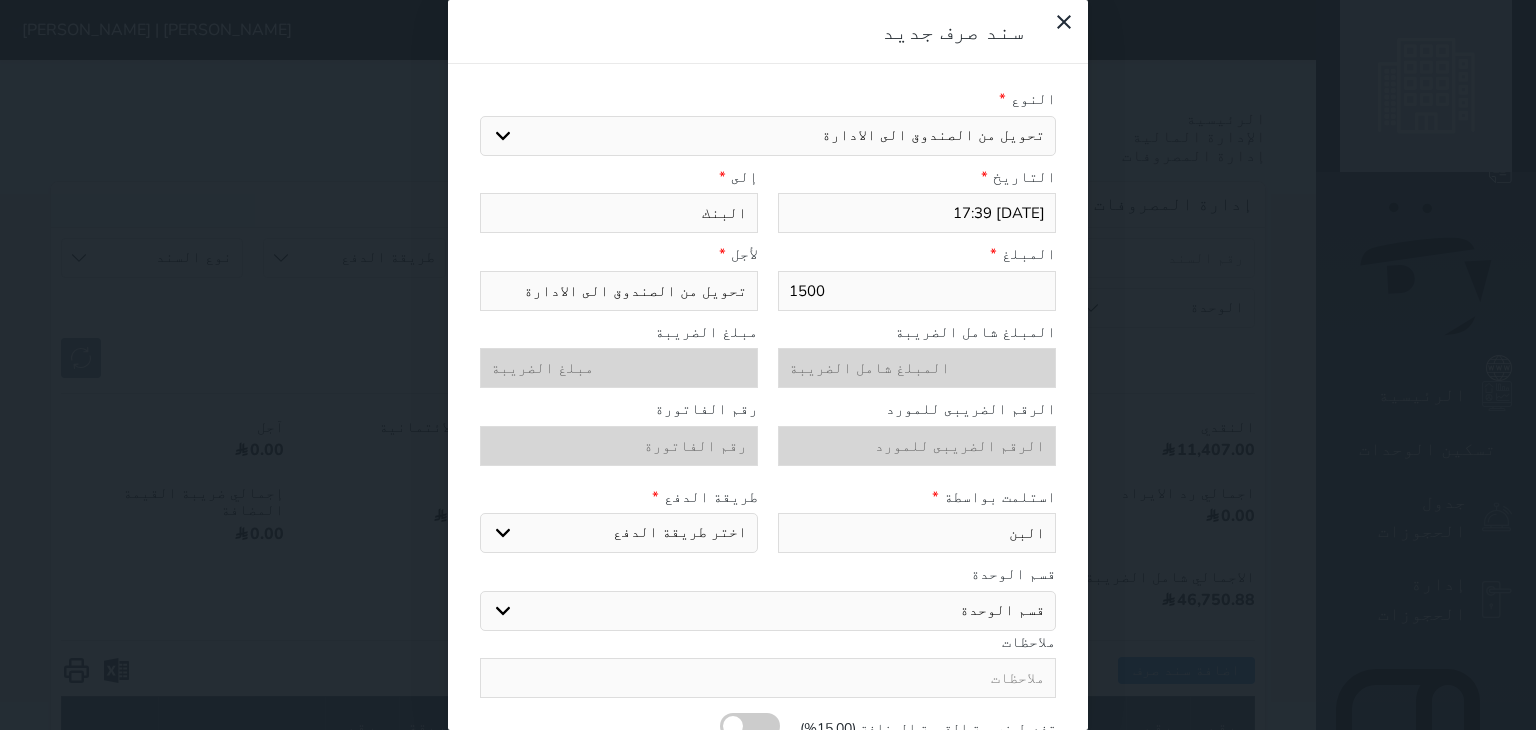type on "البنك" 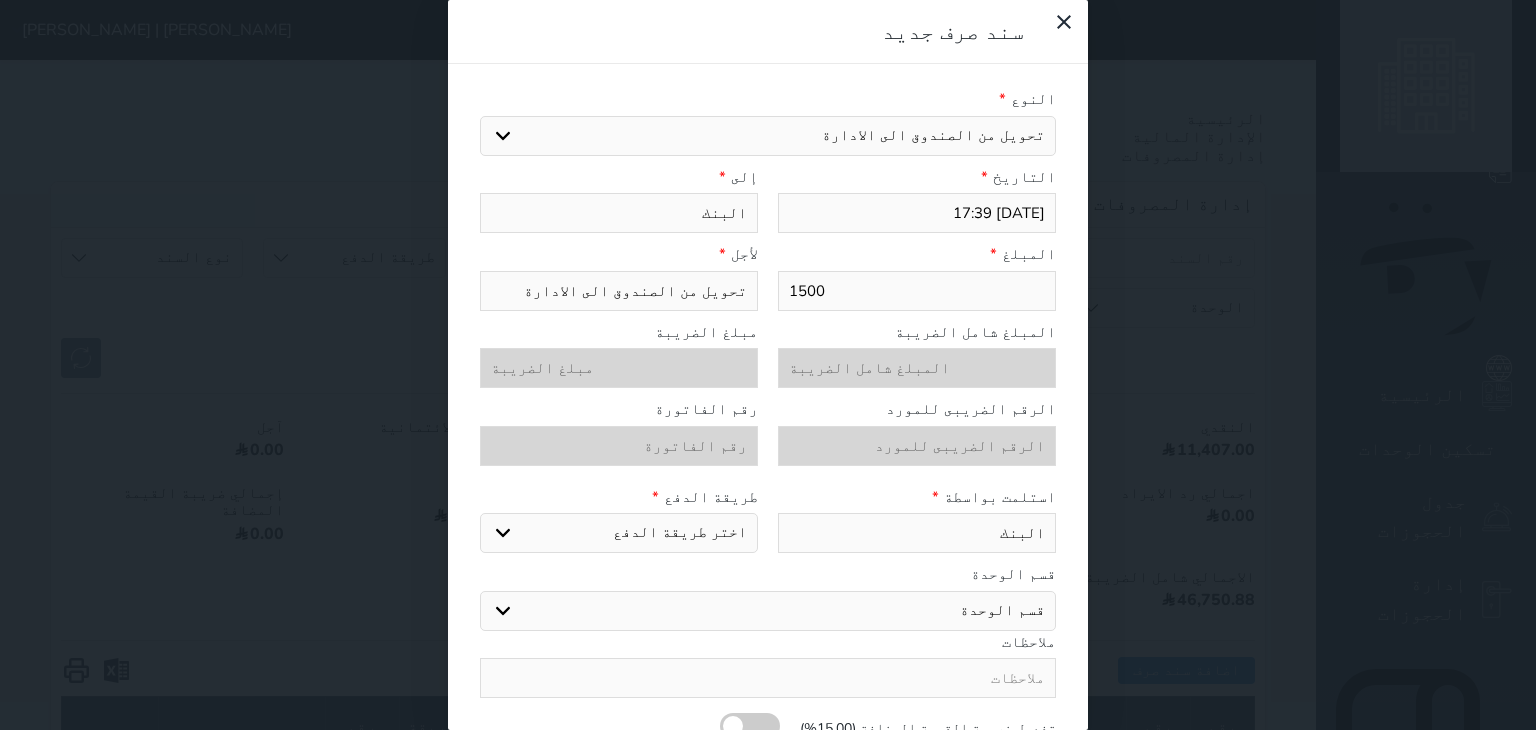 type on "البنك" 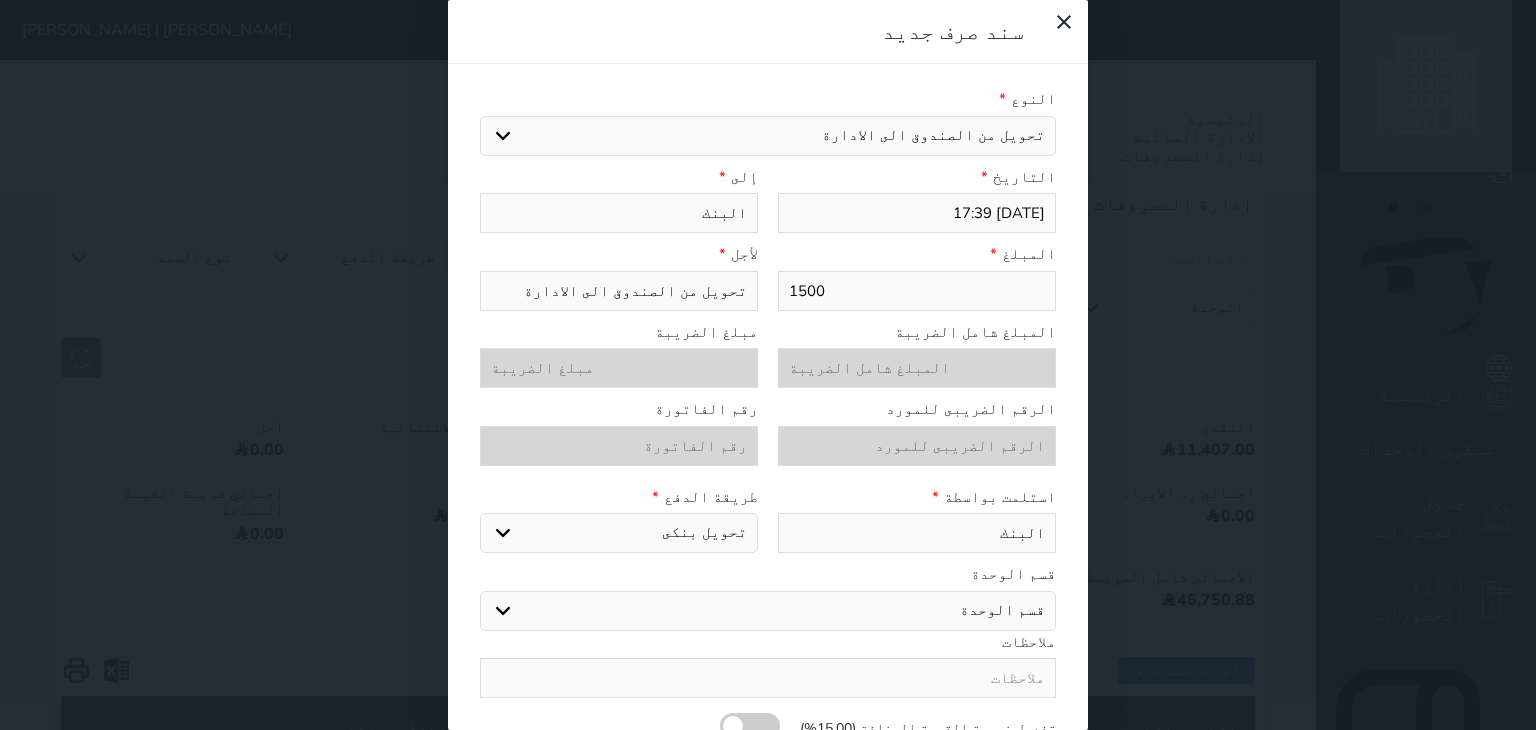 click on "اختر طريقة الدفع   دفع نقدى   تحويل بنكى   مدى   بطاقة ائتمان" at bounding box center (619, 533) 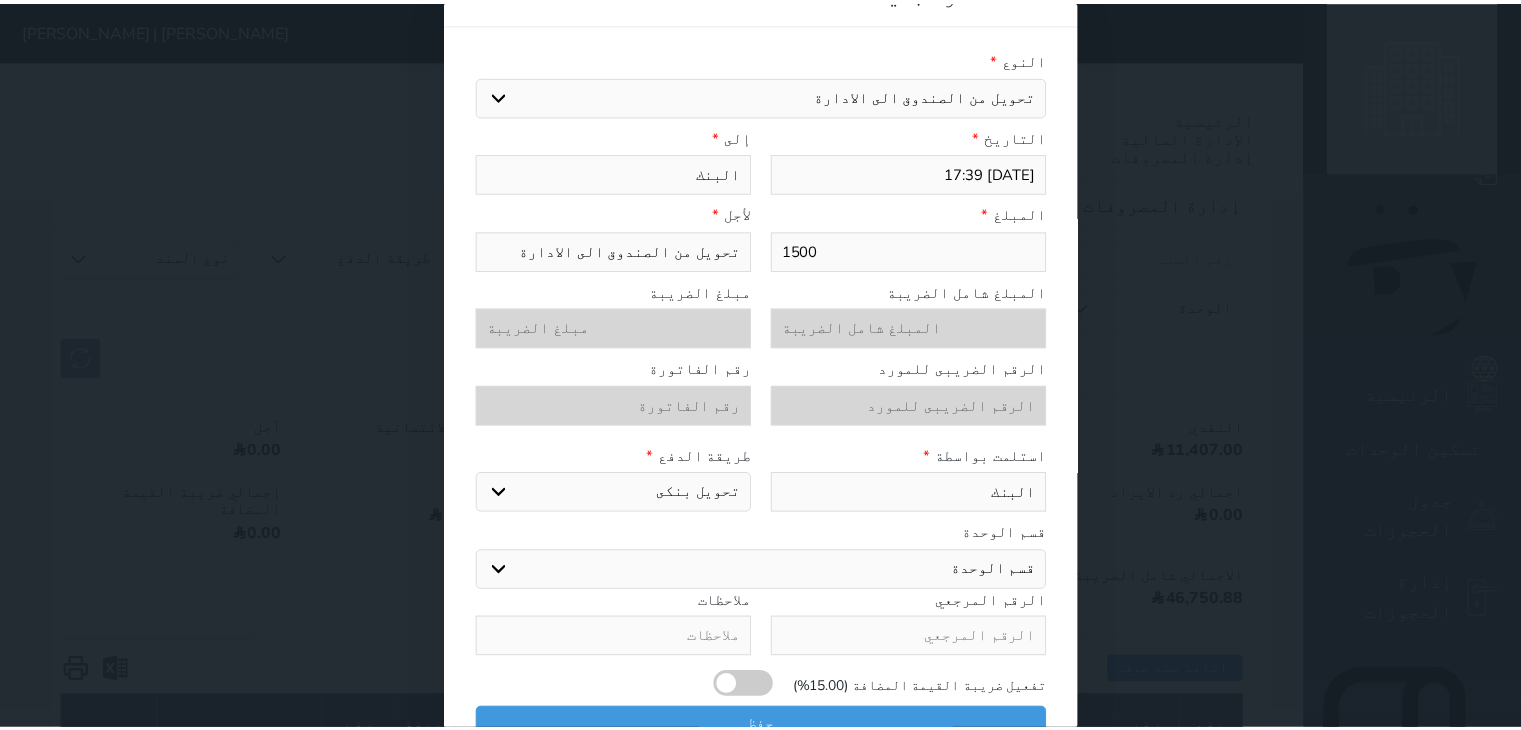 scroll, scrollTop: 60, scrollLeft: 0, axis: vertical 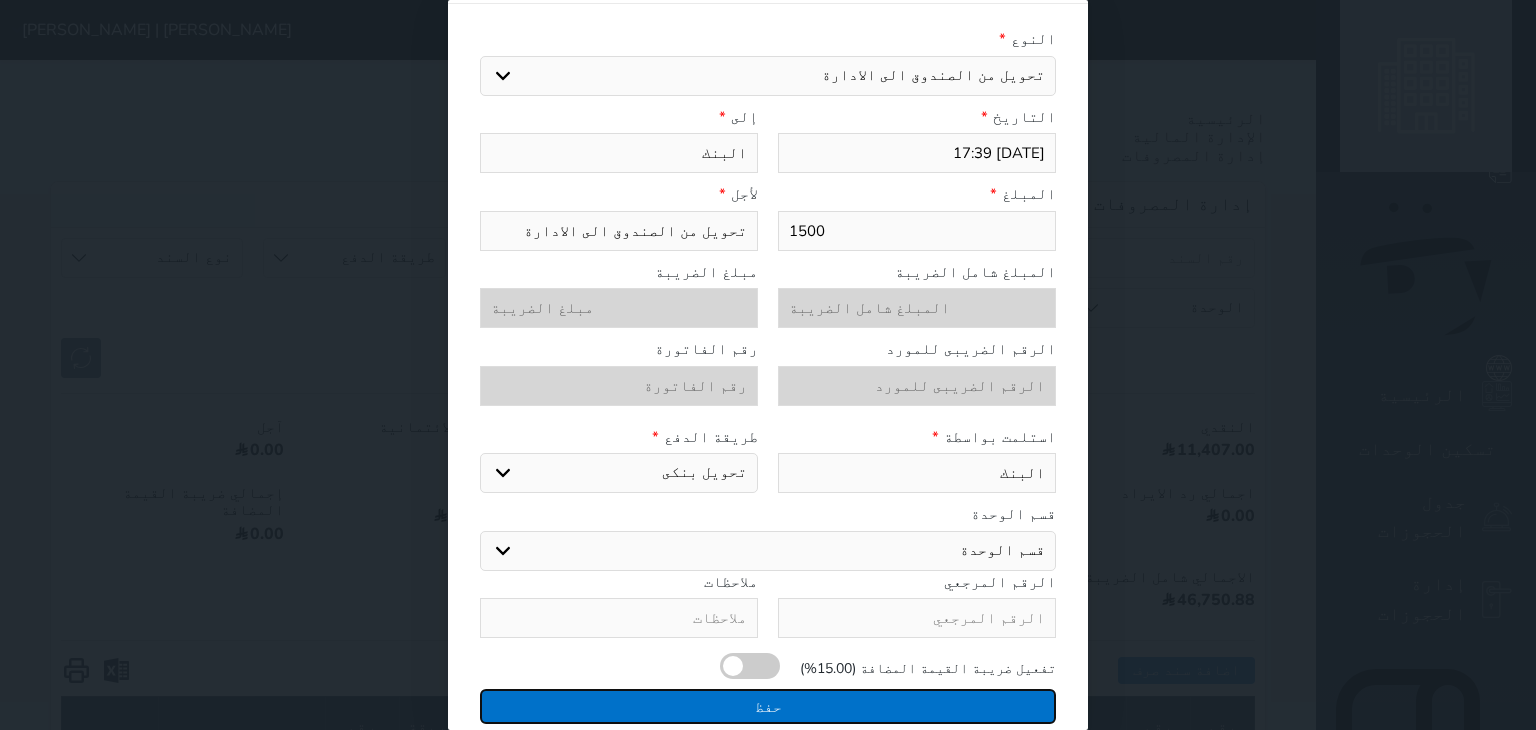 click on "حفظ" at bounding box center [768, 706] 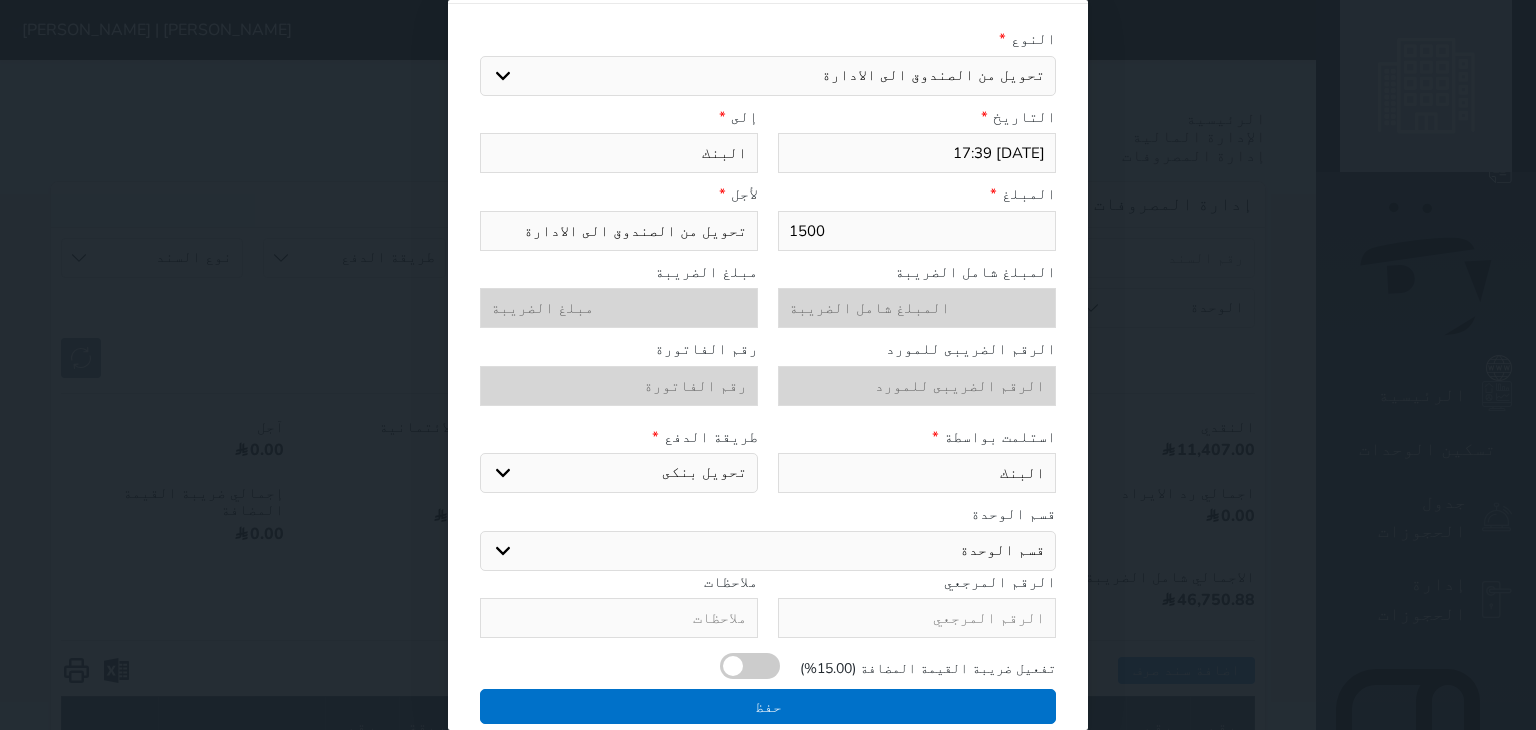 select 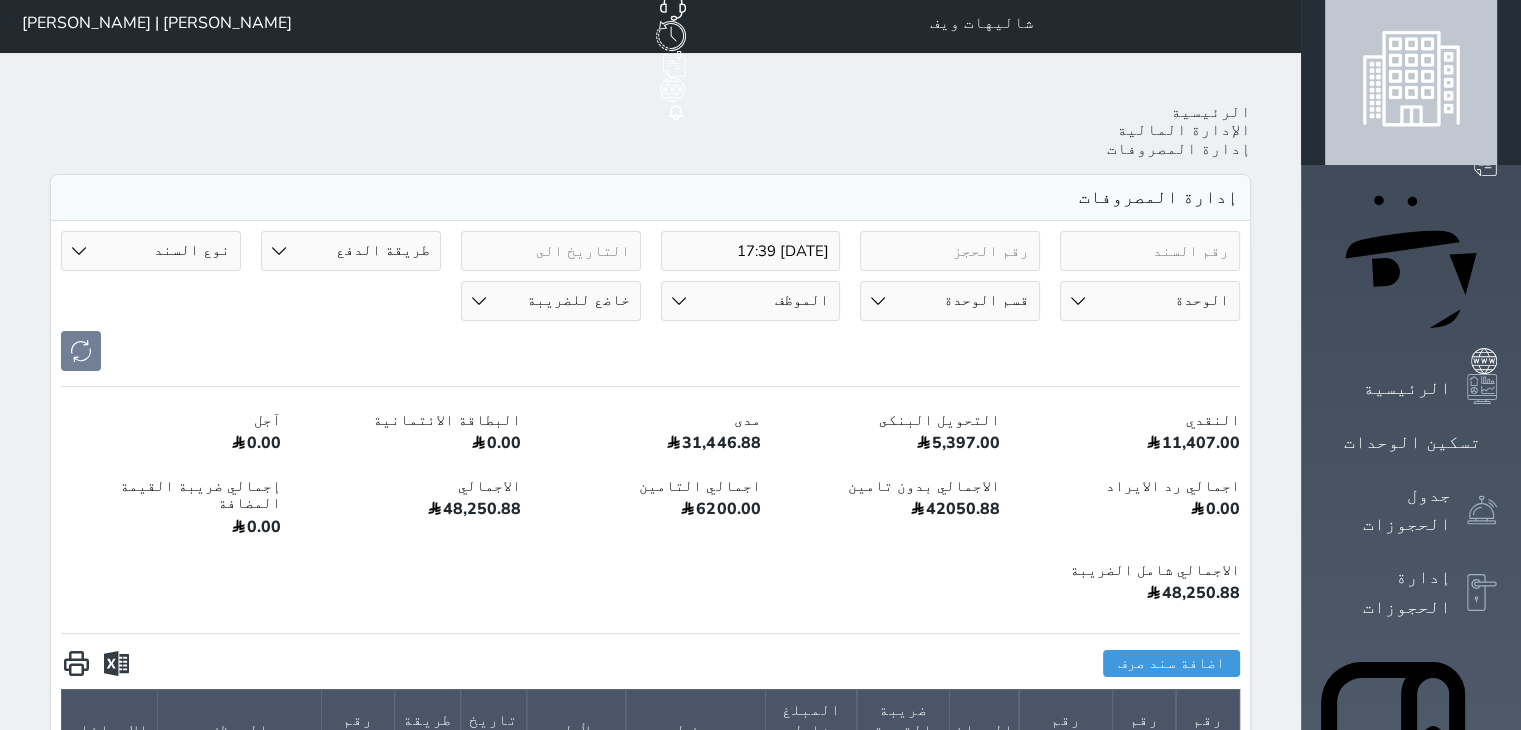scroll, scrollTop: 0, scrollLeft: 0, axis: both 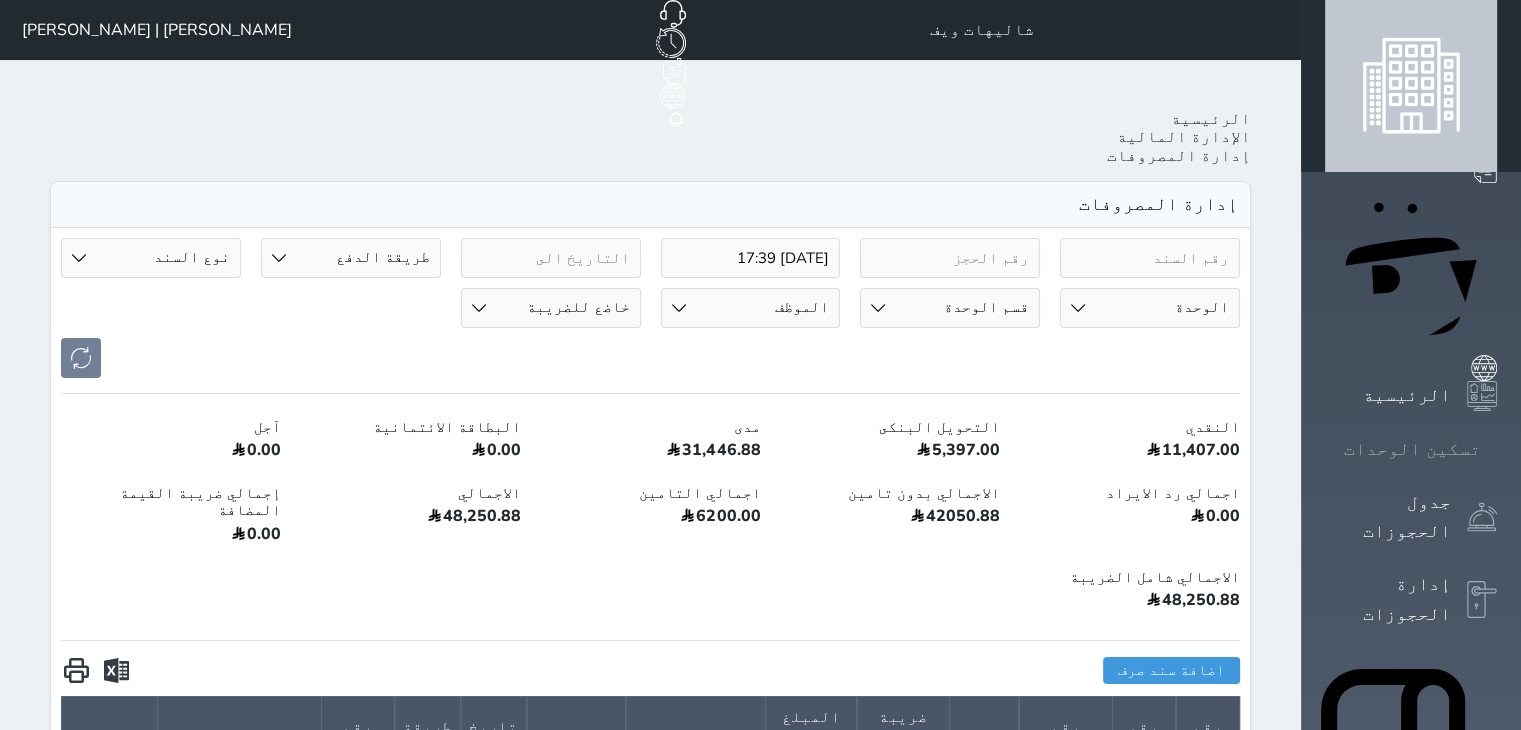 click on "تسكين الوحدات" at bounding box center [1412, 449] 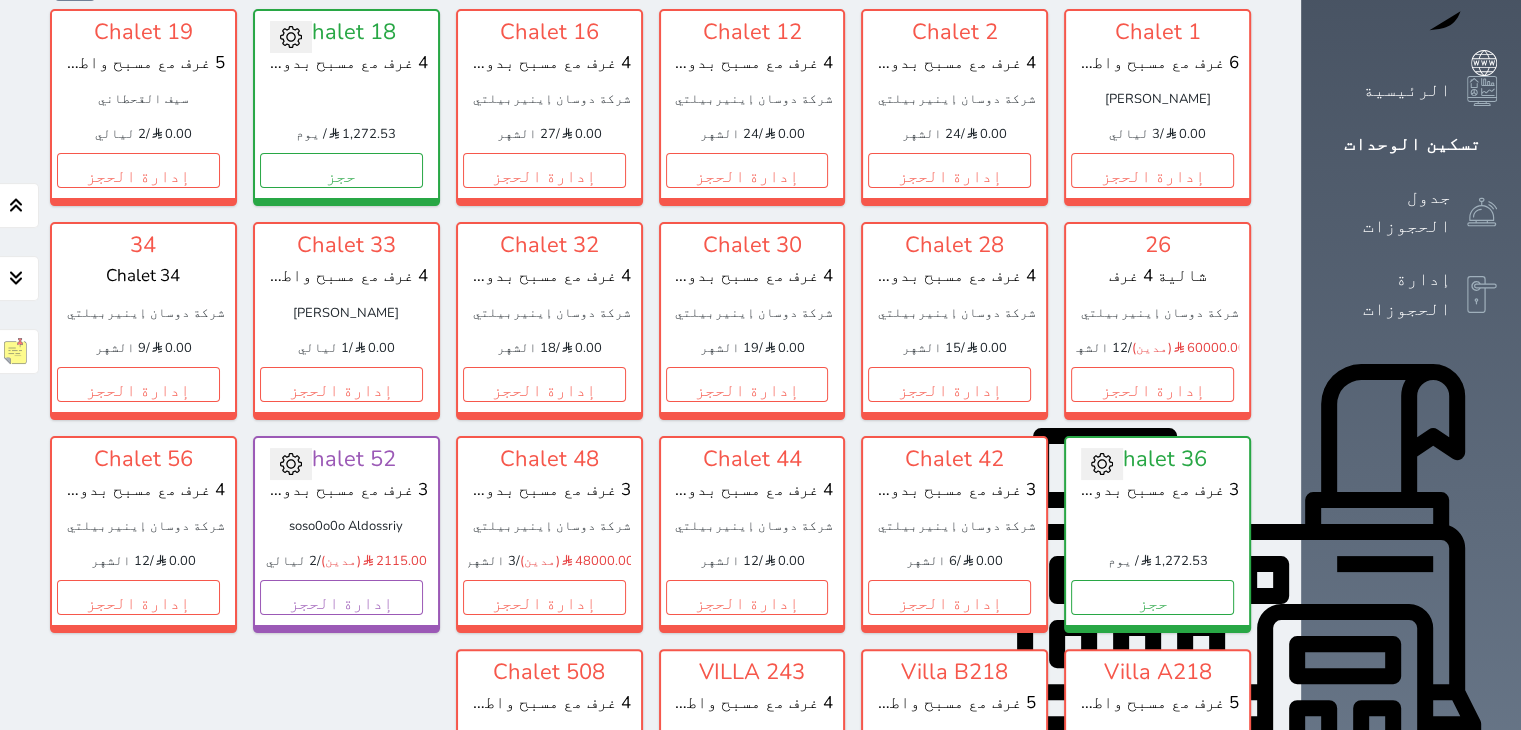 scroll, scrollTop: 278, scrollLeft: 0, axis: vertical 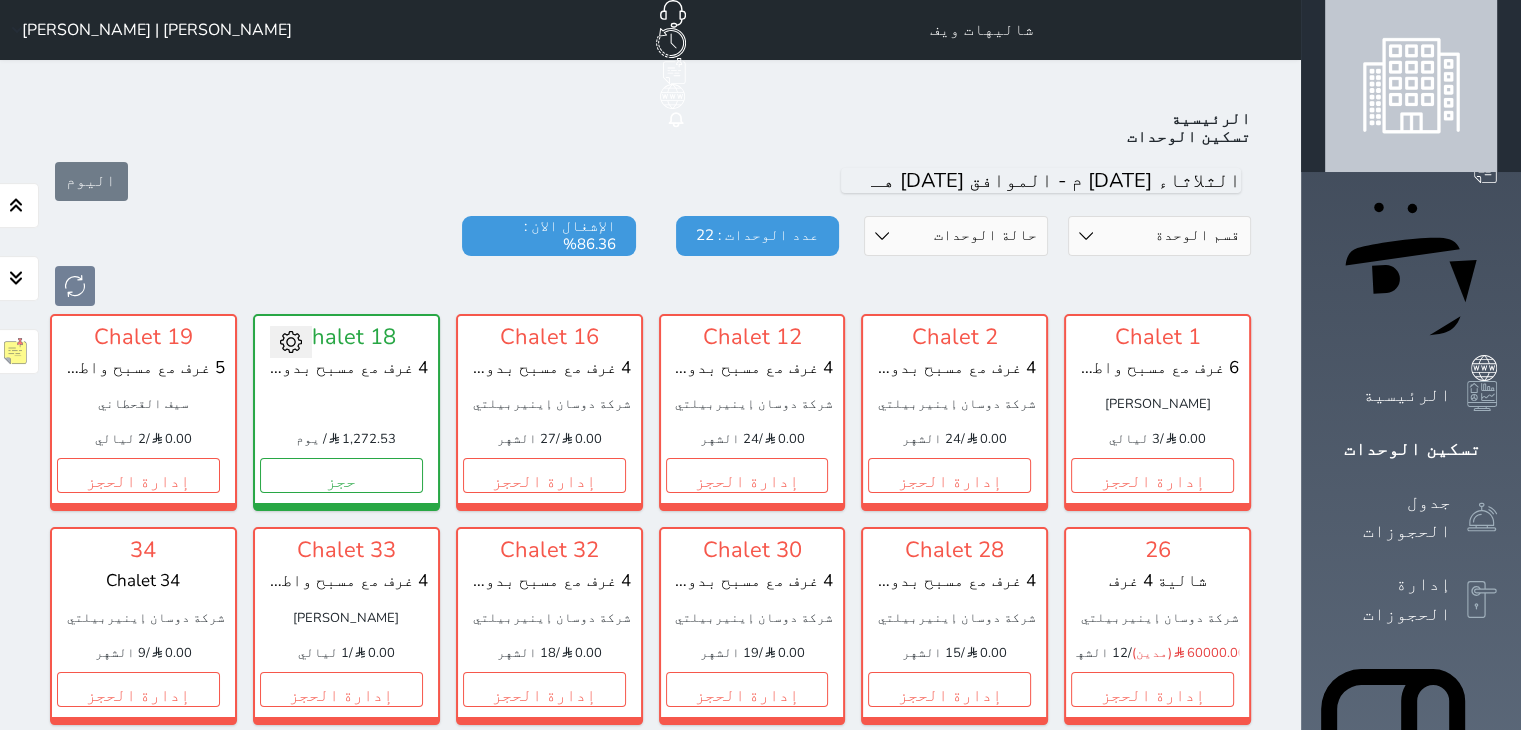 click on "[PERSON_NAME] | [PERSON_NAME]" at bounding box center [148, 30] 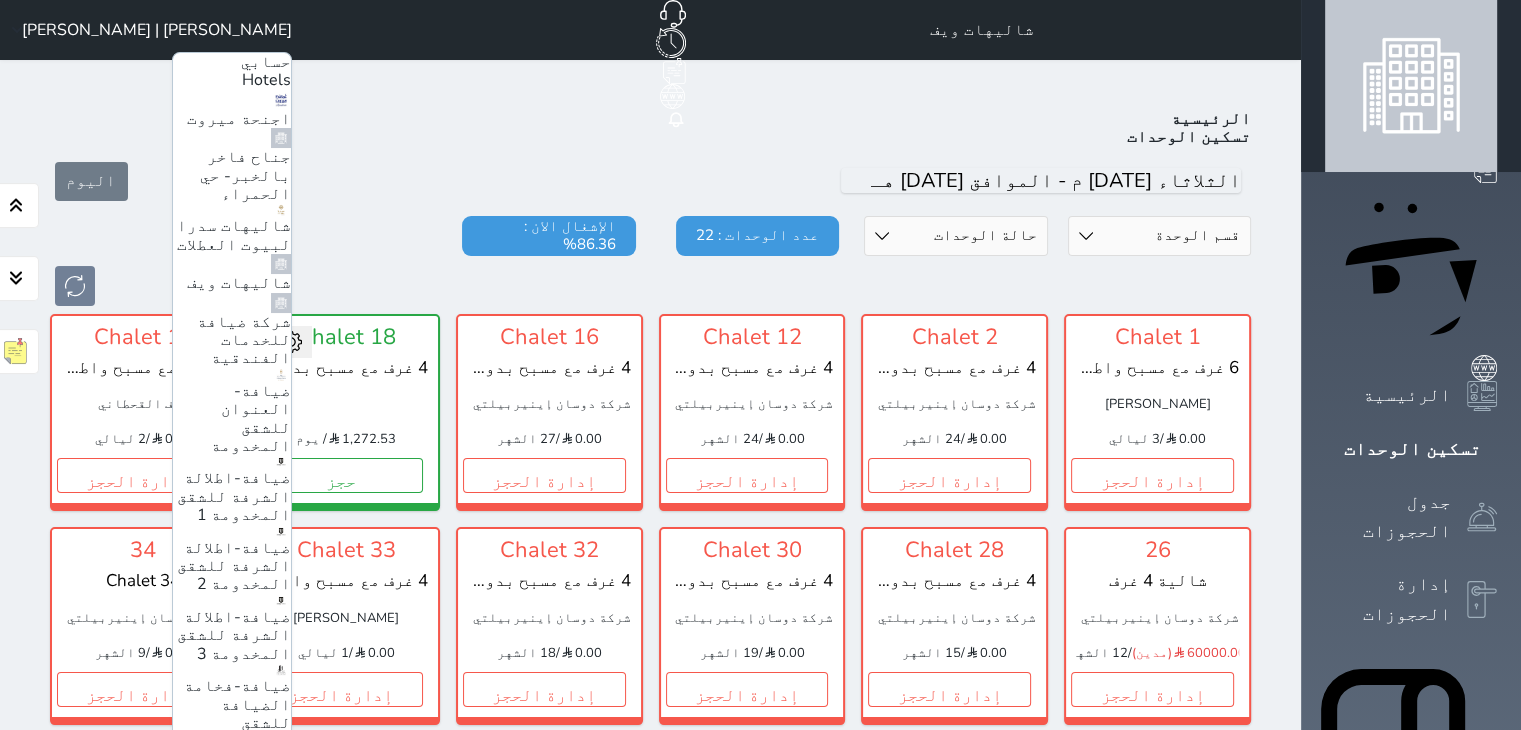 scroll, scrollTop: 180, scrollLeft: 0, axis: vertical 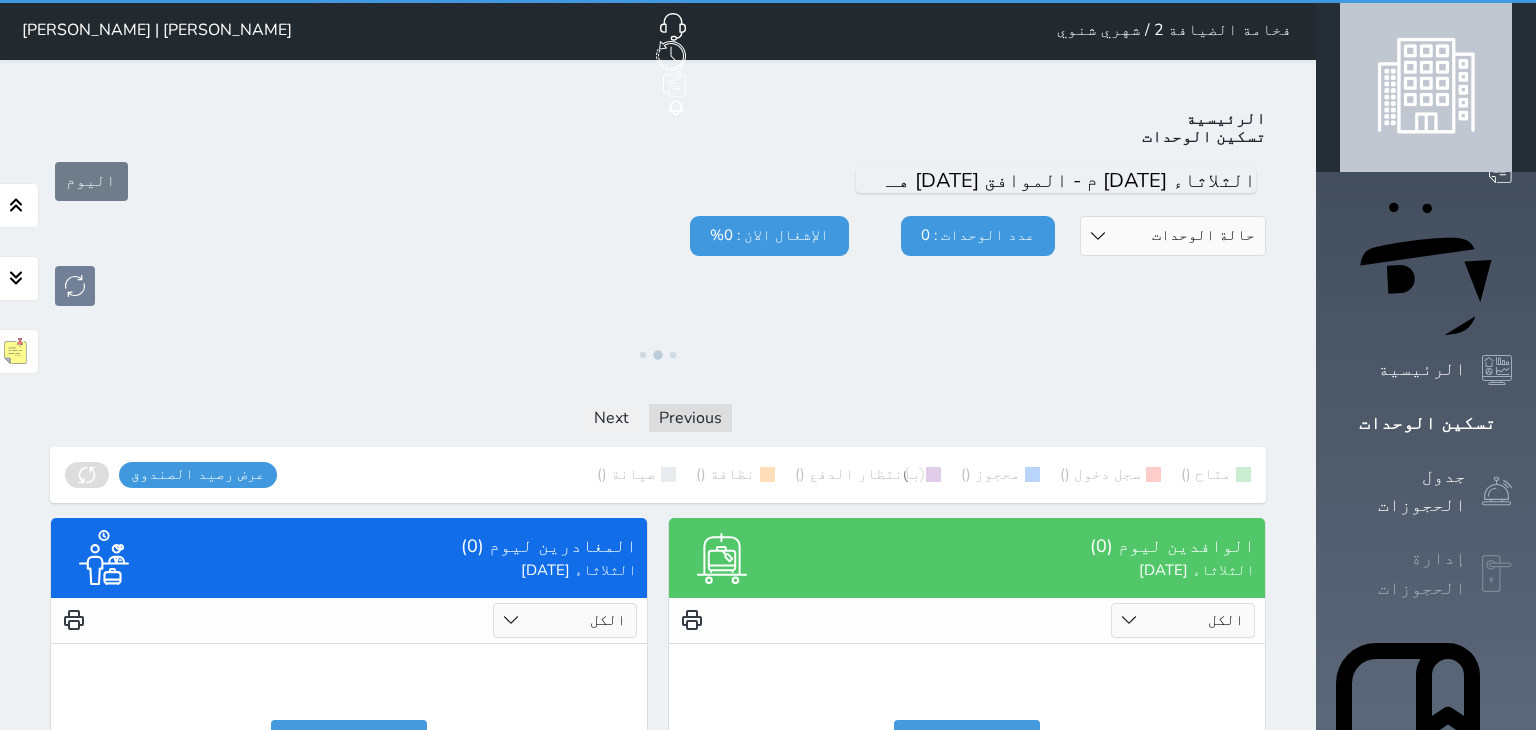 click on "إدارة الحجوزات" at bounding box center [1403, 573] 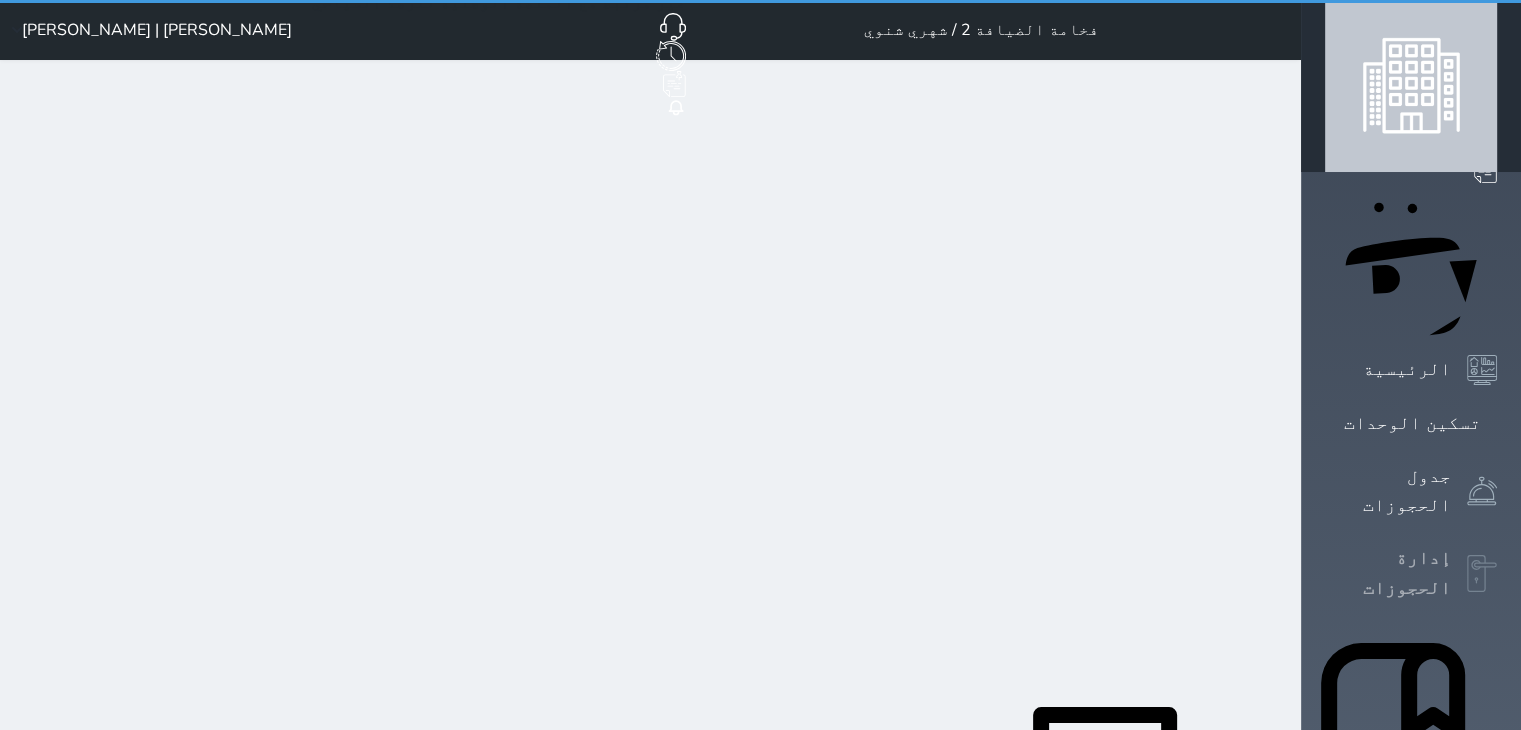 select on "open_all" 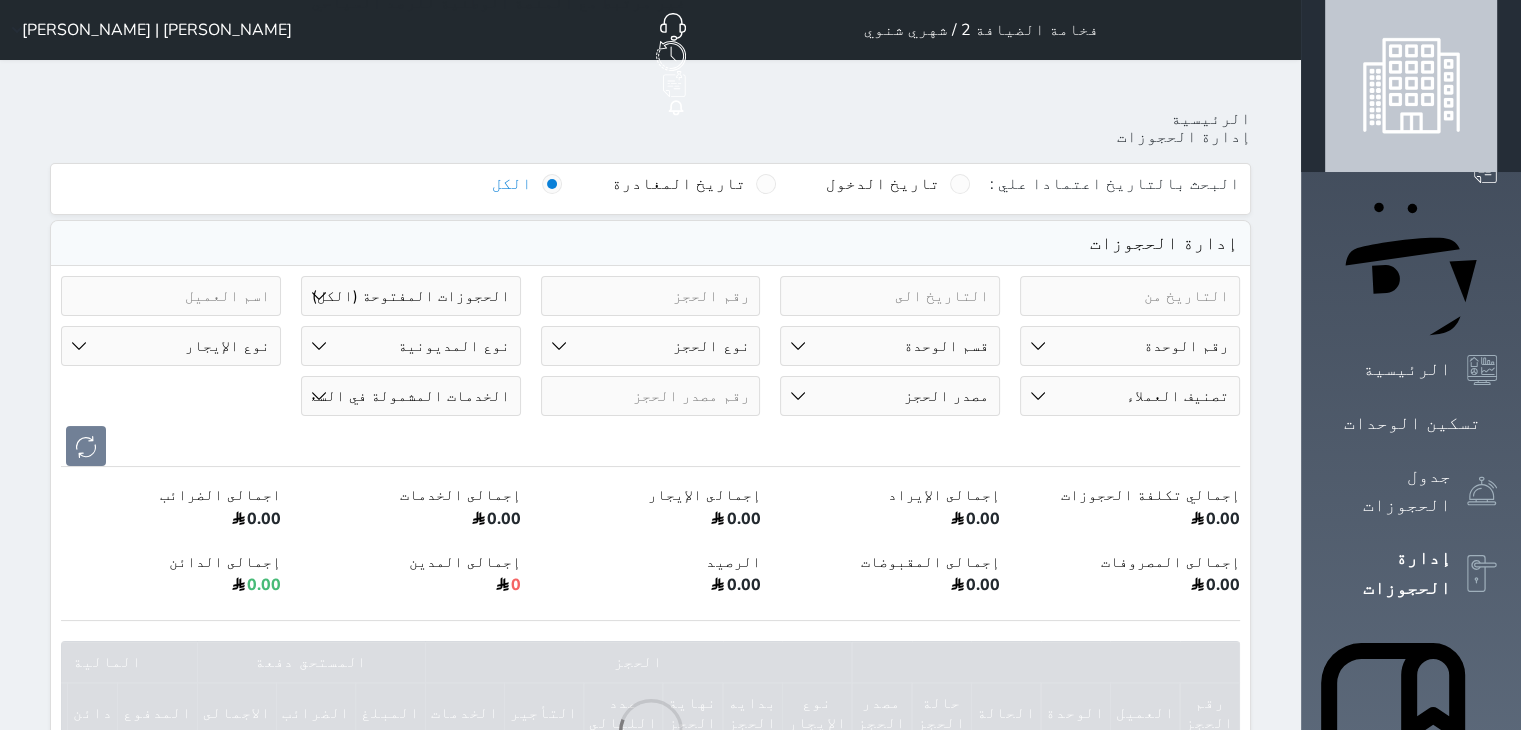 click at bounding box center (171, 296) 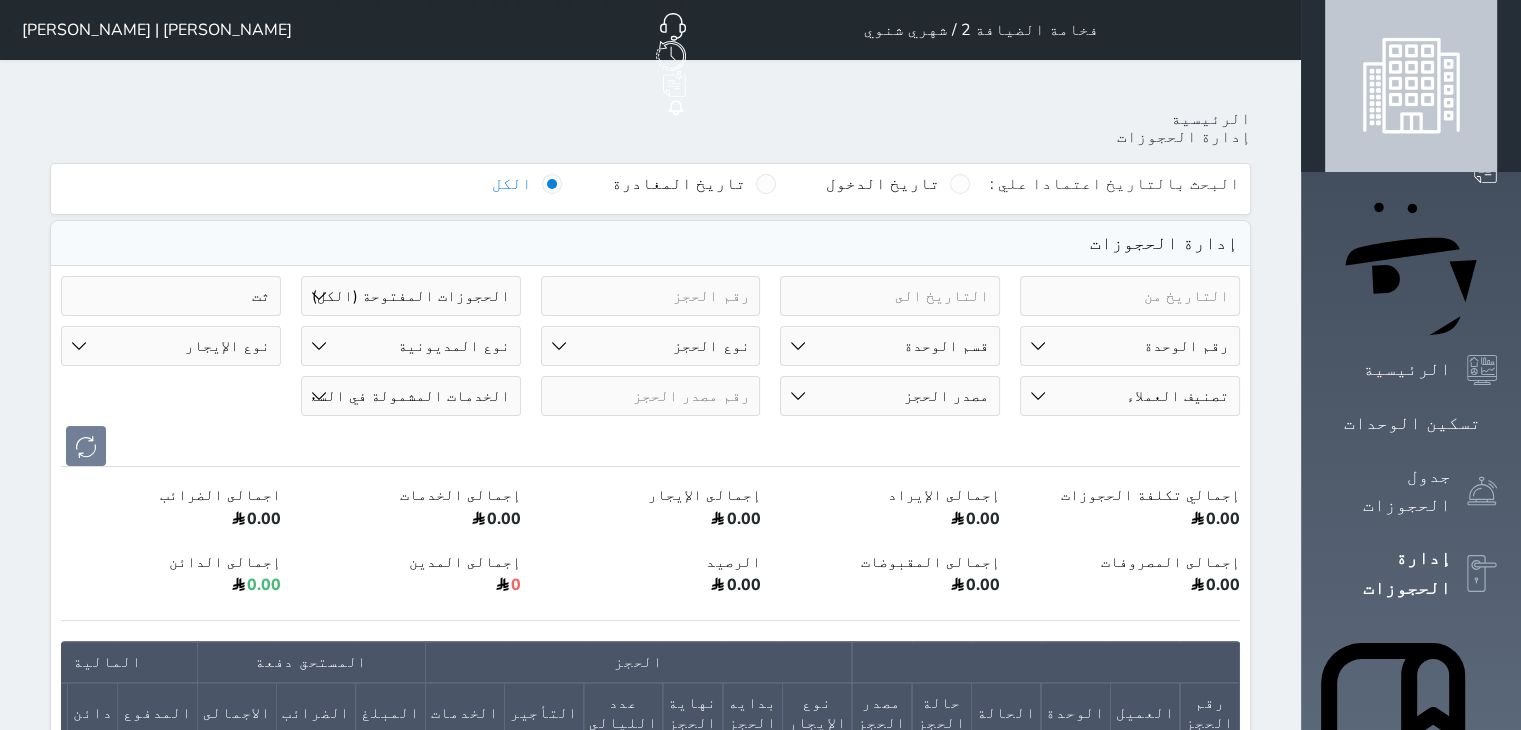 type on "ث" 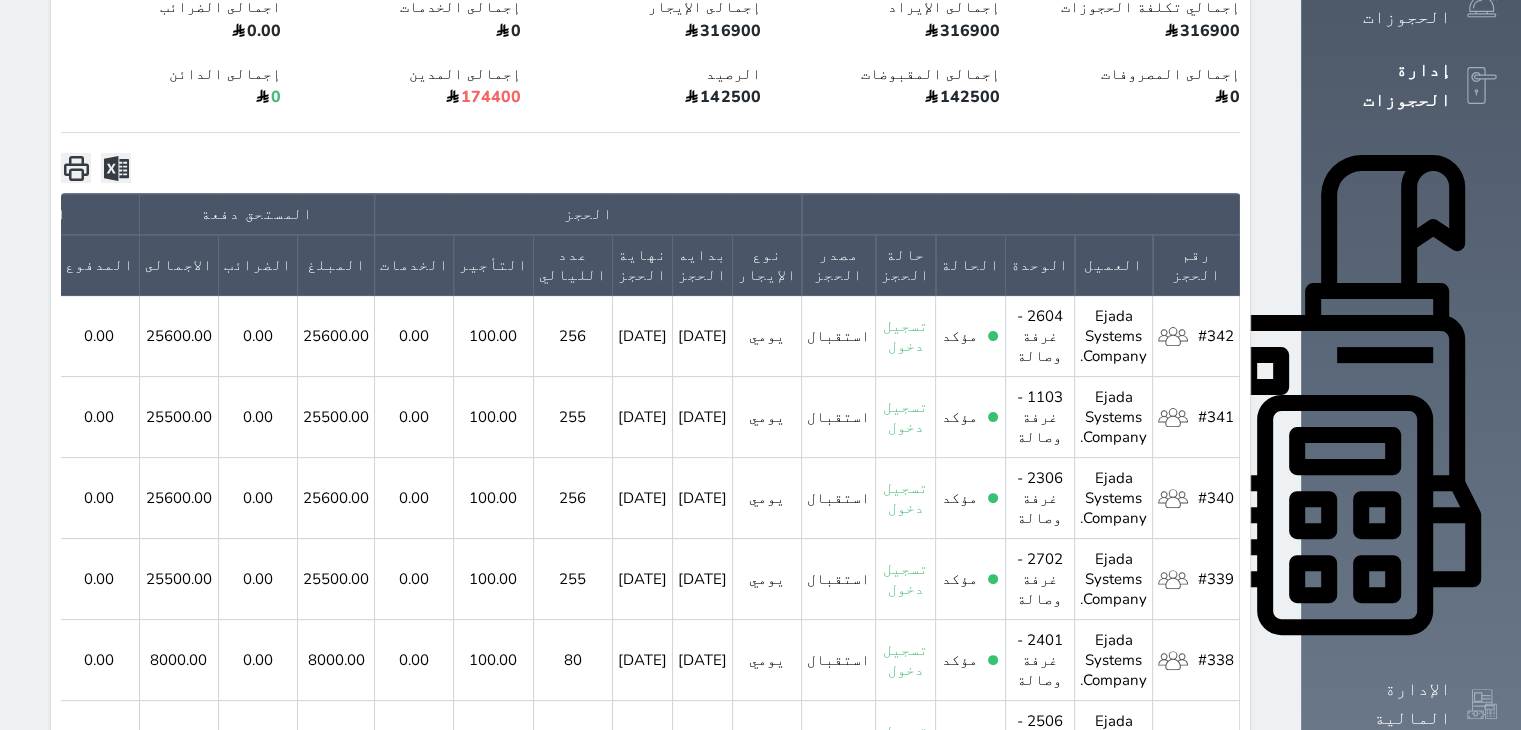 scroll, scrollTop: 500, scrollLeft: 0, axis: vertical 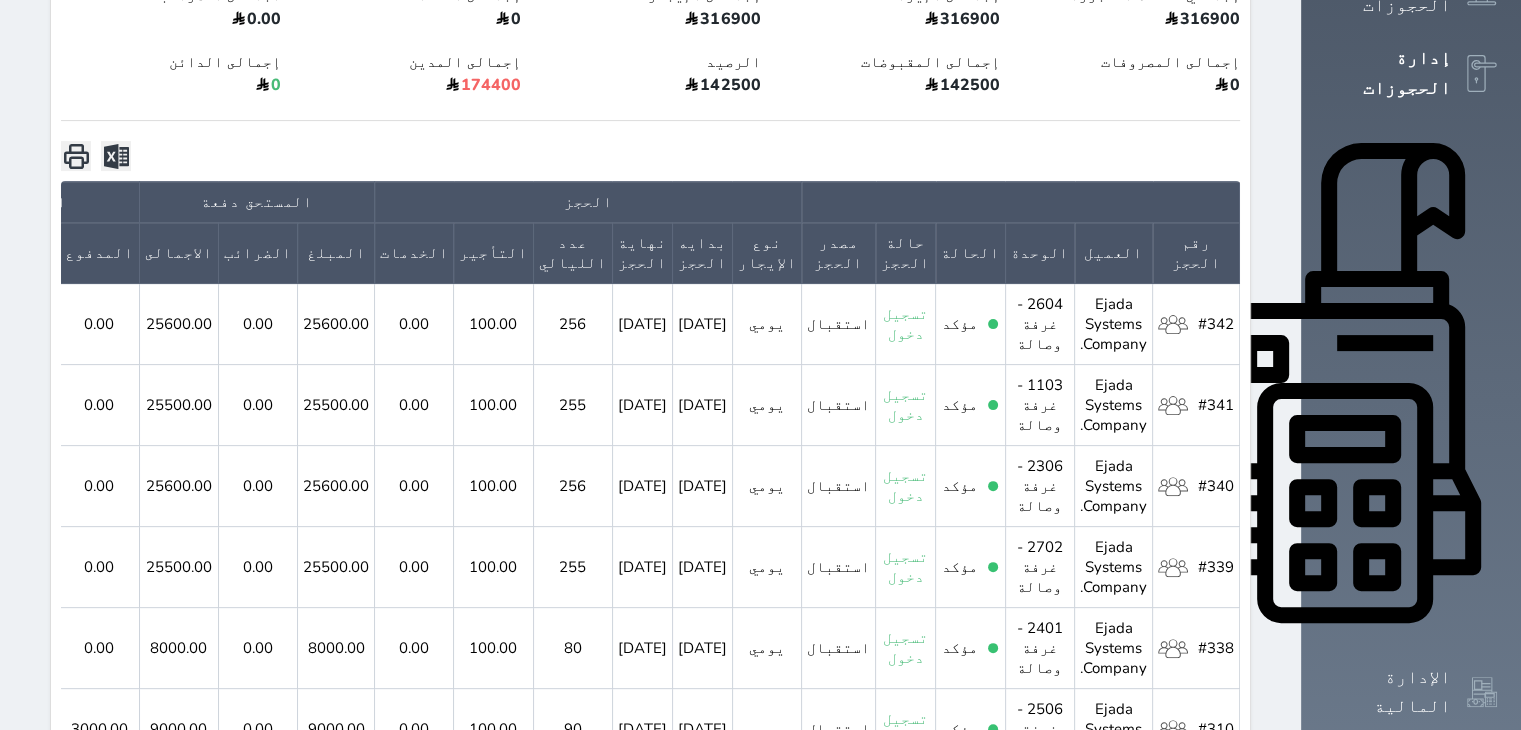 type on "eja" 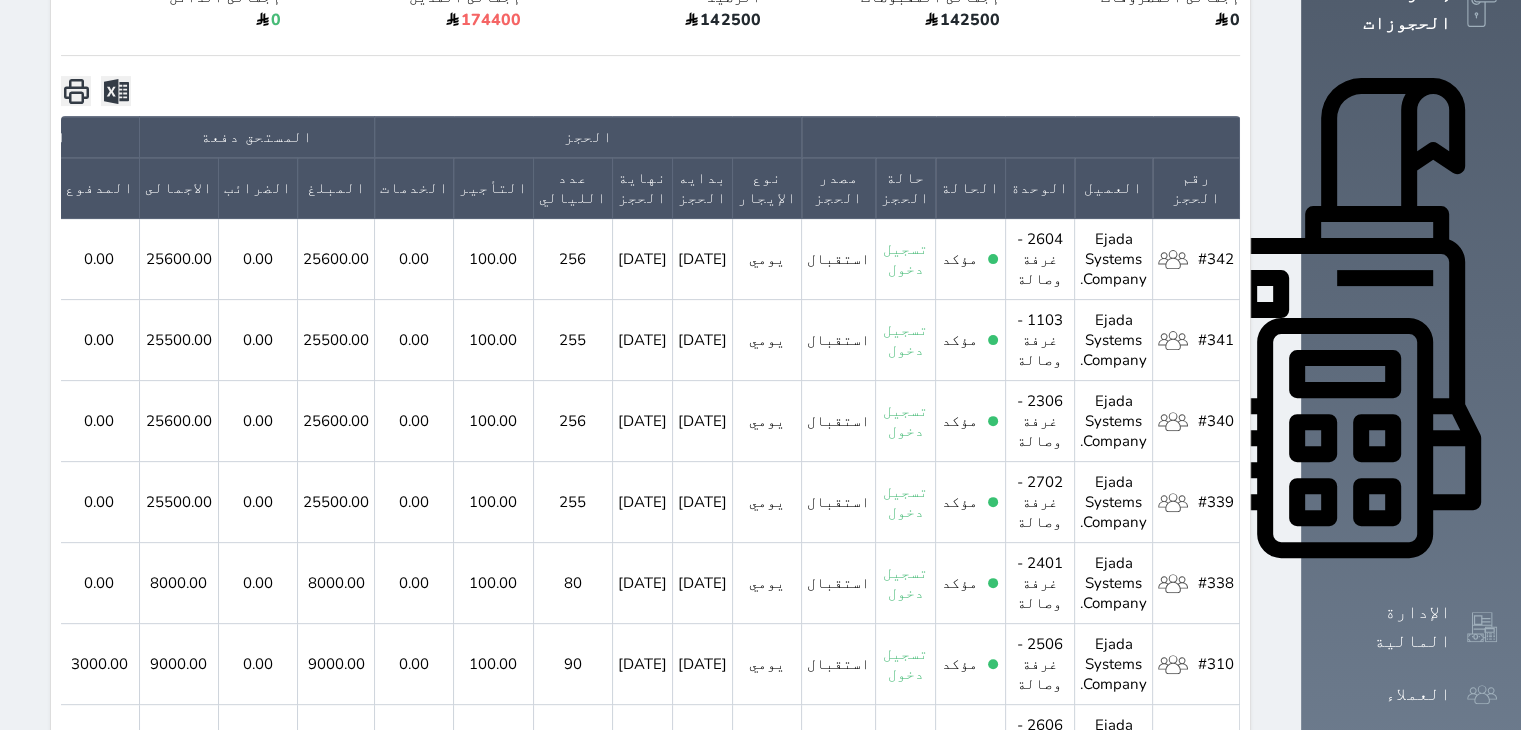 scroll, scrollTop: 600, scrollLeft: 0, axis: vertical 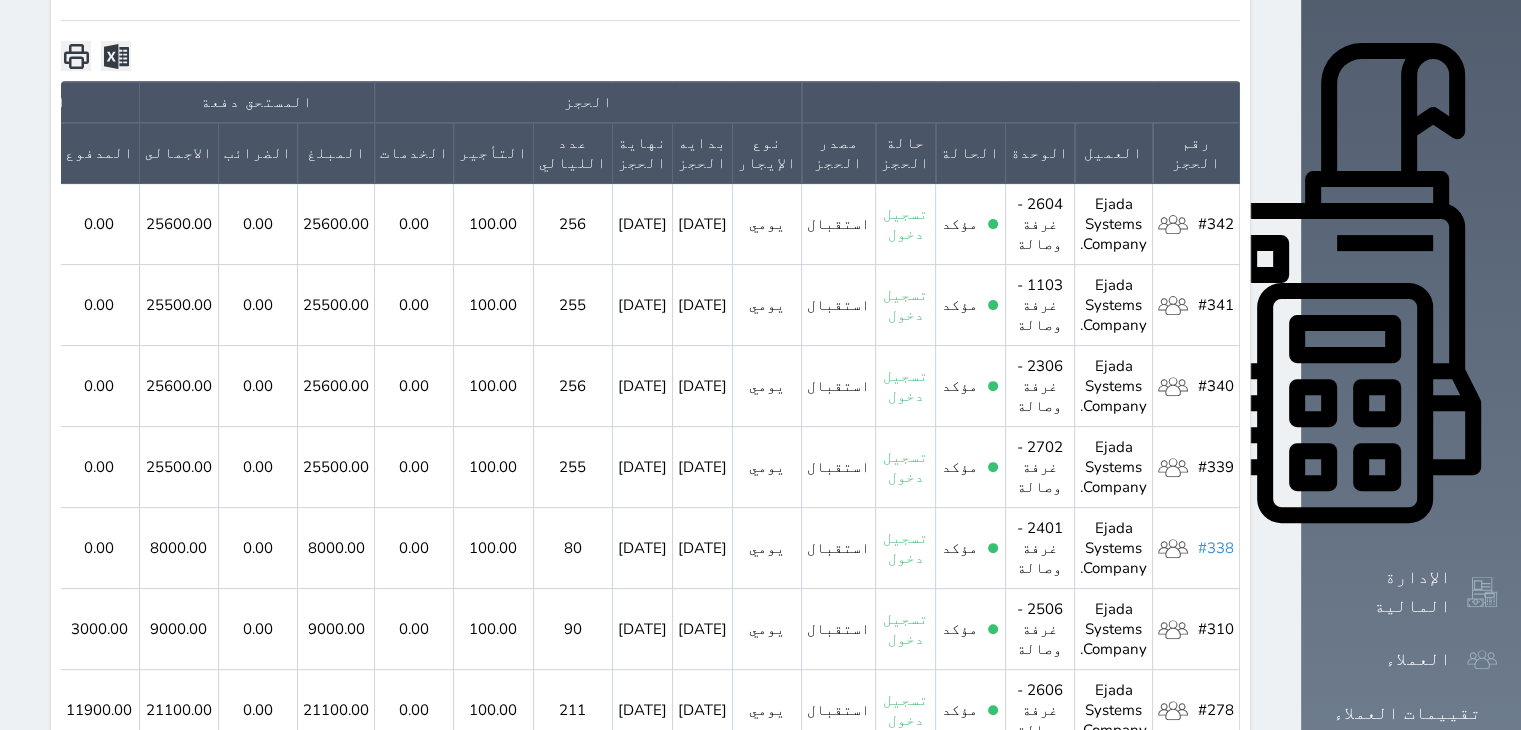 click on "#338" at bounding box center (1216, 548) 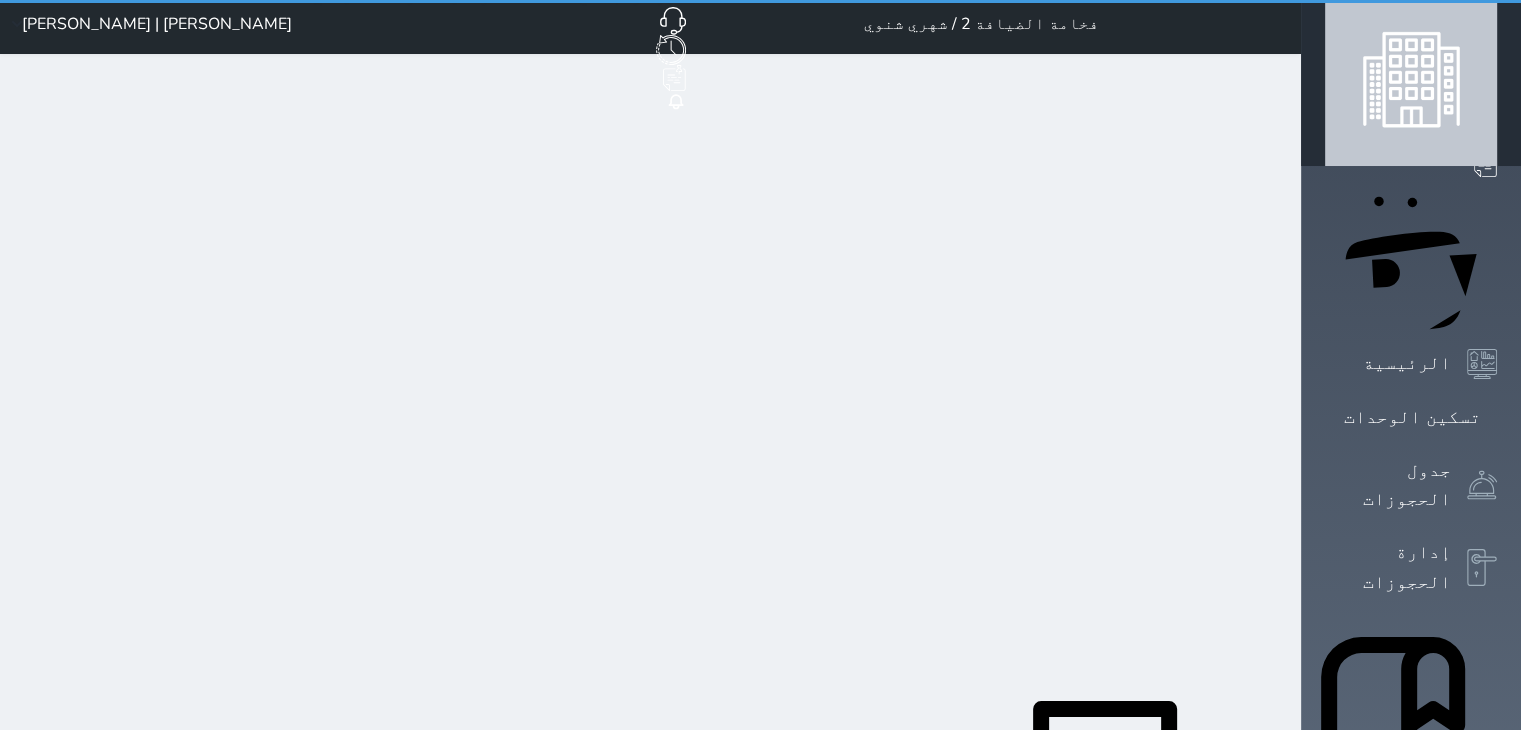 scroll, scrollTop: 0, scrollLeft: 0, axis: both 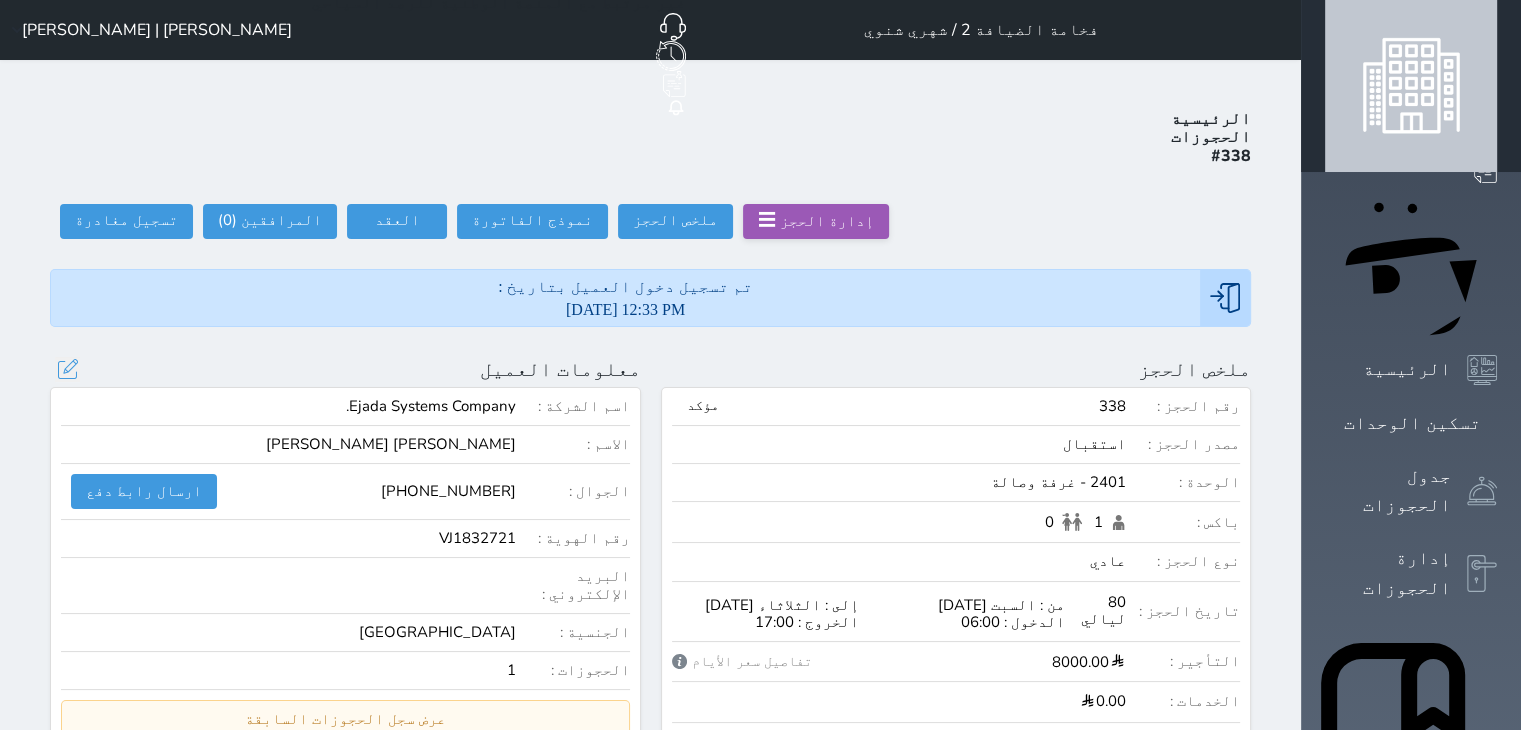 click on "Mirza Muhammad Ahsan Ali" at bounding box center (391, 444) 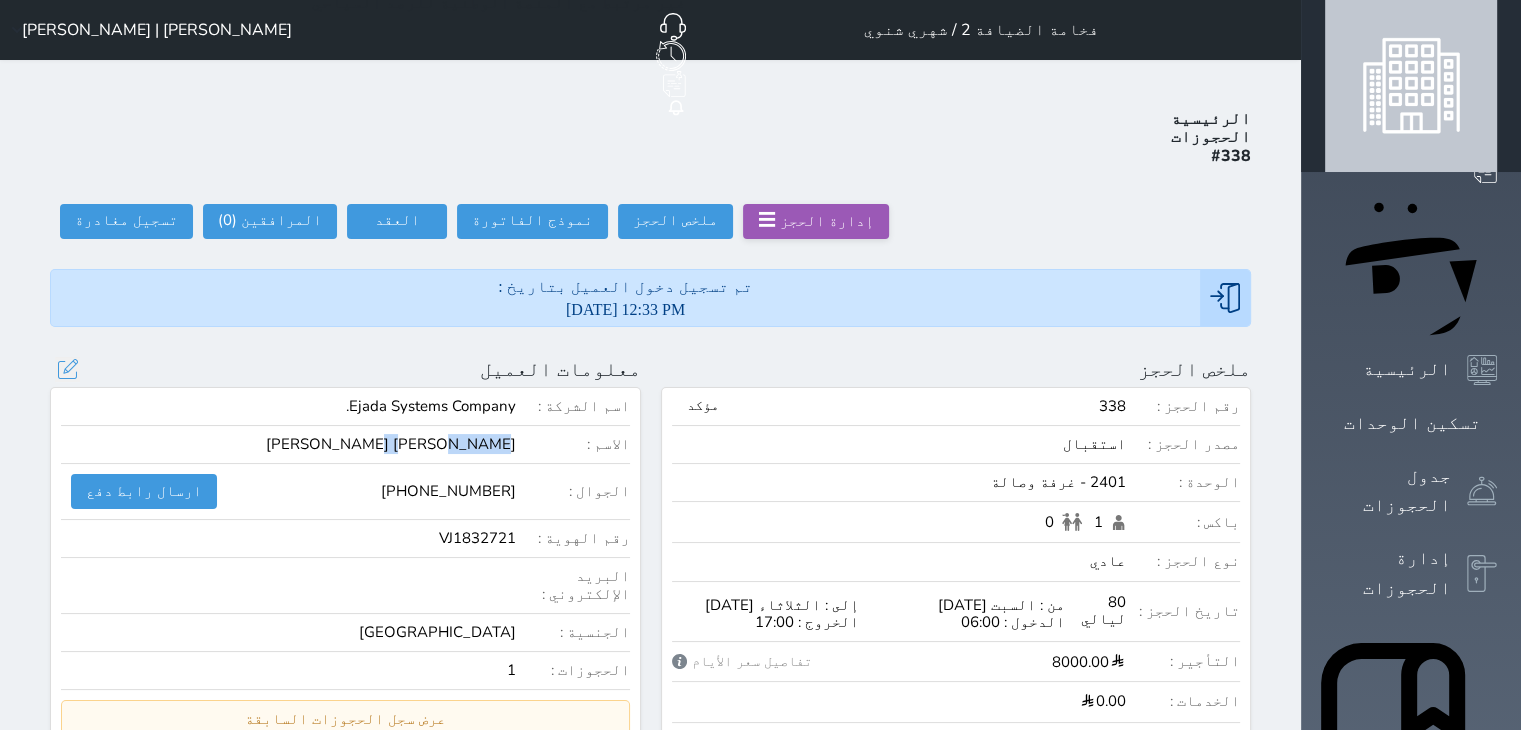 click on "Mirza Muhammad Ahsan Ali" at bounding box center (391, 444) 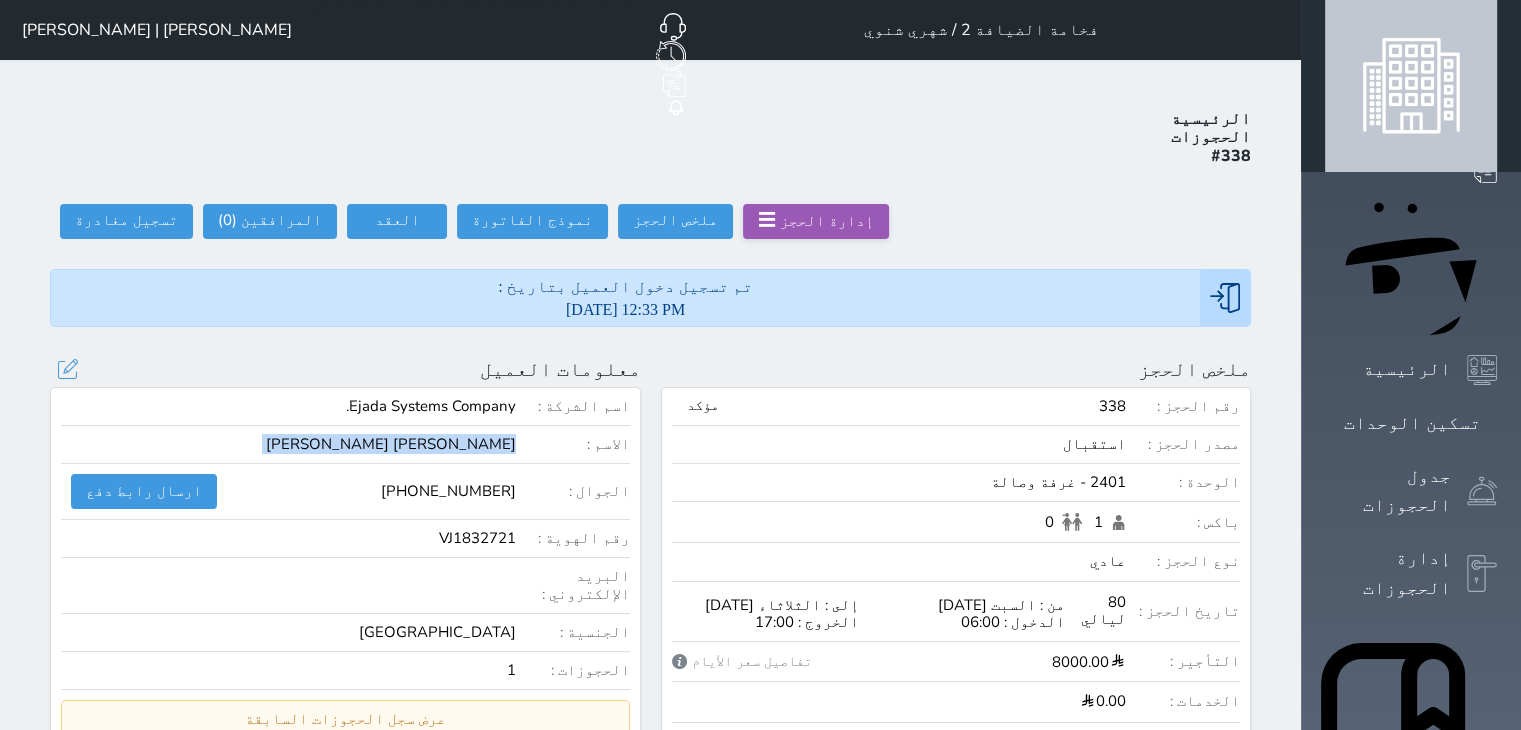 click on "Mirza Muhammad Ahsan Ali" at bounding box center [391, 444] 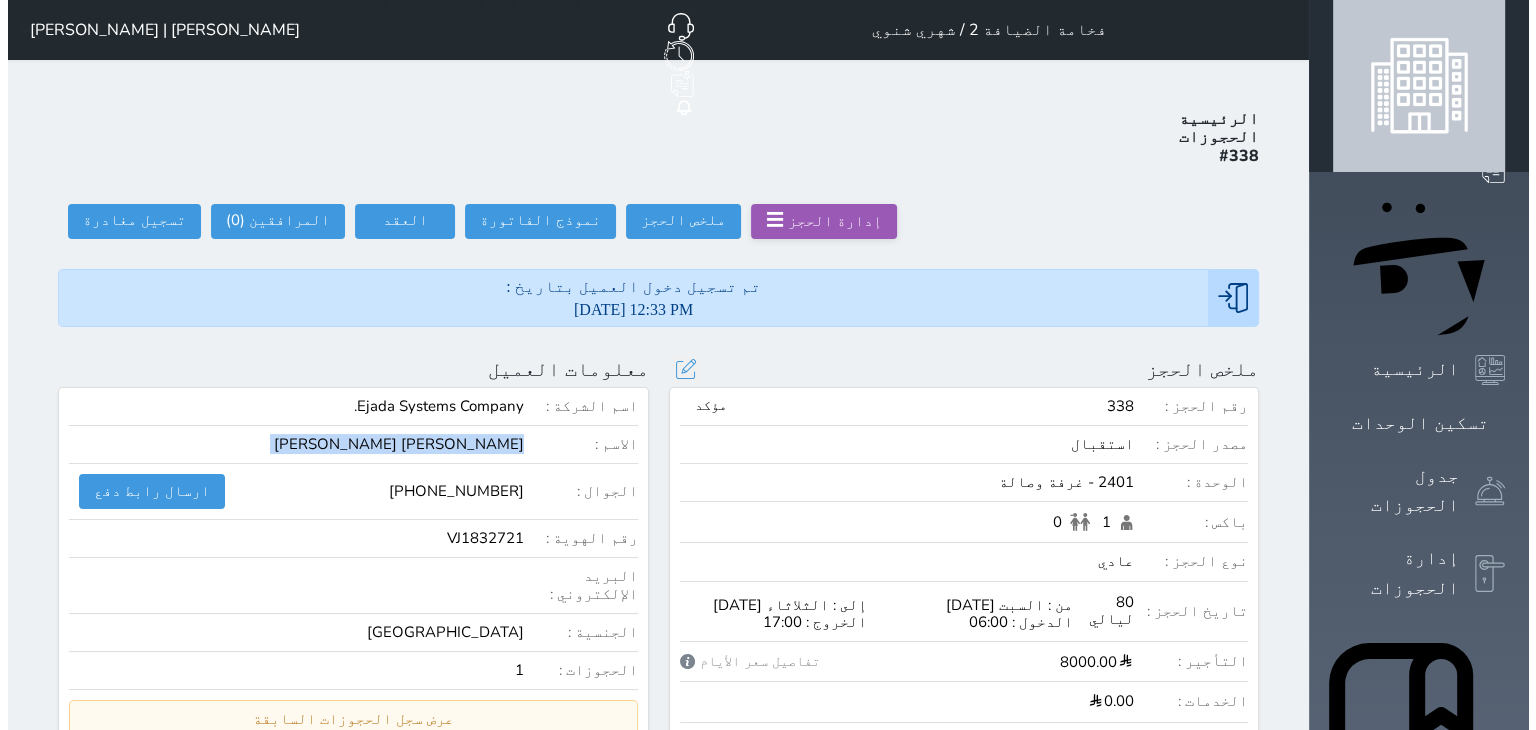 scroll, scrollTop: 200, scrollLeft: 0, axis: vertical 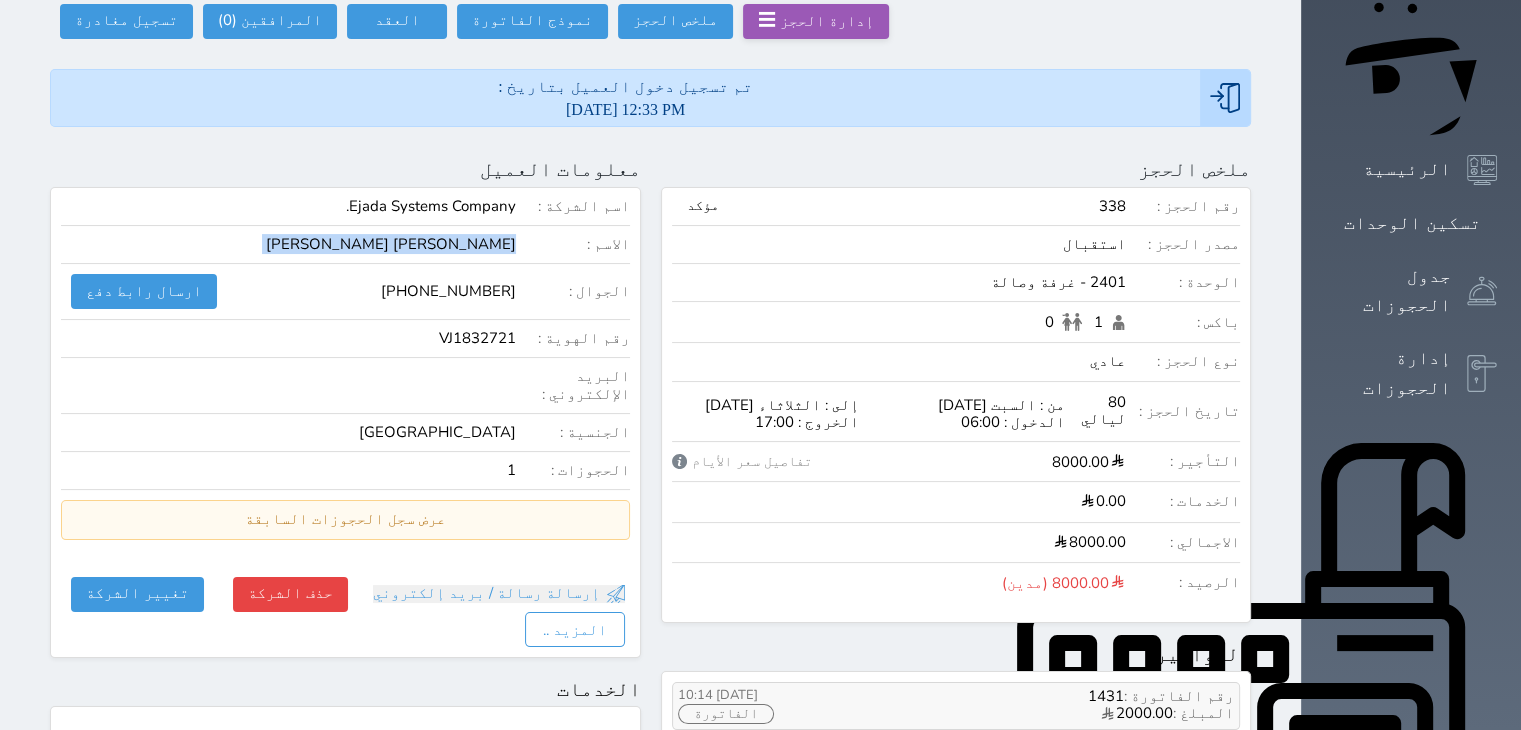 click on "الفاتورة" at bounding box center (726, 714) 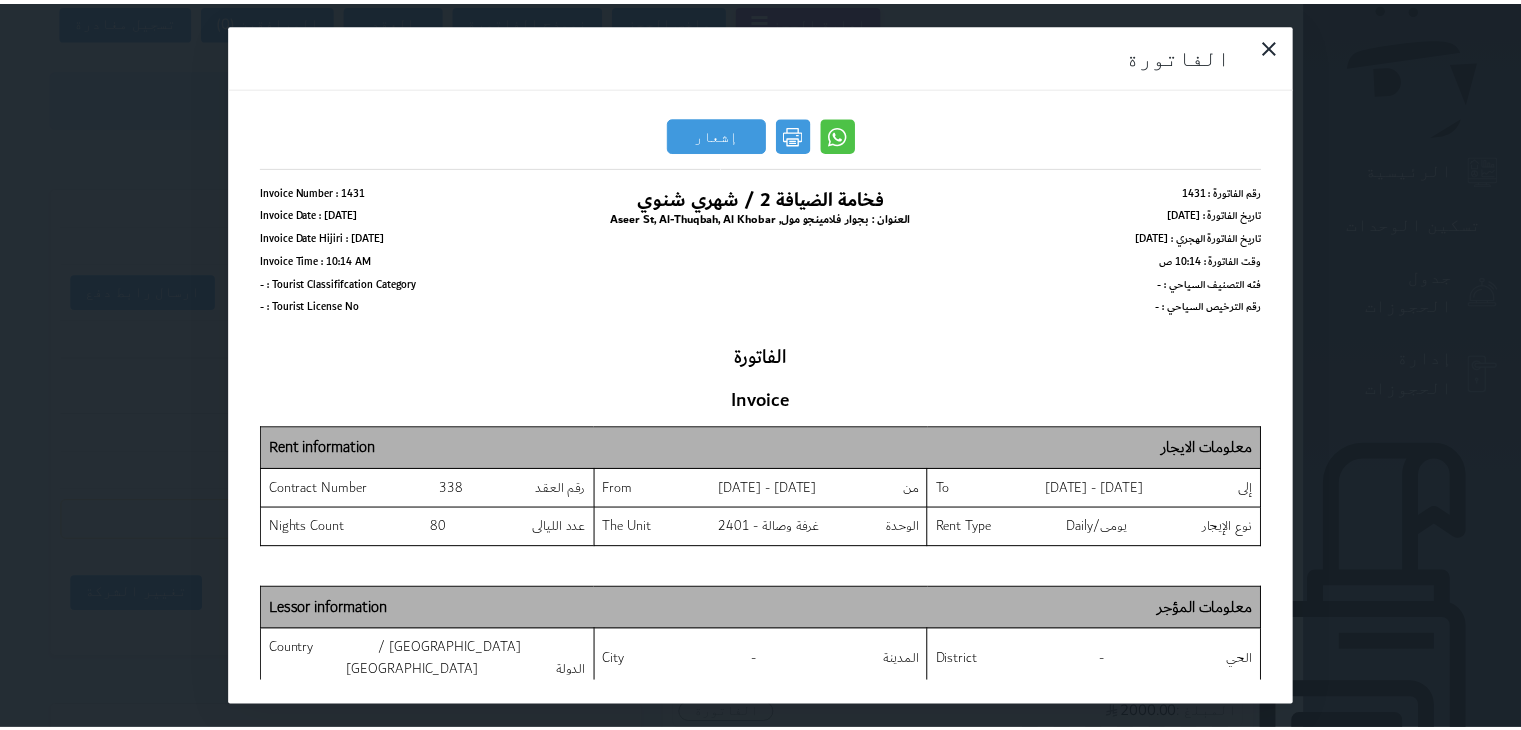 scroll, scrollTop: 0, scrollLeft: 0, axis: both 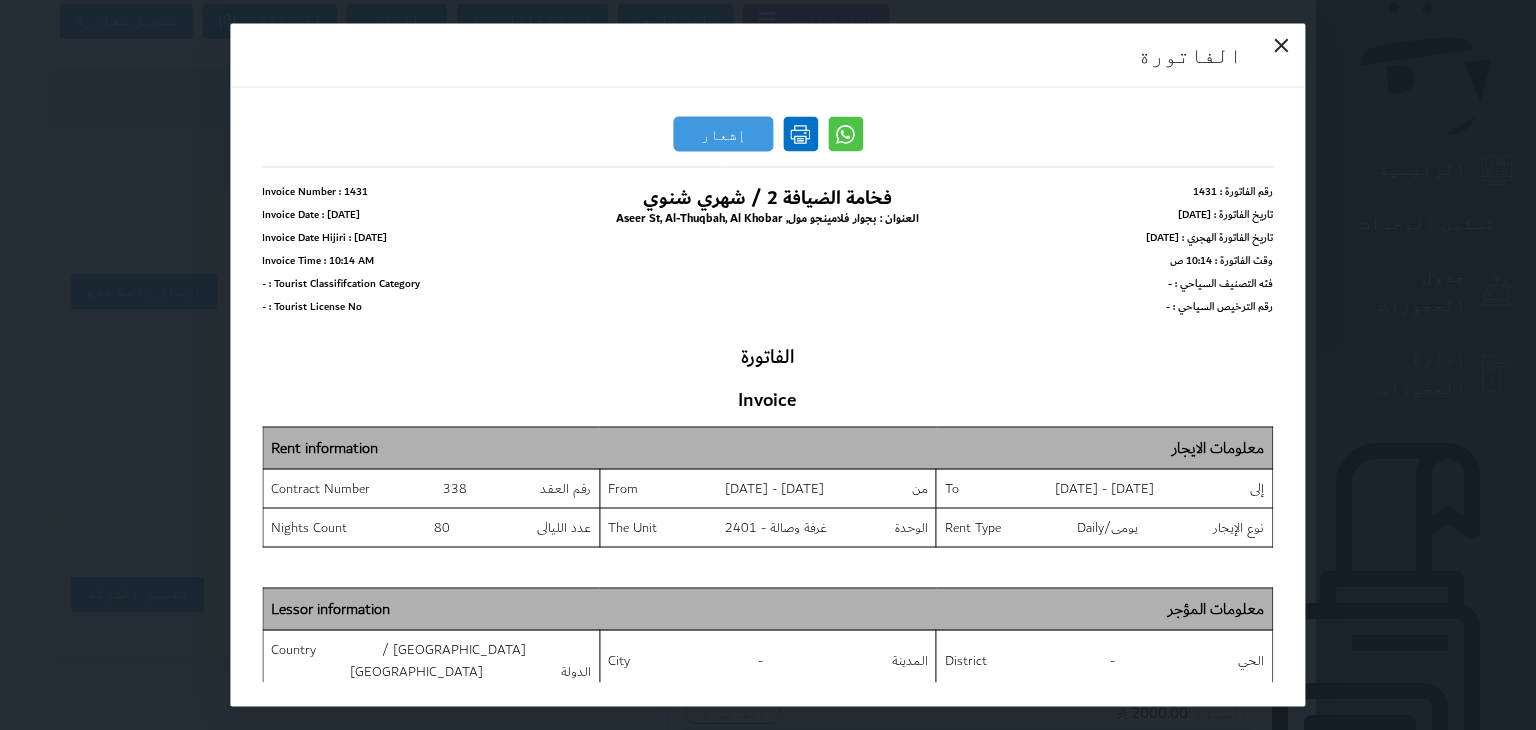 click at bounding box center [800, 134] 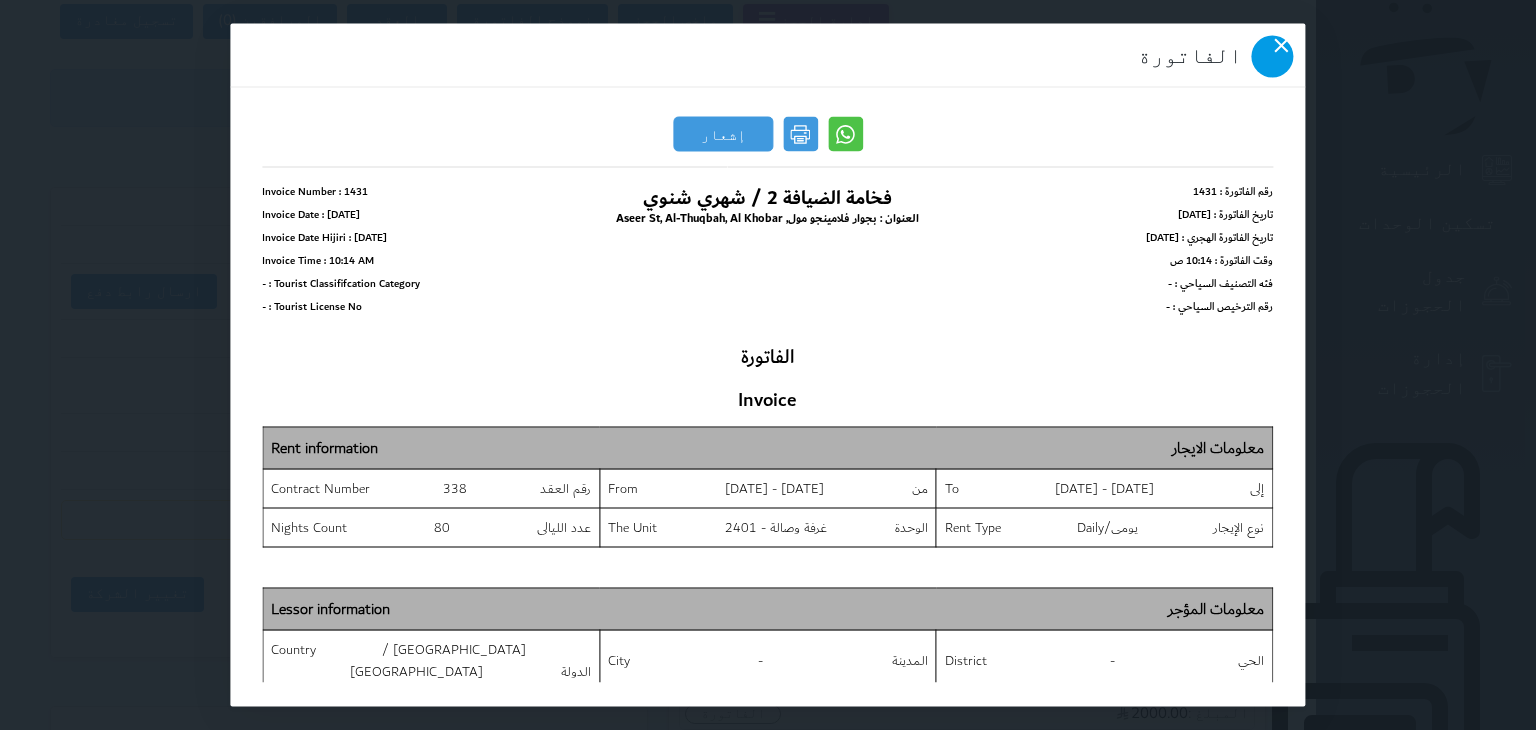 click 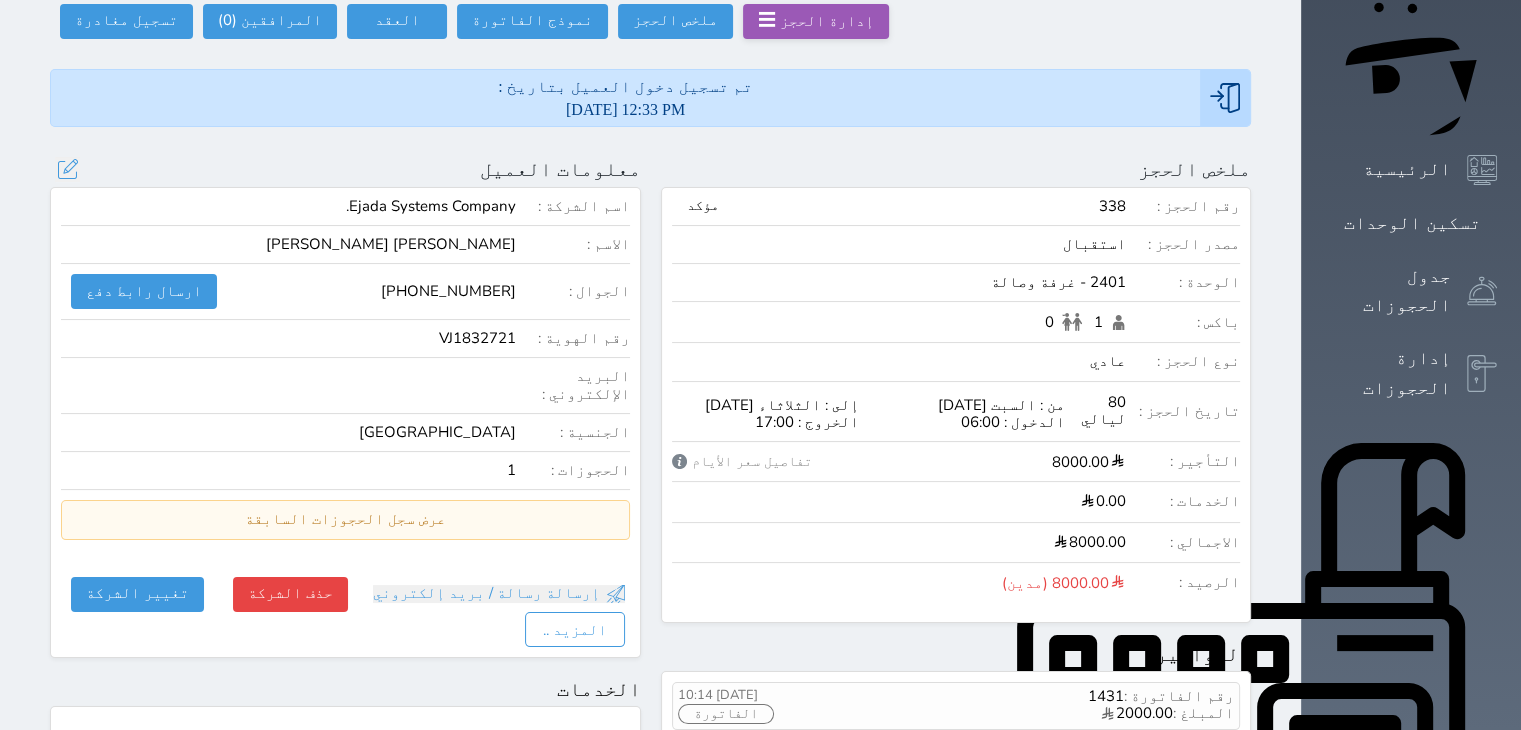 scroll, scrollTop: 100, scrollLeft: 0, axis: vertical 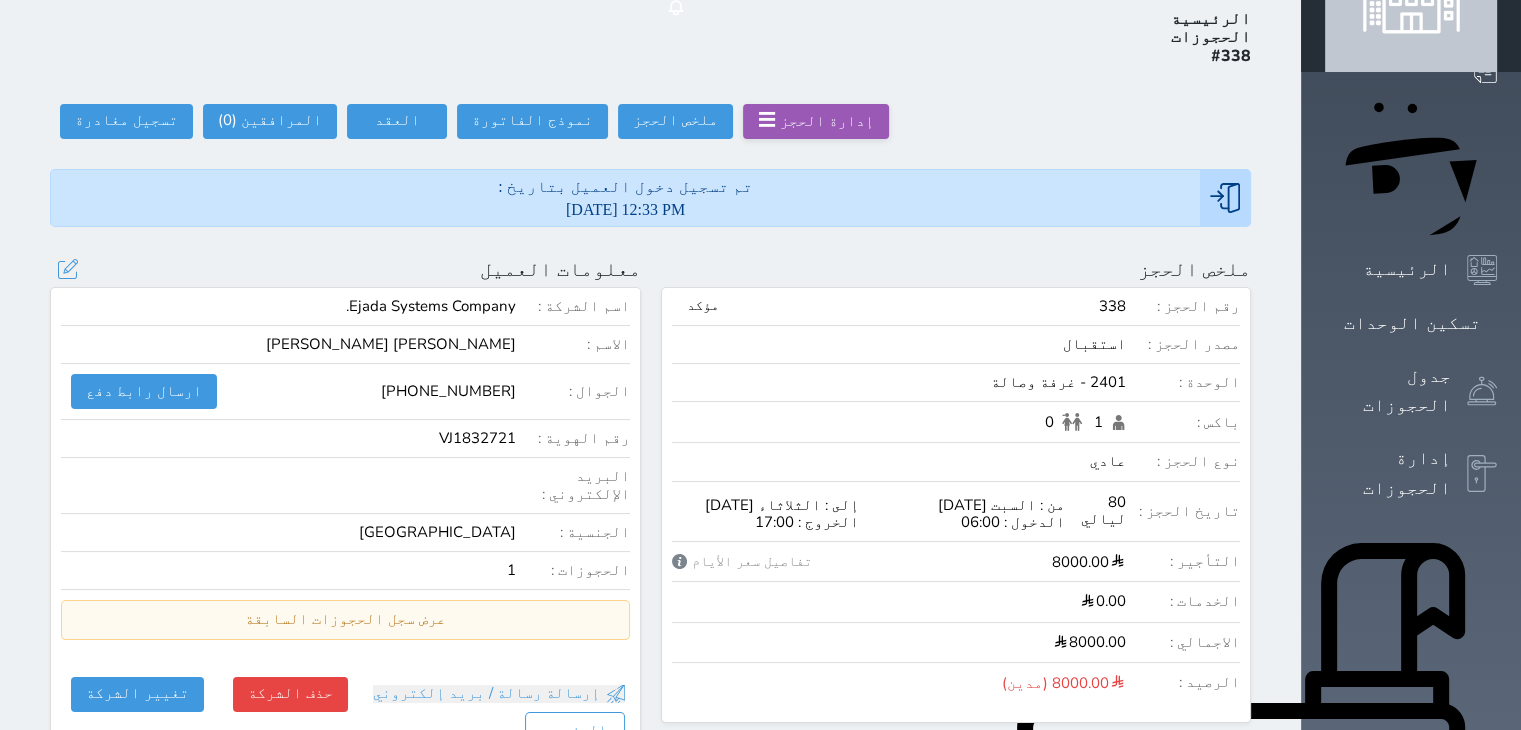 click on "Ejada Systems Company." at bounding box center [288, 306] 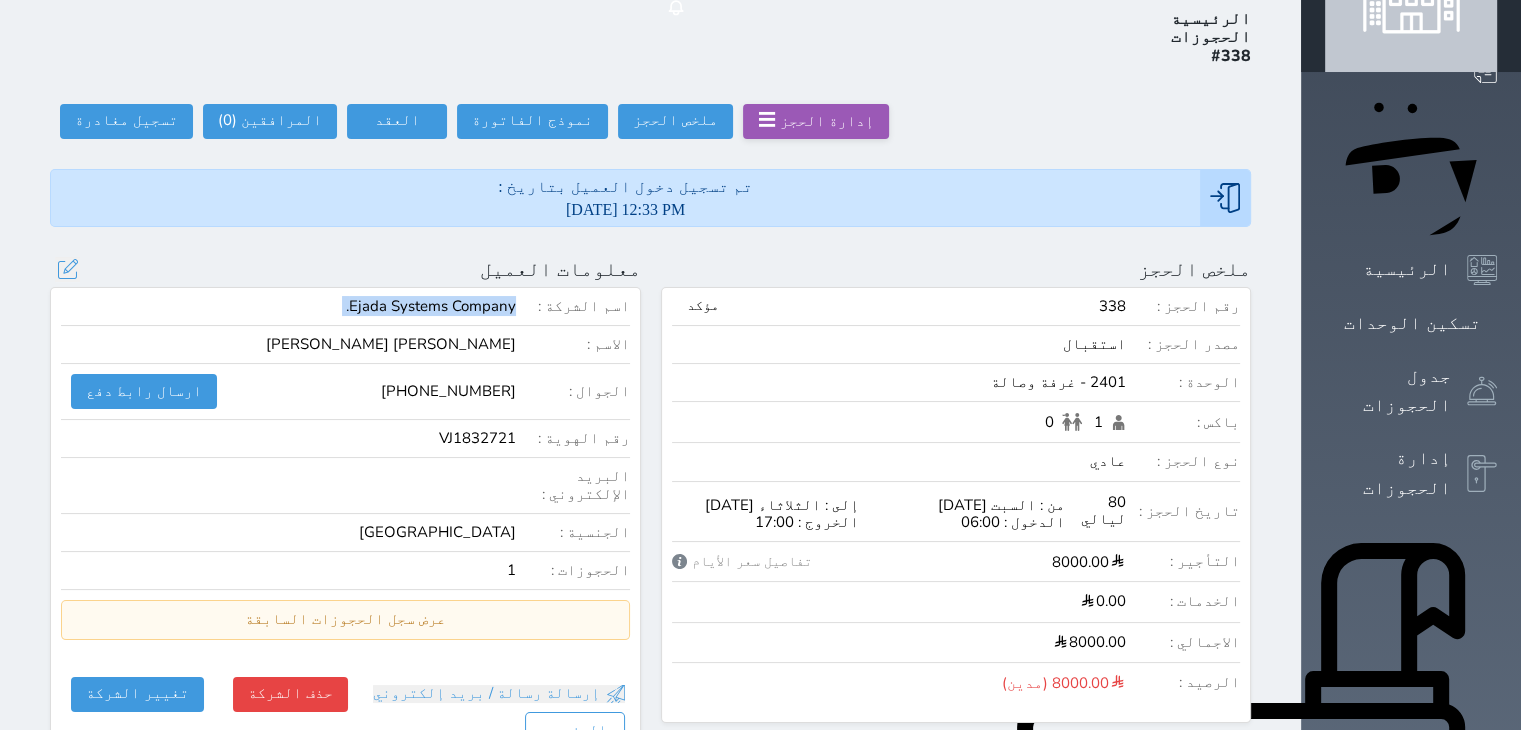 click on "Ejada Systems Company." at bounding box center (288, 306) 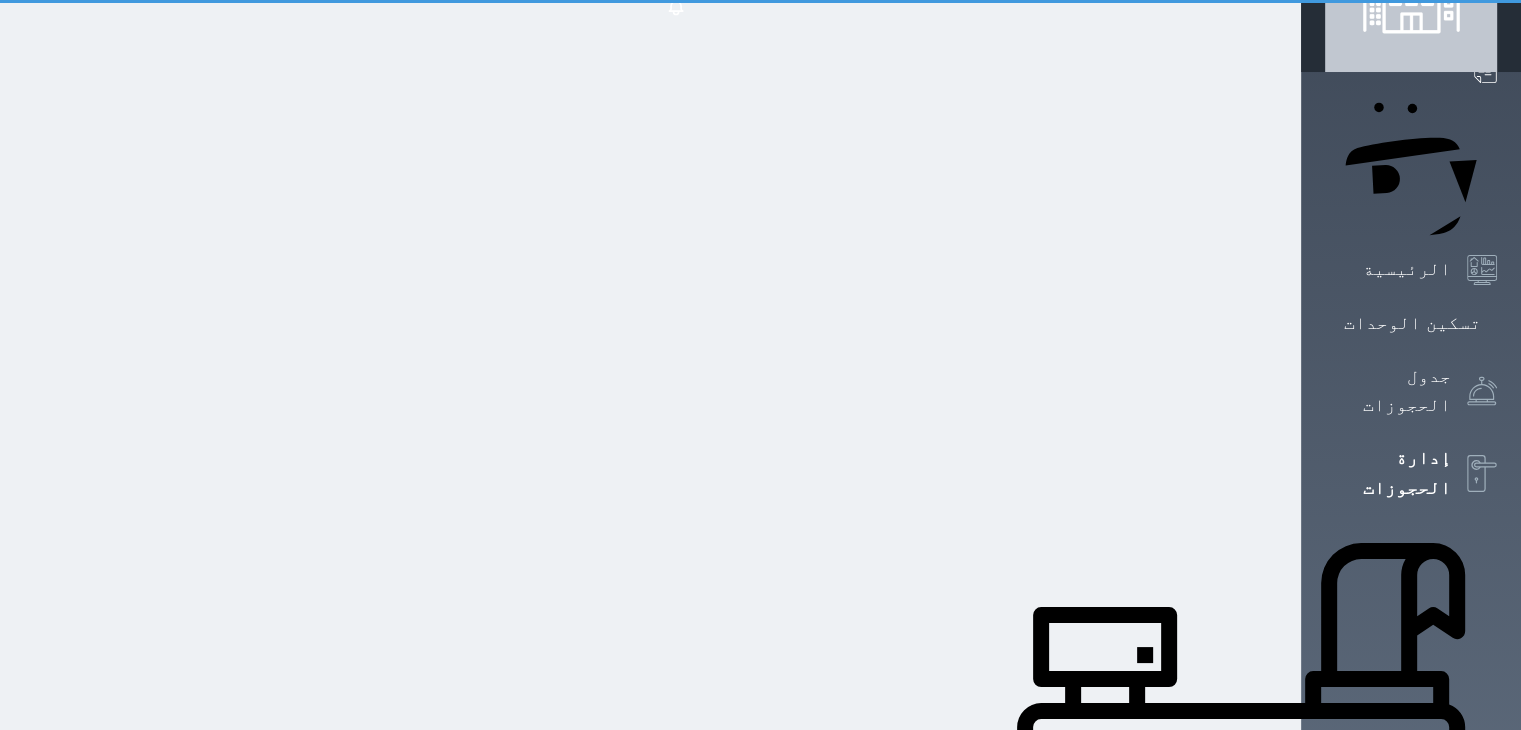 scroll, scrollTop: 514, scrollLeft: 0, axis: vertical 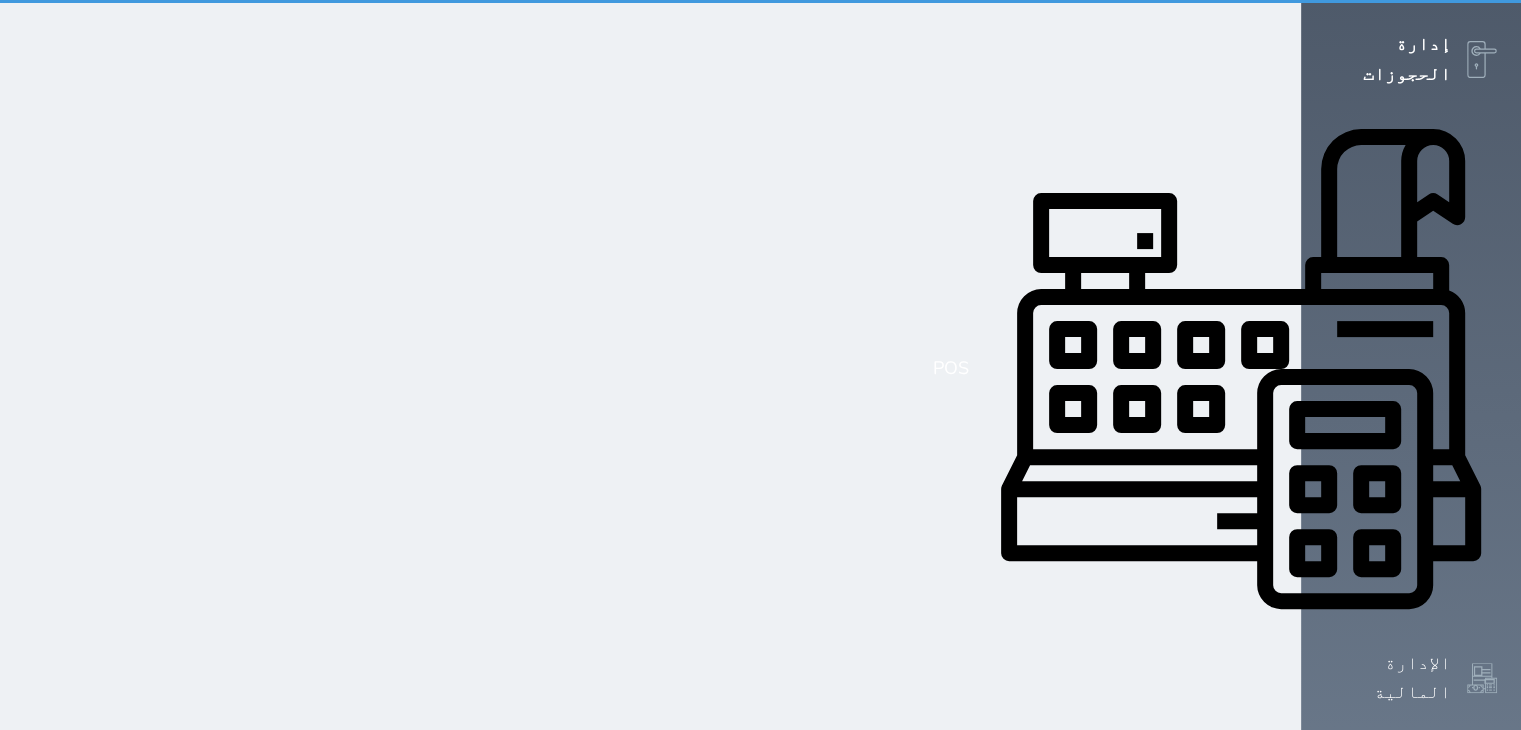 select on "open_all" 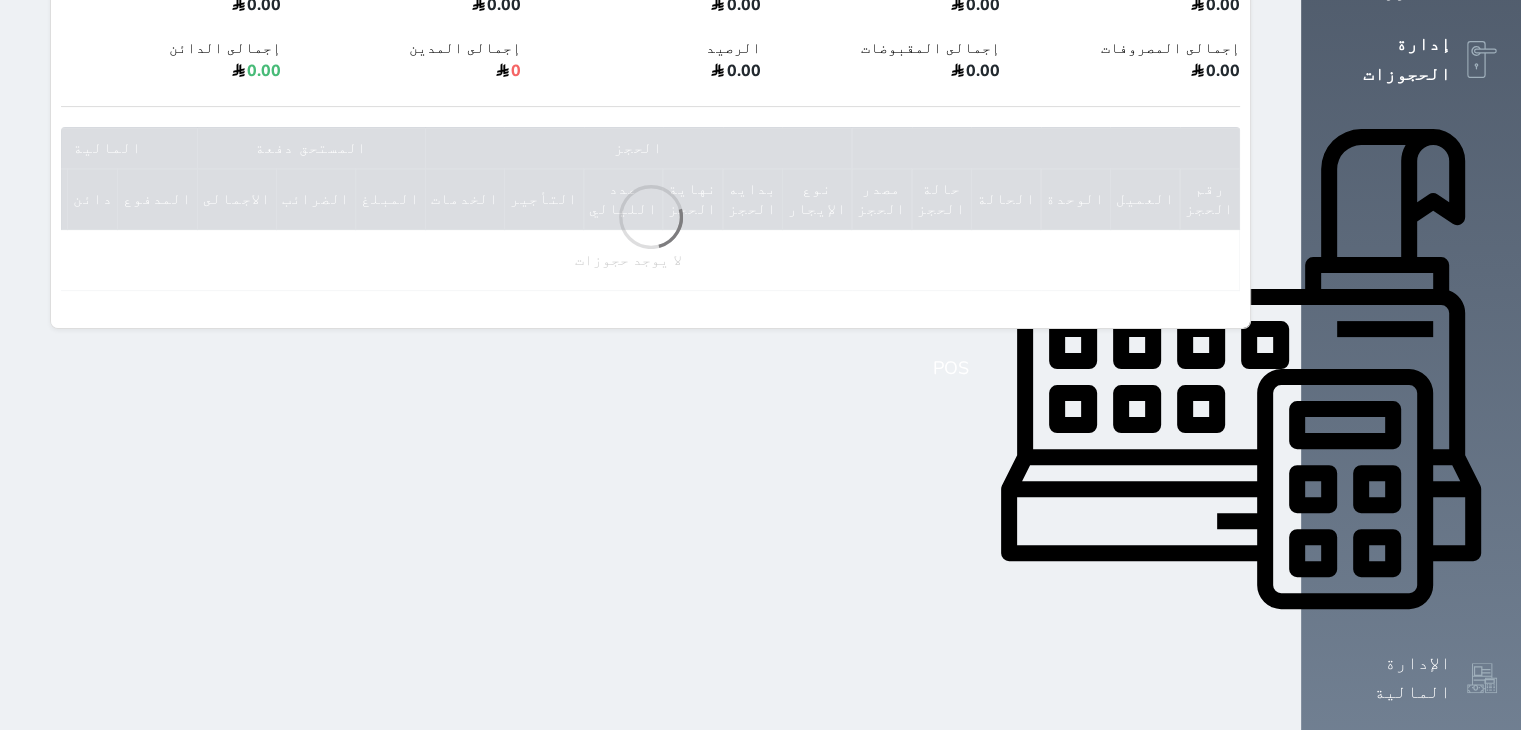 scroll, scrollTop: 0, scrollLeft: 0, axis: both 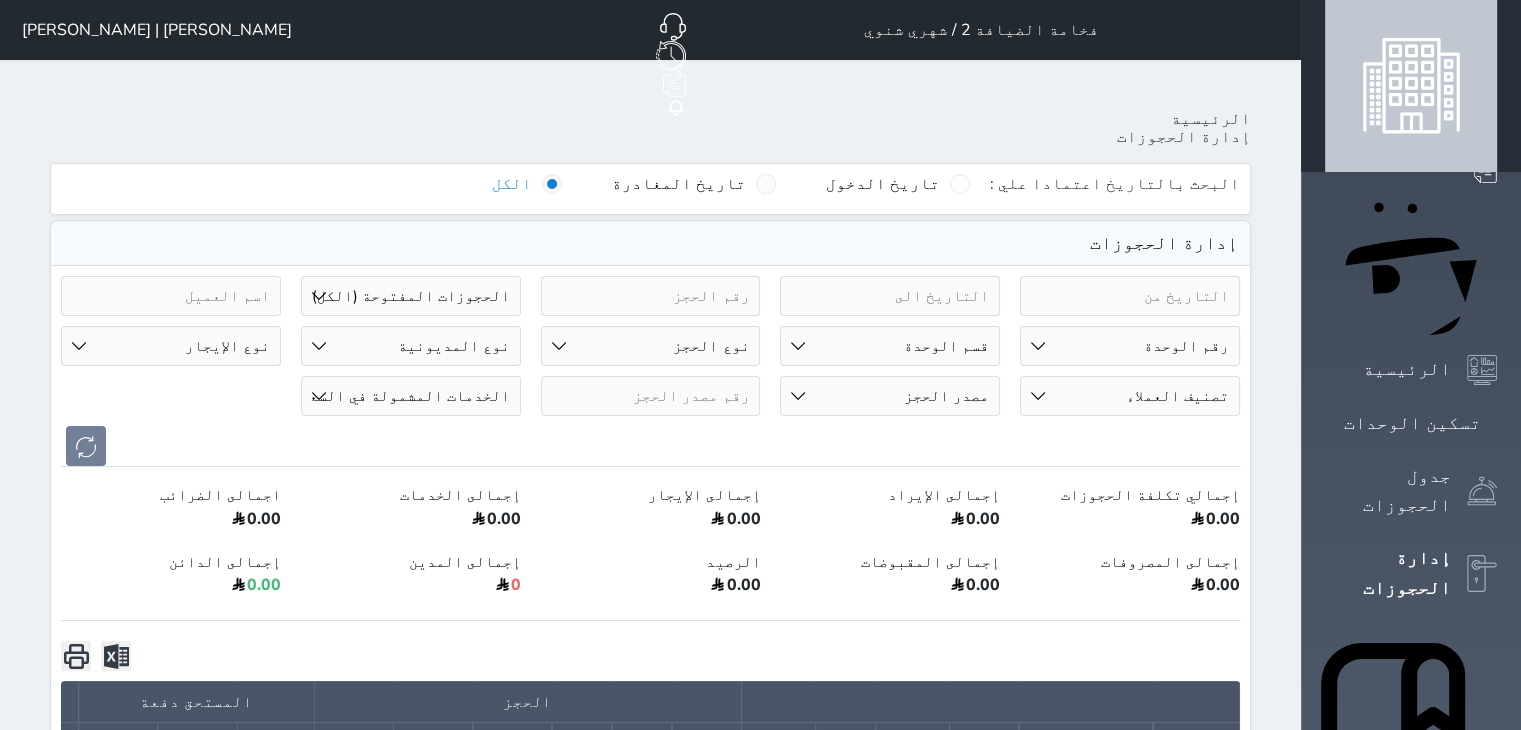 paste on "Ejada Systems Company." 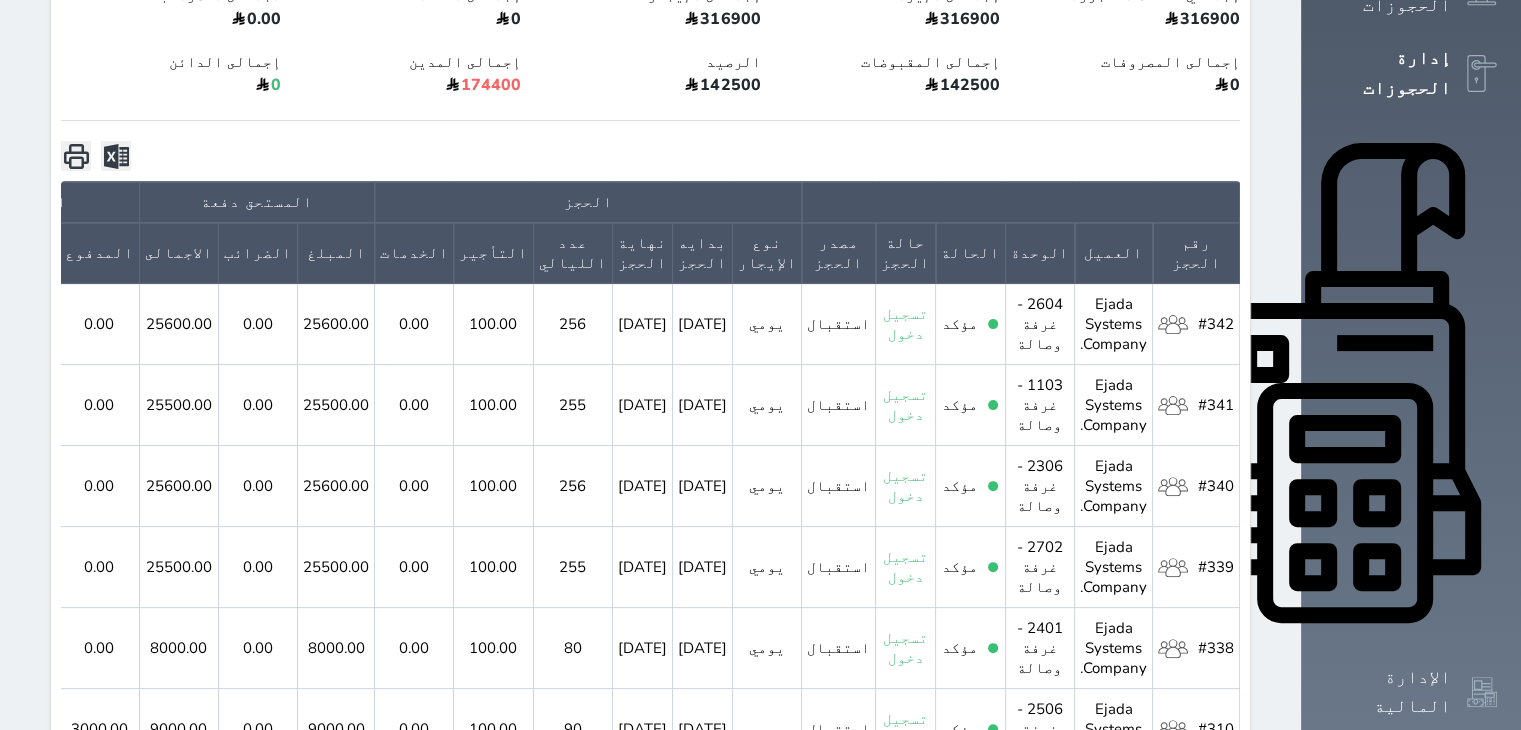 scroll, scrollTop: 0, scrollLeft: 0, axis: both 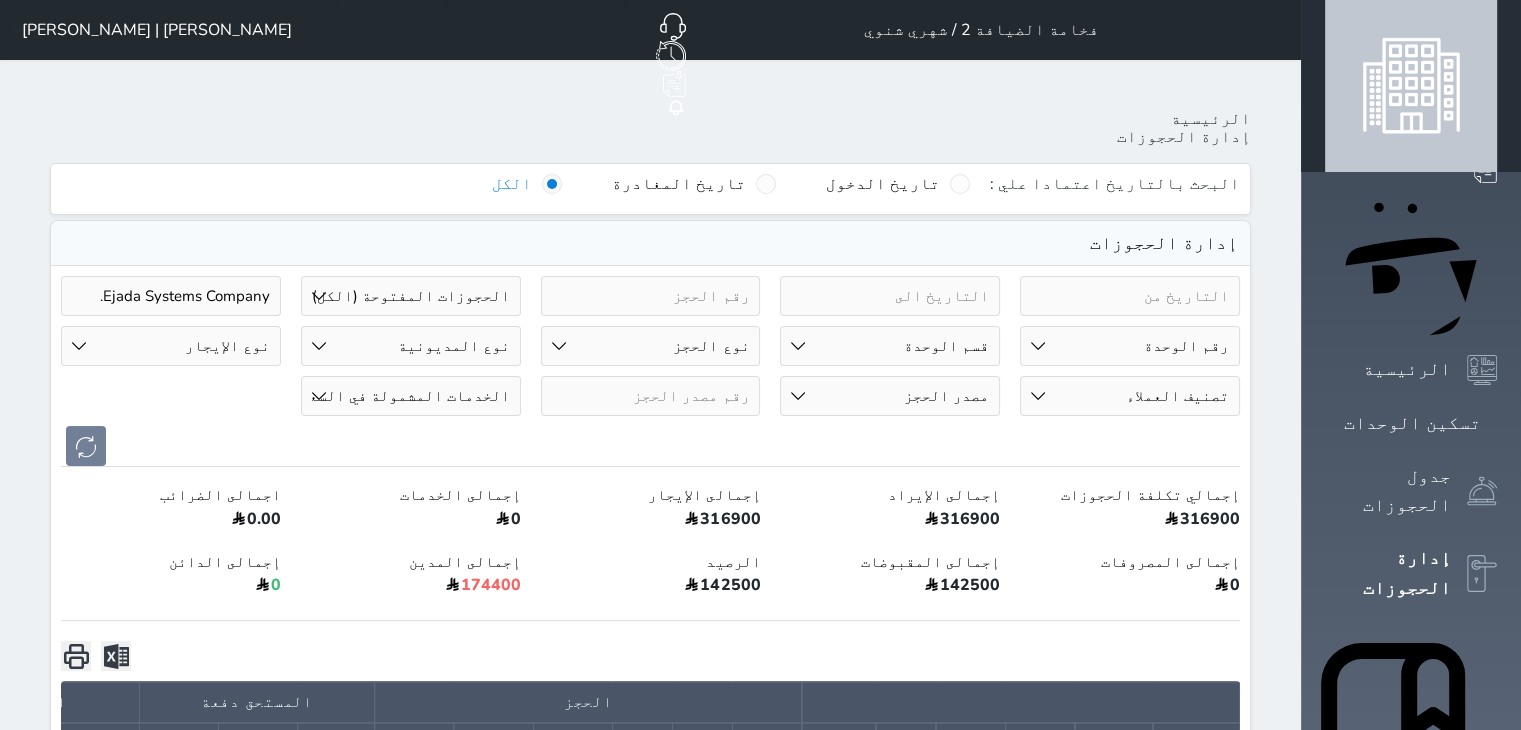 type on "Ejada Systems Company." 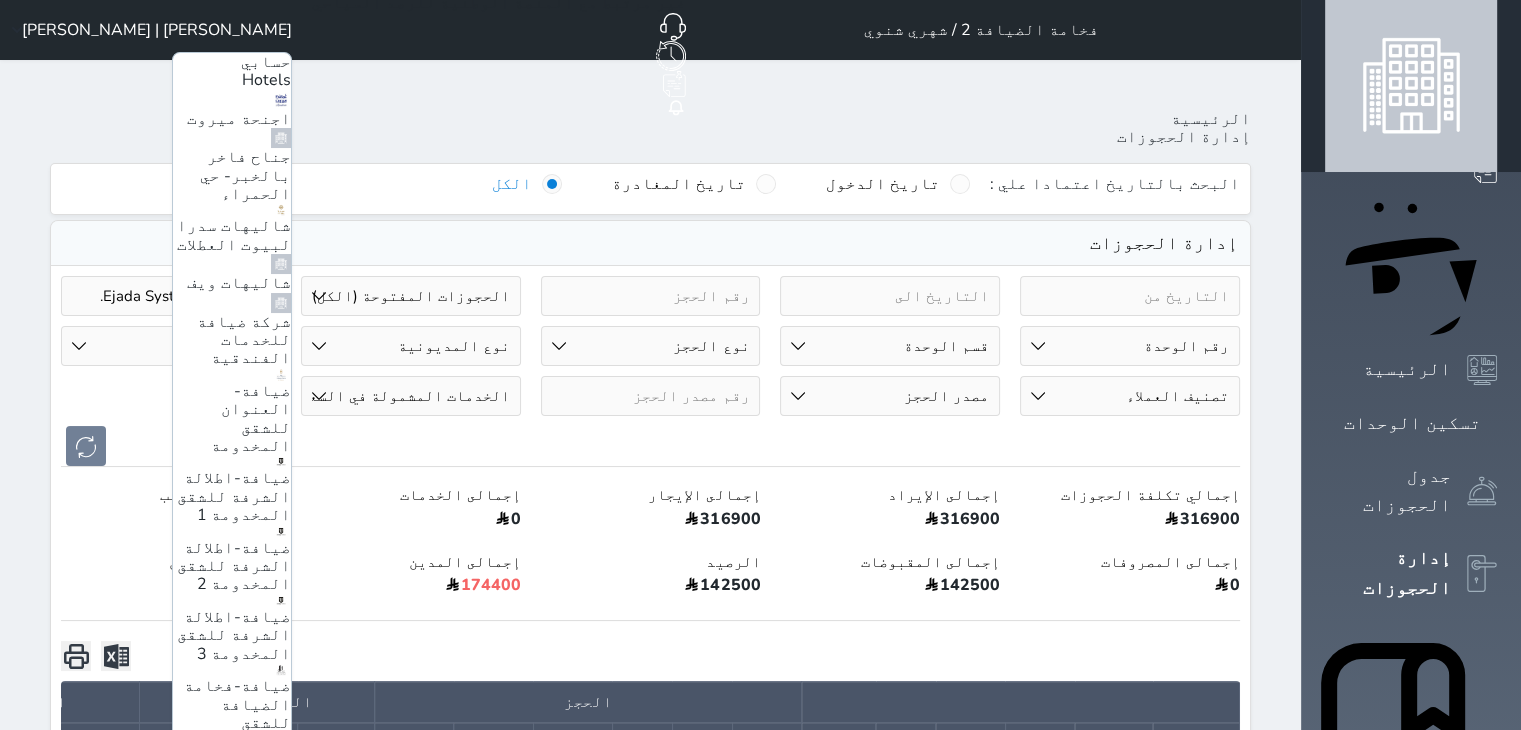 click on "ضيافة- العنوان للشقق المخدومة" at bounding box center (251, 418) 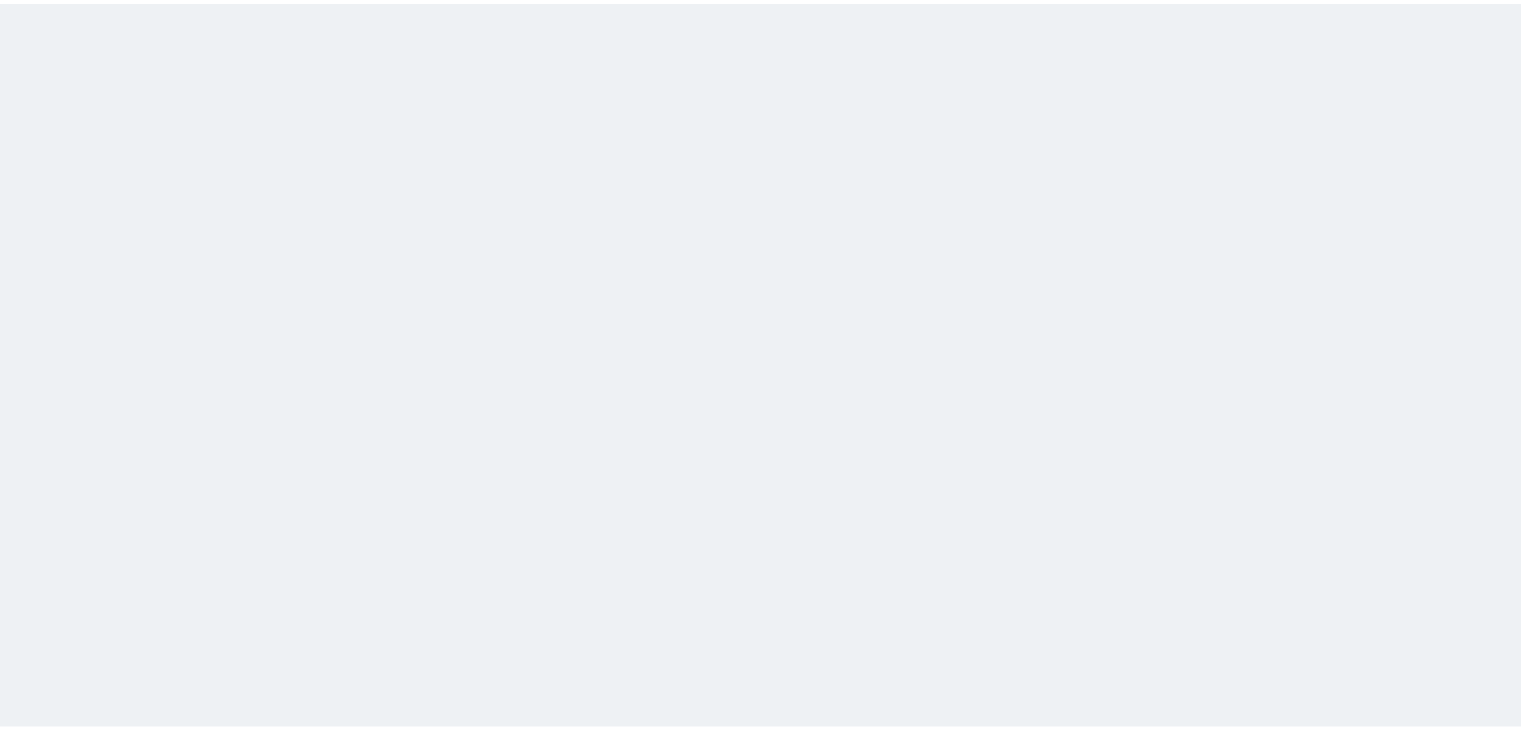 scroll, scrollTop: 0, scrollLeft: 0, axis: both 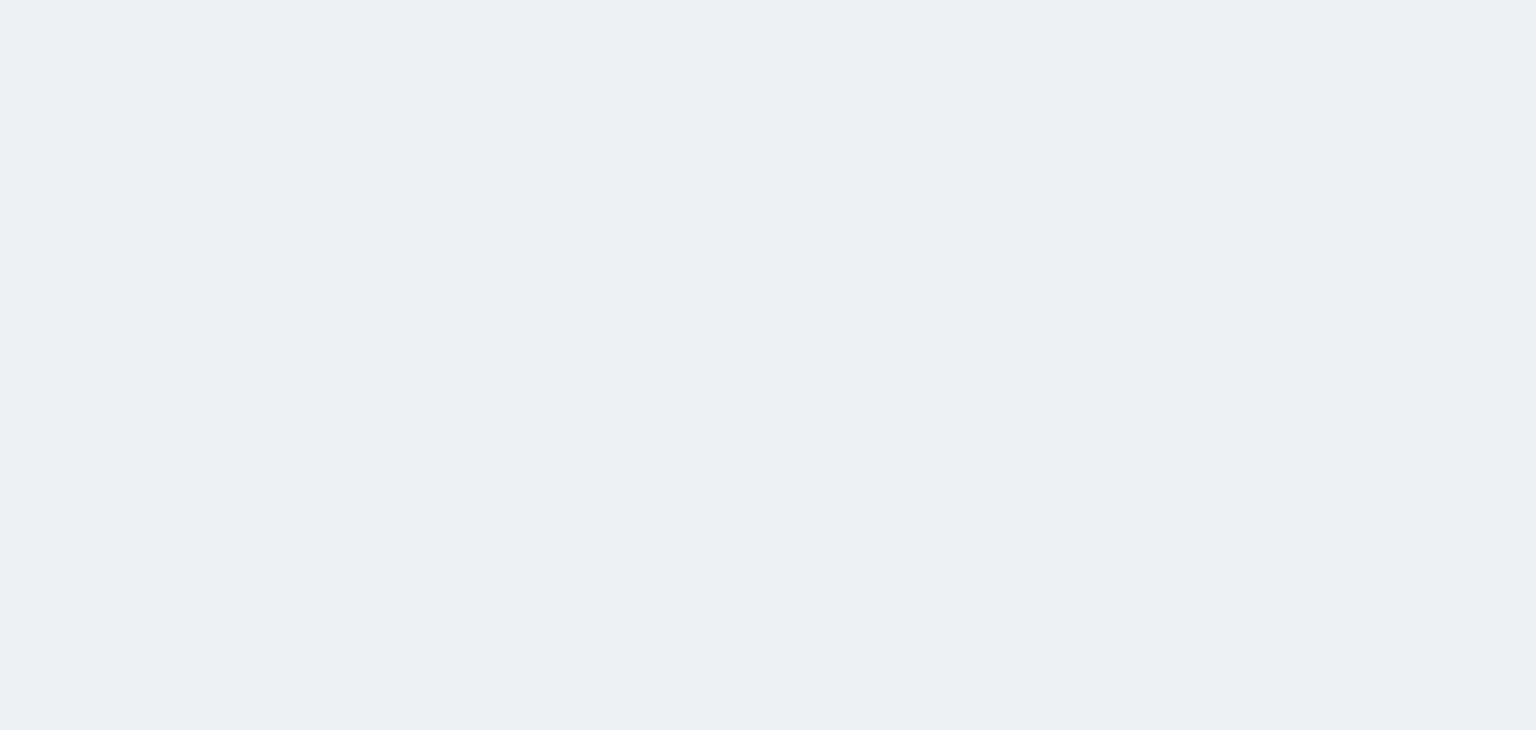select on "open_all" 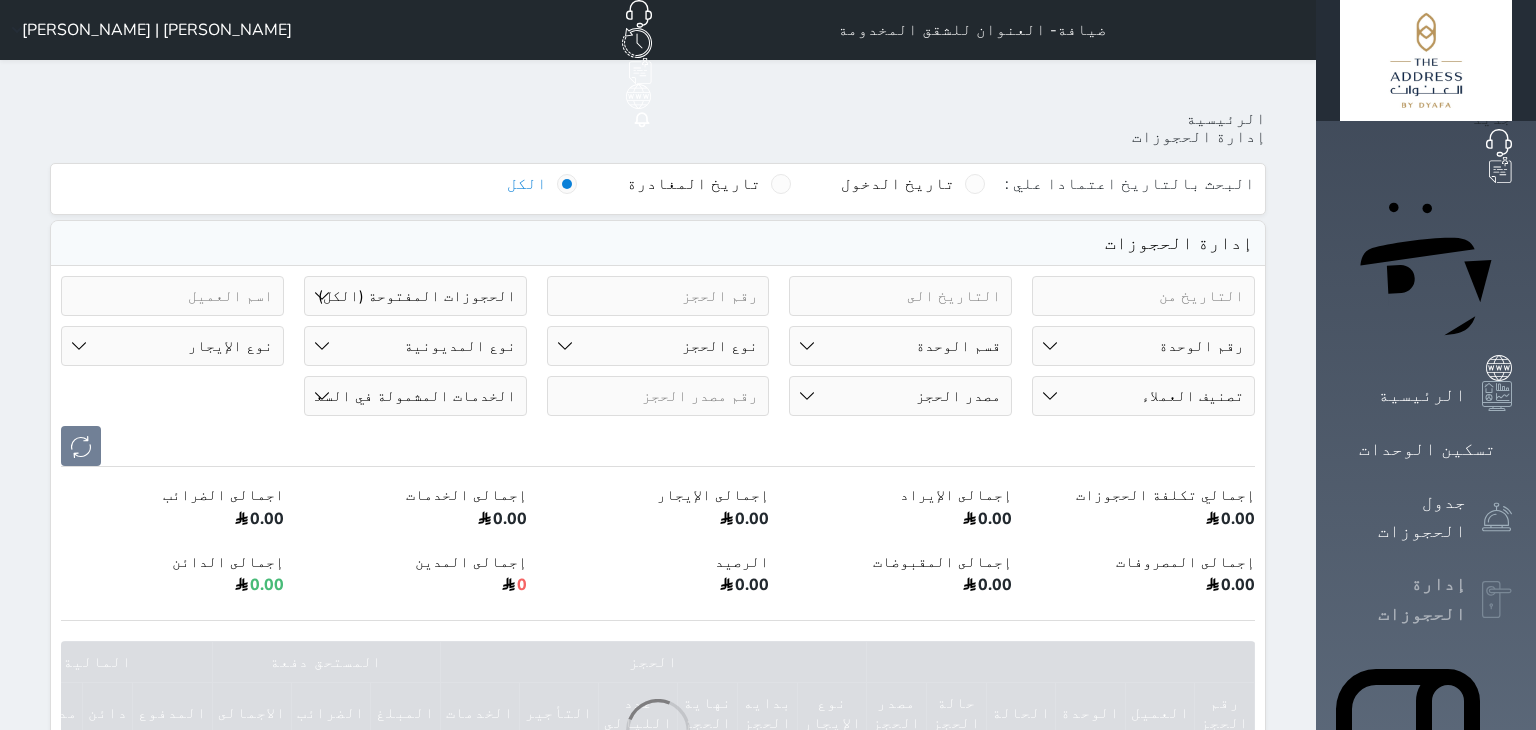 click on "إدارة الحجوزات" at bounding box center [1403, 599] 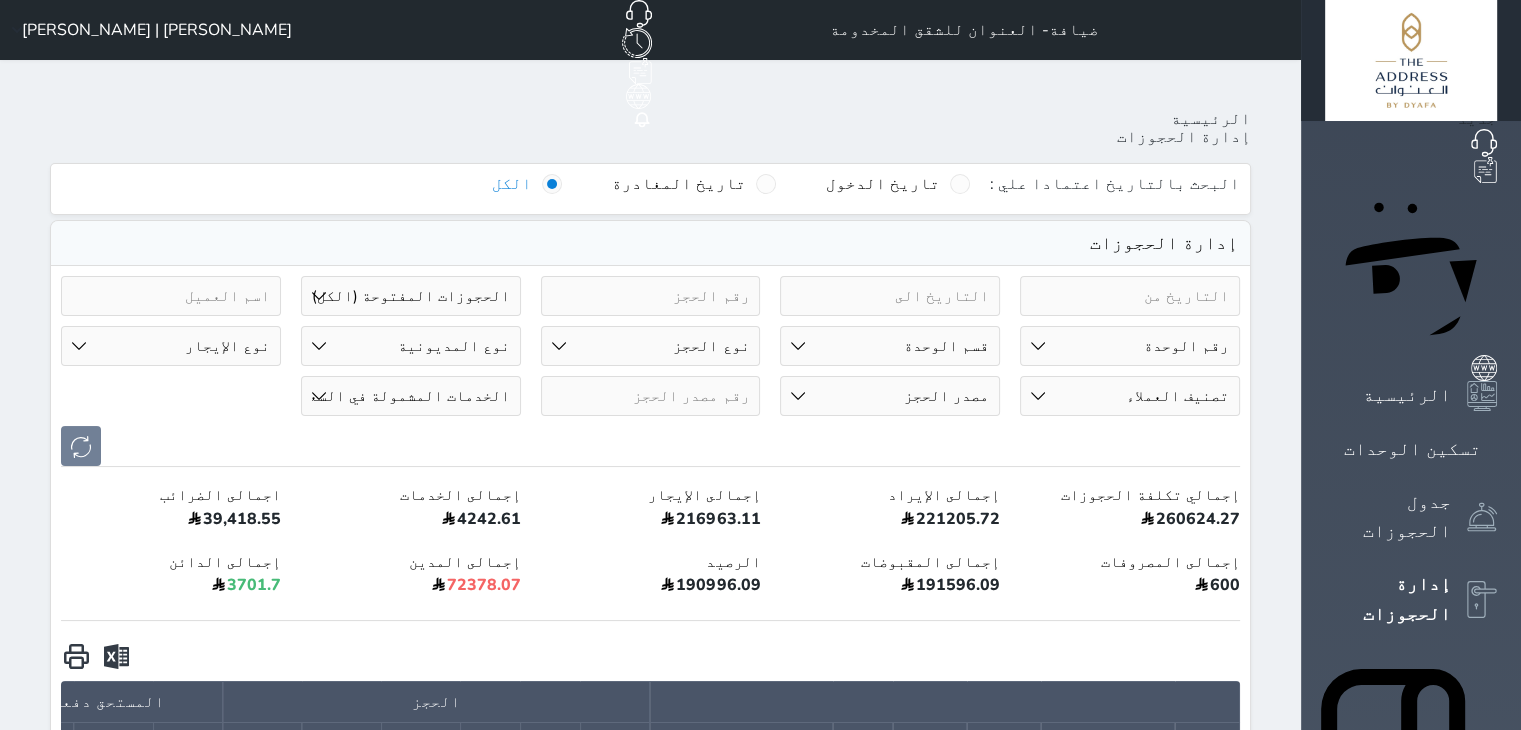 click on "رقم الوحدة
101 - غرفتي نوم مطلة على المدينة
102 - غرفتي نوم مطلة على البحر
103 - ديلوكس استديو
104 - ديلوكس استديو
105 - غرفتي نوم مطلة على البحر
106 - غرفتي نوم مطلة على المدينة
201 - غرفتي نوم مطلة على المدينة
202 - غرفتي نوم مطلة على البحر
203 - ديلوكس استديو
204 - ديلوكس استديو
205 - غرفتي نوم مطلة على البحر
206 - غرفتي نوم مطلة على المدينة
301 - غرفتي نوم مطلة على المدينة" at bounding box center [1130, 346] 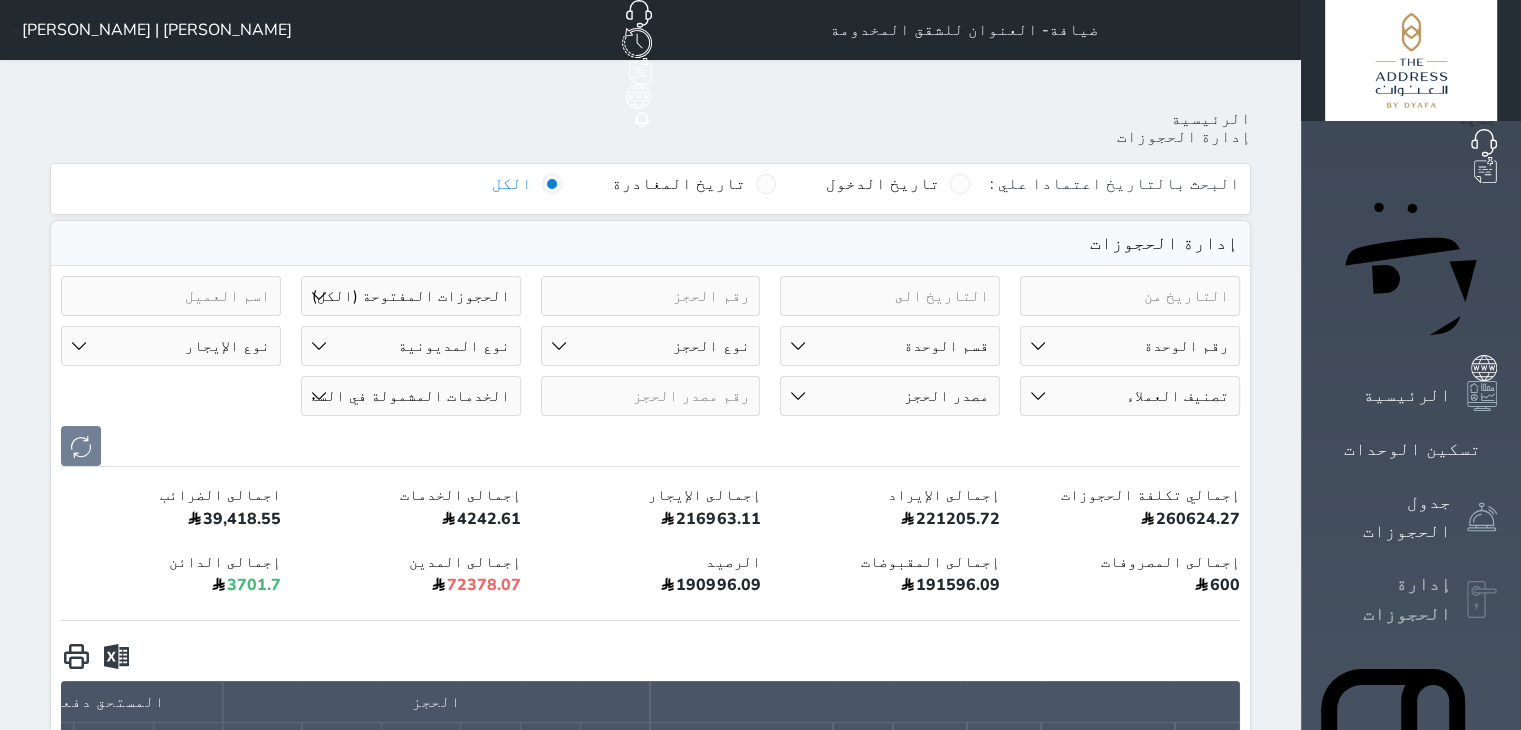 select on "32506" 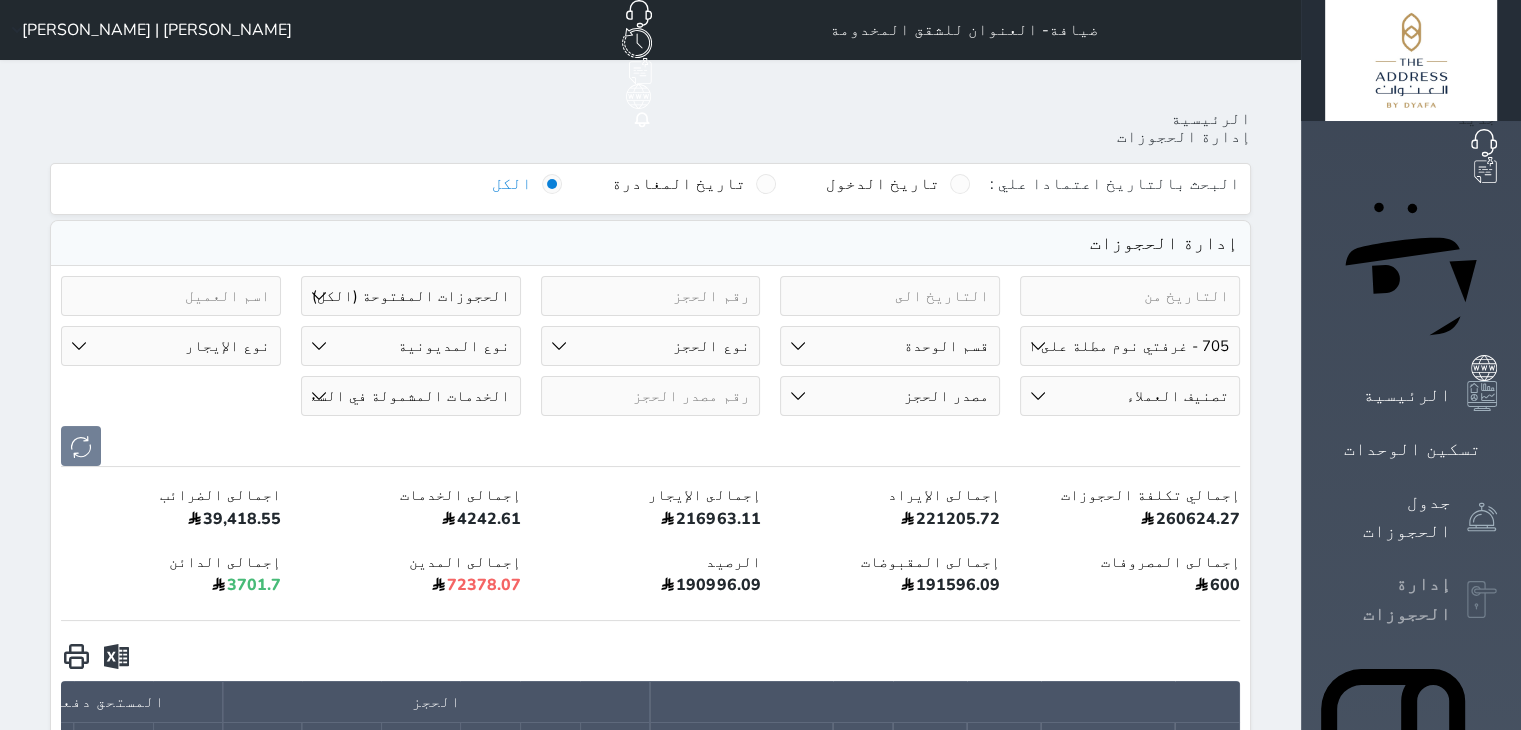 click on "رقم الوحدة
101 - غرفتي نوم مطلة على المدينة
102 - غرفتي نوم مطلة على البحر
103 - ديلوكس استديو
104 - ديلوكس استديو
105 - غرفتي نوم مطلة على البحر
106 - غرفتي نوم مطلة على المدينة
201 - غرفتي نوم مطلة على المدينة
202 - غرفتي نوم مطلة على البحر
203 - ديلوكس استديو
204 - ديلوكس استديو
205 - غرفتي نوم مطلة على البحر
206 - غرفتي نوم مطلة على المدينة
301 - غرفتي نوم مطلة على المدينة" at bounding box center (1130, 346) 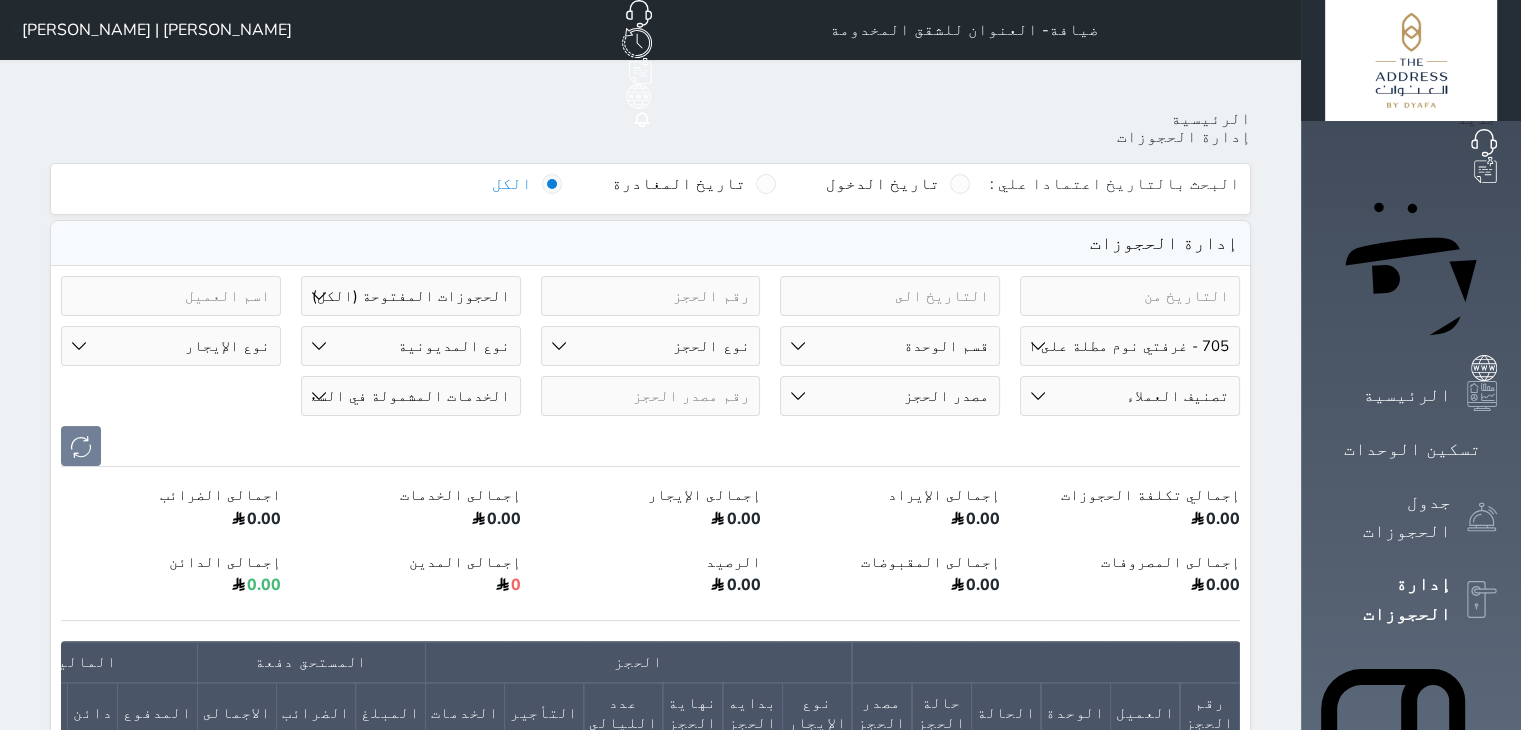 click on "حالة الحجز
الحجوزات المفتوحة (الكل)
الحجوزات المغلقة (الكل)
الحجوزات المفتوحة (مسجل دخول)
الحجوزات المغلقة (تسجيل مغادرة)
الحجوزات لم تسجل دخول
الحجوزات المؤكدة (الكل)
الحجوزات الملغية" at bounding box center [411, 296] 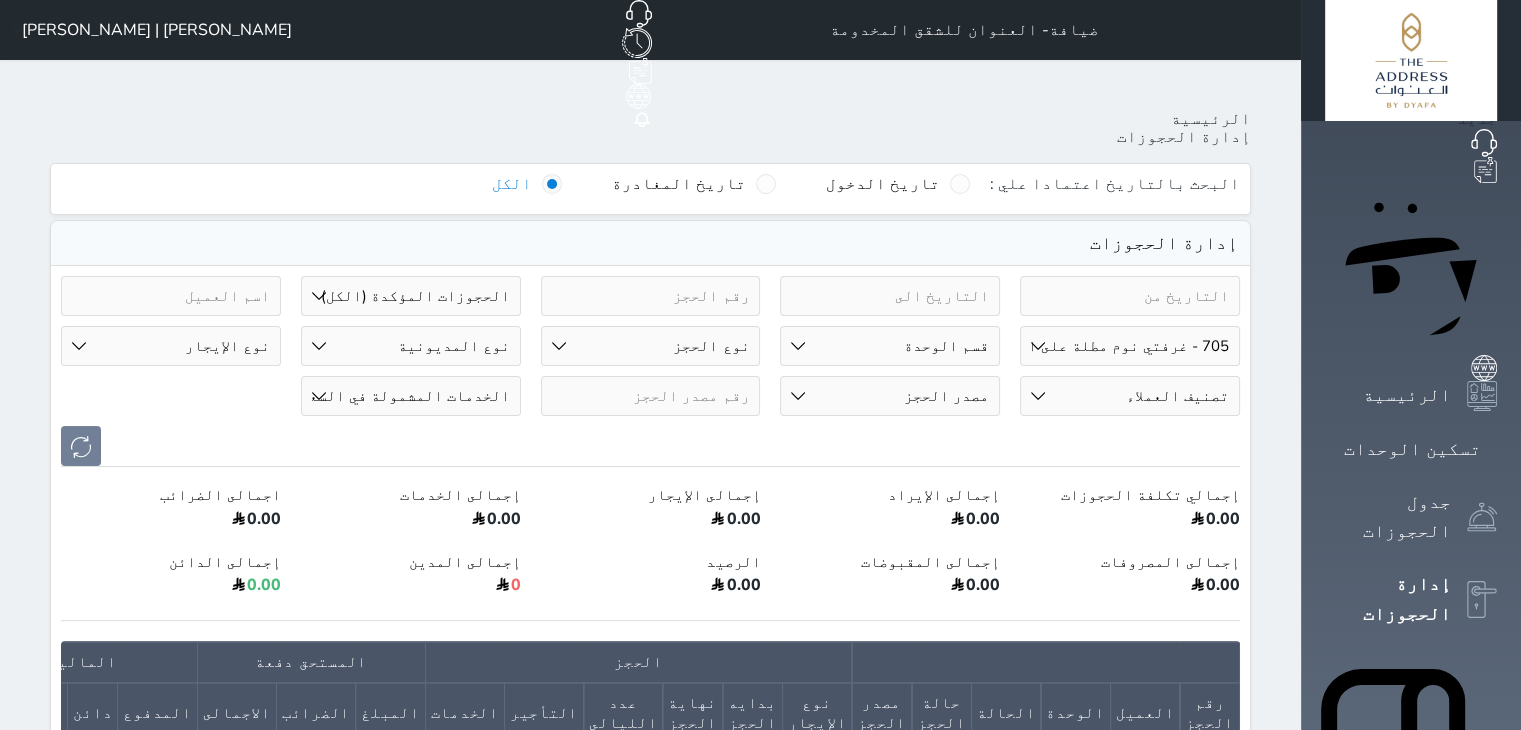 click on "حالة الحجز
الحجوزات المفتوحة (الكل)
الحجوزات المغلقة (الكل)
الحجوزات المفتوحة (مسجل دخول)
الحجوزات المغلقة (تسجيل مغادرة)
الحجوزات لم تسجل دخول
الحجوزات المؤكدة (الكل)
الحجوزات الملغية" at bounding box center (411, 296) 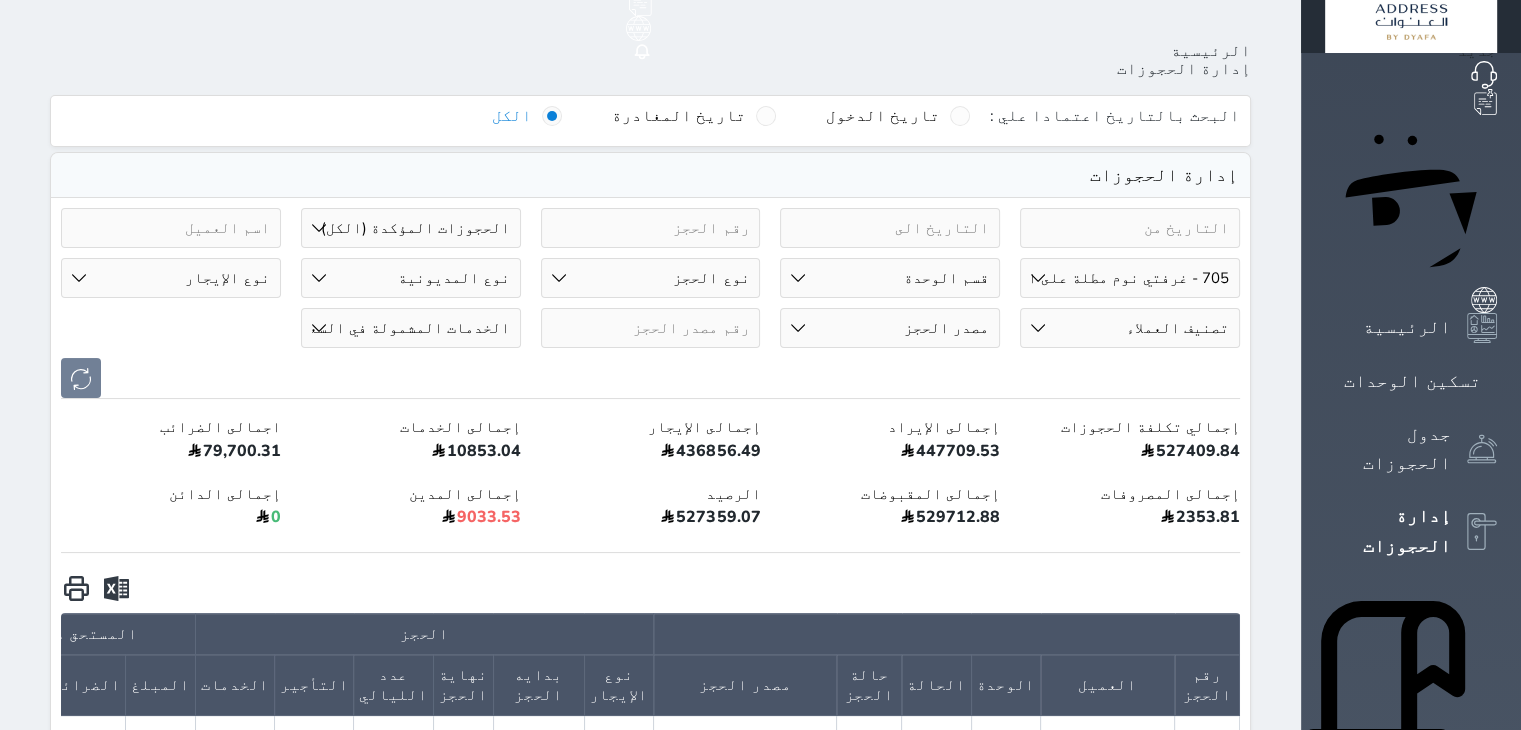 scroll, scrollTop: 0, scrollLeft: 0, axis: both 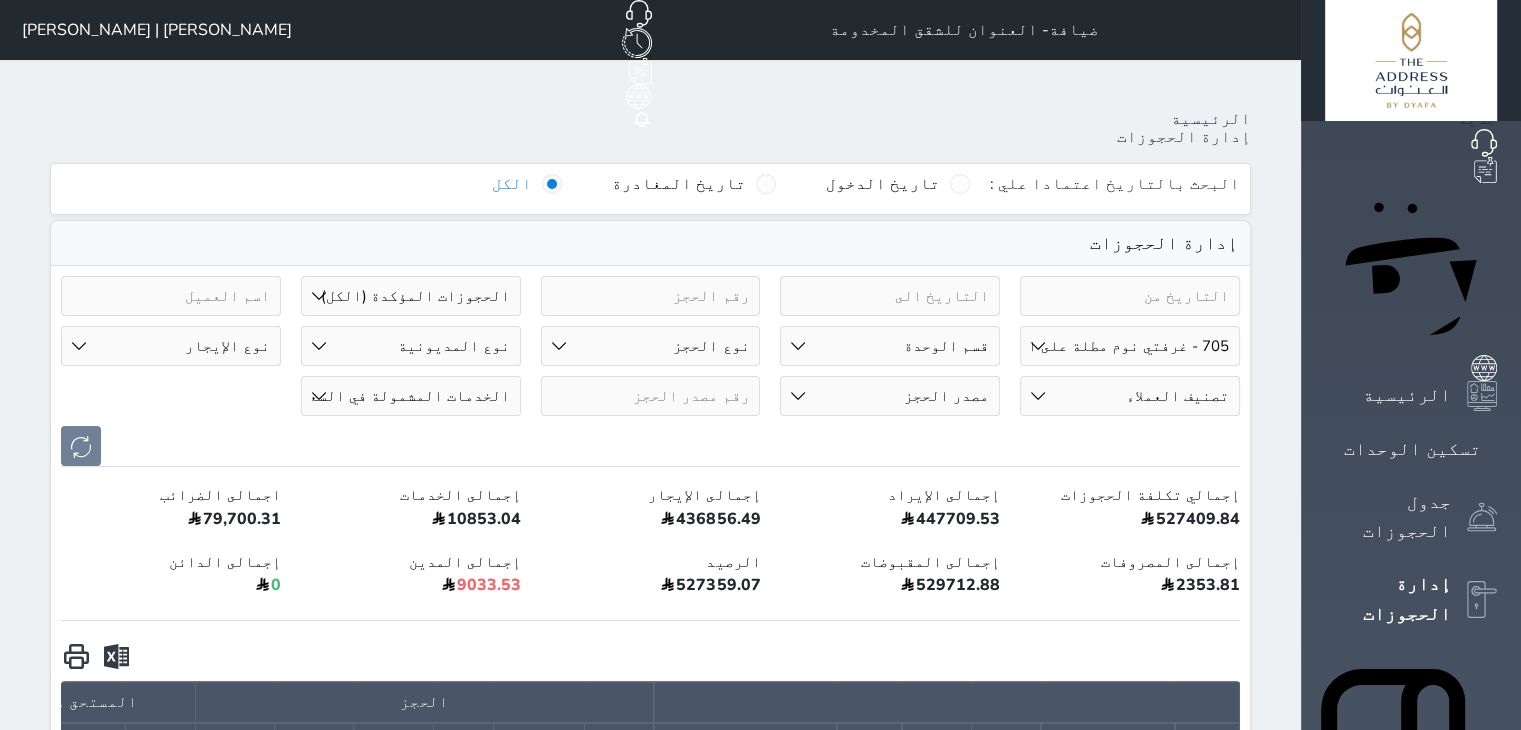 click on "رقم الوحدة
101 - غرفتي نوم مطلة على المدينة
102 - غرفتي نوم مطلة على البحر
103 - ديلوكس استديو
104 - ديلوكس استديو
105 - غرفتي نوم مطلة على البحر
106 - غرفتي نوم مطلة على المدينة
201 - غرفتي نوم مطلة على المدينة
202 - غرفتي نوم مطلة على البحر
203 - ديلوكس استديو
204 - ديلوكس استديو
205 - غرفتي نوم مطلة على البحر
206 - غرفتي نوم مطلة على المدينة
301 - غرفتي نوم مطلة على المدينة" at bounding box center (1130, 346) 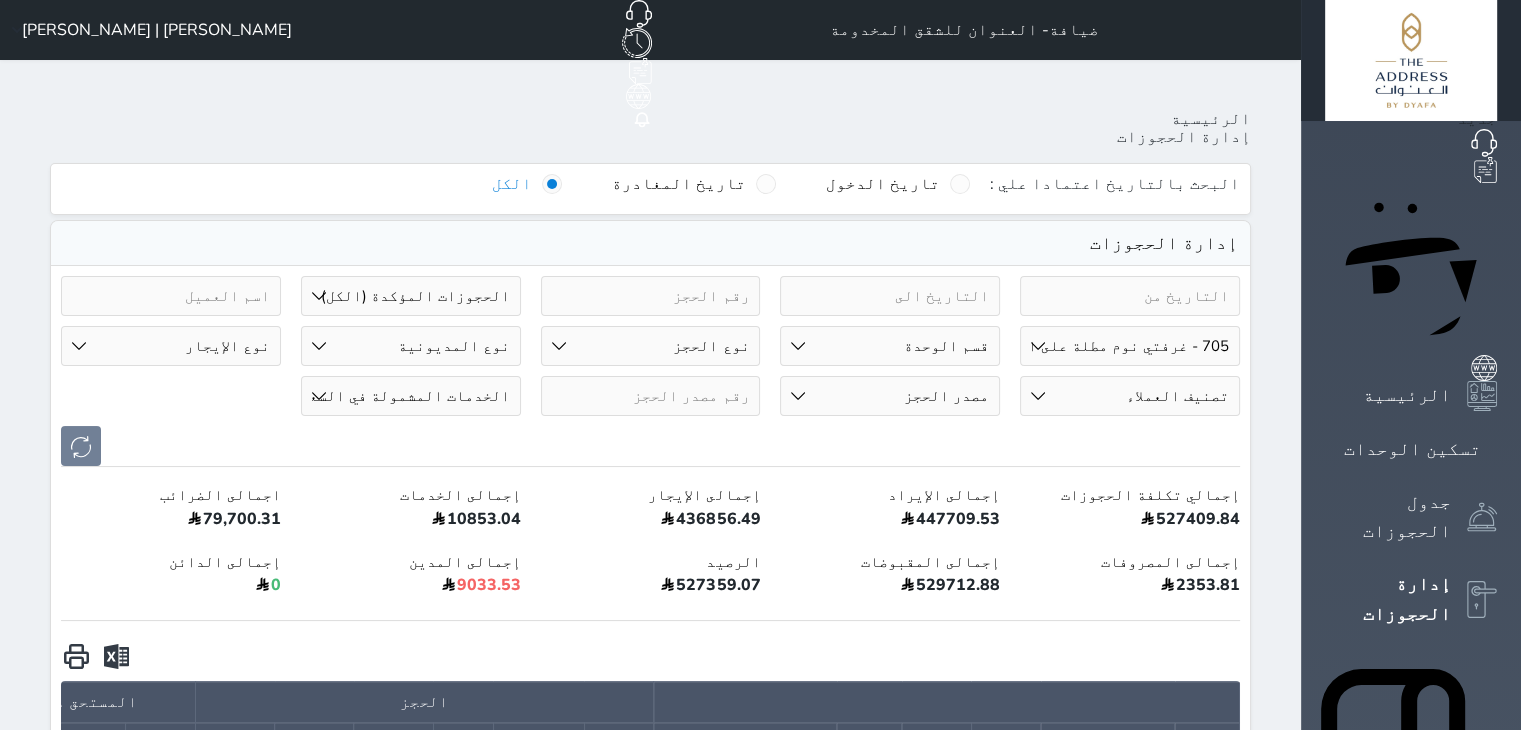 click on "رقم الوحدة
101 - غرفتي نوم مطلة على المدينة
102 - غرفتي نوم مطلة على البحر
103 - ديلوكس استديو
104 - ديلوكس استديو
105 - غرفتي نوم مطلة على البحر
106 - غرفتي نوم مطلة على المدينة
201 - غرفتي نوم مطلة على المدينة
202 - غرفتي نوم مطلة على البحر
203 - ديلوكس استديو
204 - ديلوكس استديو
205 - غرفتي نوم مطلة على البحر
206 - غرفتي نوم مطلة على المدينة
301 - غرفتي نوم مطلة على المدينة" at bounding box center [1130, 346] 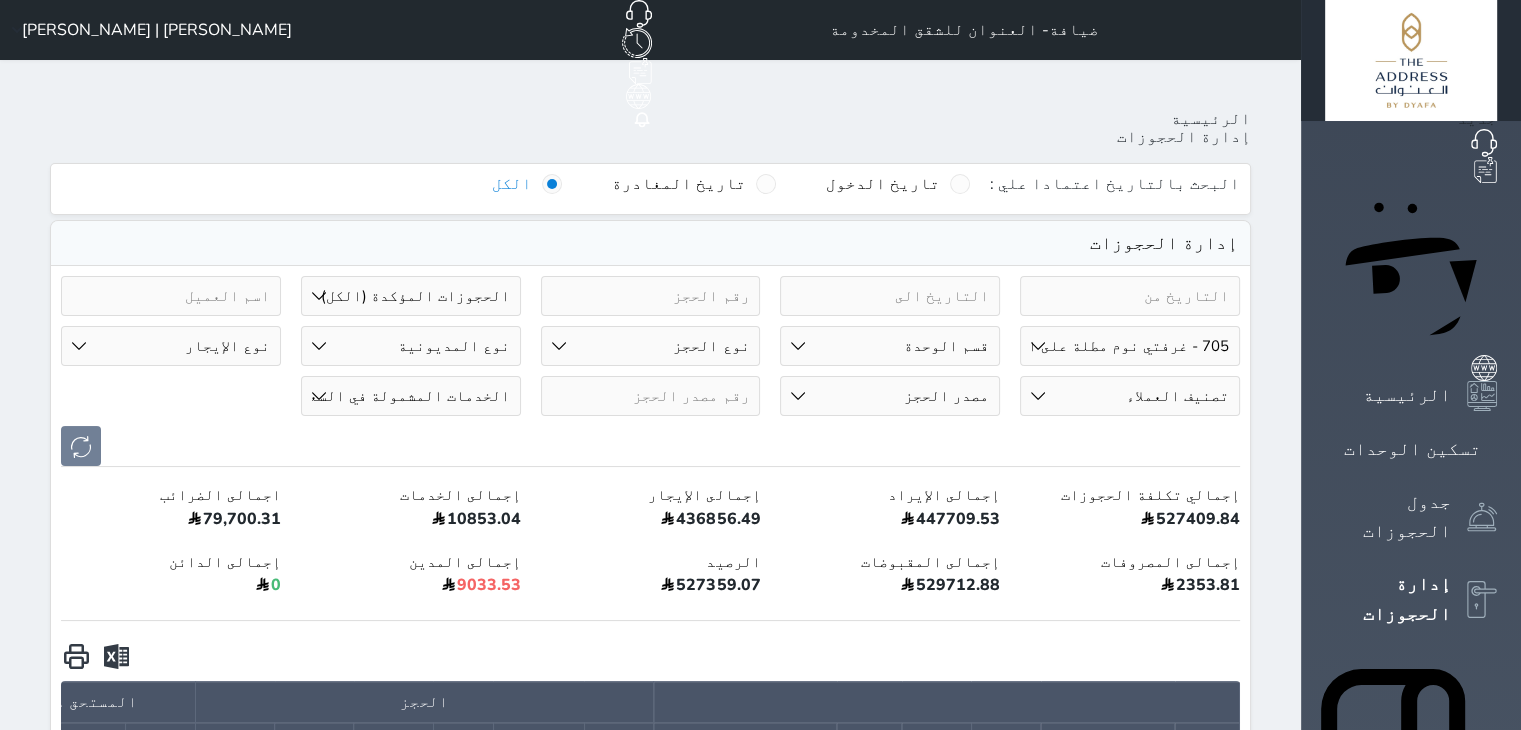 click on "رقم الوحدة
101 - غرفتي نوم مطلة على المدينة
102 - غرفتي نوم مطلة على البحر
103 - ديلوكس استديو
104 - ديلوكس استديو
105 - غرفتي نوم مطلة على البحر
106 - غرفتي نوم مطلة على المدينة
201 - غرفتي نوم مطلة على المدينة
202 - غرفتي نوم مطلة على البحر
203 - ديلوكس استديو
204 - ديلوكس استديو
205 - غرفتي نوم مطلة على البحر
206 - غرفتي نوم مطلة على المدينة
301 - غرفتي نوم مطلة على المدينة" at bounding box center [1130, 346] 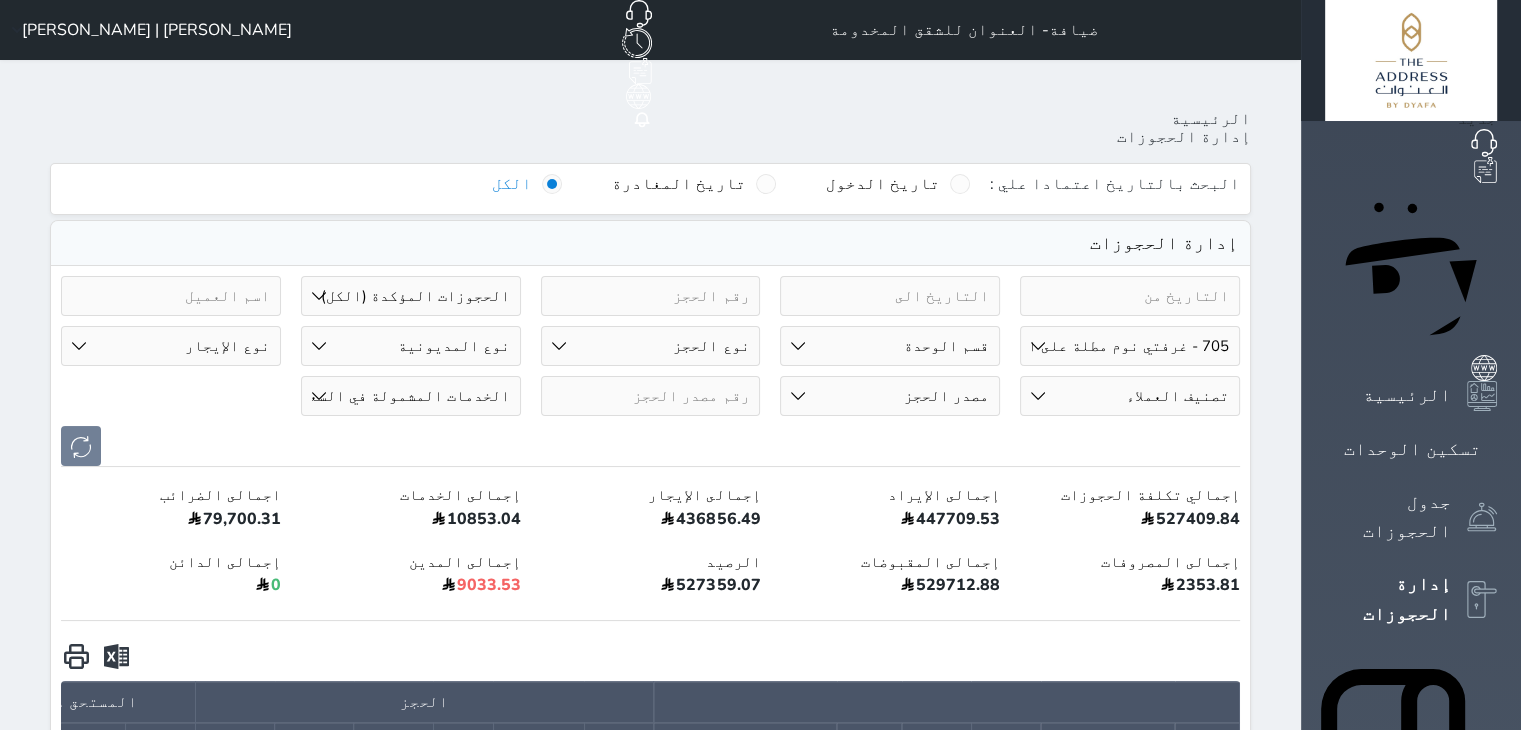 select on "32508" 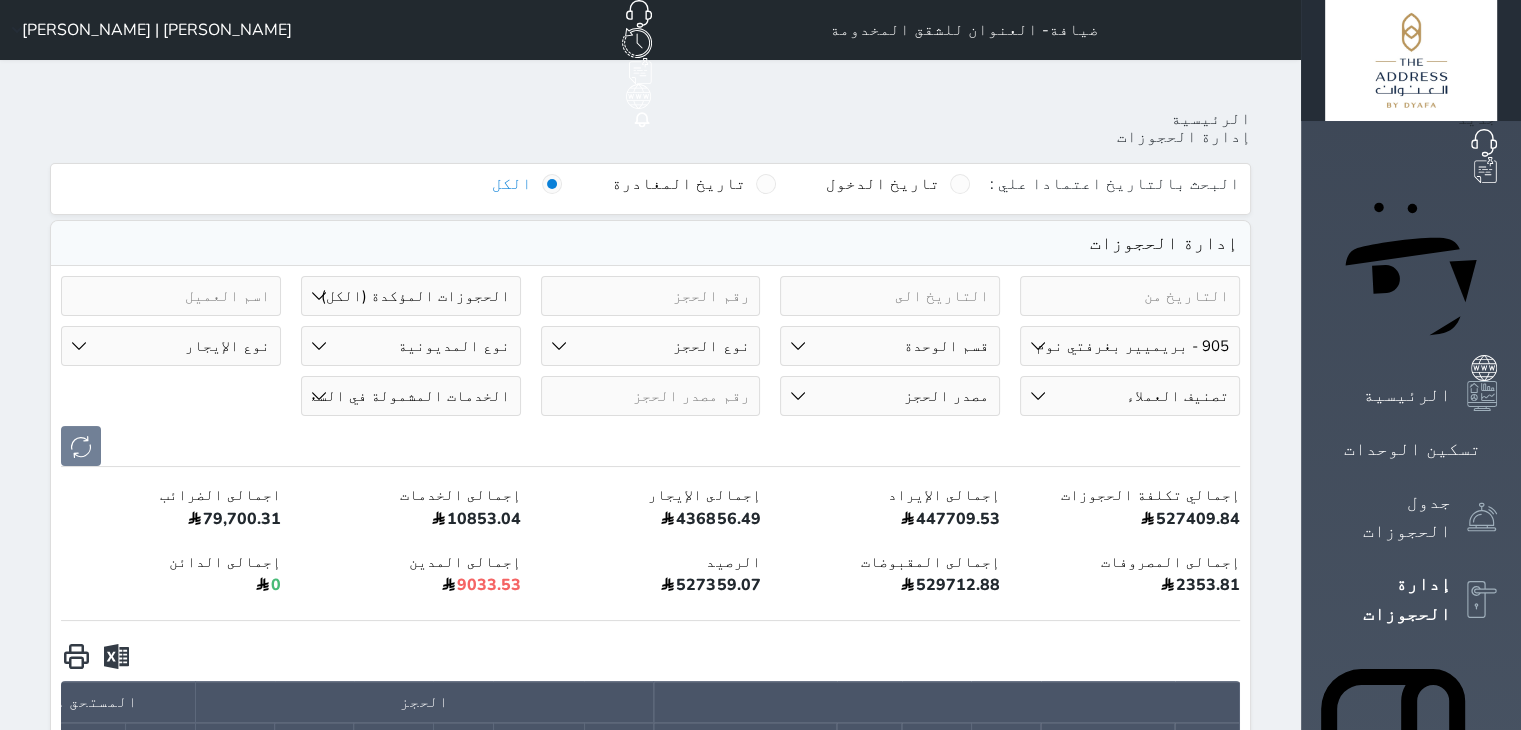 click on "رقم الوحدة
101 - غرفتي نوم مطلة على المدينة
102 - غرفتي نوم مطلة على البحر
103 - ديلوكس استديو
104 - ديلوكس استديو
105 - غرفتي نوم مطلة على البحر
106 - غرفتي نوم مطلة على المدينة
201 - غرفتي نوم مطلة على المدينة
202 - غرفتي نوم مطلة على البحر
203 - ديلوكس استديو
204 - ديلوكس استديو
205 - غرفتي نوم مطلة على البحر
206 - غرفتي نوم مطلة على المدينة
301 - غرفتي نوم مطلة على المدينة" at bounding box center (1130, 346) 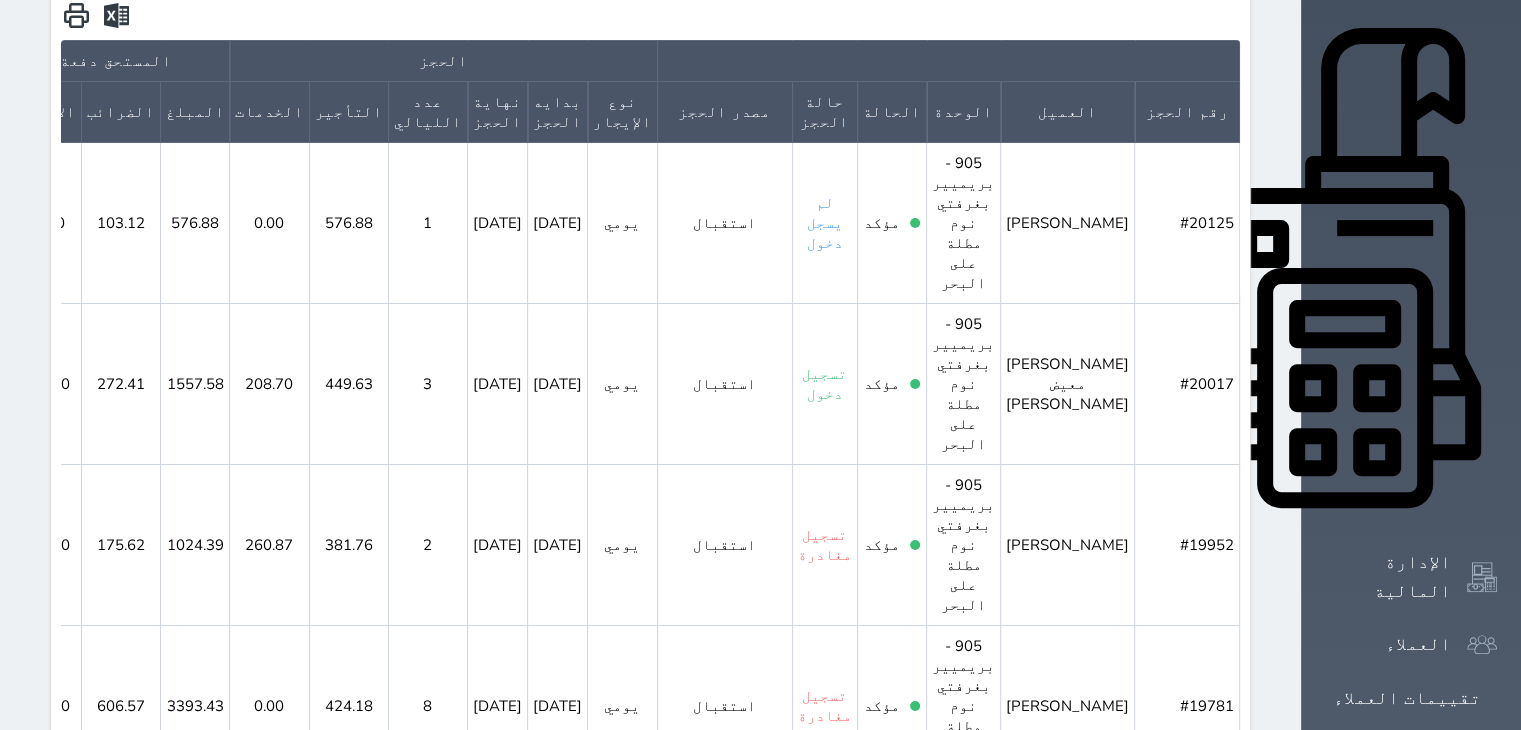 scroll, scrollTop: 700, scrollLeft: 0, axis: vertical 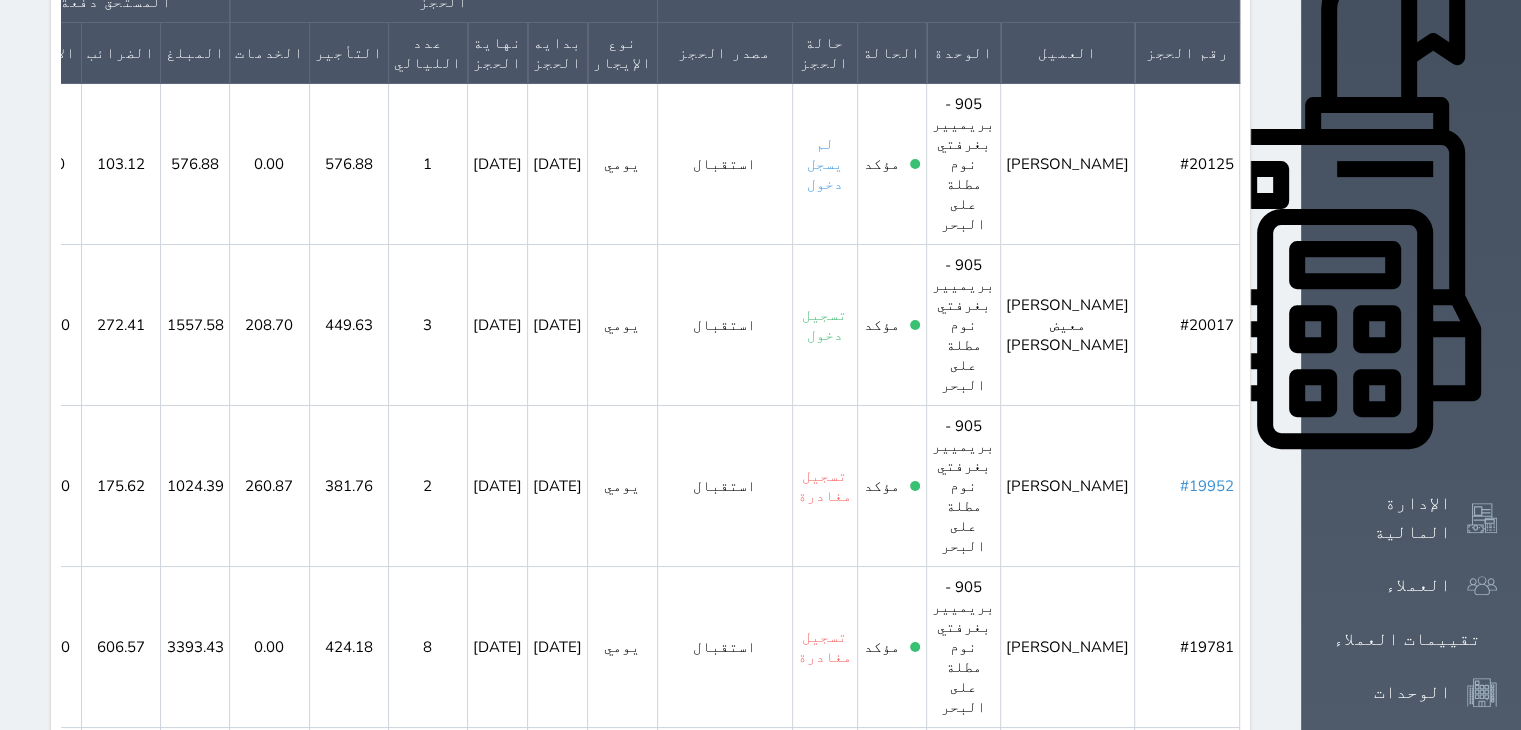 click on "#19952" at bounding box center (1207, 486) 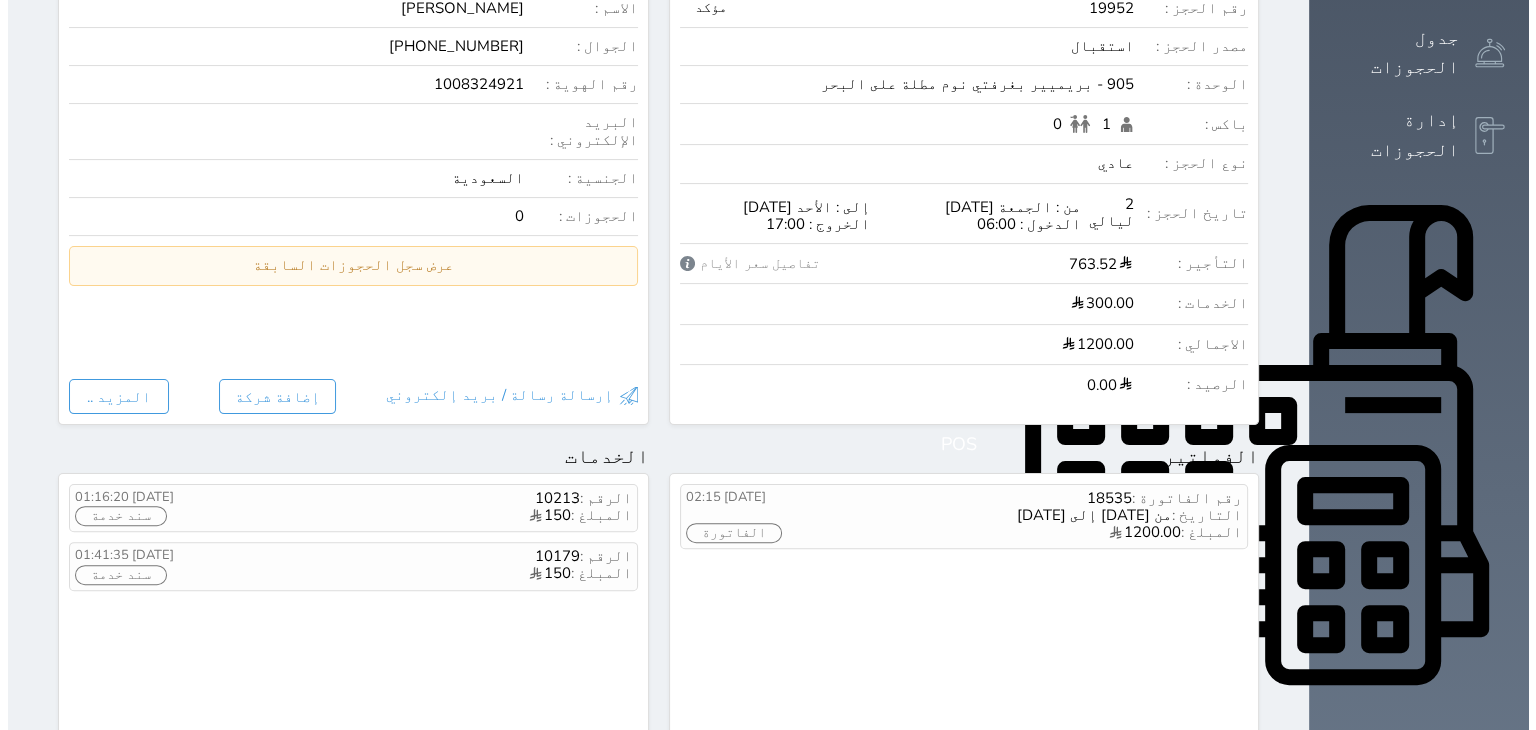 scroll, scrollTop: 500, scrollLeft: 0, axis: vertical 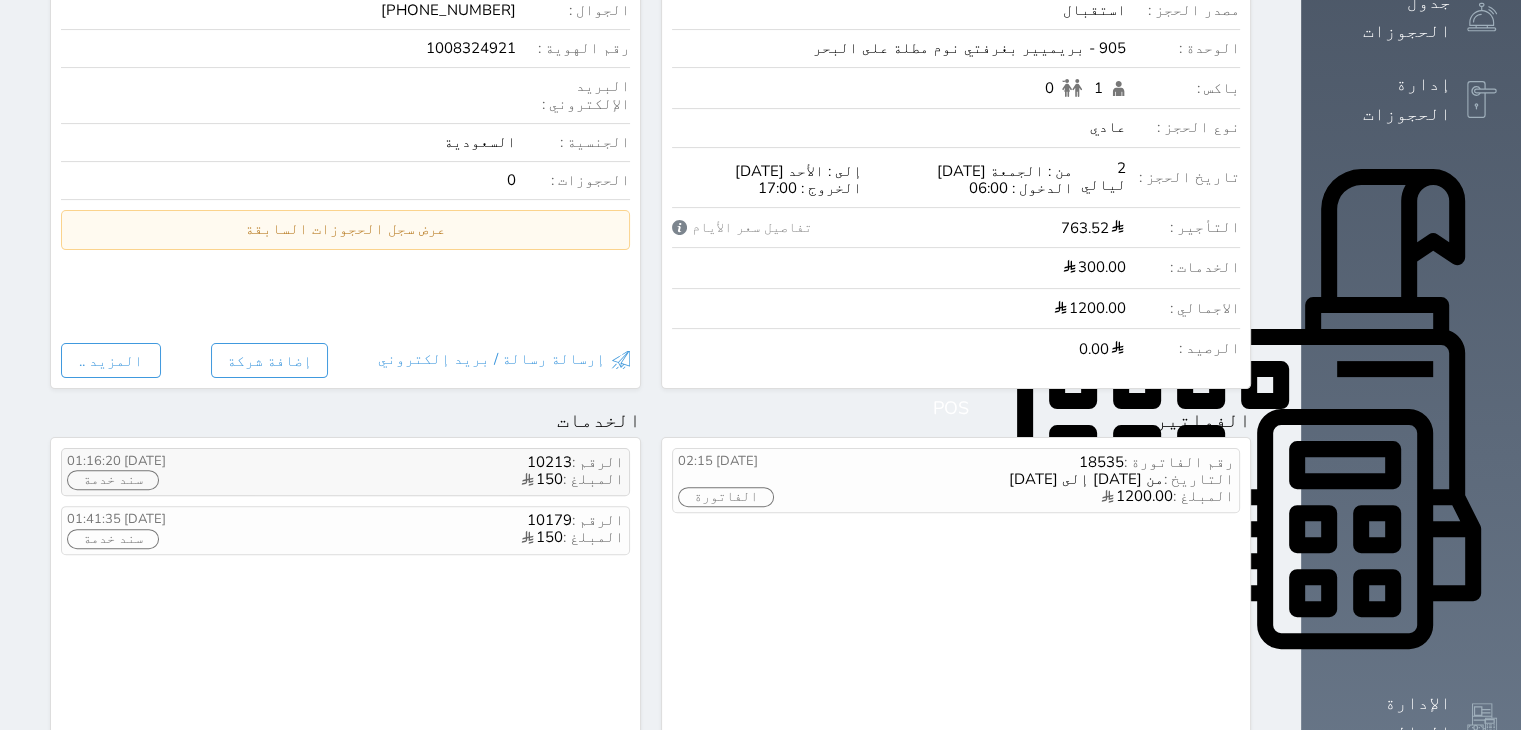 click on "الرقم :  10213" at bounding box center [429, 462] 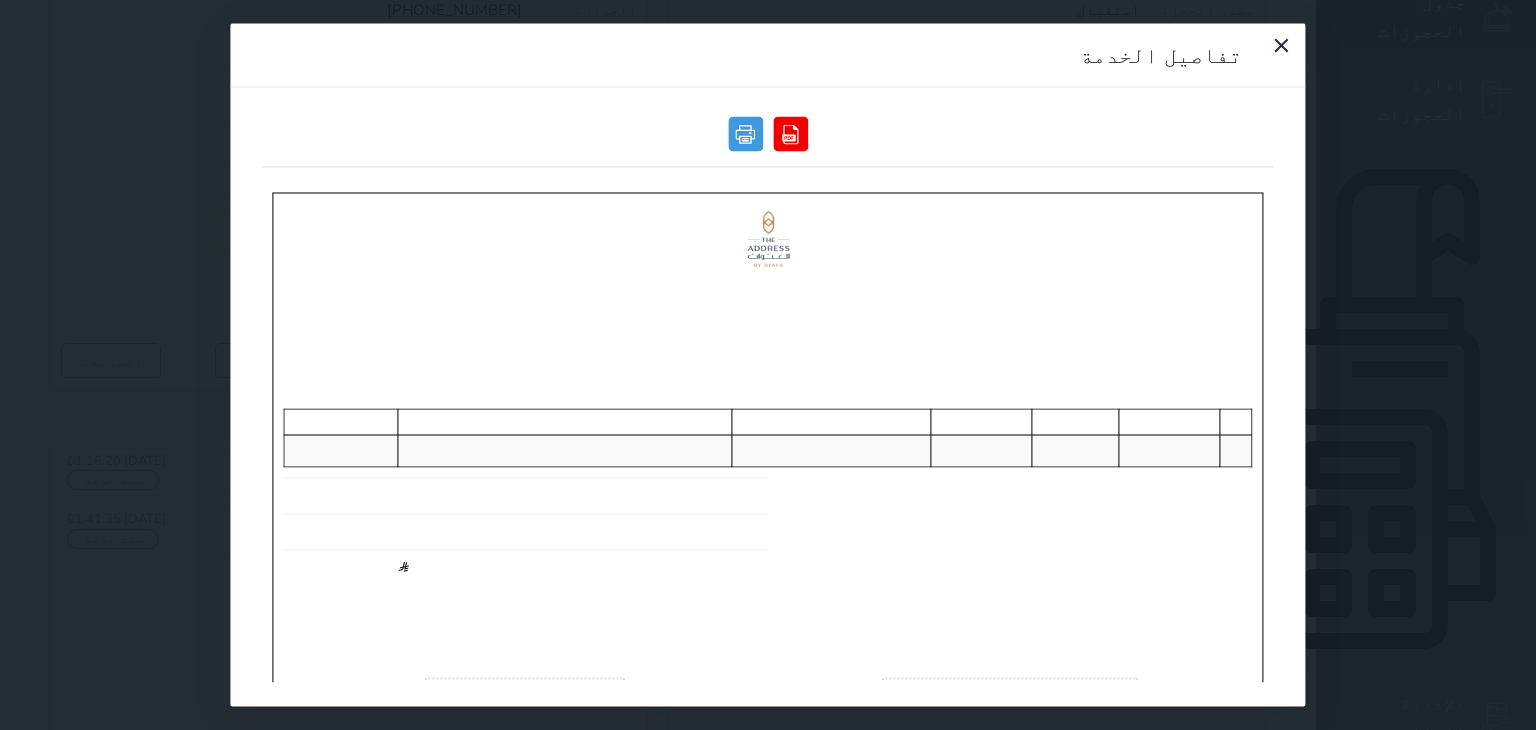 scroll, scrollTop: 0, scrollLeft: 0, axis: both 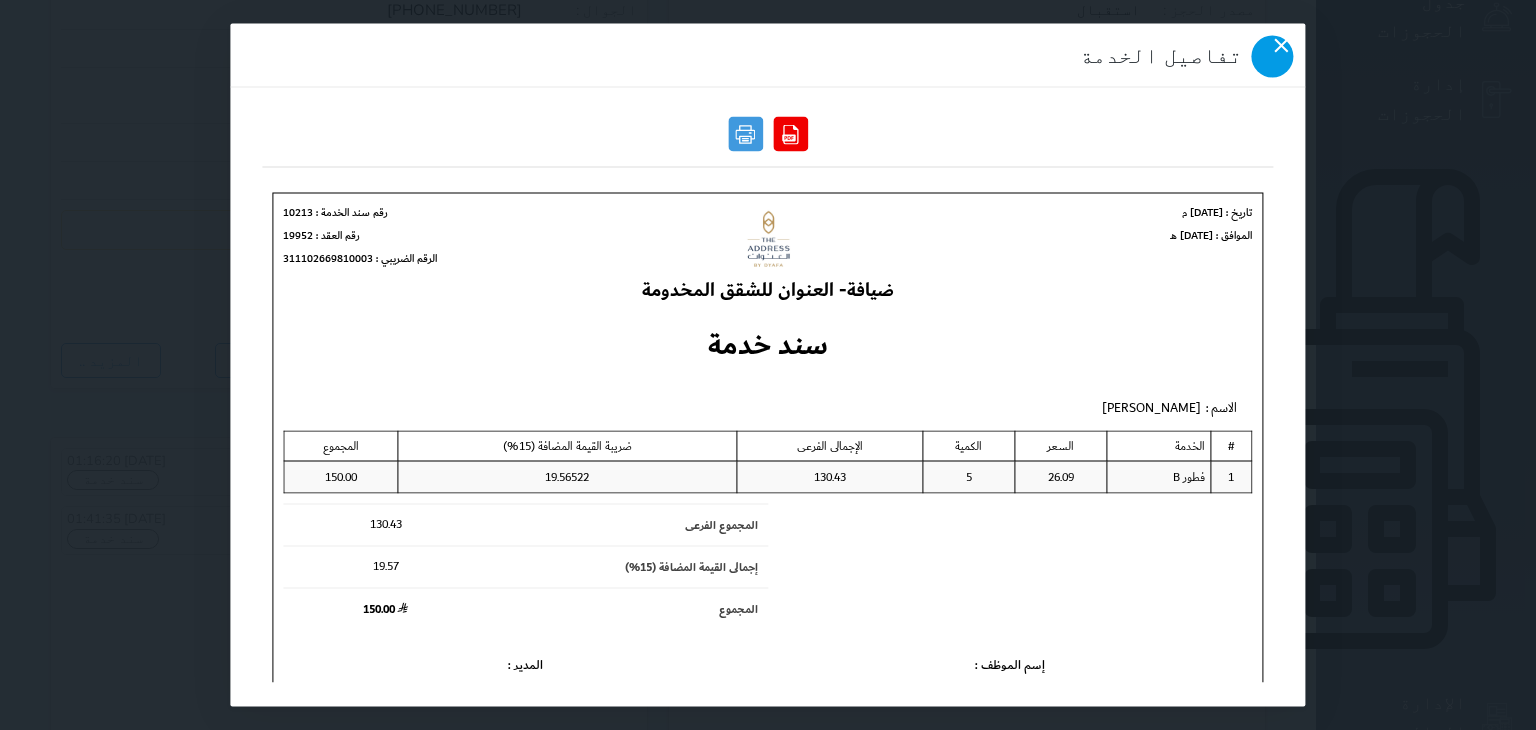 click 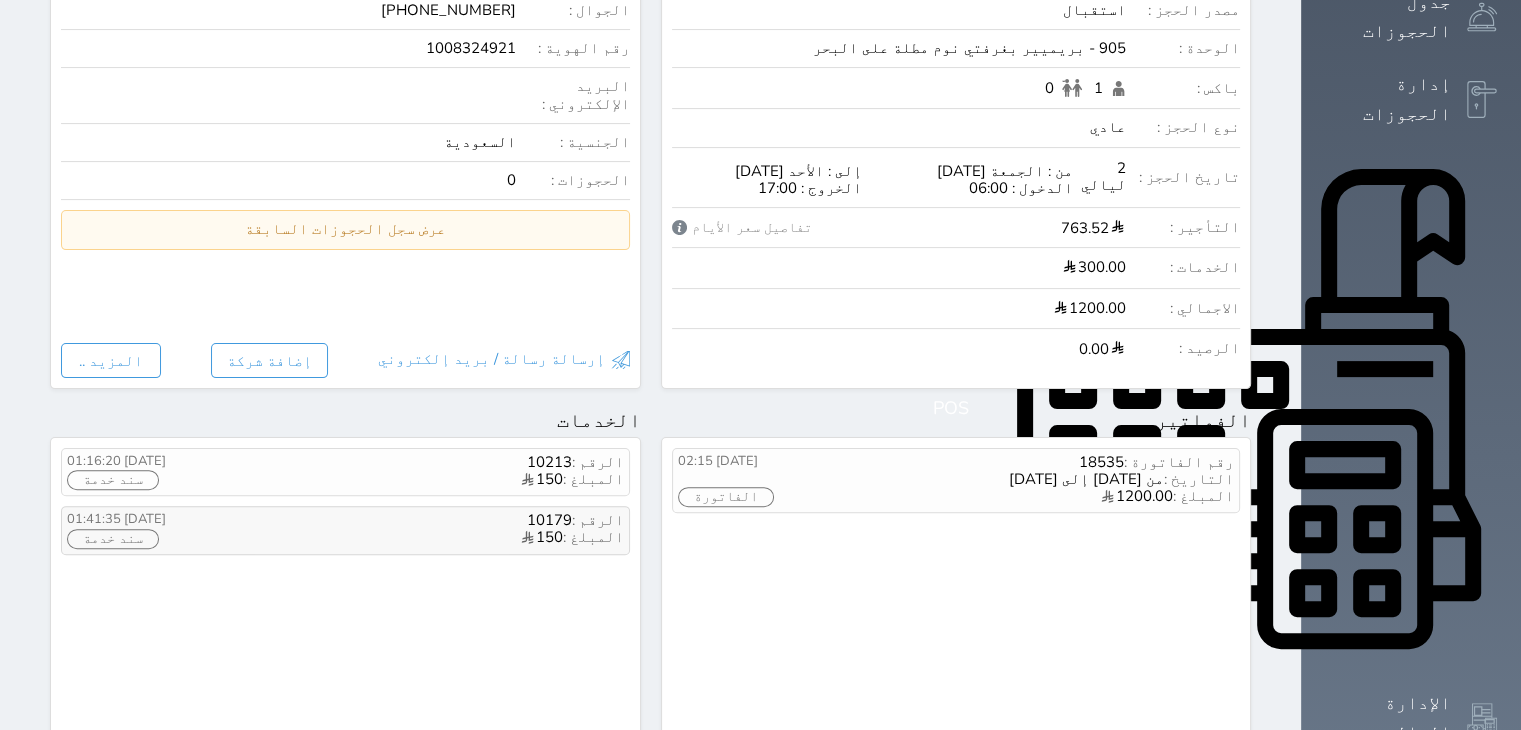 click on "الرقم :  10179" at bounding box center [429, 520] 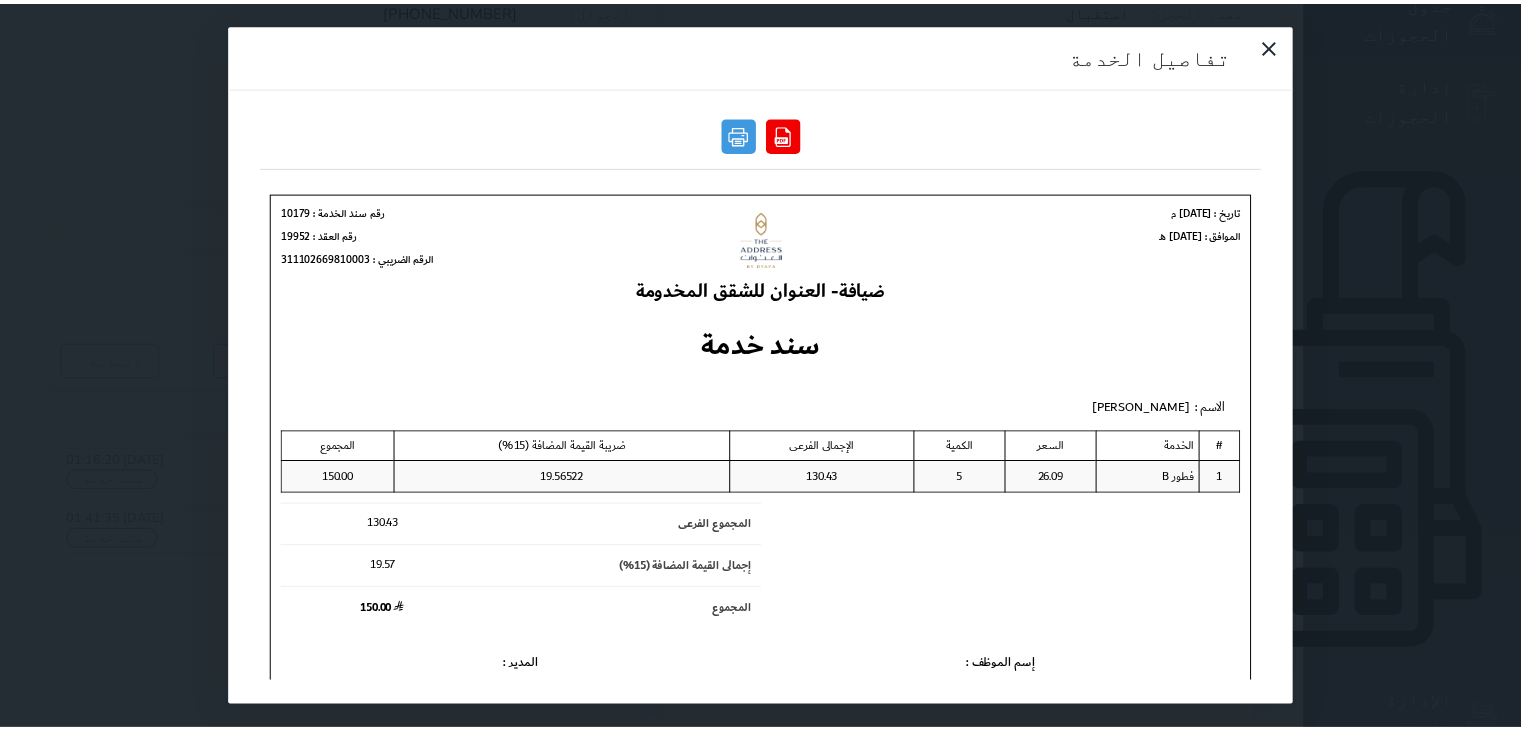 scroll, scrollTop: 0, scrollLeft: 0, axis: both 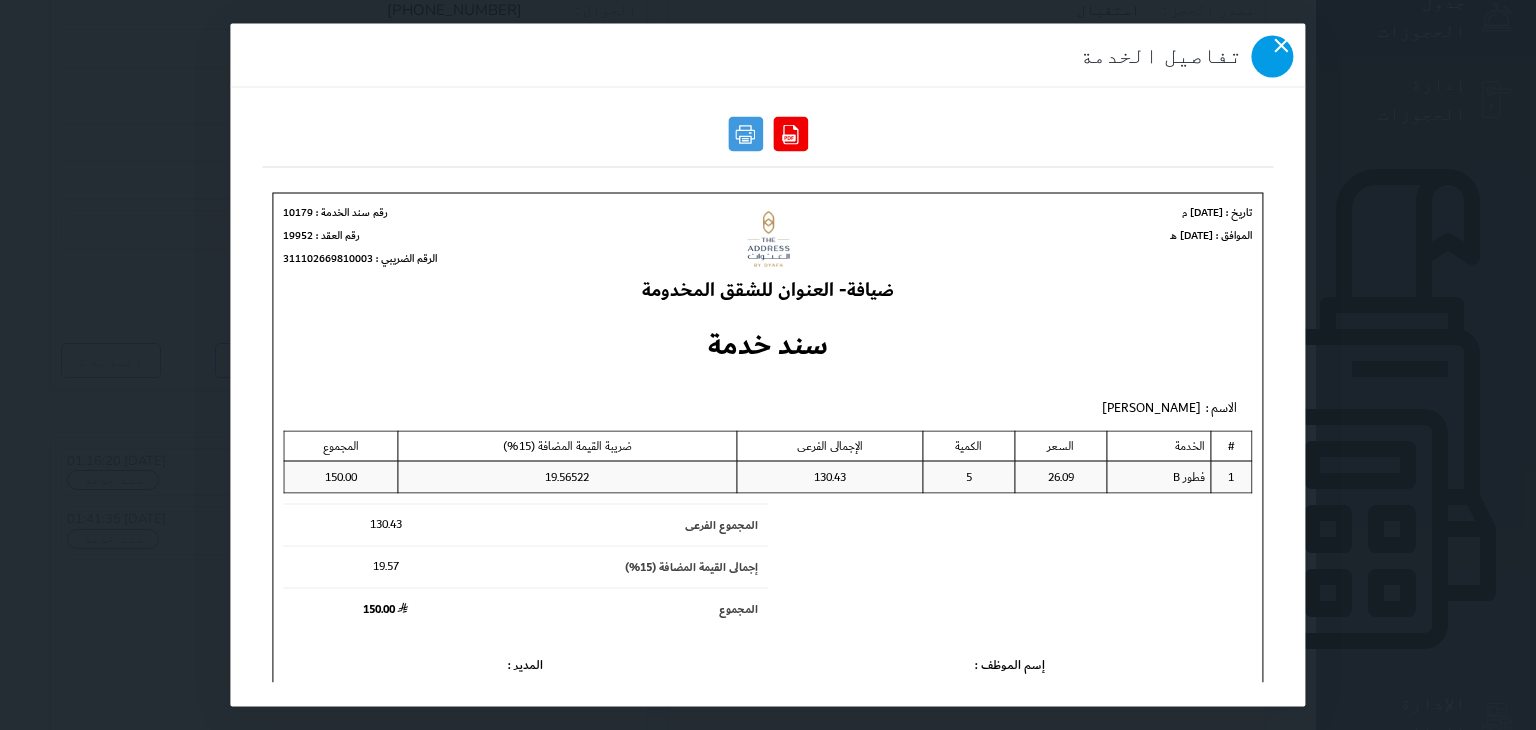 click 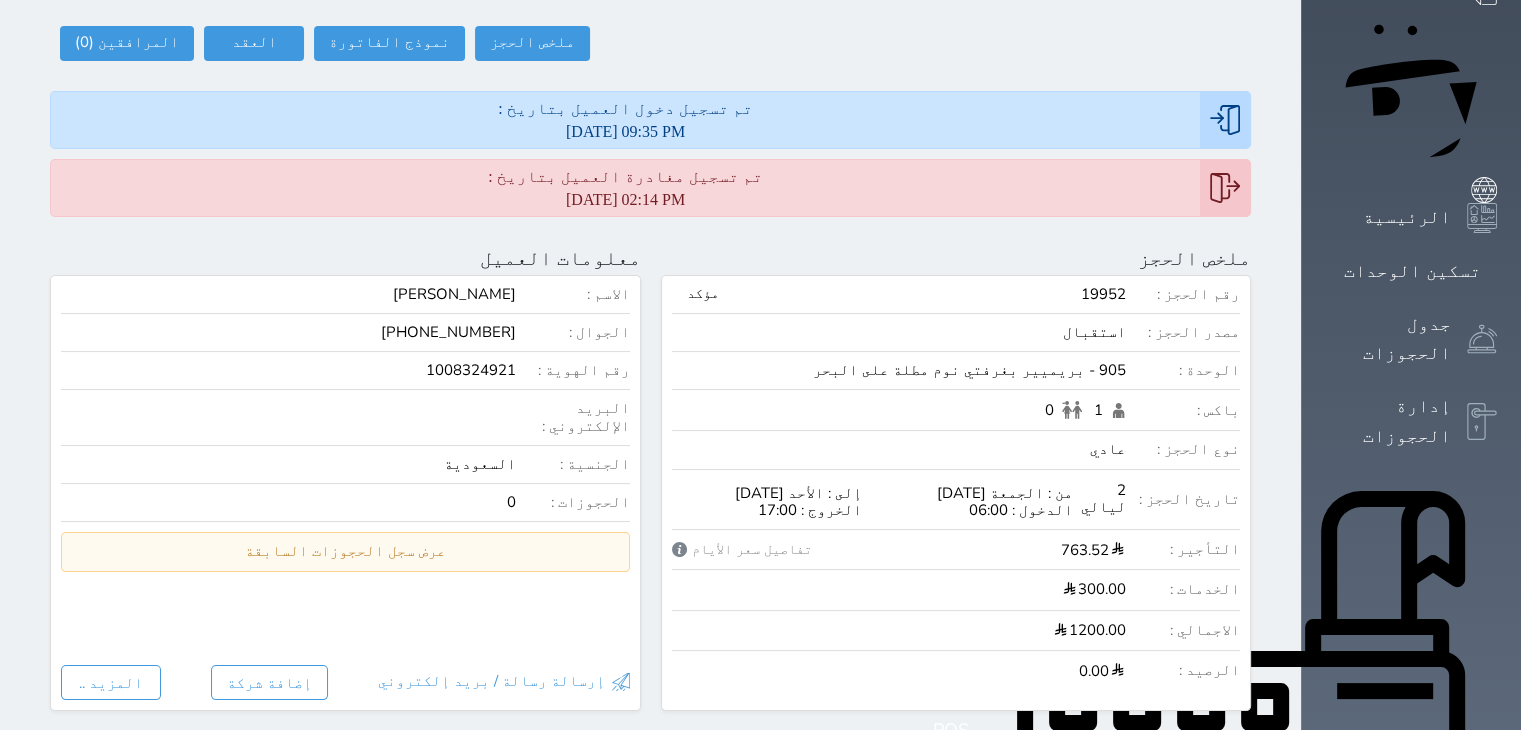 scroll, scrollTop: 0, scrollLeft: 0, axis: both 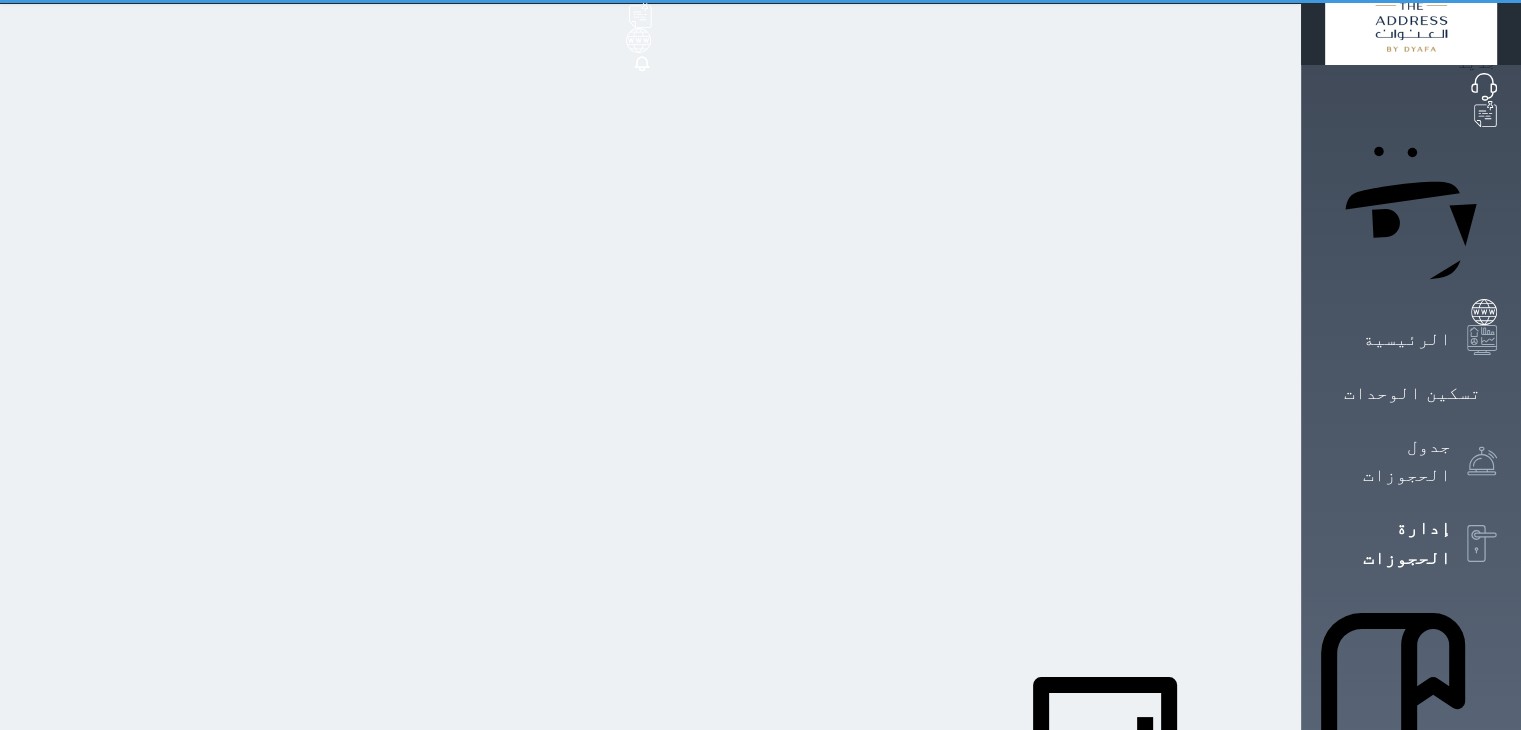 select on "open_all" 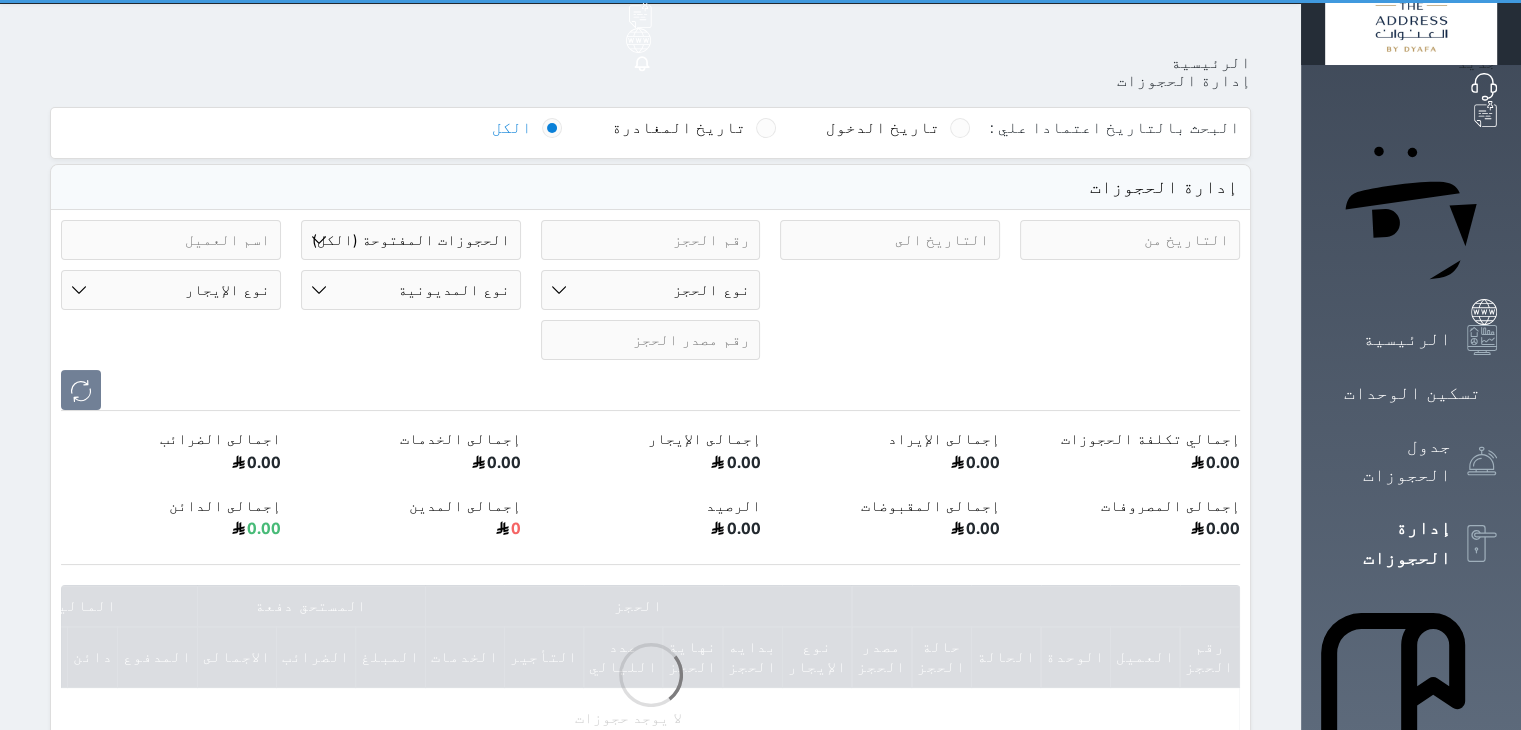 scroll, scrollTop: 0, scrollLeft: 0, axis: both 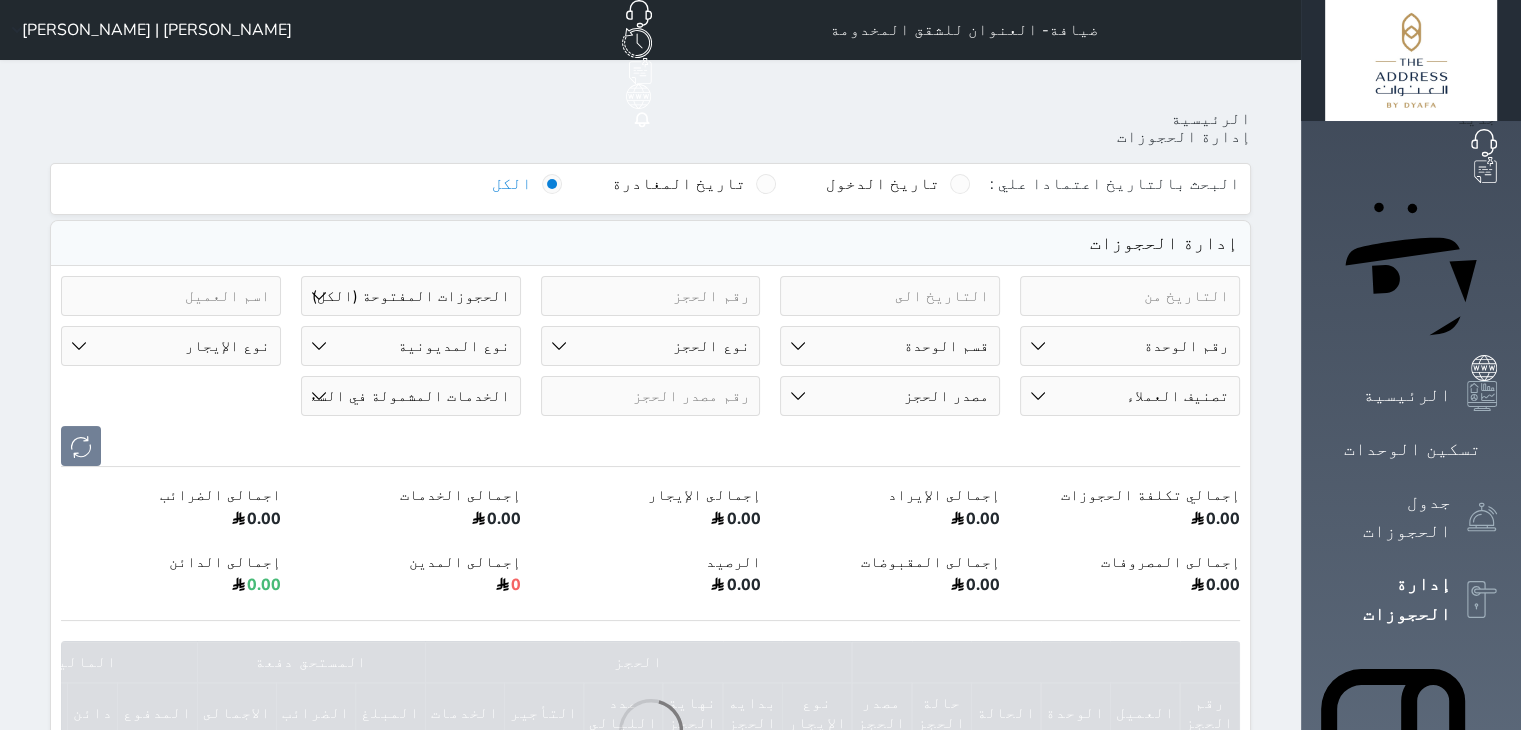 click on "رقم الوحدة
101 - غرفتي نوم مطلة على المدينة
102 - غرفتي نوم مطلة على البحر
103 - ديلوكس استديو
104 - ديلوكس استديو
105 - غرفتي نوم مطلة على البحر
106 - غرفتي نوم مطلة على المدينة
201 - غرفتي نوم مطلة على المدينة
202 - غرفتي نوم مطلة على البحر
203 - ديلوكس استديو
204 - ديلوكس استديو
205 - غرفتي نوم مطلة على البحر
206 - غرفتي نوم مطلة على المدينة
301 - غرفتي نوم مطلة على المدينة" at bounding box center (1130, 346) 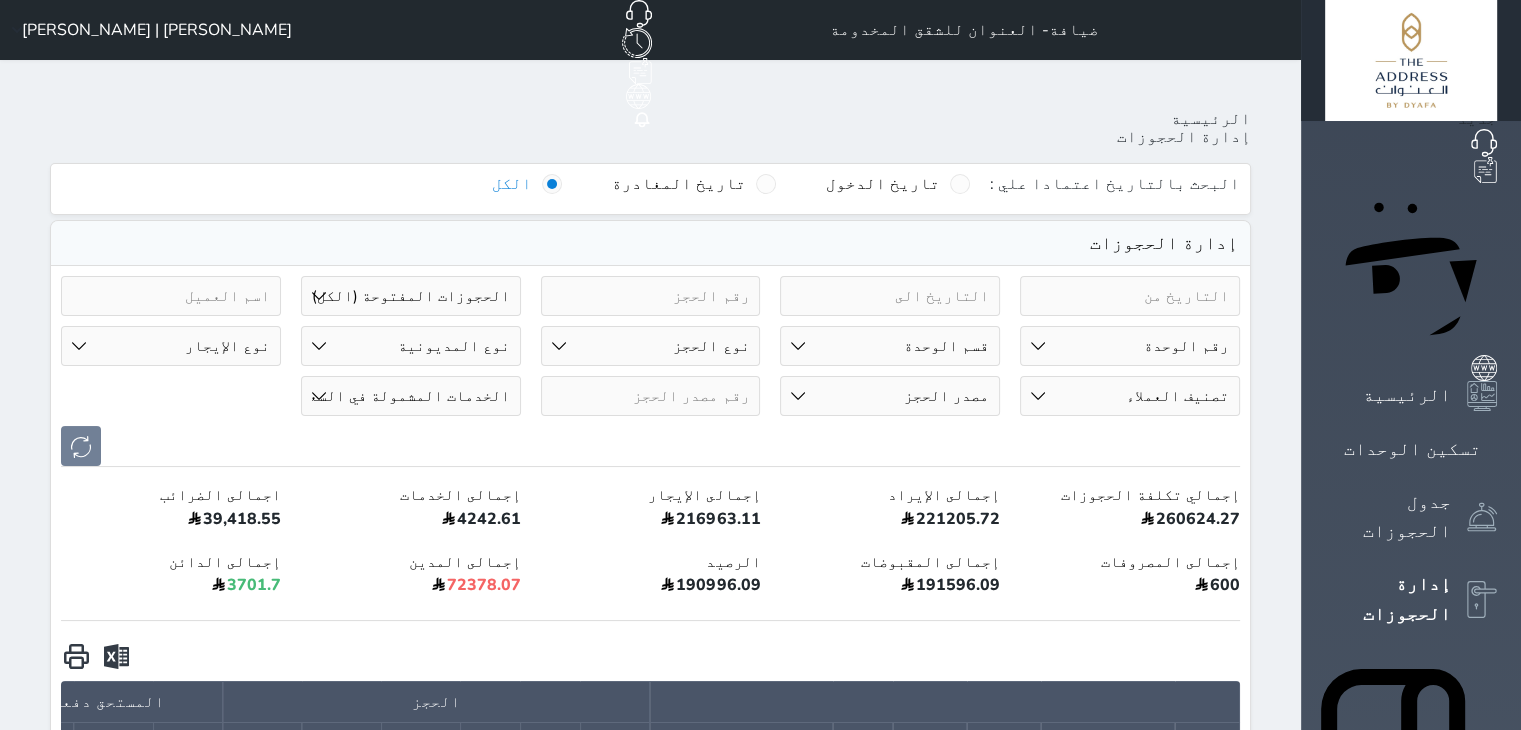 select on "32508" 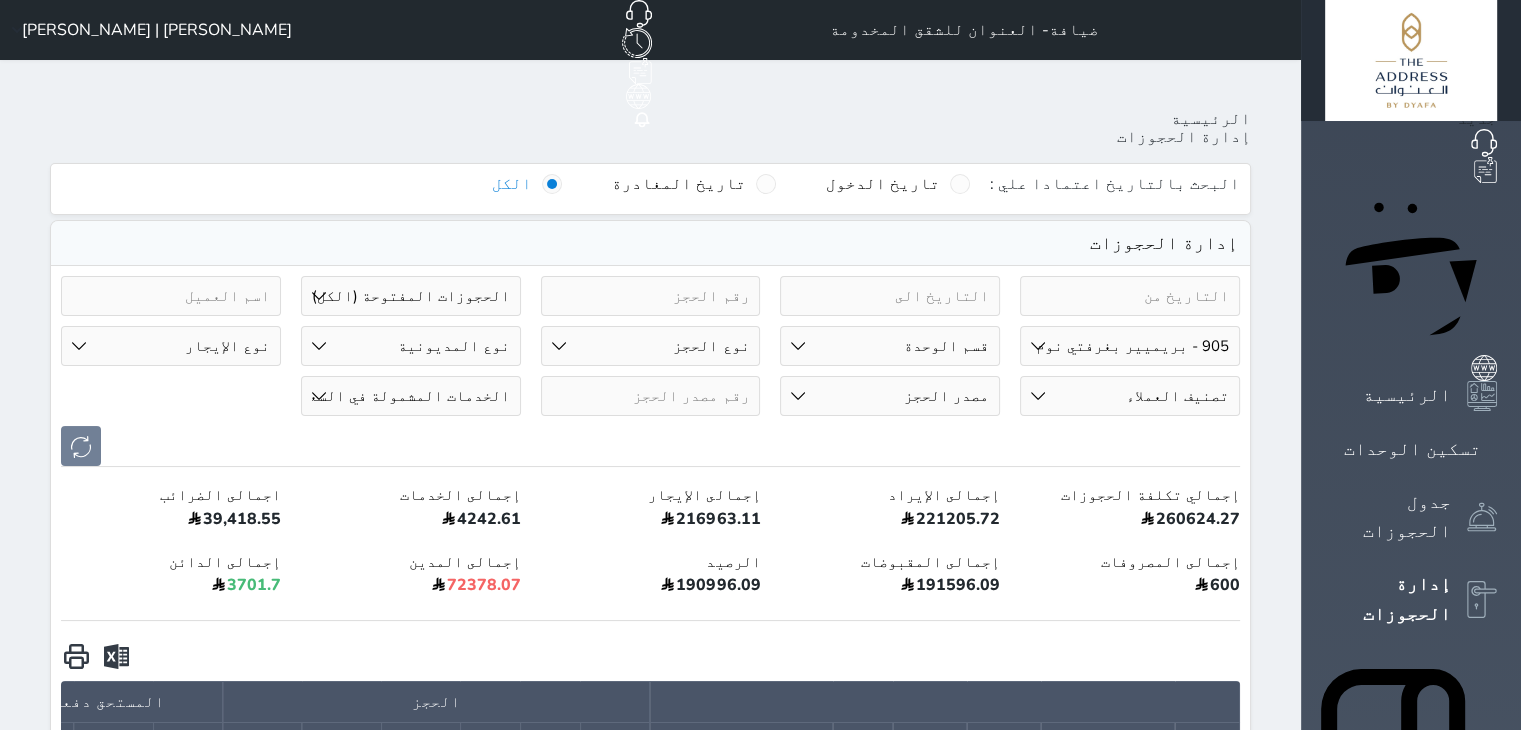 click on "رقم الوحدة
101 - غرفتي نوم مطلة على المدينة
102 - غرفتي نوم مطلة على البحر
103 - ديلوكس استديو
104 - ديلوكس استديو
105 - غرفتي نوم مطلة على البحر
106 - غرفتي نوم مطلة على المدينة
201 - غرفتي نوم مطلة على المدينة
202 - غرفتي نوم مطلة على البحر
203 - ديلوكس استديو
204 - ديلوكس استديو
205 - غرفتي نوم مطلة على البحر
206 - غرفتي نوم مطلة على المدينة
301 - غرفتي نوم مطلة على المدينة" at bounding box center (1130, 346) 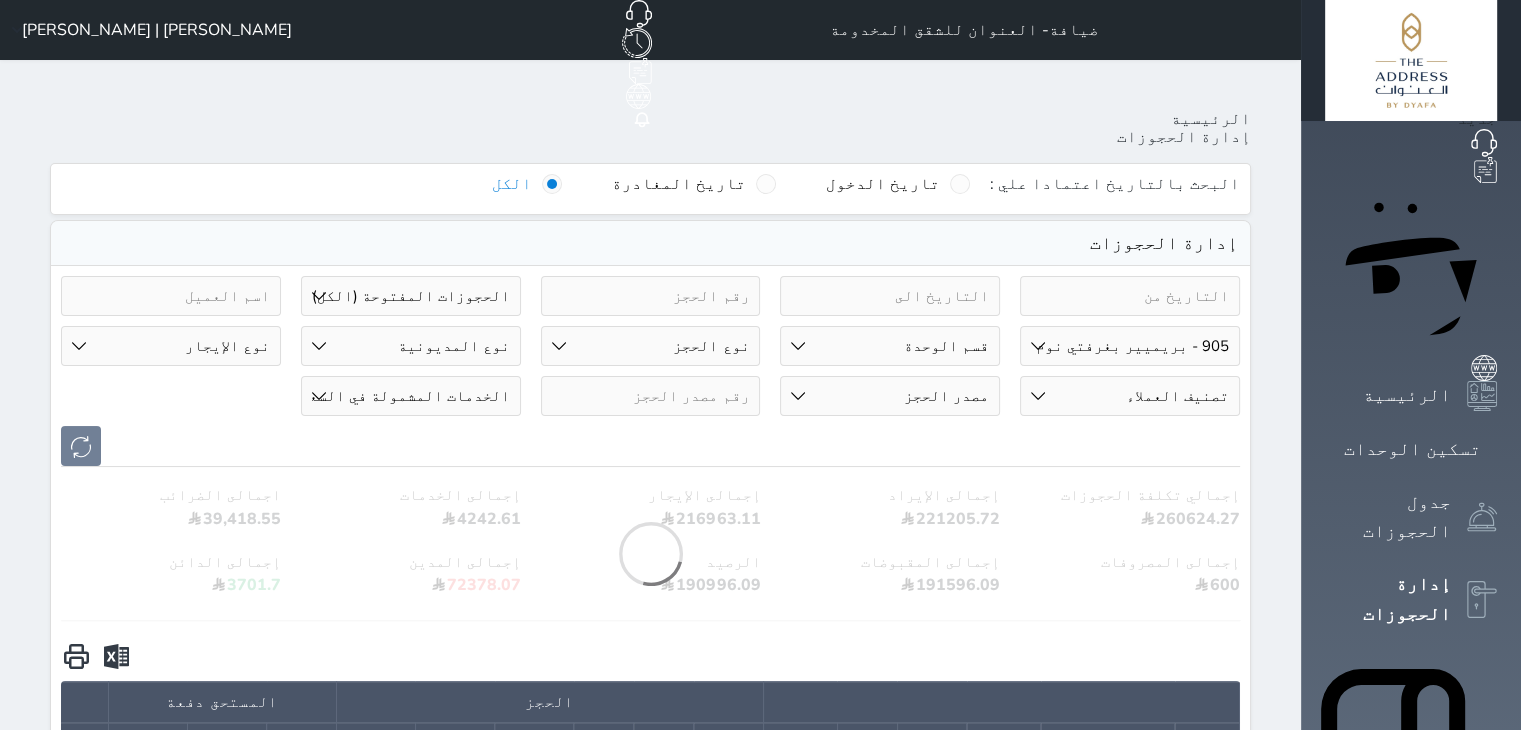 click on "حالة الحجز
الحجوزات المفتوحة (الكل)
الحجوزات المغلقة (الكل)
الحجوزات المفتوحة (مسجل دخول)
الحجوزات المغلقة (تسجيل مغادرة)
الحجوزات لم تسجل دخول
الحجوزات المؤكدة (الكل)
الحجوزات الملغية" at bounding box center (411, 296) 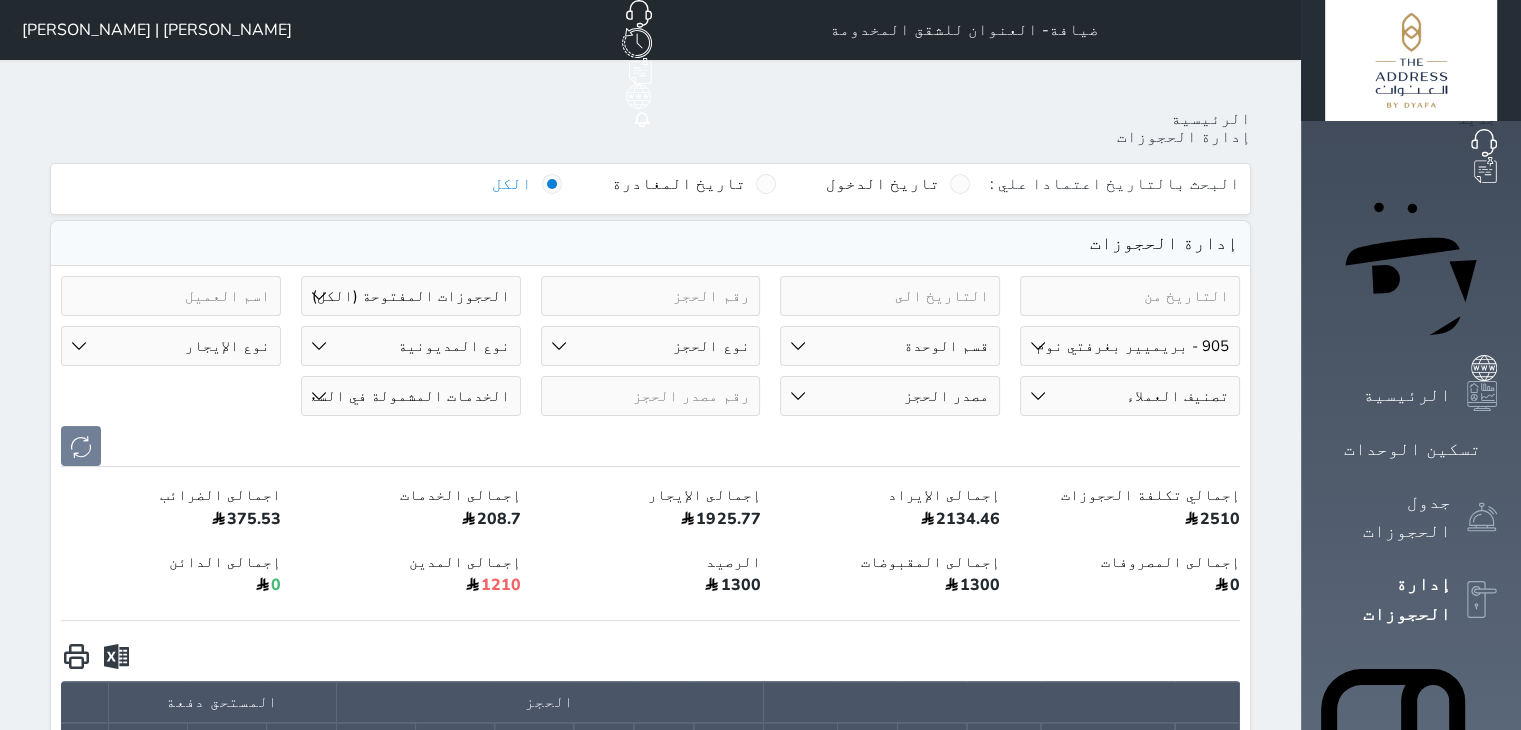 select on "all" 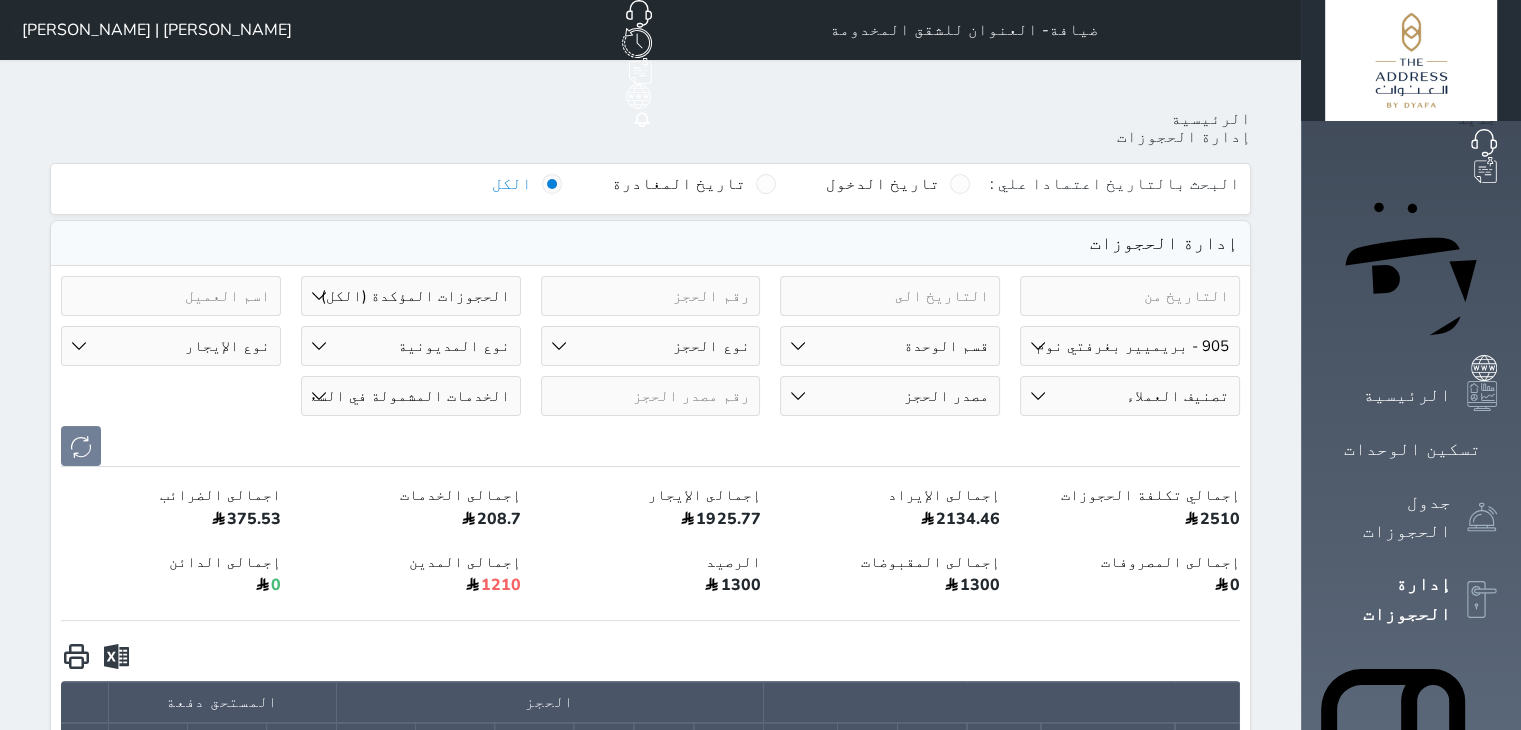 click on "حالة الحجز
الحجوزات المفتوحة (الكل)
الحجوزات المغلقة (الكل)
الحجوزات المفتوحة (مسجل دخول)
الحجوزات المغلقة (تسجيل مغادرة)
الحجوزات لم تسجل دخول
الحجوزات المؤكدة (الكل)
الحجوزات الملغية" at bounding box center [411, 296] 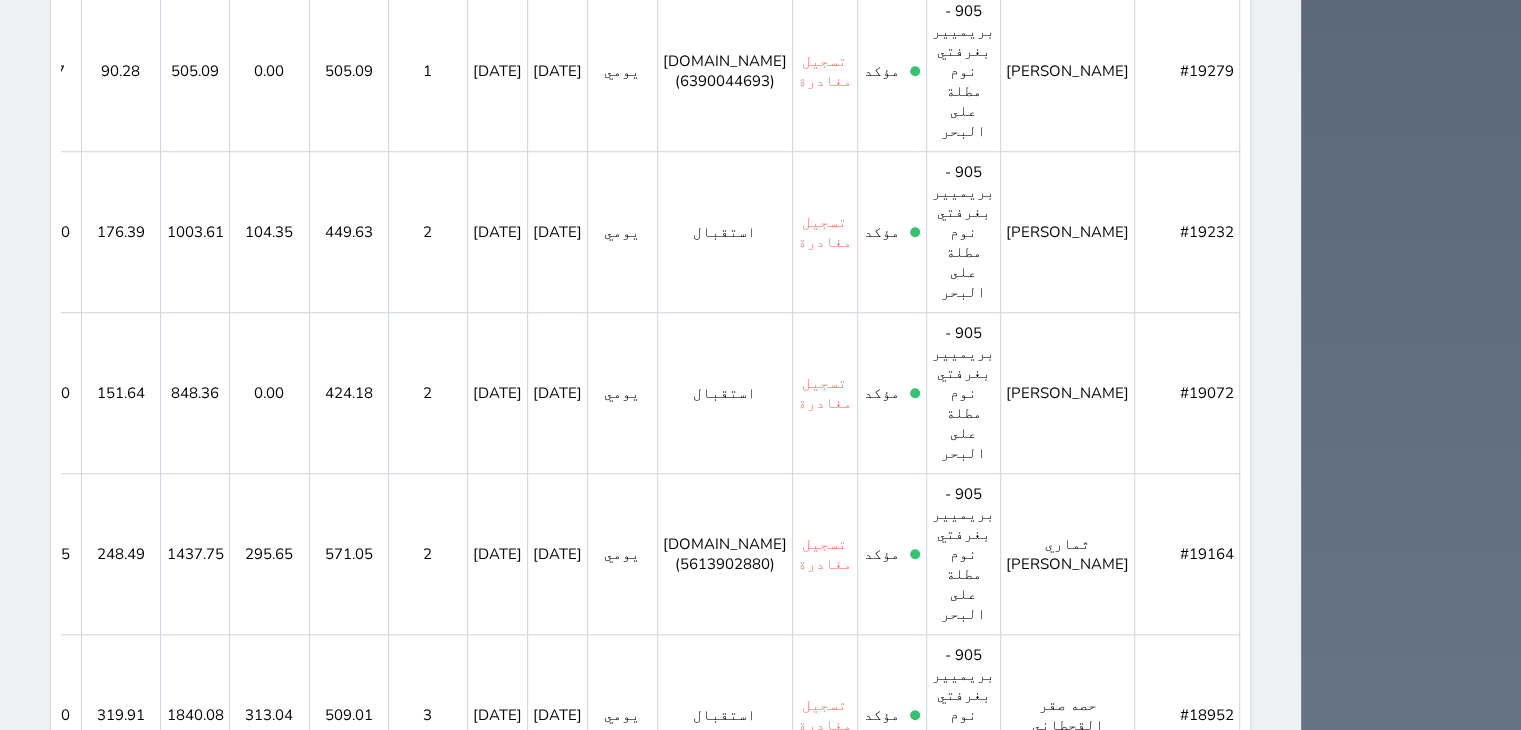 scroll, scrollTop: 2368, scrollLeft: 0, axis: vertical 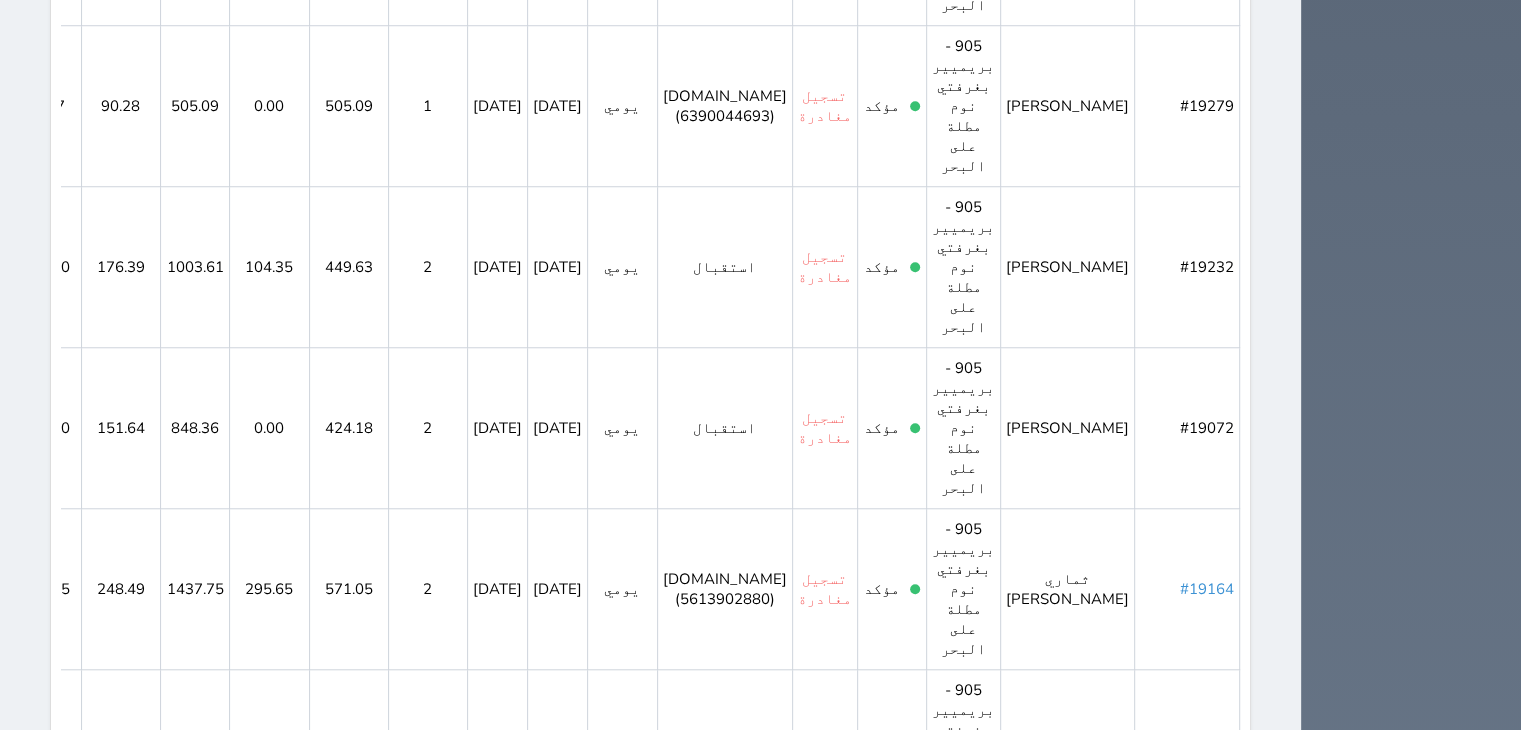 click on "#19164" at bounding box center [1207, 589] 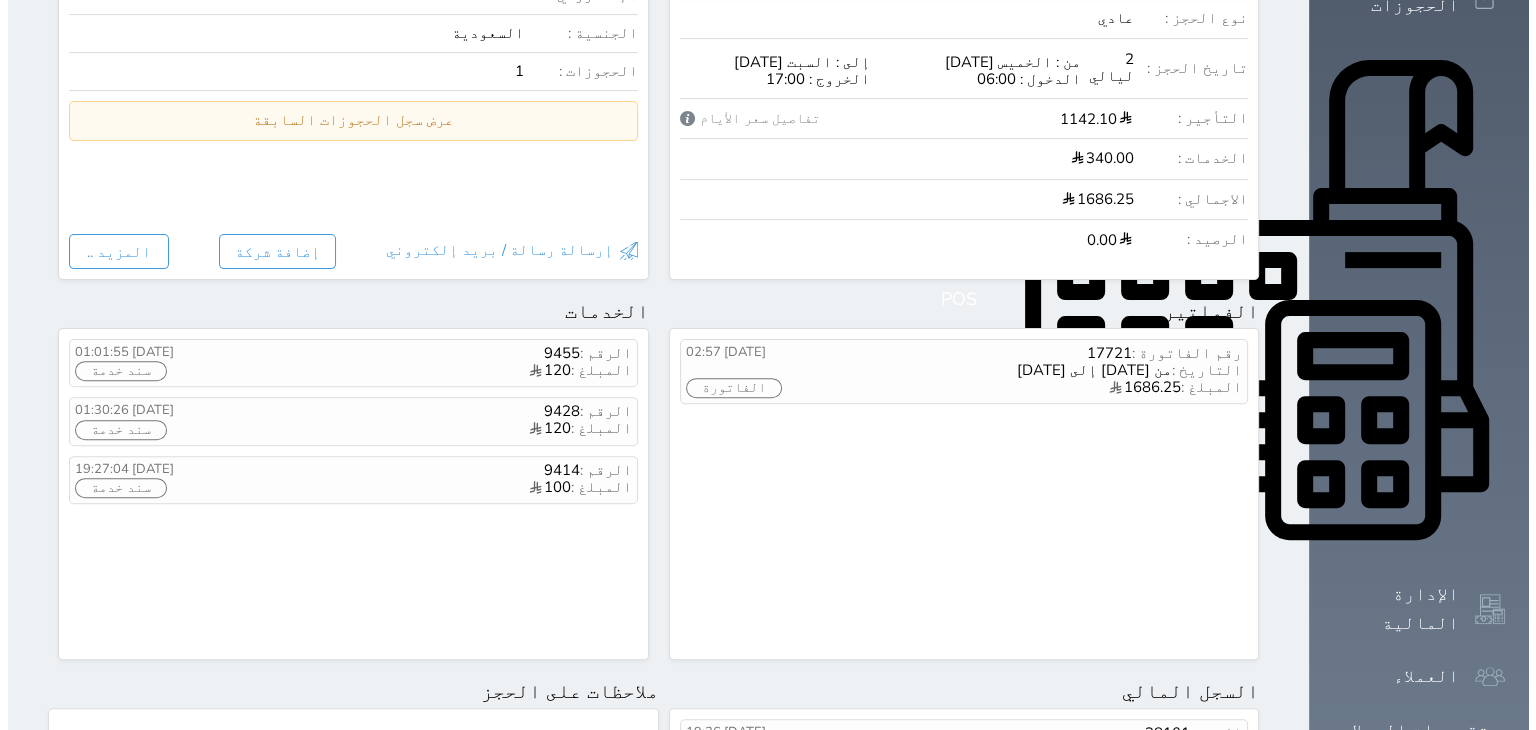 scroll, scrollTop: 700, scrollLeft: 0, axis: vertical 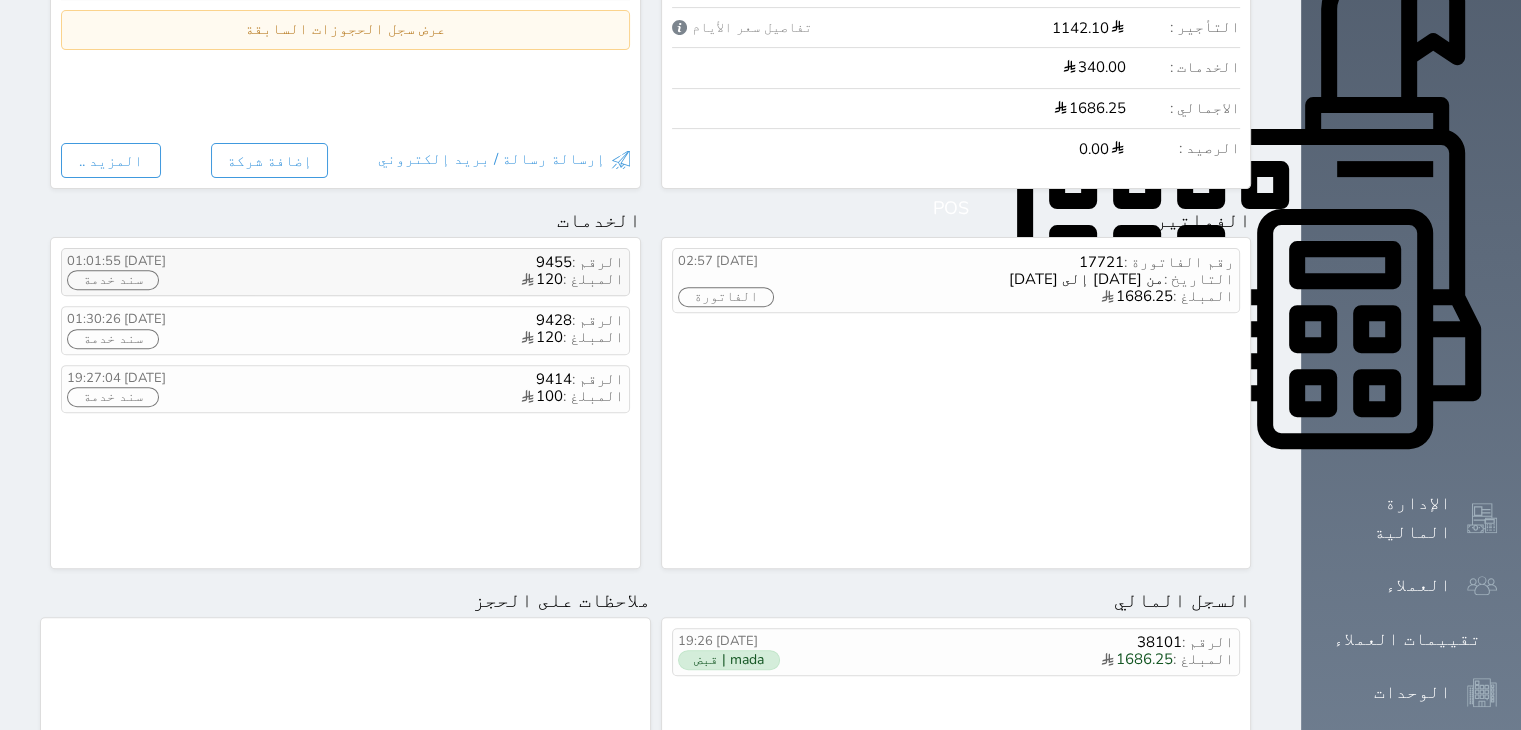 click on "المبلغ :  120" at bounding box center [429, 280] 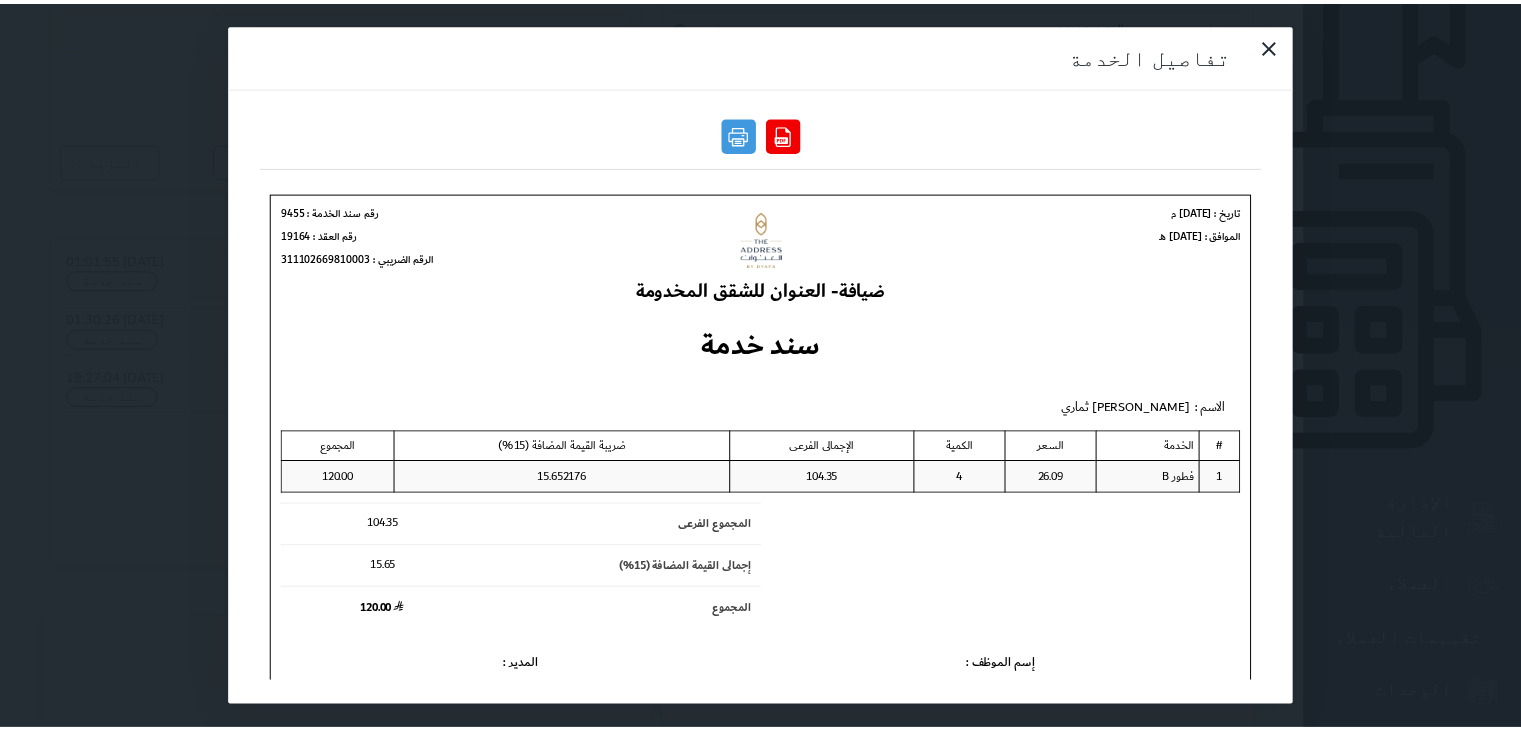 scroll, scrollTop: 0, scrollLeft: 0, axis: both 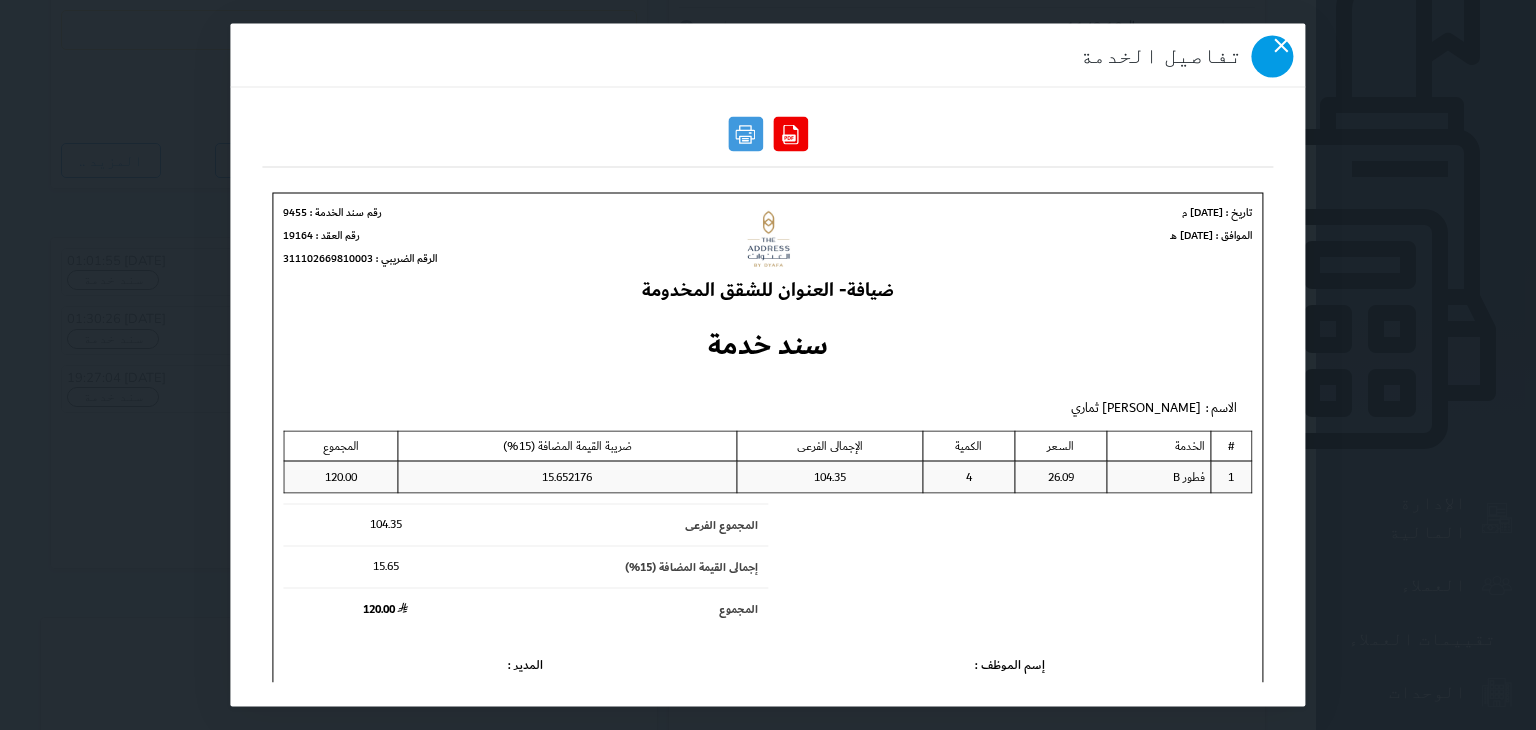 click 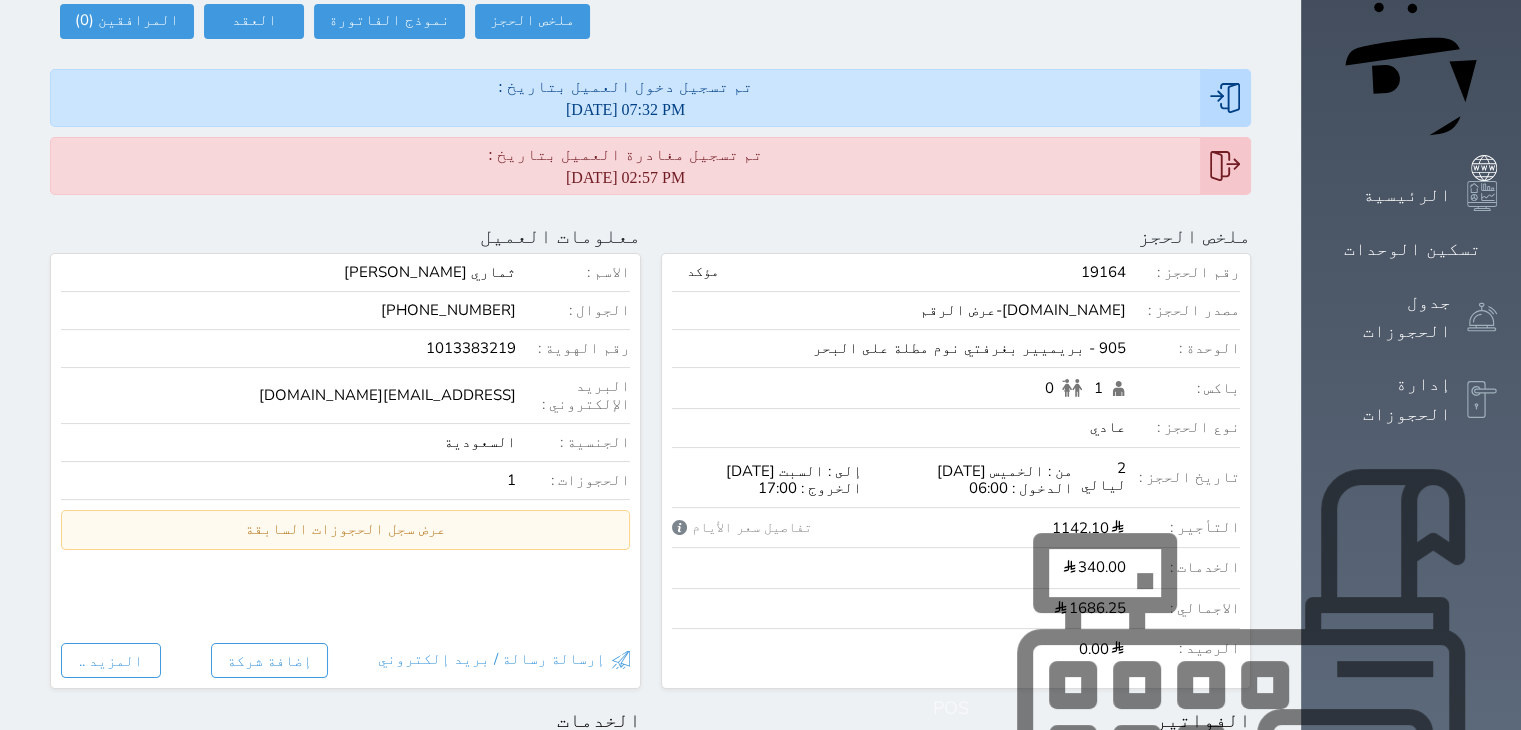 click on "POS" at bounding box center [951, 708] 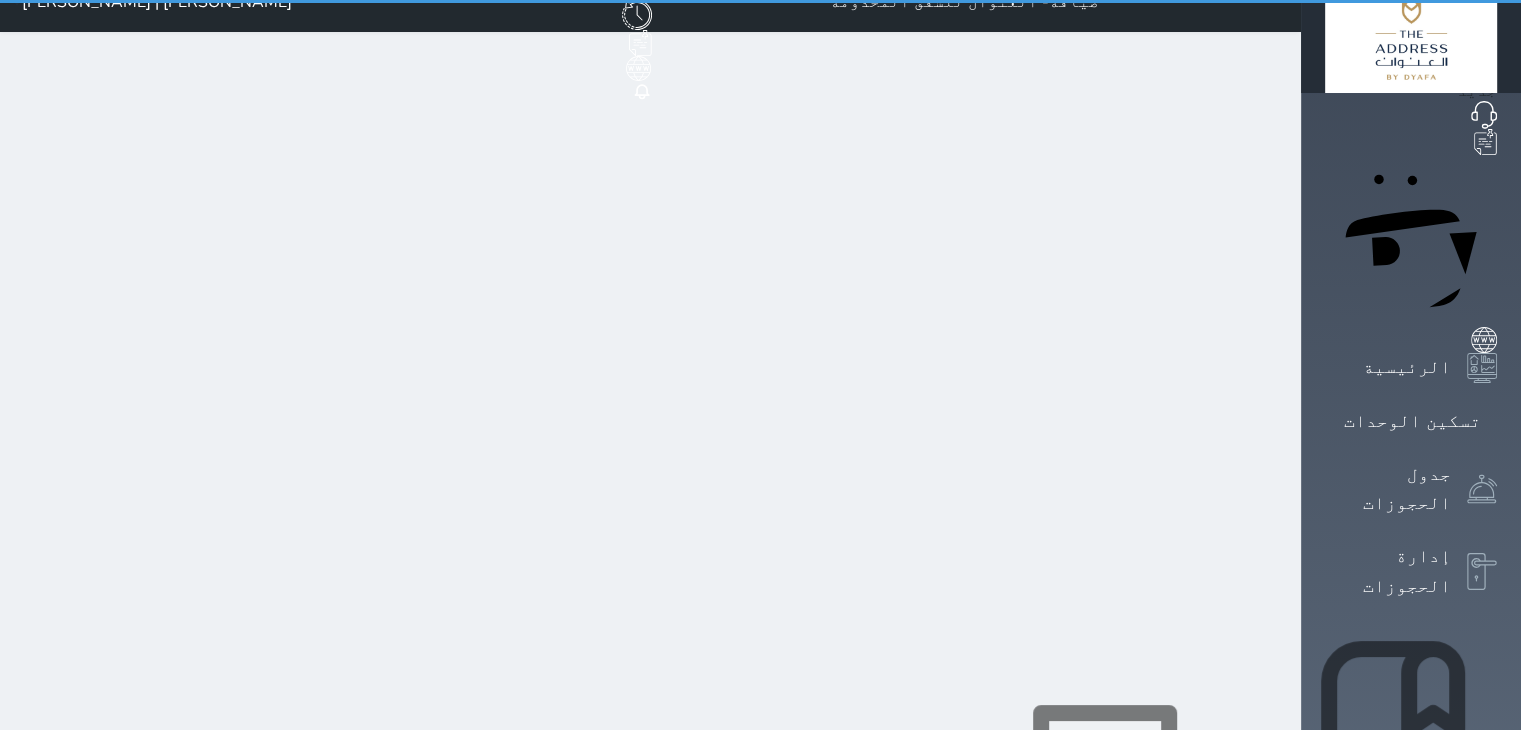 scroll, scrollTop: 0, scrollLeft: 0, axis: both 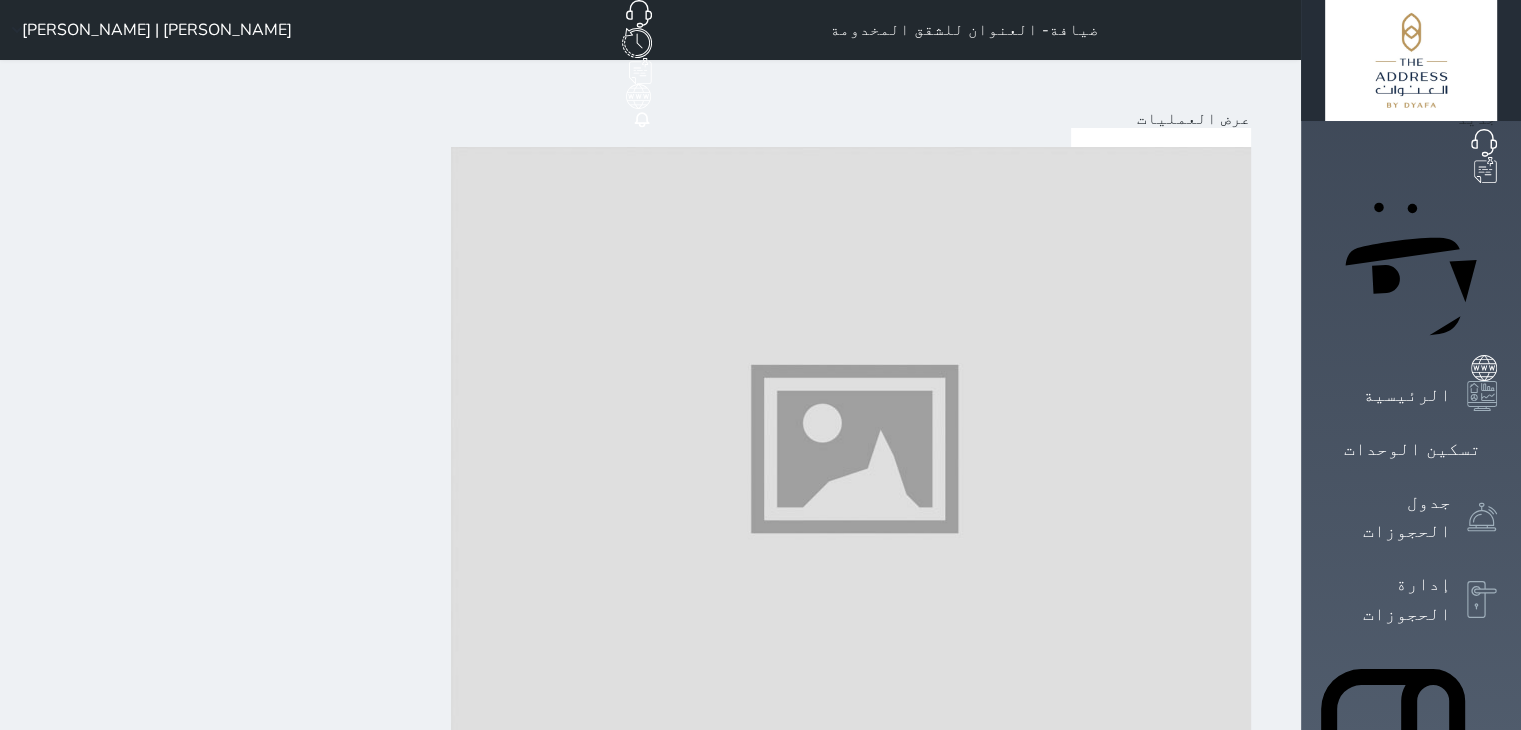 click on "عرض العمليات" at bounding box center (1194, 119) 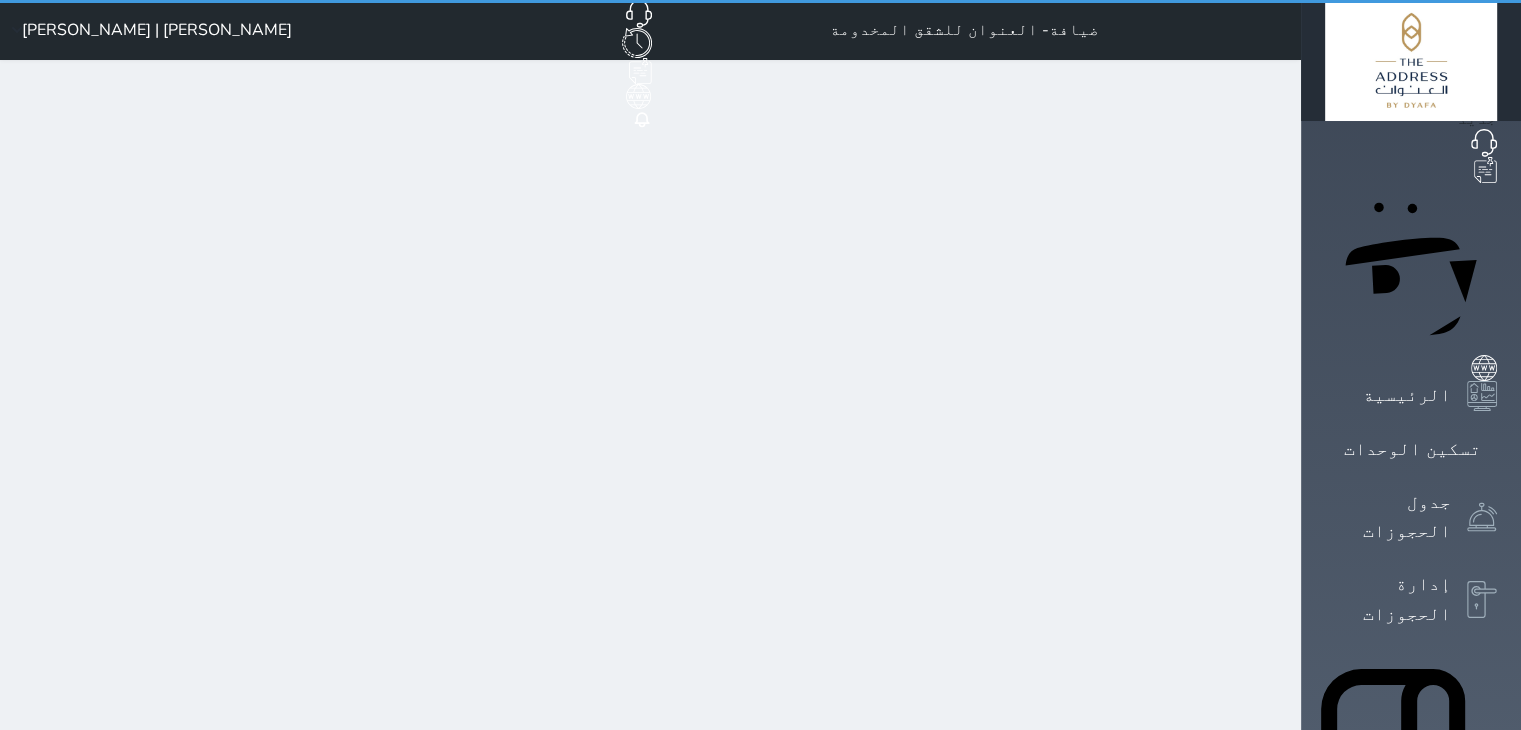 select on "invoice" 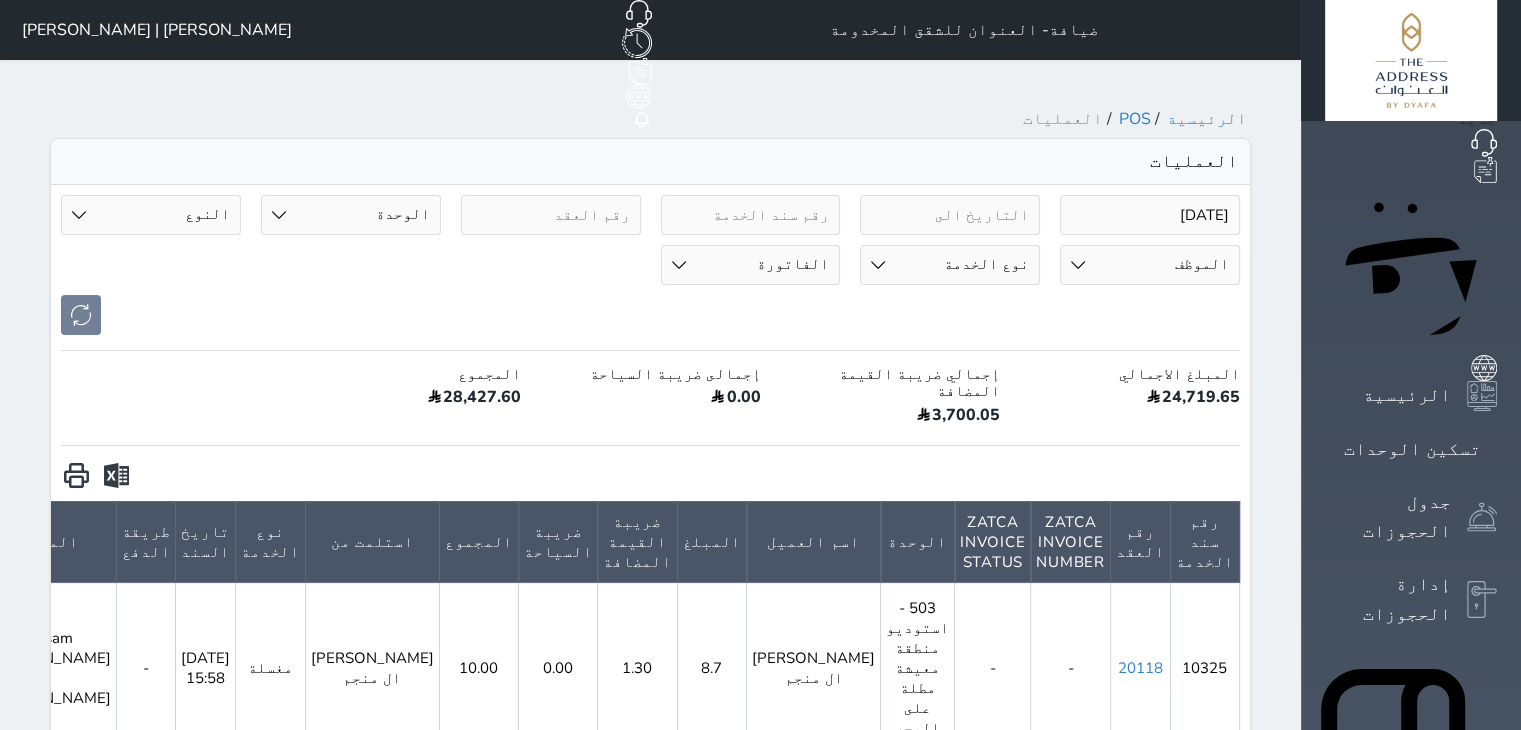click on "نوع الخدمة
فطور
كوفي شوب
تلفيات
مغسلة
فرق ايجار
سرير اضافي
باقة شهر العسل
مساج
آخر
إيجار القاعة
عشاء
افطار رمضان
سحور رمضان" at bounding box center (950, 265) 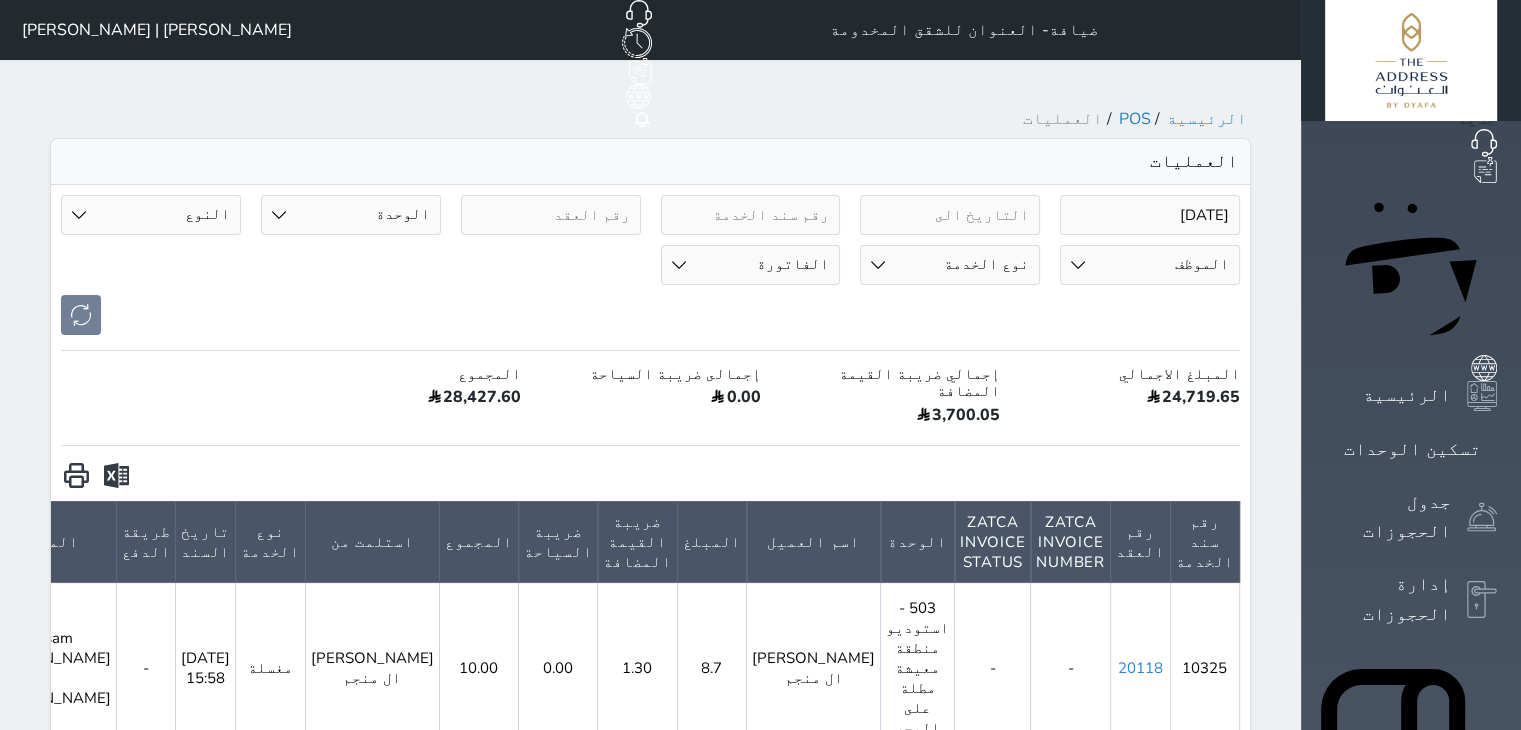 select on "تلفيات" 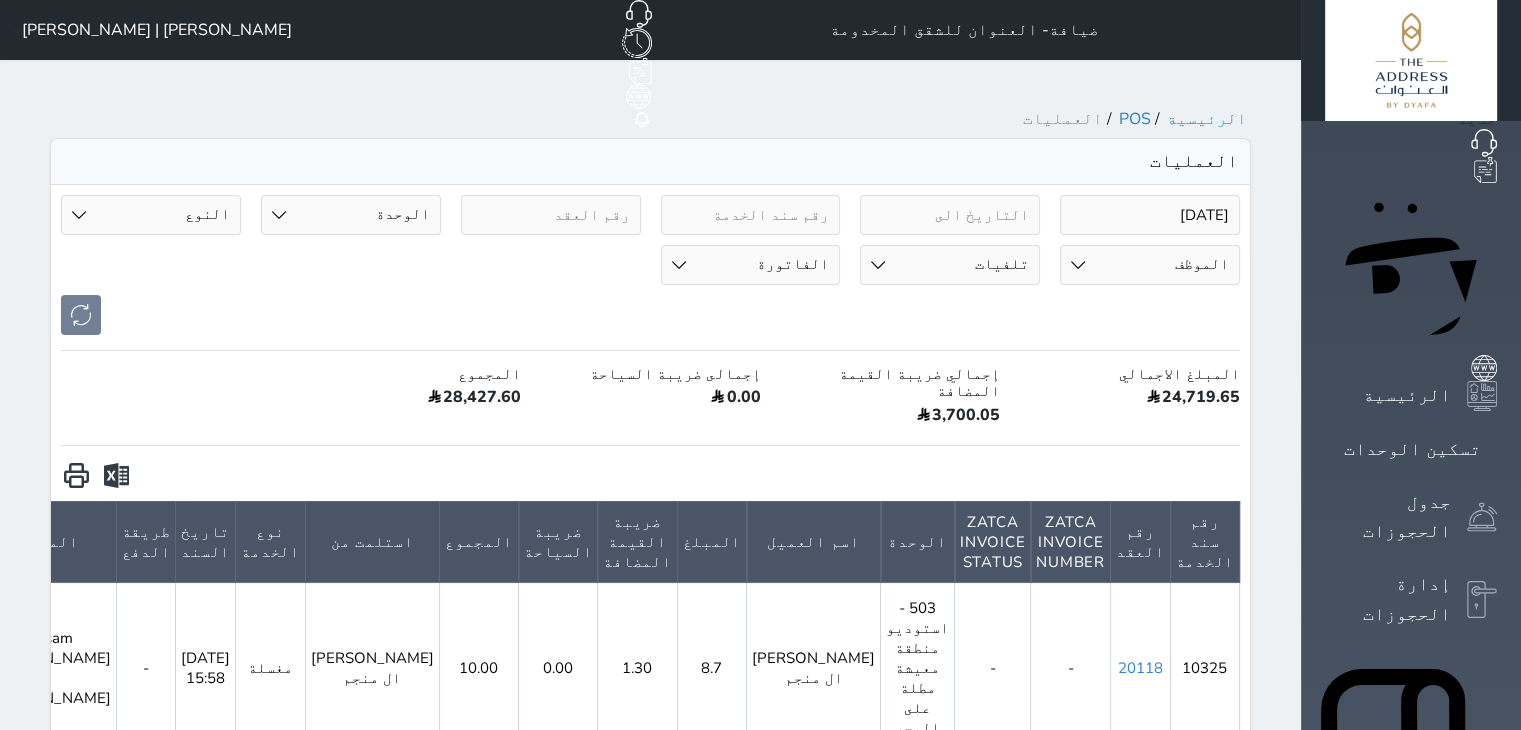 click on "نوع الخدمة
فطور
كوفي شوب
تلفيات
مغسلة
فرق ايجار
سرير اضافي
باقة شهر العسل
مساج
آخر
إيجار القاعة
عشاء
افطار رمضان
سحور رمضان" at bounding box center (950, 265) 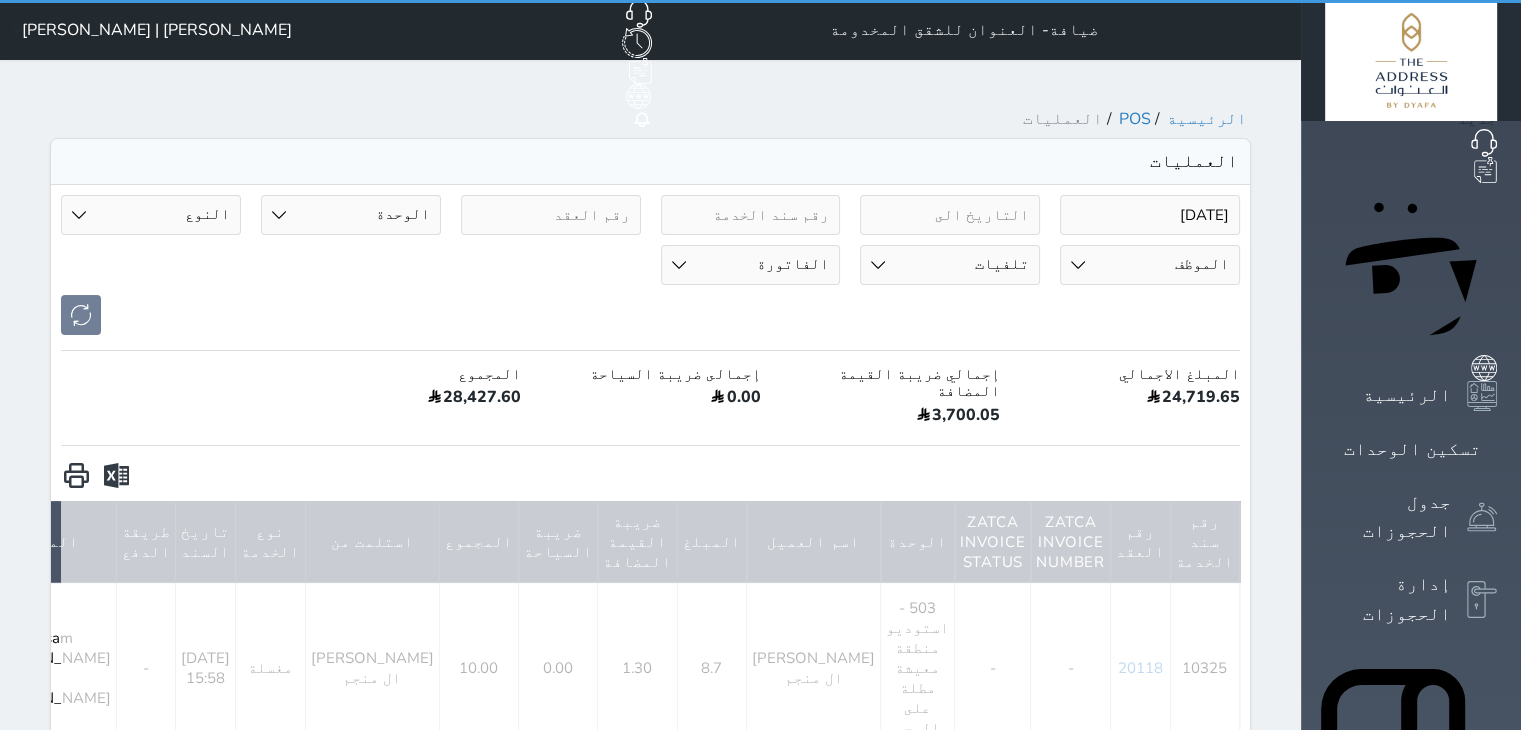 scroll, scrollTop: 0, scrollLeft: 0, axis: both 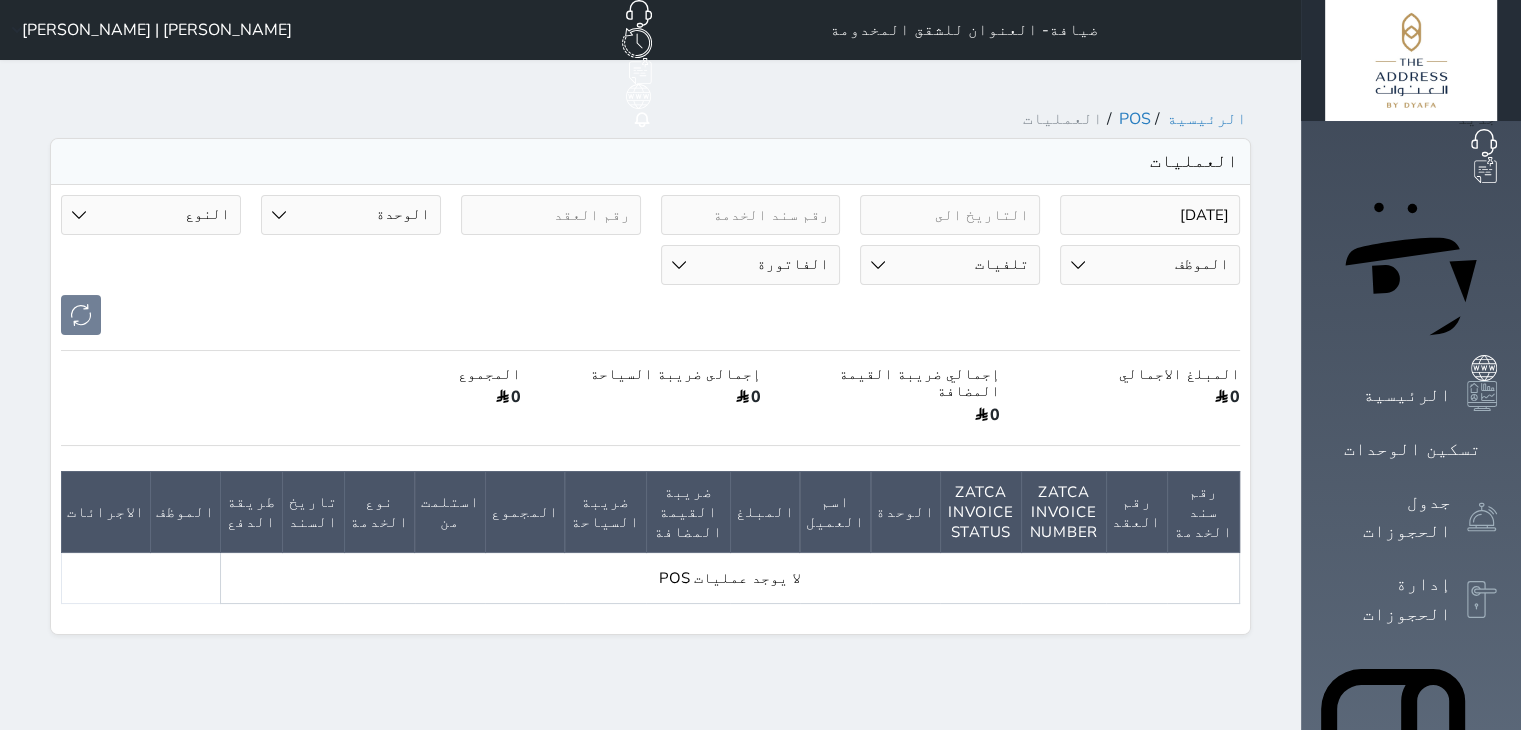click on "[DATE]" at bounding box center (1150, 215) 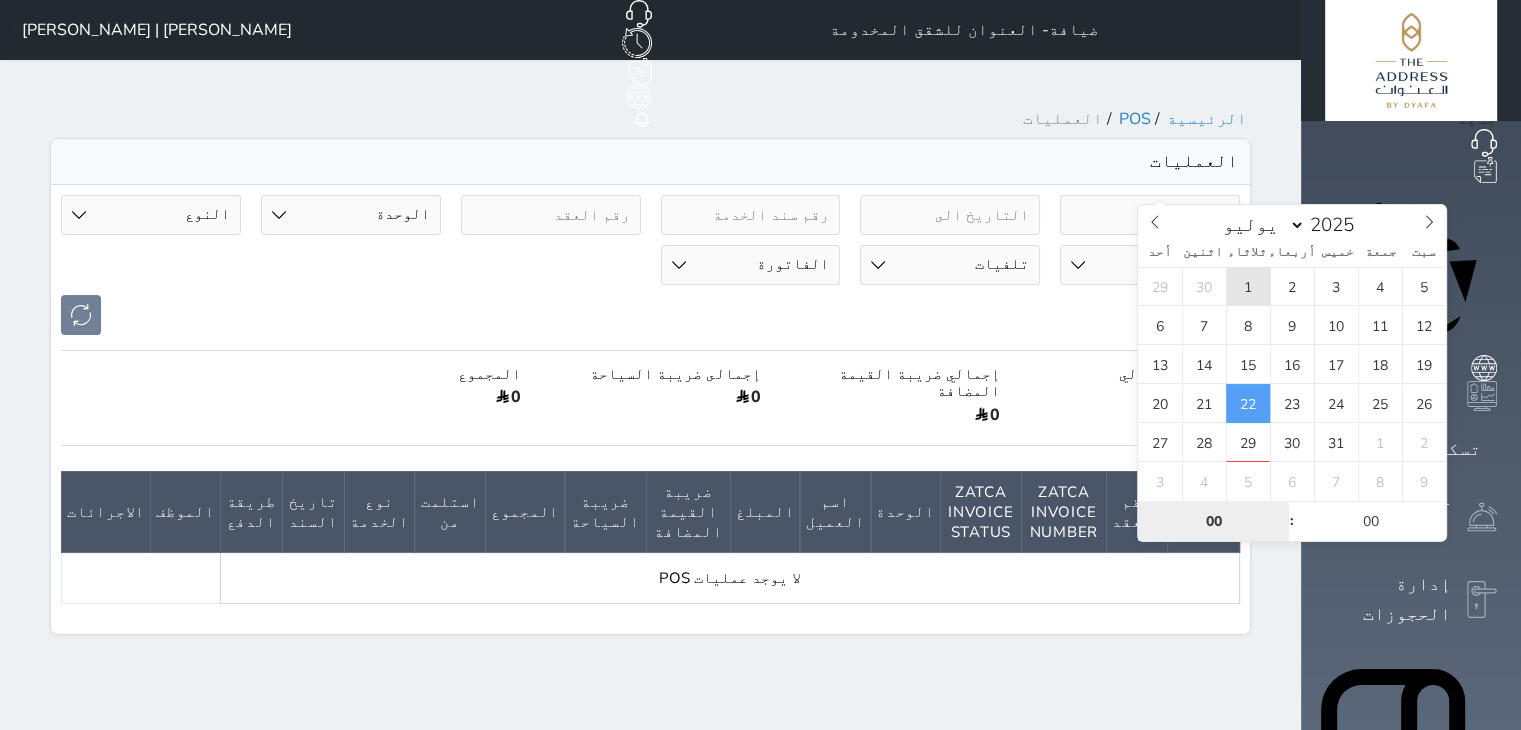 type on "2025-07-01 00:00" 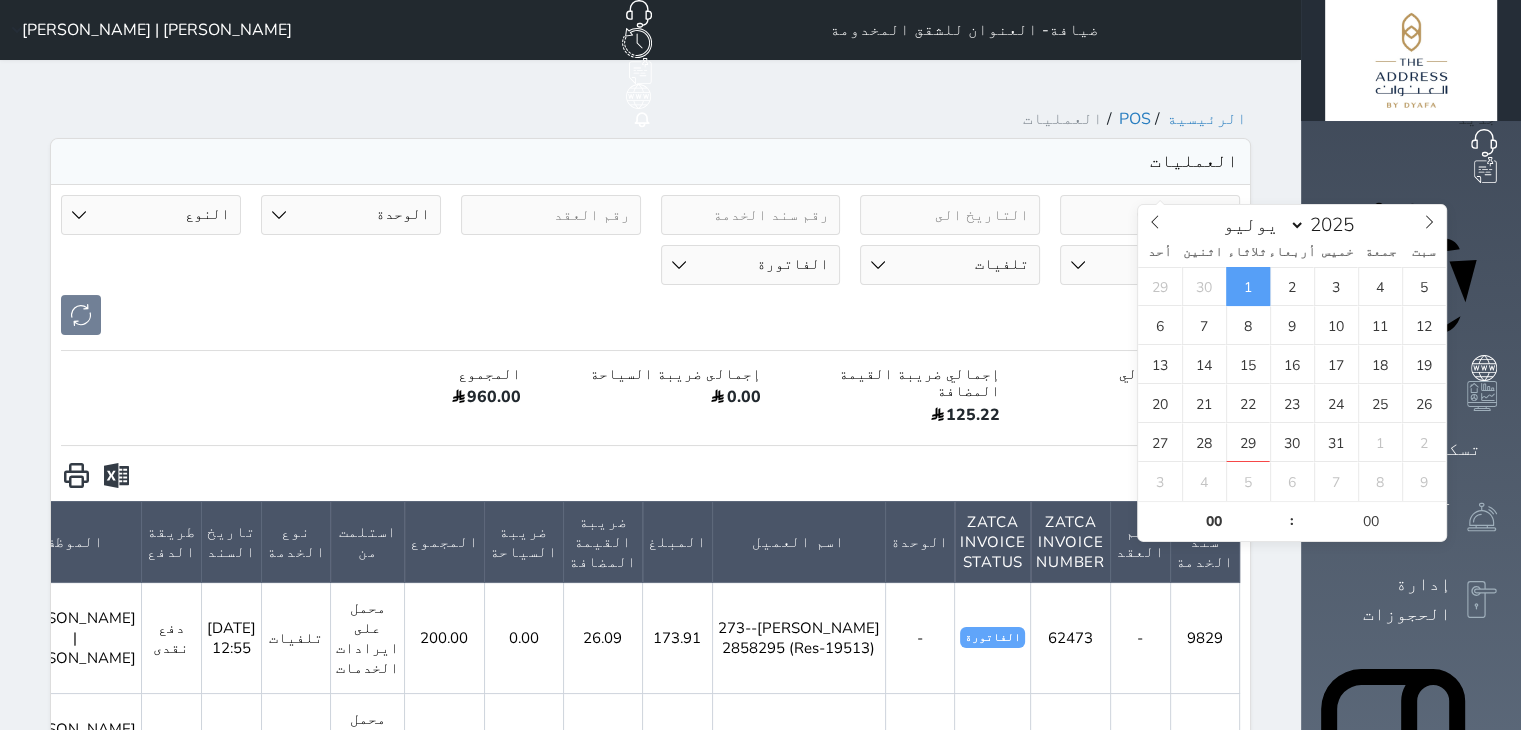 click at bounding box center [650, 315] 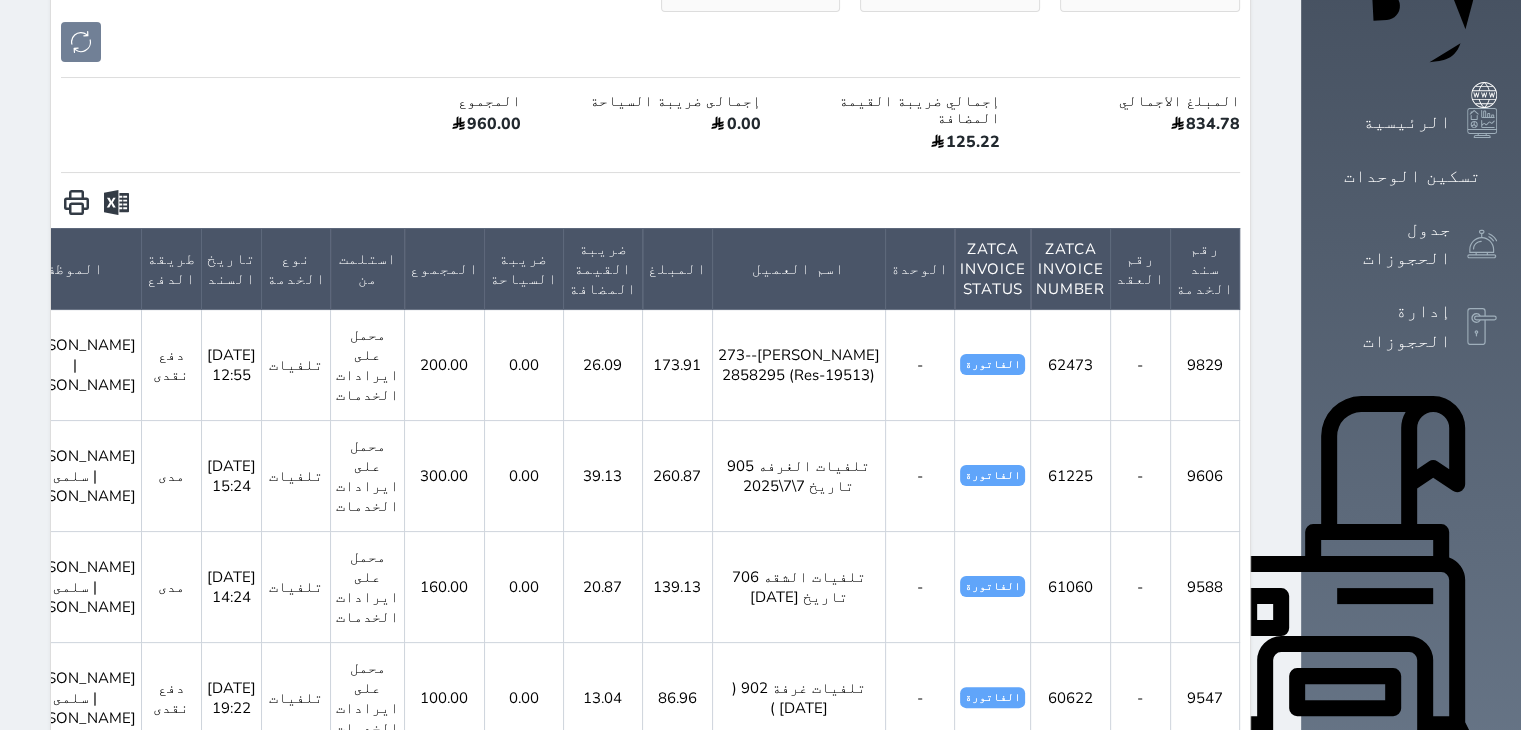 scroll, scrollTop: 272, scrollLeft: 0, axis: vertical 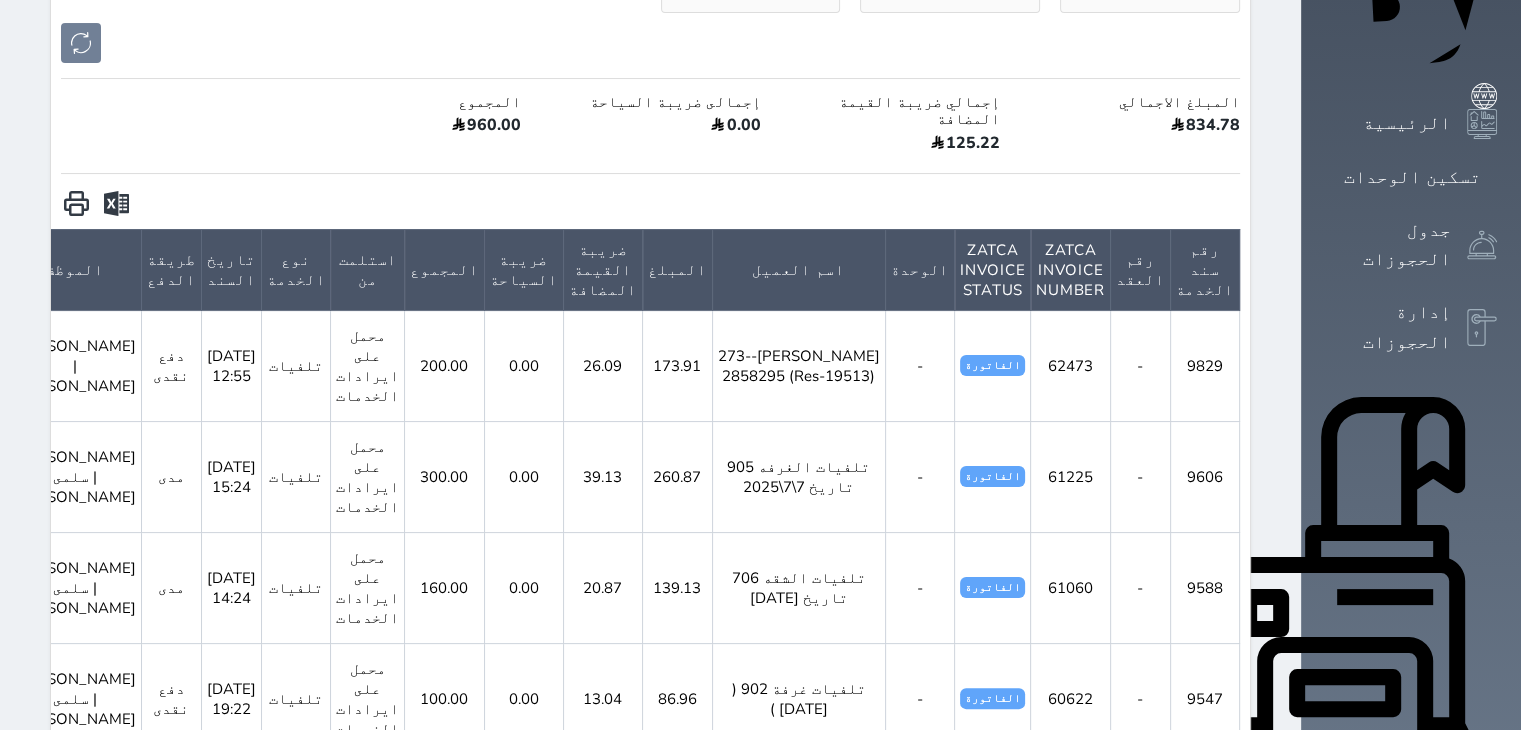 click 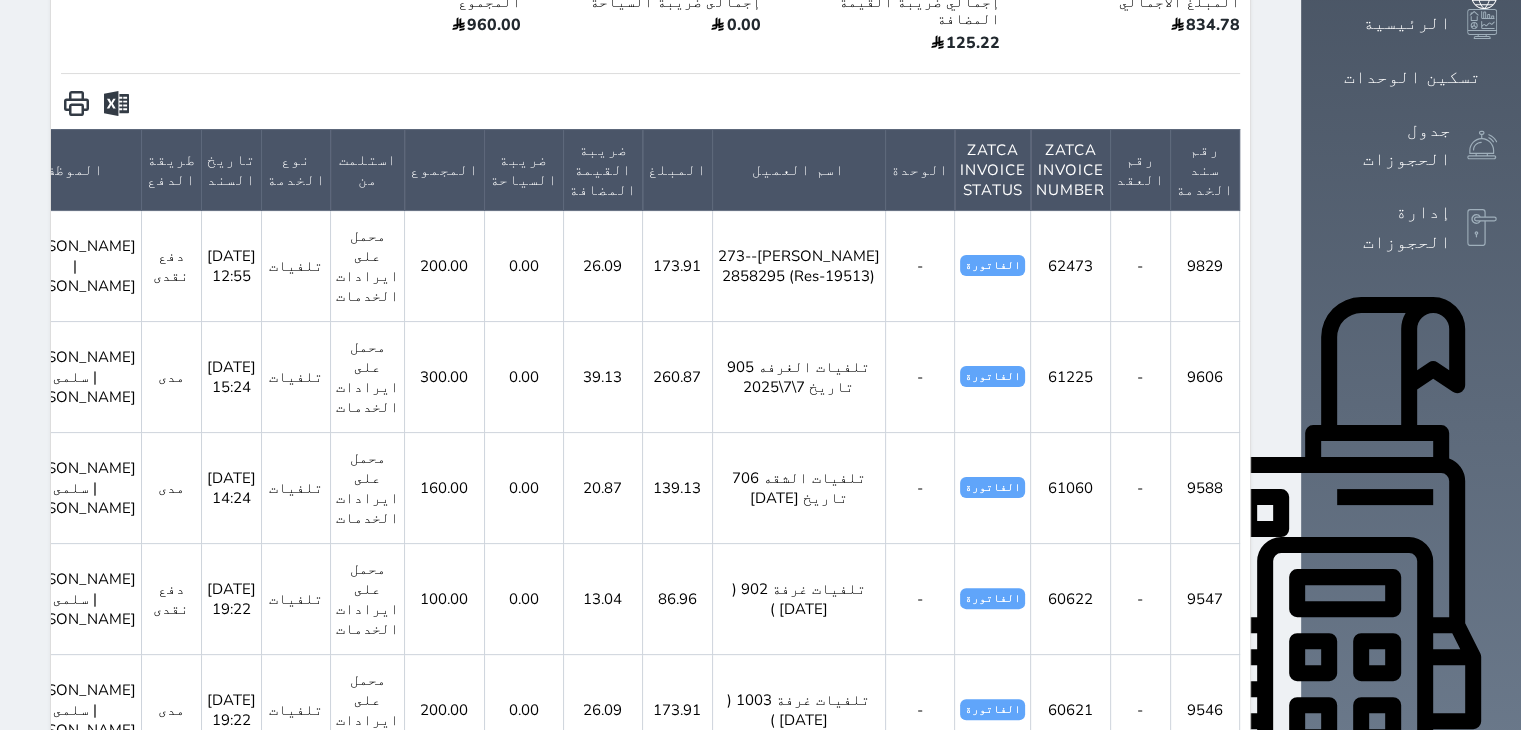 scroll, scrollTop: 0, scrollLeft: 0, axis: both 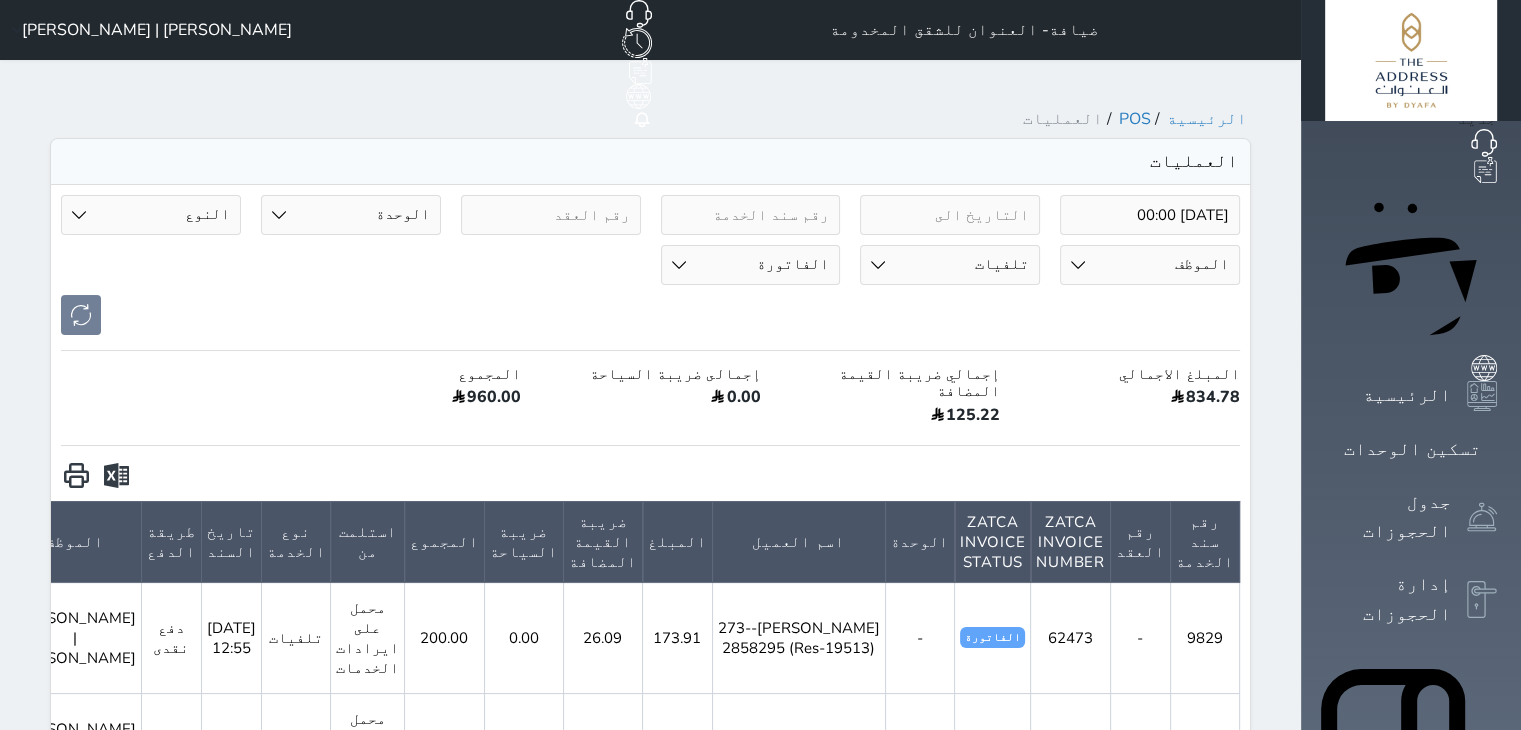 click 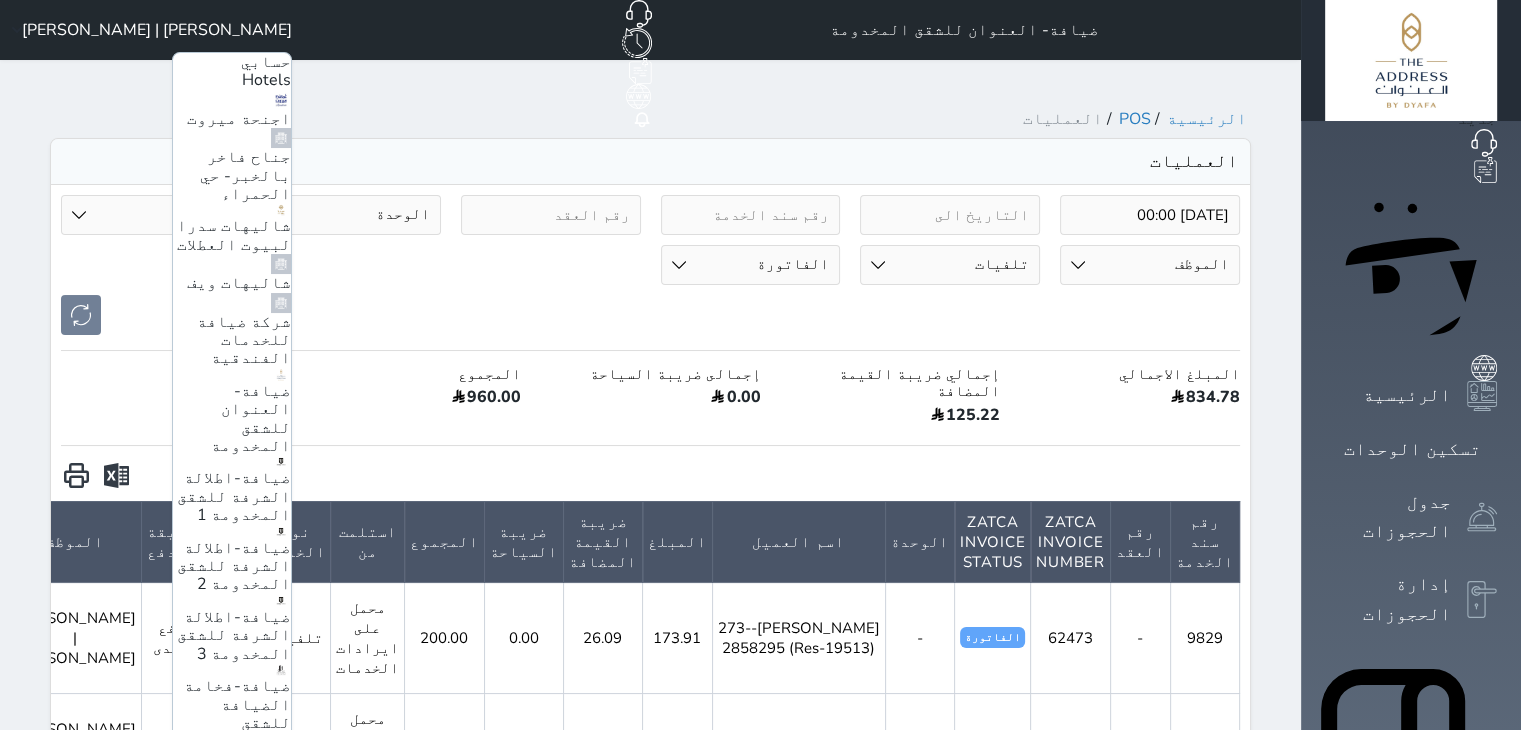scroll, scrollTop: 180, scrollLeft: 0, axis: vertical 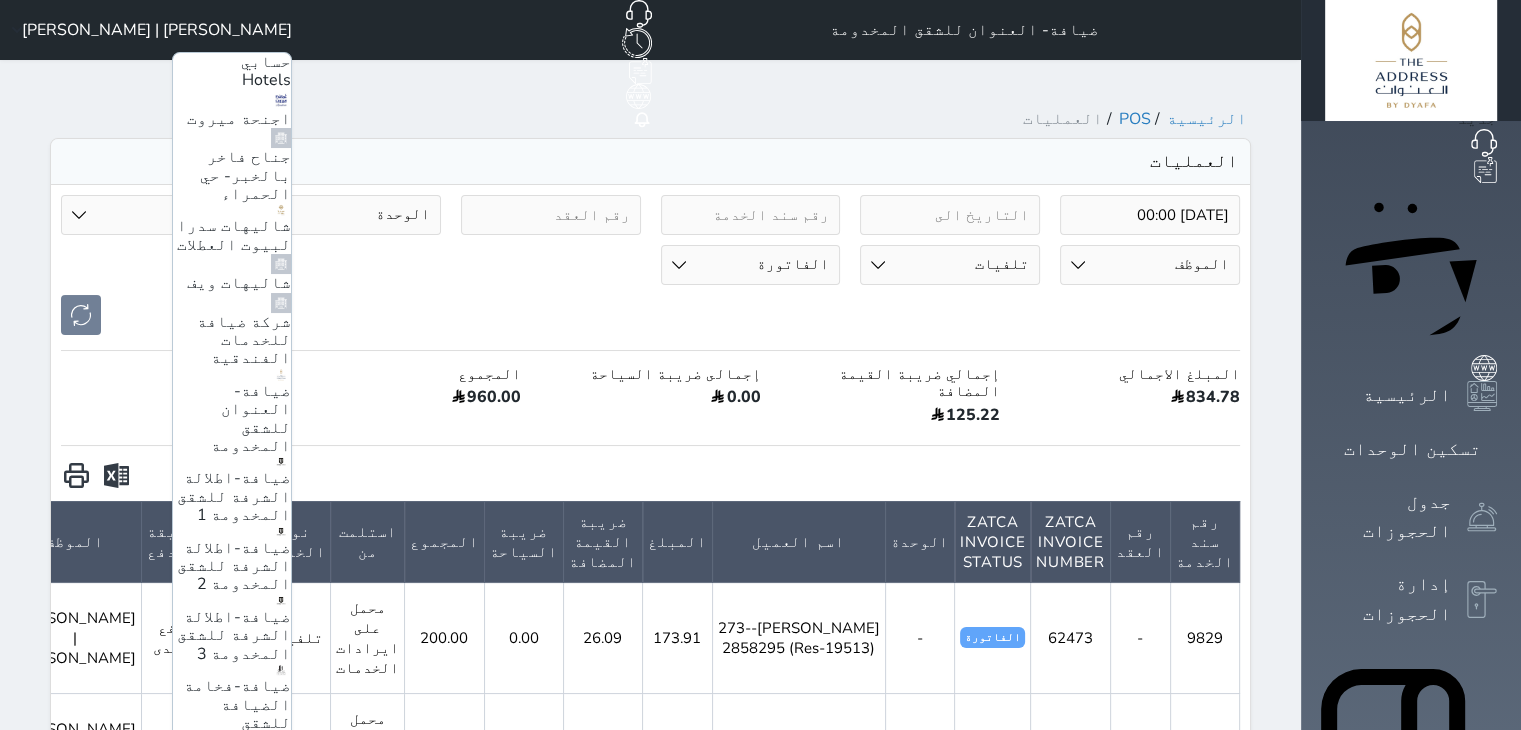 click on "فخامة الضيافة 2 / شهري شنوي" at bounding box center [244, 1160] 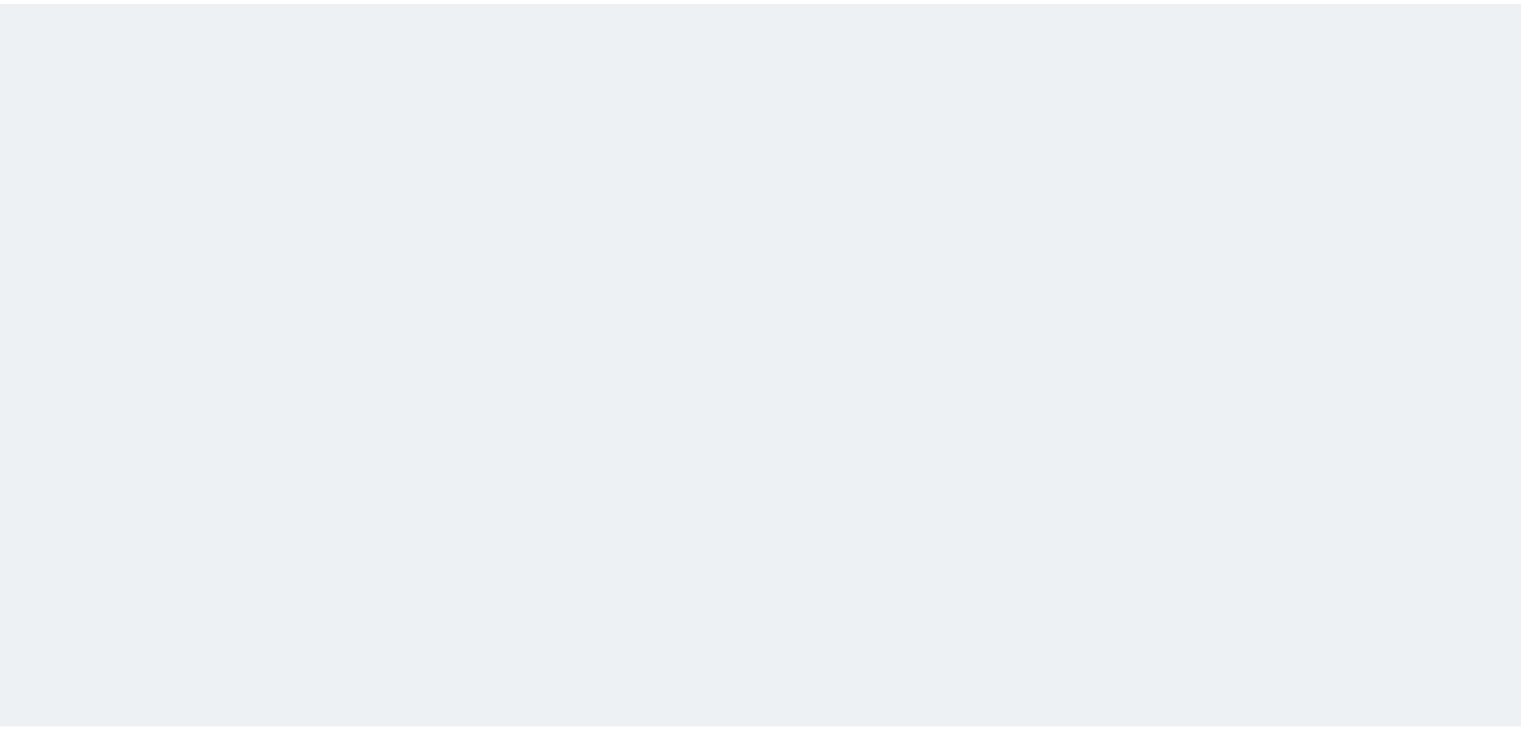 scroll, scrollTop: 0, scrollLeft: 0, axis: both 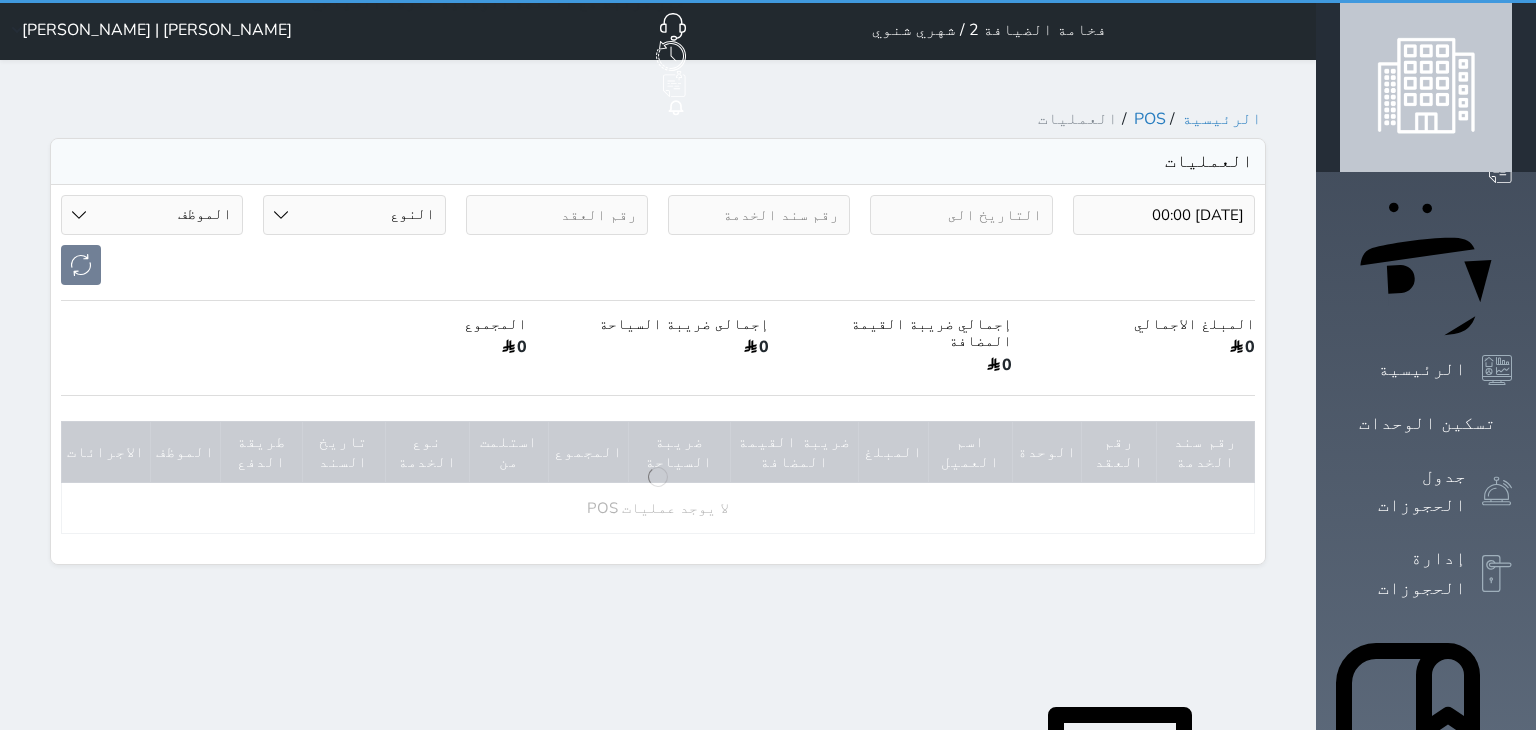 type on "[DATE]" 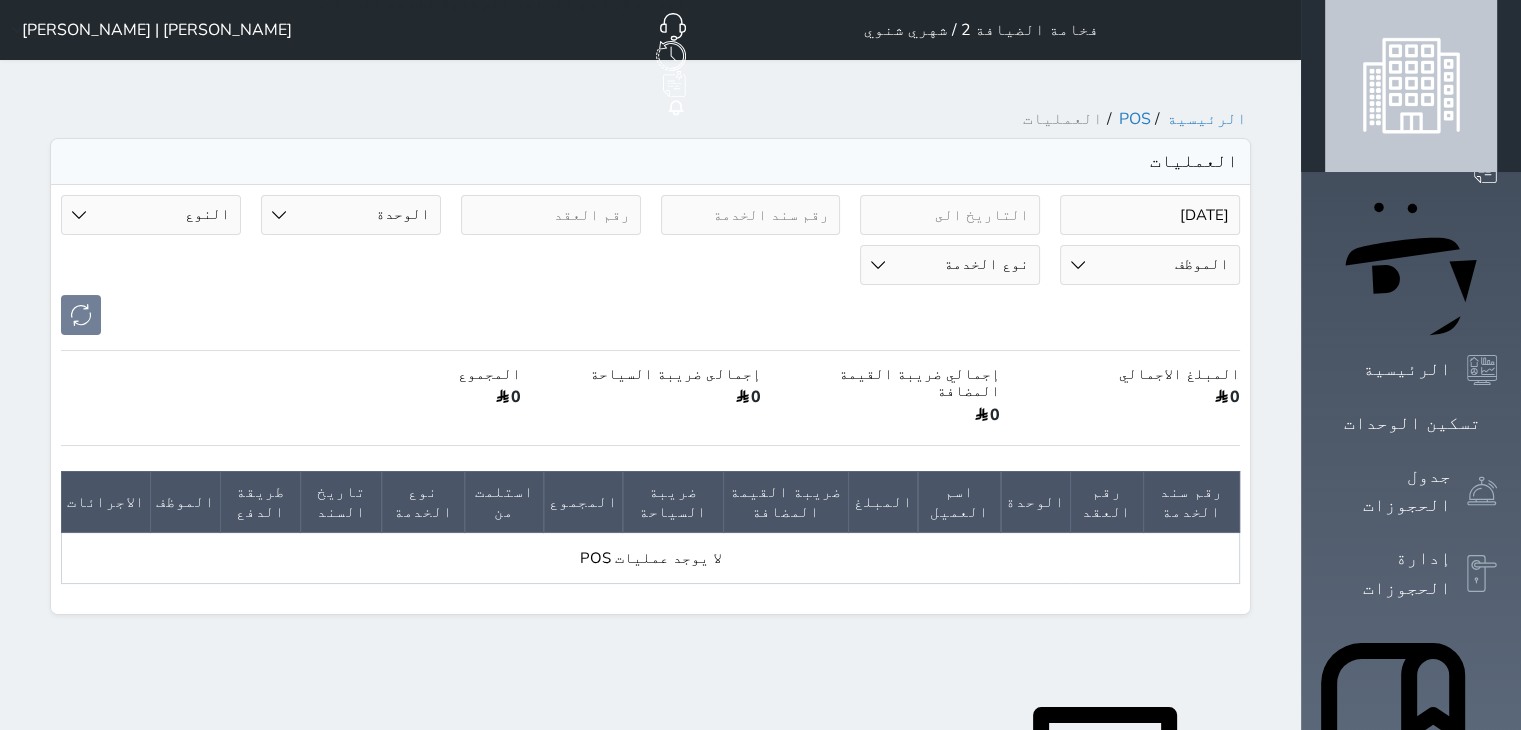 scroll, scrollTop: 0, scrollLeft: 0, axis: both 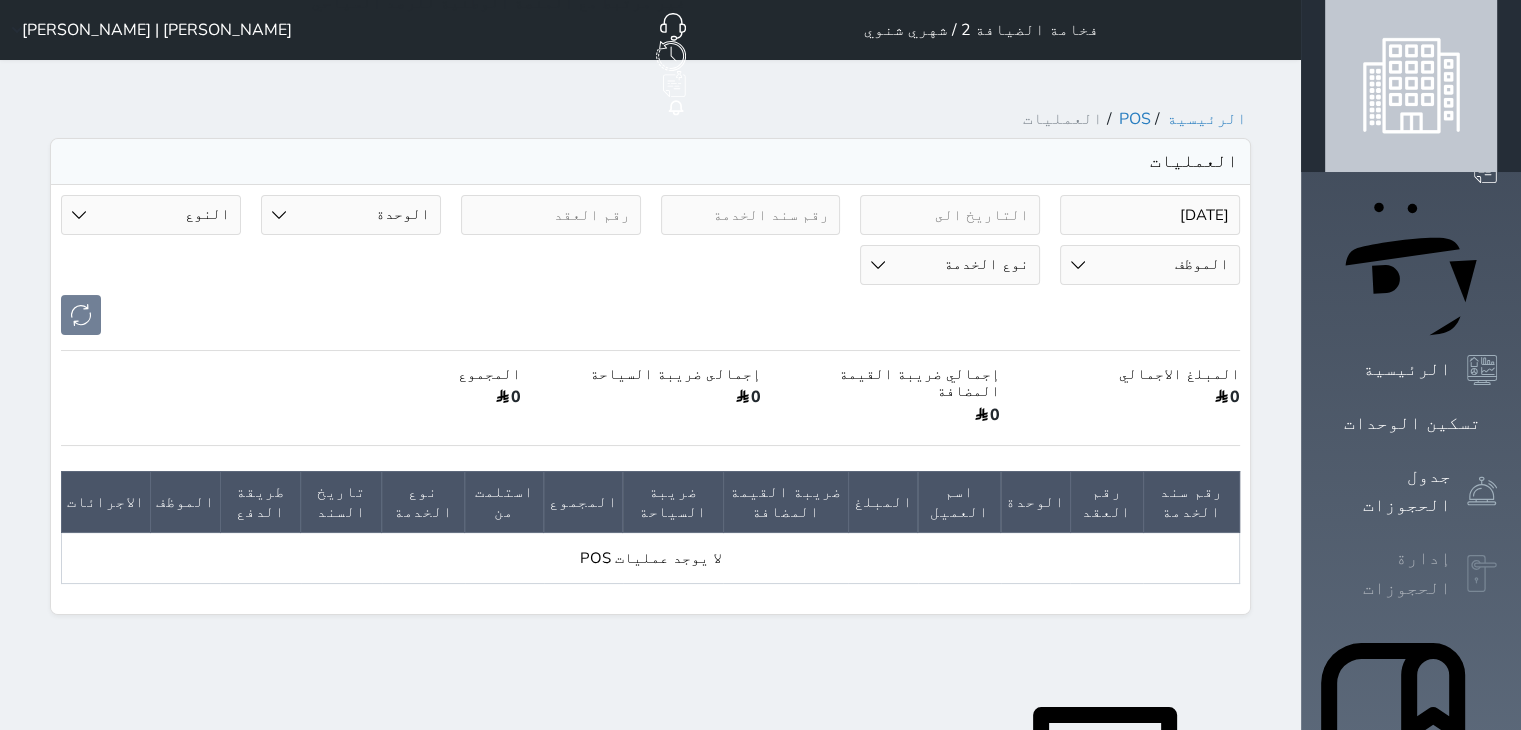 click on "إدارة الحجوزات" at bounding box center [1388, 573] 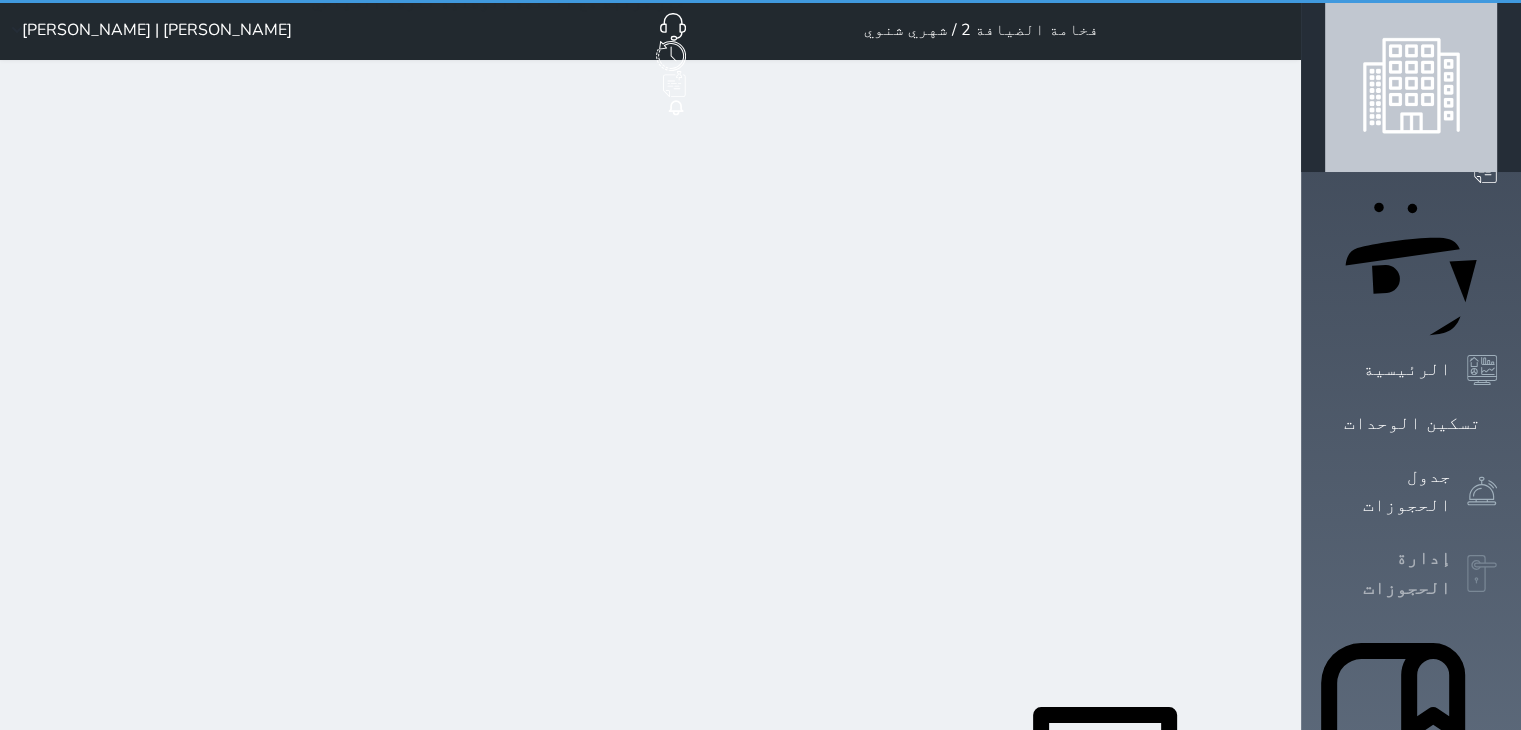 select on "open_all" 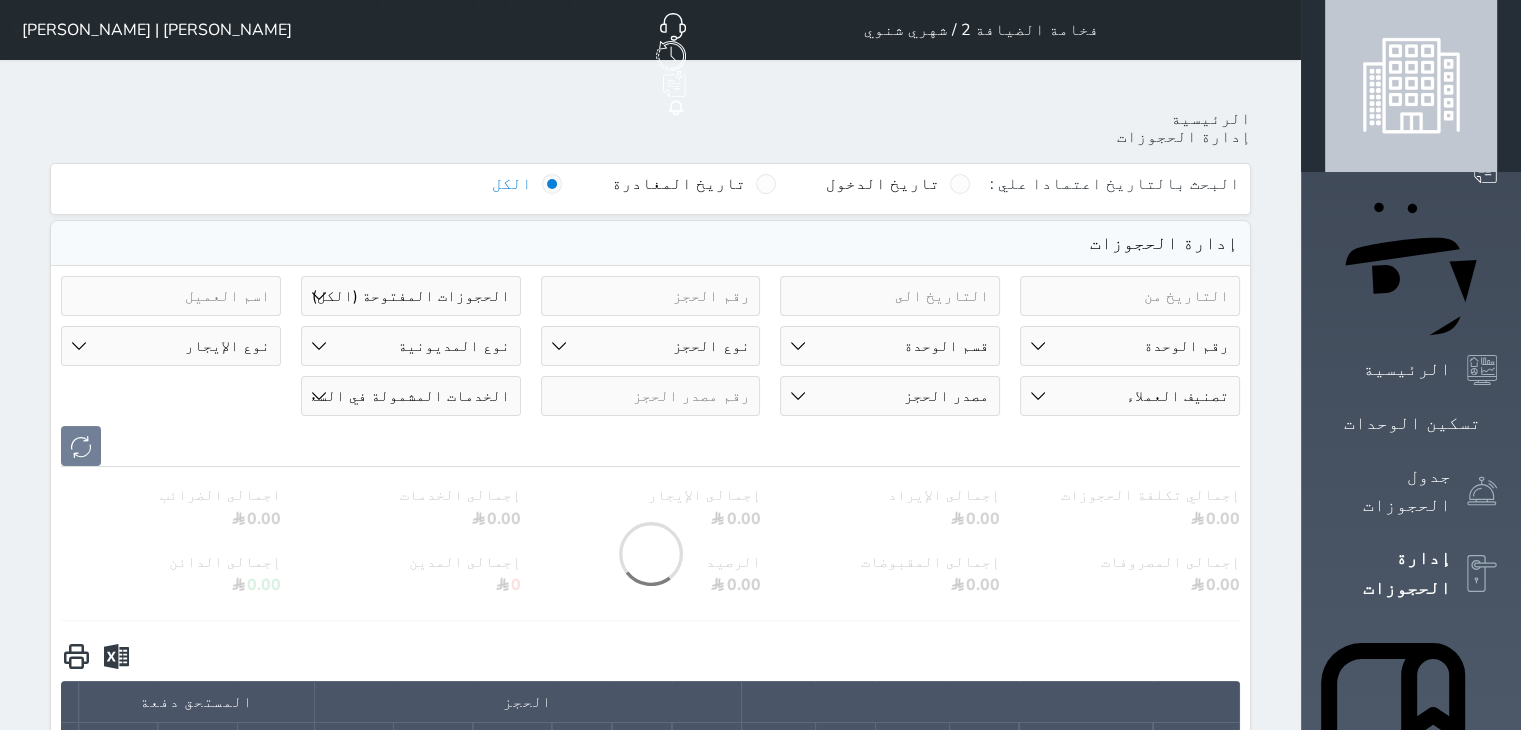 click at bounding box center [171, 296] 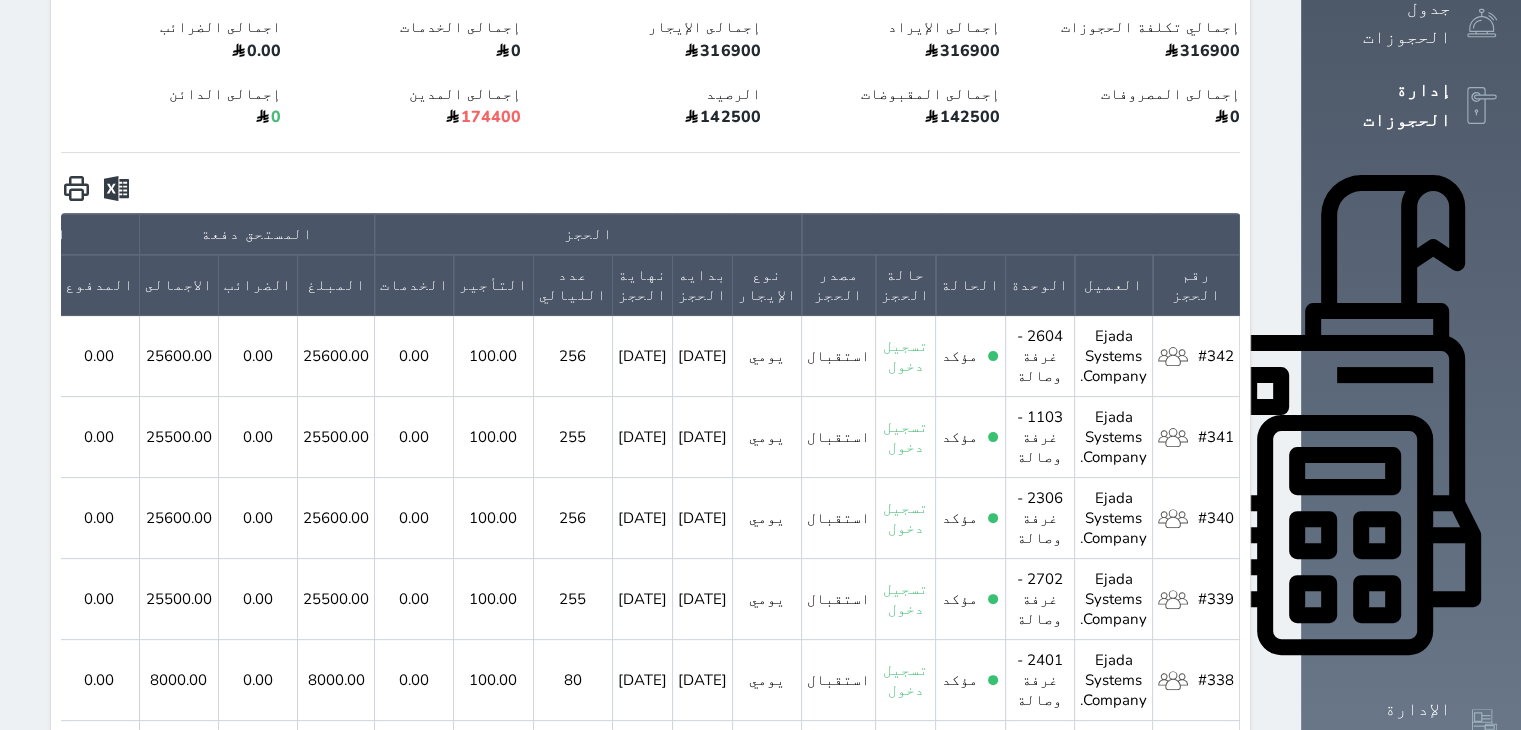 scroll, scrollTop: 700, scrollLeft: 0, axis: vertical 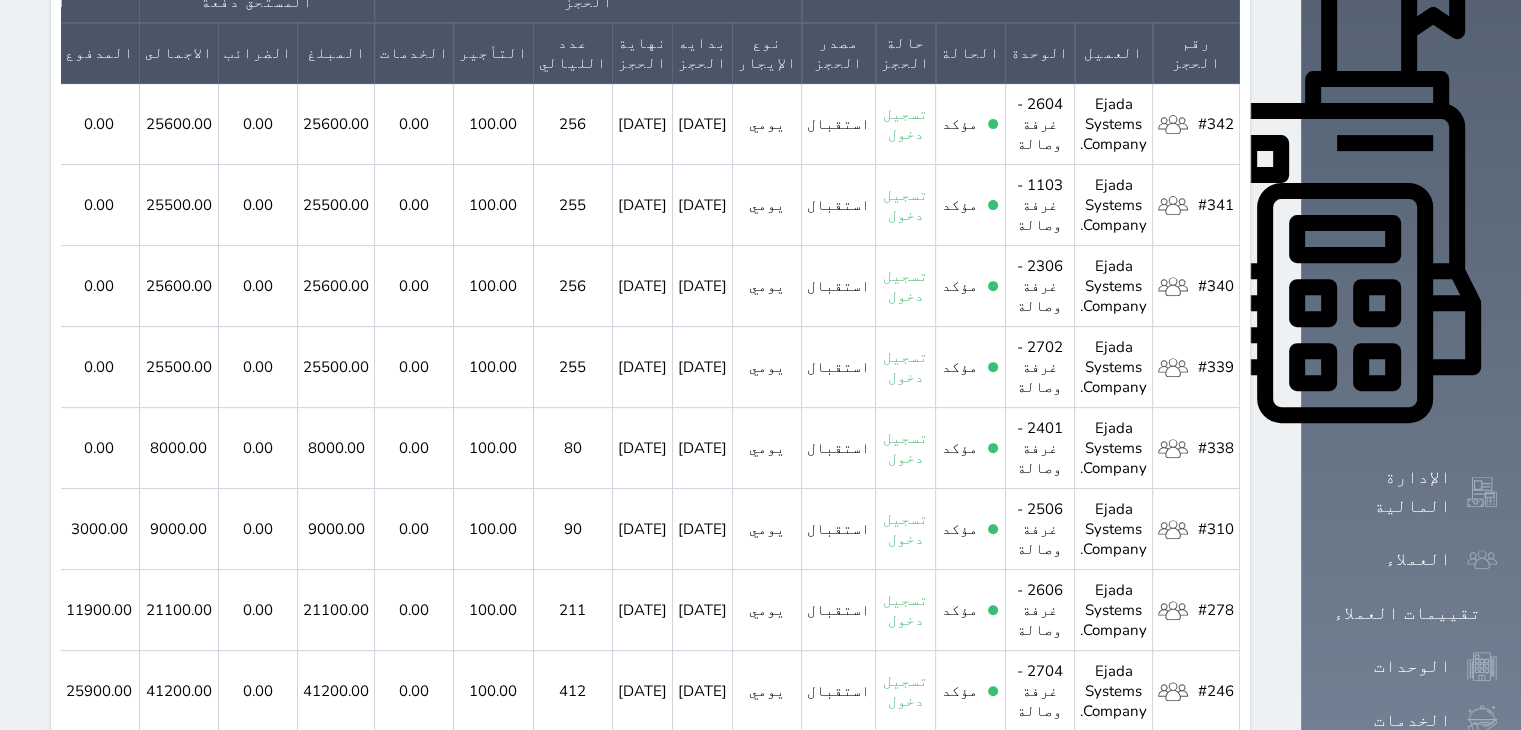 type on "eja" 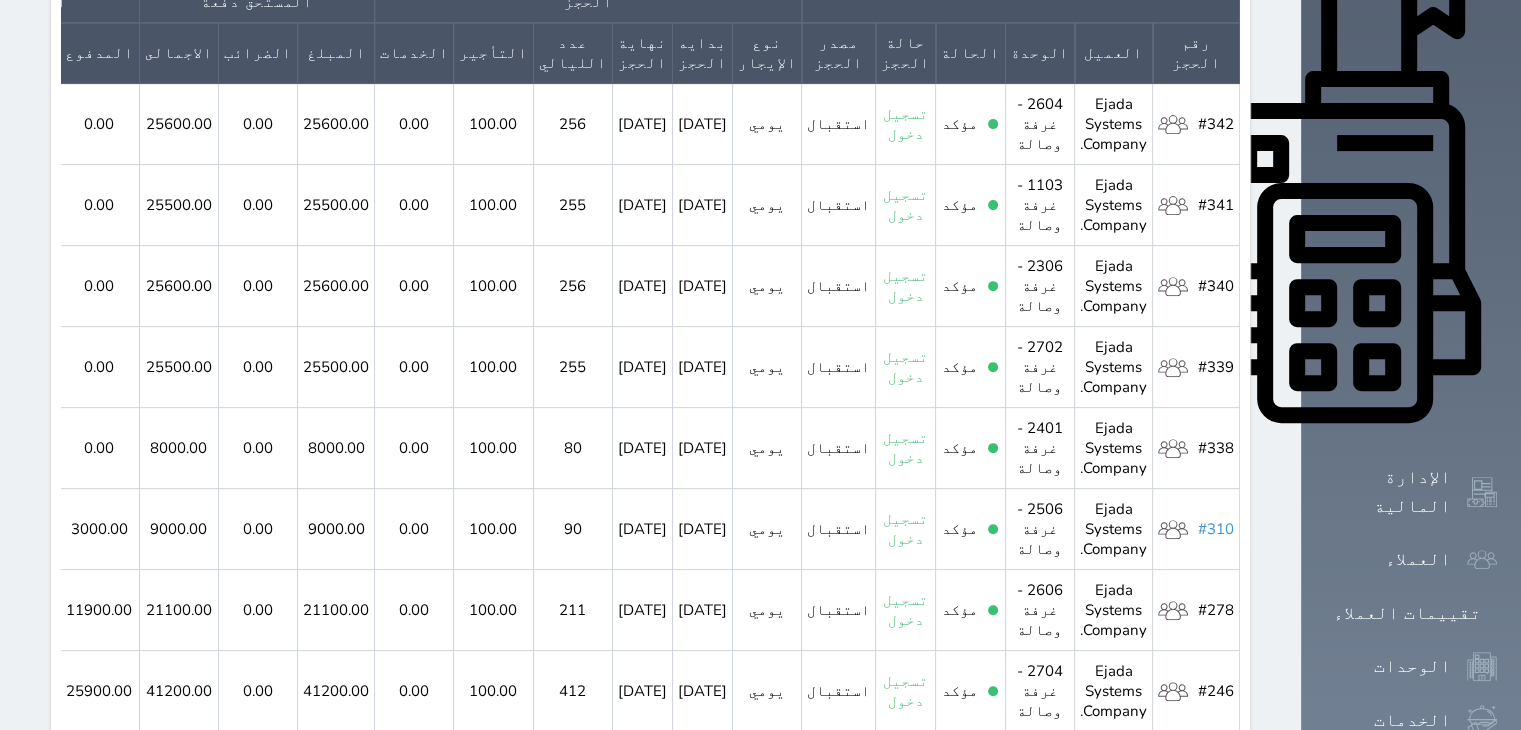 click on "#310" at bounding box center (1216, 529) 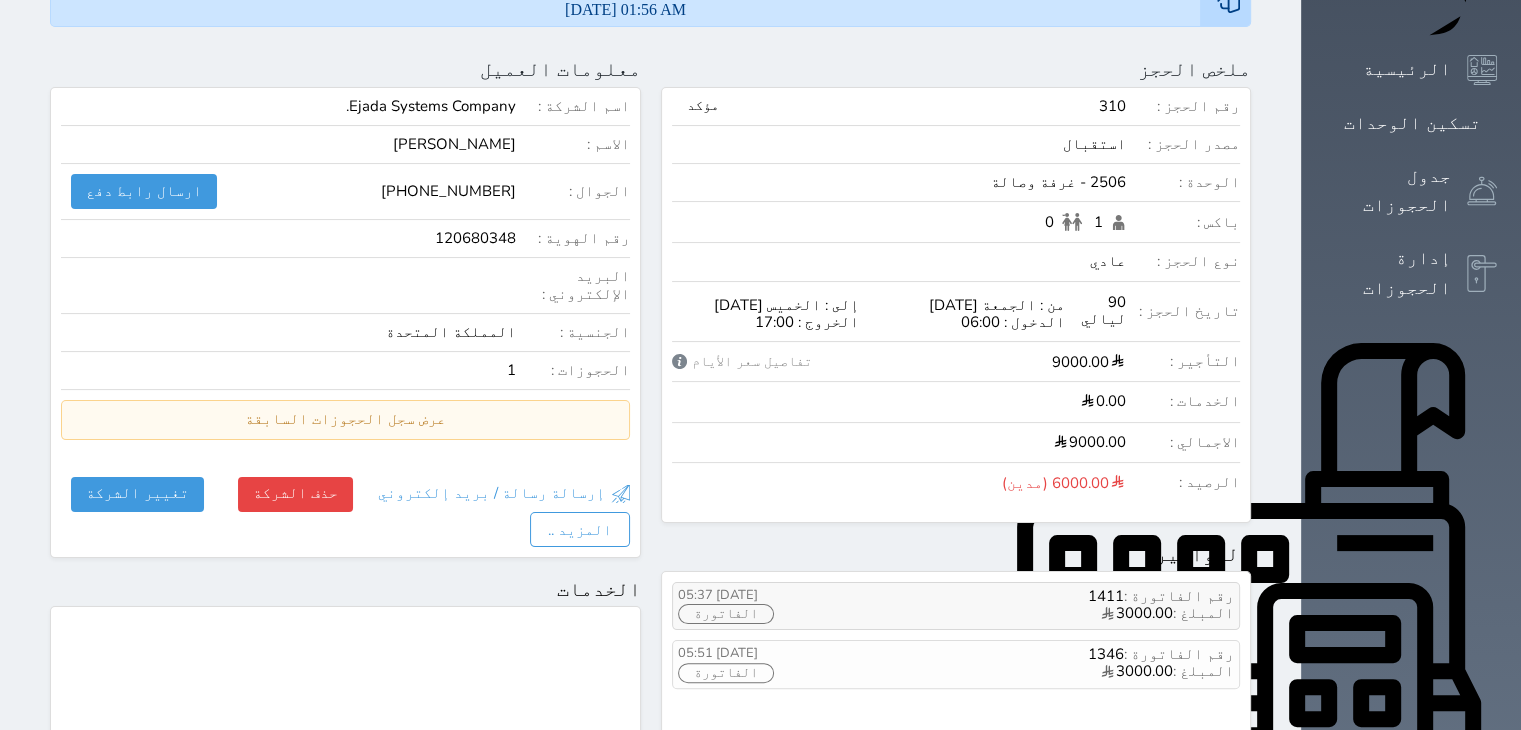 scroll, scrollTop: 200, scrollLeft: 0, axis: vertical 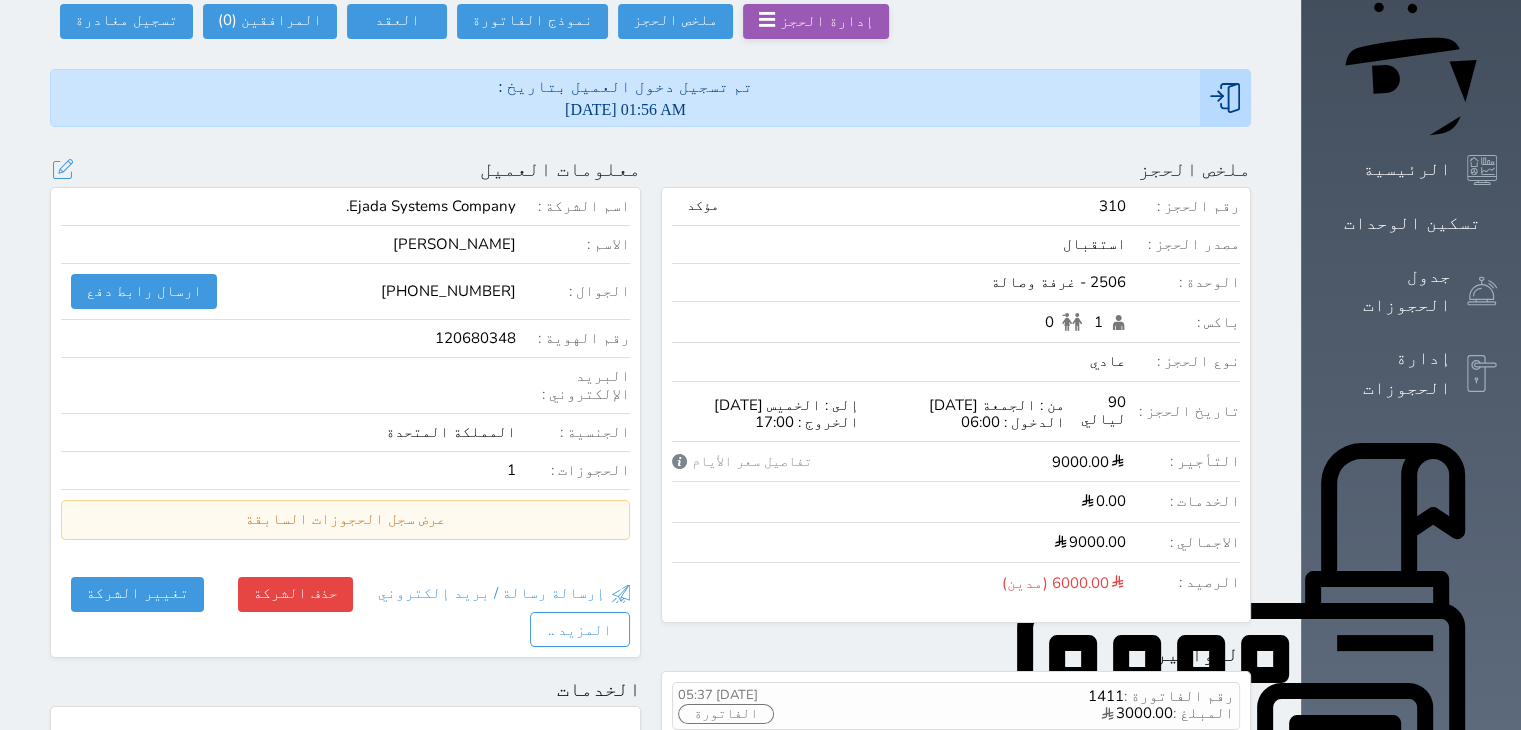 click on "[PERSON_NAME]" at bounding box center [454, 244] 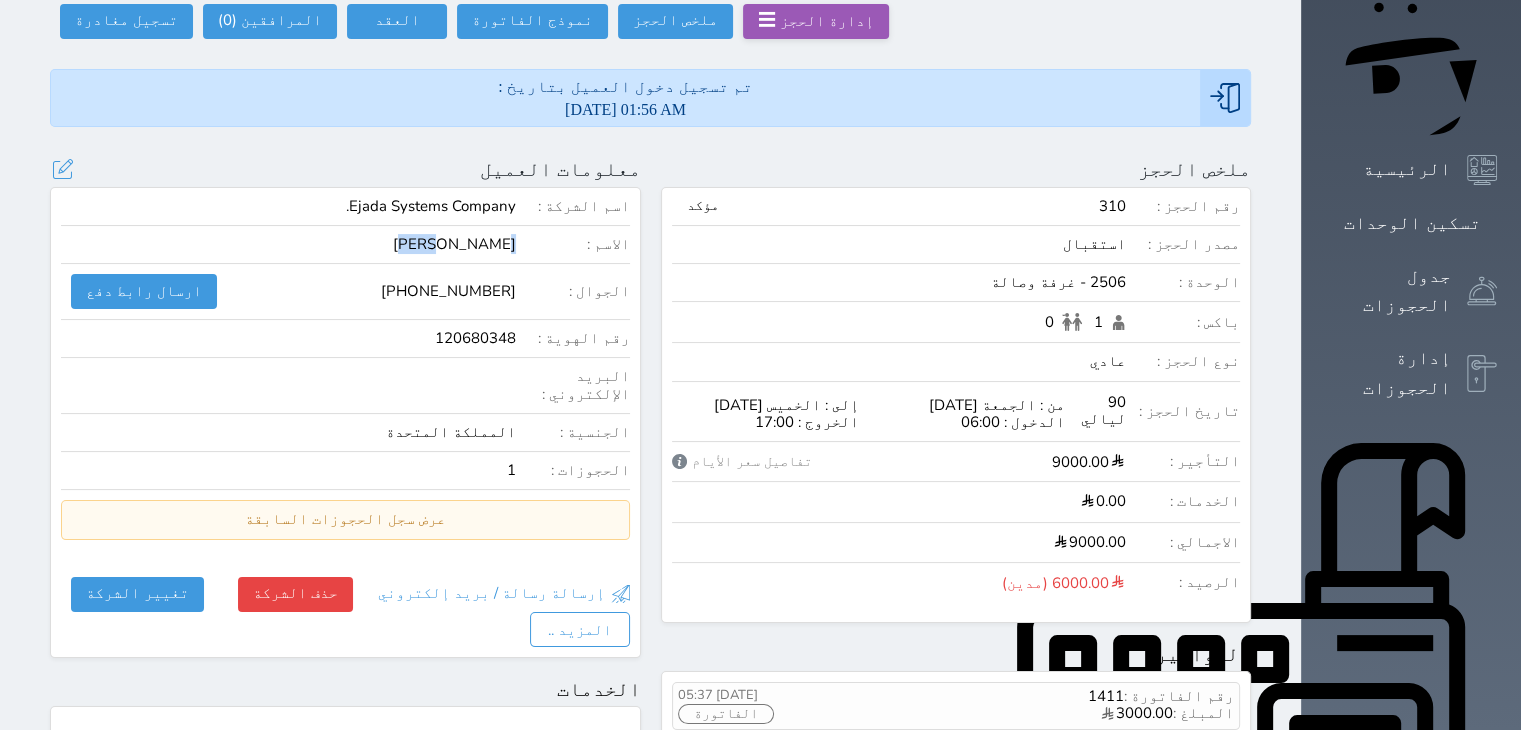 click on "[PERSON_NAME]" at bounding box center (454, 244) 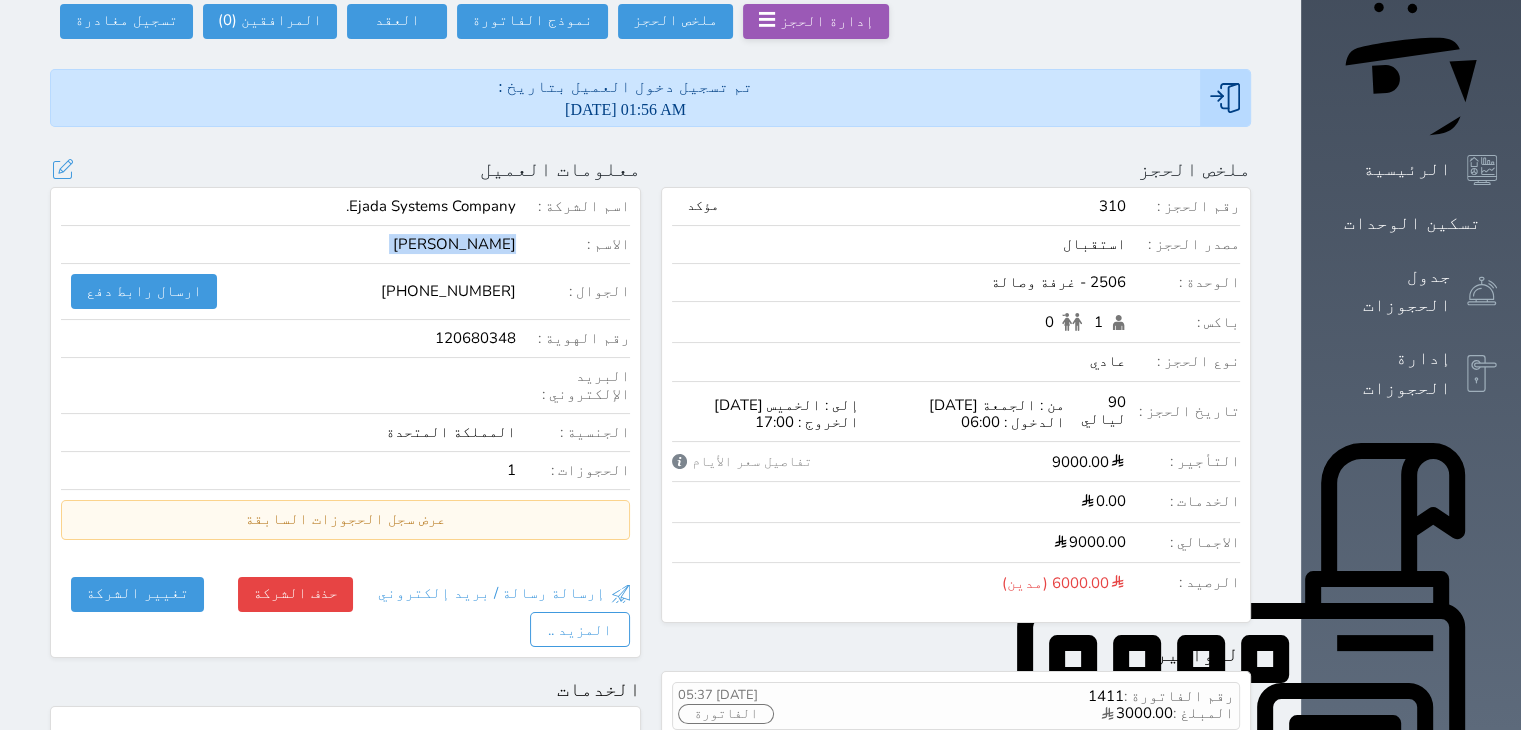 click on "[PERSON_NAME]" at bounding box center (454, 244) 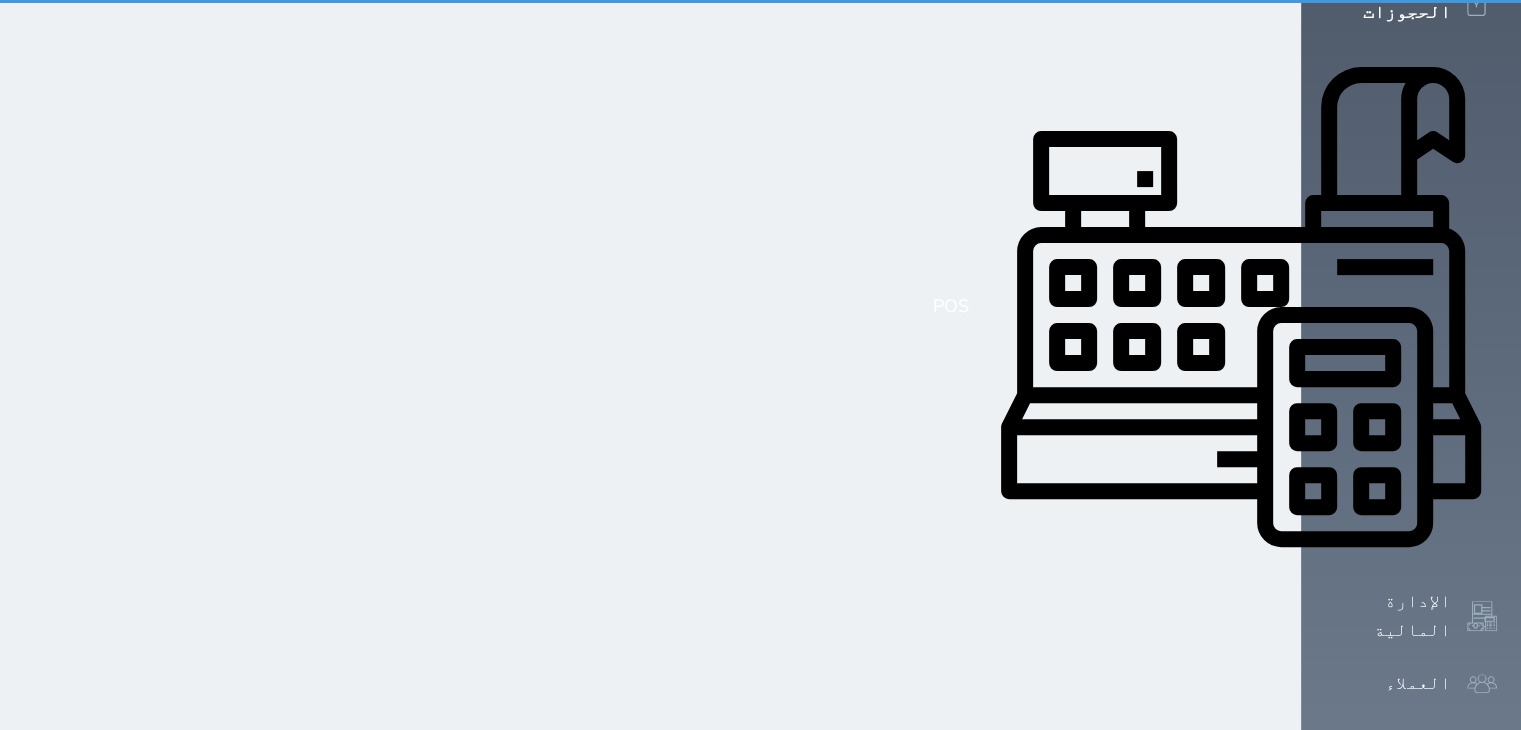 scroll, scrollTop: 162, scrollLeft: 0, axis: vertical 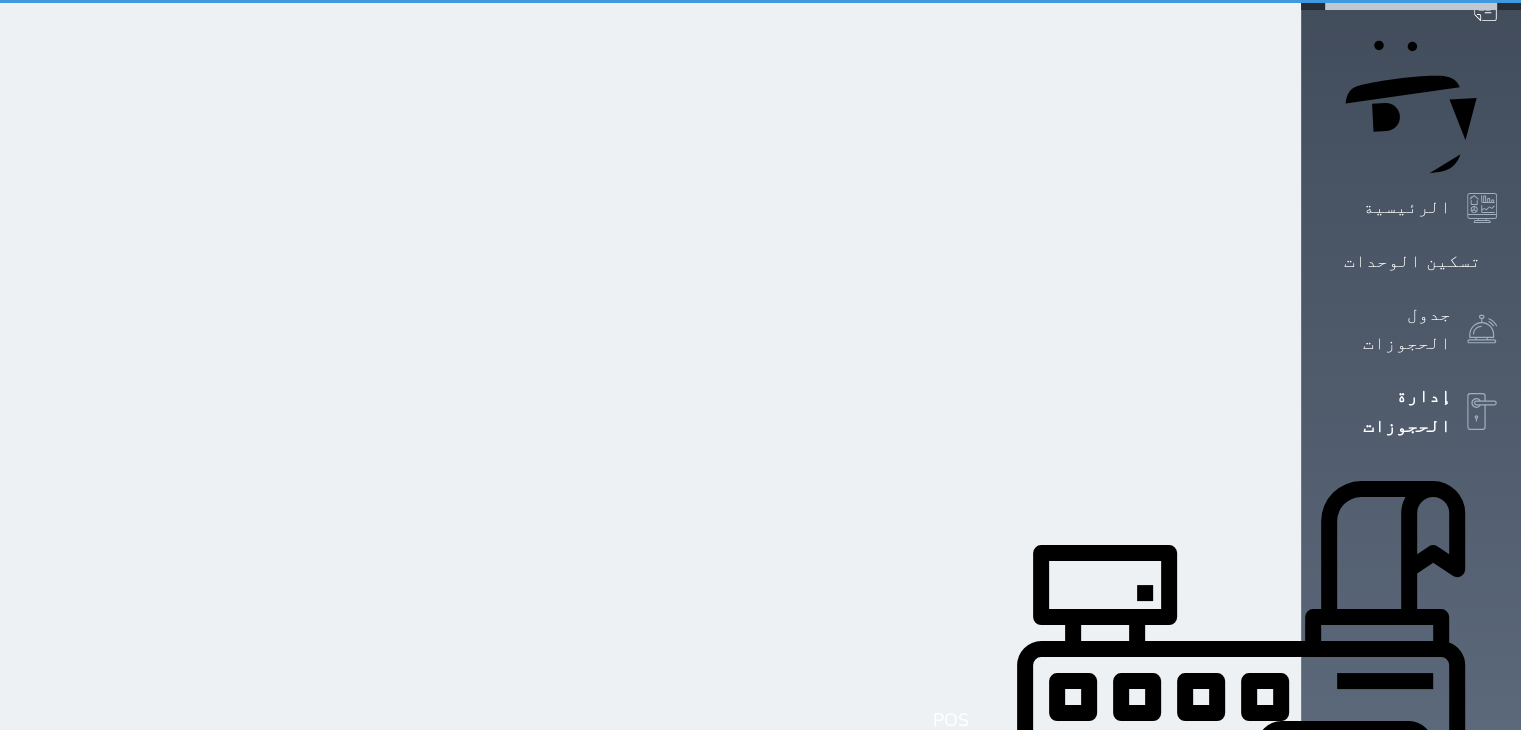 select on "open_all" 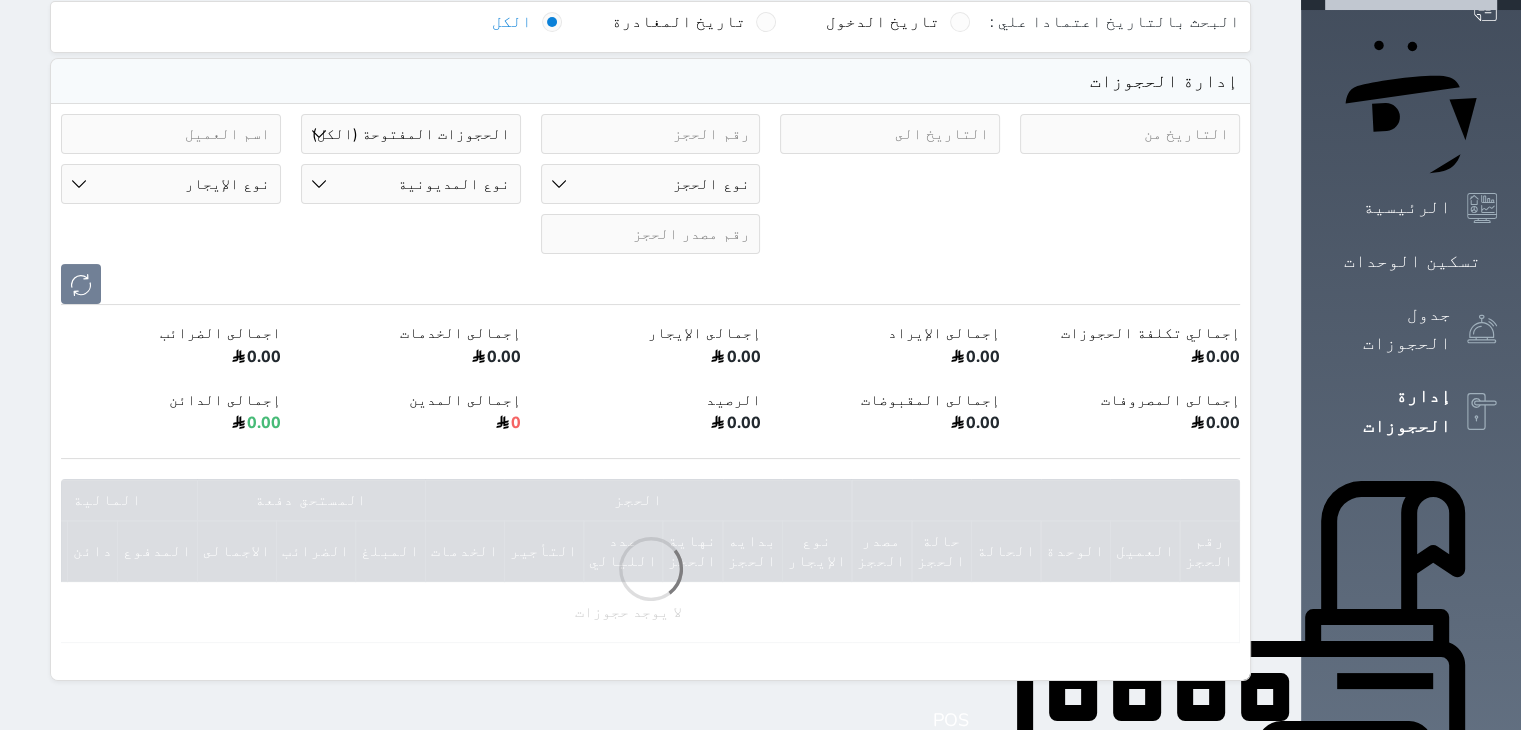 scroll, scrollTop: 0, scrollLeft: 0, axis: both 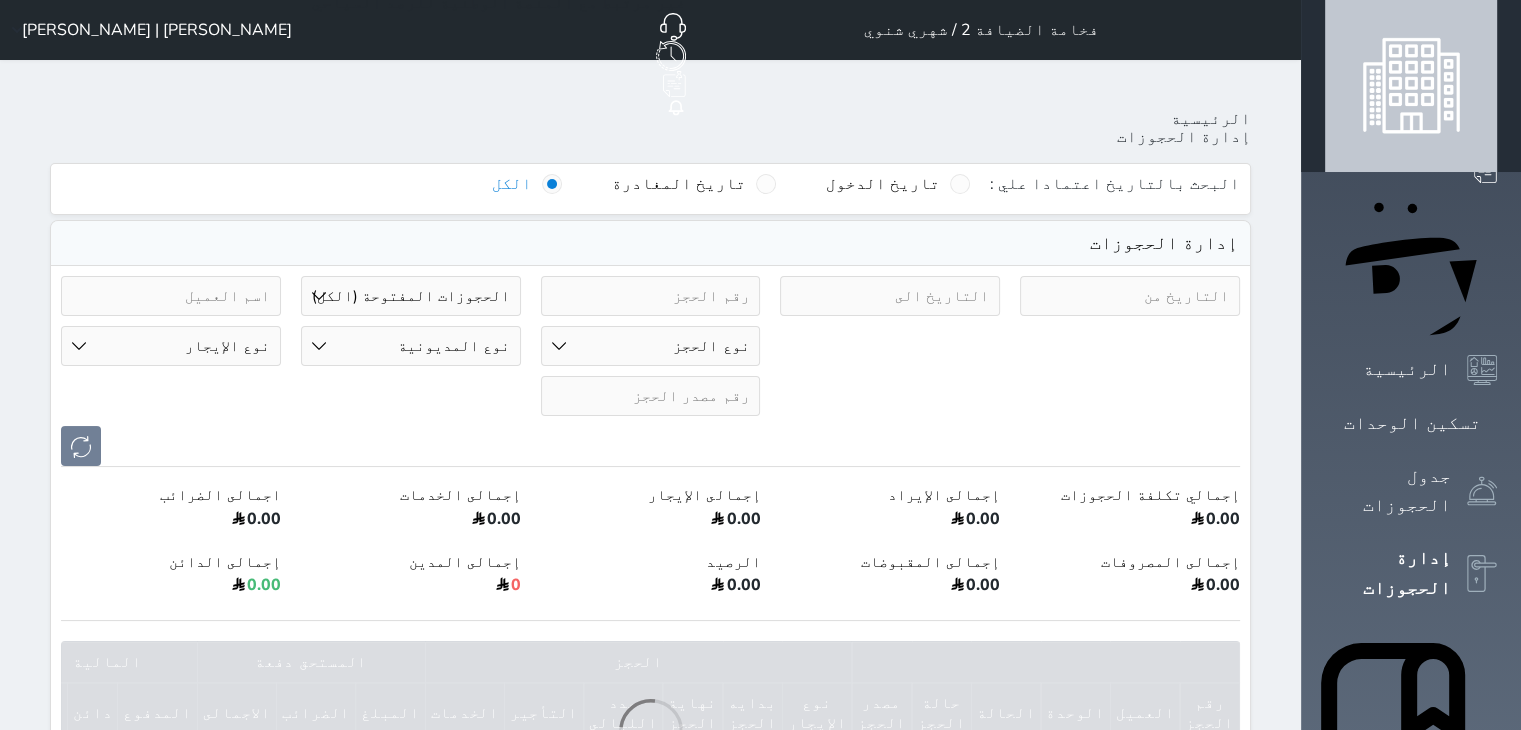 click at bounding box center (171, 296) 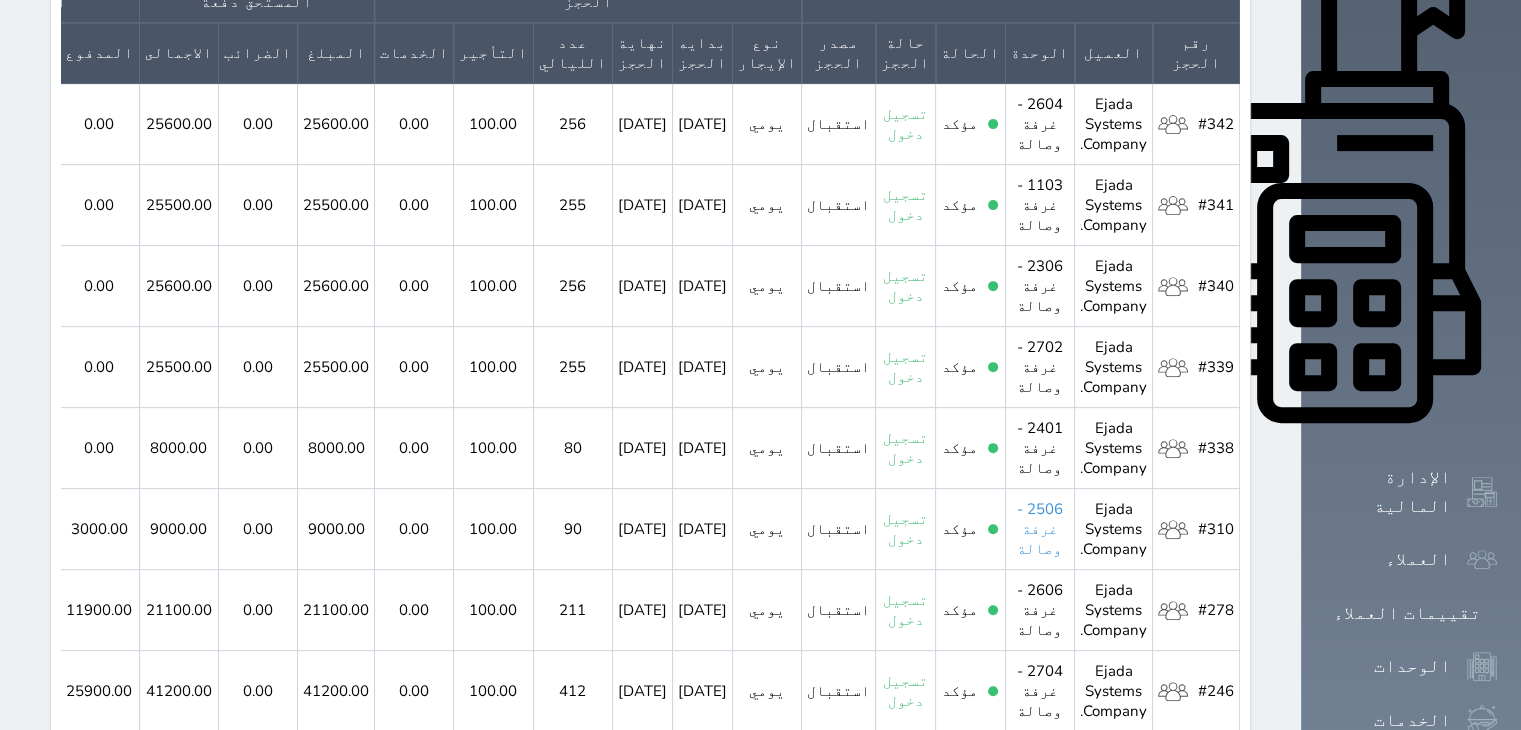 scroll, scrollTop: 758, scrollLeft: 0, axis: vertical 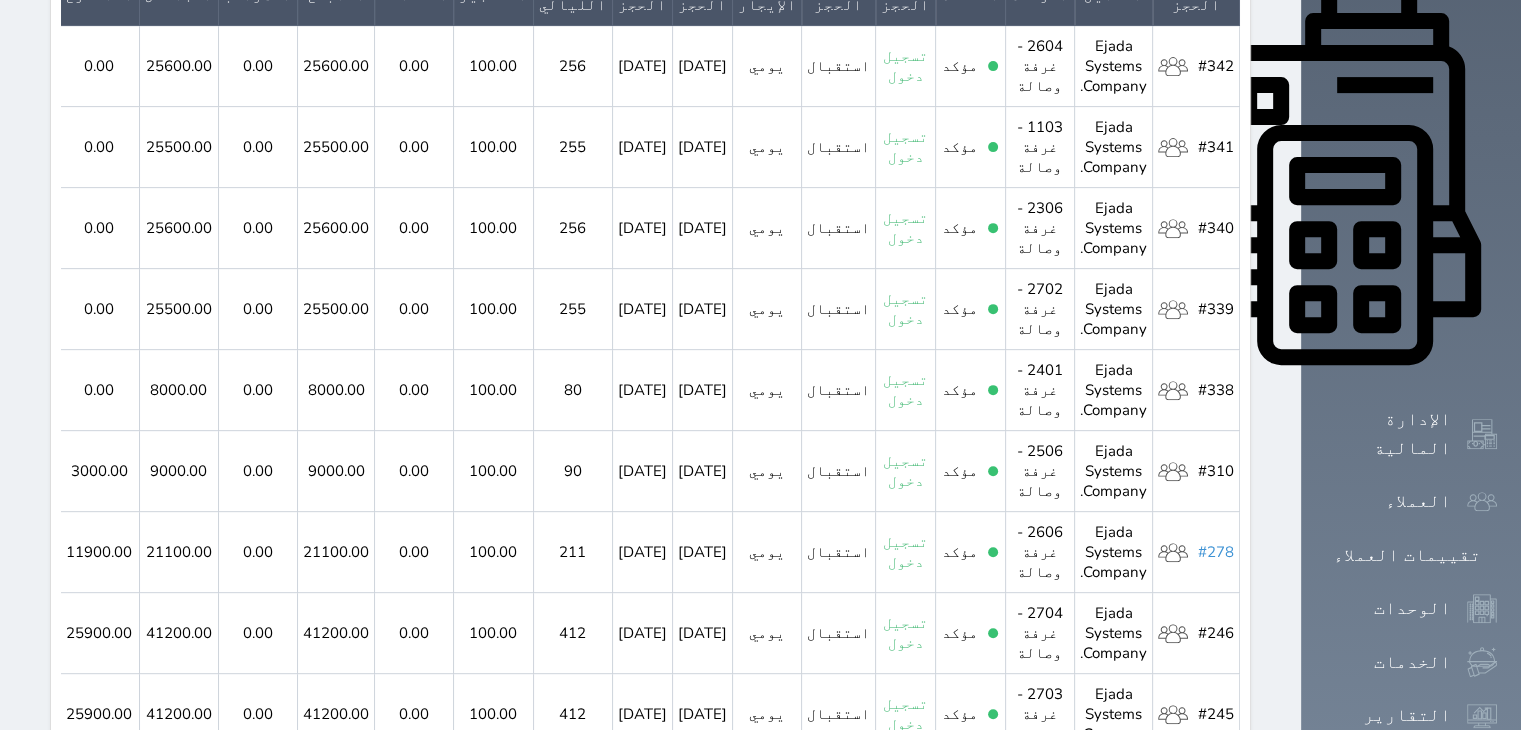 type on "eja" 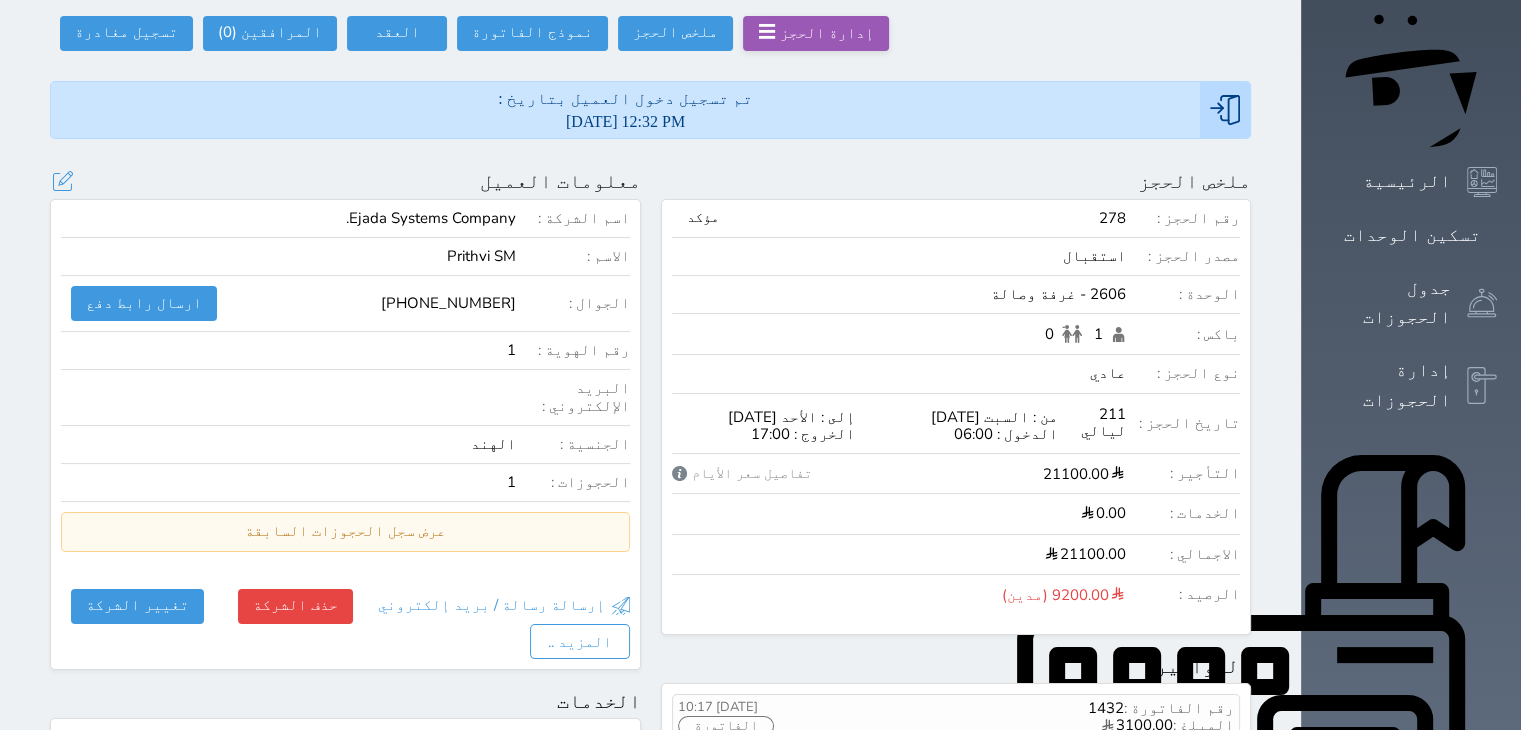 scroll, scrollTop: 200, scrollLeft: 0, axis: vertical 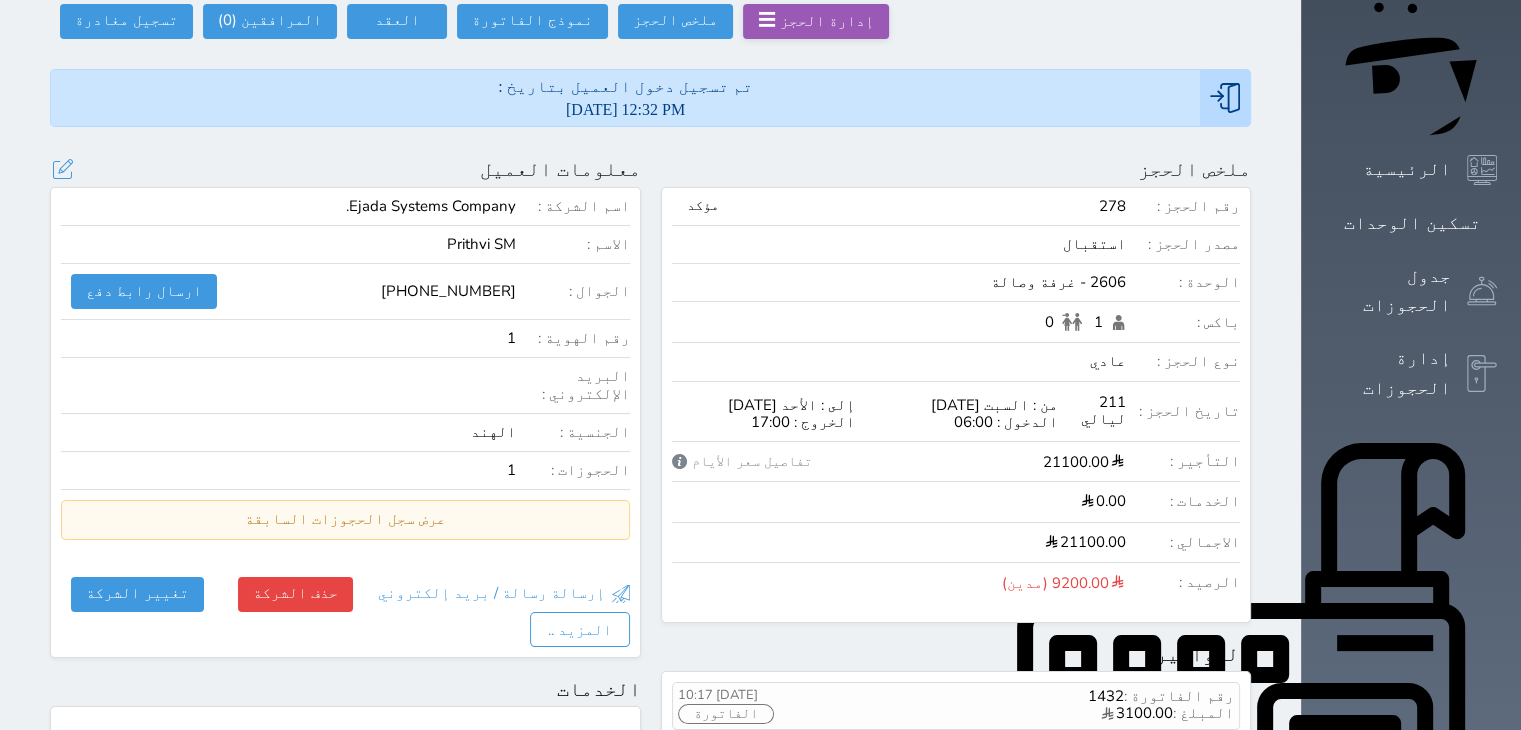 click on "Prithvi SM" at bounding box center (481, 244) 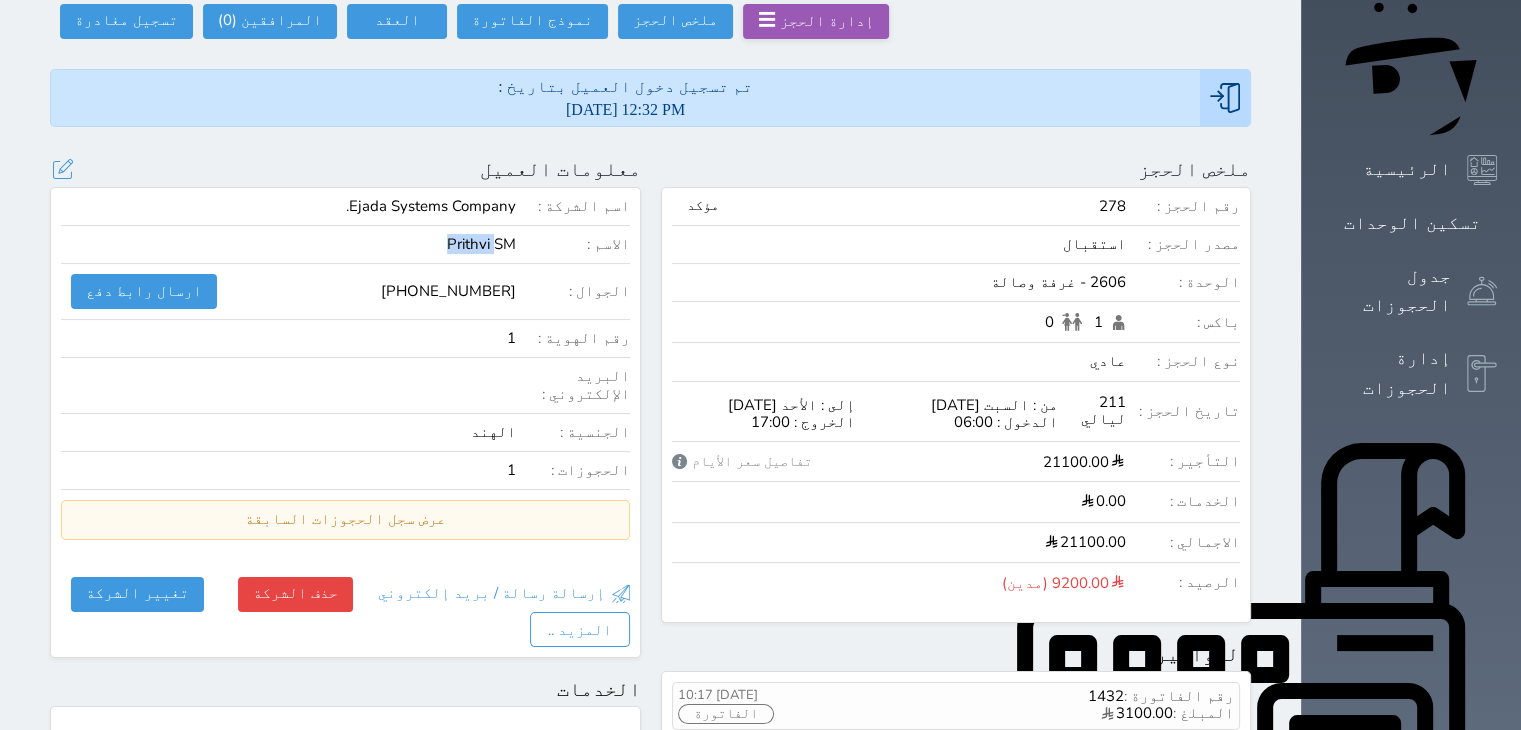 click on "Prithvi SM" at bounding box center [481, 244] 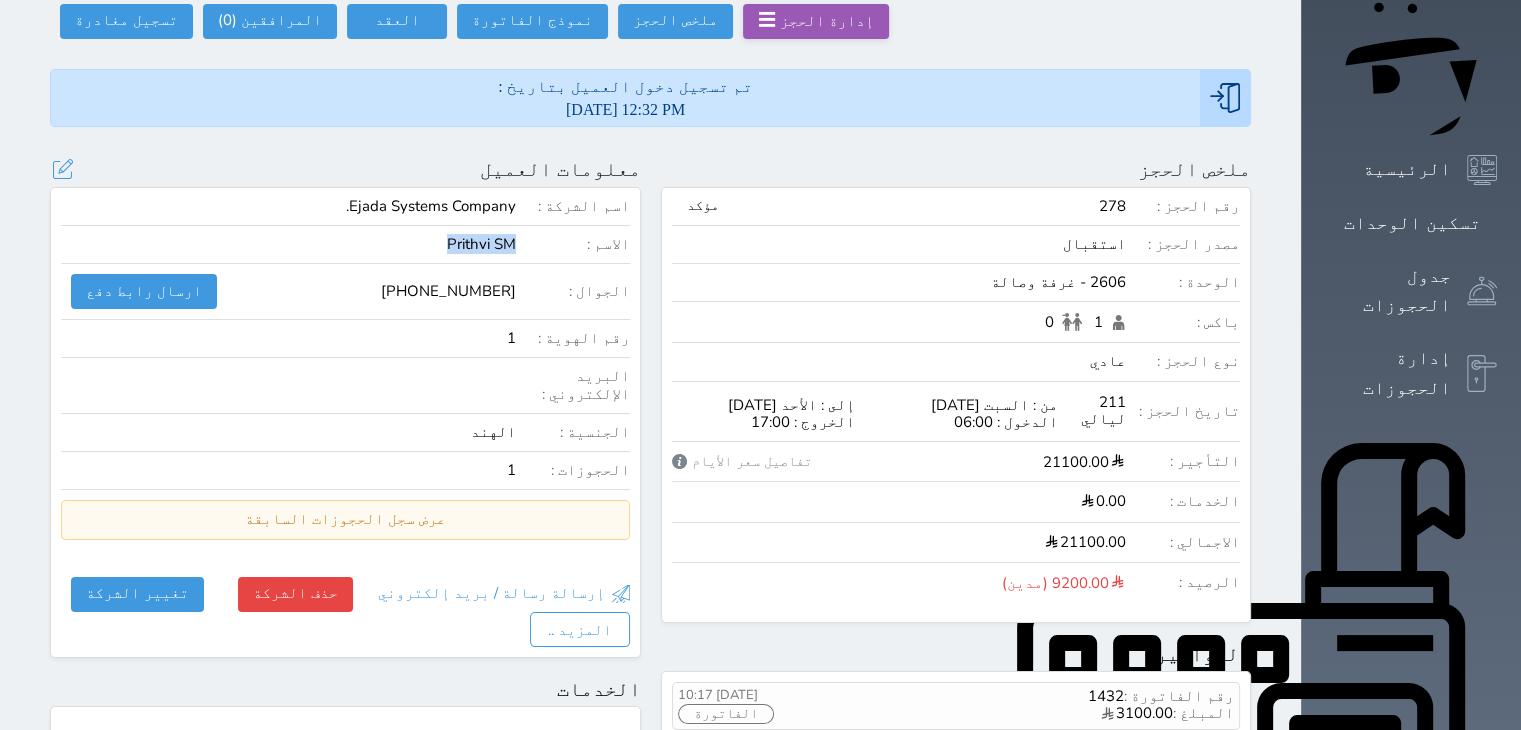 click on "Prithvi SM" at bounding box center [481, 244] 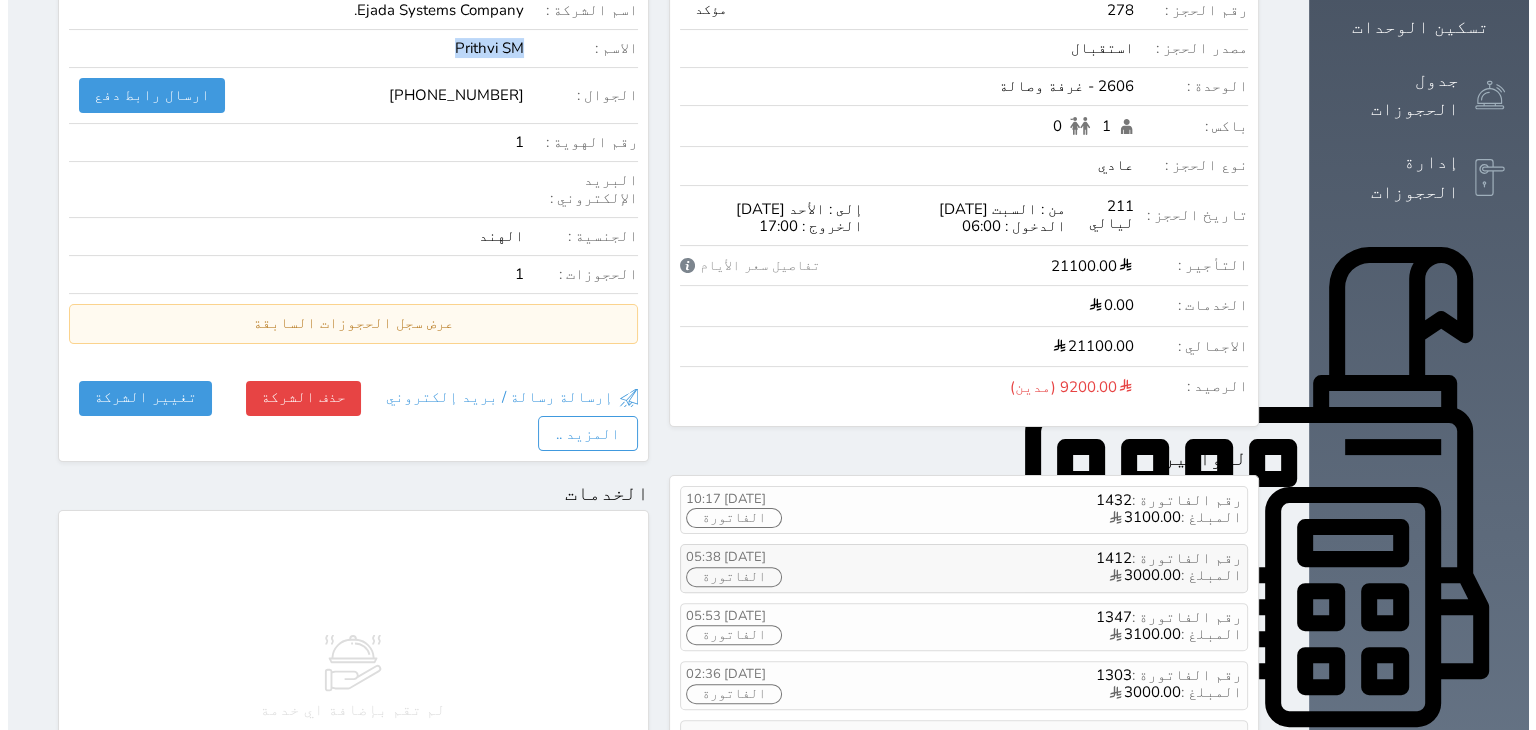 scroll, scrollTop: 400, scrollLeft: 0, axis: vertical 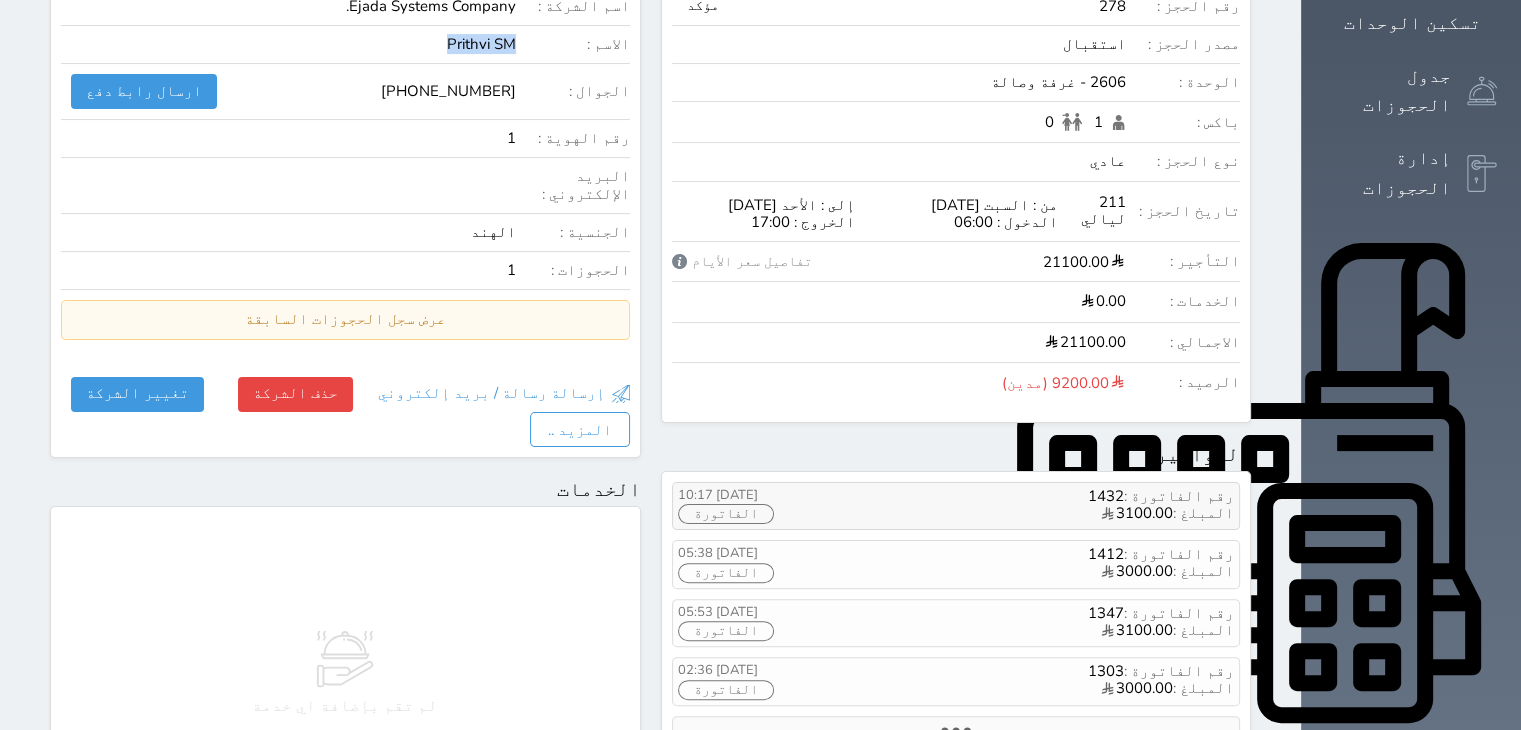 click on "الفاتورة" at bounding box center [726, 514] 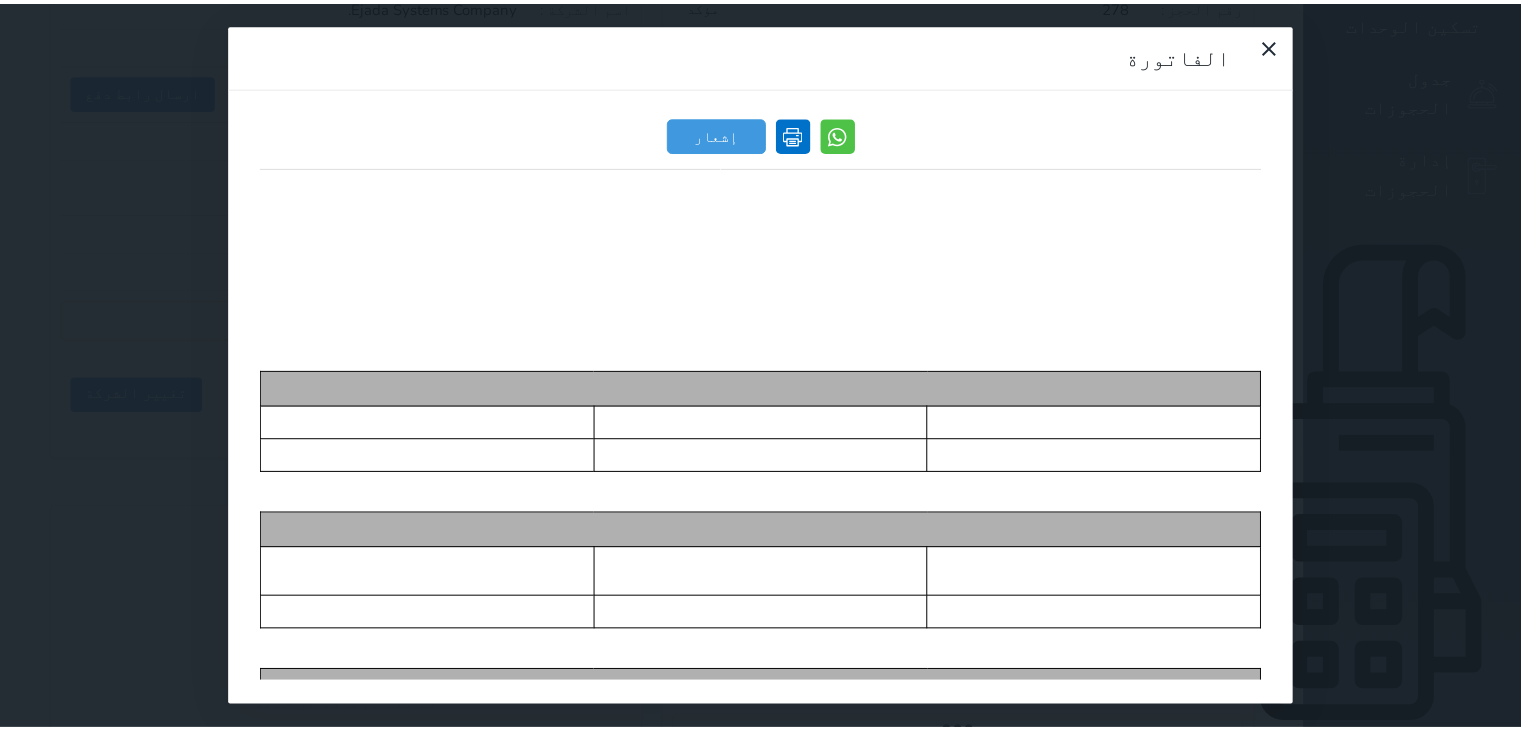 scroll, scrollTop: 0, scrollLeft: 0, axis: both 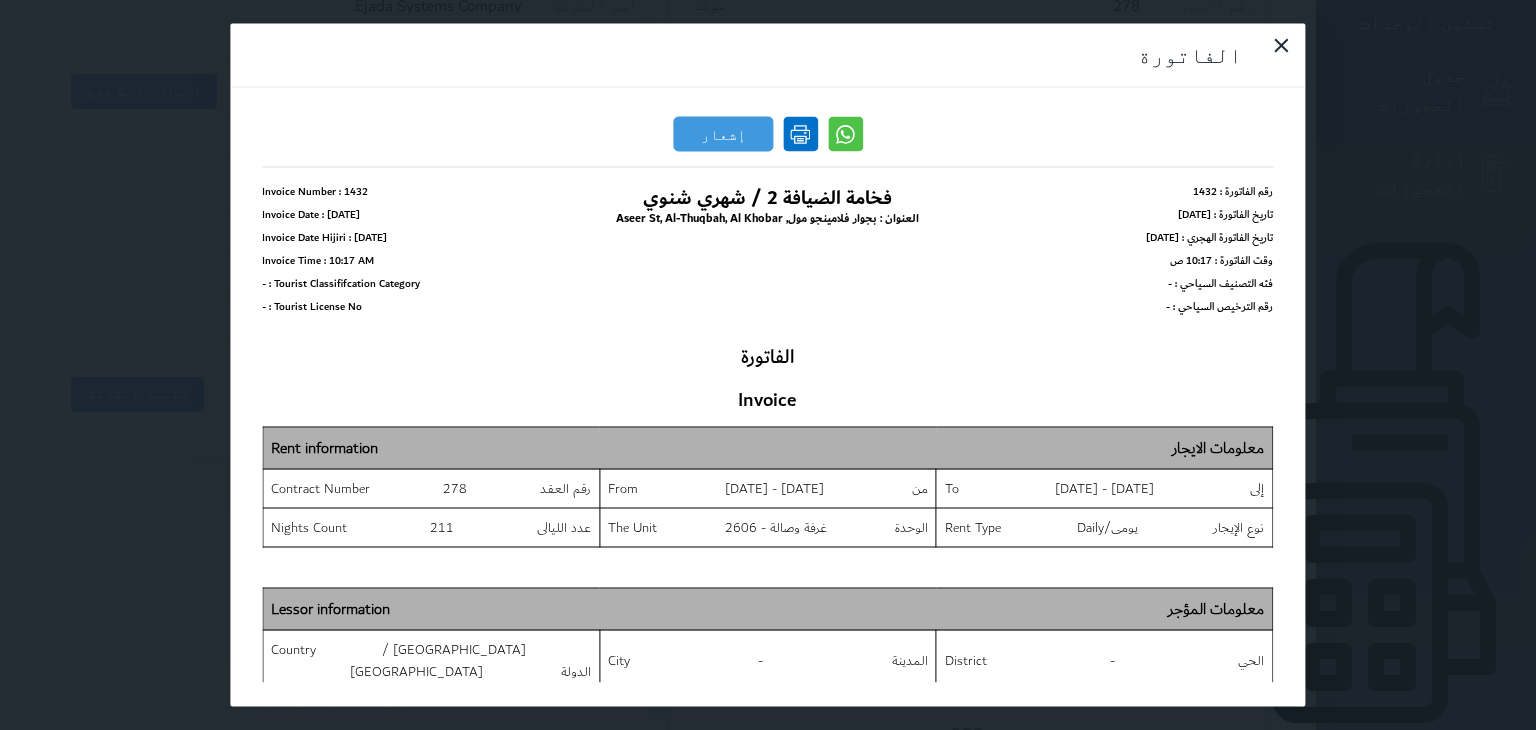 click at bounding box center (800, 134) 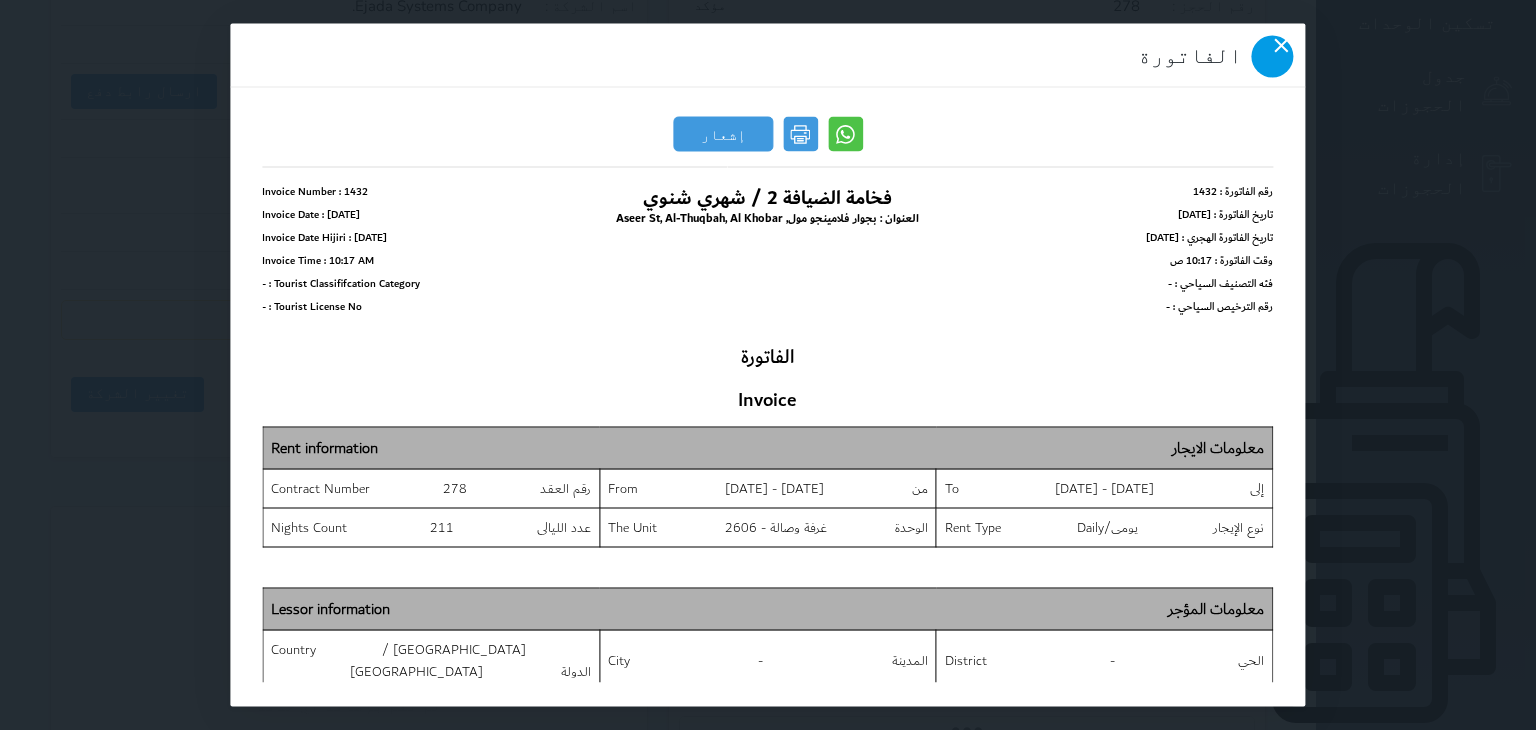 click 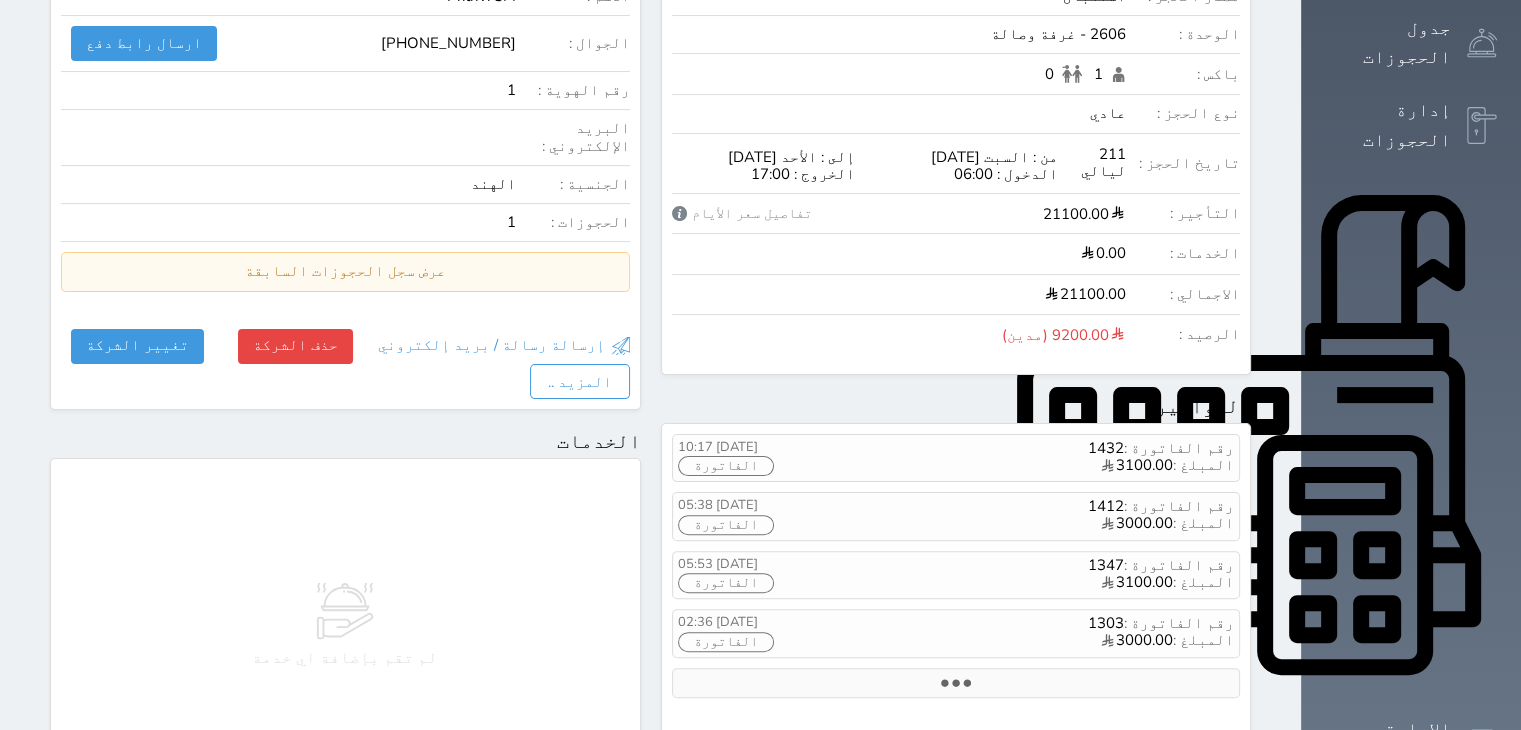 scroll, scrollTop: 100, scrollLeft: 0, axis: vertical 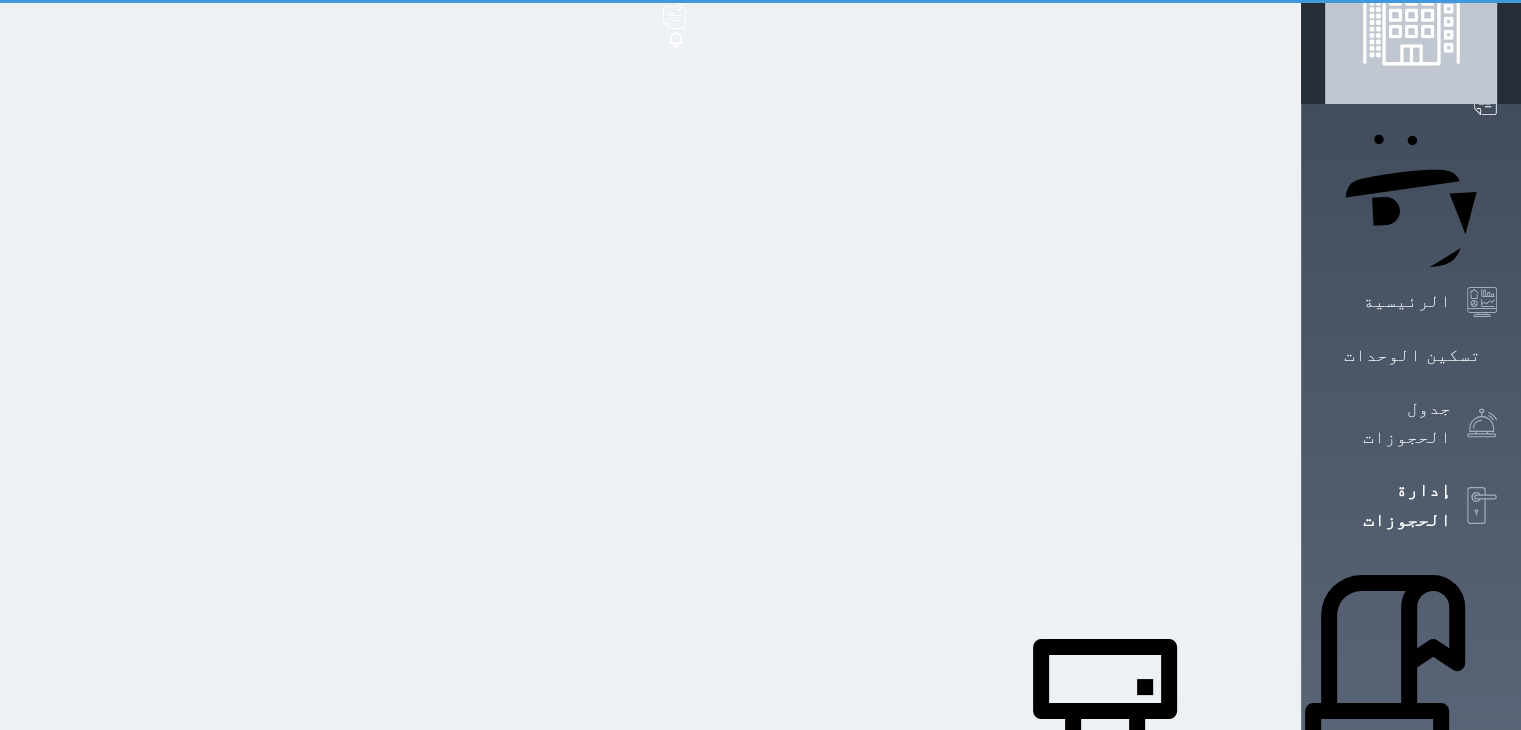select on "open_all" 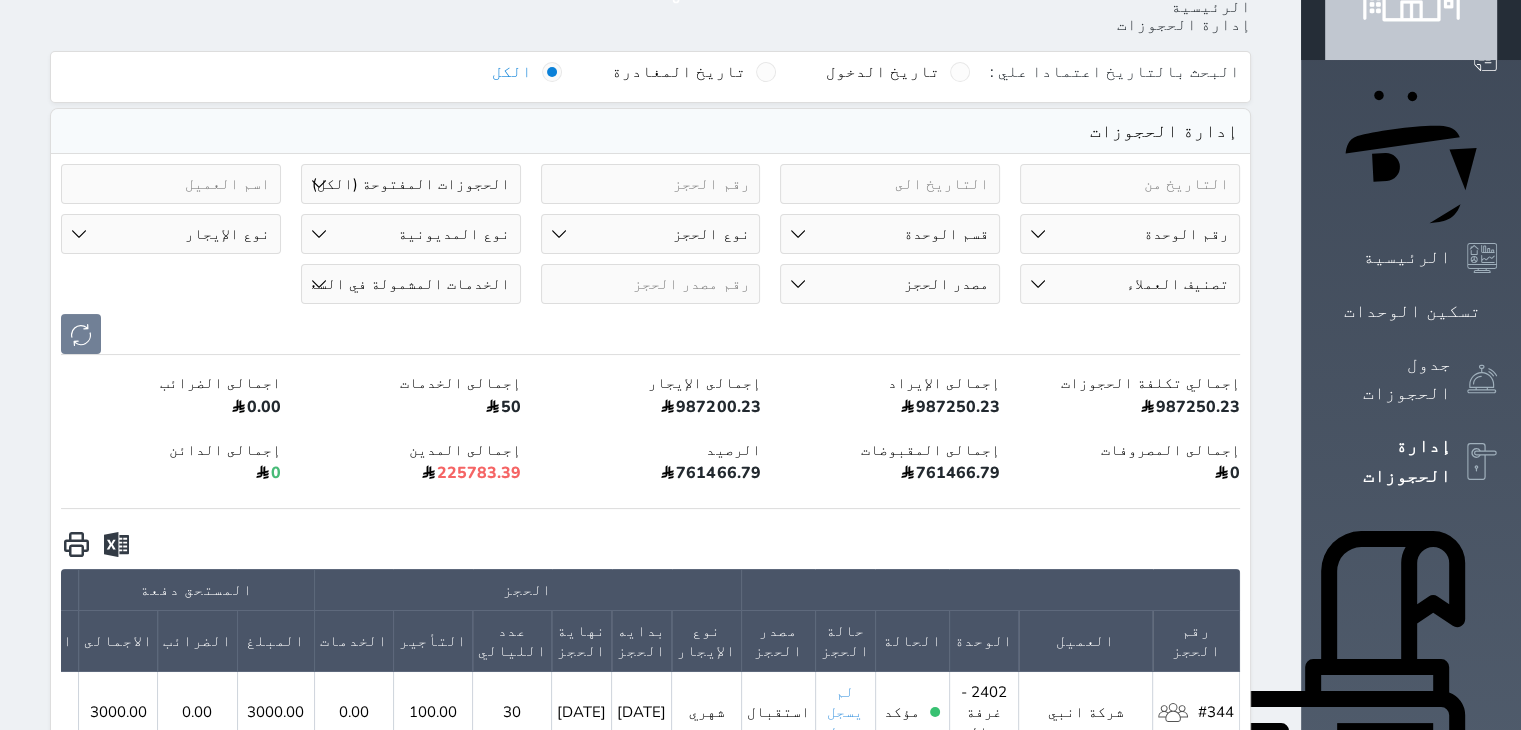 scroll, scrollTop: 0, scrollLeft: 0, axis: both 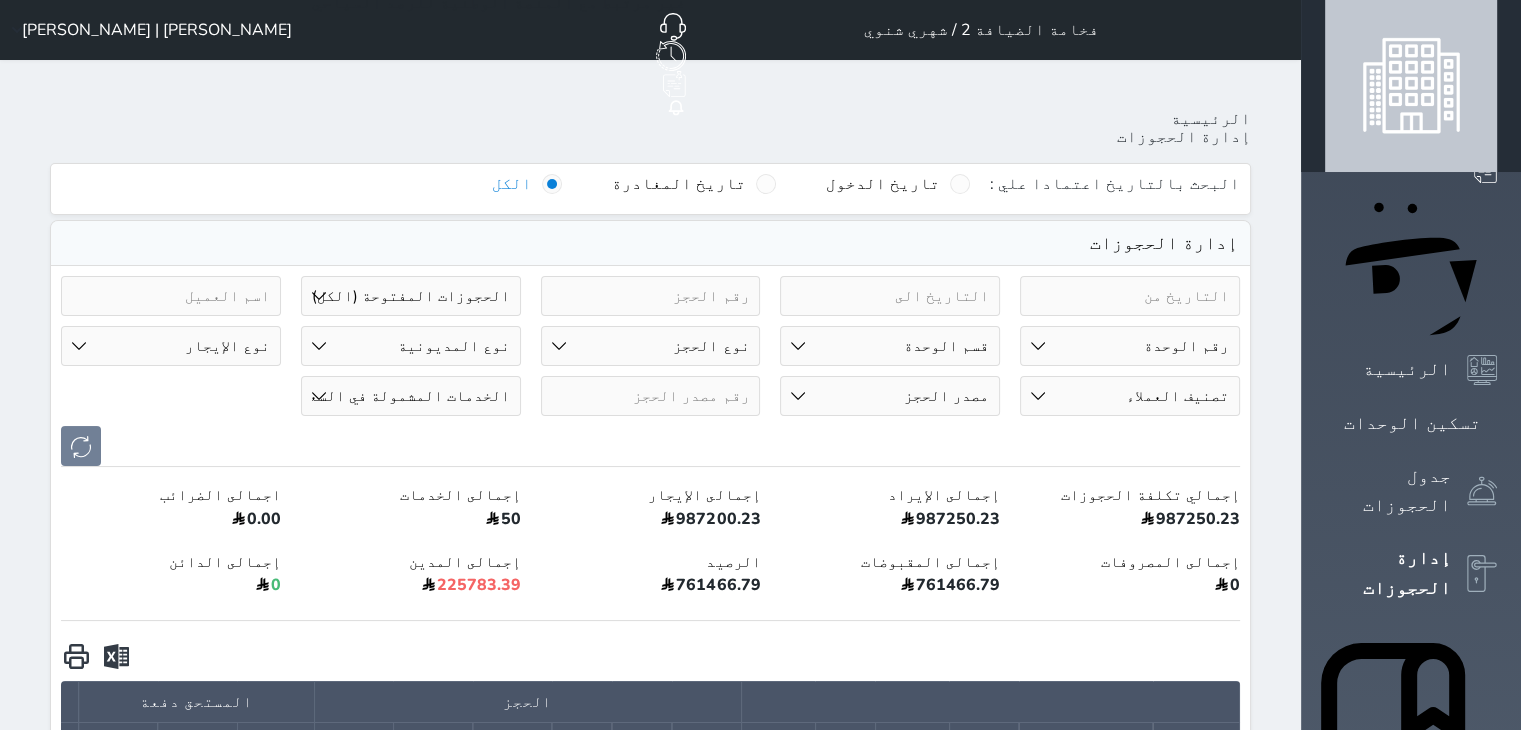 click at bounding box center (171, 296) 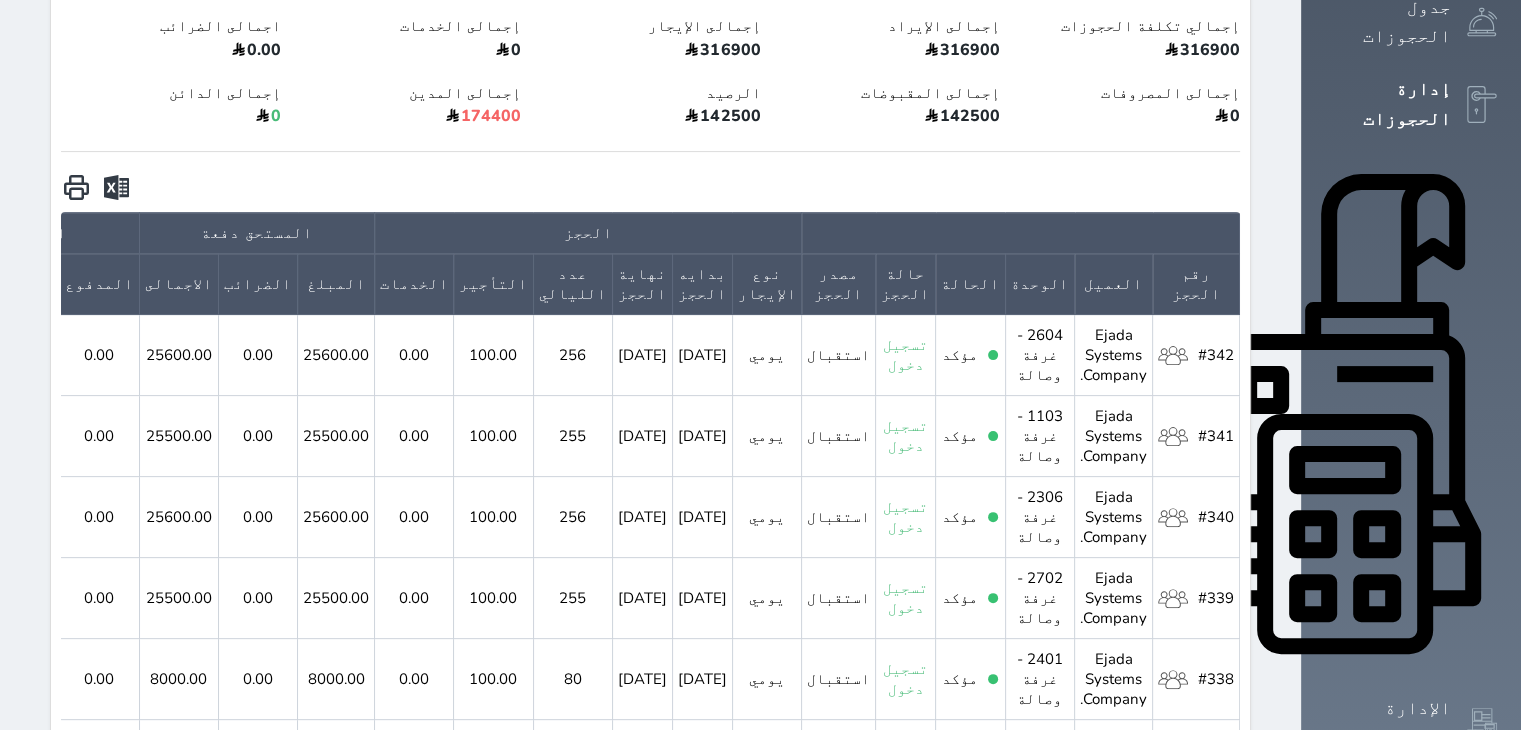 scroll, scrollTop: 500, scrollLeft: 0, axis: vertical 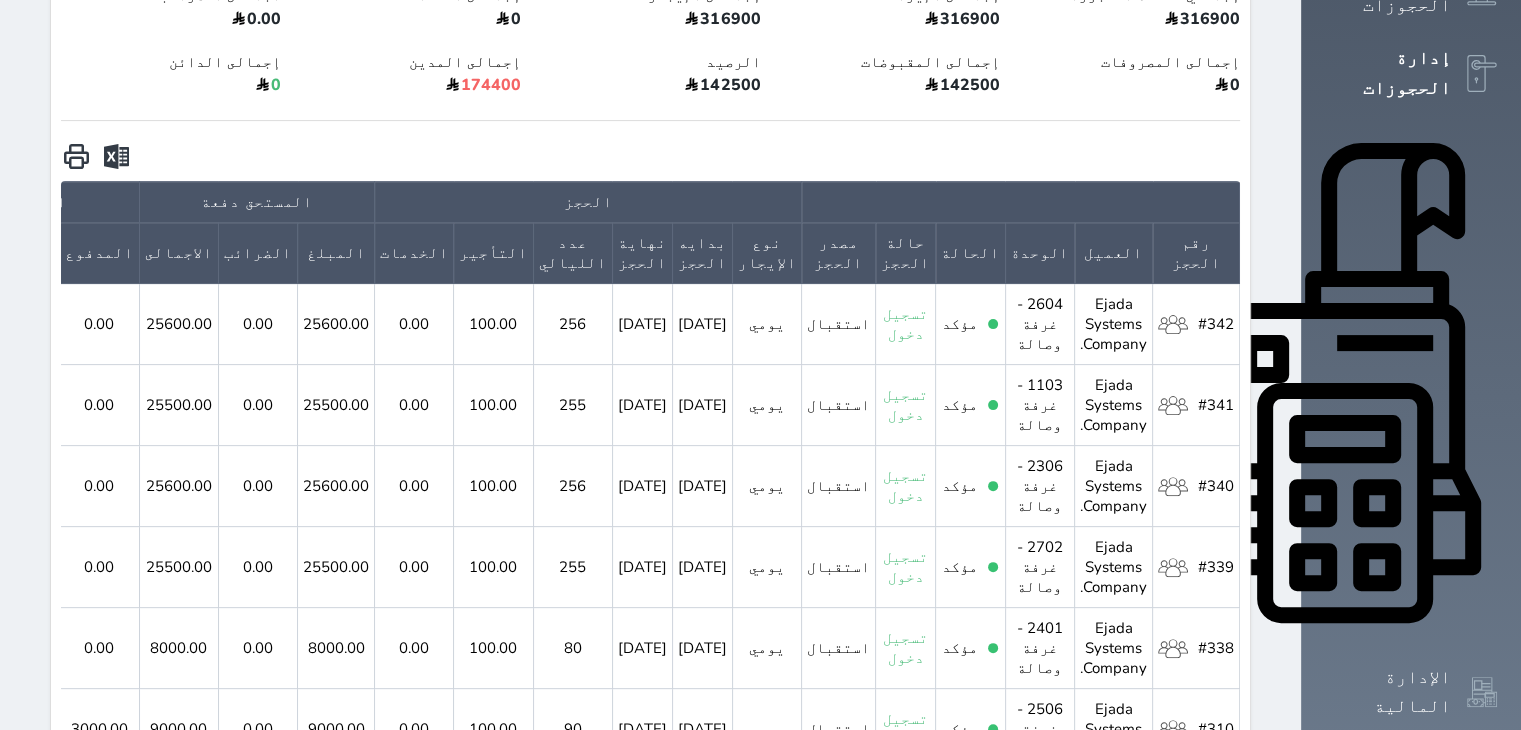 type on "ejad" 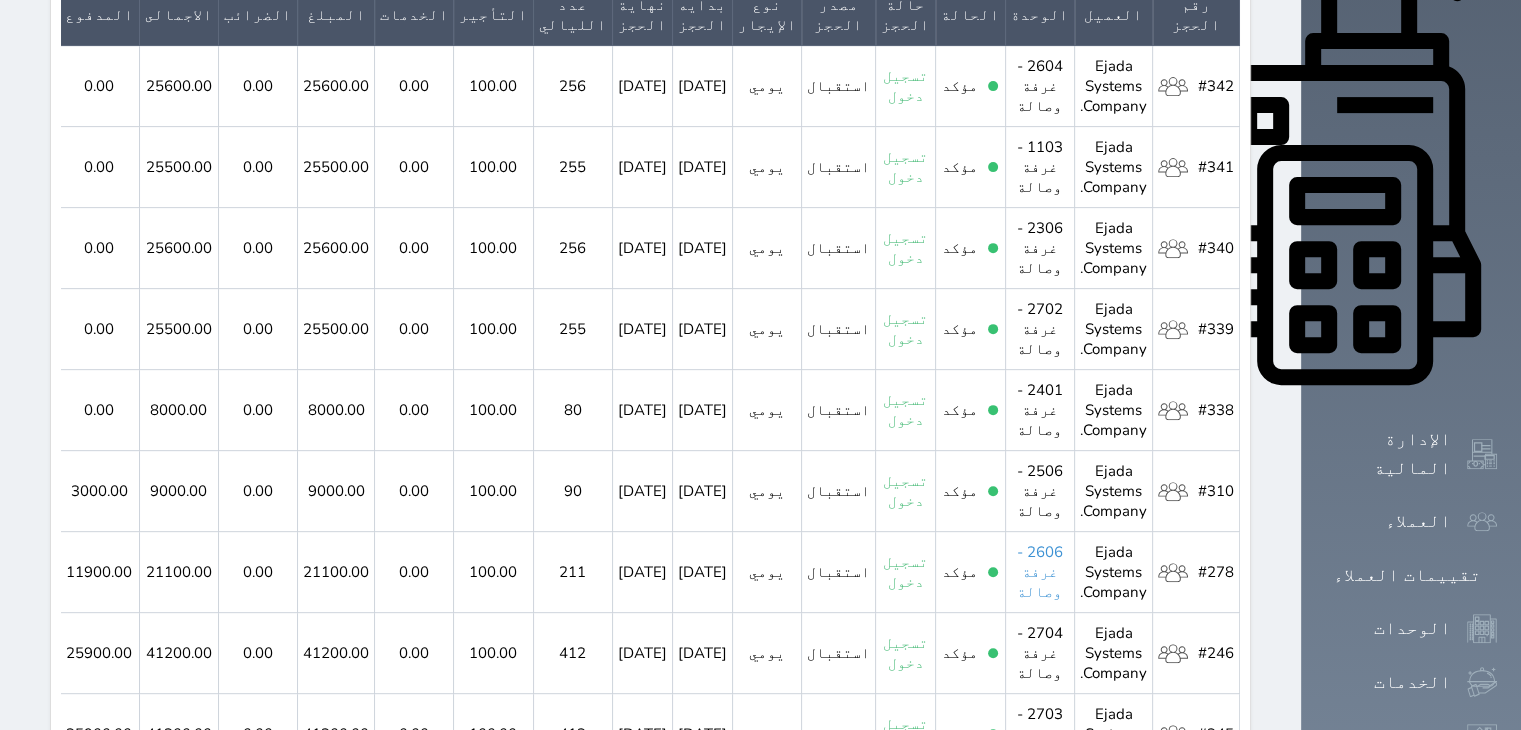 scroll, scrollTop: 758, scrollLeft: 0, axis: vertical 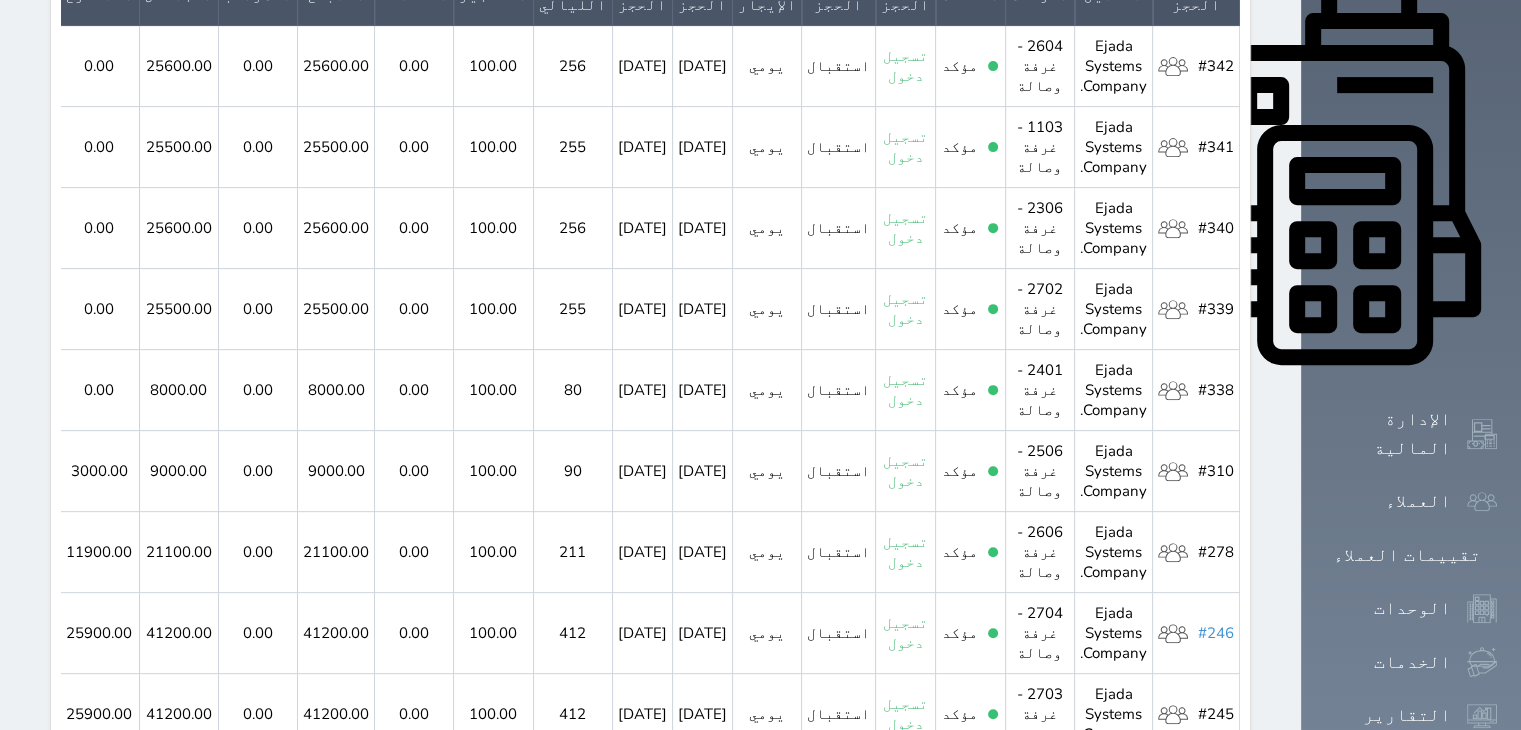 click on "#246" at bounding box center [1216, 633] 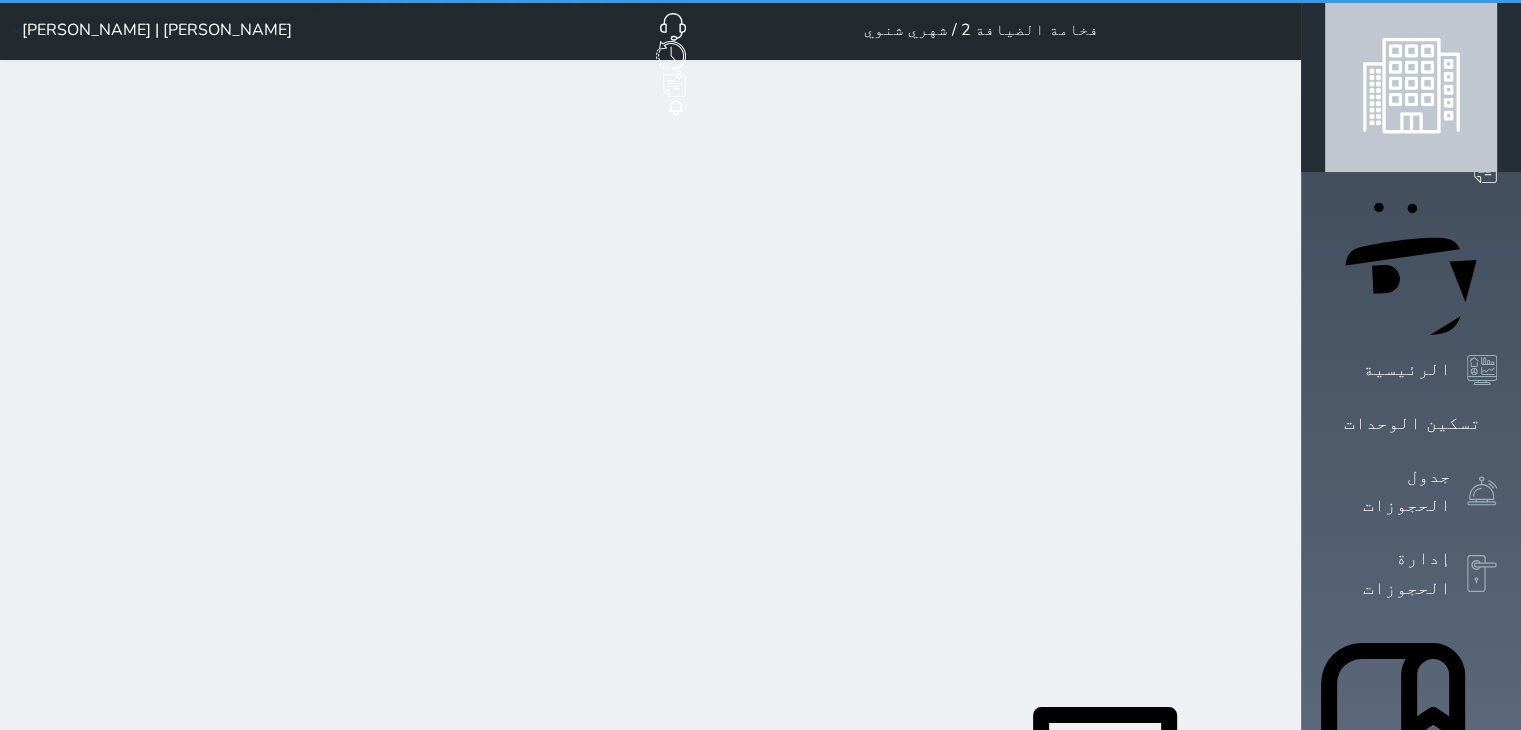 scroll, scrollTop: 0, scrollLeft: 0, axis: both 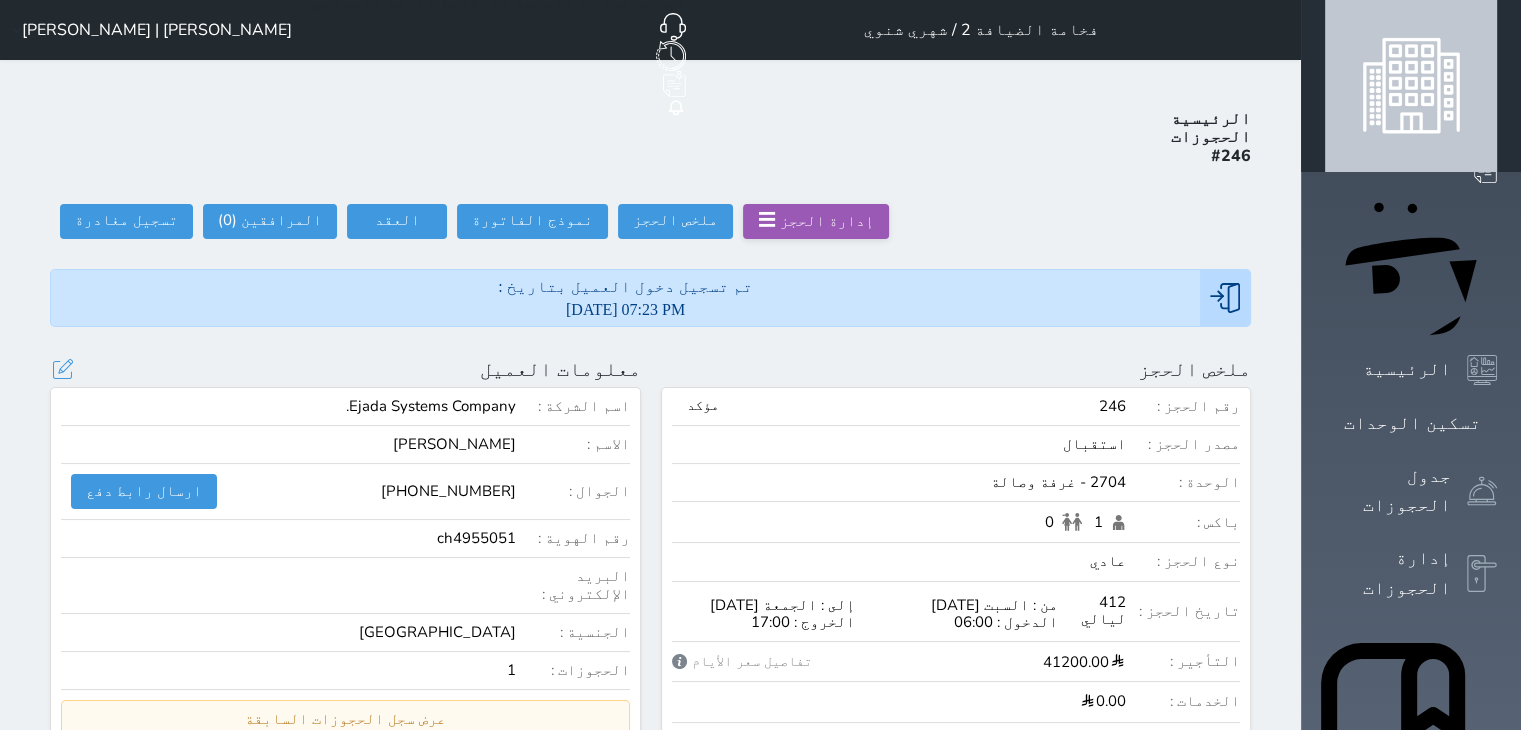 click on "[PERSON_NAME]" at bounding box center (454, 444) 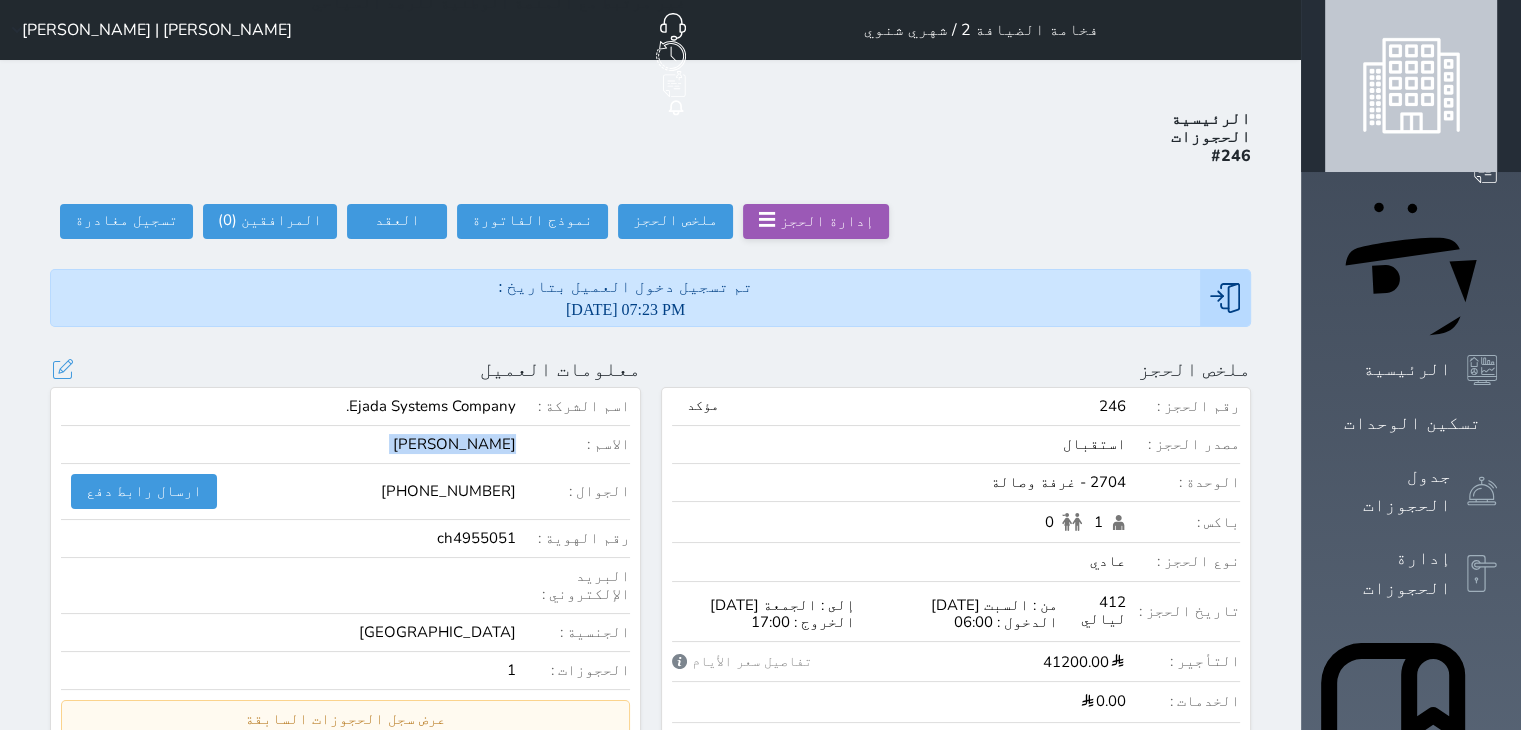 click on "[PERSON_NAME]" at bounding box center [454, 444] 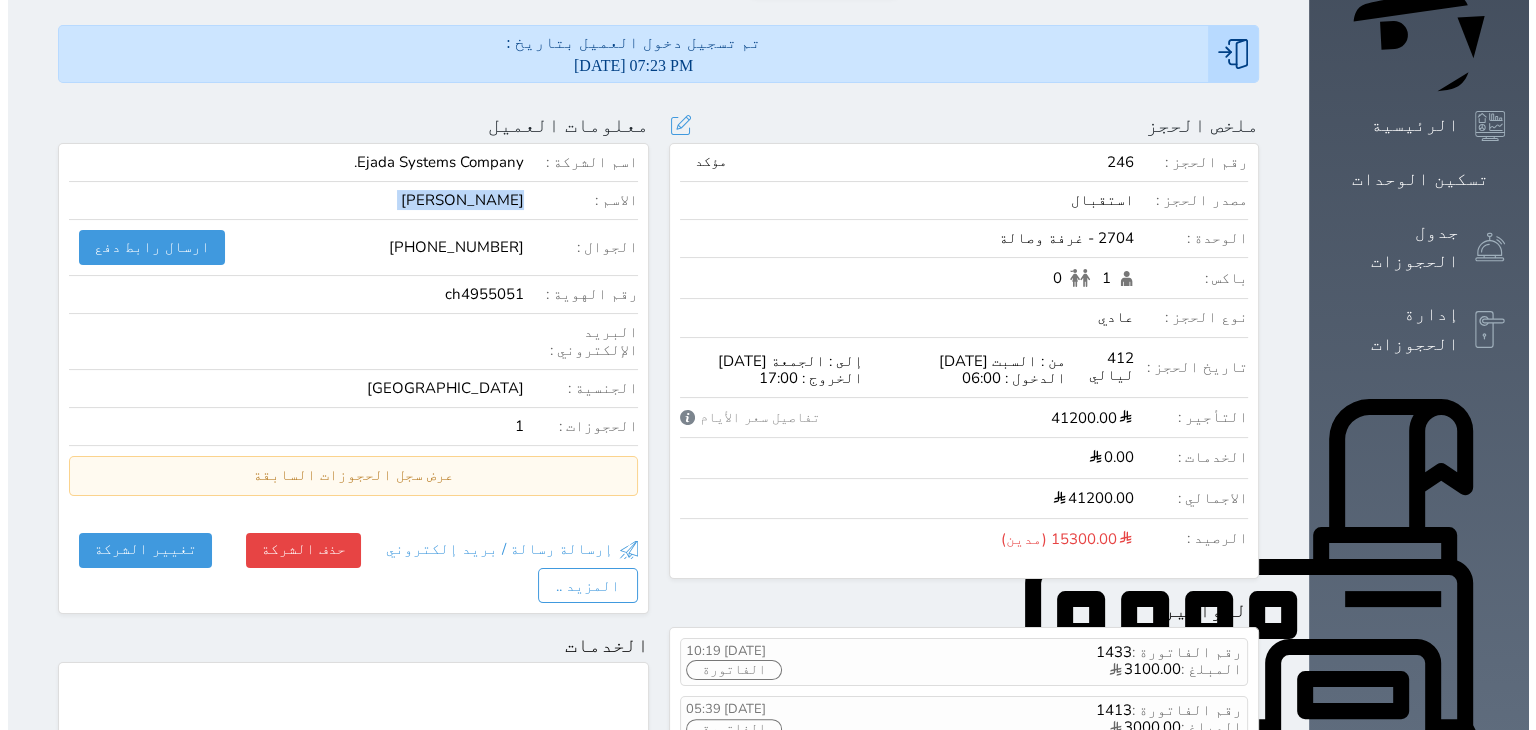 scroll, scrollTop: 500, scrollLeft: 0, axis: vertical 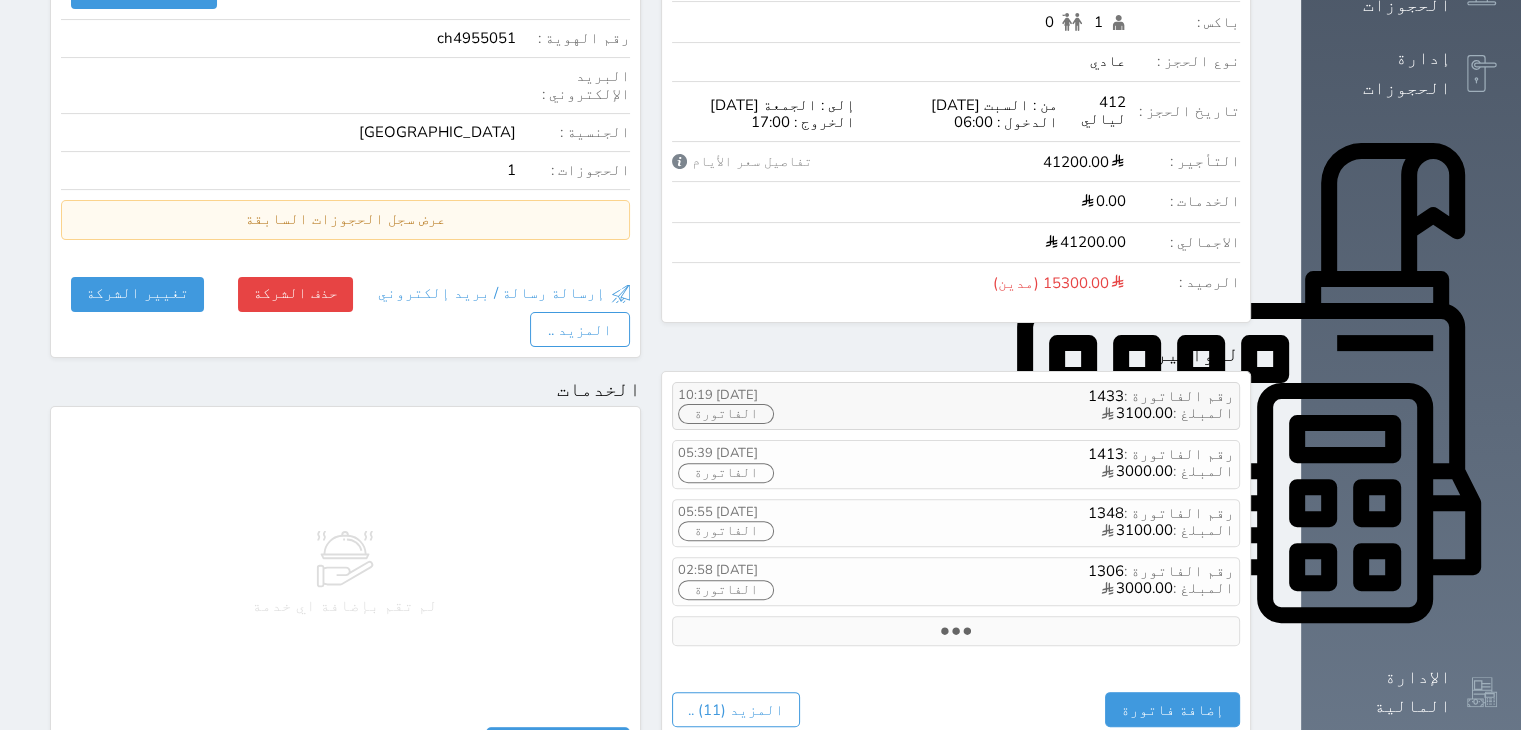 click on "الفاتورة" at bounding box center (726, 414) 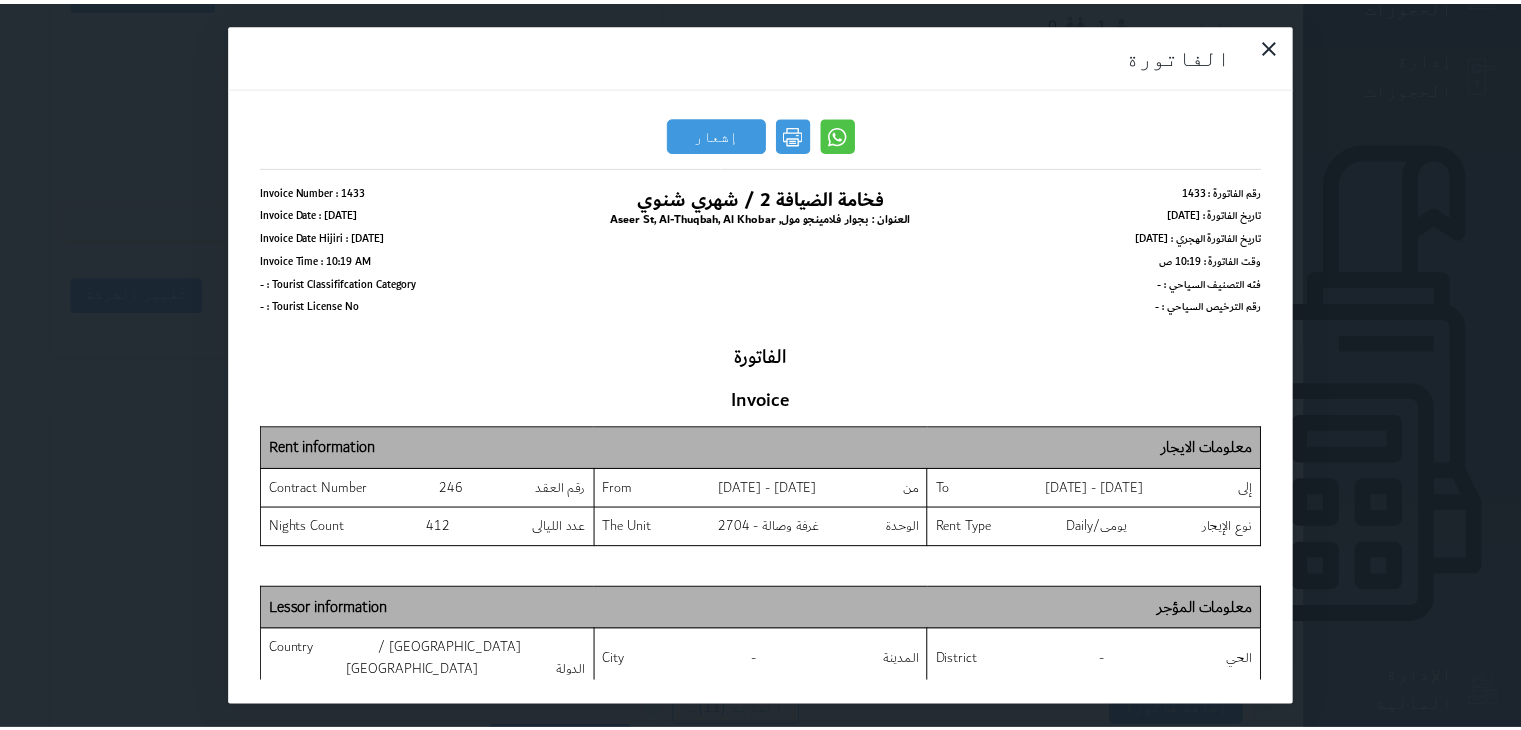 scroll, scrollTop: 0, scrollLeft: 0, axis: both 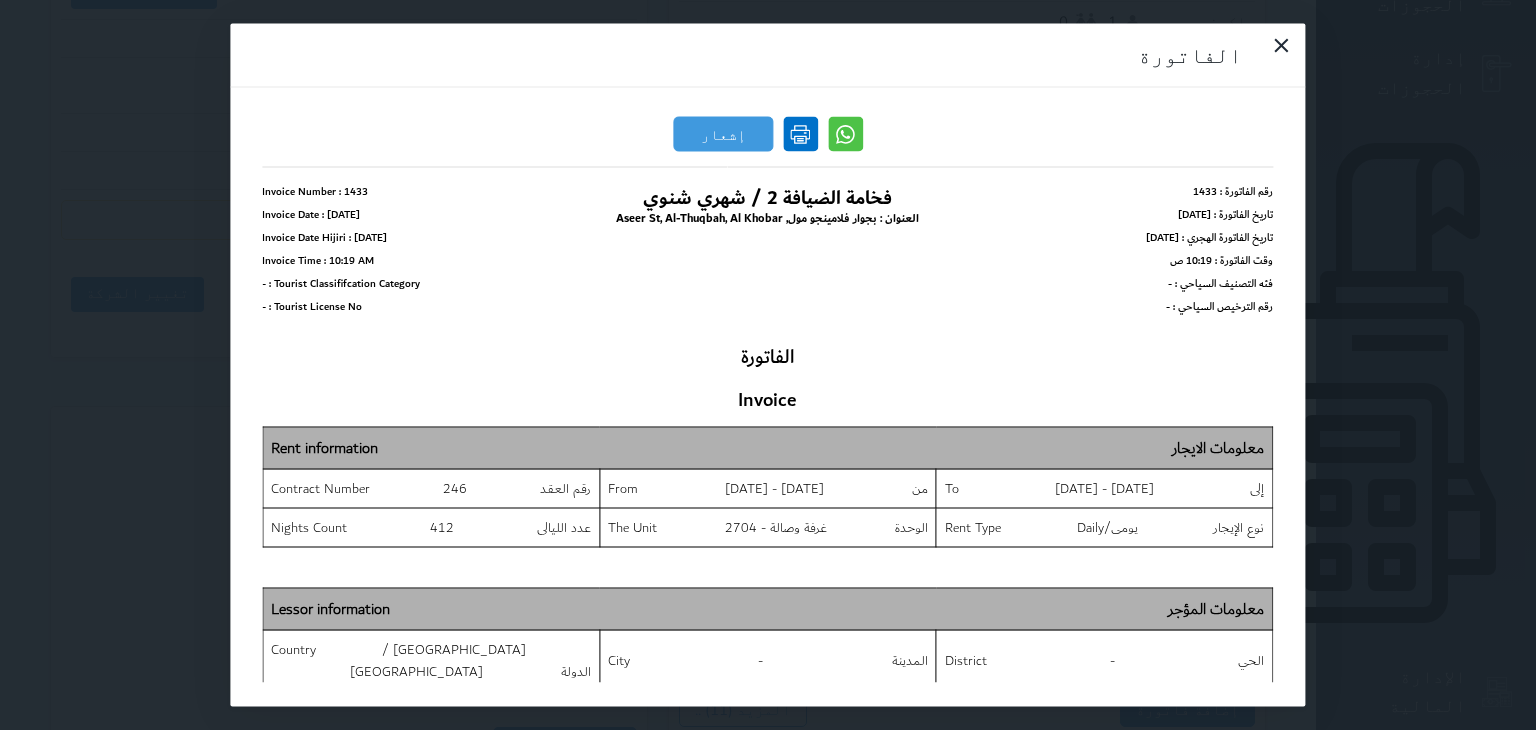 click at bounding box center [800, 134] 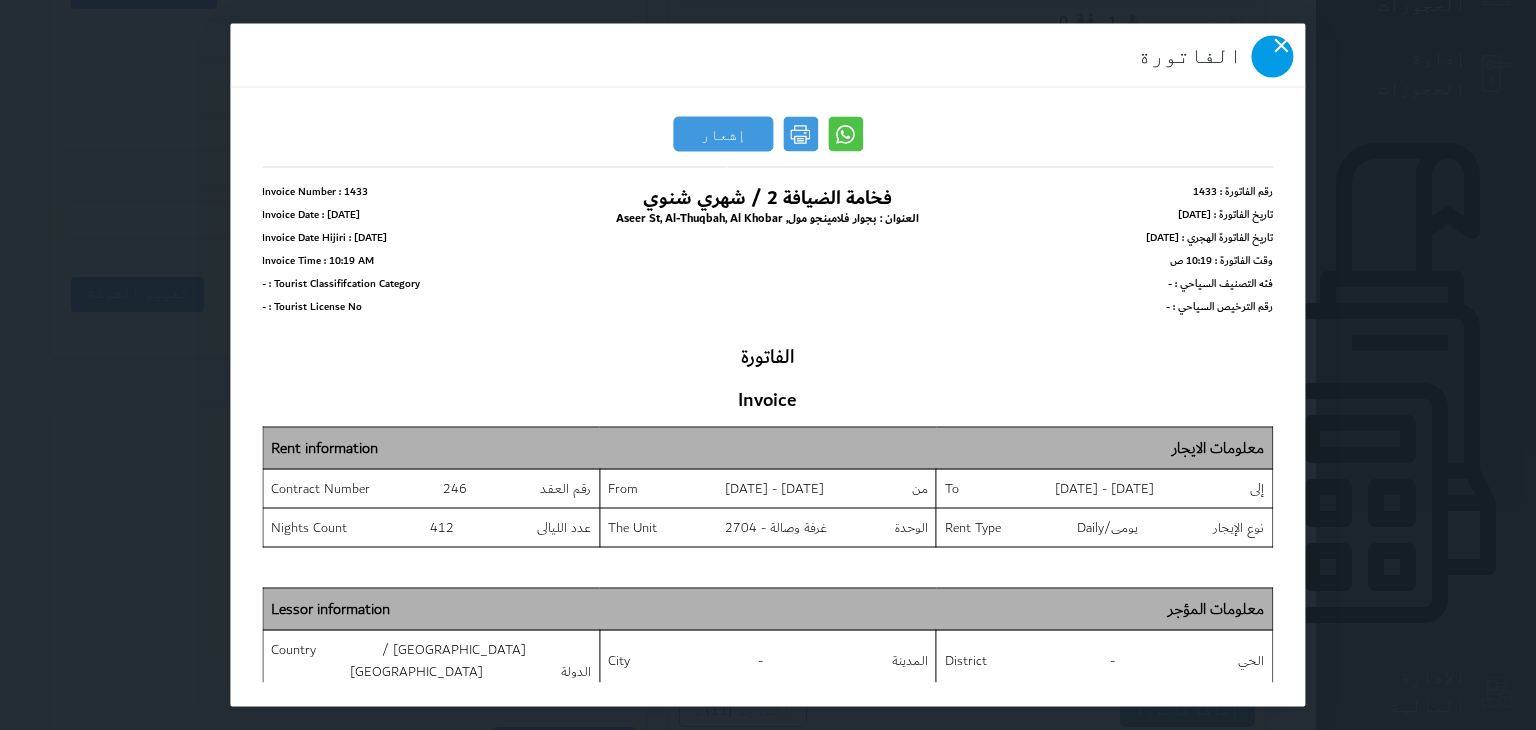 click 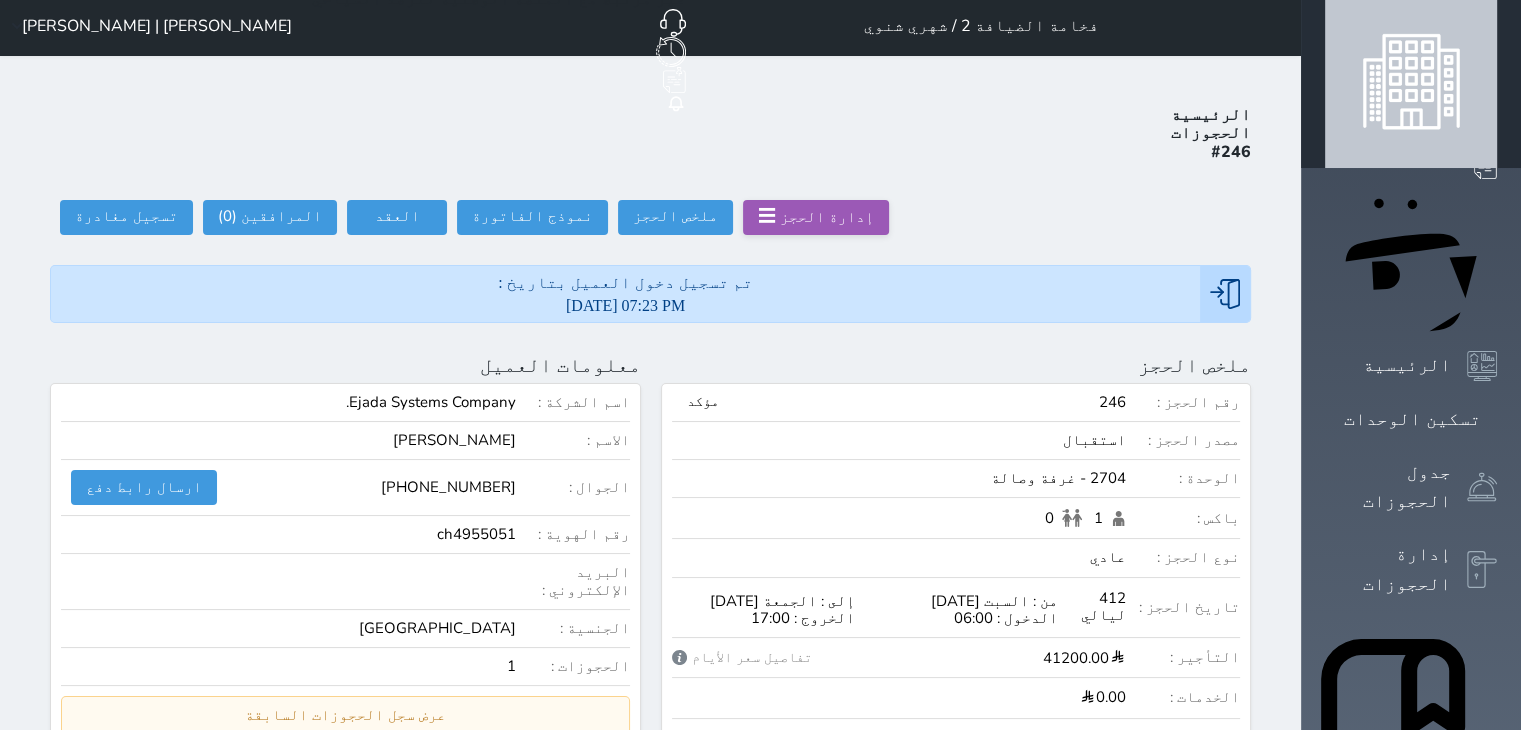 scroll, scrollTop: 0, scrollLeft: 0, axis: both 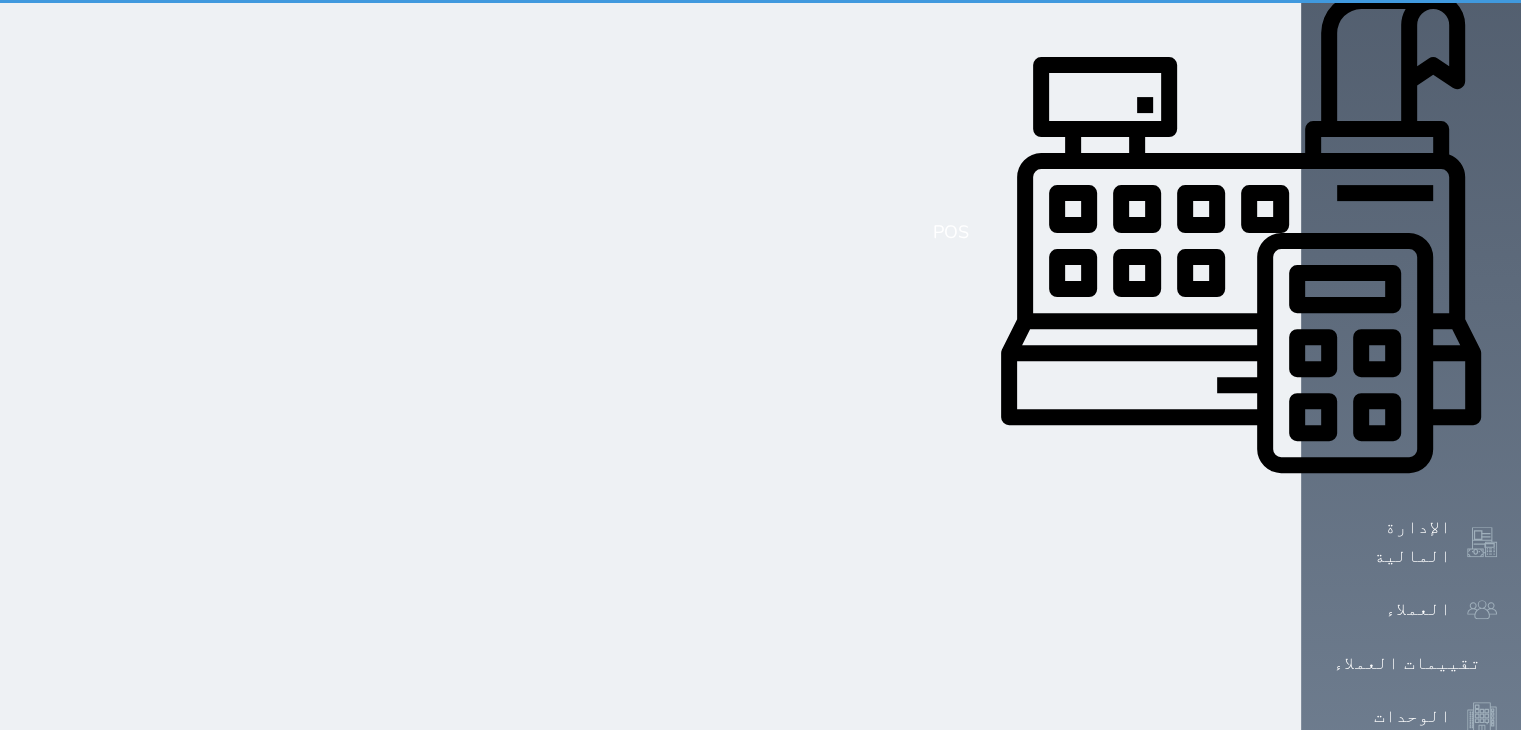 select on "open_all" 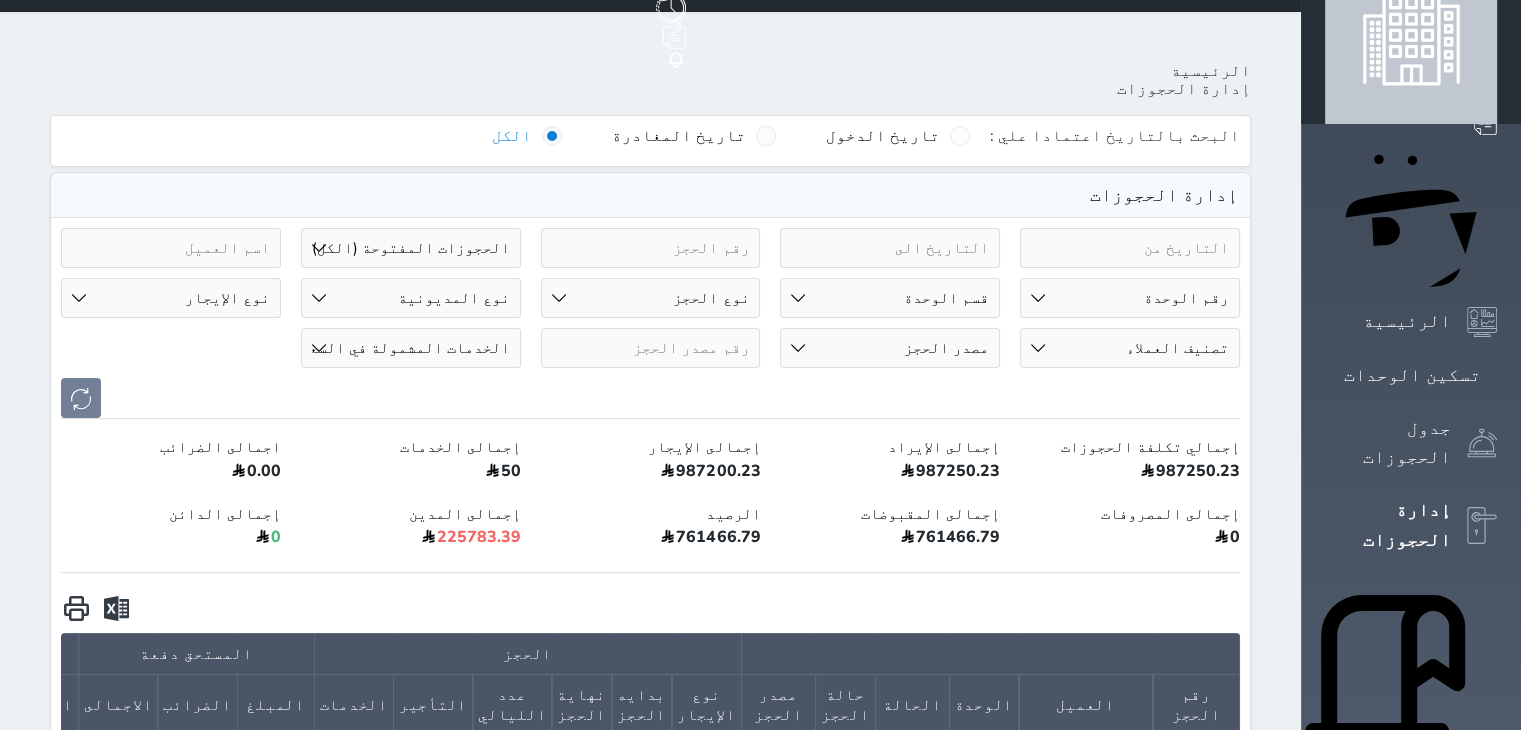 scroll, scrollTop: 0, scrollLeft: 0, axis: both 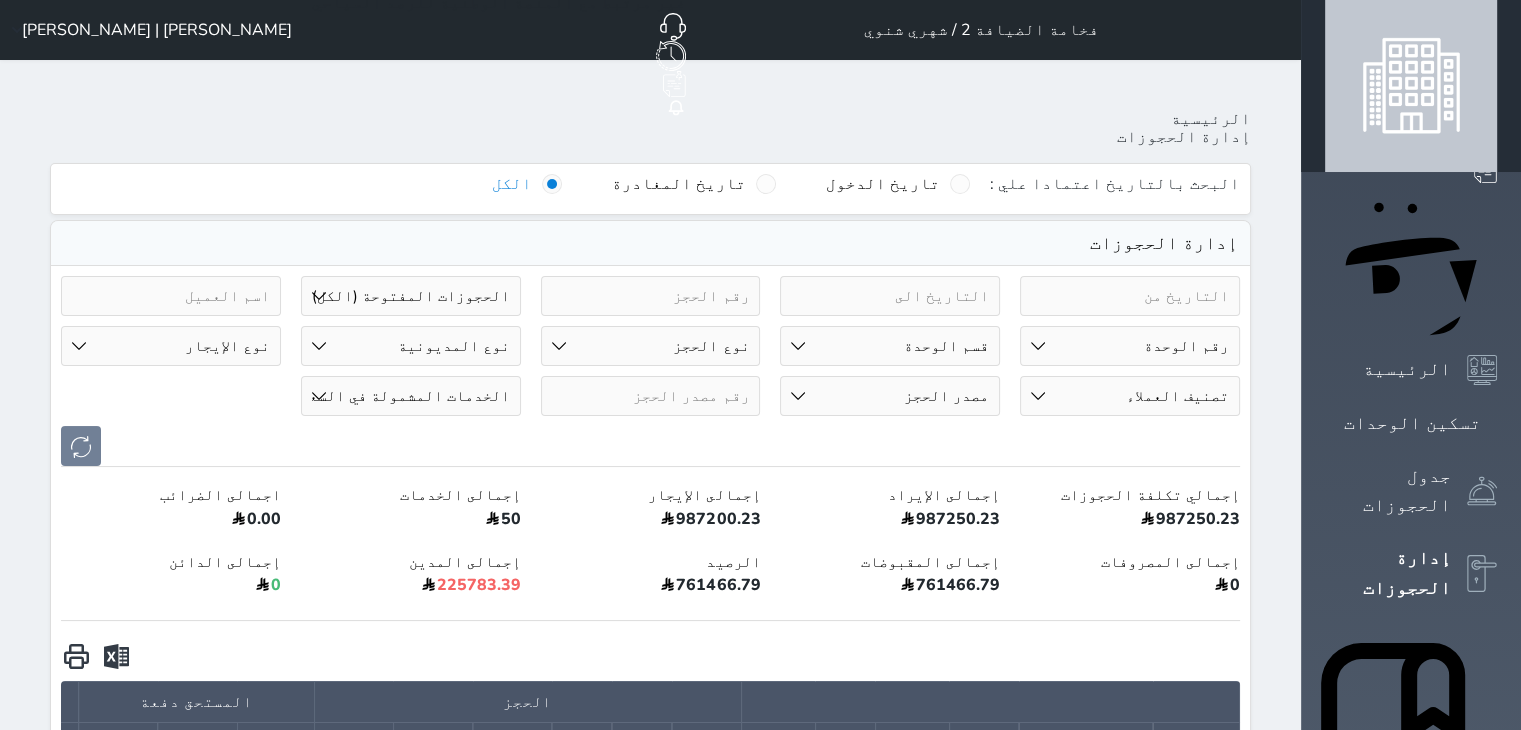click at bounding box center [171, 296] 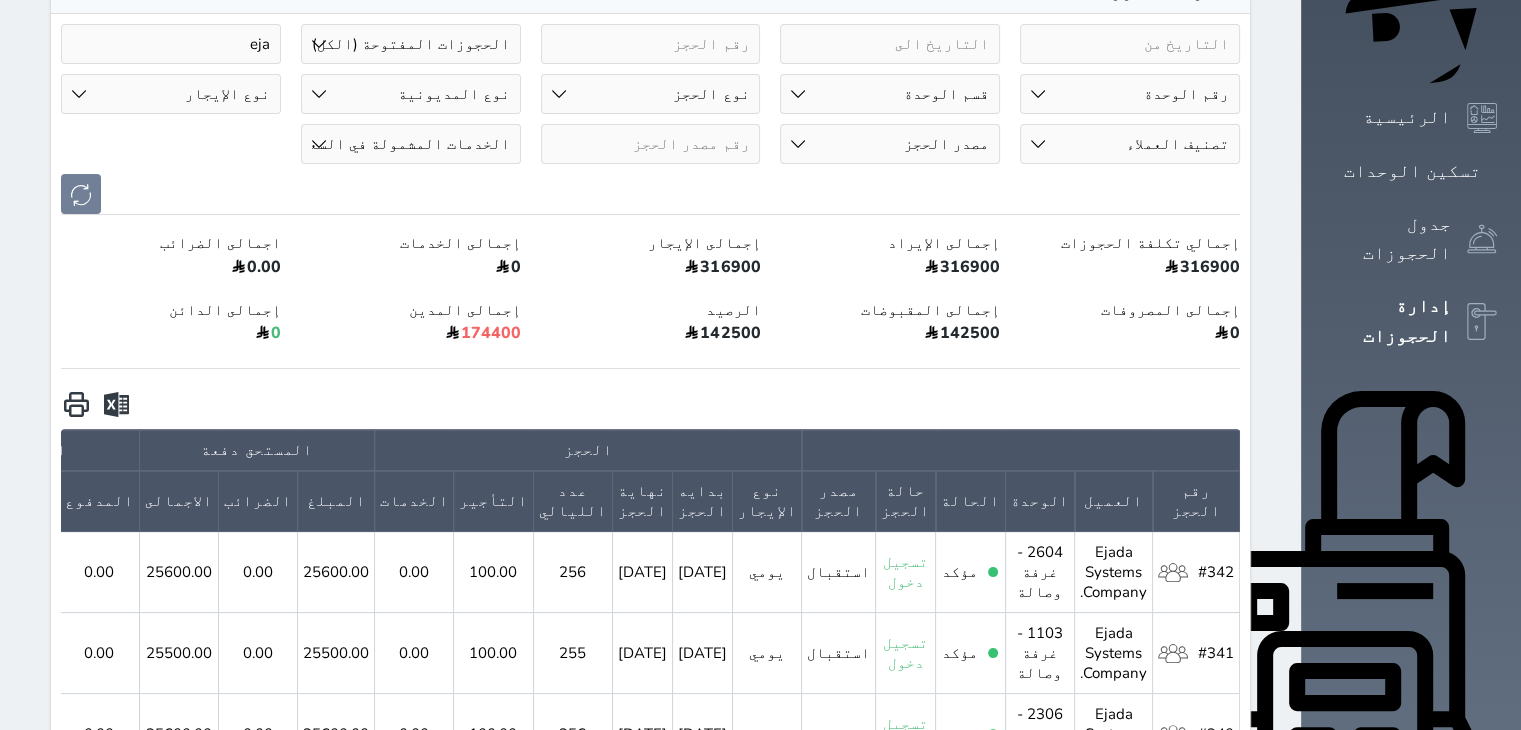 scroll, scrollTop: 700, scrollLeft: 0, axis: vertical 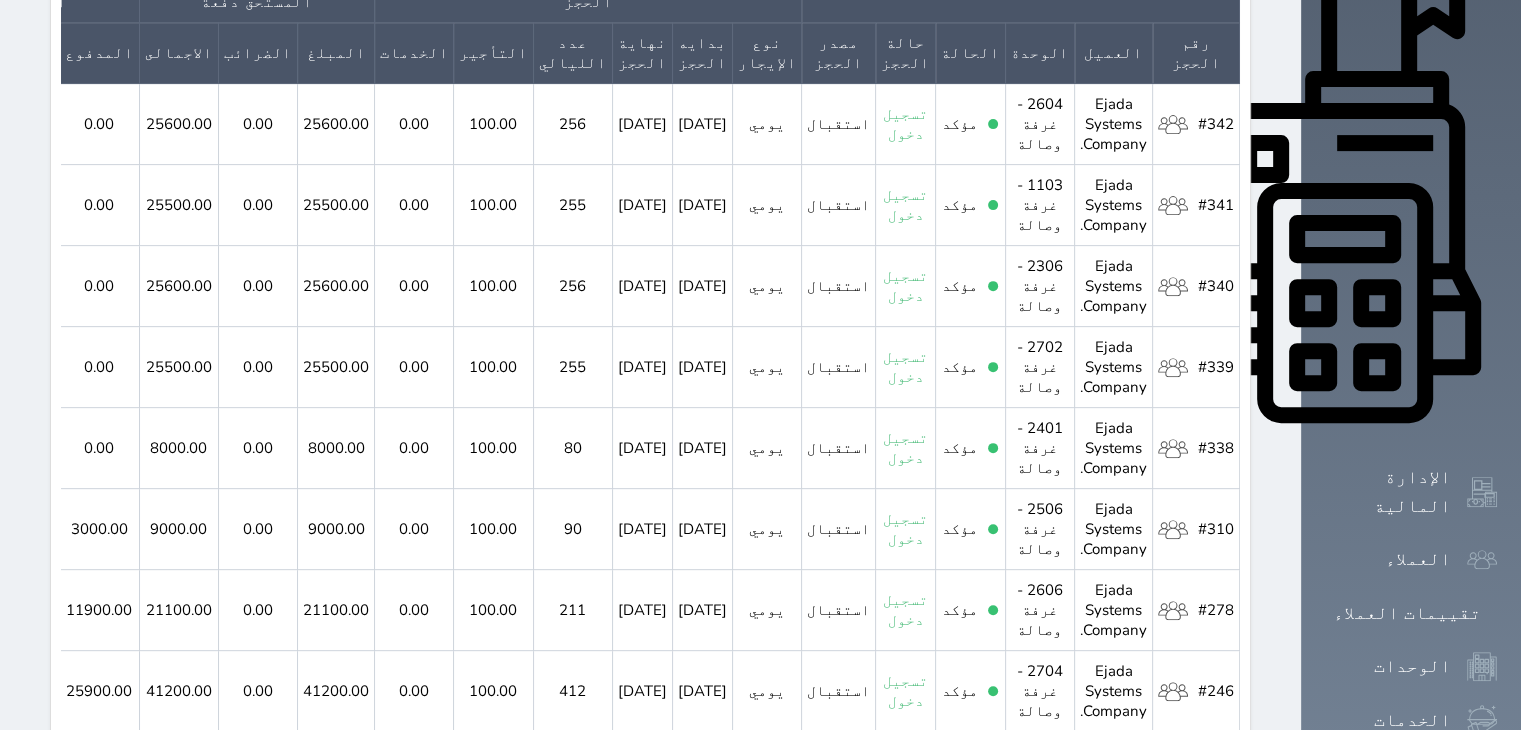 type on "eja" 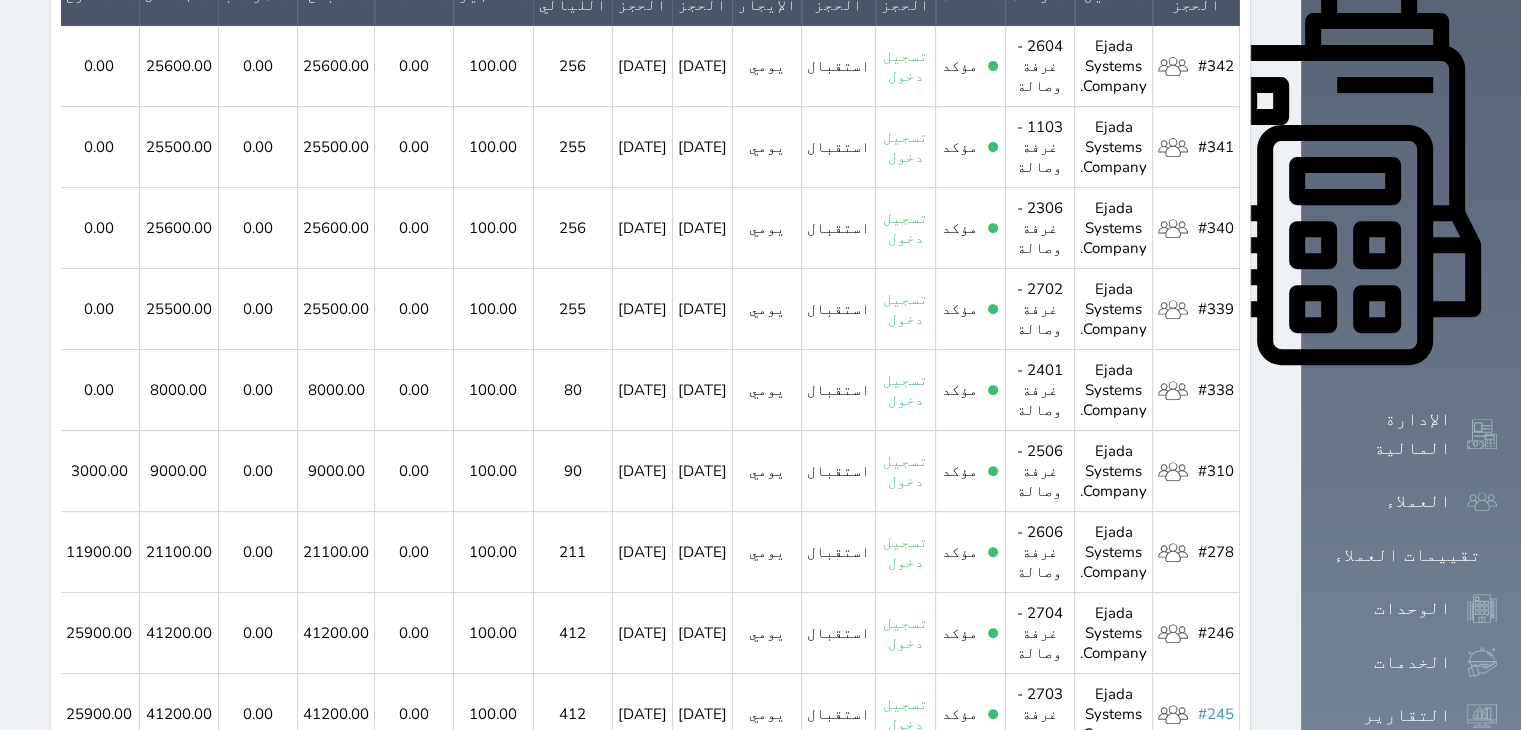 click on "#245" at bounding box center (1216, 714) 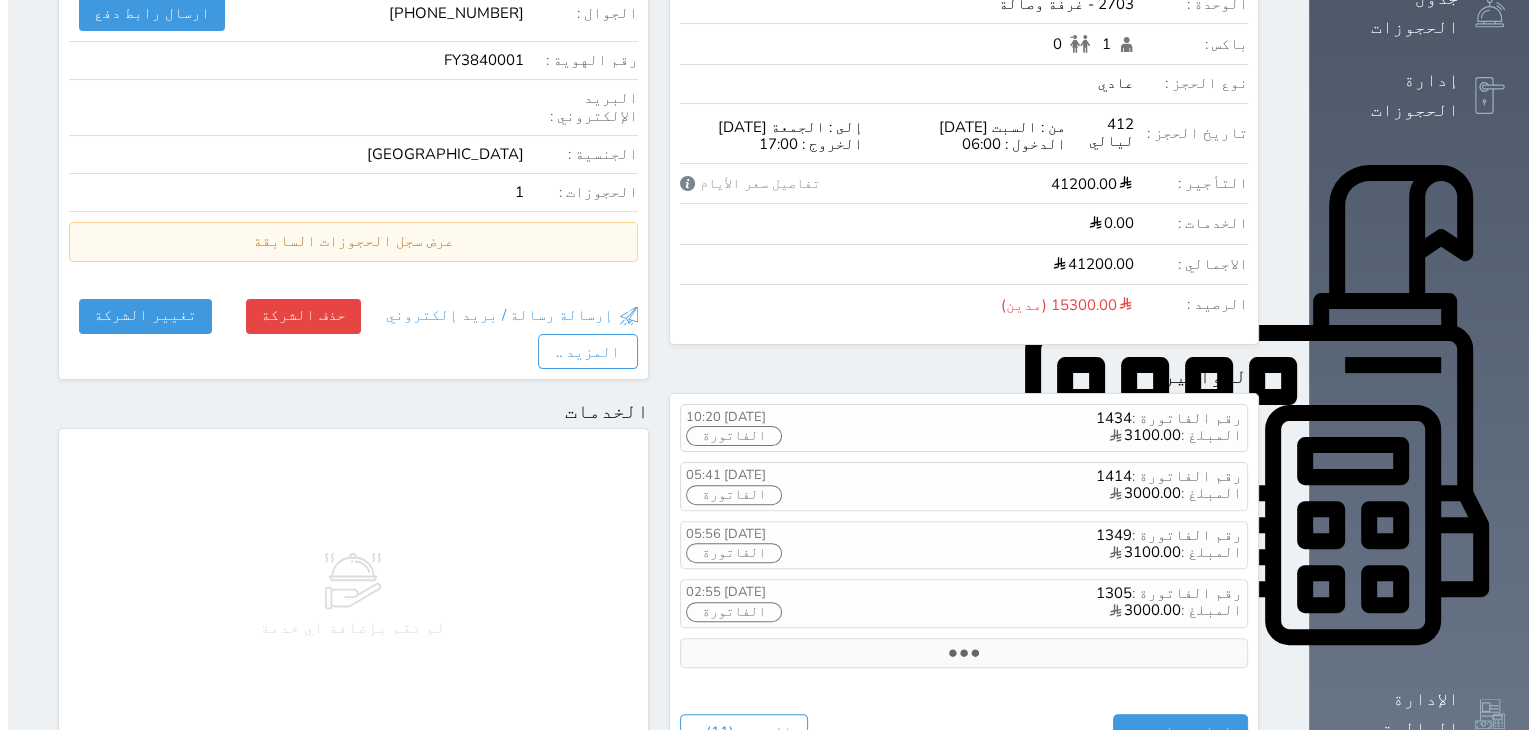 scroll, scrollTop: 500, scrollLeft: 0, axis: vertical 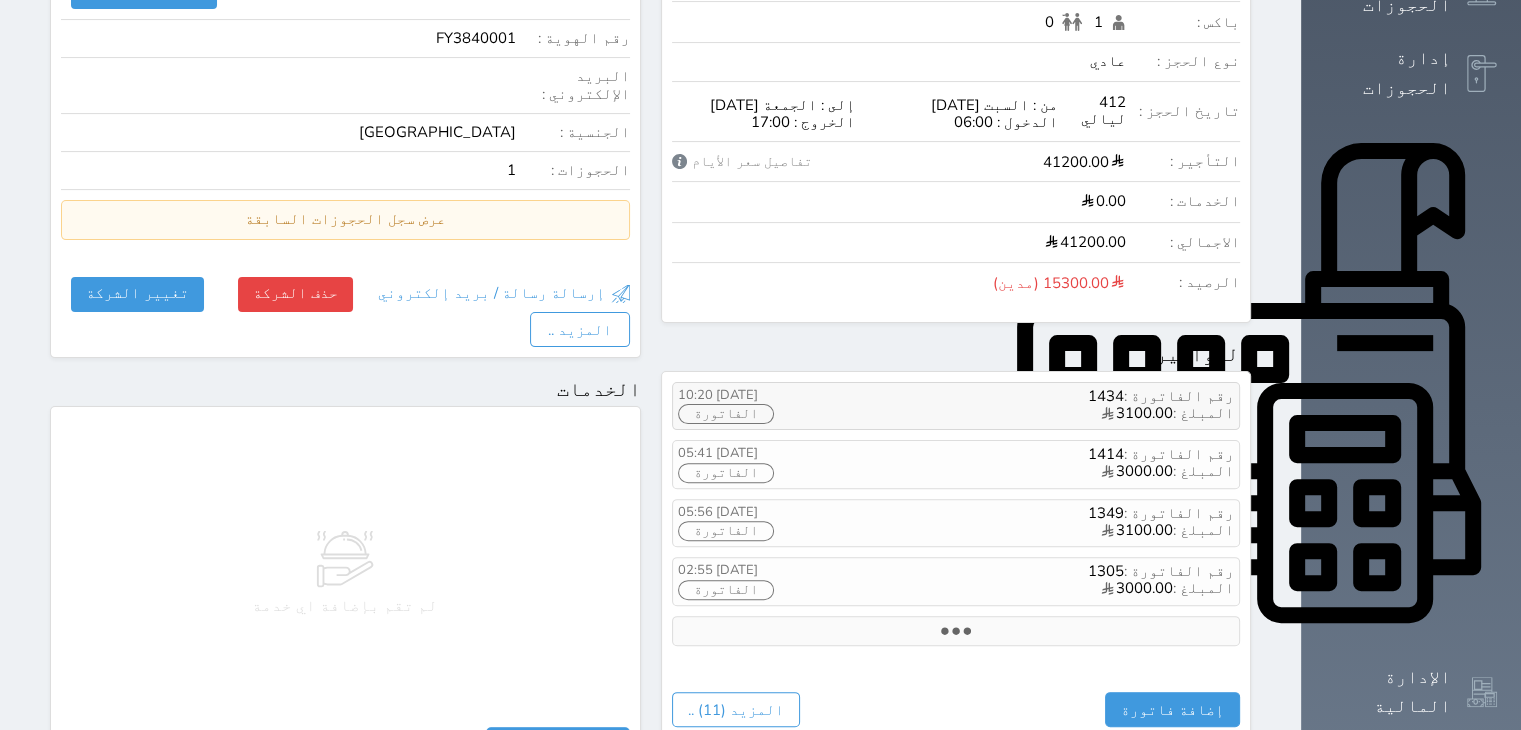 click on "الفاتورة" at bounding box center (726, 414) 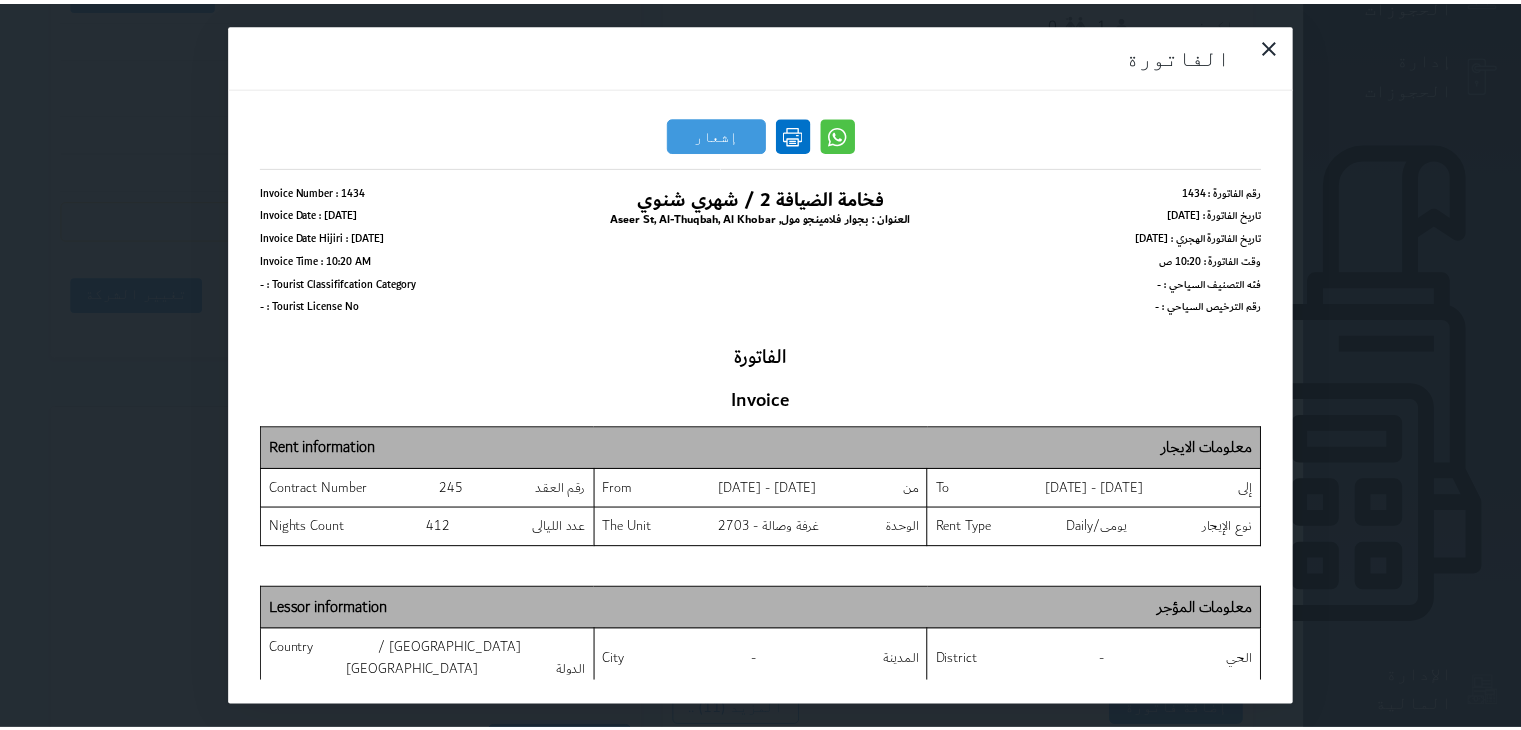 scroll, scrollTop: 0, scrollLeft: 0, axis: both 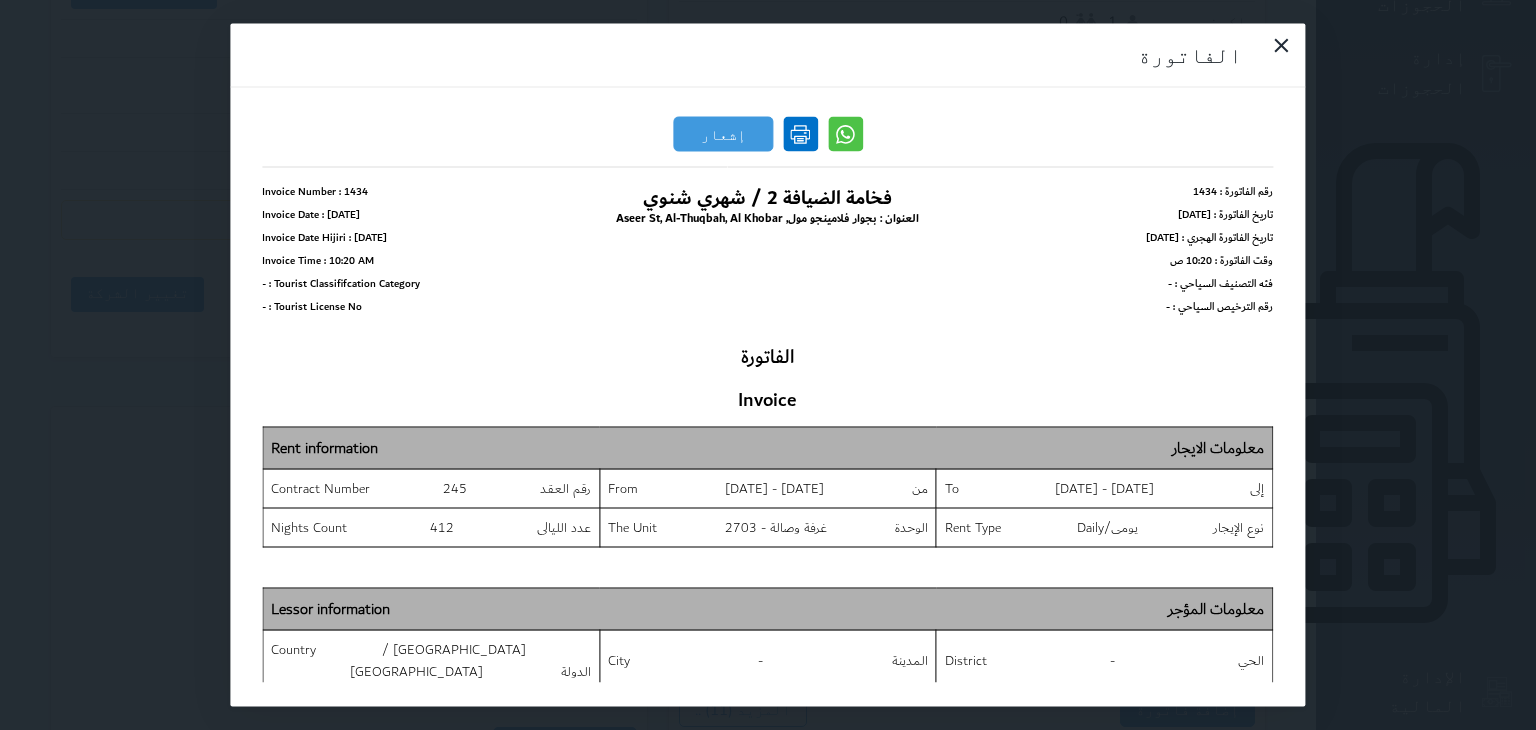 click at bounding box center [800, 134] 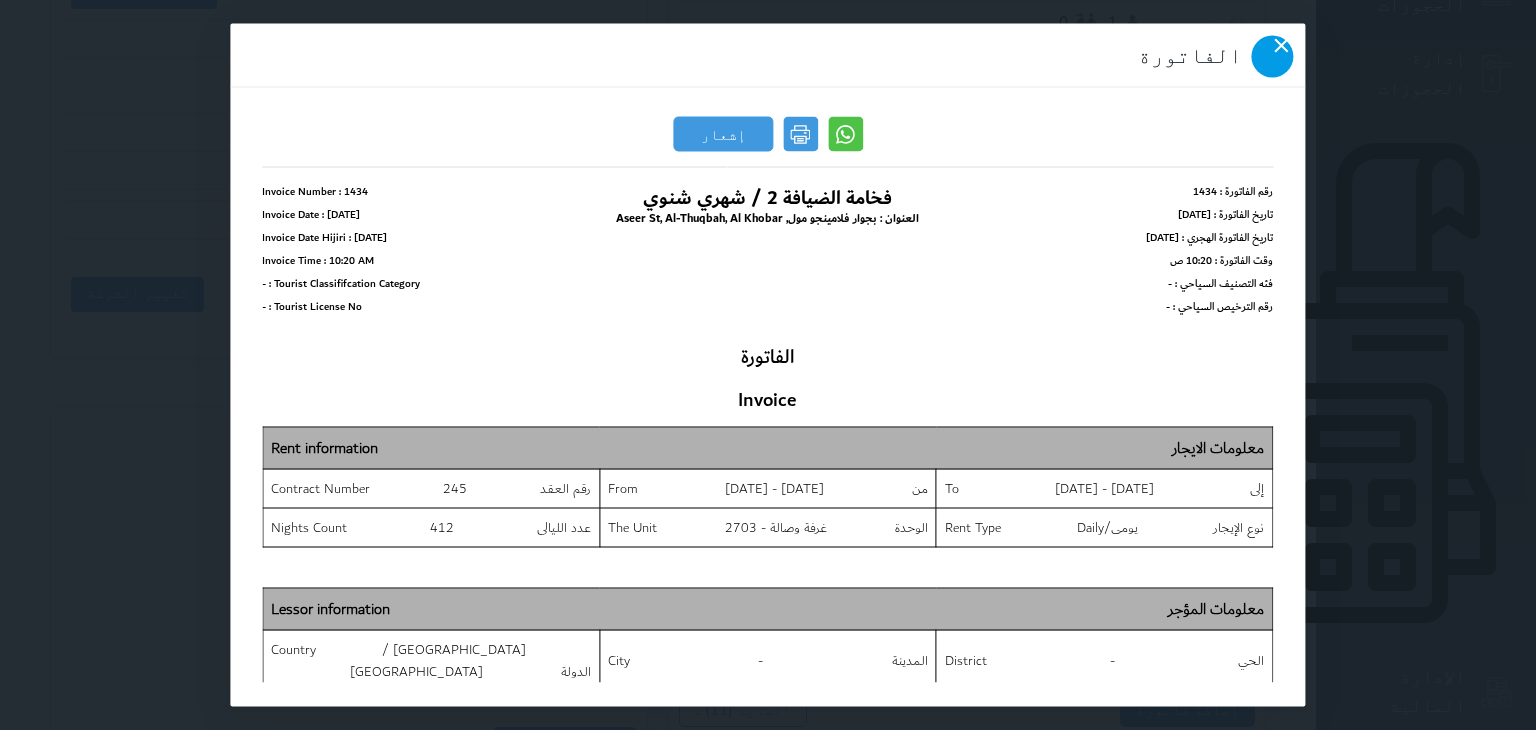 click 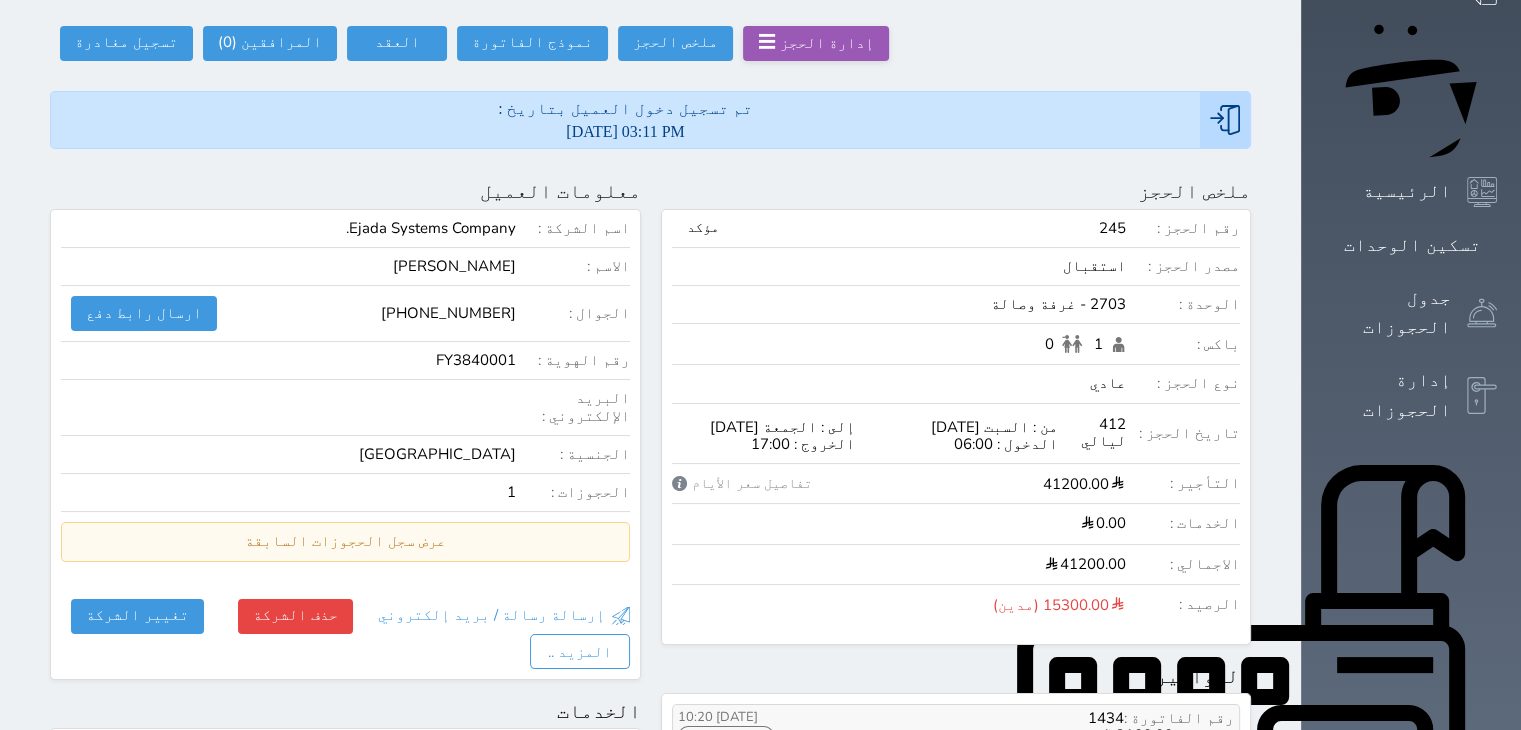 scroll, scrollTop: 100, scrollLeft: 0, axis: vertical 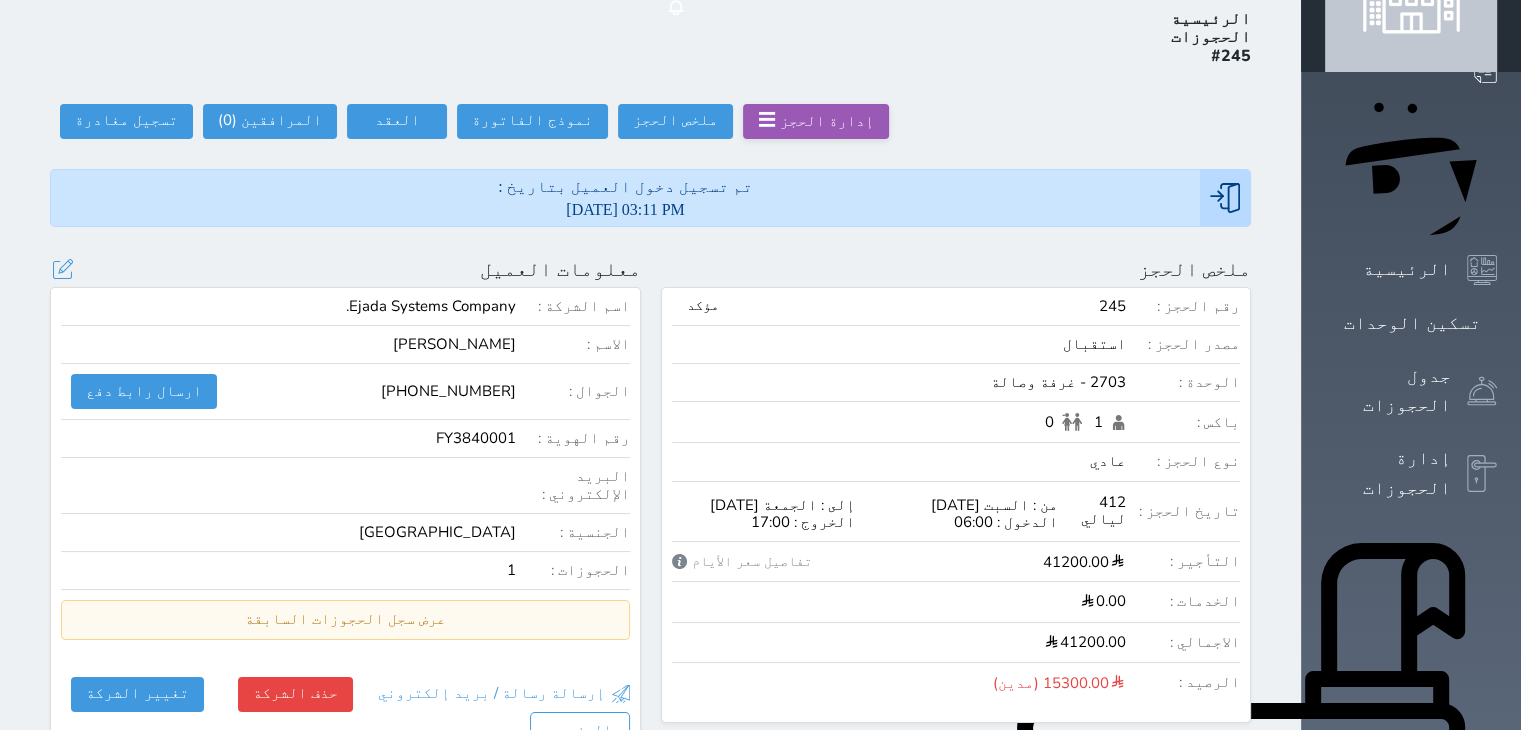 click on "[PERSON_NAME]" at bounding box center [454, 344] 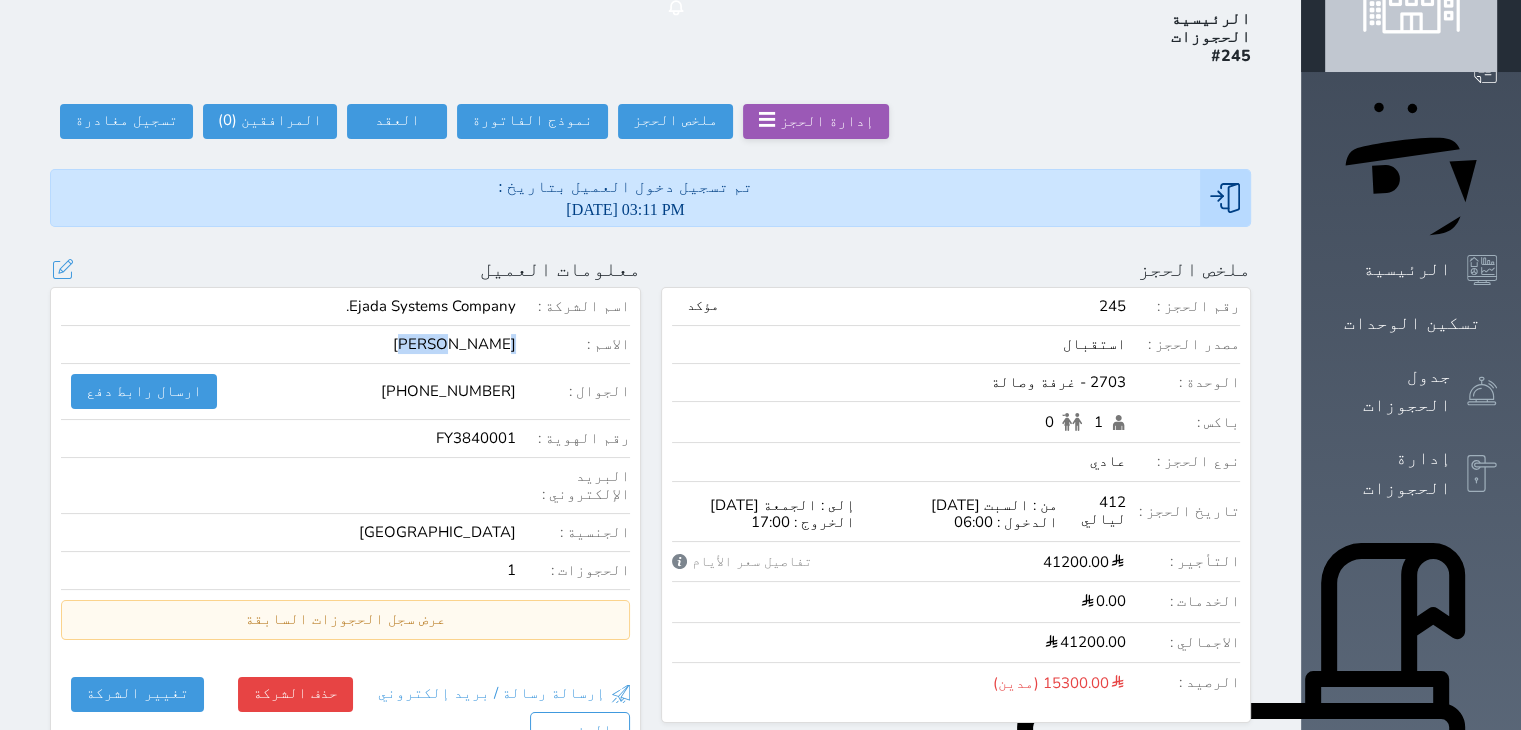 click on "[PERSON_NAME]" at bounding box center (454, 344) 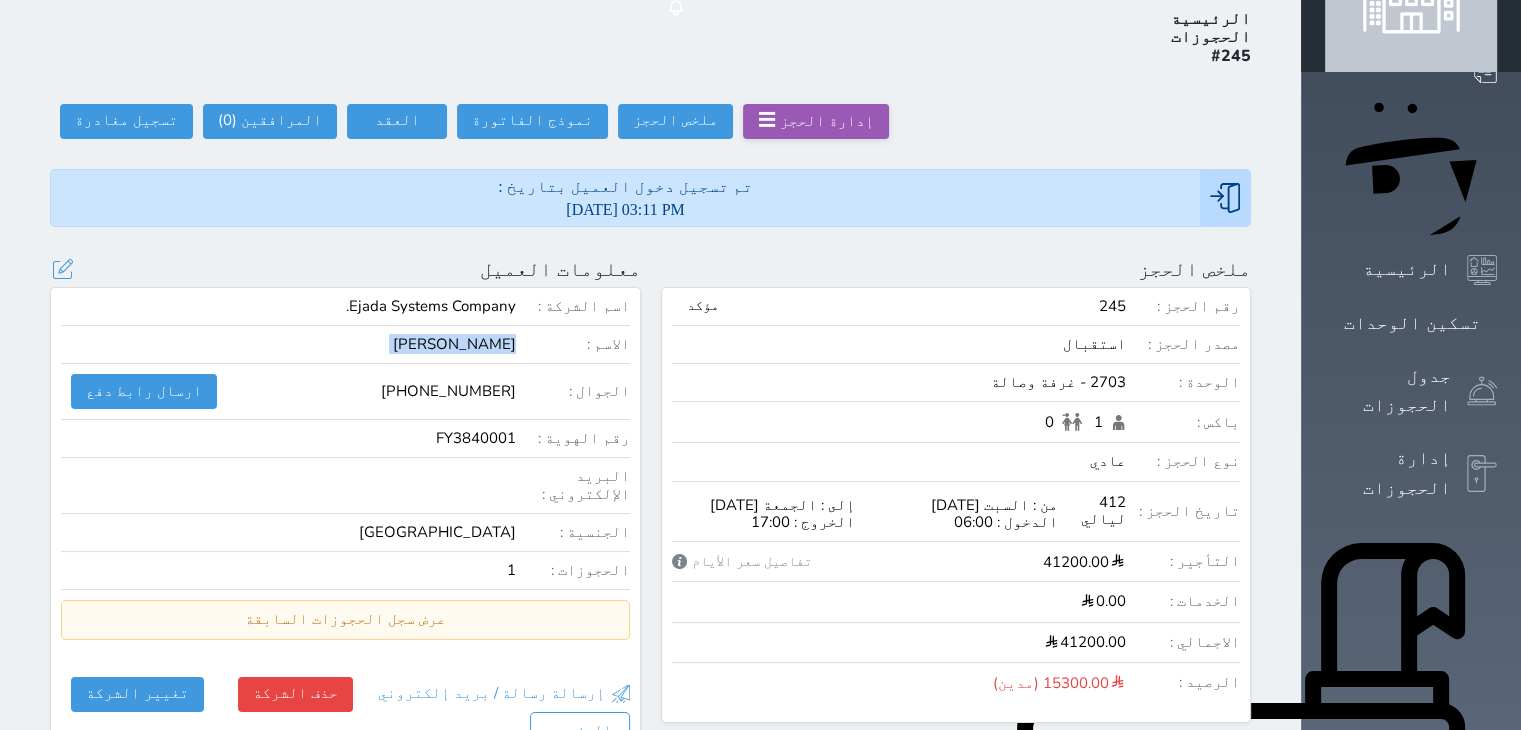 copy on "[PERSON_NAME]" 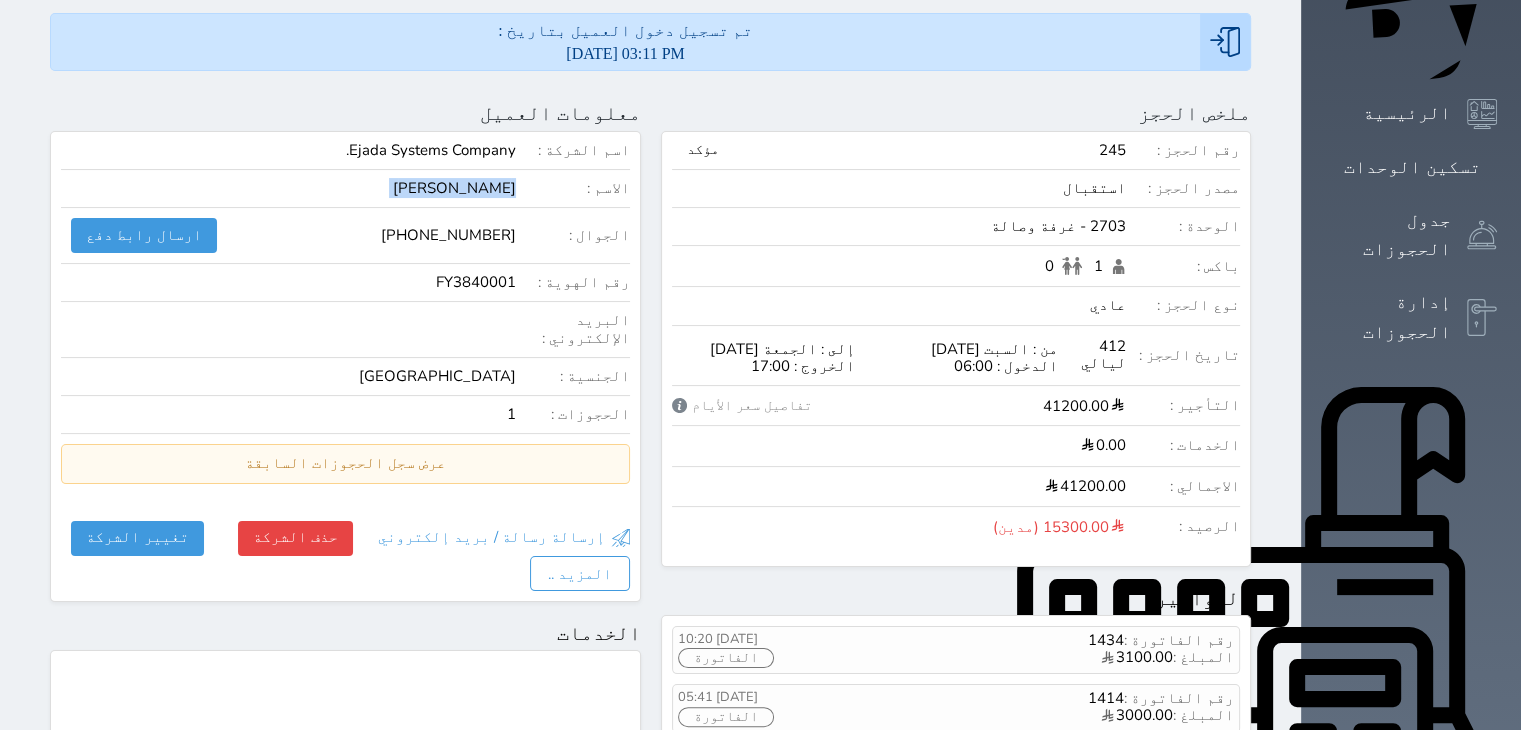 scroll, scrollTop: 300, scrollLeft: 0, axis: vertical 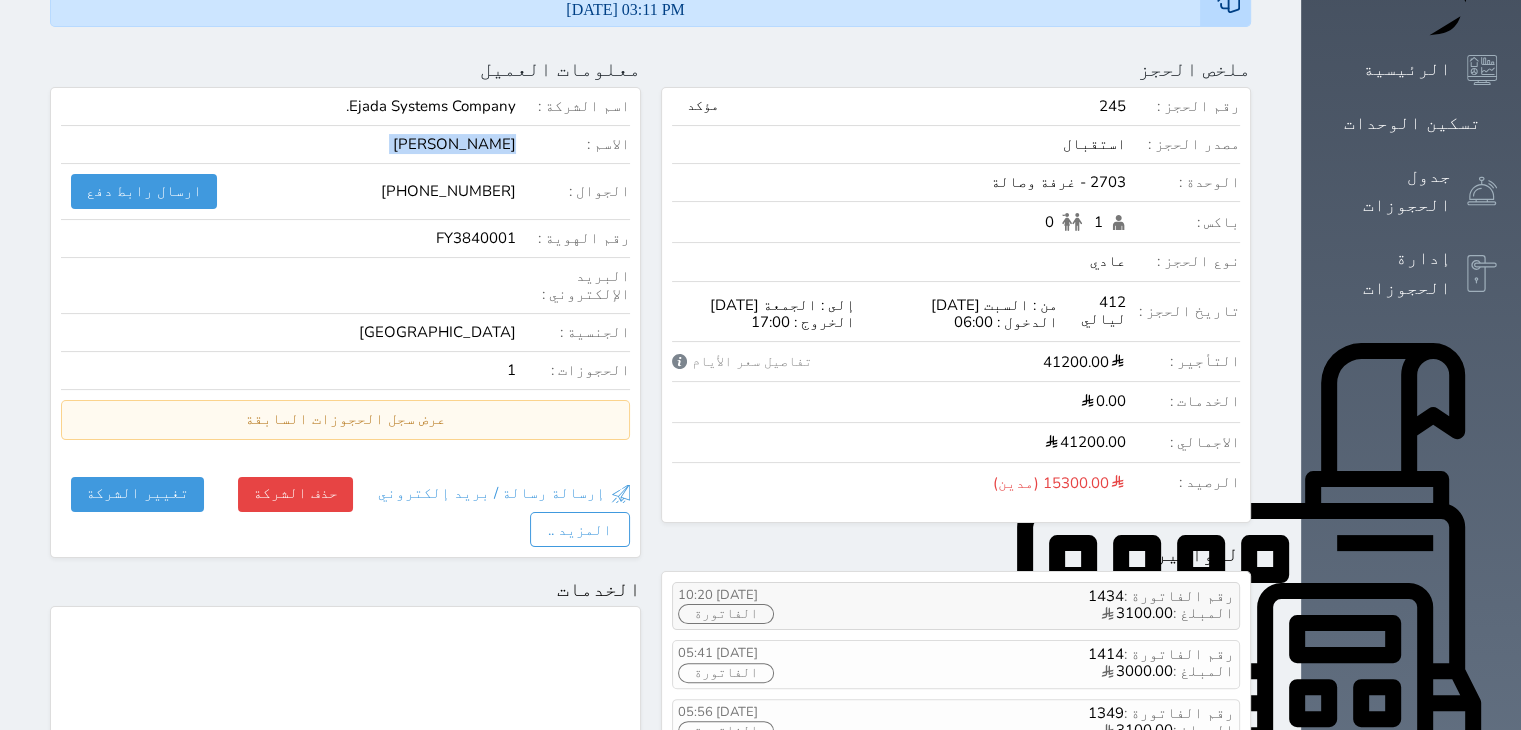 click on "الفاتورة" at bounding box center (726, 614) 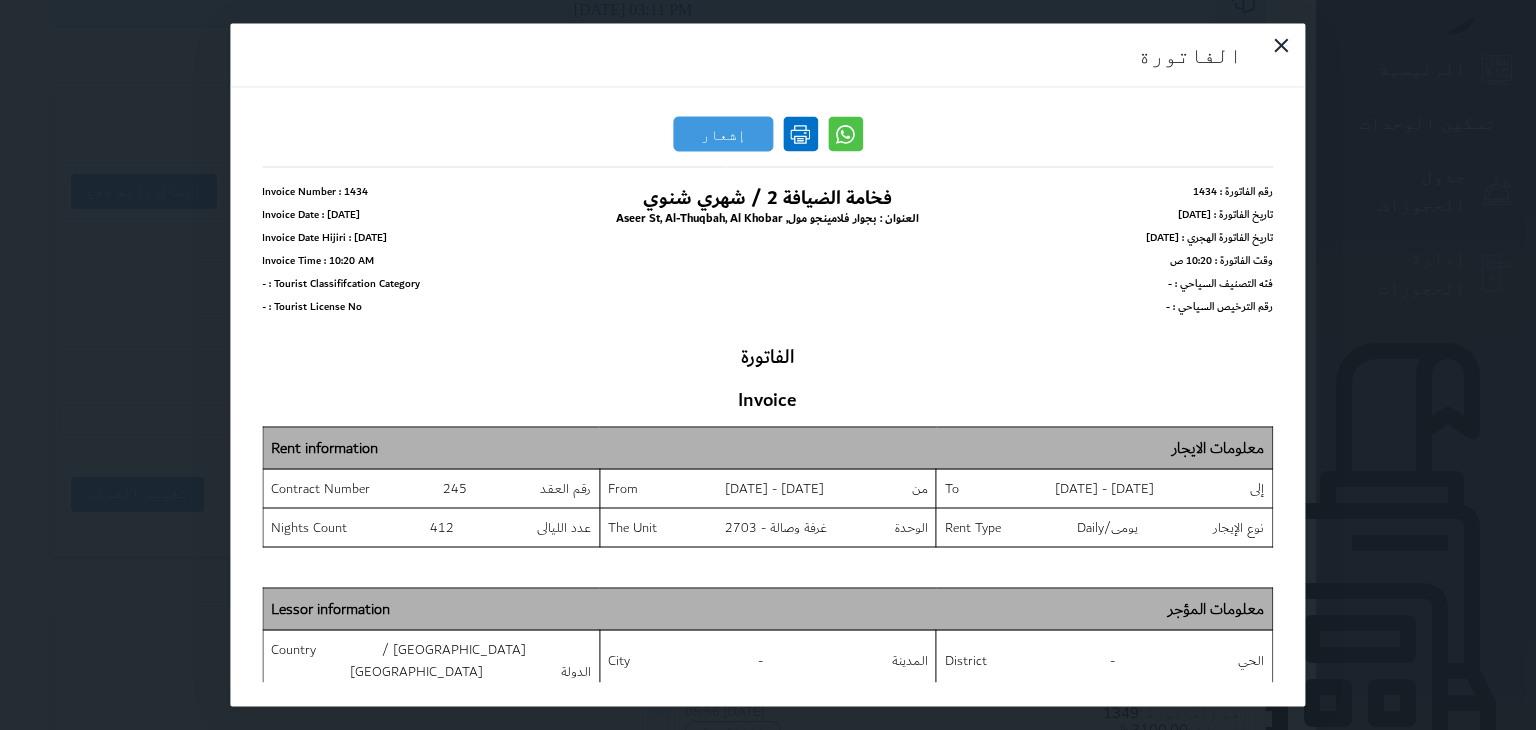 click at bounding box center (800, 134) 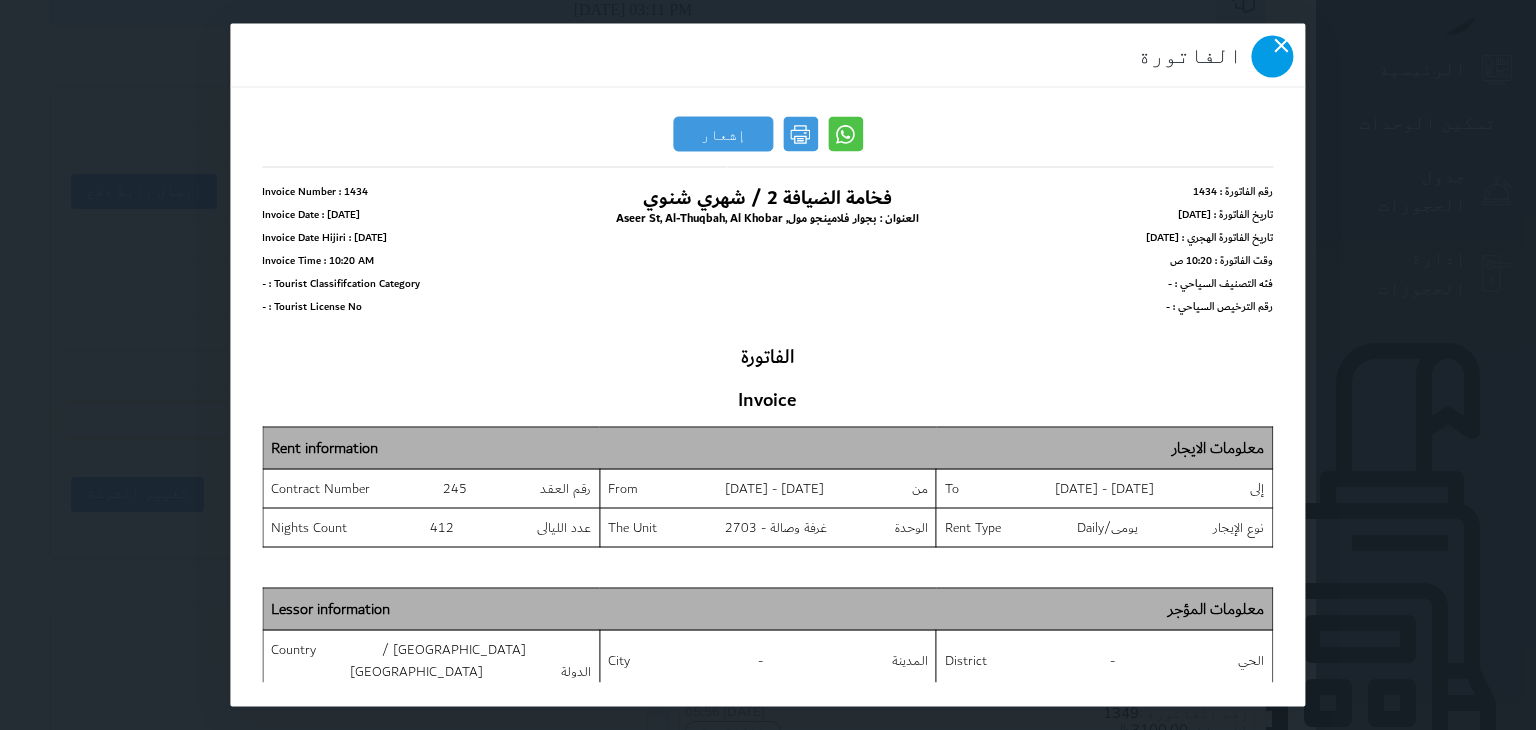 click 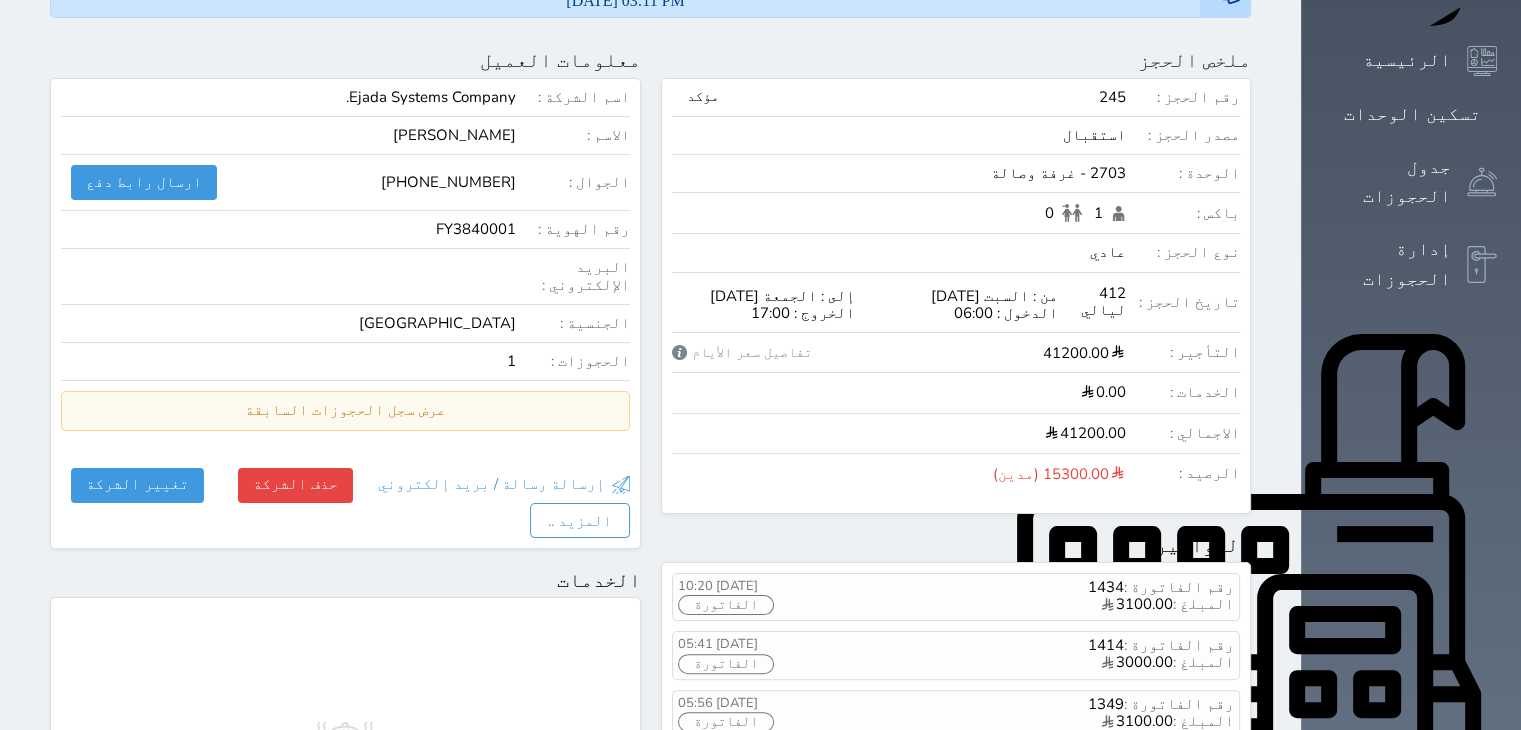 scroll, scrollTop: 0, scrollLeft: 0, axis: both 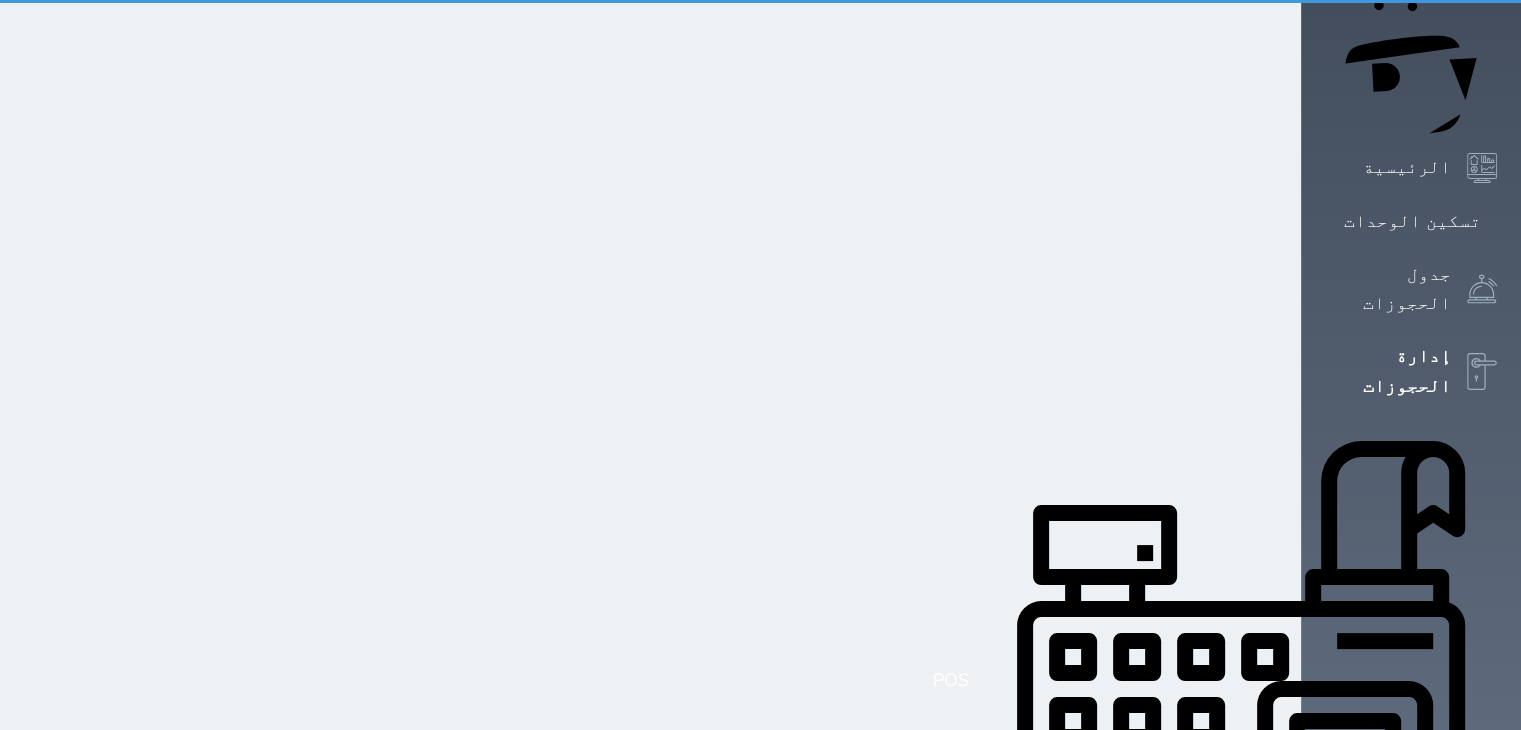 select on "open_all" 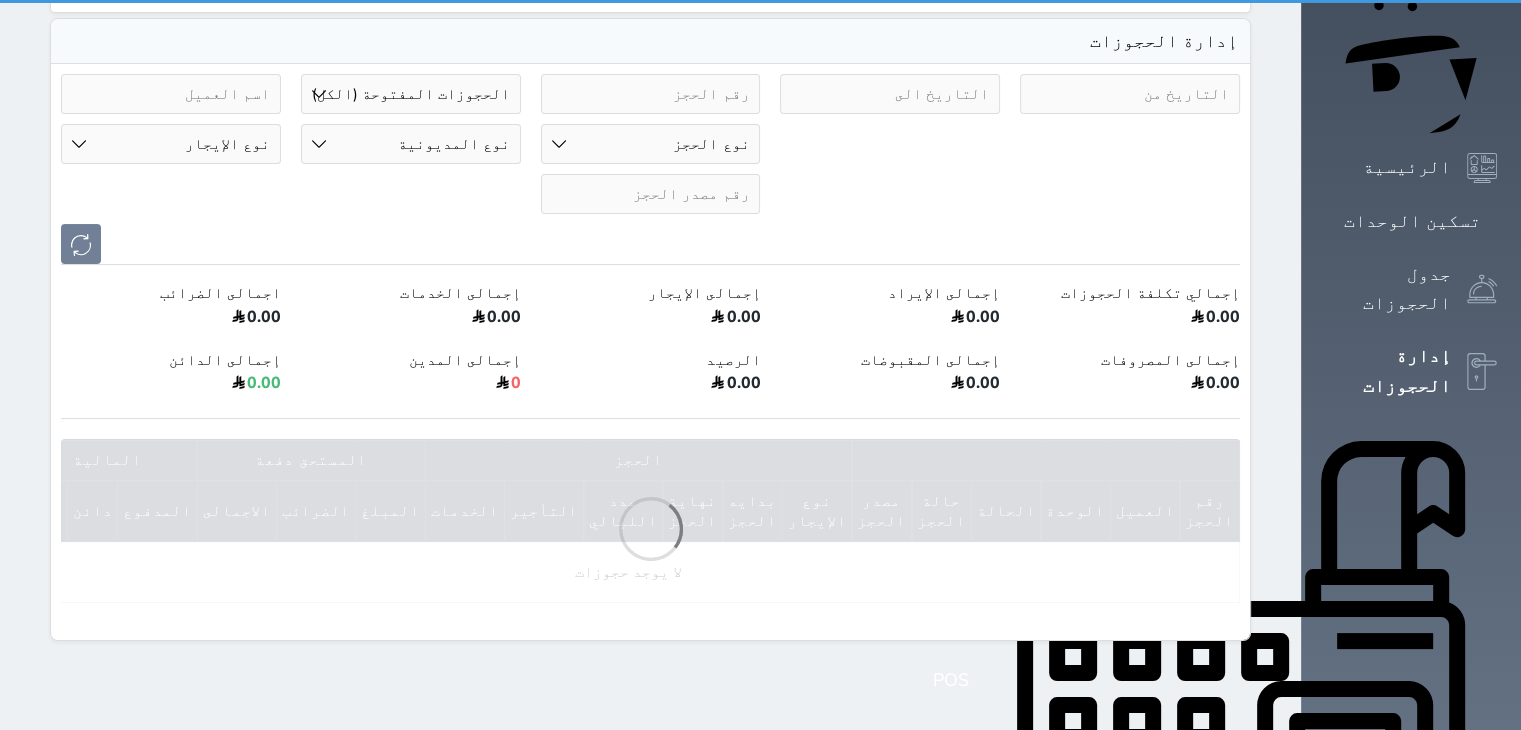 scroll, scrollTop: 0, scrollLeft: 0, axis: both 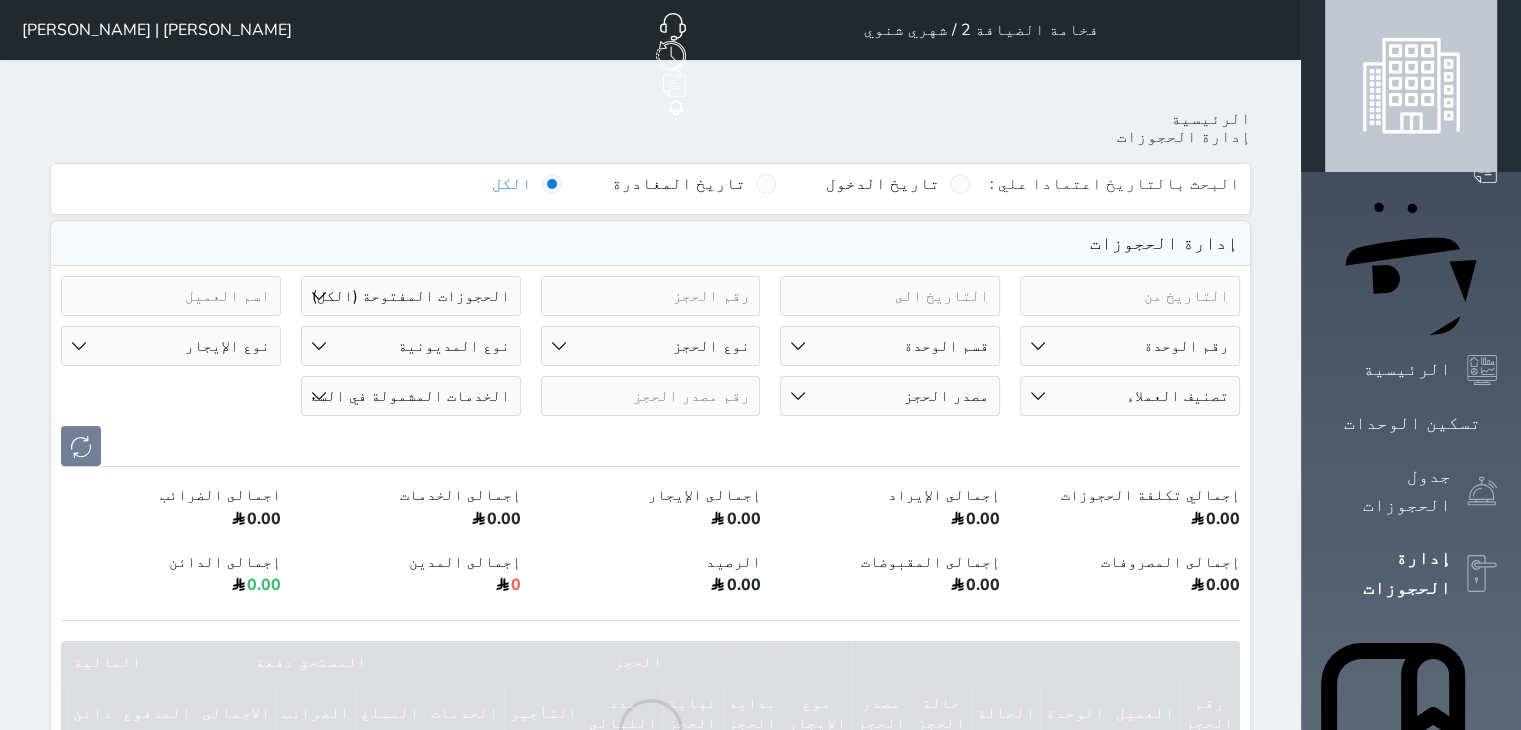 click at bounding box center (171, 296) 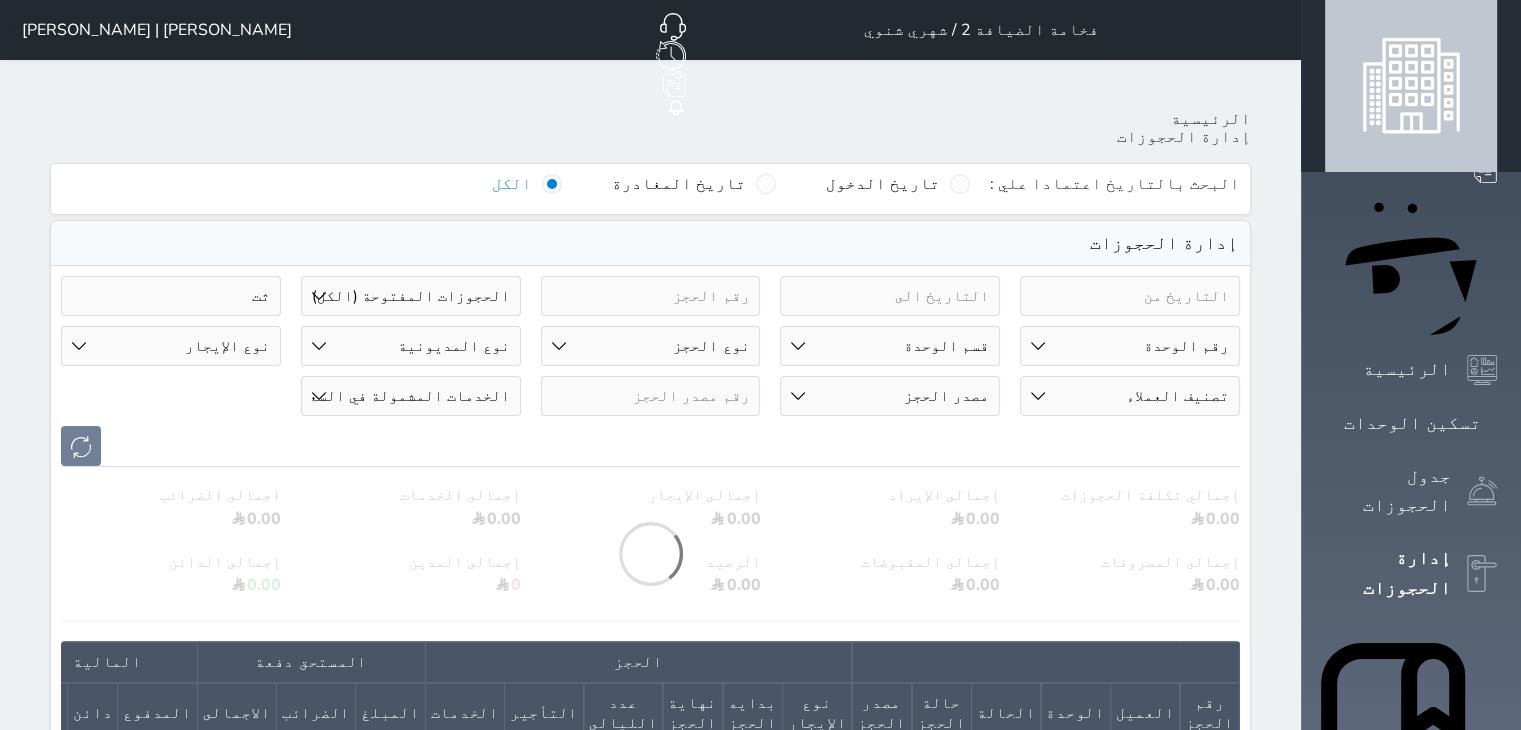 type on "ث" 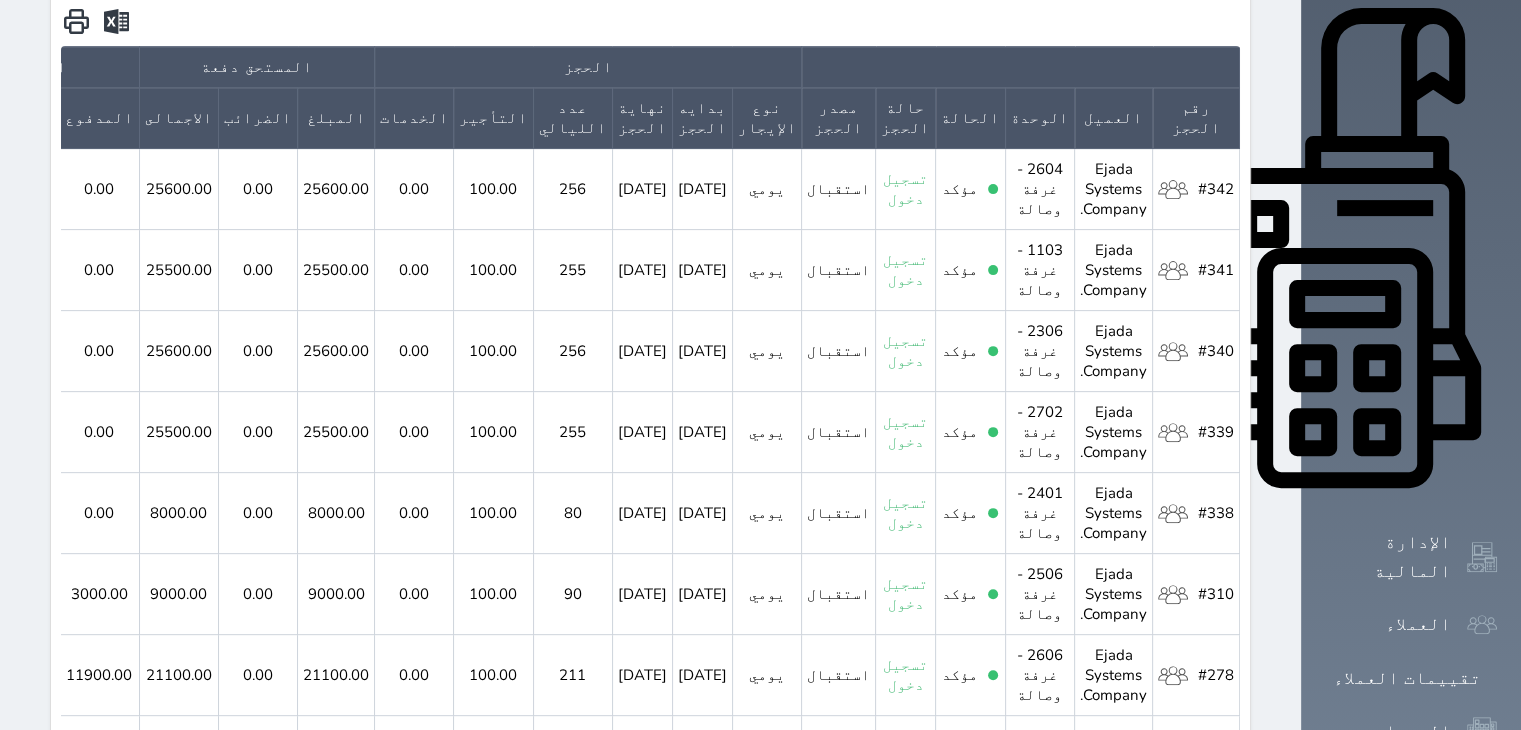 scroll, scrollTop: 758, scrollLeft: 0, axis: vertical 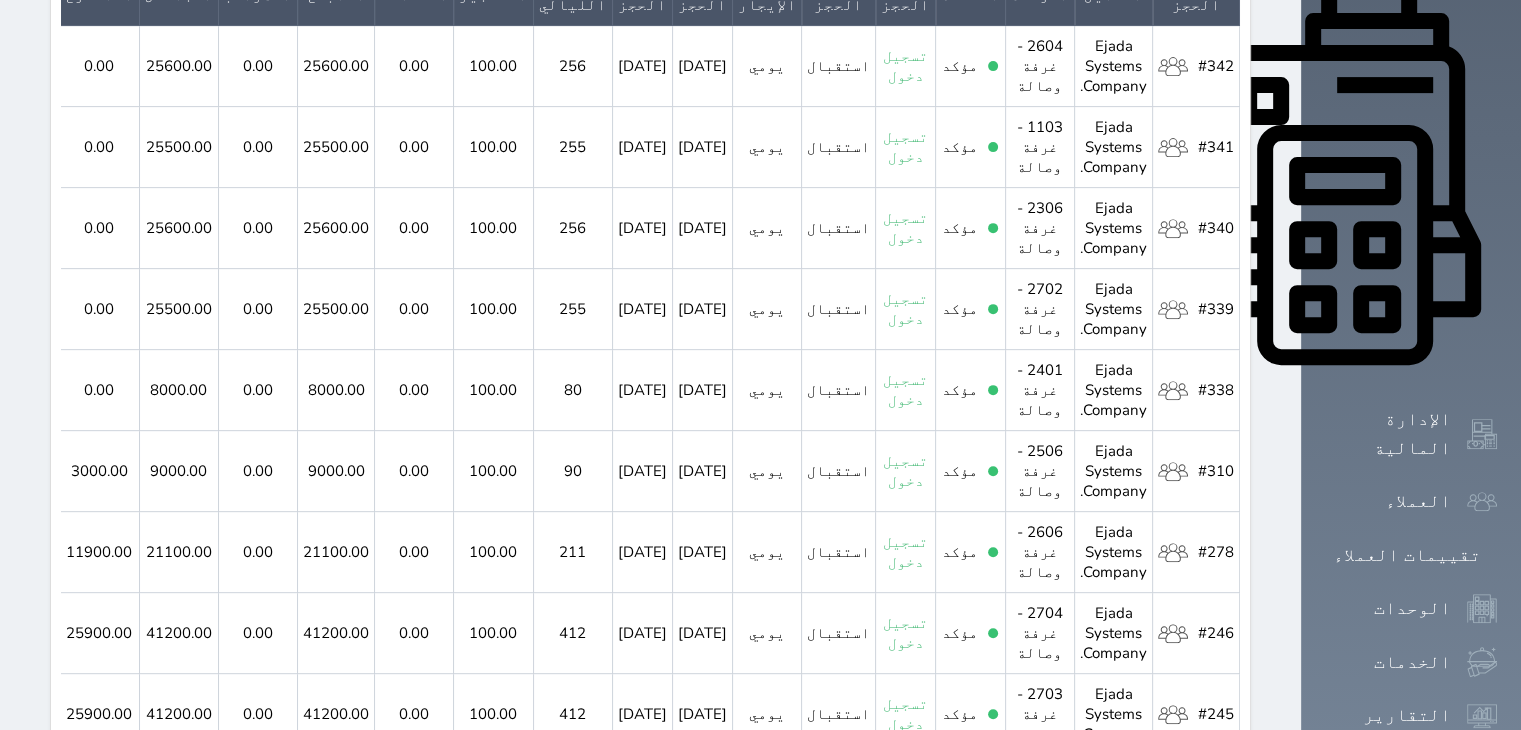 type on "eja" 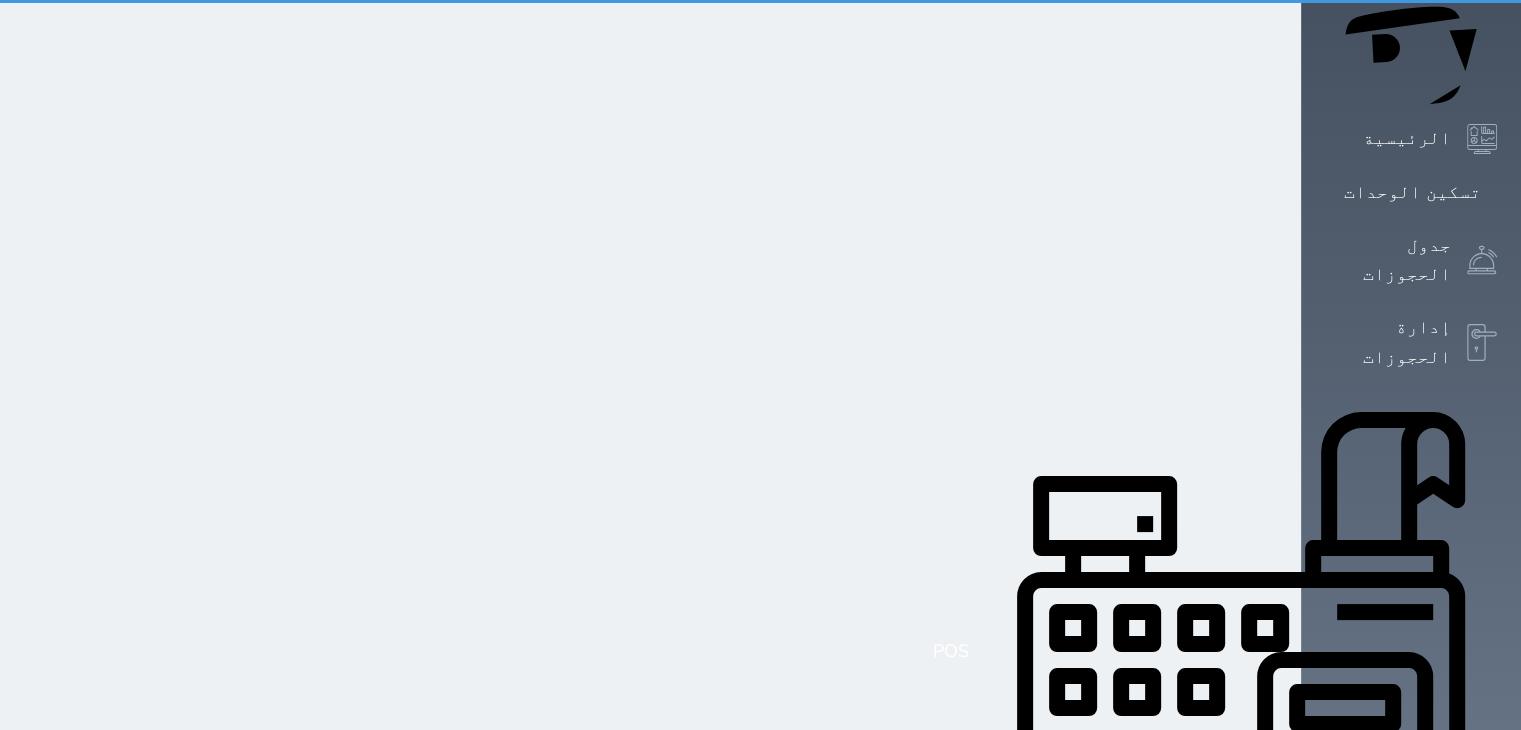 scroll, scrollTop: 0, scrollLeft: 0, axis: both 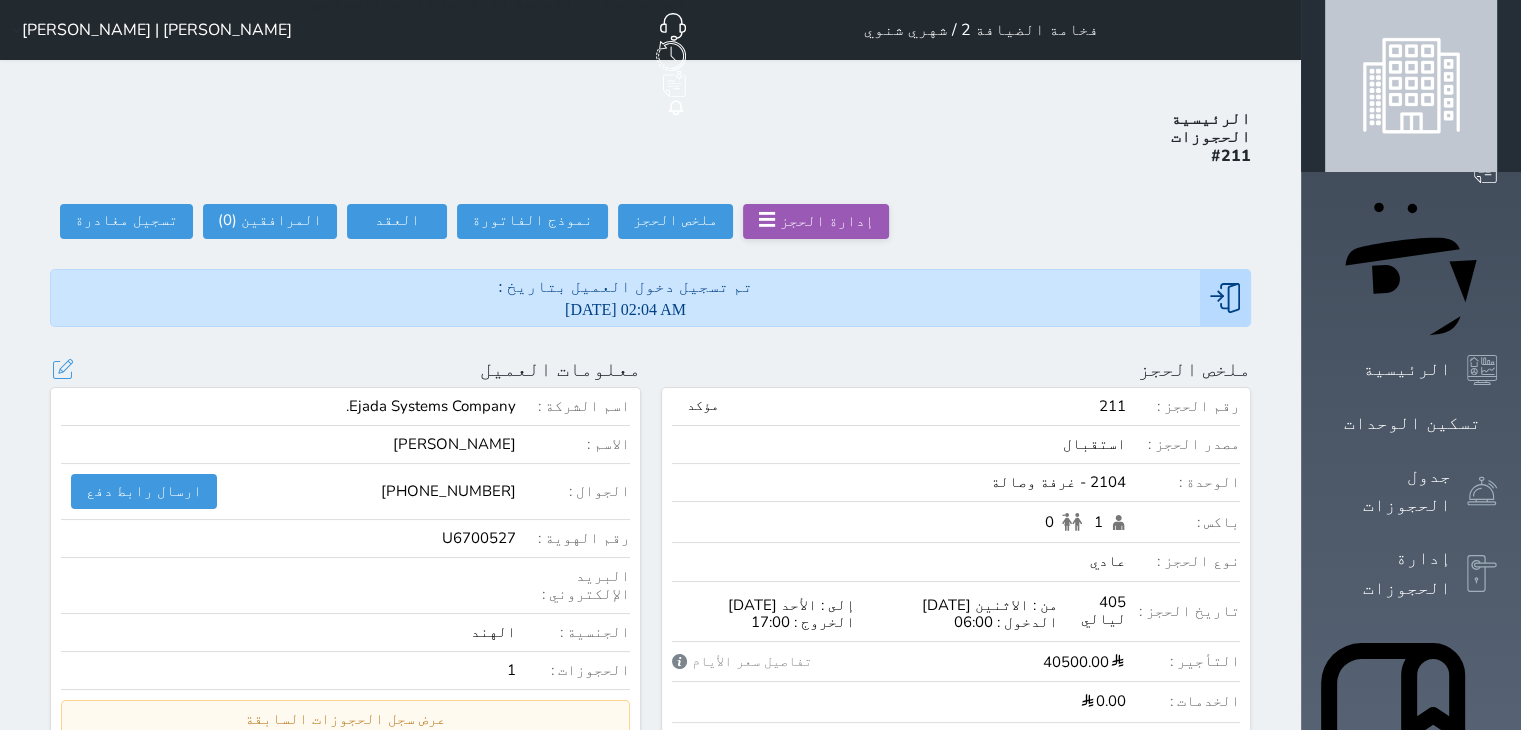 click on "[PERSON_NAME]" at bounding box center [454, 444] 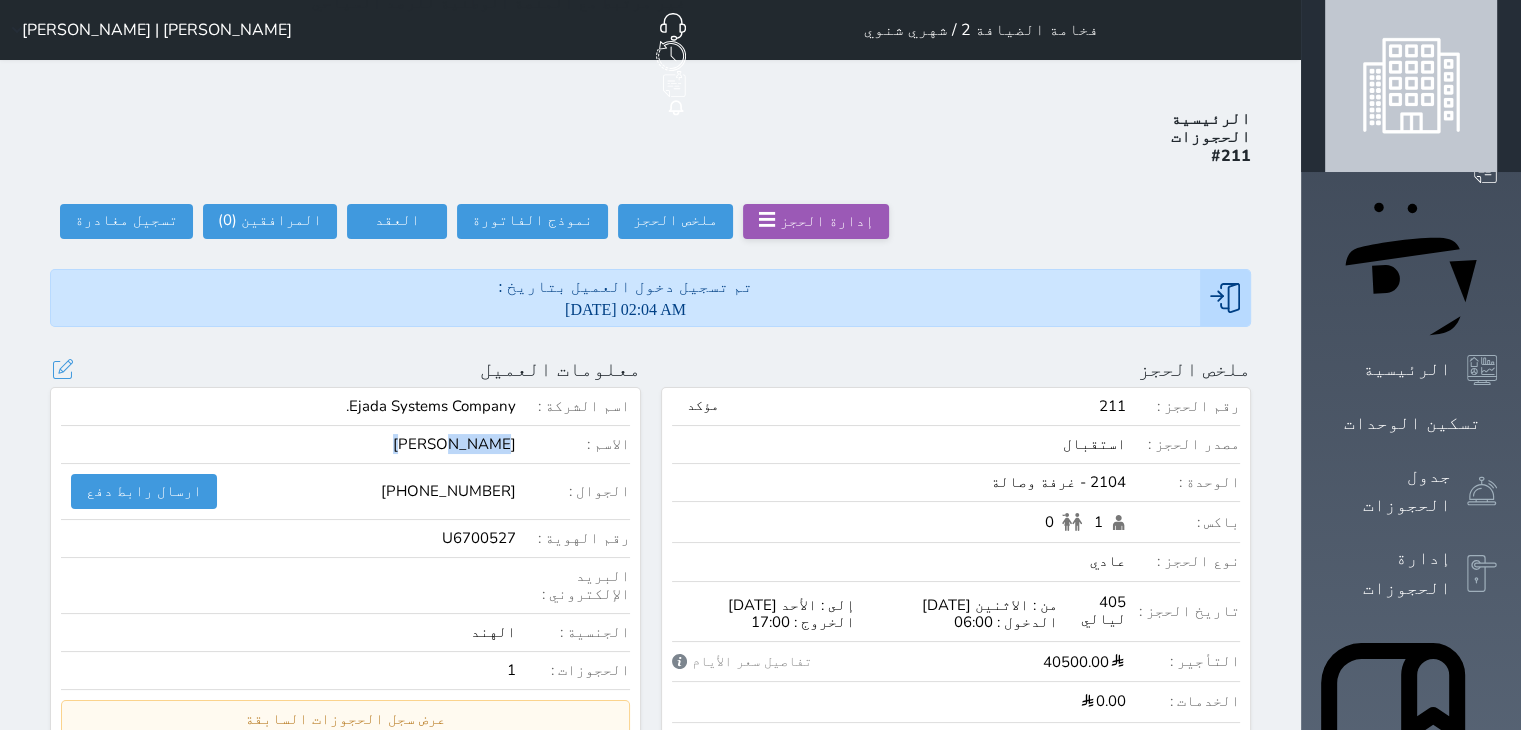 click on "[PERSON_NAME]" at bounding box center [454, 444] 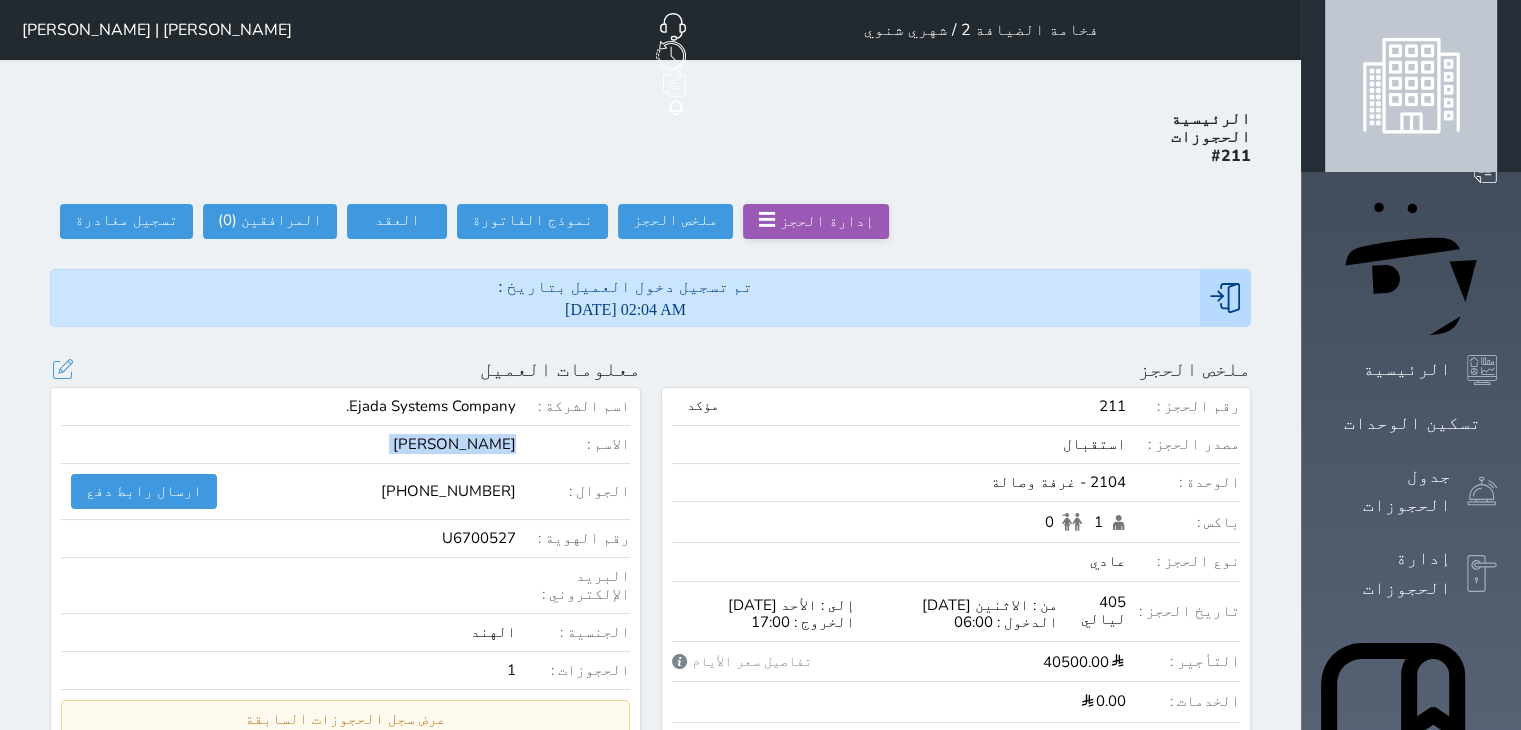 click on "[PERSON_NAME]" at bounding box center (454, 444) 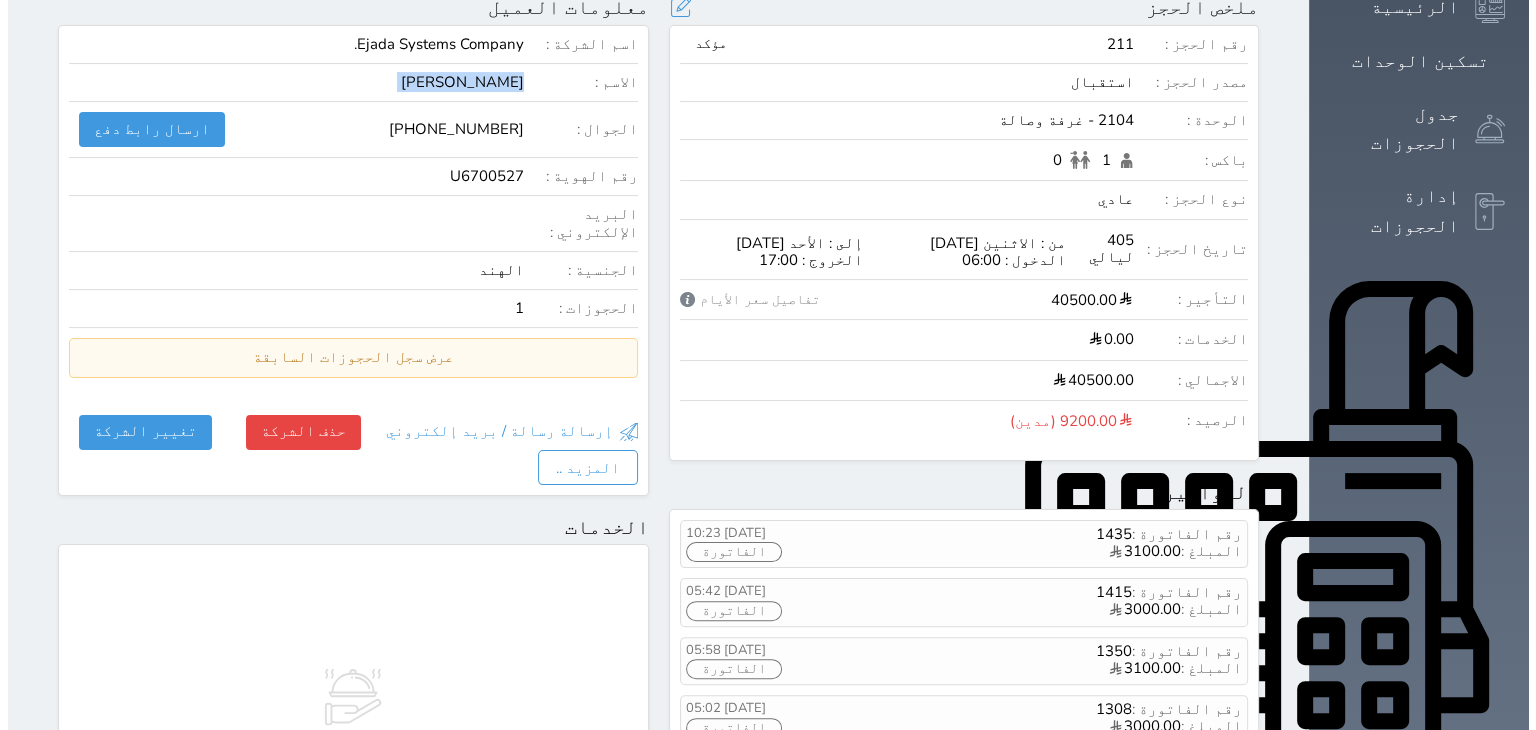 scroll, scrollTop: 400, scrollLeft: 0, axis: vertical 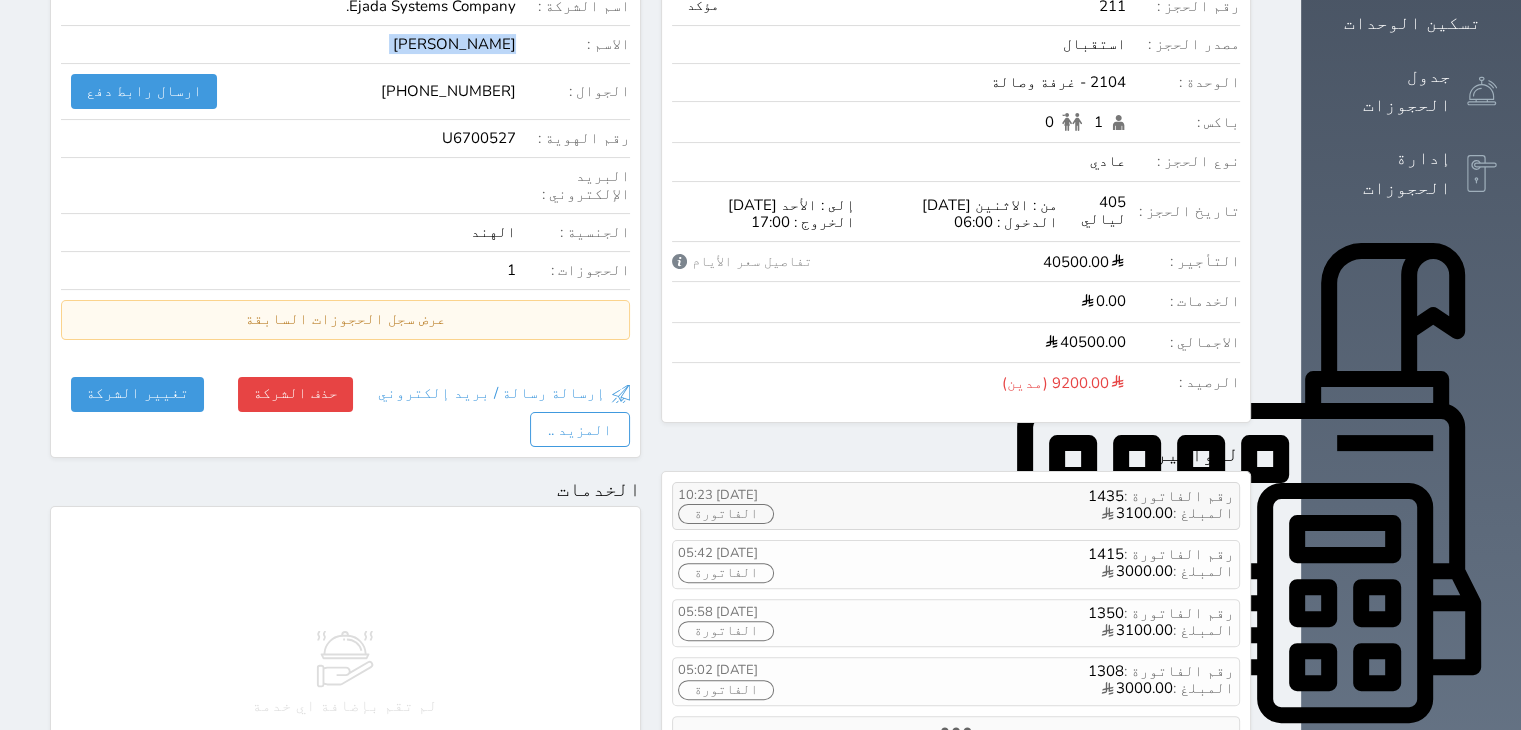 click on "الفاتورة" at bounding box center [726, 514] 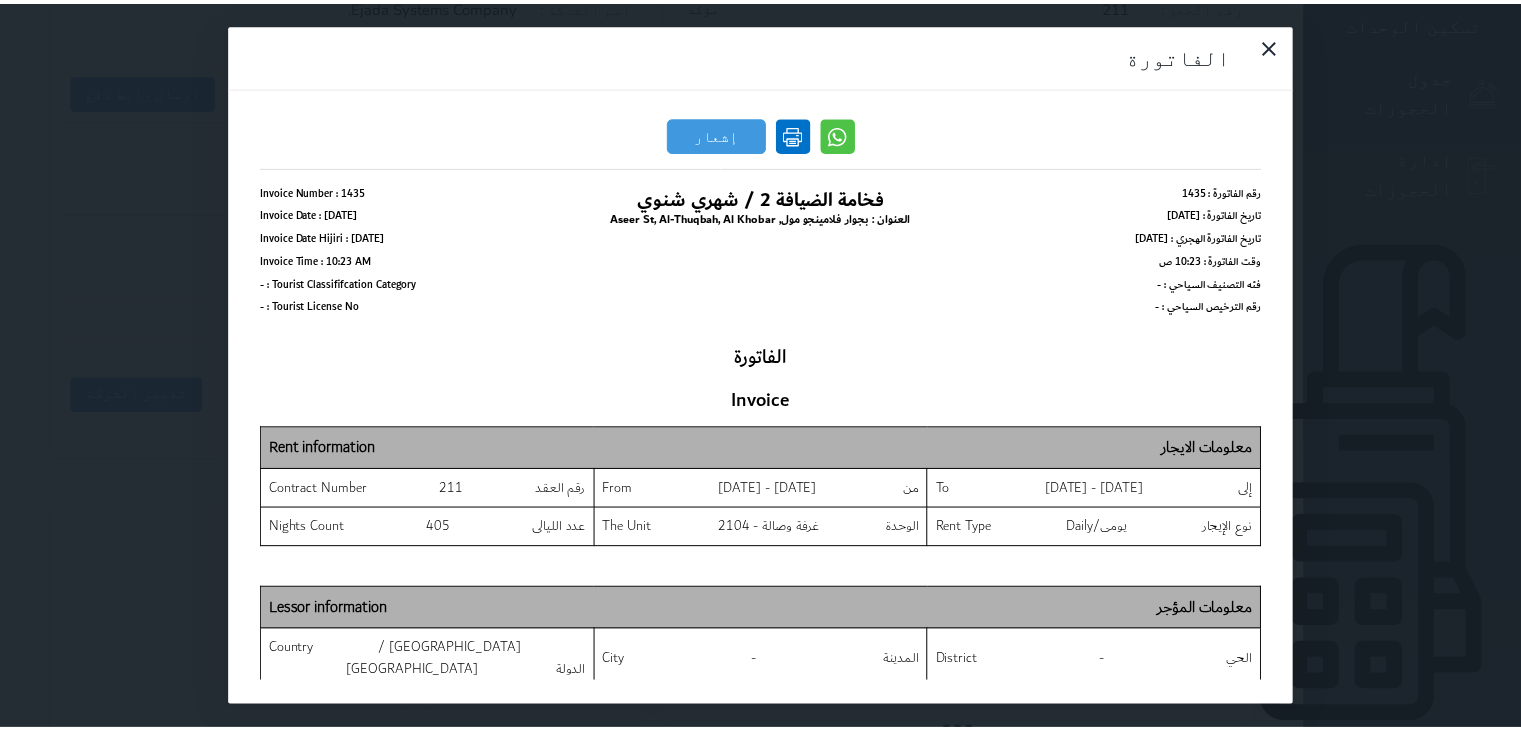 scroll, scrollTop: 0, scrollLeft: 0, axis: both 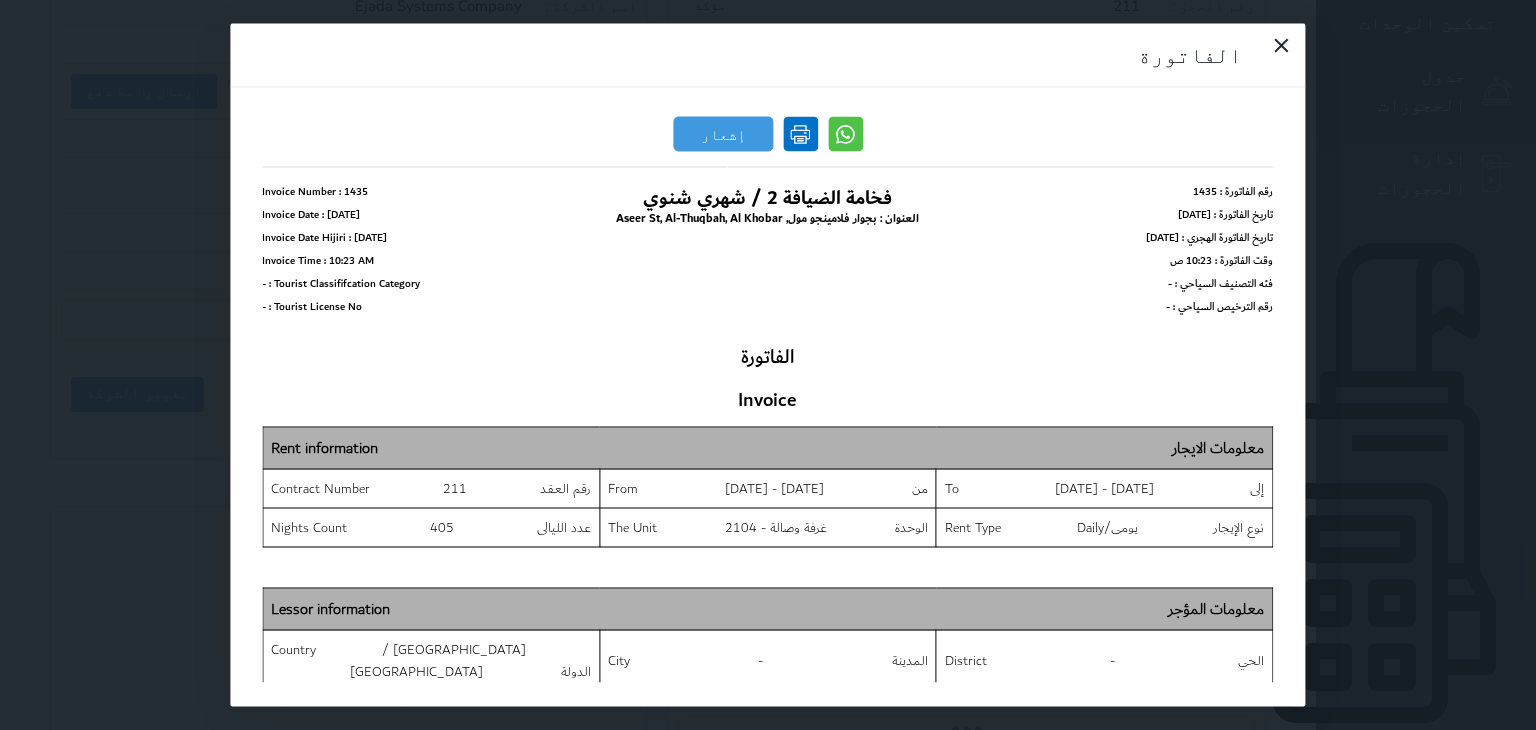 click at bounding box center (800, 134) 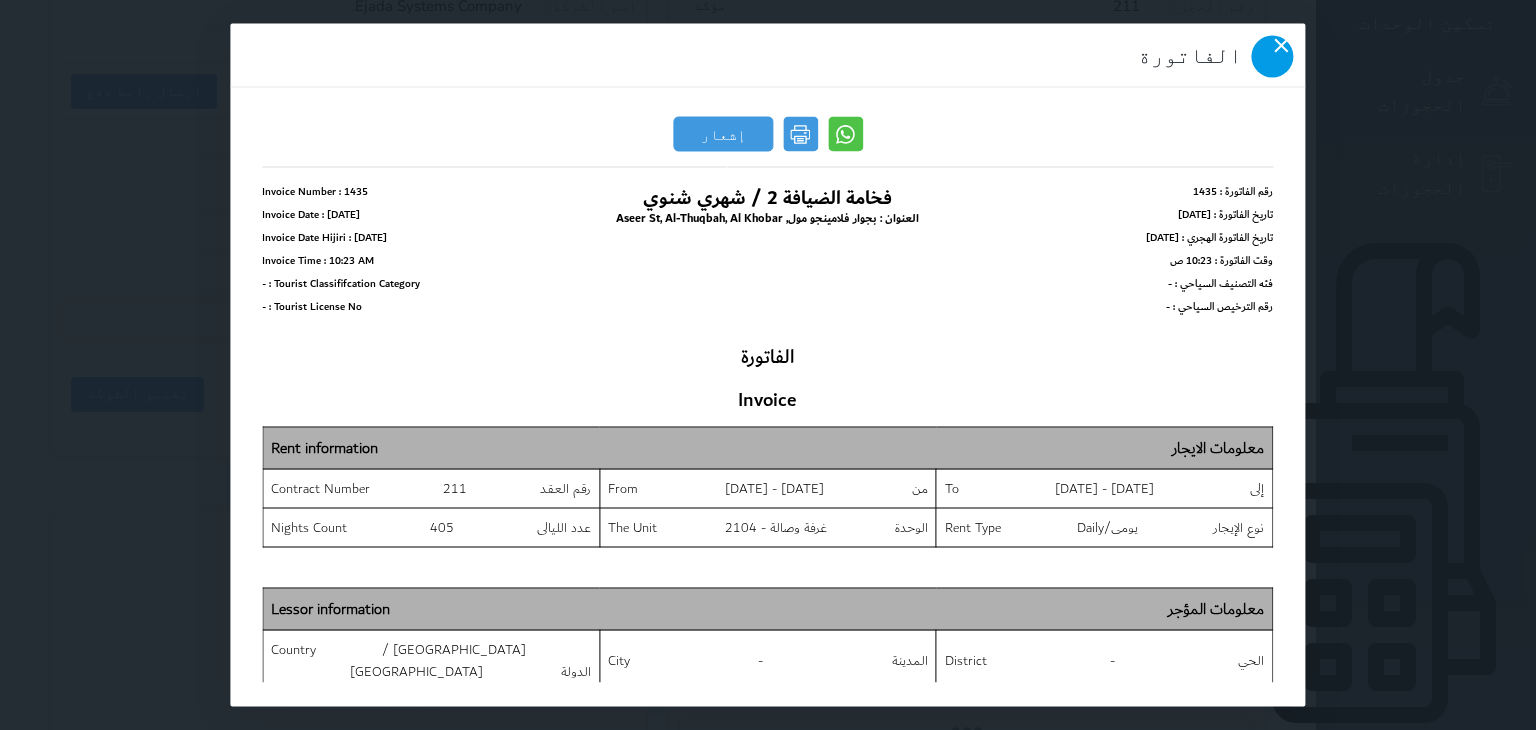 click 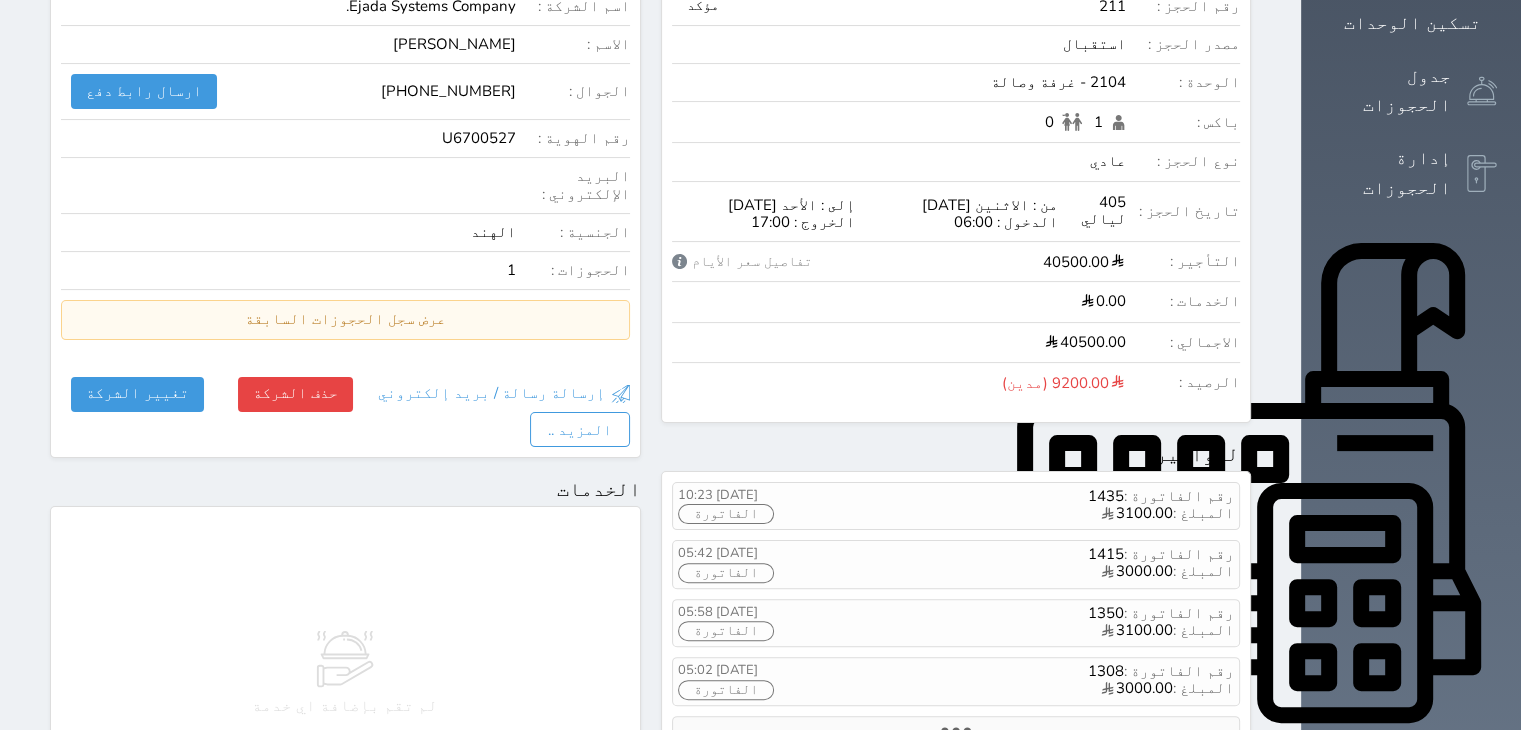 scroll, scrollTop: 0, scrollLeft: 0, axis: both 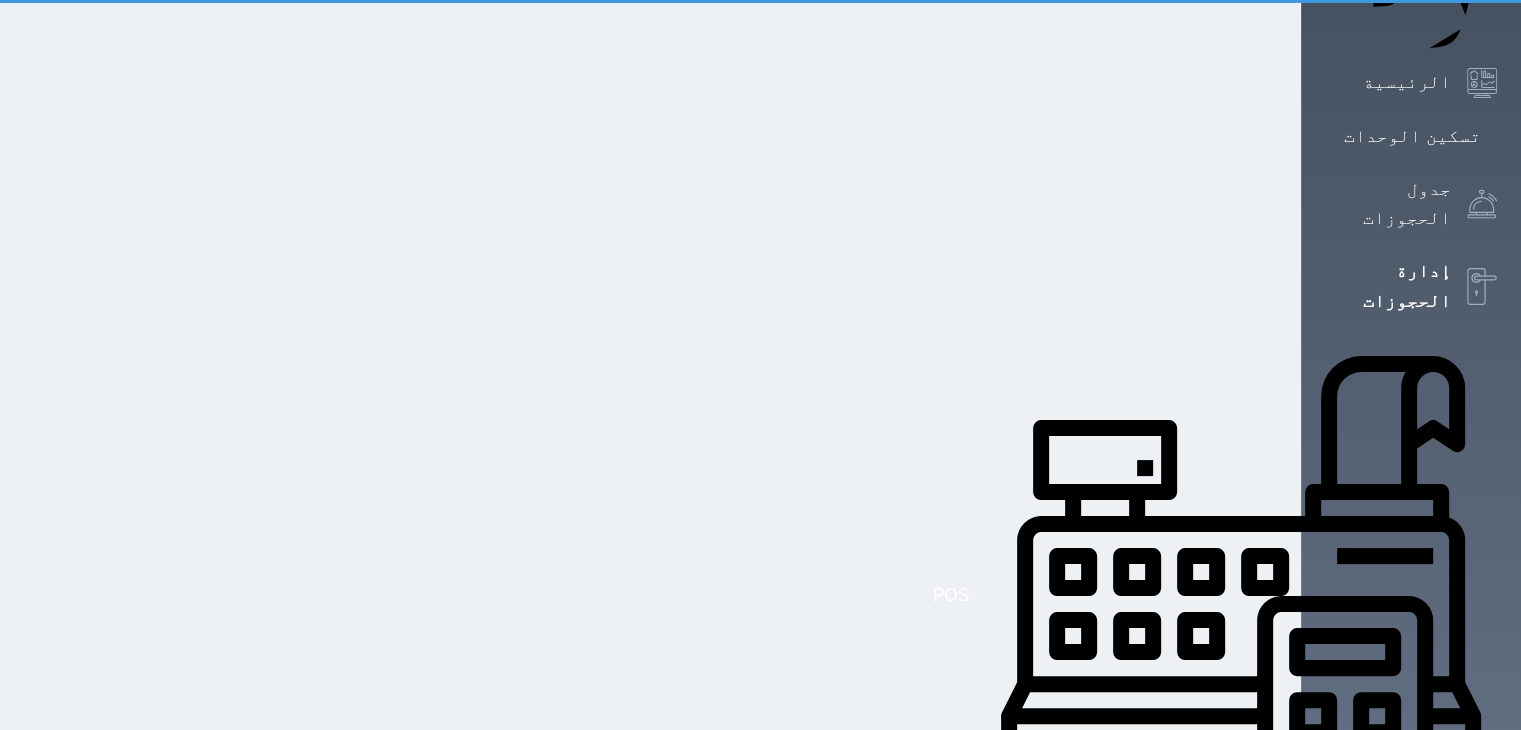 select on "open_all" 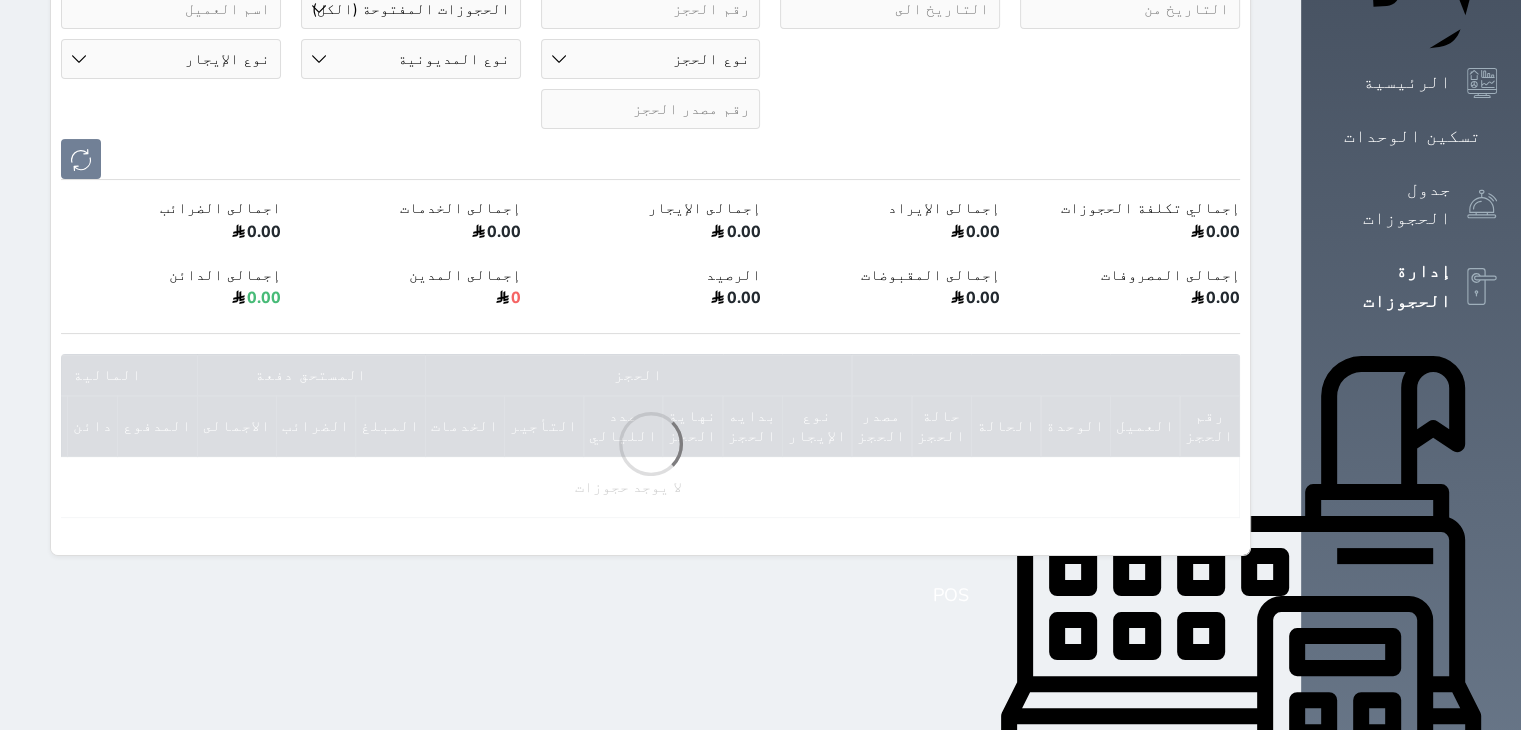 scroll, scrollTop: 0, scrollLeft: 0, axis: both 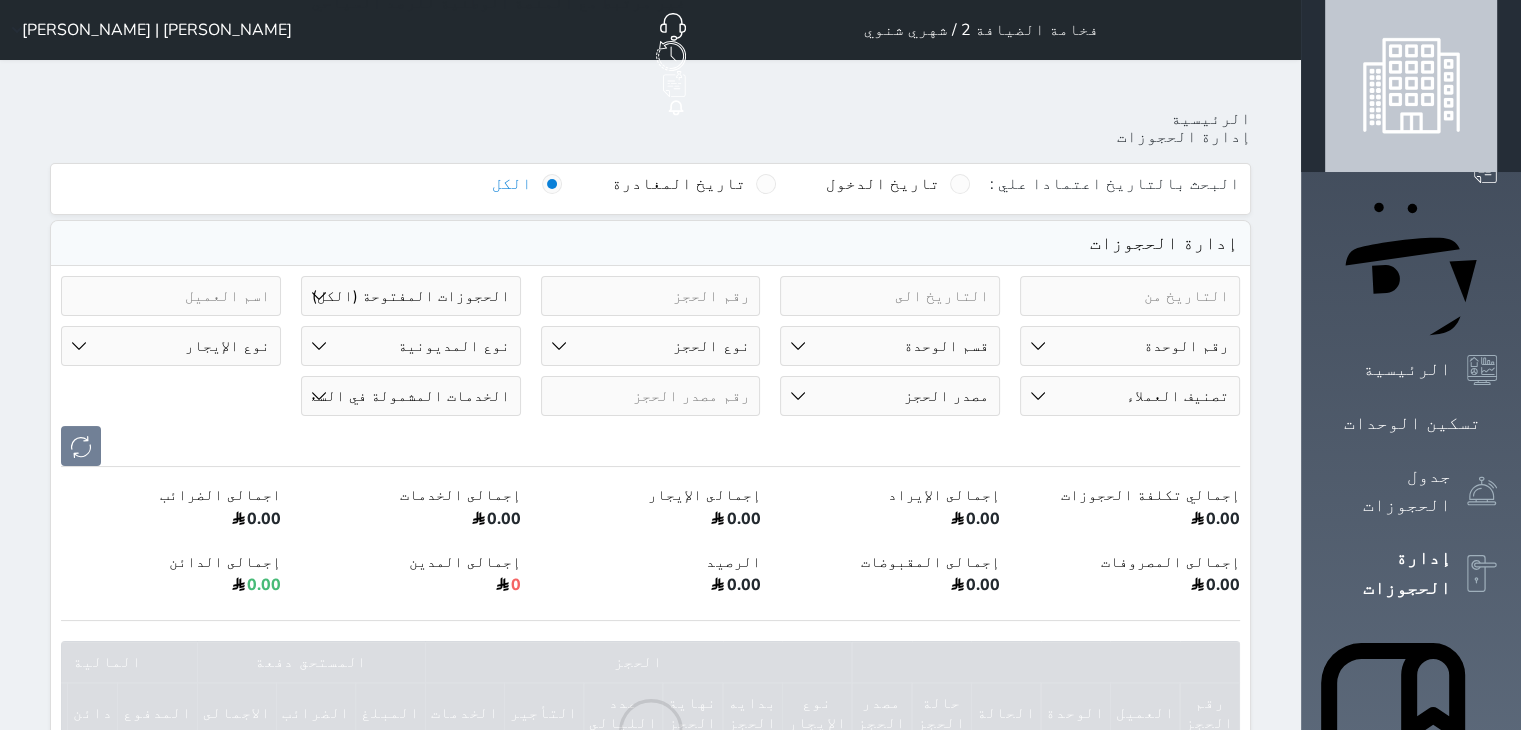 click at bounding box center [171, 296] 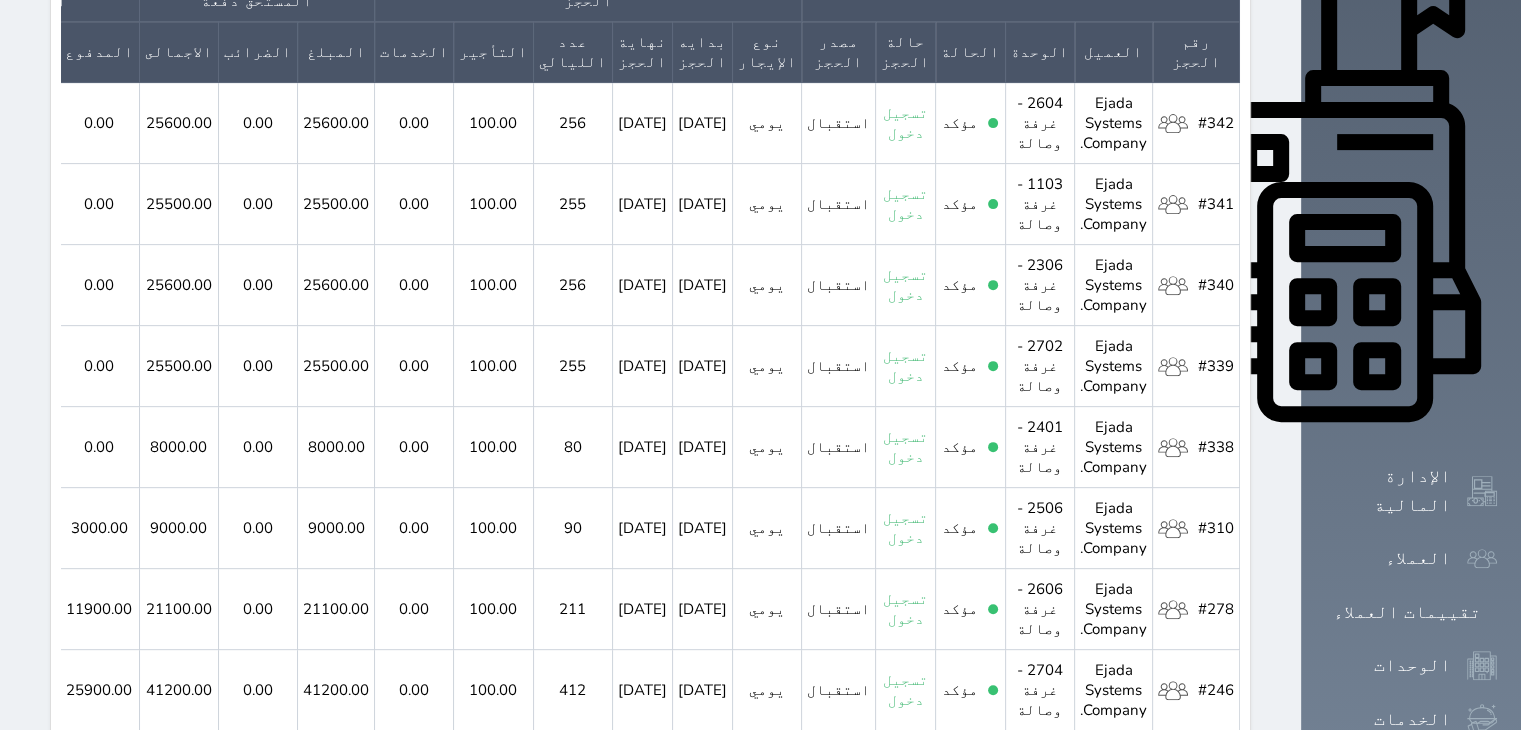 scroll, scrollTop: 758, scrollLeft: 0, axis: vertical 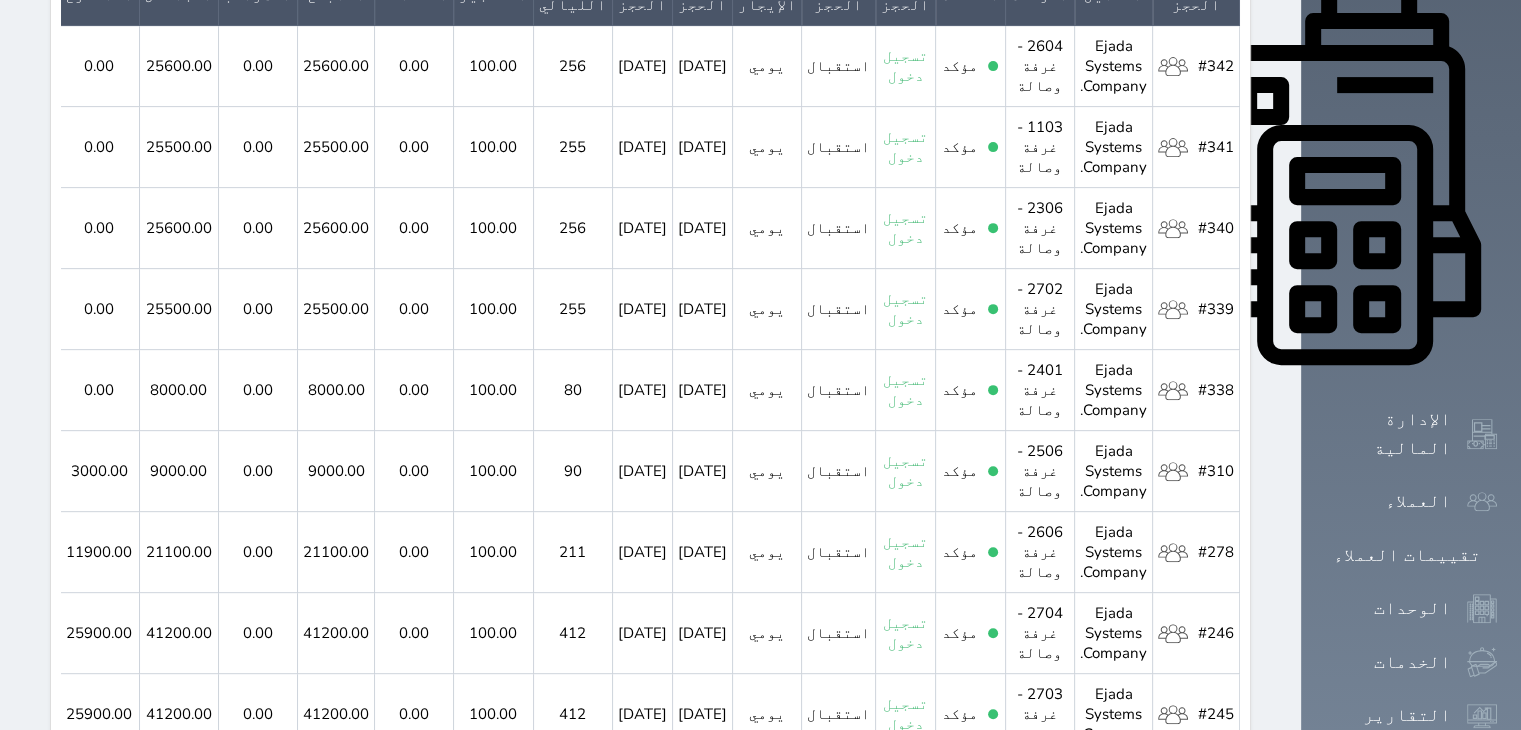 type on "eja" 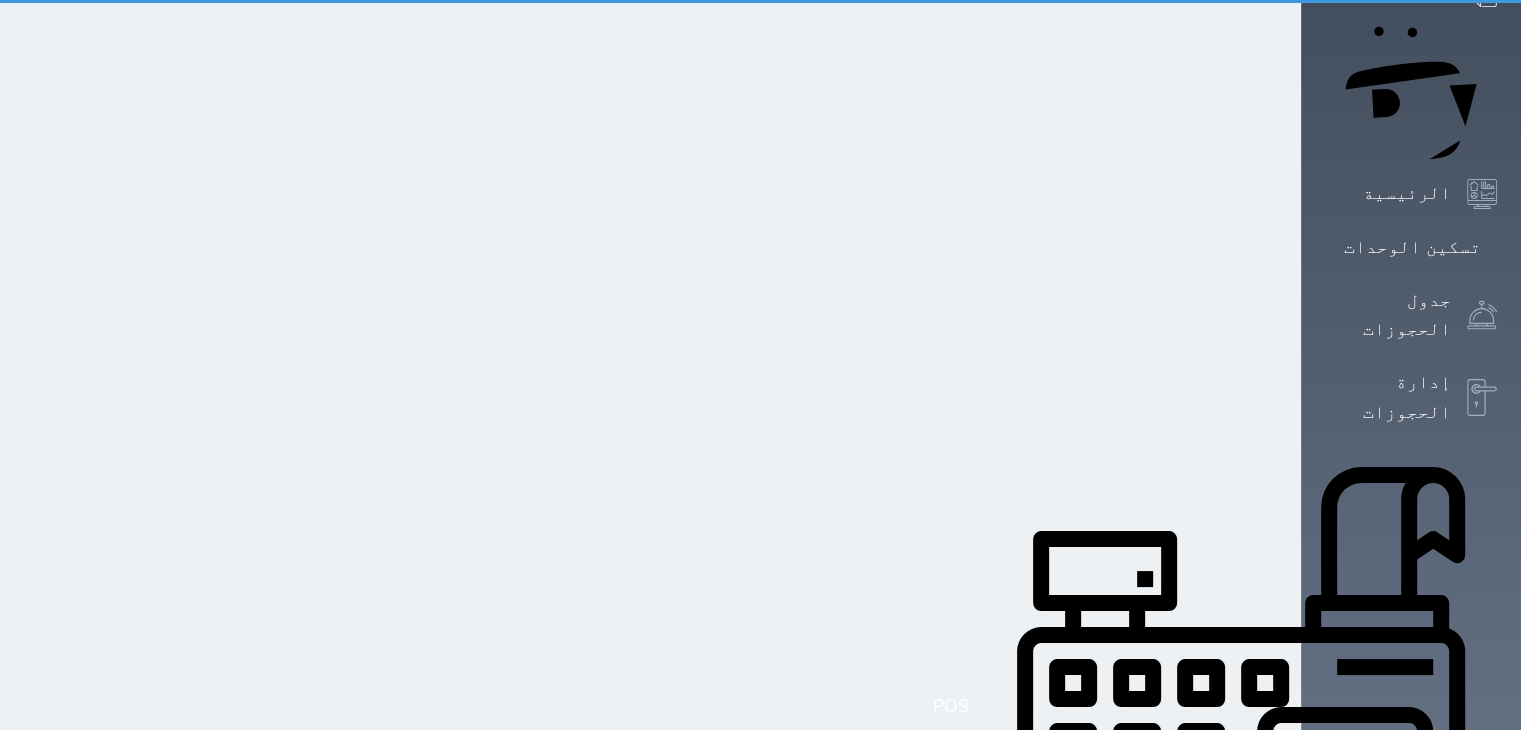 scroll, scrollTop: 0, scrollLeft: 0, axis: both 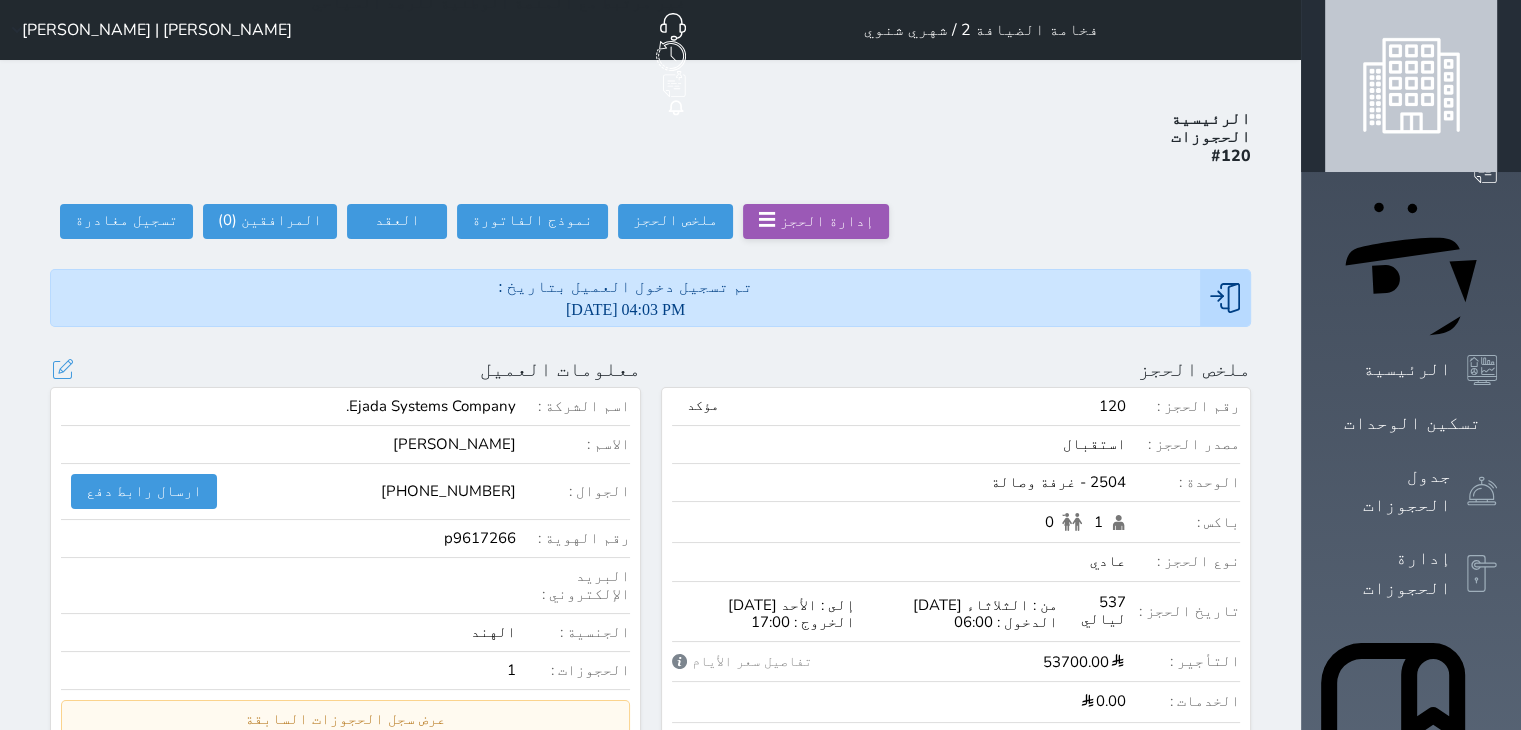 click on "[PERSON_NAME]" at bounding box center (454, 444) 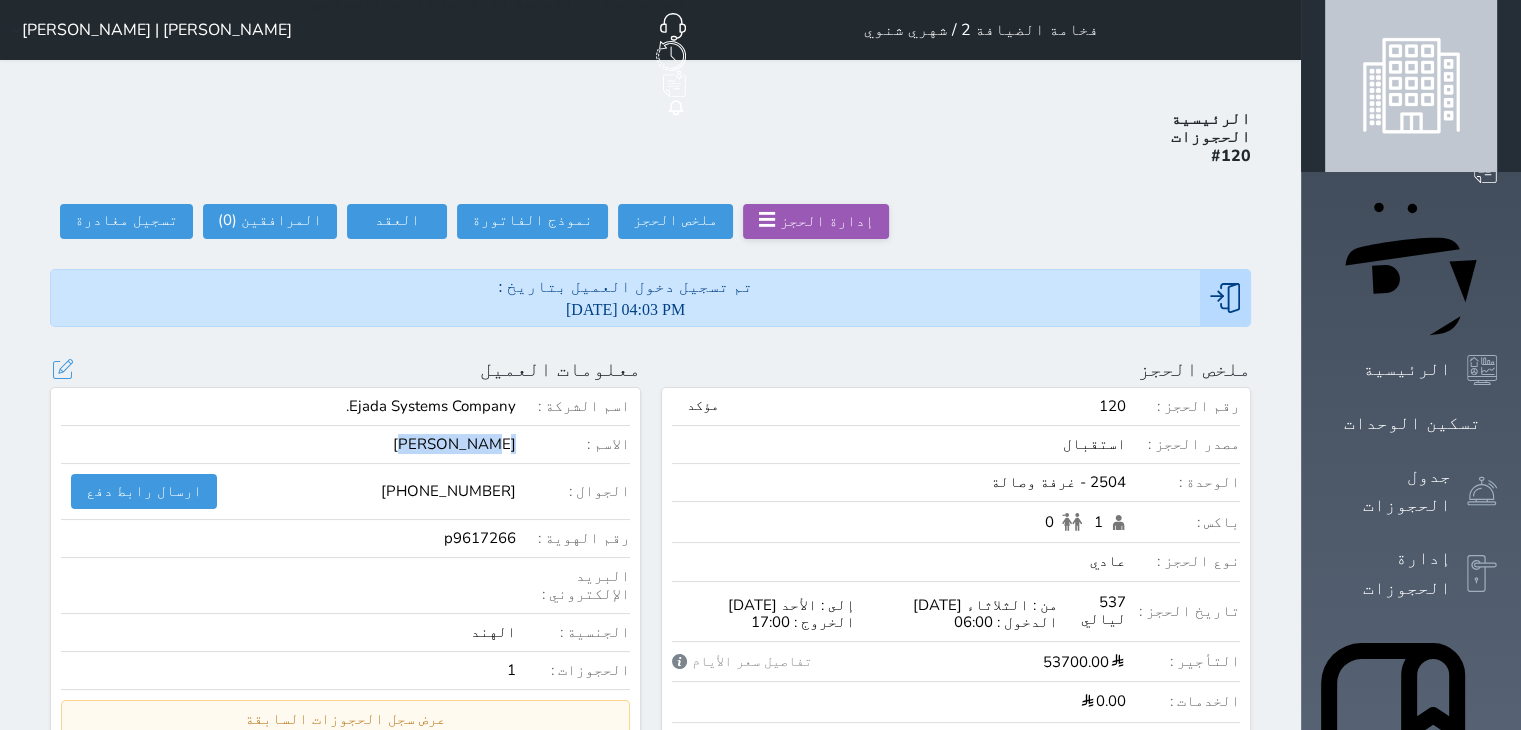 click on "[PERSON_NAME]" at bounding box center (454, 444) 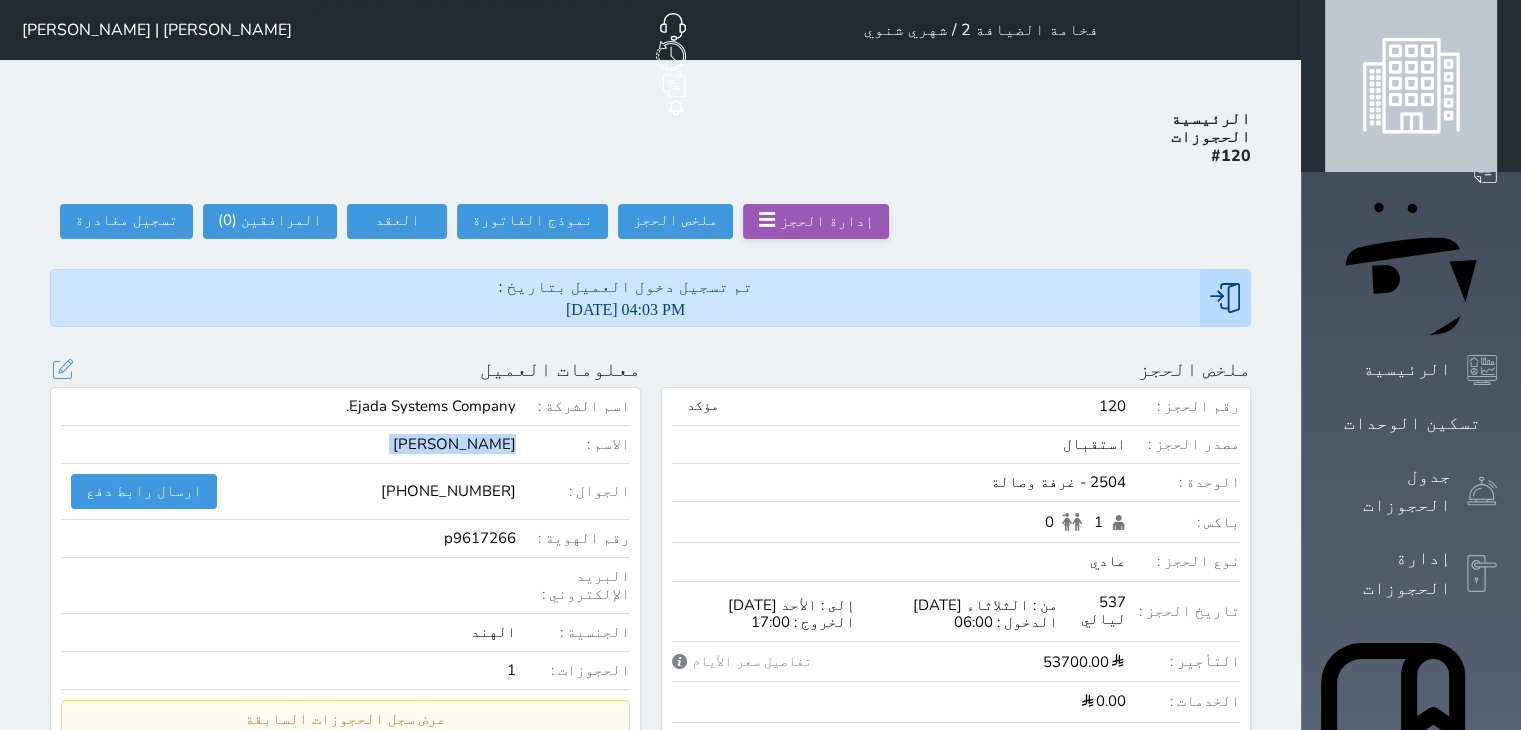 click on "[PERSON_NAME]" at bounding box center (454, 444) 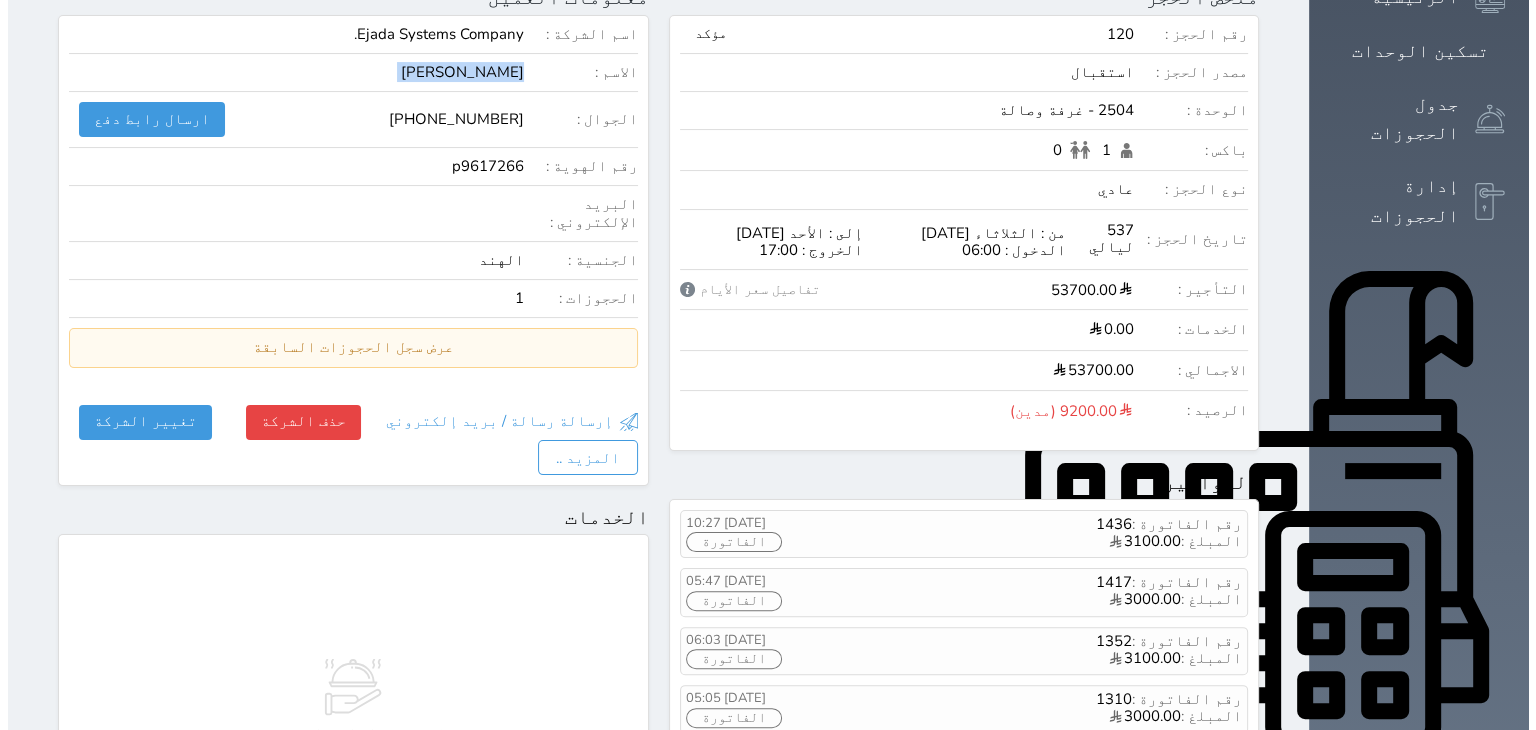 scroll, scrollTop: 300, scrollLeft: 0, axis: vertical 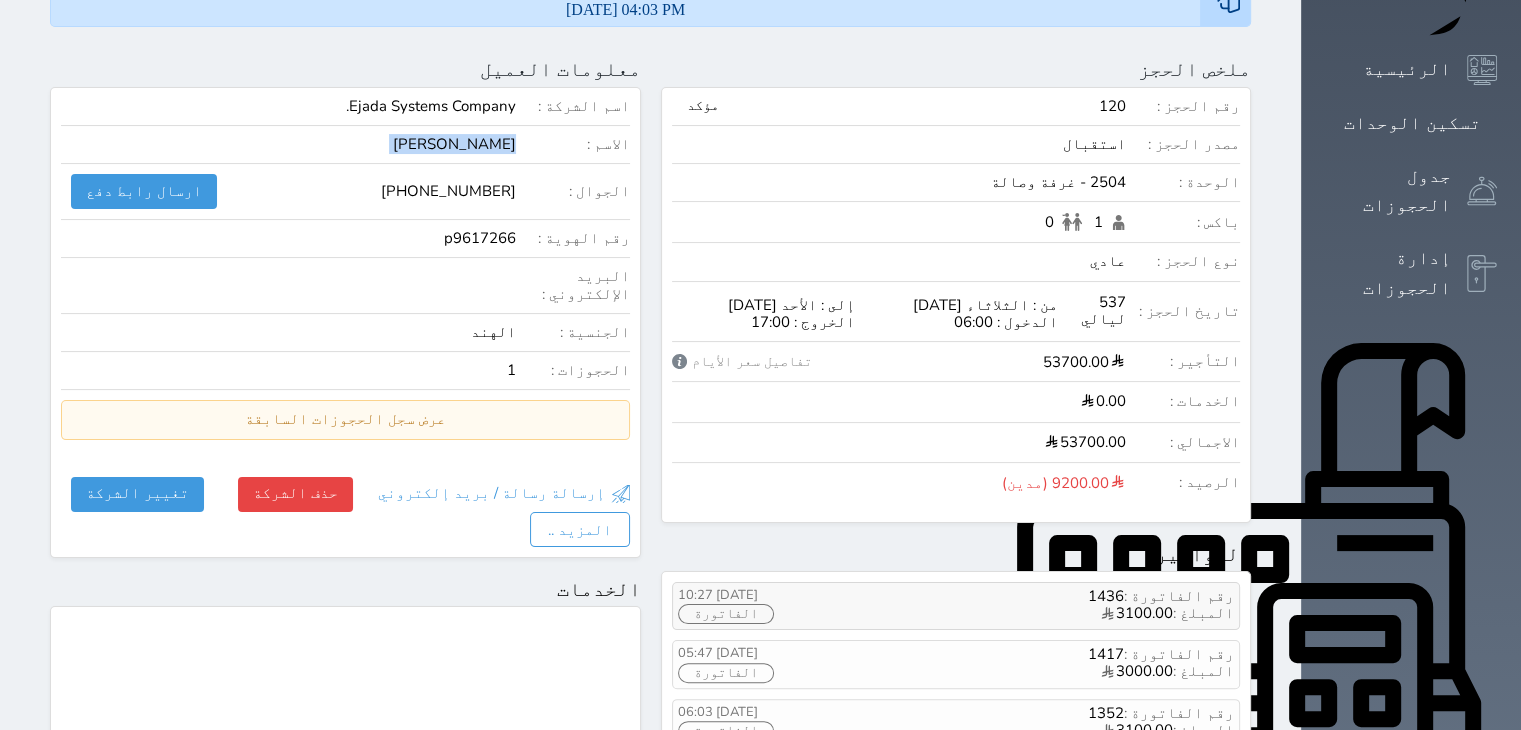click on "الفاتورة" at bounding box center (726, 614) 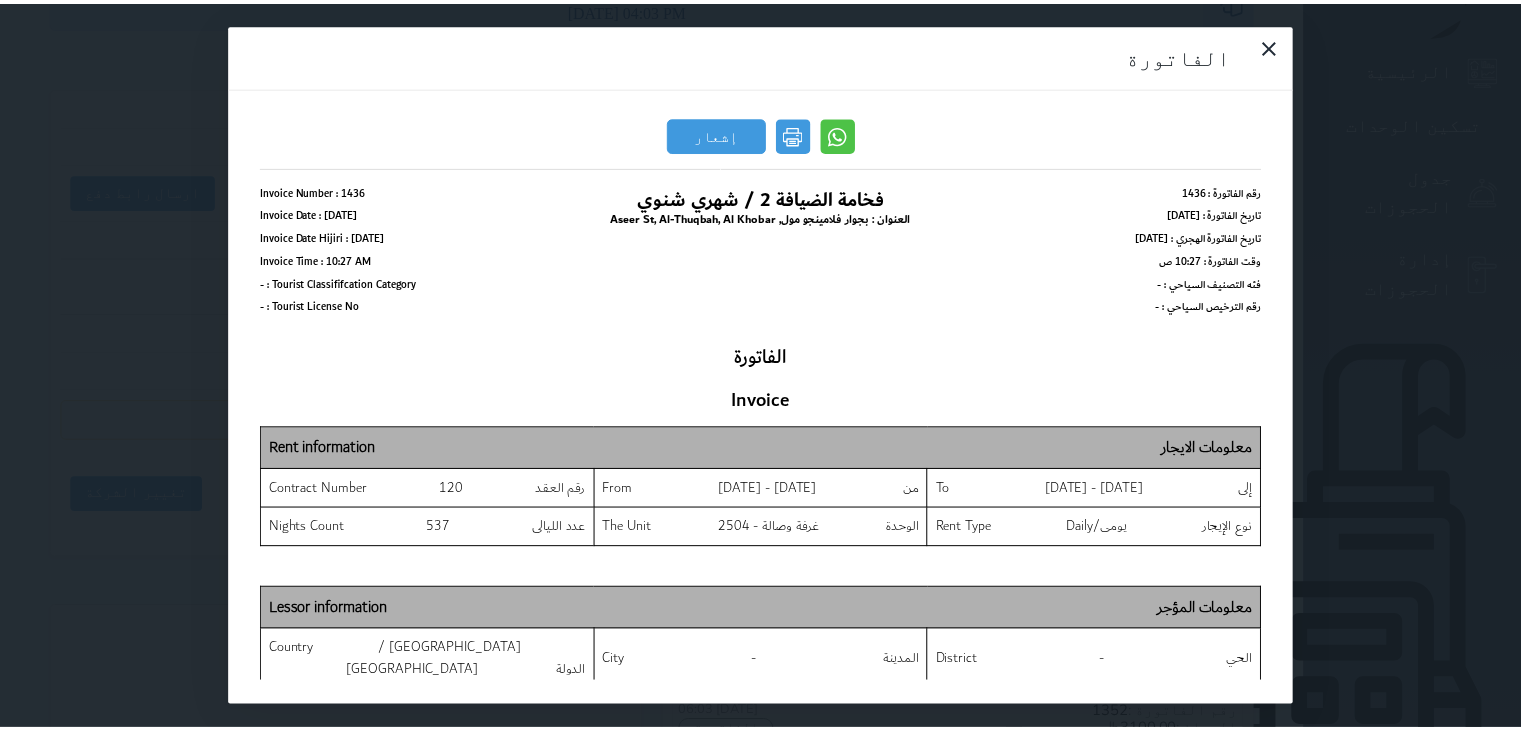 scroll, scrollTop: 0, scrollLeft: 0, axis: both 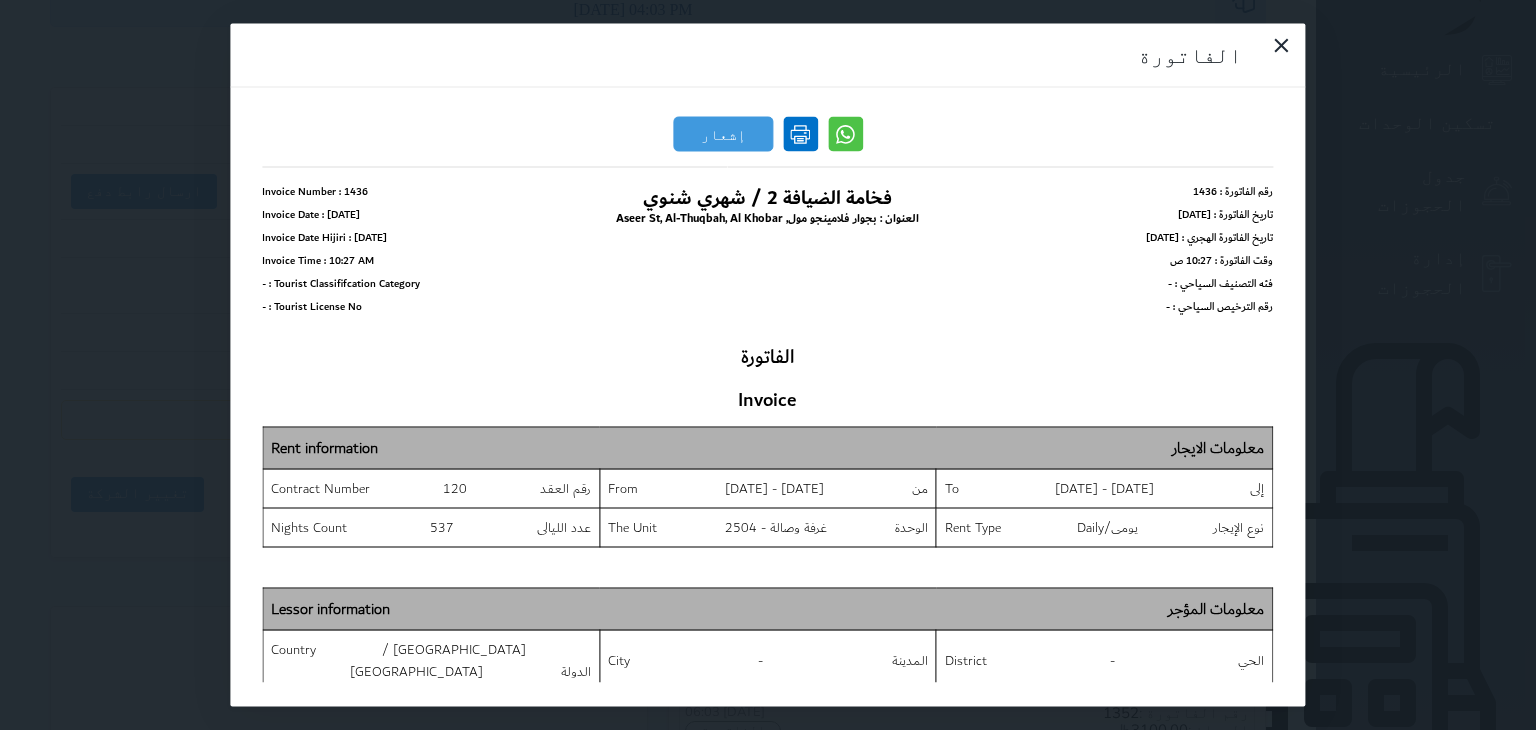 click at bounding box center [800, 134] 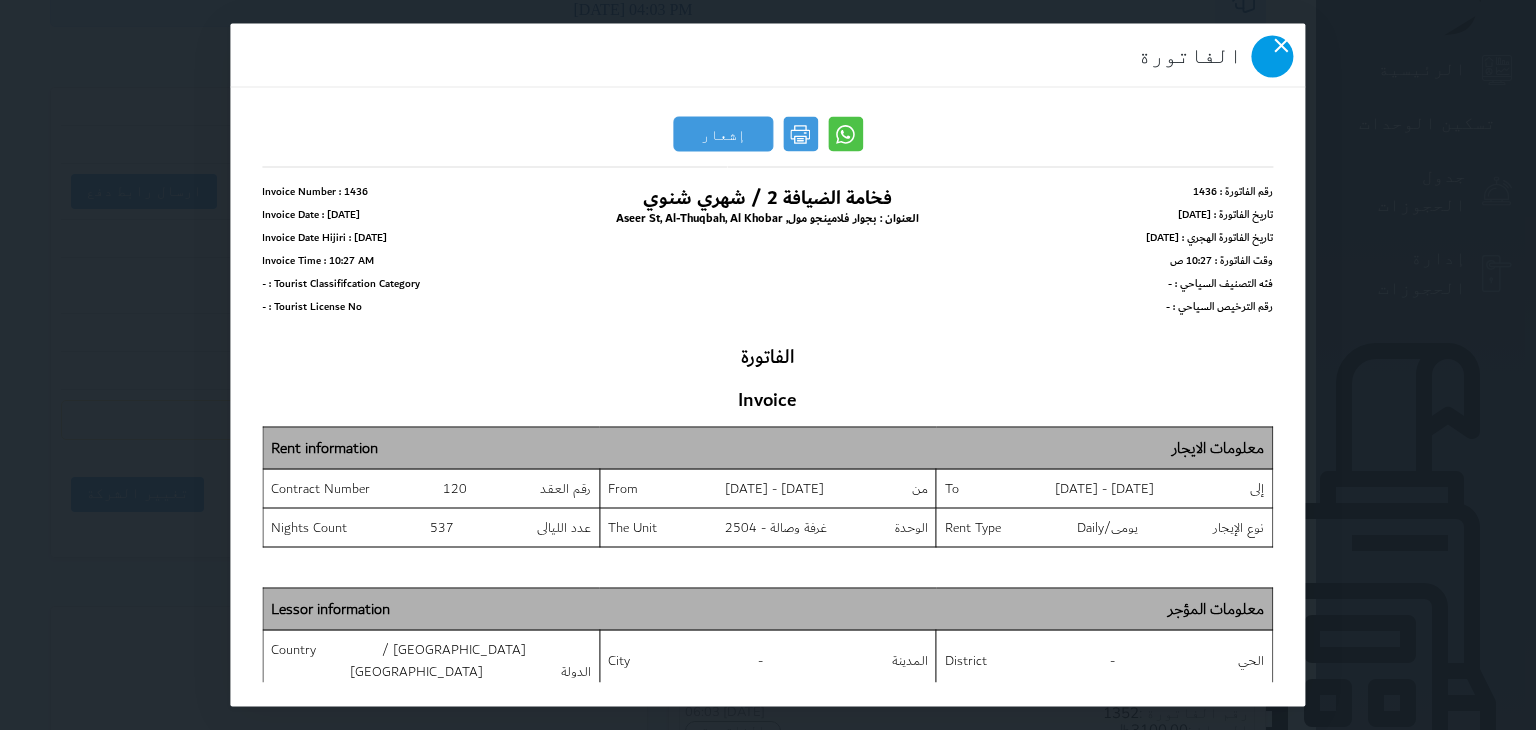 click 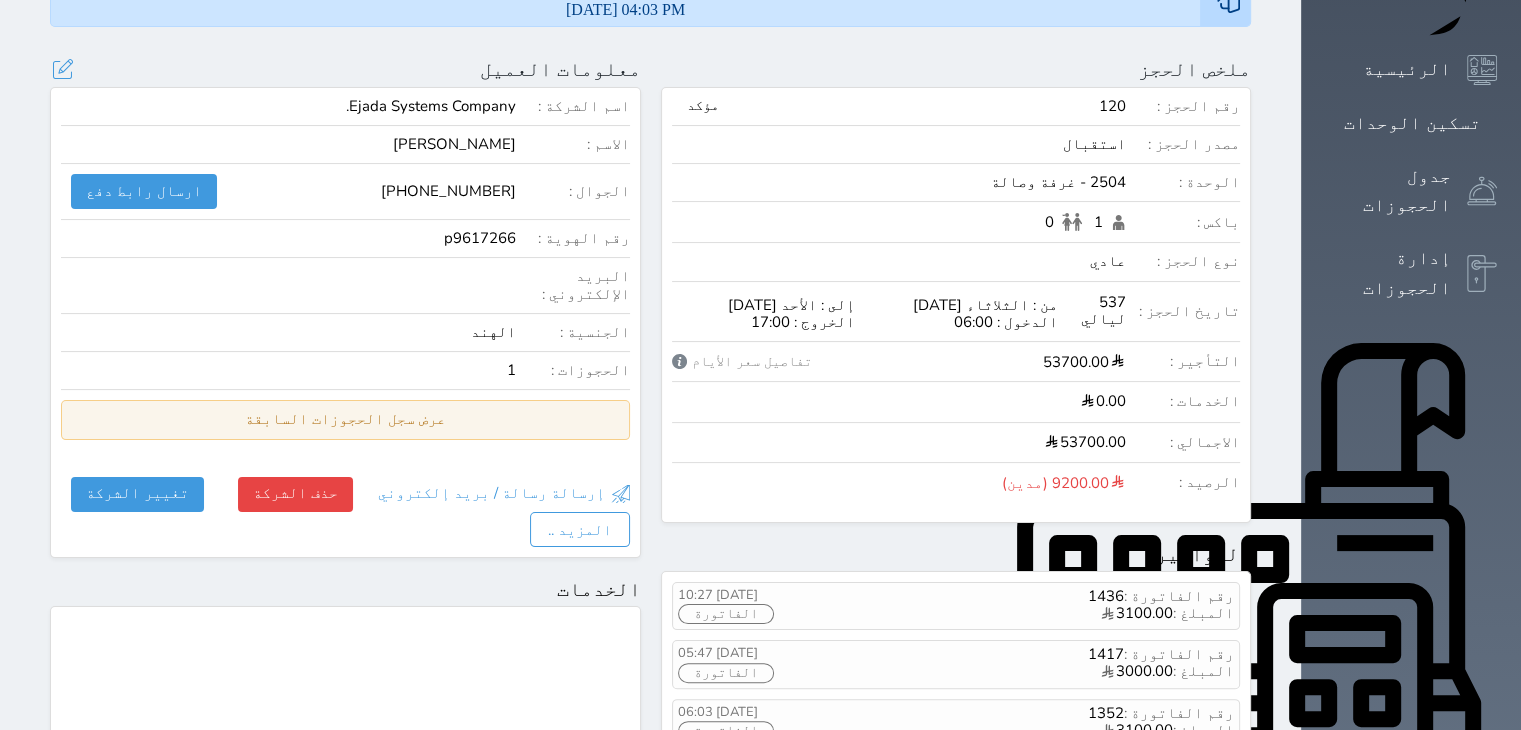 scroll, scrollTop: 100, scrollLeft: 0, axis: vertical 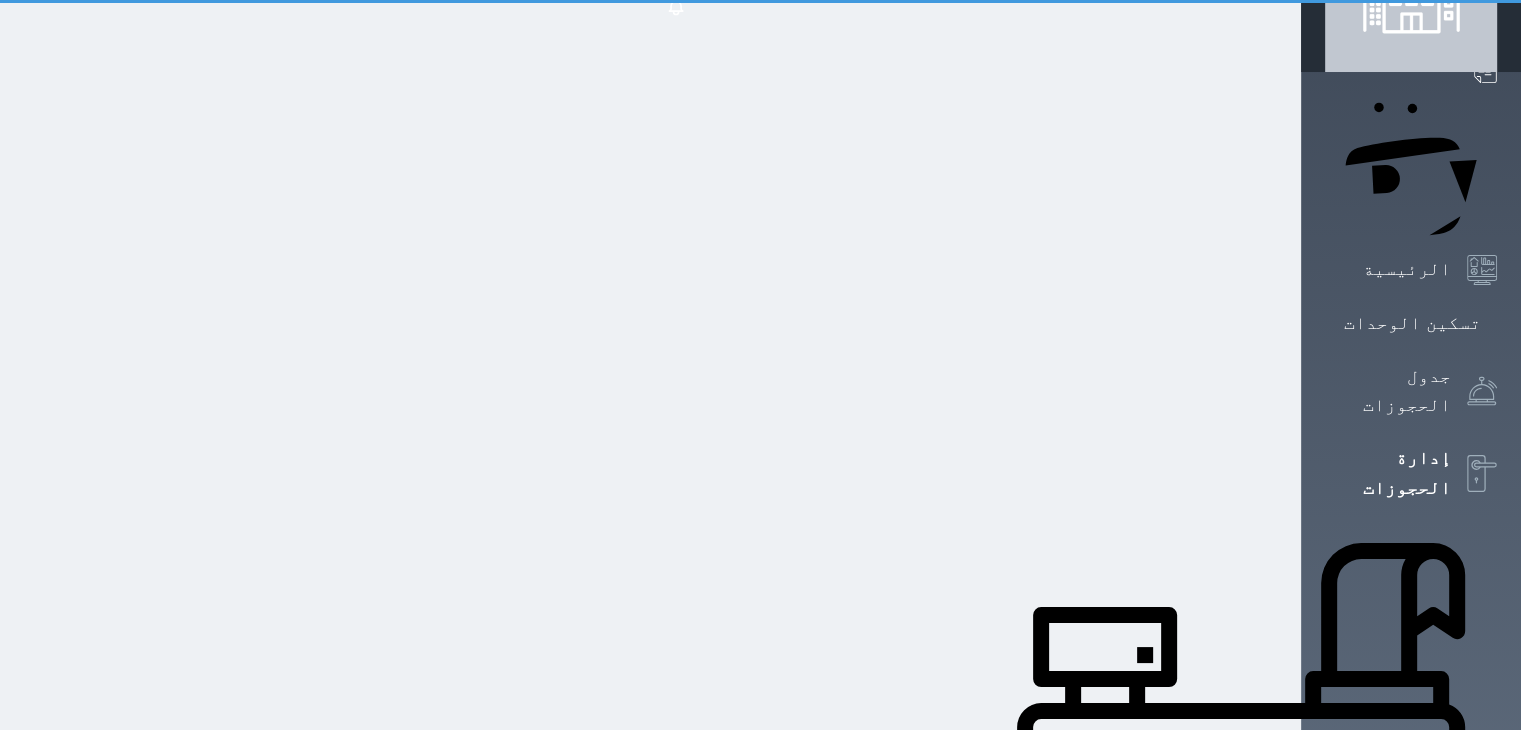 select on "open_all" 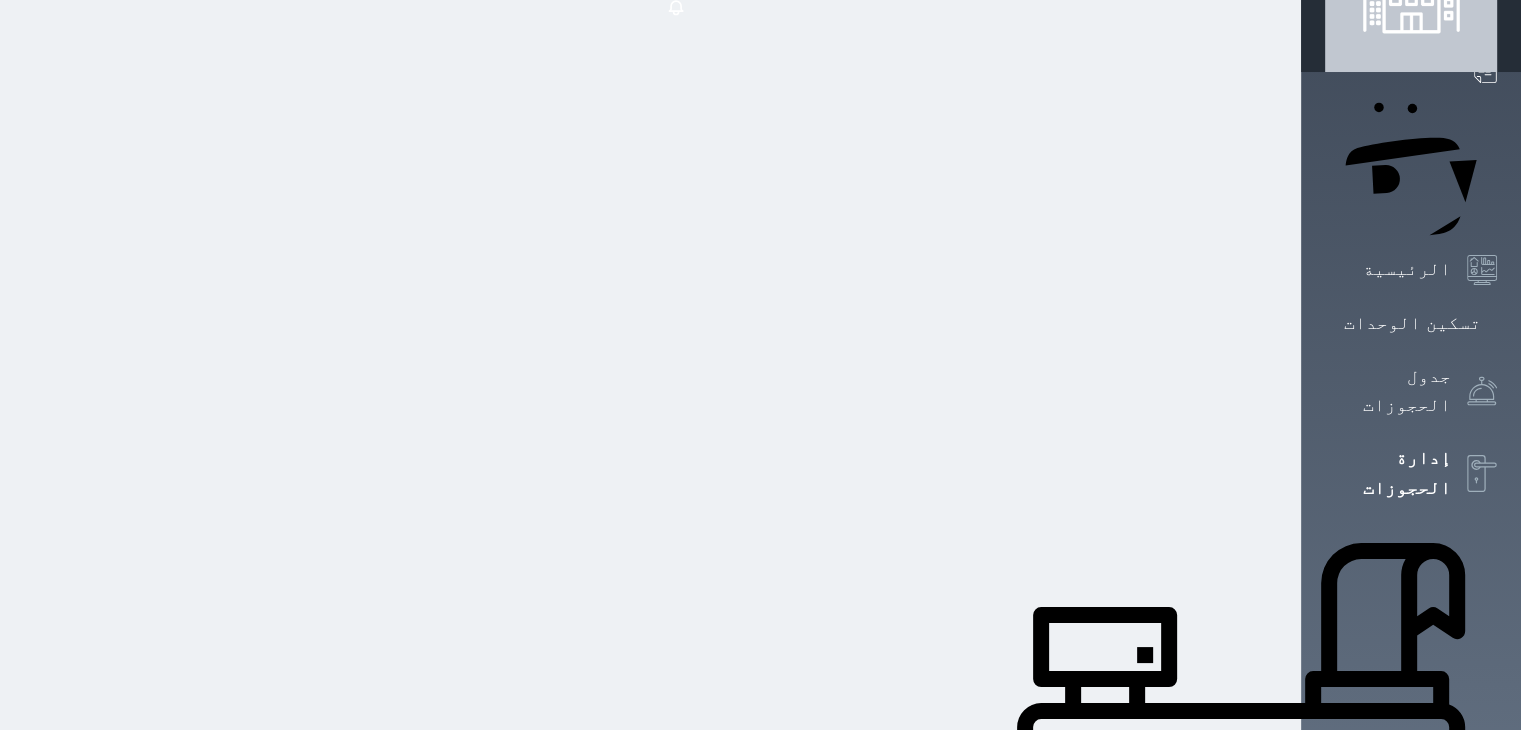 click at bounding box center [171, 196] 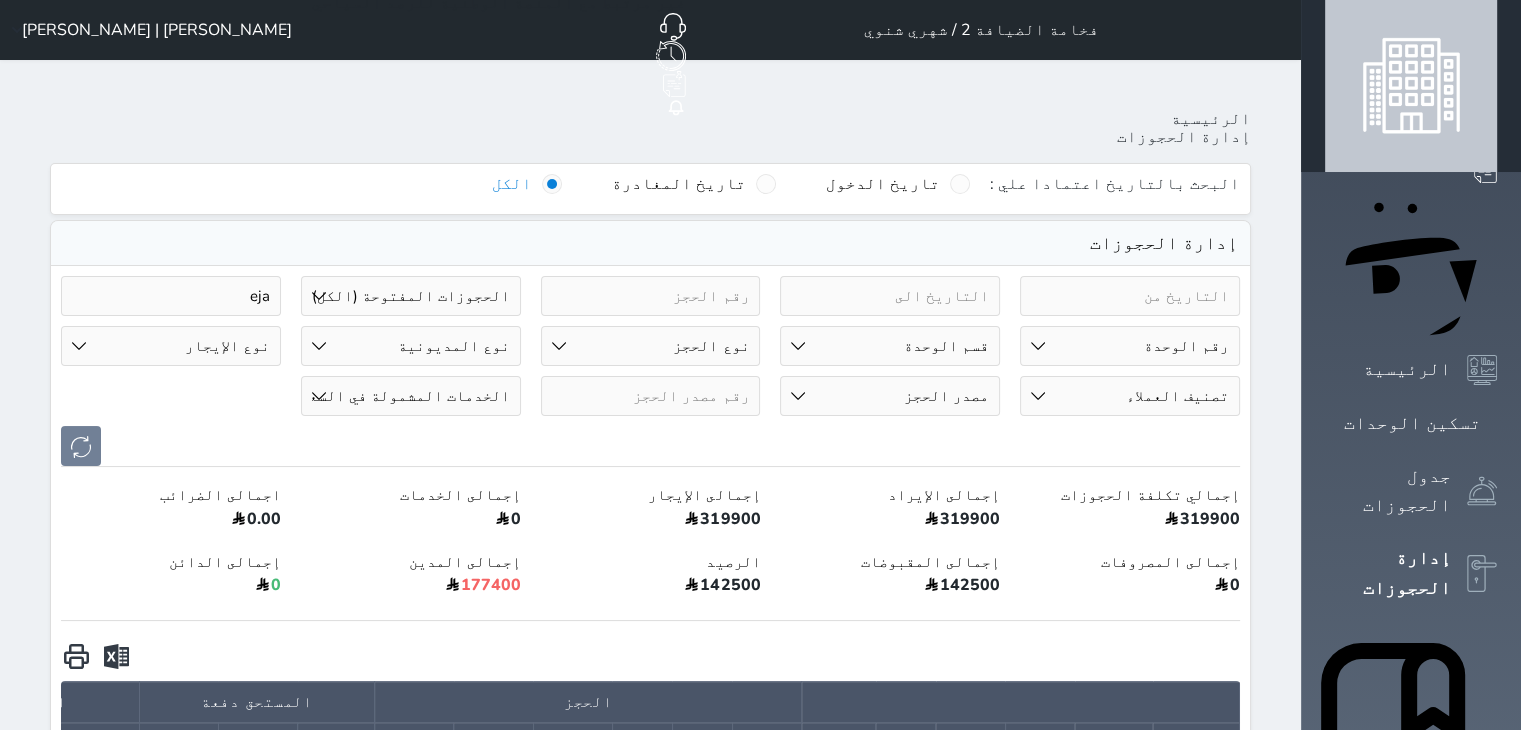 scroll, scrollTop: 758, scrollLeft: 0, axis: vertical 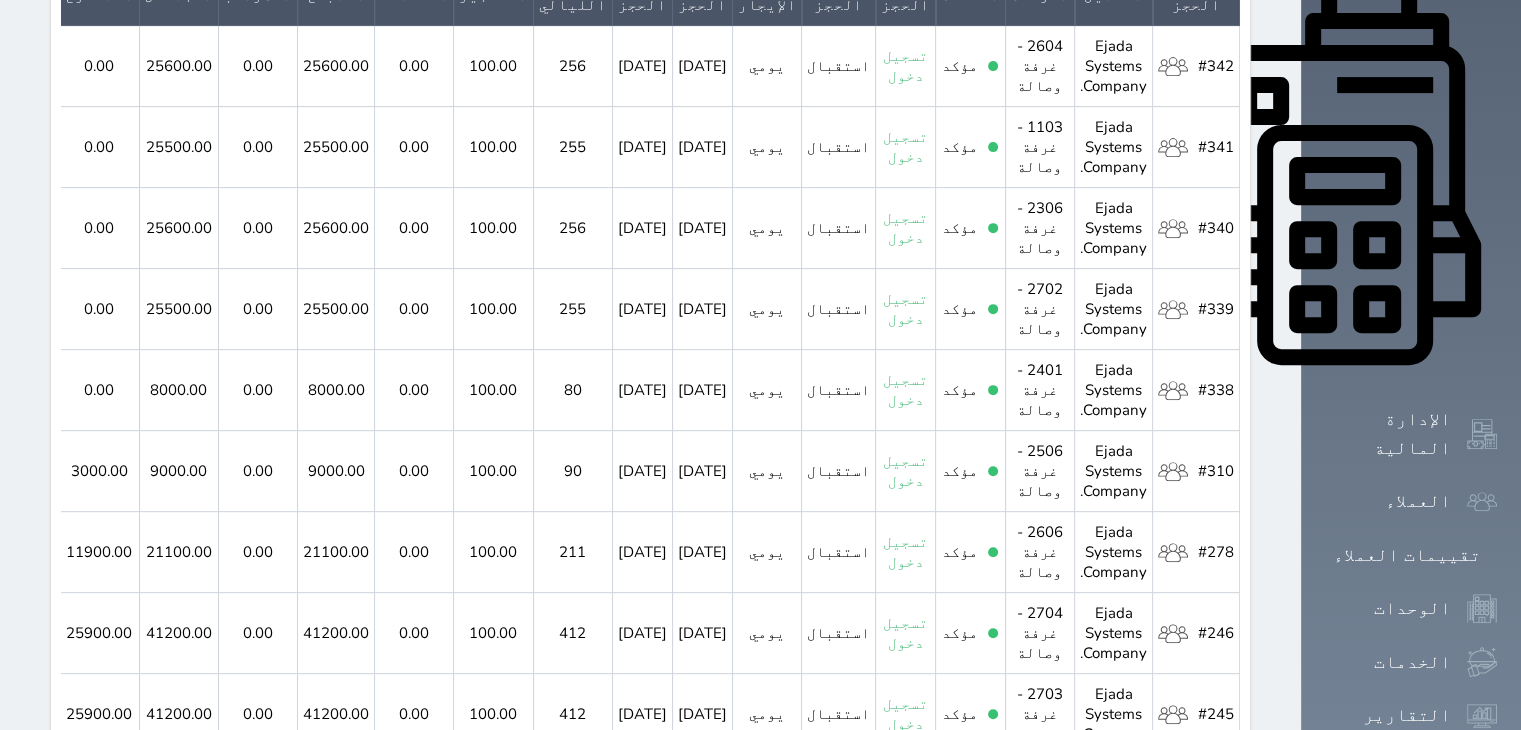 type on "eja" 